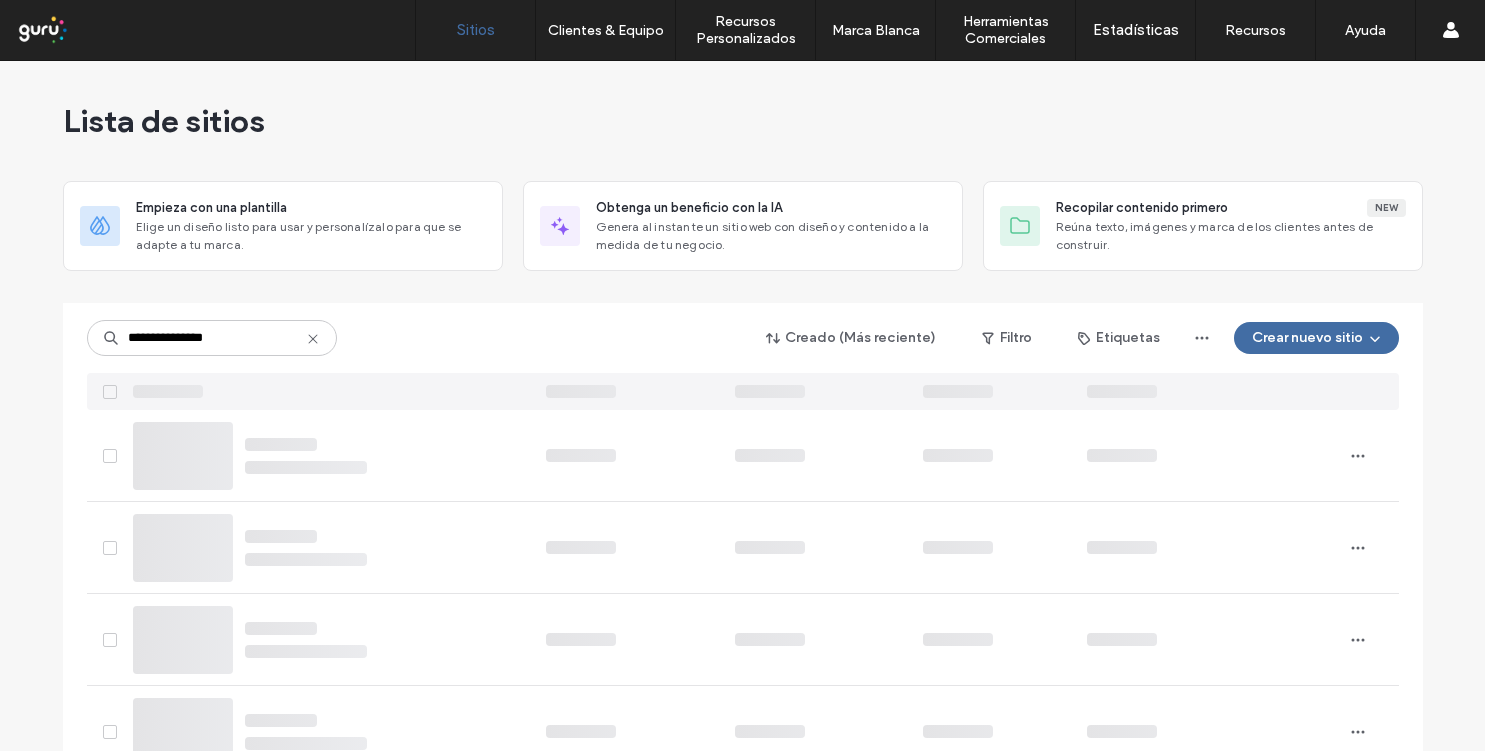scroll, scrollTop: 0, scrollLeft: 0, axis: both 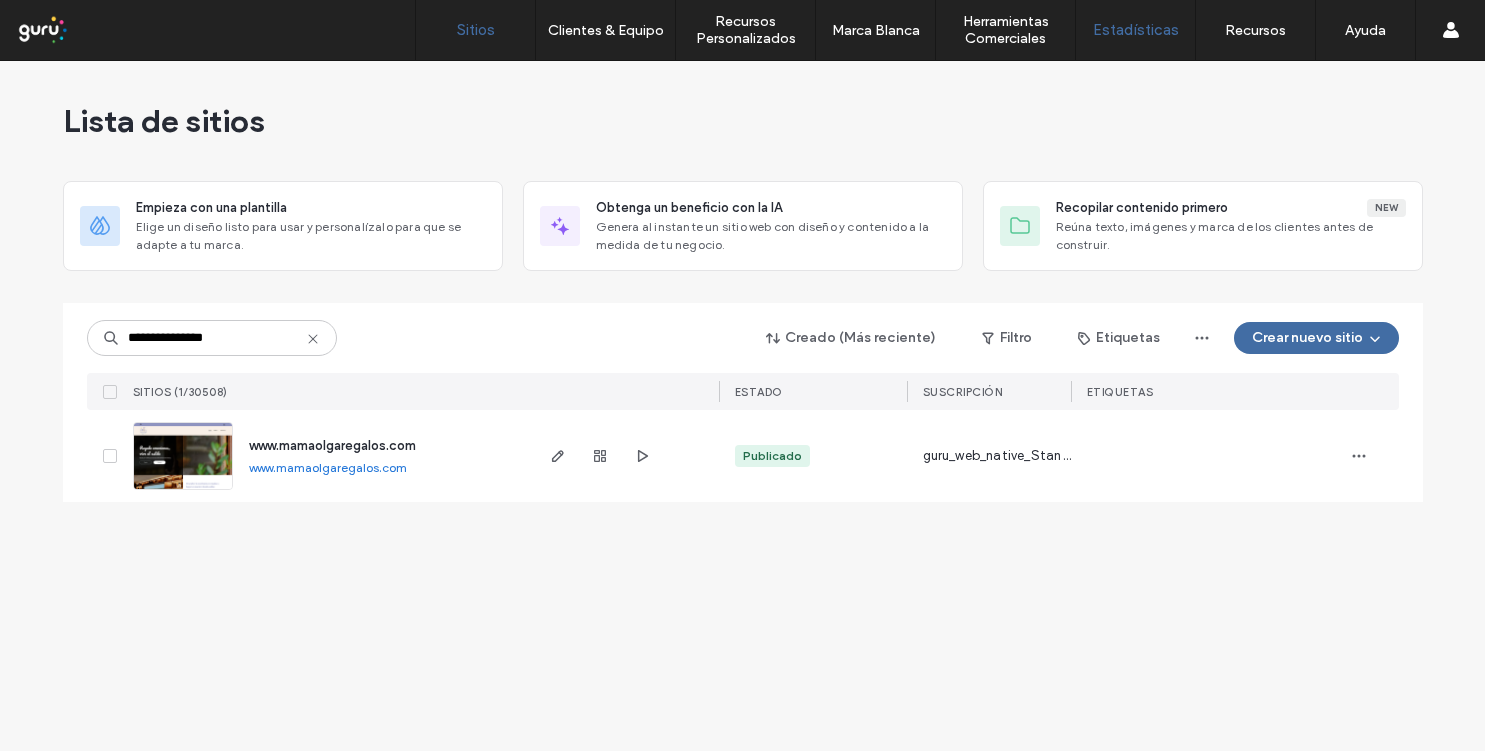 type on "**********" 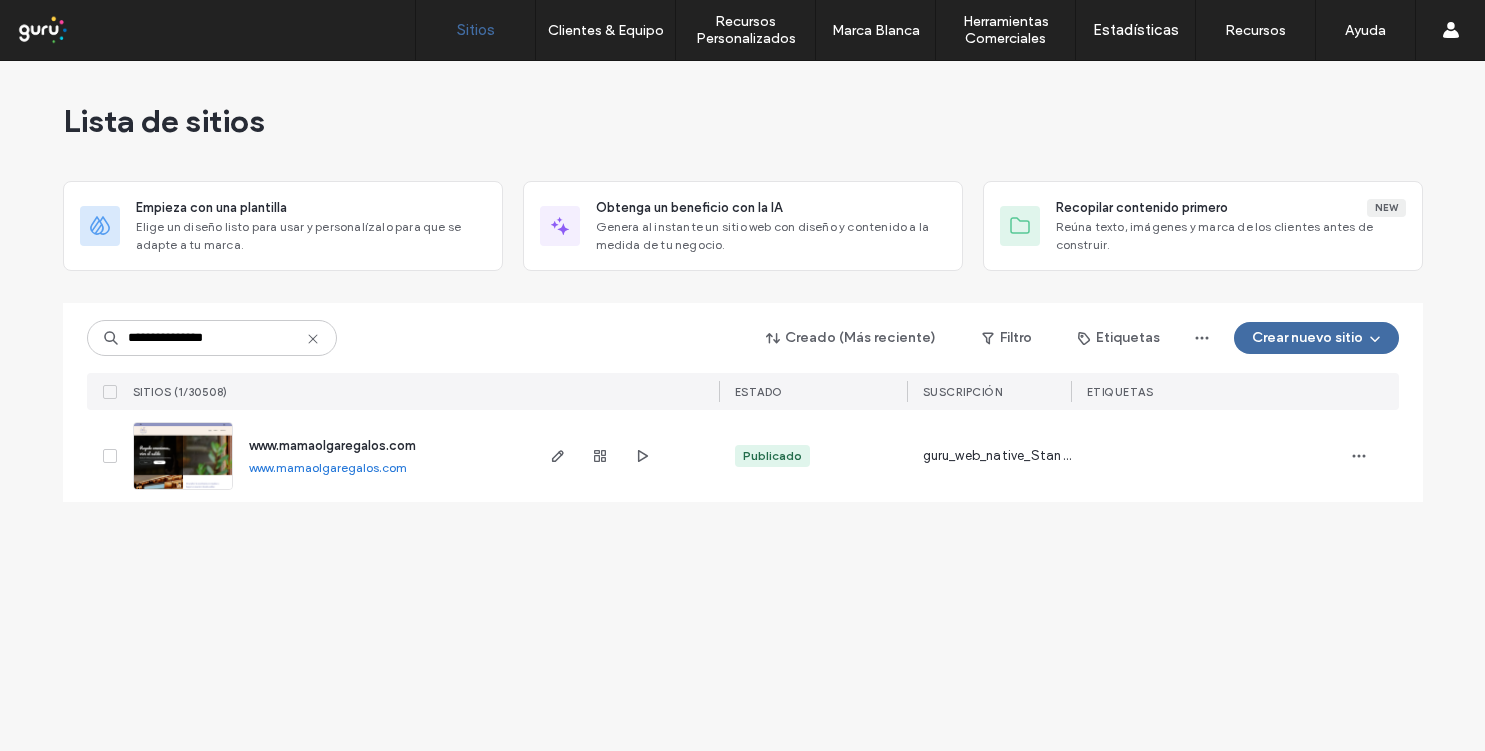 click at bounding box center [1371, 456] 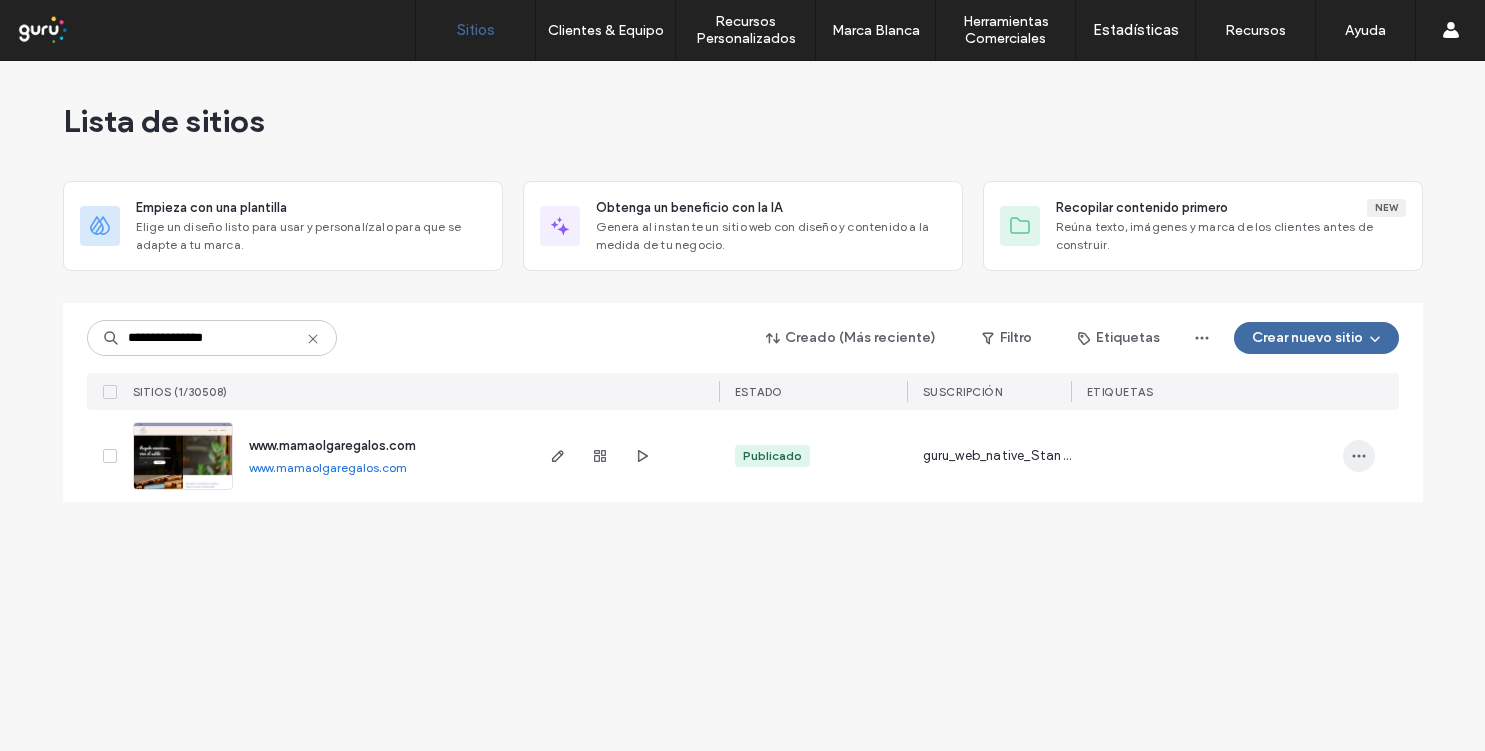 click 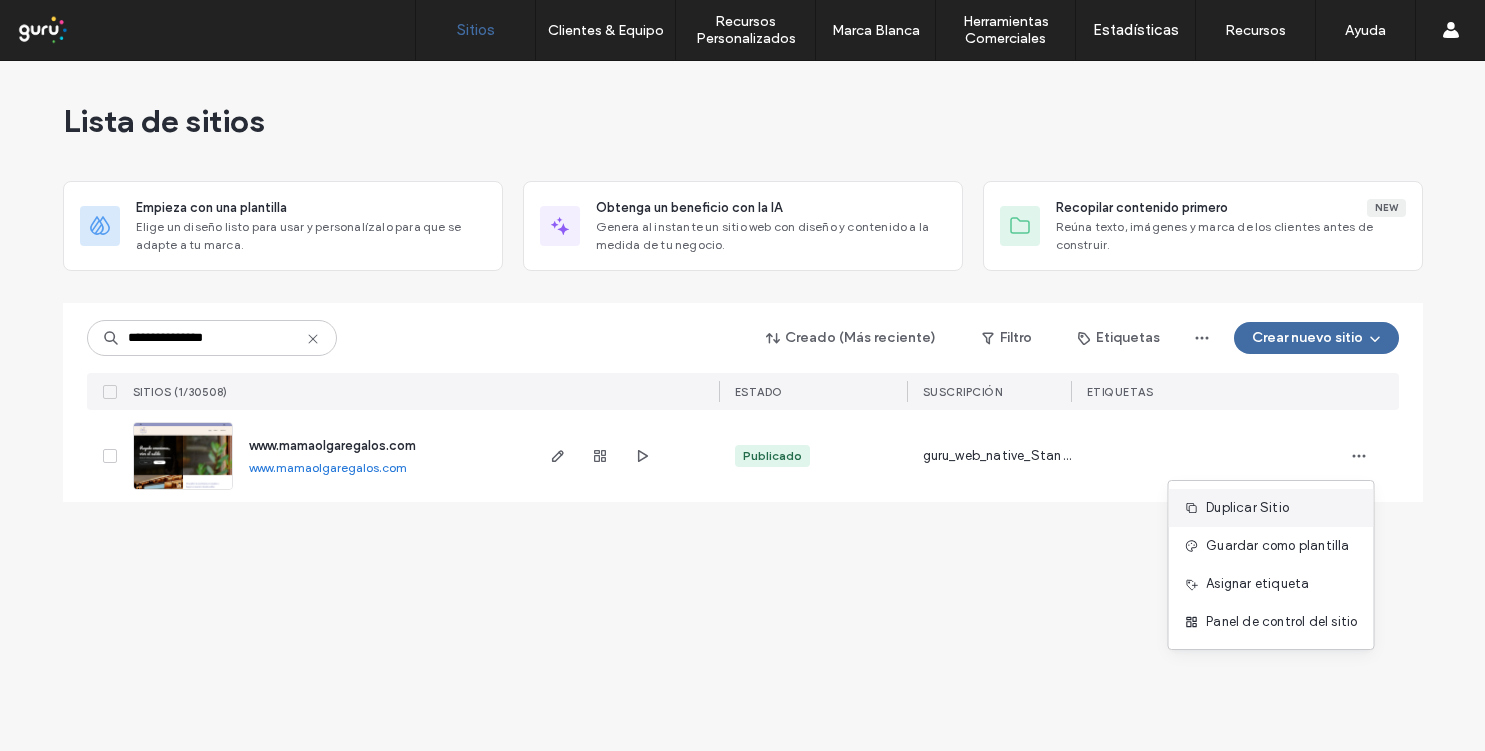 click on "Duplicar Sitio" at bounding box center [1247, 508] 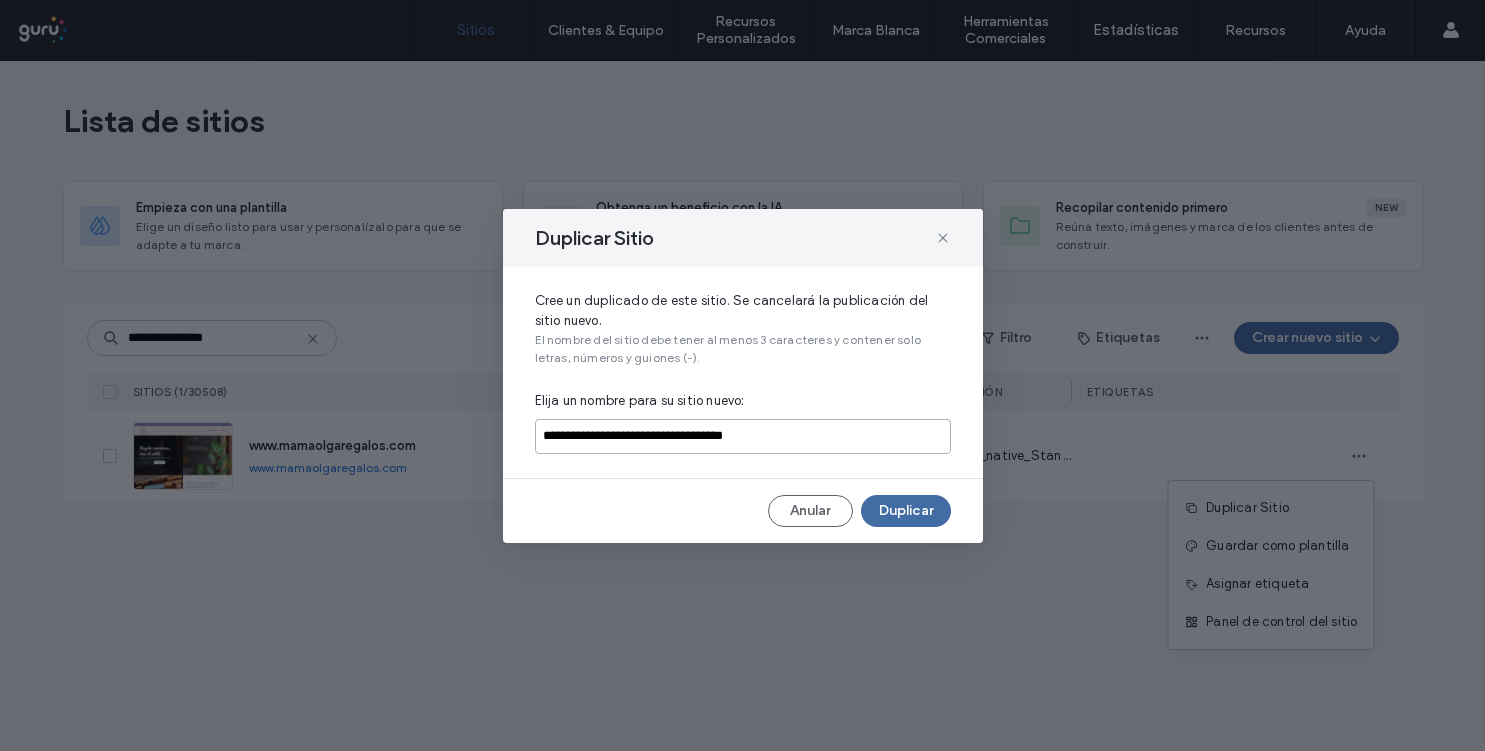 click on "**********" at bounding box center (743, 436) 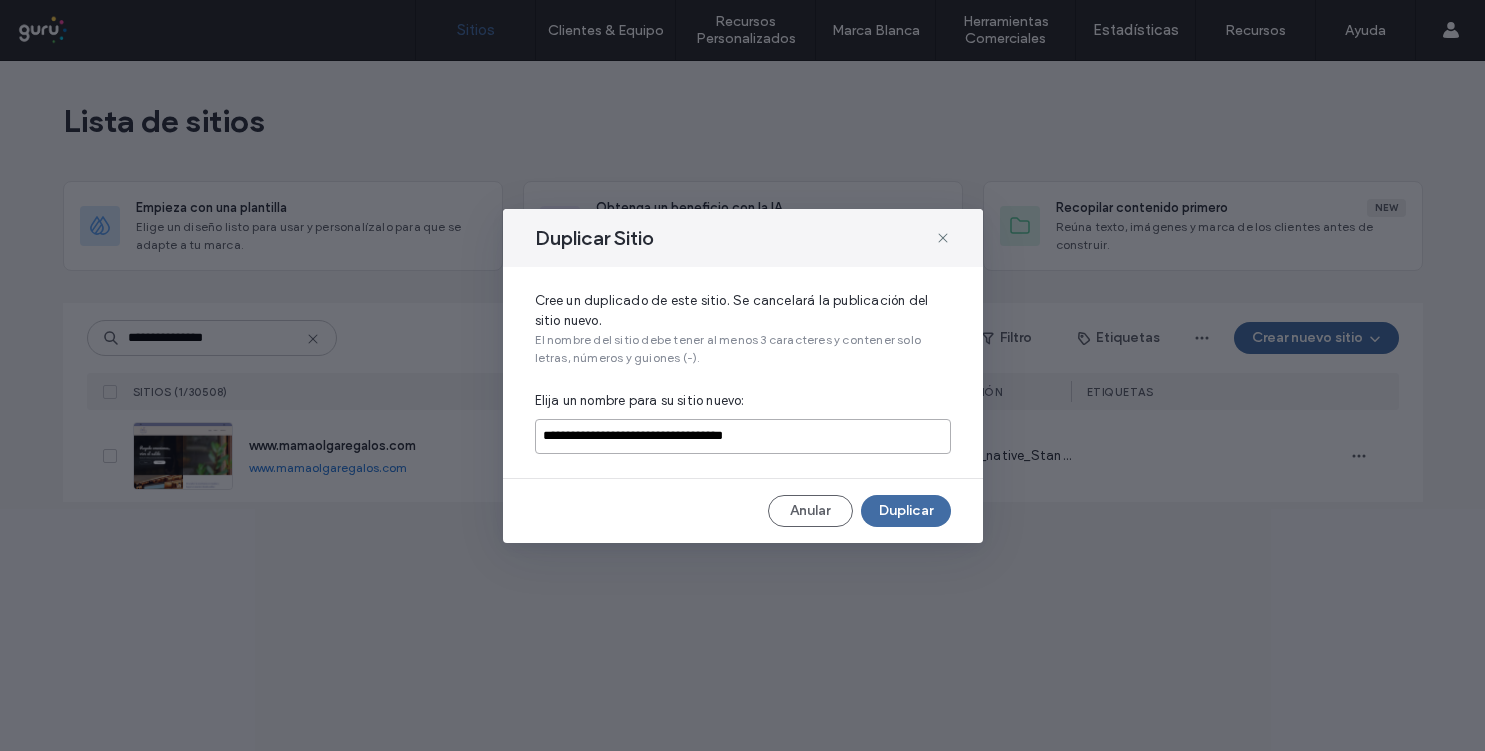 click on "**********" at bounding box center (743, 436) 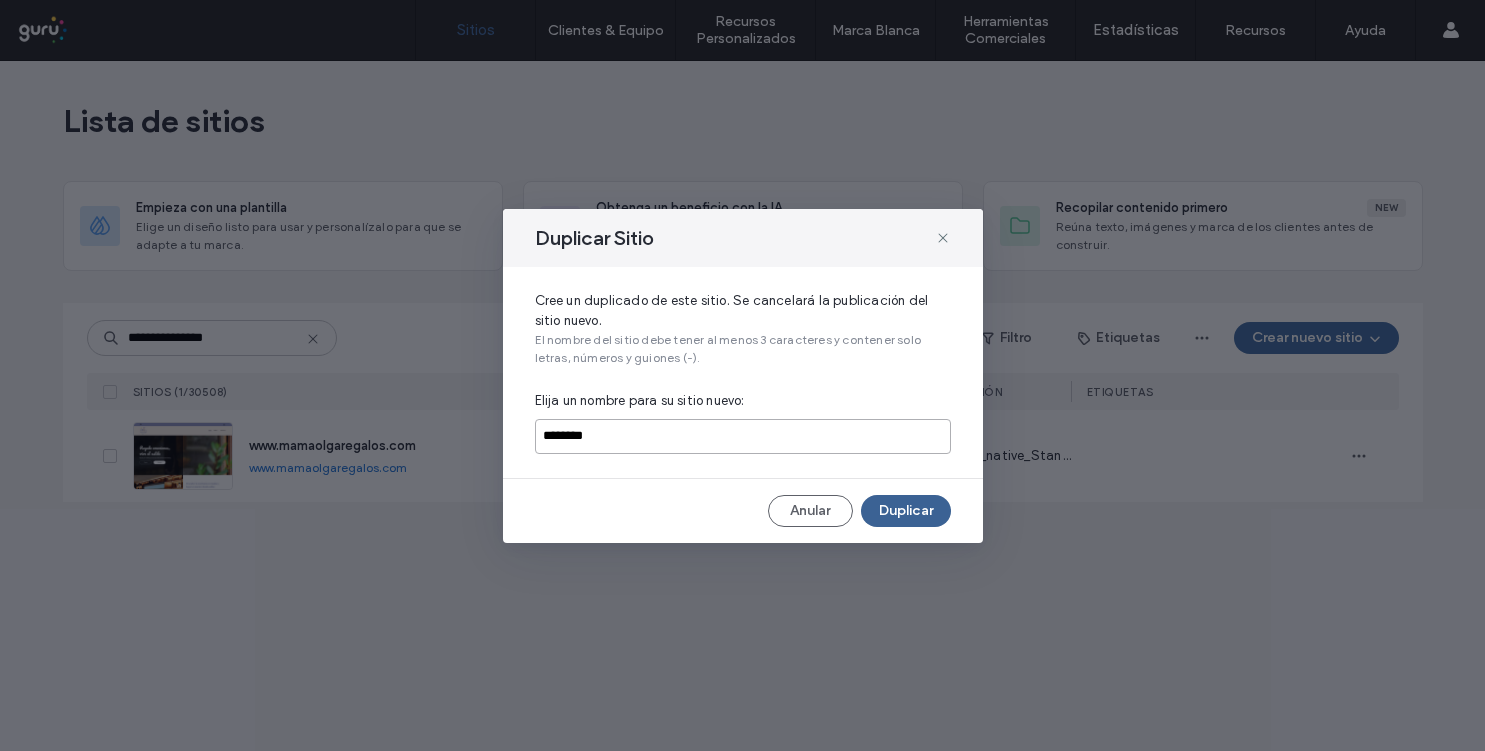 type on "********" 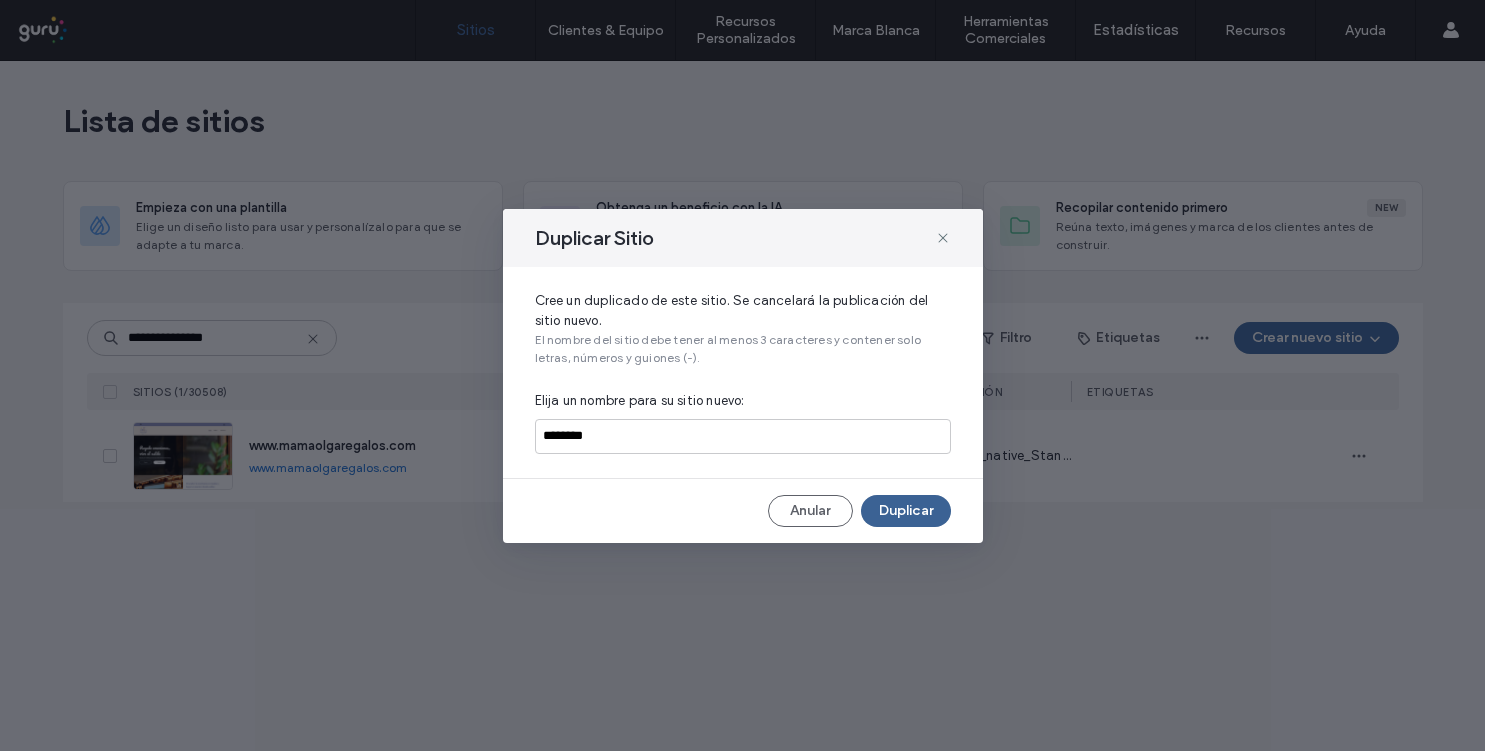 click on "Duplicar" at bounding box center (906, 511) 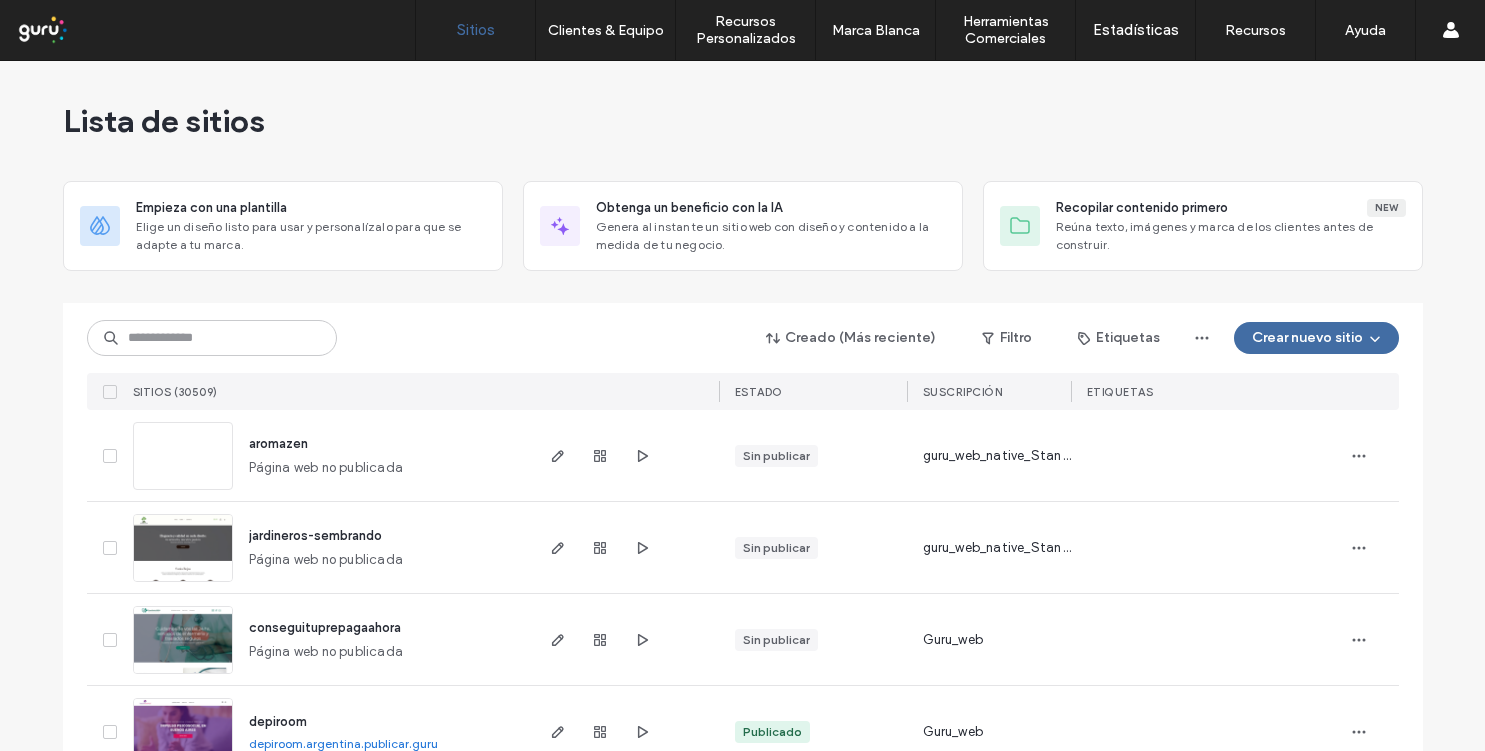 scroll, scrollTop: 0, scrollLeft: 0, axis: both 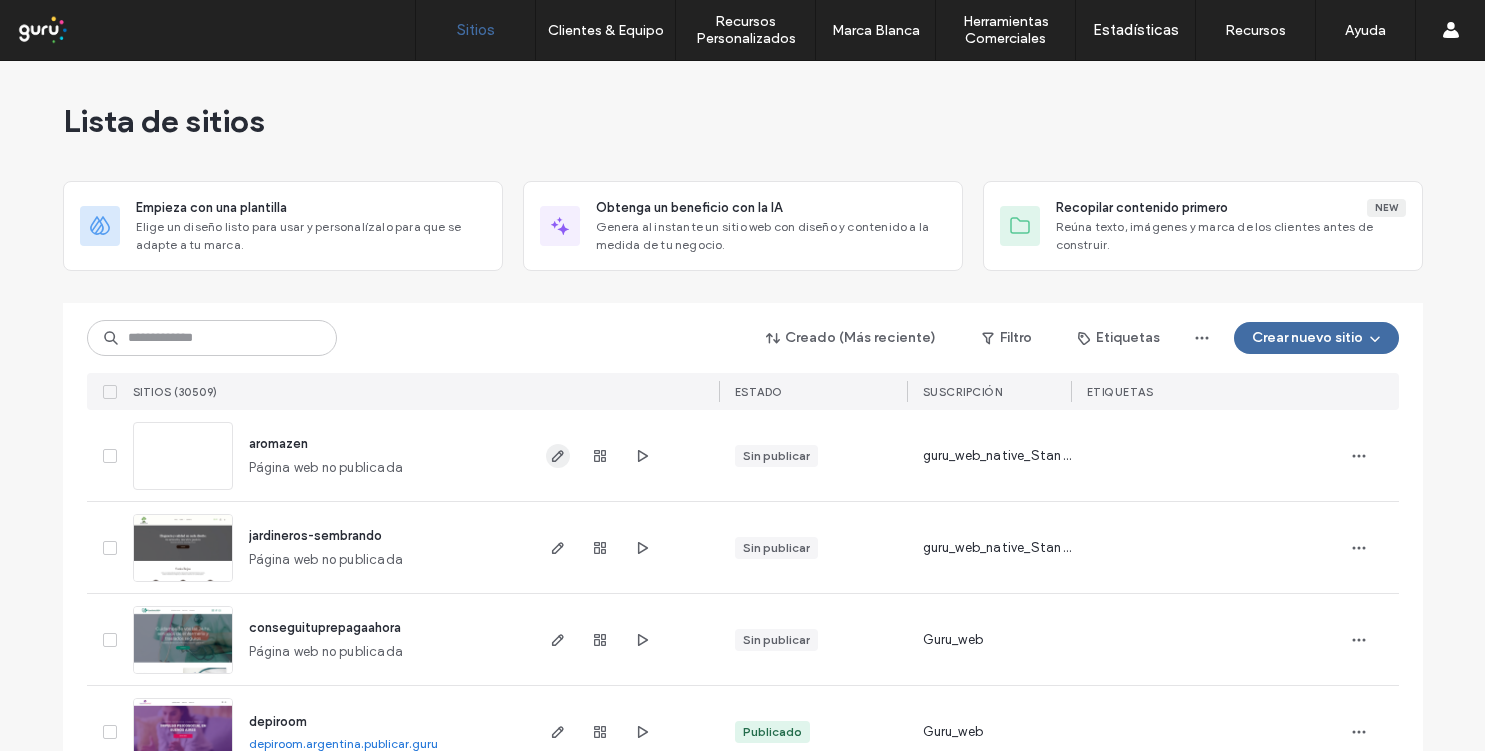 click 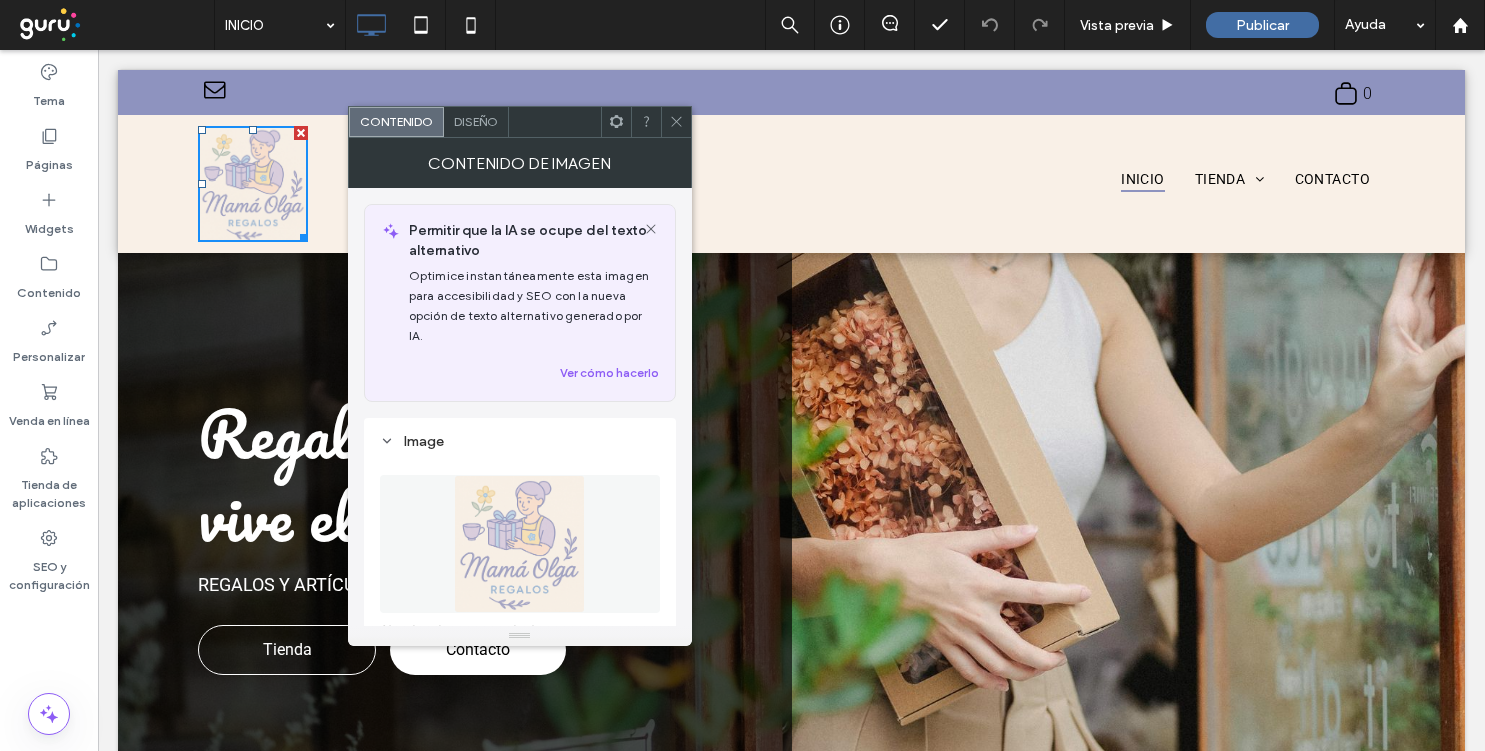 scroll, scrollTop: 0, scrollLeft: 0, axis: both 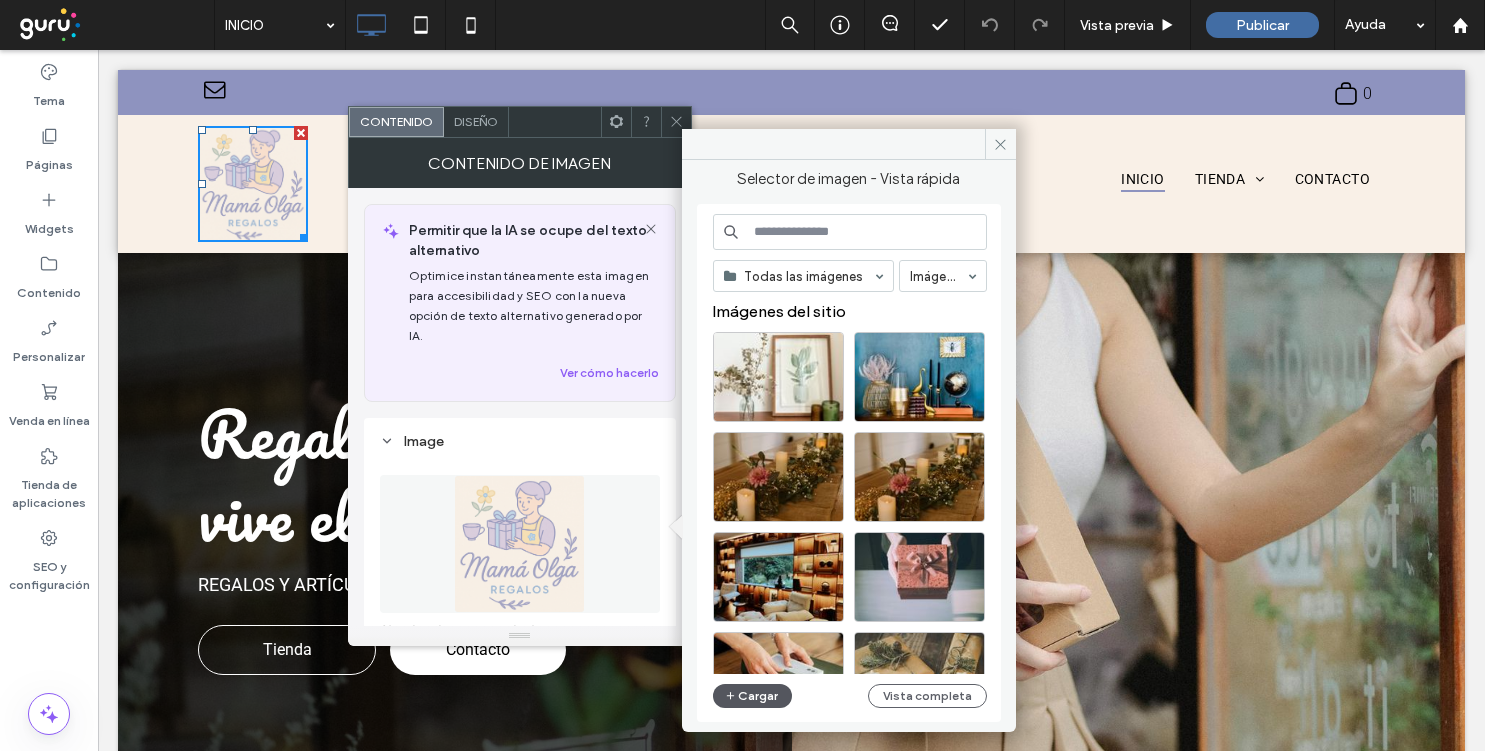 click on "Cargar" at bounding box center [753, 696] 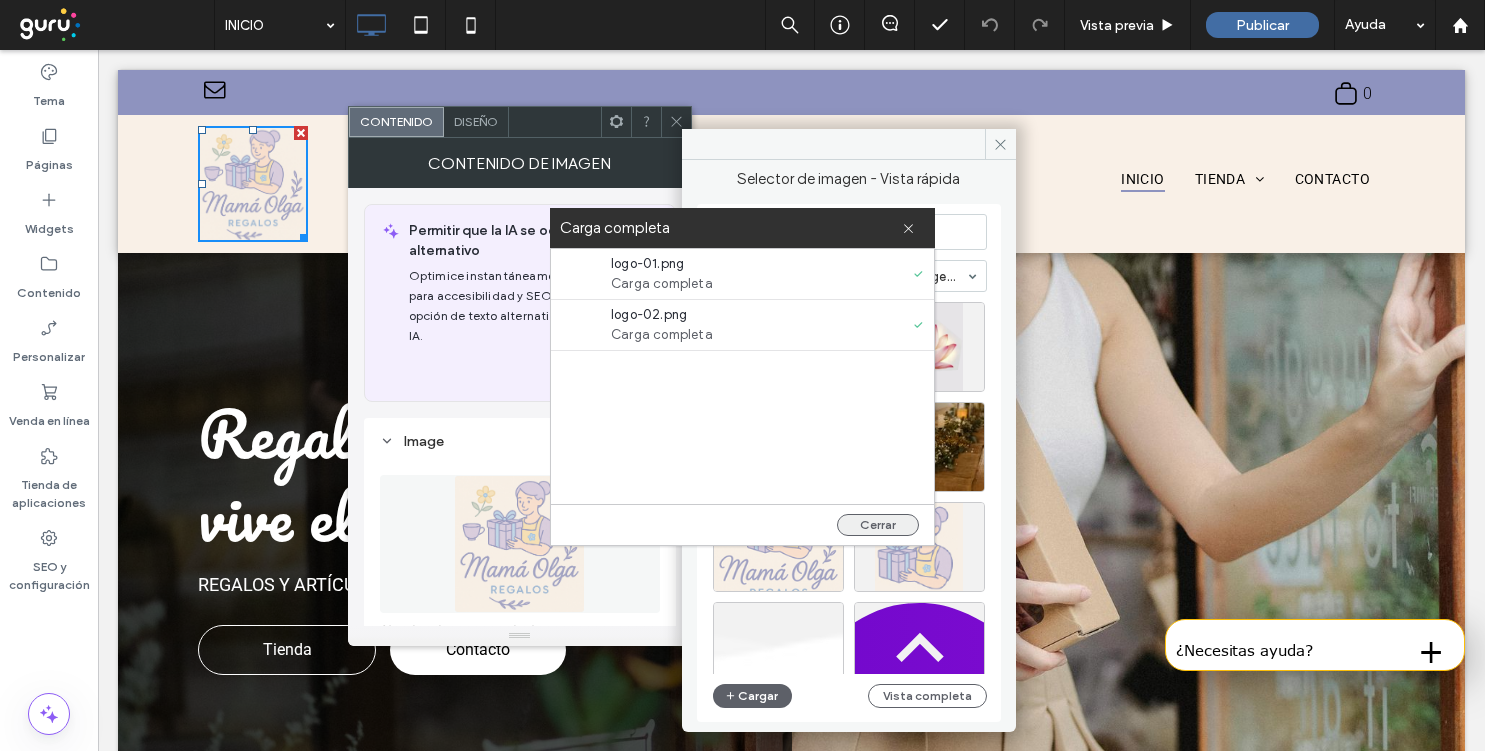 click on "Cerrar" at bounding box center [878, 525] 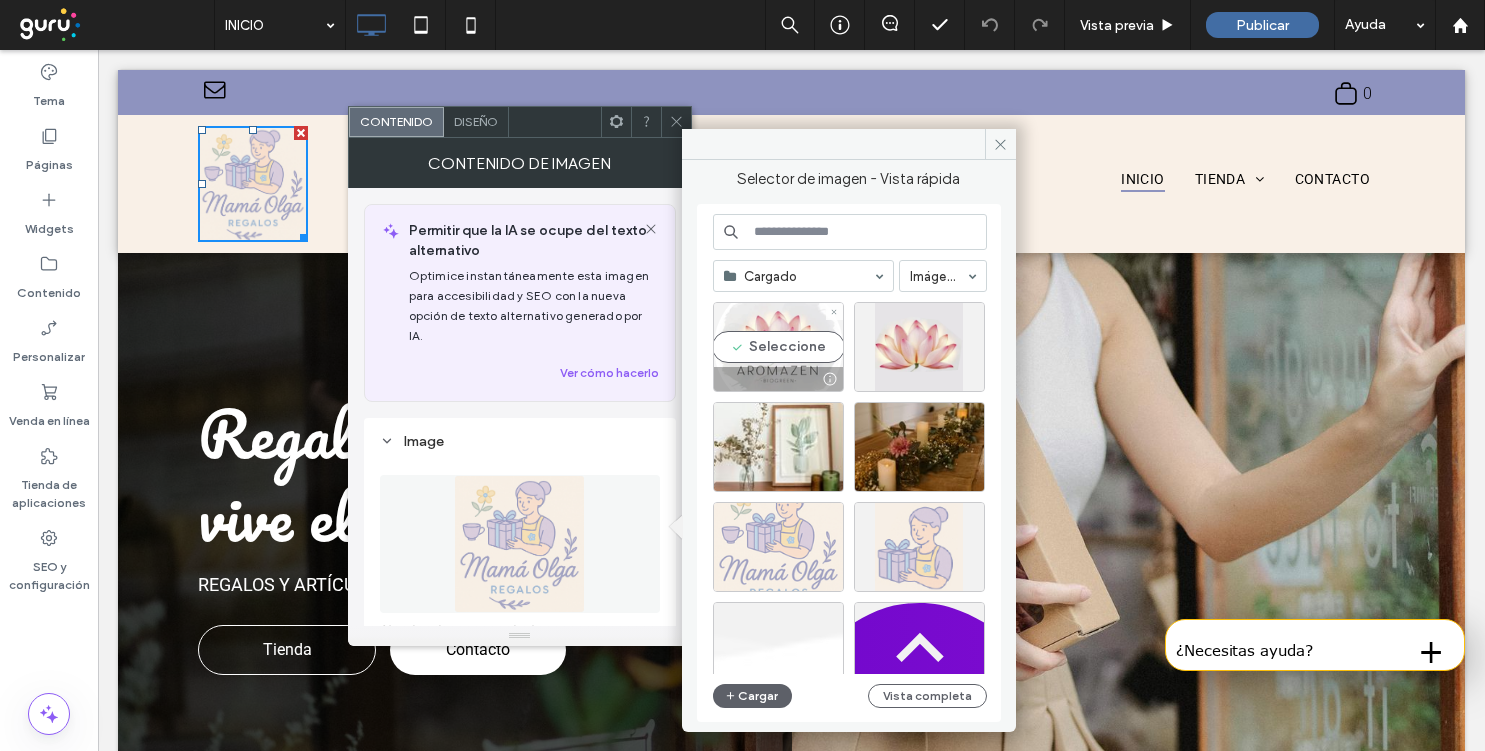 click on "Seleccione" at bounding box center (778, 347) 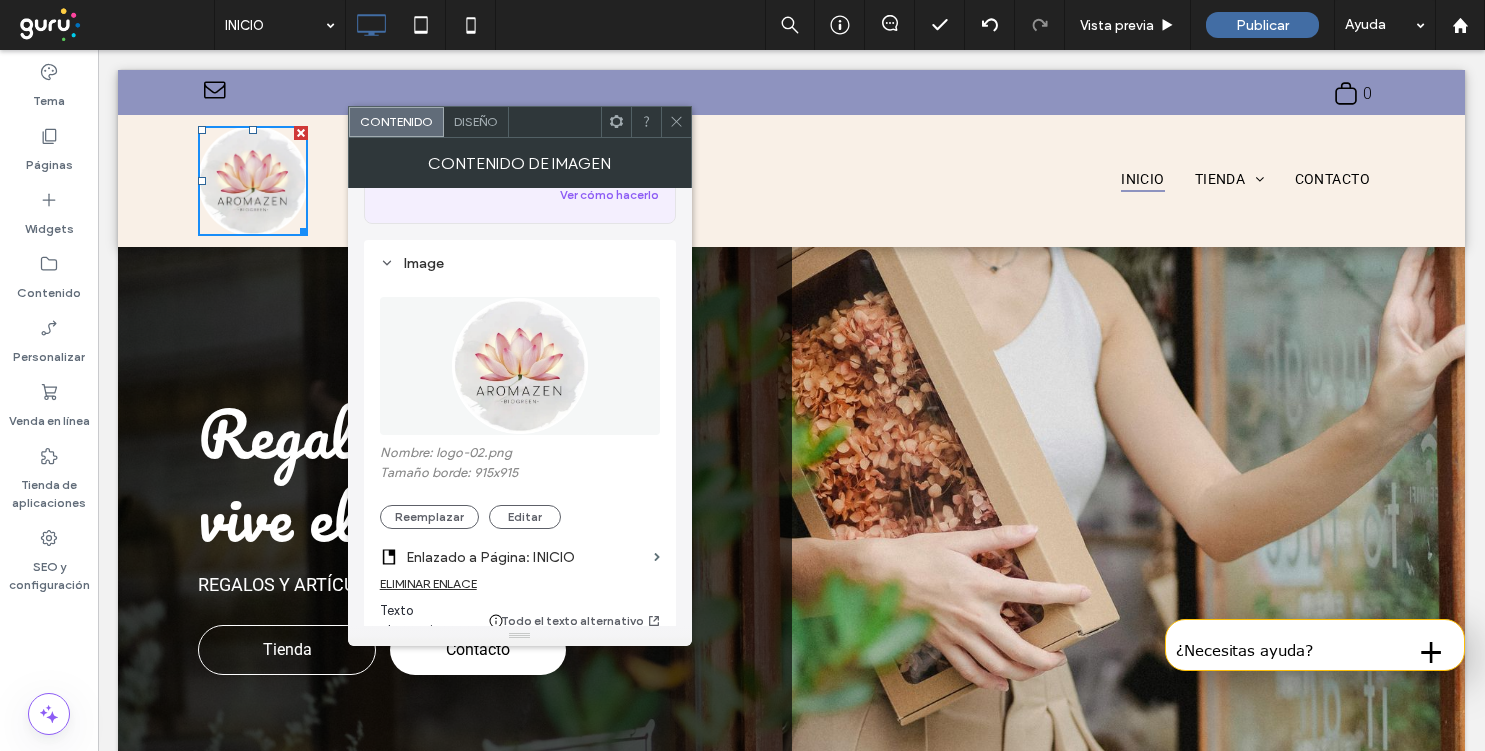 scroll, scrollTop: 250, scrollLeft: 0, axis: vertical 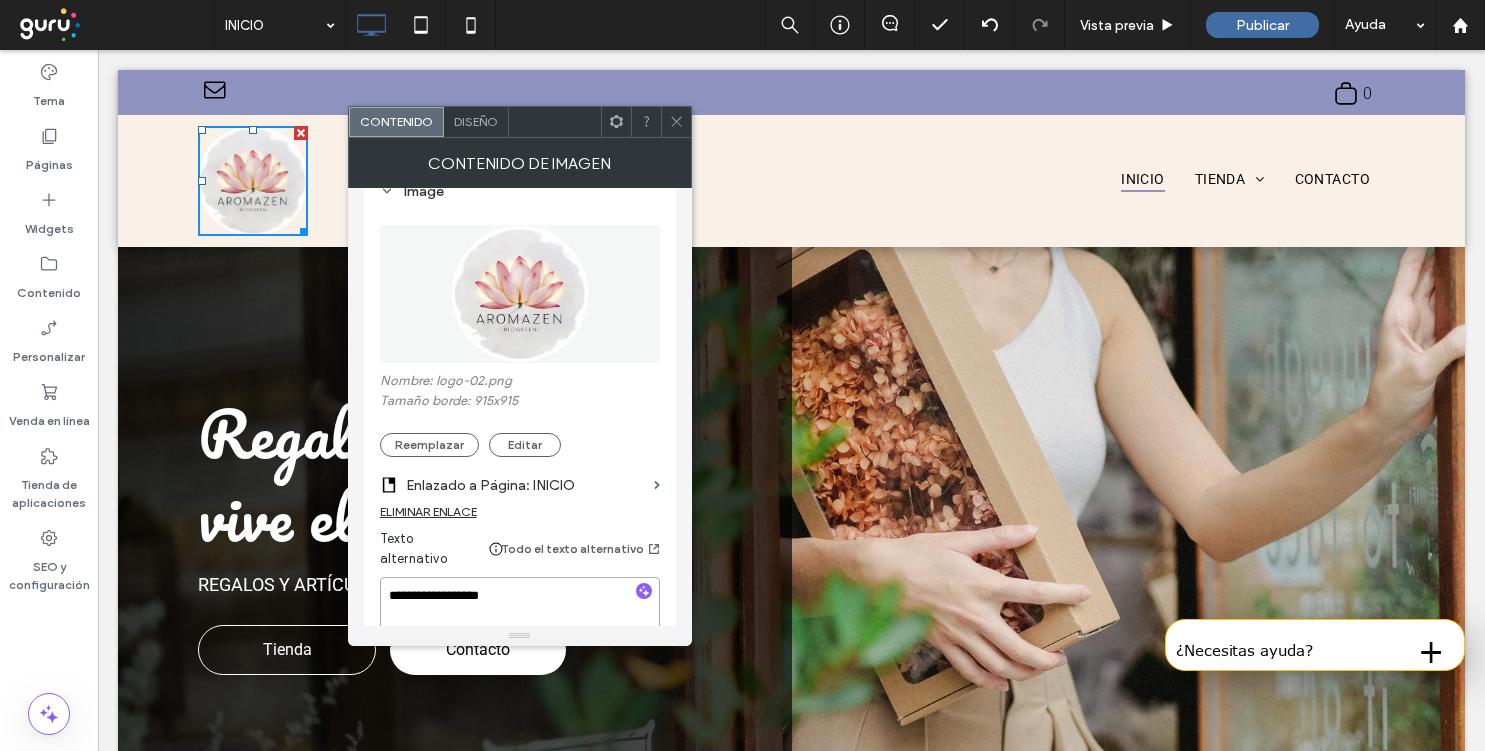 click on "**********" at bounding box center [520, 605] 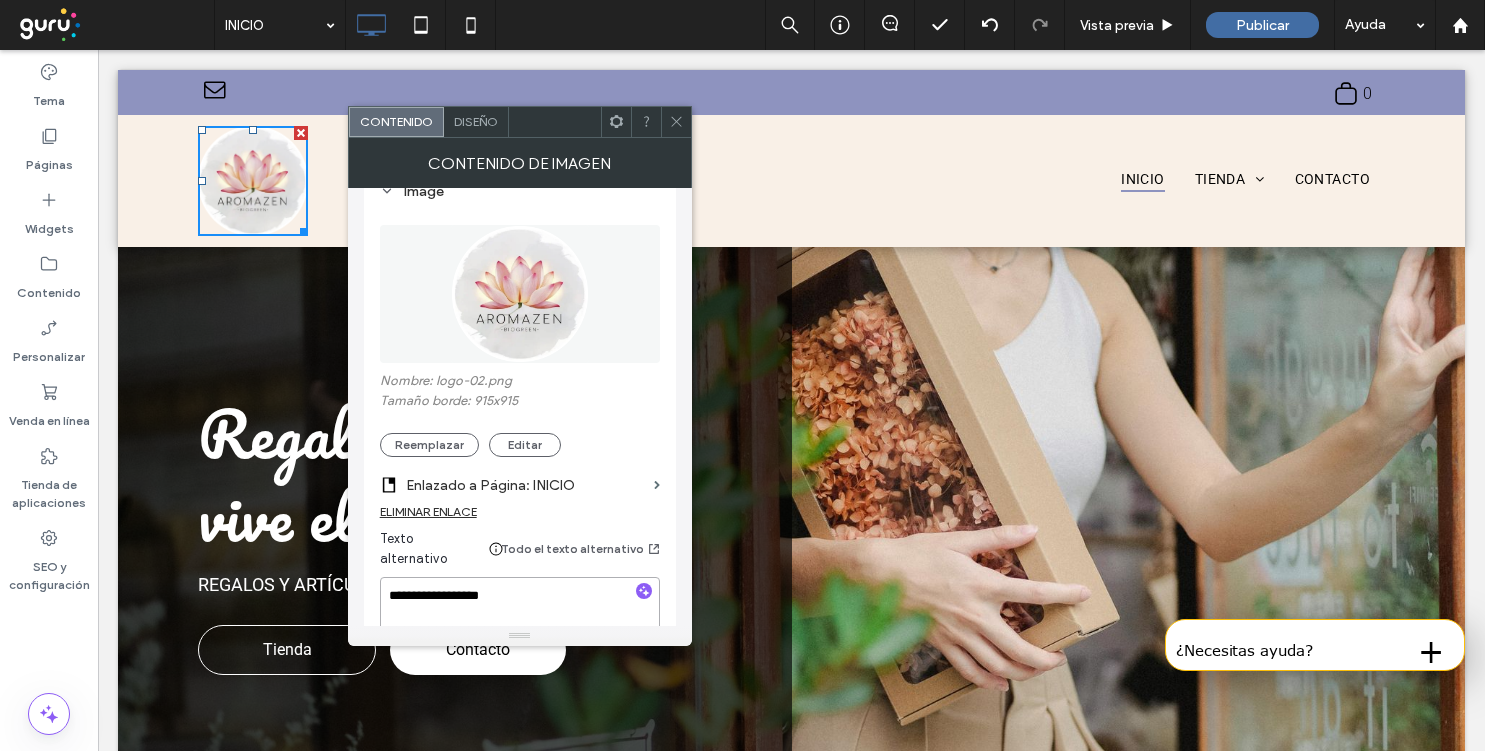 paste 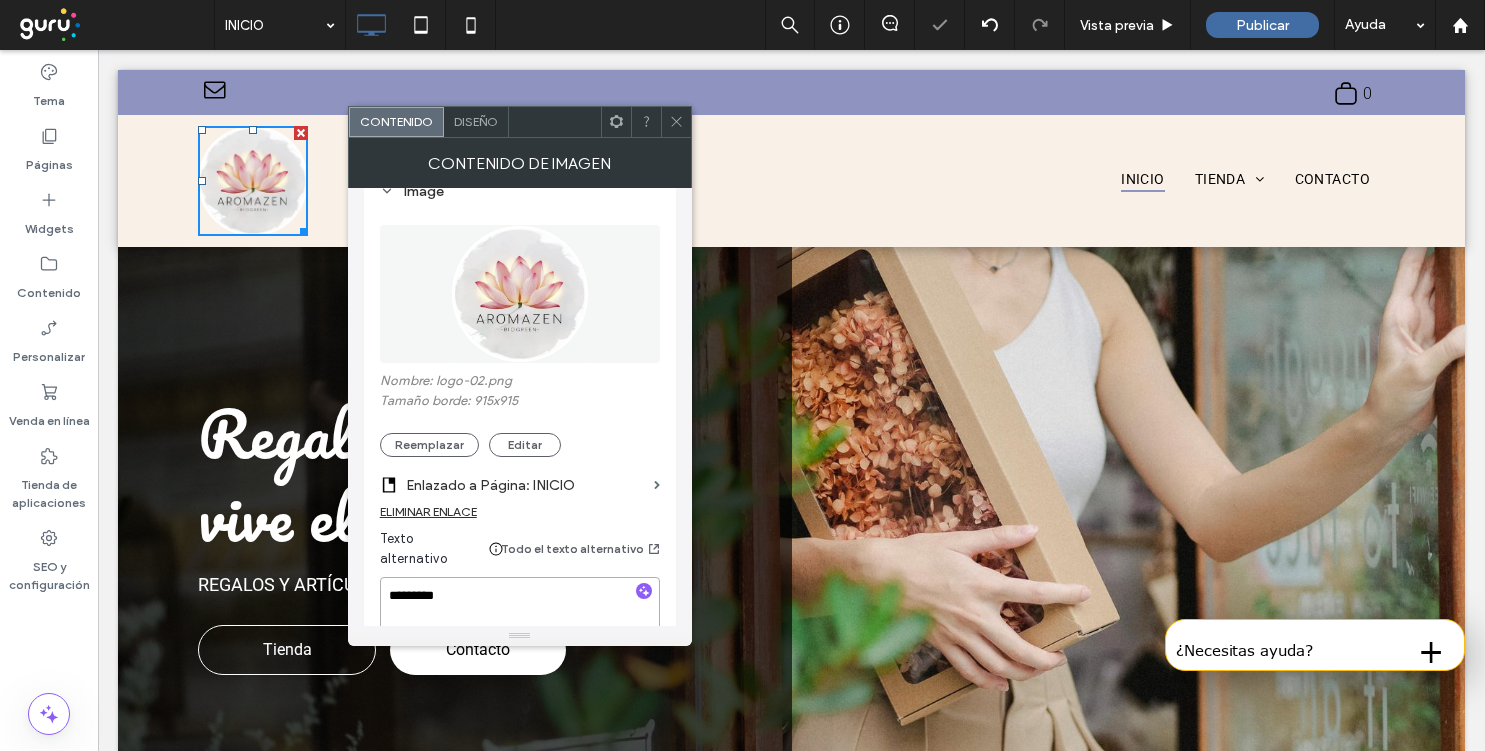type on "*********" 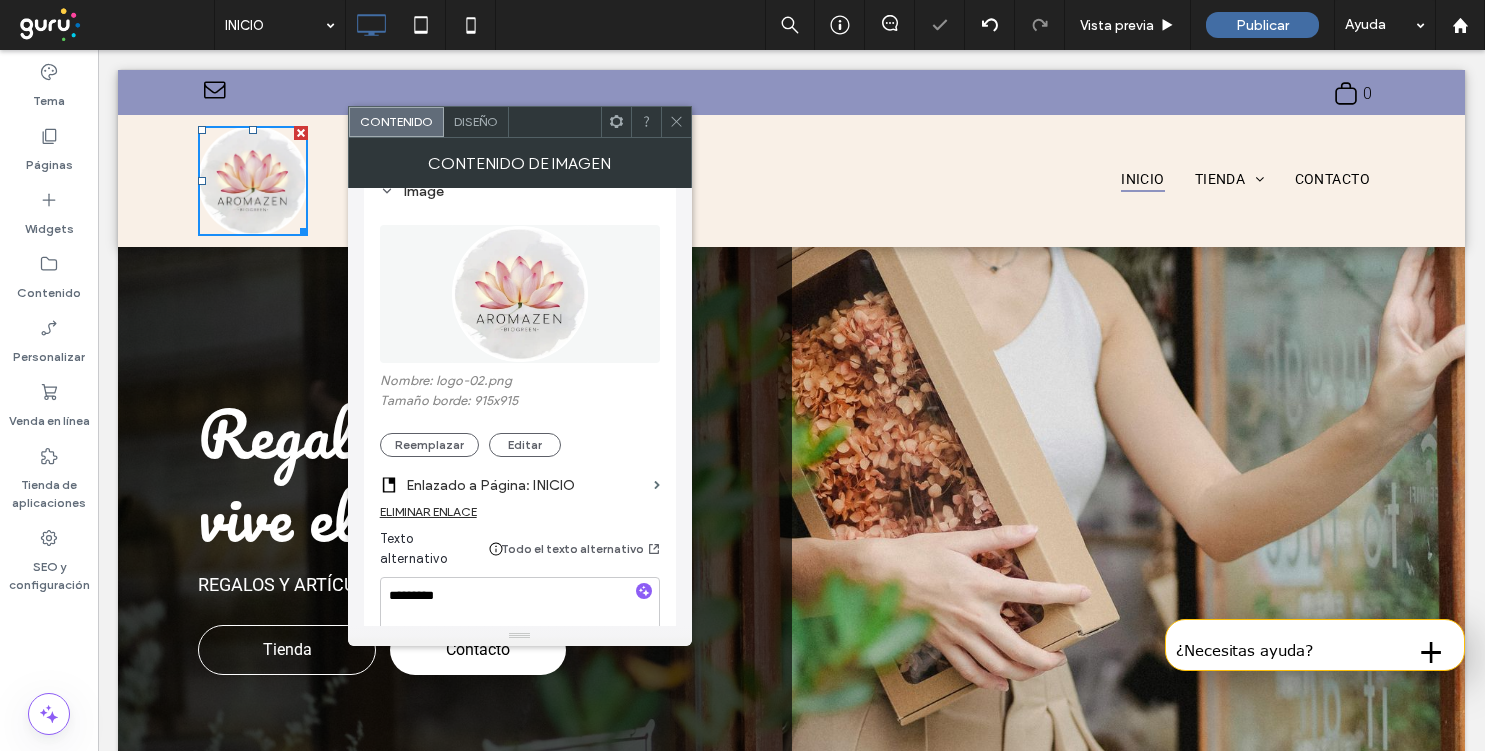 click at bounding box center [676, 122] 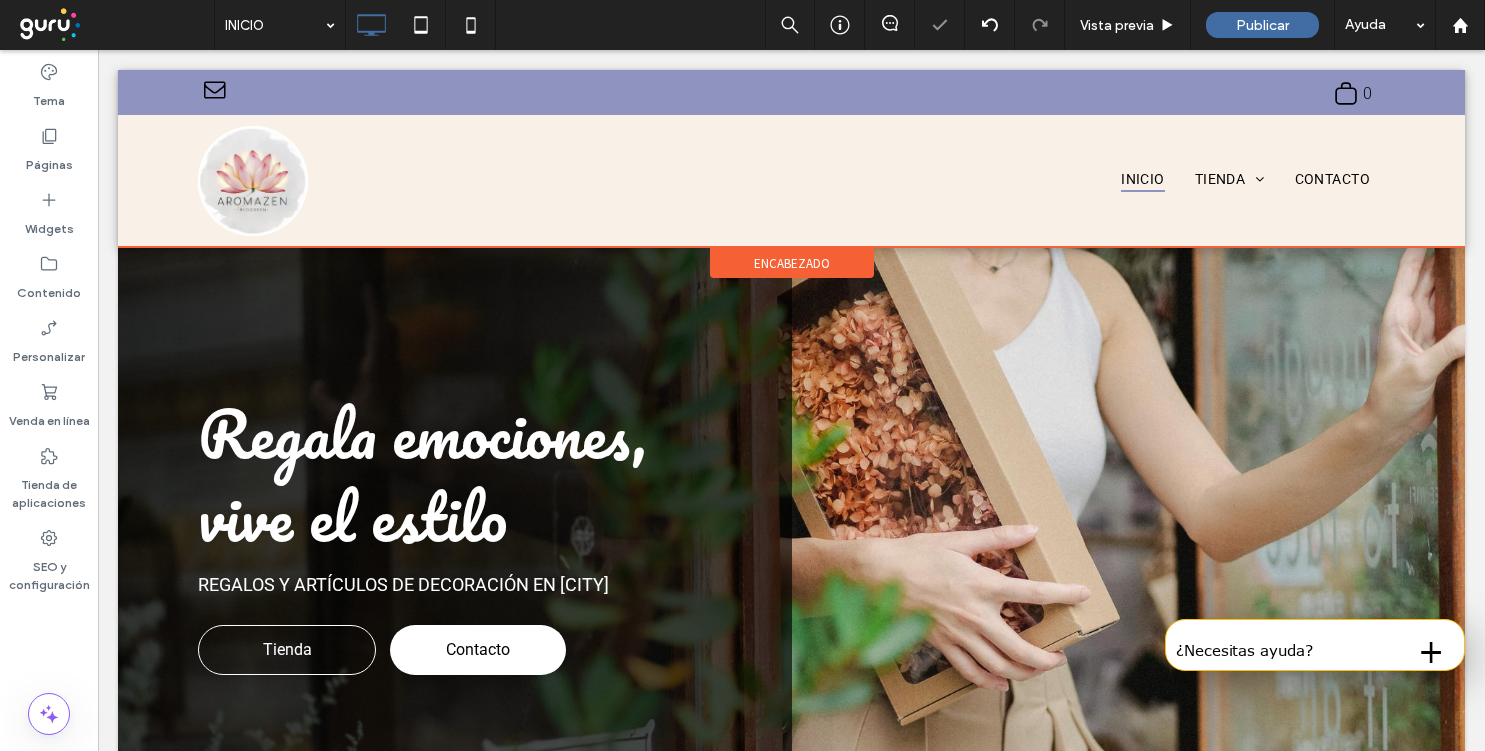 click on "encabezado" at bounding box center (792, 263) 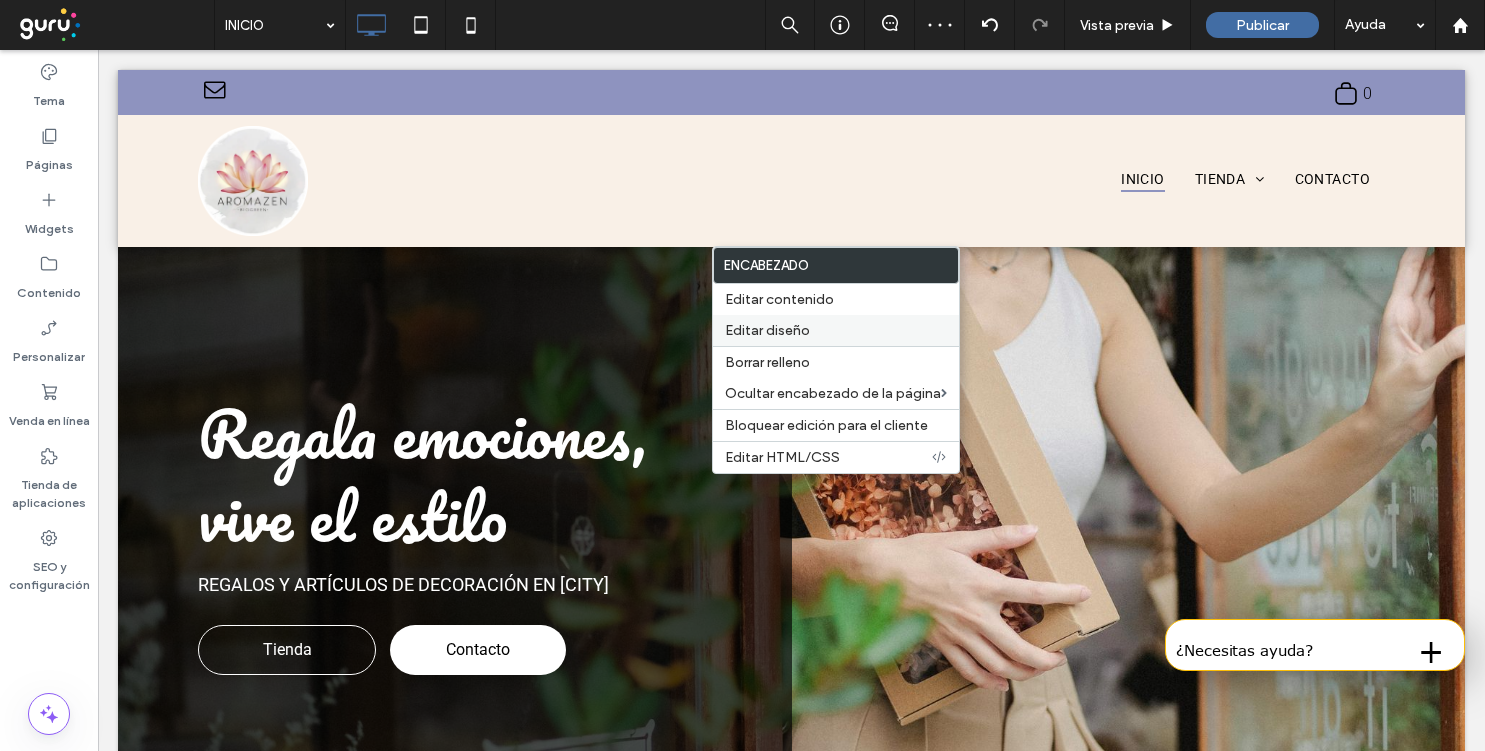click on "Editar diseño" at bounding box center (836, 330) 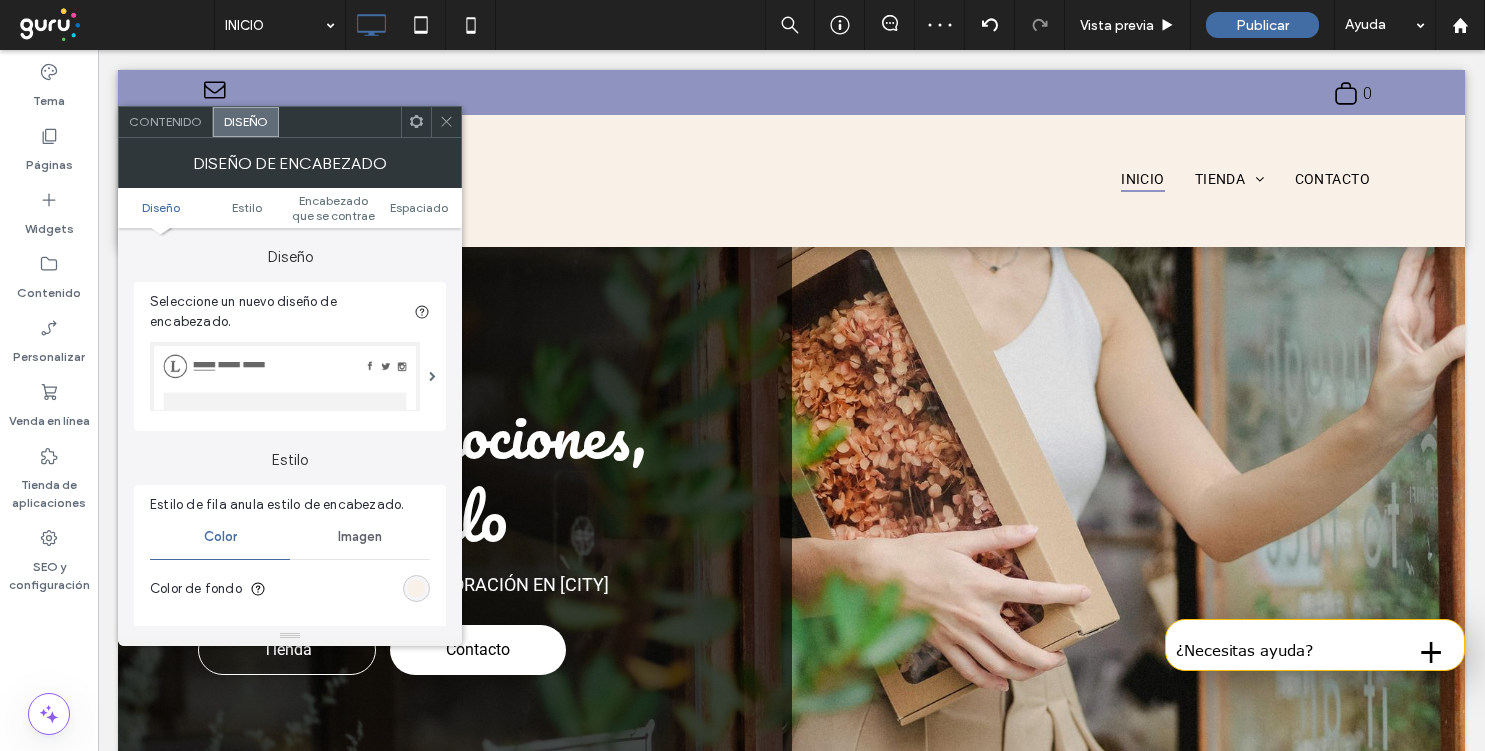 click at bounding box center [416, 588] 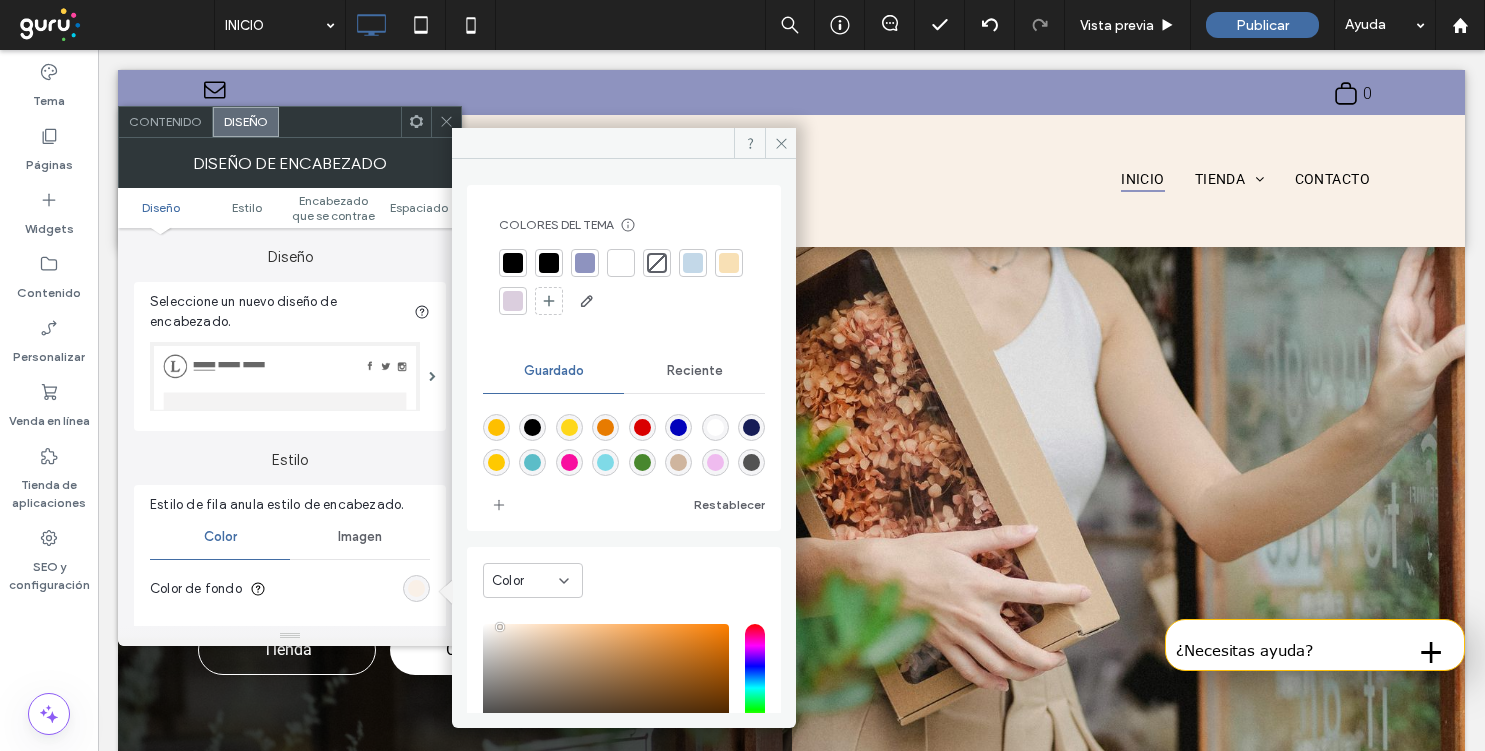 click at bounding box center [621, 263] 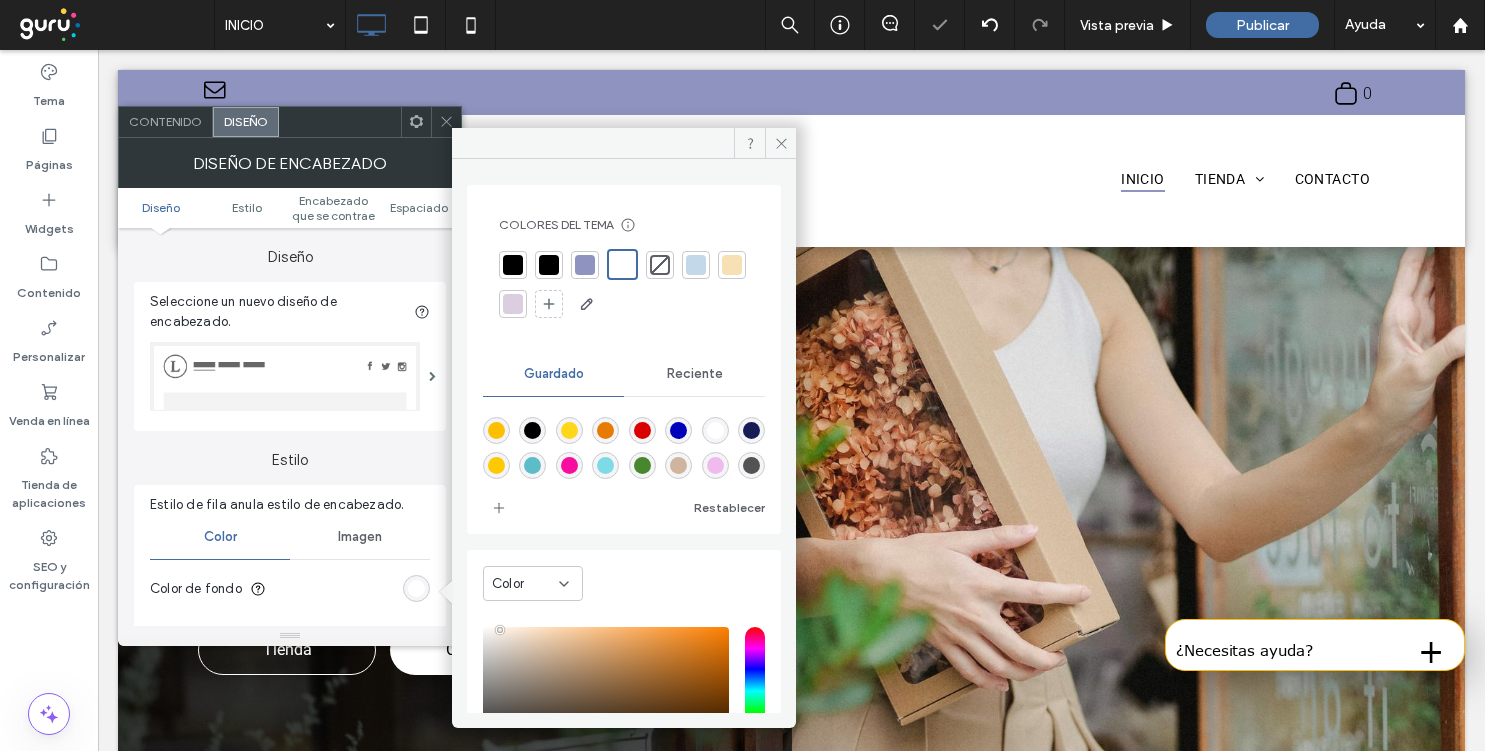 click 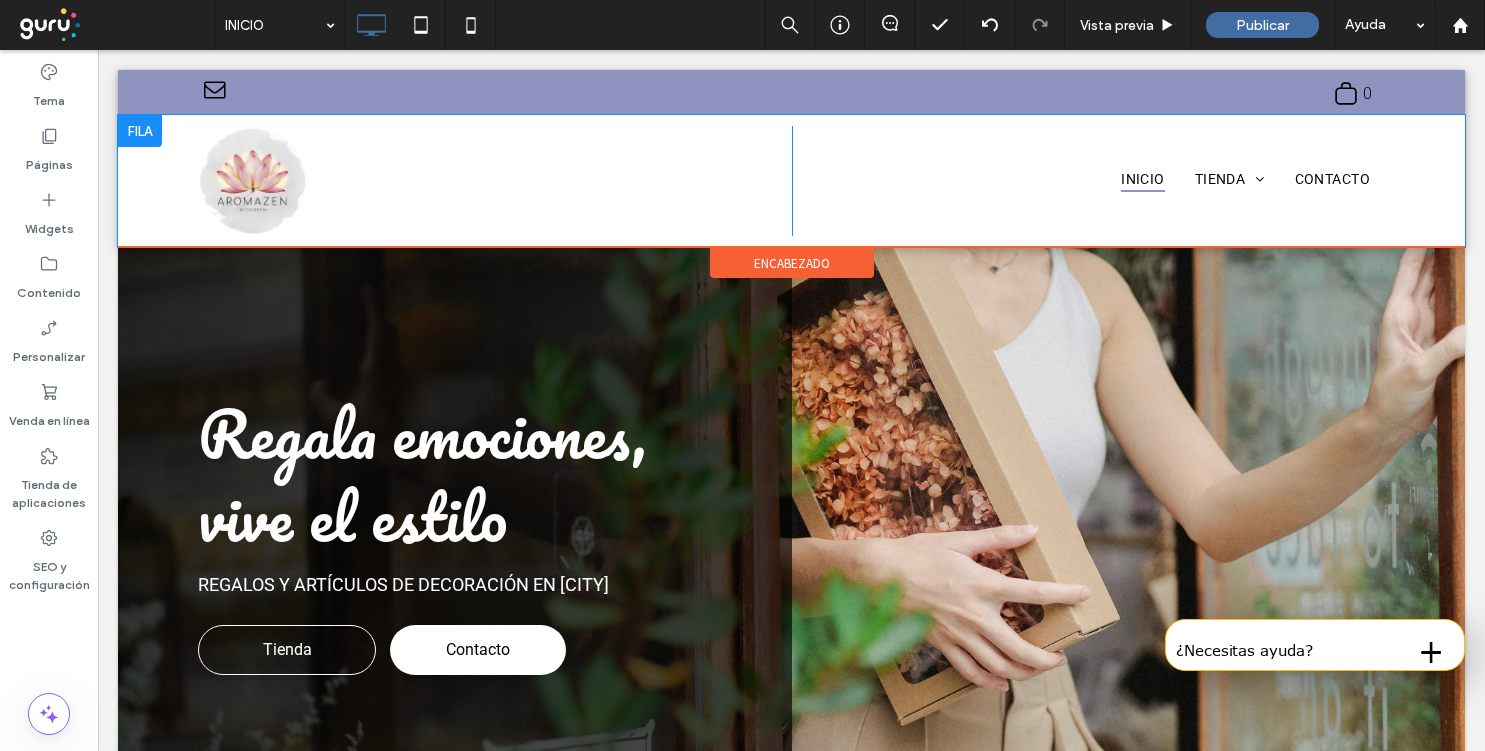 click at bounding box center (140, 131) 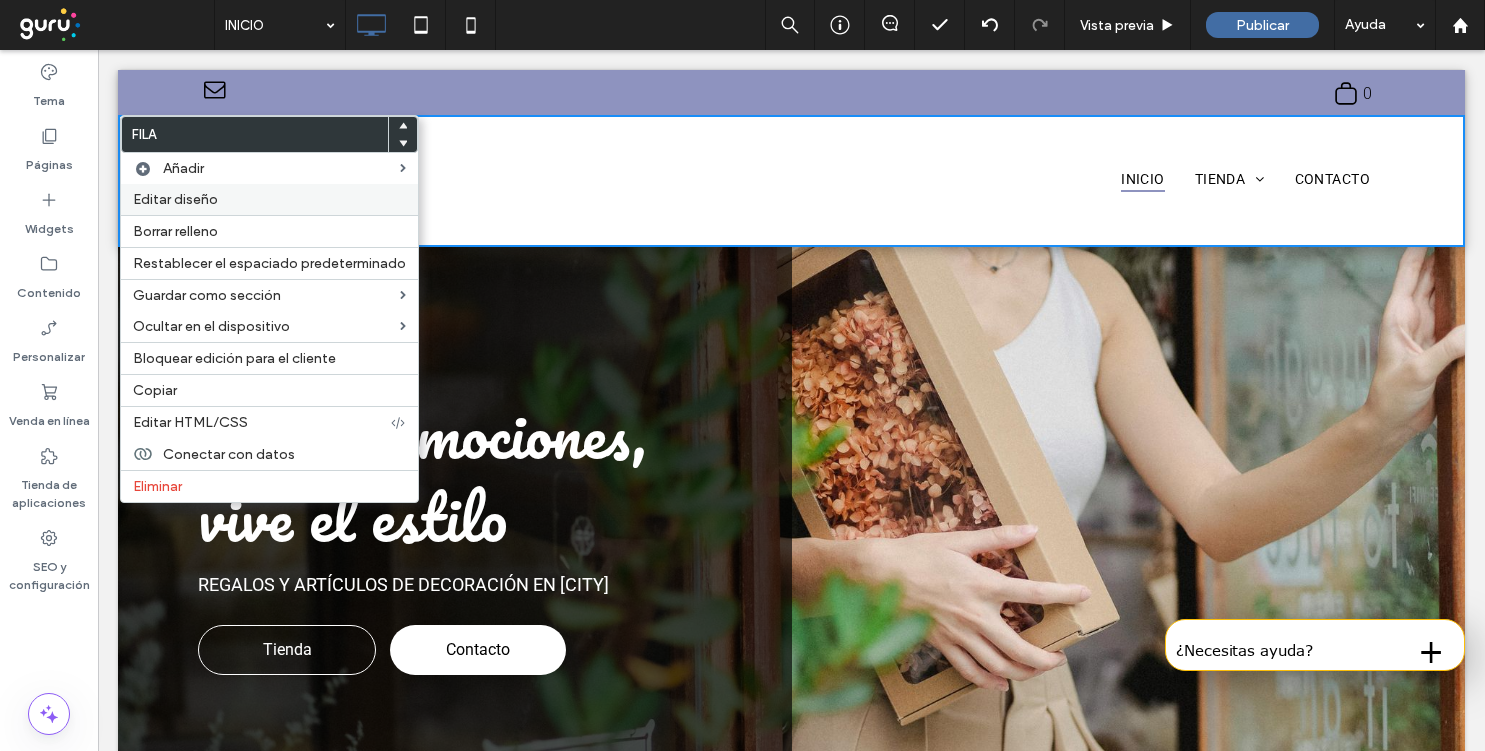 click on "Editar diseño" at bounding box center (175, 199) 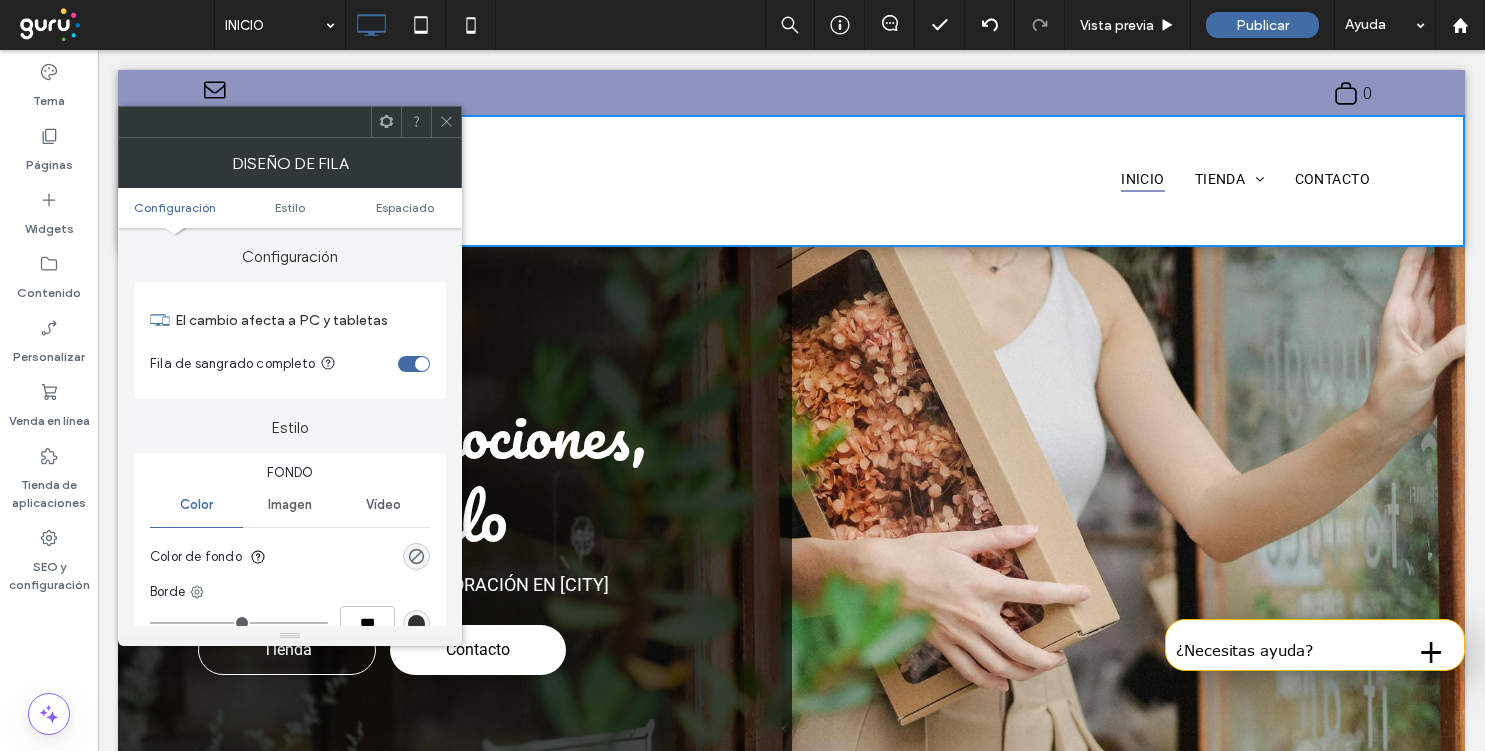 click on "Configuración Estilo Espaciado" at bounding box center [290, 208] 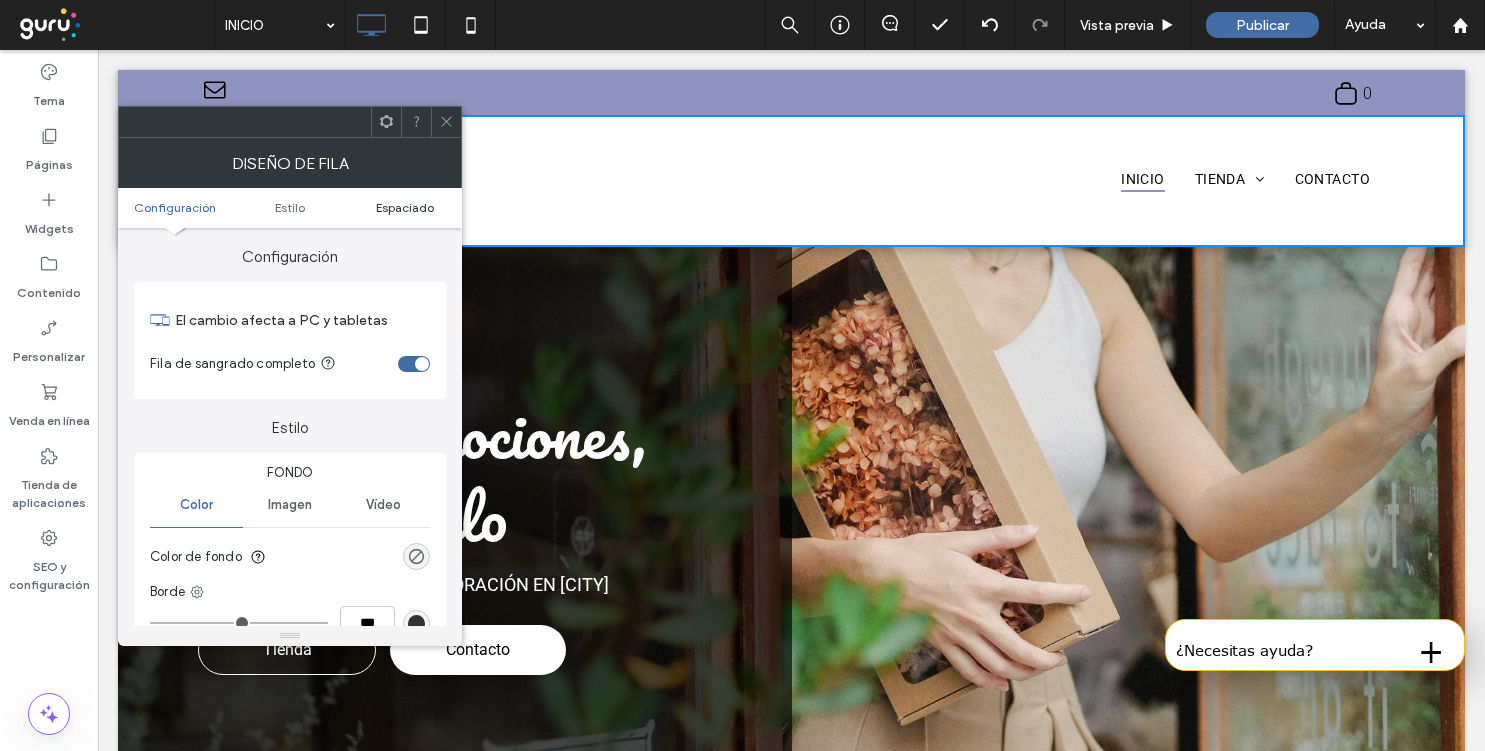 click on "Espaciado" at bounding box center [405, 207] 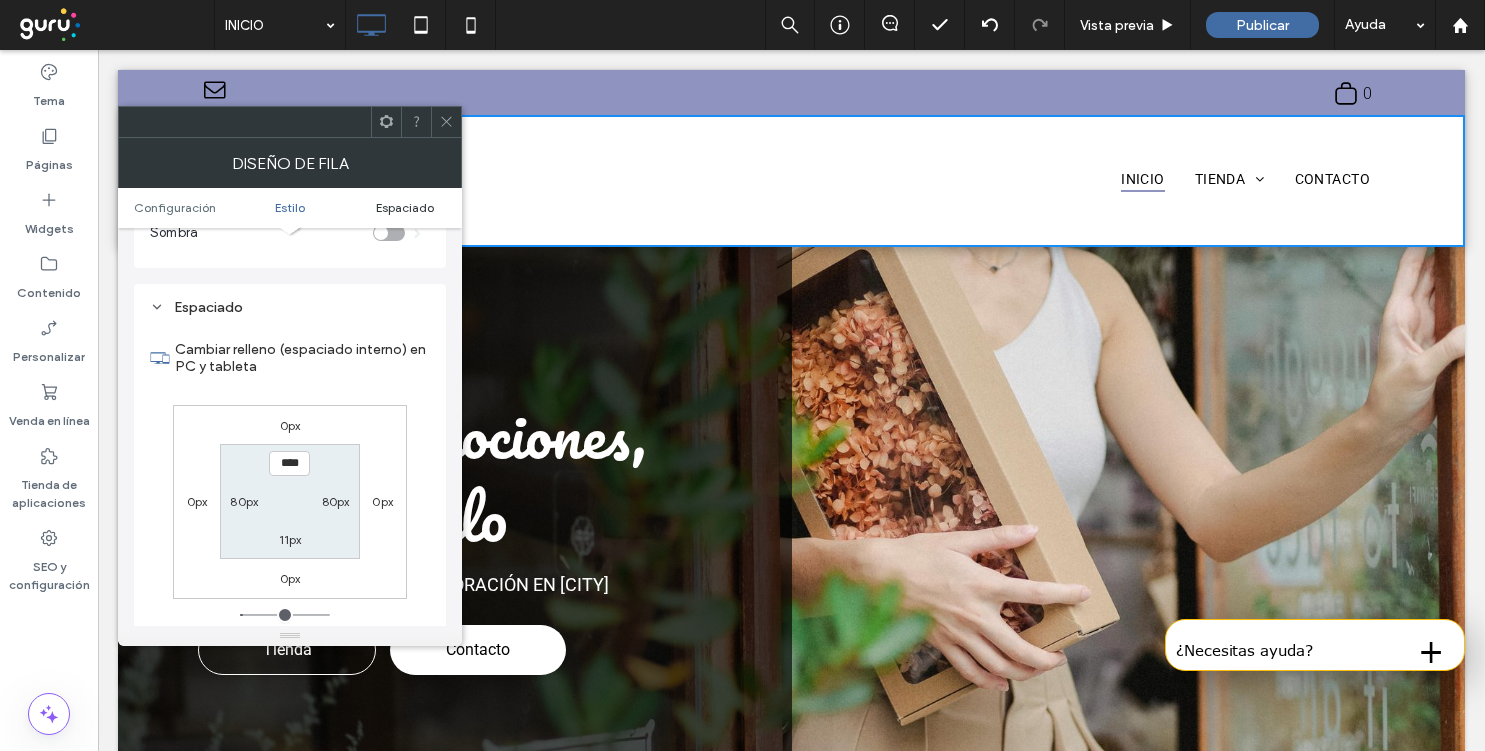 scroll, scrollTop: 503, scrollLeft: 0, axis: vertical 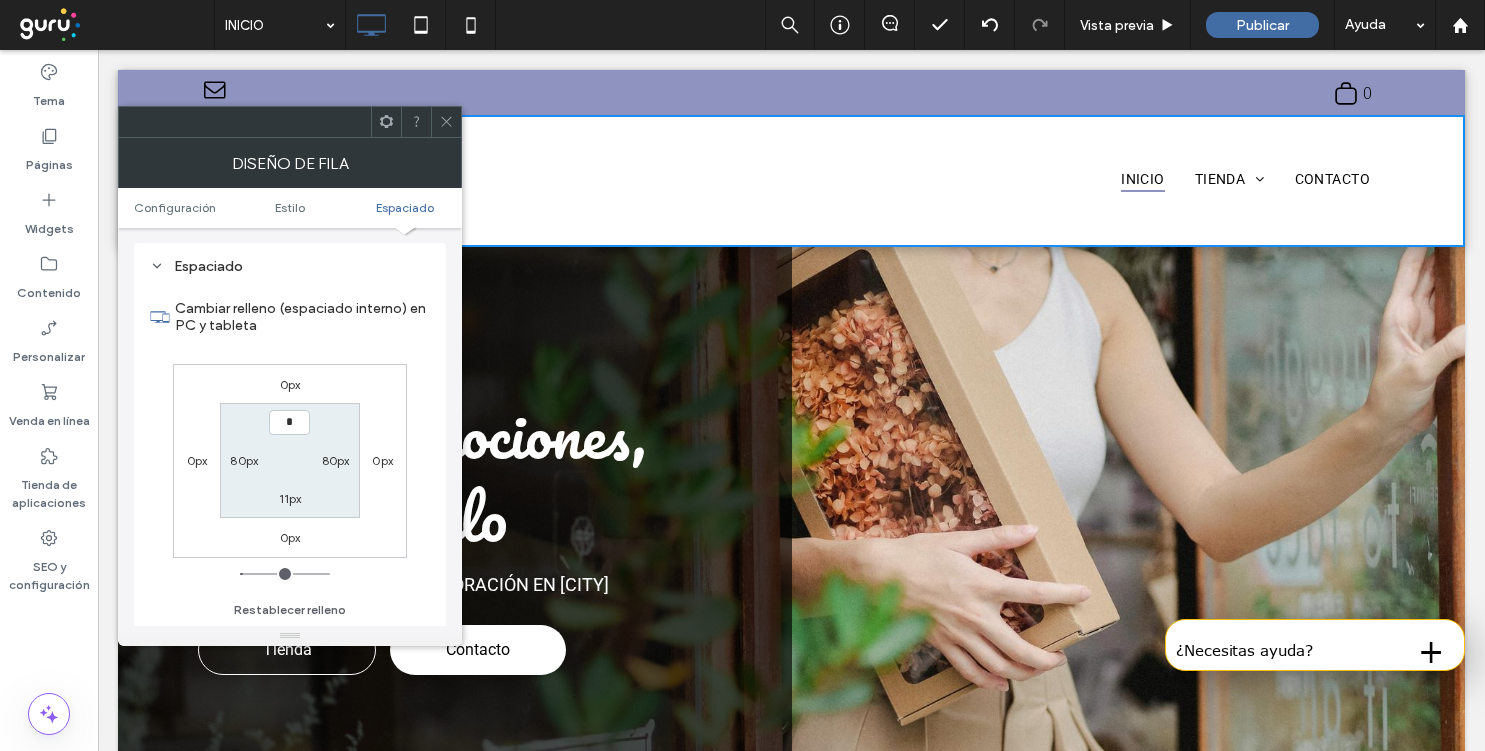type on "***" 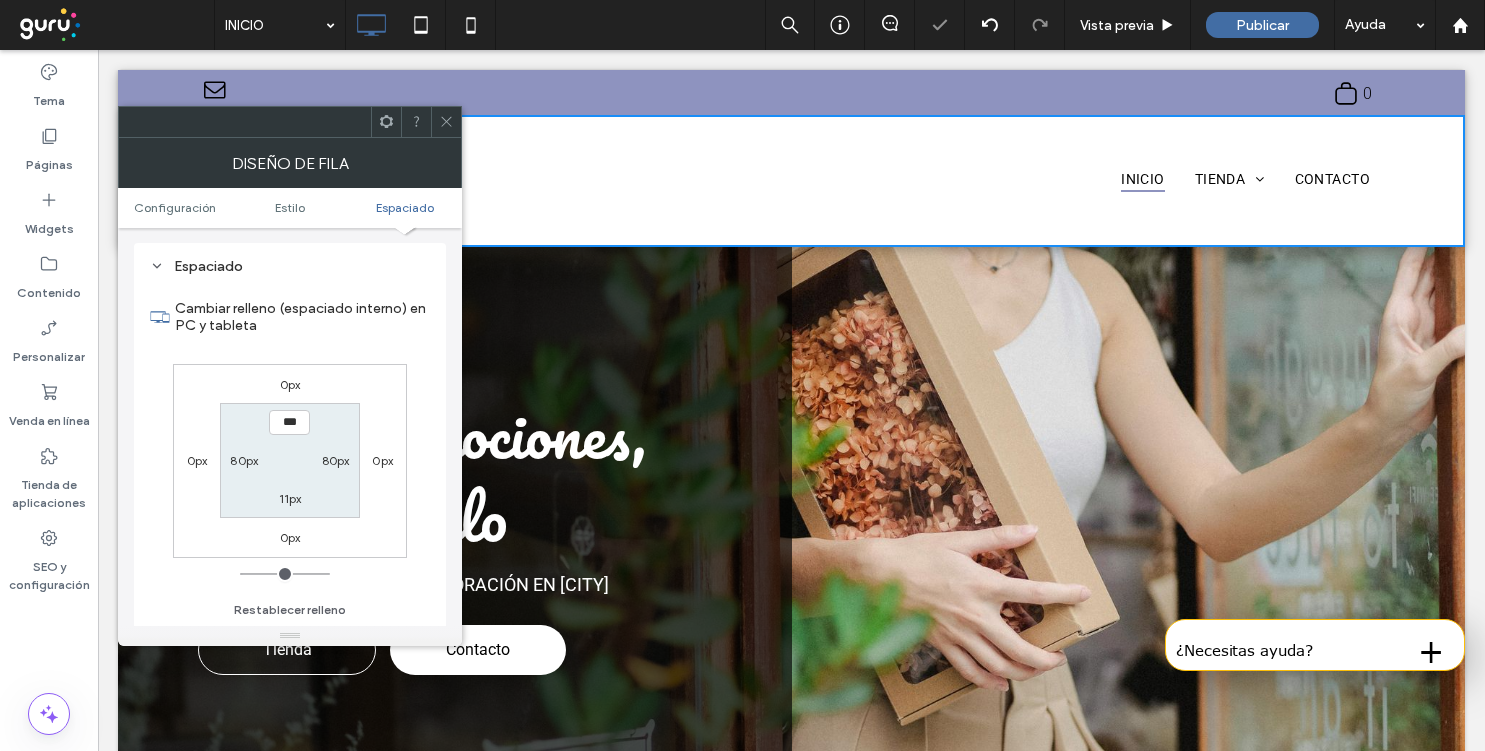 click on "11px" at bounding box center [290, 498] 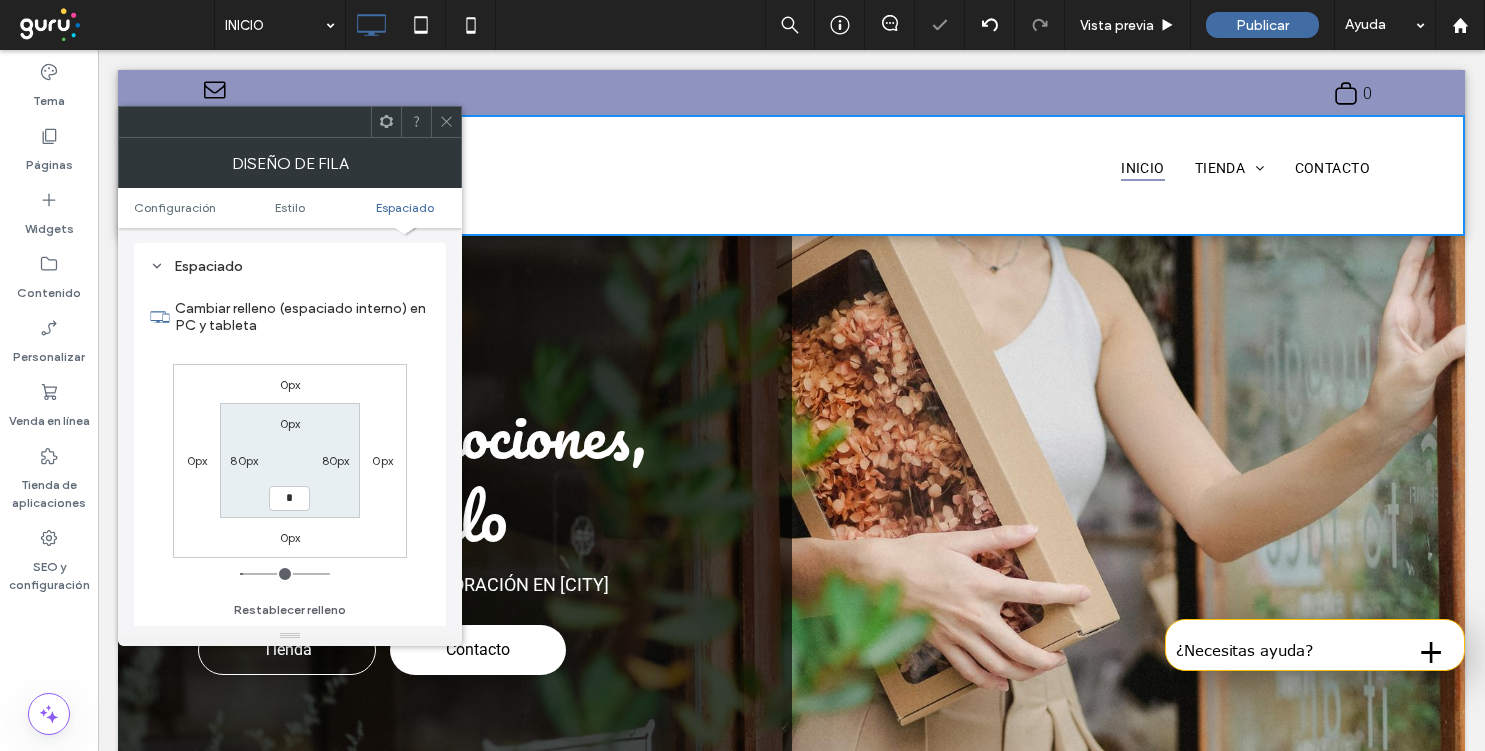 type on "*" 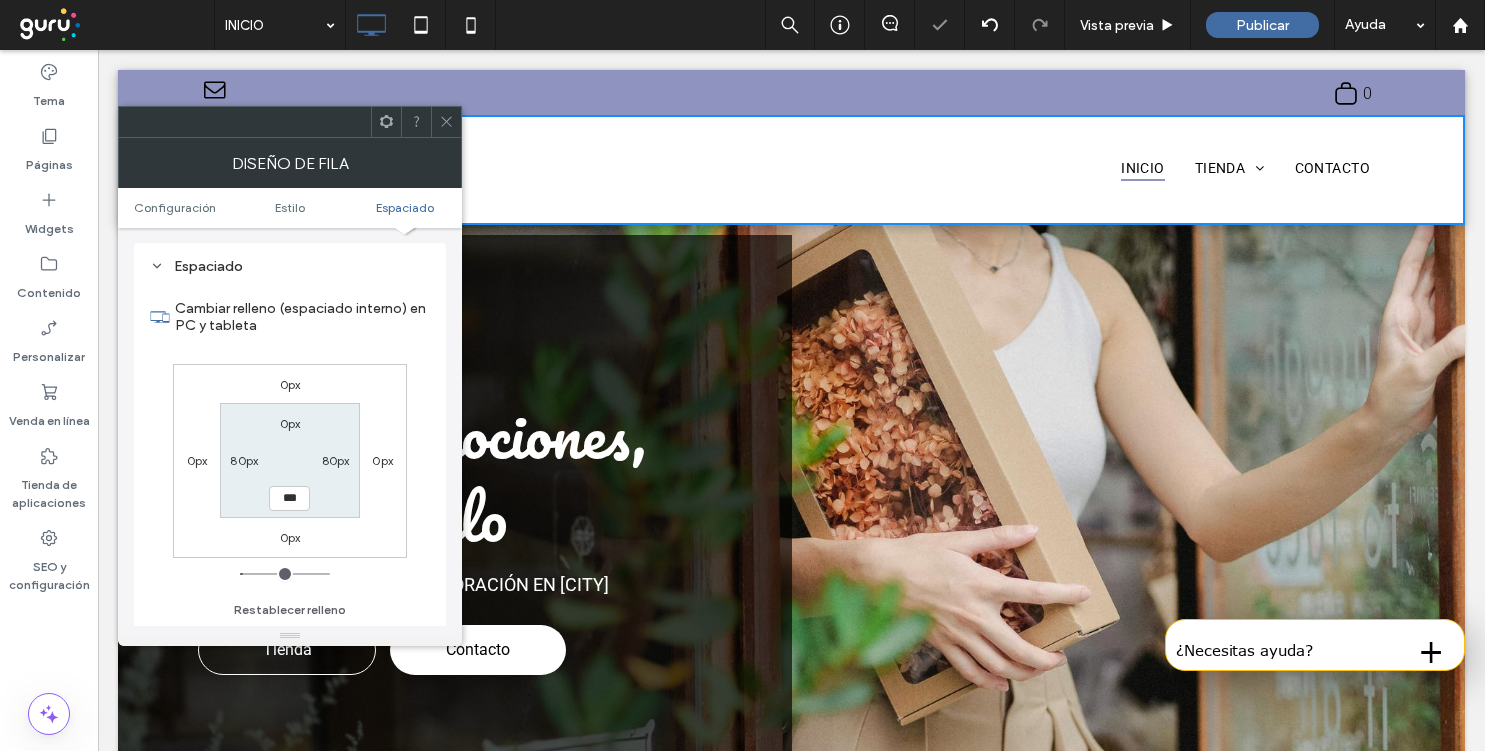 click on "0px" at bounding box center (290, 423) 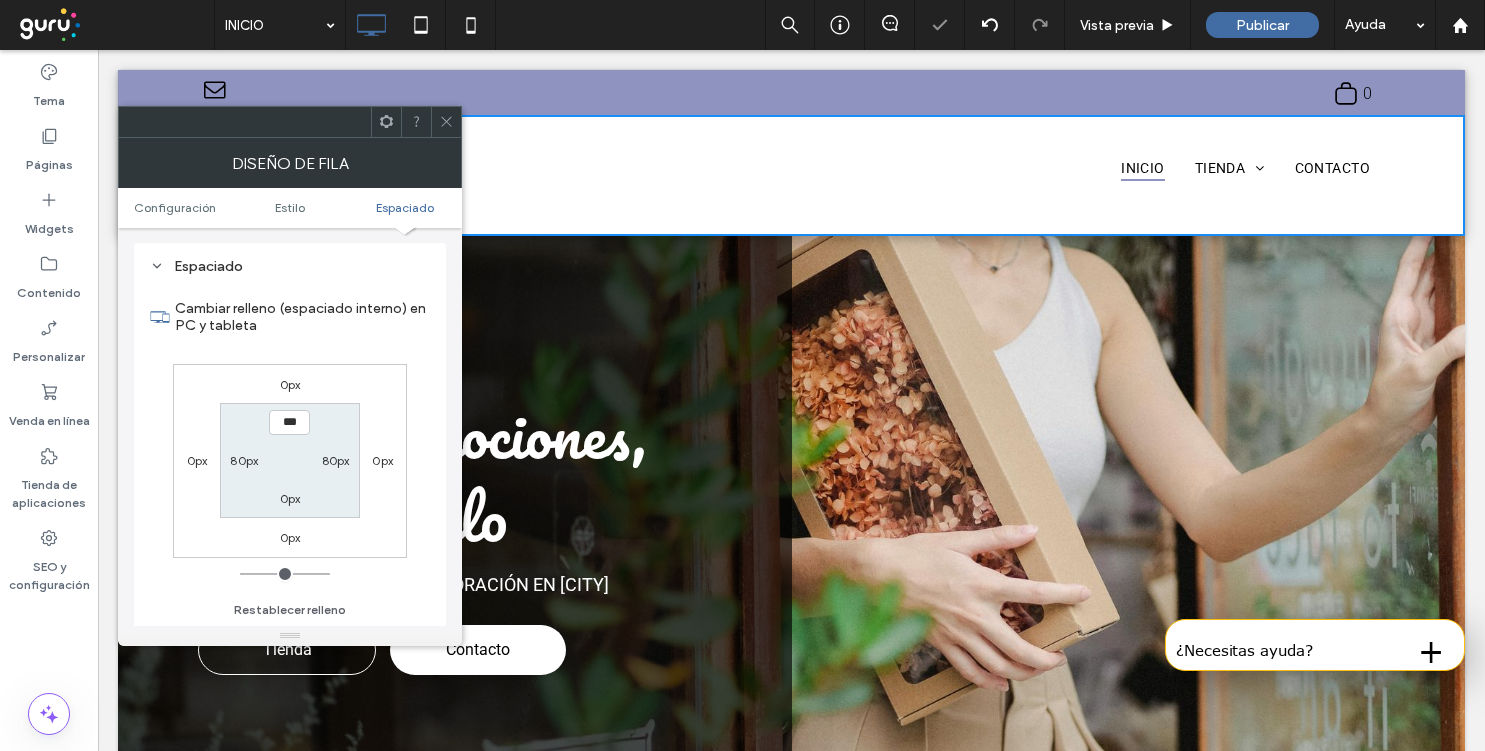 click 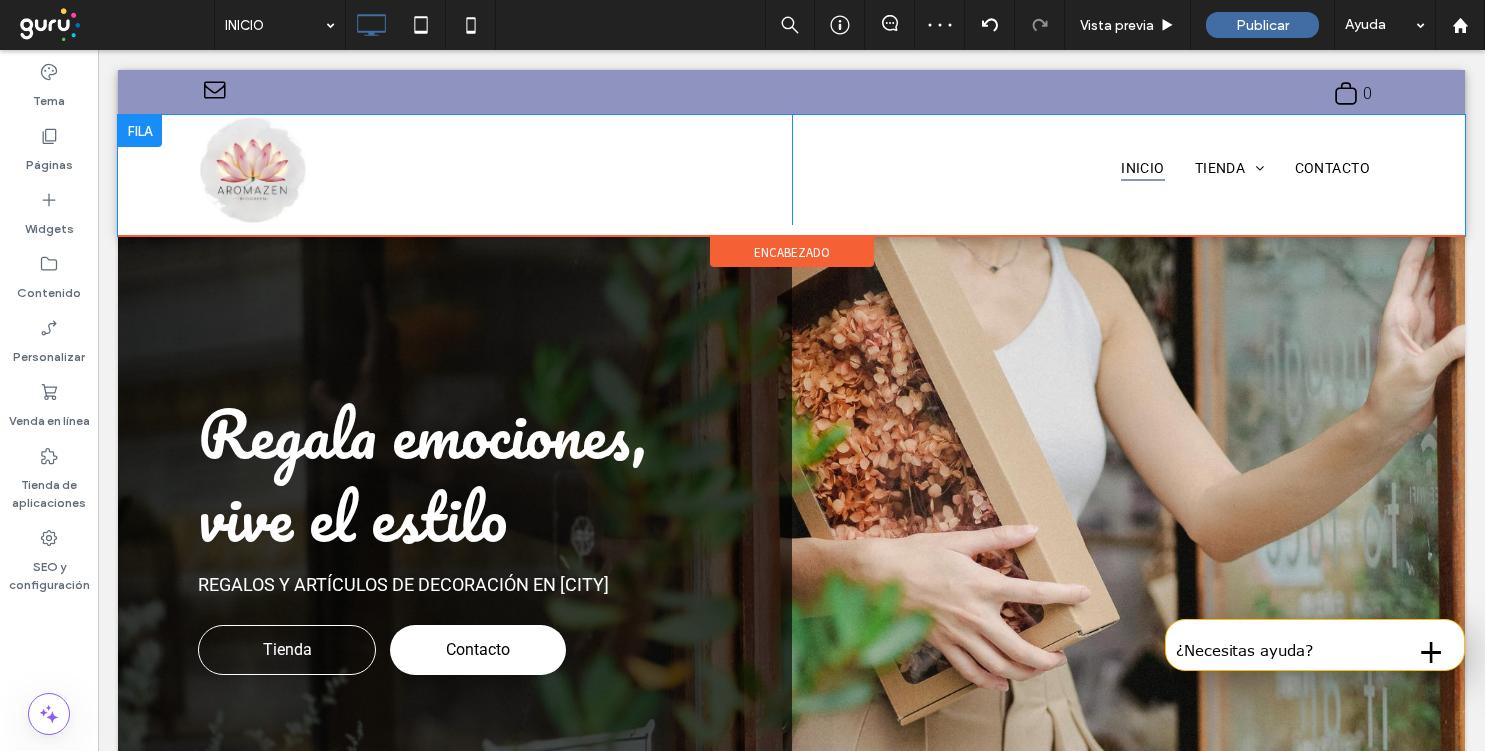 click on "Click To Paste
INICIO
TIENDA
Decoración
CONTACTO
Click To Paste" at bounding box center (791, 175) 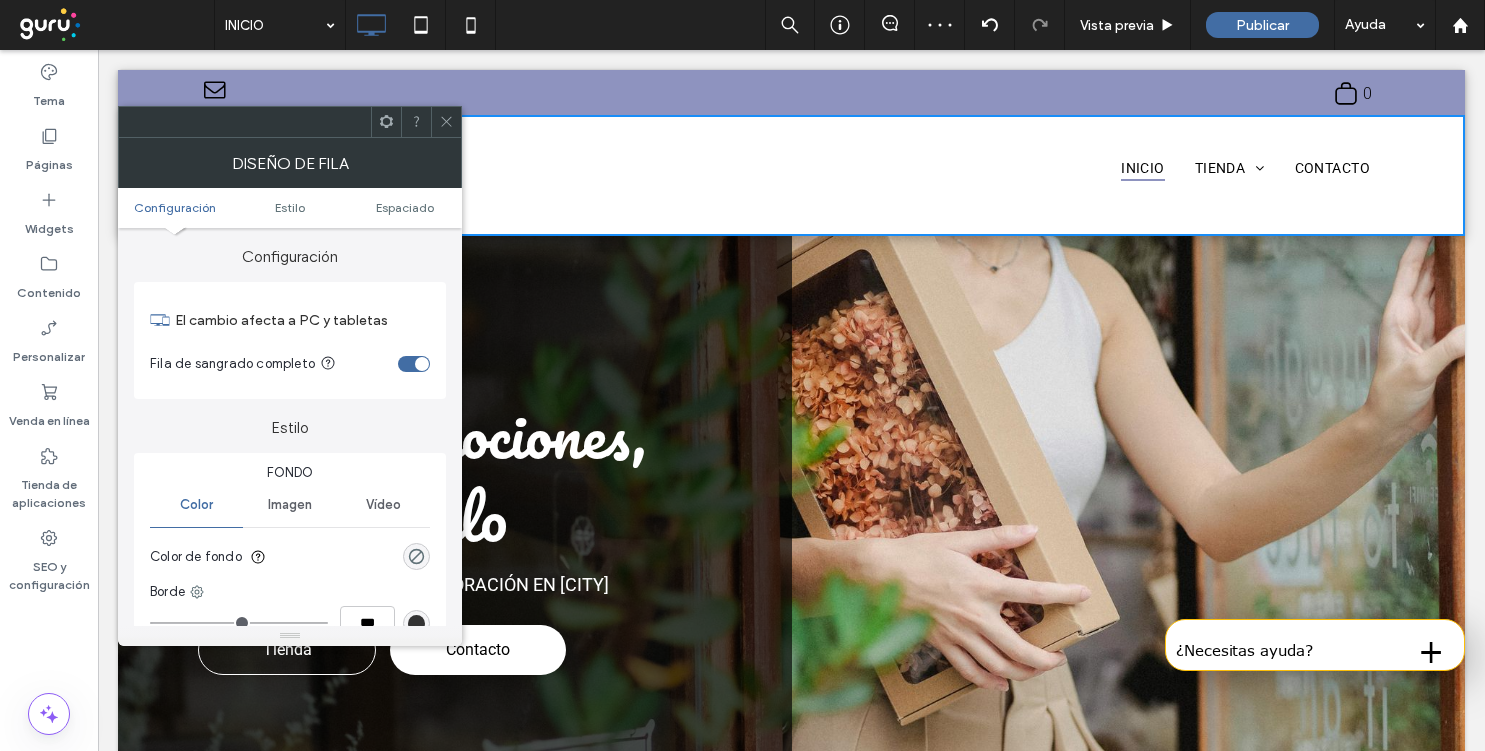 click 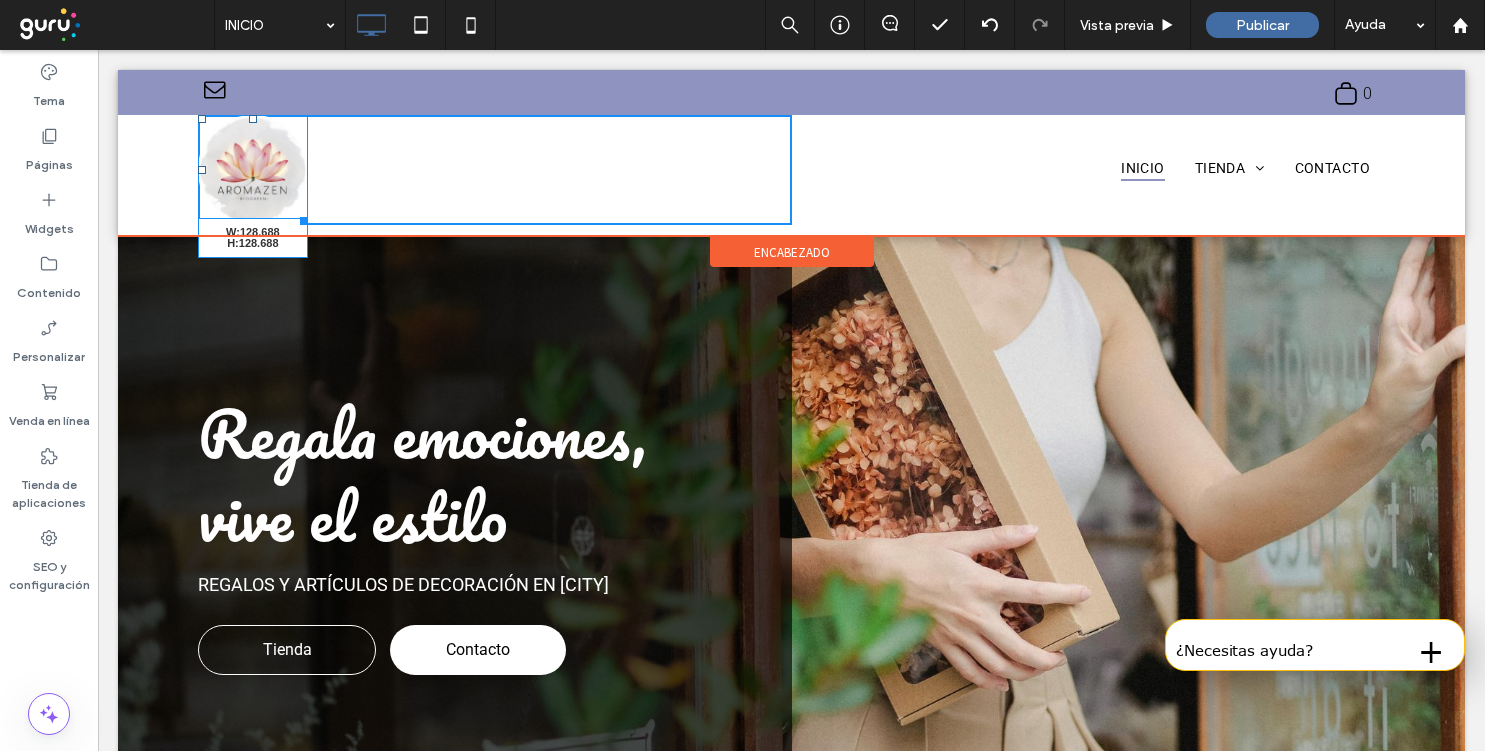 drag, startPoint x: 297, startPoint y: 212, endPoint x: 316, endPoint y: 231, distance: 26.870058 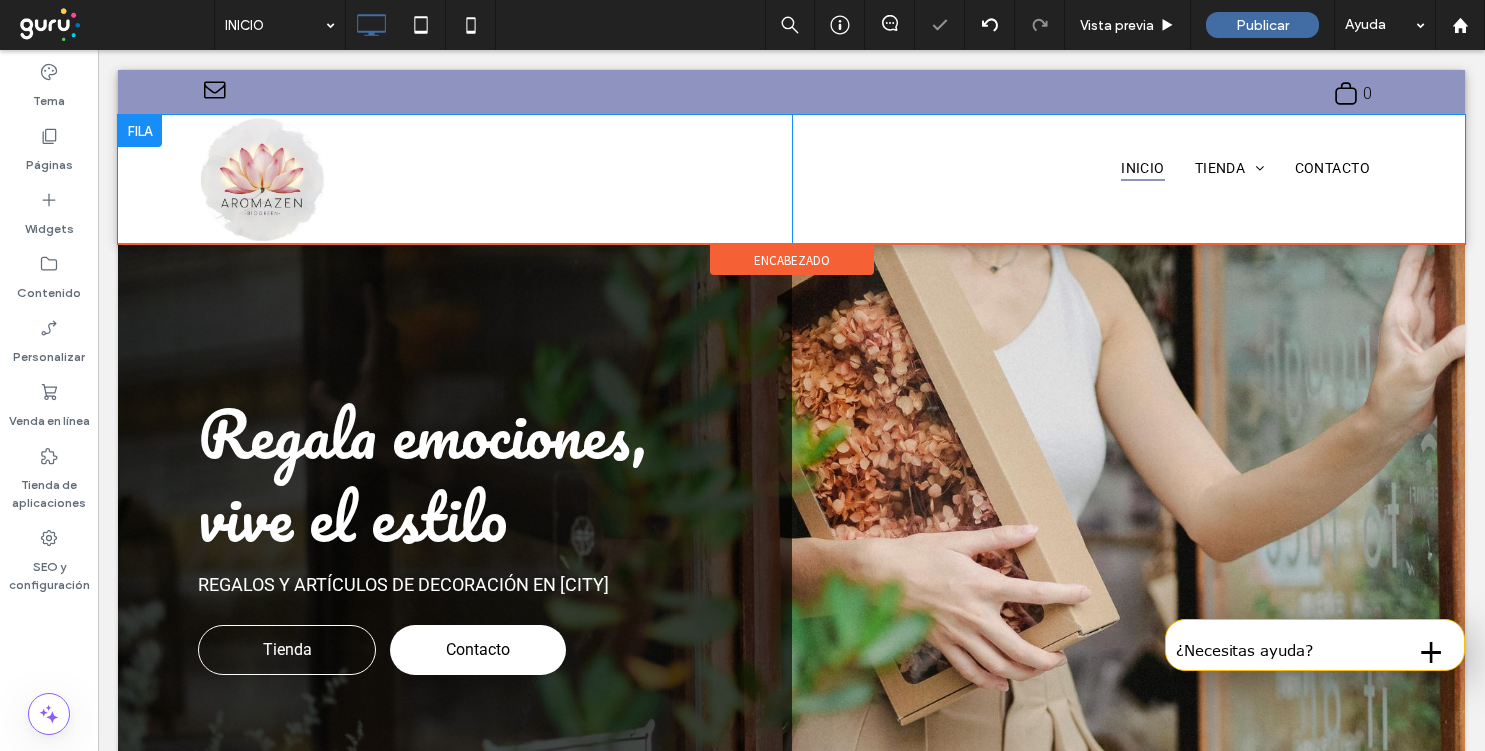 click at bounding box center [140, 131] 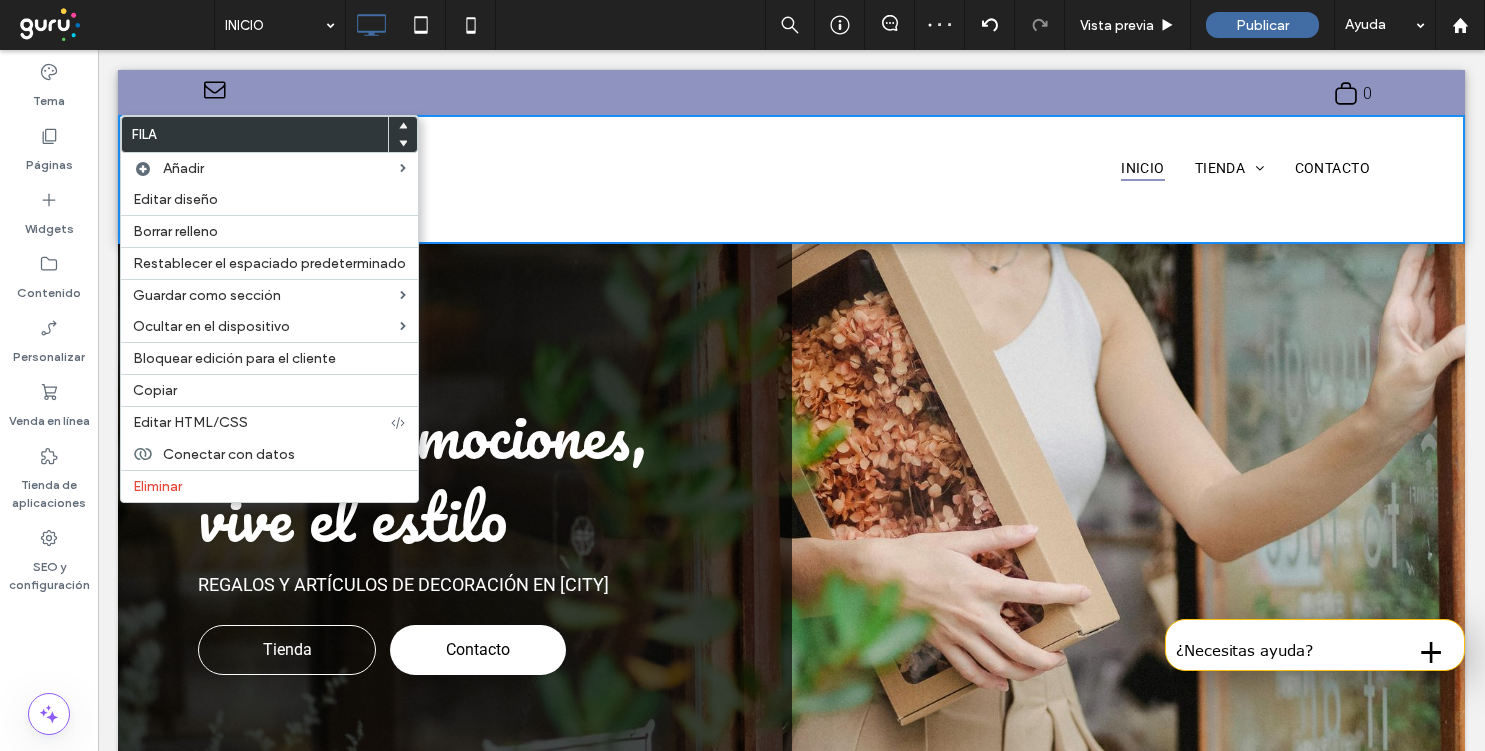 click on "Click To Paste" at bounding box center (495, 179) 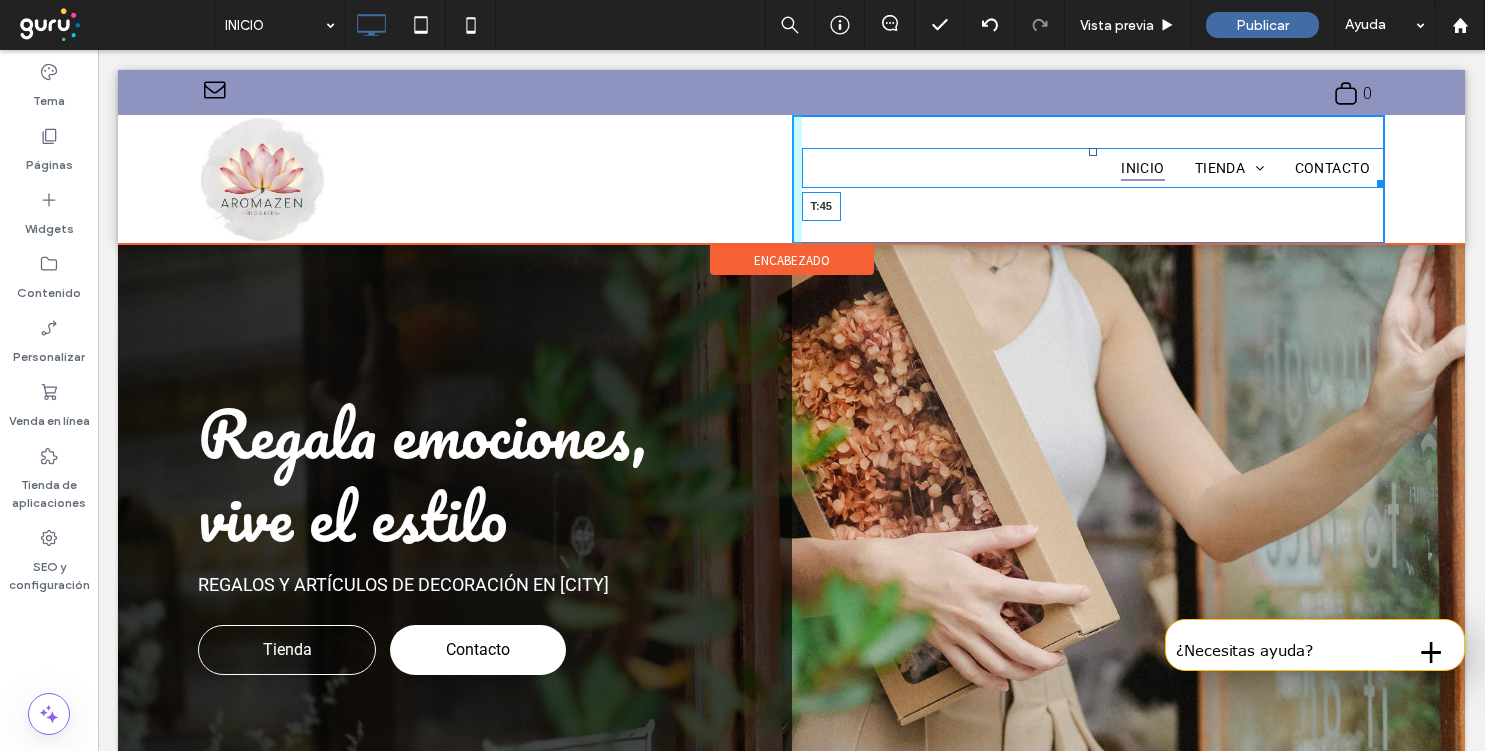drag, startPoint x: 1096, startPoint y: 155, endPoint x: 1096, endPoint y: 167, distance: 12 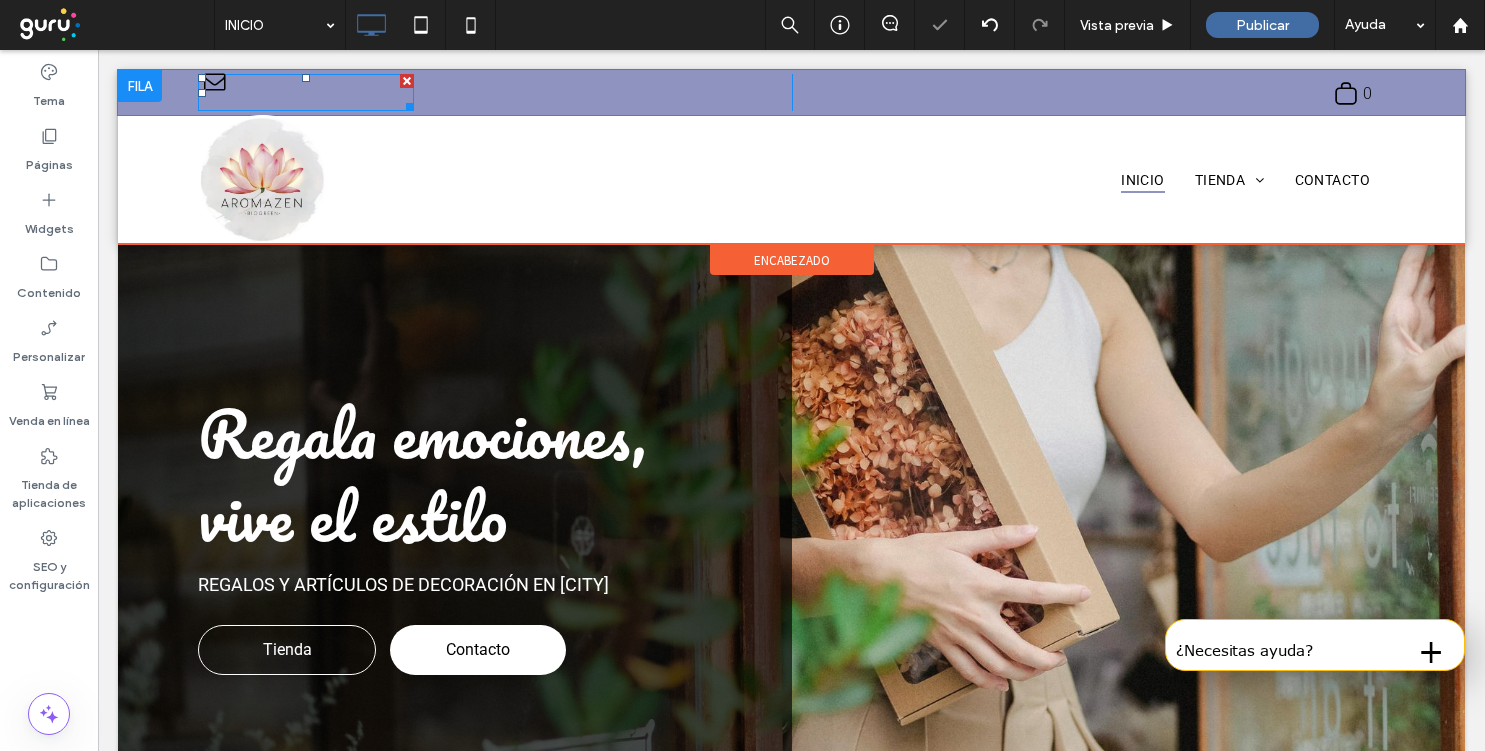 click at bounding box center (214, 82) 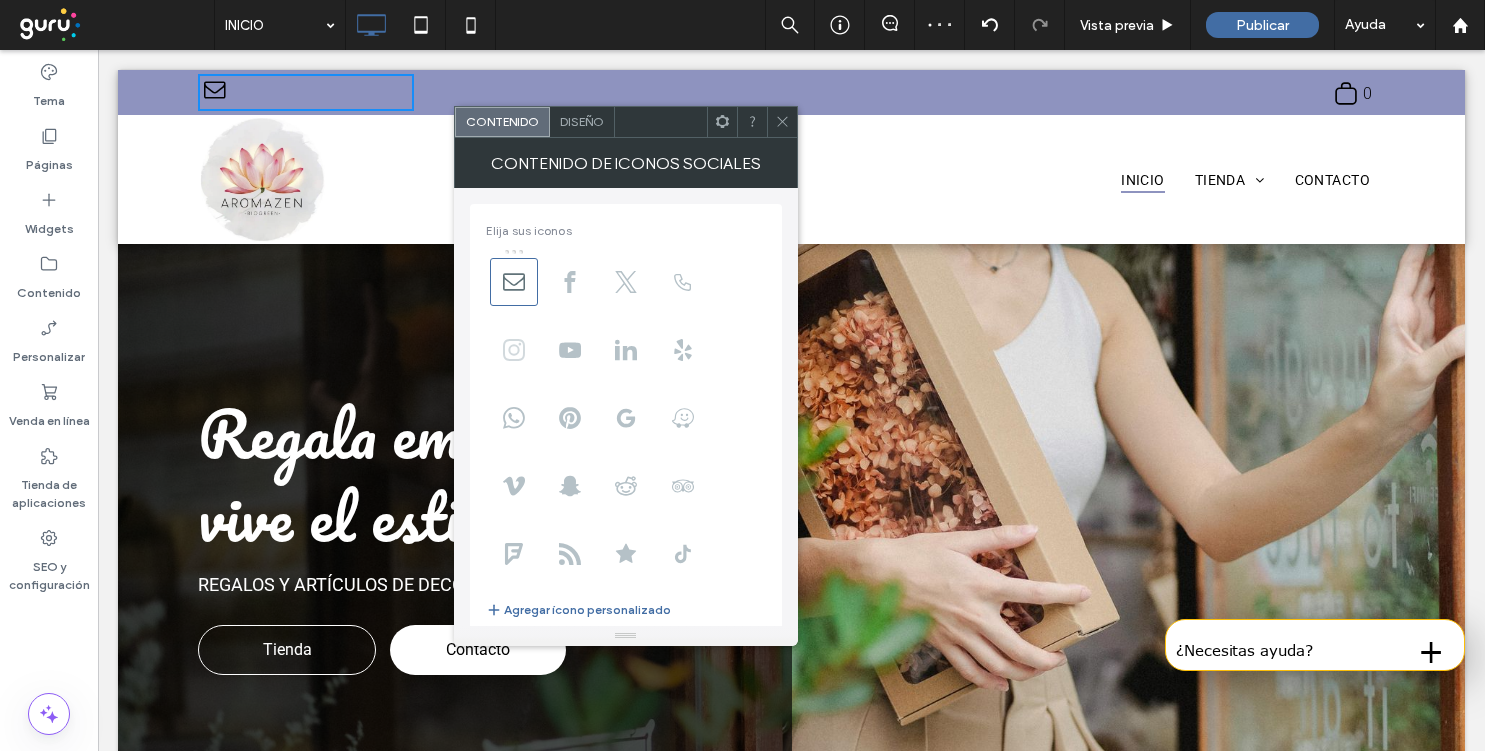 click 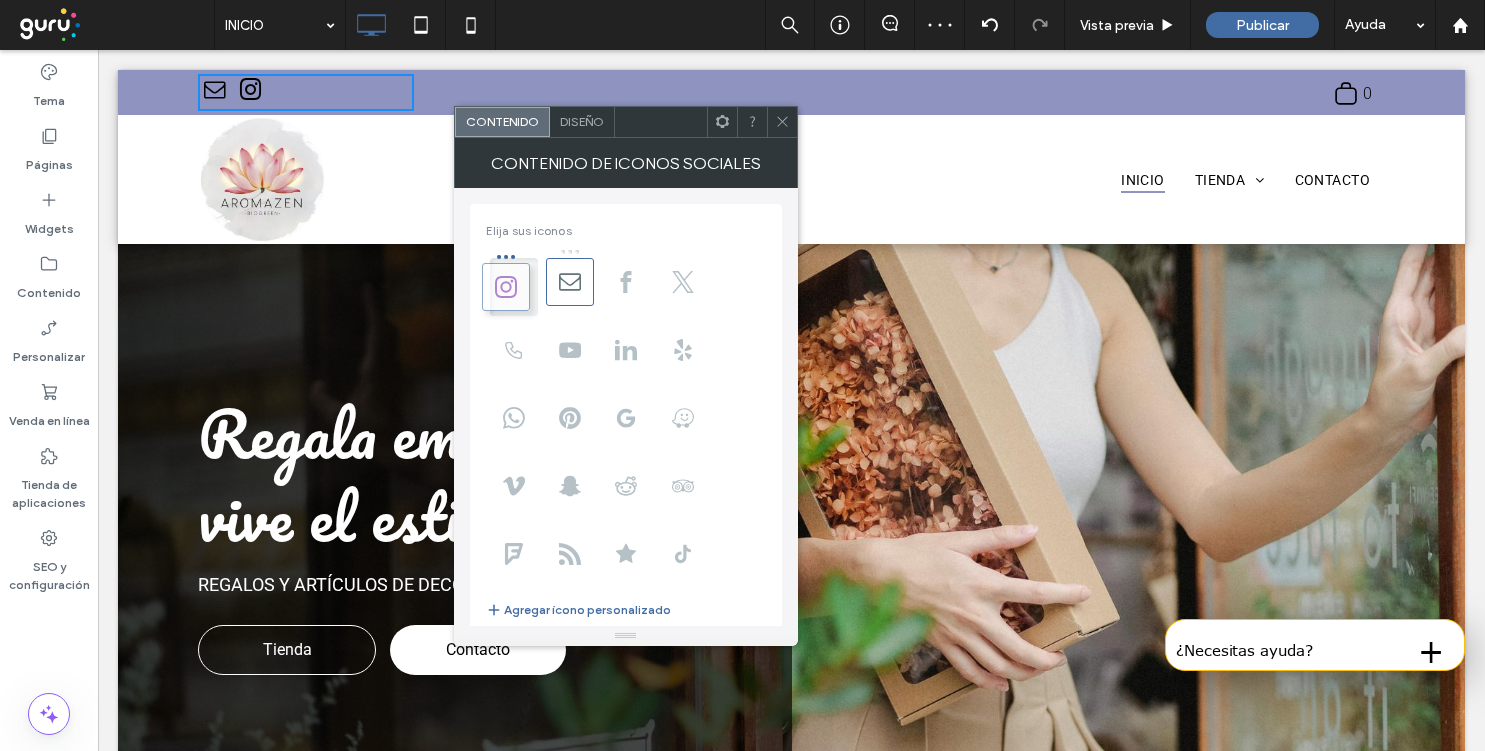 drag, startPoint x: 518, startPoint y: 355, endPoint x: 506, endPoint y: 291, distance: 65.11528 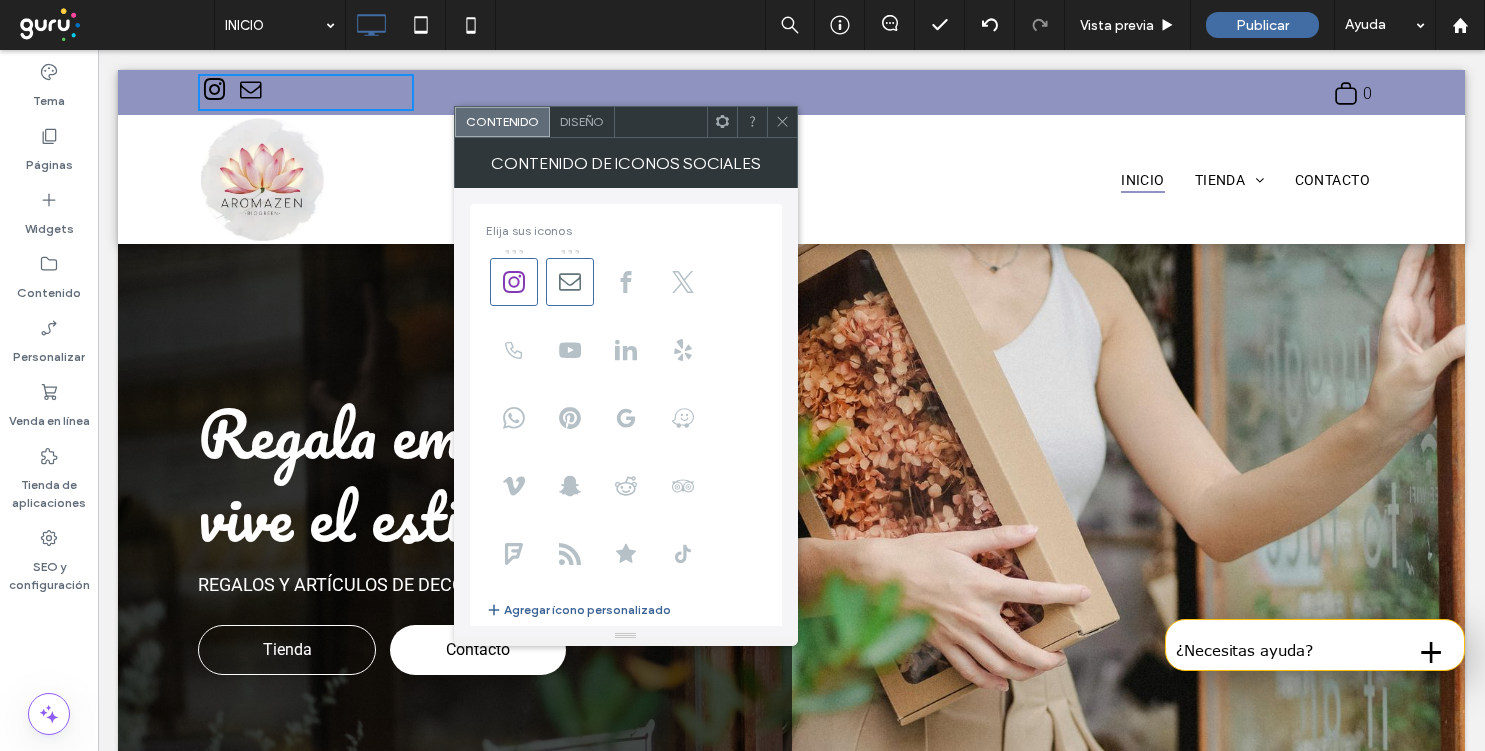 scroll, scrollTop: 249, scrollLeft: 0, axis: vertical 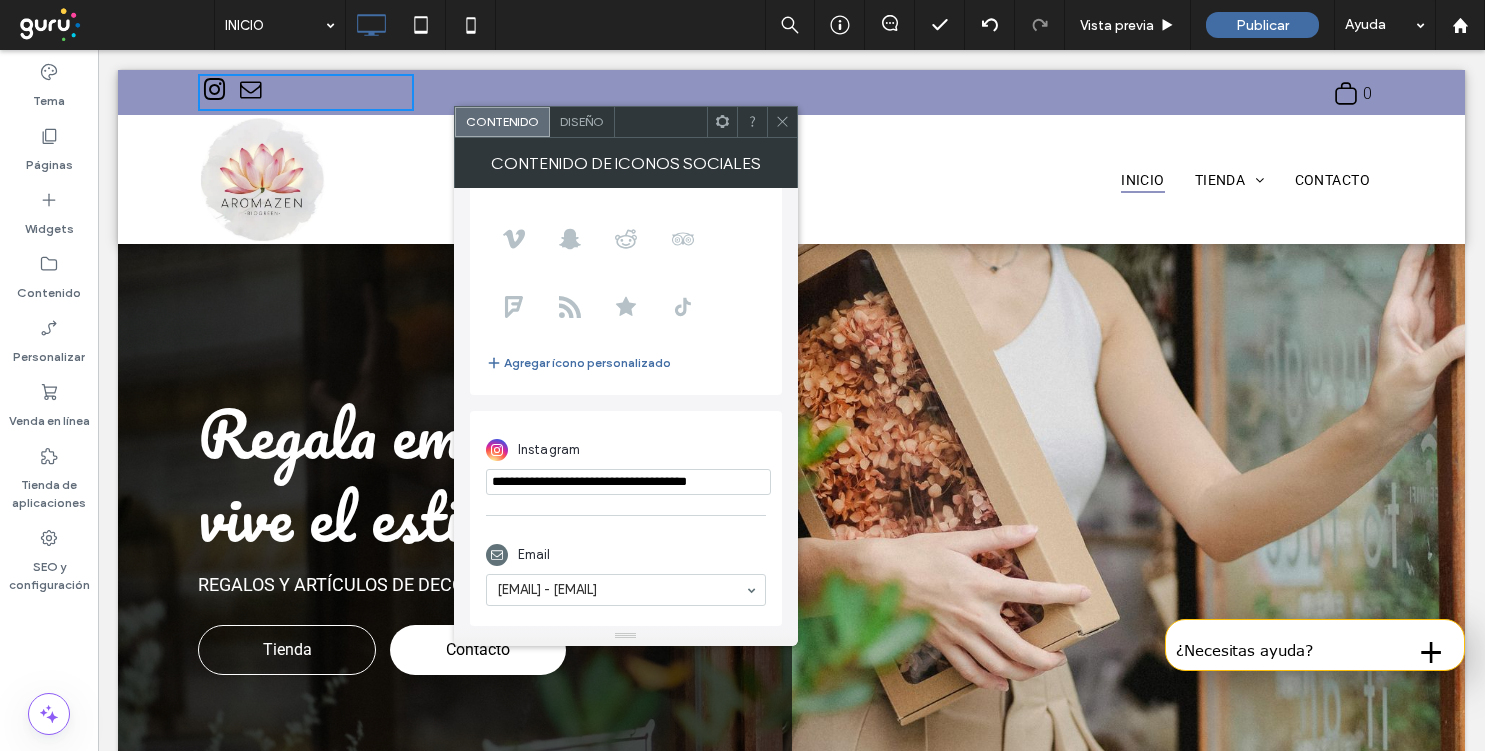 click on "**********" at bounding box center (628, 482) 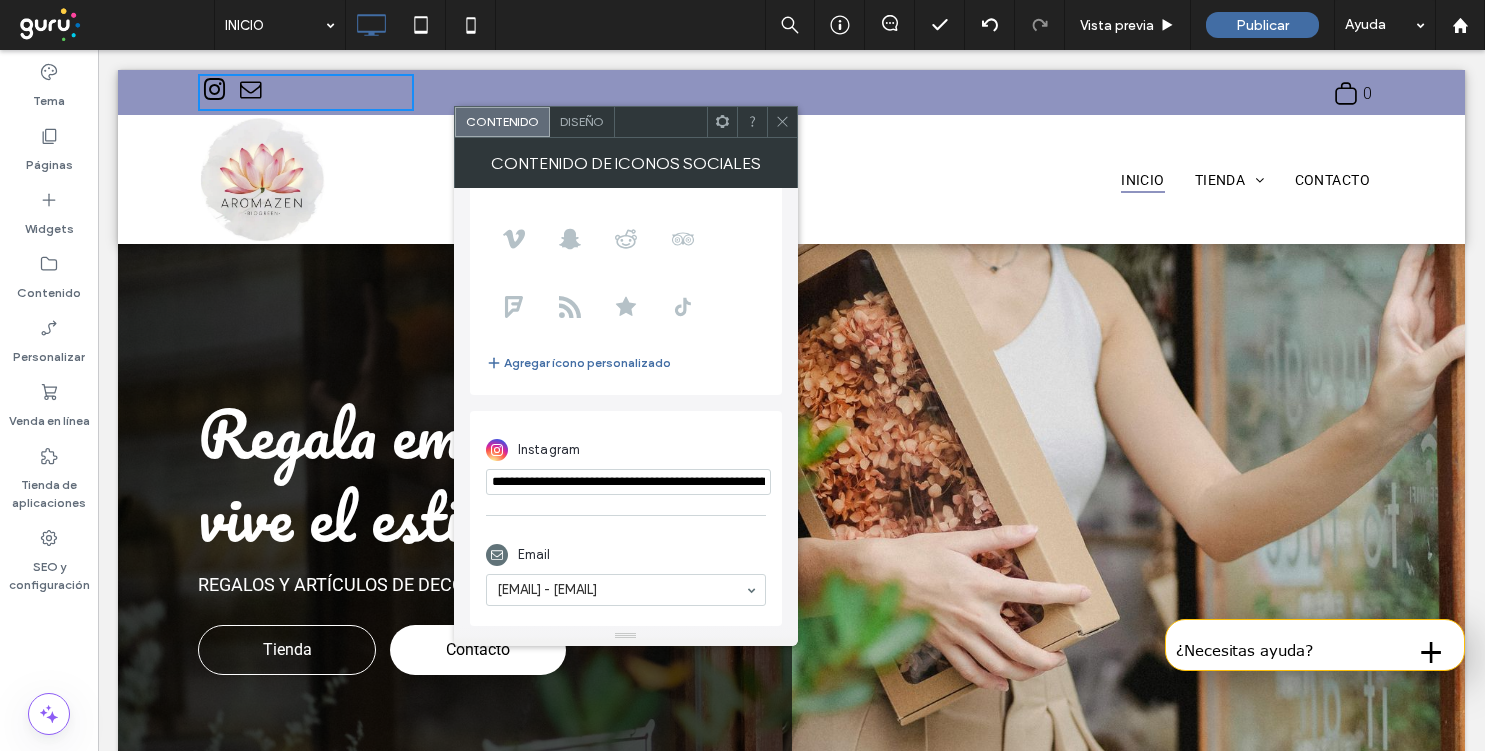 scroll, scrollTop: 0, scrollLeft: 365, axis: horizontal 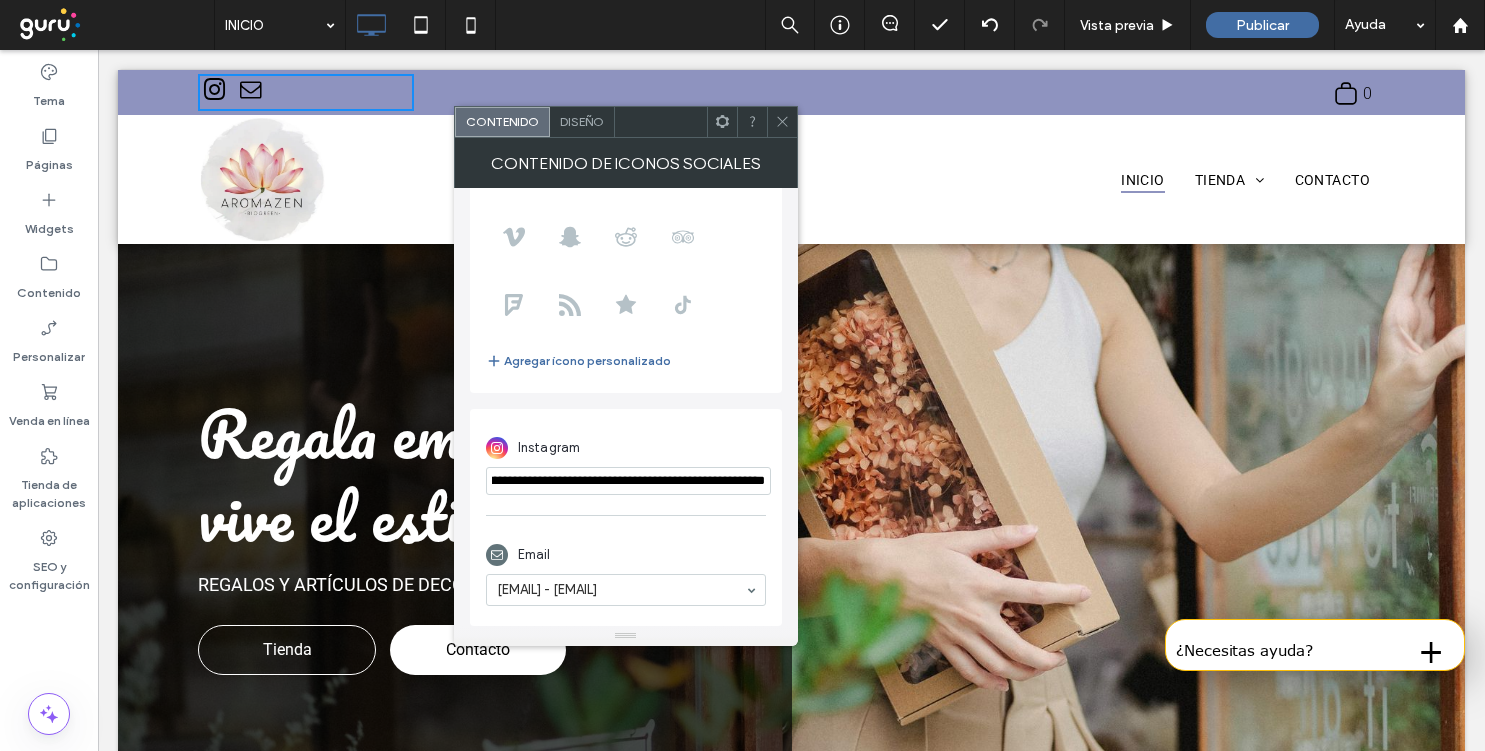 type on "**********" 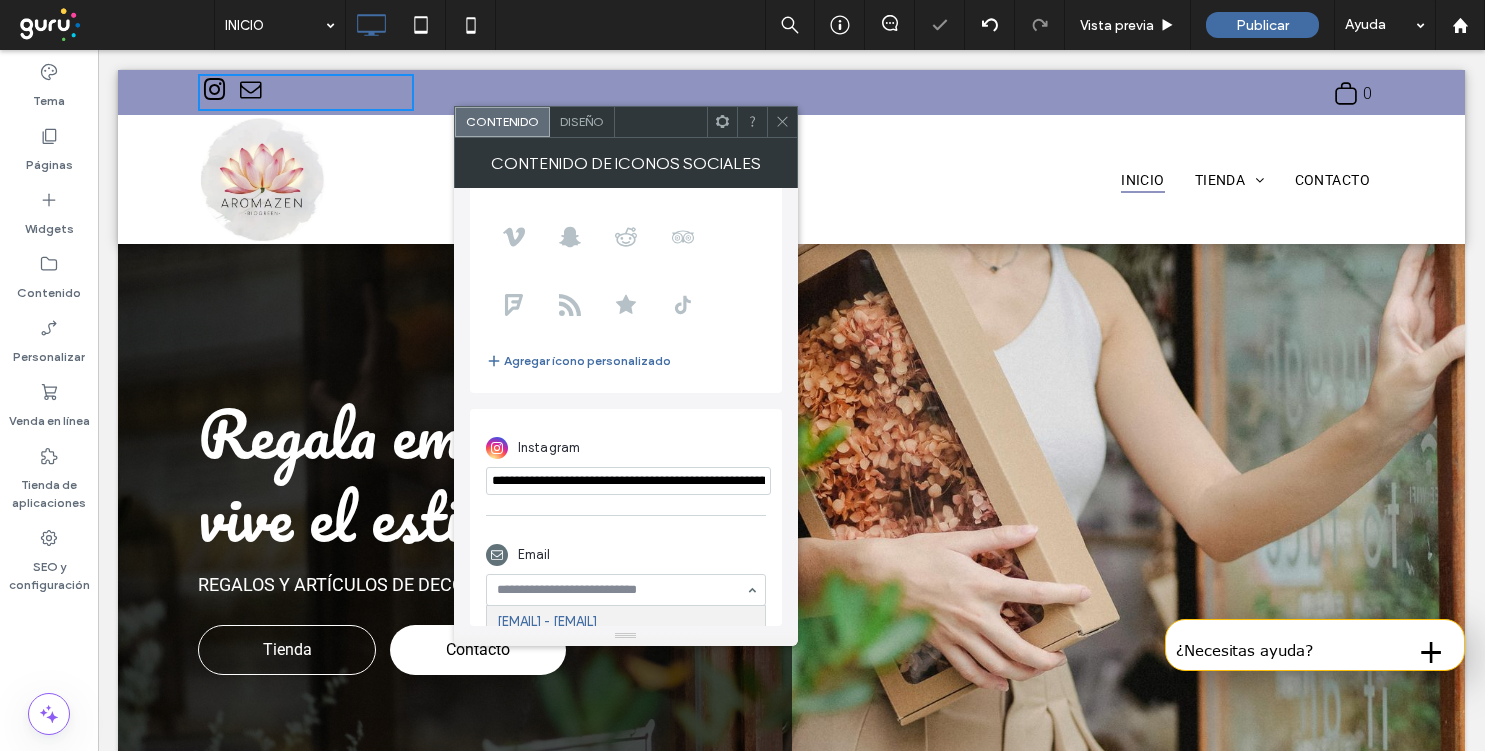 paste on "**********" 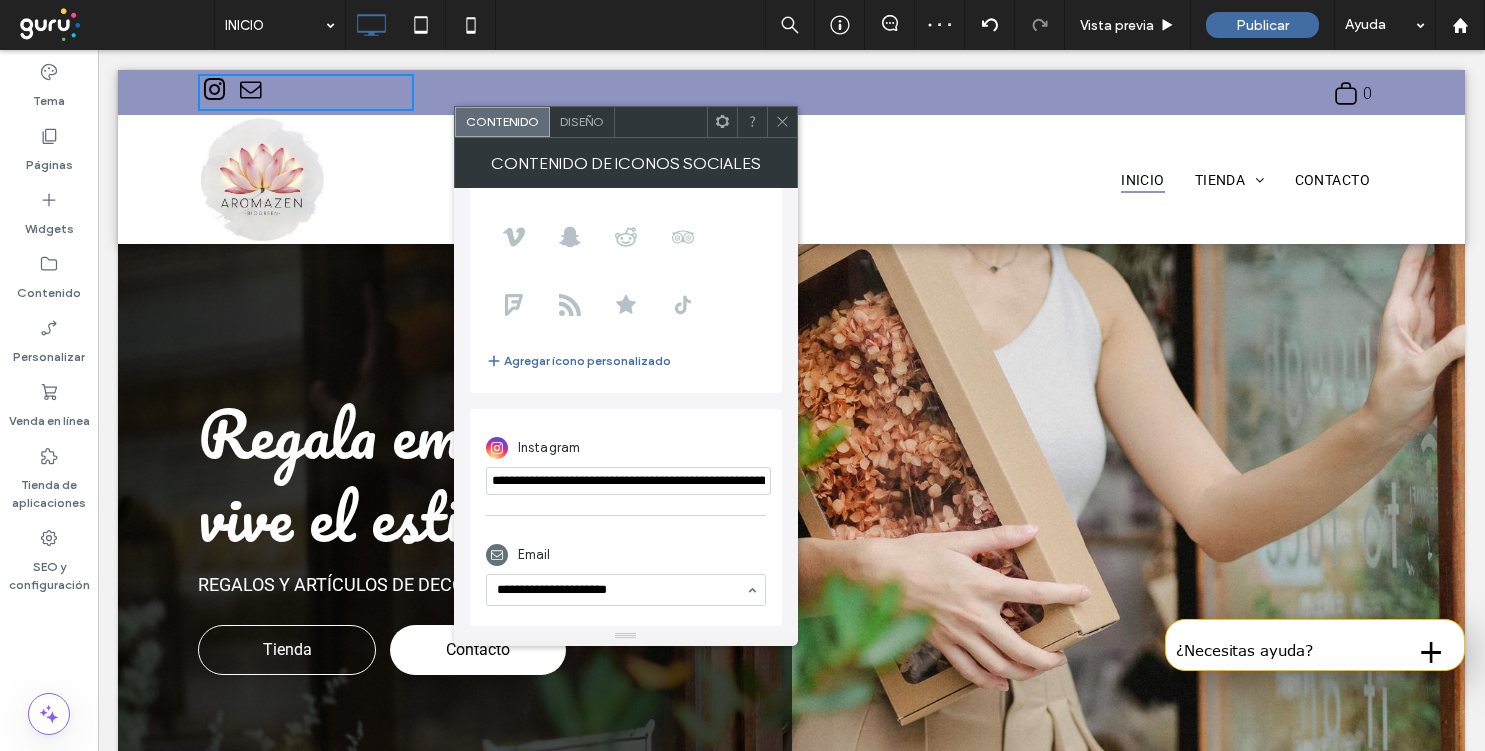 type on "**********" 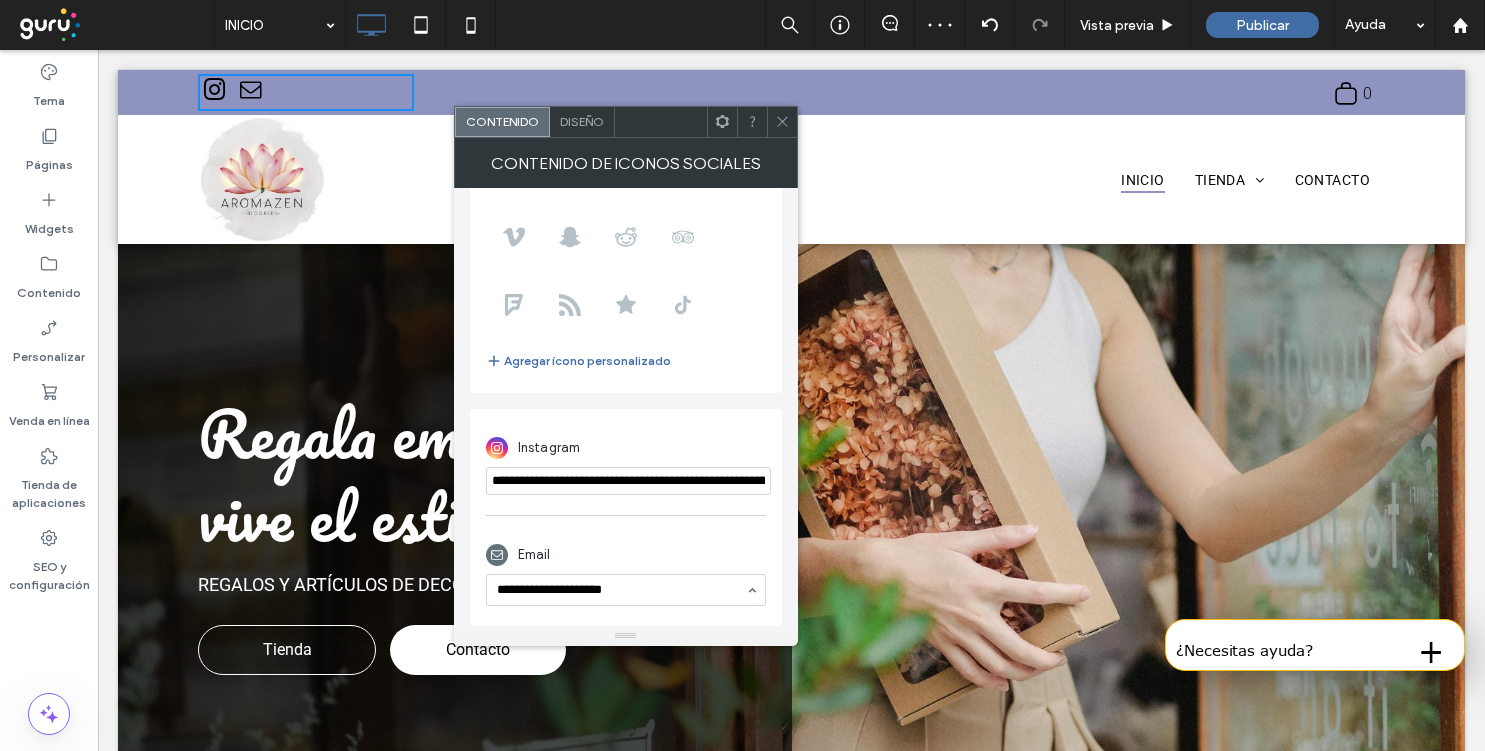 type 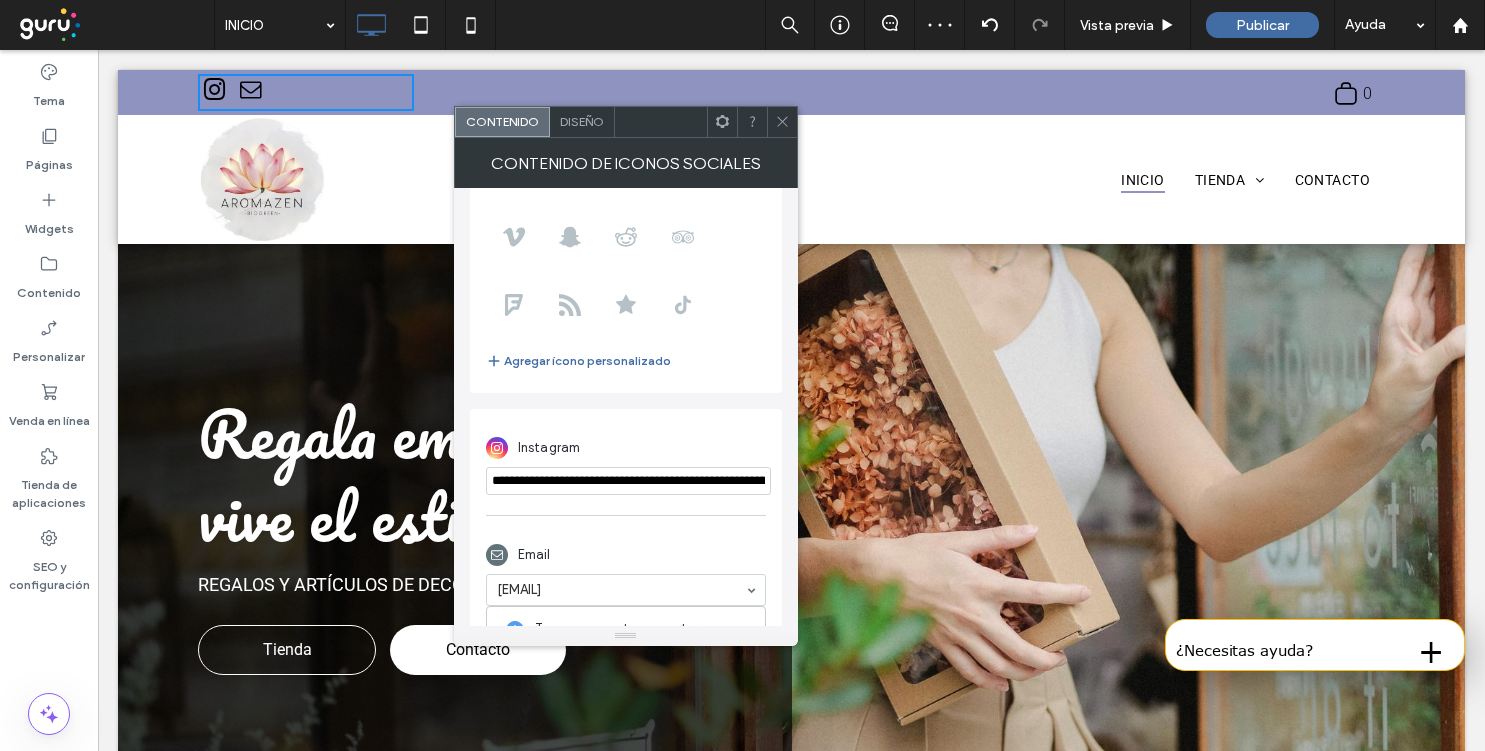 click 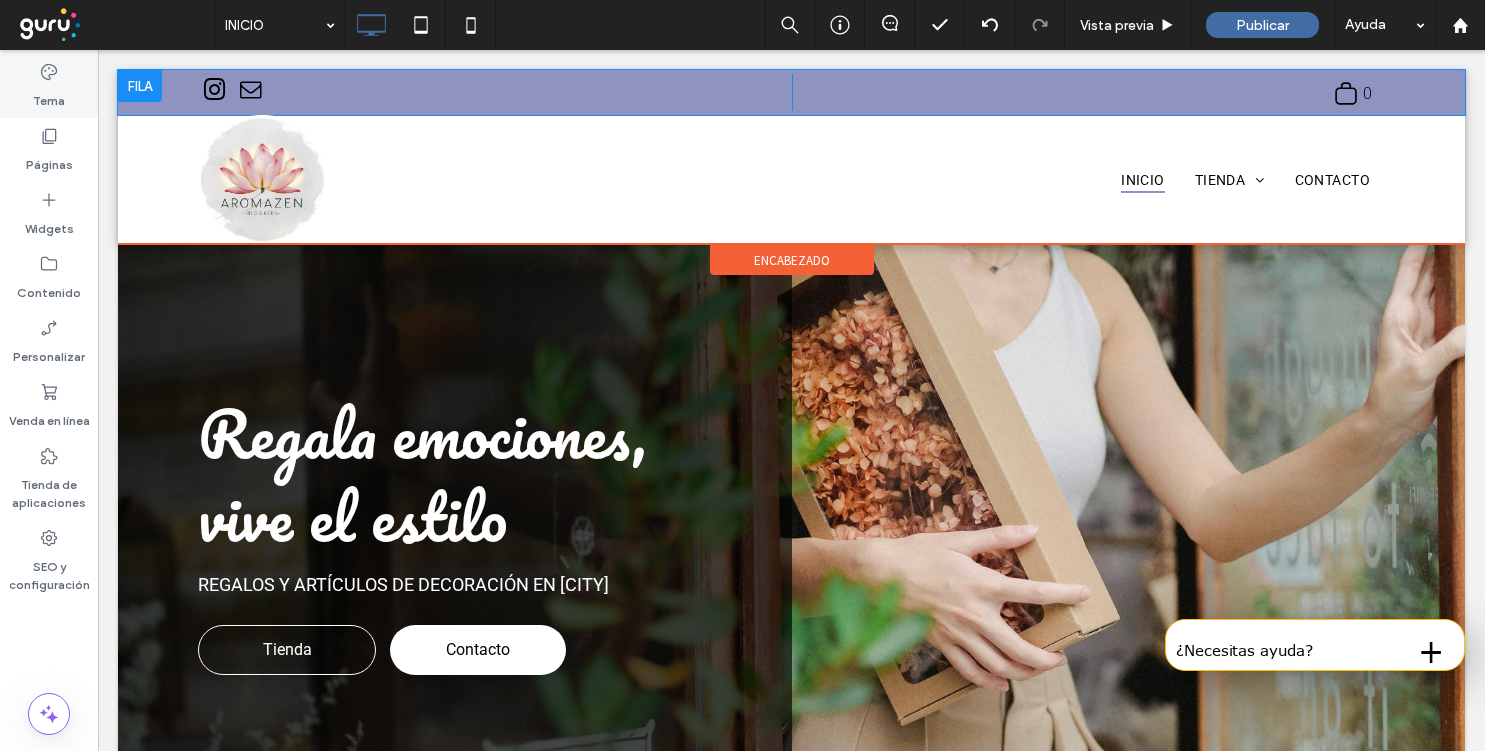 click 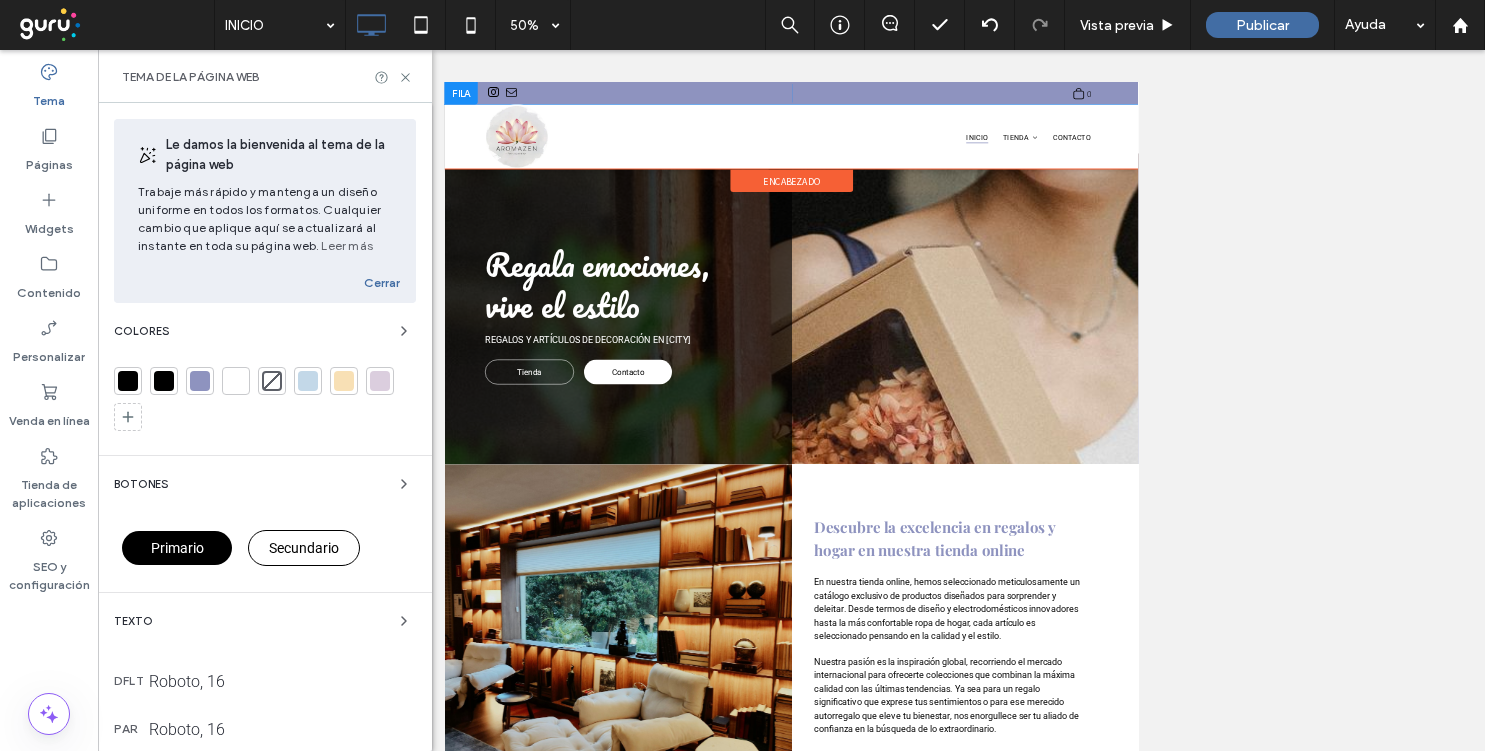 click at bounding box center [200, 381] 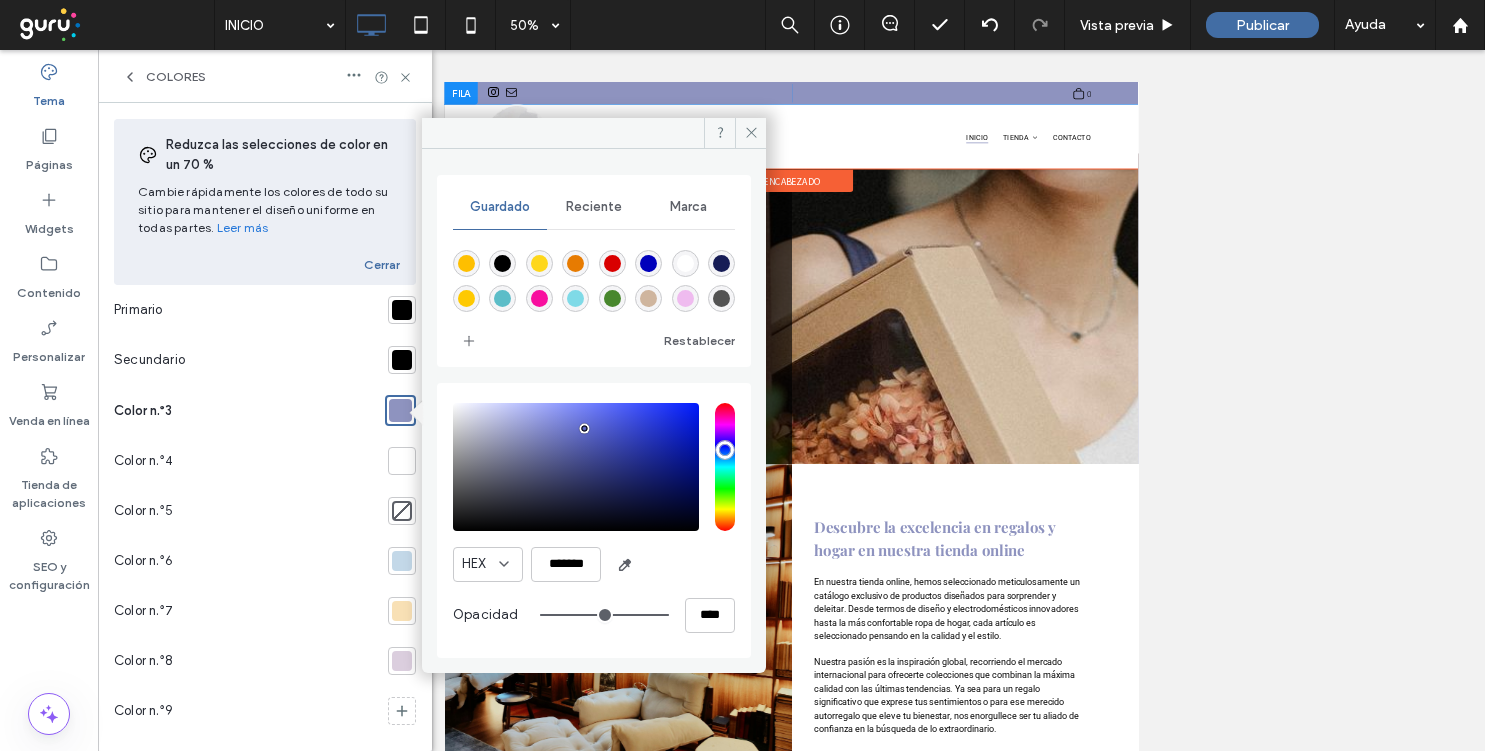 type on "*******" 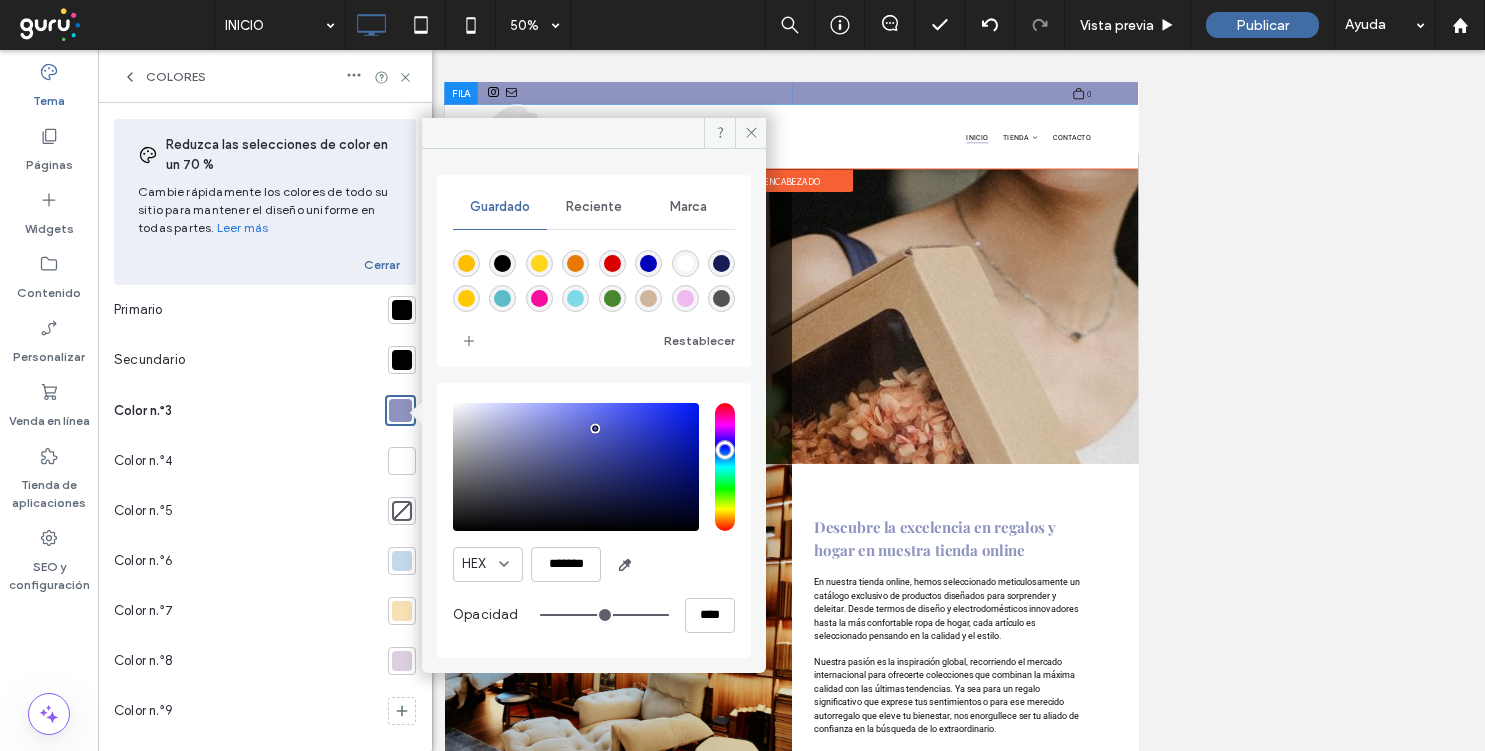 drag, startPoint x: 518, startPoint y: 433, endPoint x: 595, endPoint y: 428, distance: 77.16217 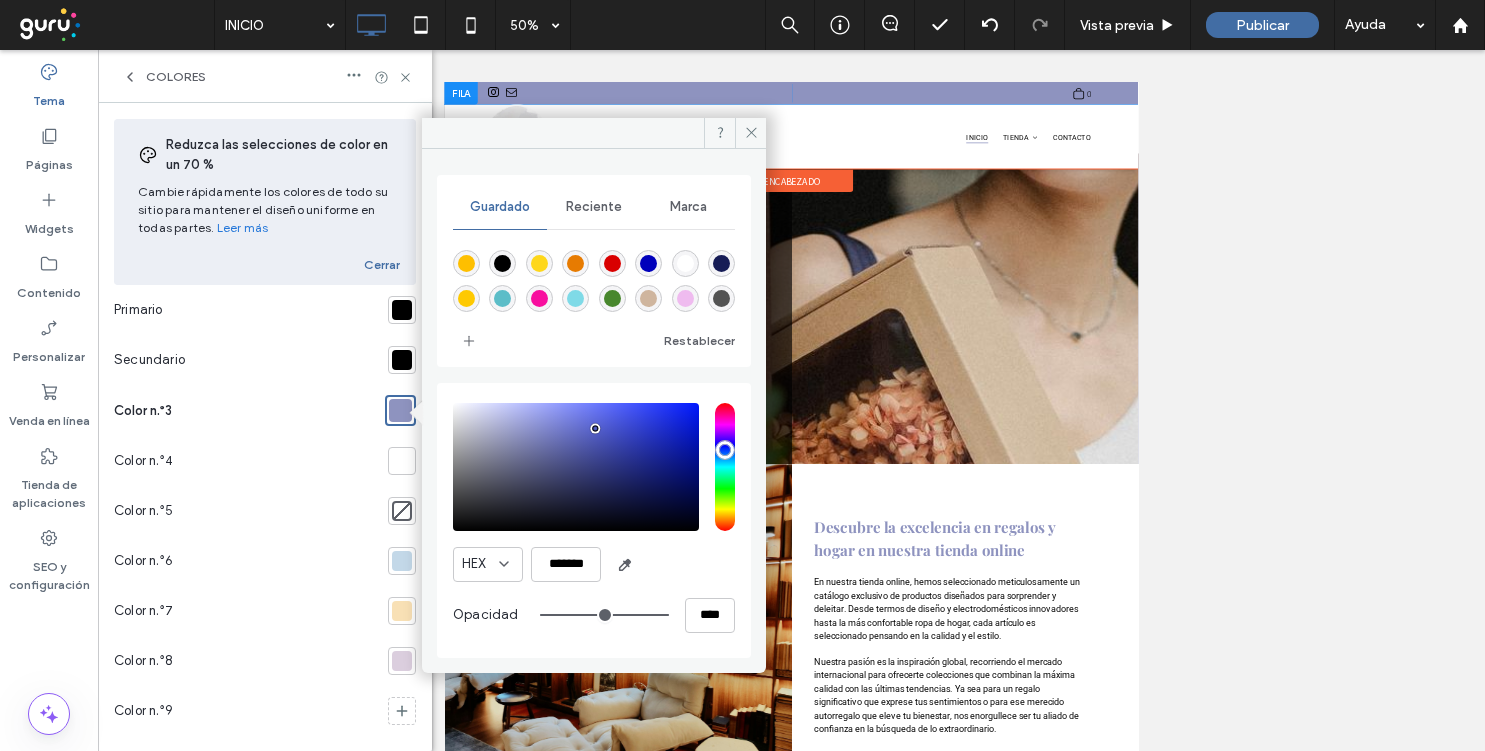 click at bounding box center [595, 428] 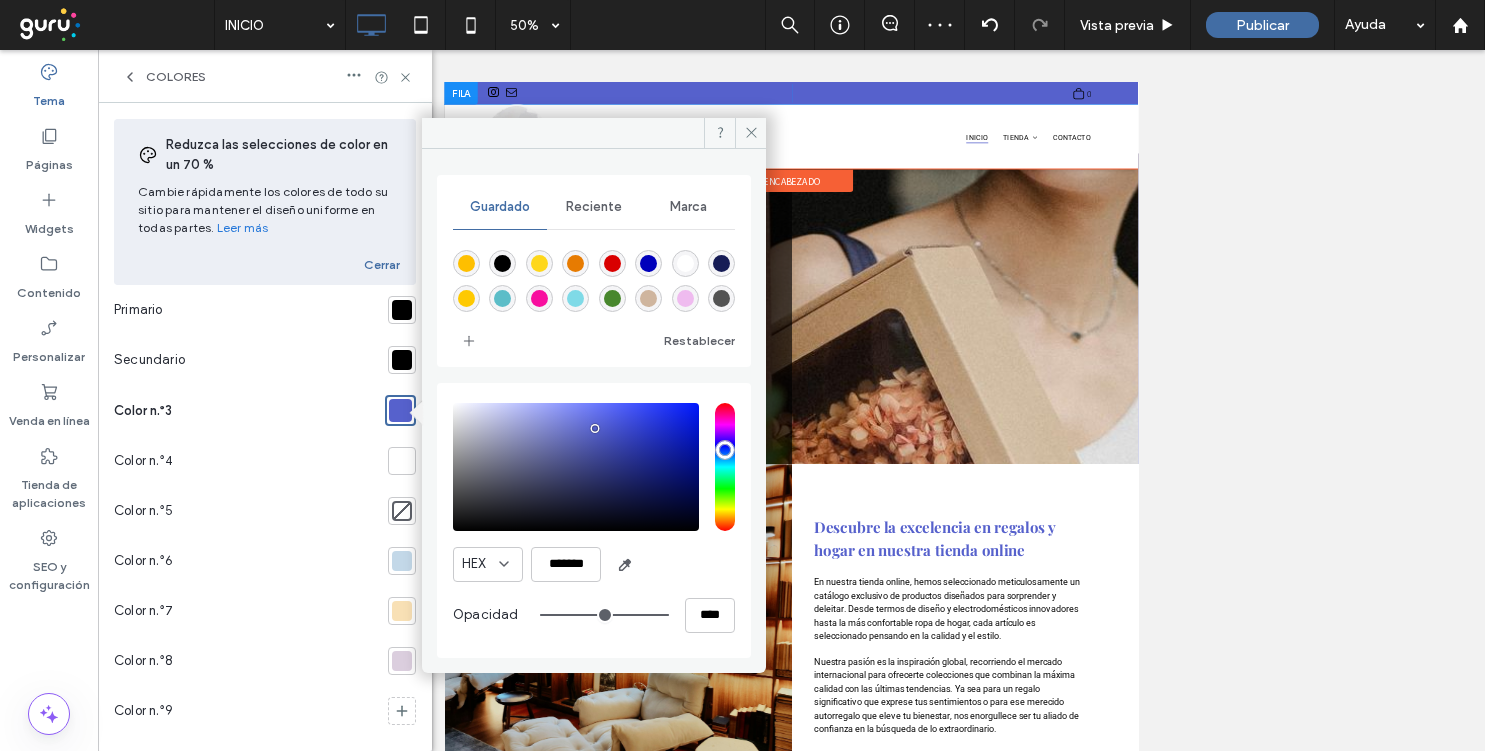 click at bounding box center [402, 561] 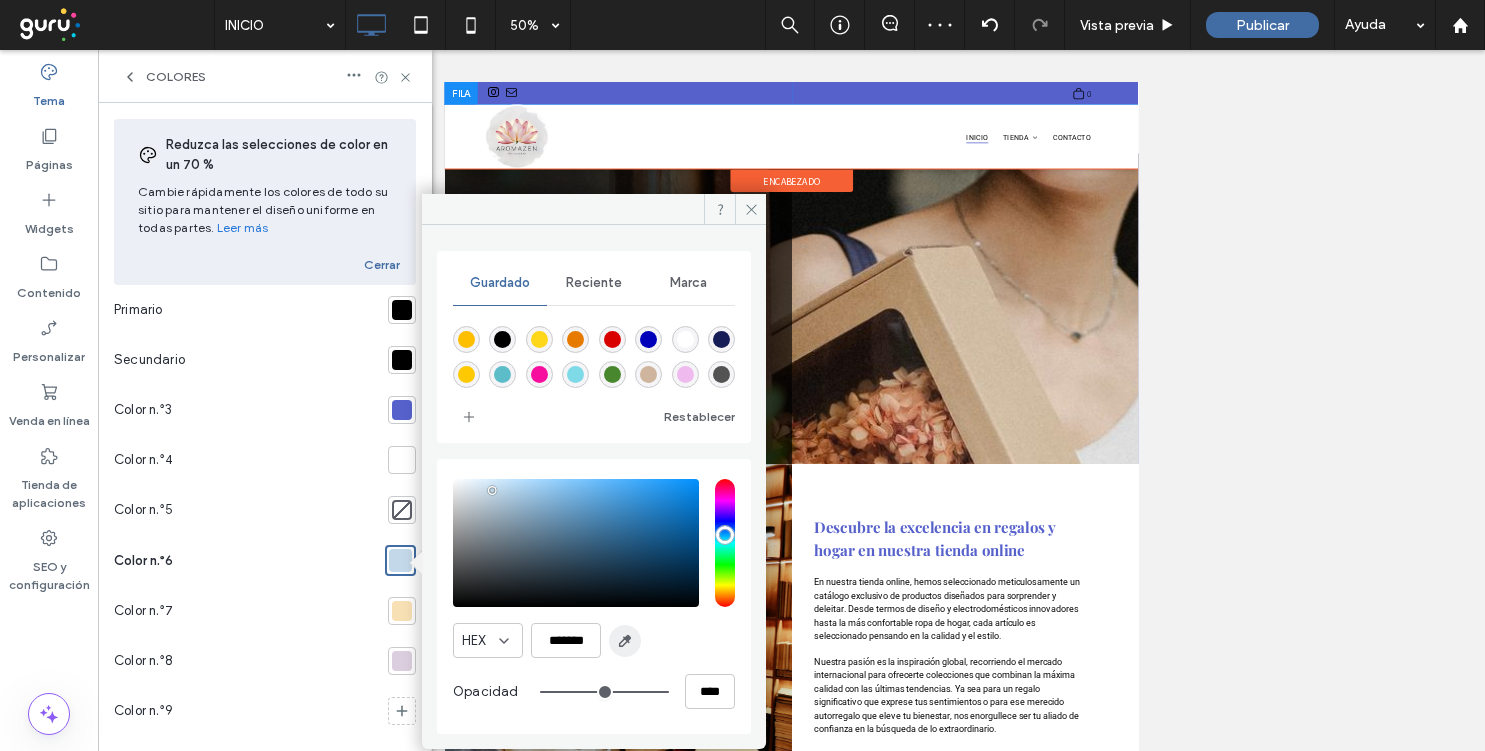 click 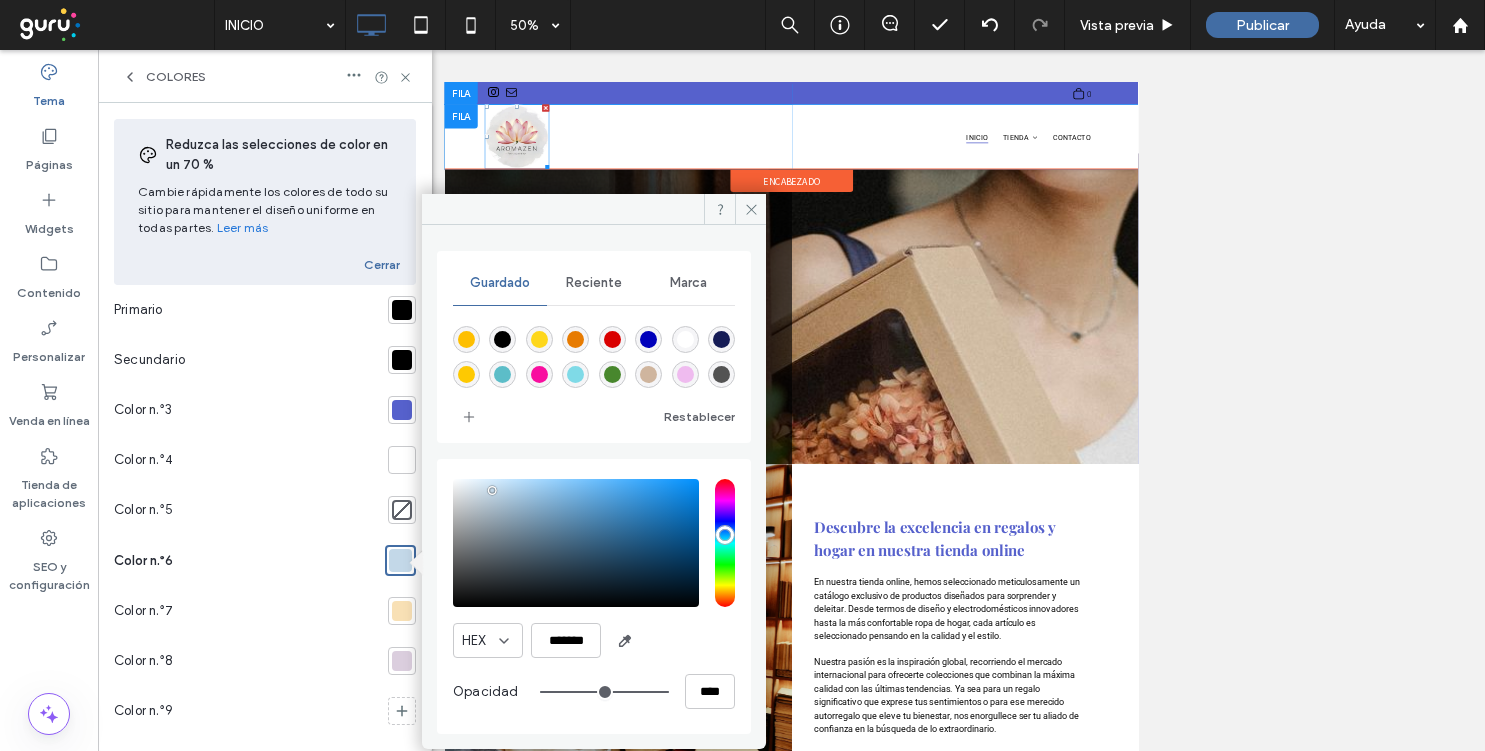 type on "*******" 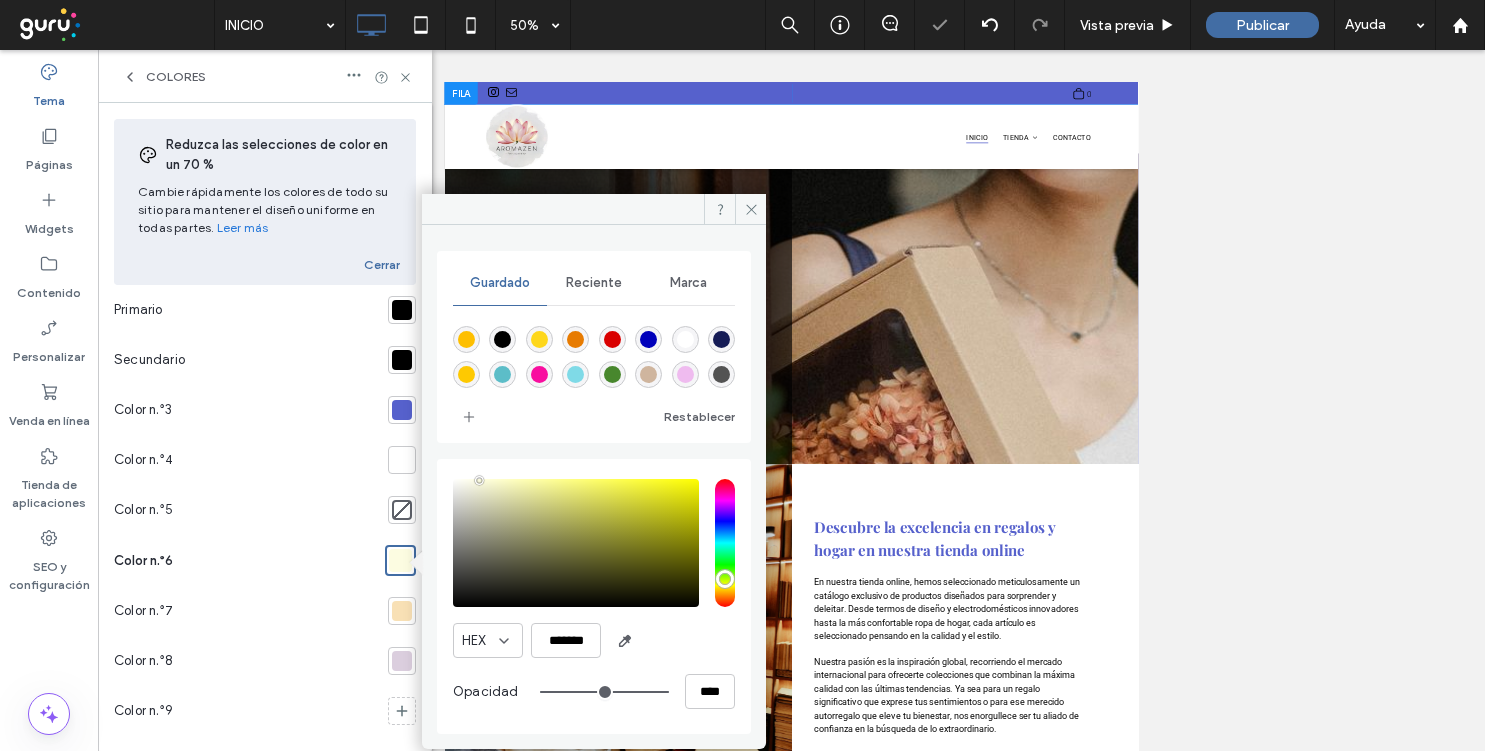 click at bounding box center [402, 611] 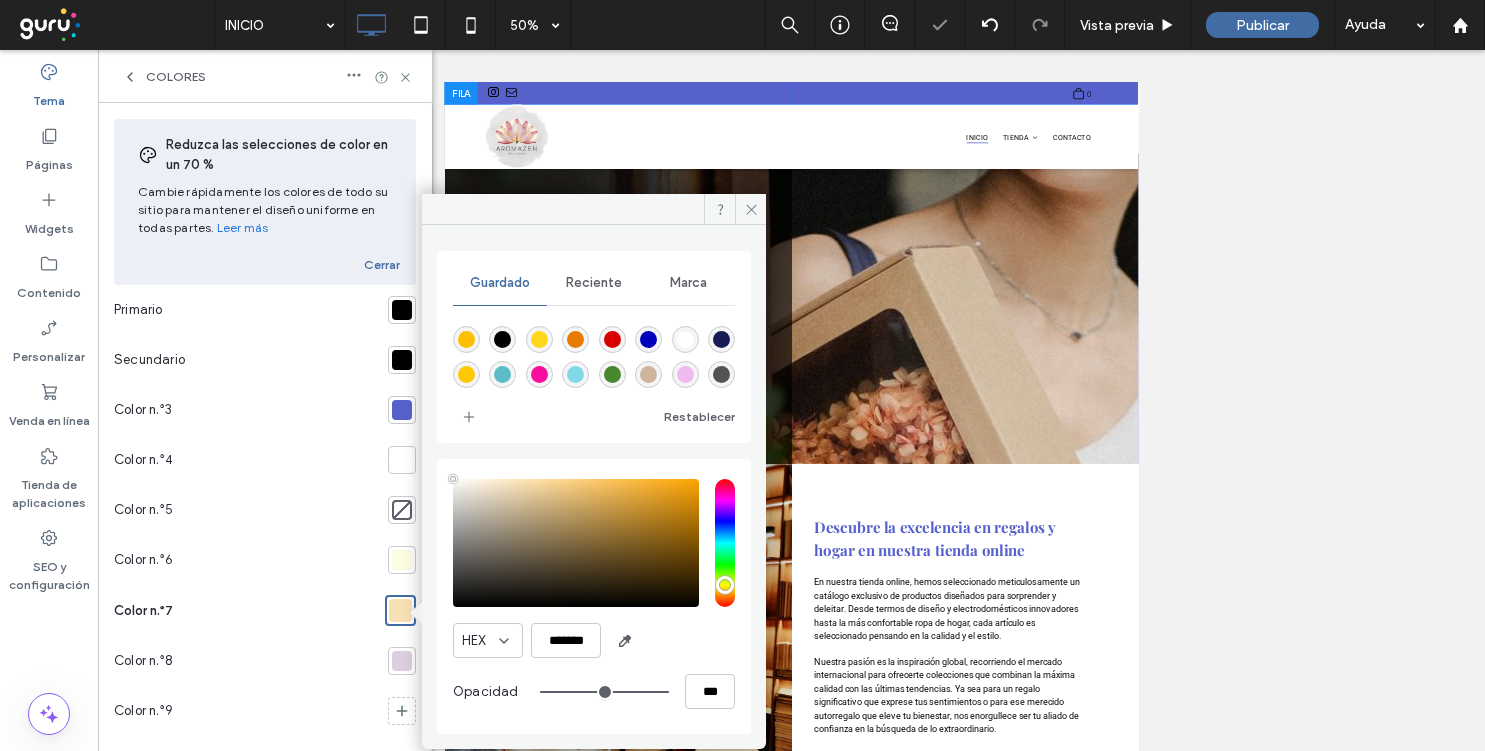 type on "****" 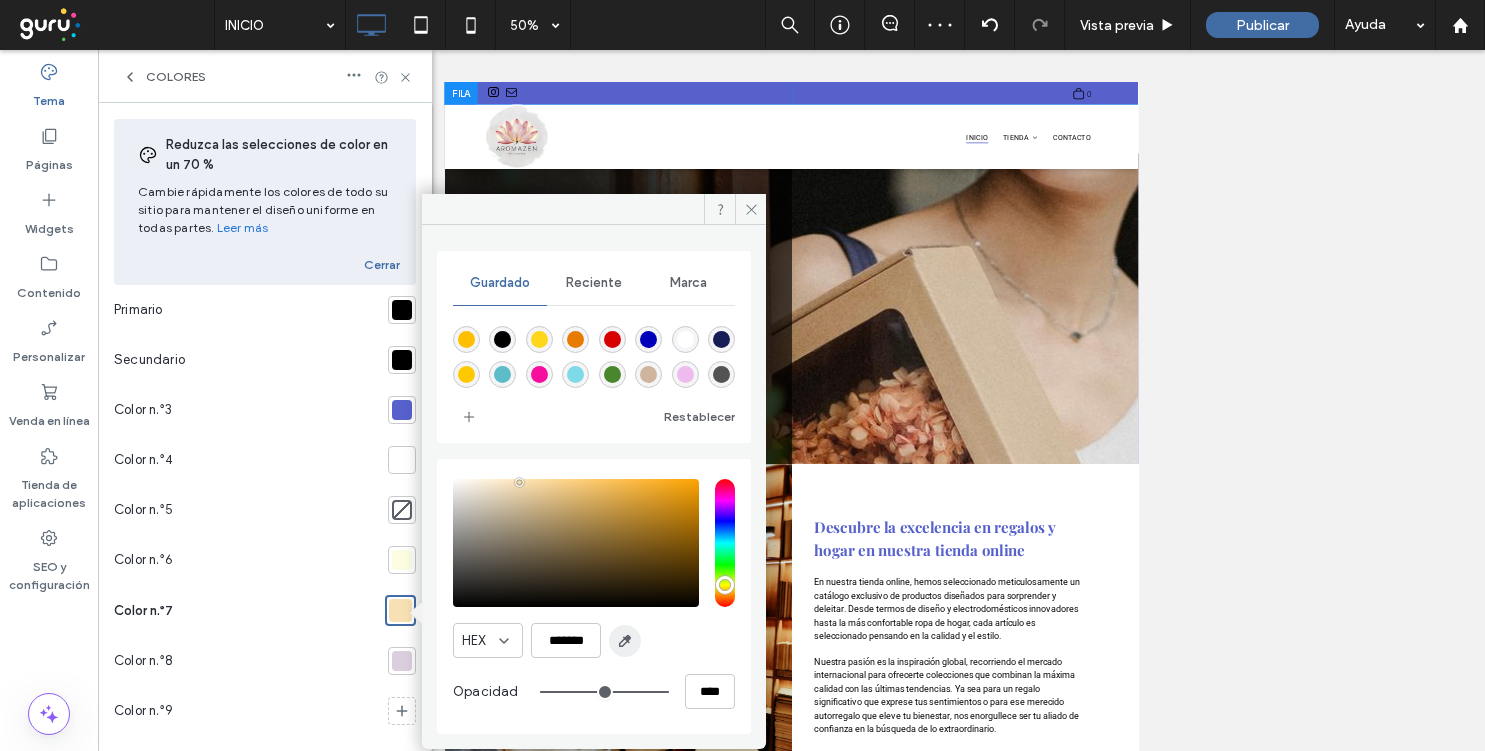 click 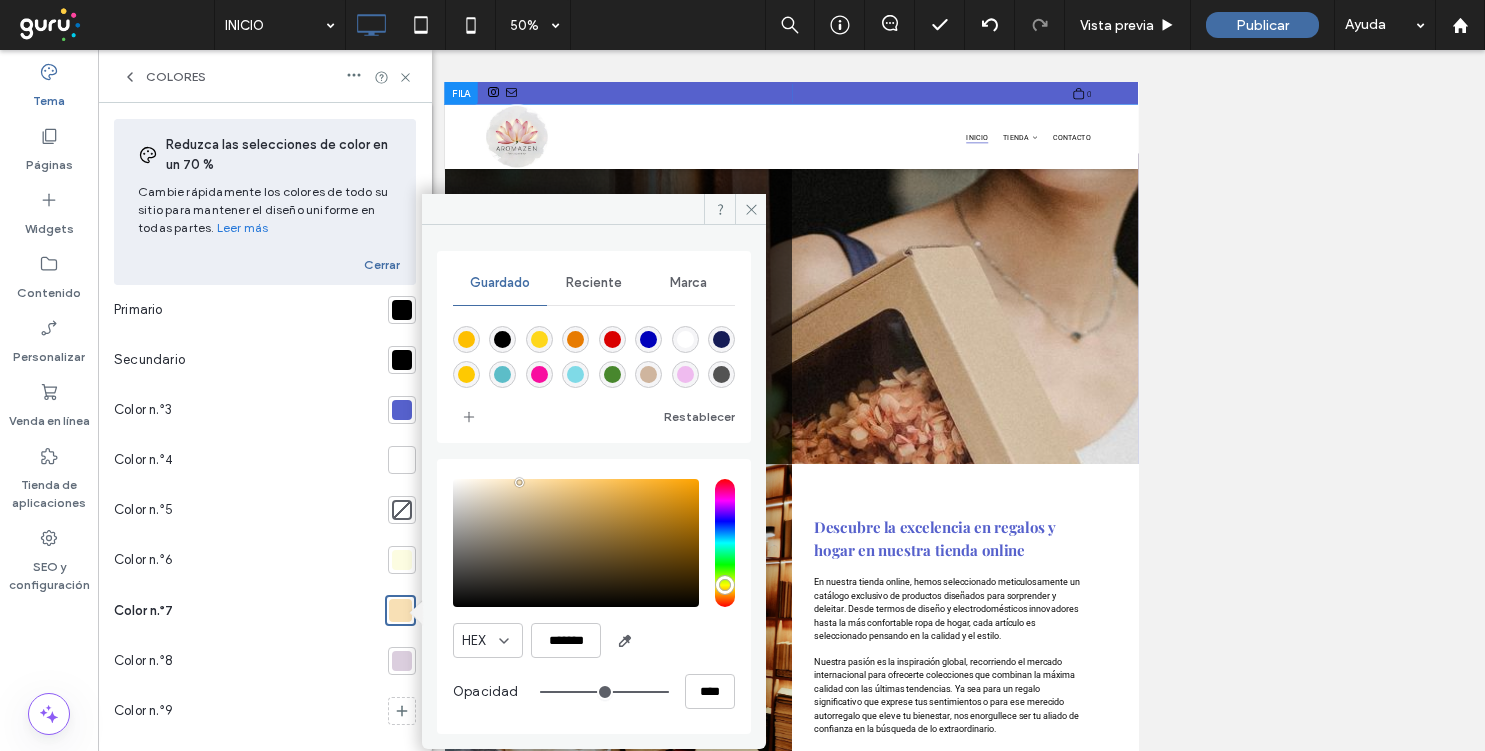 type on "*******" 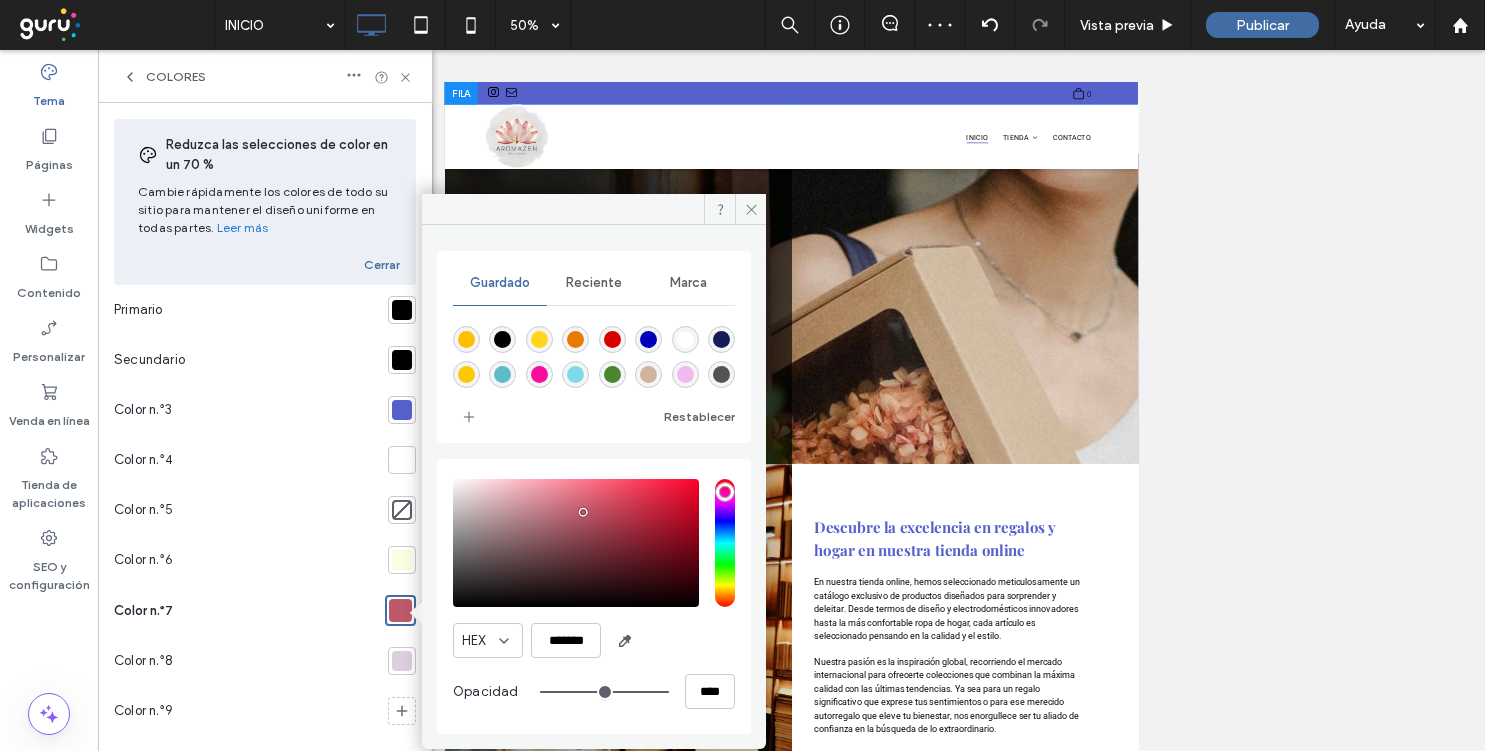 click at bounding box center [402, 661] 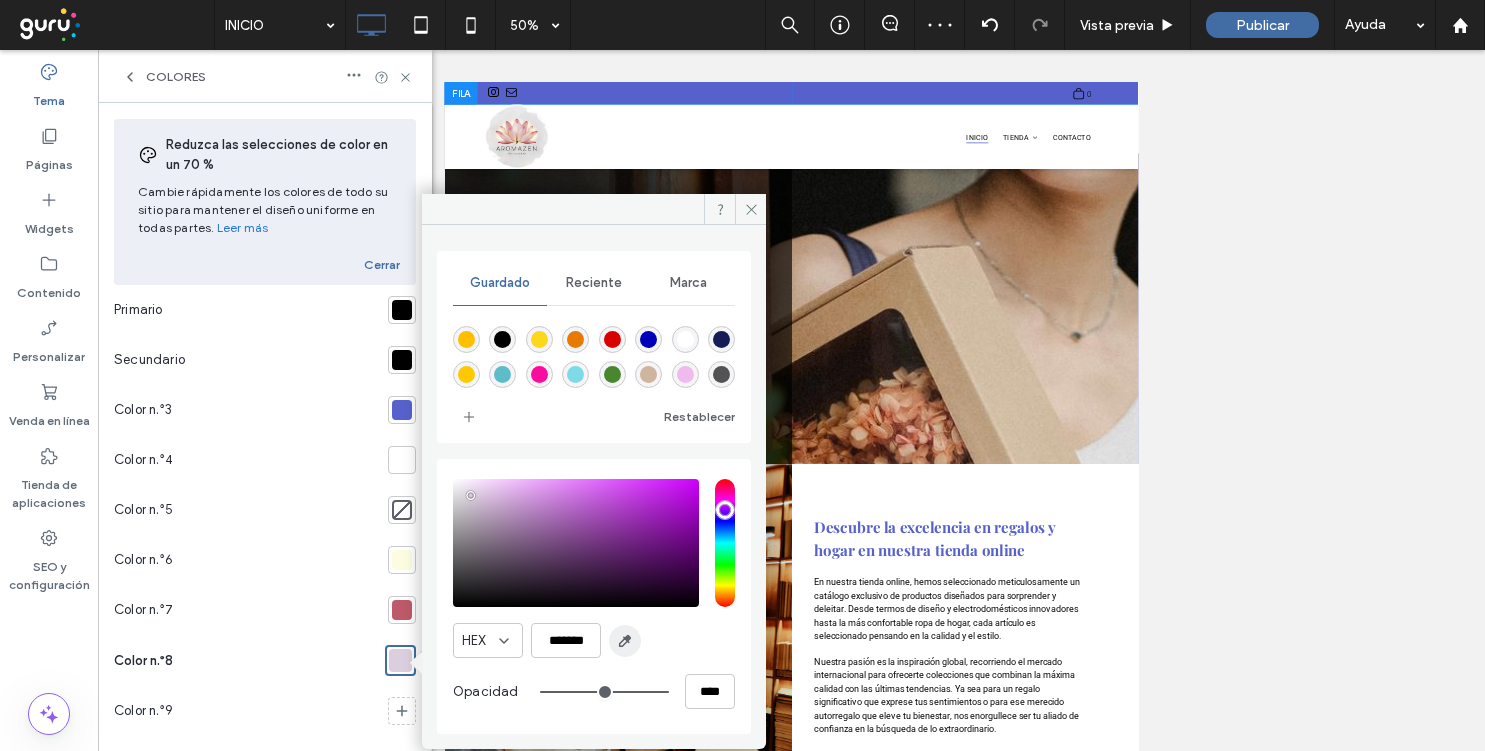 click 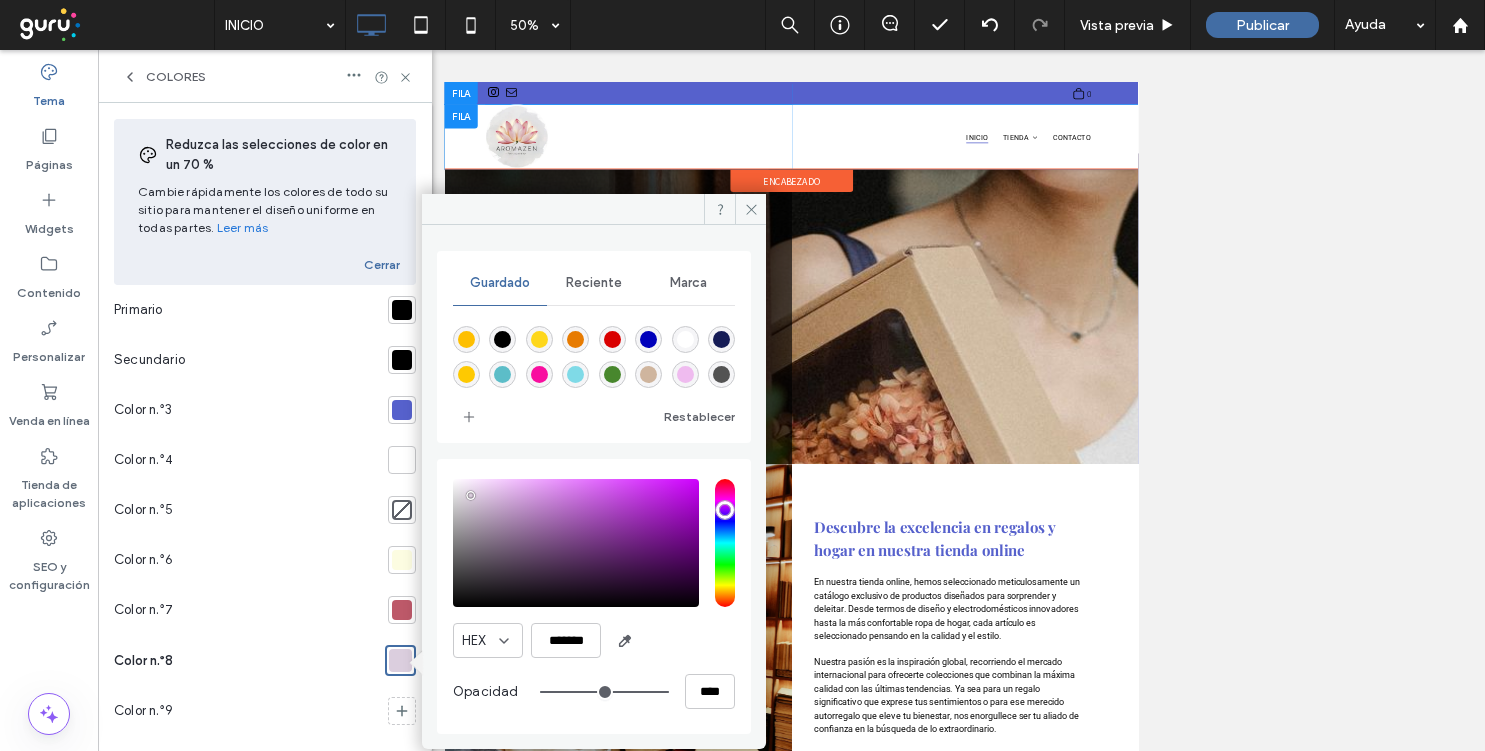 type on "*******" 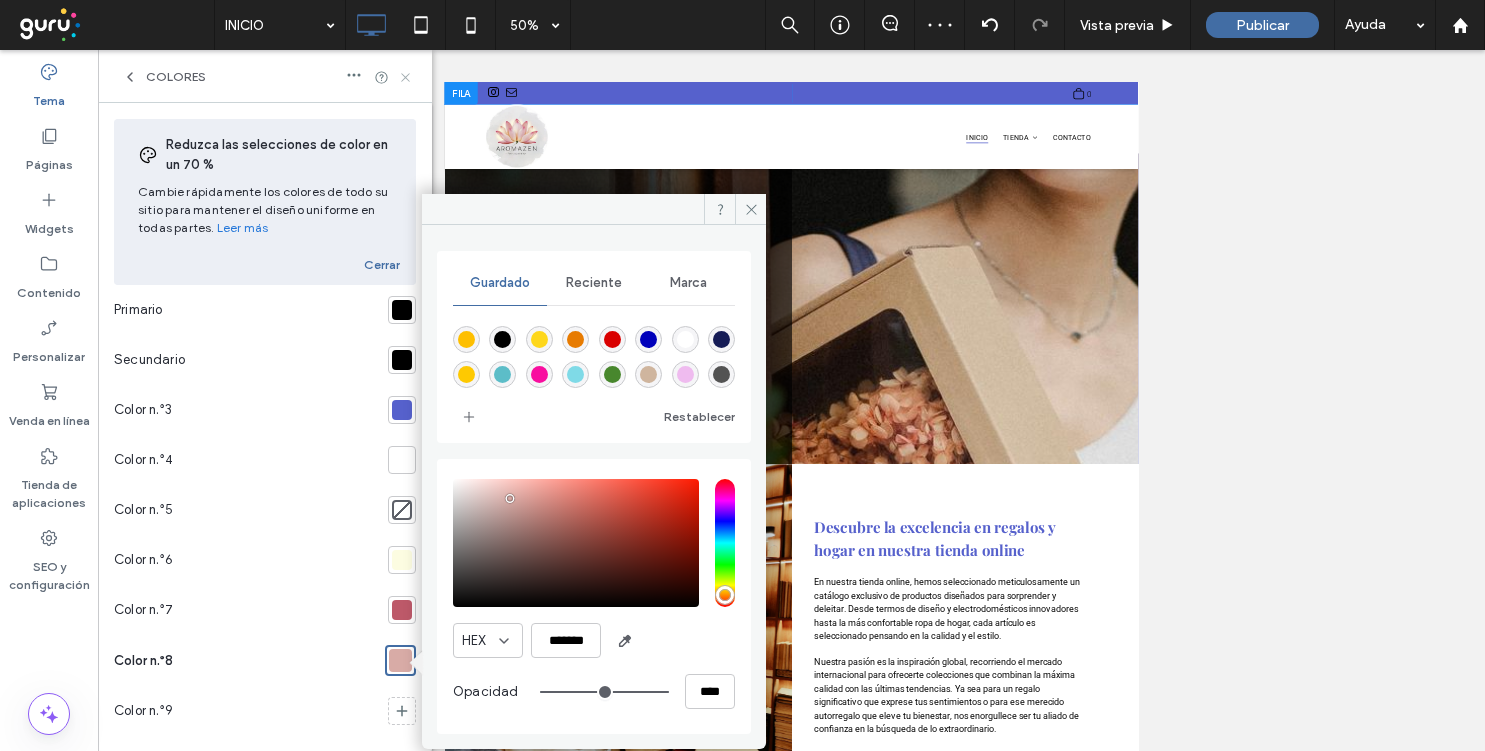 click 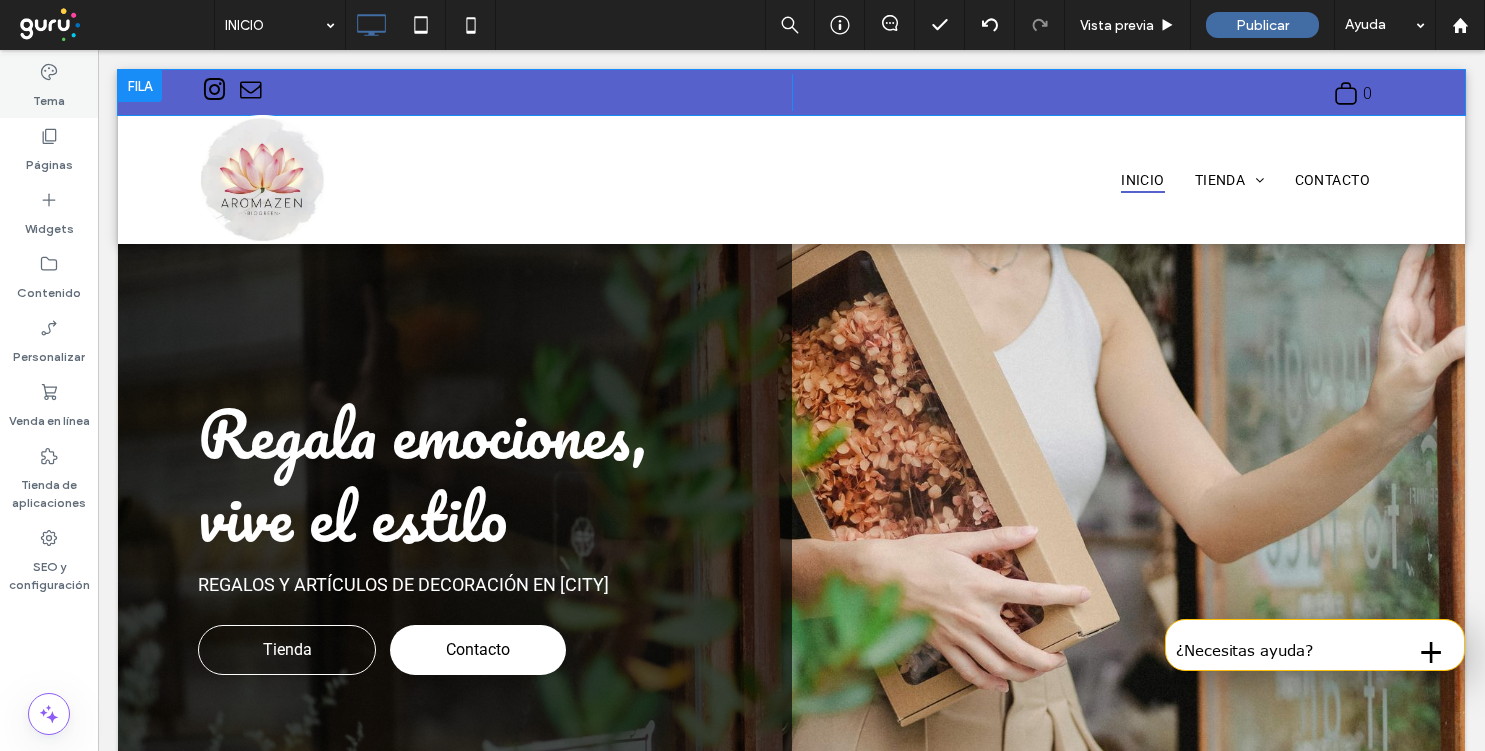 click on "Tema" at bounding box center (49, 86) 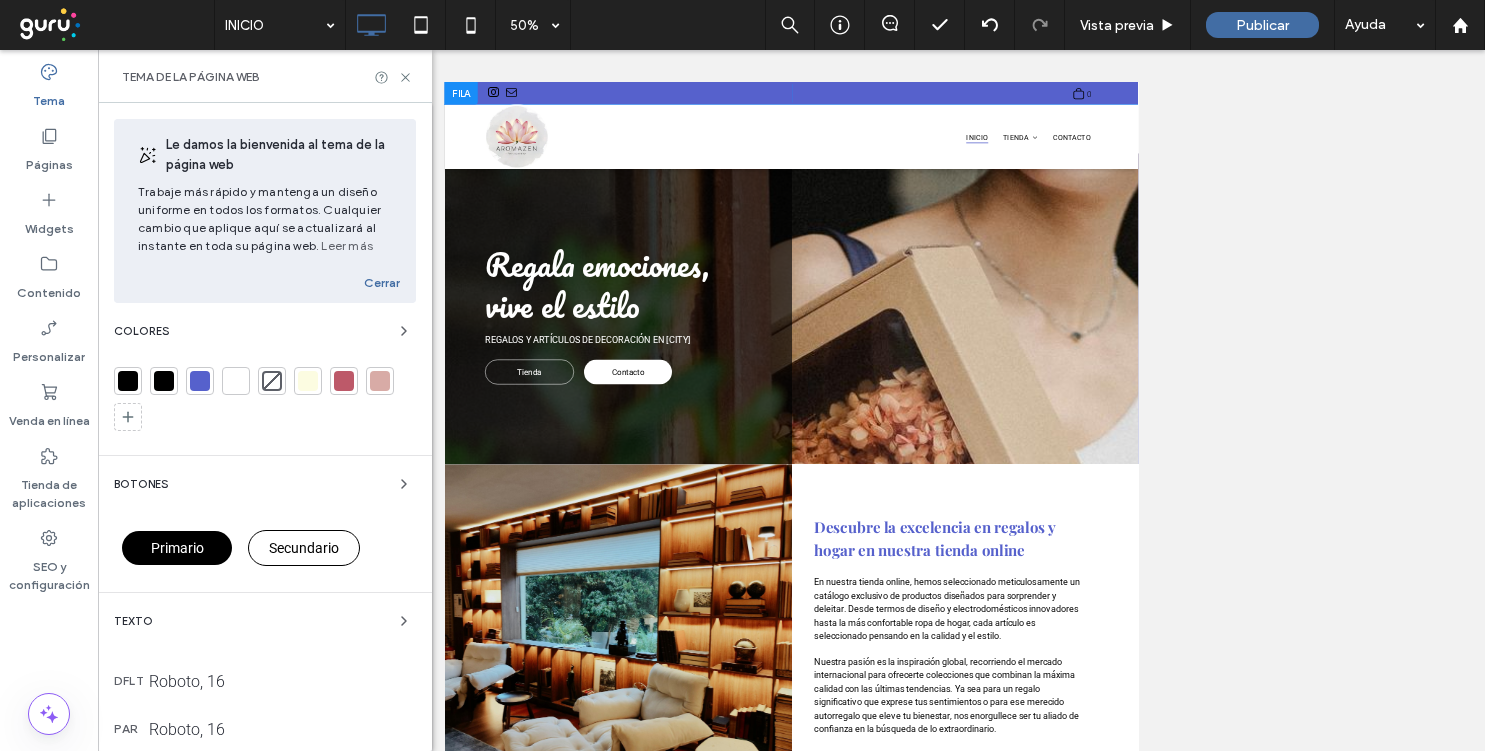 click at bounding box center (344, 381) 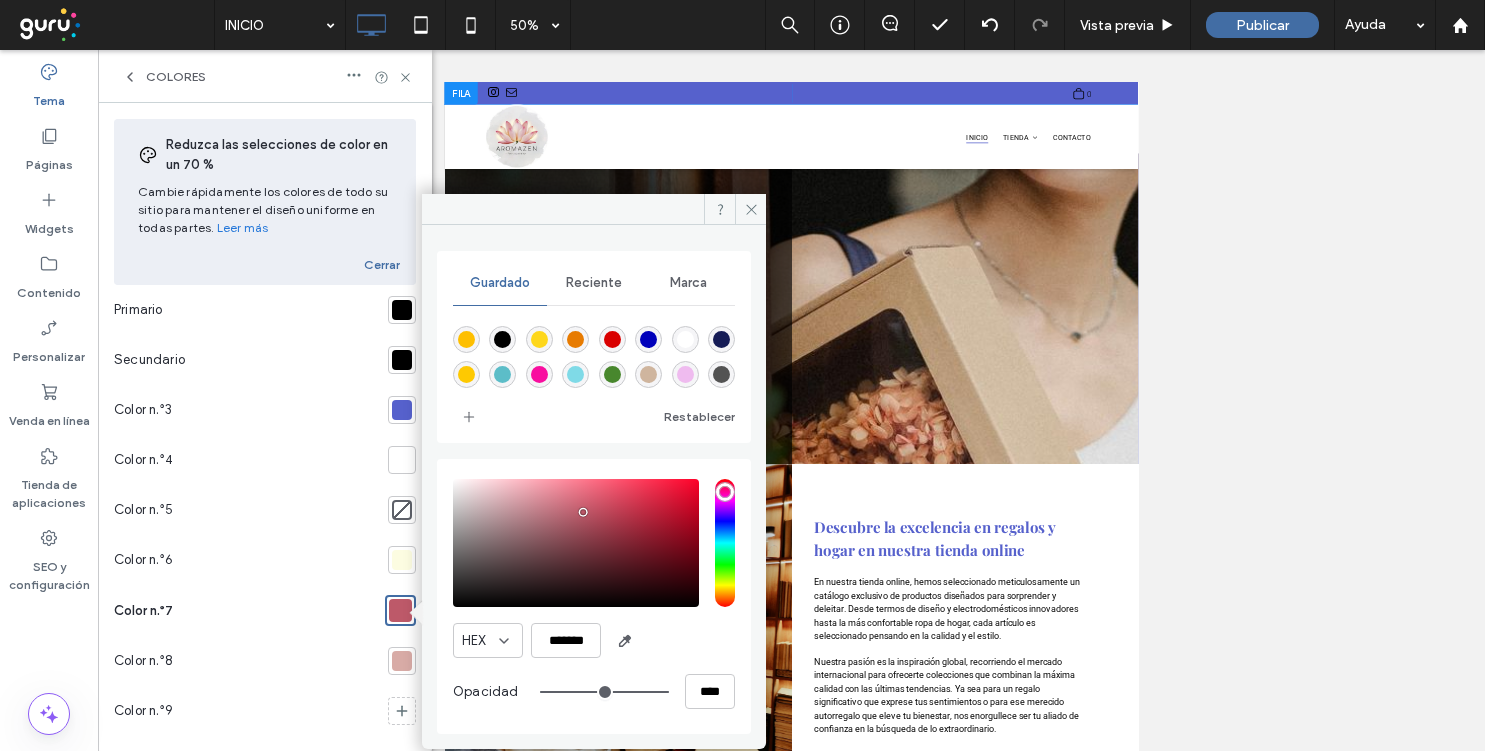 click at bounding box center [402, 410] 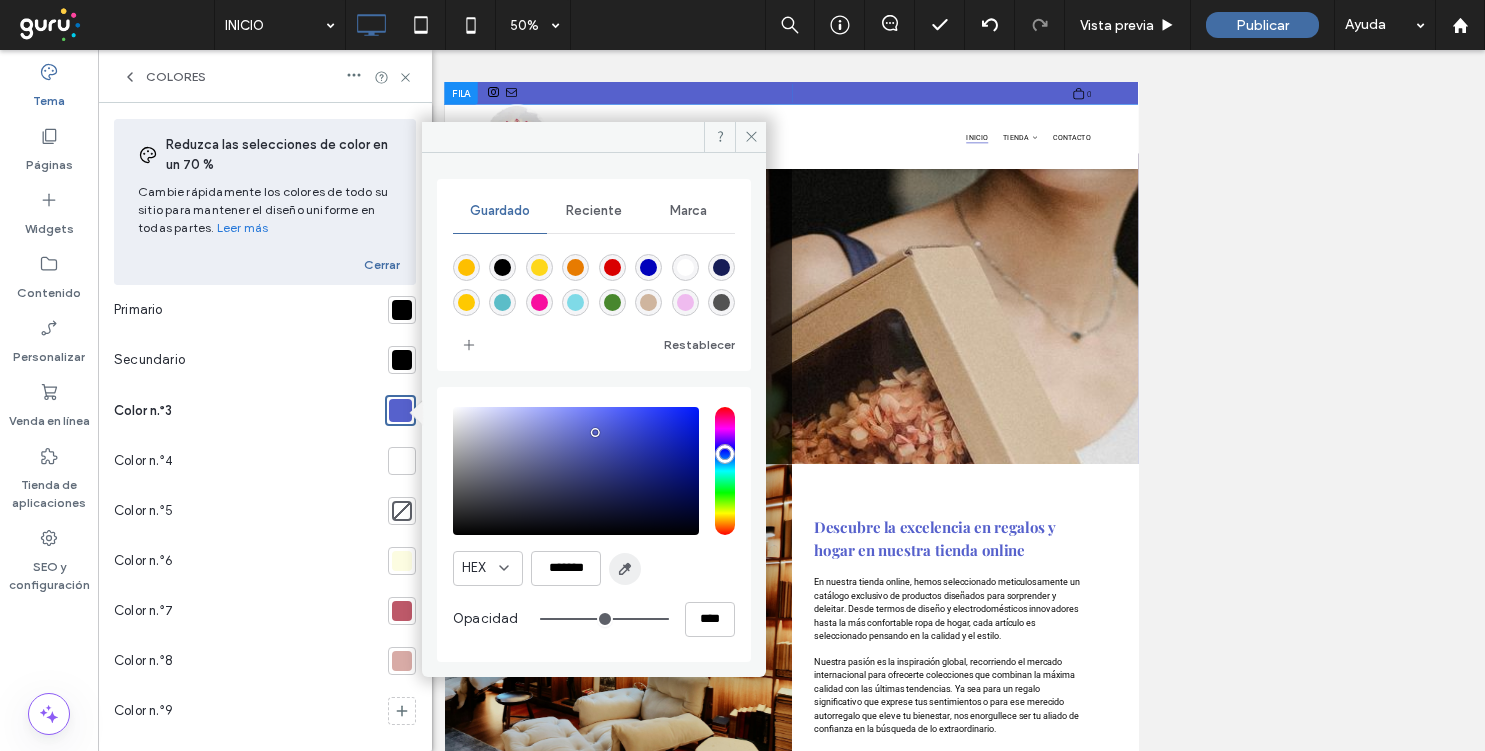 click 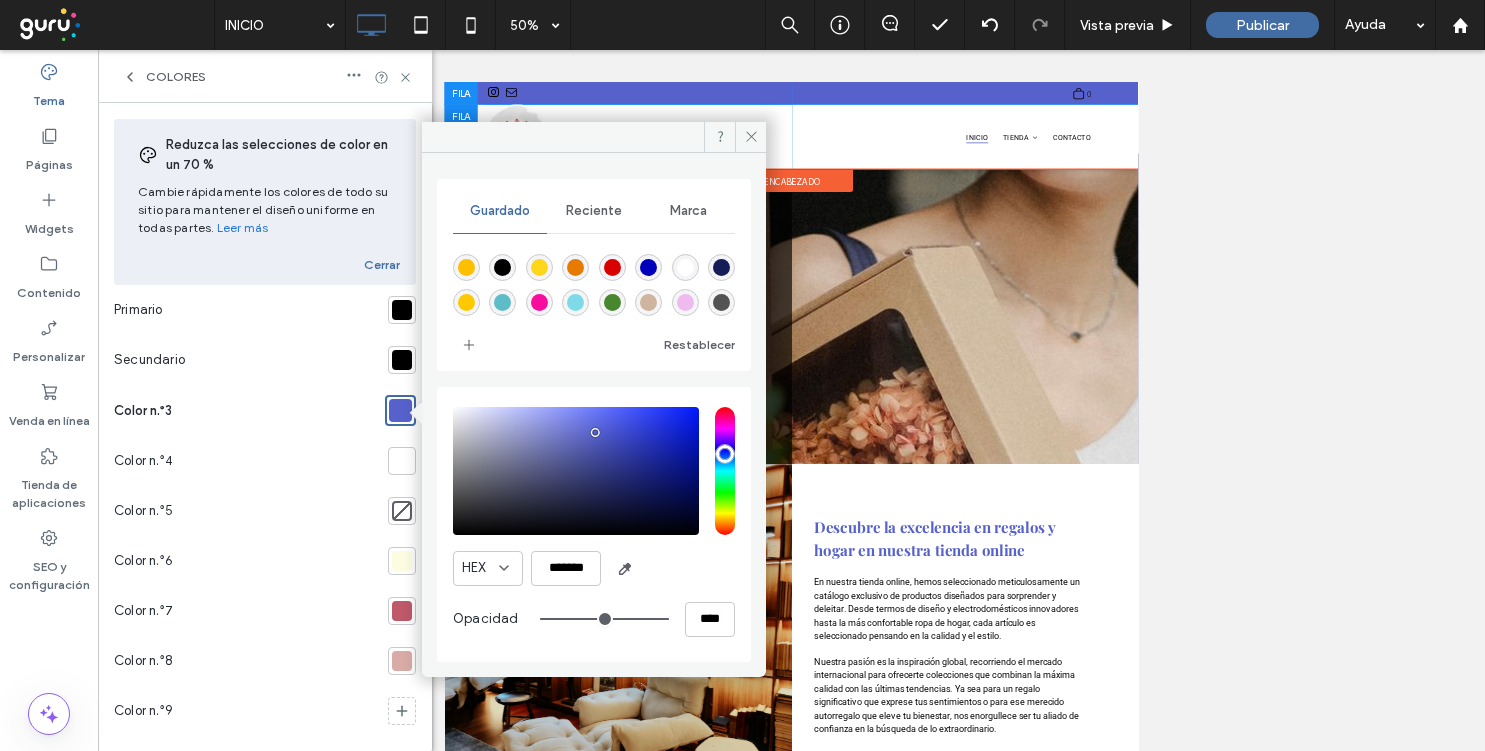 type on "*******" 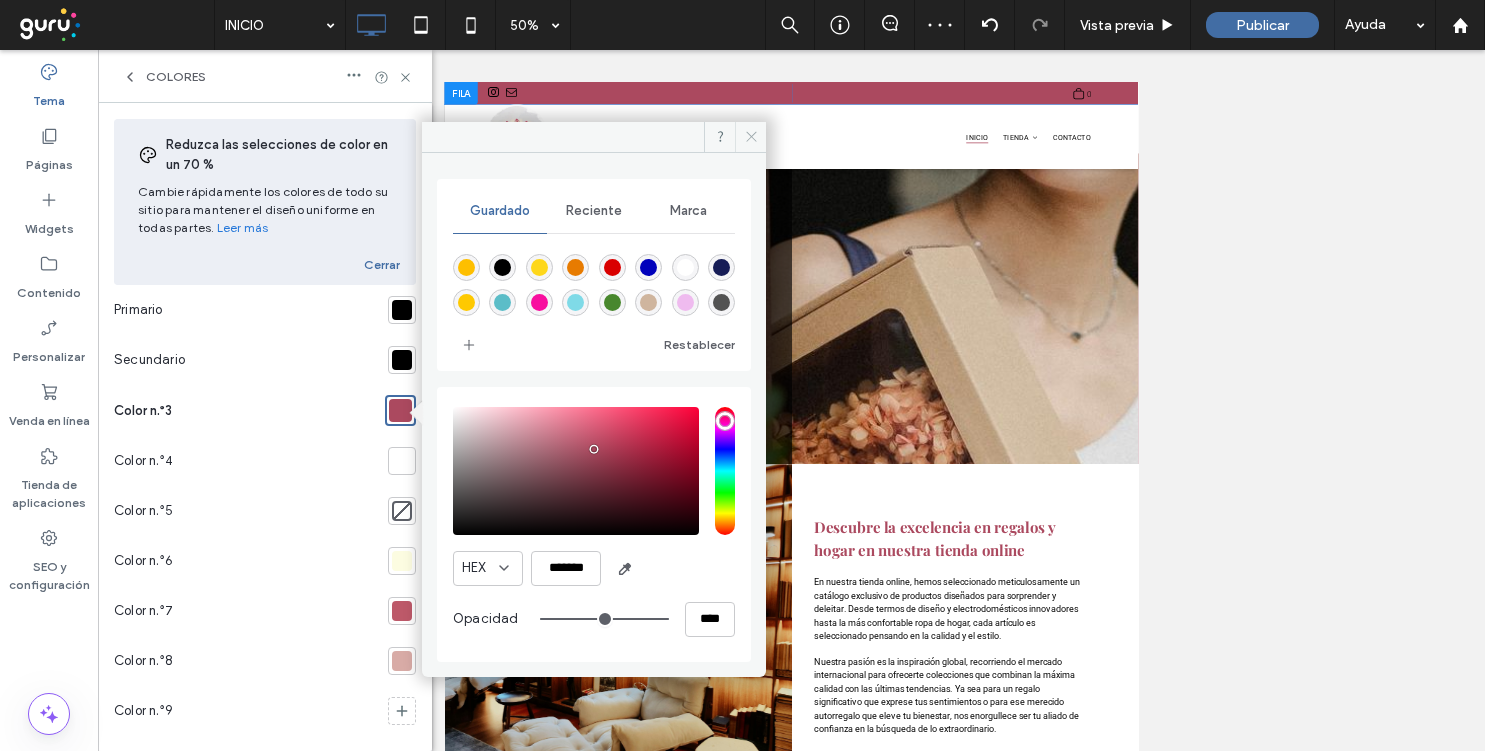click 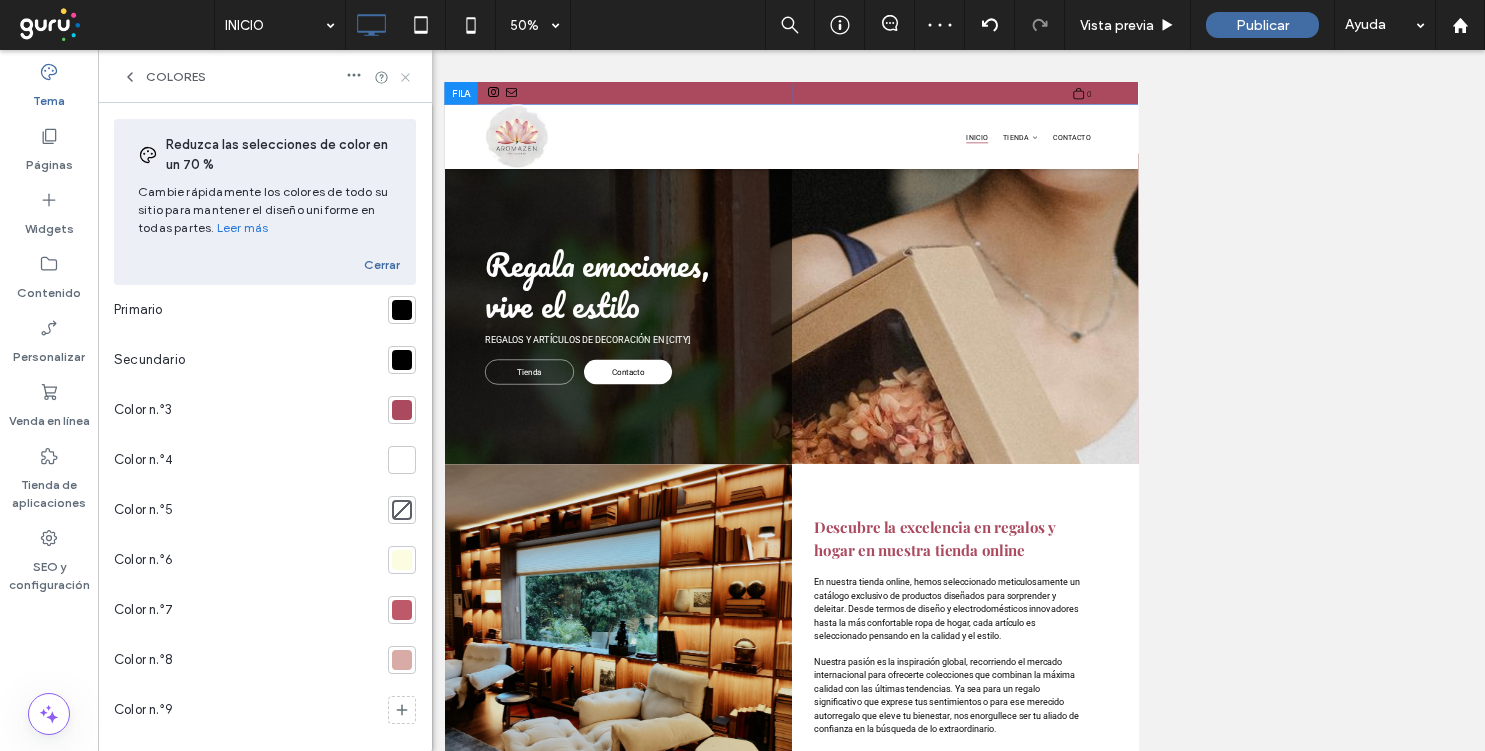 click 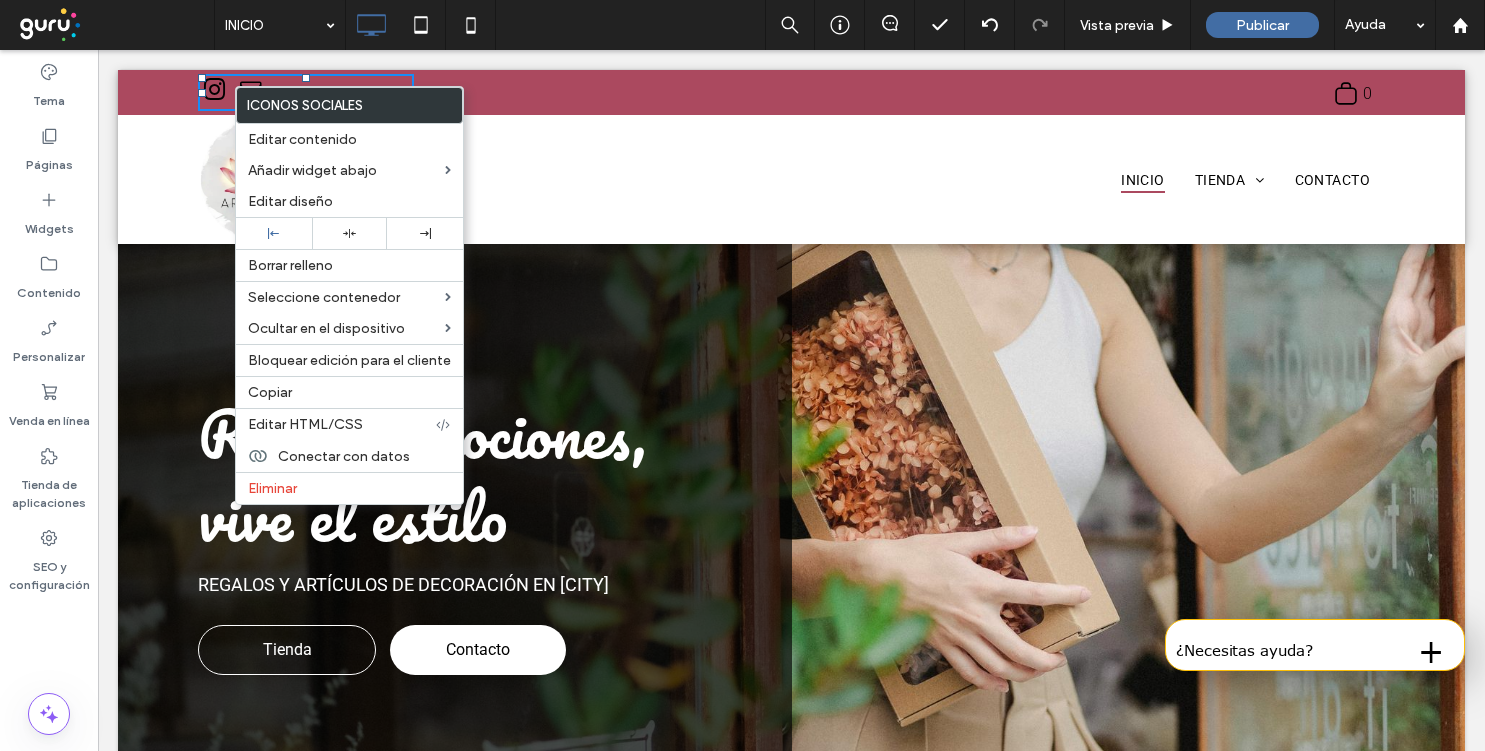 click on "Click To Paste
INICIO
TIENDA
Decoración
CONTACTO
Click To Paste" at bounding box center (791, 179) 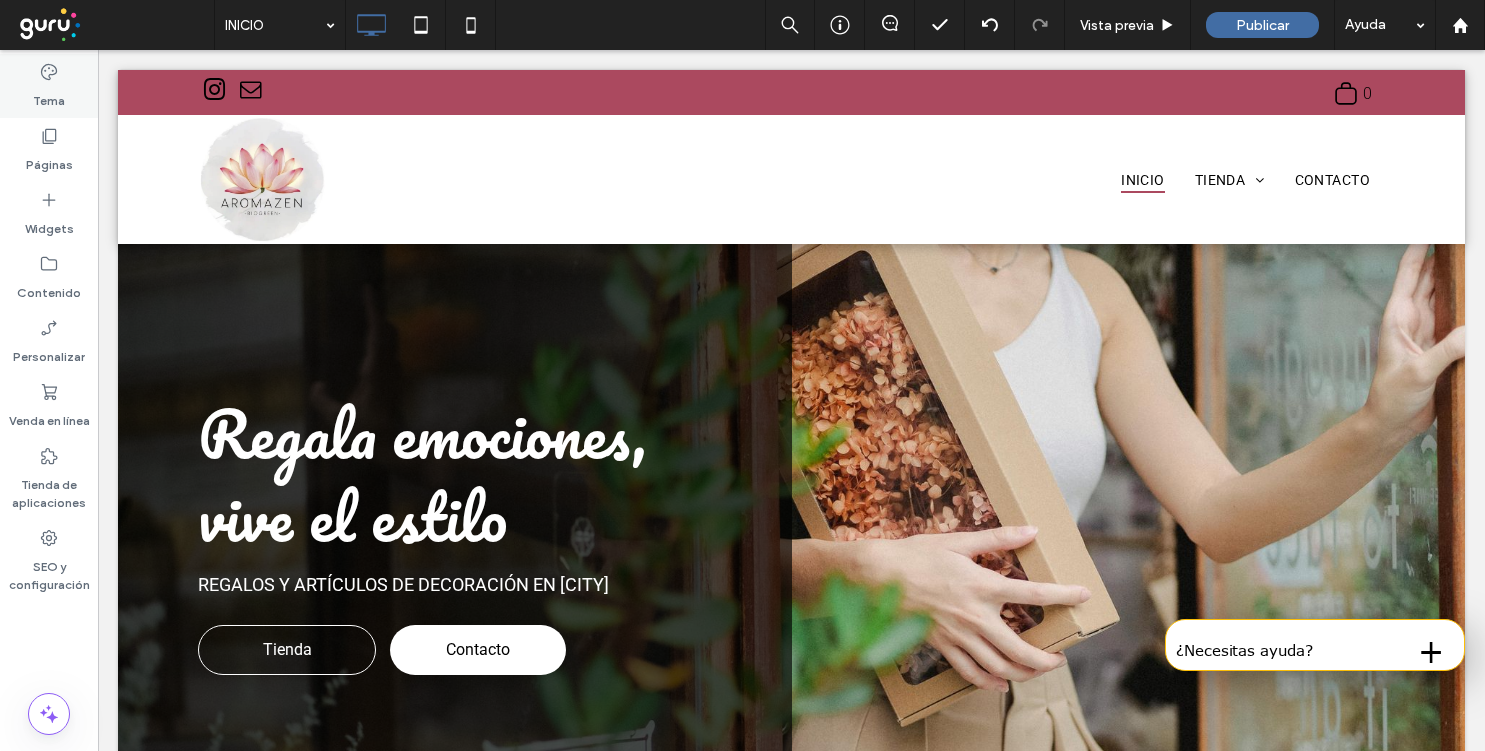 click on "Tema" at bounding box center [49, 86] 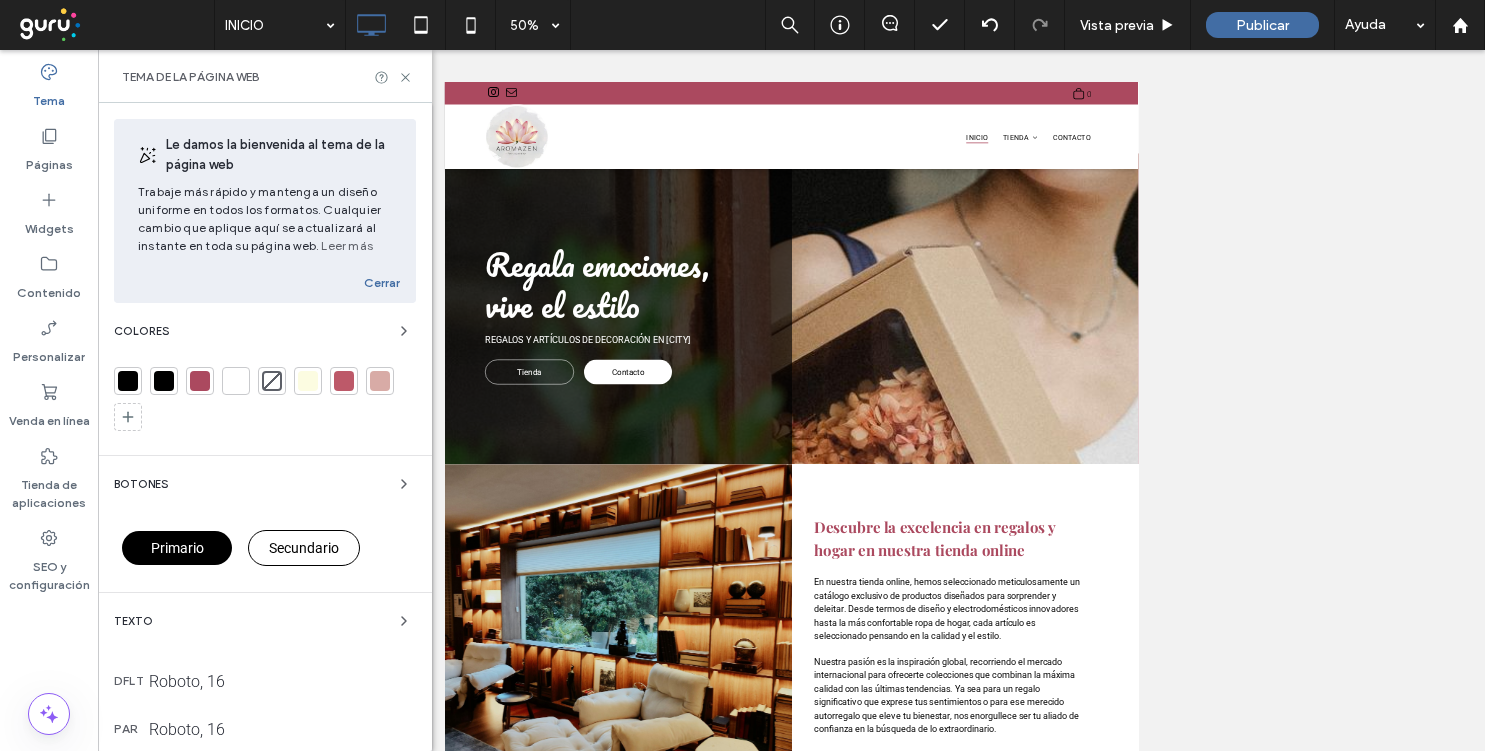 click at bounding box center [344, 381] 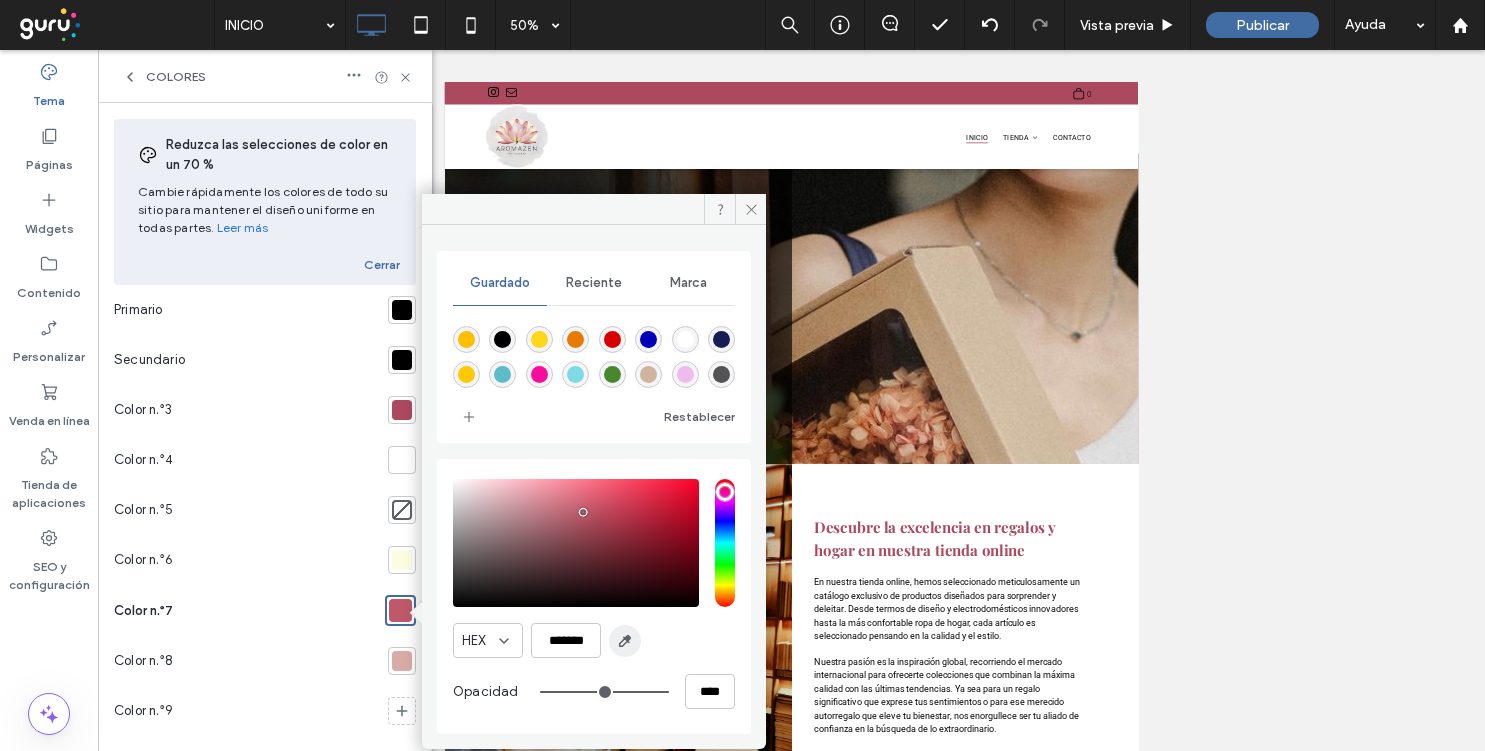click 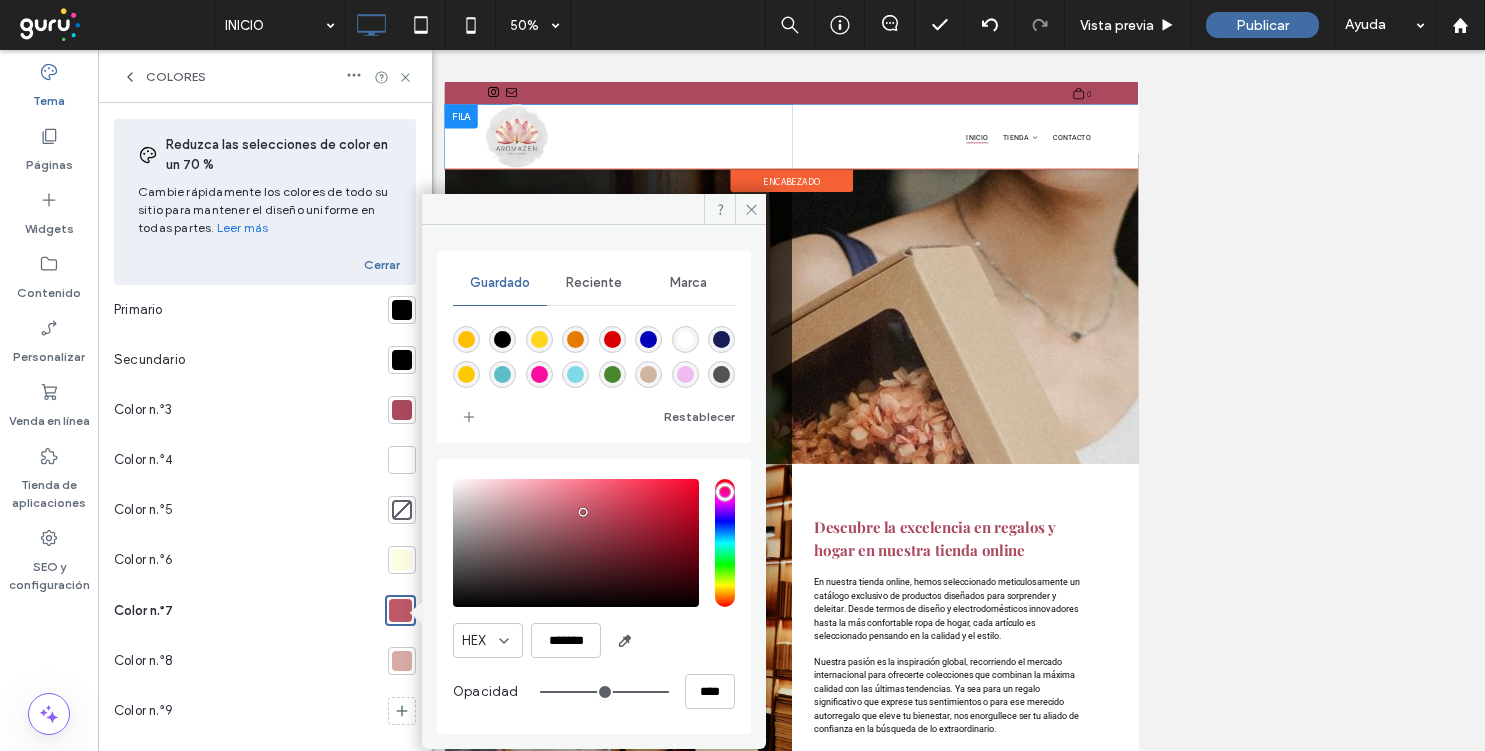 type on "*******" 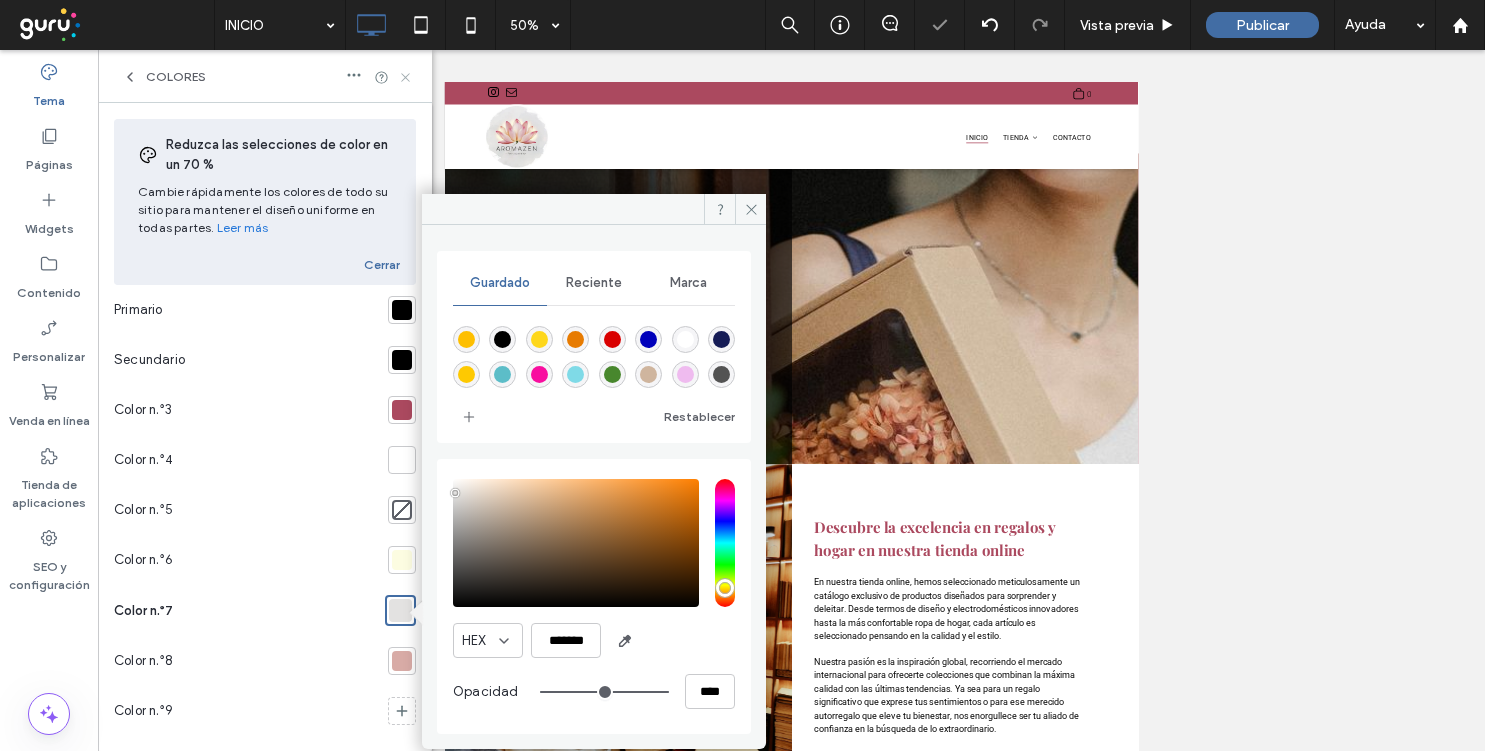 click 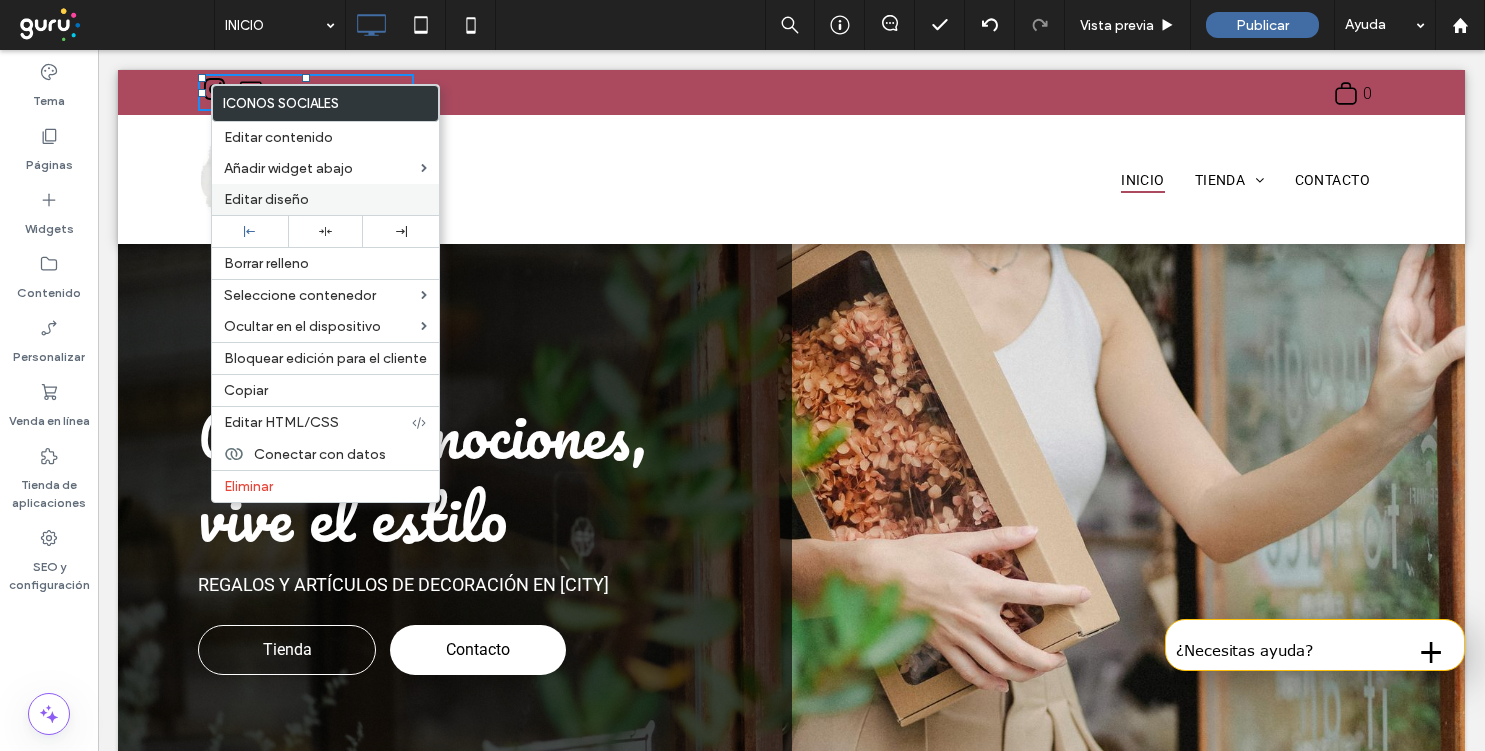click on "Editar diseño" at bounding box center [325, 199] 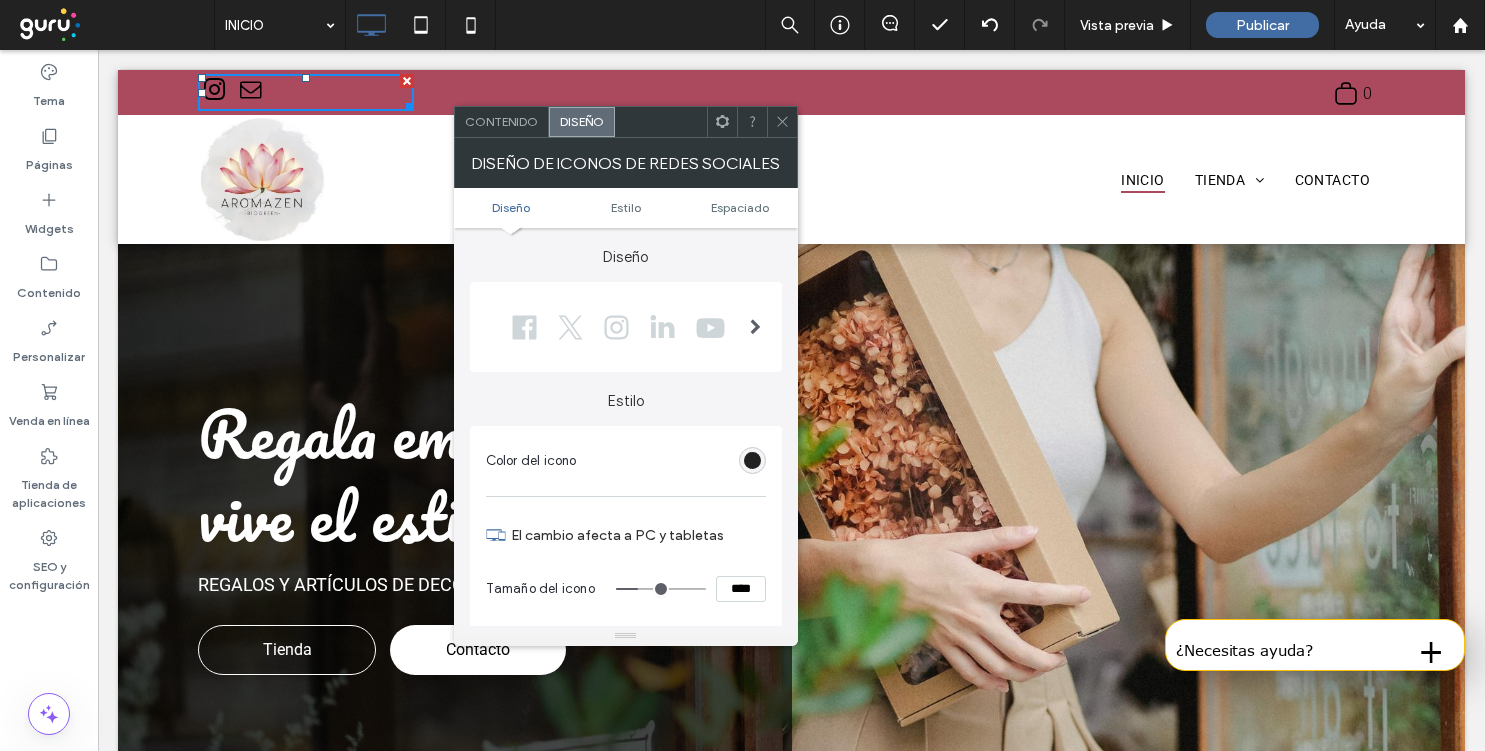 click at bounding box center (752, 460) 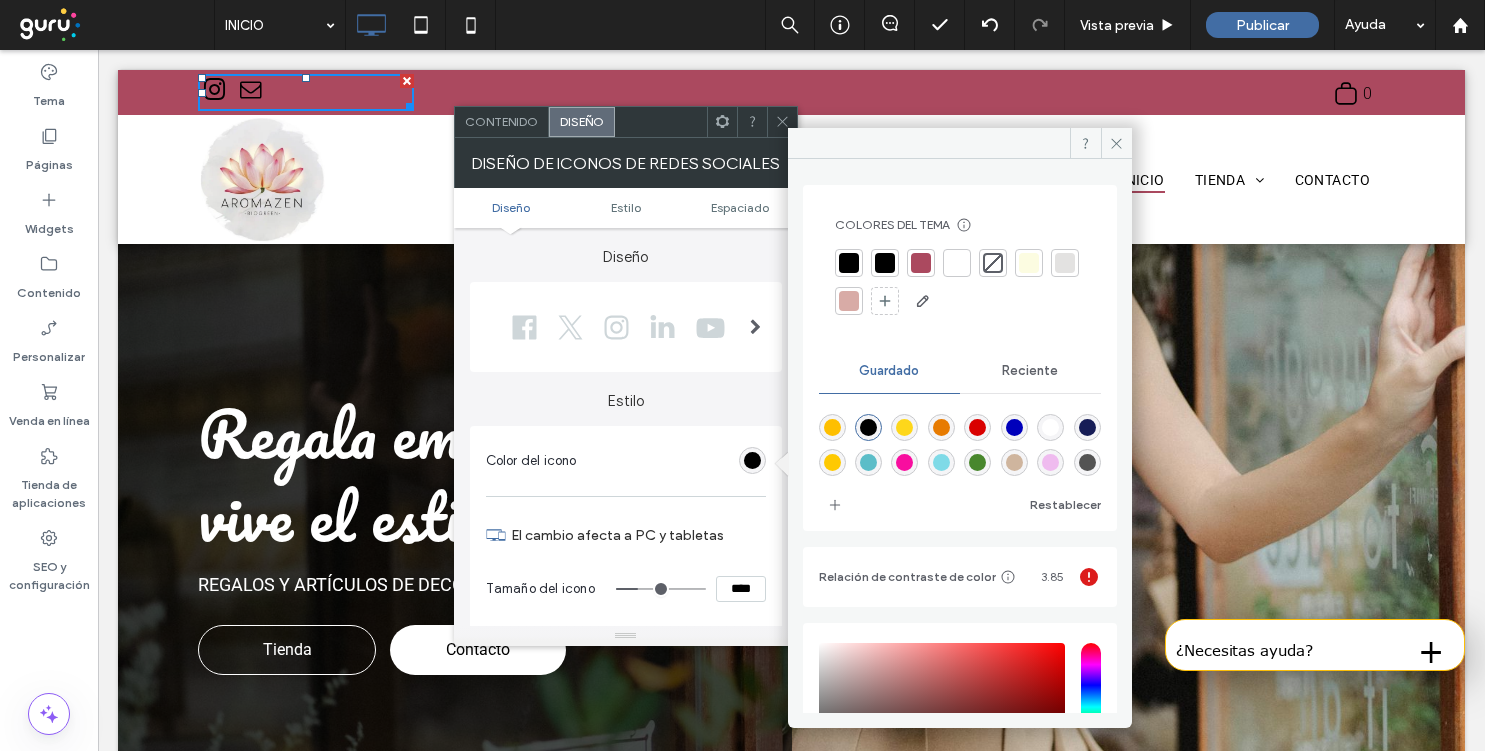 click at bounding box center [957, 263] 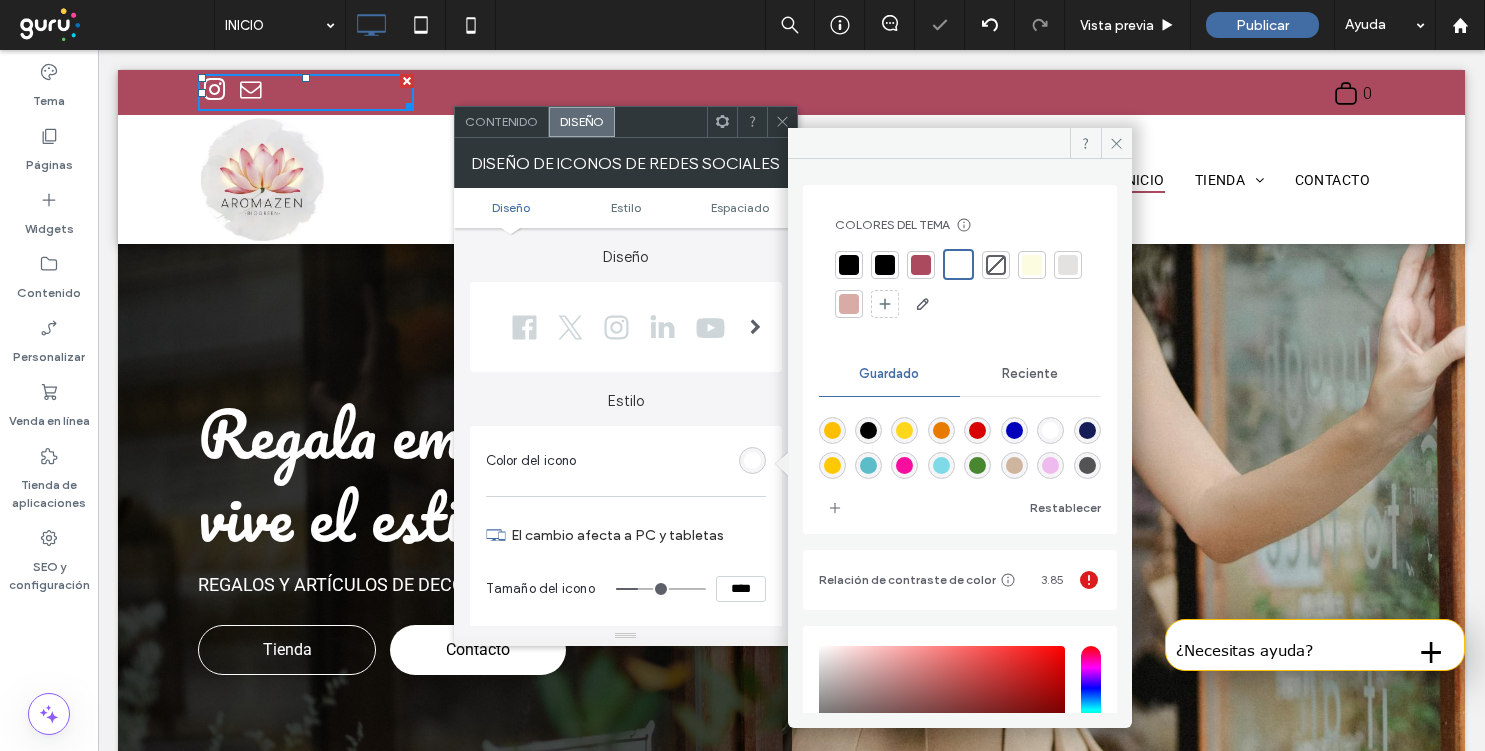 click 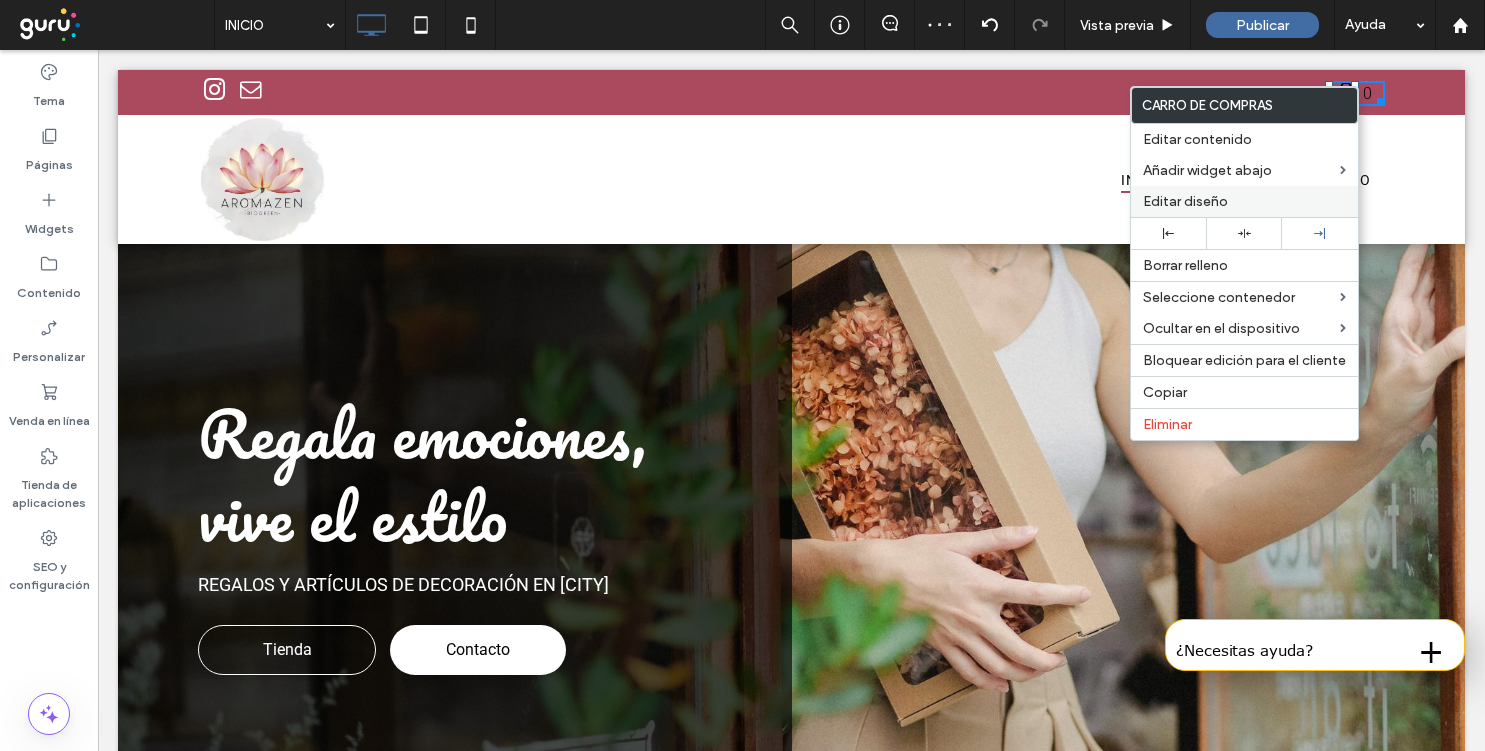 click on "Editar diseño" at bounding box center [1244, 201] 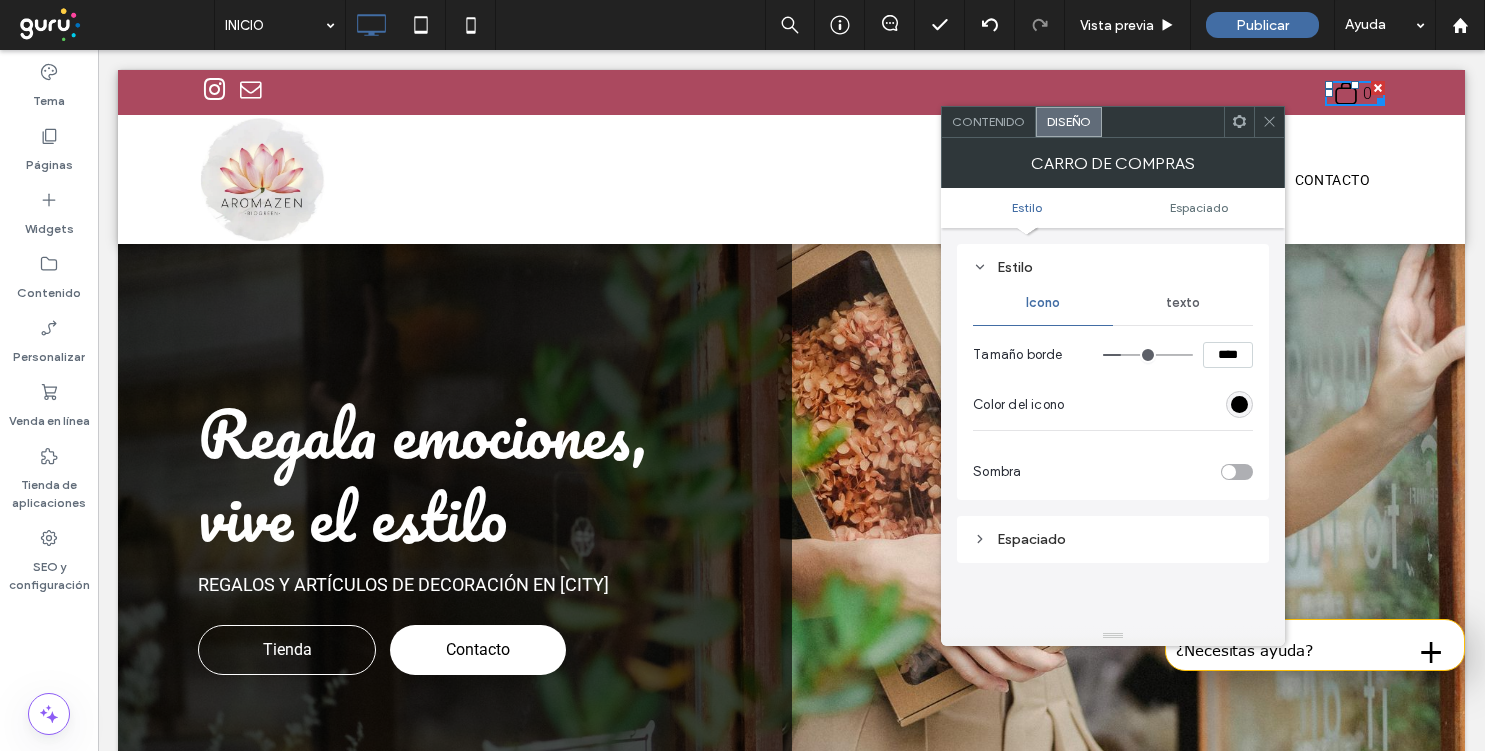 click on "Estilo Icono texto Tamaño borde **** Color del icono Sombra" at bounding box center [1113, 372] 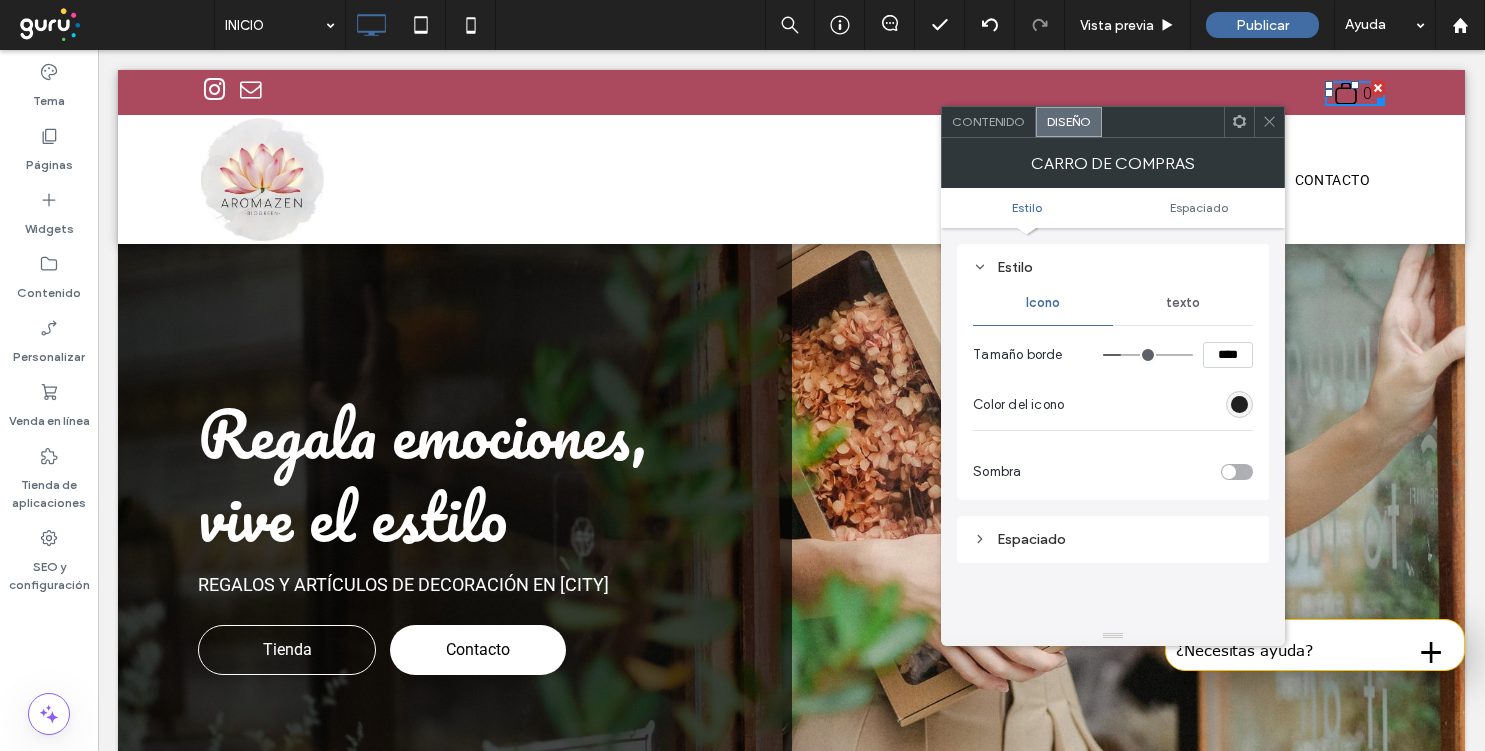click at bounding box center (1239, 404) 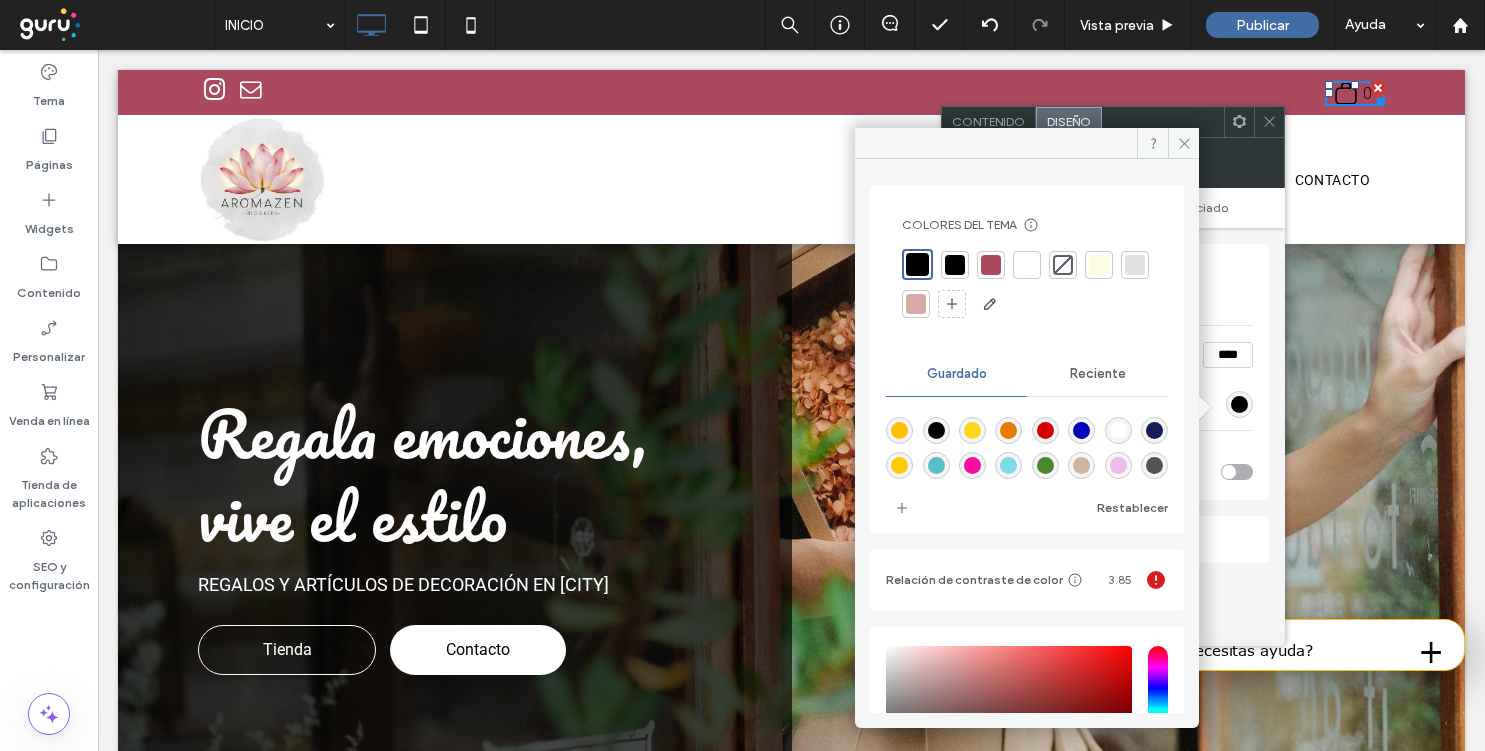 click at bounding box center (1027, 265) 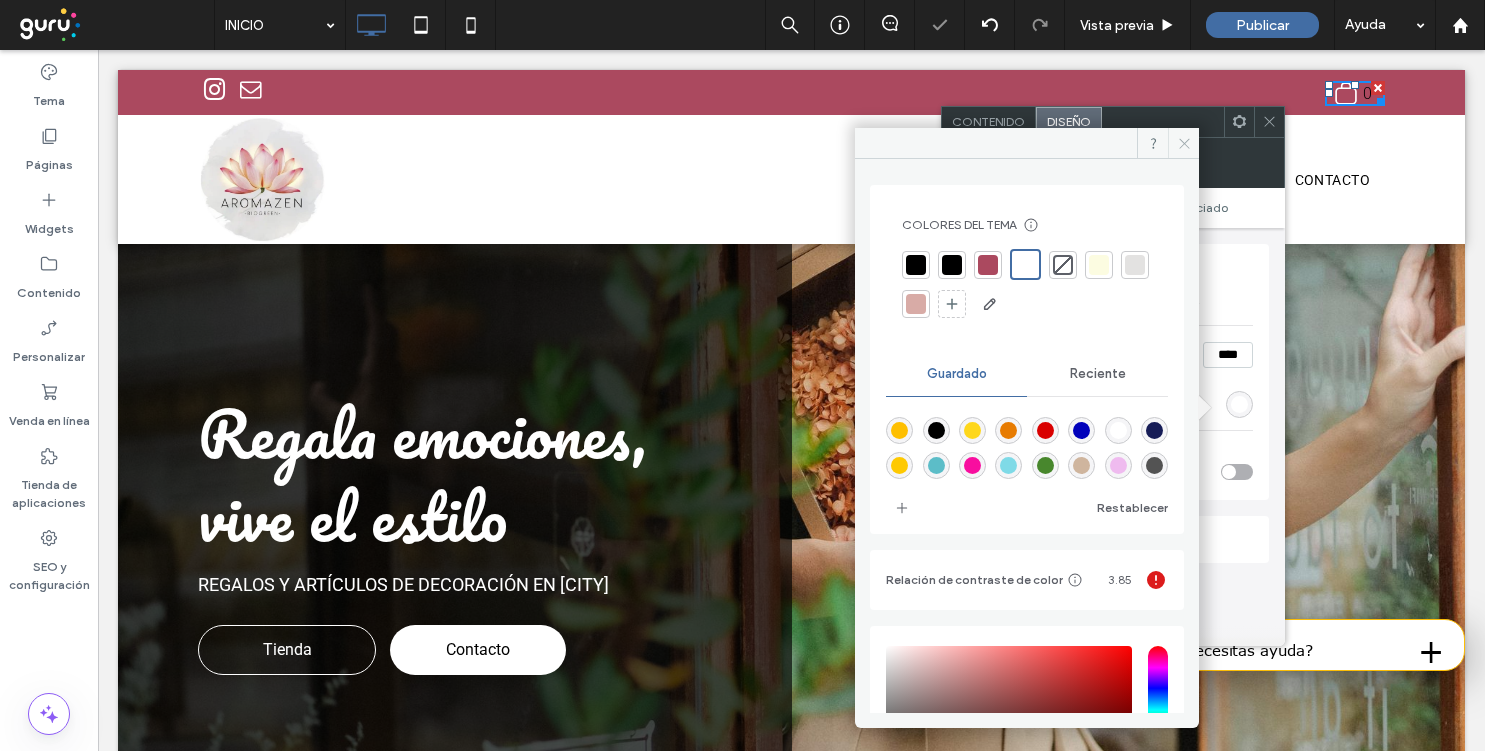 click 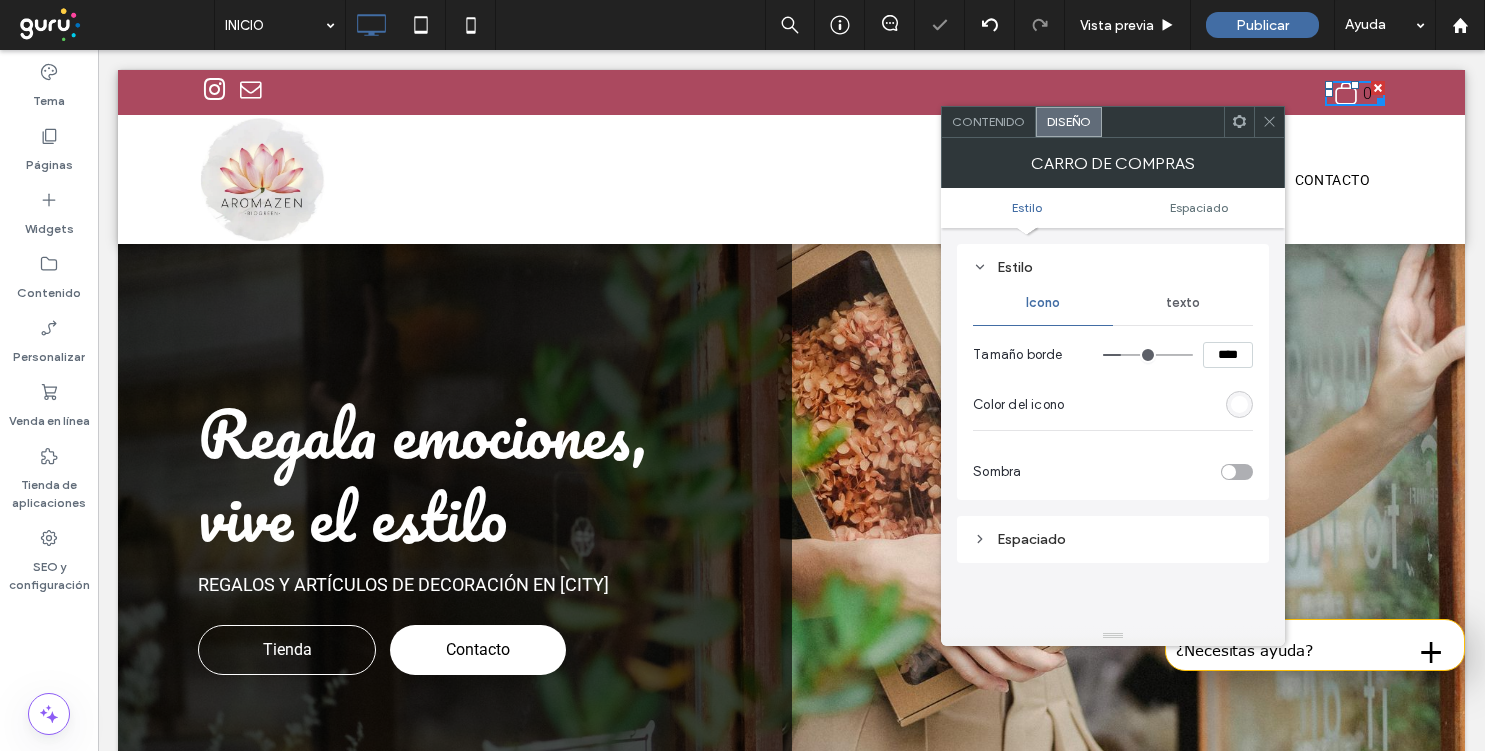 click 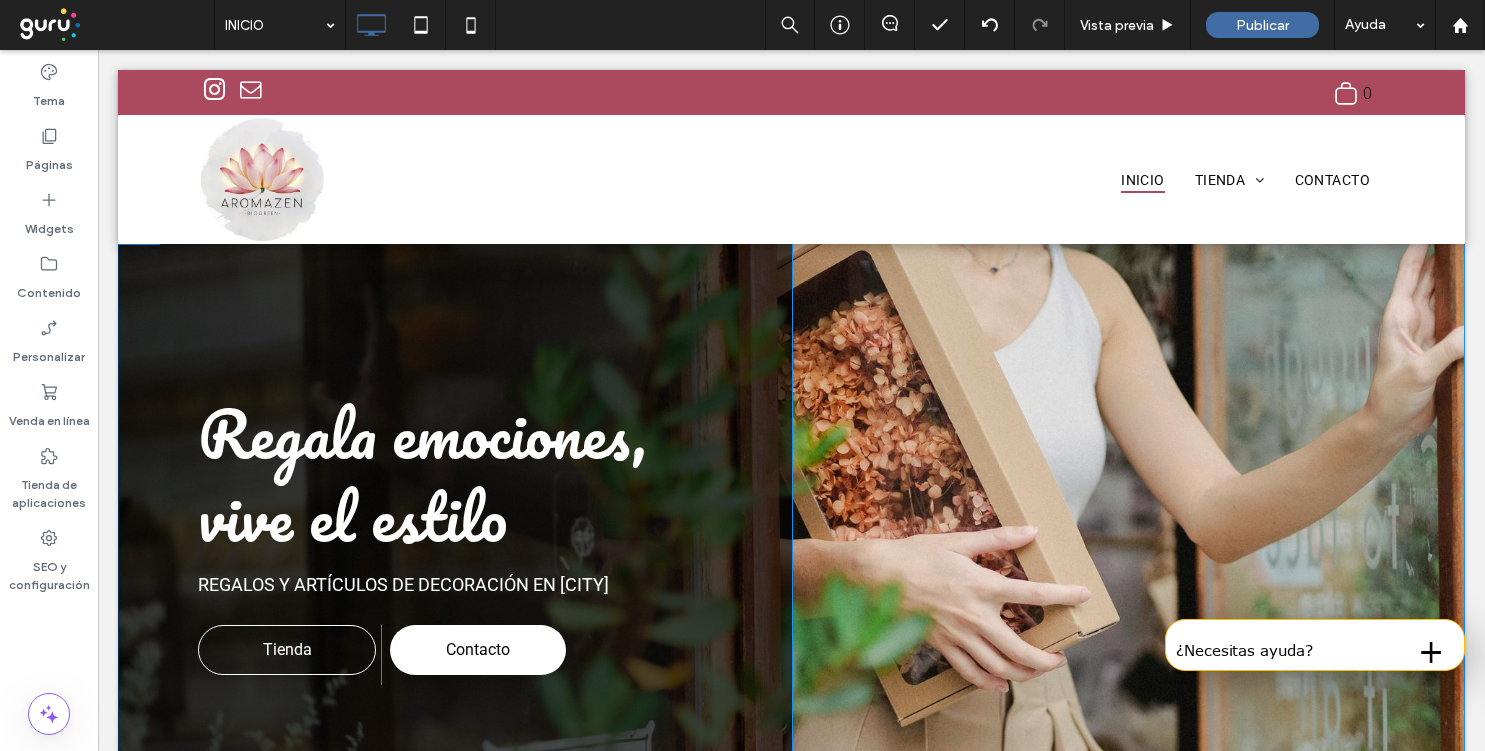 click on "Regala emociones, vive el estilo
Regalos y artículos de decoración EN SAN MIGUEL
Tienda
Click To Paste
Contacto
Click To Paste
Click To Paste" at bounding box center (455, 535) 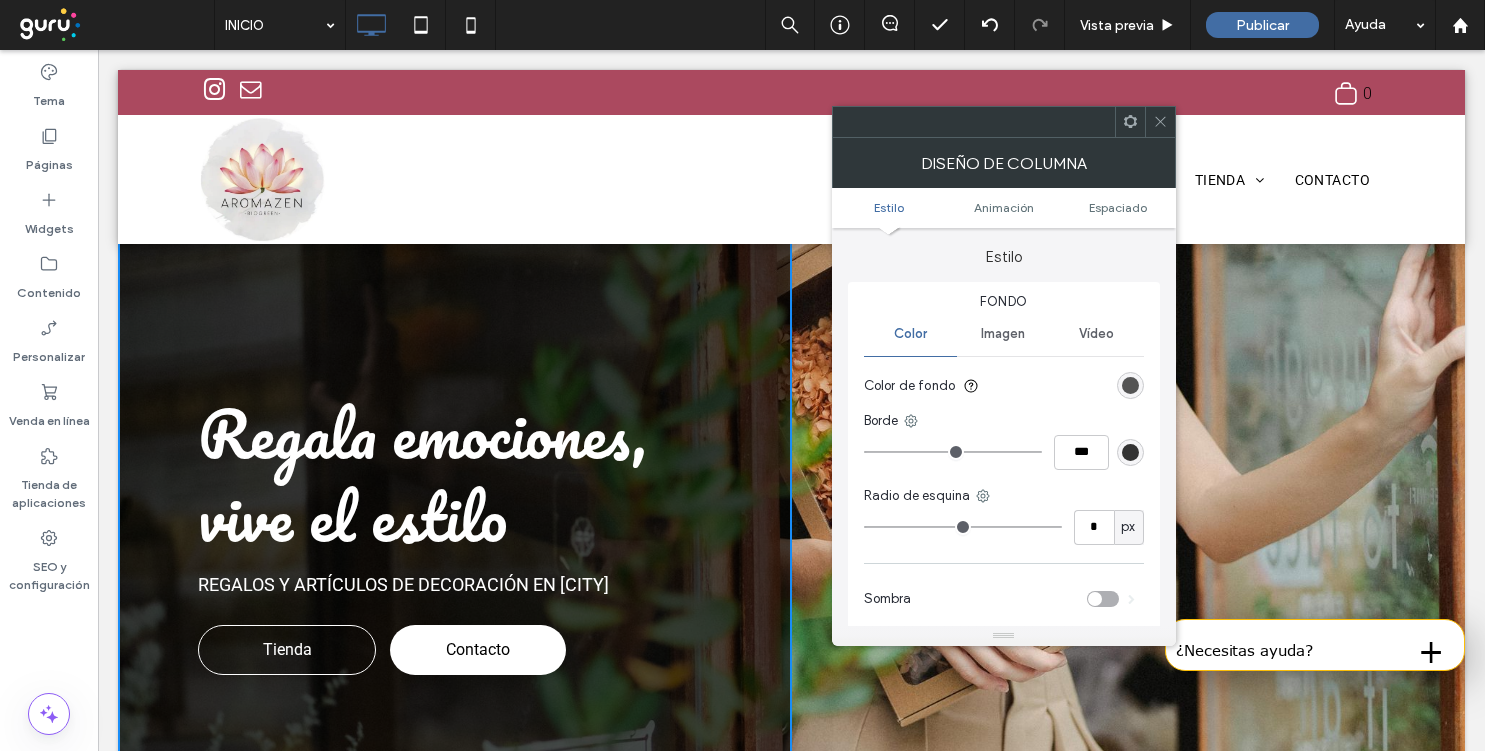 click 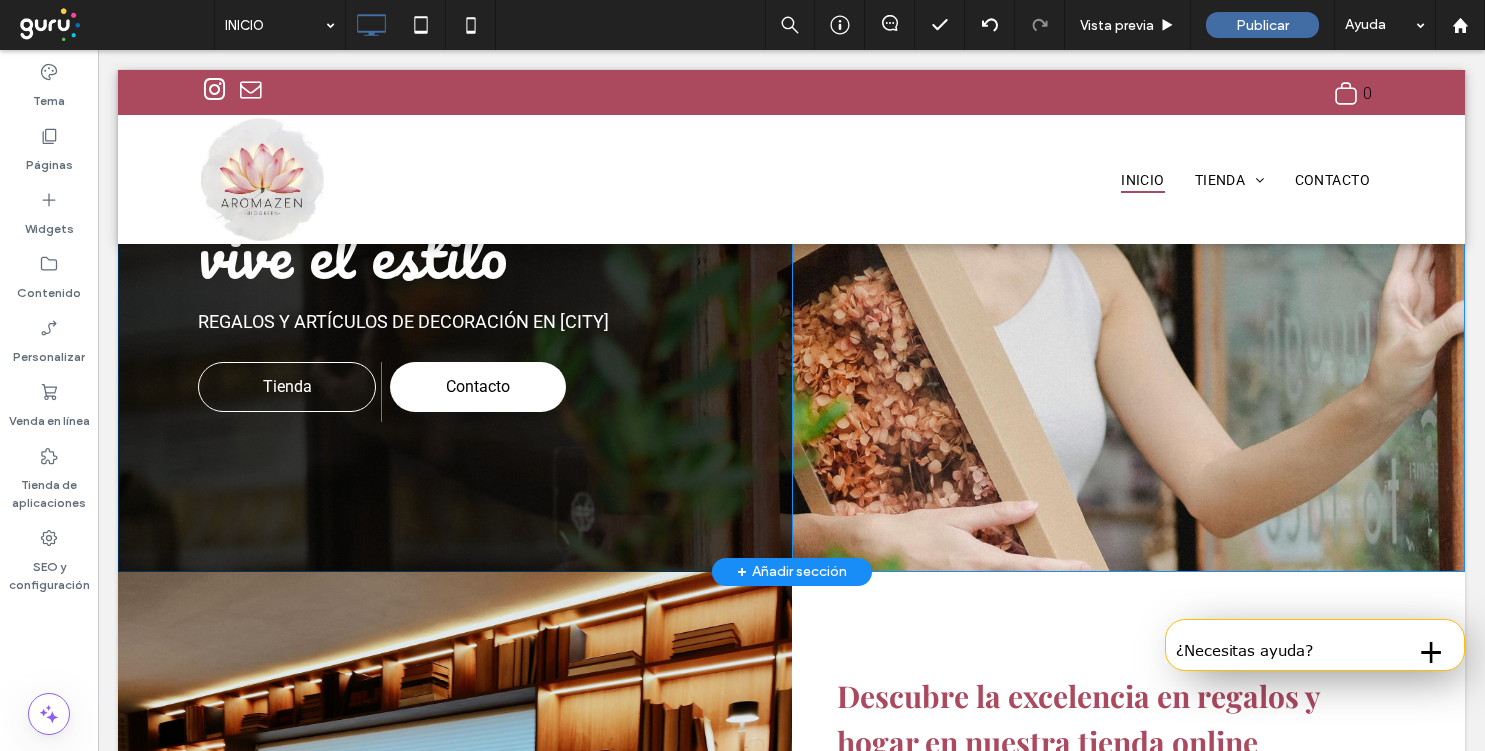 scroll, scrollTop: 0, scrollLeft: 0, axis: both 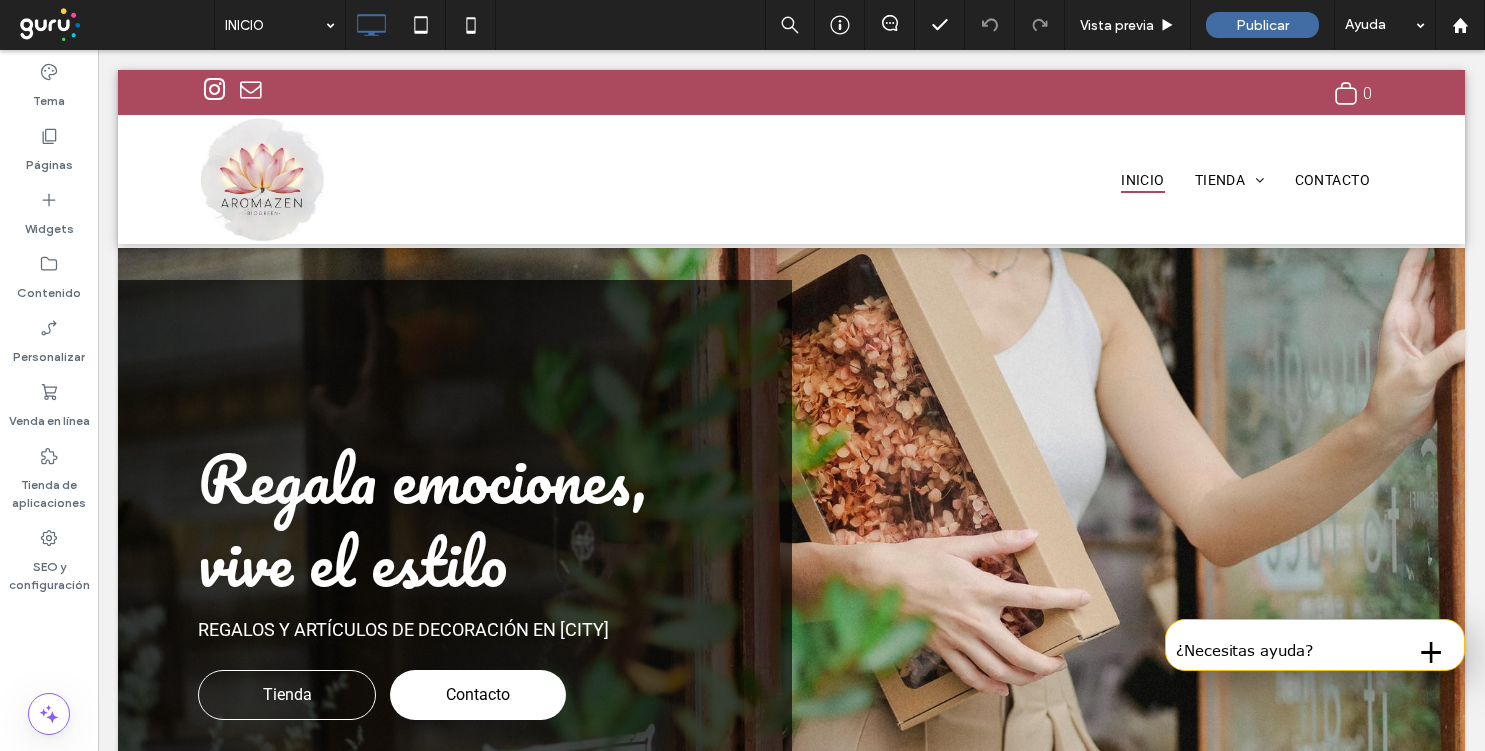click on "Click To Paste
.st0-undefined{fill-rule:evenodd;clip-rule:evenodd;}
0
Click To Paste
Click To Paste
INICIO
TIENDA
Decoración
CONTACTO
Click To Paste
encabezado" at bounding box center (791, 179) 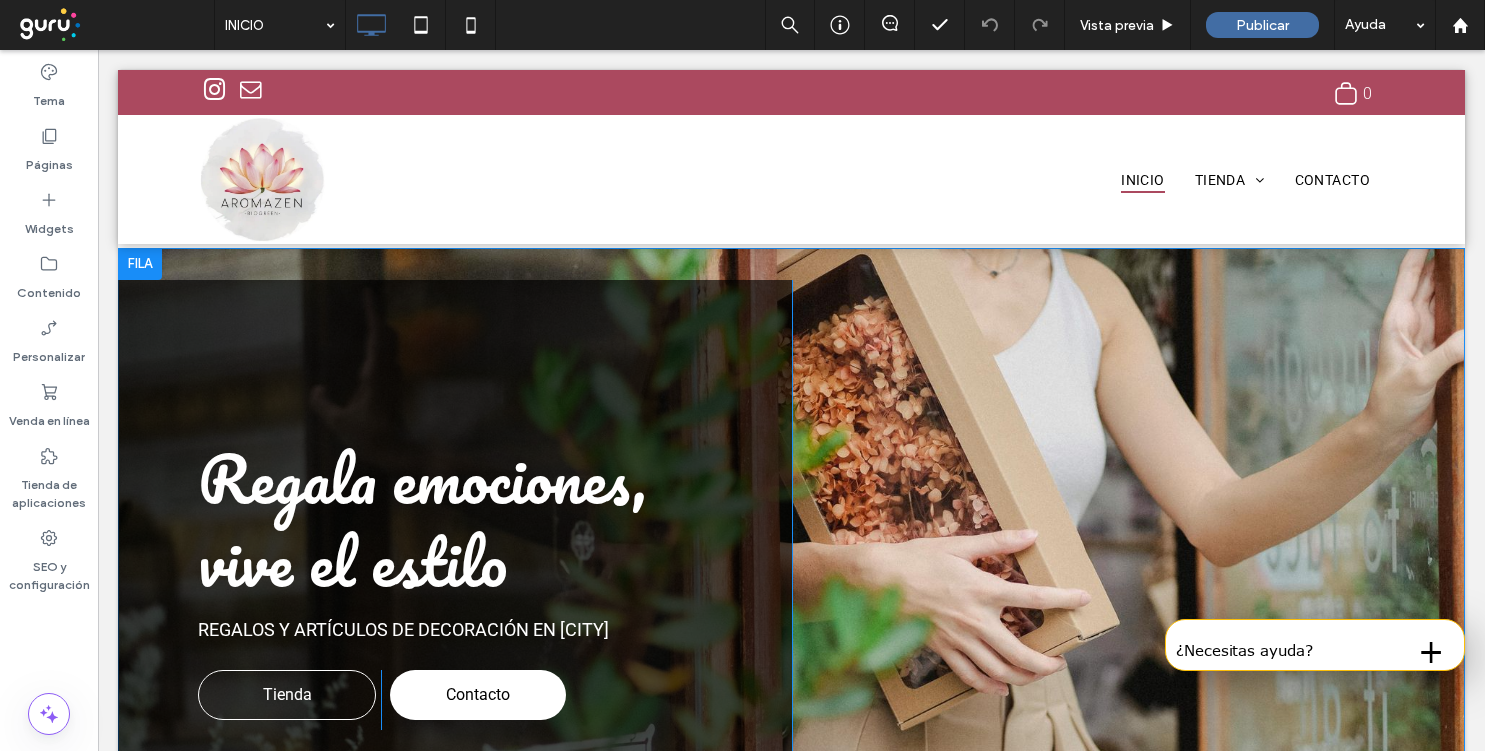 click on "Regala emociones, vive el estilo
Regalos y artículos de decoración EN SAN MIGUEL
Tienda
Click To Paste
Contacto
Click To Paste
Click To Paste" at bounding box center [455, 580] 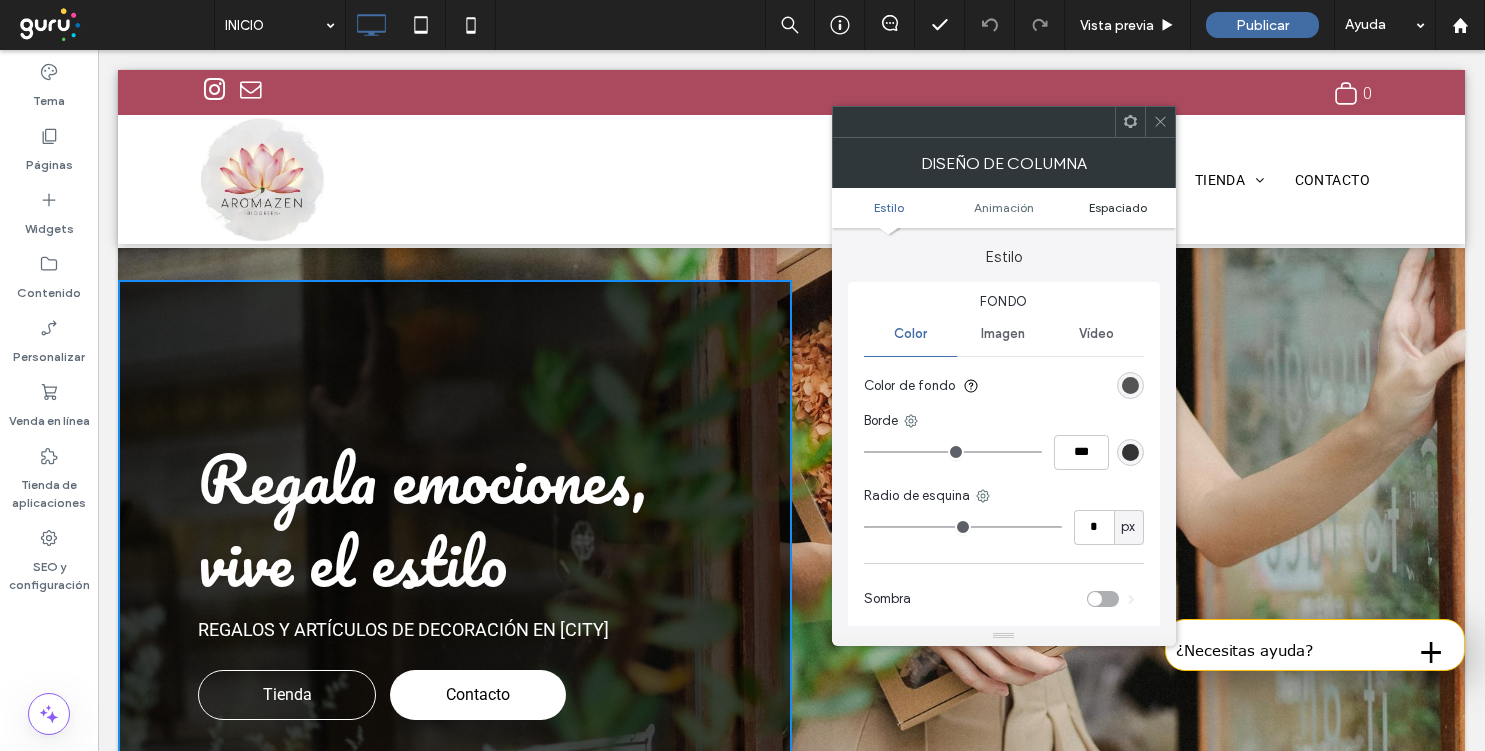 click on "Espaciado" at bounding box center [1118, 207] 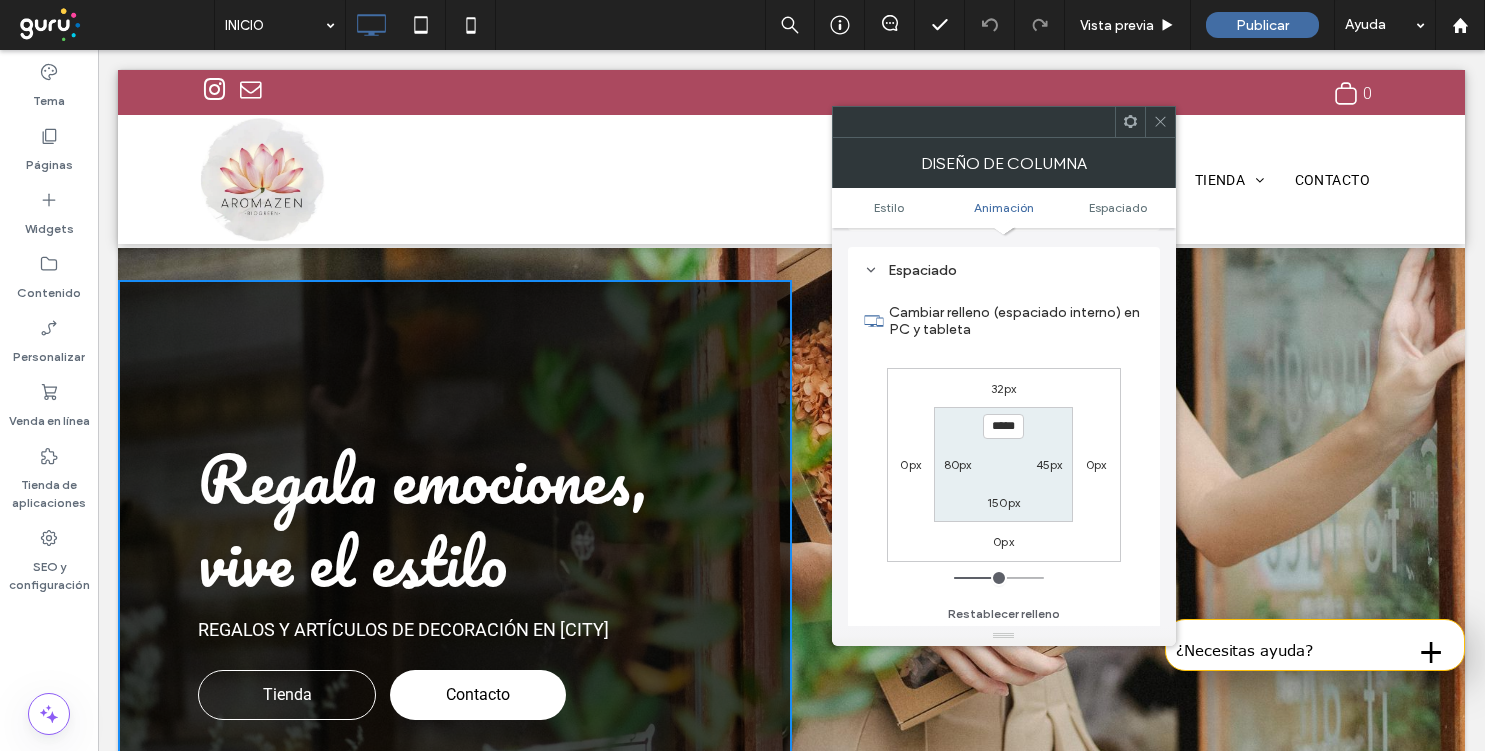 scroll, scrollTop: 470, scrollLeft: 0, axis: vertical 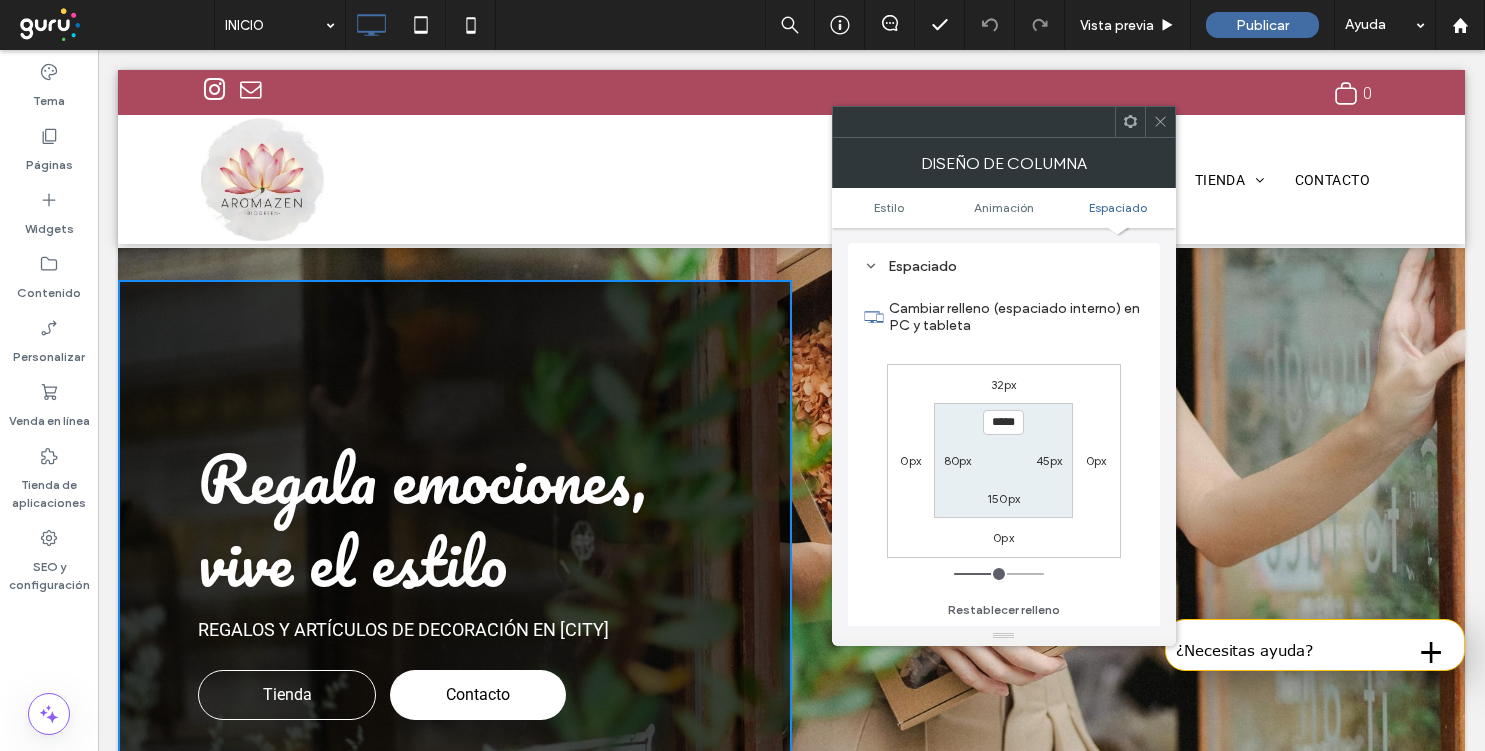 click on "32px" at bounding box center (1004, 384) 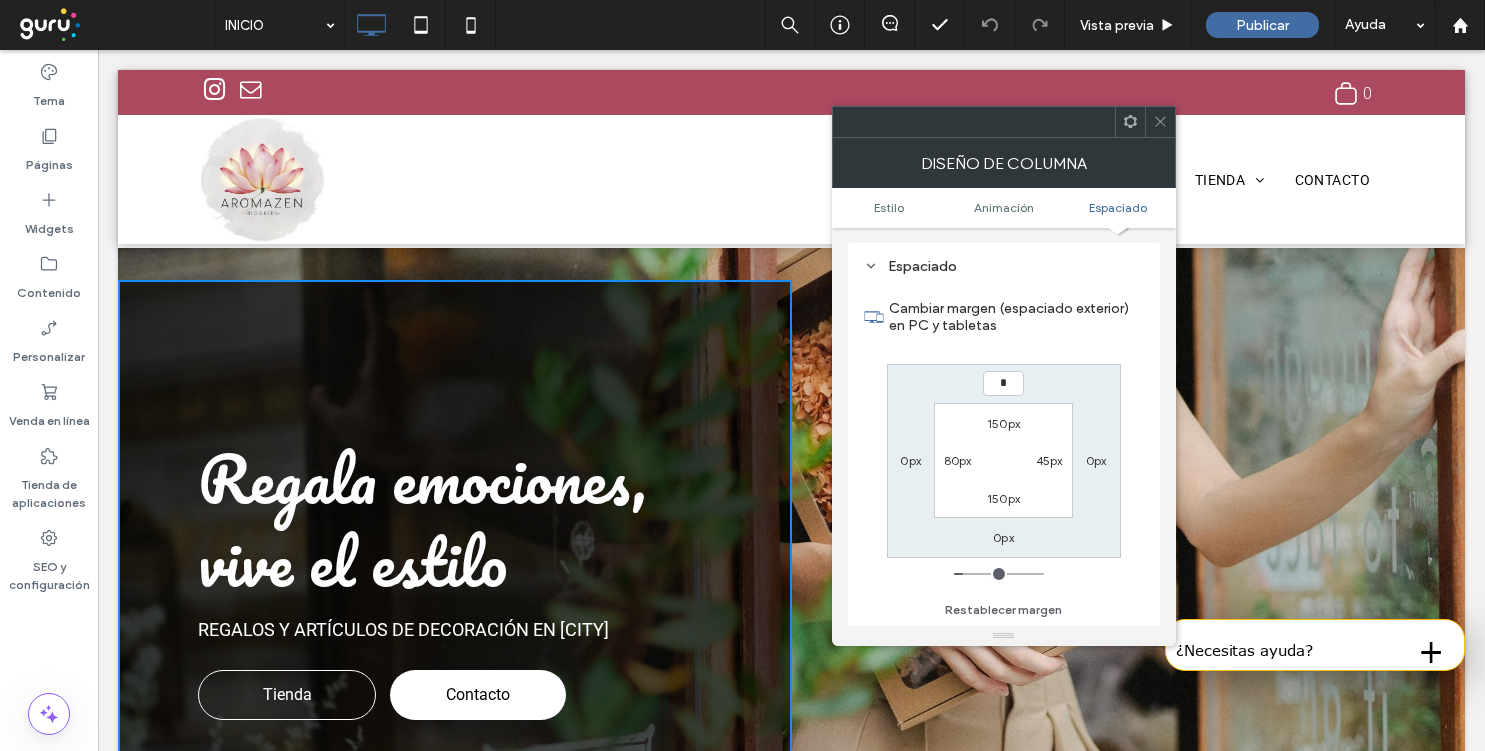 type on "*" 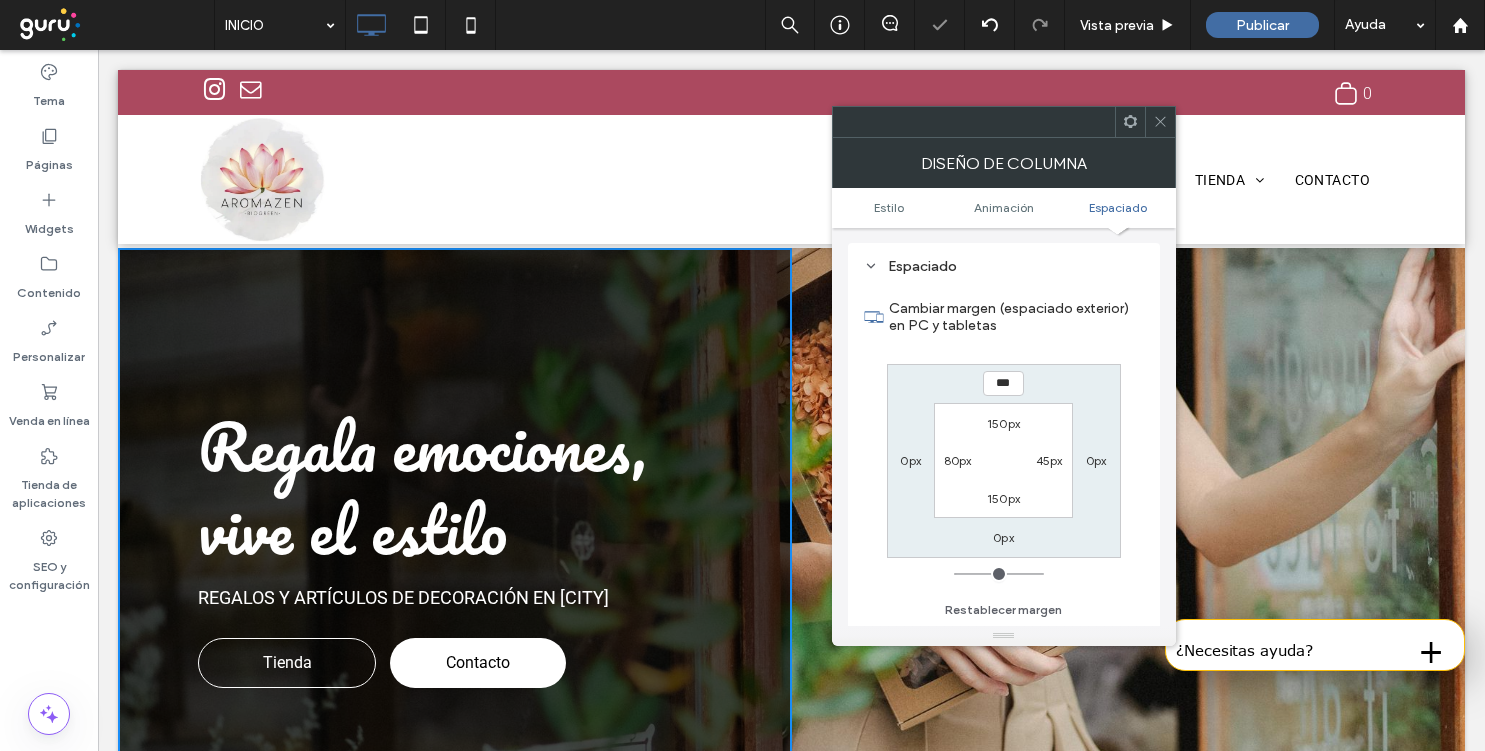 click 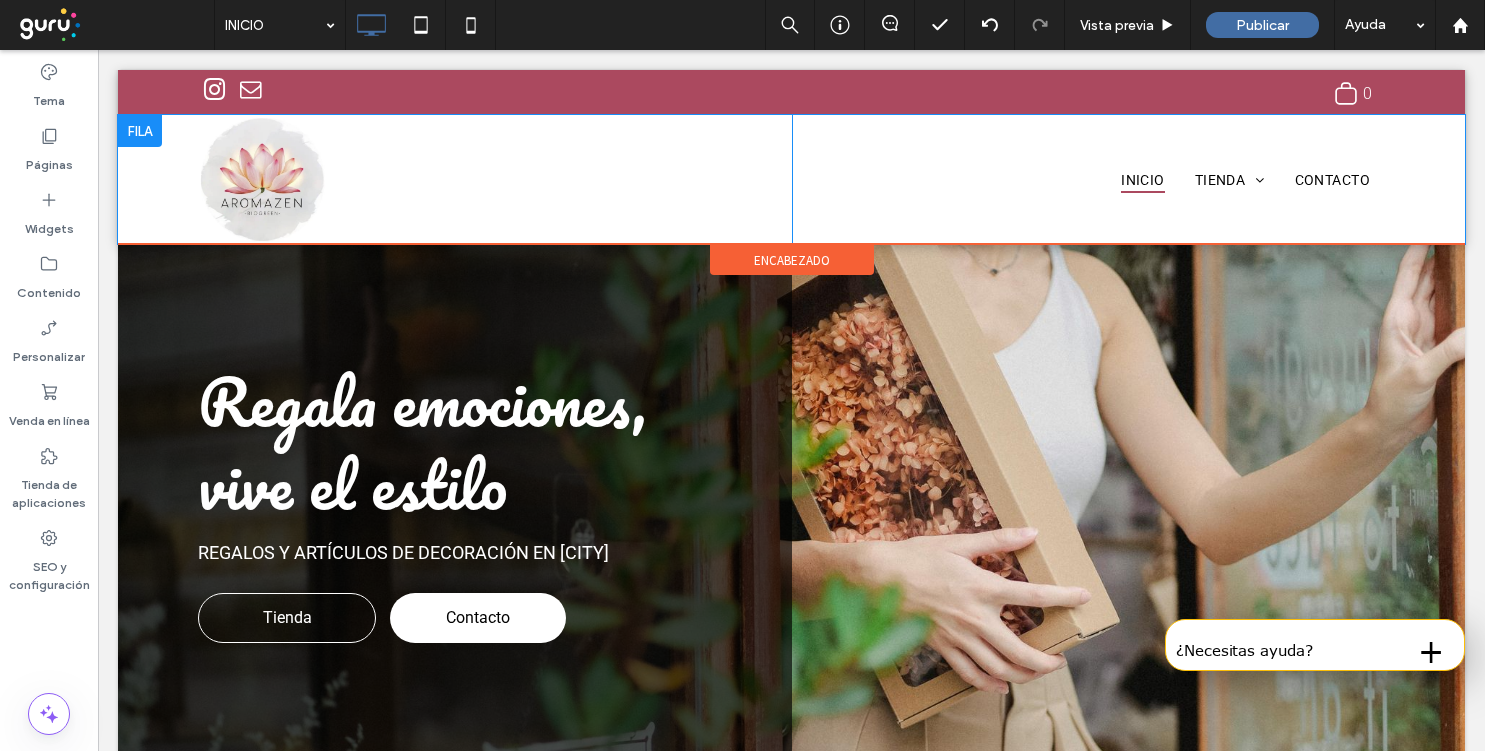scroll, scrollTop: 0, scrollLeft: 0, axis: both 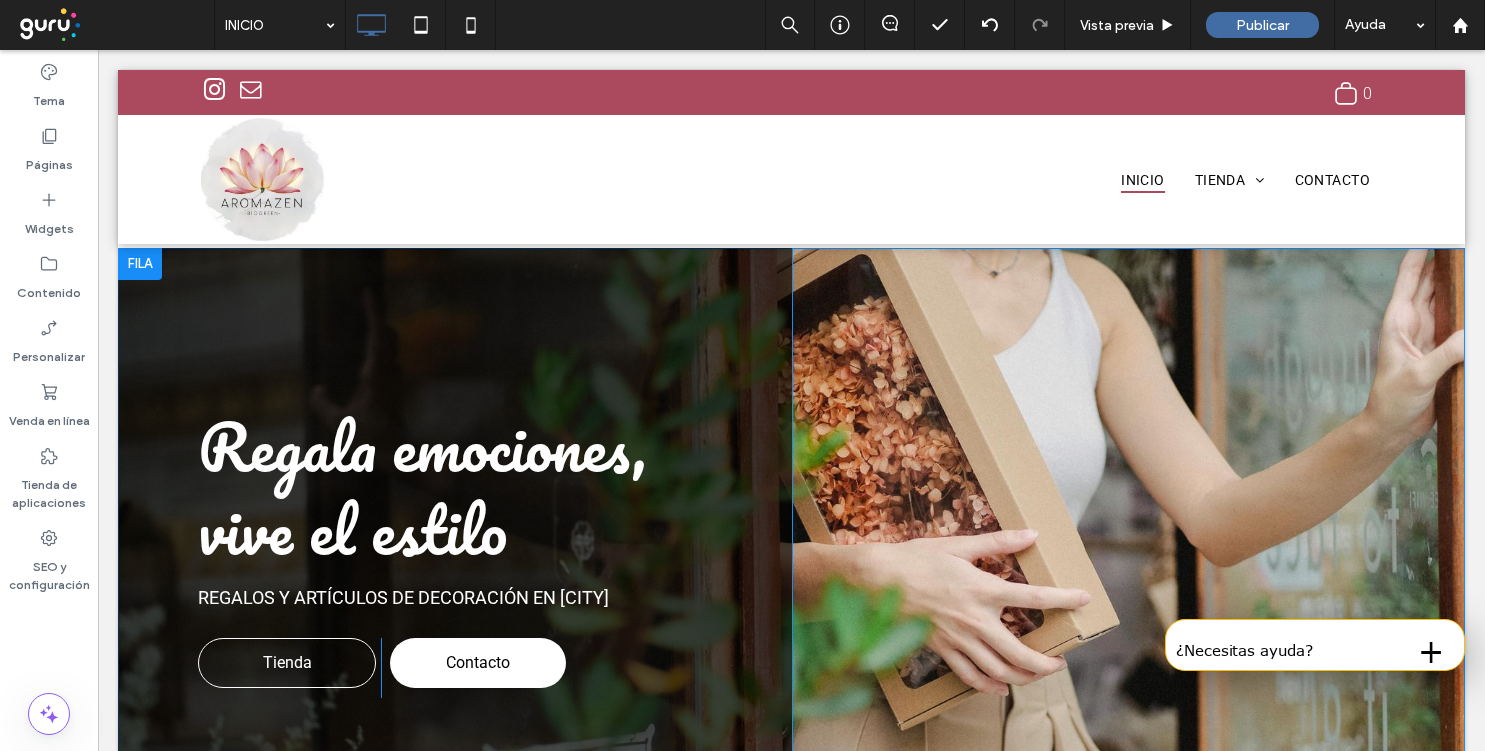 click on "Click To Paste" at bounding box center [1129, 548] 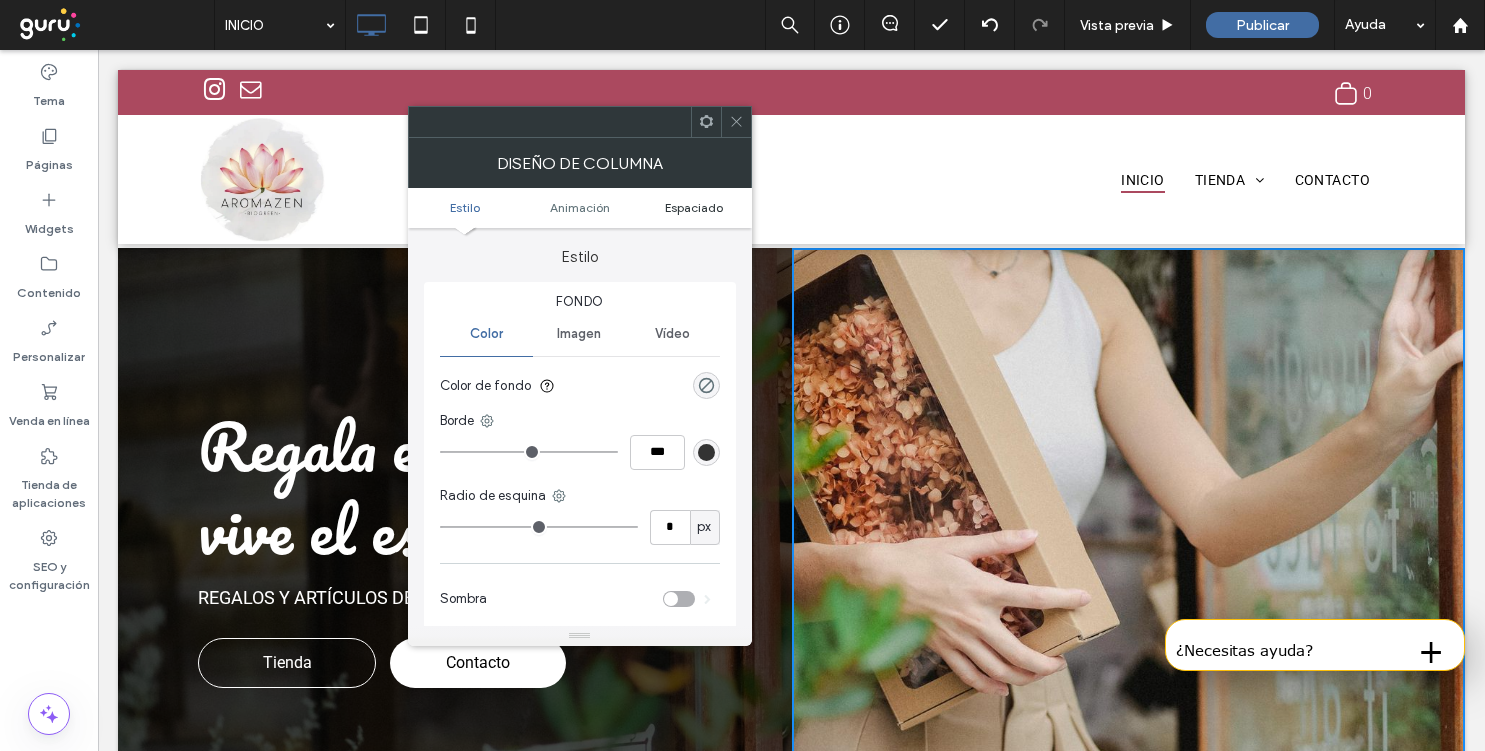 click on "Espaciado" at bounding box center [694, 207] 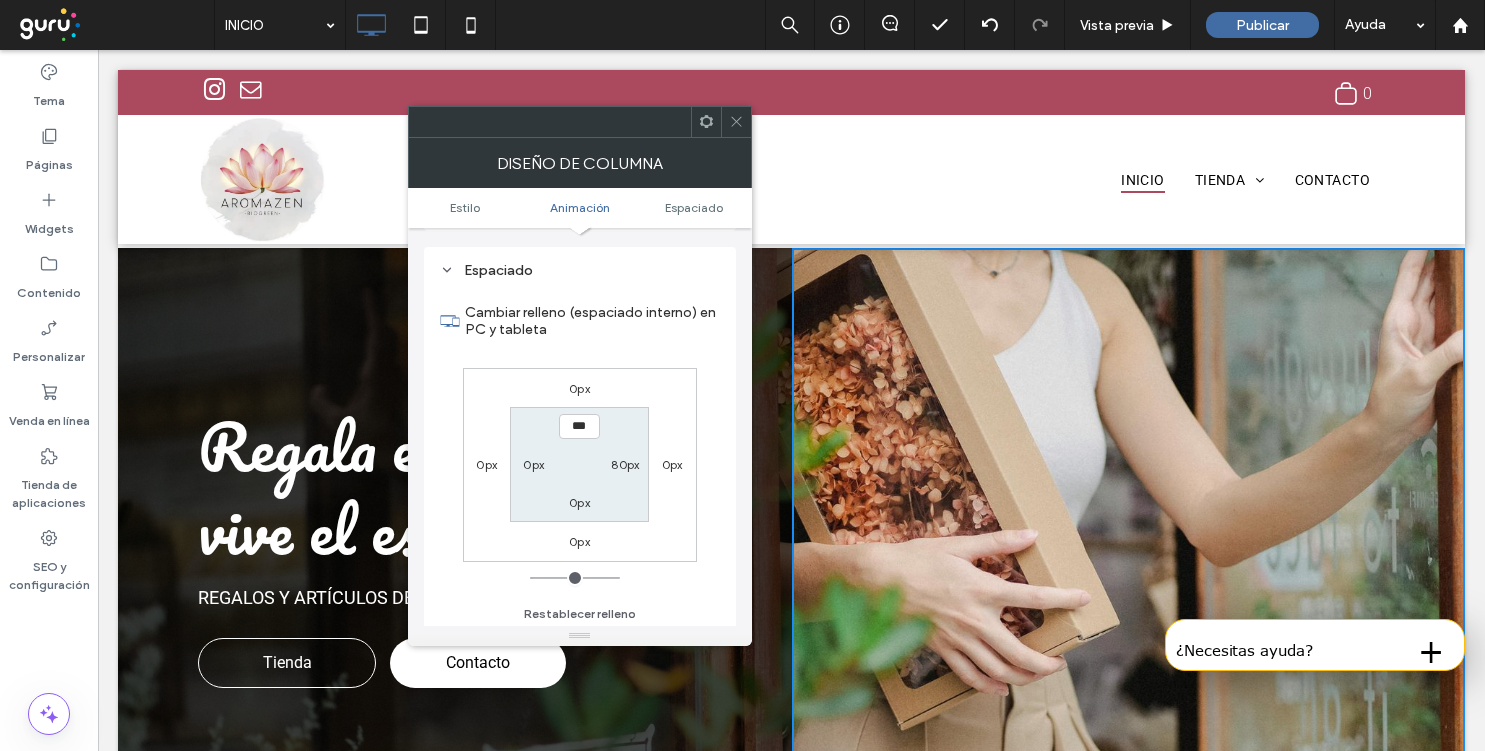 scroll, scrollTop: 470, scrollLeft: 0, axis: vertical 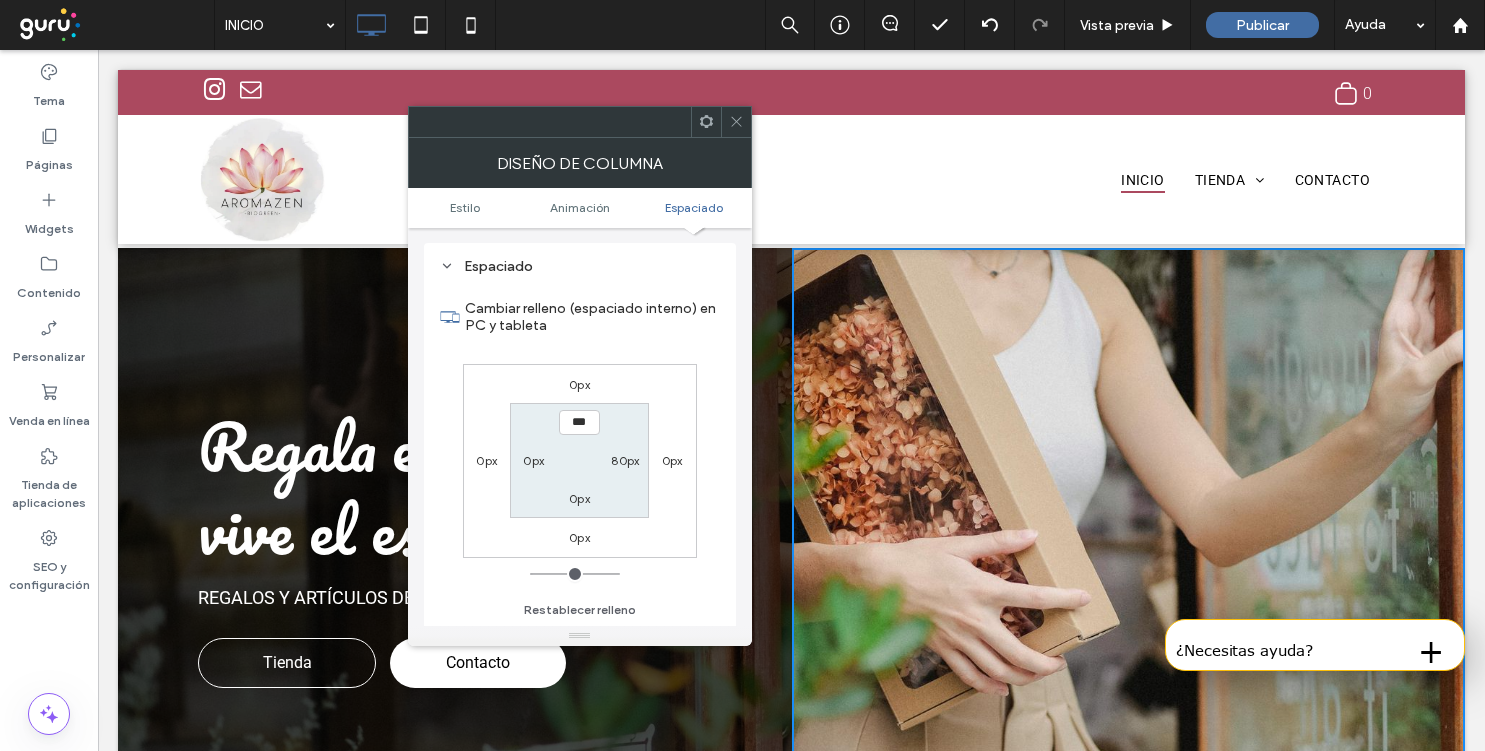 click on "80px" at bounding box center (625, 460) 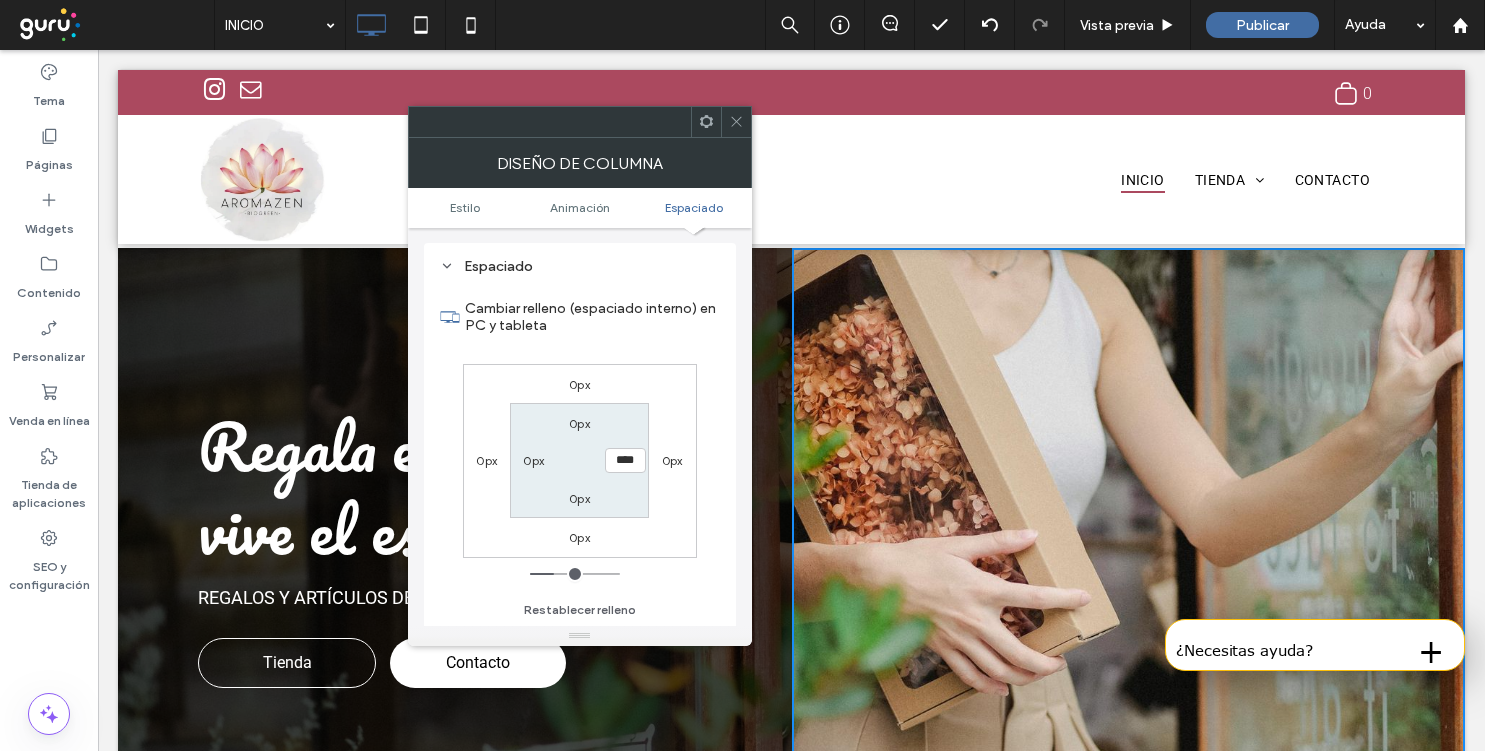 click 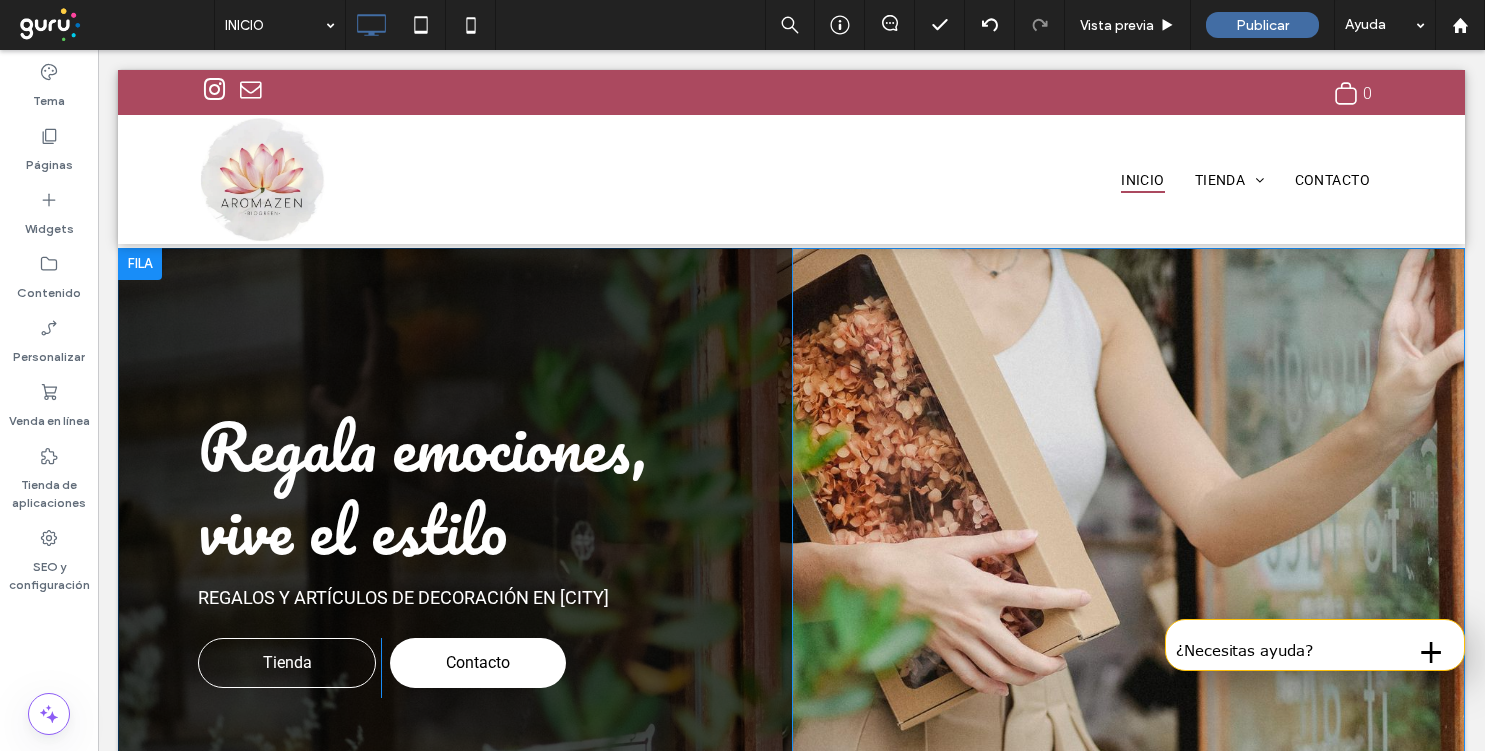 click on "Click To Paste" at bounding box center (1129, 548) 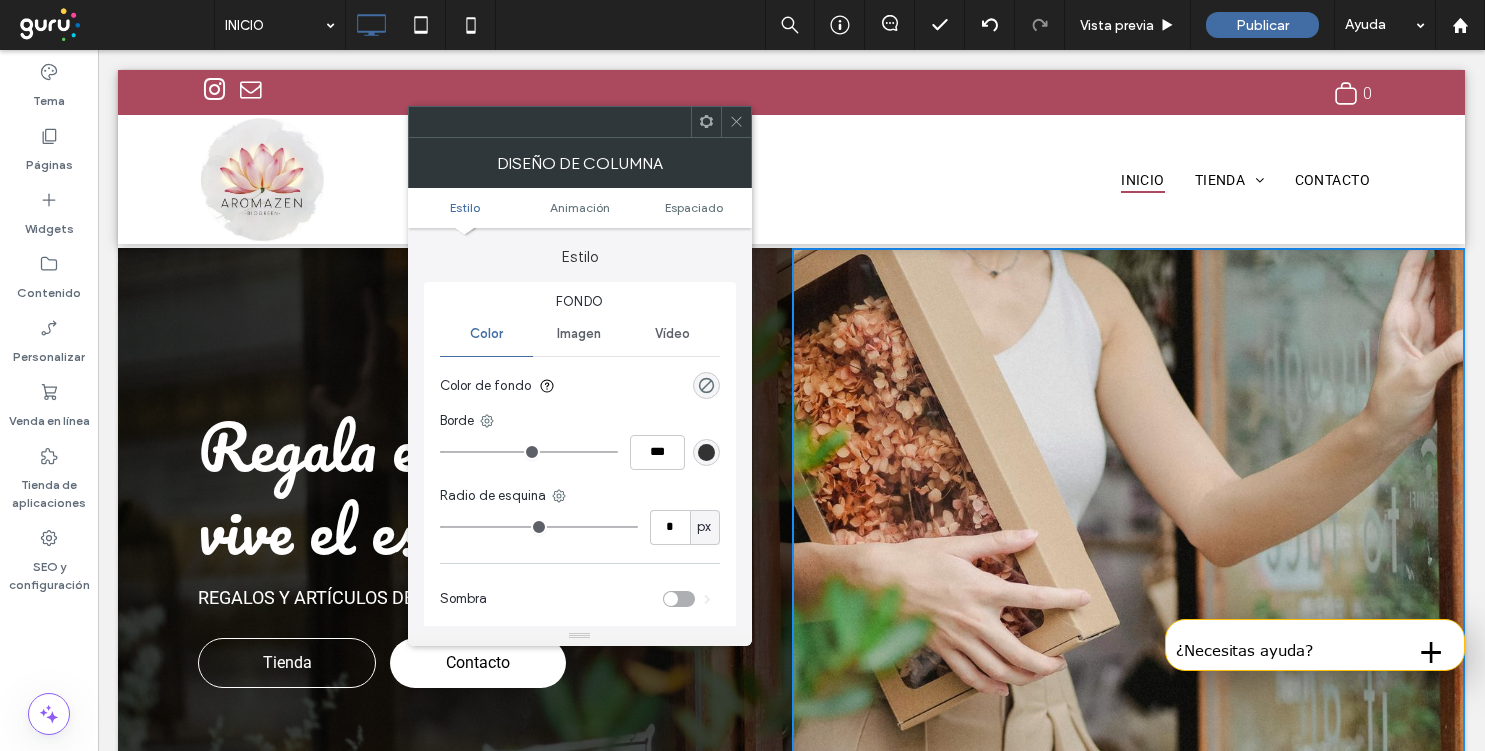 click 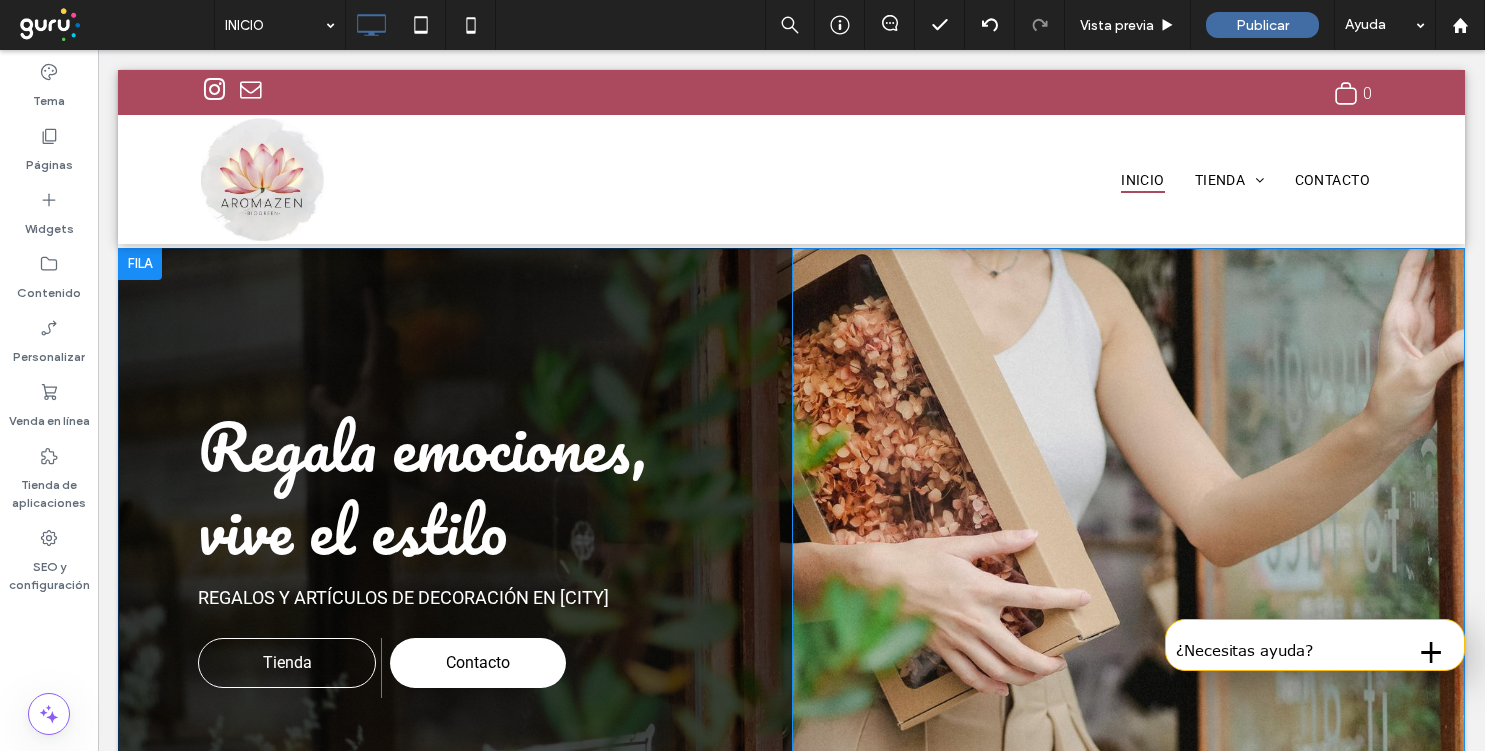 click on "Click To Paste" at bounding box center [1129, 548] 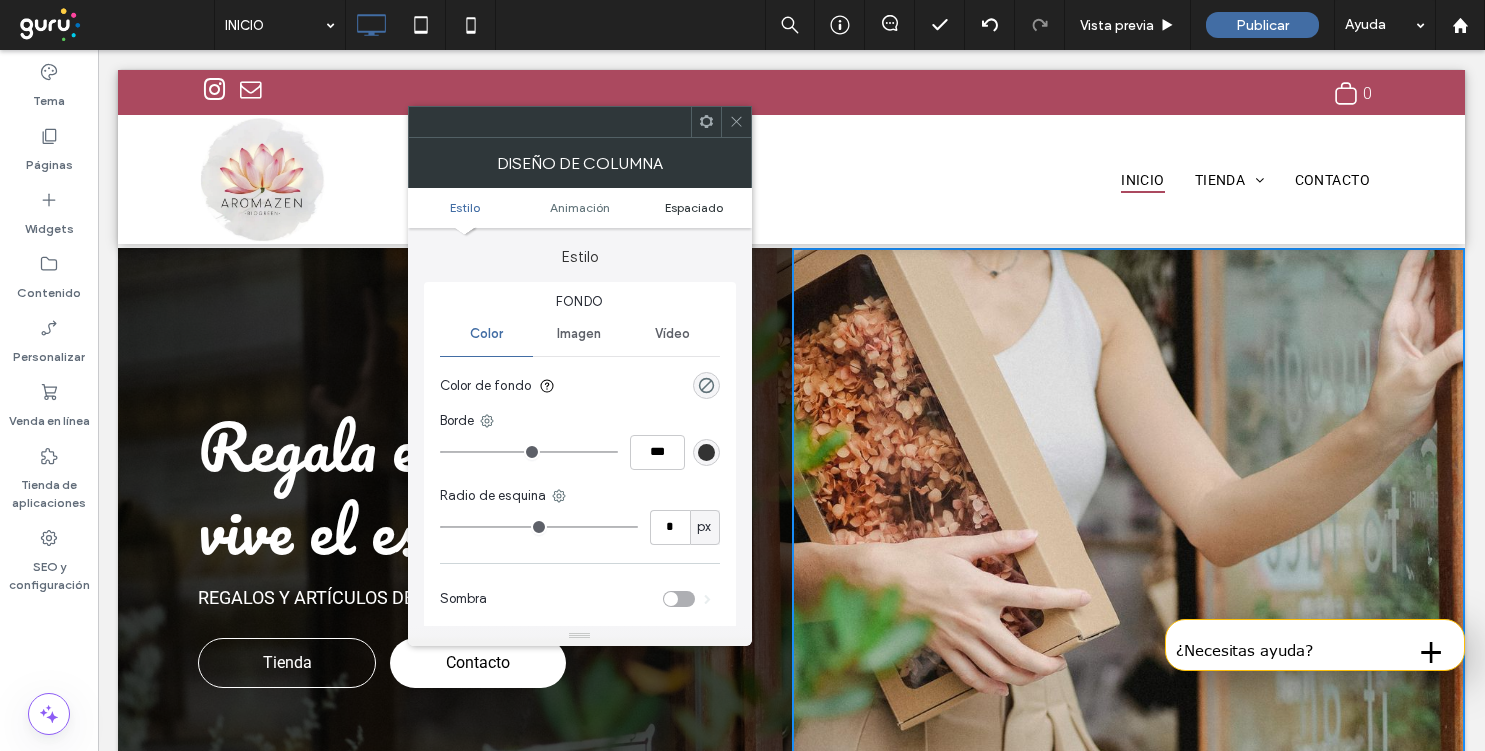 click on "Espaciado" at bounding box center [694, 207] 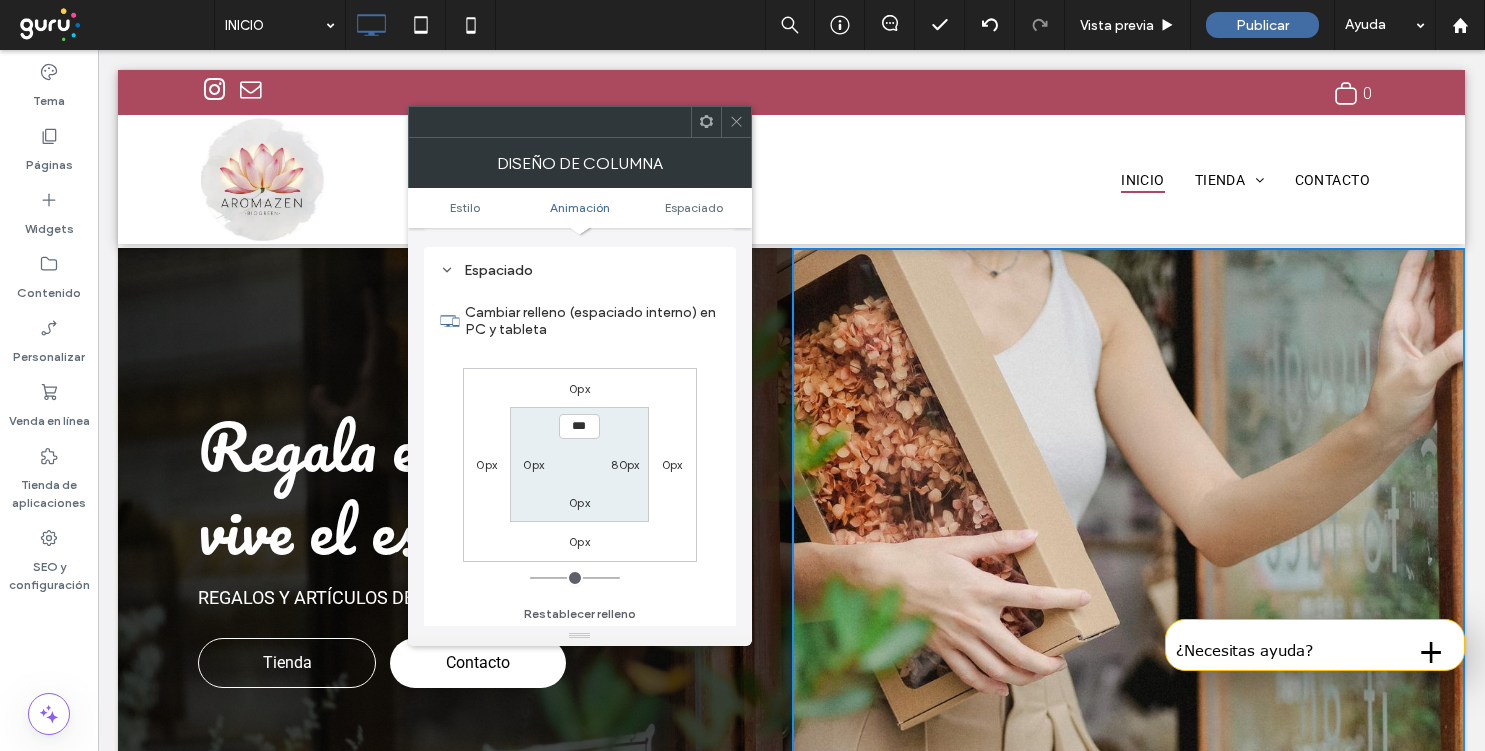 scroll, scrollTop: 470, scrollLeft: 0, axis: vertical 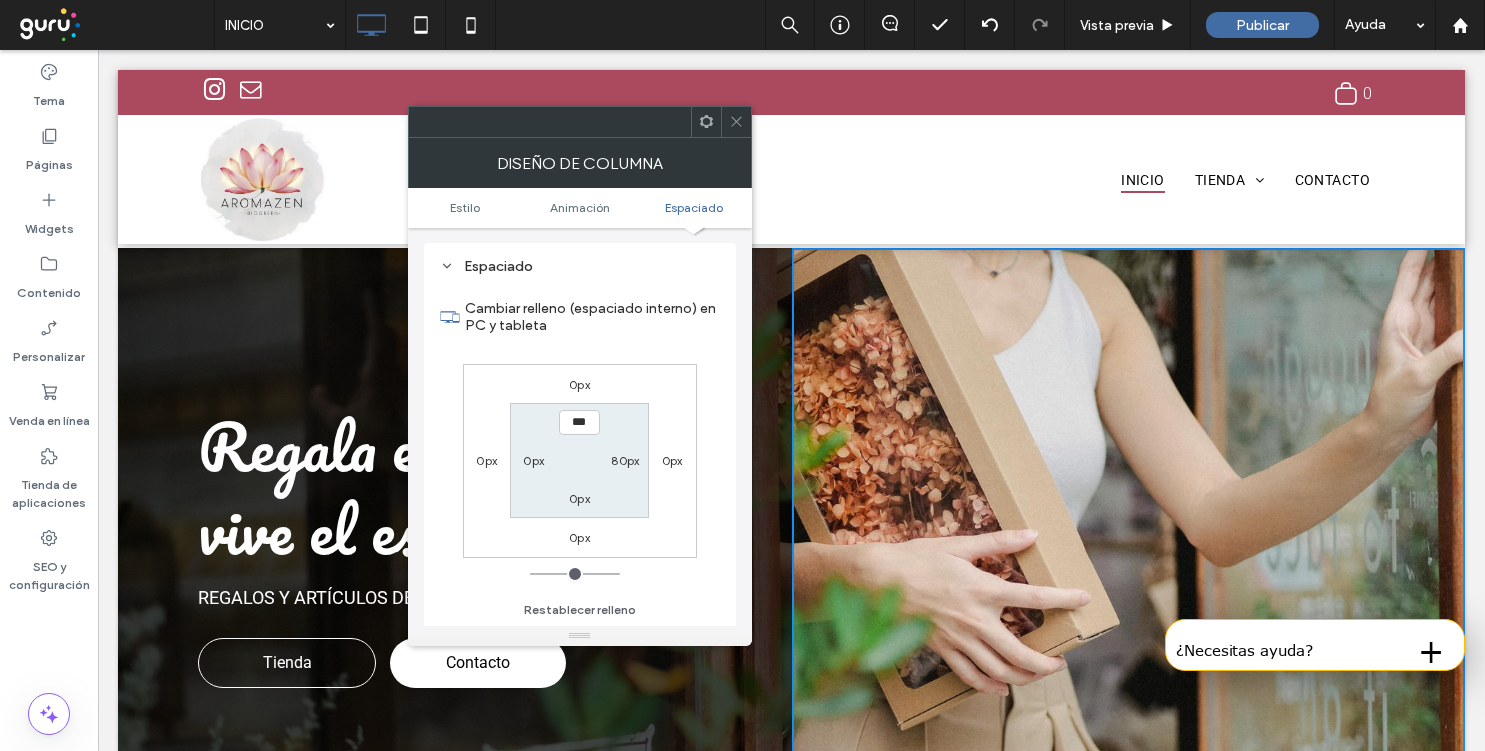 click on "0px" at bounding box center [672, 460] 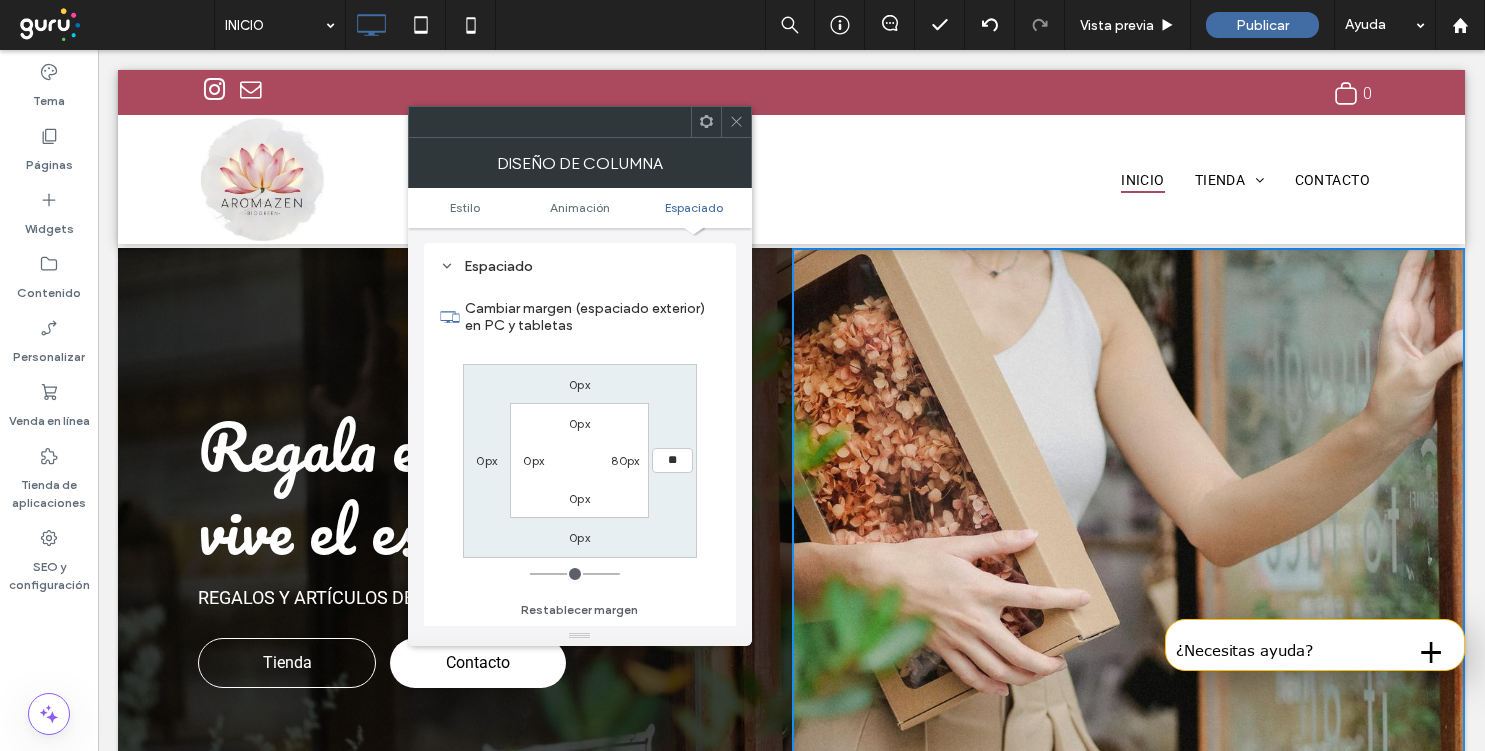 type on "**" 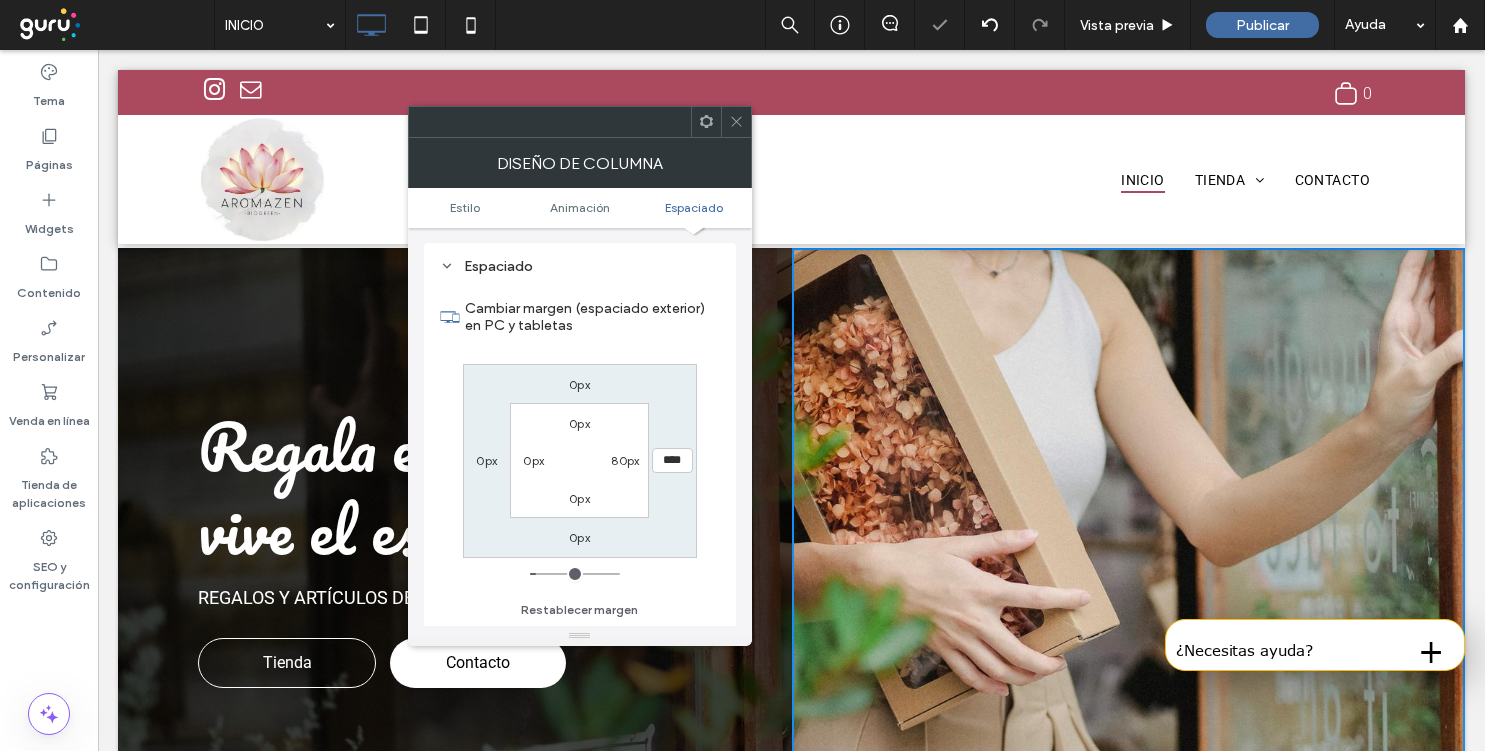 click on "0px **** 0px 0px 0px 80px 0px 0px" at bounding box center [580, 461] 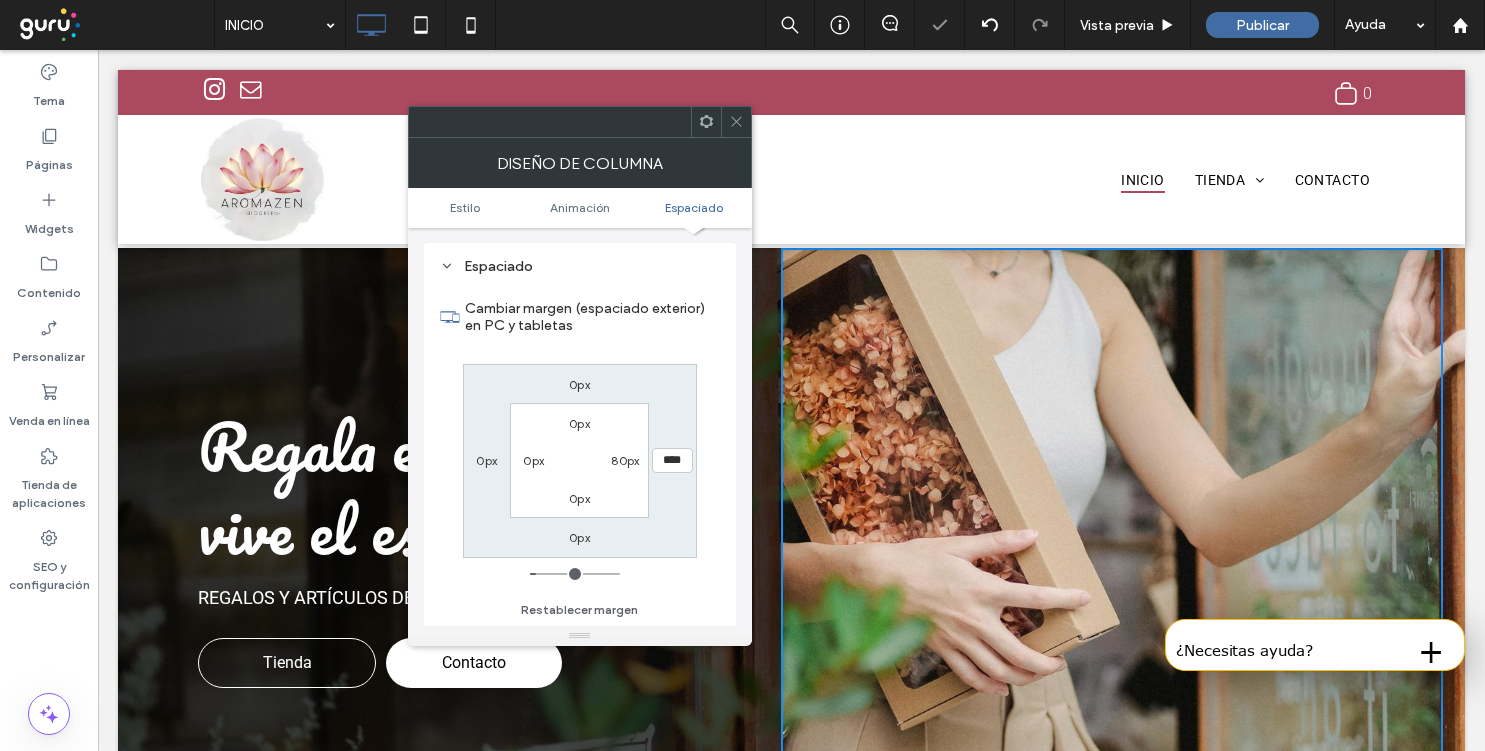 click 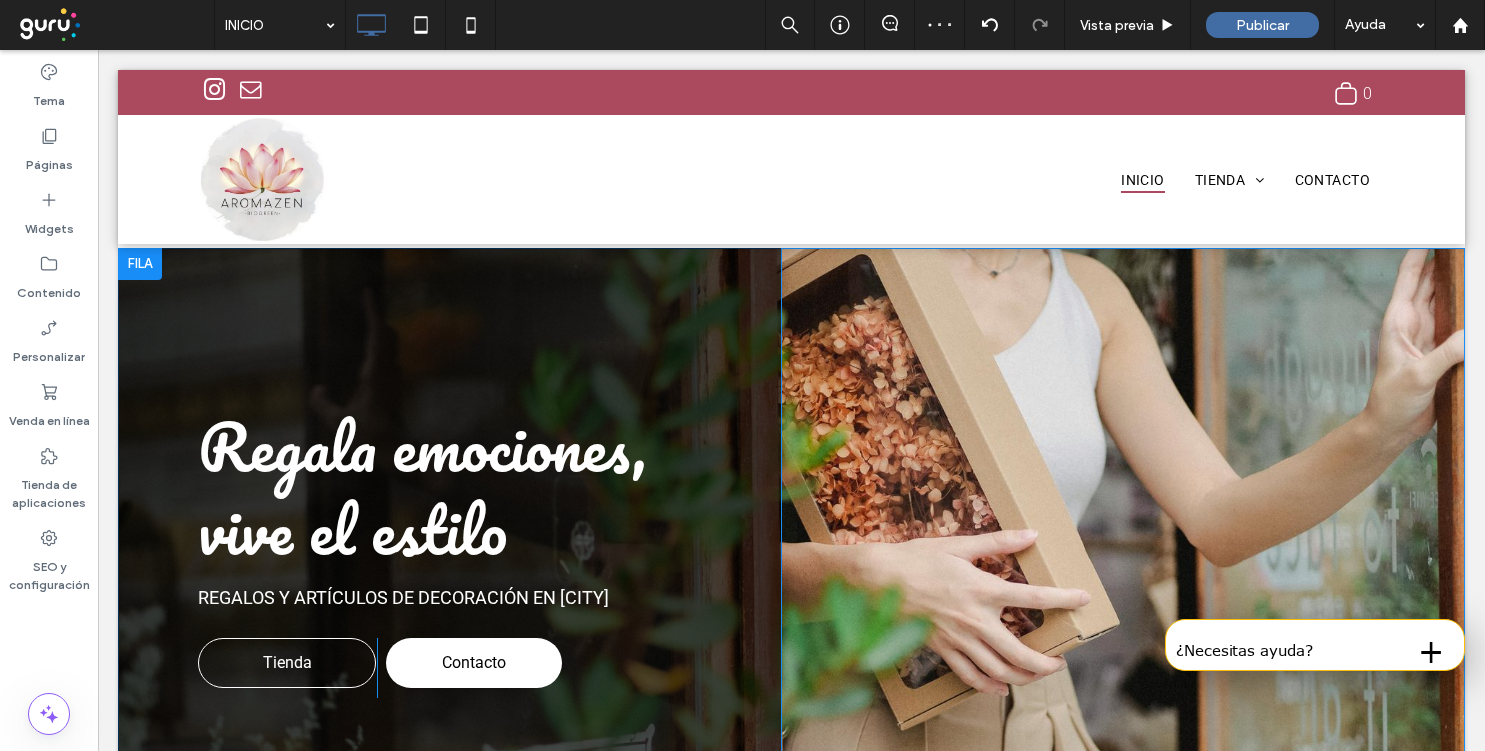 click on "Regala emociones, vive el estilo
Regalos y artículos de decoración EN SAN MIGUEL
Tienda
Click To Paste
Contacto
Click To Paste
Click To Paste
Click To Paste" at bounding box center (791, 548) 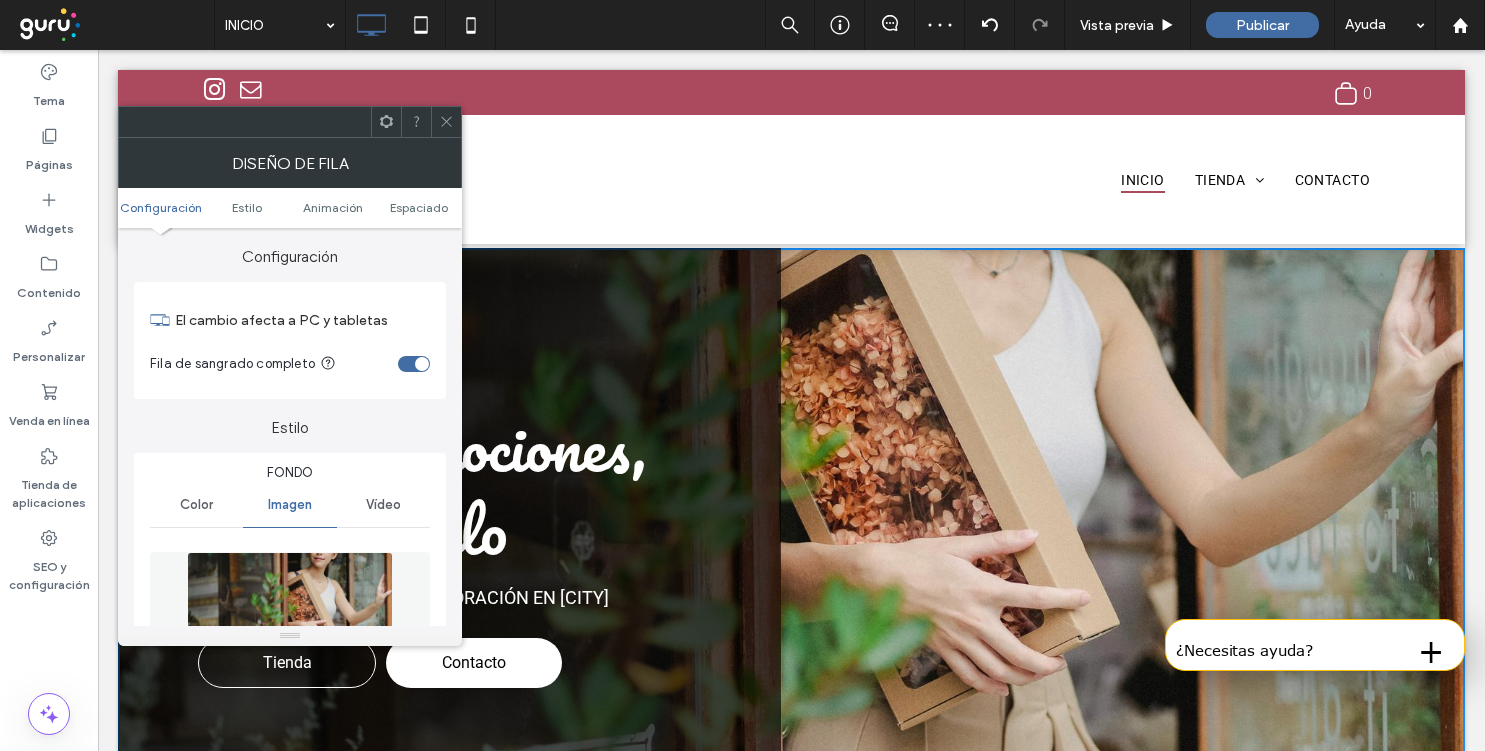click at bounding box center (290, 621) 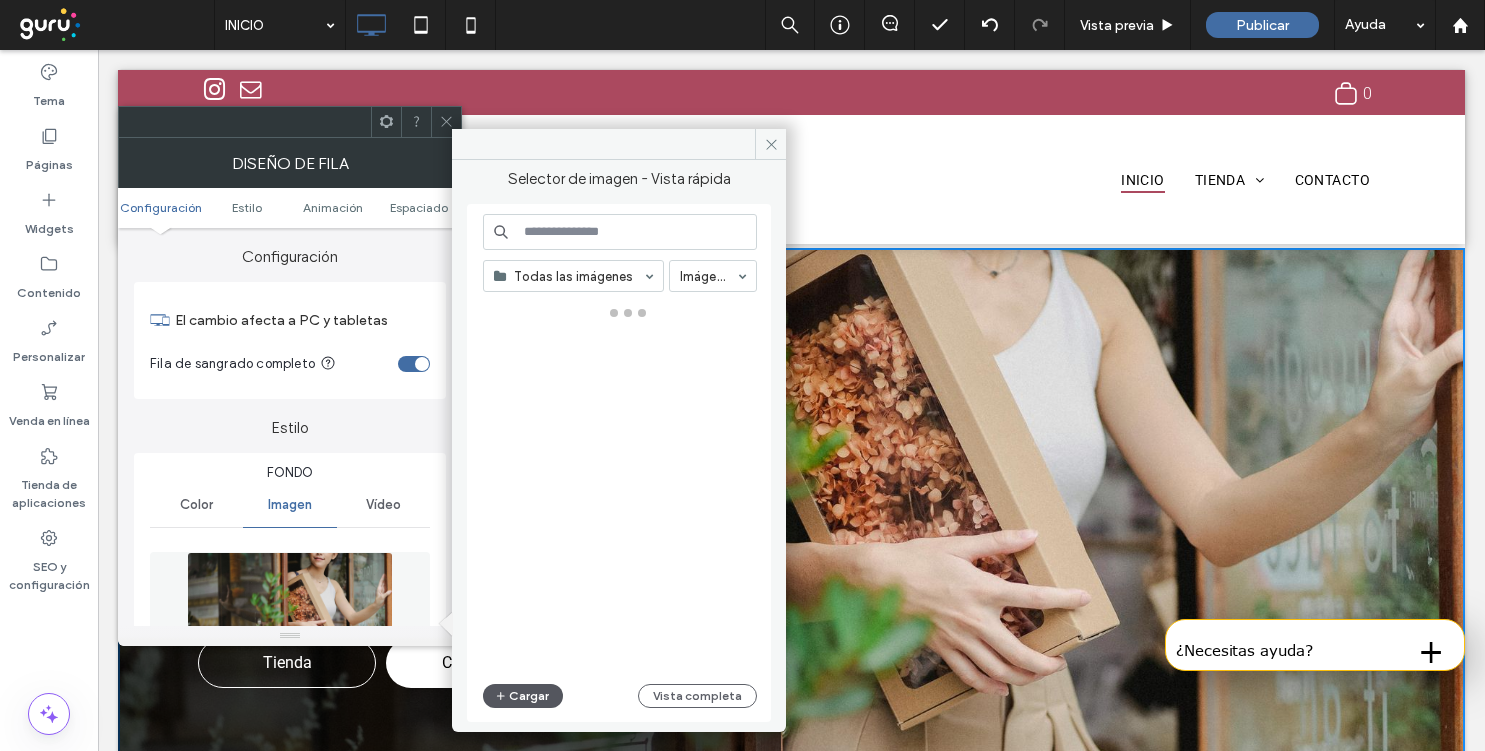 click 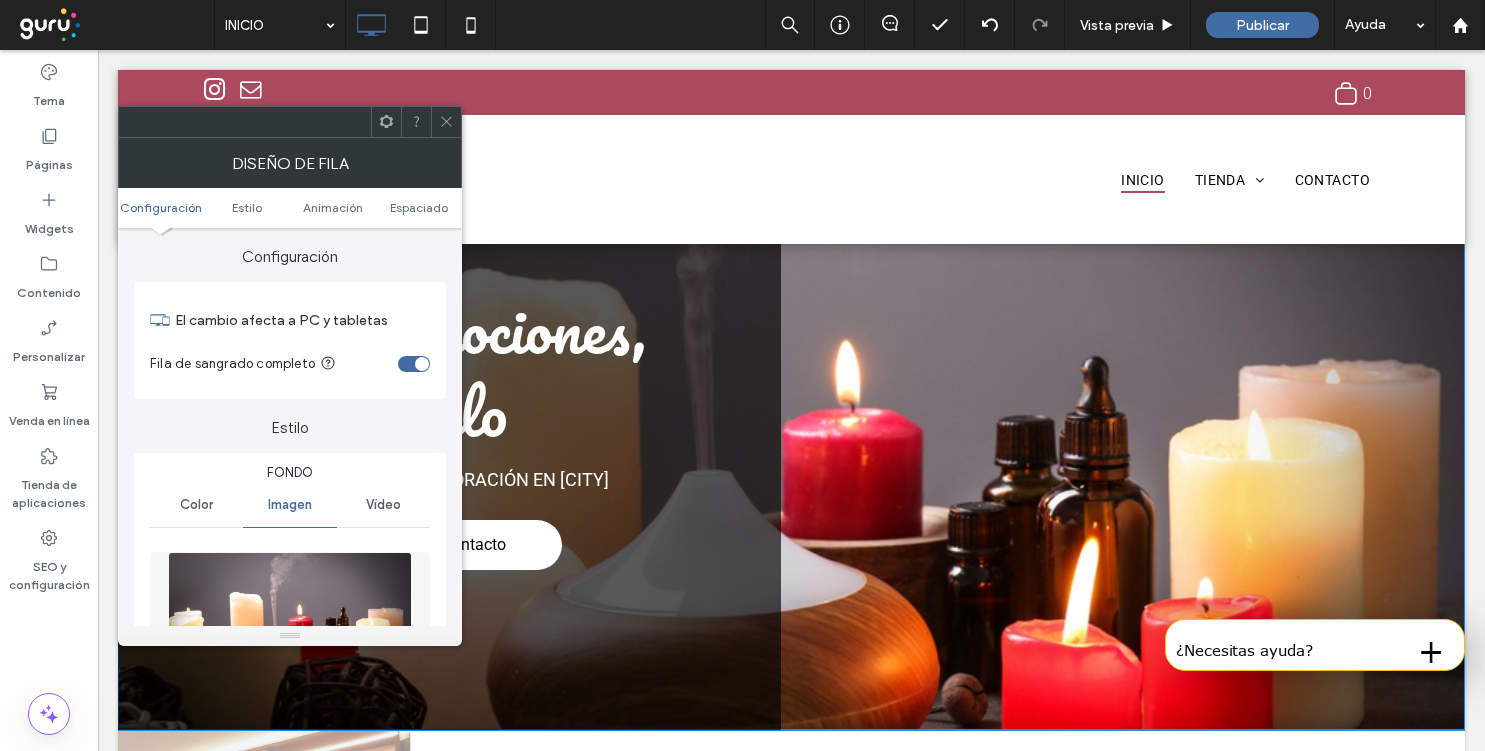scroll, scrollTop: 0, scrollLeft: 0, axis: both 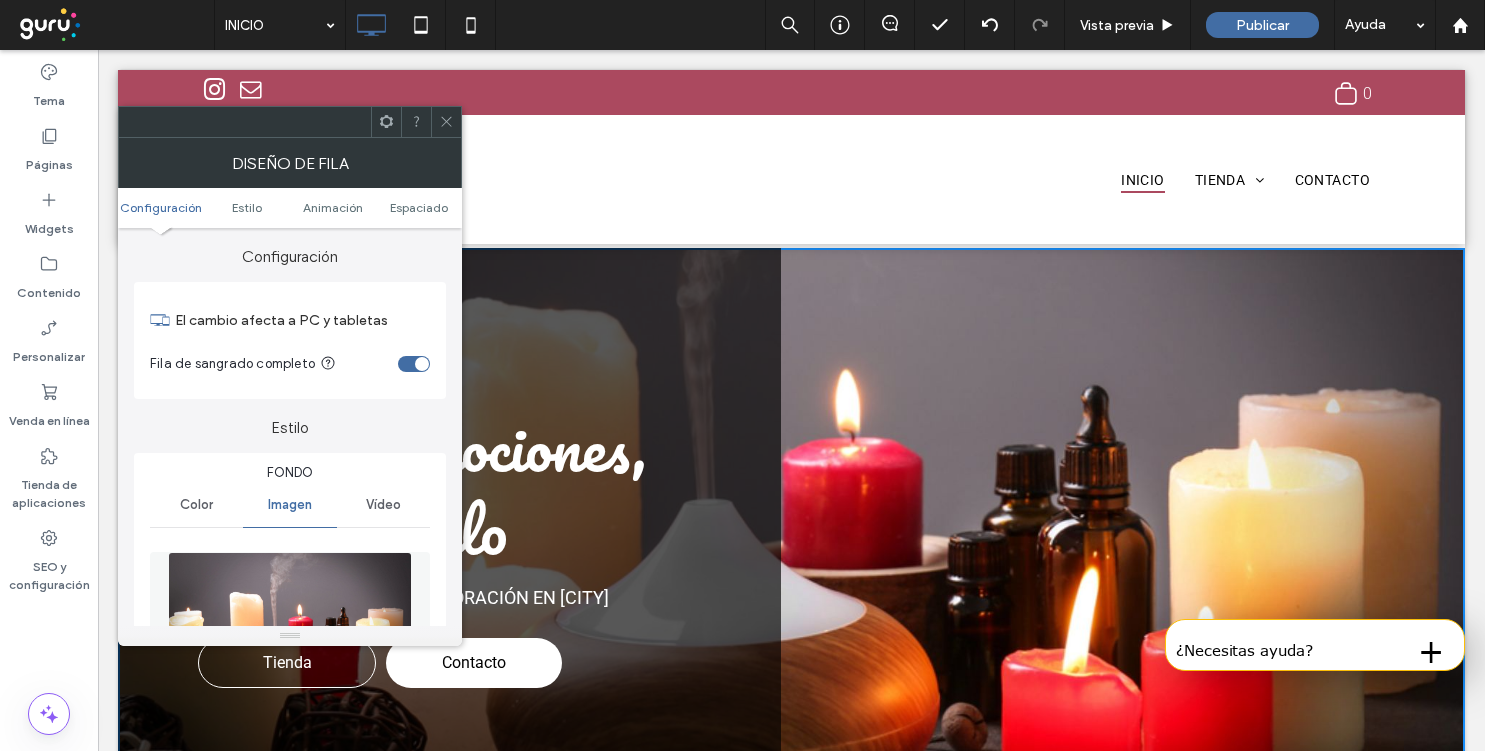 click at bounding box center [290, 621] 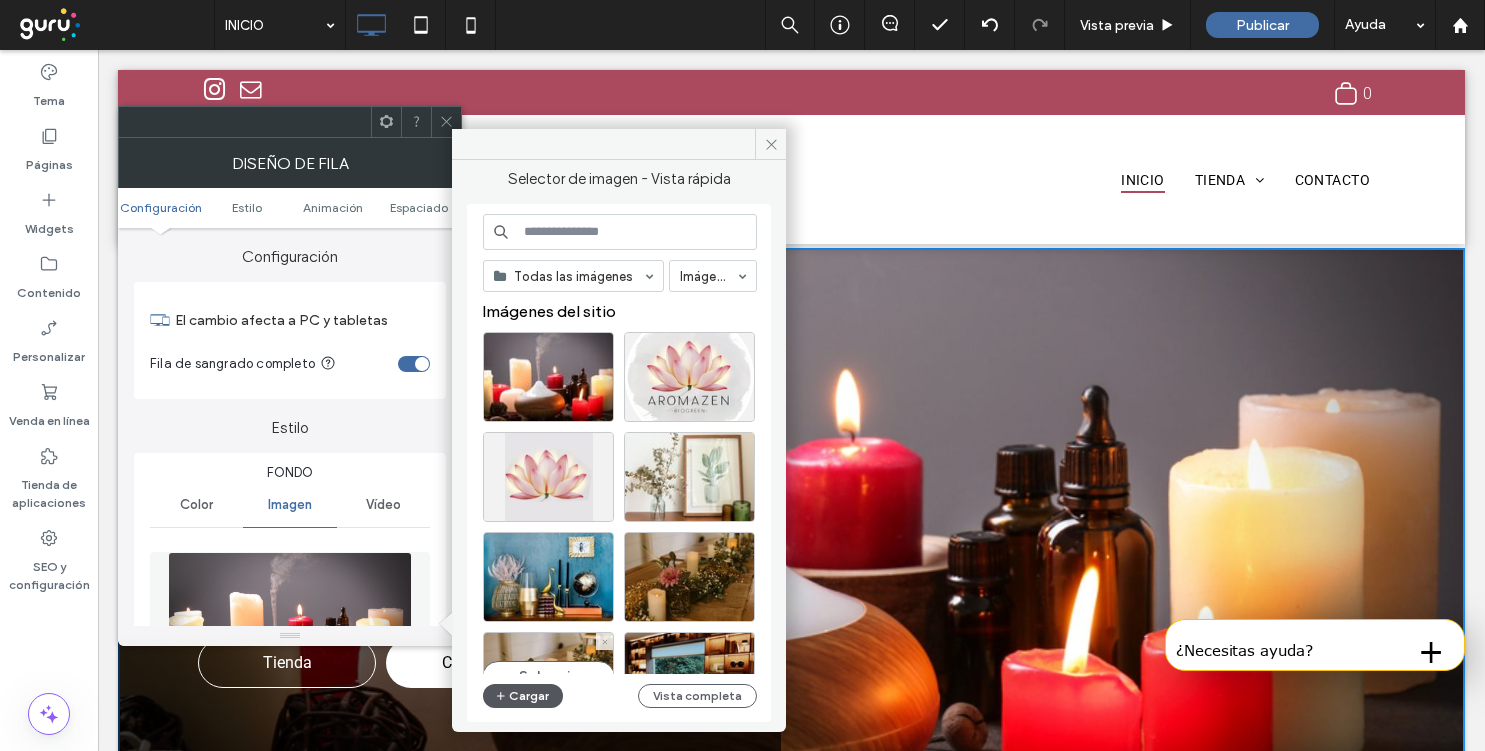 click on "Cargar" at bounding box center [523, 696] 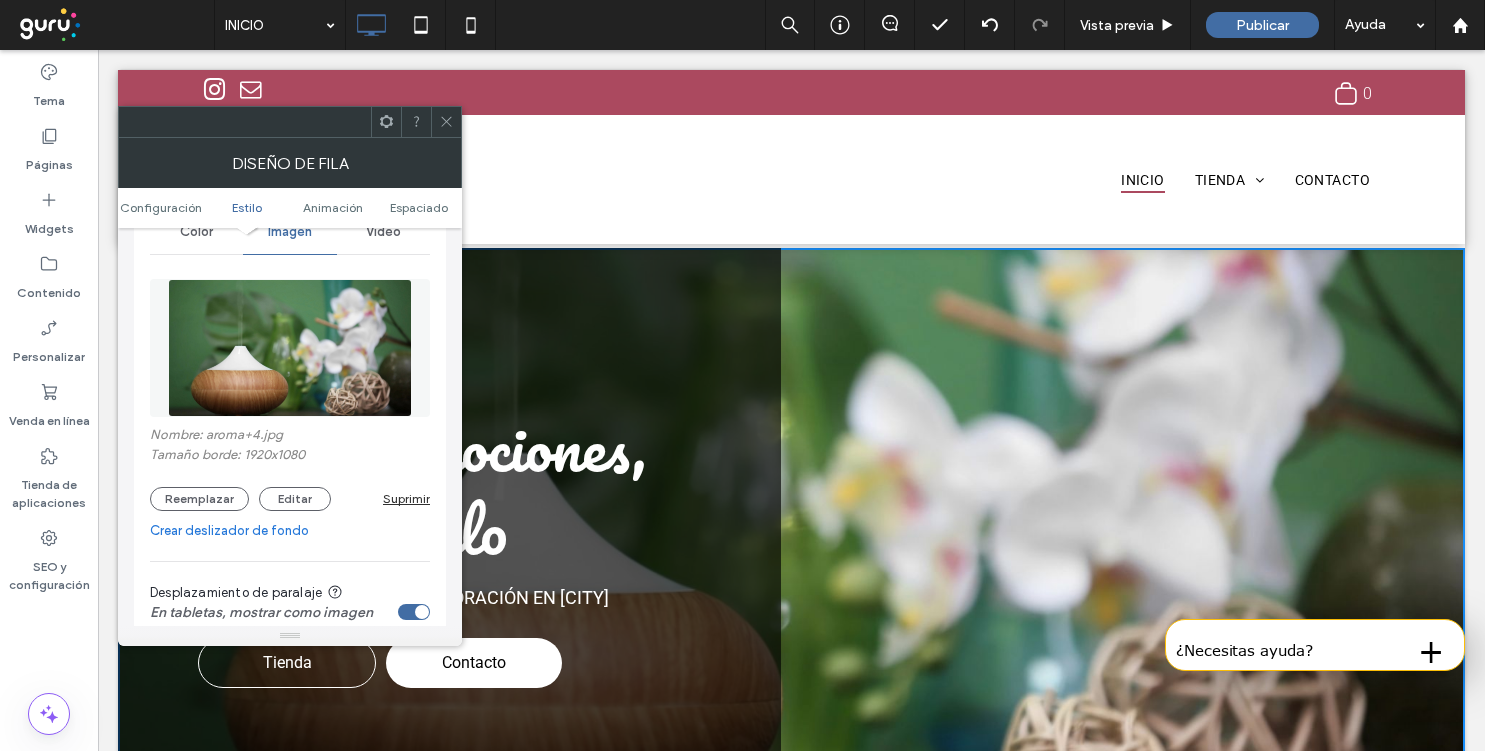 scroll, scrollTop: 355, scrollLeft: 0, axis: vertical 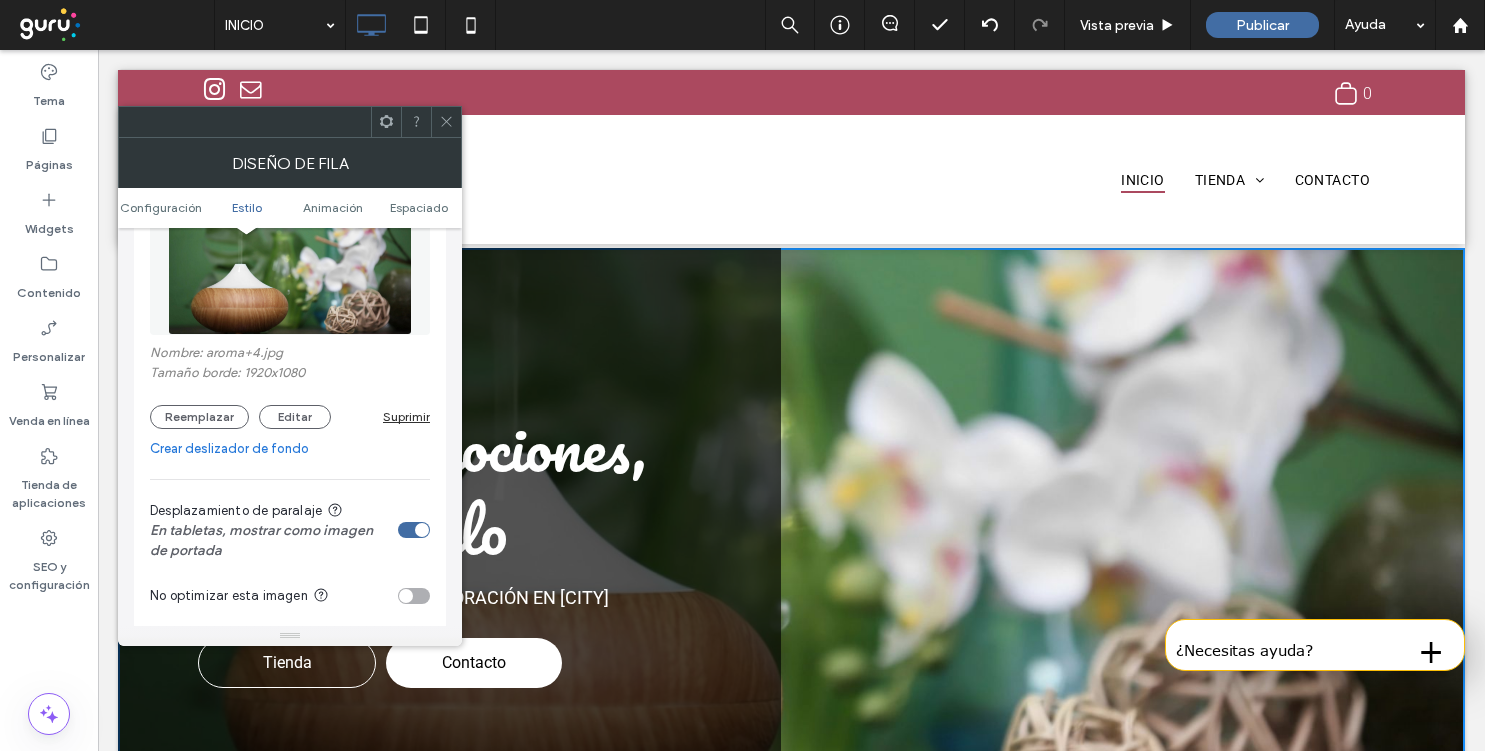 click on "Nombre: aroma+4.jpg Tamaño borde: 1920x1080 Reemplazar Editar Suprimir" at bounding box center [290, 387] 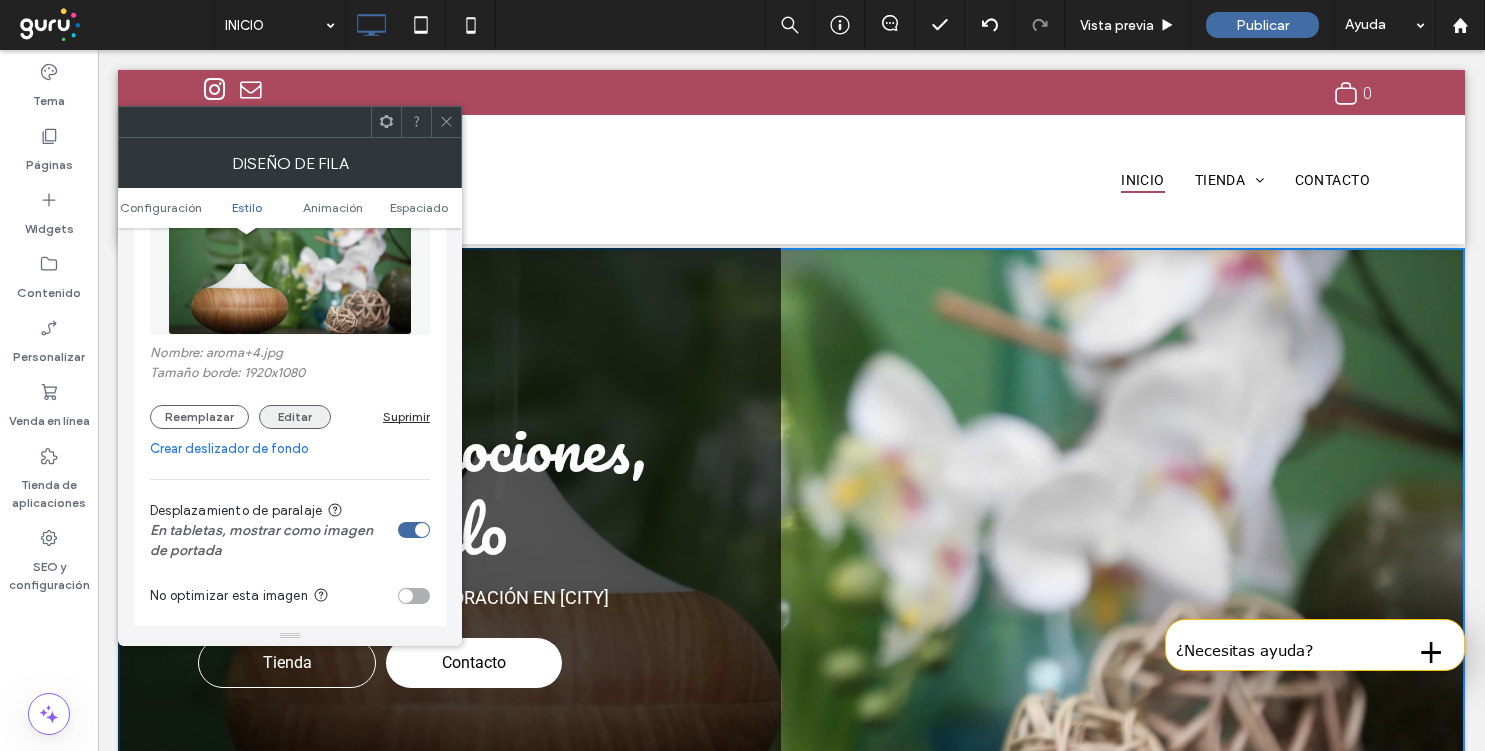 click on "Editar" at bounding box center (295, 417) 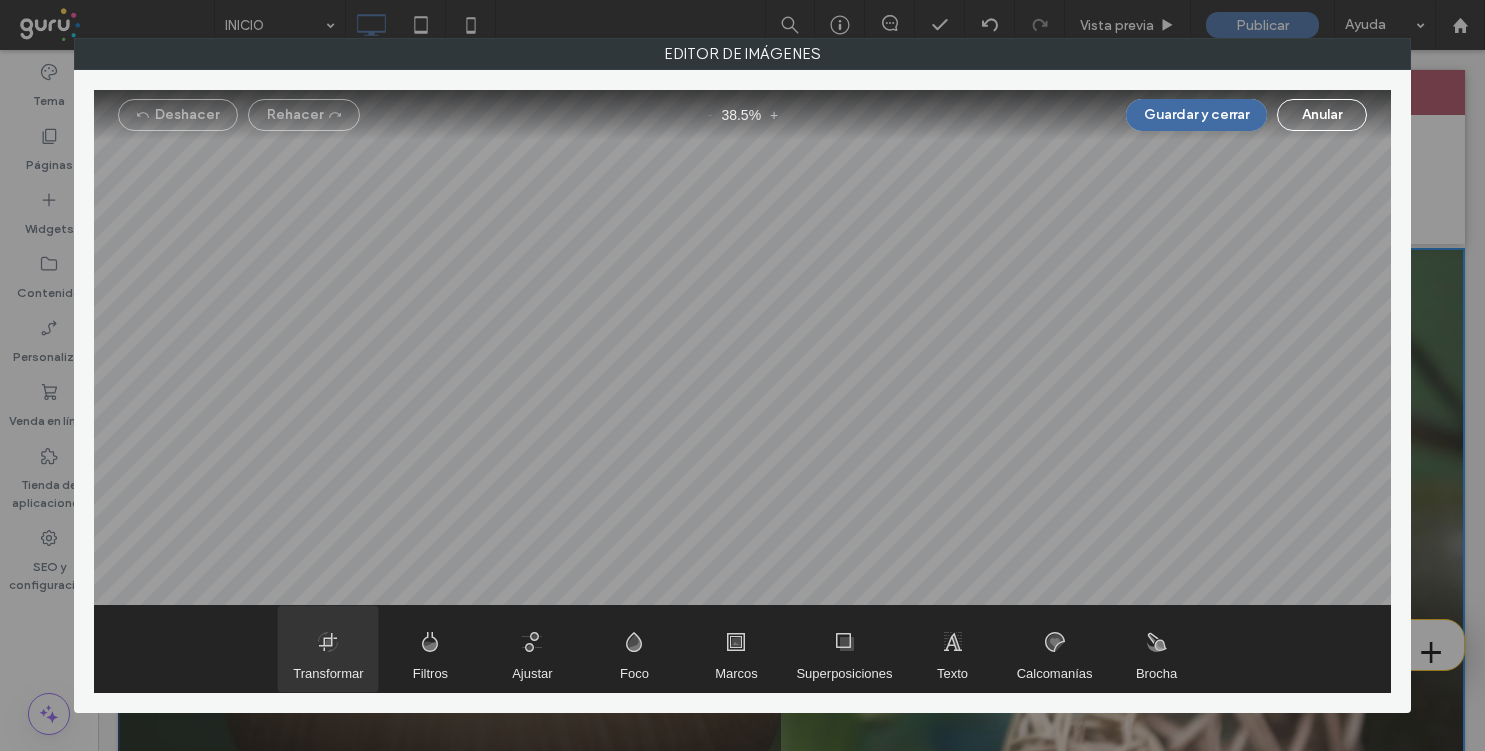 click at bounding box center (328, 649) 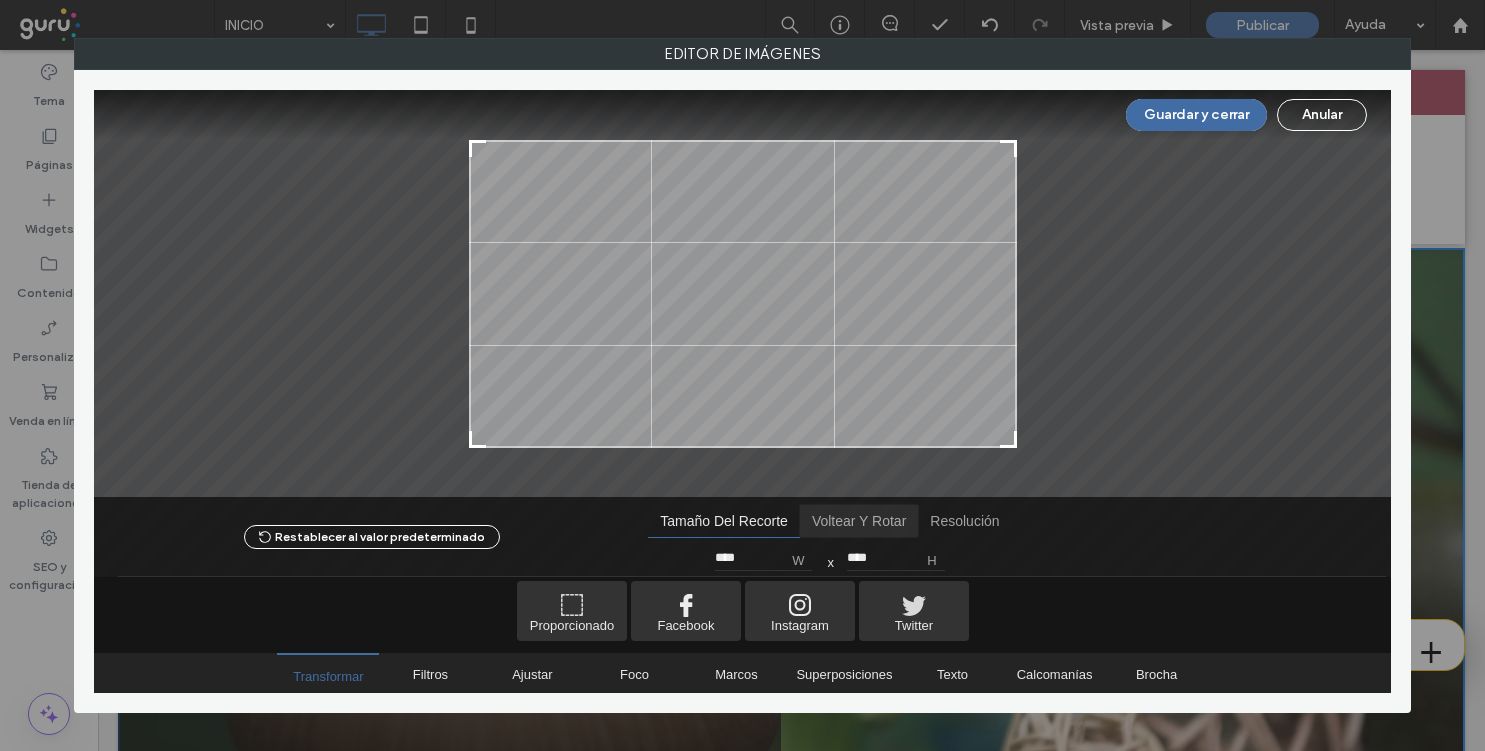 click at bounding box center [859, 521] 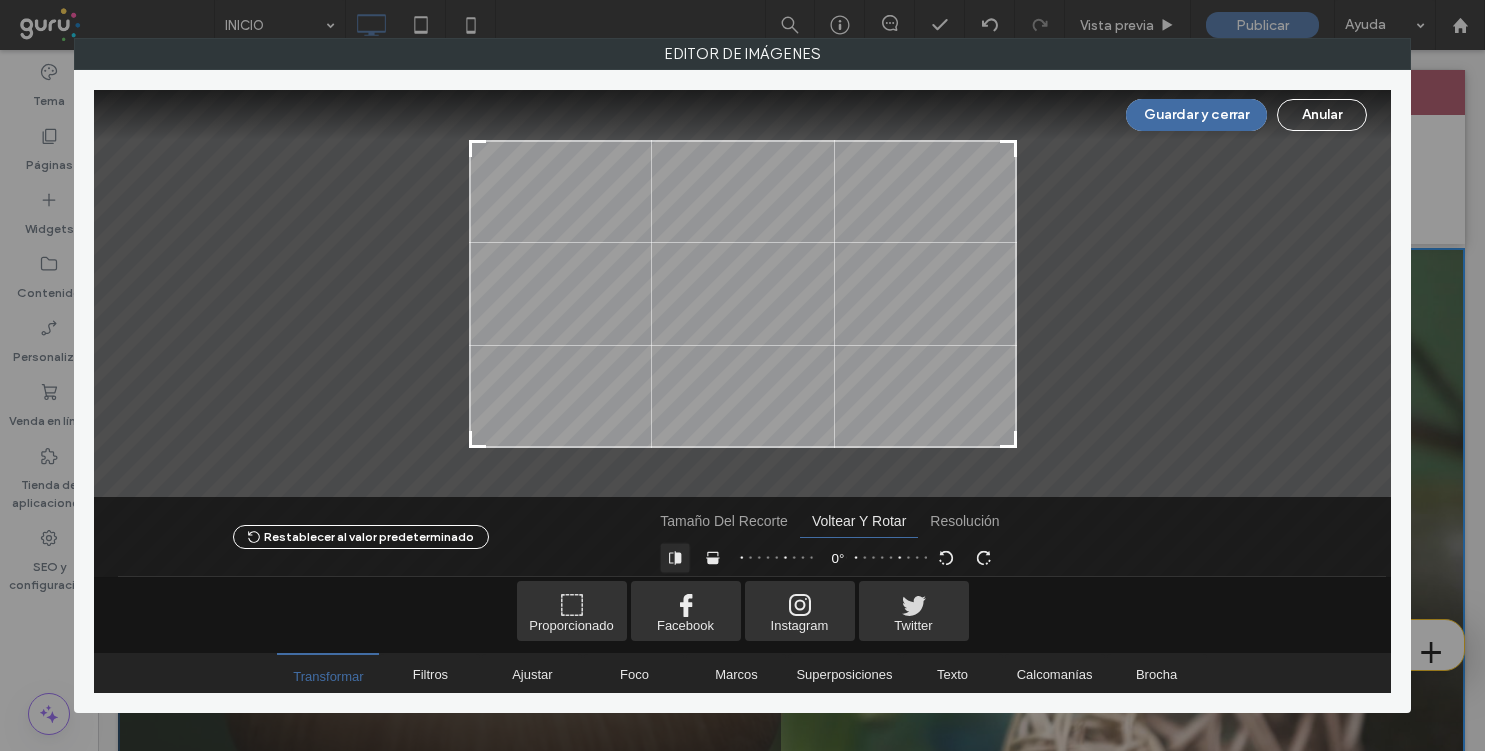click at bounding box center [675, 557] 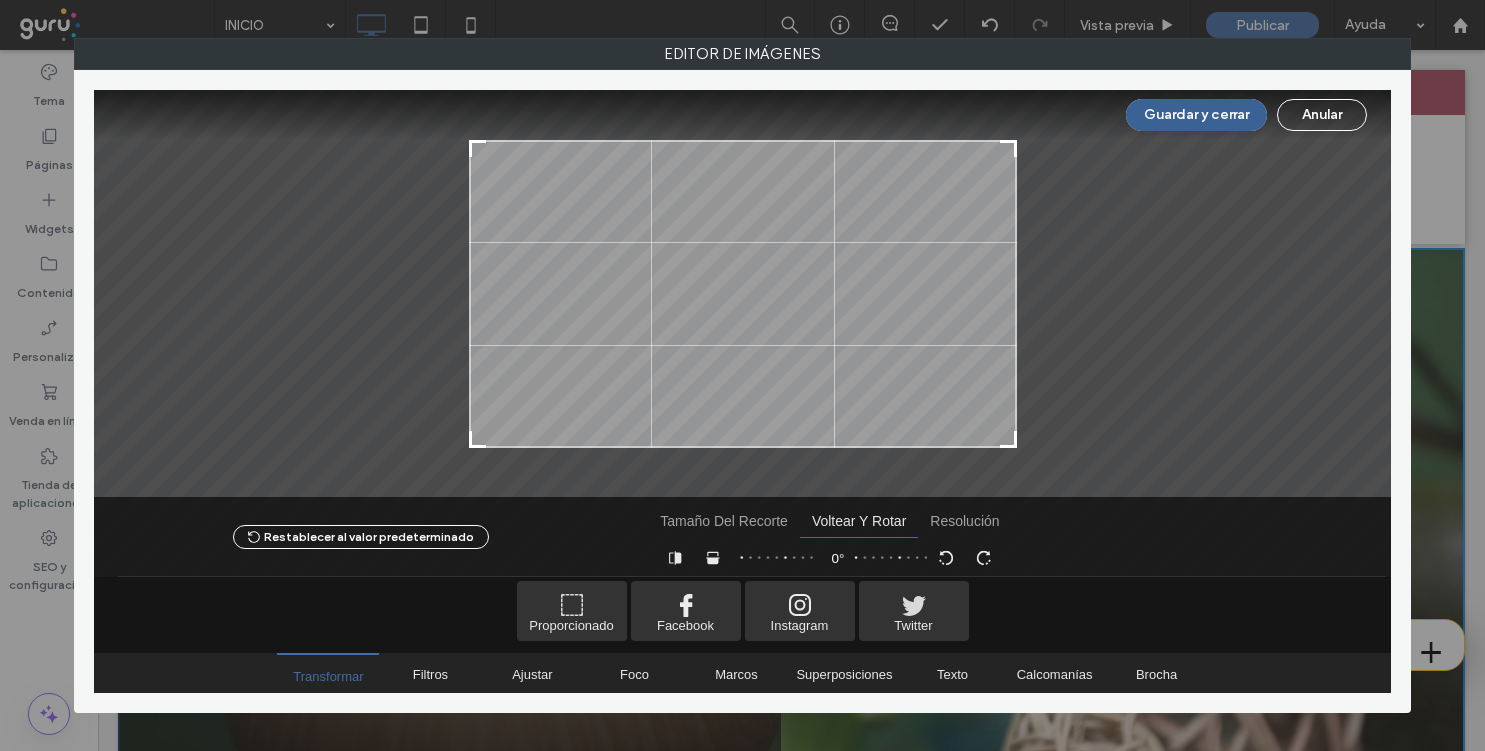 click on "Guardar y cerrar" at bounding box center (1196, 115) 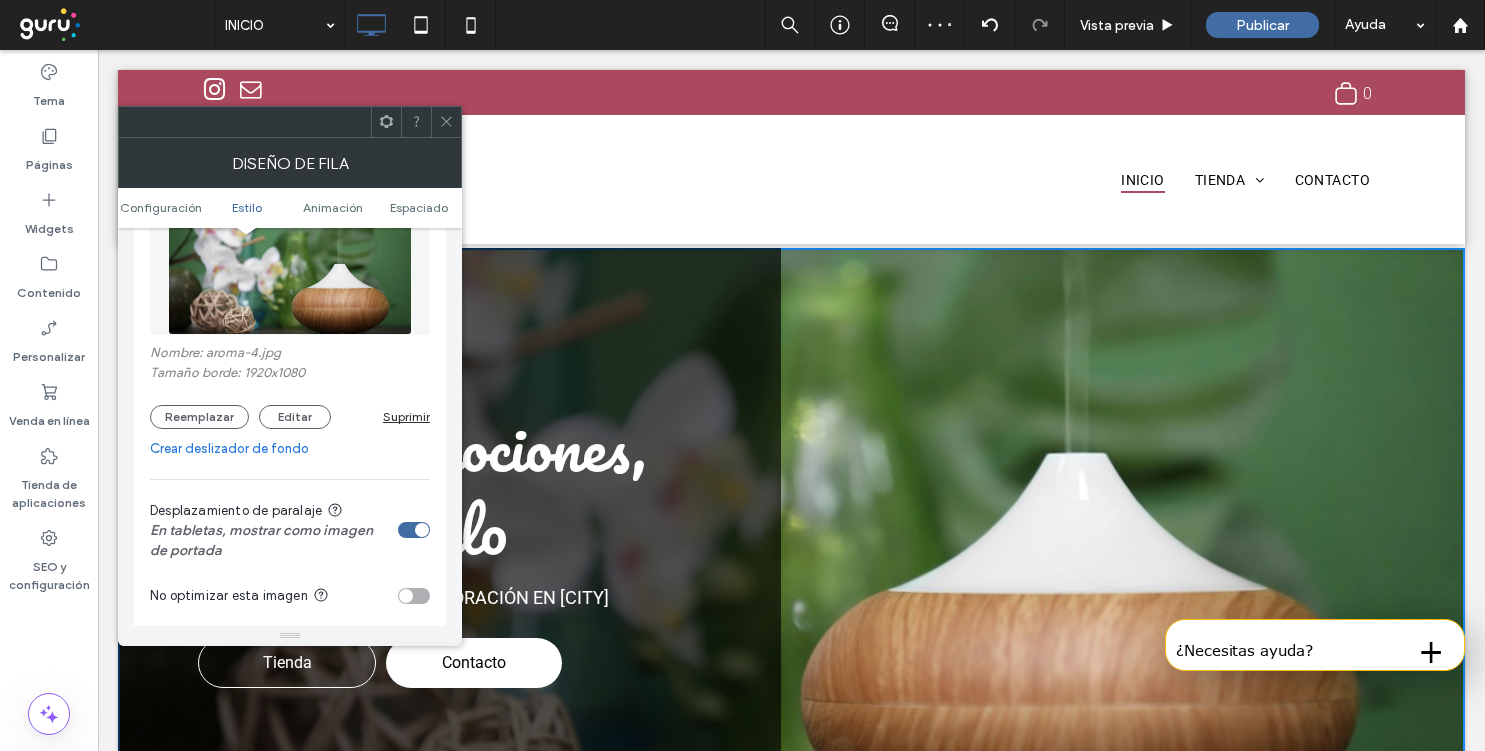 click at bounding box center (446, 122) 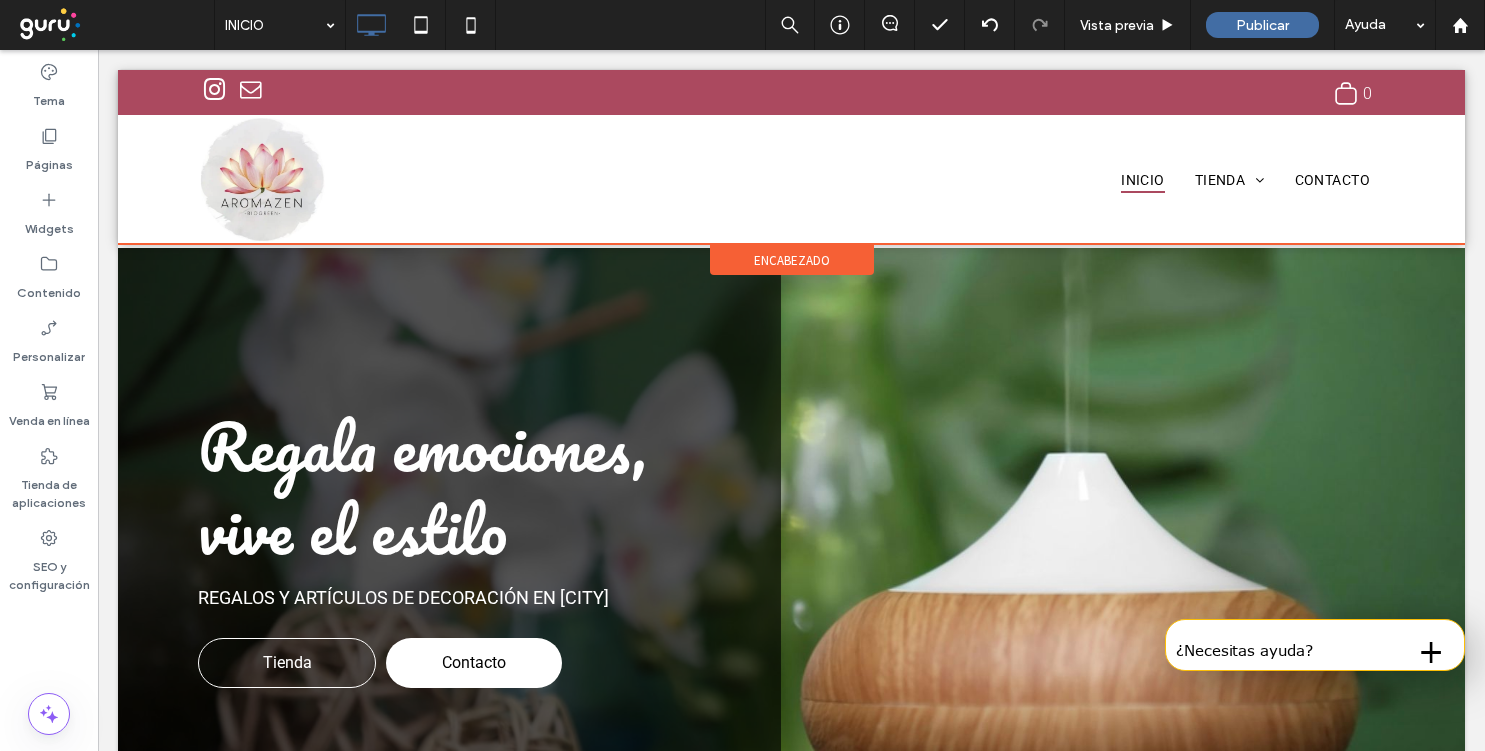 click on "encabezado" at bounding box center [792, 260] 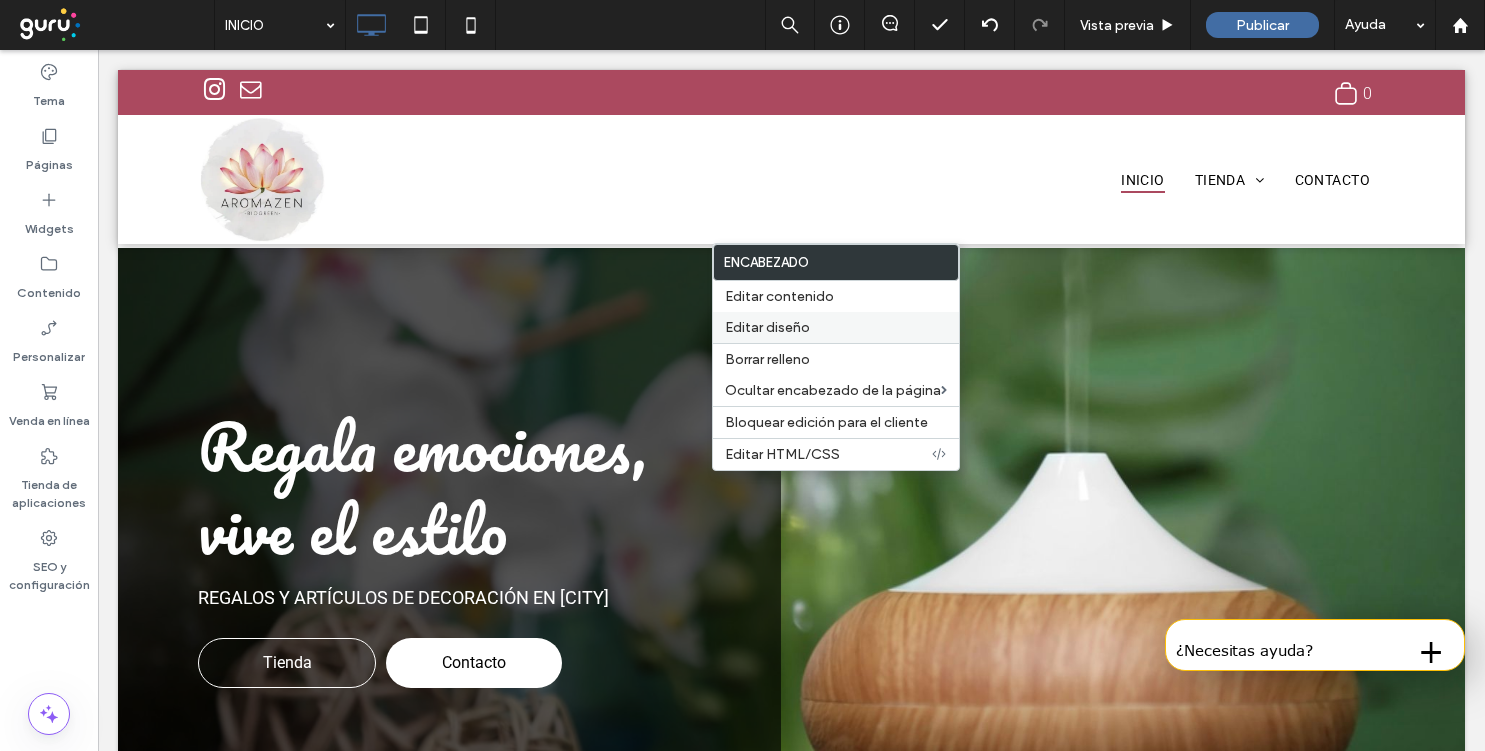 click on "Editar diseño" at bounding box center (767, 327) 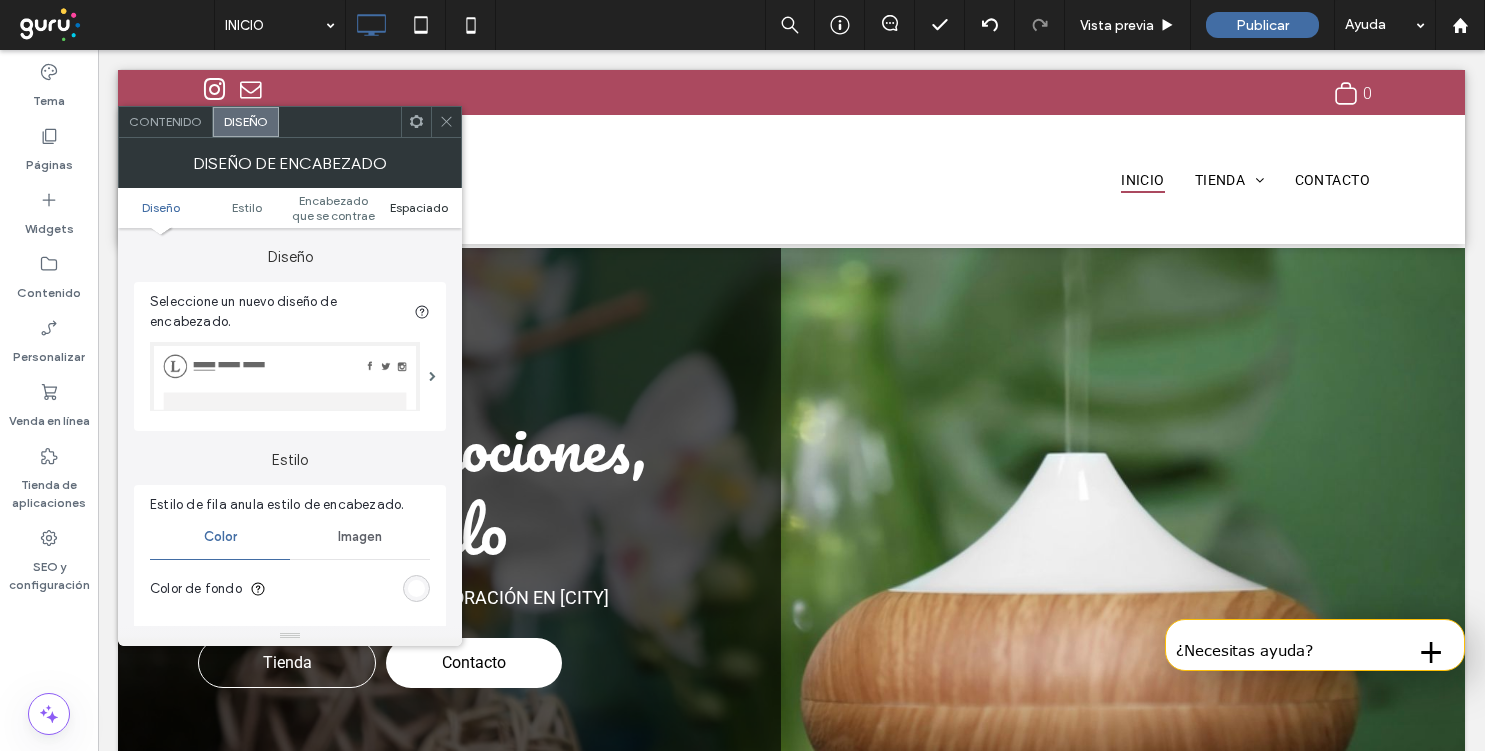 click on "Espaciado" at bounding box center (419, 207) 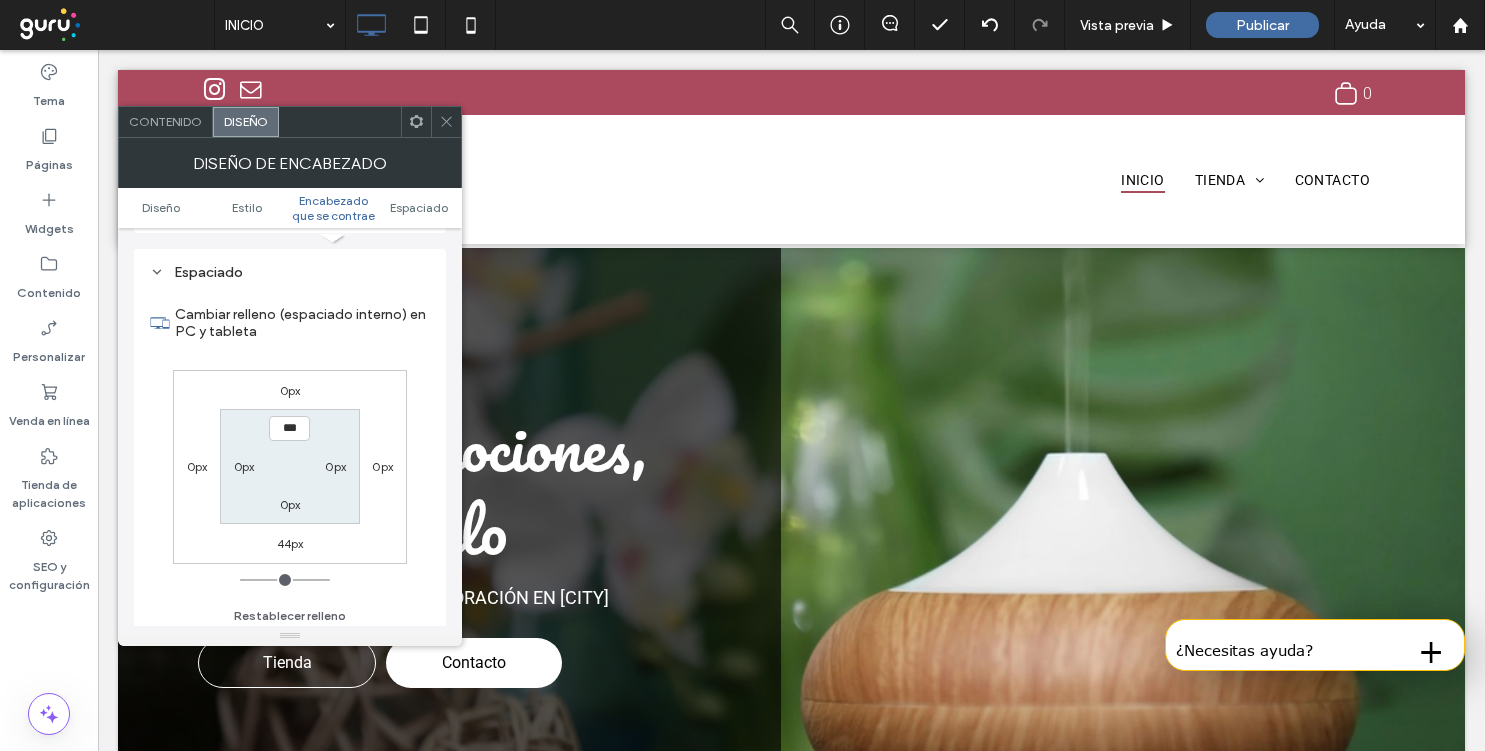 scroll, scrollTop: 717, scrollLeft: 0, axis: vertical 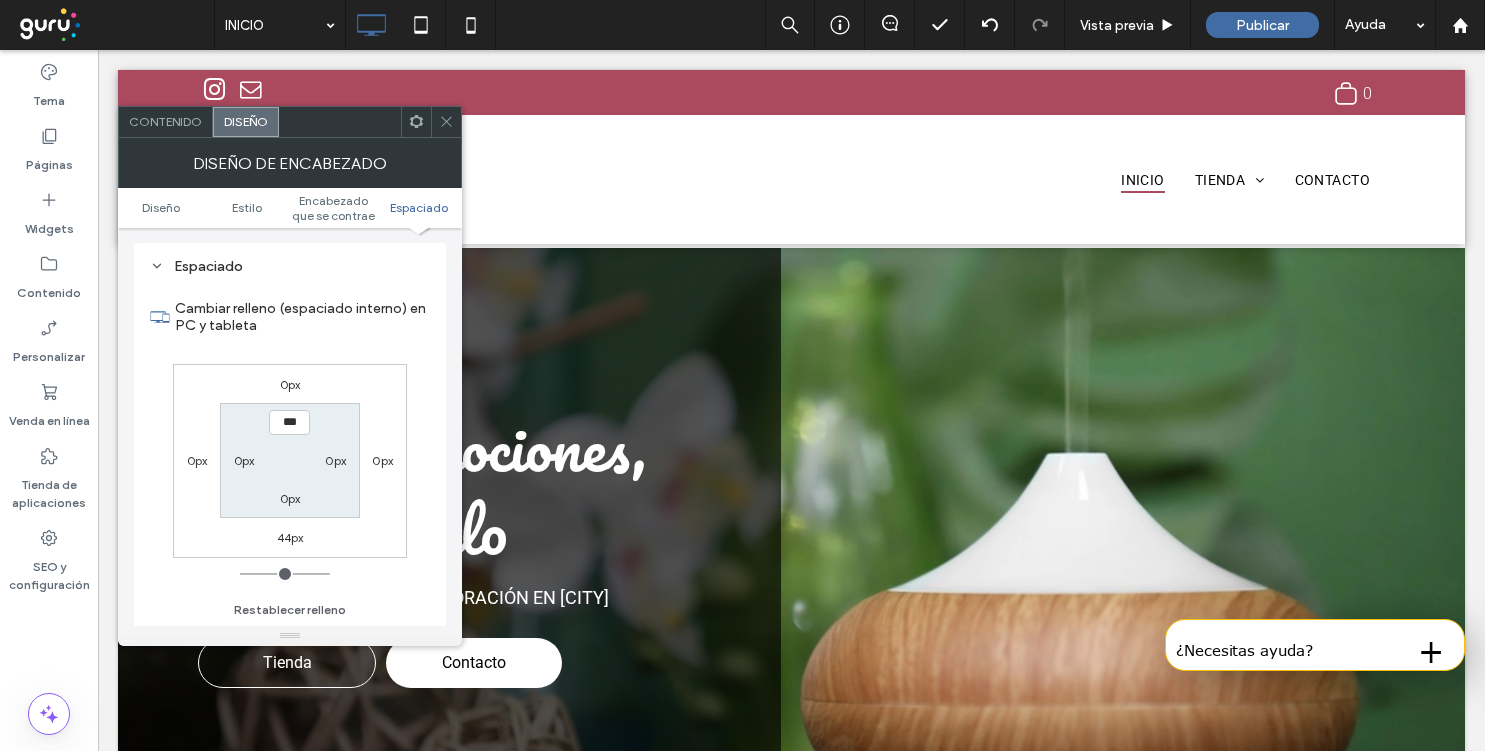 click on "44px" at bounding box center (290, 537) 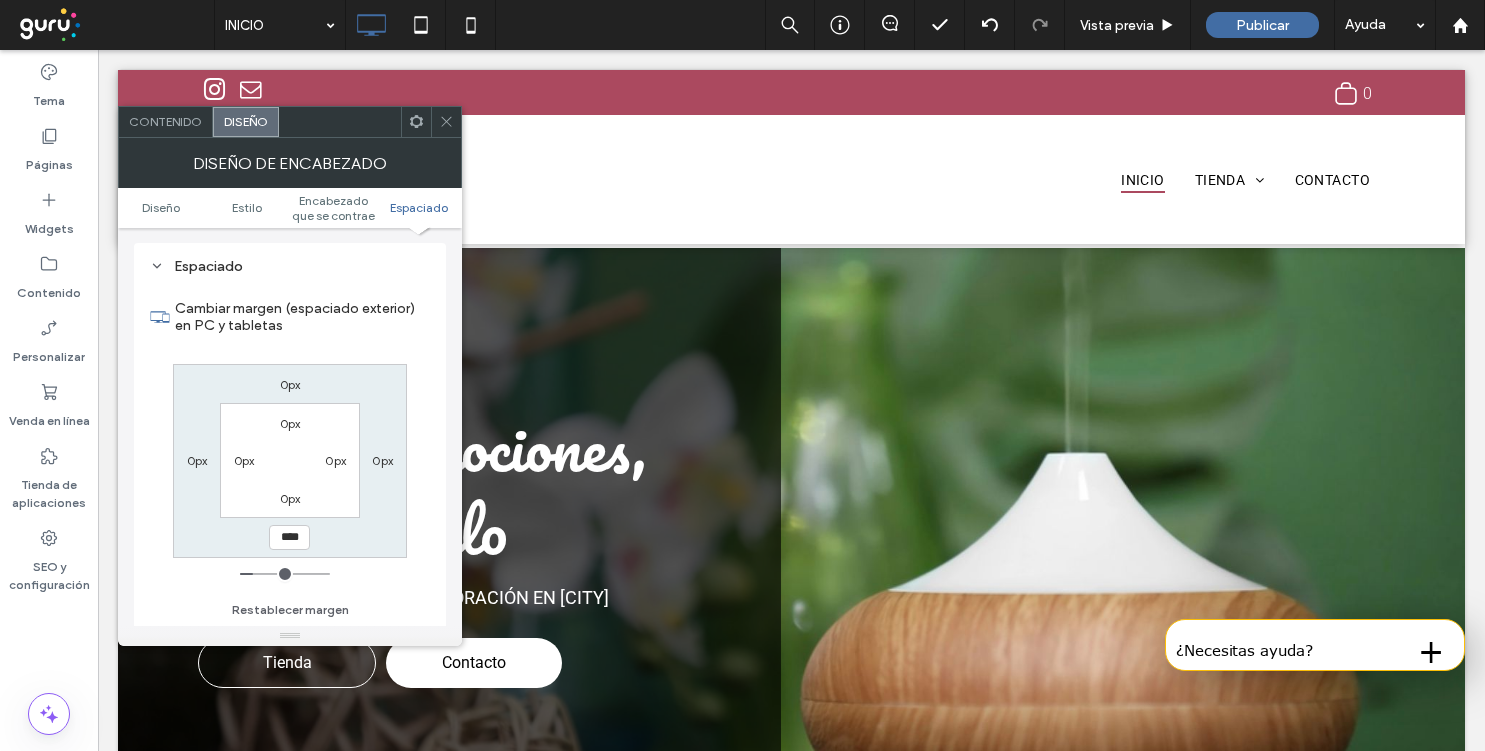 click on "****" at bounding box center (289, 537) 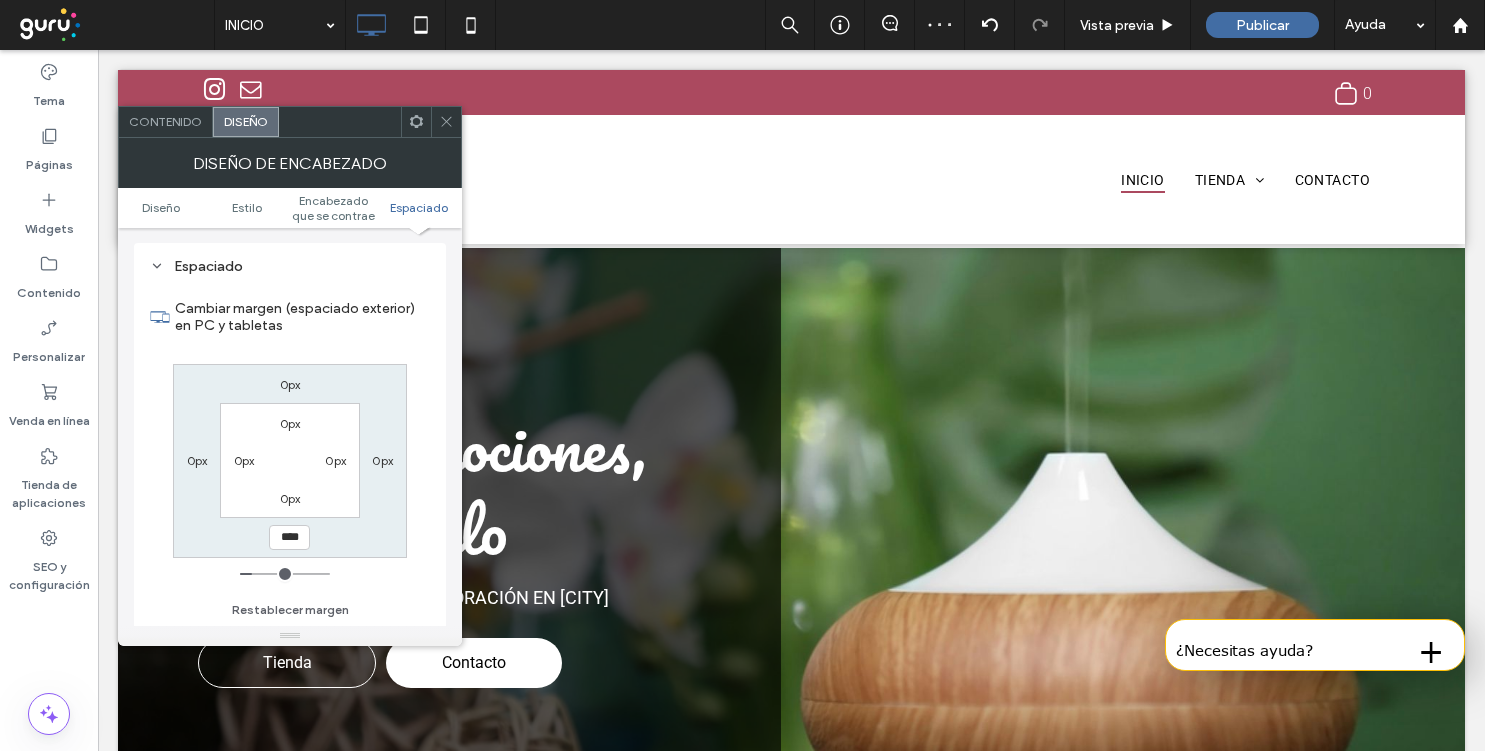 click on "0px" at bounding box center [290, 498] 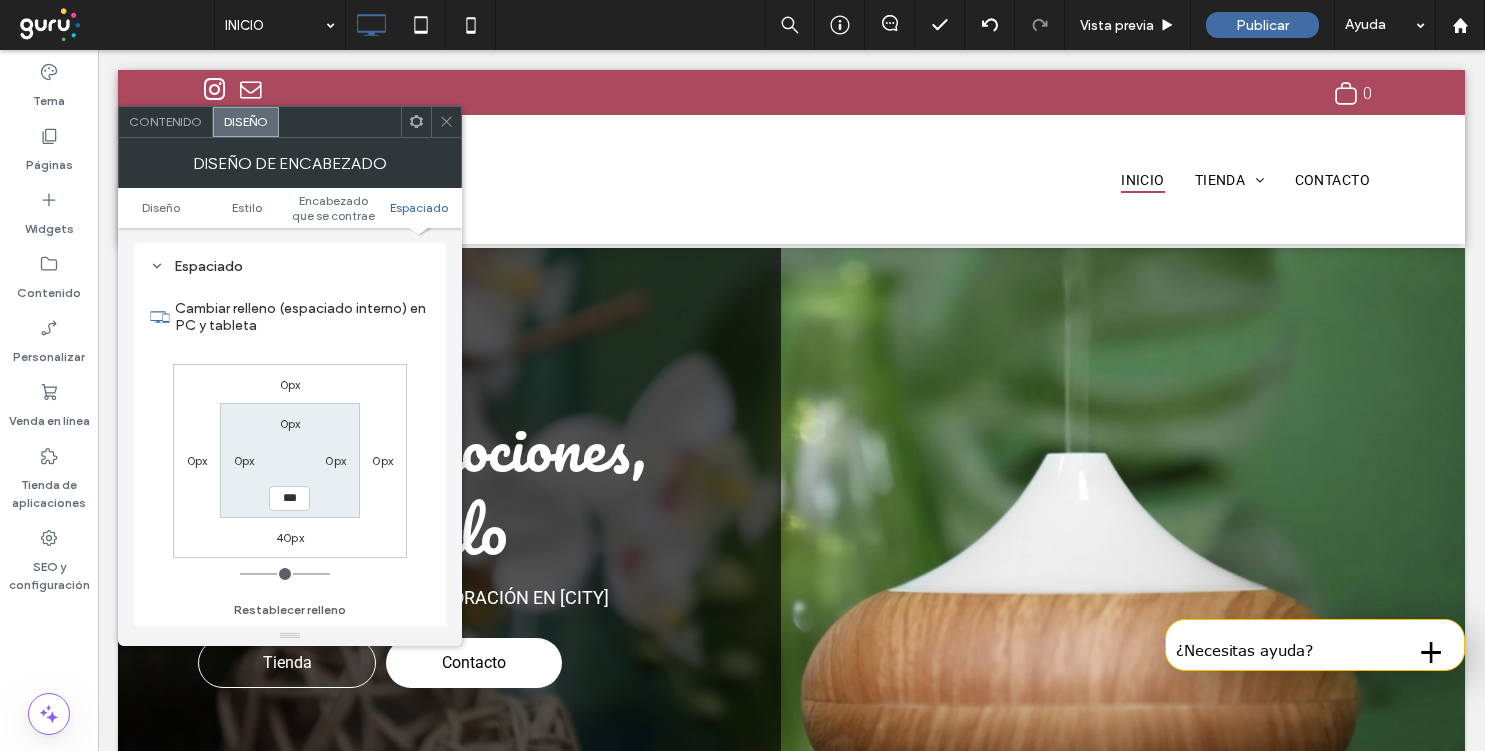 click on "0px 0px 40px 0px 0px 0px *** 0px" at bounding box center [290, 461] 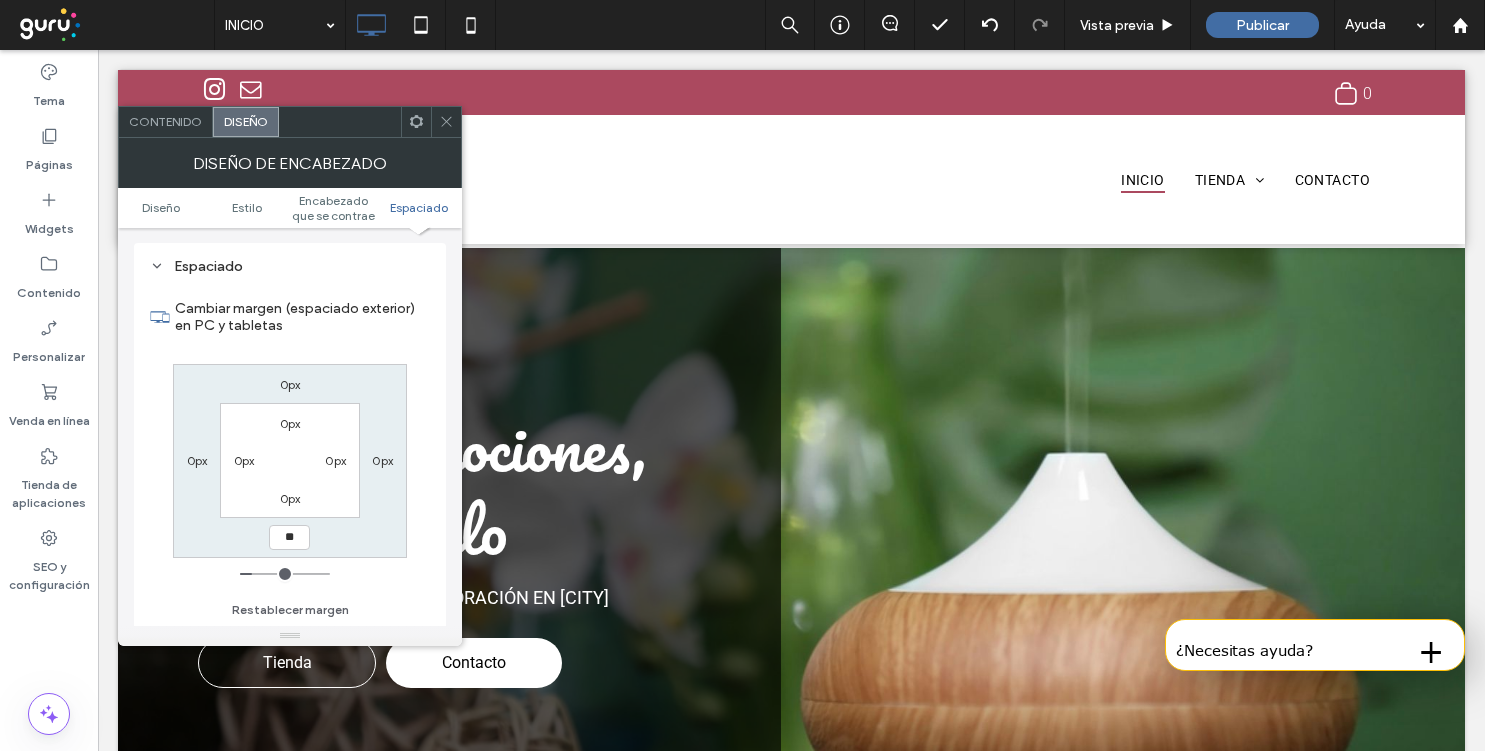 type on "**" 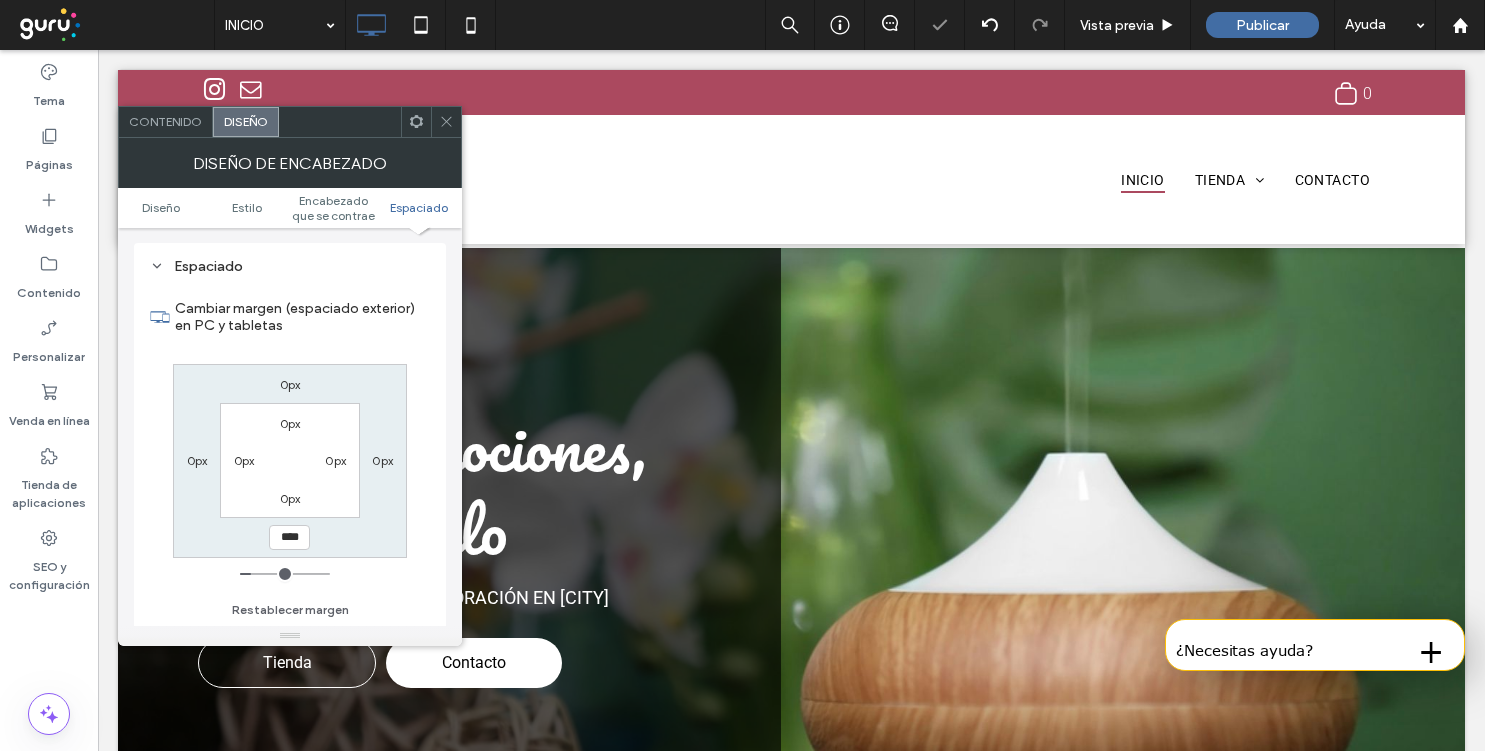 click on "0px" at bounding box center [290, 498] 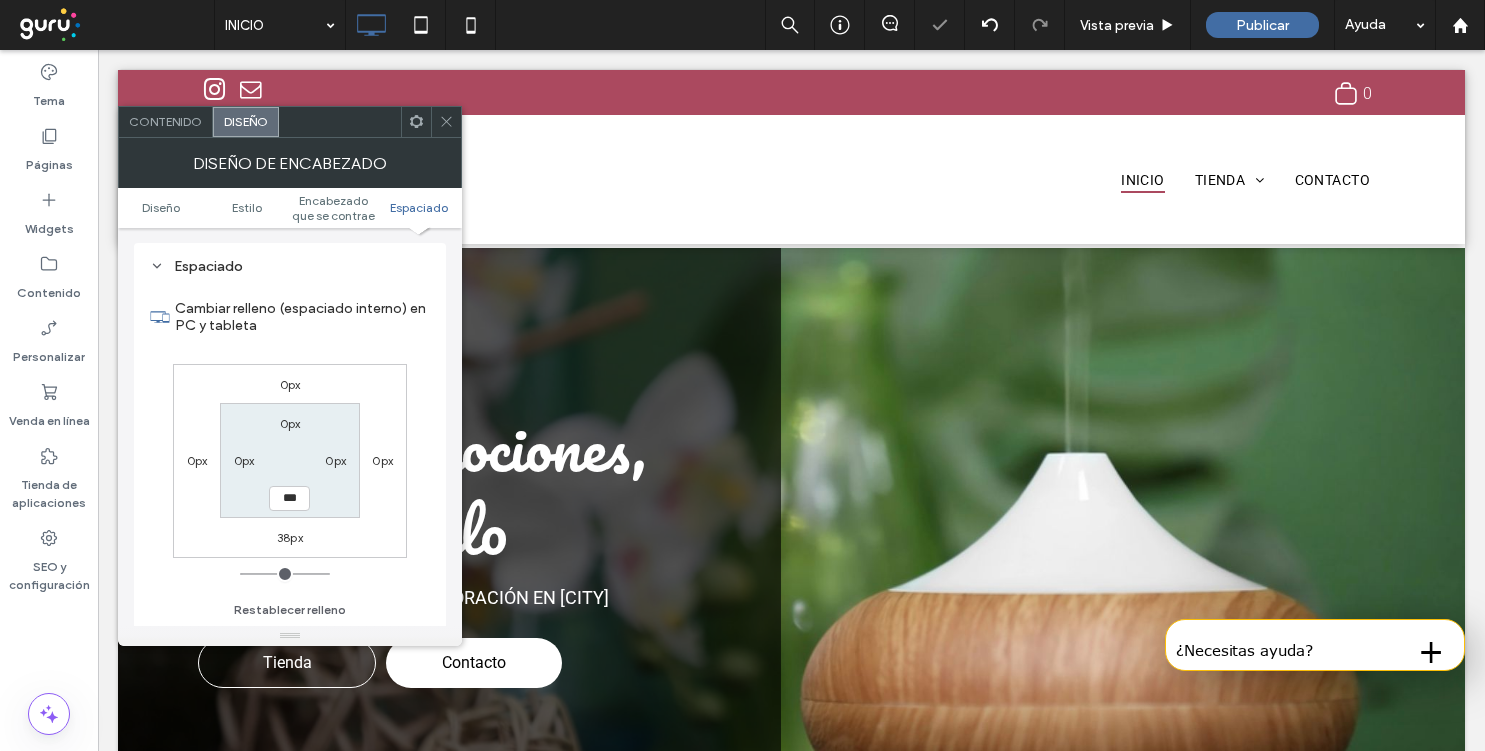click 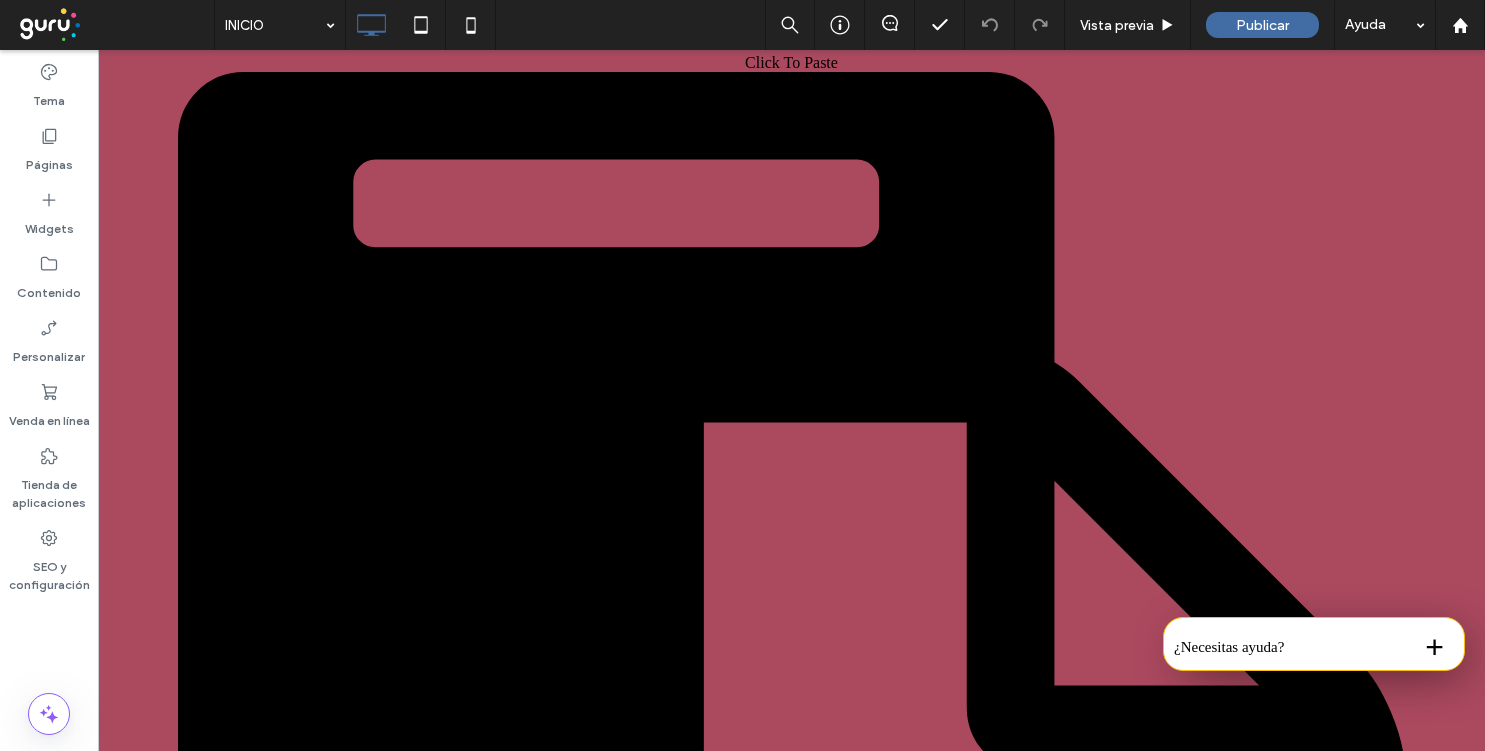 scroll, scrollTop: 0, scrollLeft: 0, axis: both 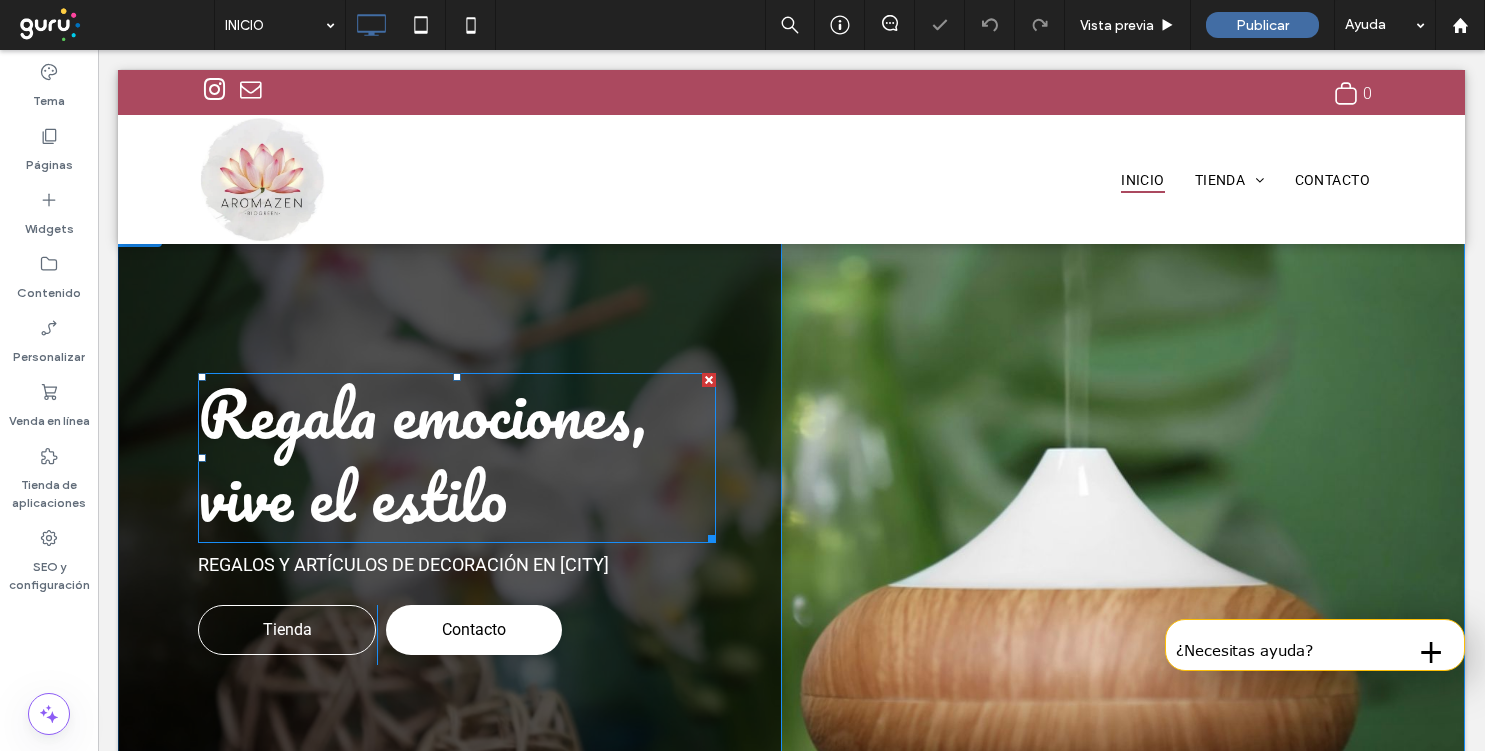 click on "Regala emociones, vive el estilo" at bounding box center (422, 455) 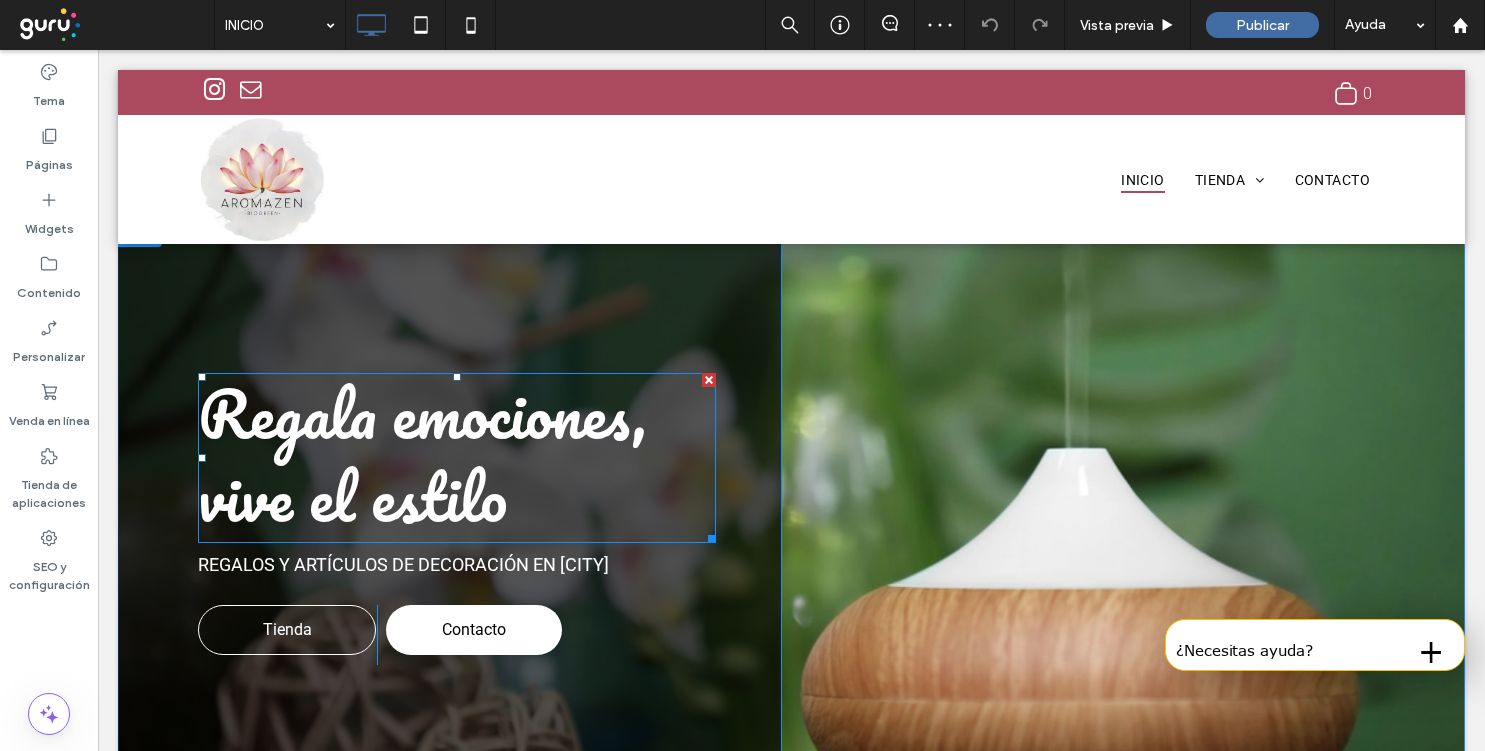 click on "Regala emociones, vive el estilo" at bounding box center [422, 455] 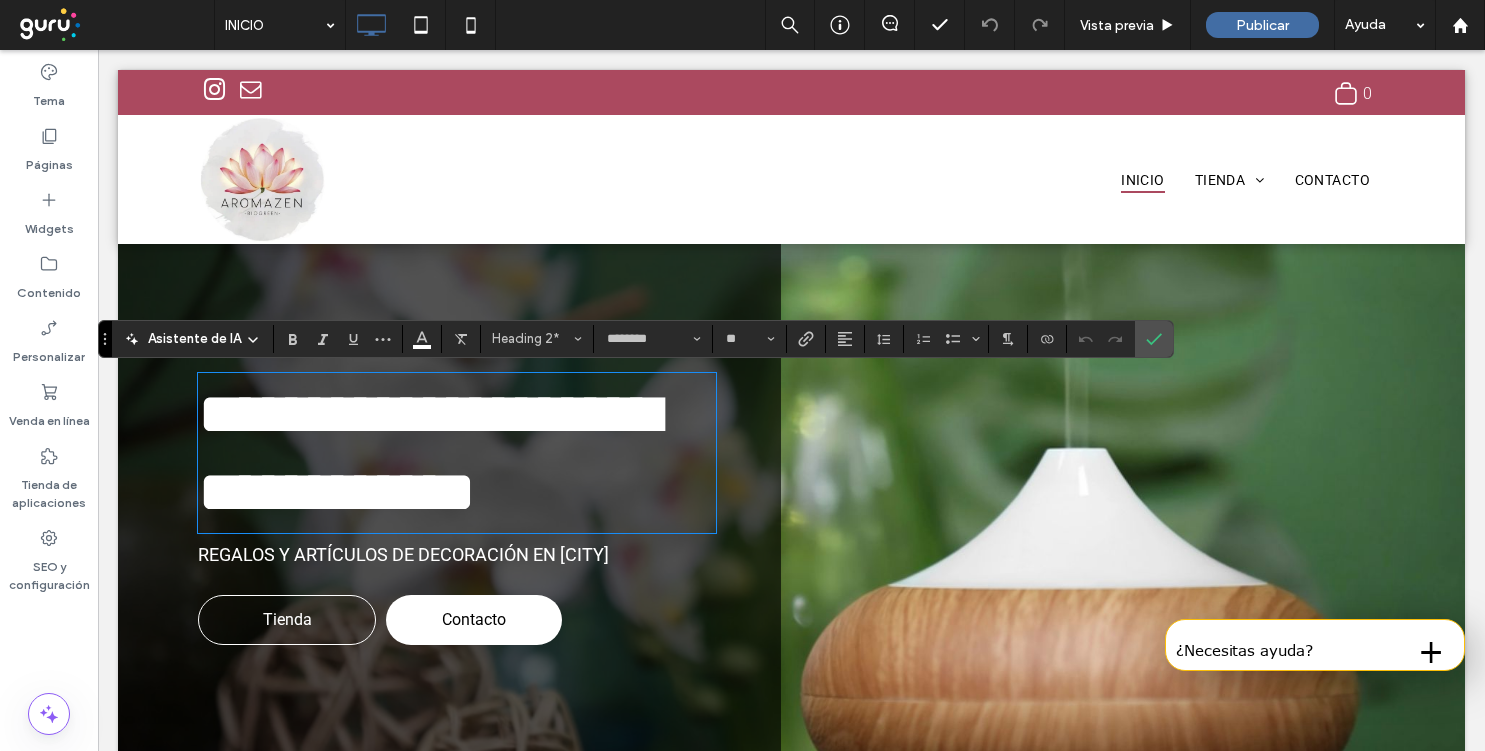 click on "Regalos y artículos de decoración EN SAN MIGUEL" at bounding box center [403, 554] 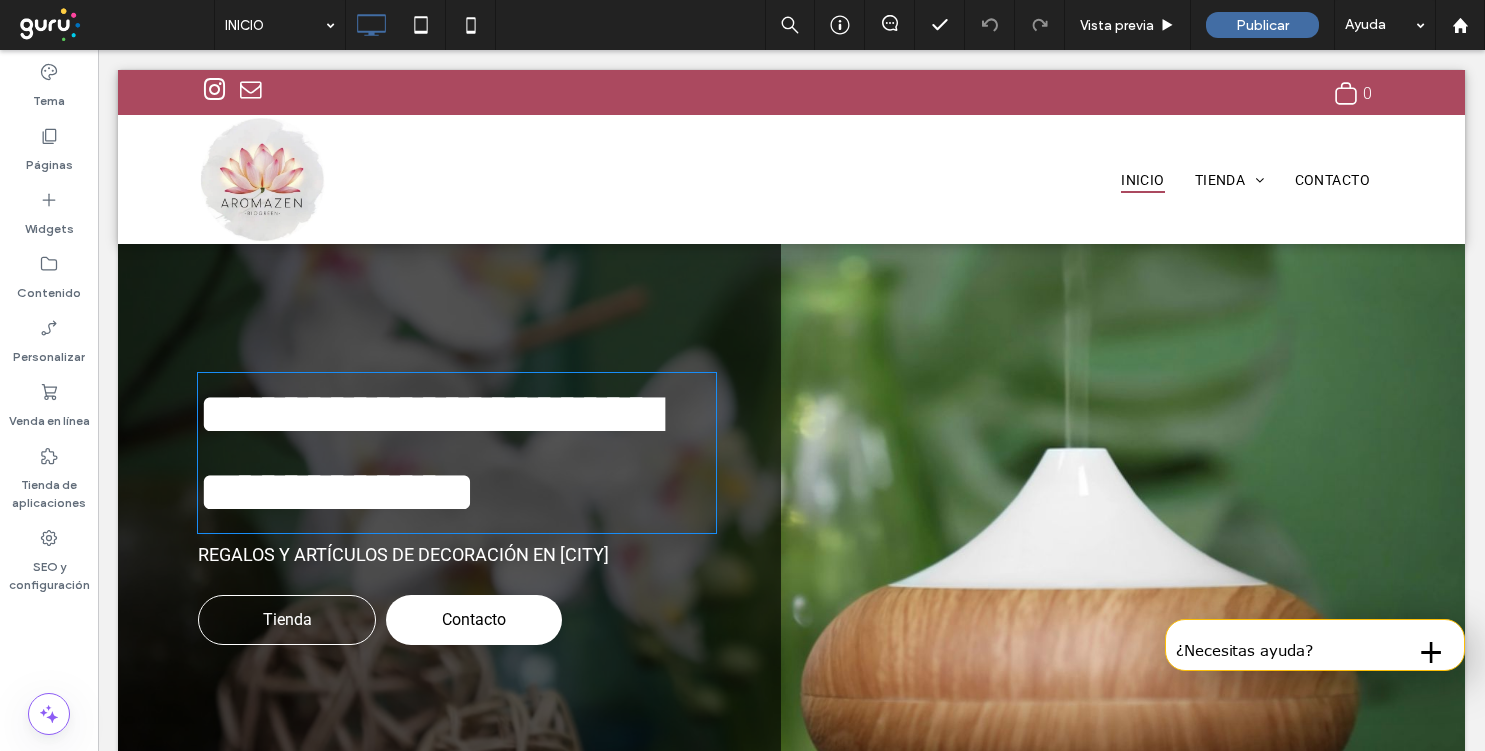 click on "Regalos y artículos de decoración EN SAN MIGUEL" at bounding box center [403, 554] 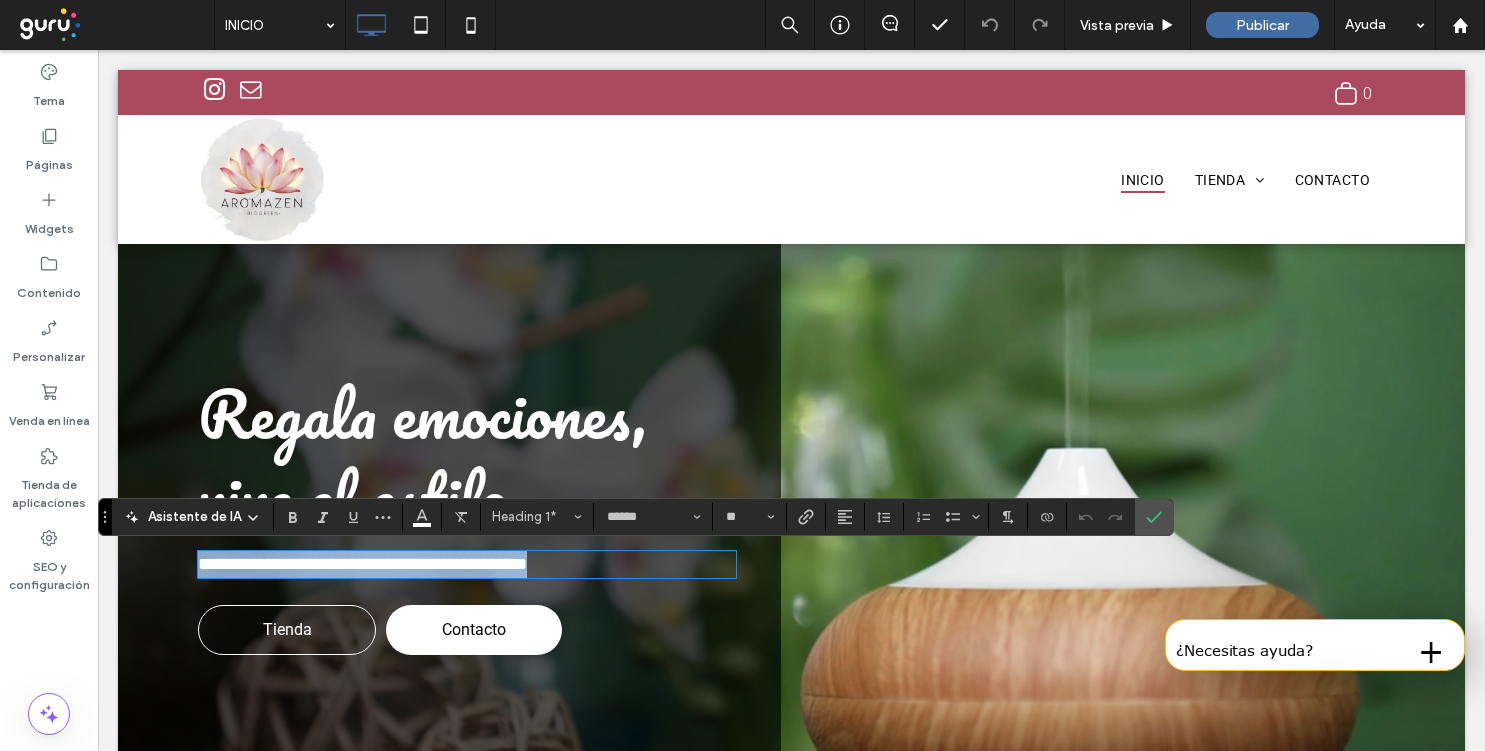 click on "**********" at bounding box center (362, 564) 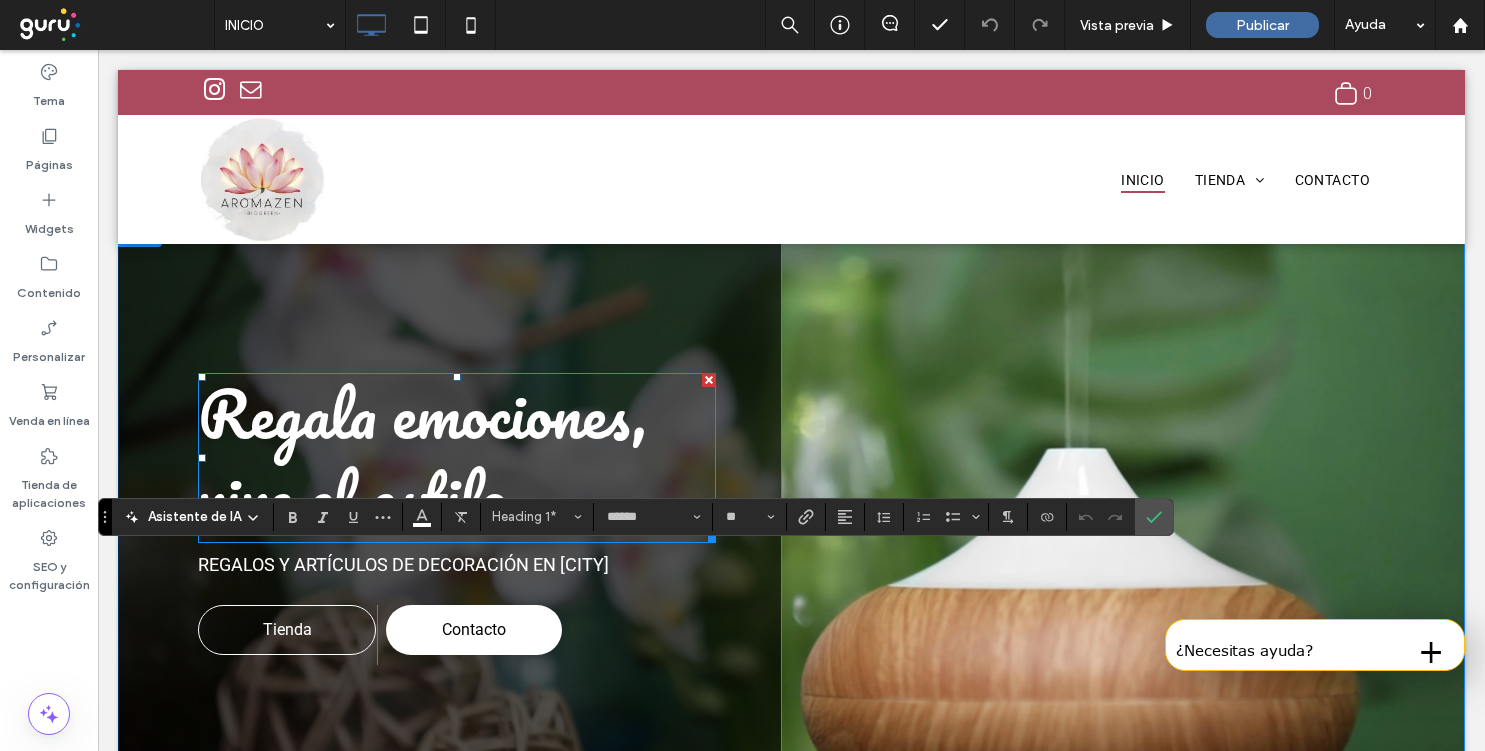 click on "Regala emociones, vive el estilo" at bounding box center (422, 455) 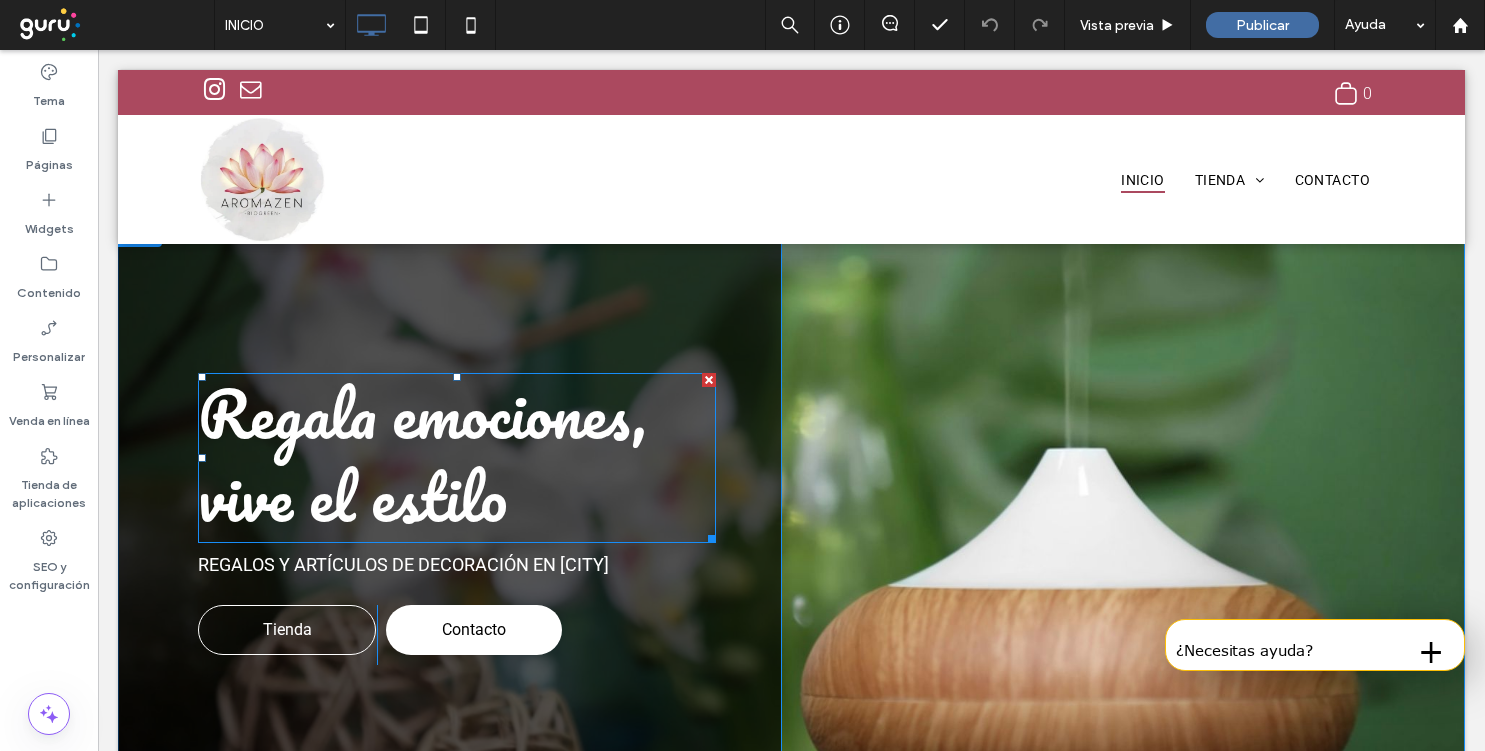 type on "********" 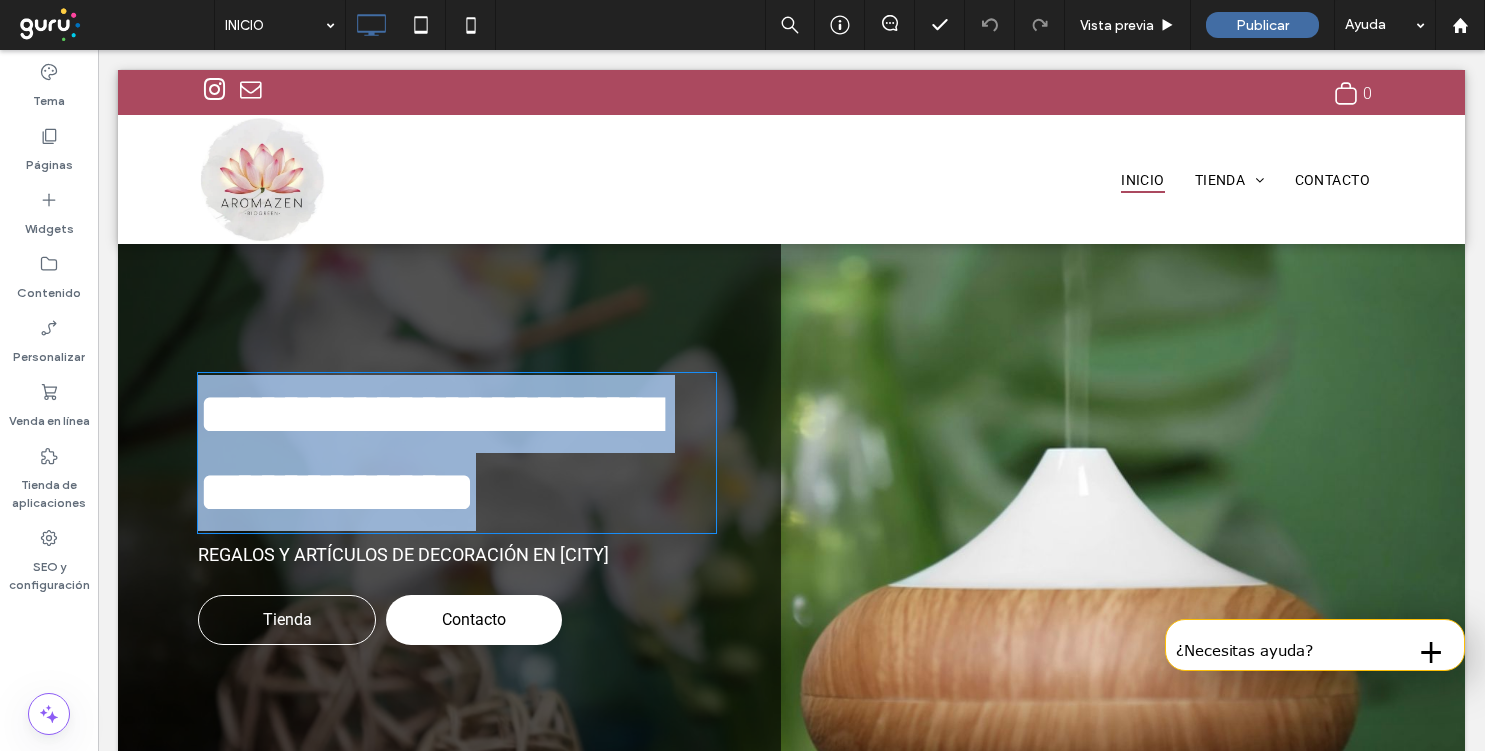 click on "**********" at bounding box center [428, 453] 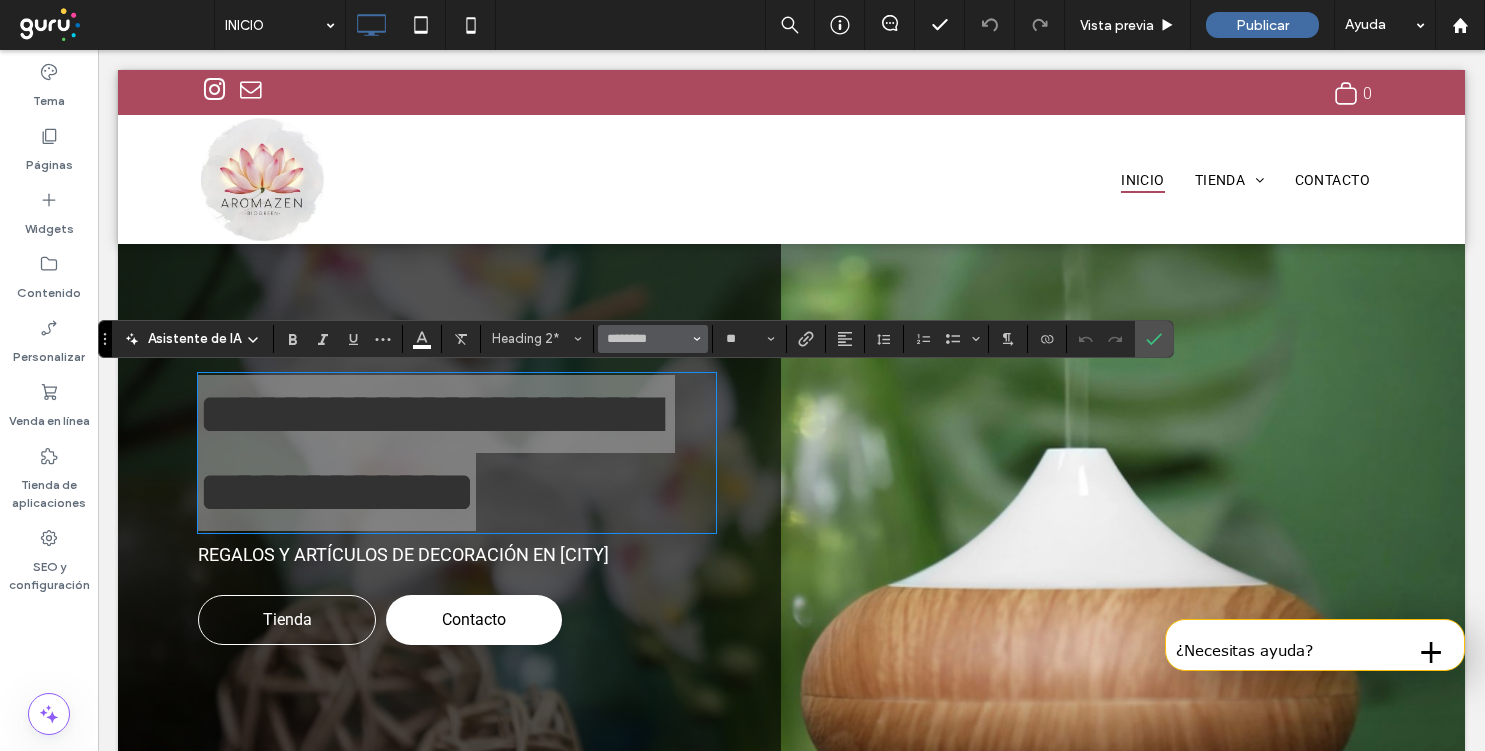 click on "********" at bounding box center [647, 339] 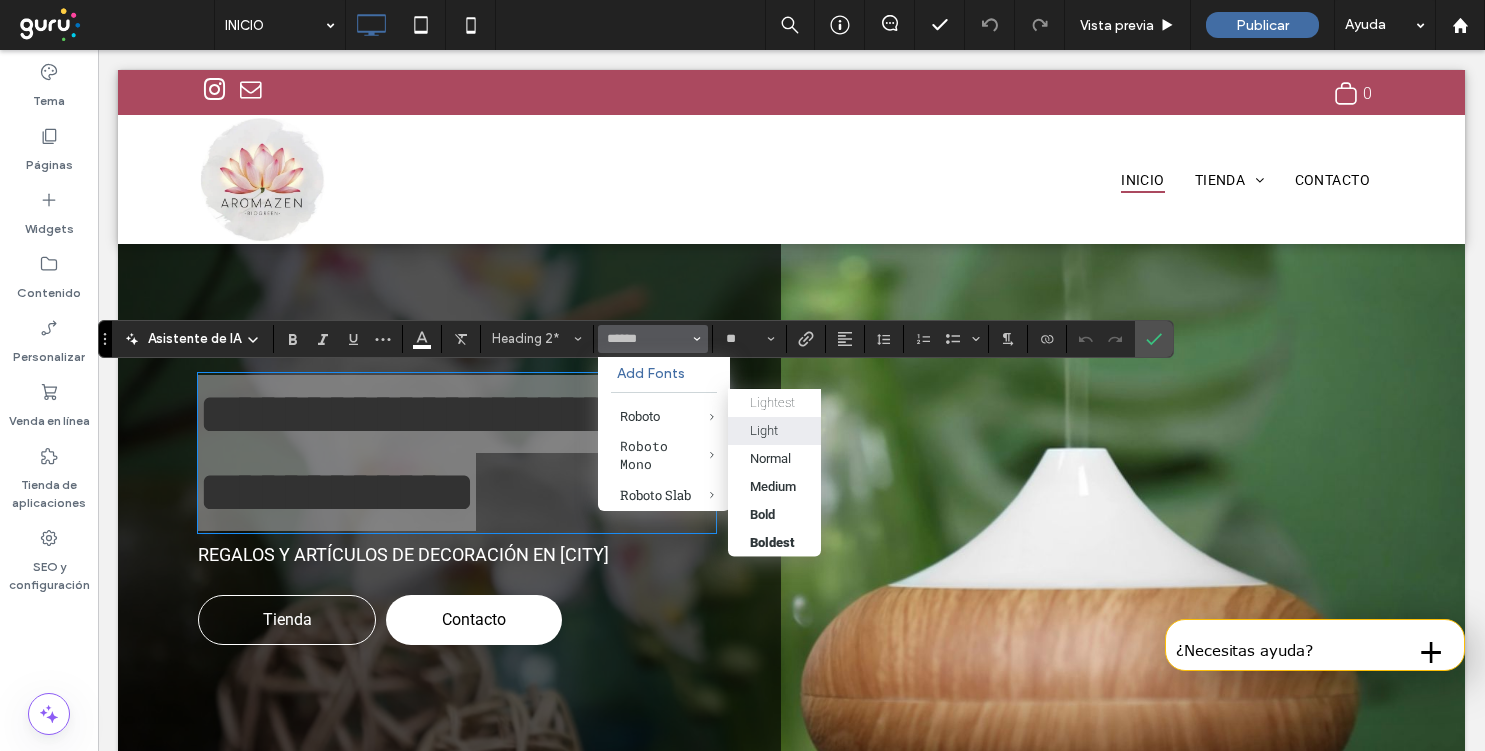 click on "Light" at bounding box center [764, 430] 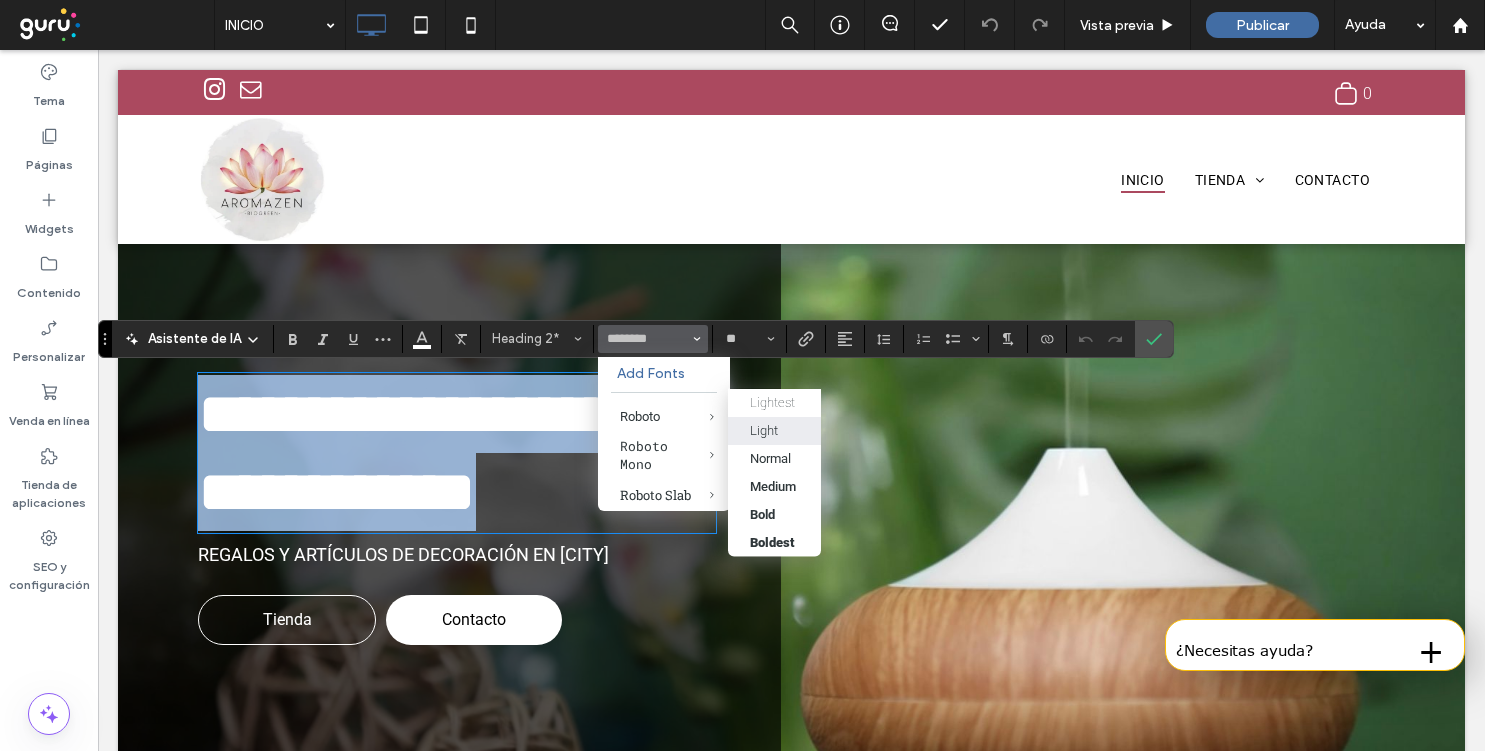 type on "******" 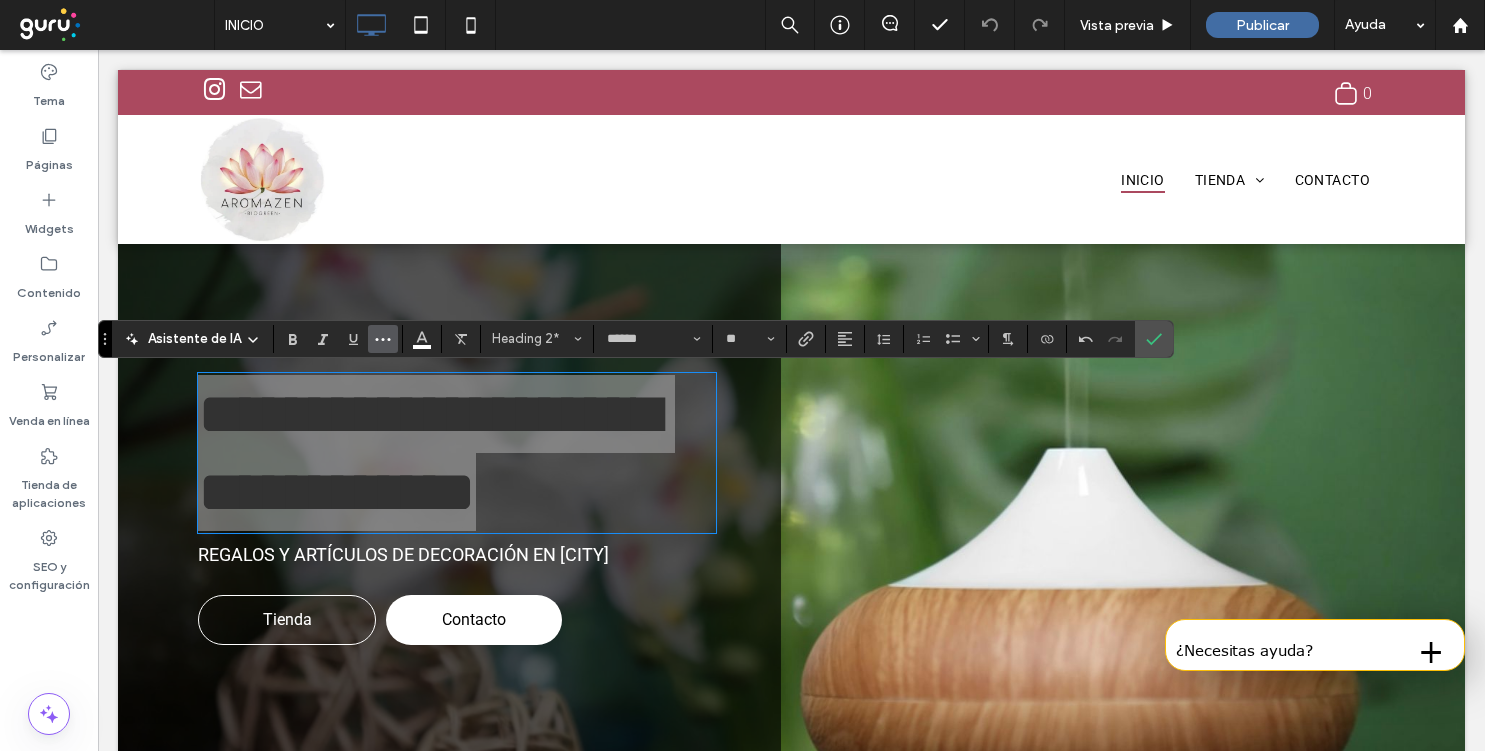 click 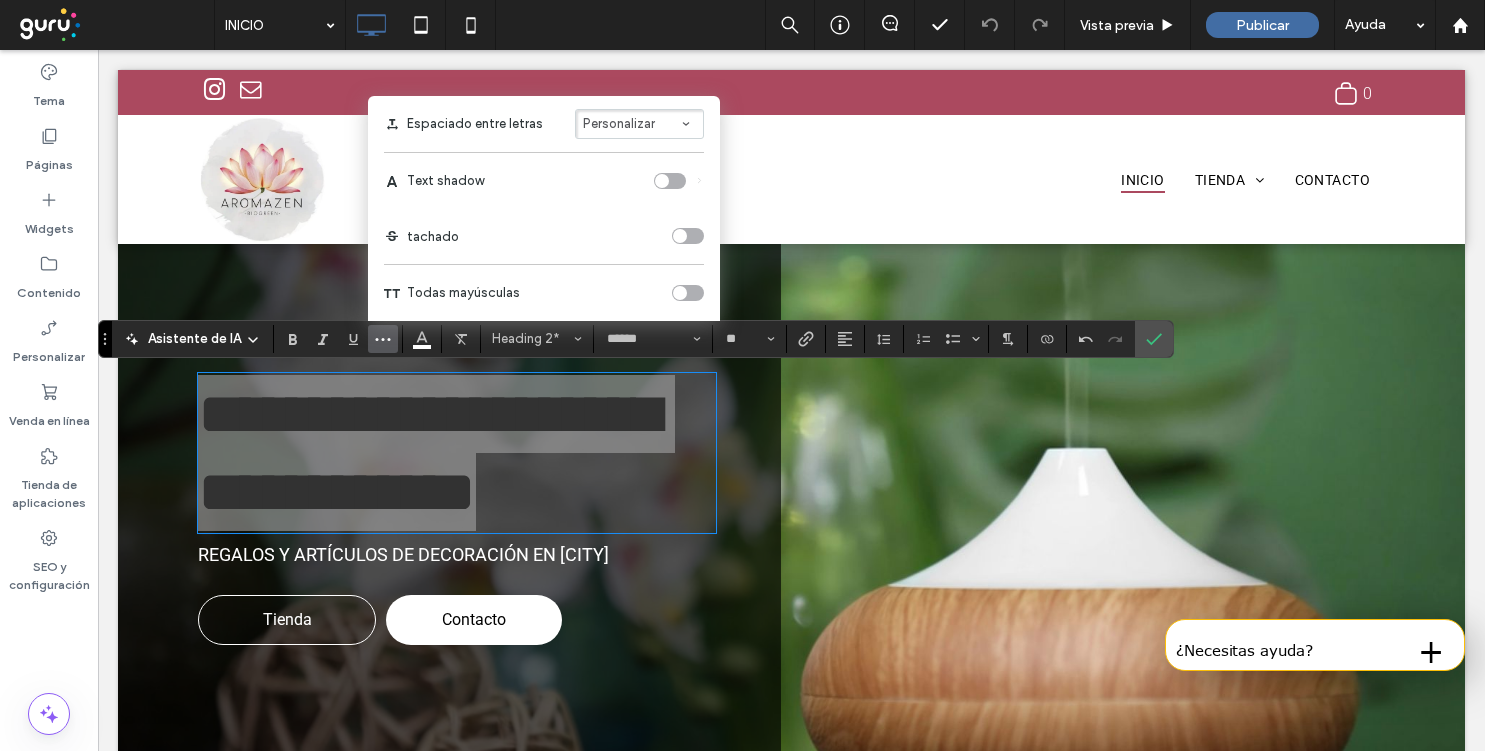 click at bounding box center [688, 293] 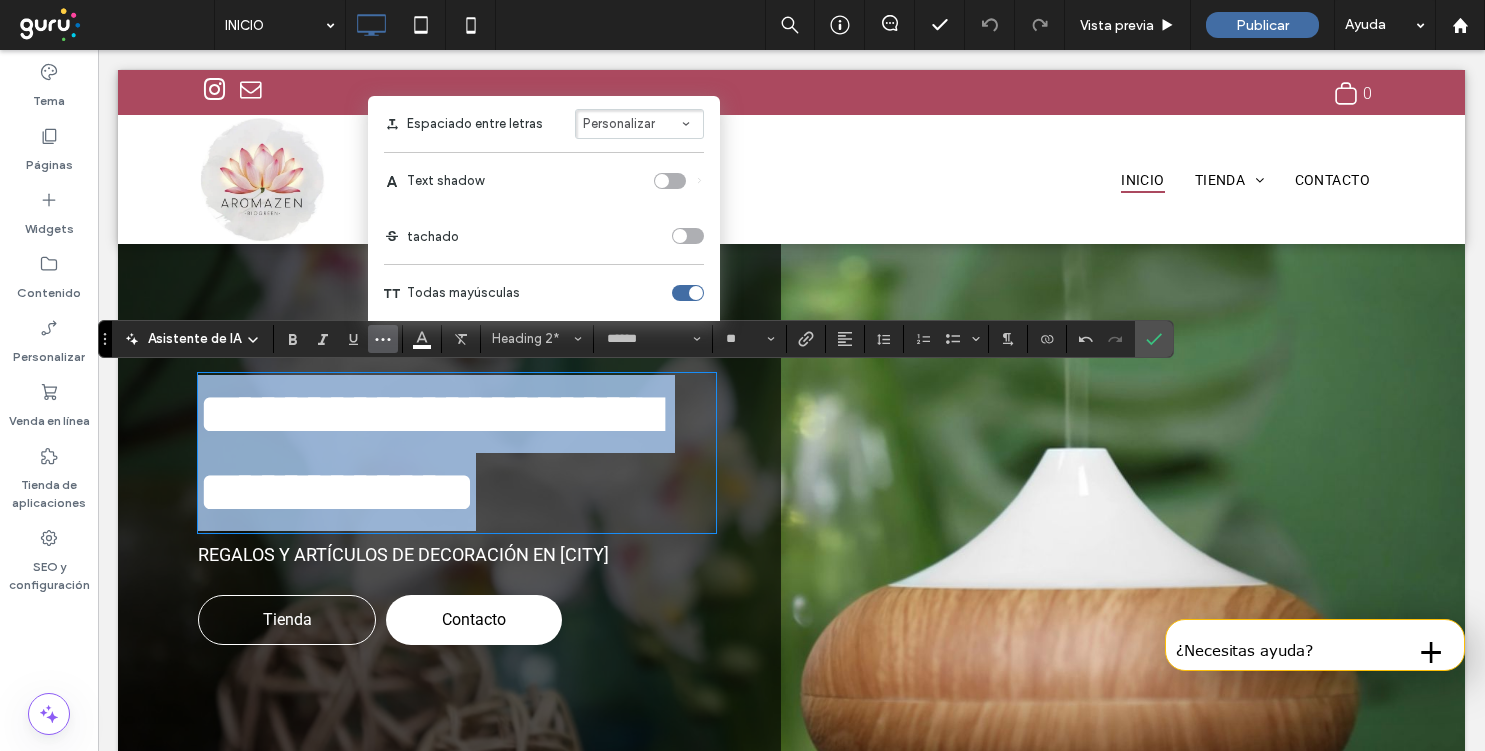 click on "**********" at bounding box center (457, 453) 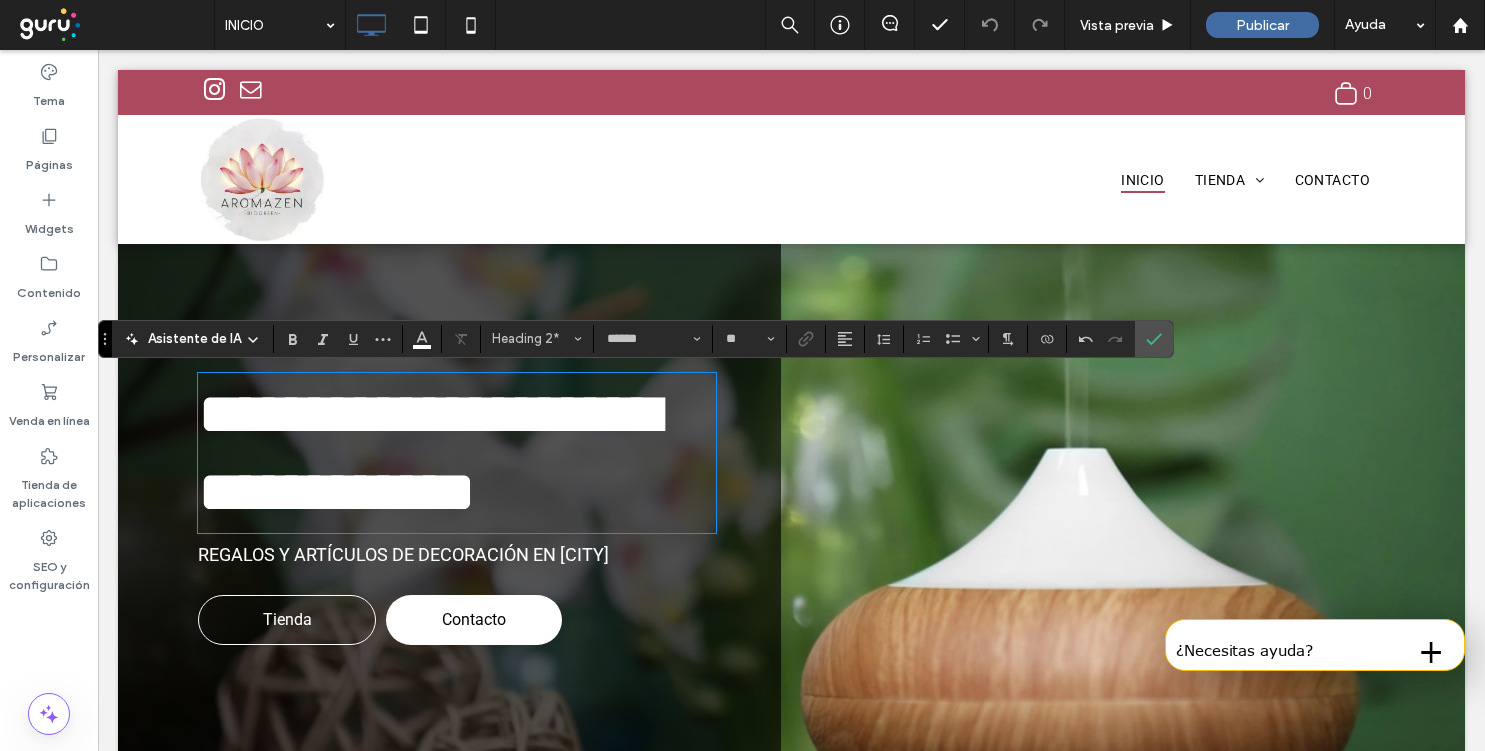click on "**********" at bounding box center (428, 453) 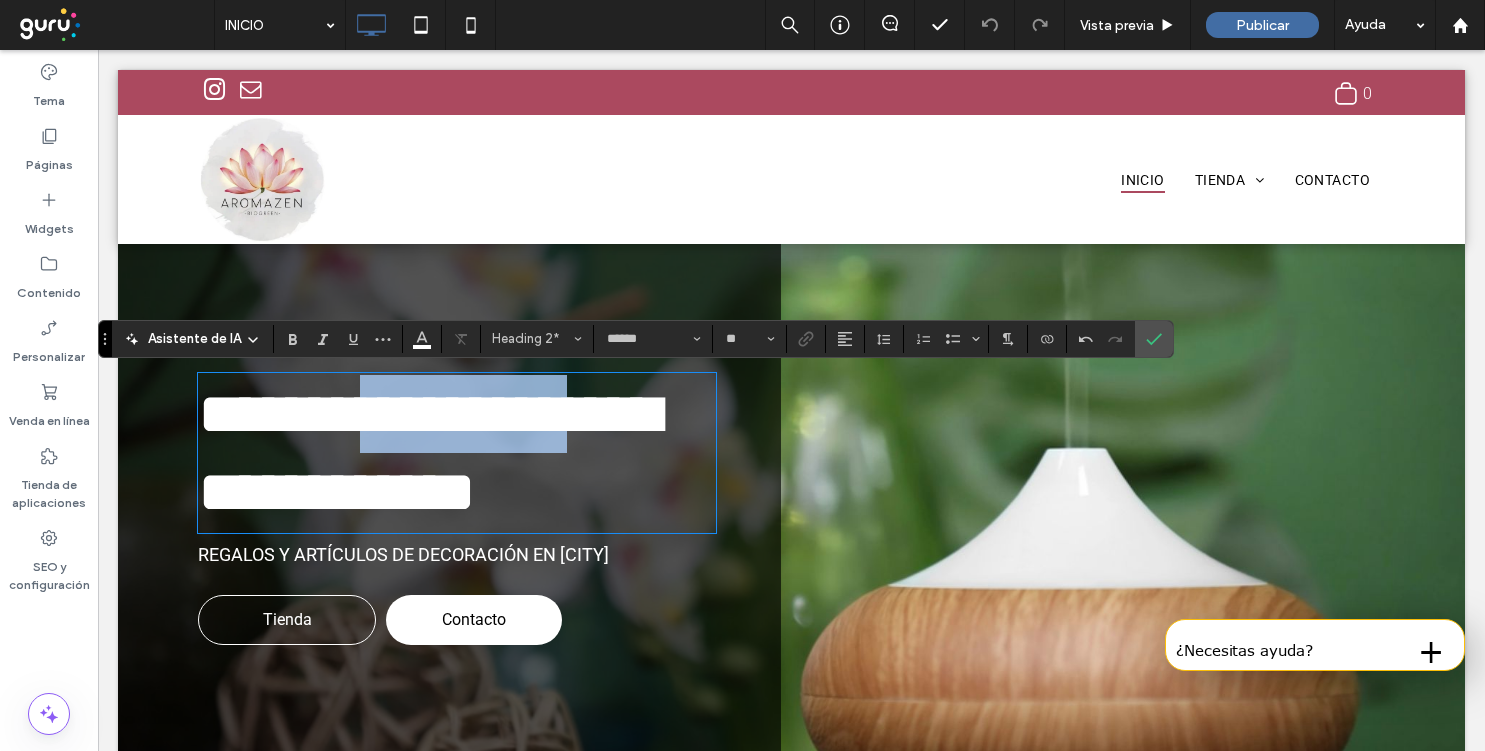 click on "**********" at bounding box center [428, 453] 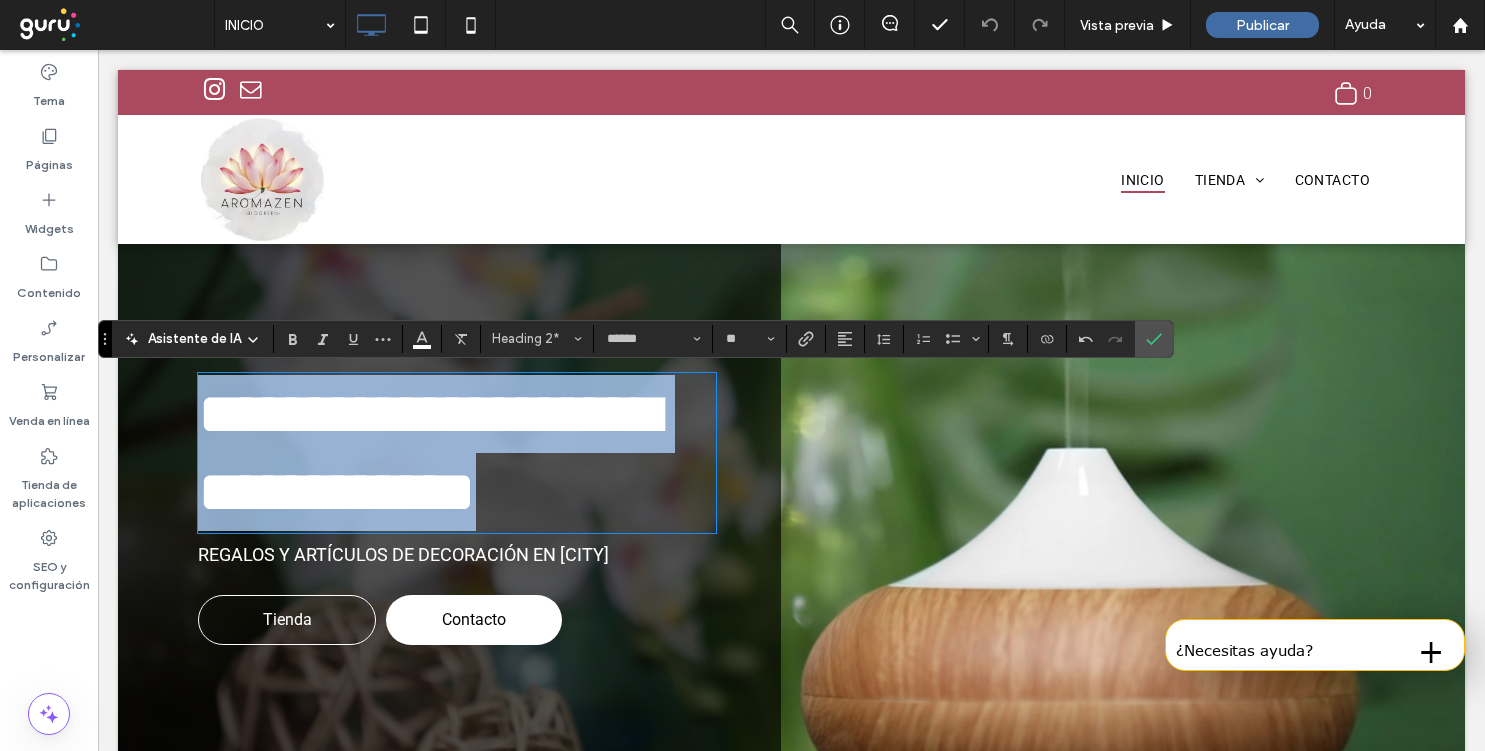 click on "**********" at bounding box center [428, 453] 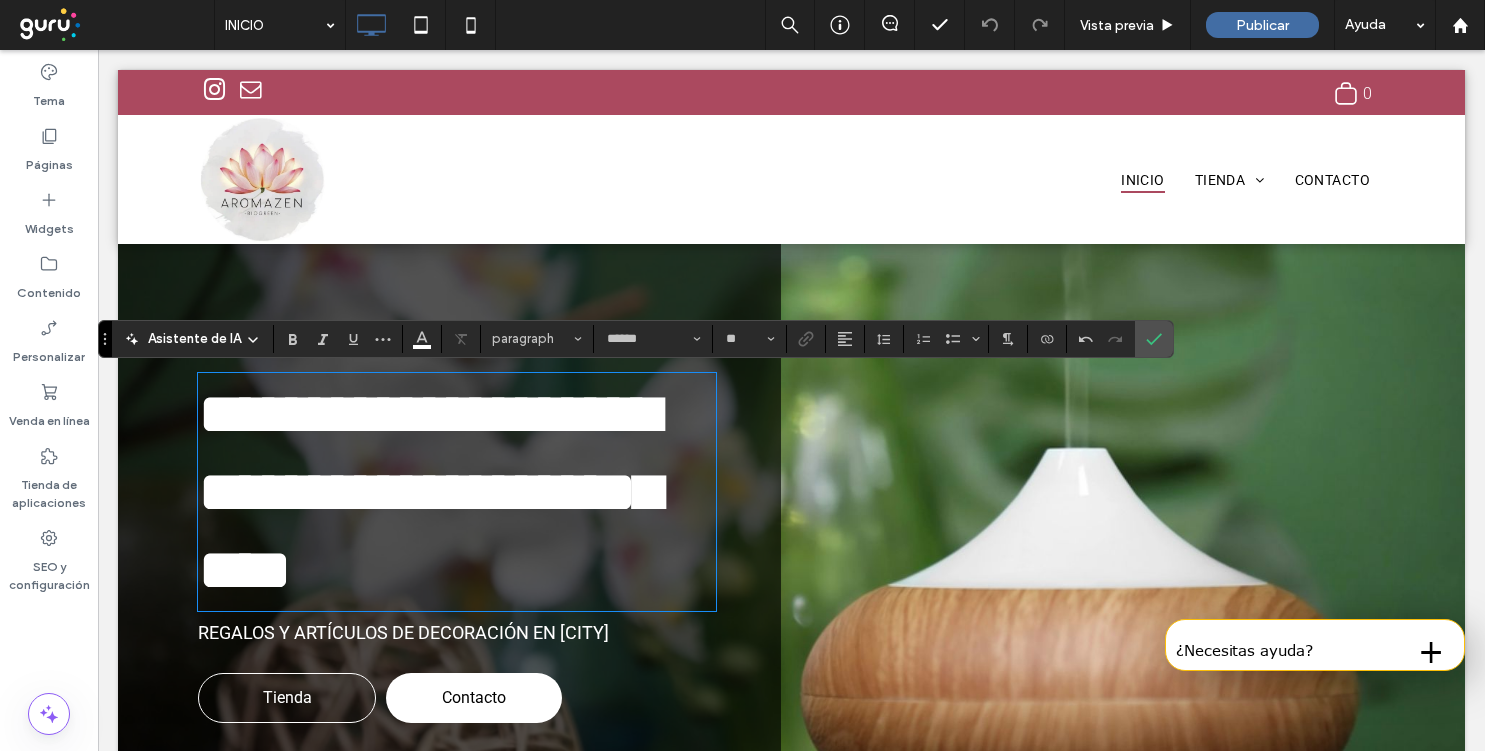 type on "**" 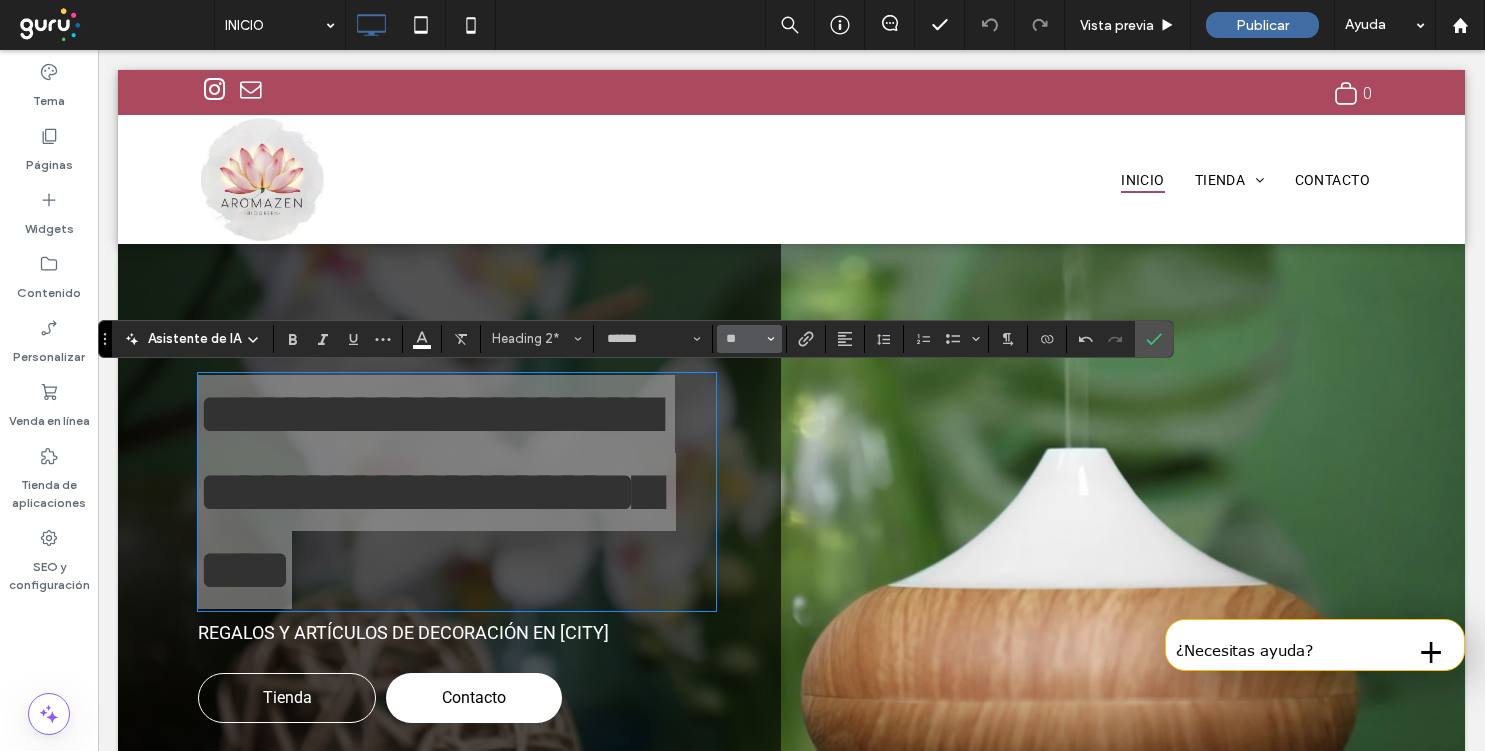 click on "**" at bounding box center [743, 339] 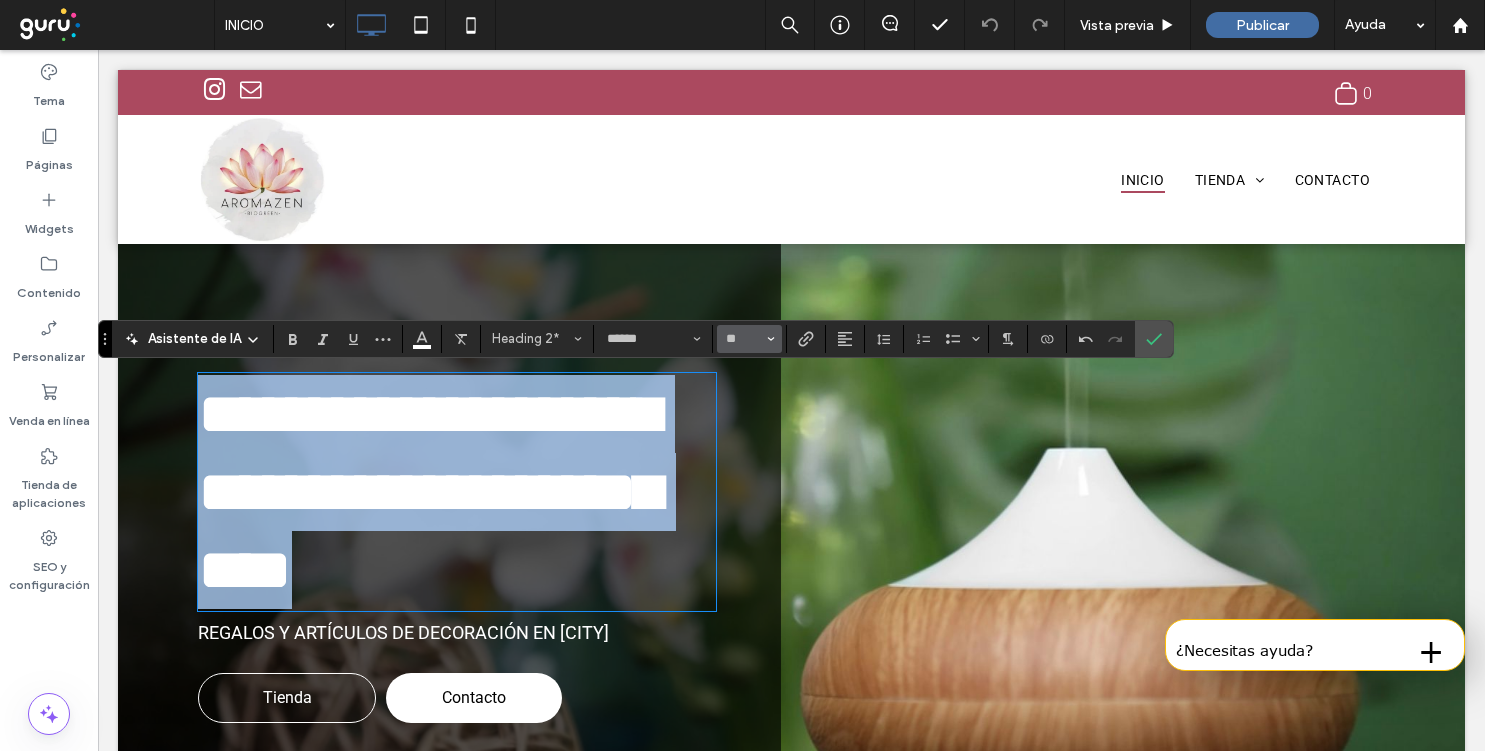 type on "**" 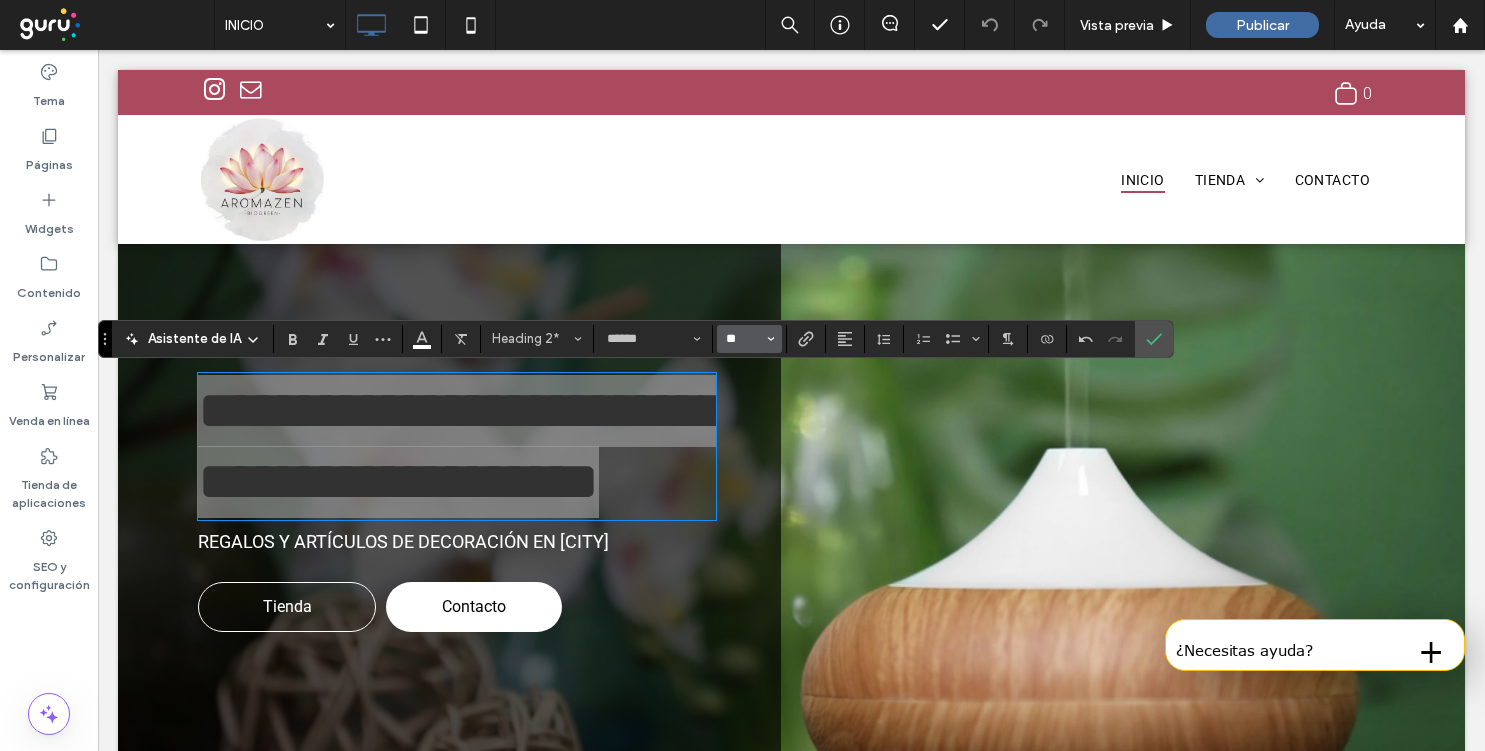 click on "**" at bounding box center (743, 339) 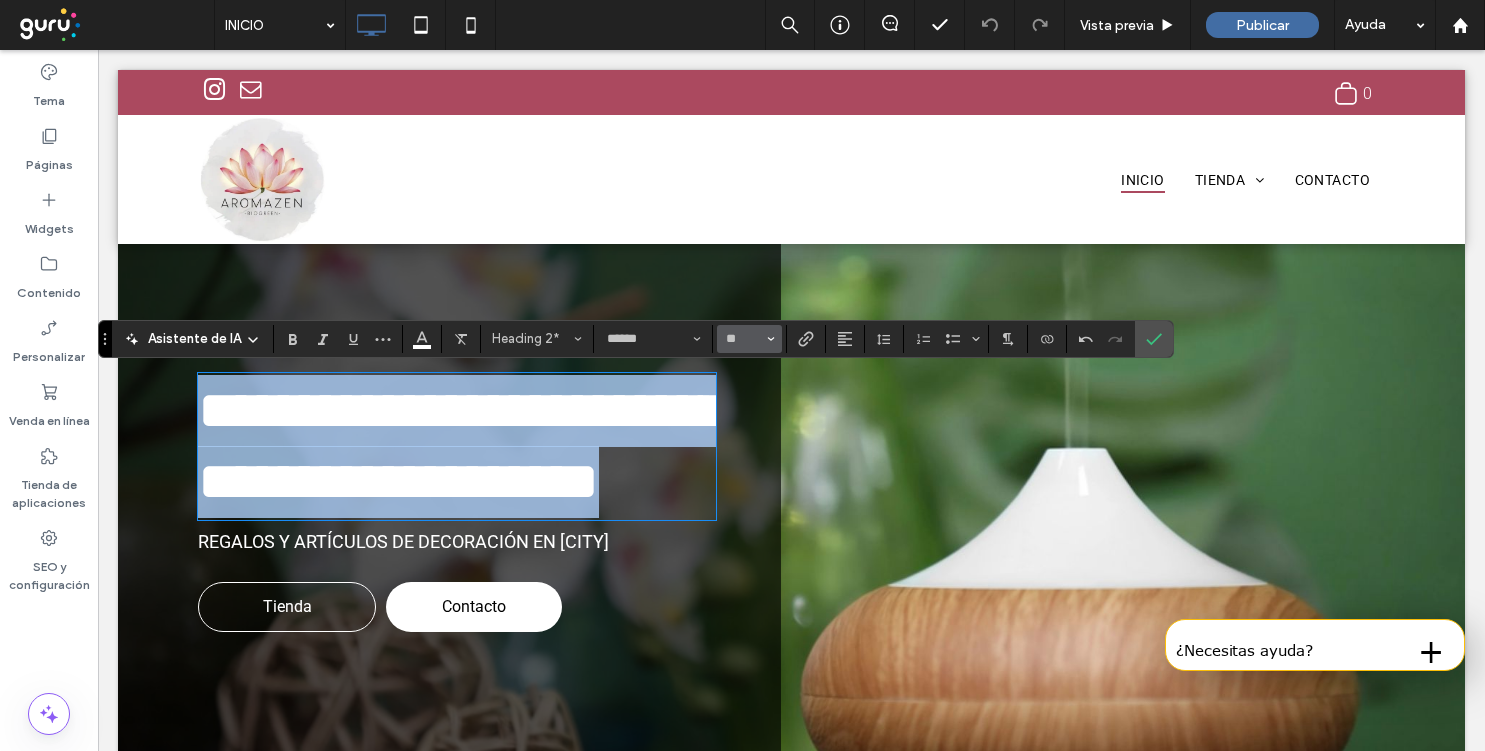 type on "**" 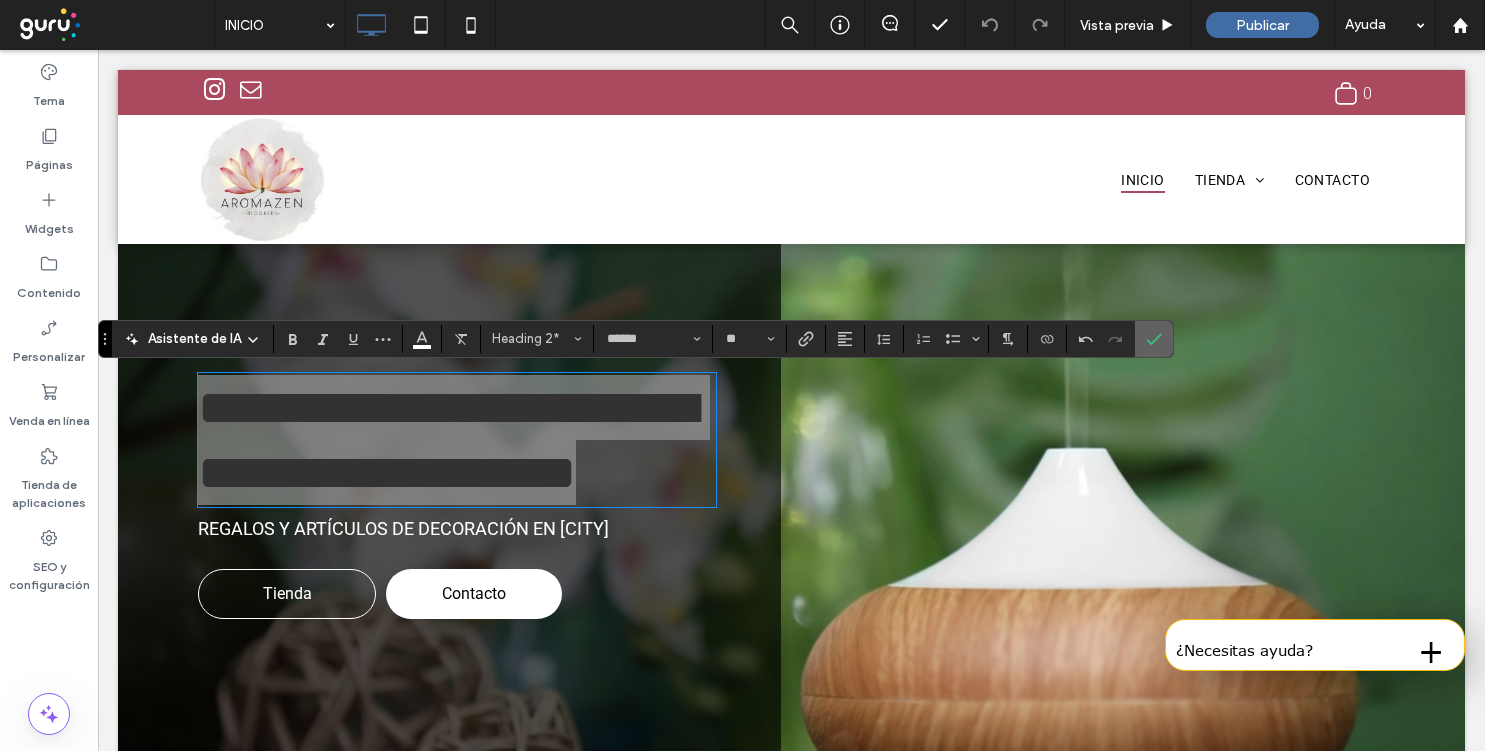 click at bounding box center [1154, 339] 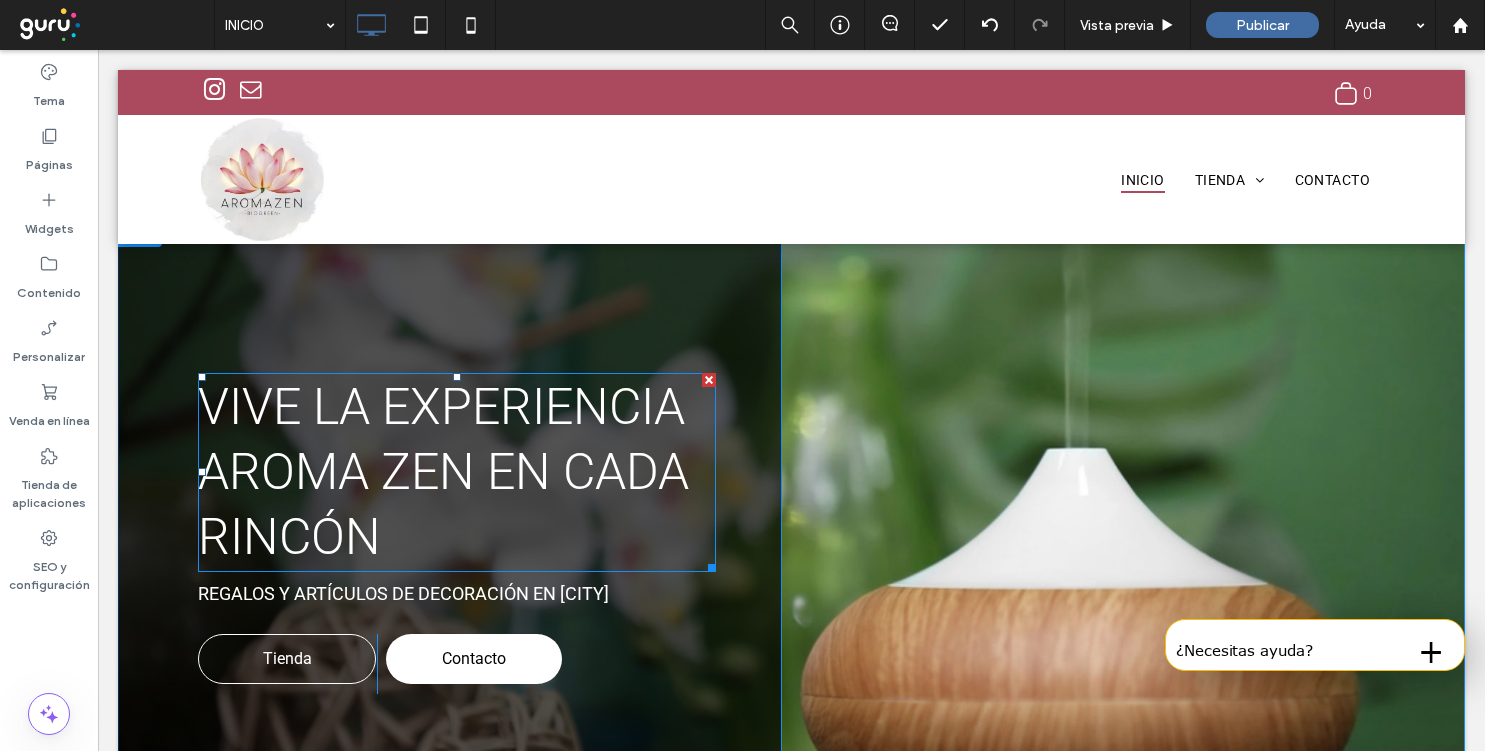 click on "Vive la experiencia Aroma Zen en cada rincón   Regalos y artículos de decoración EN SAN MIGUEL
Tienda
Click To Paste
Contacto
Click To Paste
Click To Paste" at bounding box center [449, 529] 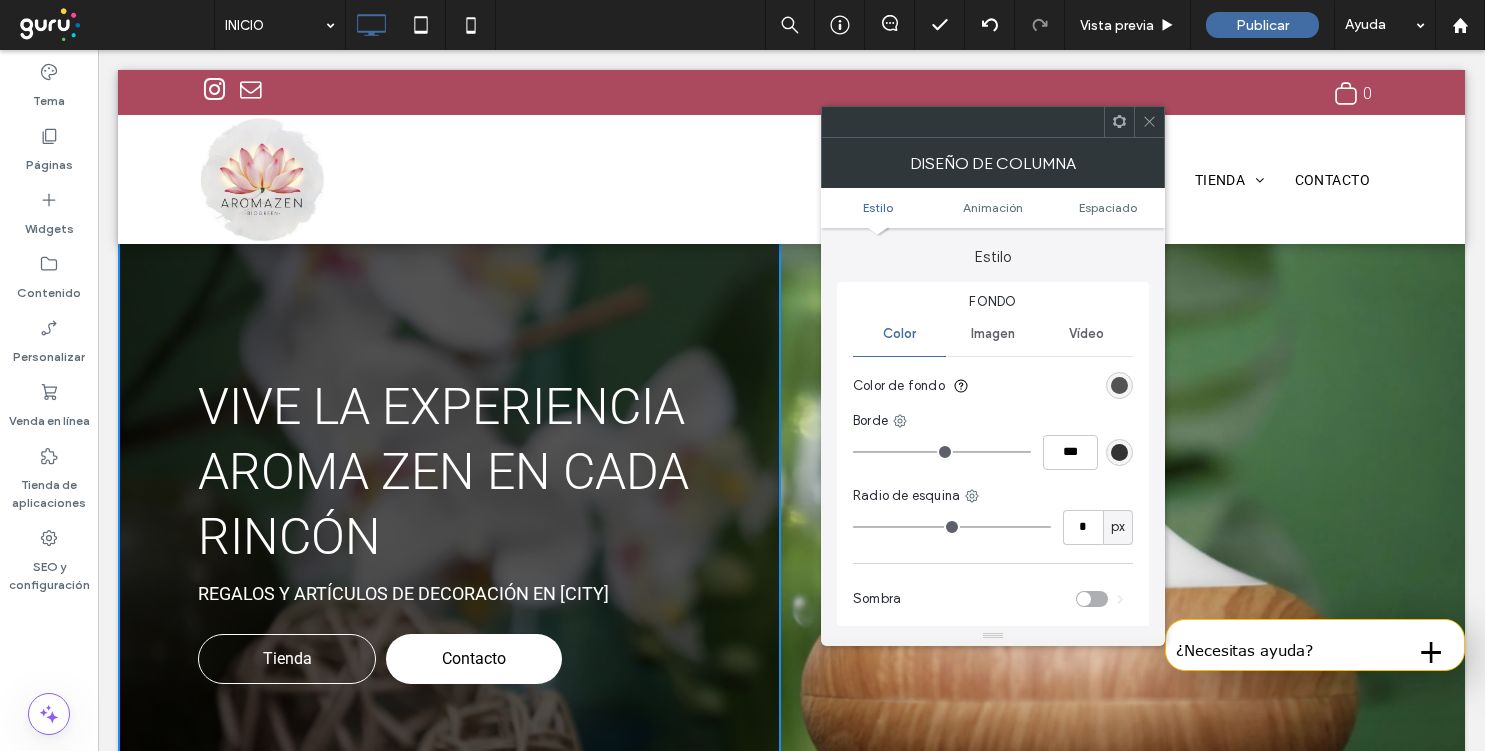 click 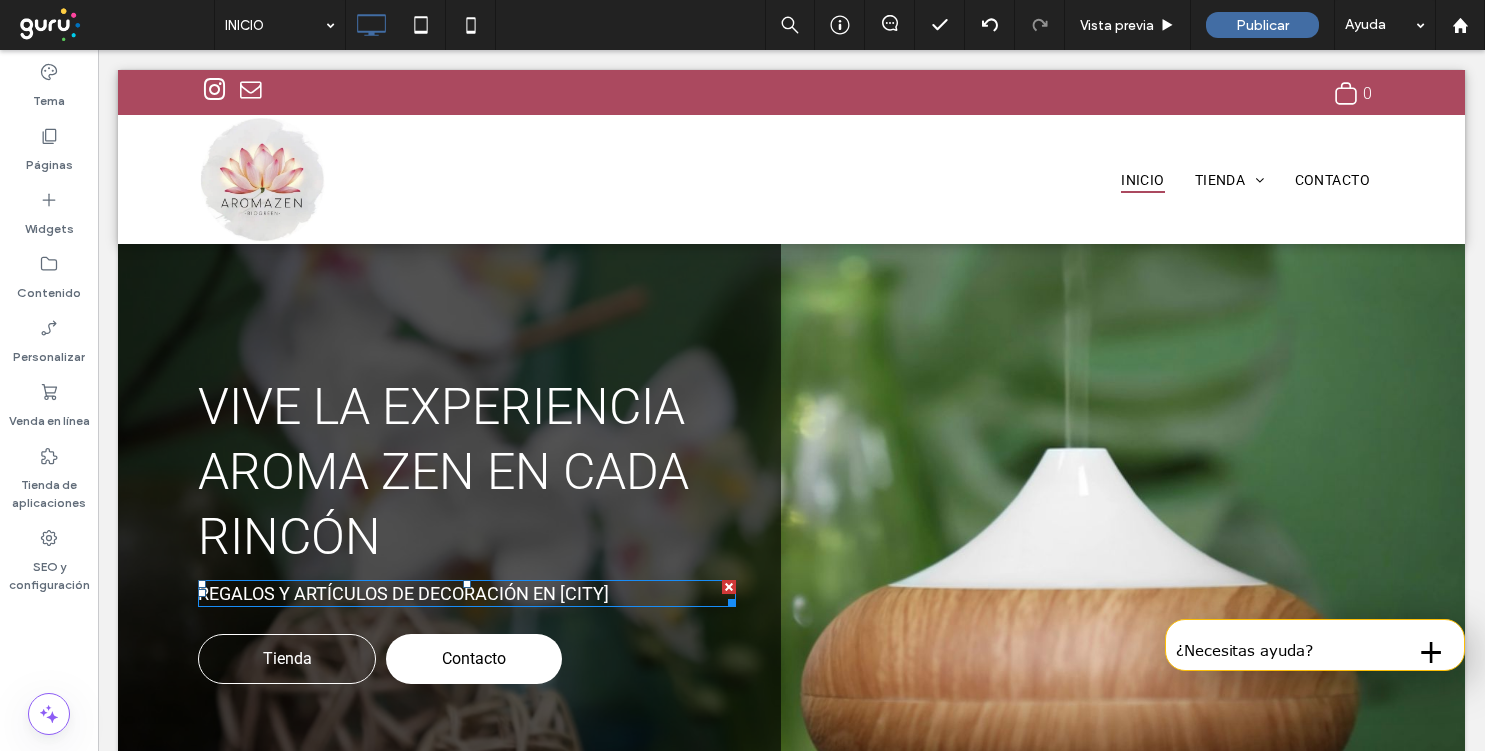 click on "Regalos y artículos de decoración EN SAN MIGUEL" at bounding box center [403, 593] 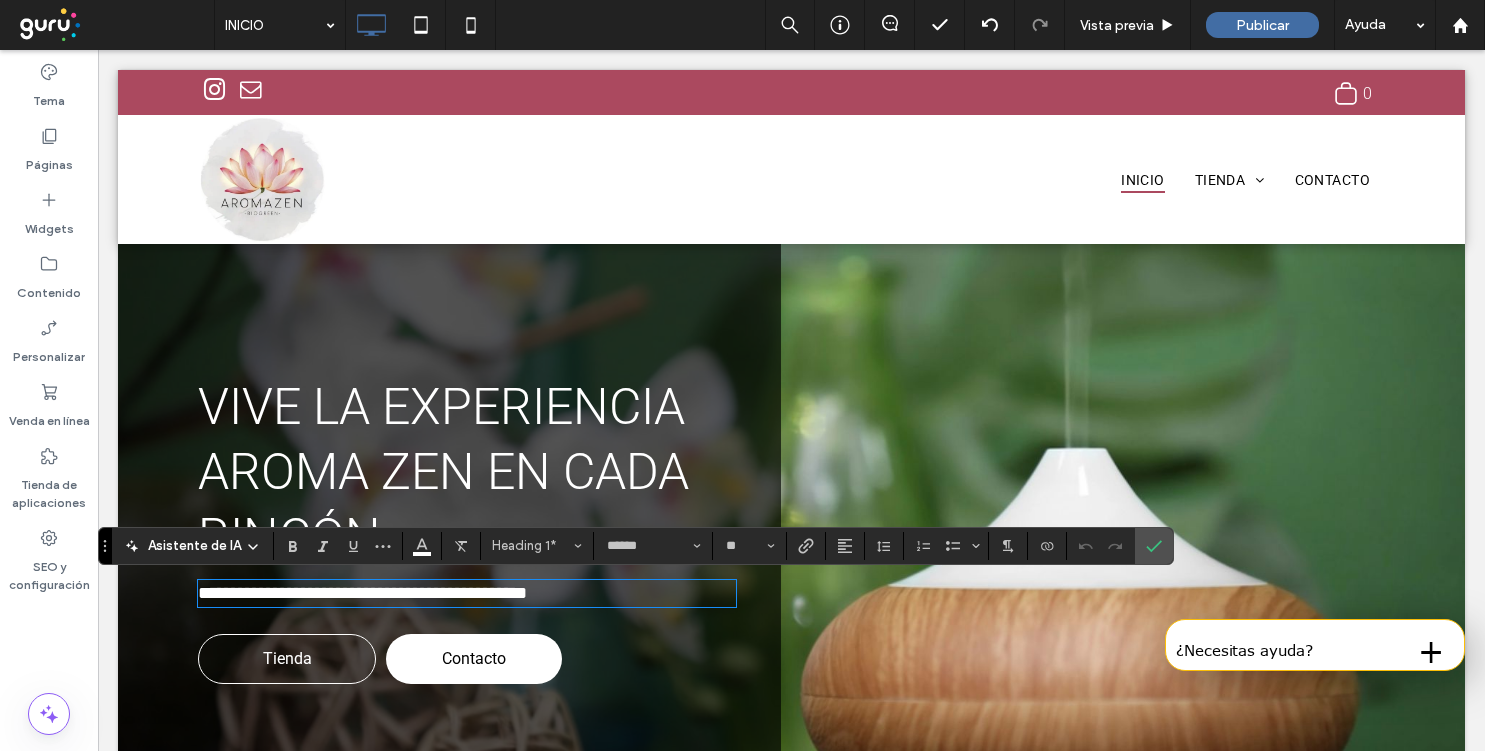type on "**" 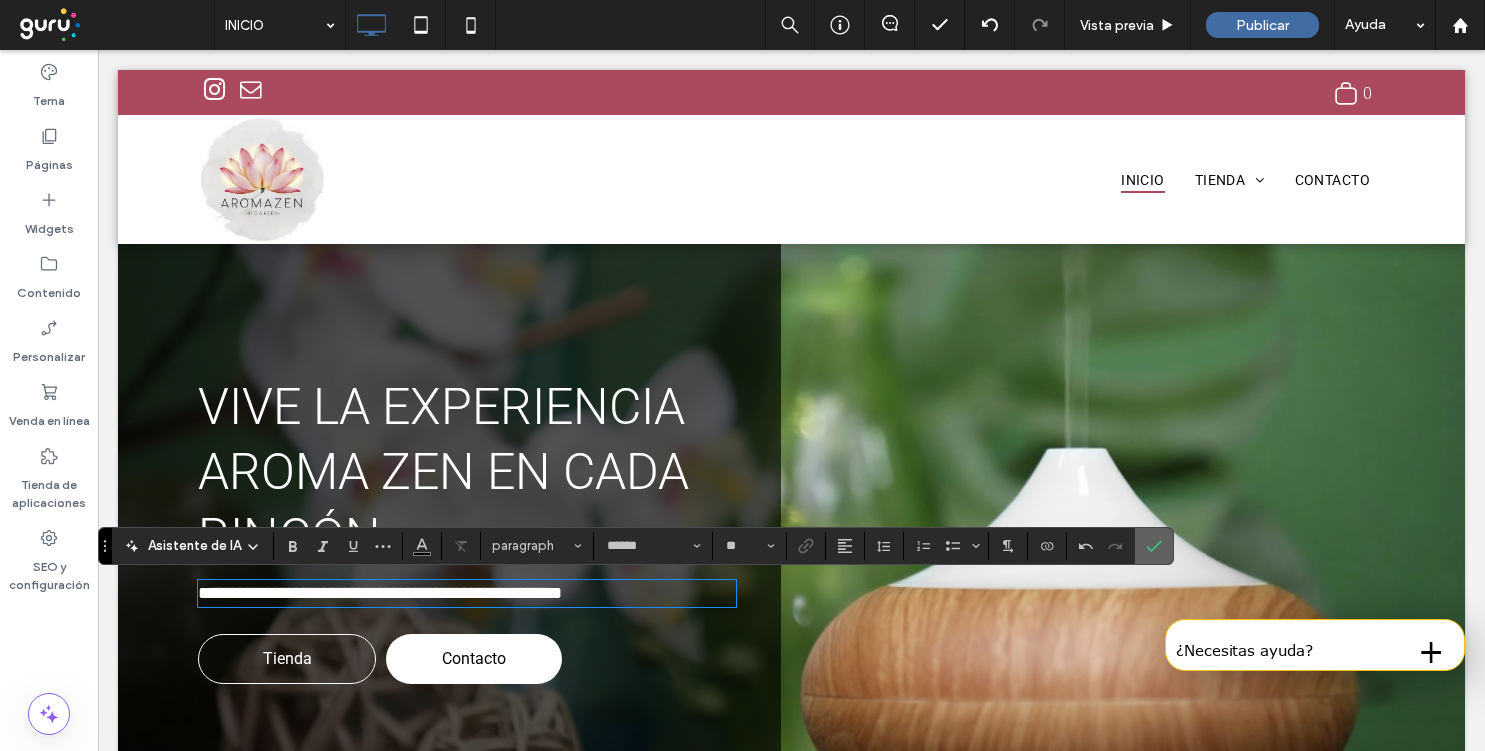 click 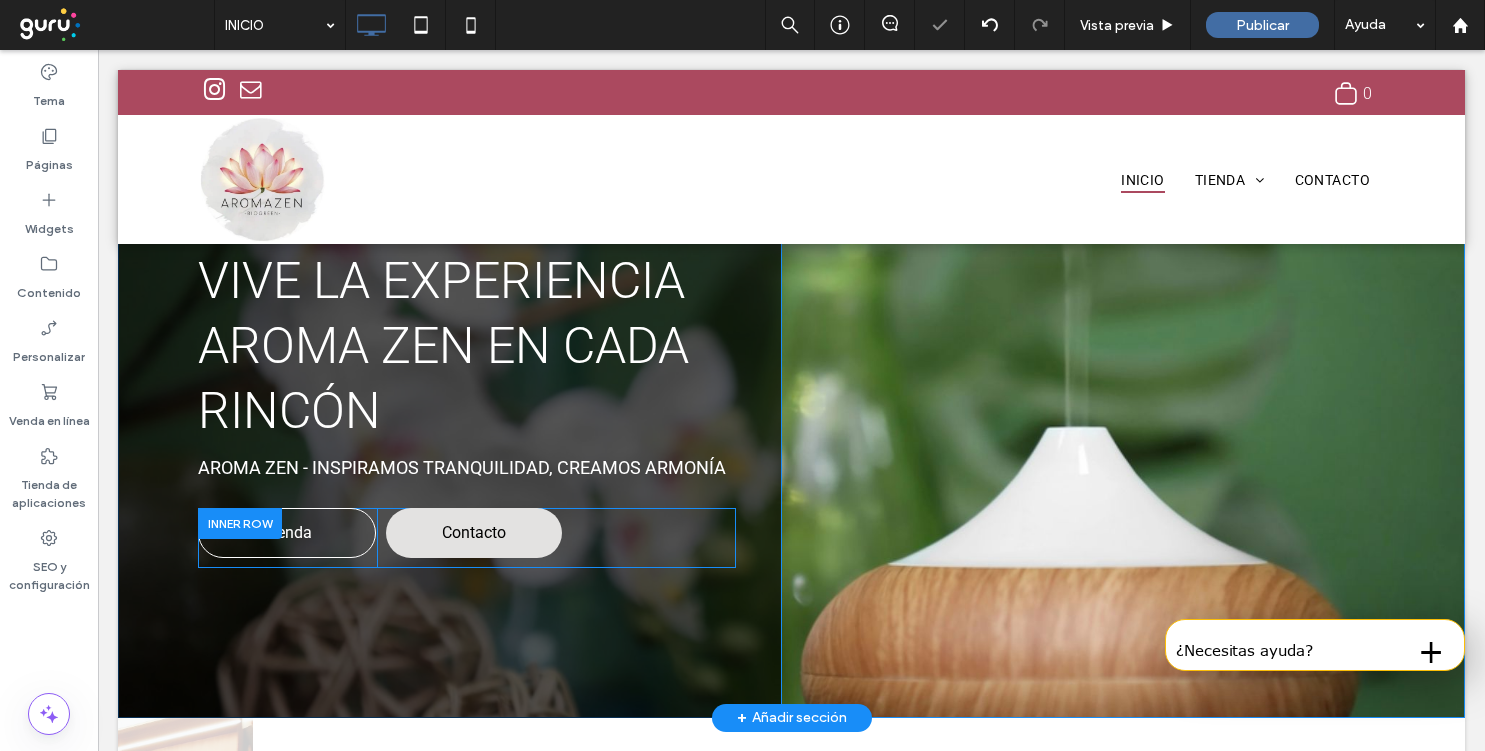 scroll, scrollTop: 176, scrollLeft: 0, axis: vertical 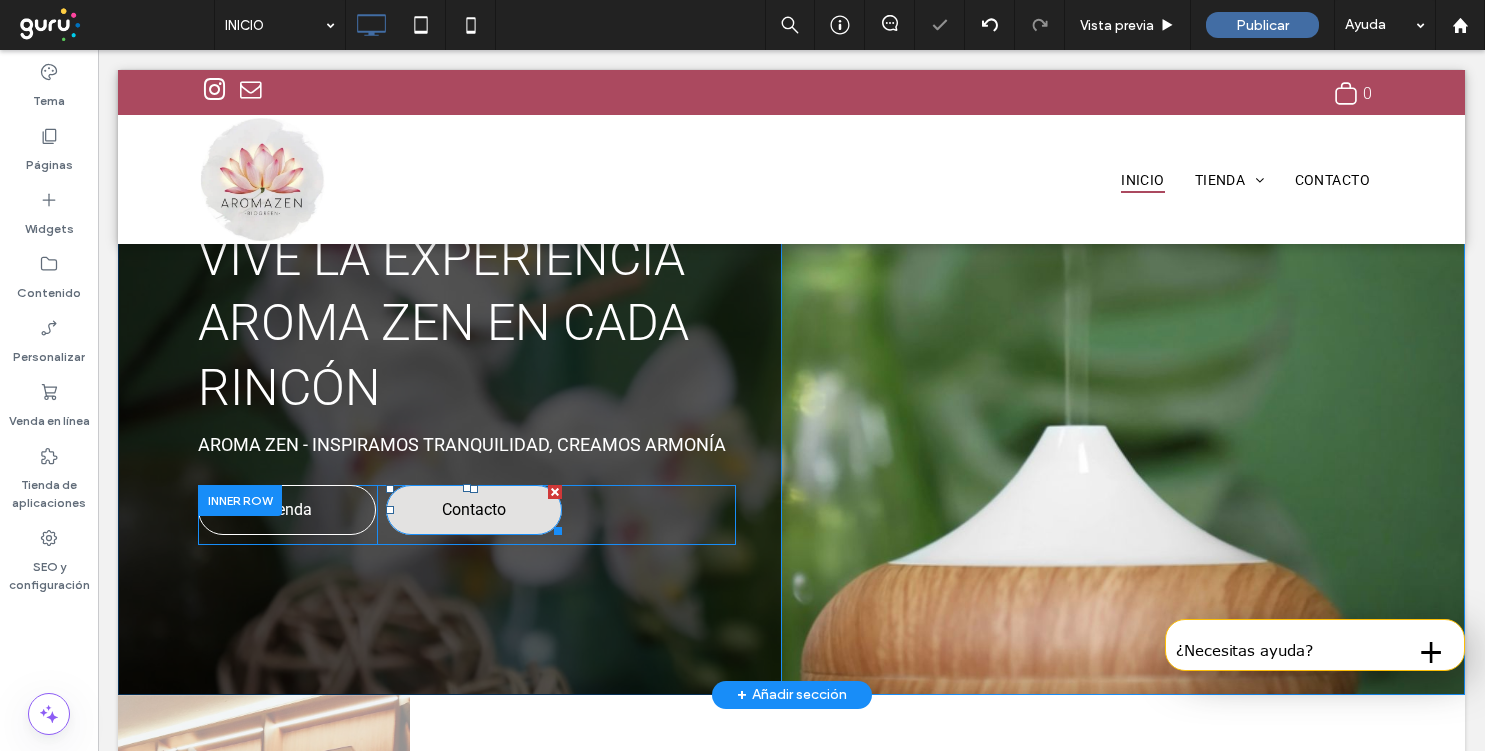 click on "Contacto" at bounding box center [474, 510] 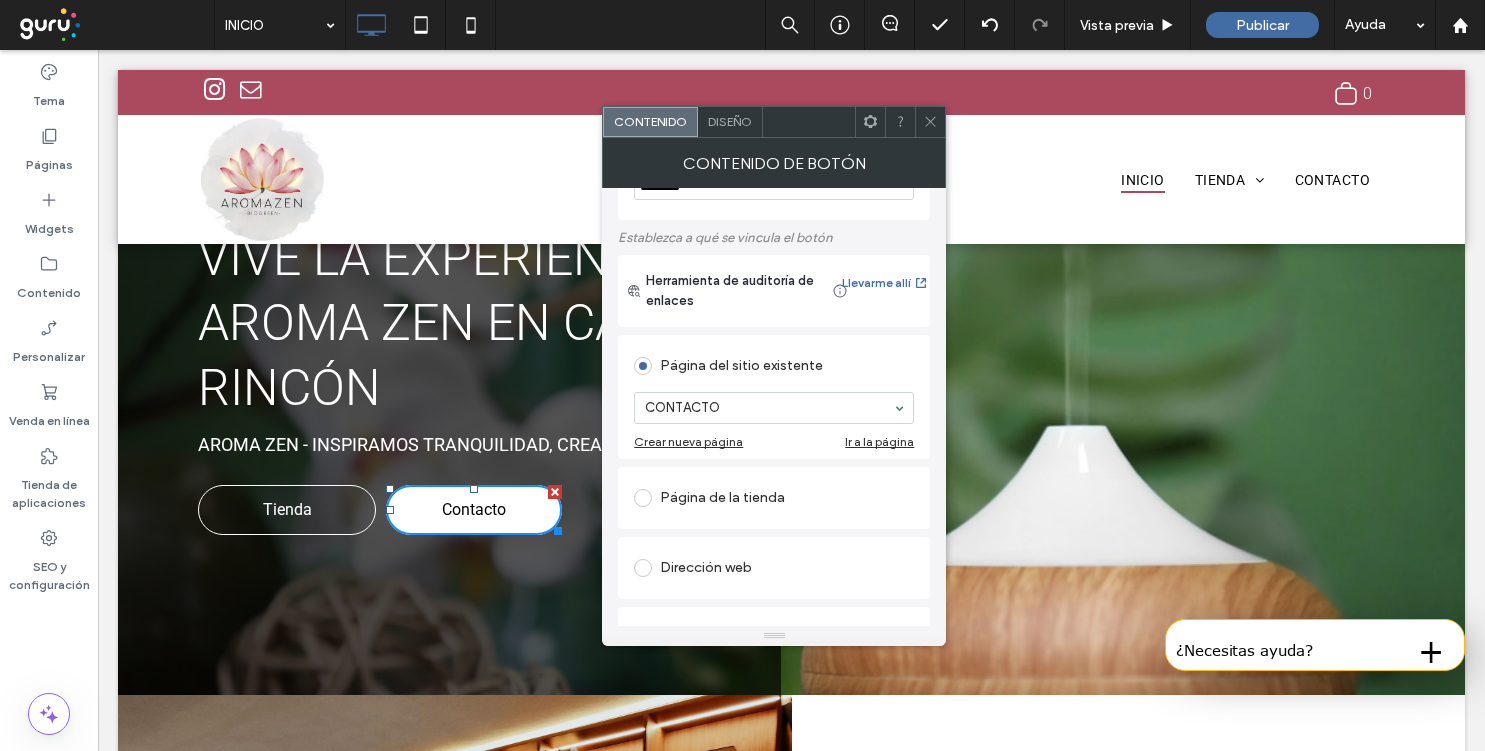 scroll, scrollTop: 214, scrollLeft: 0, axis: vertical 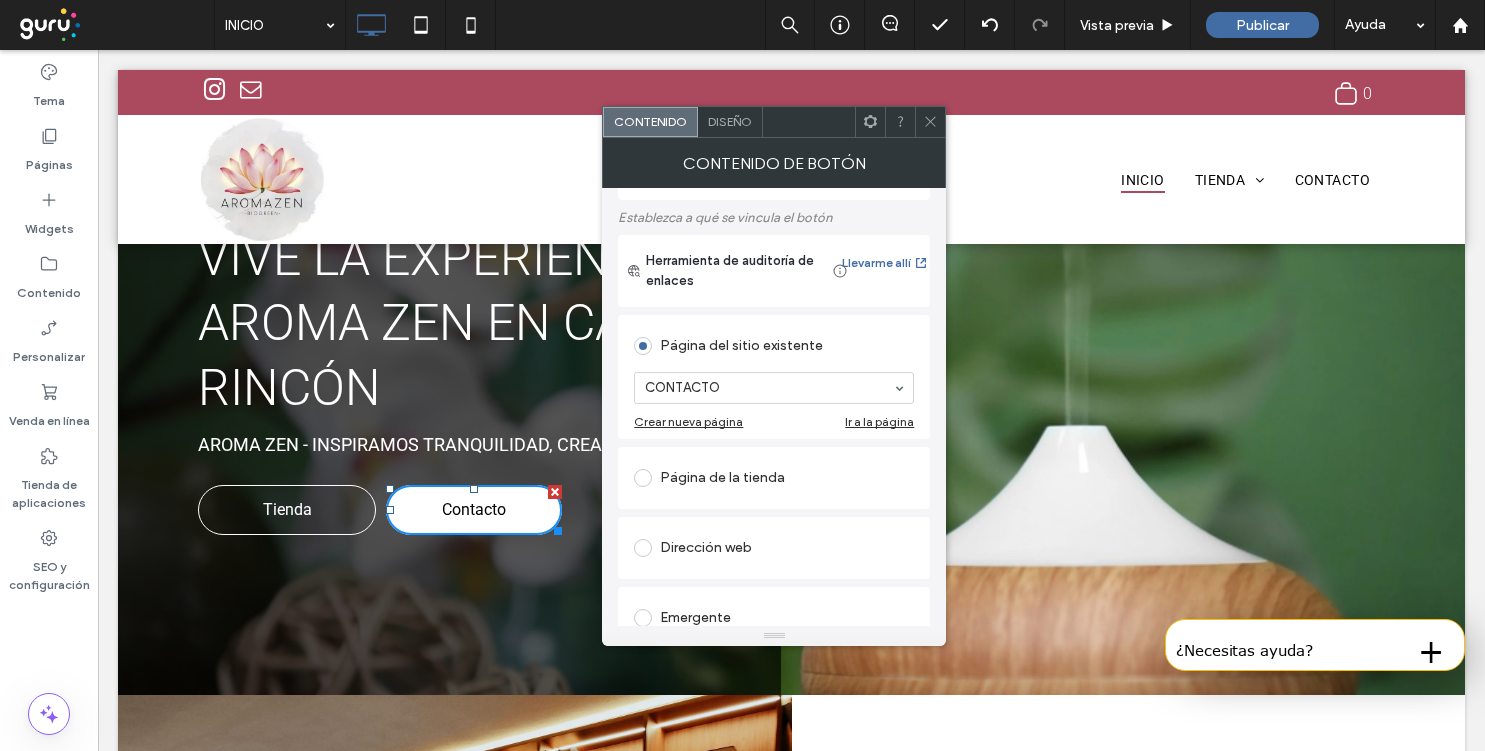 click on "Dirección web" at bounding box center (774, 548) 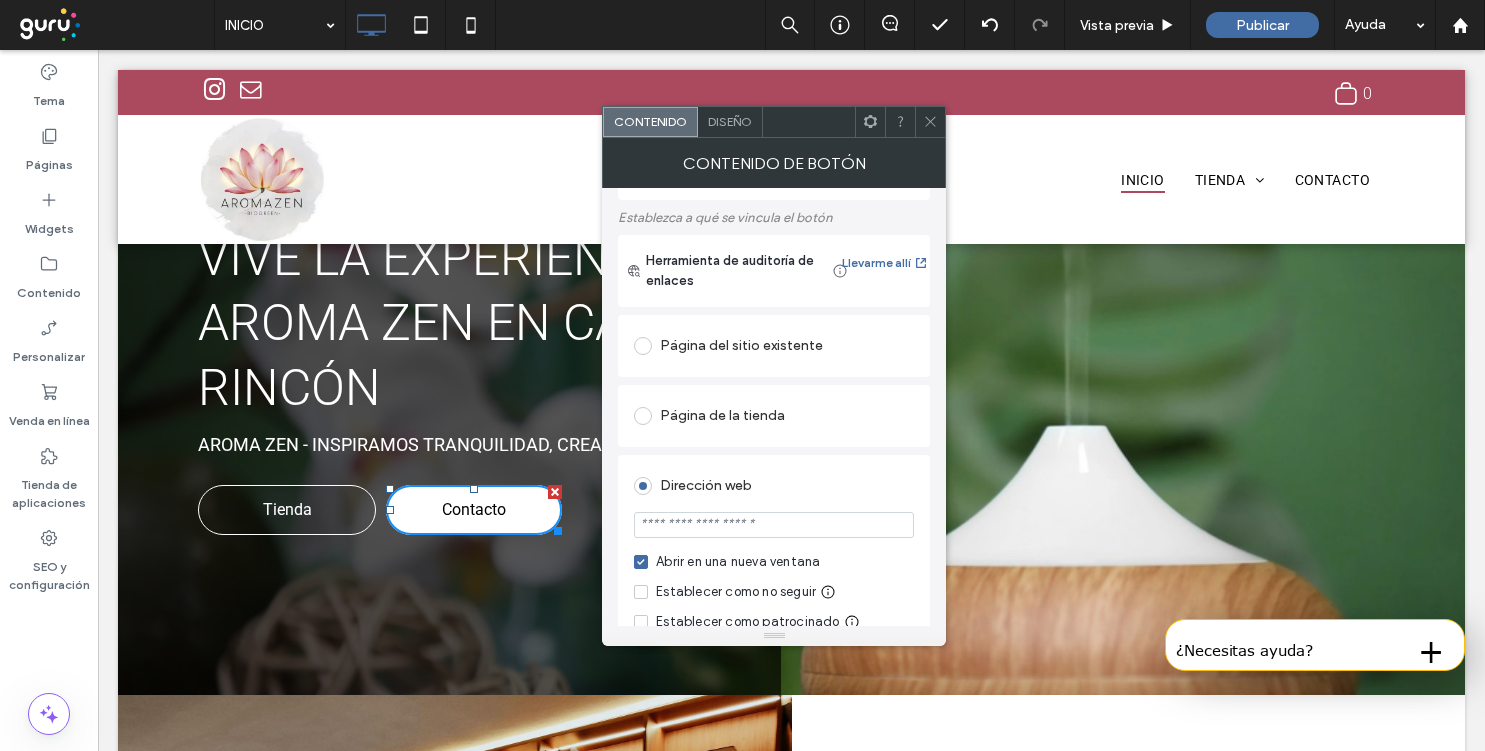 click at bounding box center (774, 525) 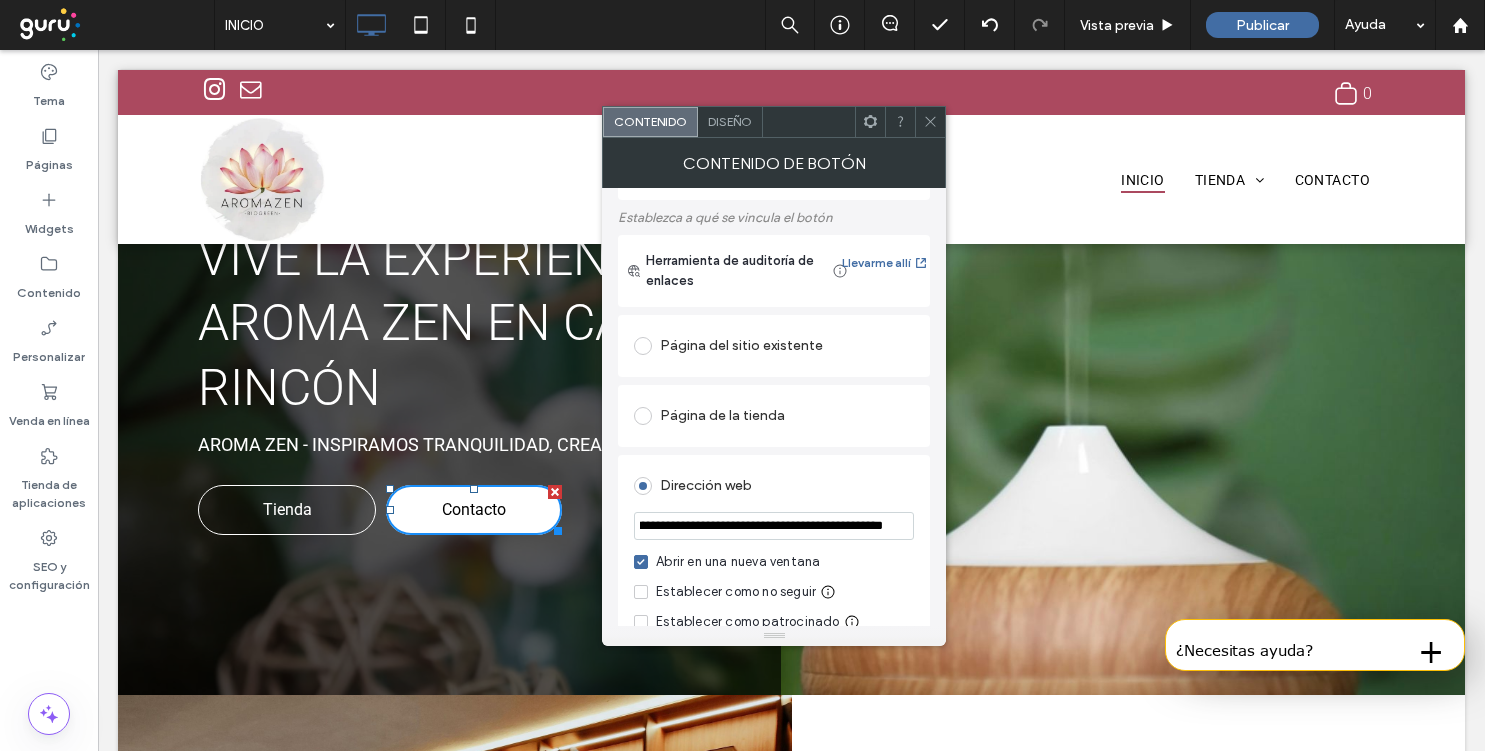 scroll, scrollTop: 0, scrollLeft: 0, axis: both 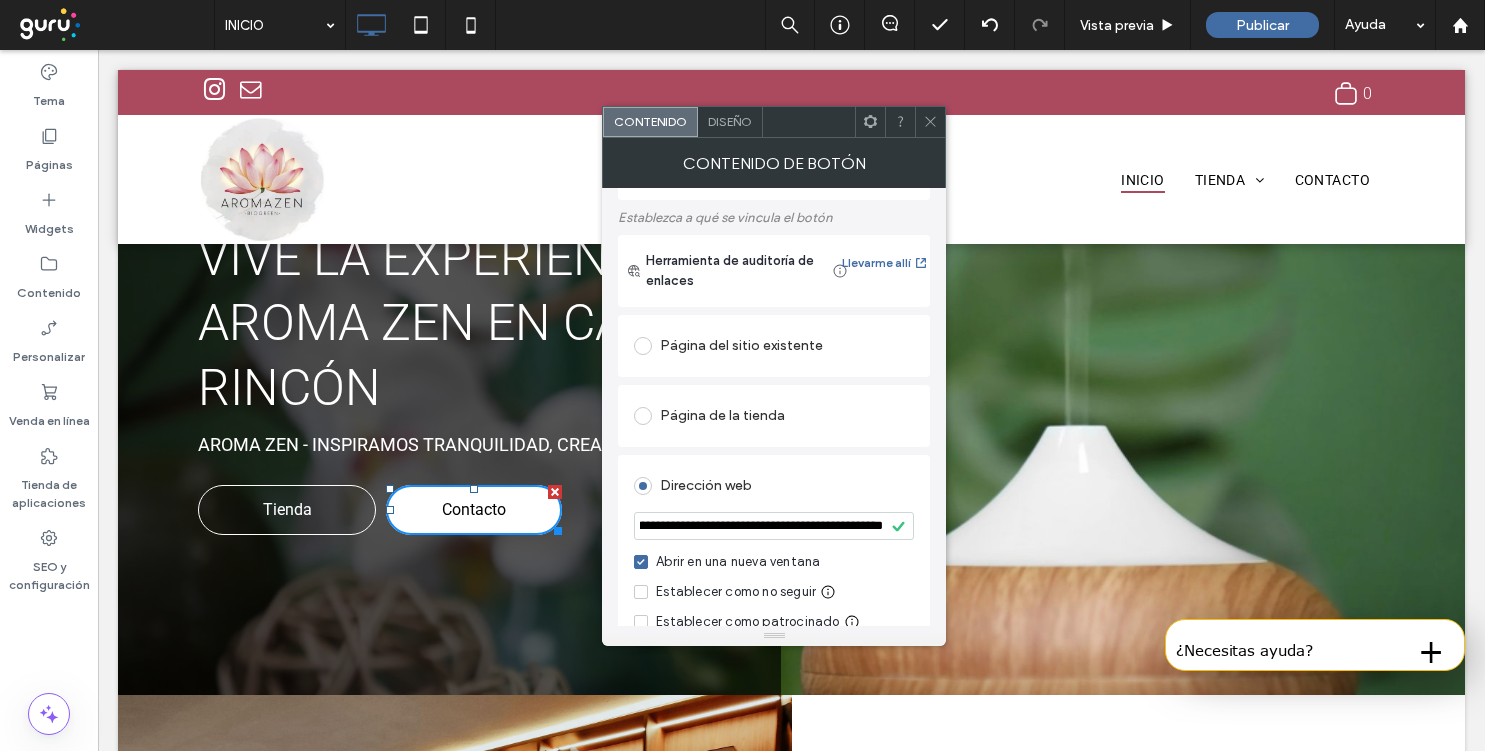 drag, startPoint x: 785, startPoint y: 529, endPoint x: 910, endPoint y: 529, distance: 125 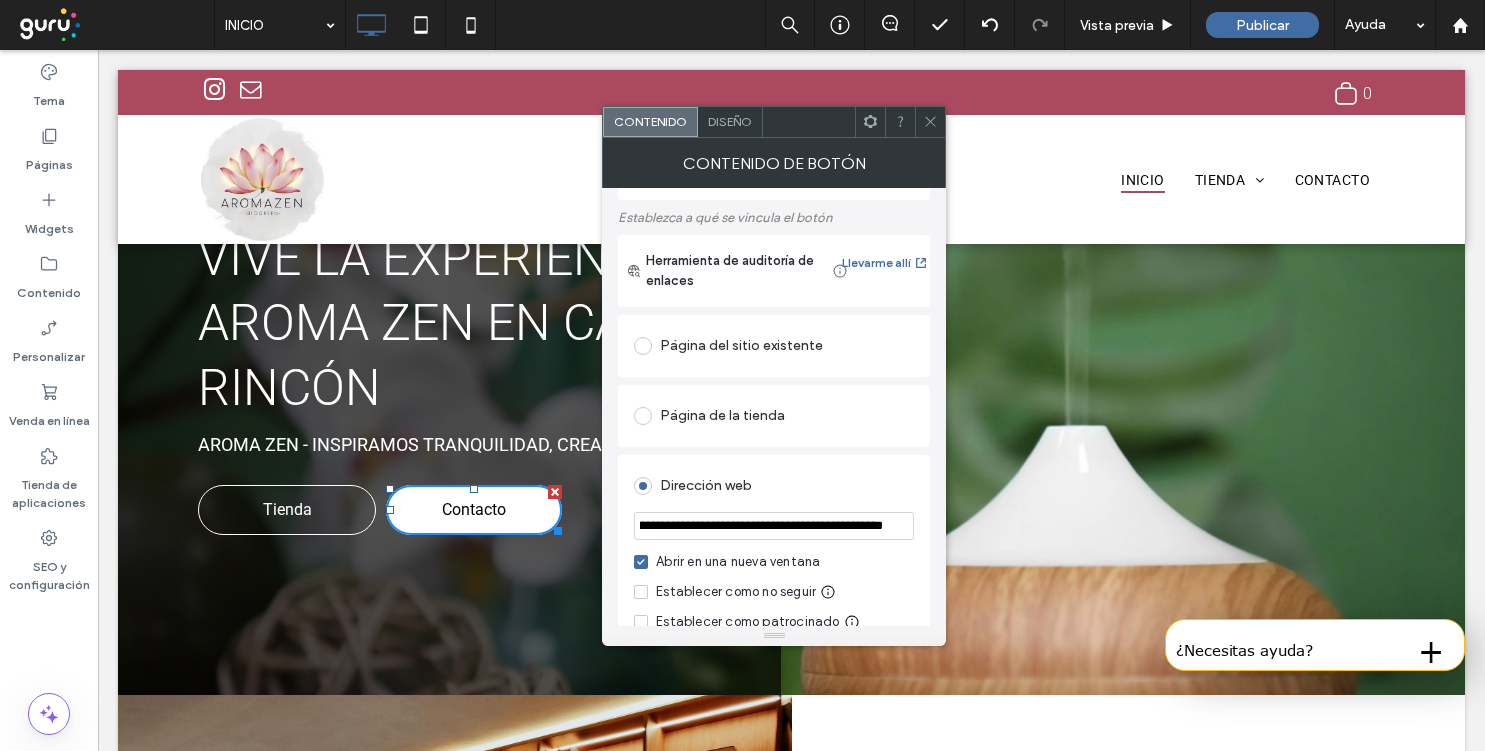 scroll, scrollTop: 0, scrollLeft: 399, axis: horizontal 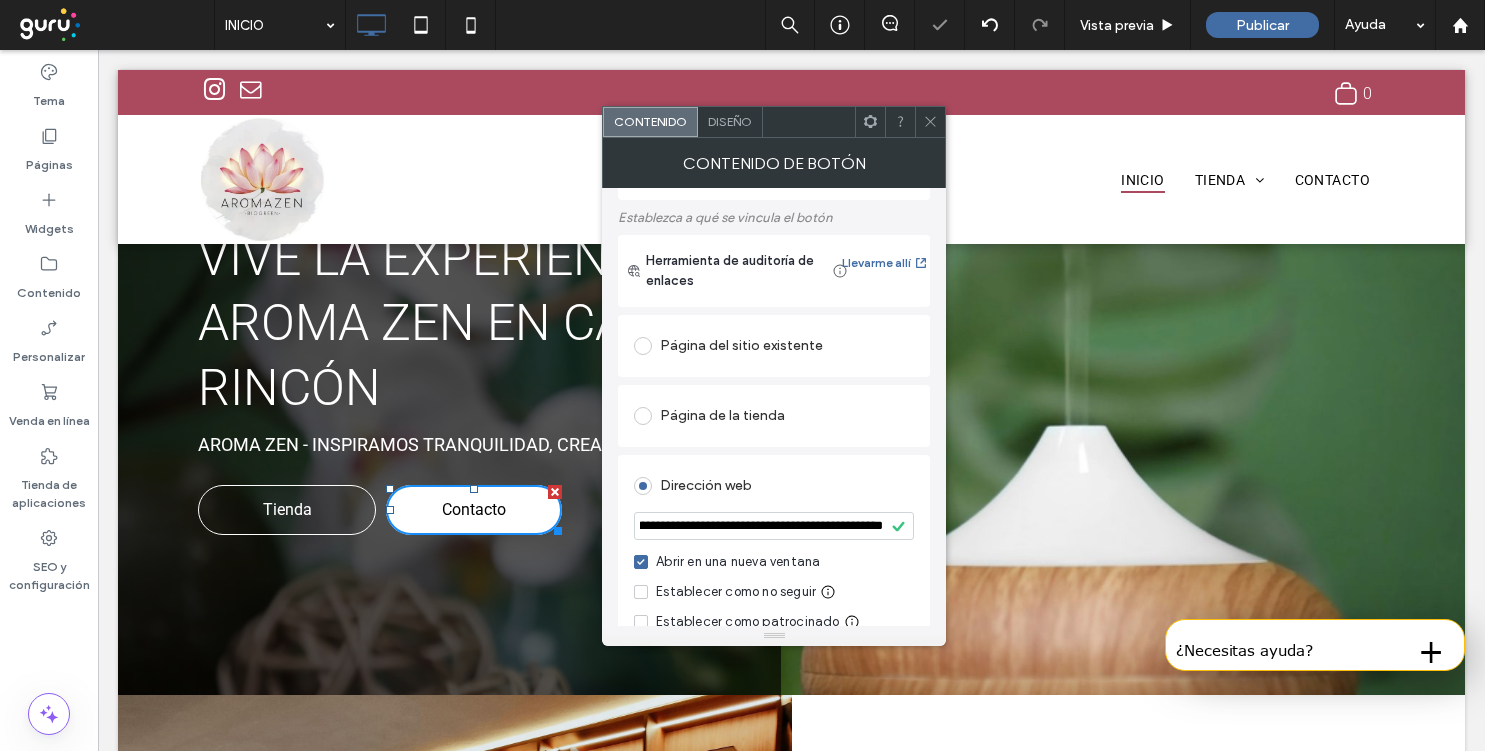 click 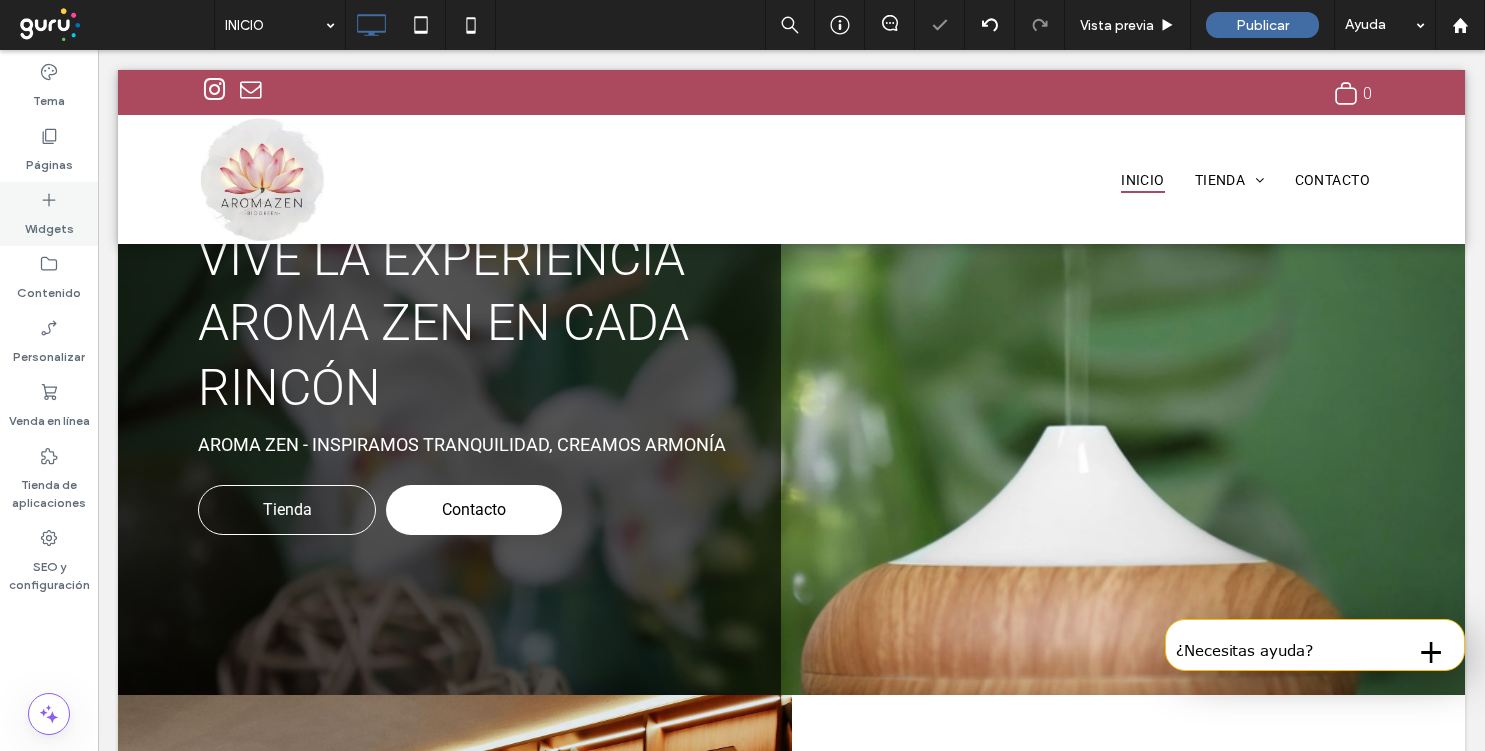 click 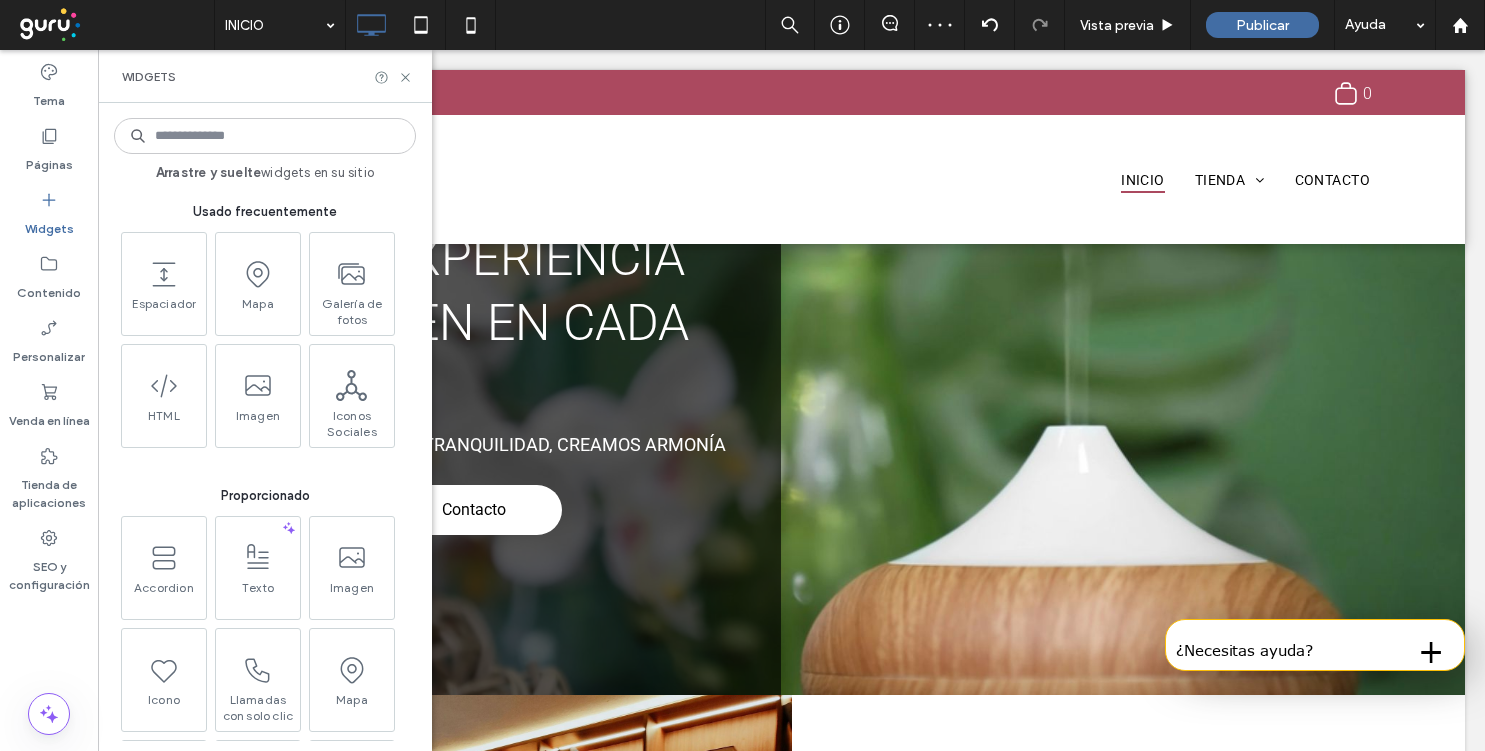 click at bounding box center (265, 136) 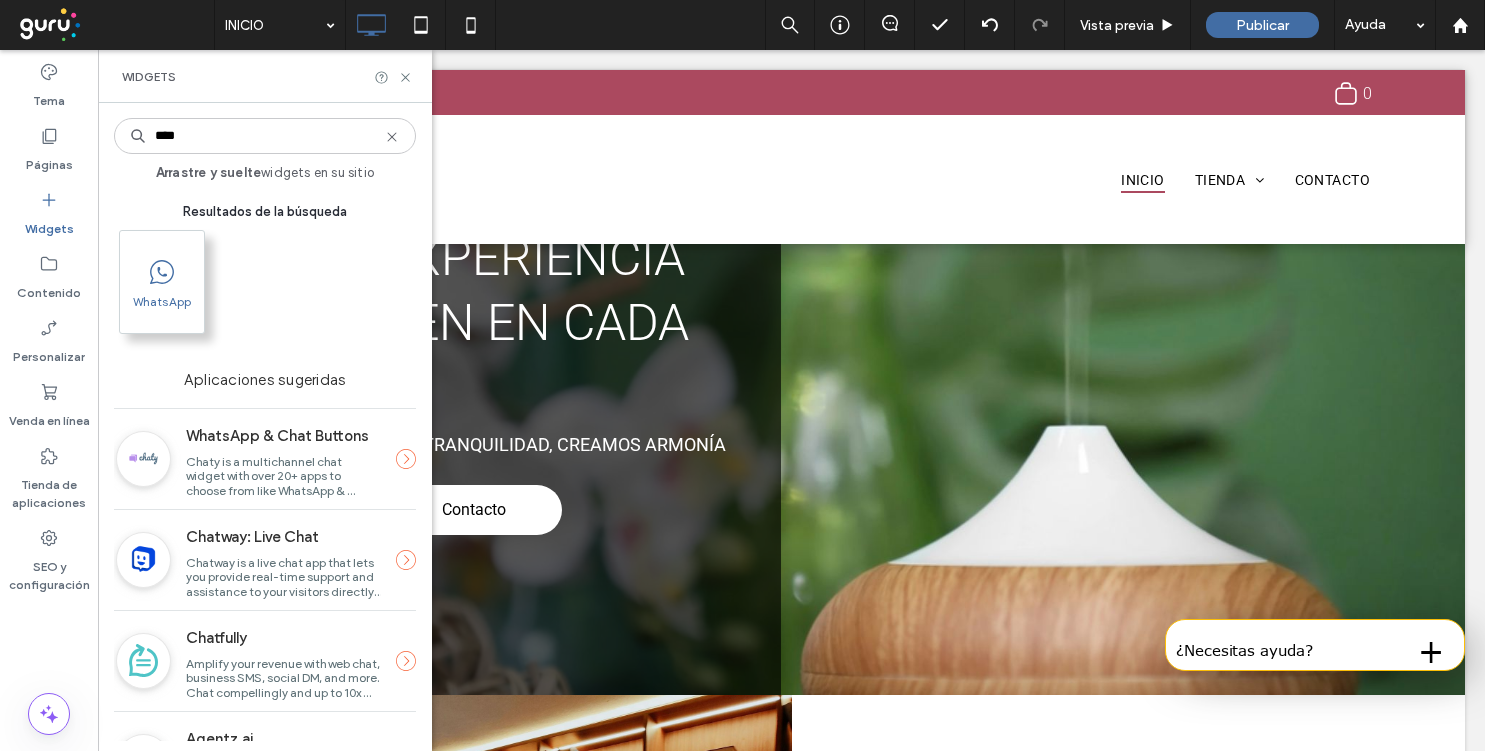 type on "****" 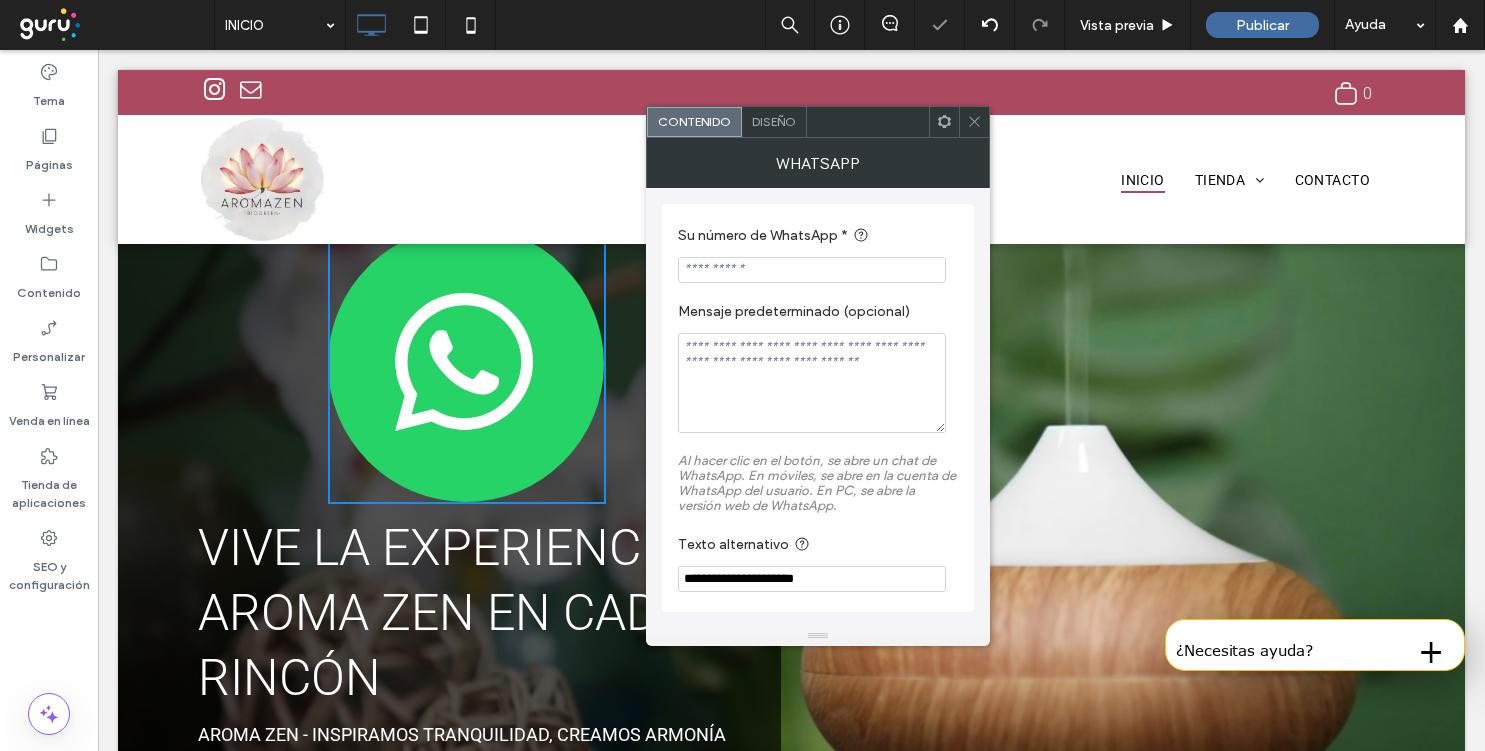 click at bounding box center [812, 270] 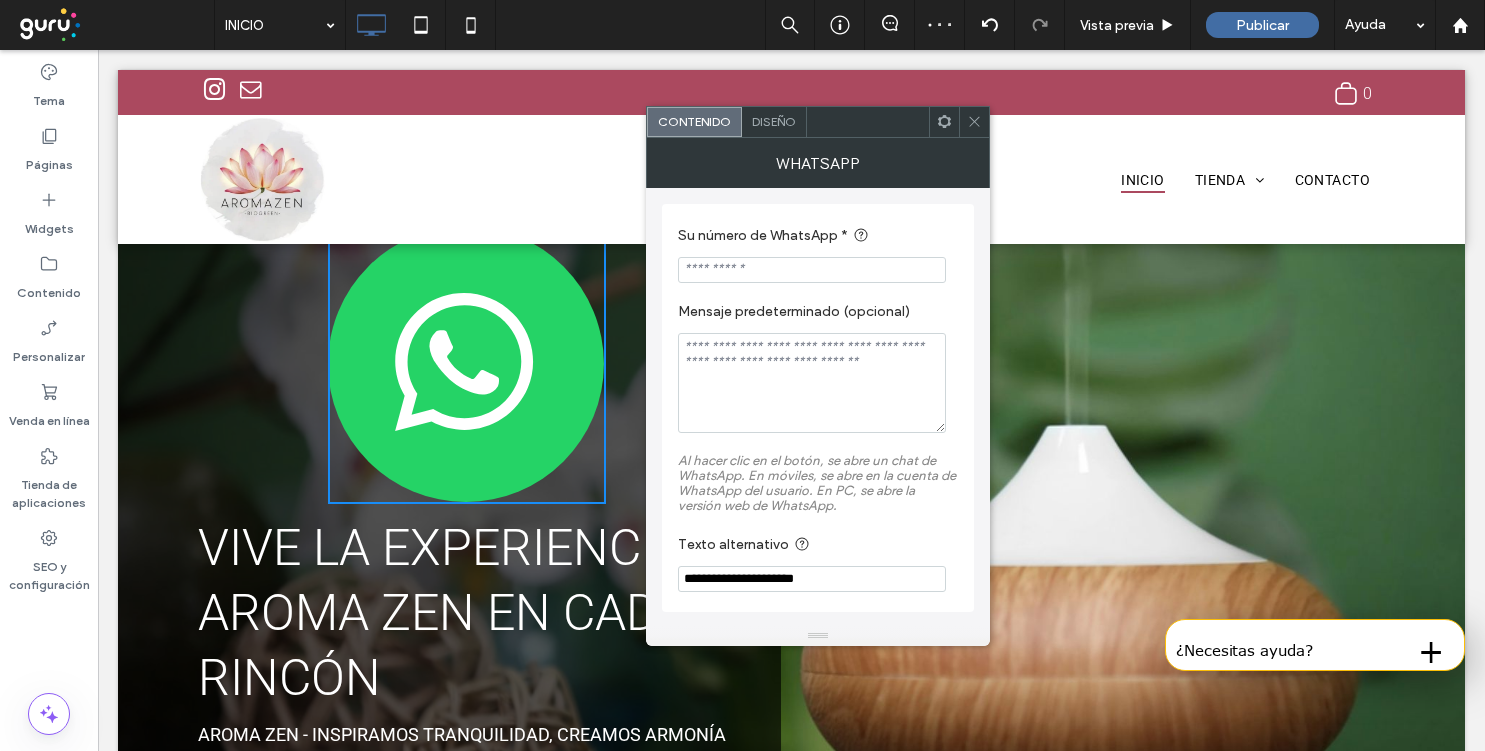 paste on "**********" 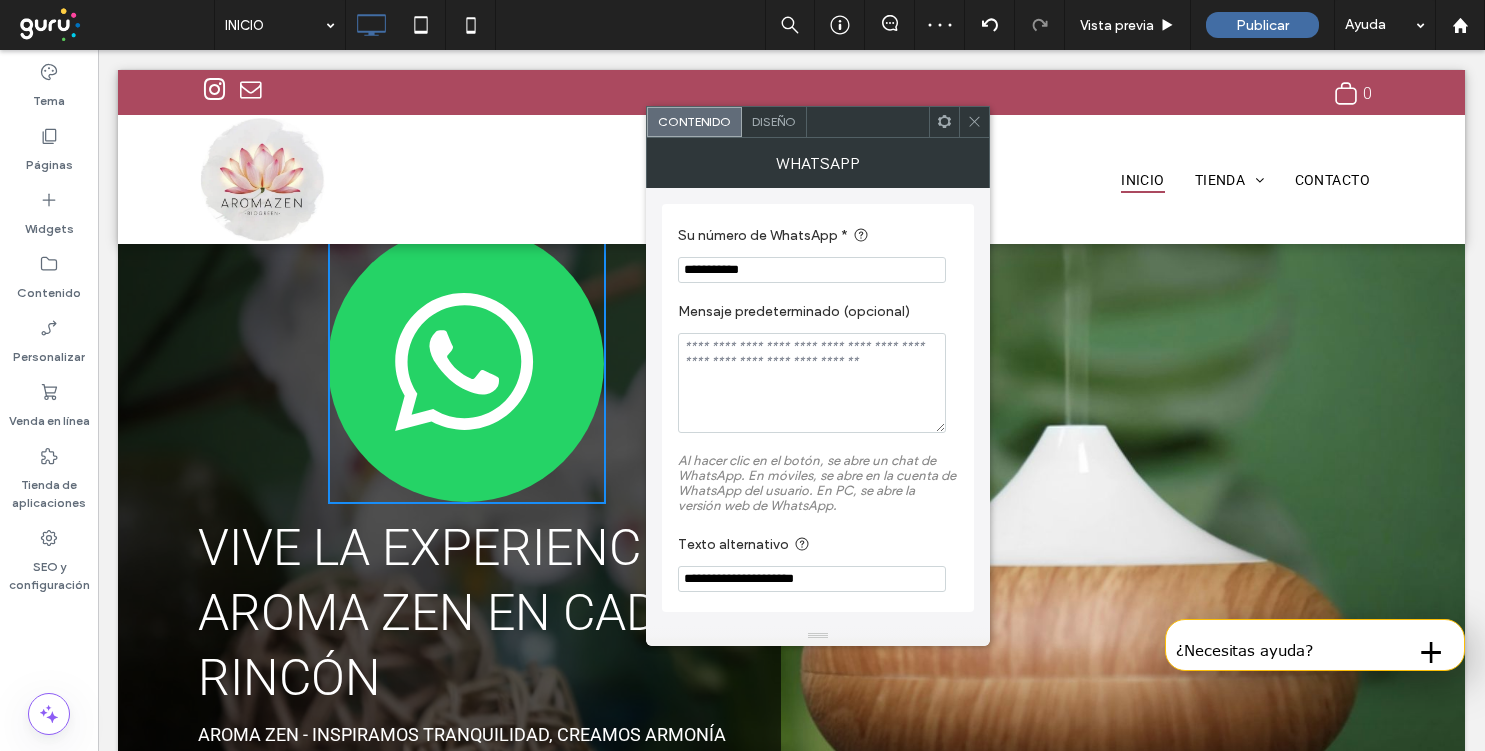 type on "**********" 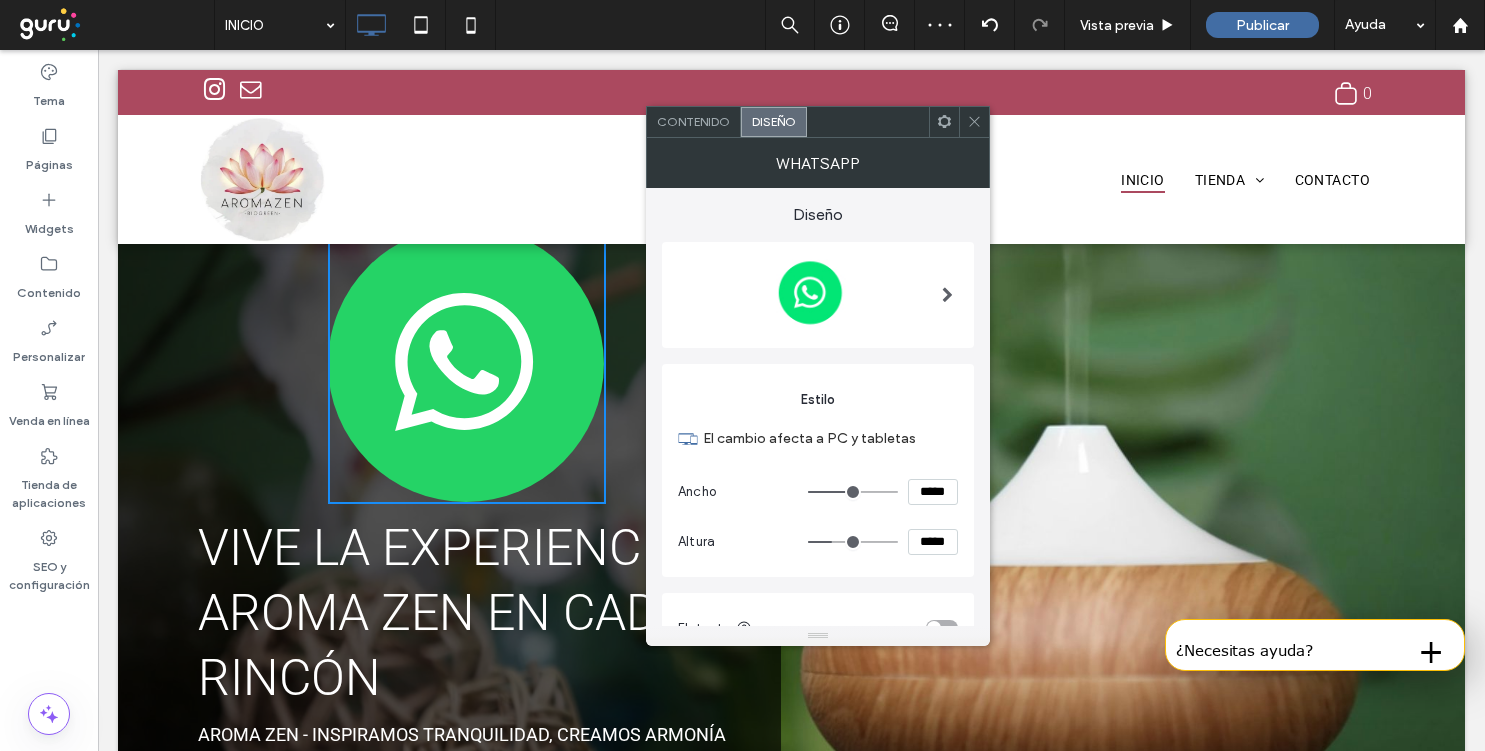 click on "*****" at bounding box center (933, 492) 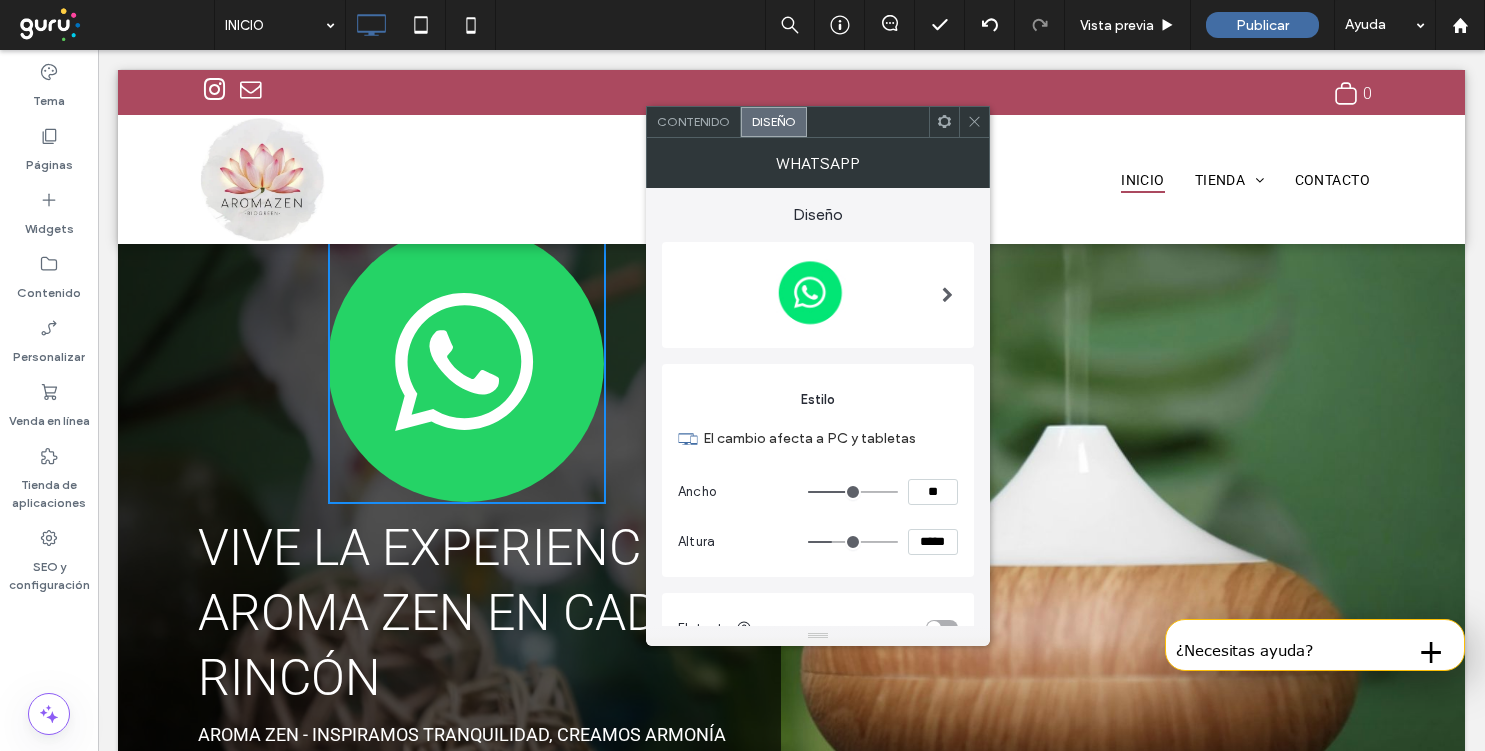 type on "**" 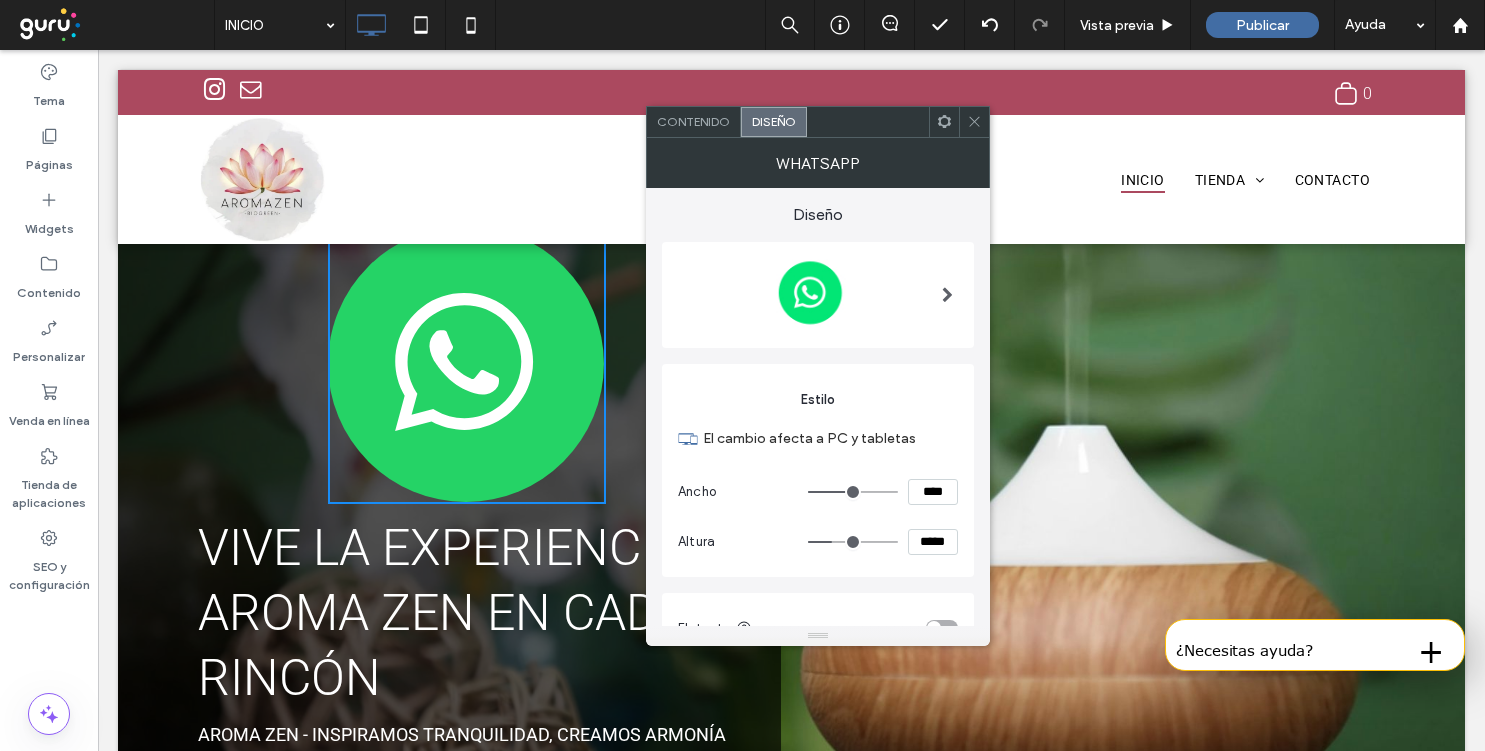 click on "*****" at bounding box center [933, 542] 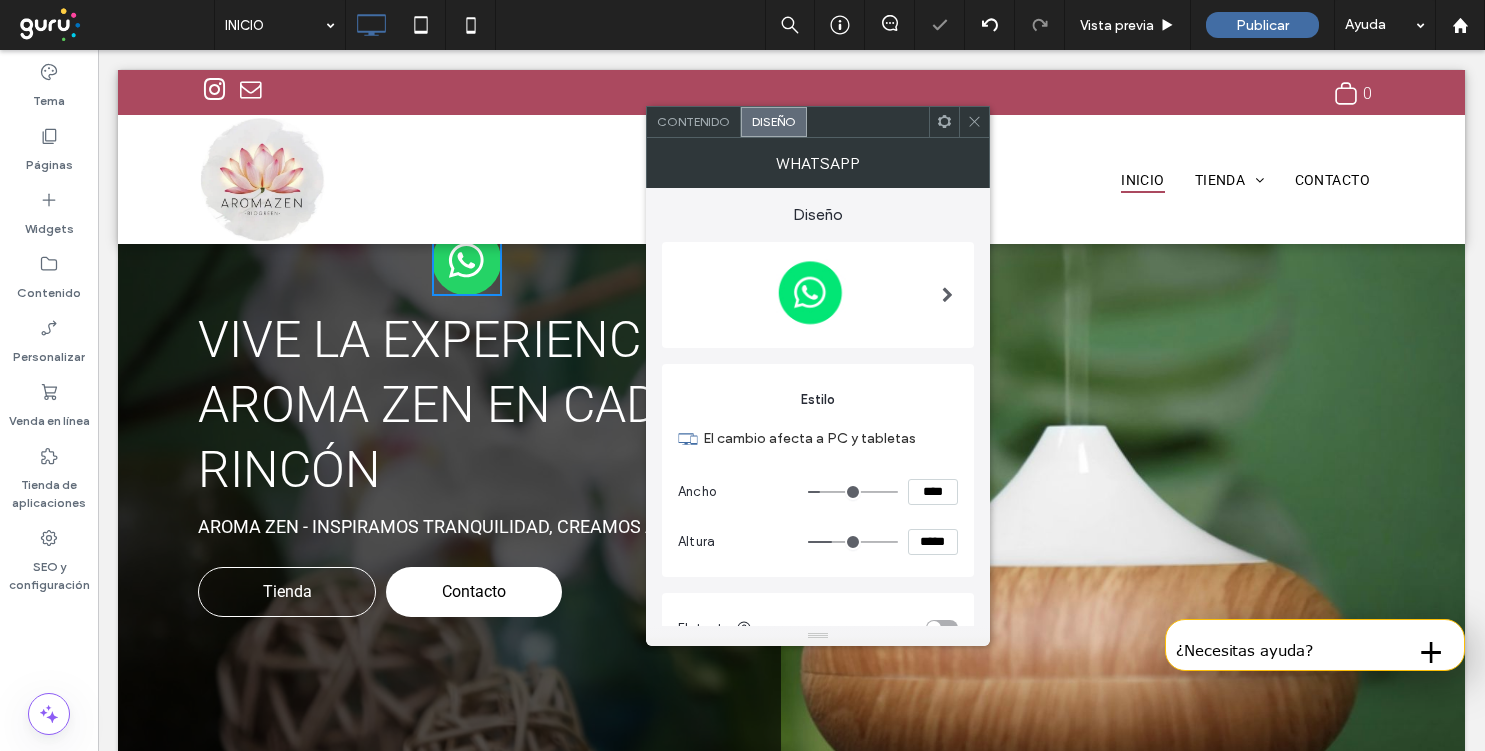 click on "*****" at bounding box center [933, 542] 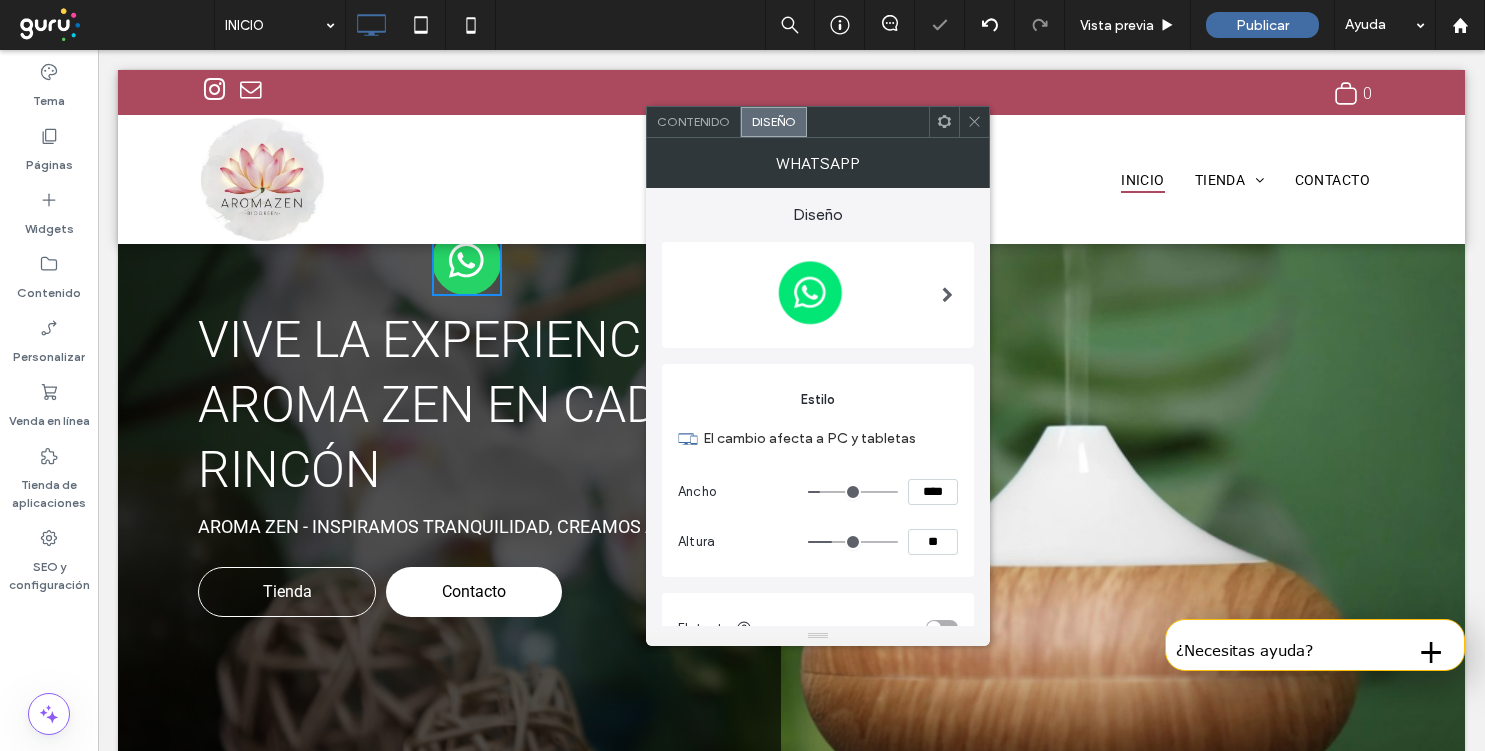 type on "**" 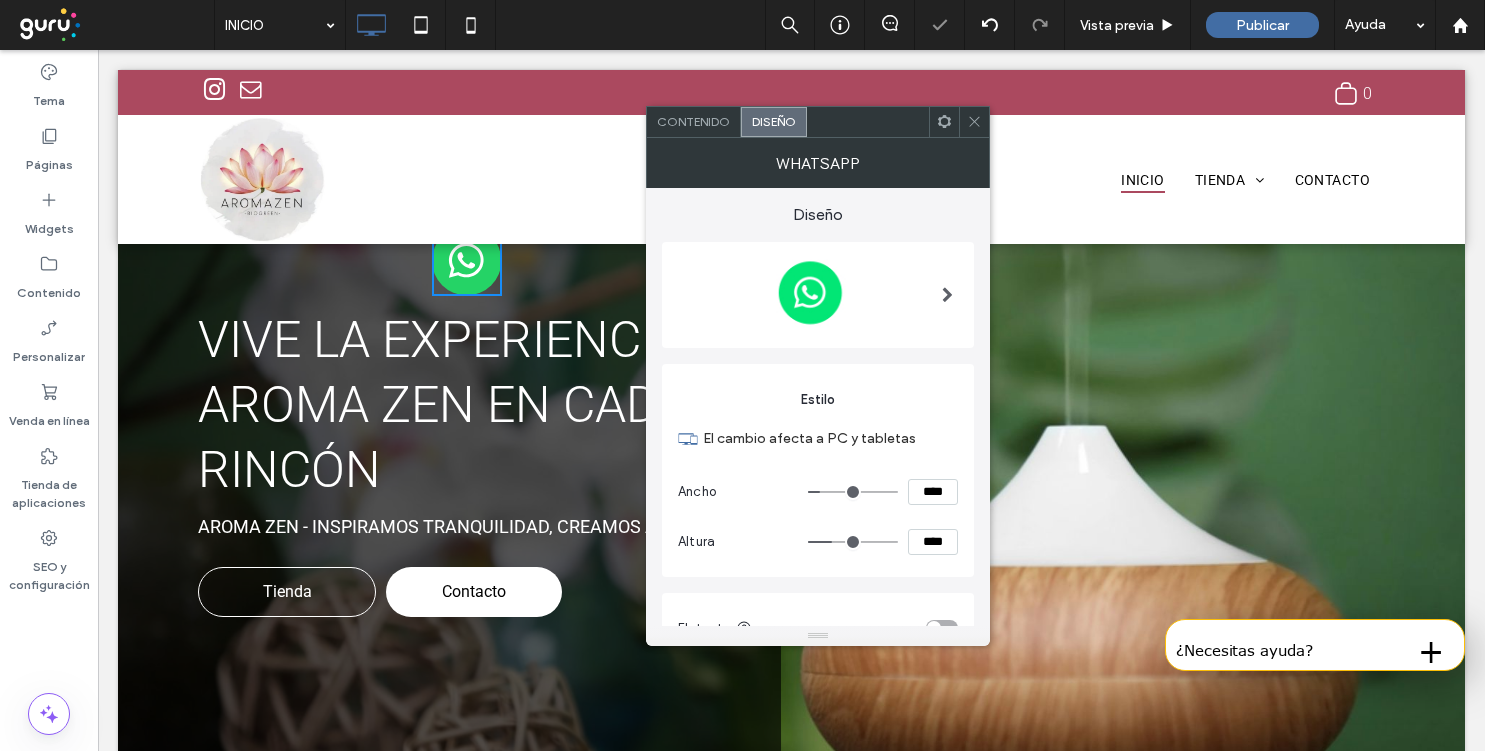 click on "****" at bounding box center [933, 492] 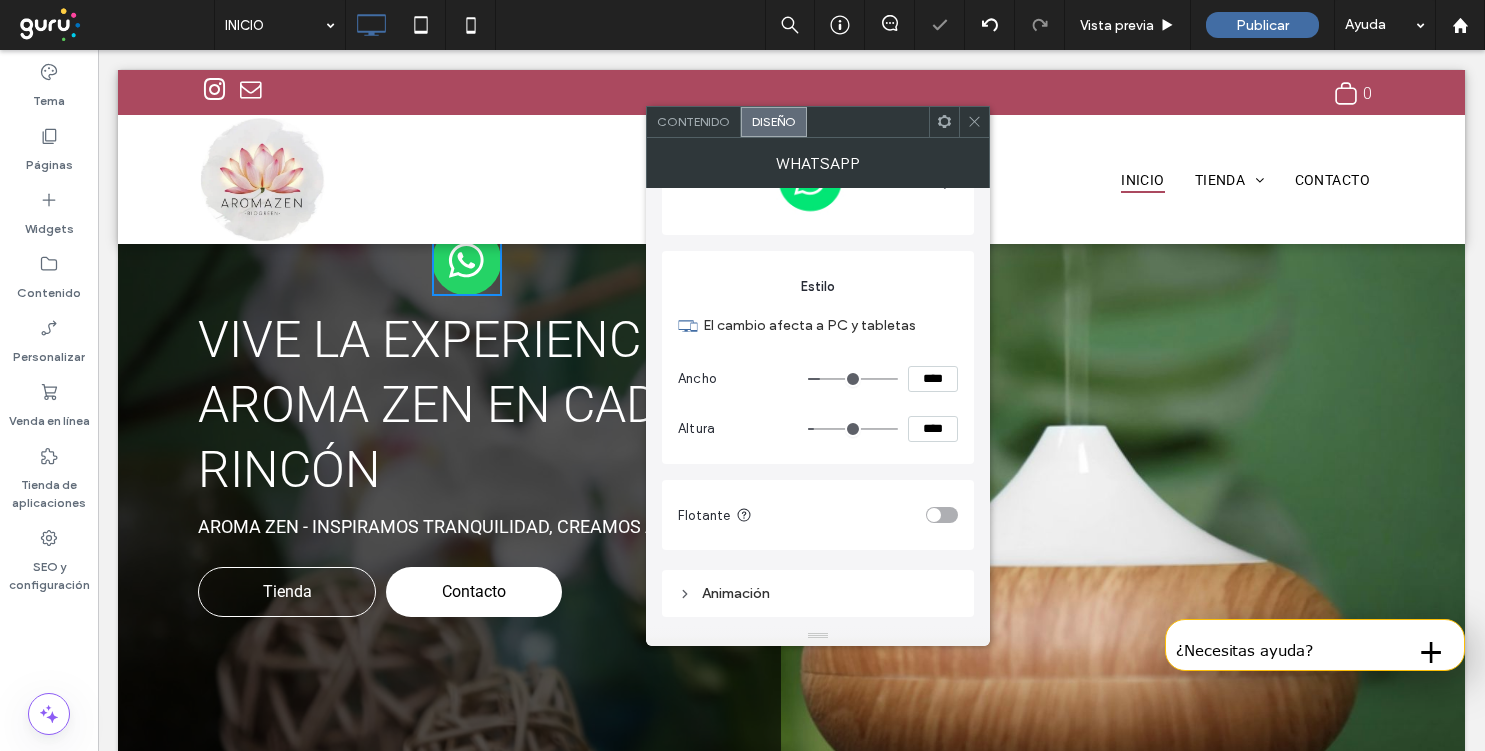 scroll, scrollTop: 167, scrollLeft: 0, axis: vertical 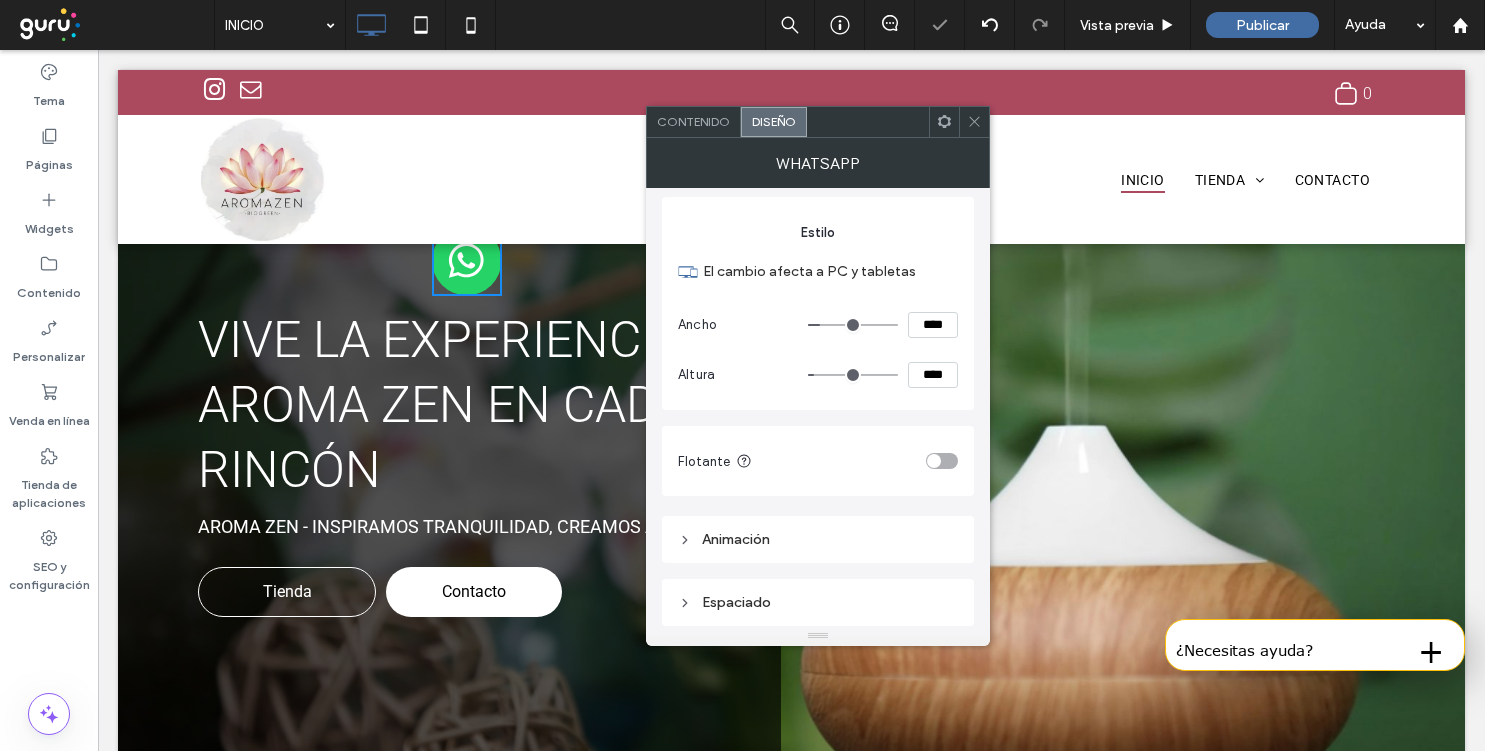 click at bounding box center [942, 461] 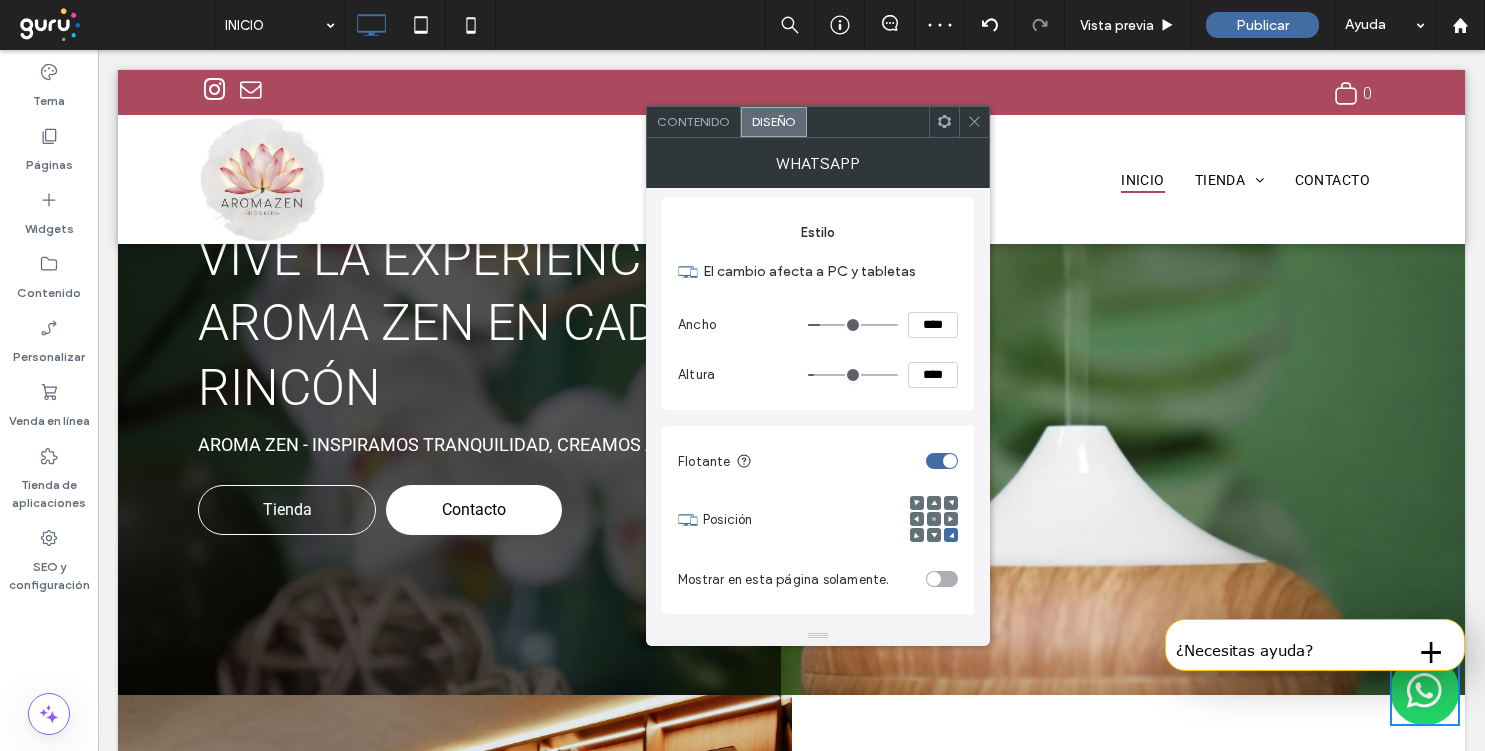 scroll, scrollTop: 285, scrollLeft: 0, axis: vertical 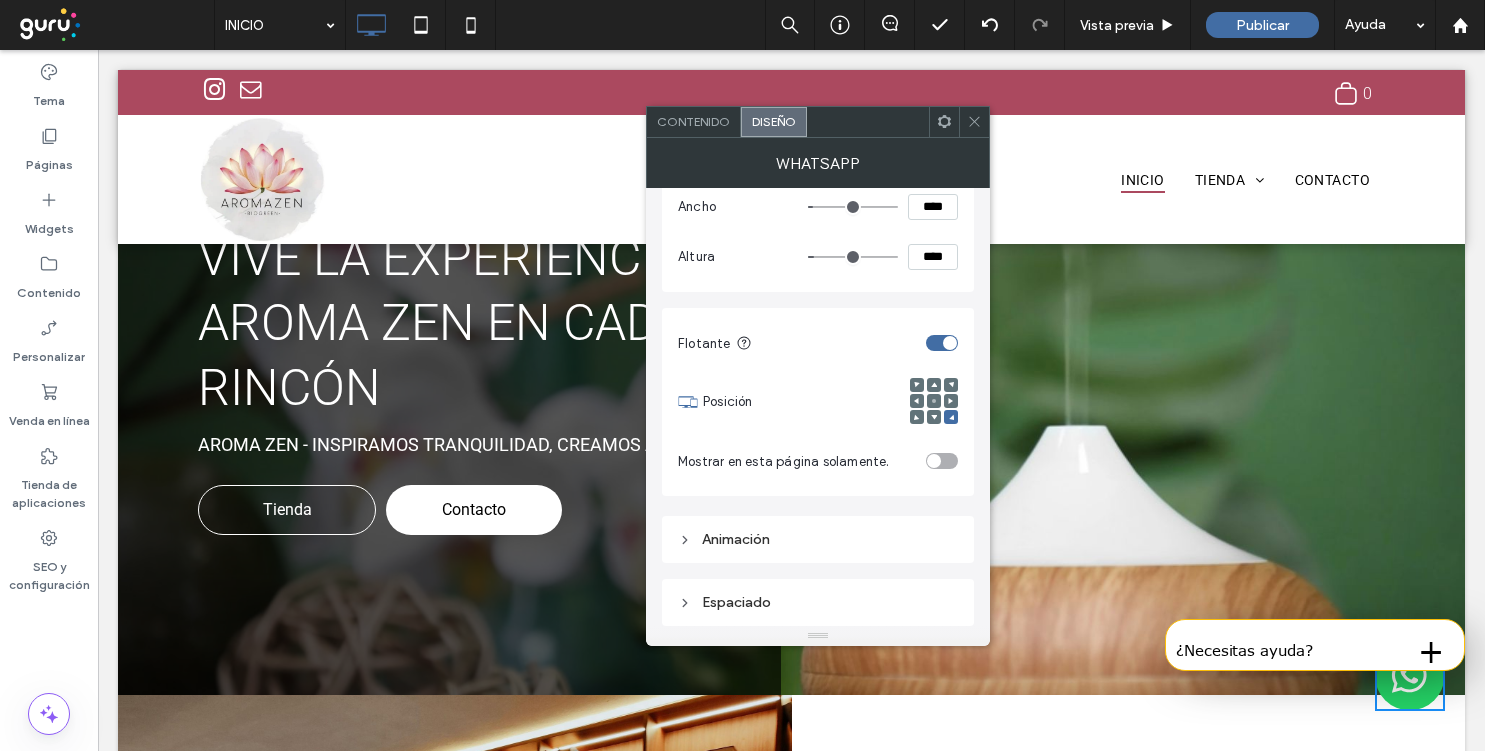 click on "Espaciado" at bounding box center (818, 602) 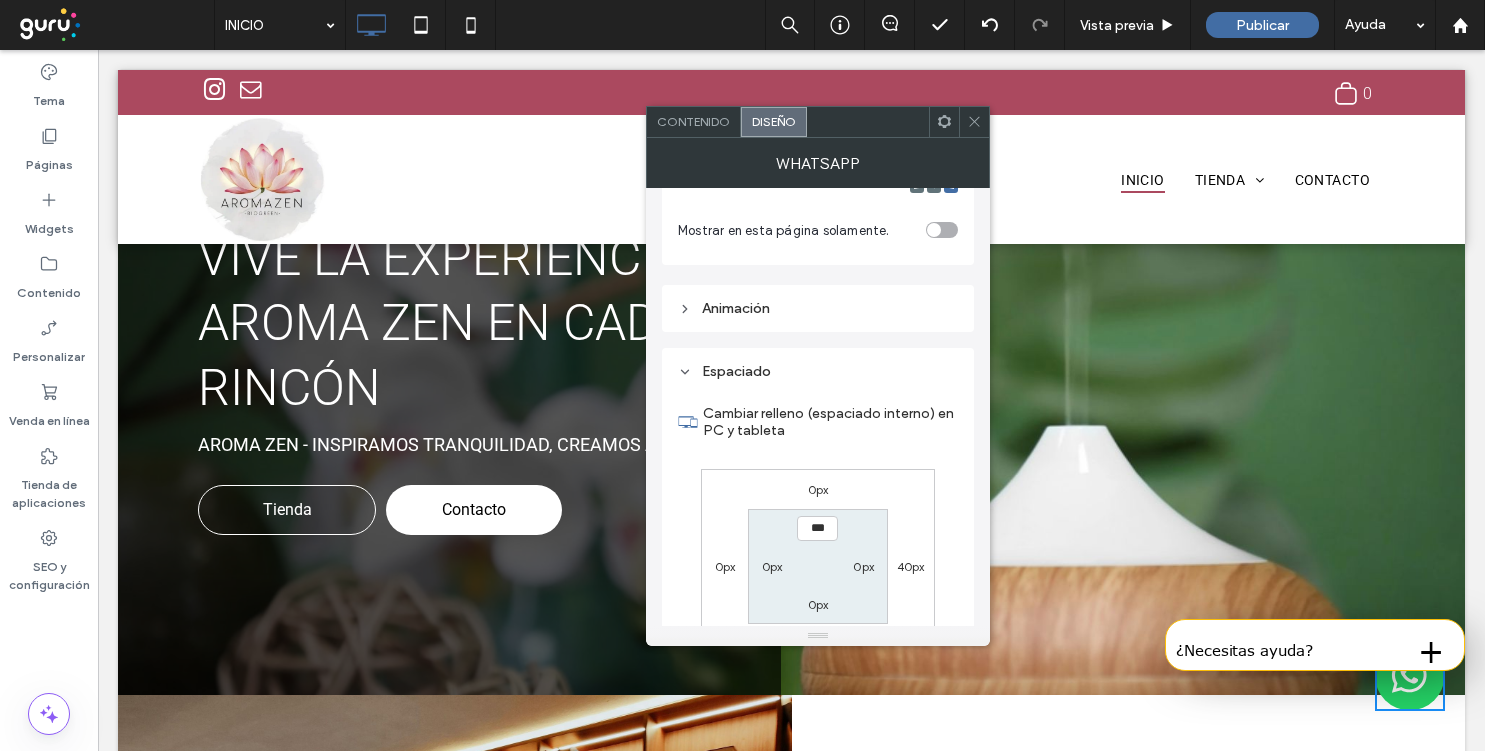 scroll, scrollTop: 635, scrollLeft: 0, axis: vertical 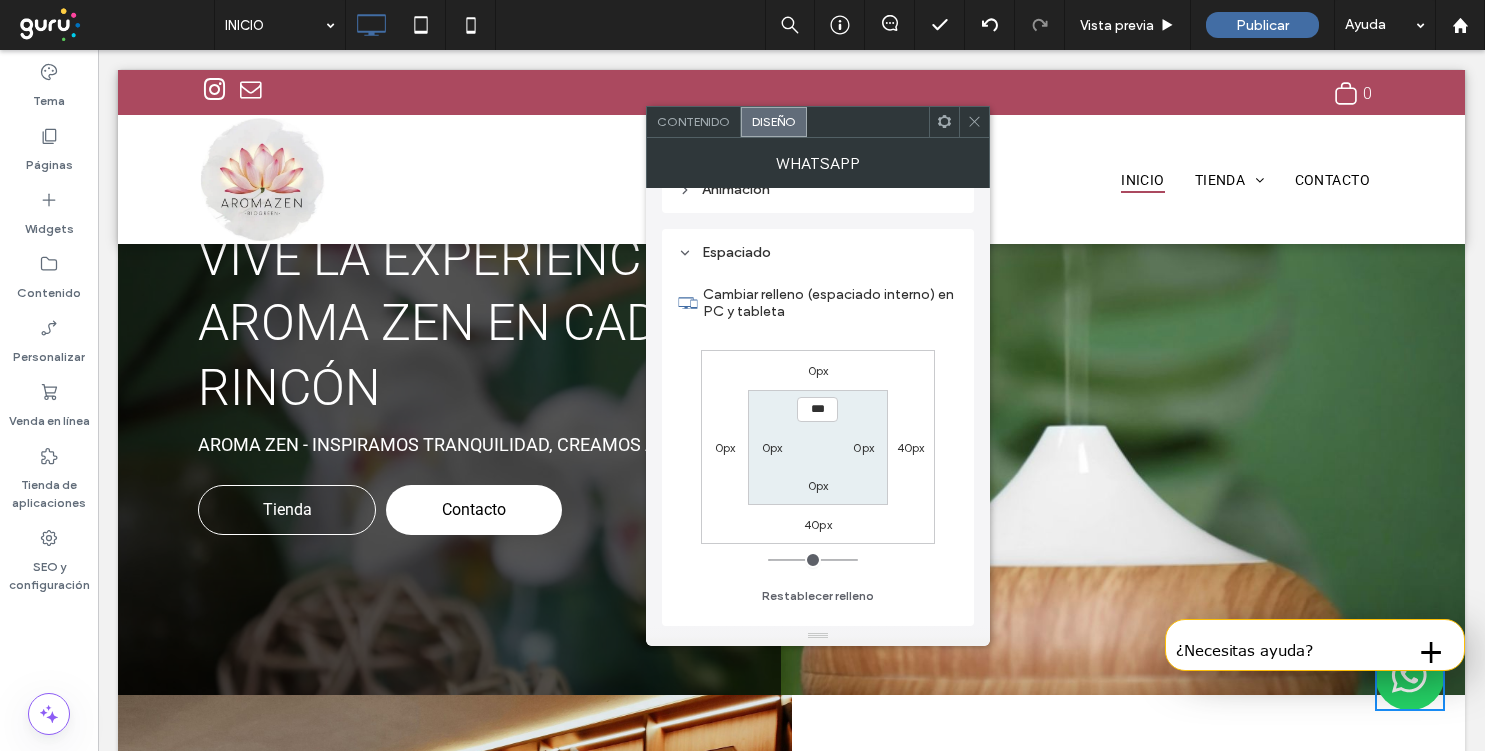 click on "40px" at bounding box center (818, 524) 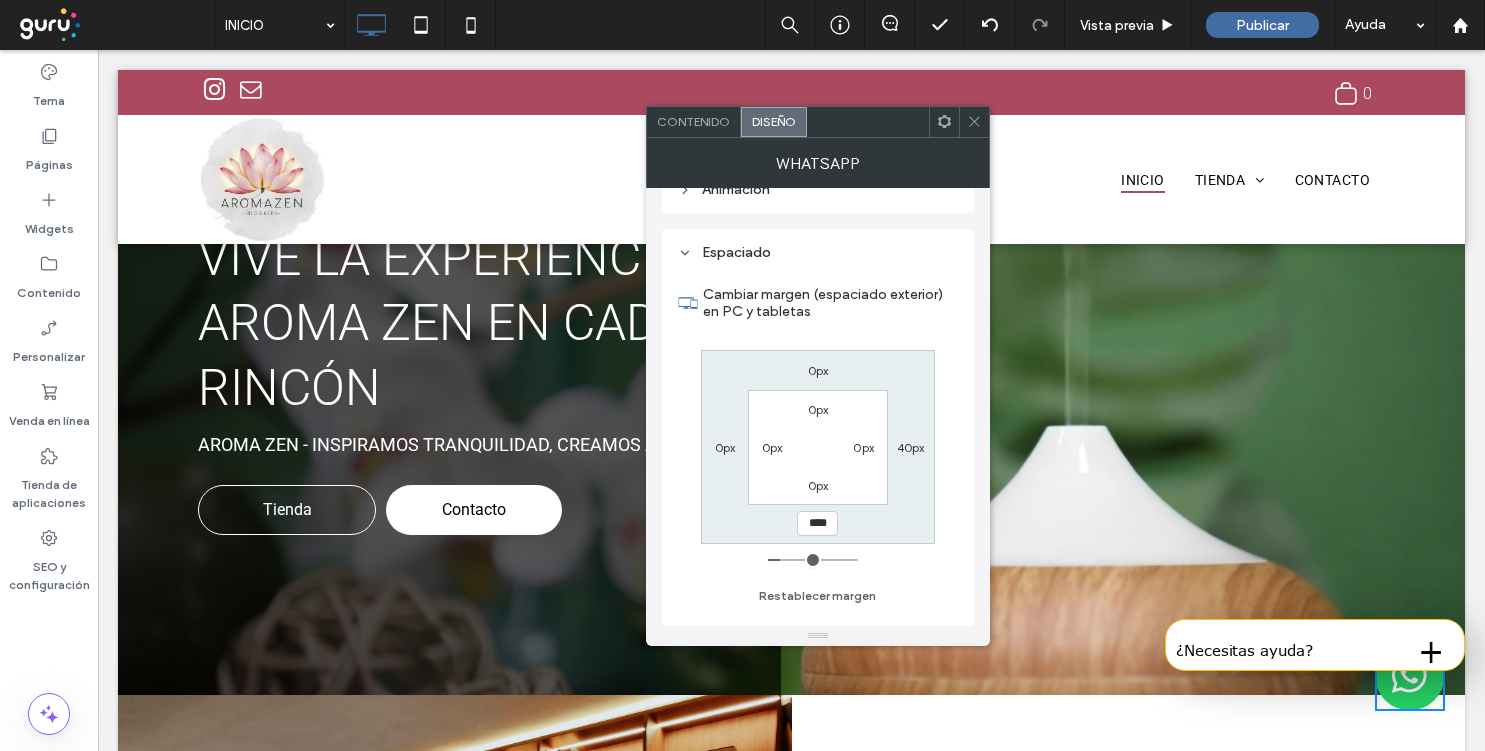 click on "****" at bounding box center (817, 523) 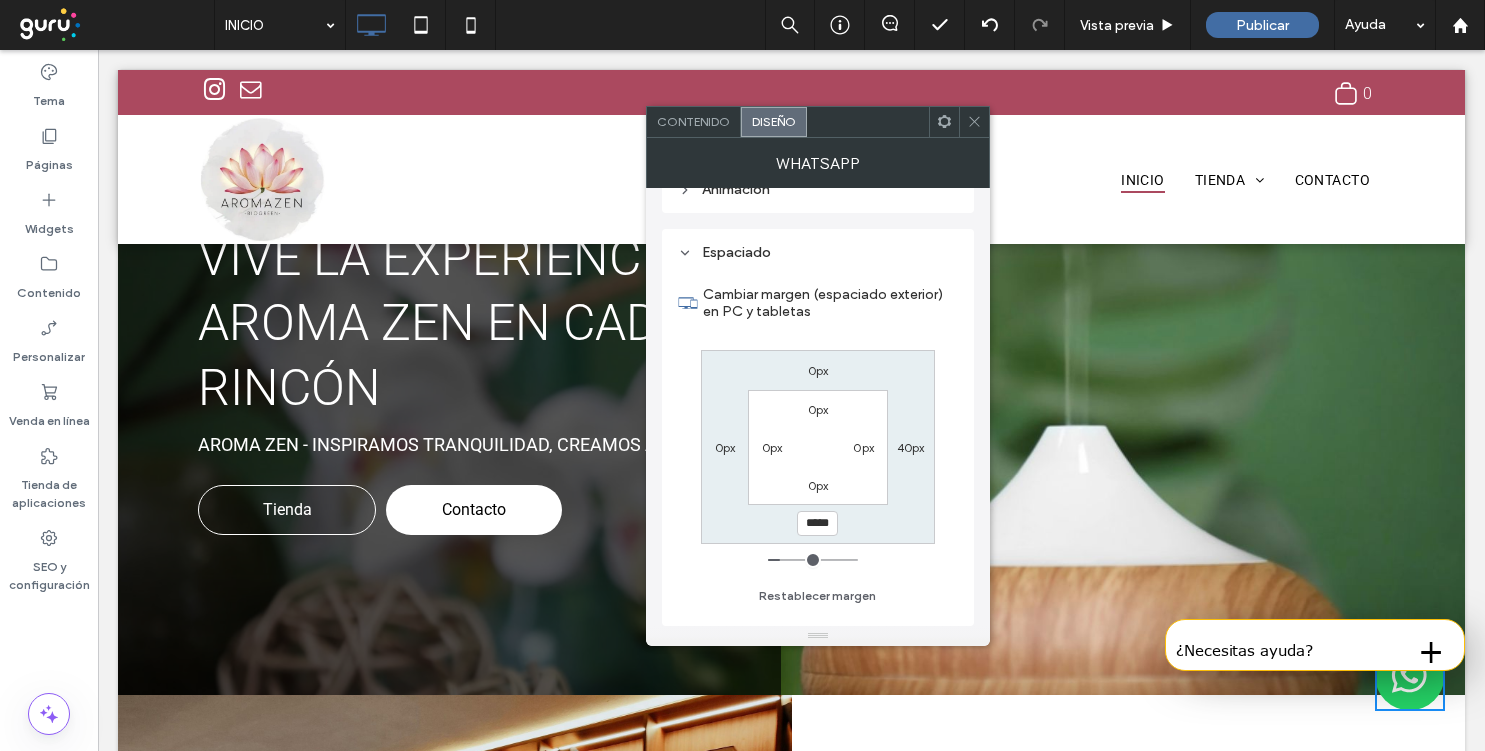 type on "*****" 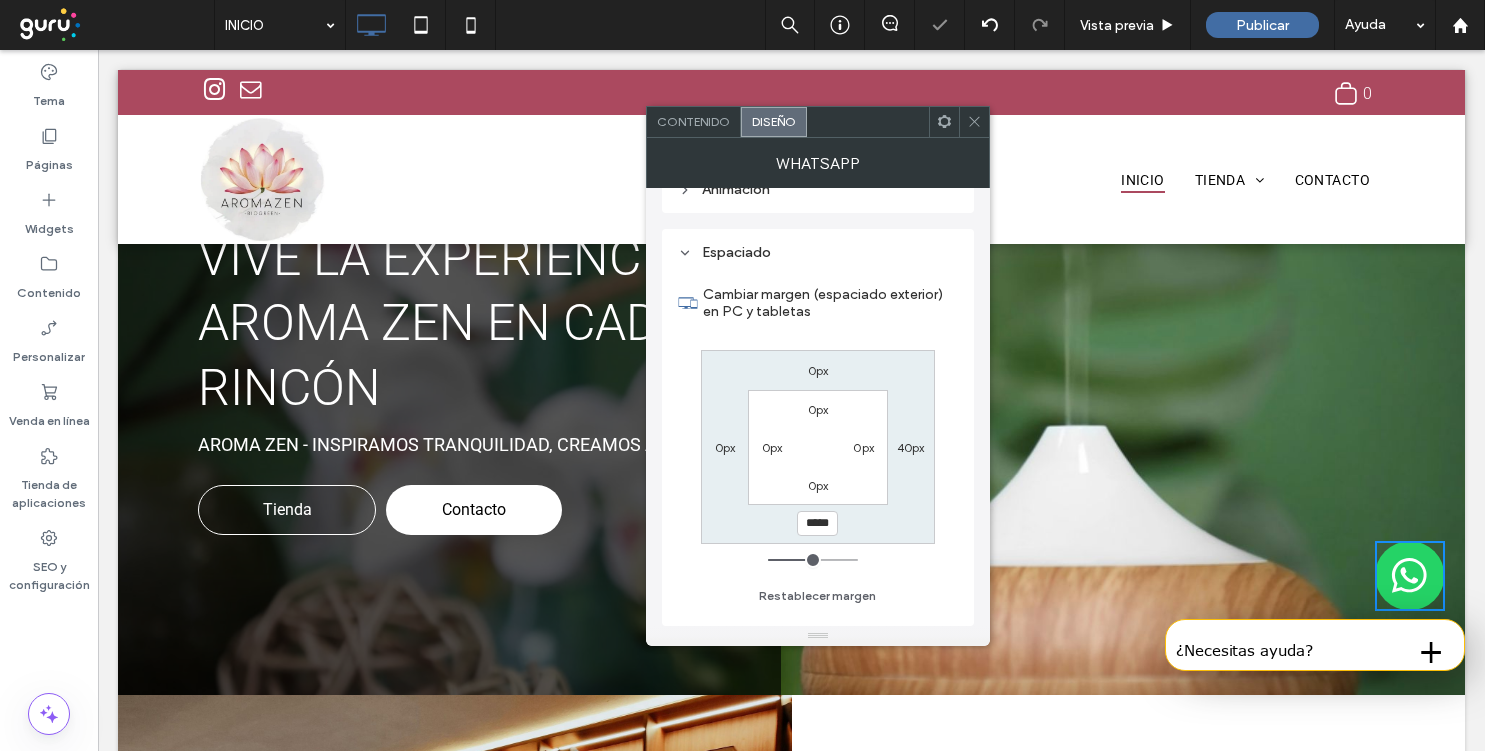 click 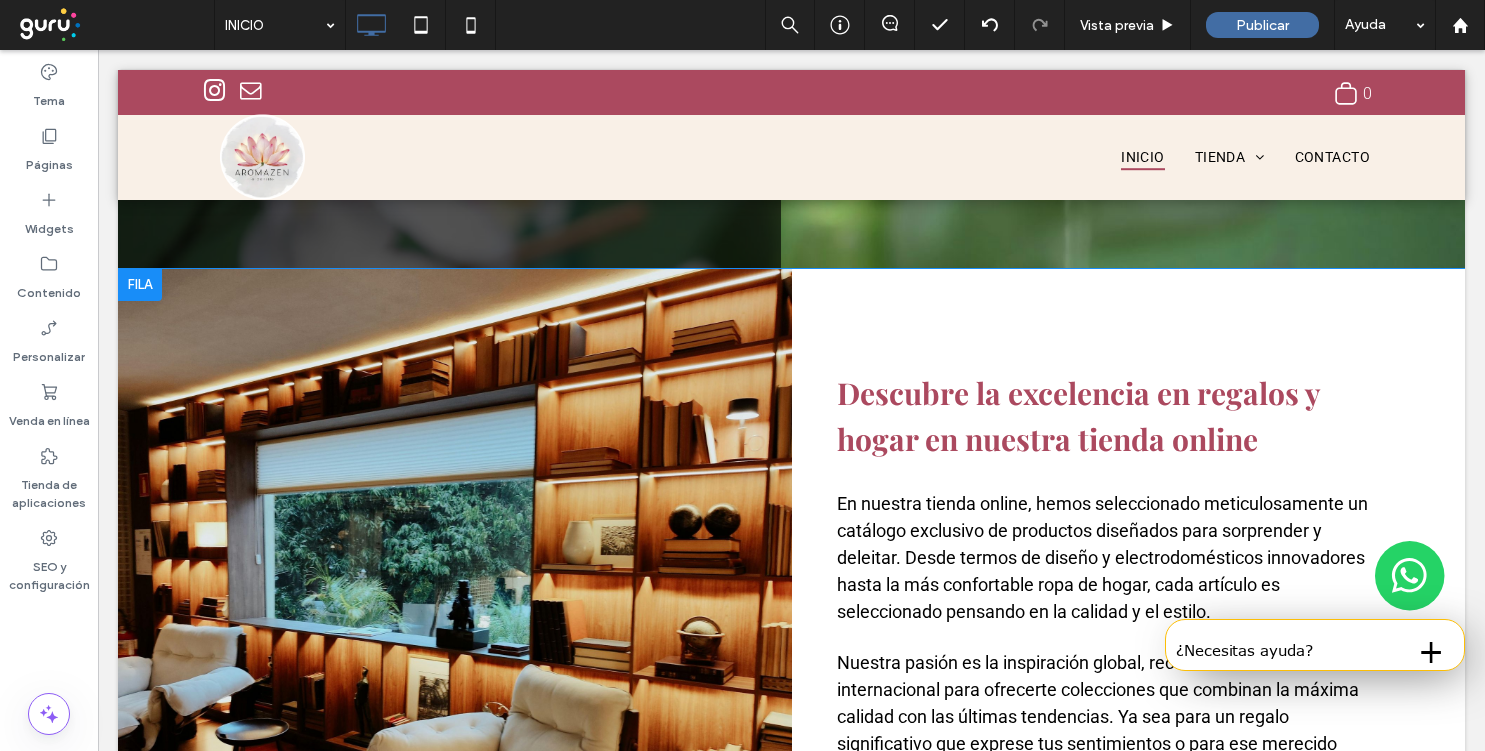 scroll, scrollTop: 611, scrollLeft: 0, axis: vertical 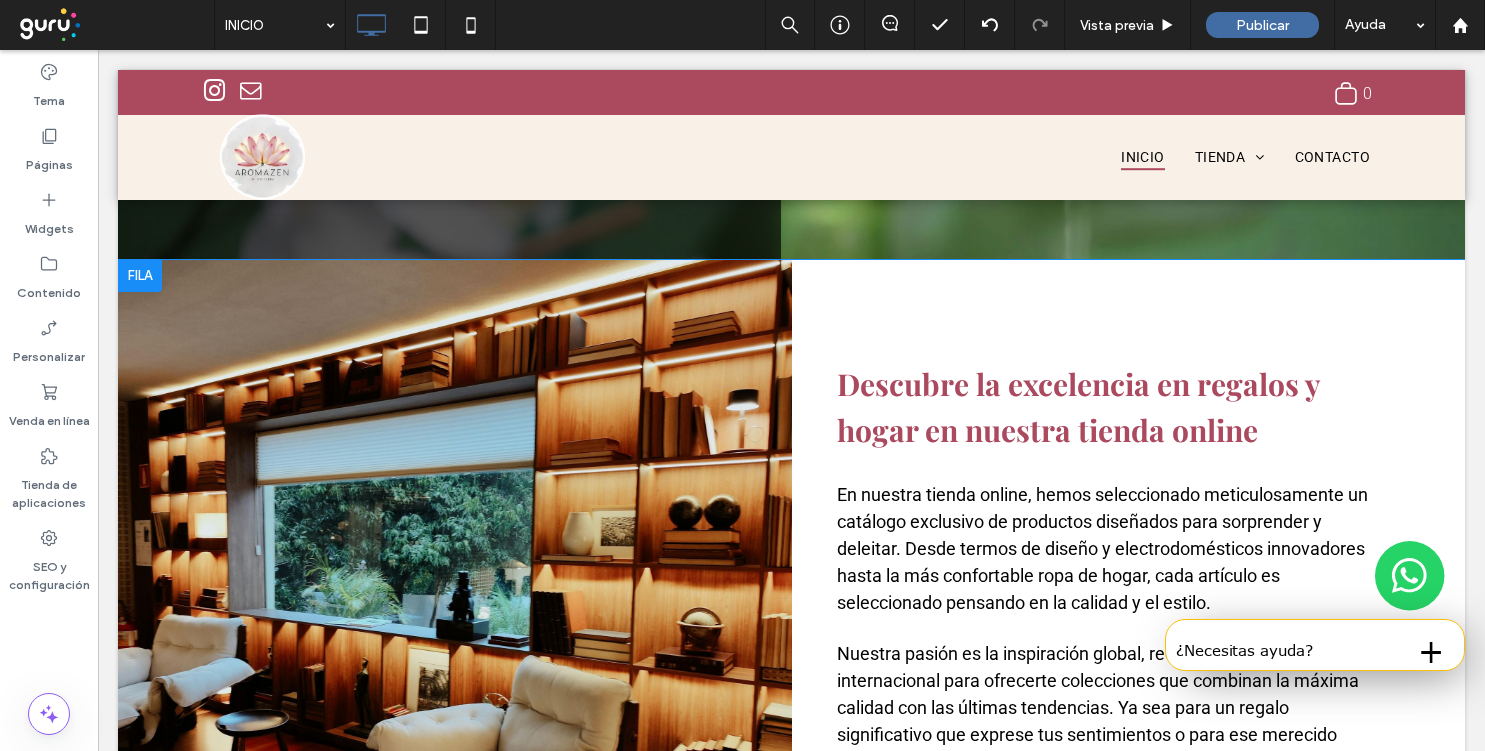 click on "Click To Paste" at bounding box center (455, 582) 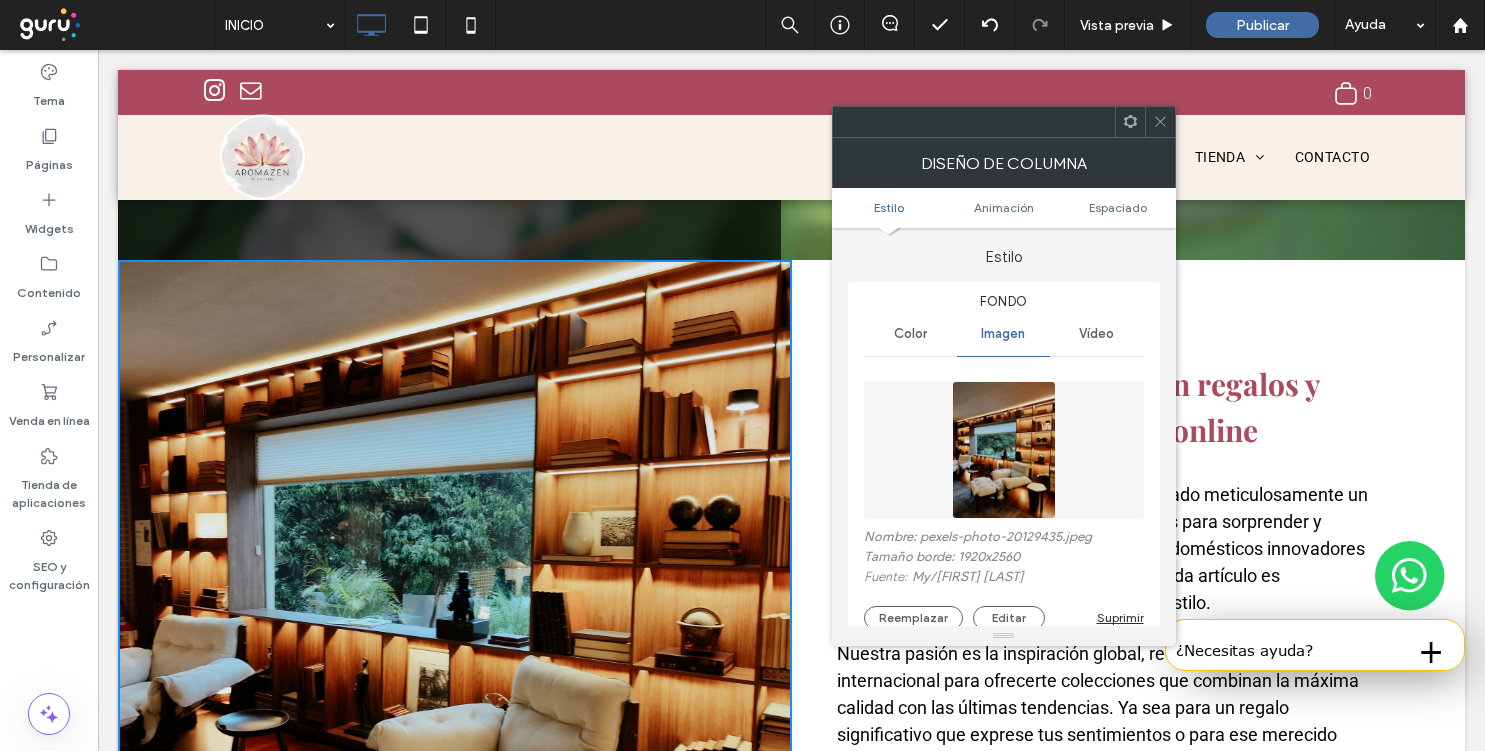 click at bounding box center [1004, 450] 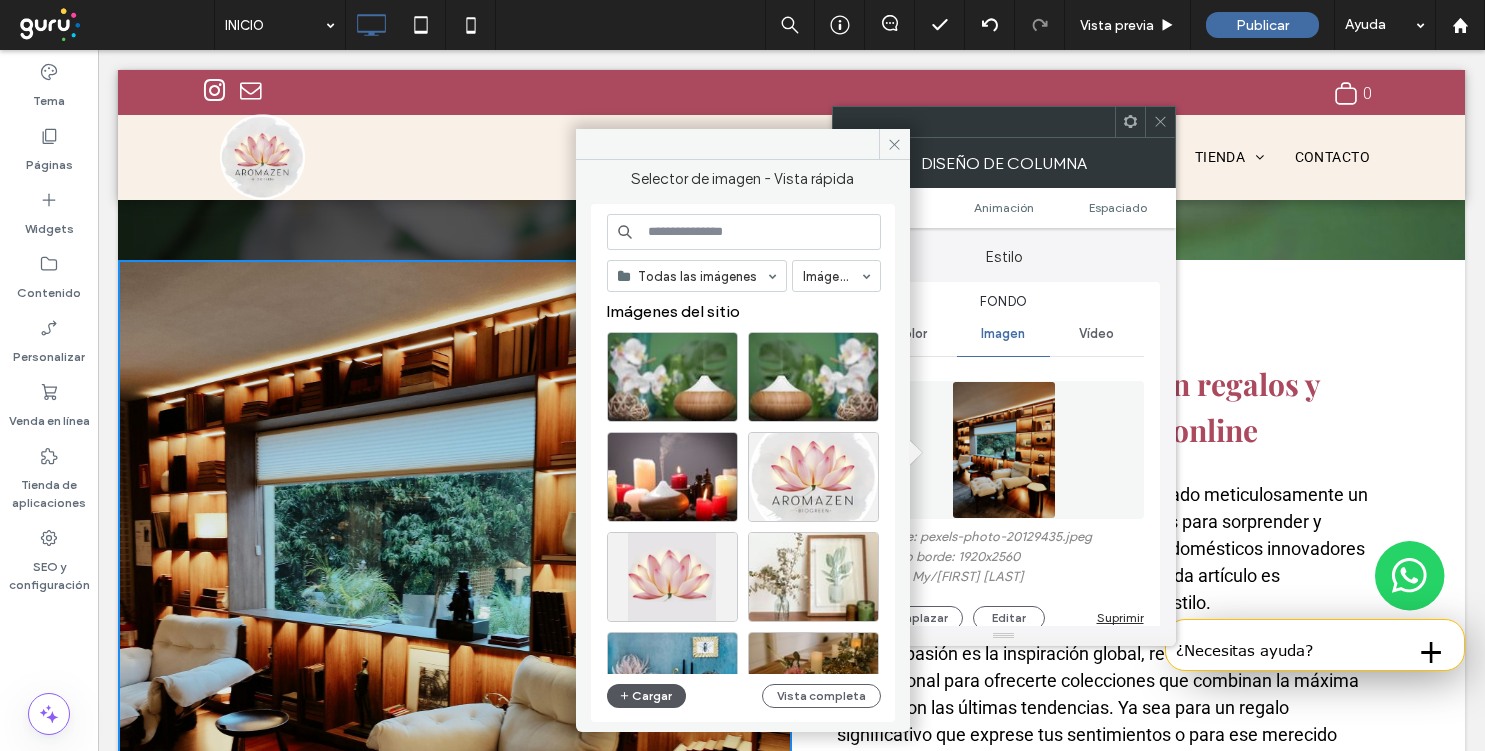 click on "Cargar" at bounding box center [647, 696] 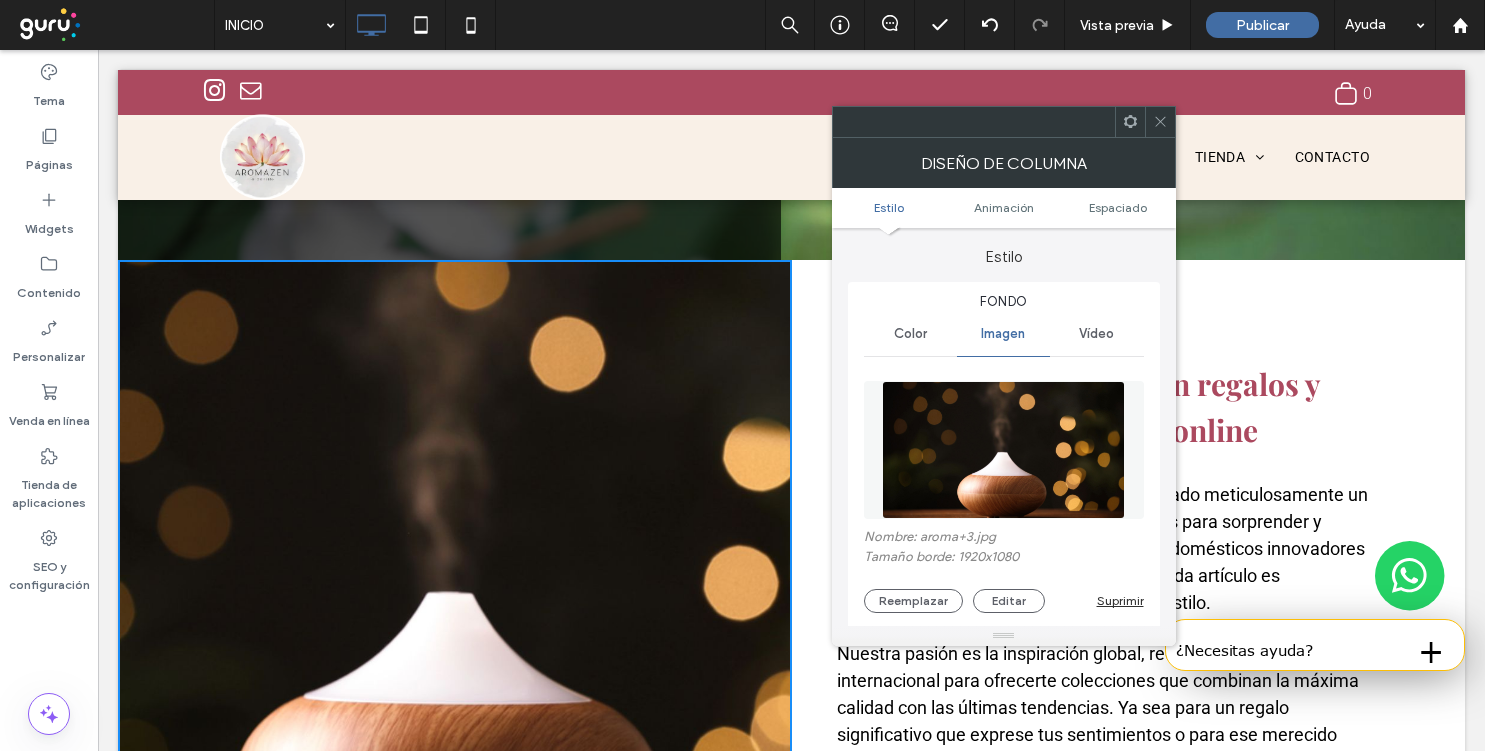 click 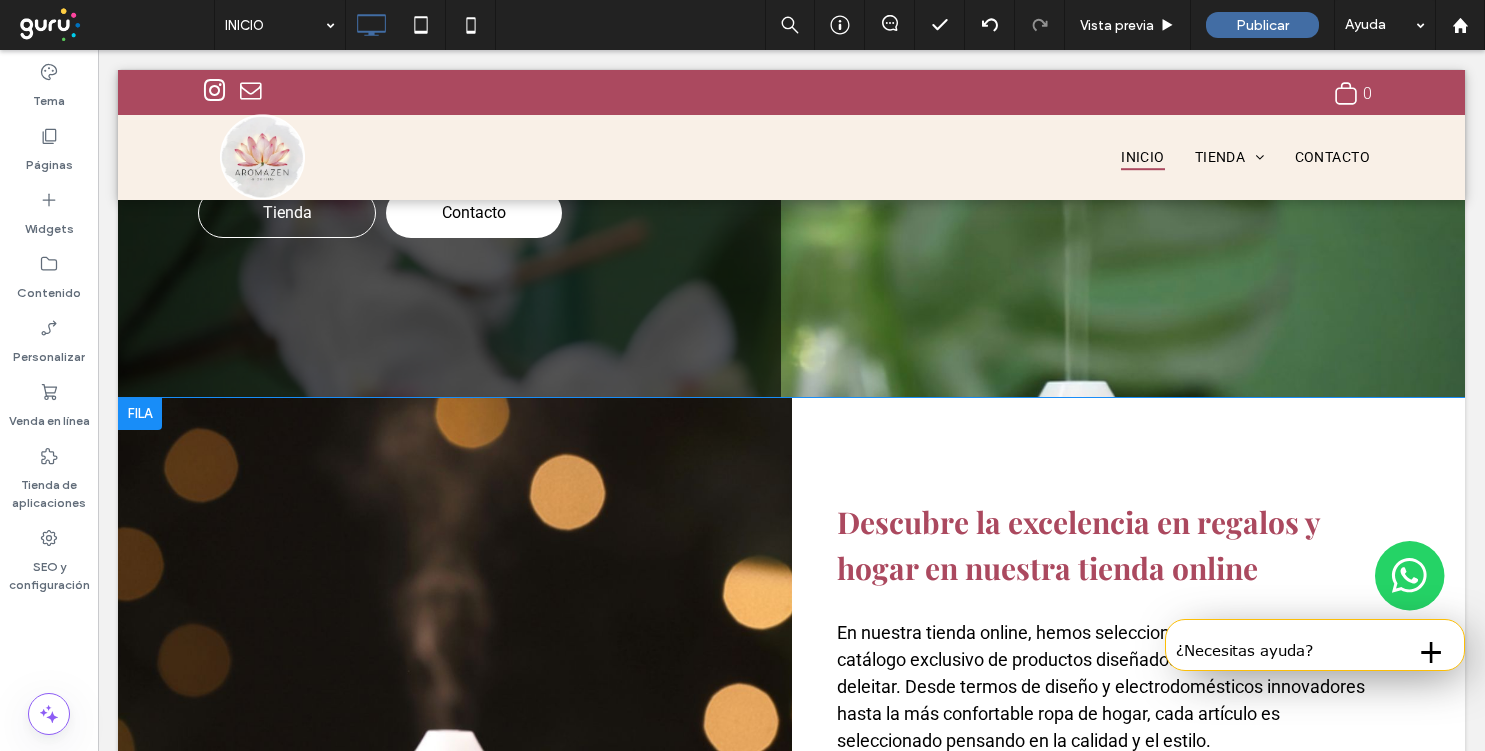 scroll, scrollTop: 329, scrollLeft: 0, axis: vertical 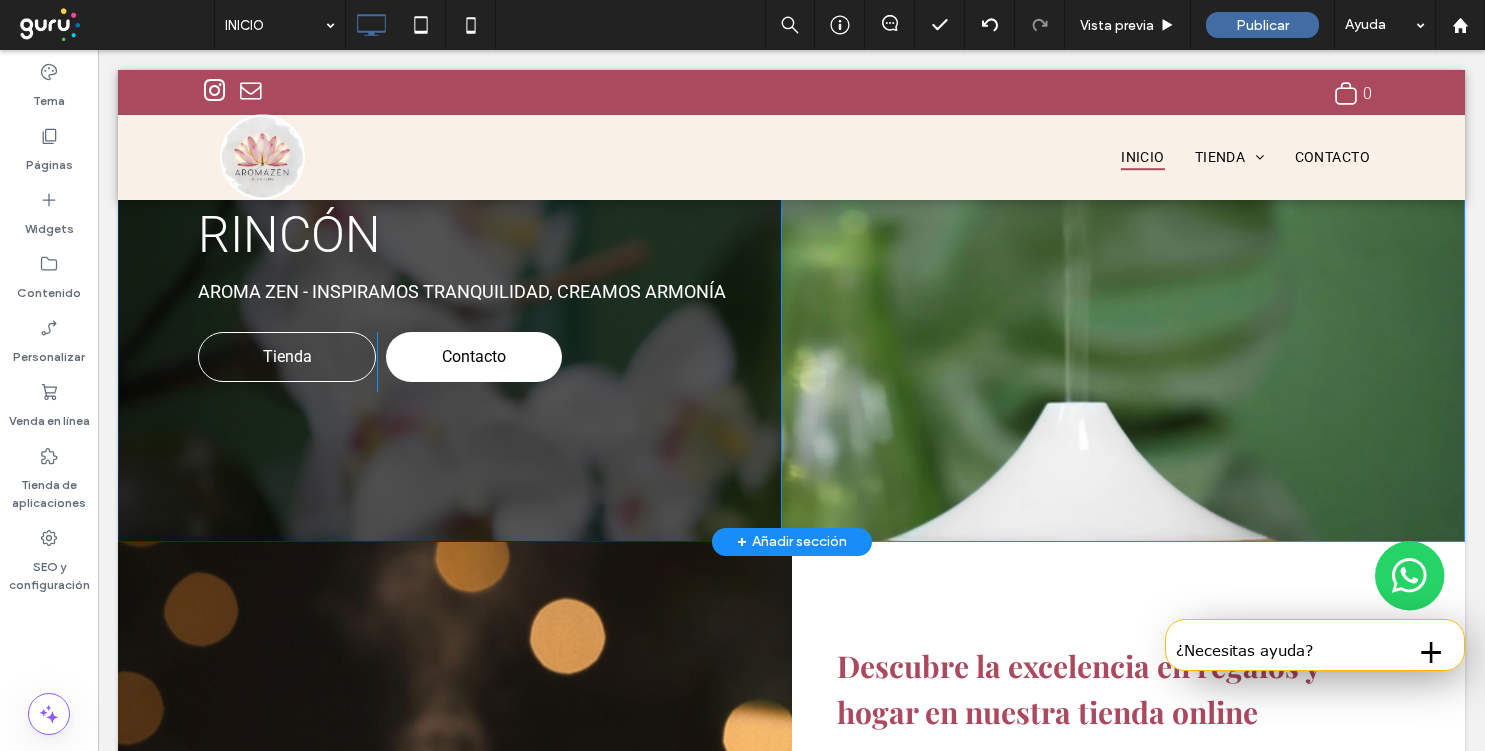 click on "Click To Paste" at bounding box center [1112, 227] 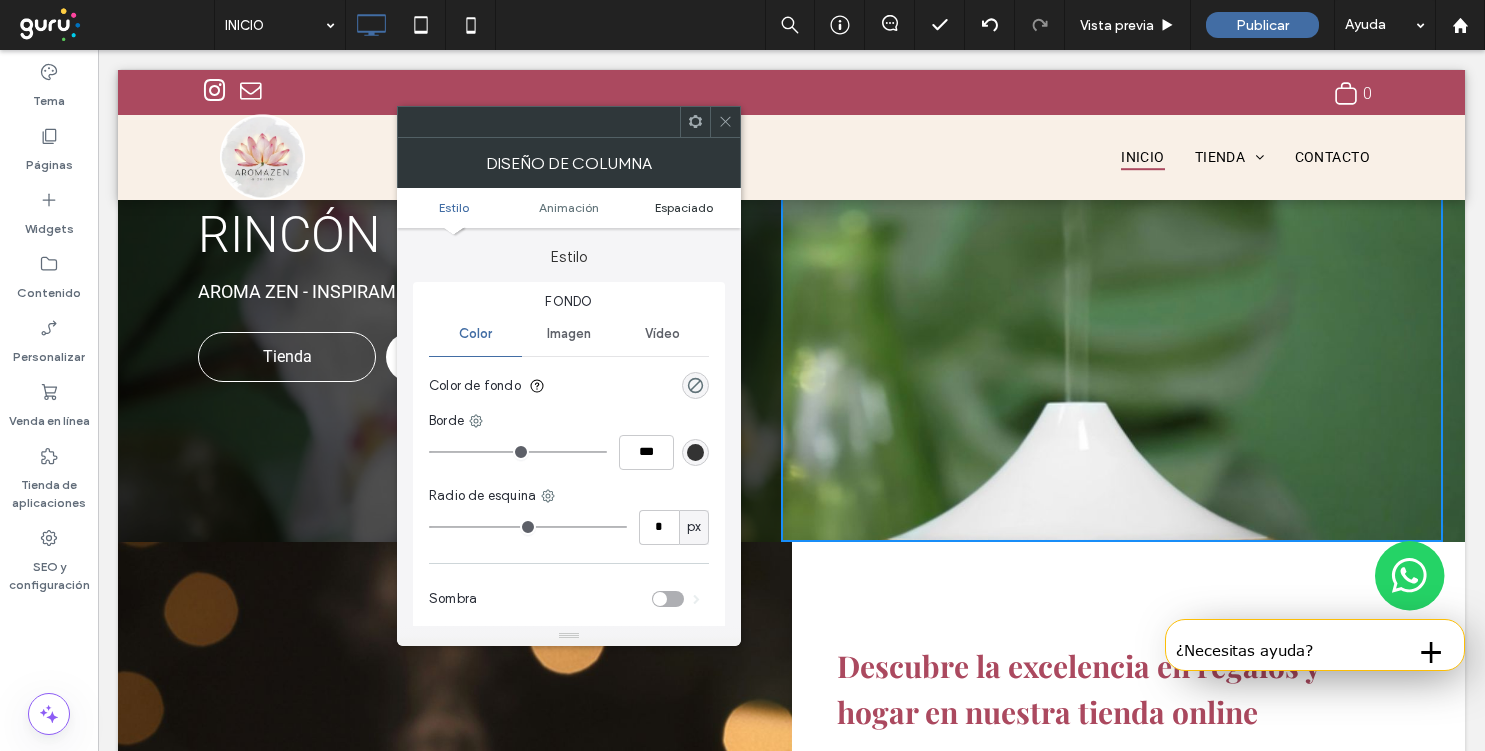click on "Espaciado" at bounding box center (684, 207) 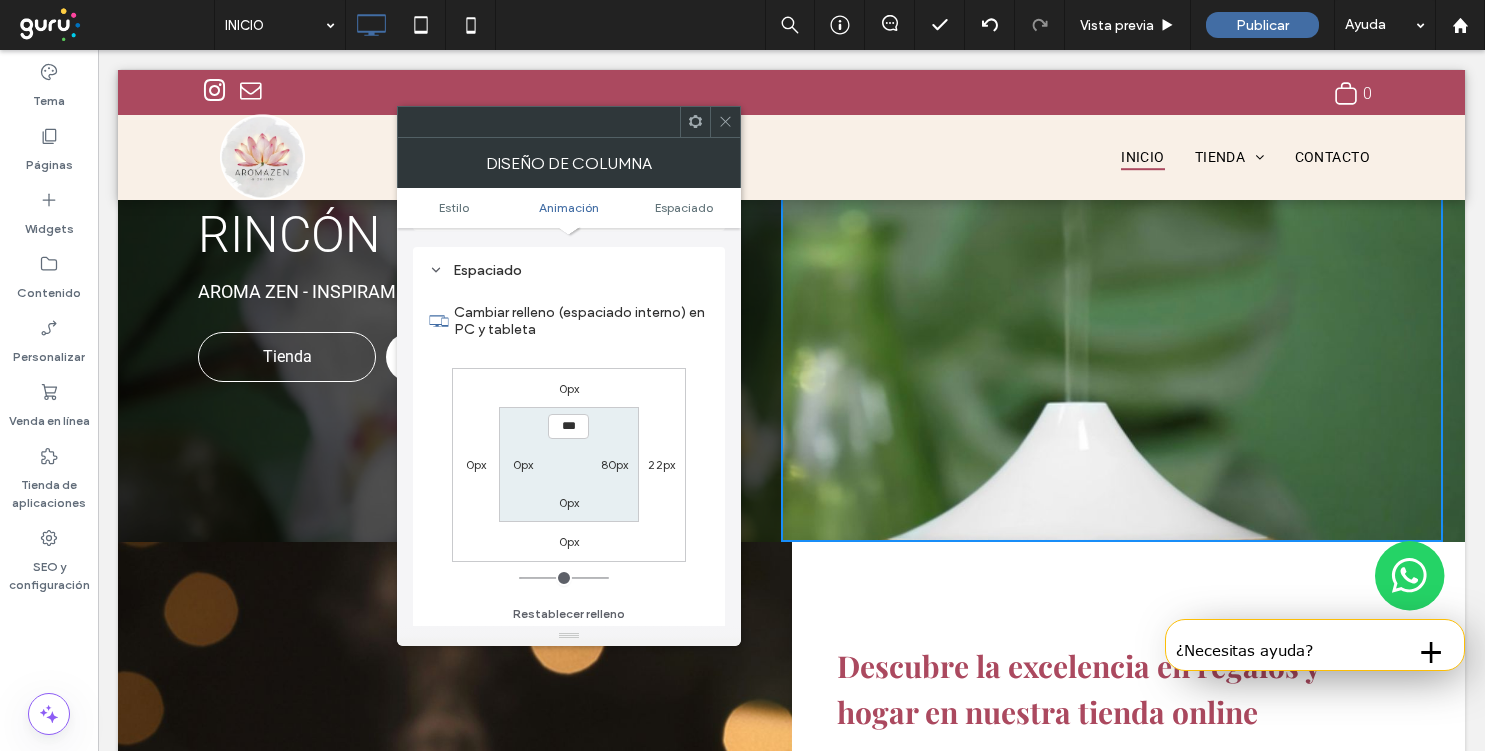 scroll, scrollTop: 470, scrollLeft: 0, axis: vertical 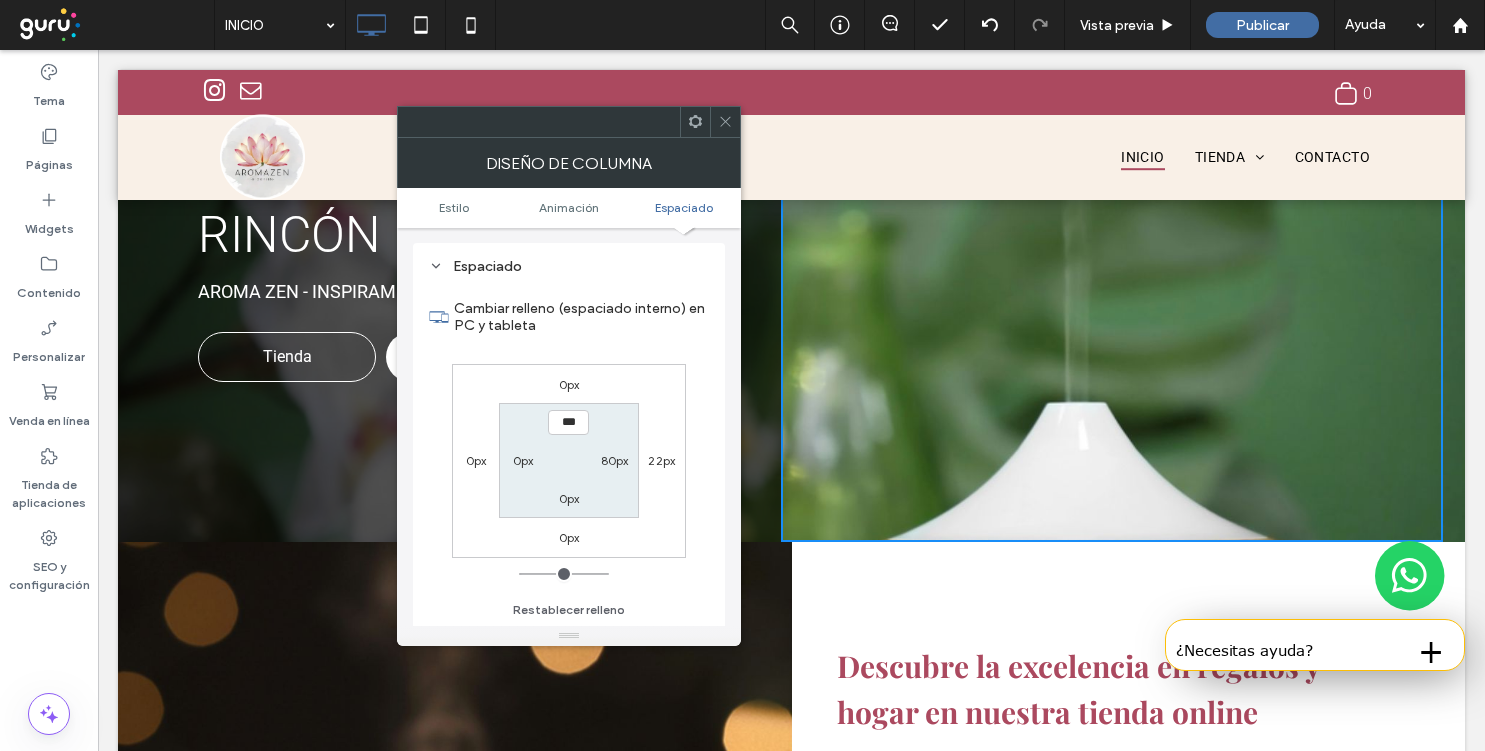 click on "22px" at bounding box center (661, 460) 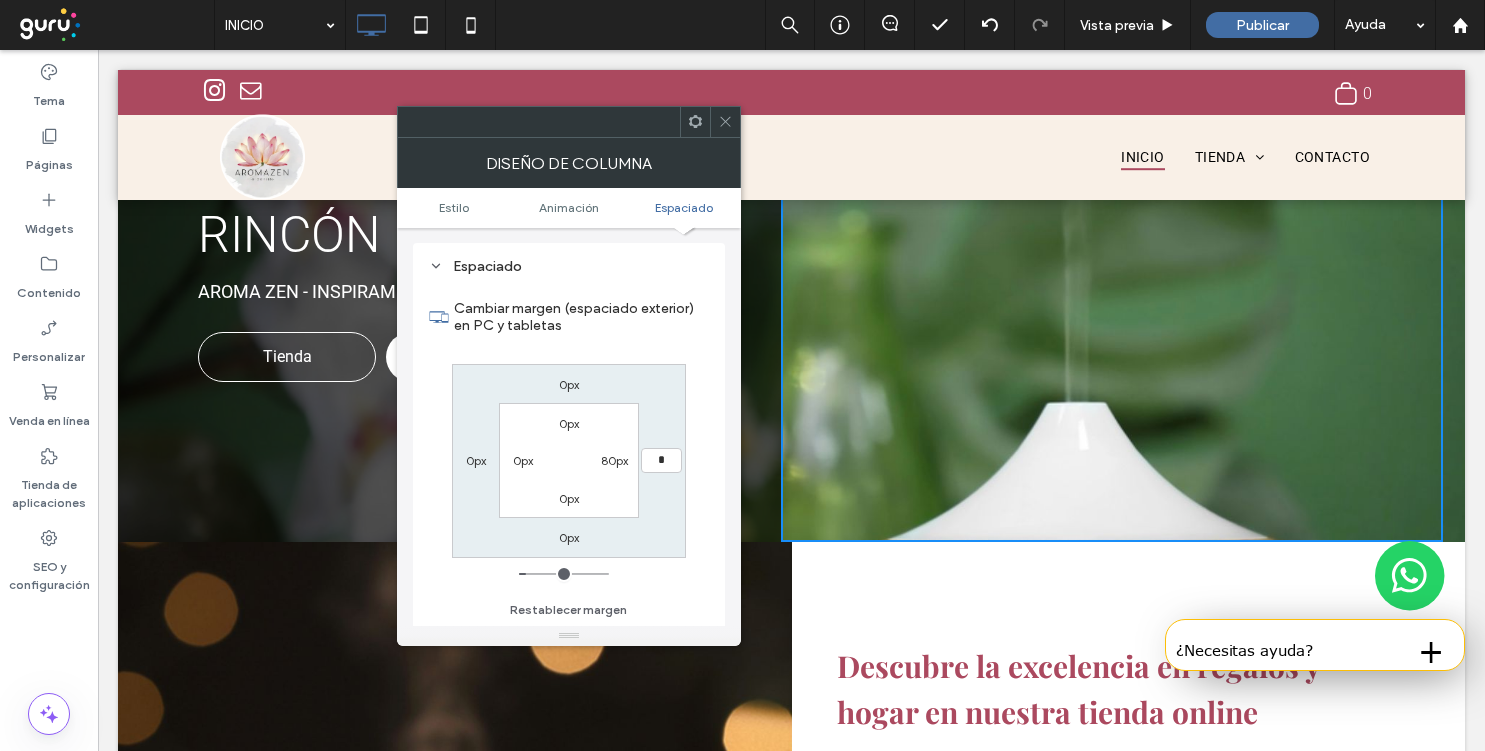 type on "*" 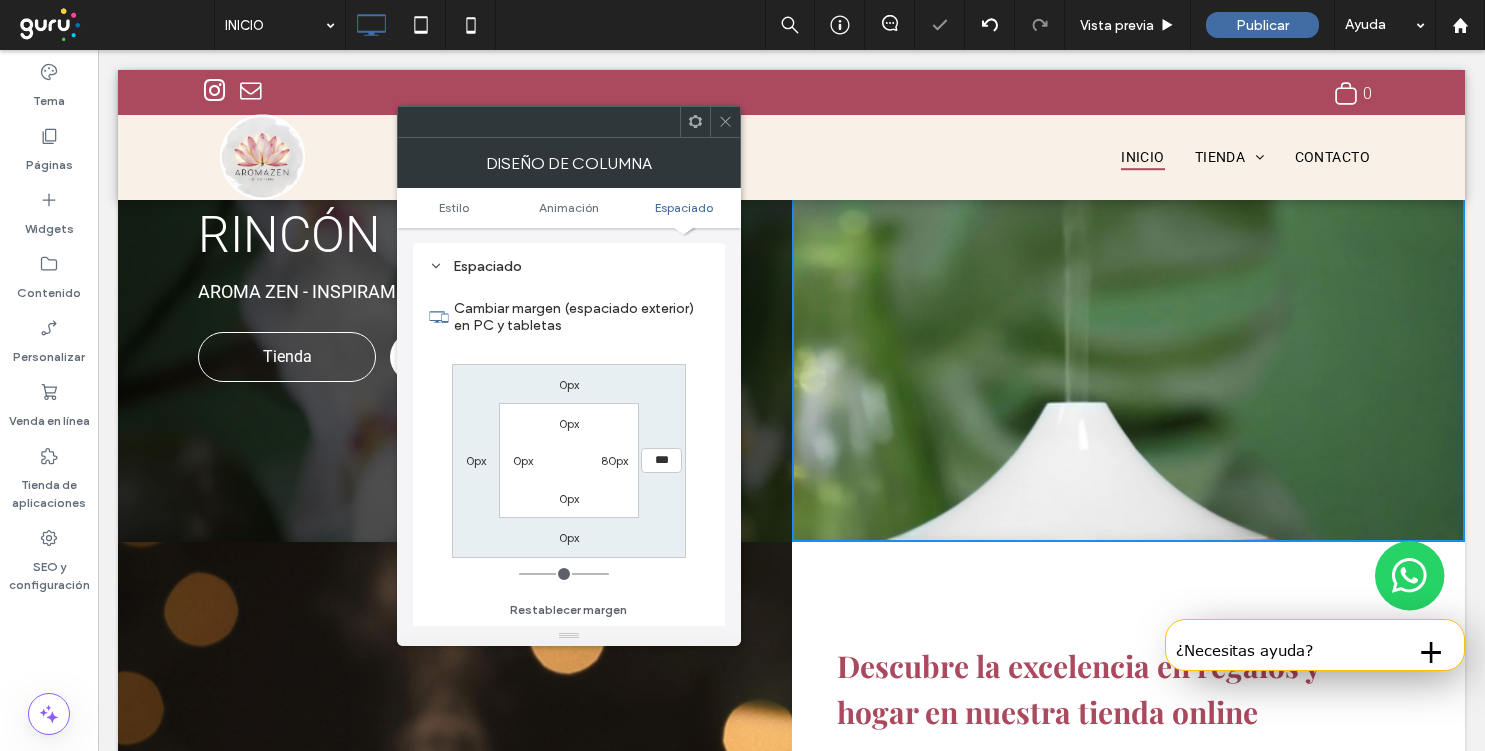click 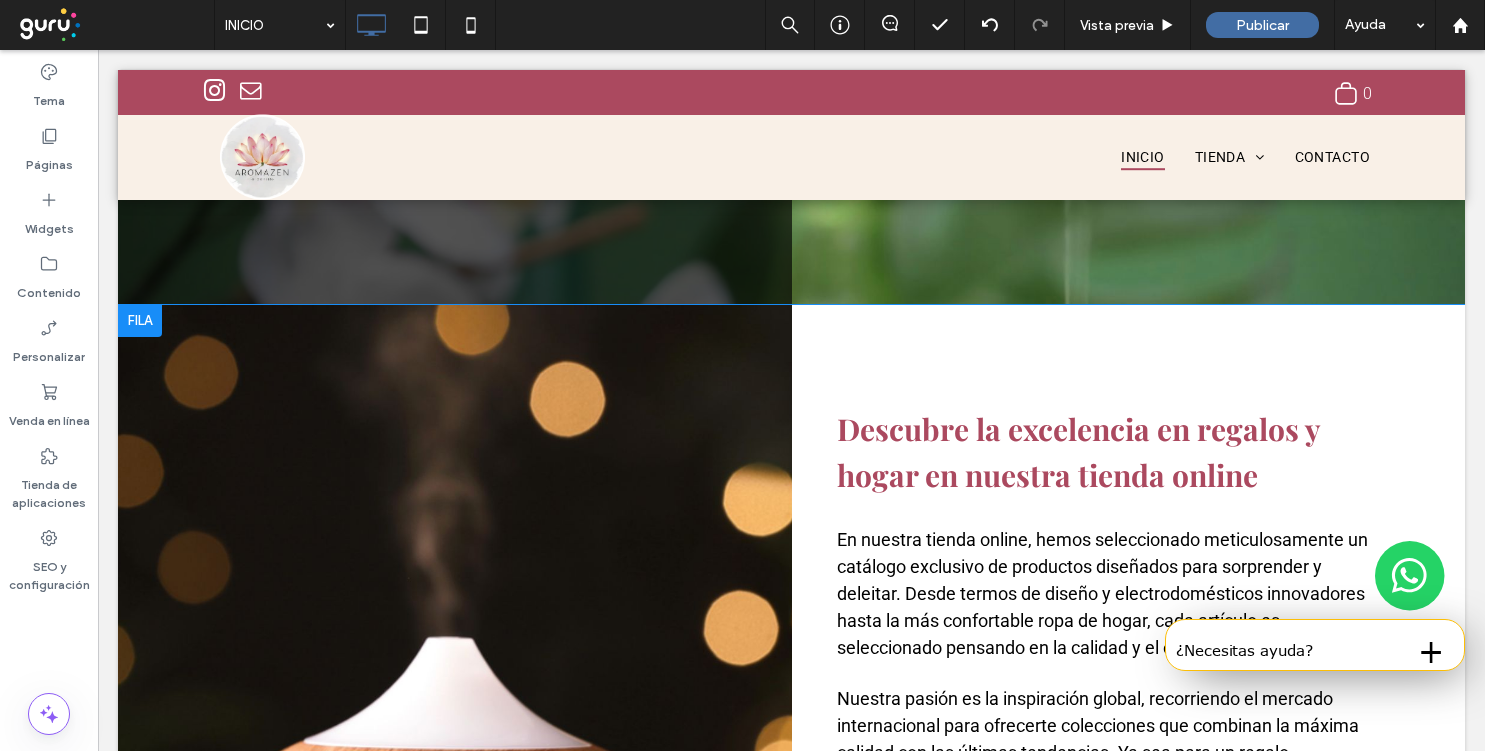scroll, scrollTop: 499, scrollLeft: 0, axis: vertical 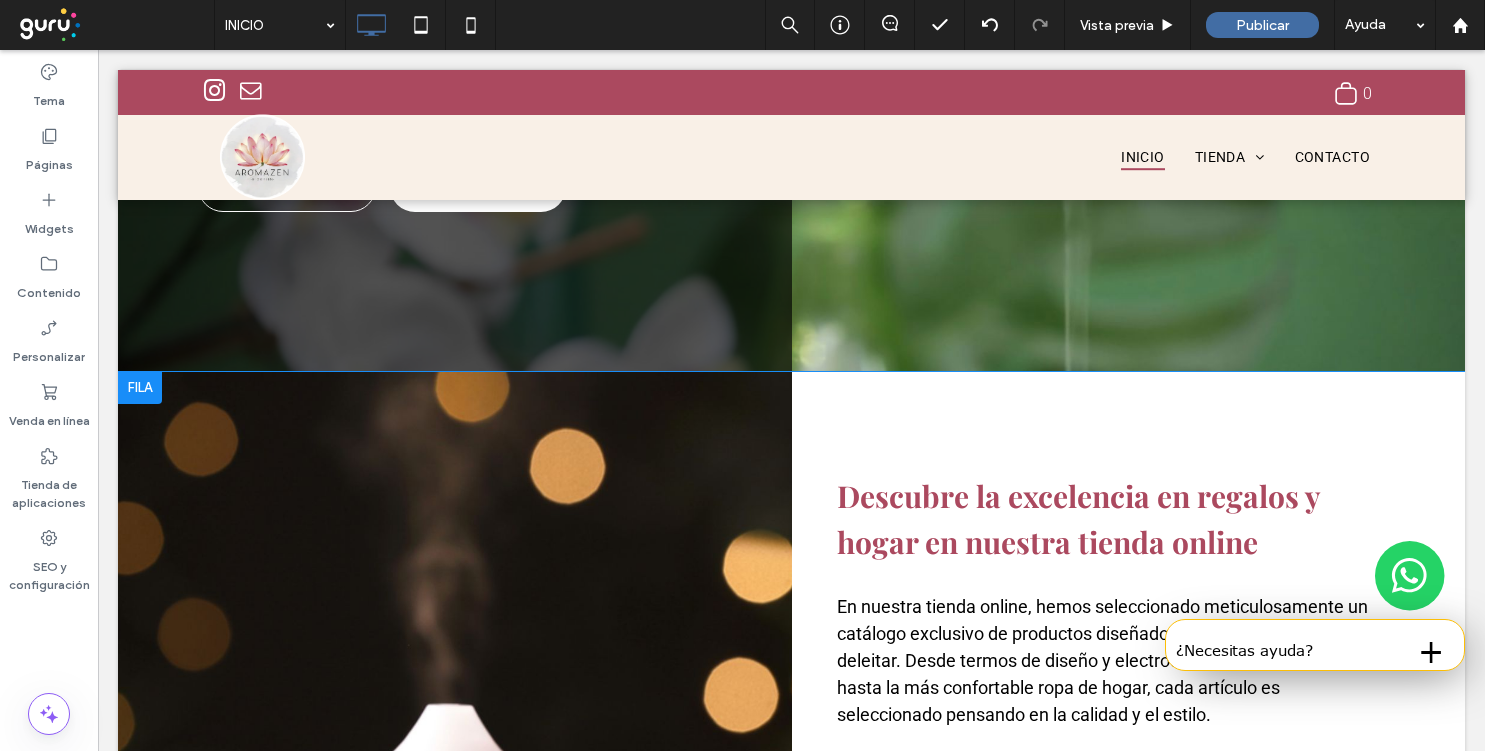click at bounding box center (140, 388) 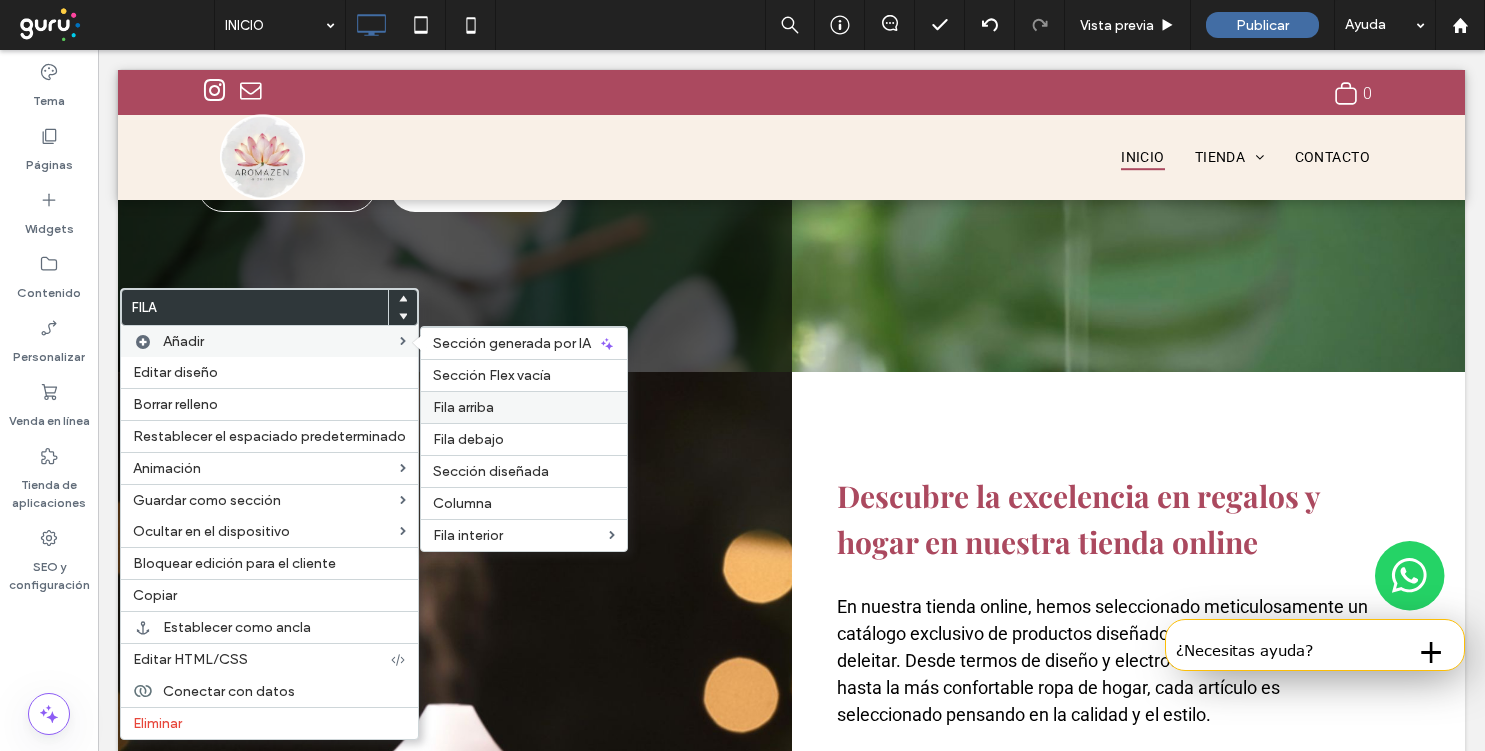 click on "Fila arriba" at bounding box center [463, 407] 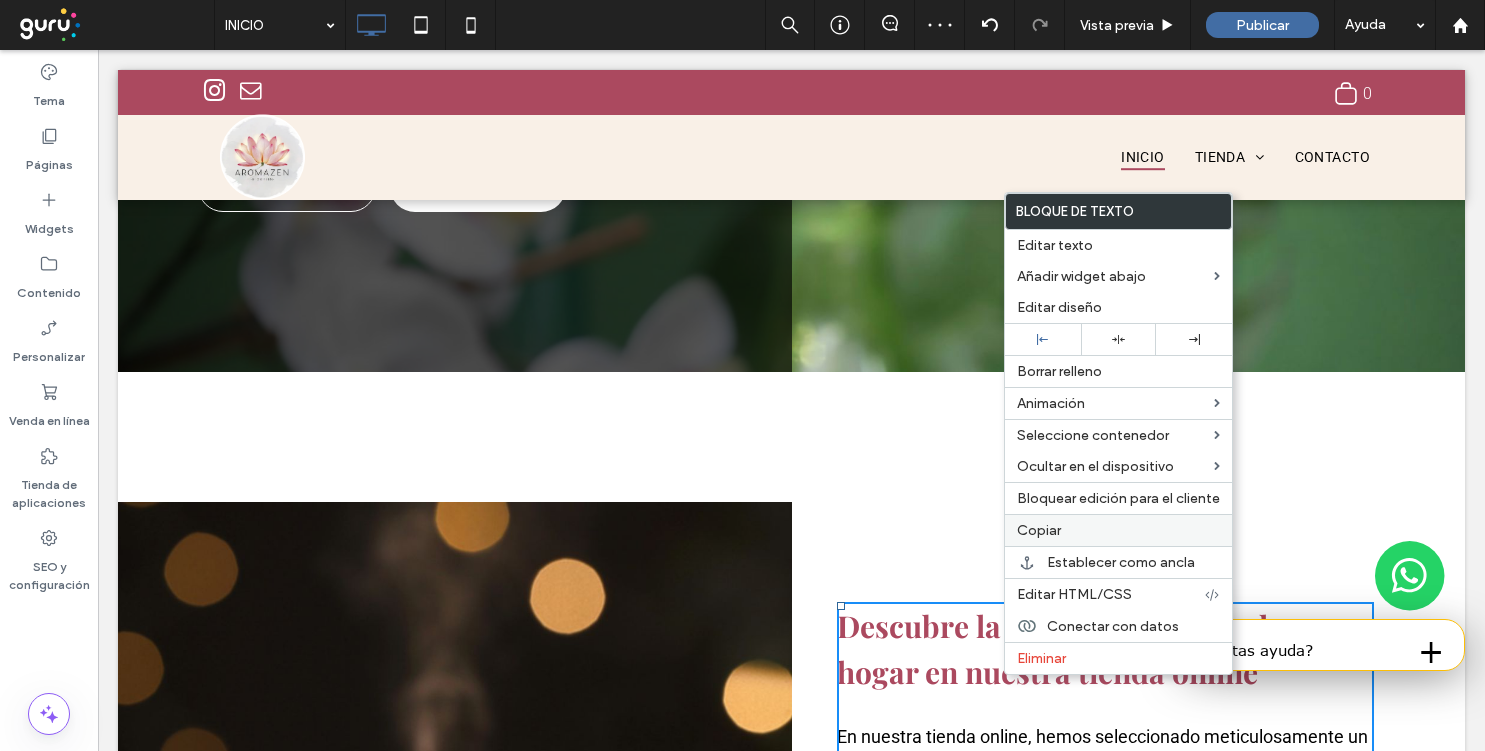 click on "Copiar" at bounding box center [1039, 530] 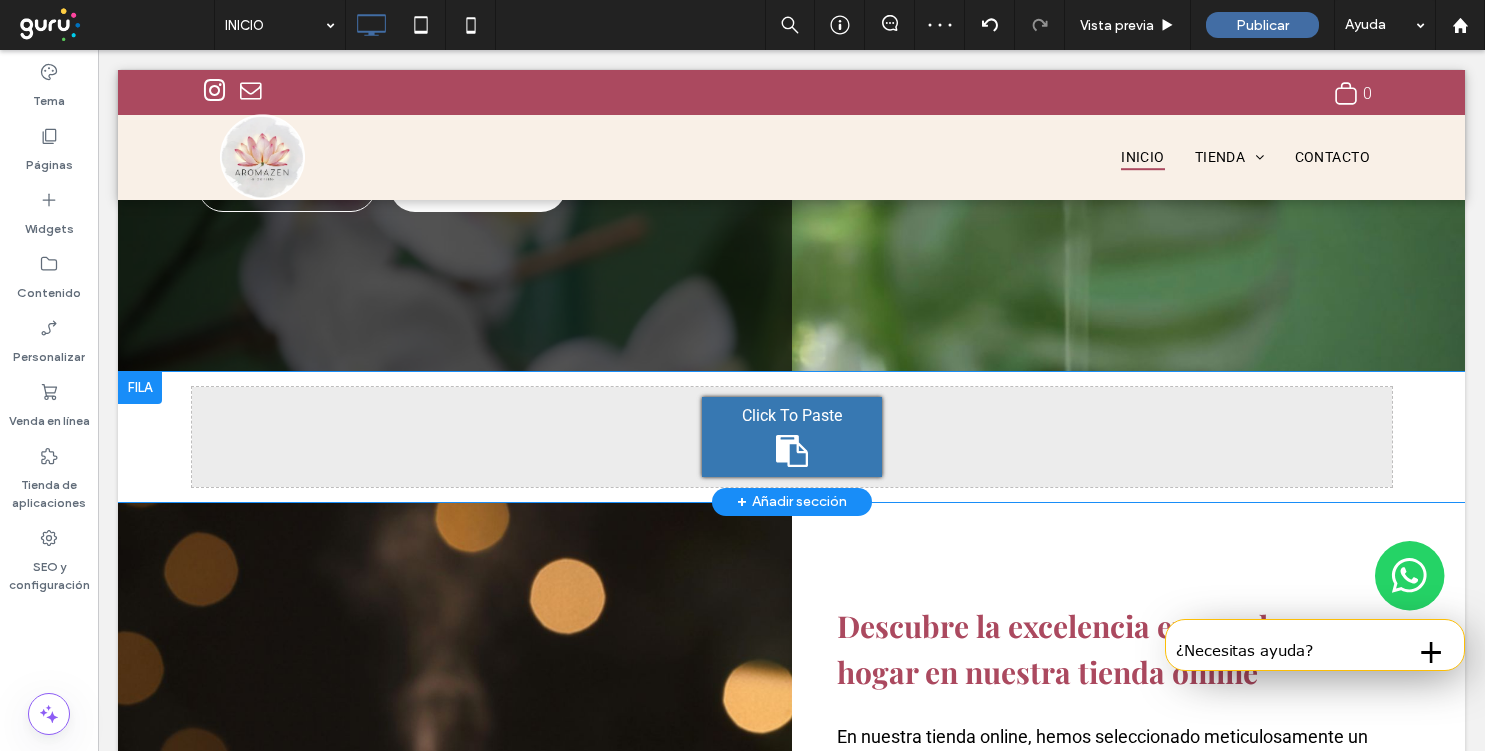 click 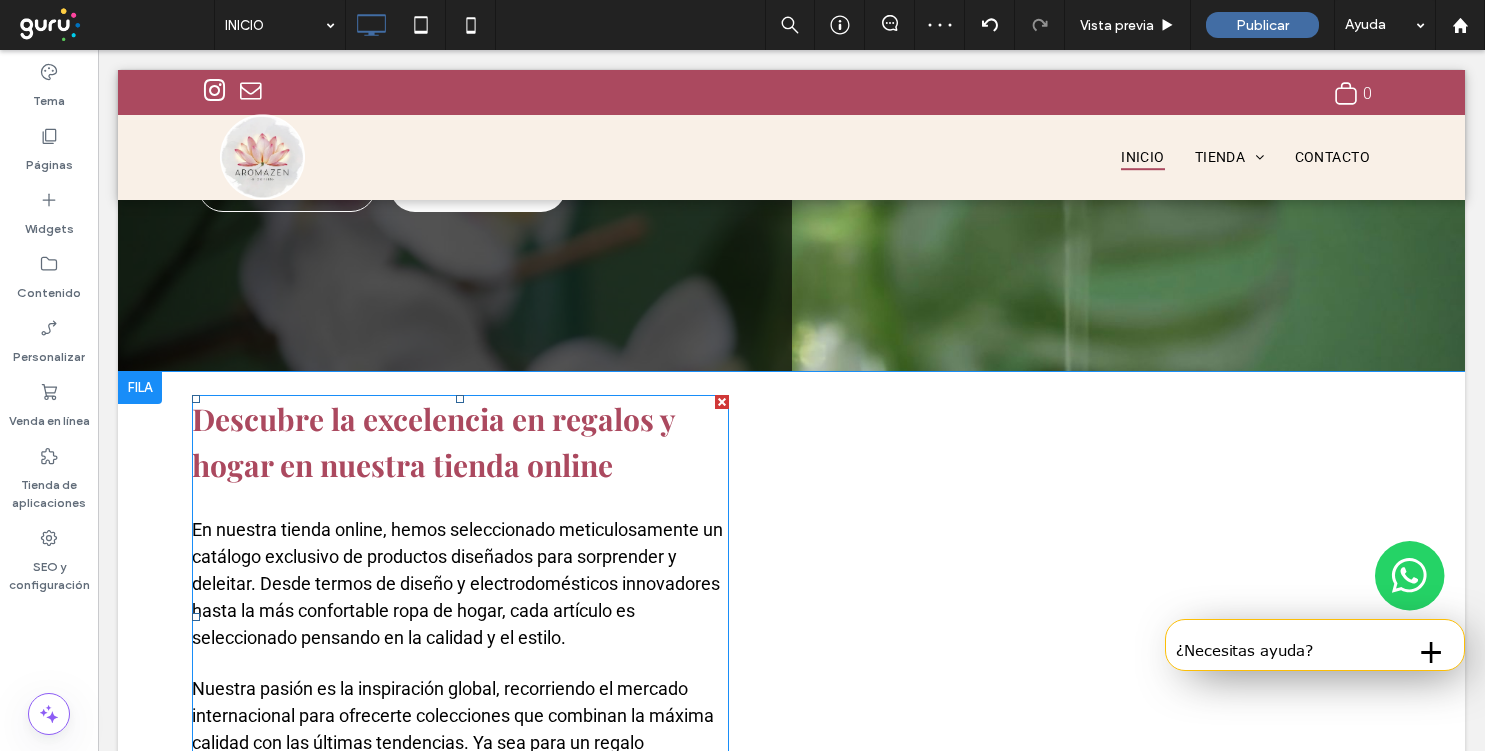 click on "Descubre la excelencia en regalos y hogar en nuestra tienda online" at bounding box center (433, 442) 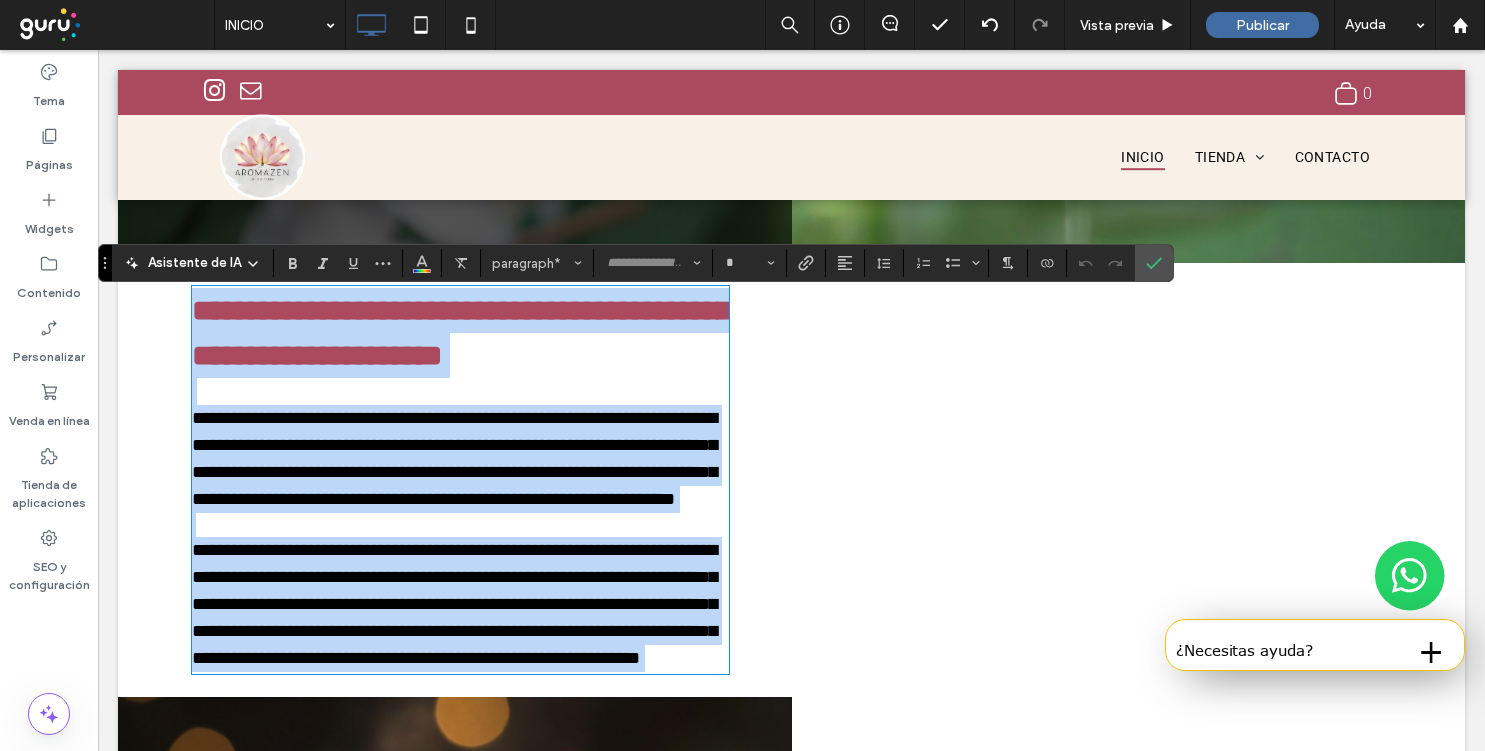 scroll, scrollTop: 587, scrollLeft: 0, axis: vertical 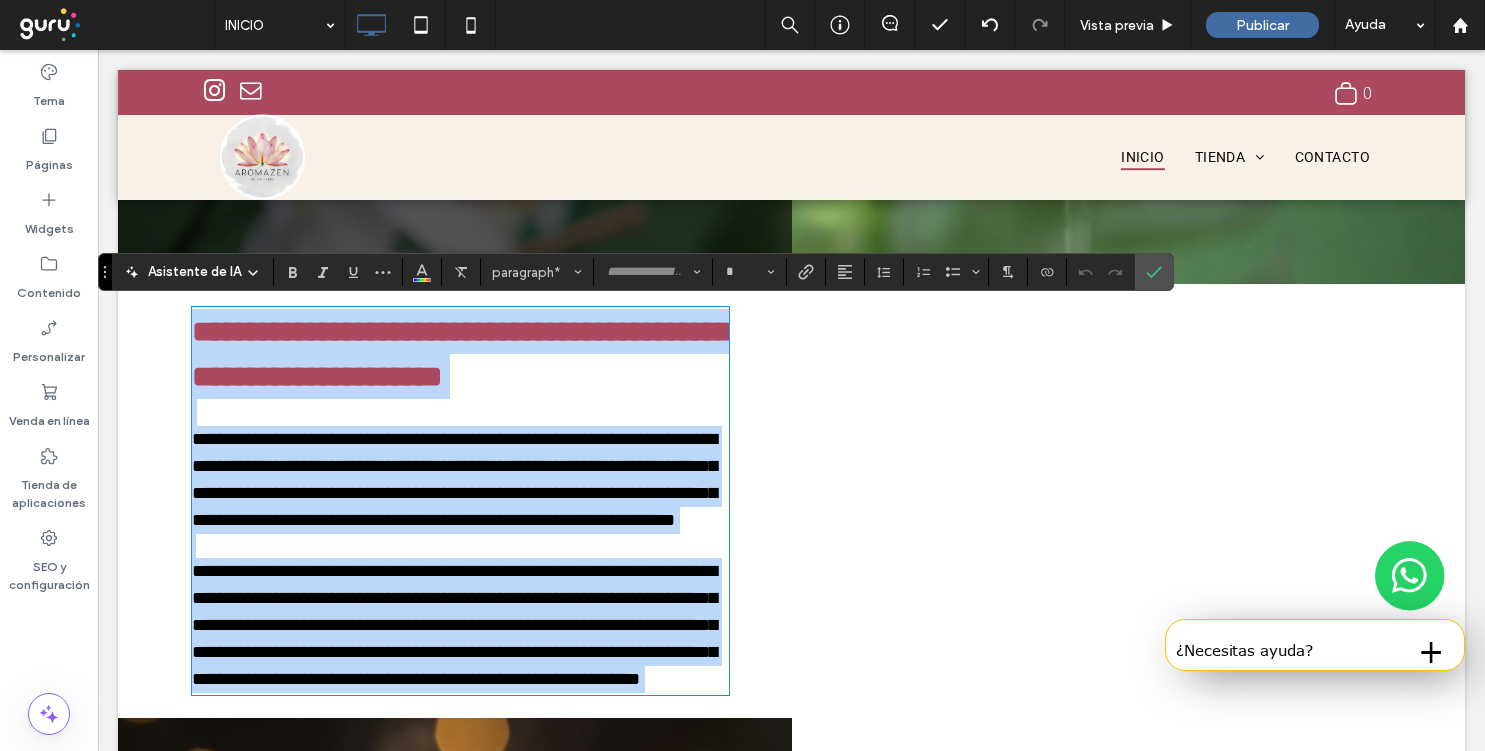 type on "**********" 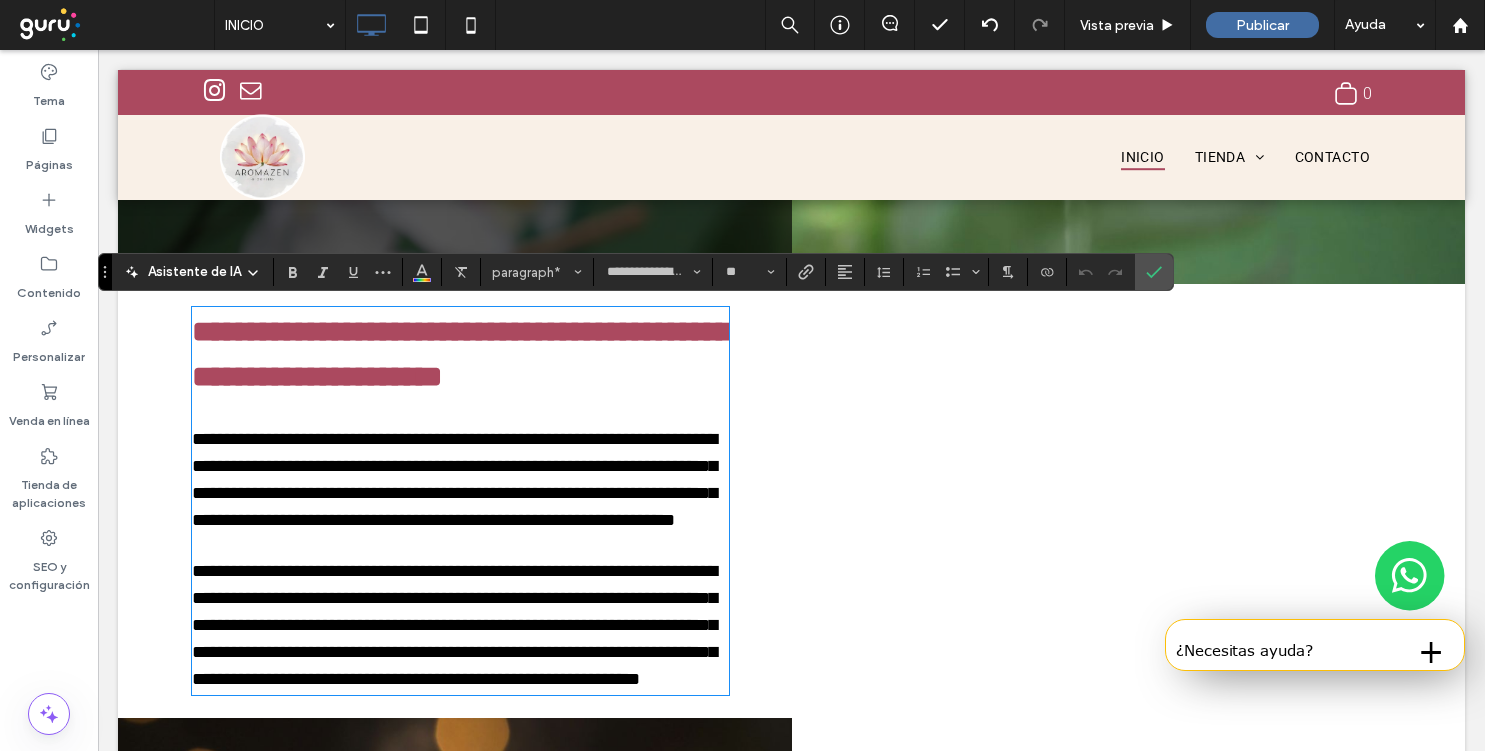 click on "**********" at bounding box center (460, 354) 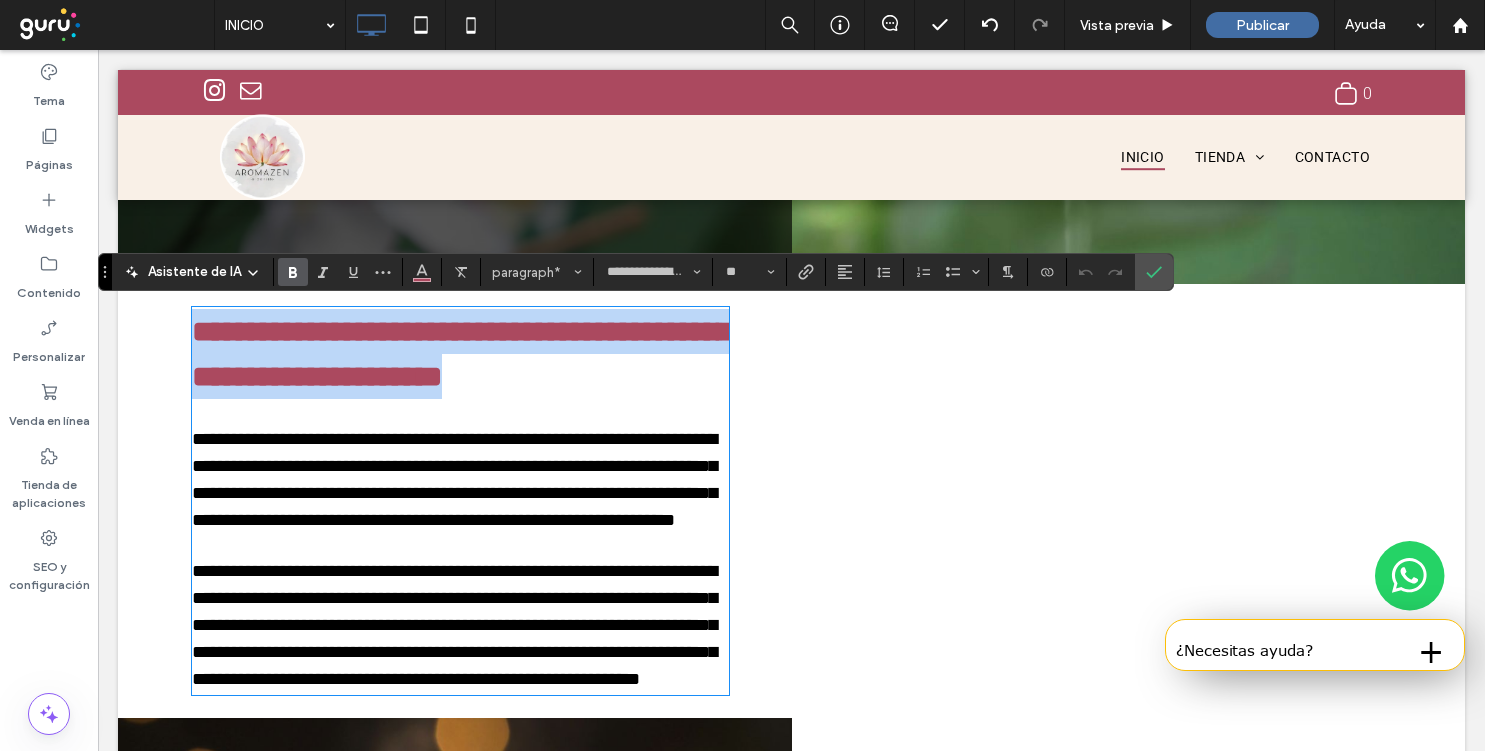 drag, startPoint x: 631, startPoint y: 375, endPoint x: 185, endPoint y: 360, distance: 446.25217 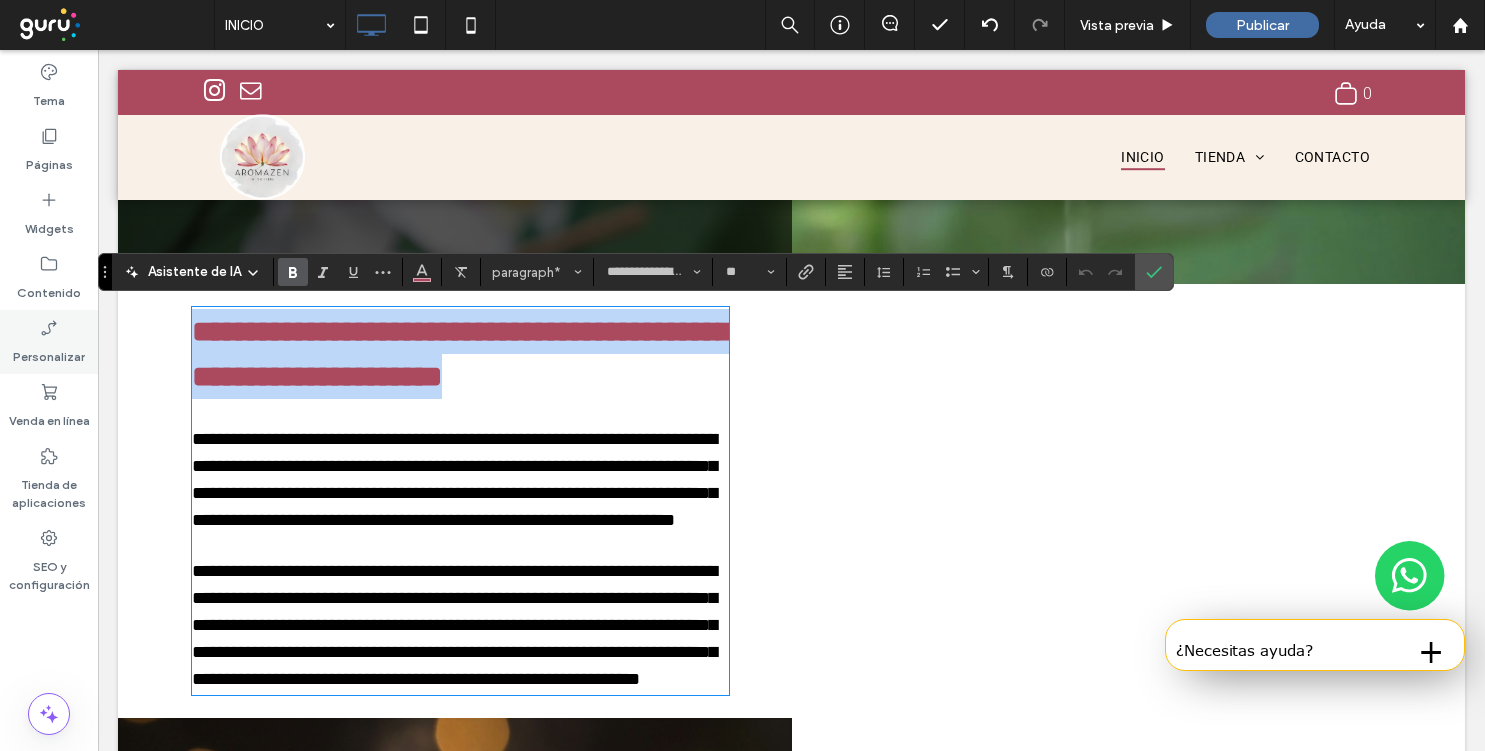 paste 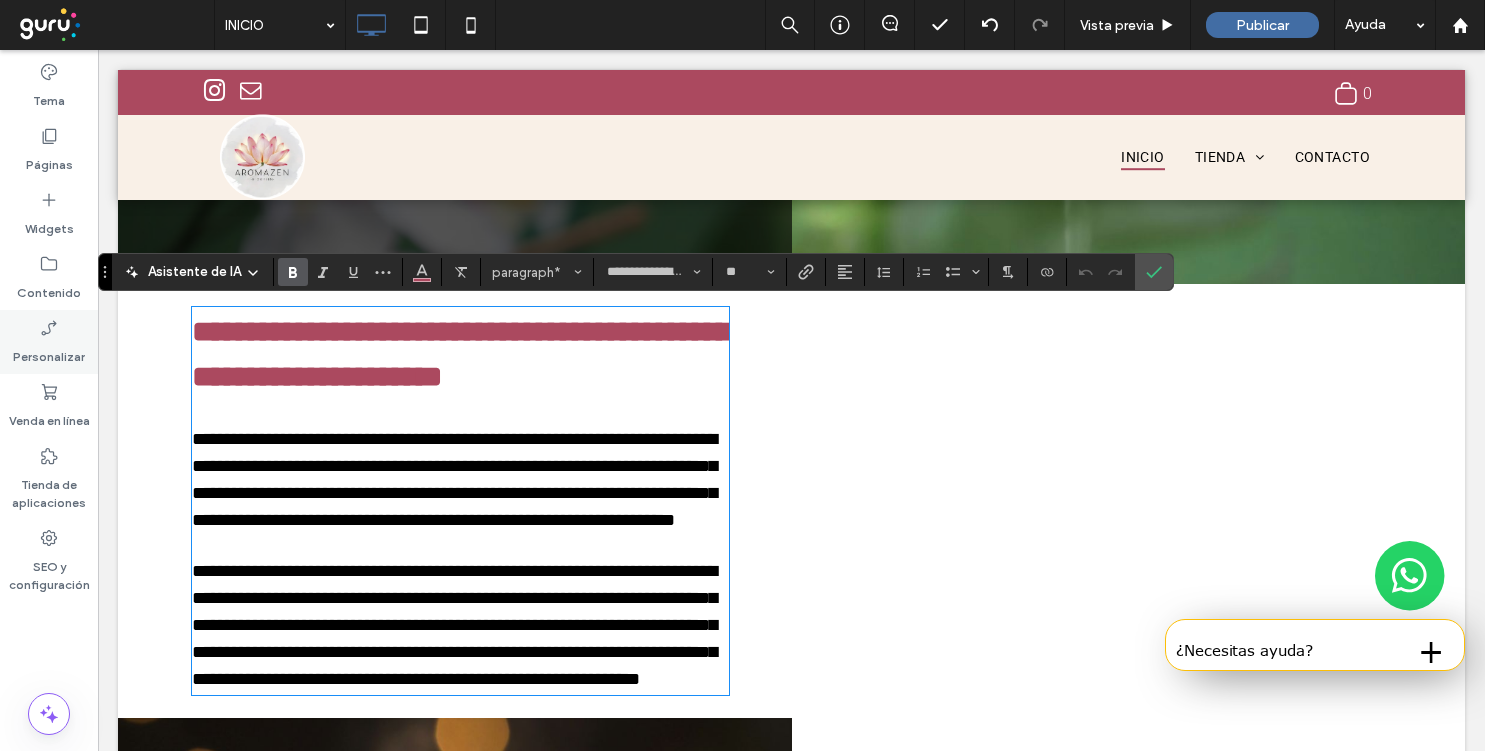 type on "******" 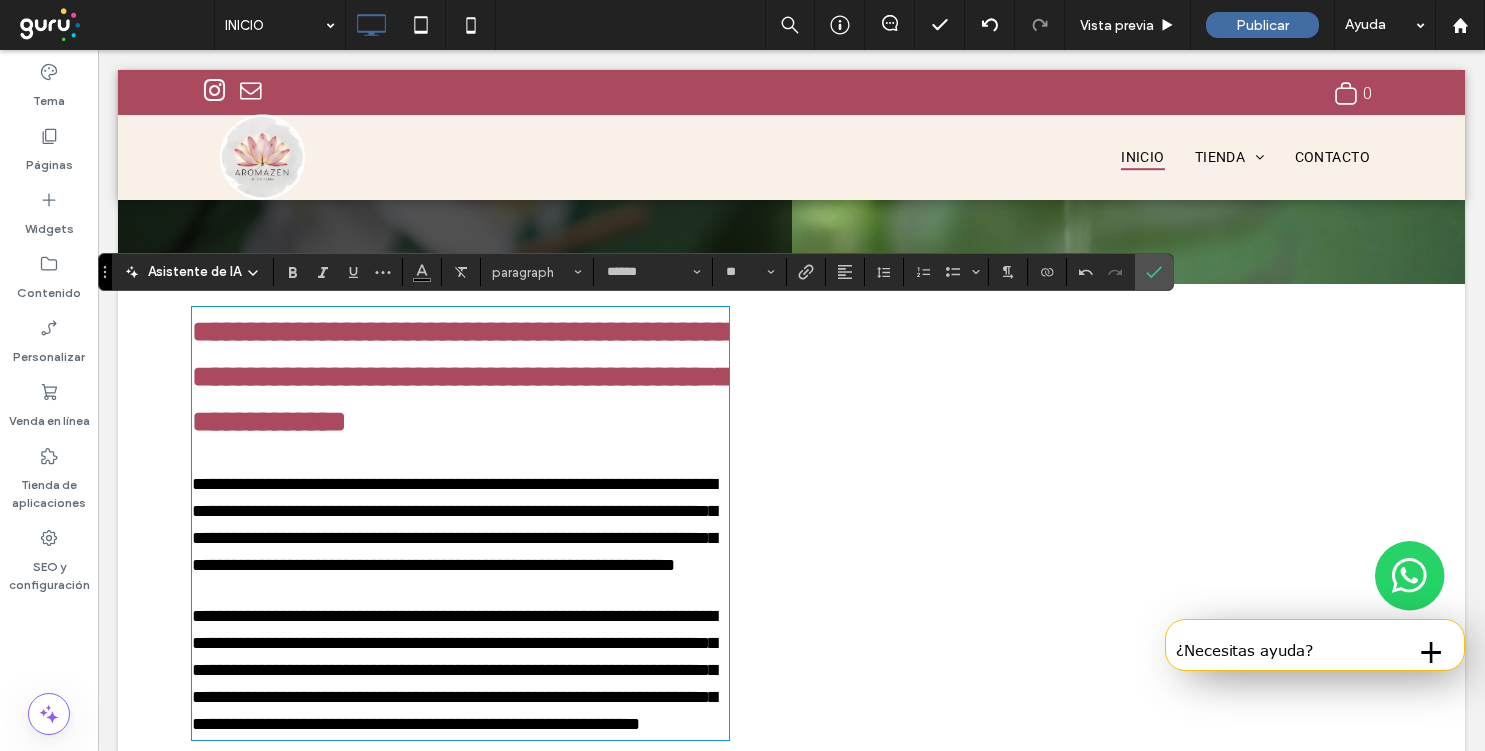 type on "**" 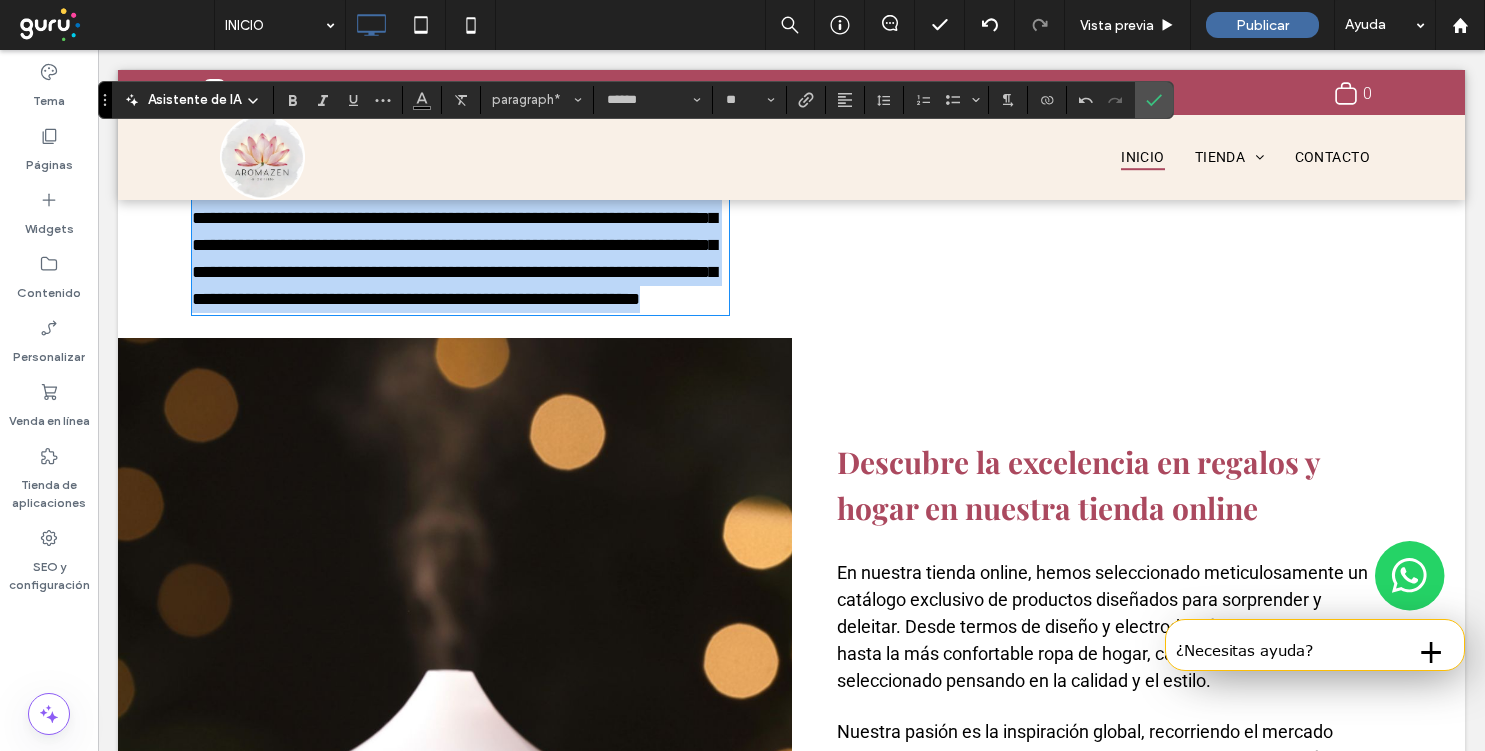 drag, startPoint x: 610, startPoint y: 425, endPoint x: 651, endPoint y: 805, distance: 382.20544 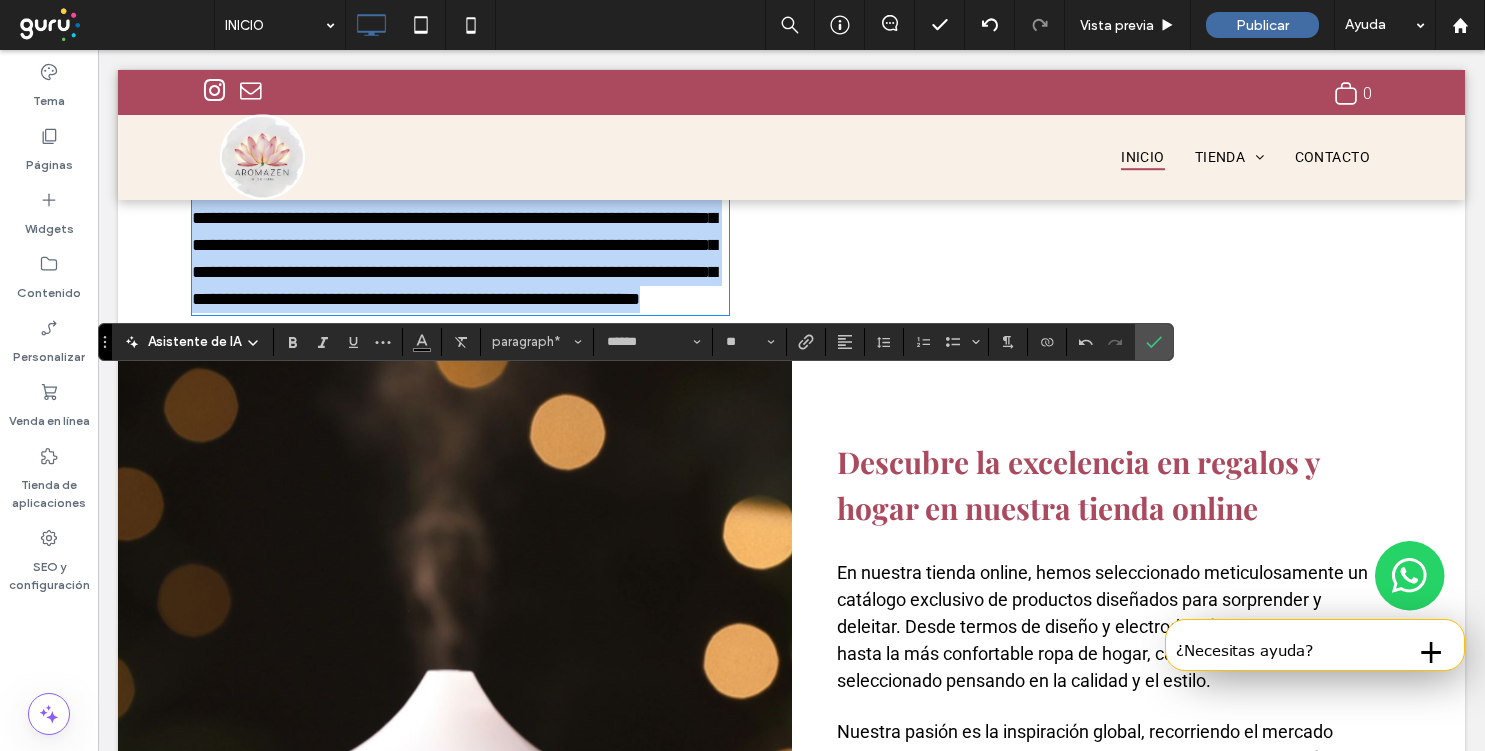 scroll, scrollTop: 518, scrollLeft: 0, axis: vertical 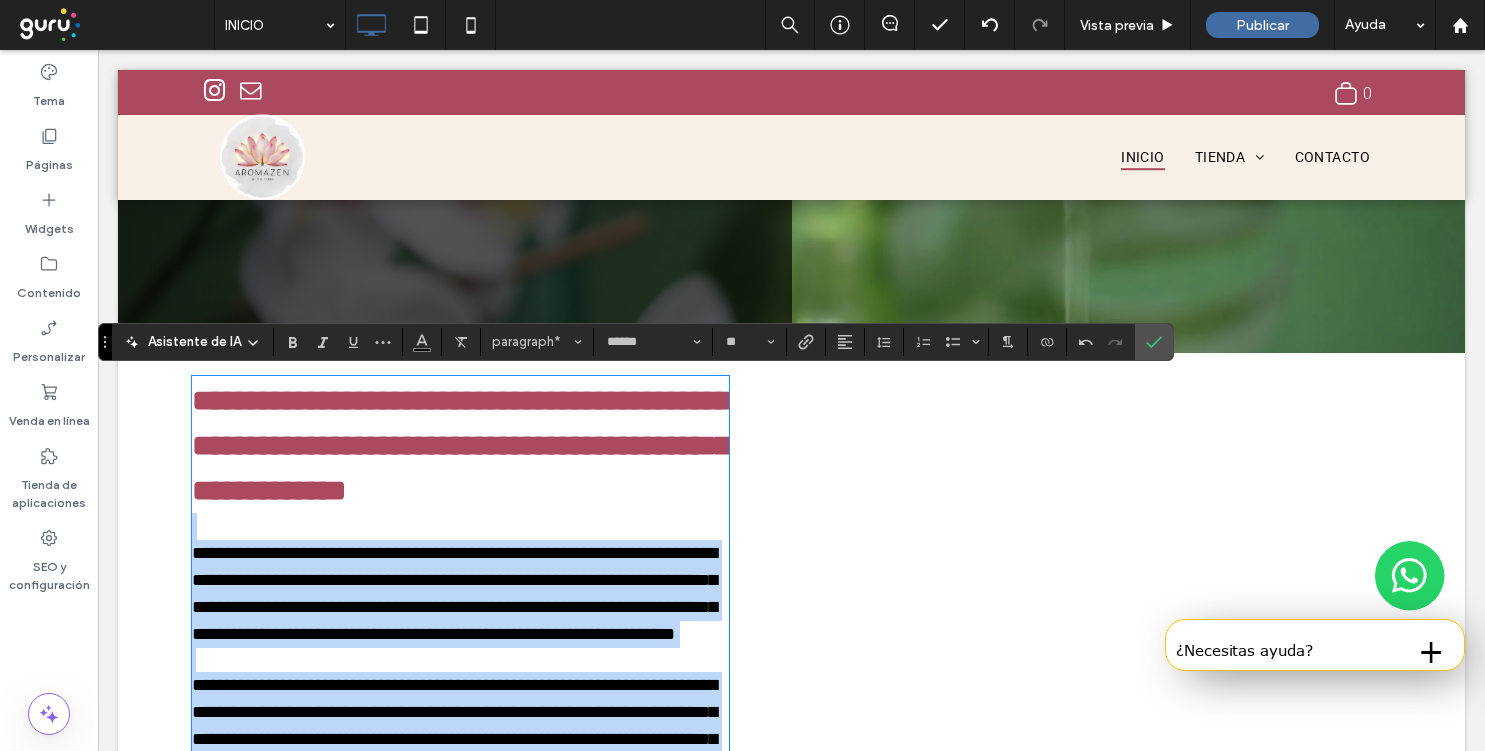 type on "**********" 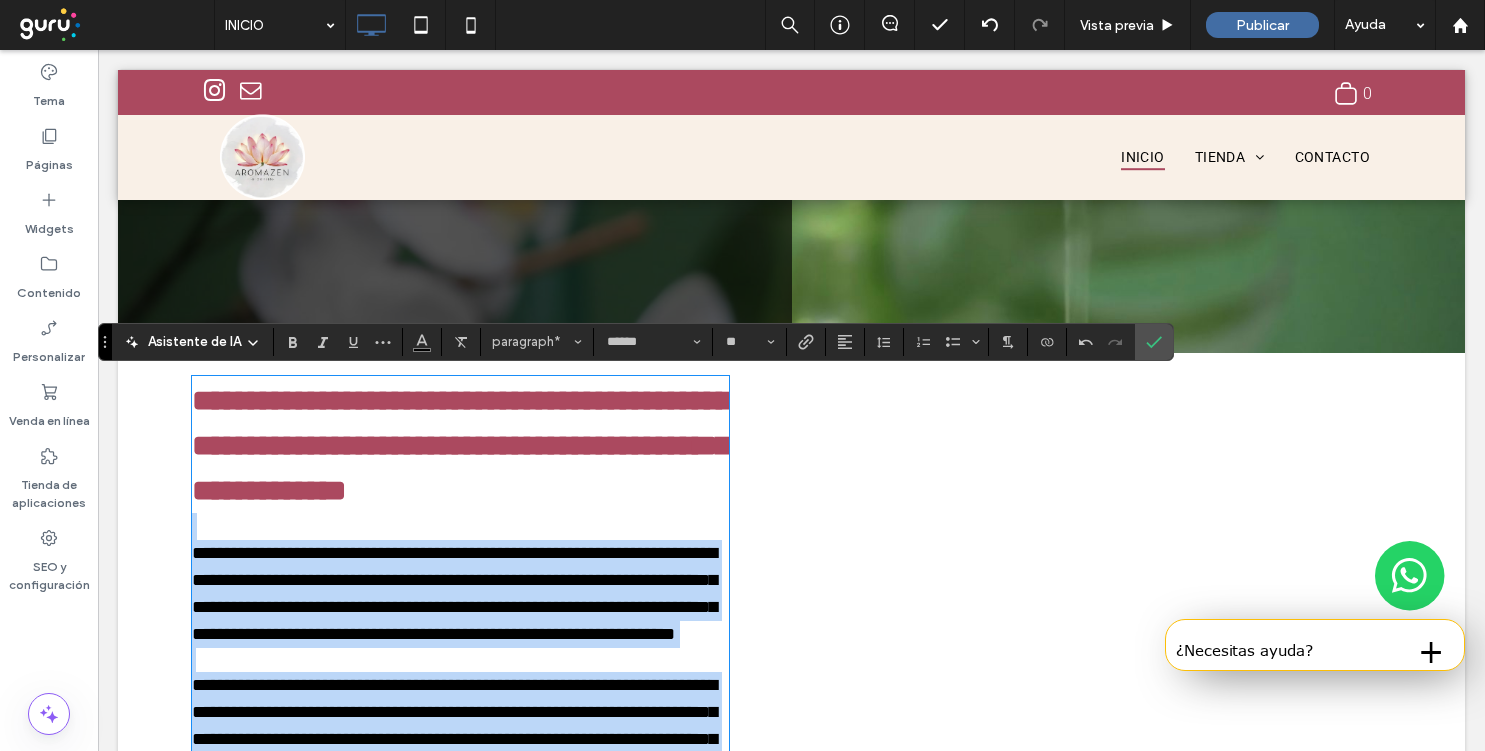 type on "**" 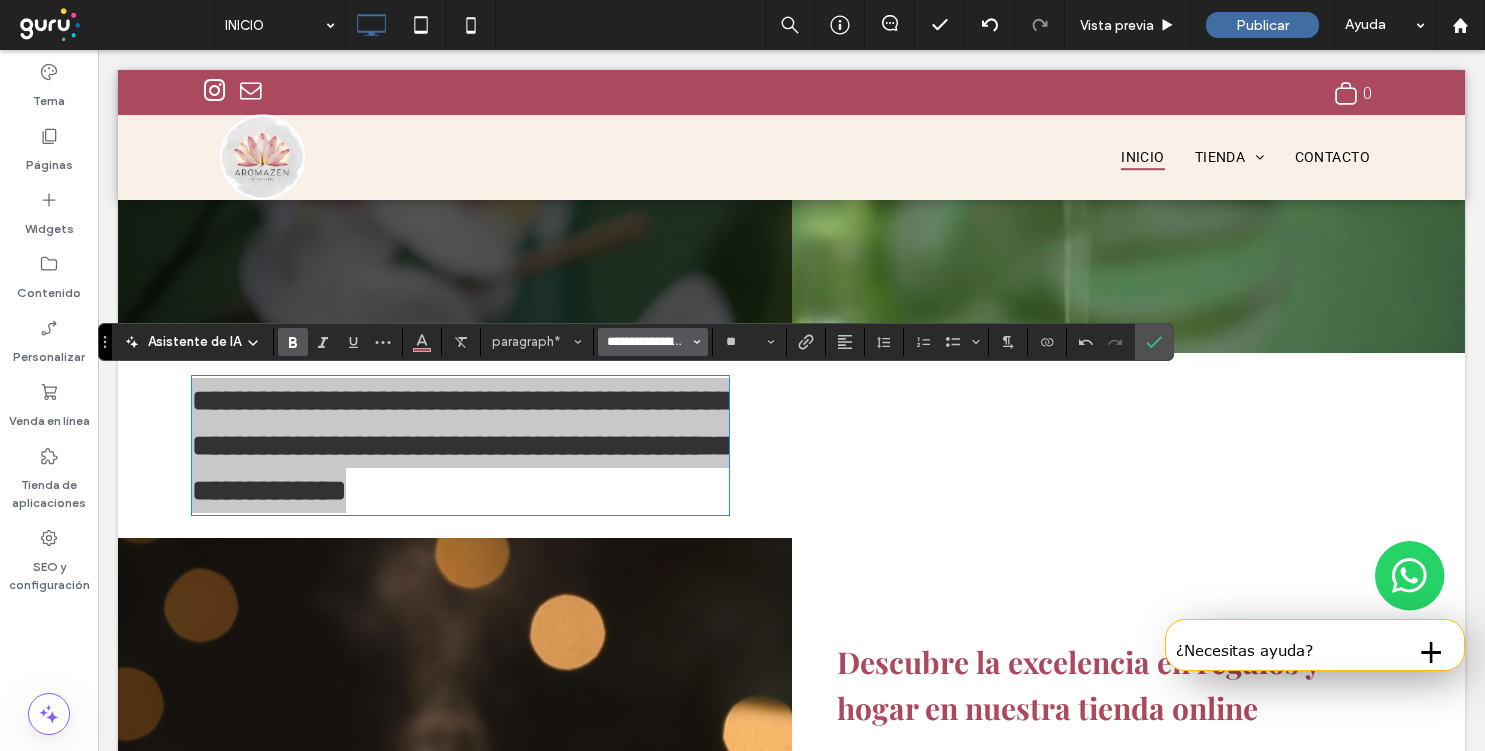 click on "**********" at bounding box center [647, 342] 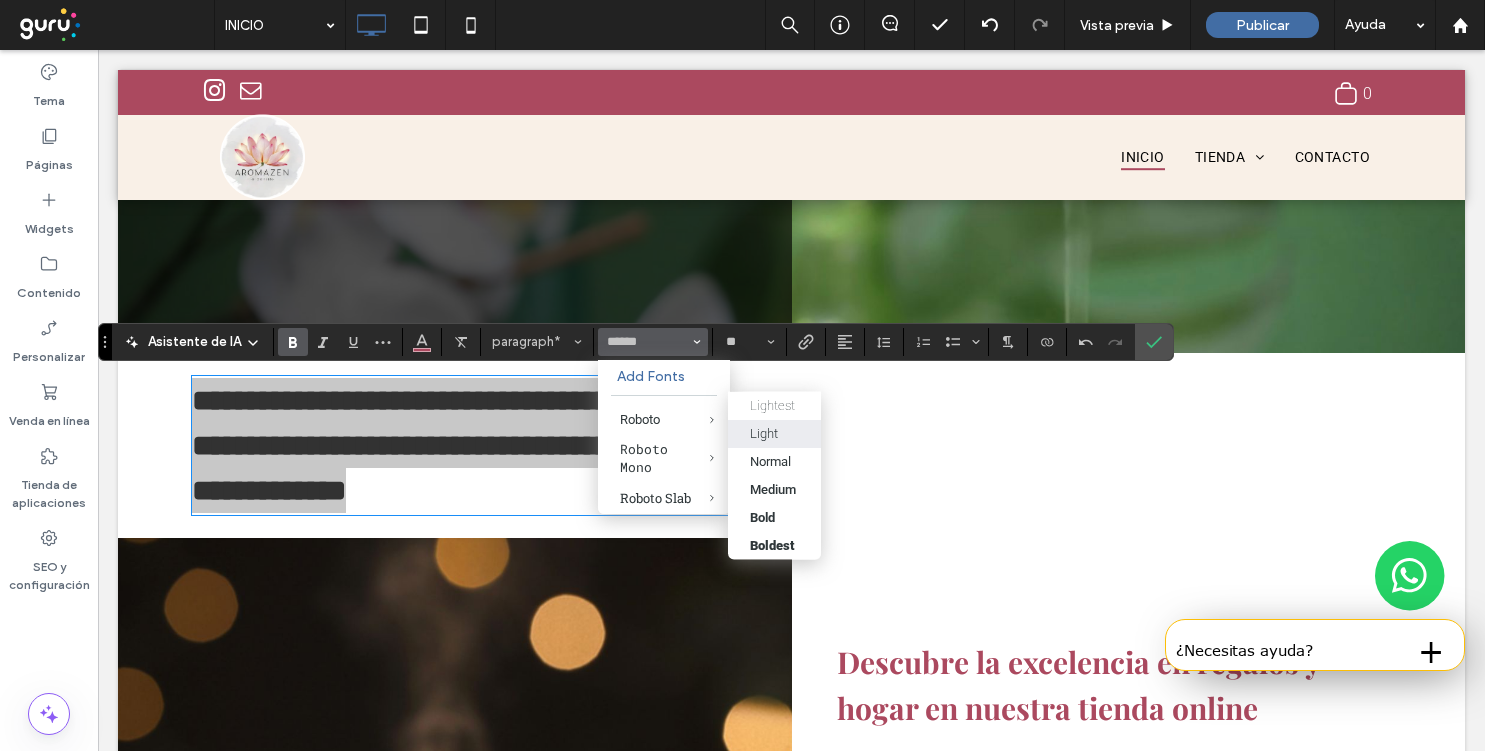 click on "Light" at bounding box center [774, 433] 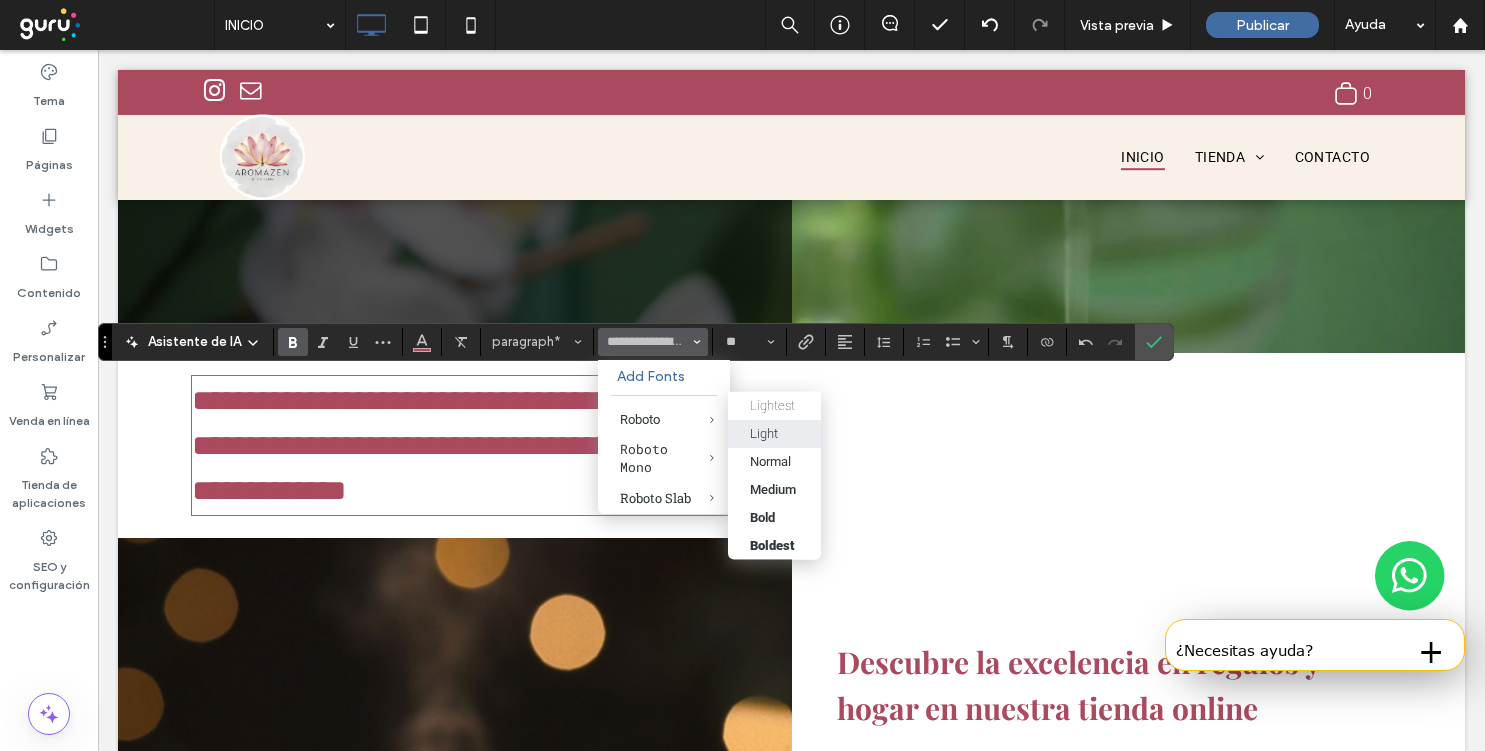 type on "******" 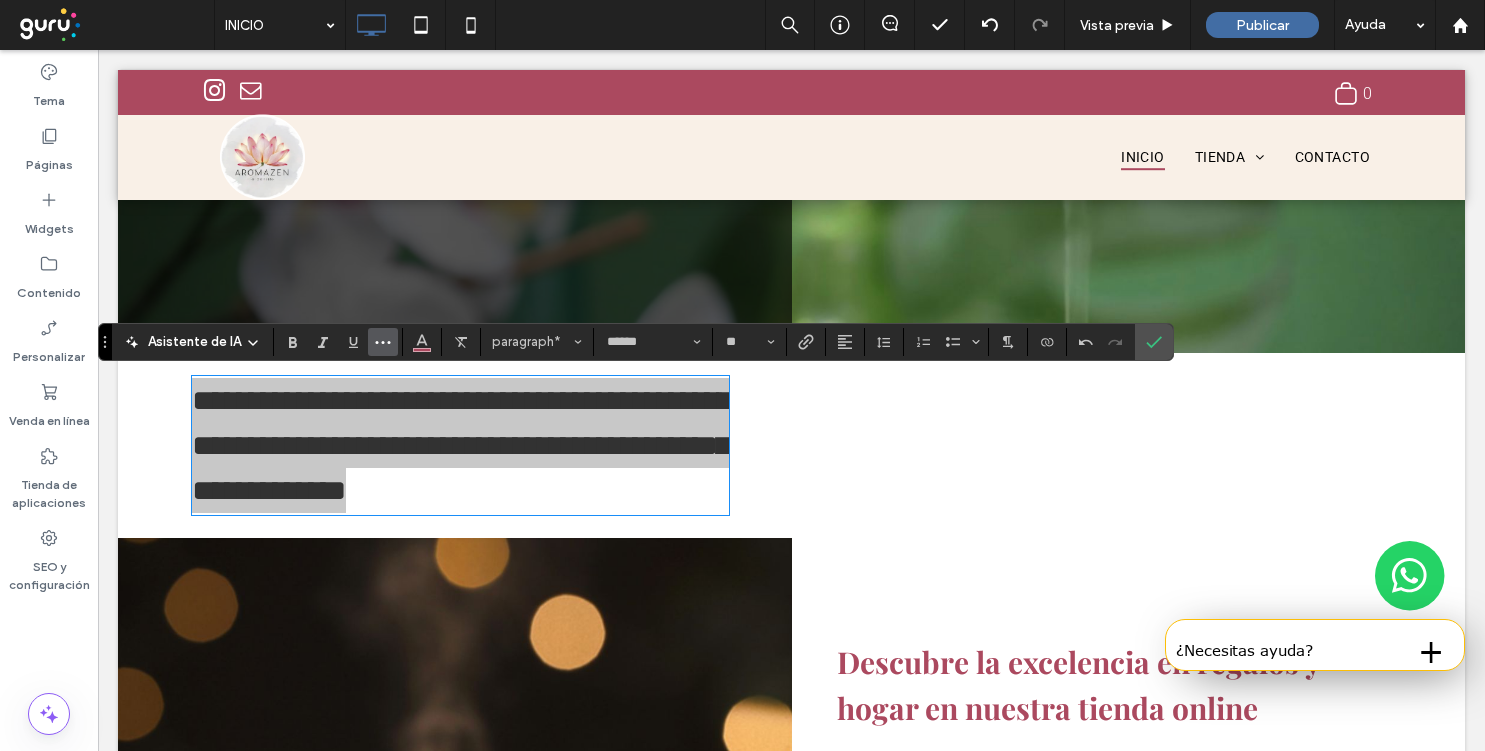 click 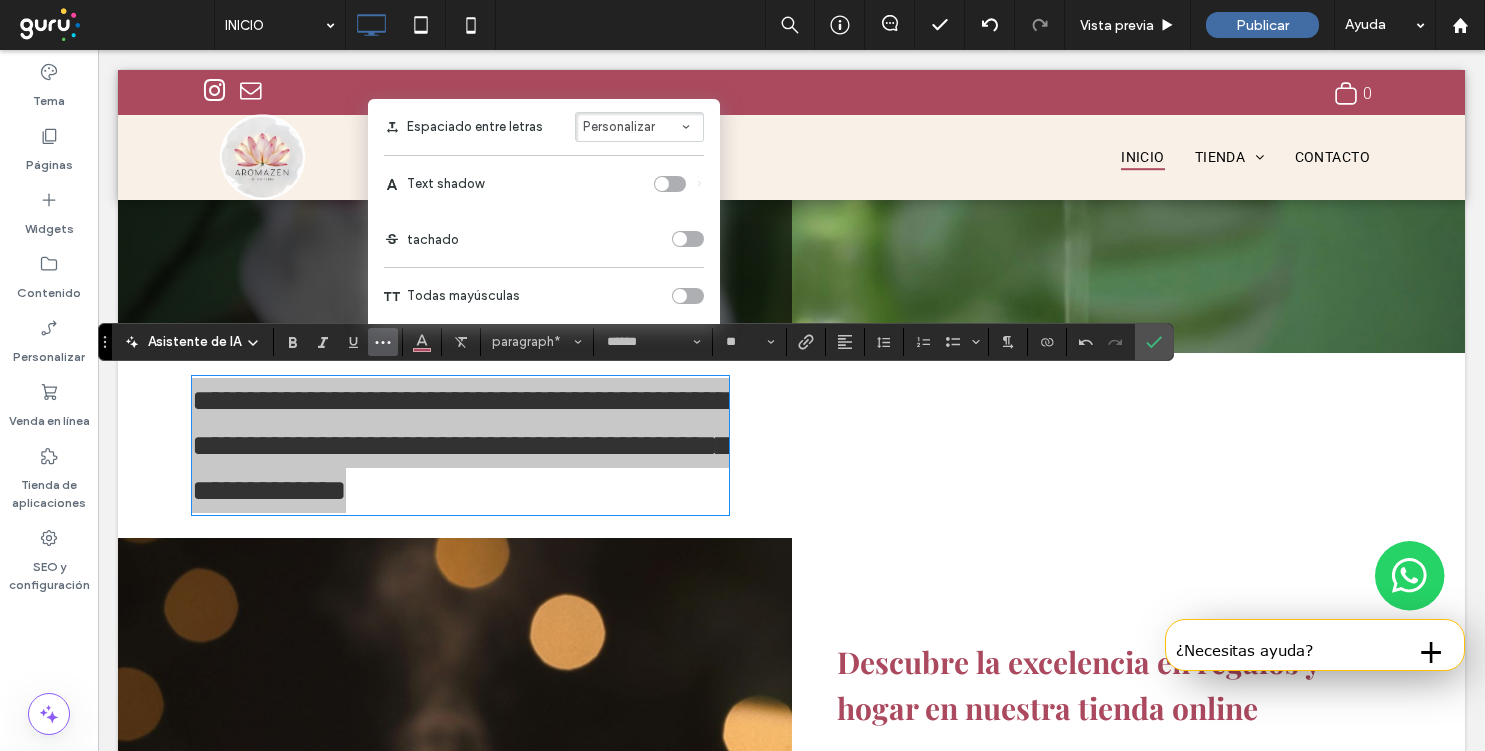 click at bounding box center [688, 296] 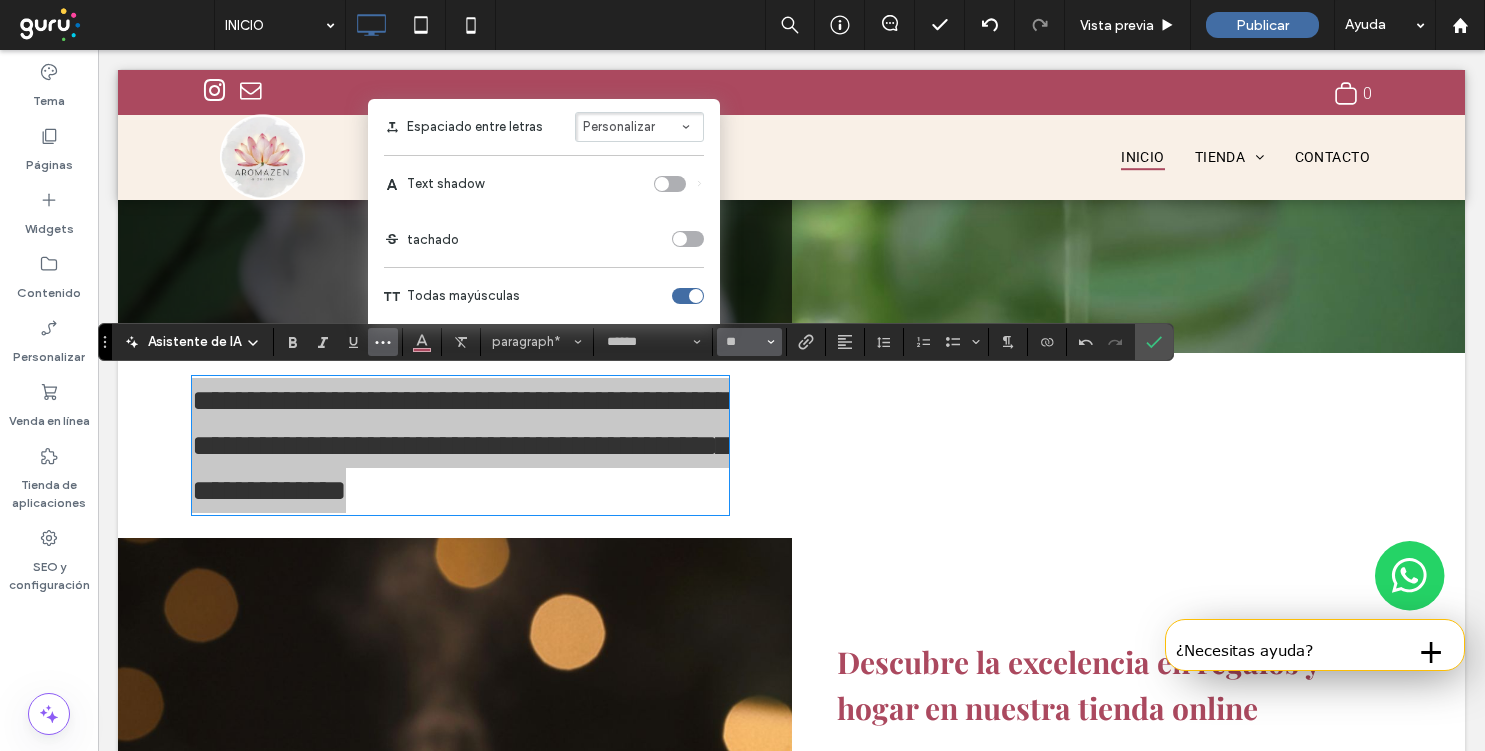 click at bounding box center (771, 342) 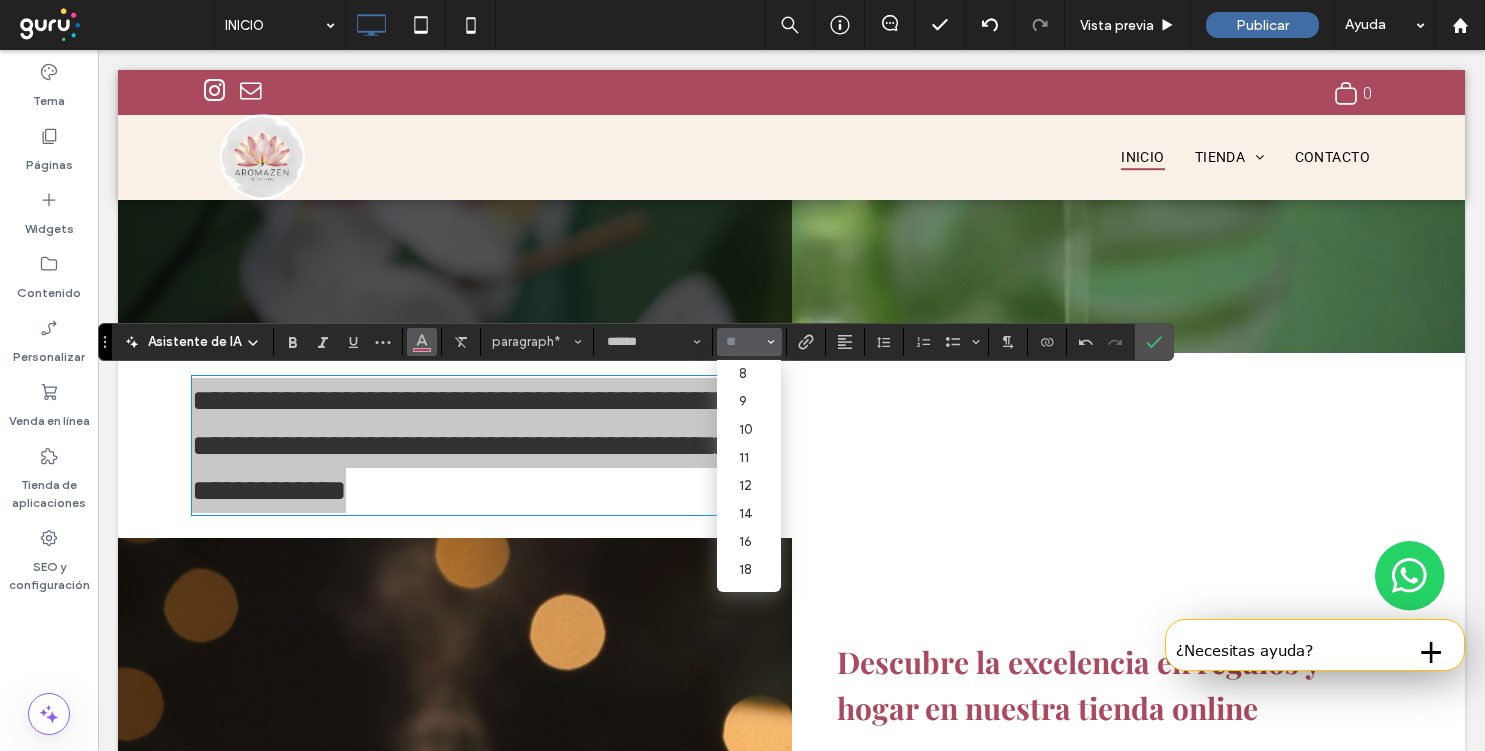 click 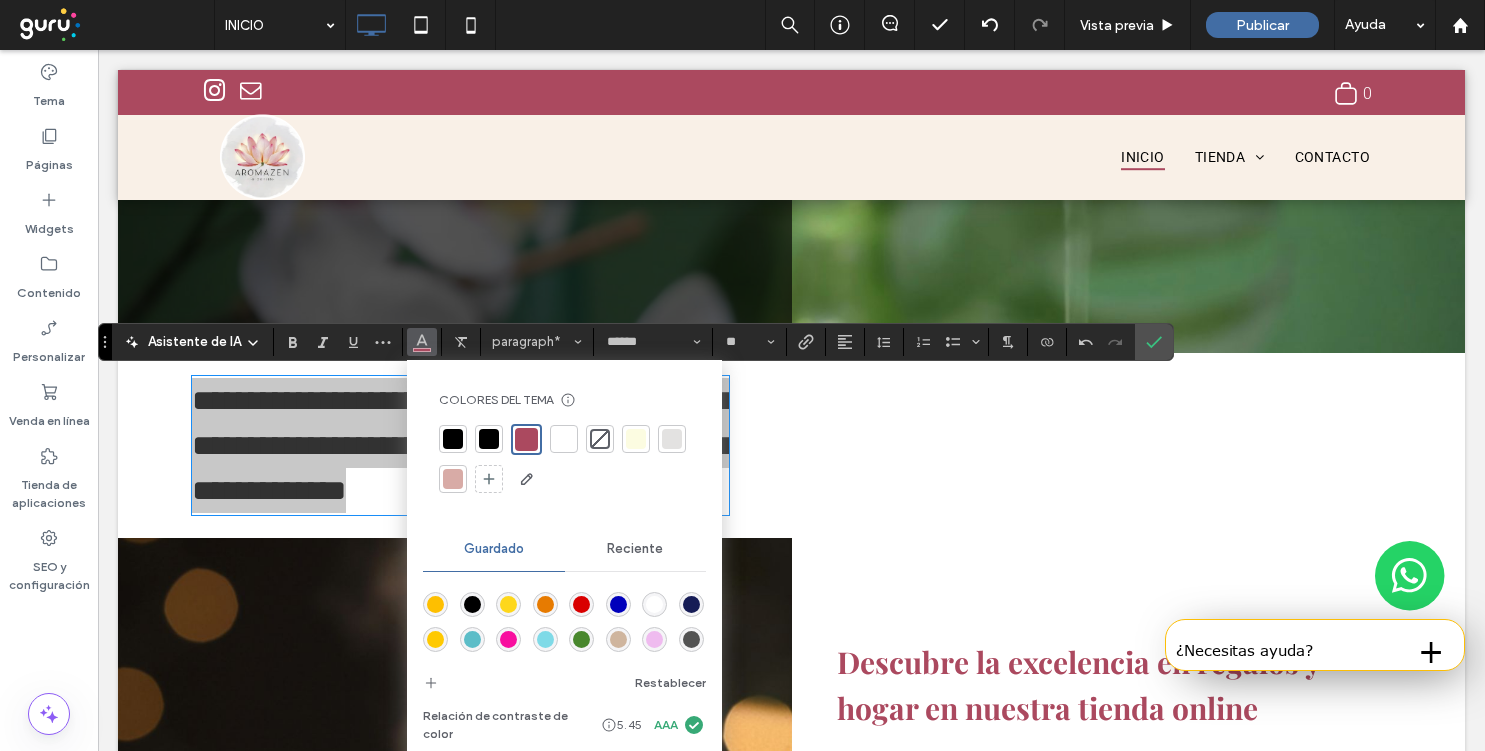 click at bounding box center (453, 439) 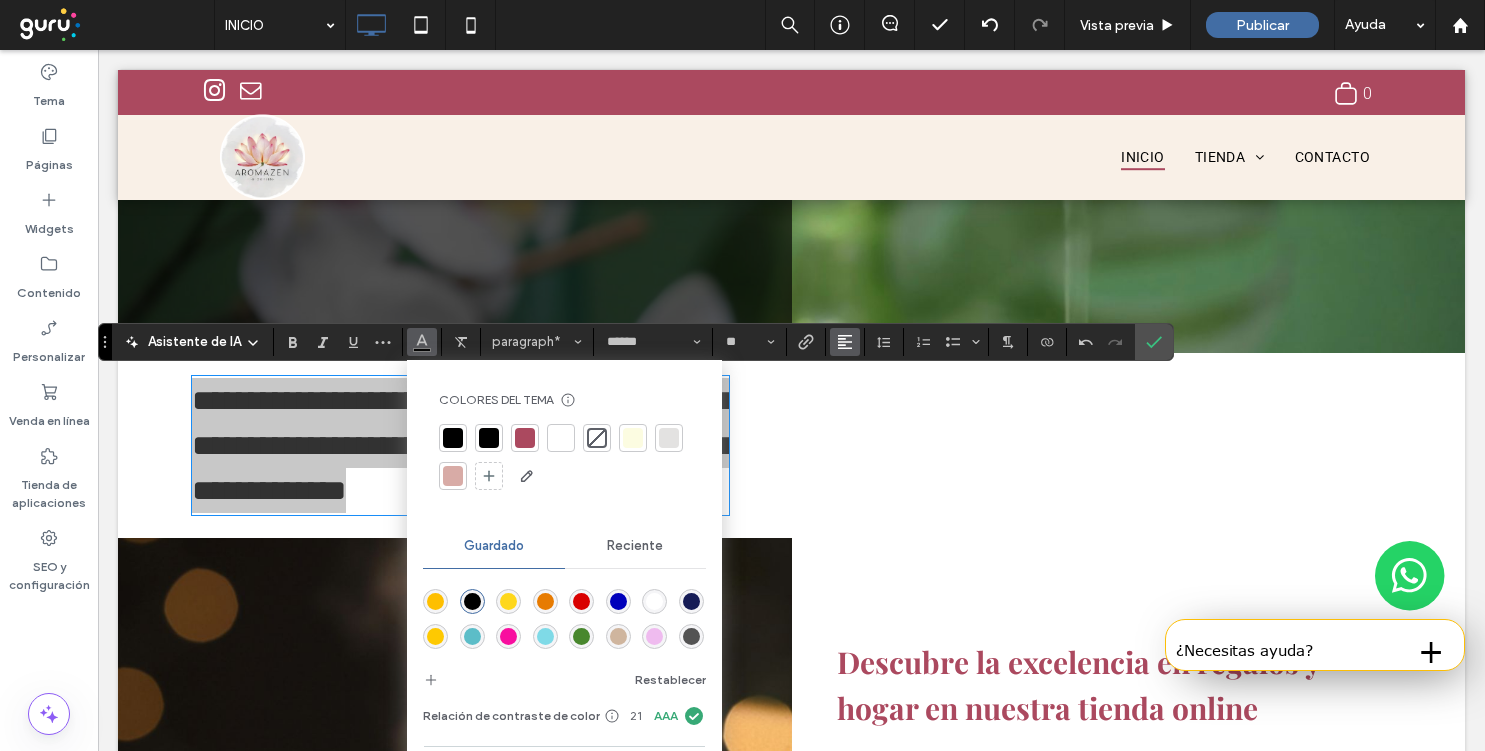 click 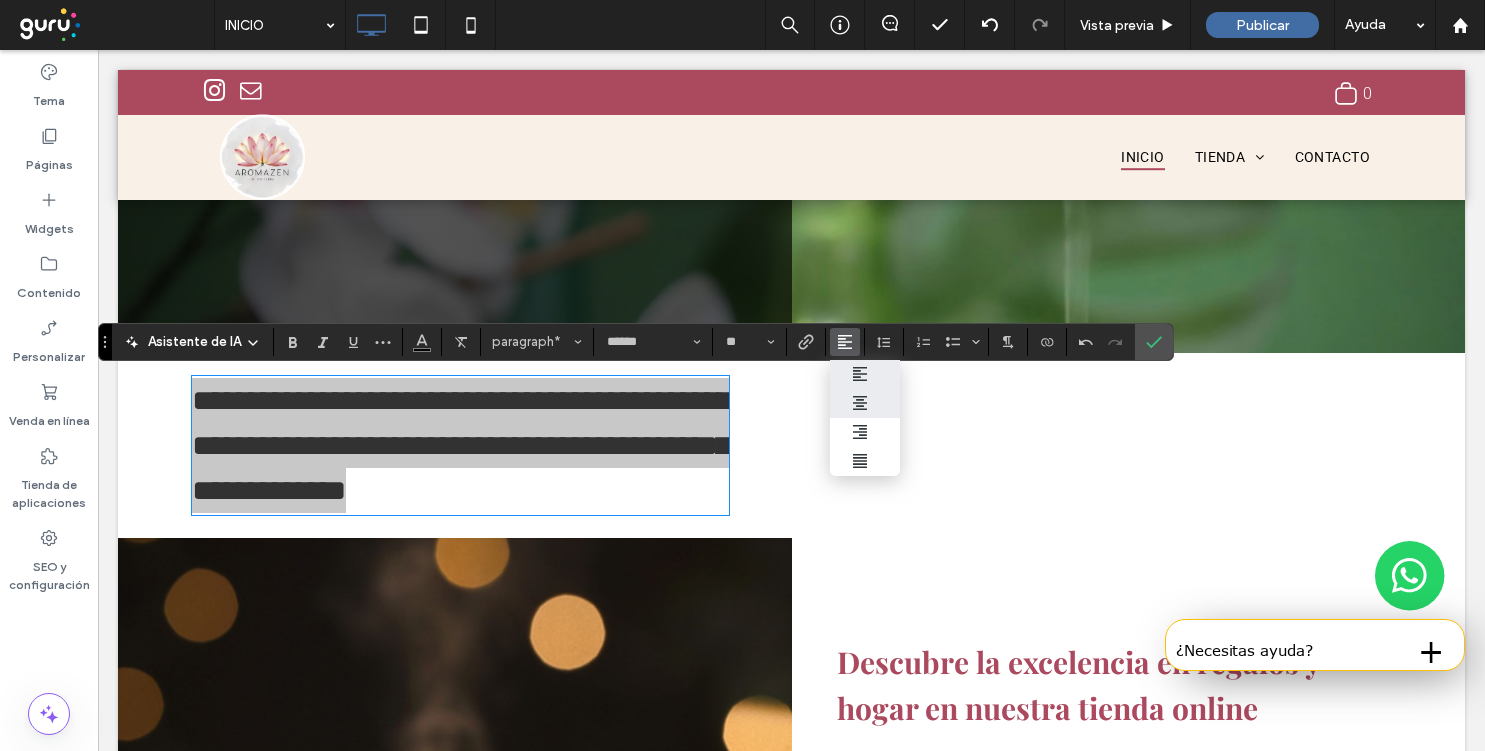 click at bounding box center (865, 403) 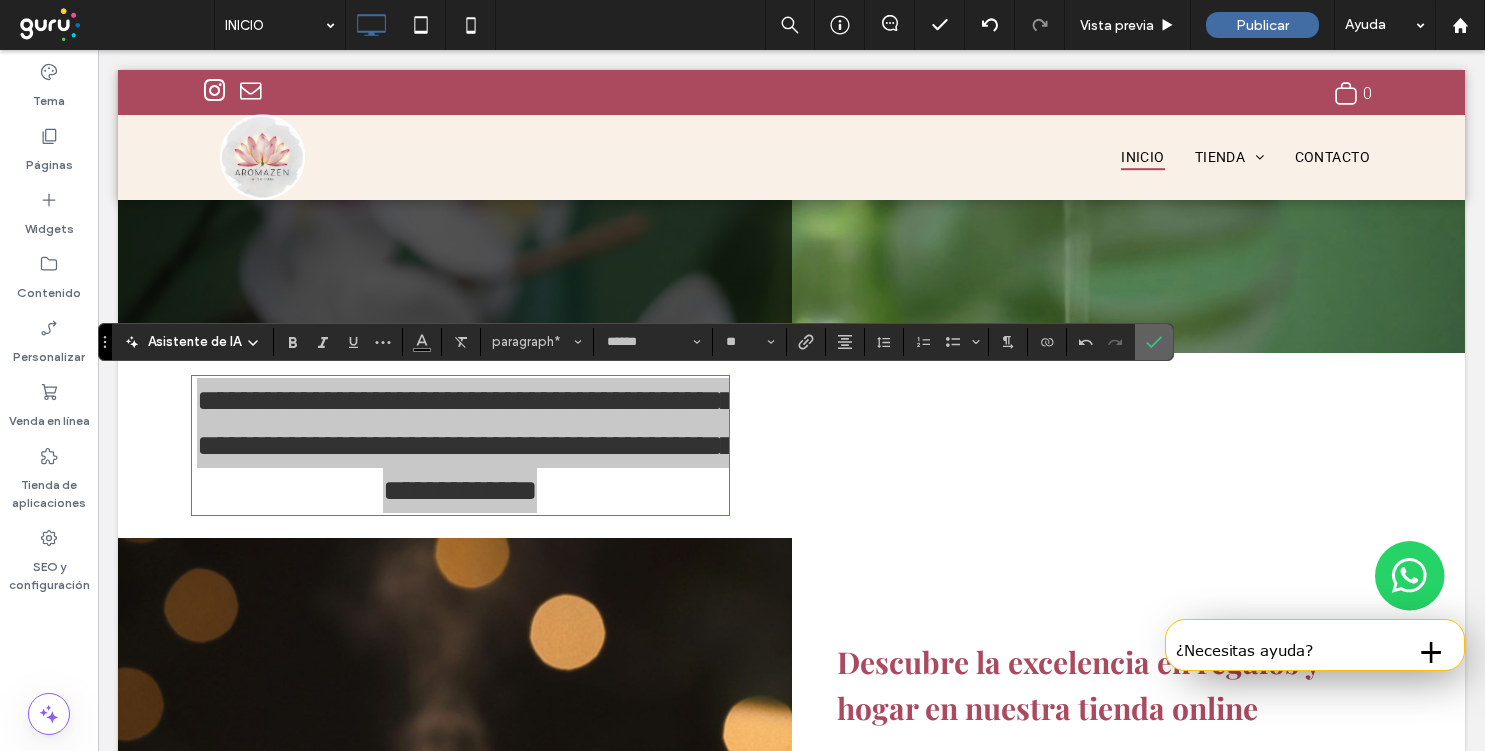 click at bounding box center [1154, 342] 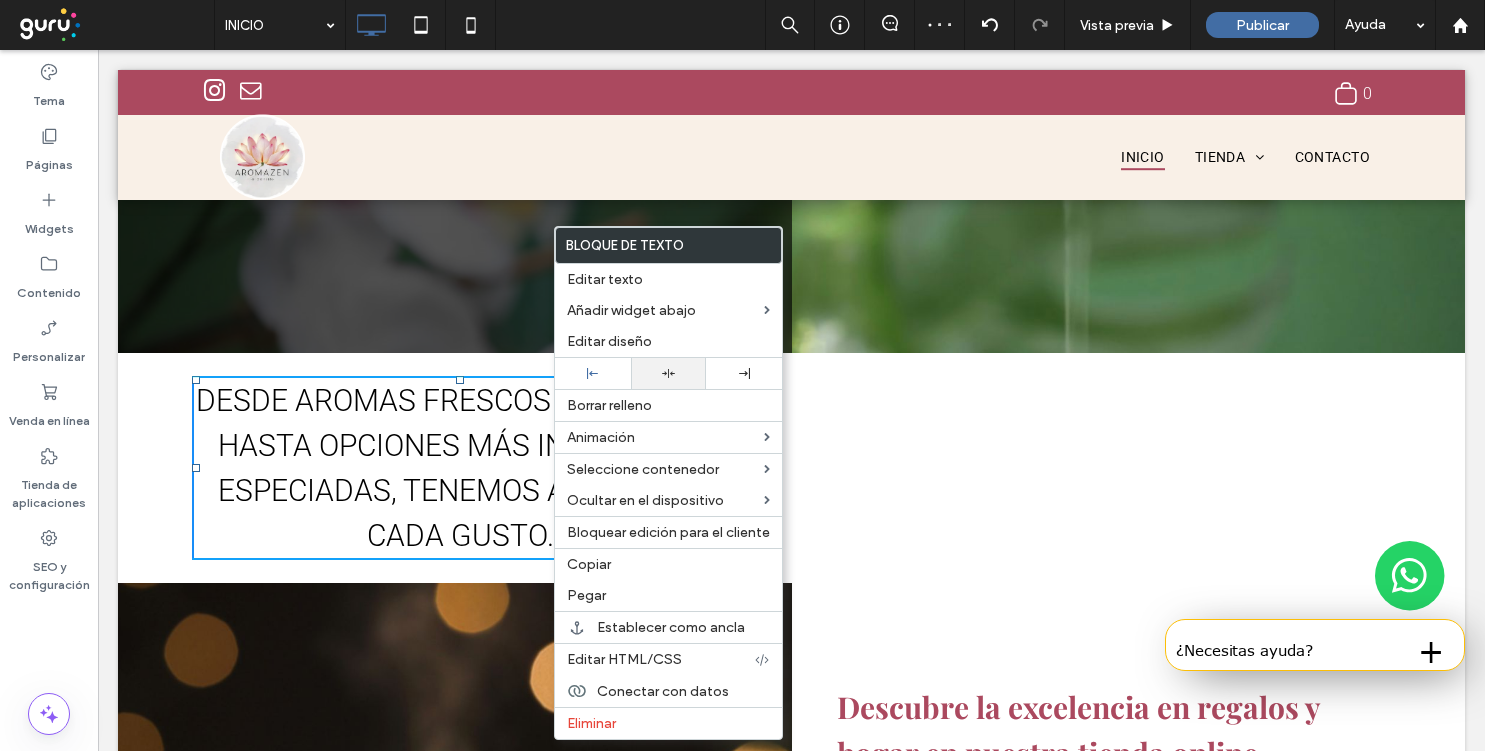 click at bounding box center [669, 373] 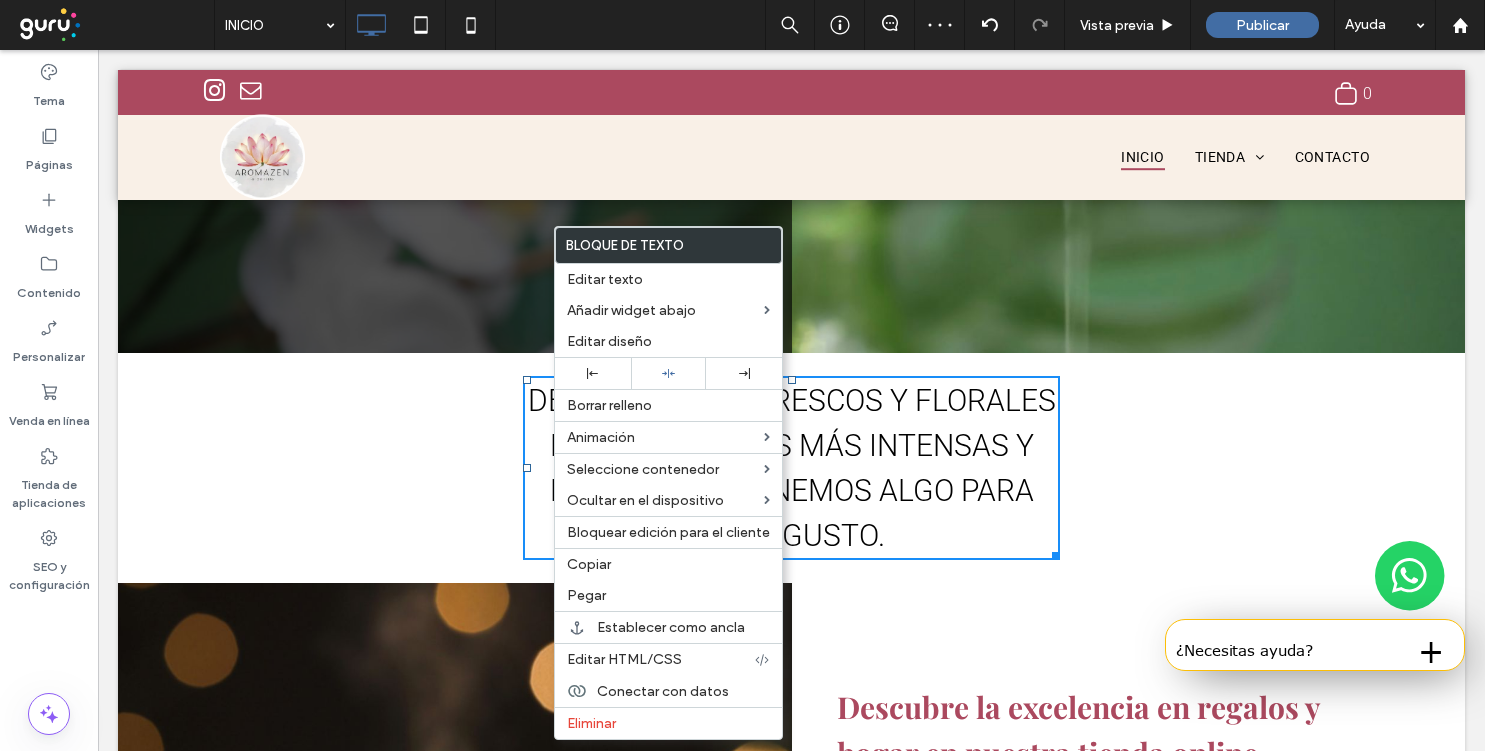 click on "Click To Paste     Click To Paste     Desde aromas frescos y florales hasta opciones más intensas y especiadas, tenemos algo para cada gusto." at bounding box center (792, 468) 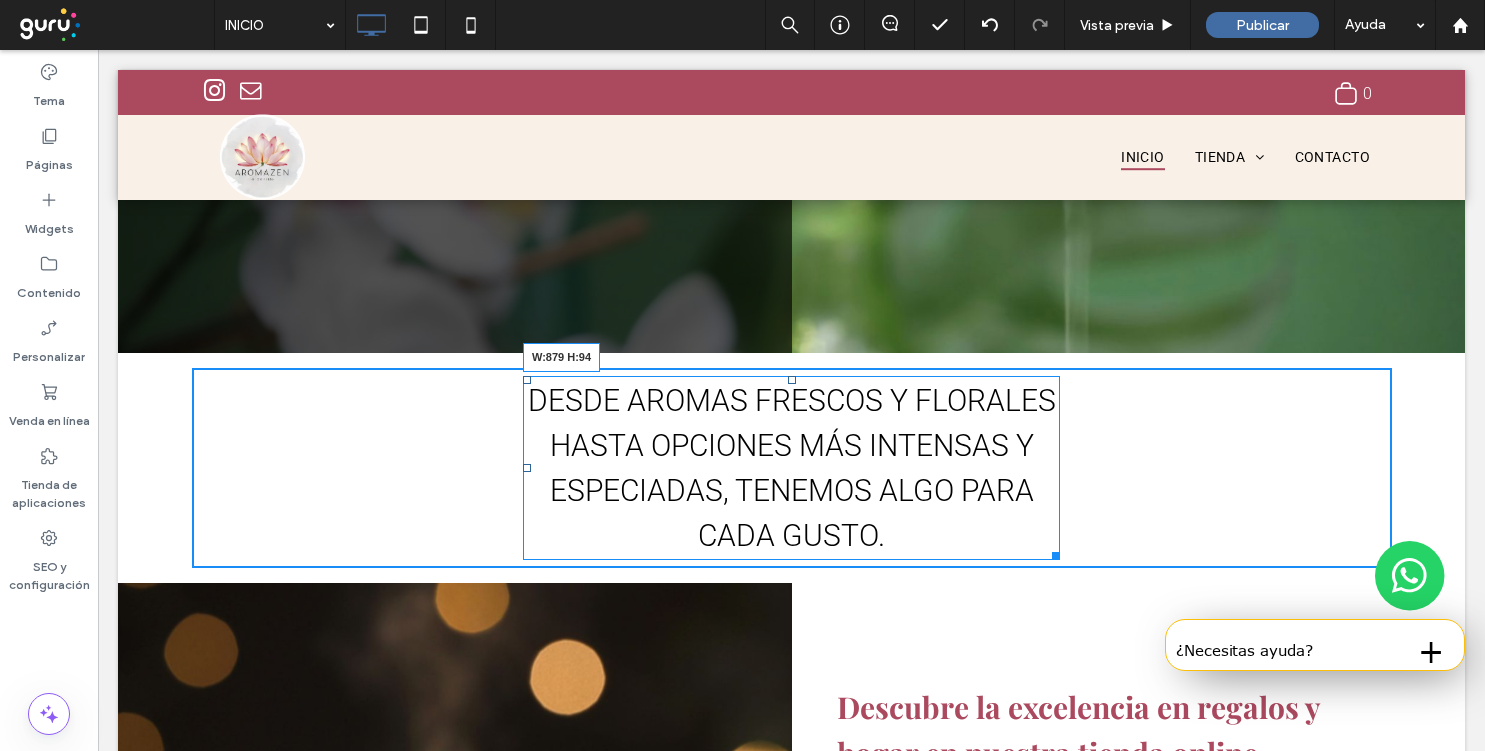 drag, startPoint x: 1055, startPoint y: 557, endPoint x: 1225, endPoint y: 537, distance: 171.17242 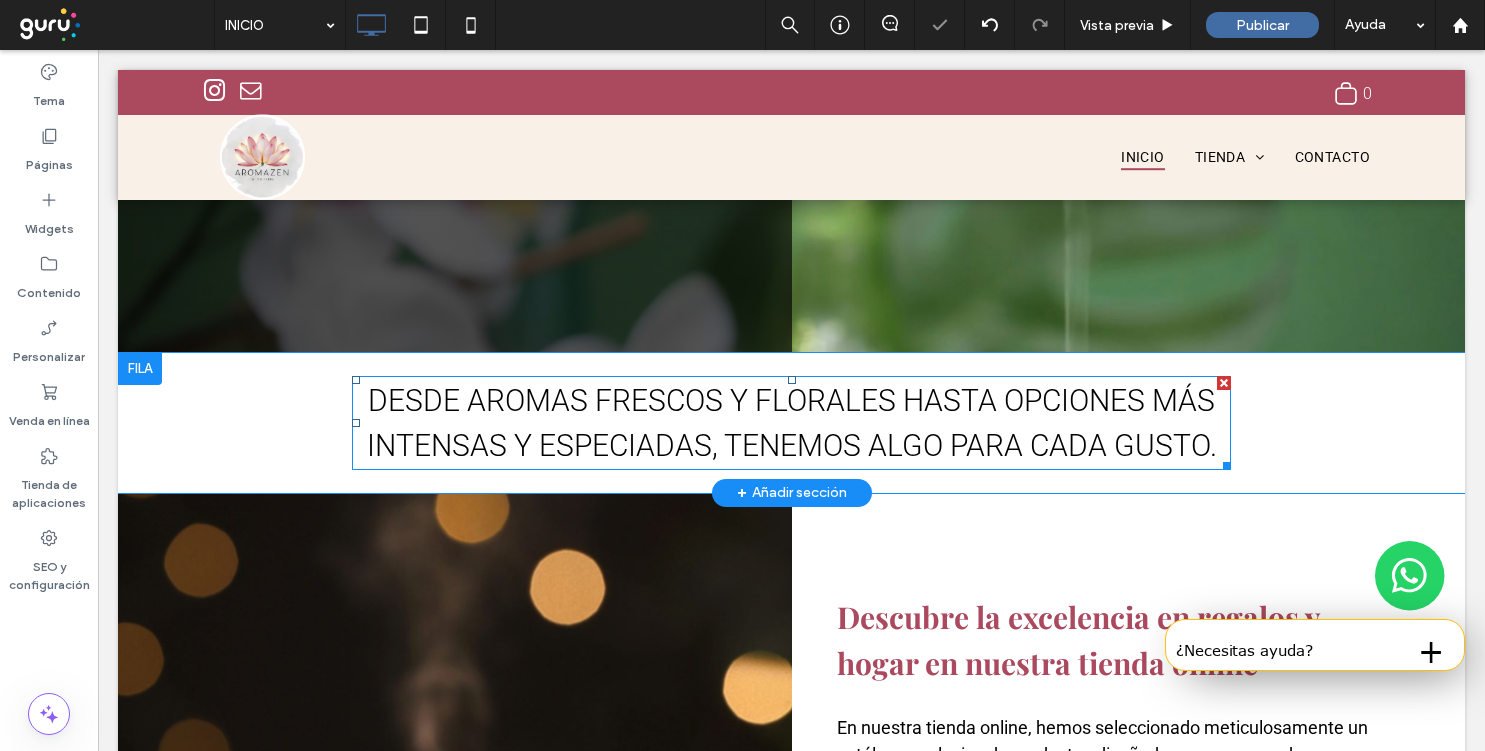 click on "Click To Paste     Click To Paste     Desde aromas frescos y florales hasta opciones más intensas y especiadas, tenemos algo para cada gusto.
Fila + Añadir sección" at bounding box center [791, 423] 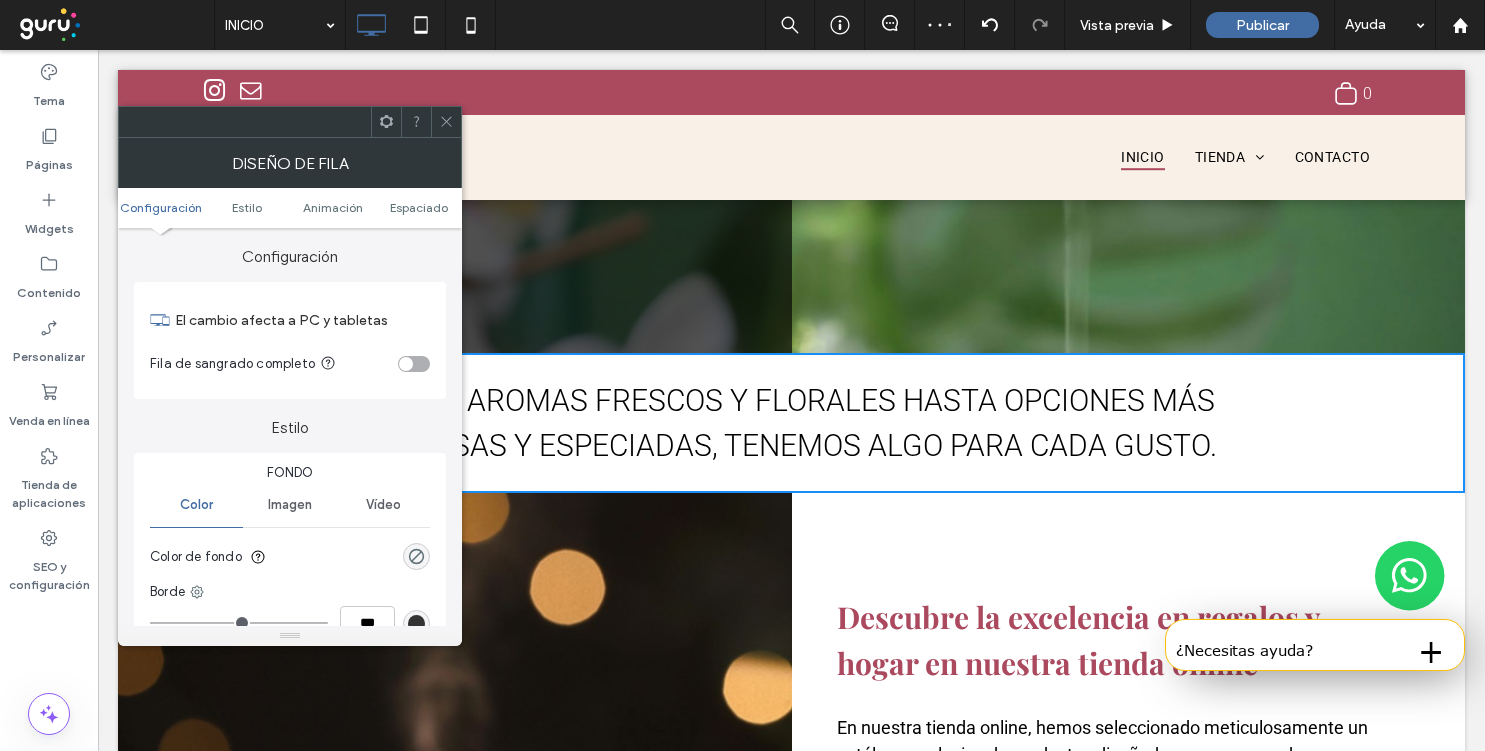 click on "Fila de sangrado completo" at bounding box center (290, 364) 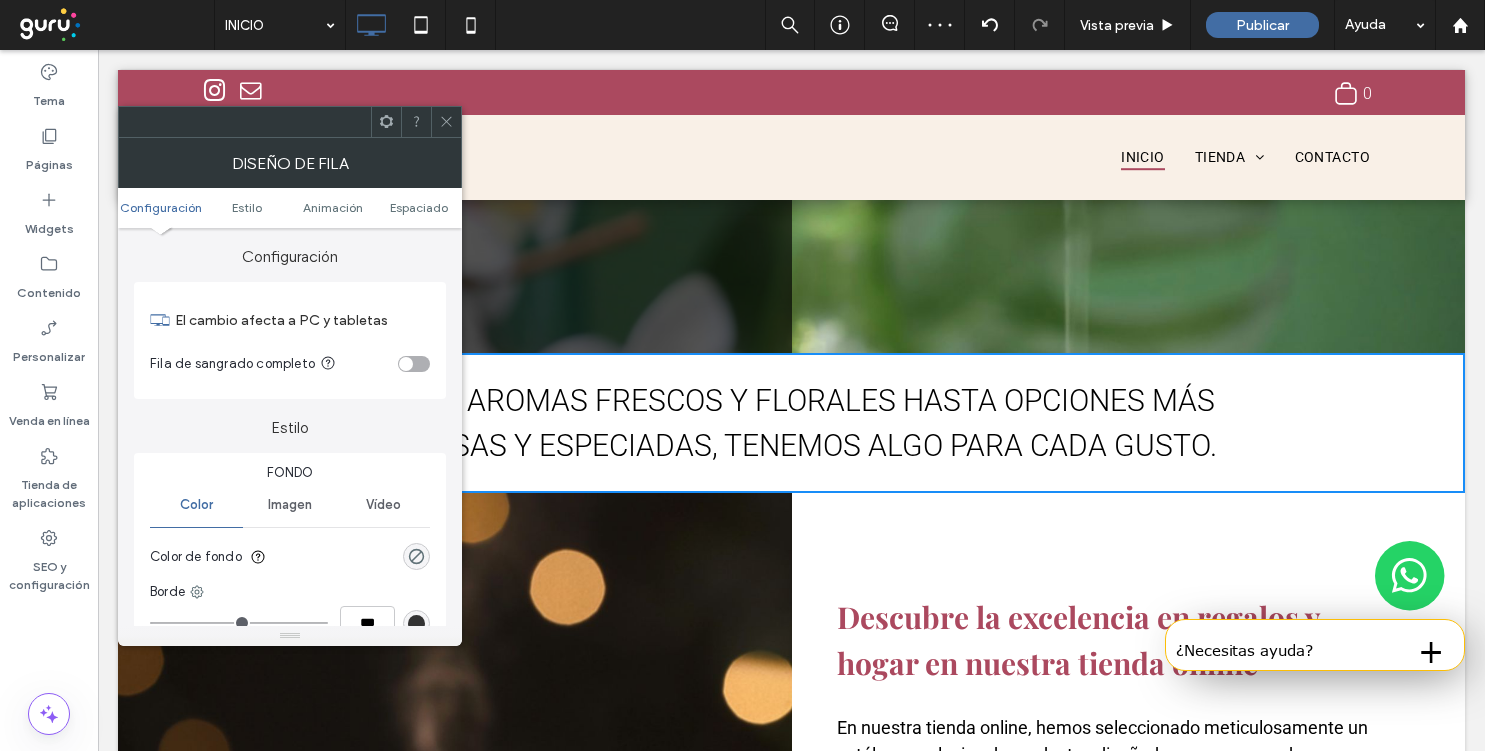 click at bounding box center [414, 364] 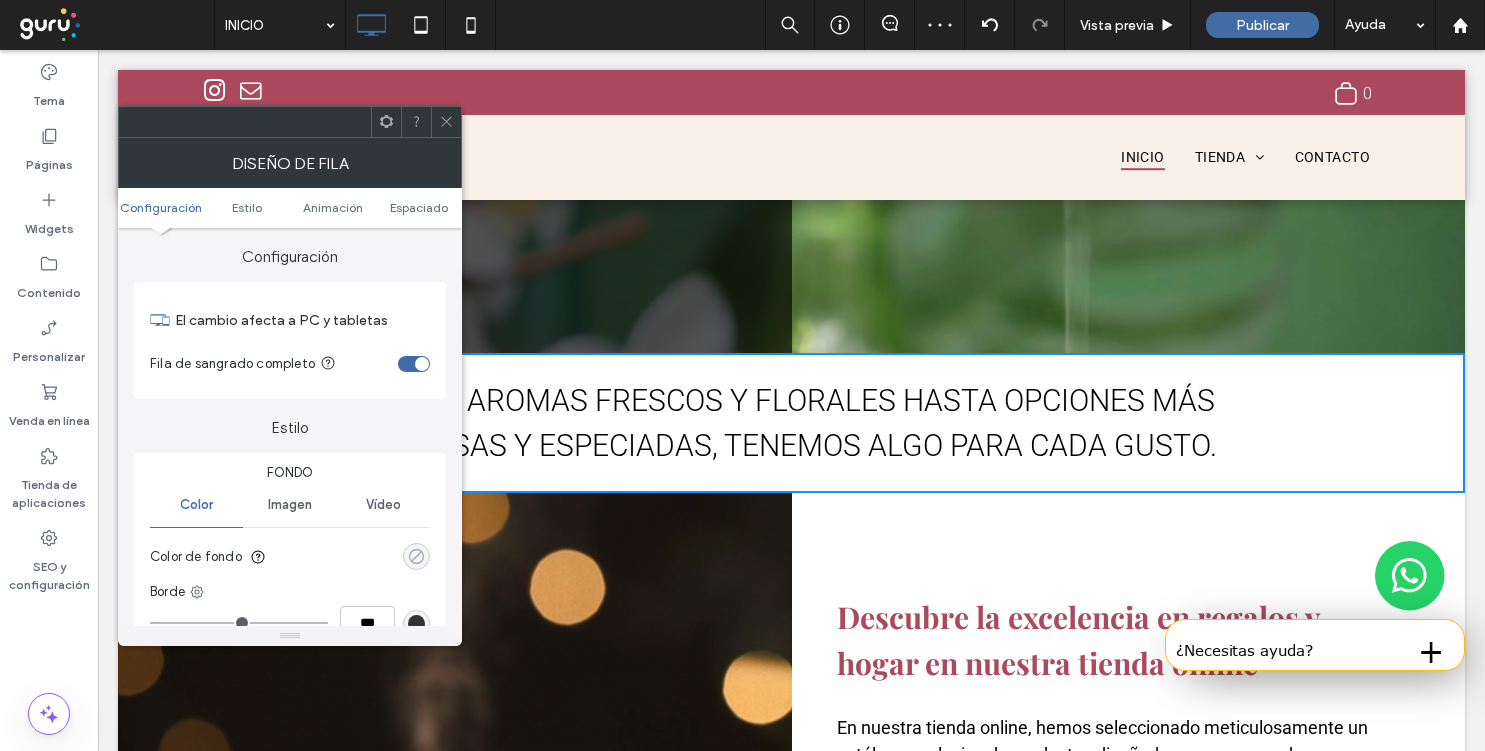 click 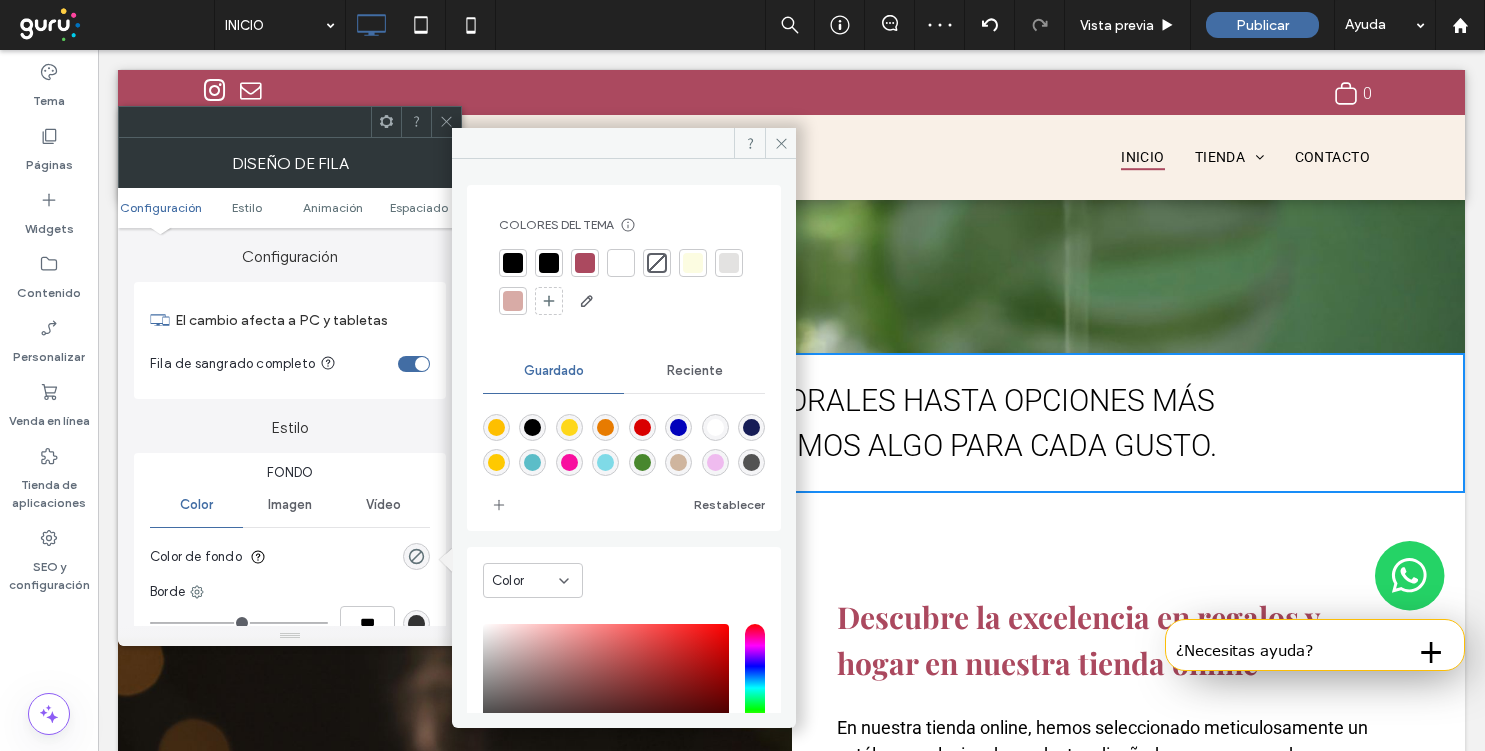 click at bounding box center (513, 301) 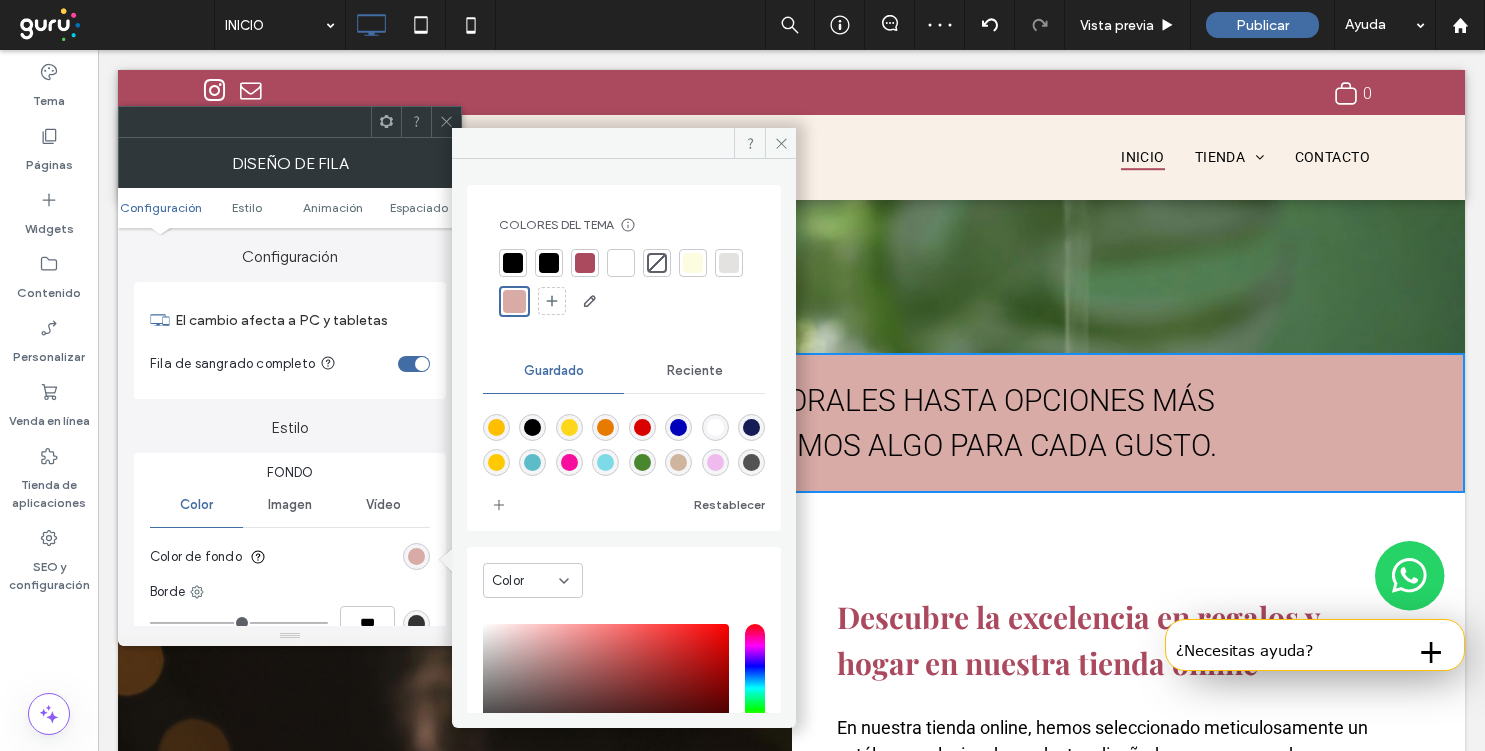 click at bounding box center [624, 283] 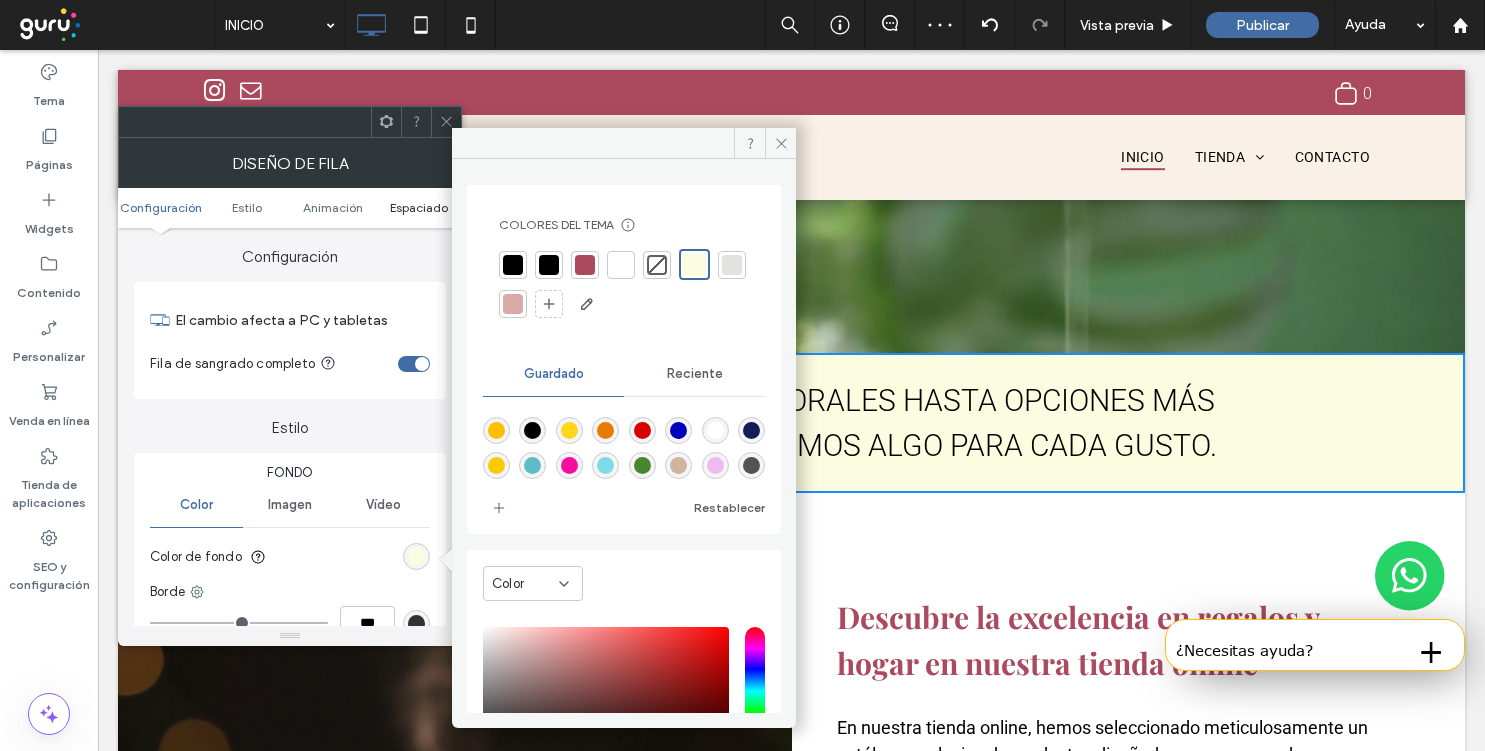 click on "Espaciado" at bounding box center (419, 207) 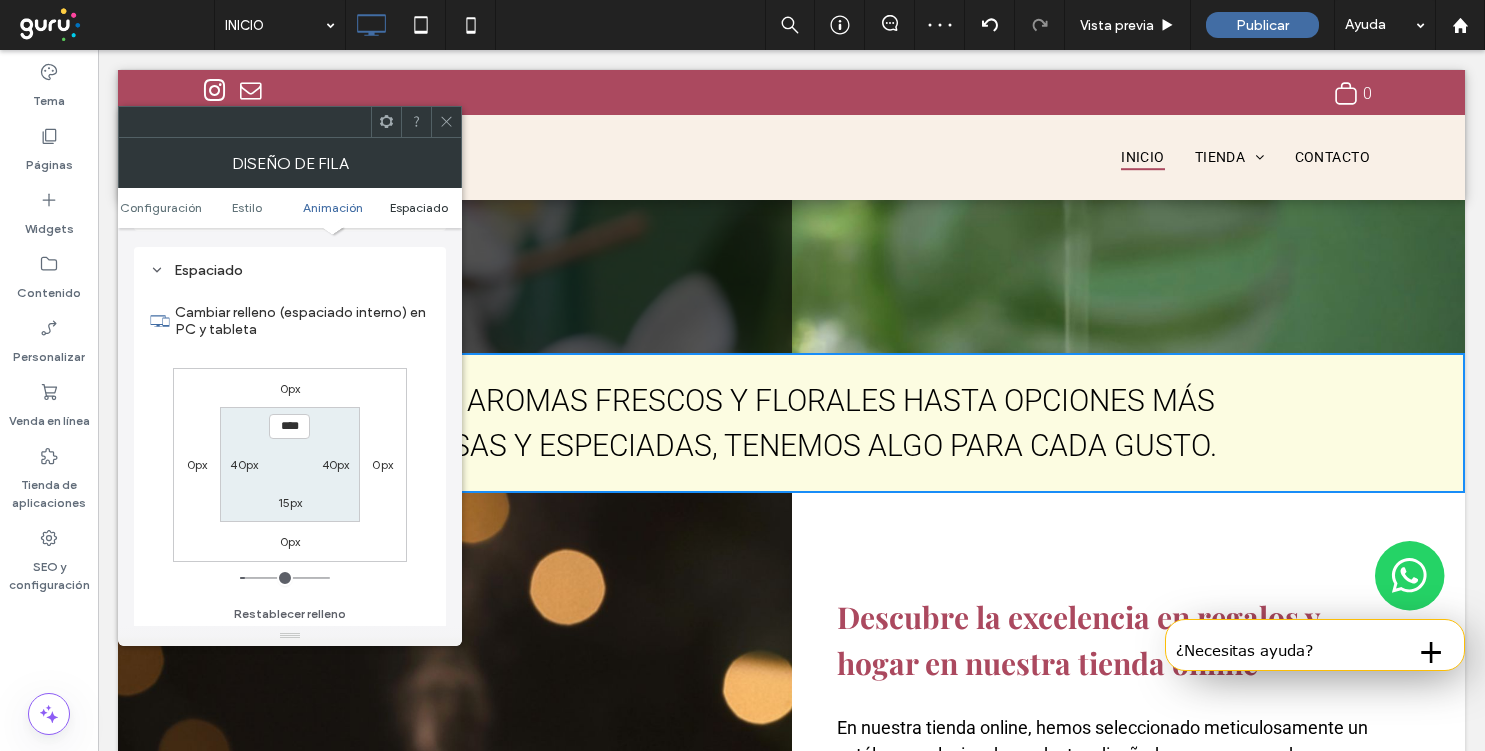 scroll, scrollTop: 566, scrollLeft: 0, axis: vertical 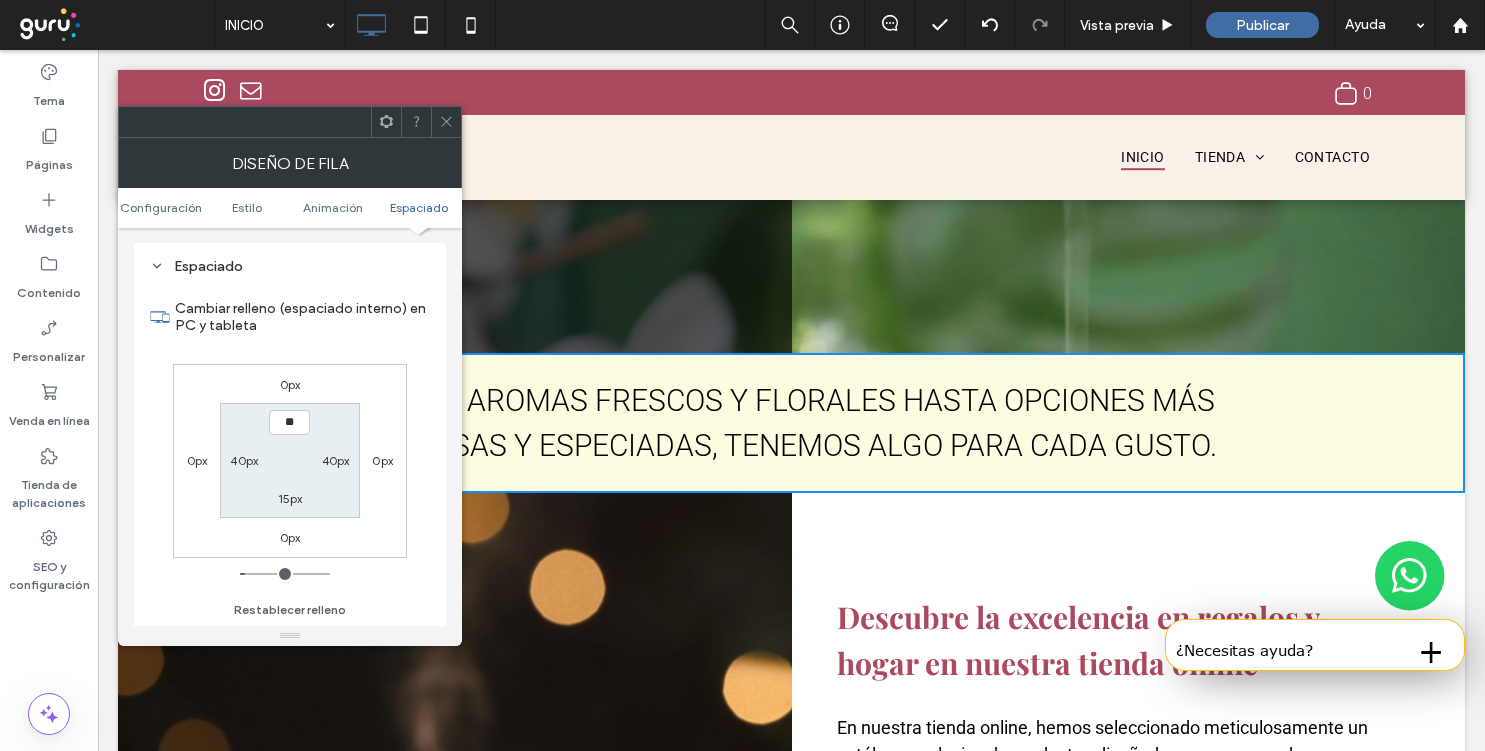 type on "**" 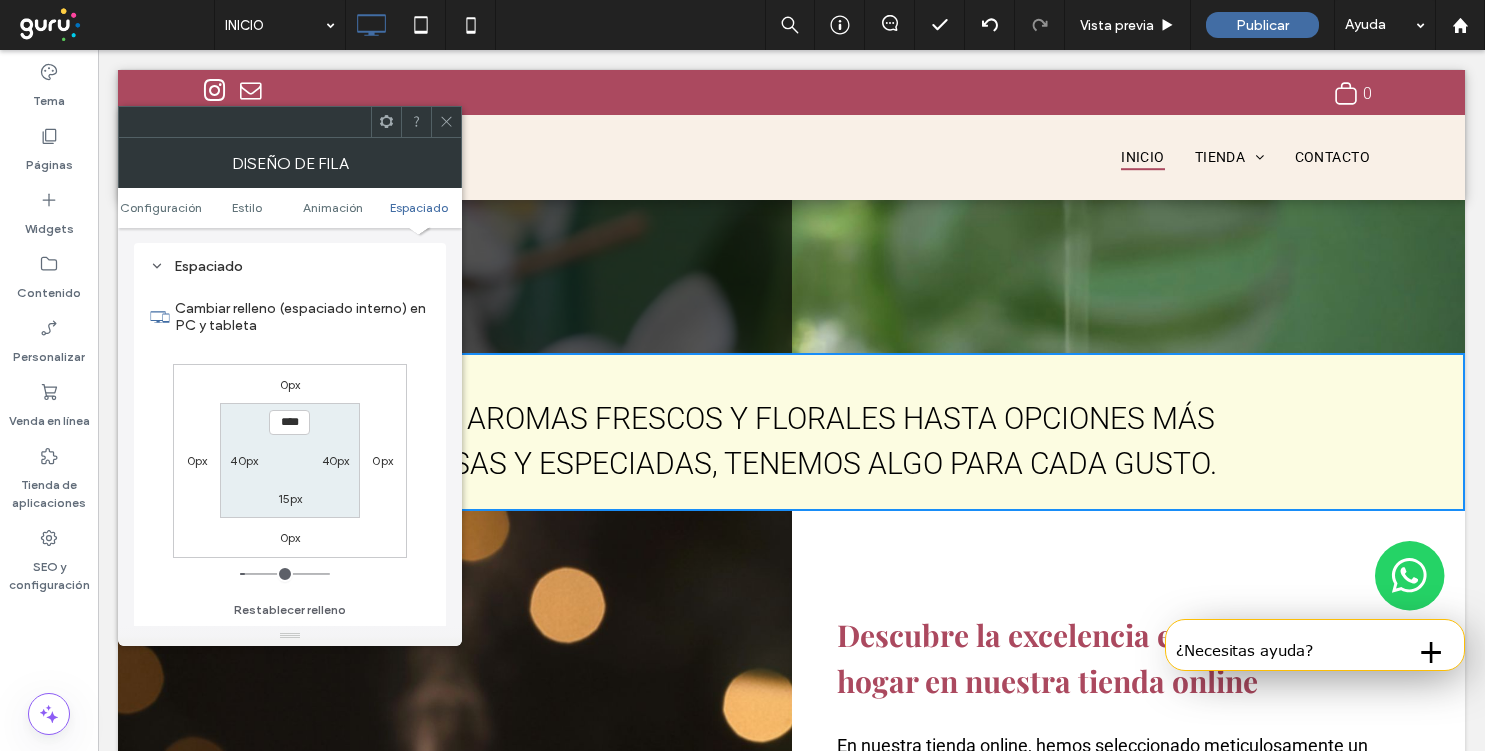 click on "15px" at bounding box center [290, 498] 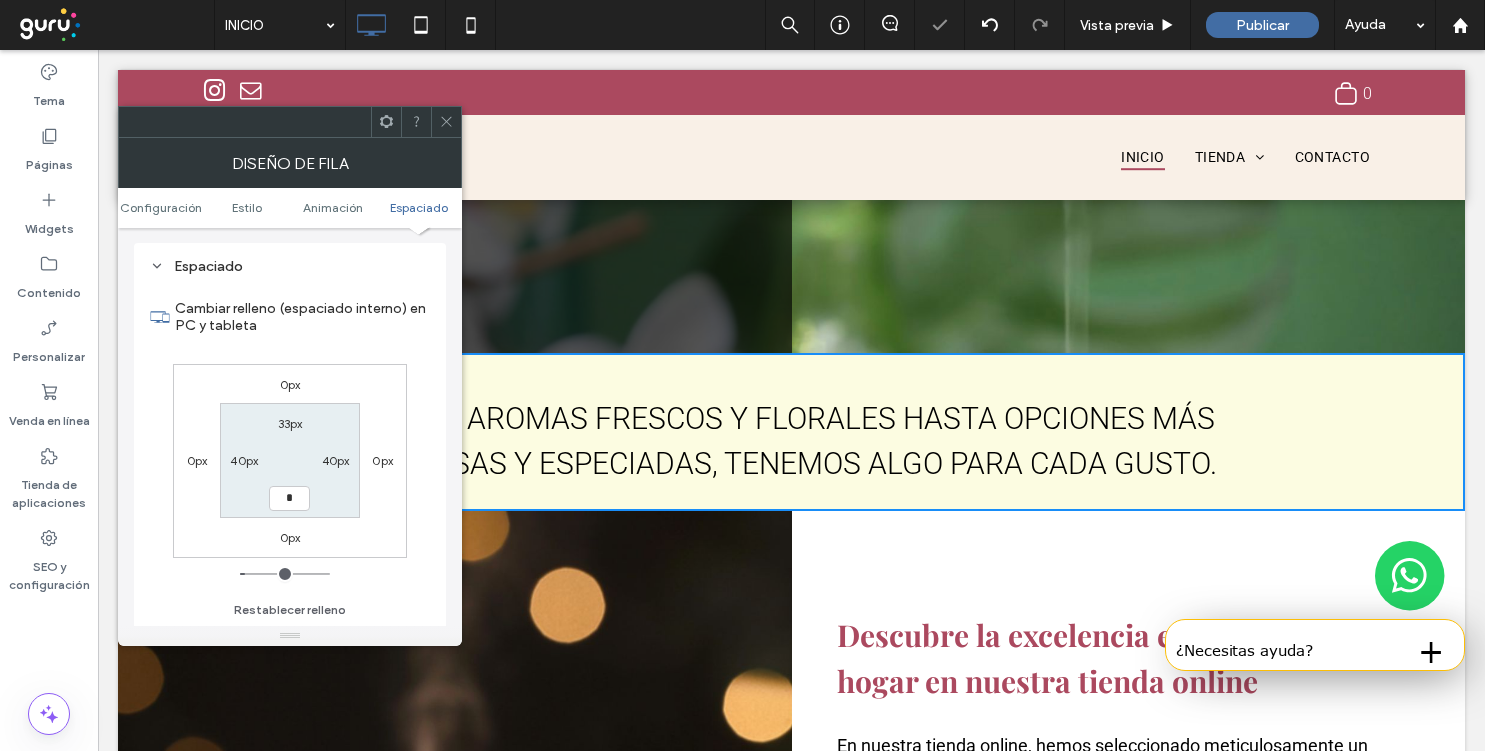 type on "**" 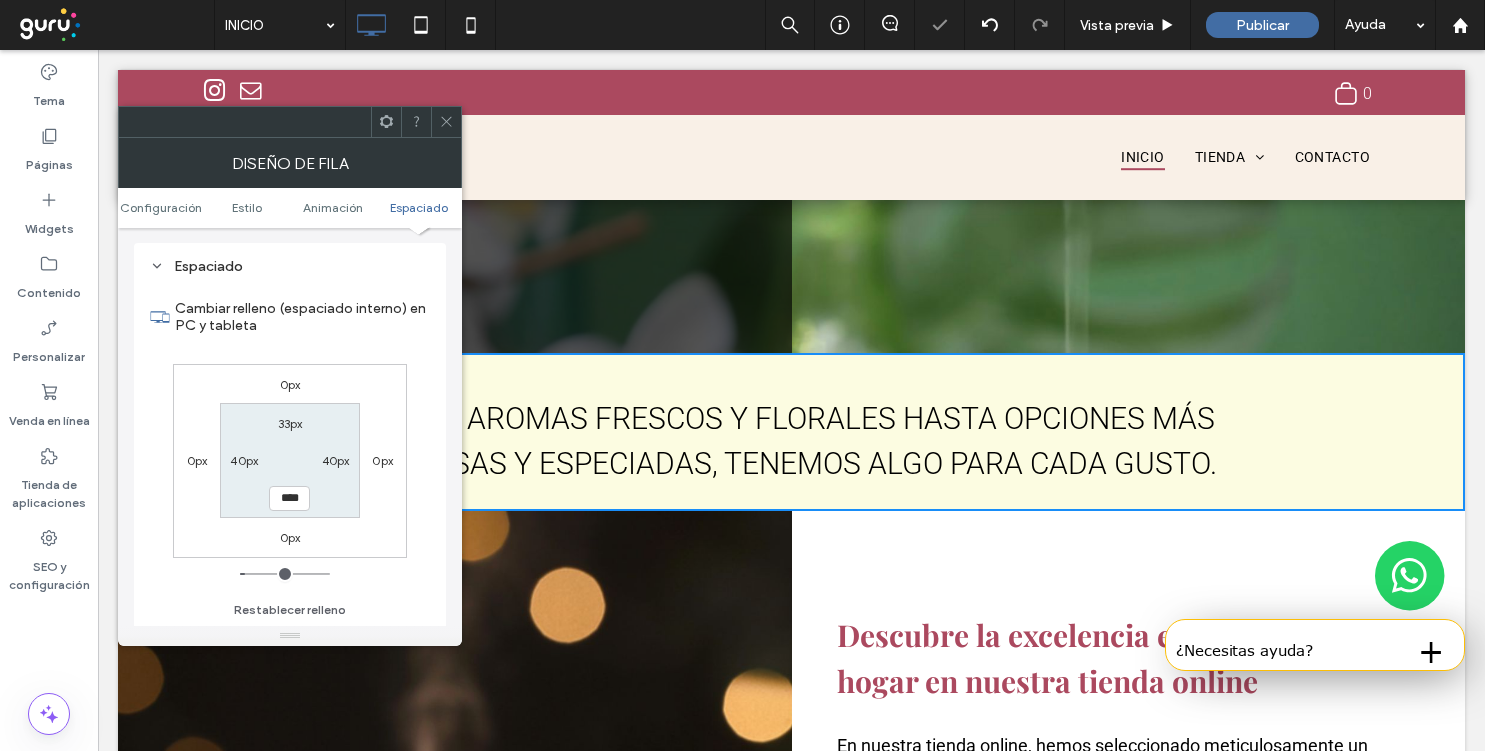 click on "40px" at bounding box center [244, 460] 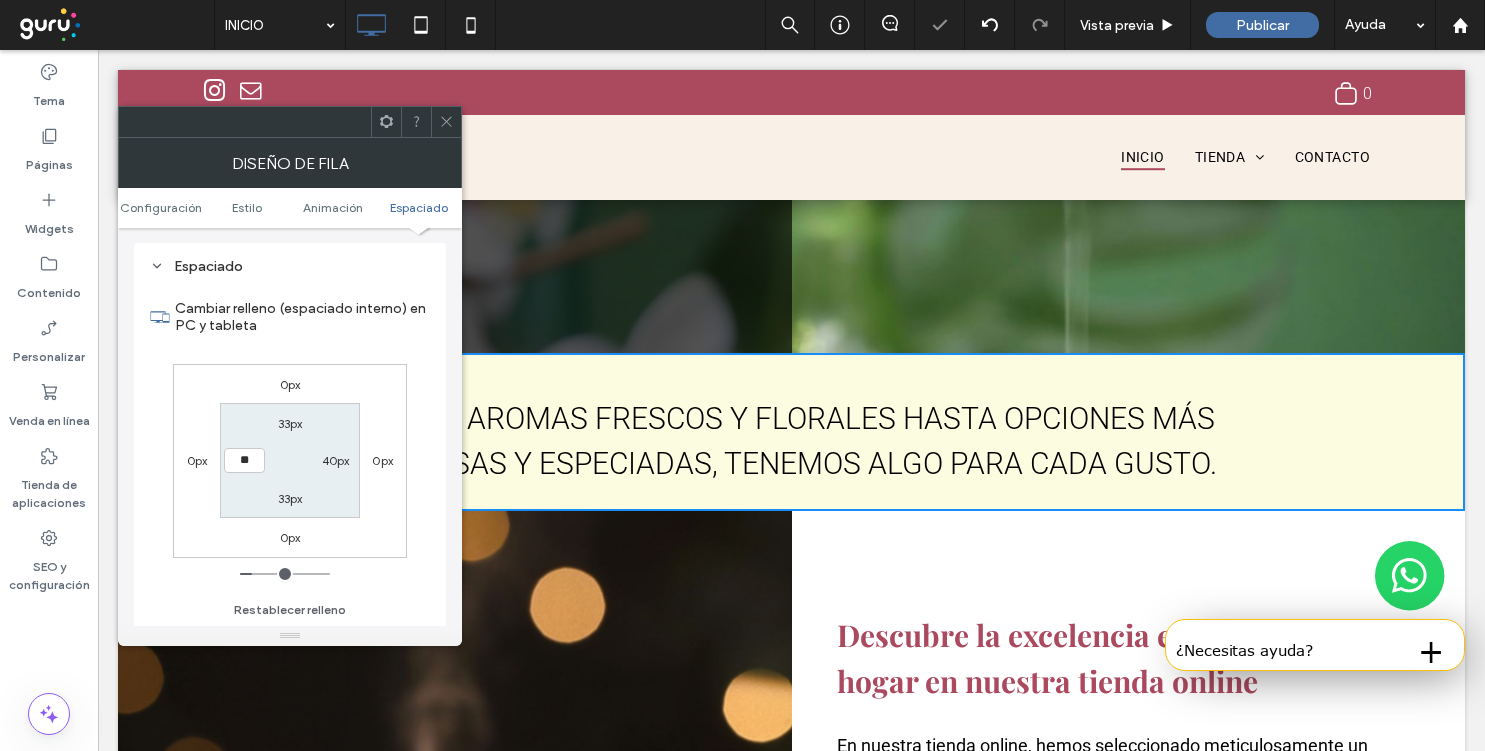 type on "**" 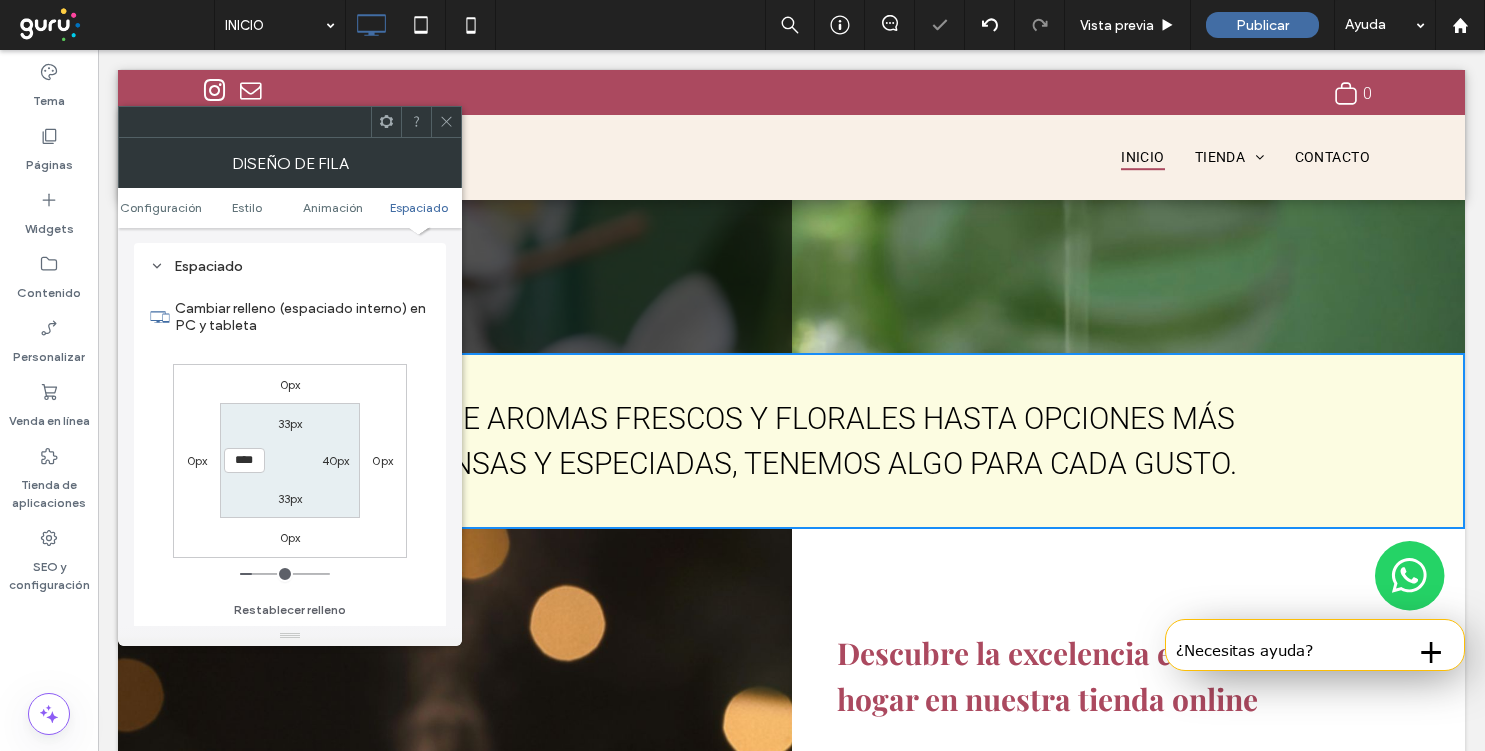 click on "40px" at bounding box center (336, 460) 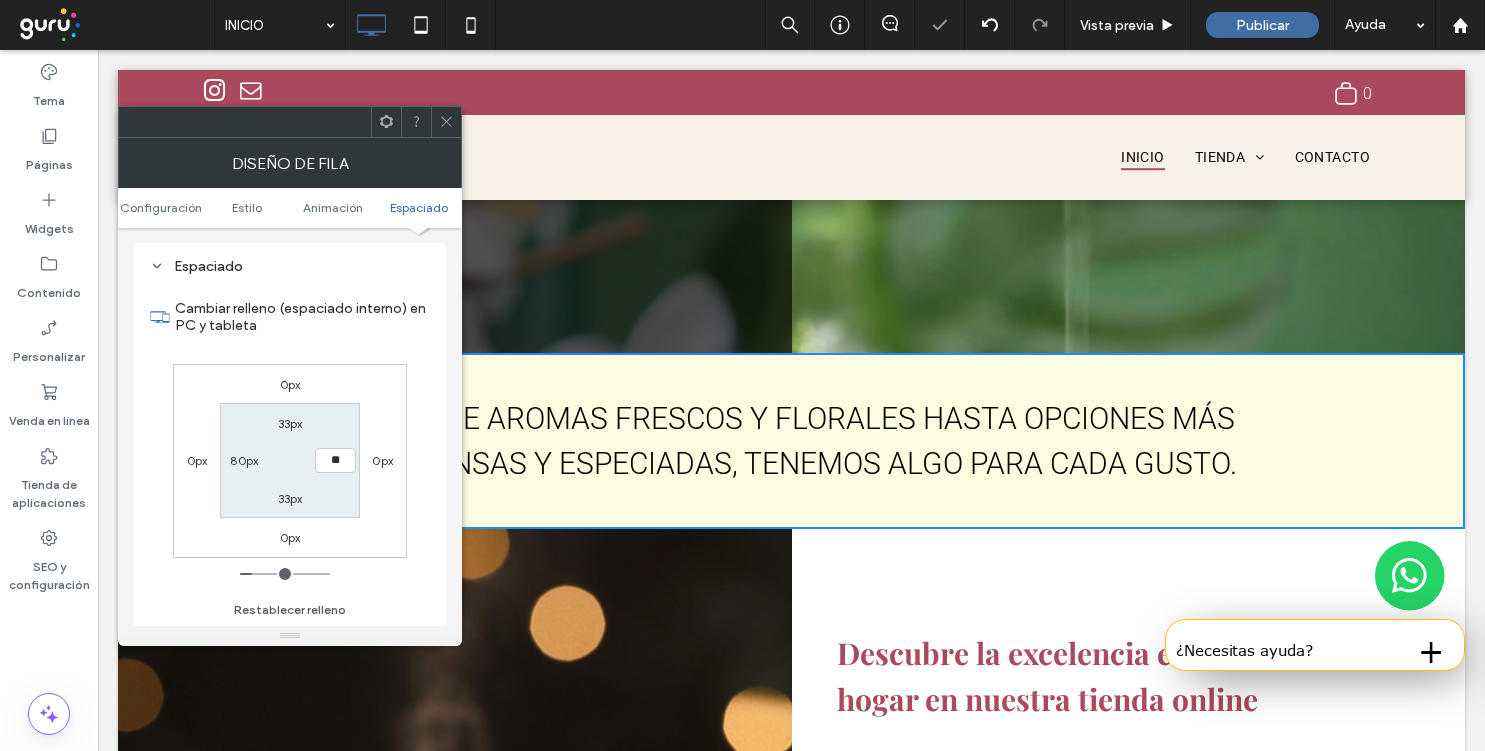 type on "**" 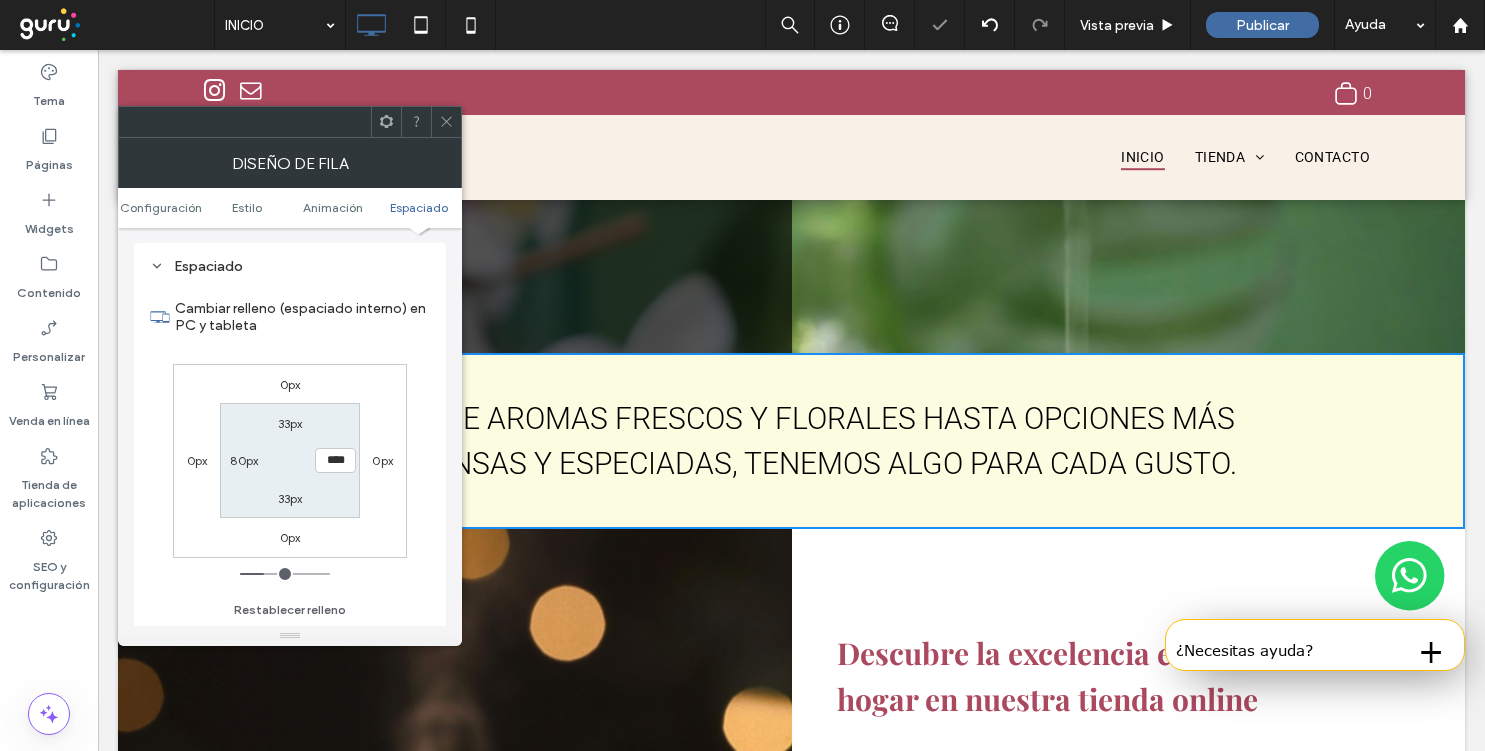 click on "33px" at bounding box center [290, 423] 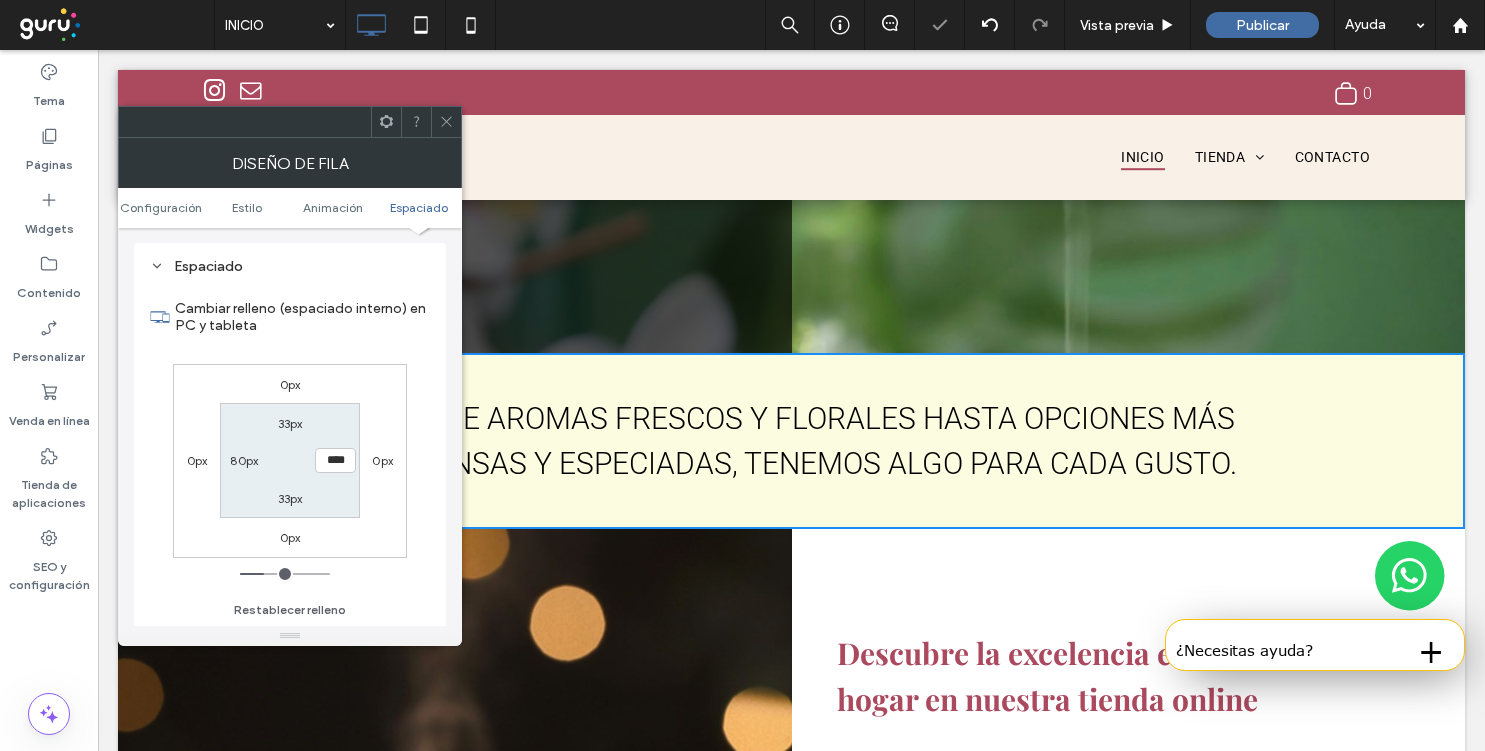 type on "**" 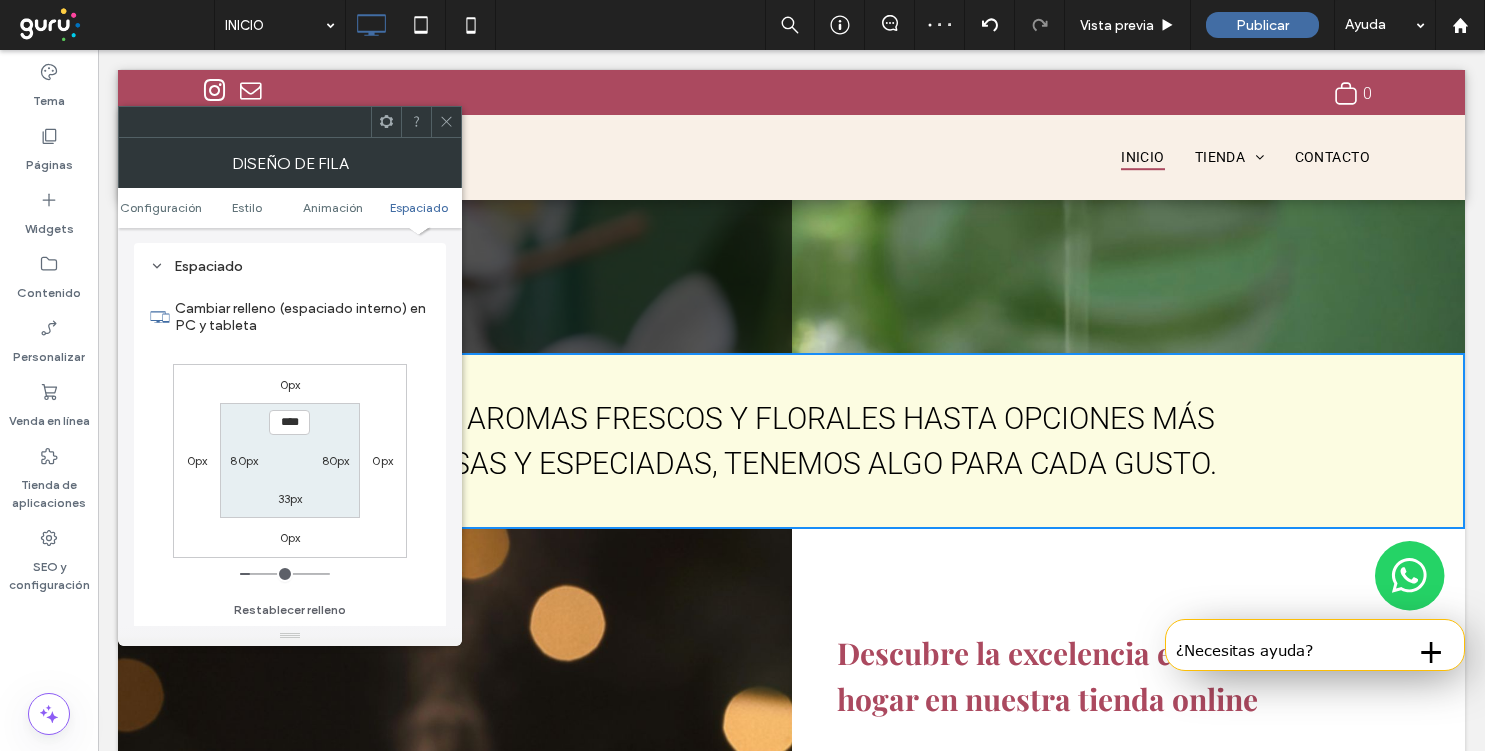 click 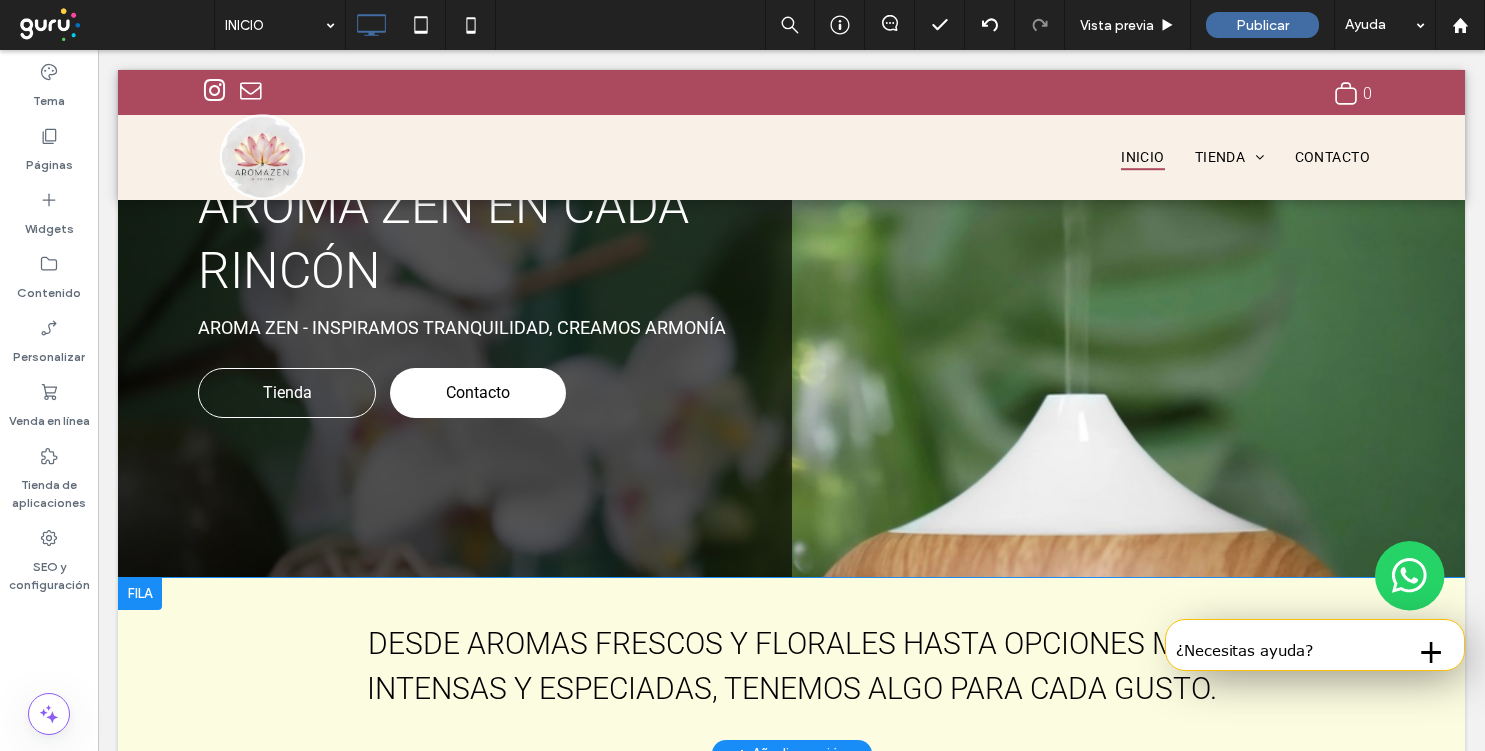 scroll, scrollTop: 0, scrollLeft: 0, axis: both 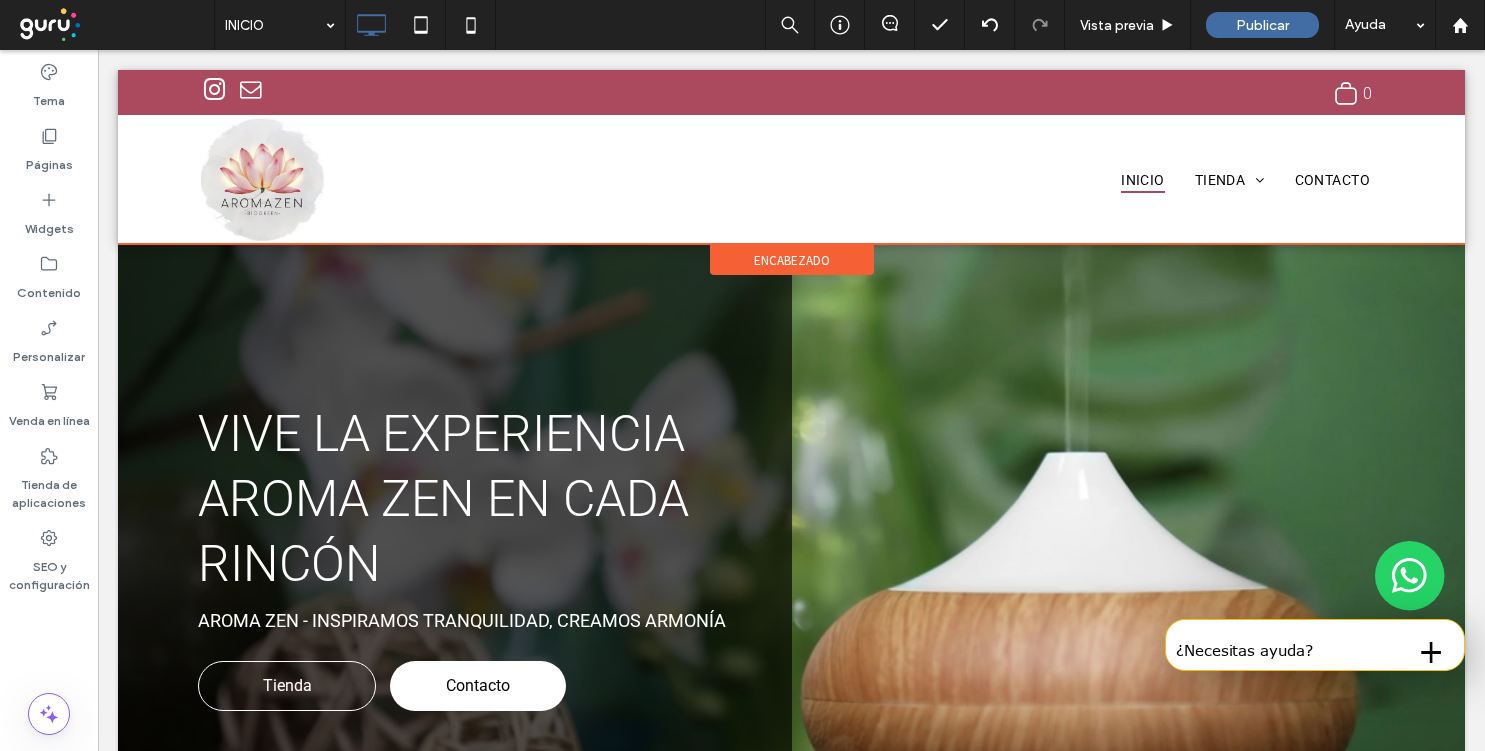click on "encabezado" at bounding box center [792, 260] 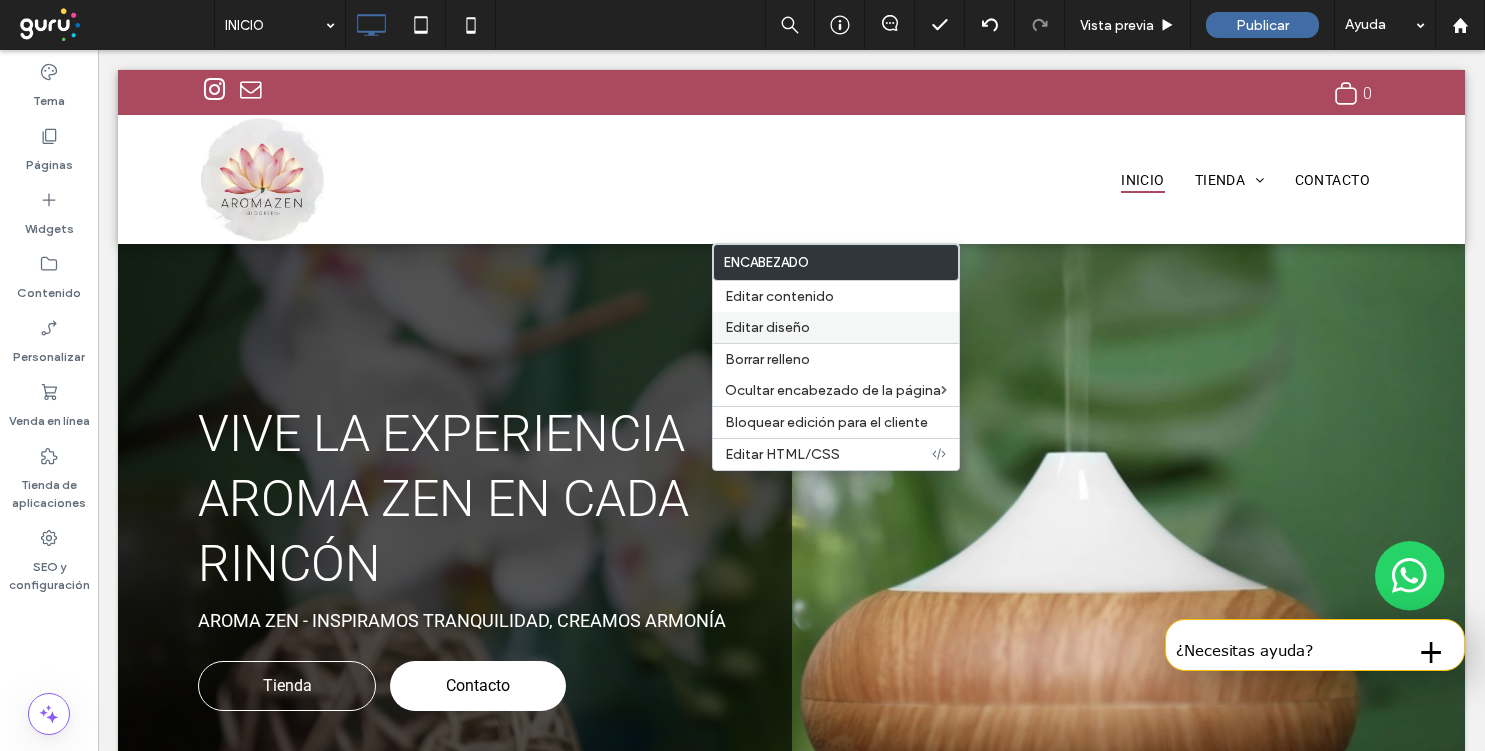 click on "Editar diseño" at bounding box center (767, 327) 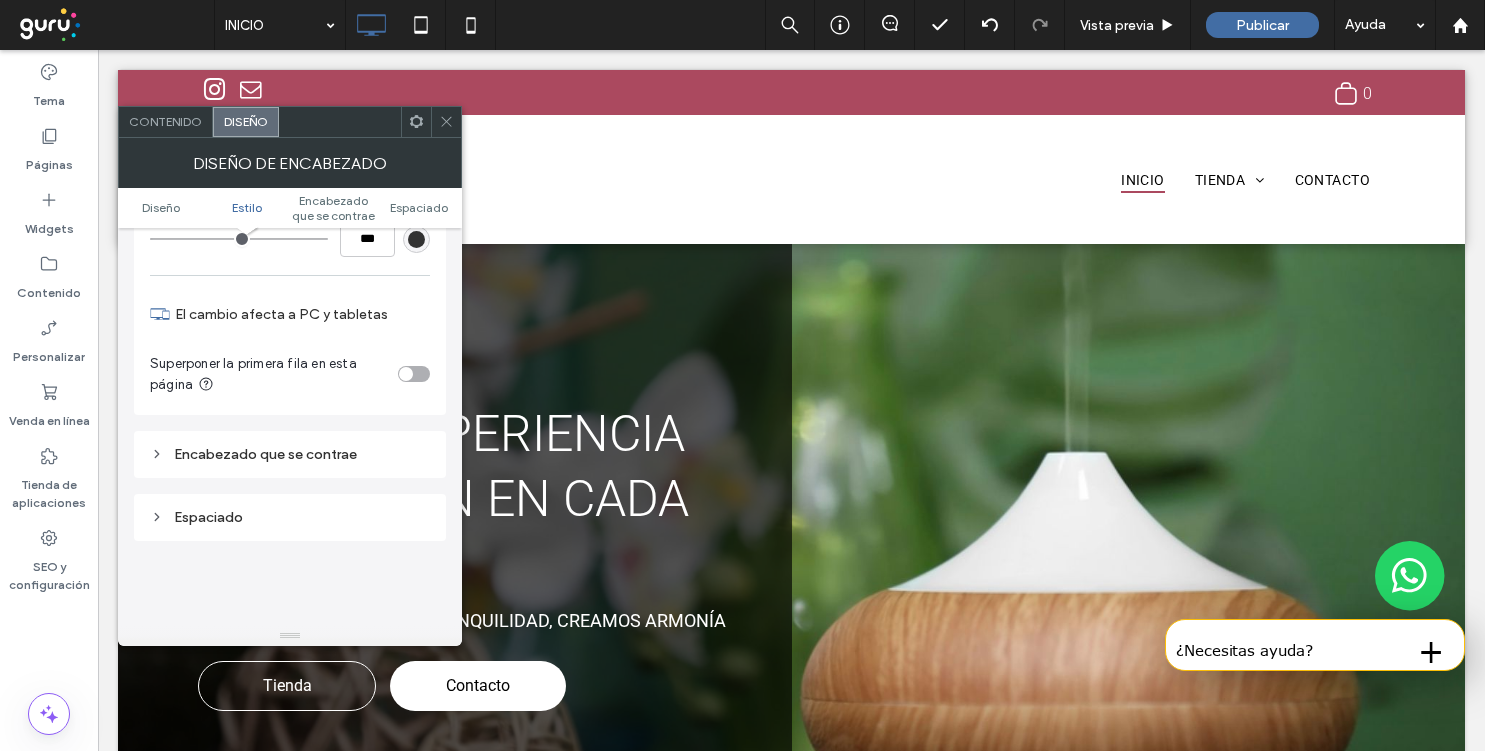 scroll, scrollTop: 499, scrollLeft: 0, axis: vertical 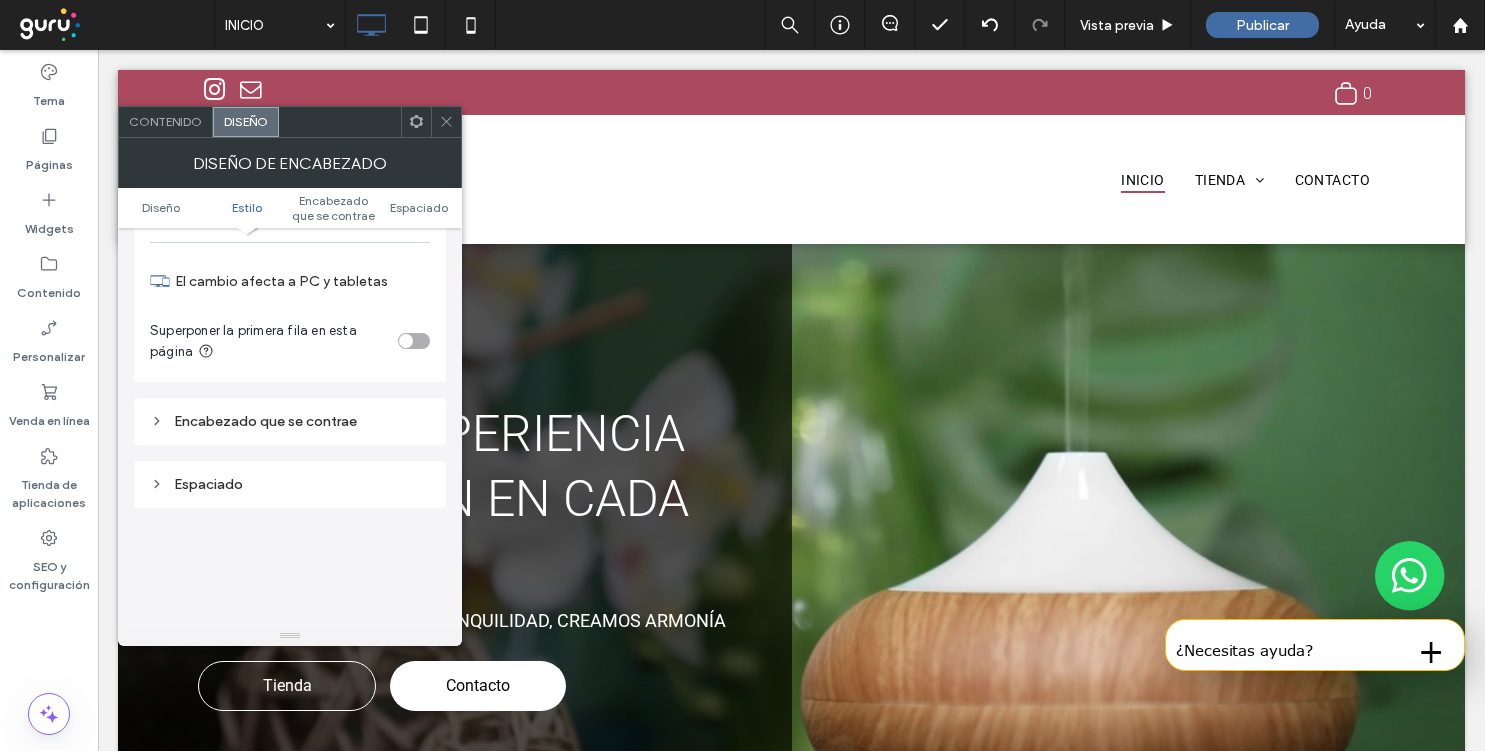 click on "Encabezado que se contrae" at bounding box center [290, 421] 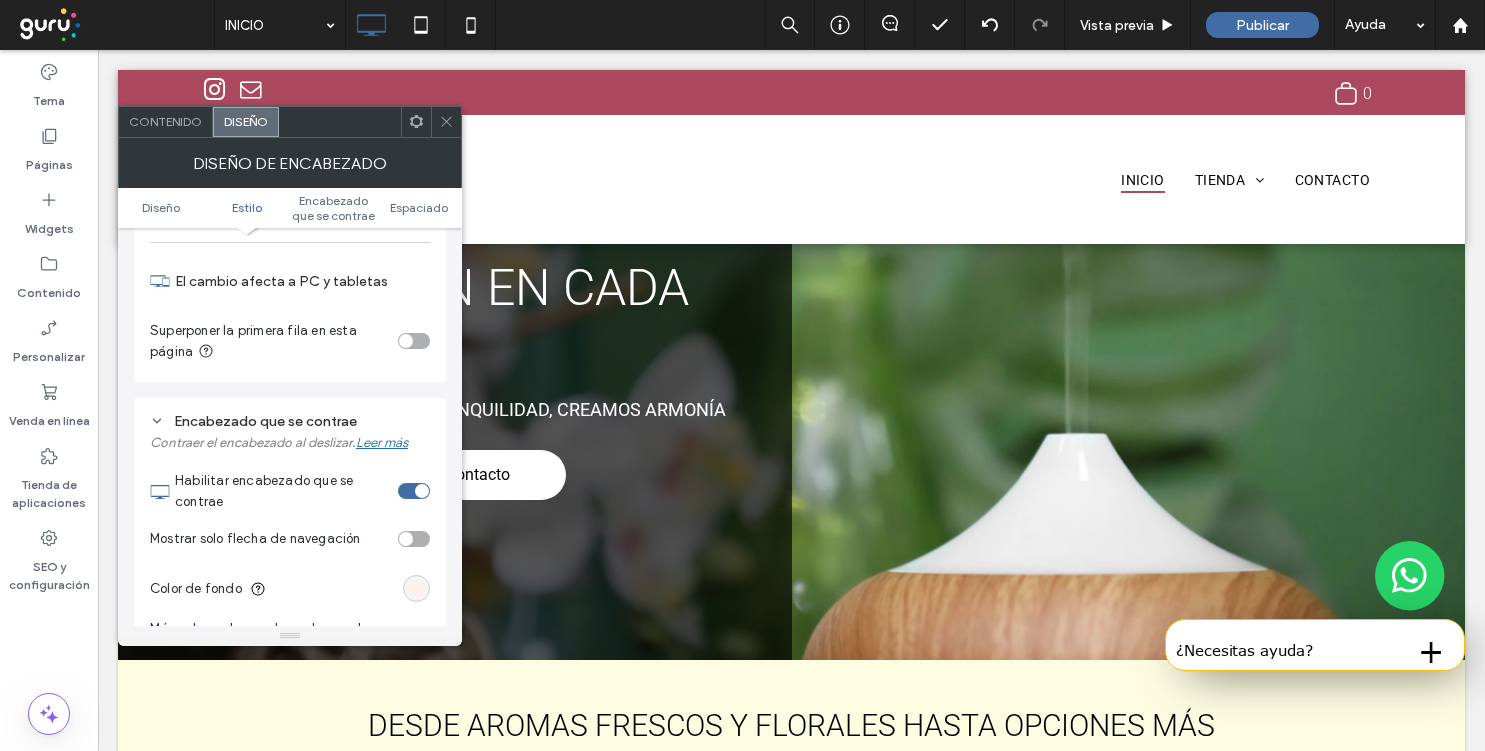 scroll, scrollTop: 211, scrollLeft: 0, axis: vertical 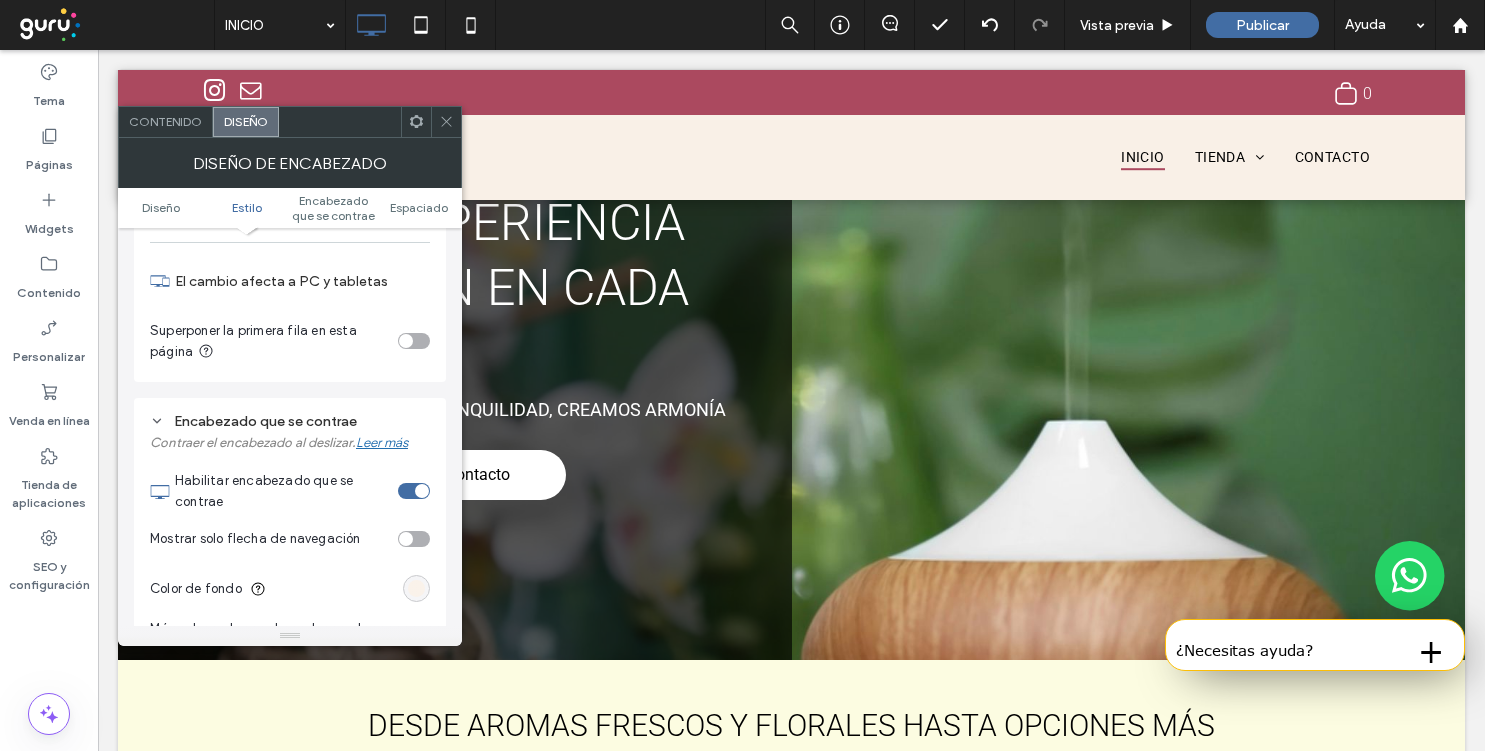 click at bounding box center [416, 588] 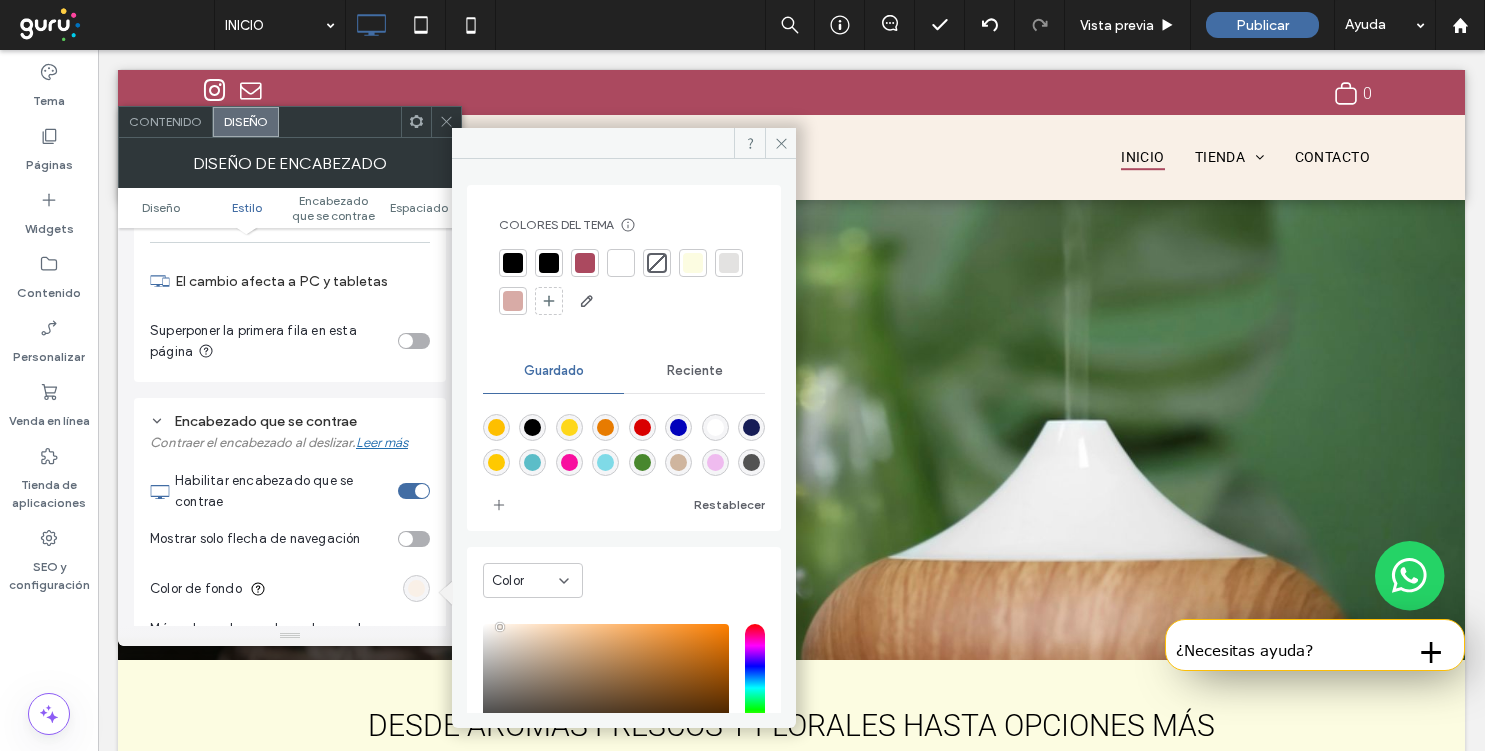 click at bounding box center [621, 263] 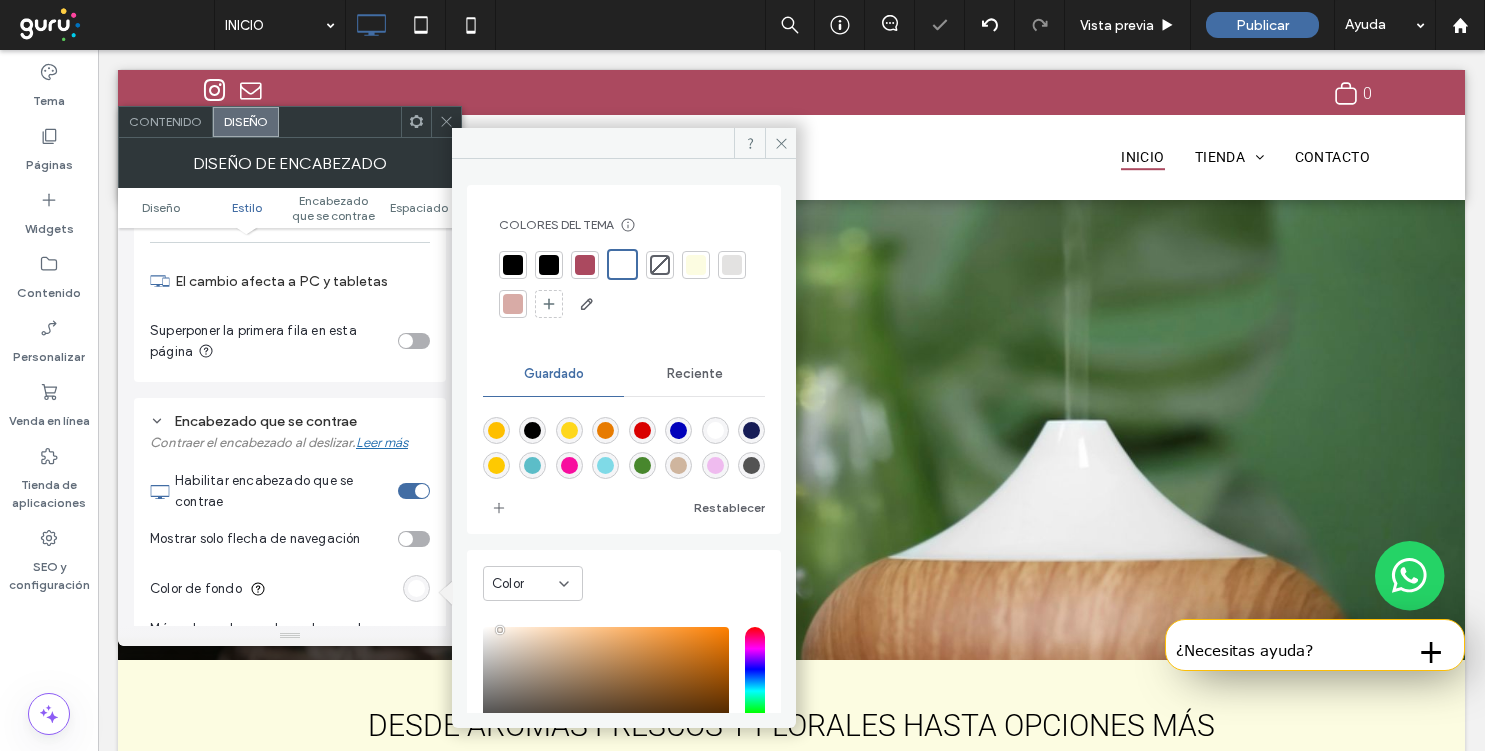 click 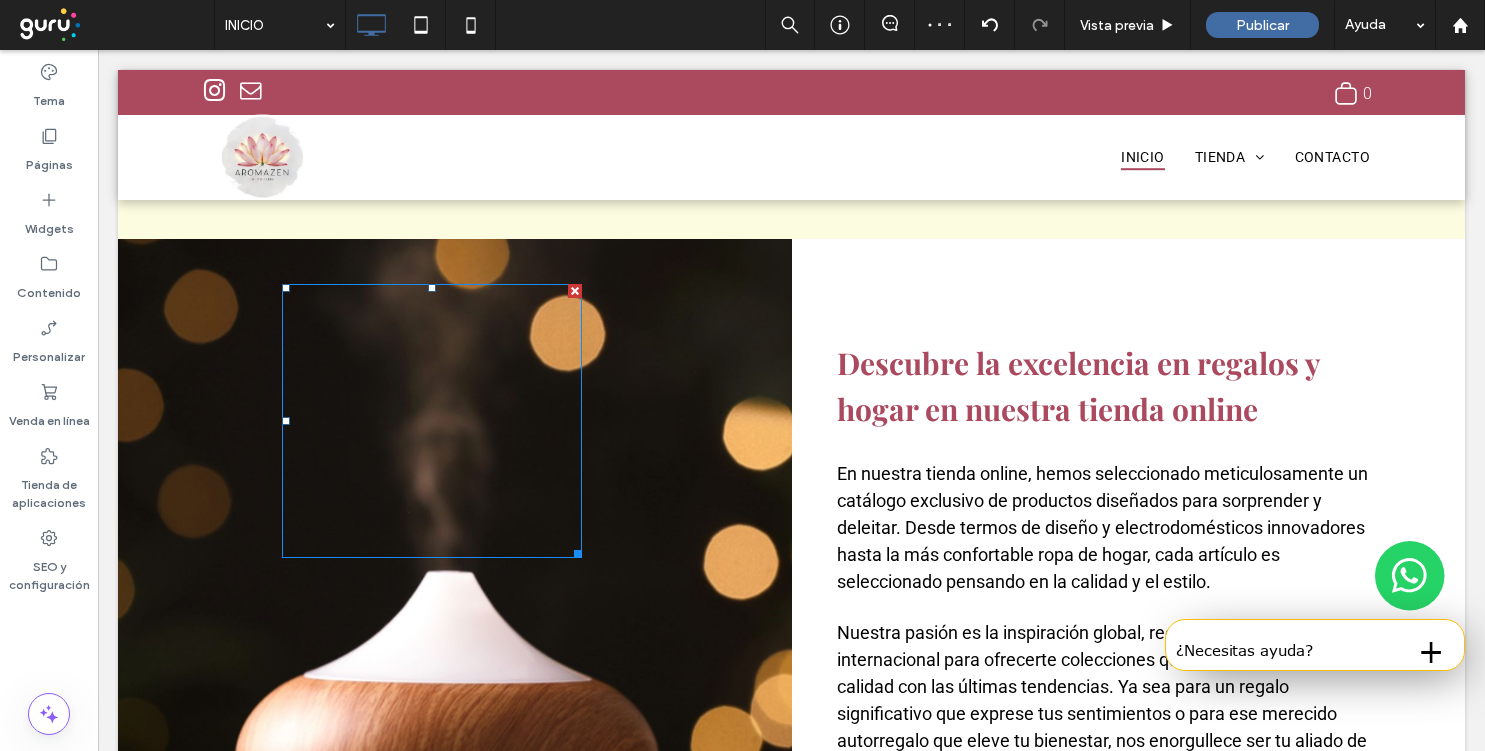 scroll, scrollTop: 809, scrollLeft: 0, axis: vertical 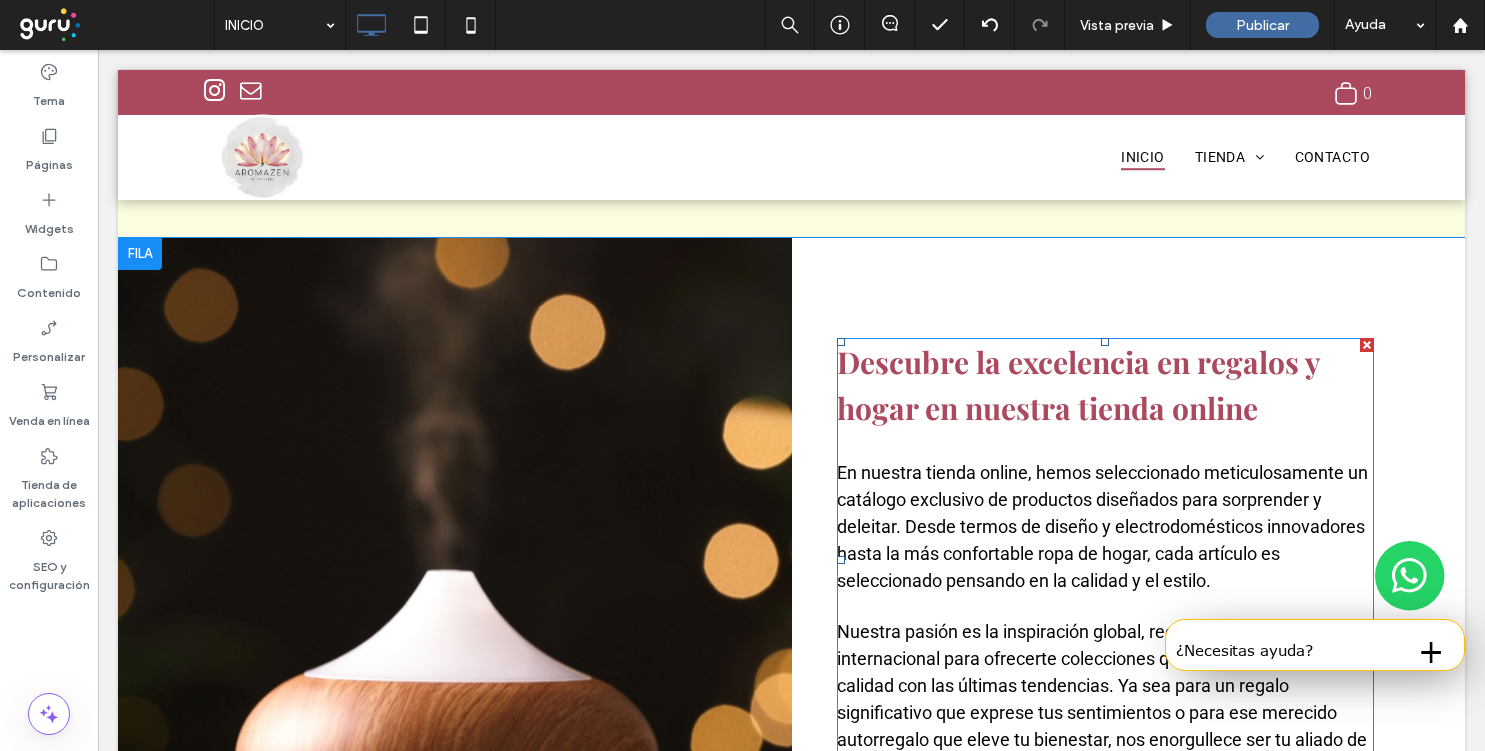 click on "Descubre la excelencia en regalos y hogar en nuestra tienda online" at bounding box center (1078, 385) 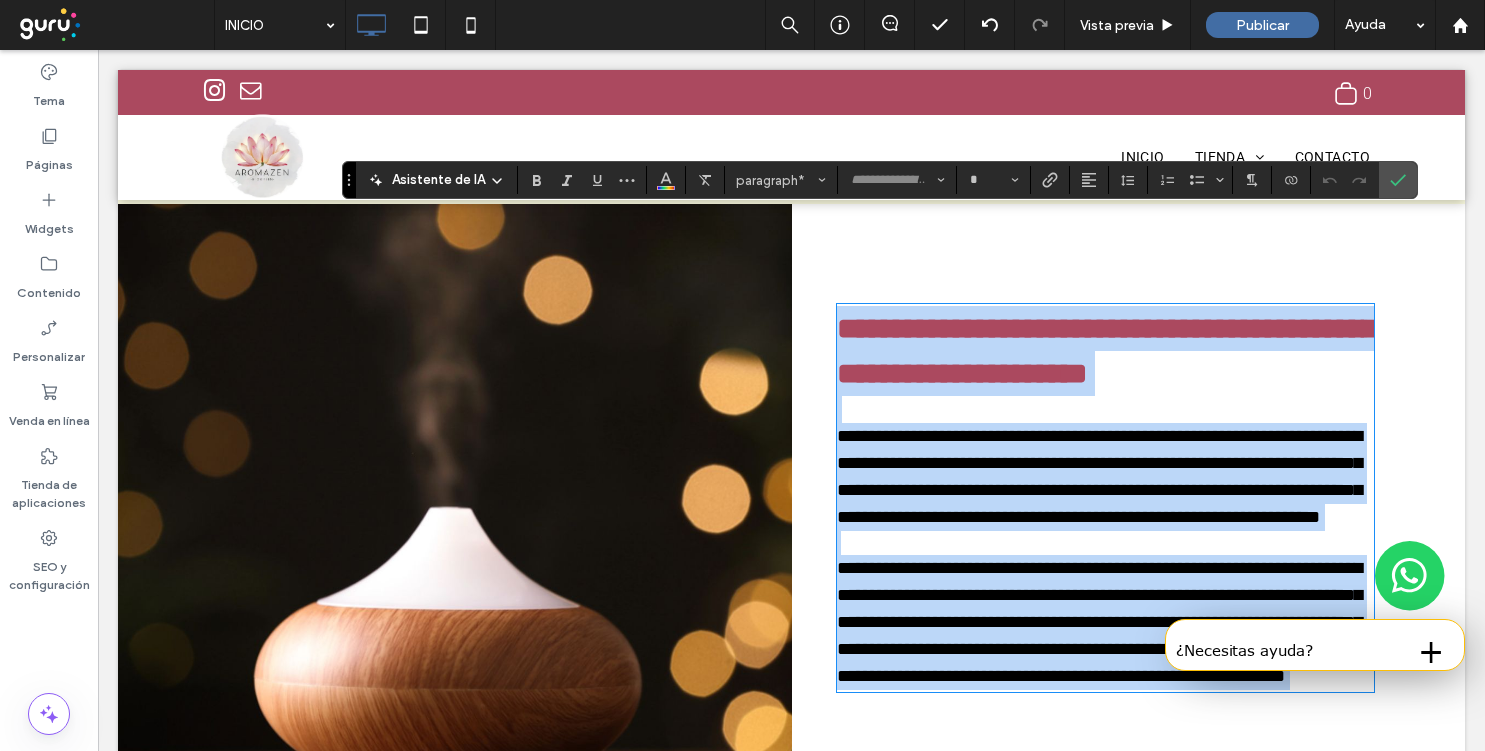 scroll, scrollTop: 820, scrollLeft: 0, axis: vertical 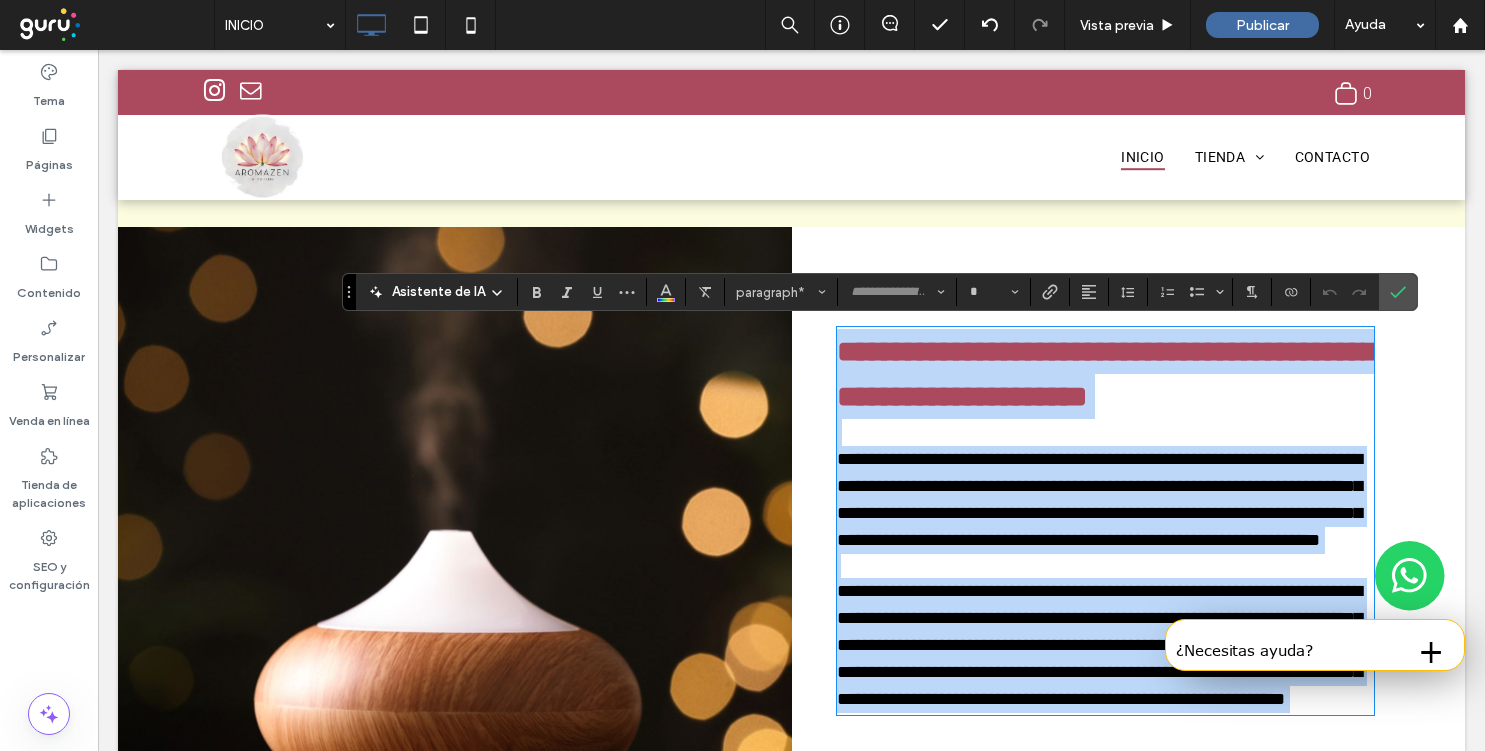 type on "**********" 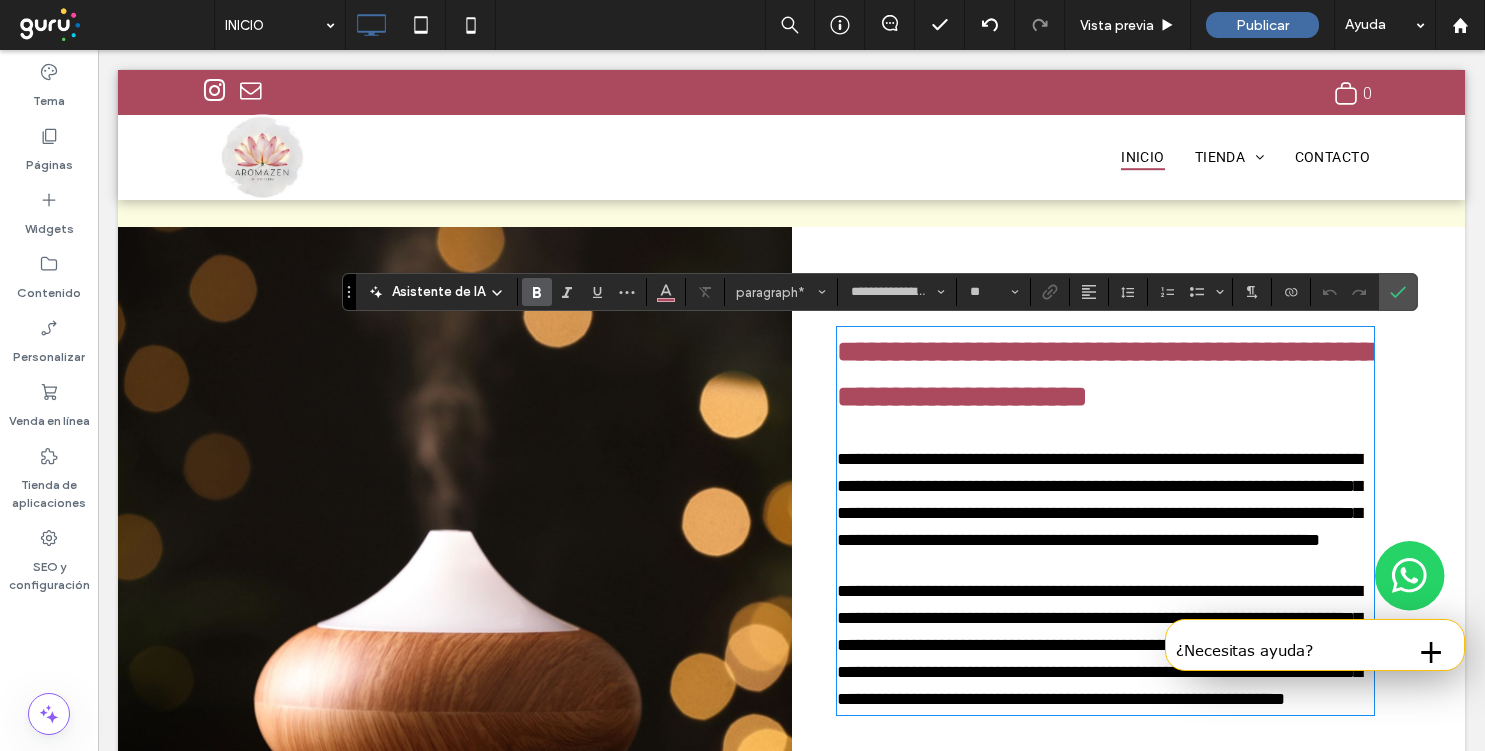 click on "**********" at bounding box center (1106, 374) 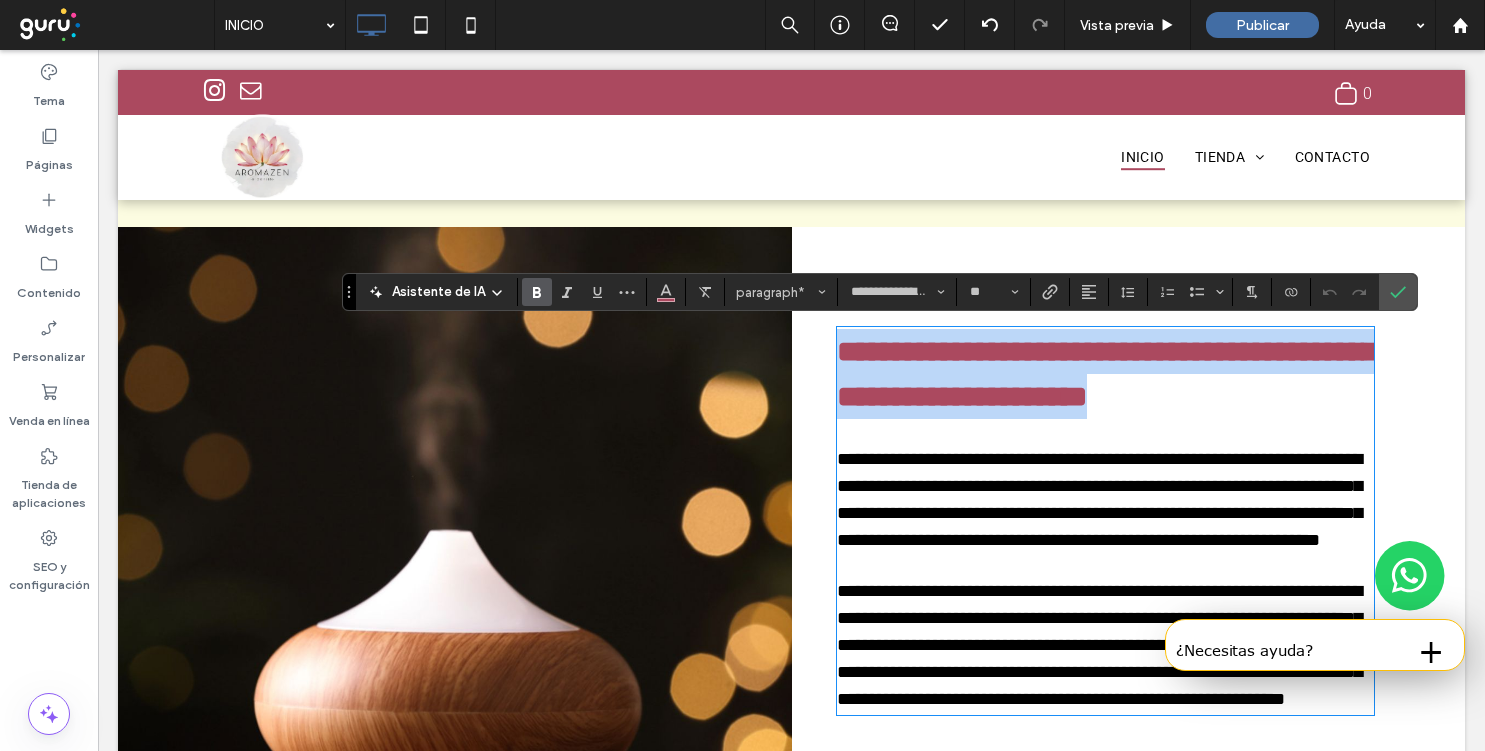 drag, startPoint x: 1322, startPoint y: 405, endPoint x: 756, endPoint y: 362, distance: 567.63104 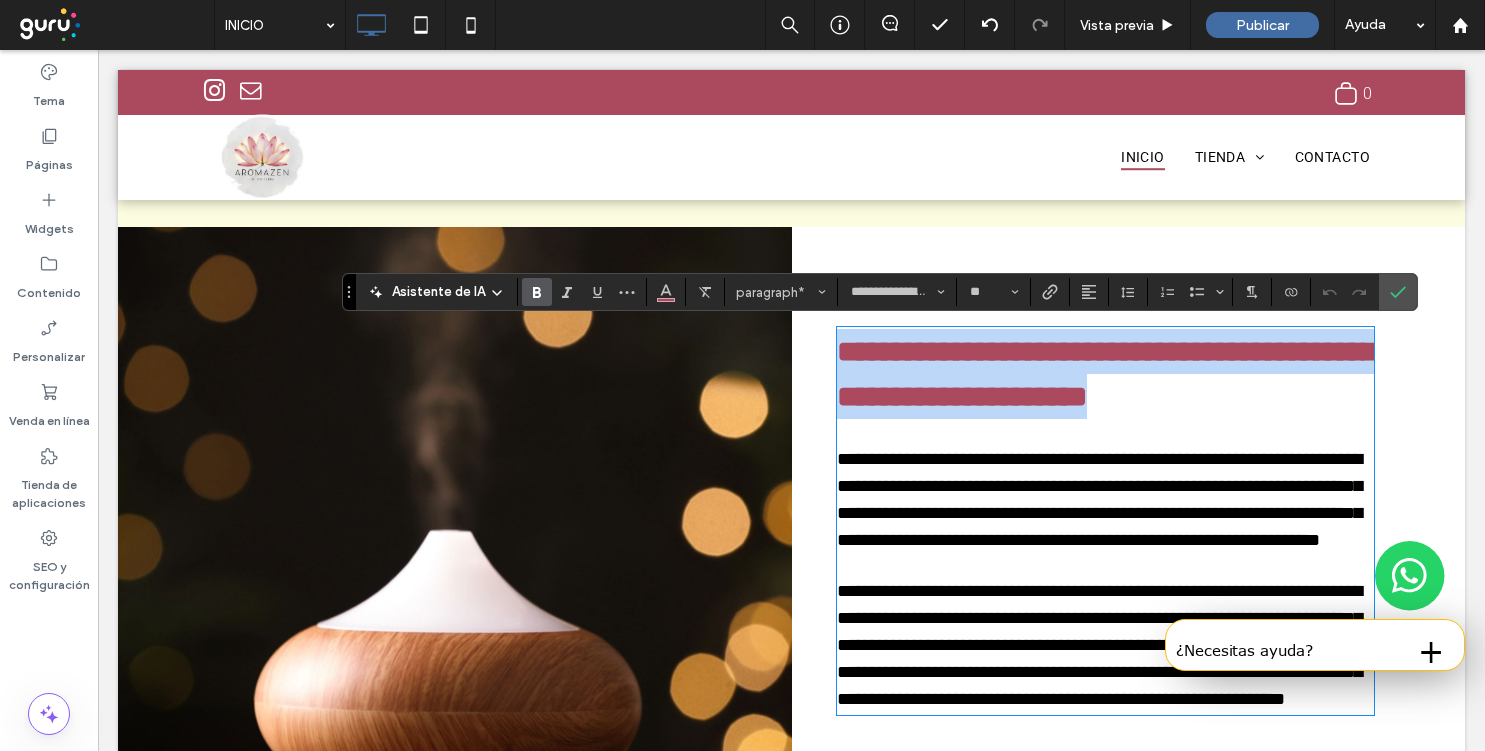 click on "**********" at bounding box center (791, 521) 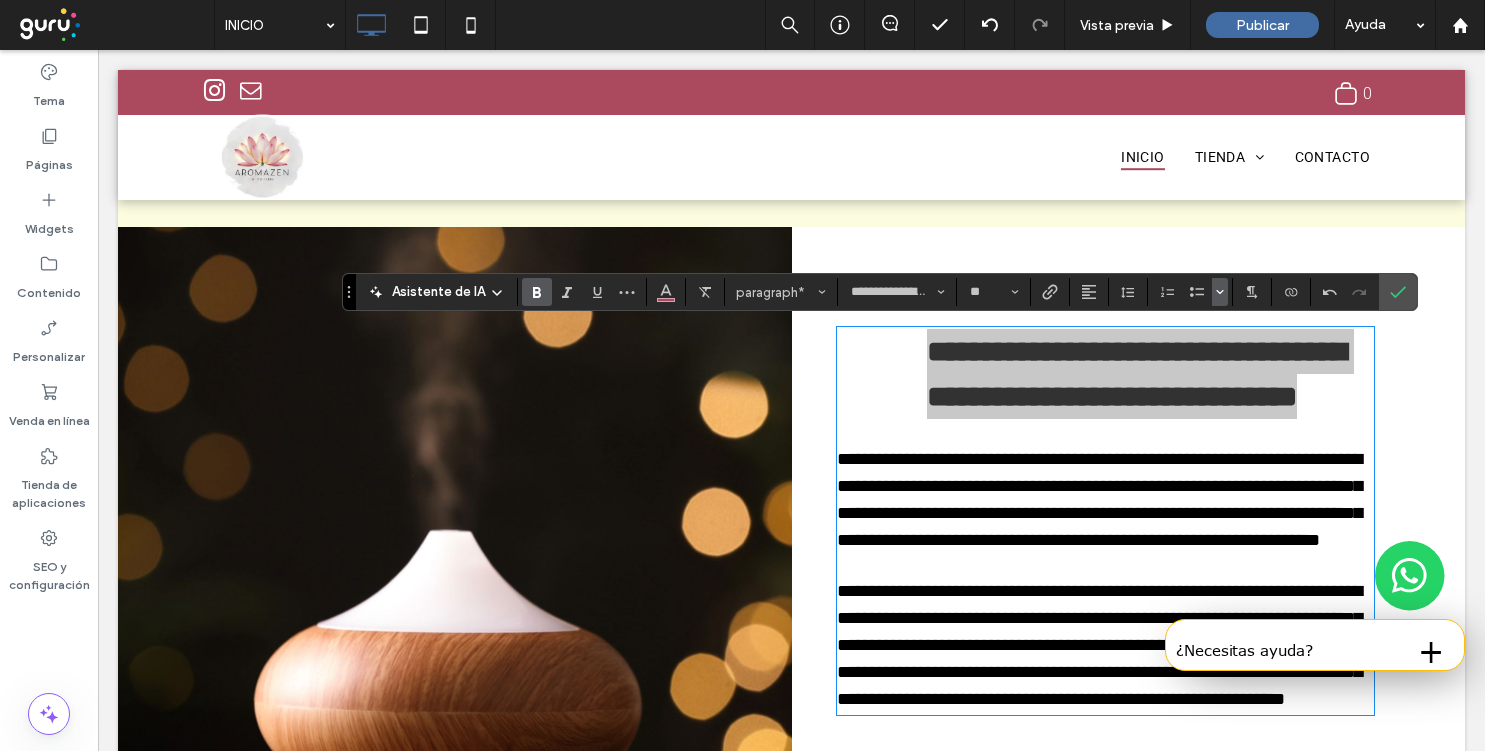 click at bounding box center [1220, 292] 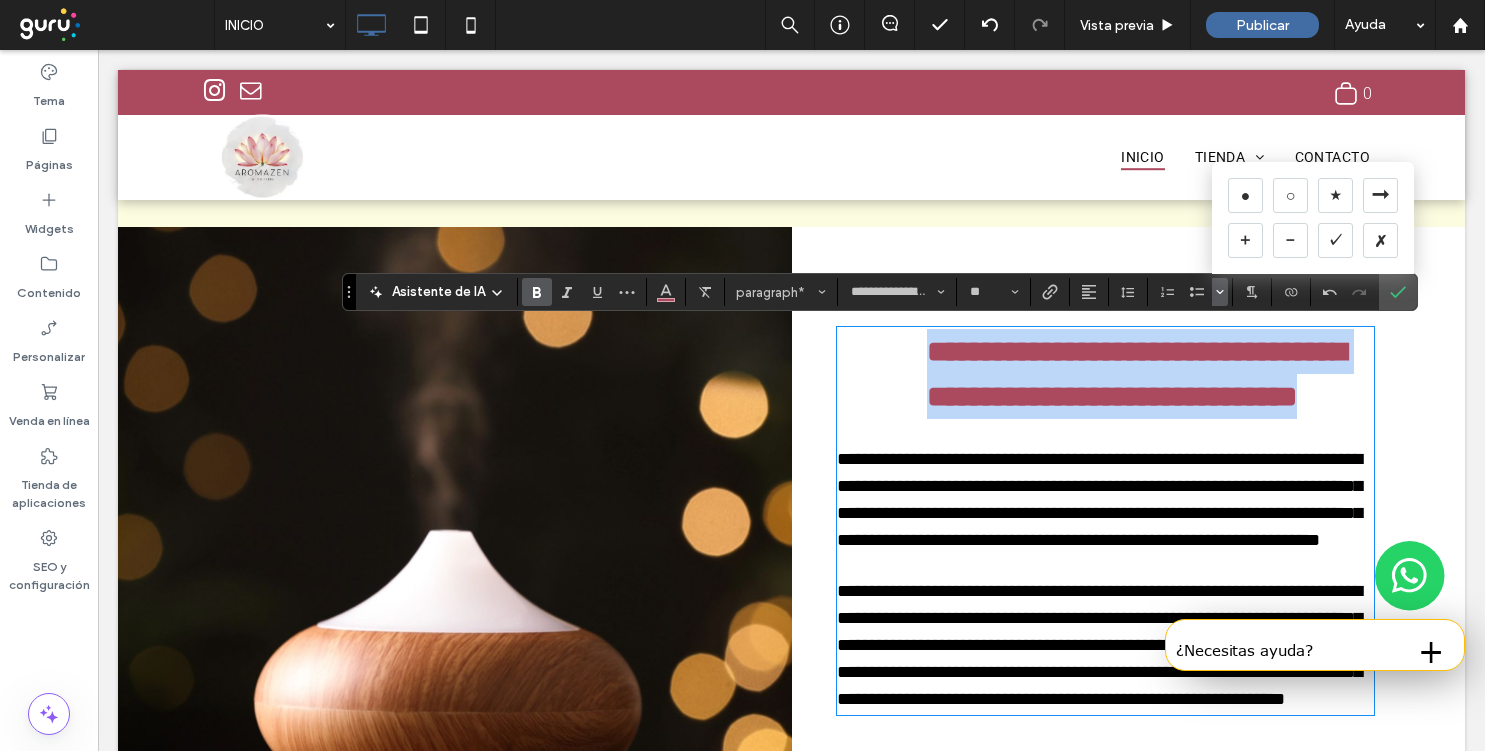 click on "**********" at bounding box center [1105, 374] 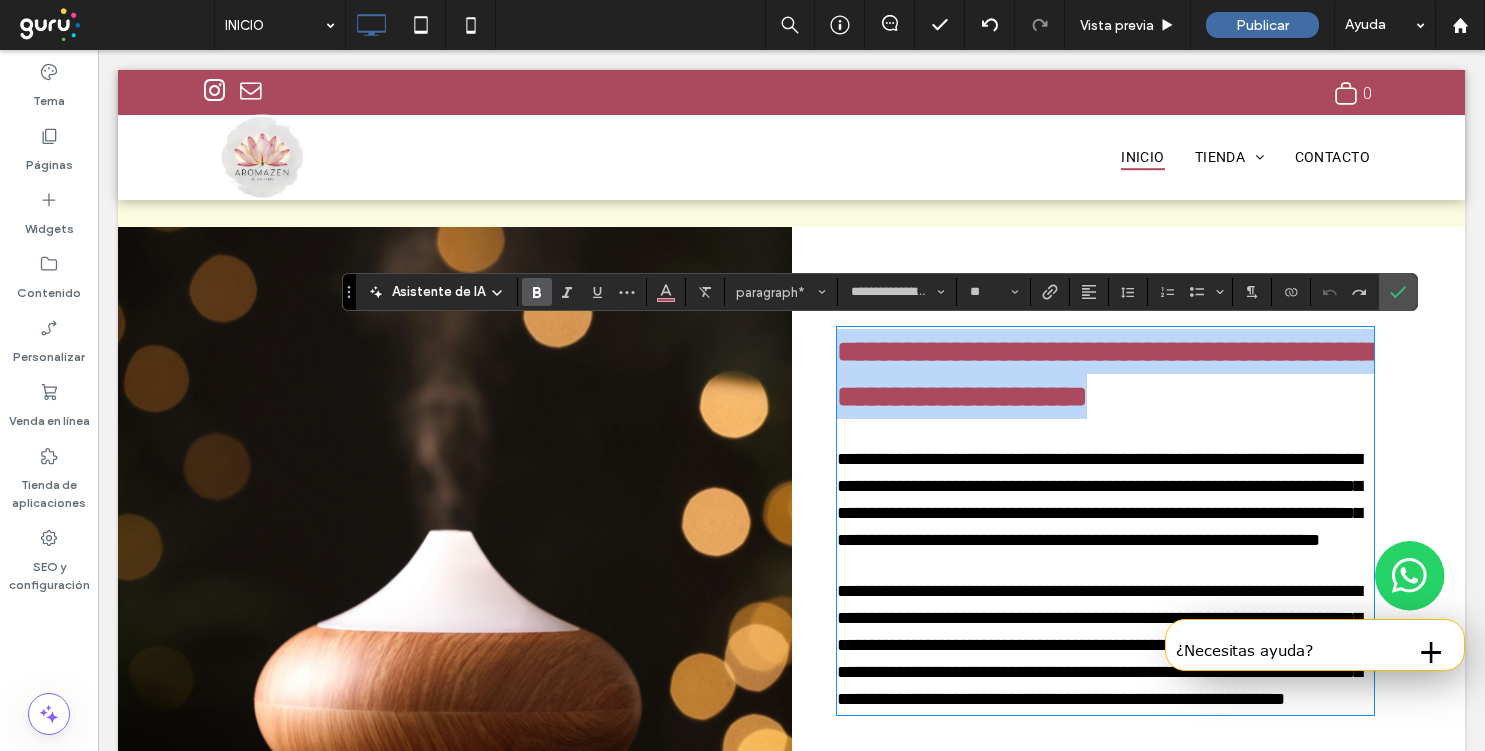 drag, startPoint x: 1256, startPoint y: 403, endPoint x: 836, endPoint y: 350, distance: 423.33084 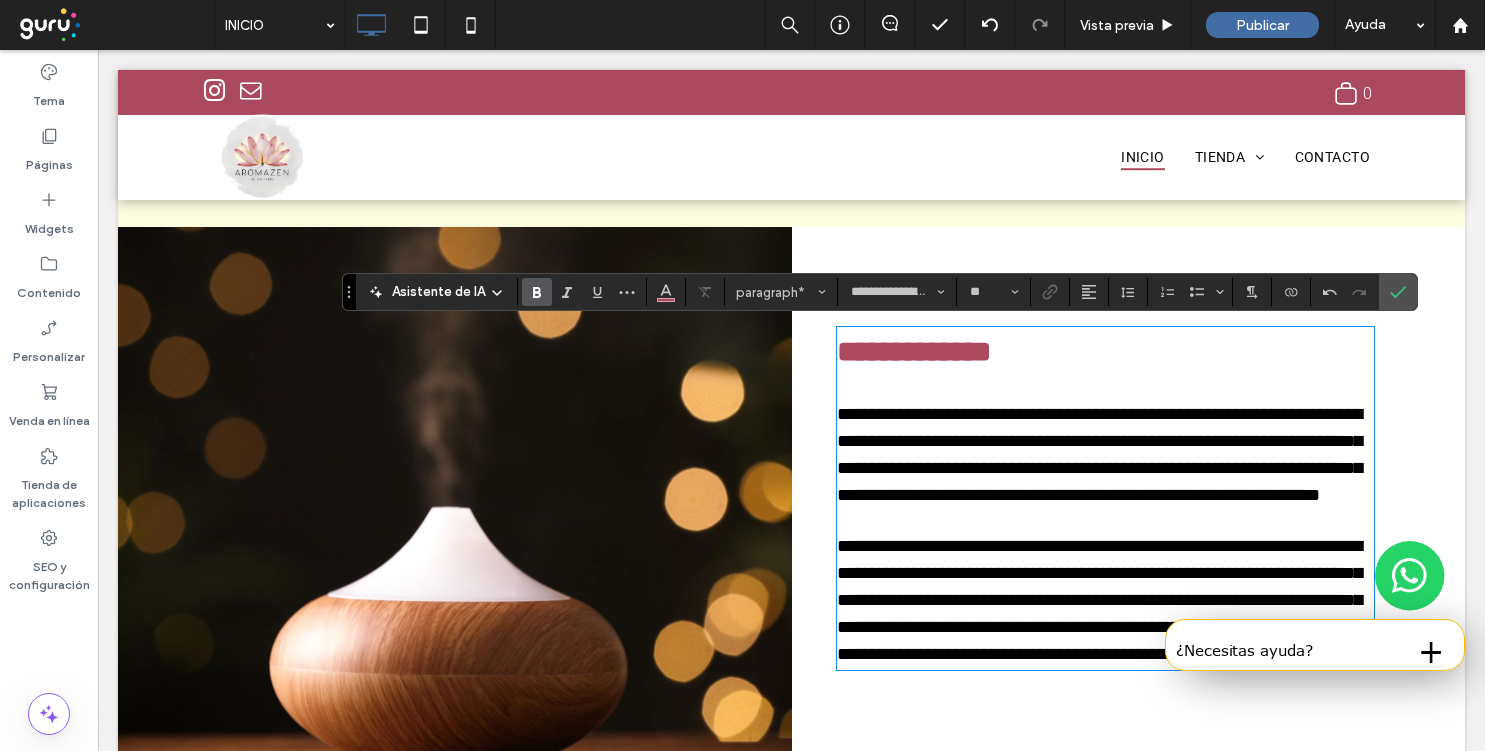 click on "**********" at bounding box center (914, 351) 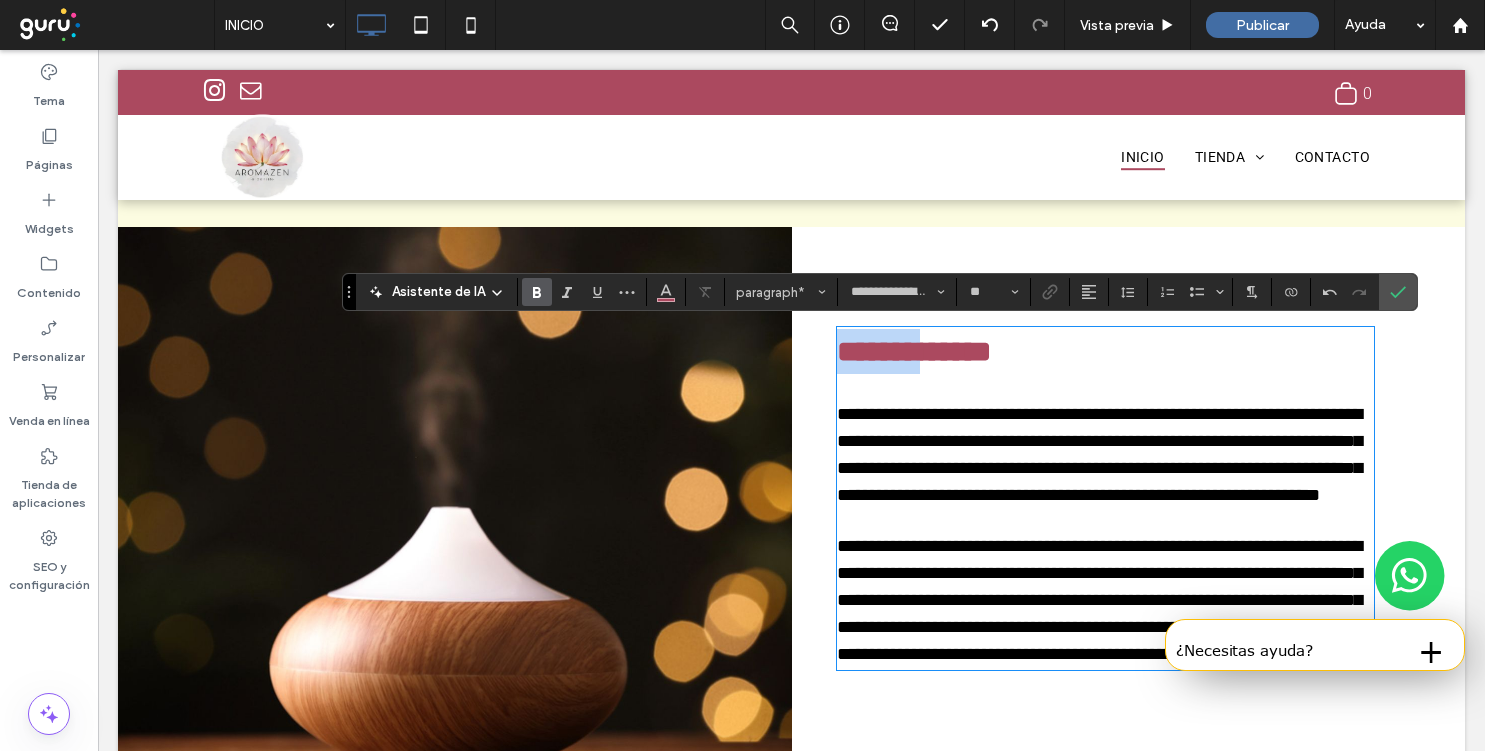 click on "**********" at bounding box center (914, 351) 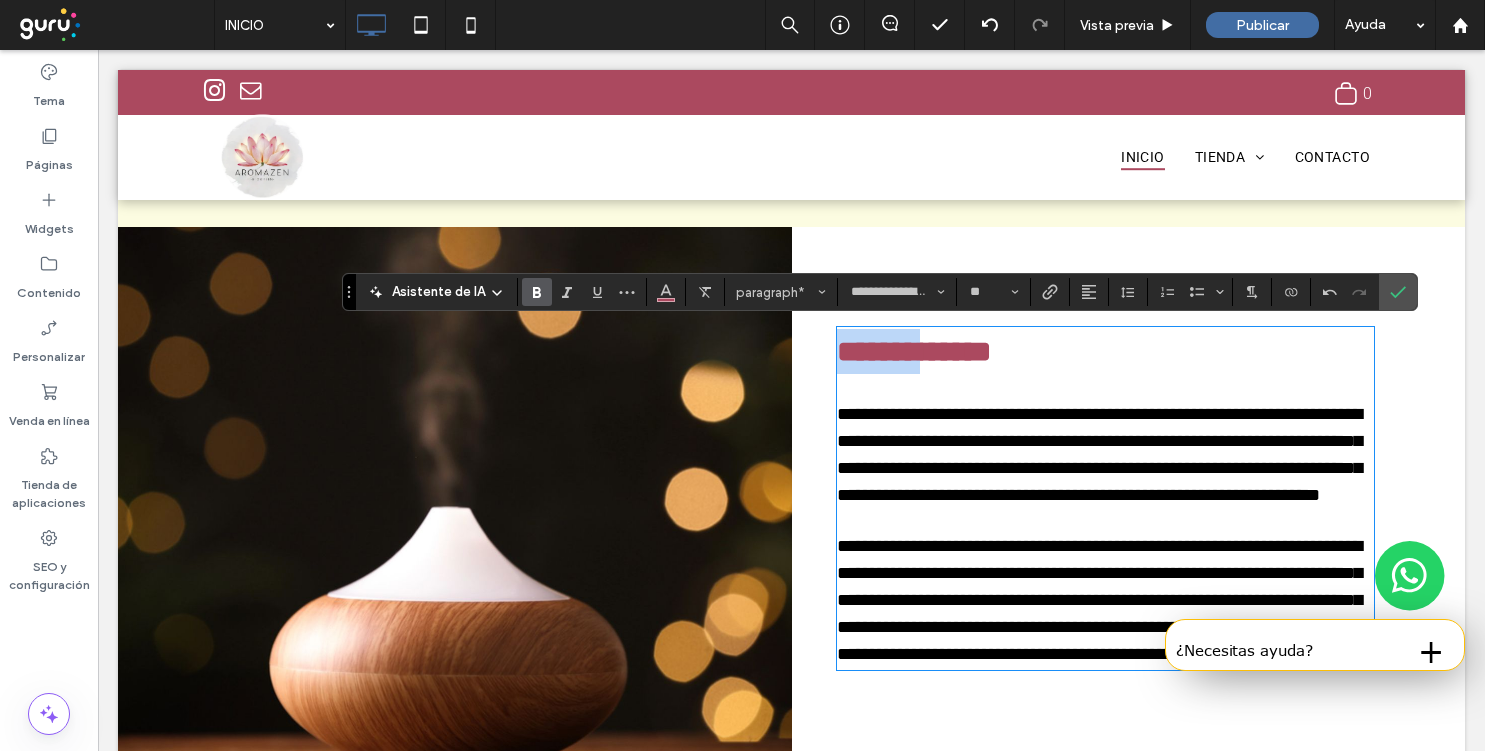 click on "**********" at bounding box center (914, 351) 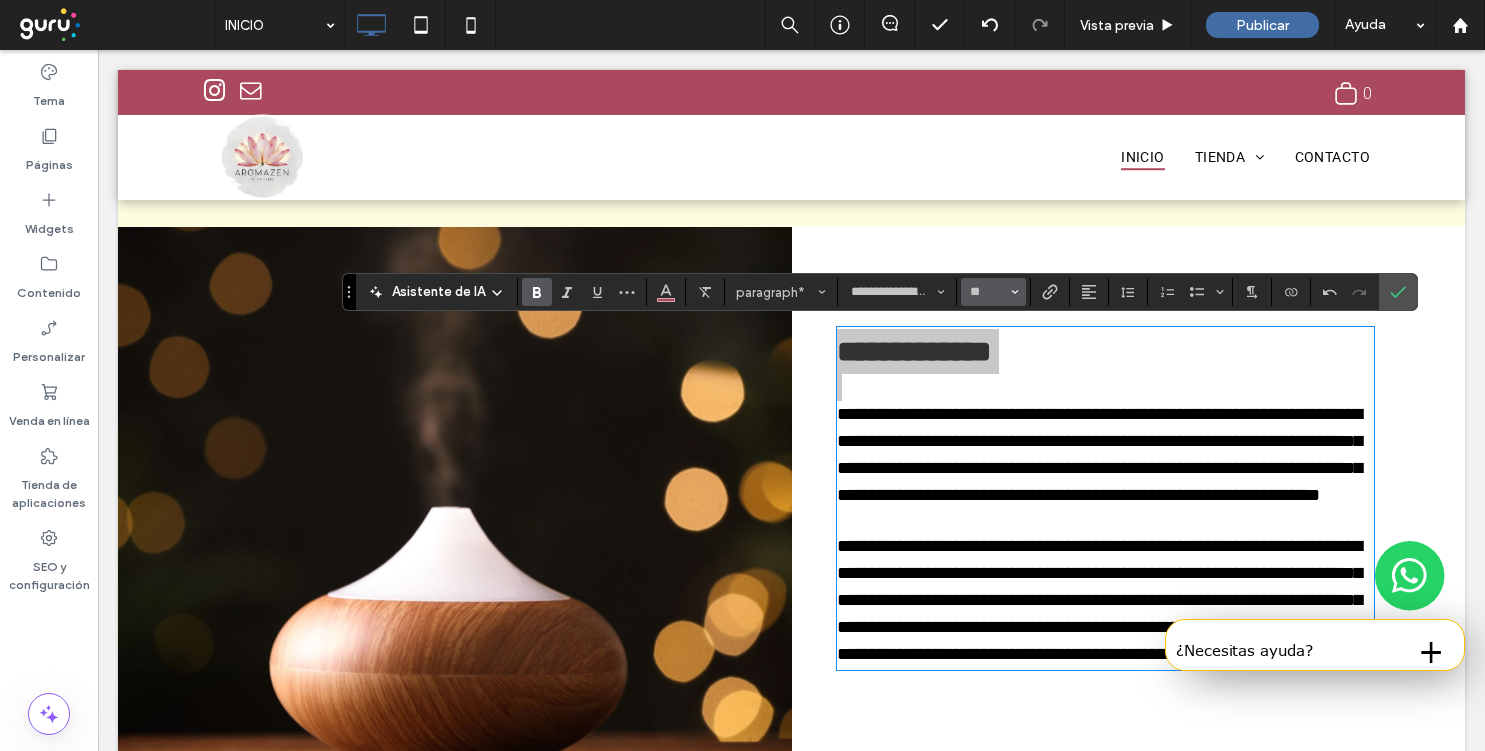 click on "**" at bounding box center (987, 292) 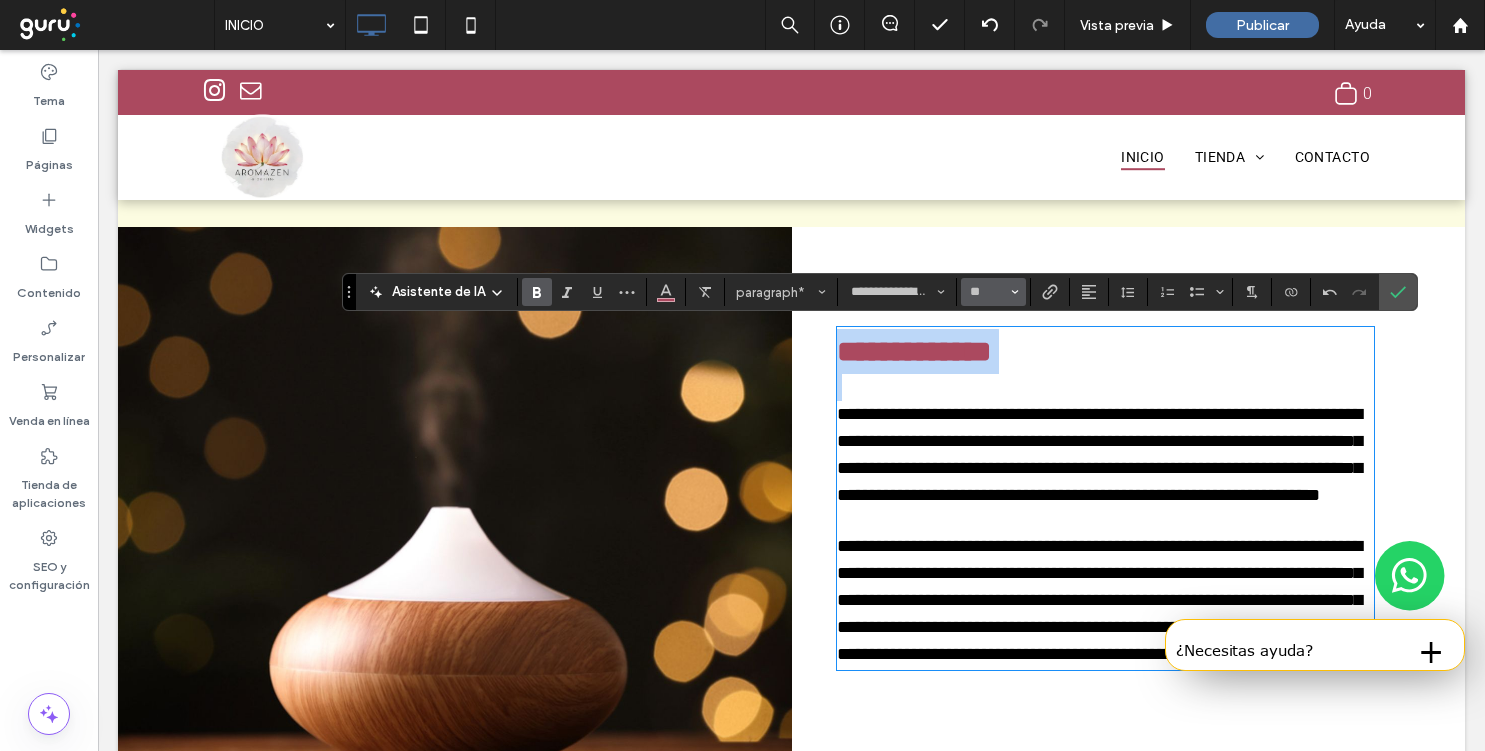type on "**" 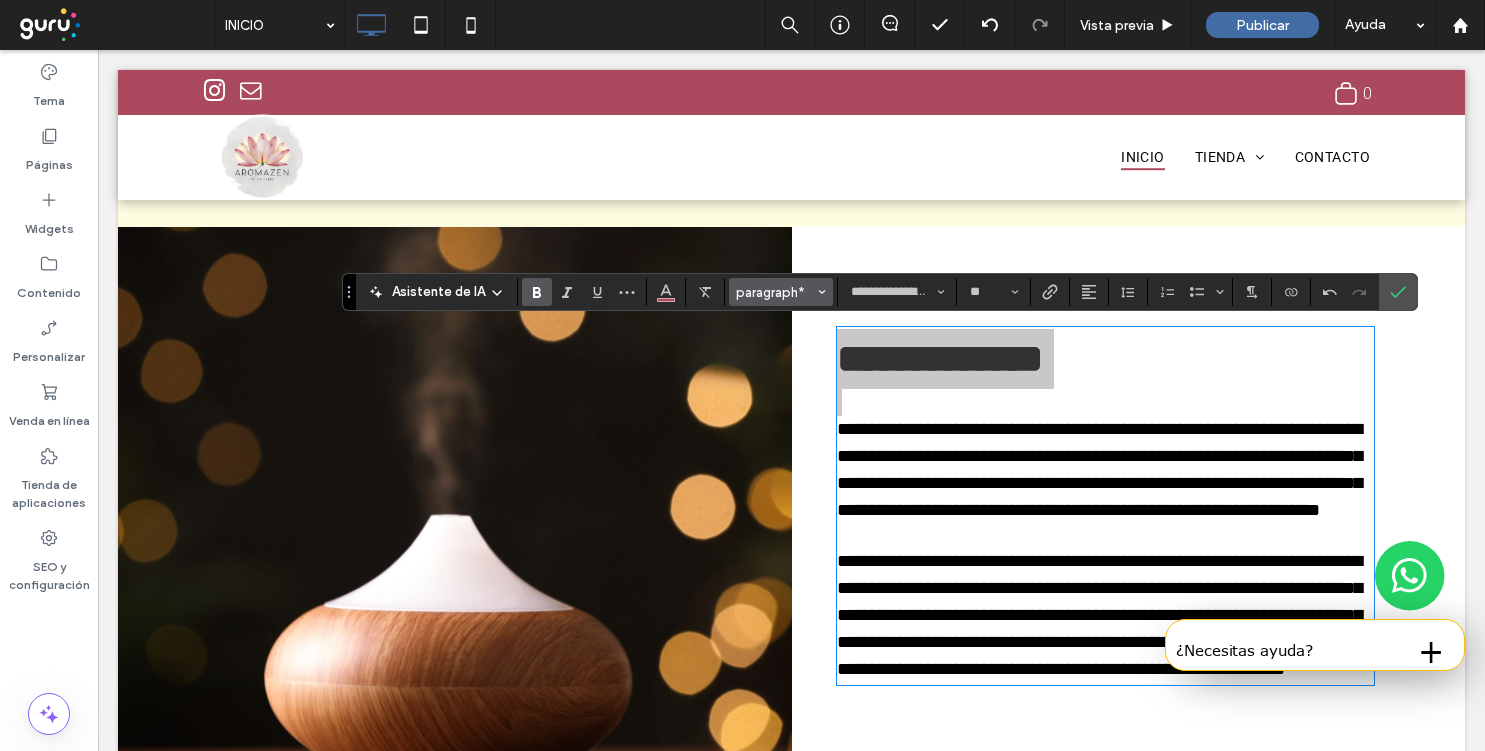 click on "paragraph*" at bounding box center [781, 292] 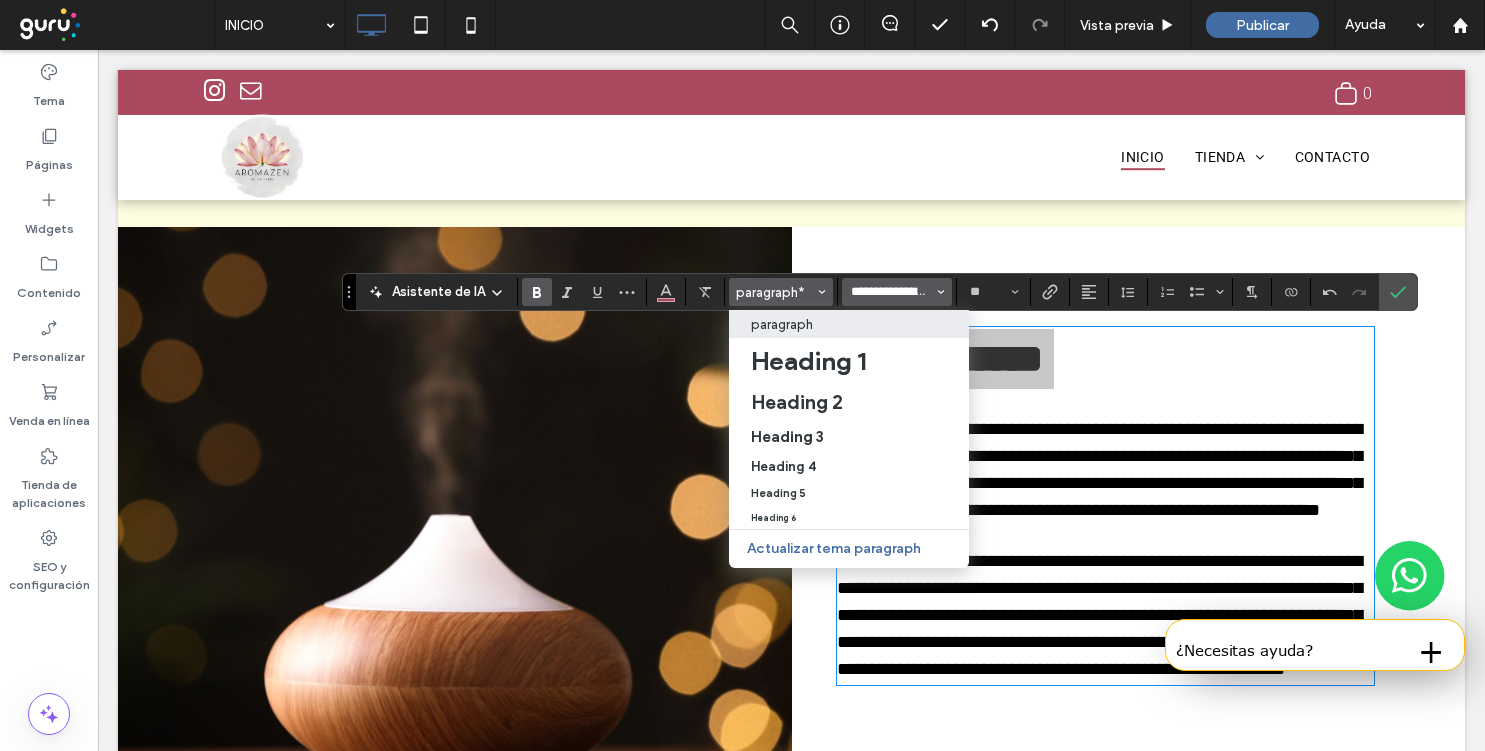 click on "**********" at bounding box center [891, 292] 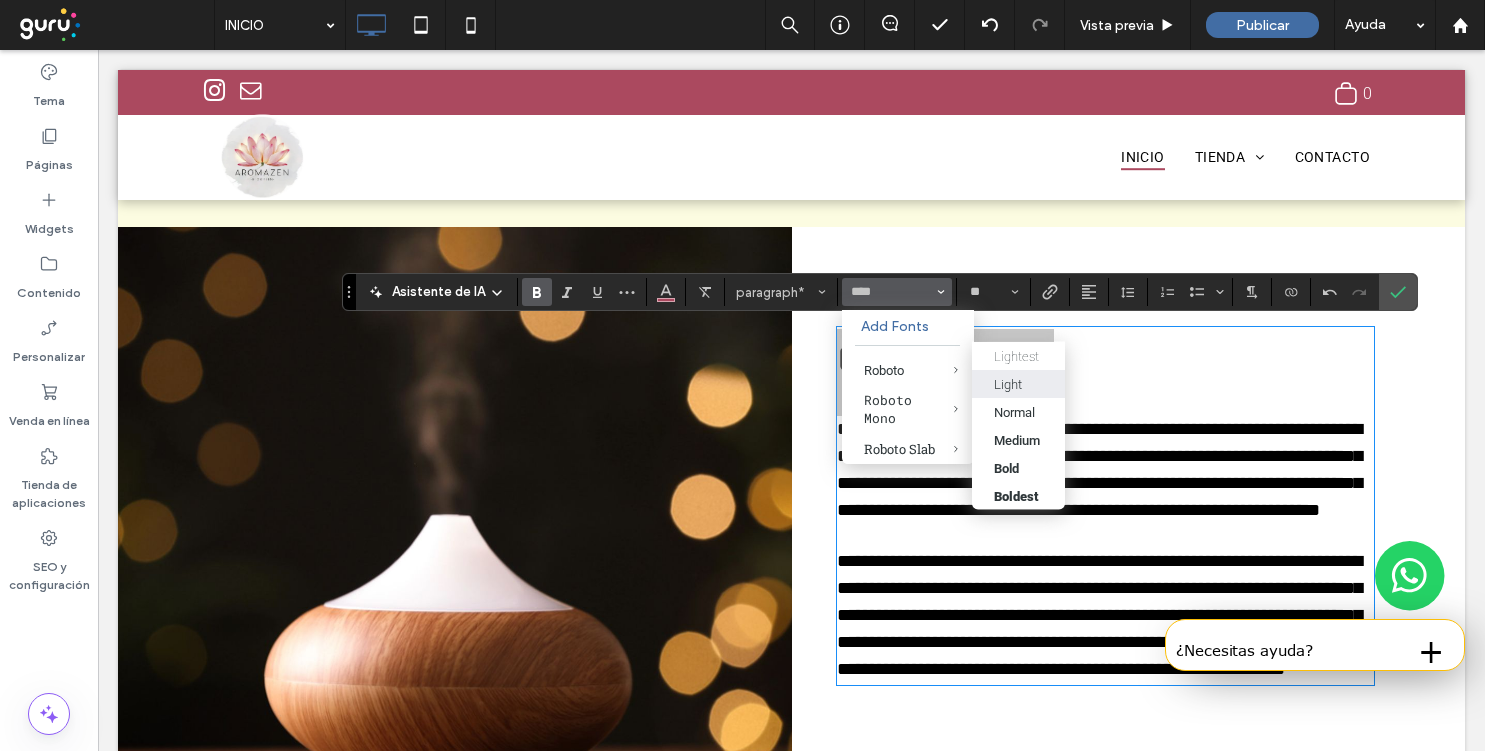 click on "Light" at bounding box center (1018, 383) 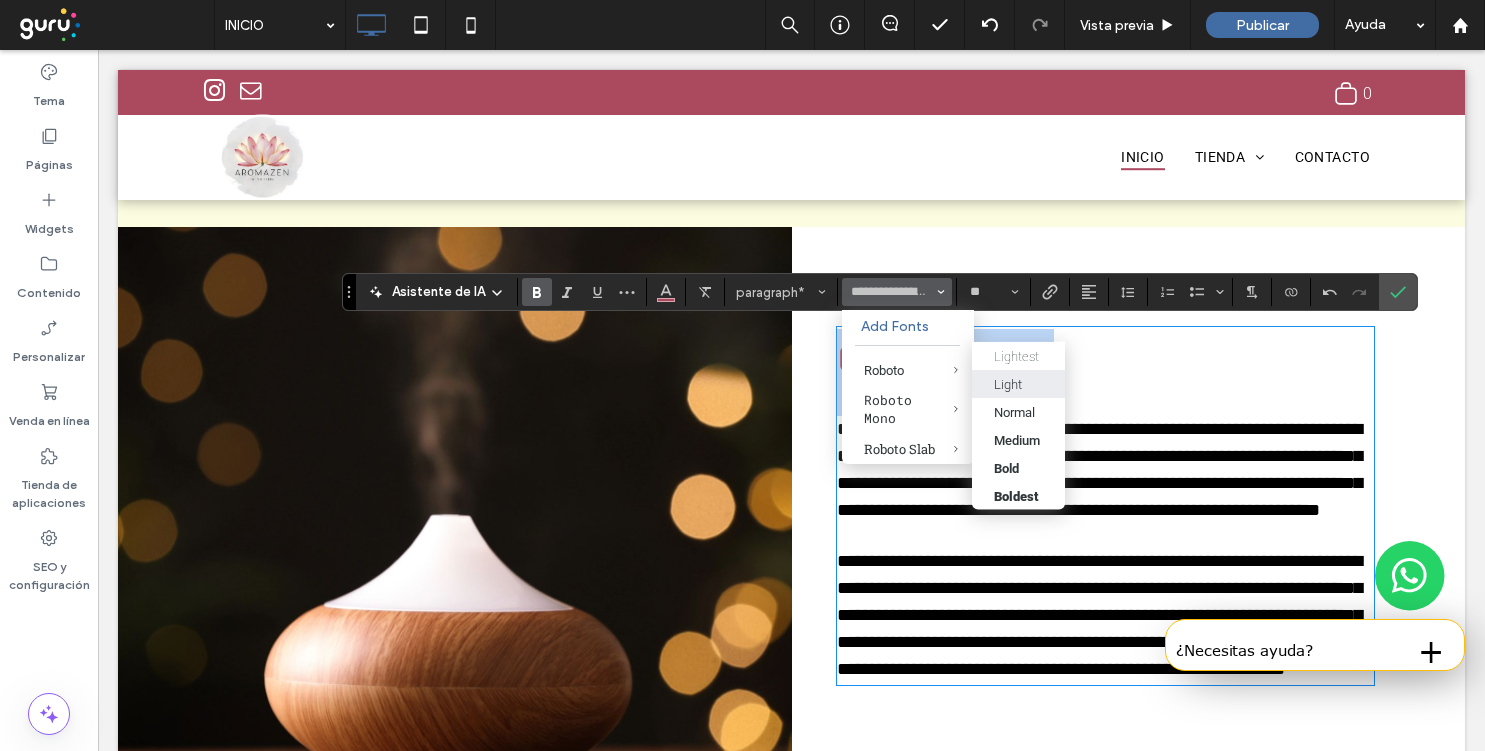 type on "******" 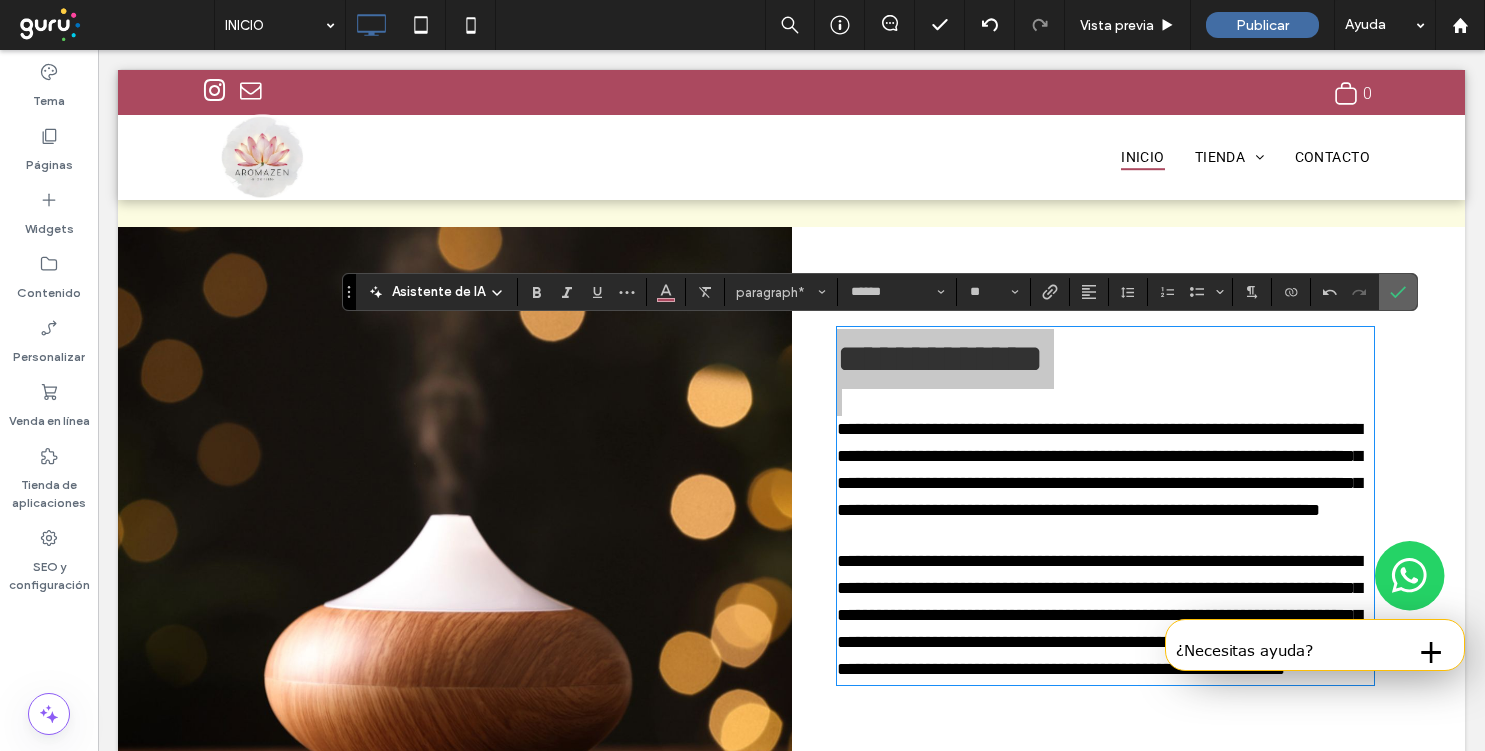 click 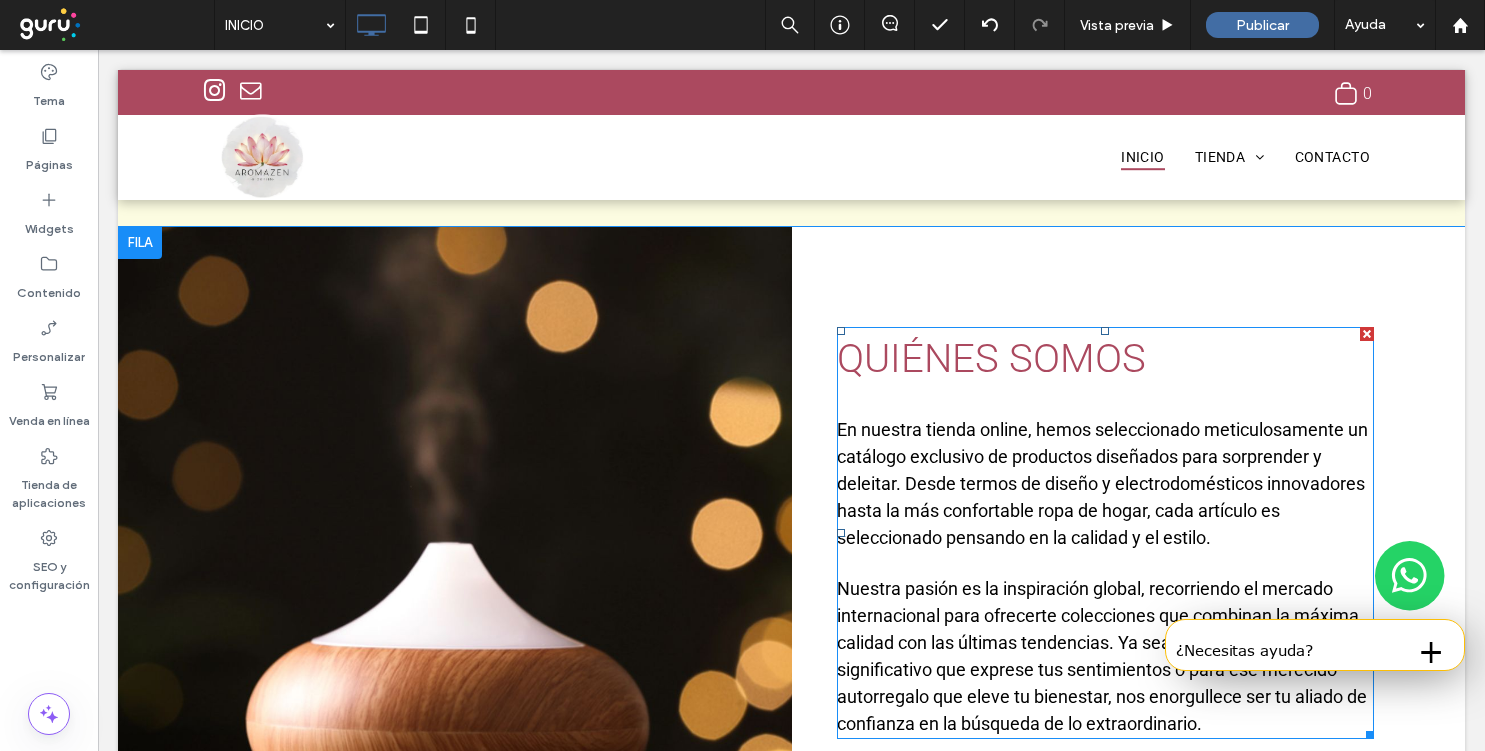 click on "En nuestra tienda online, hemos seleccionado meticulosamente un catálogo exclusivo de productos diseñados para sorprender y deleitar. Desde termos de diseño y electrodomésticos innovadores hasta la más confortable ropa de hogar, cada artículo es seleccionado pensando en la calidad y el estilo." at bounding box center [1102, 483] 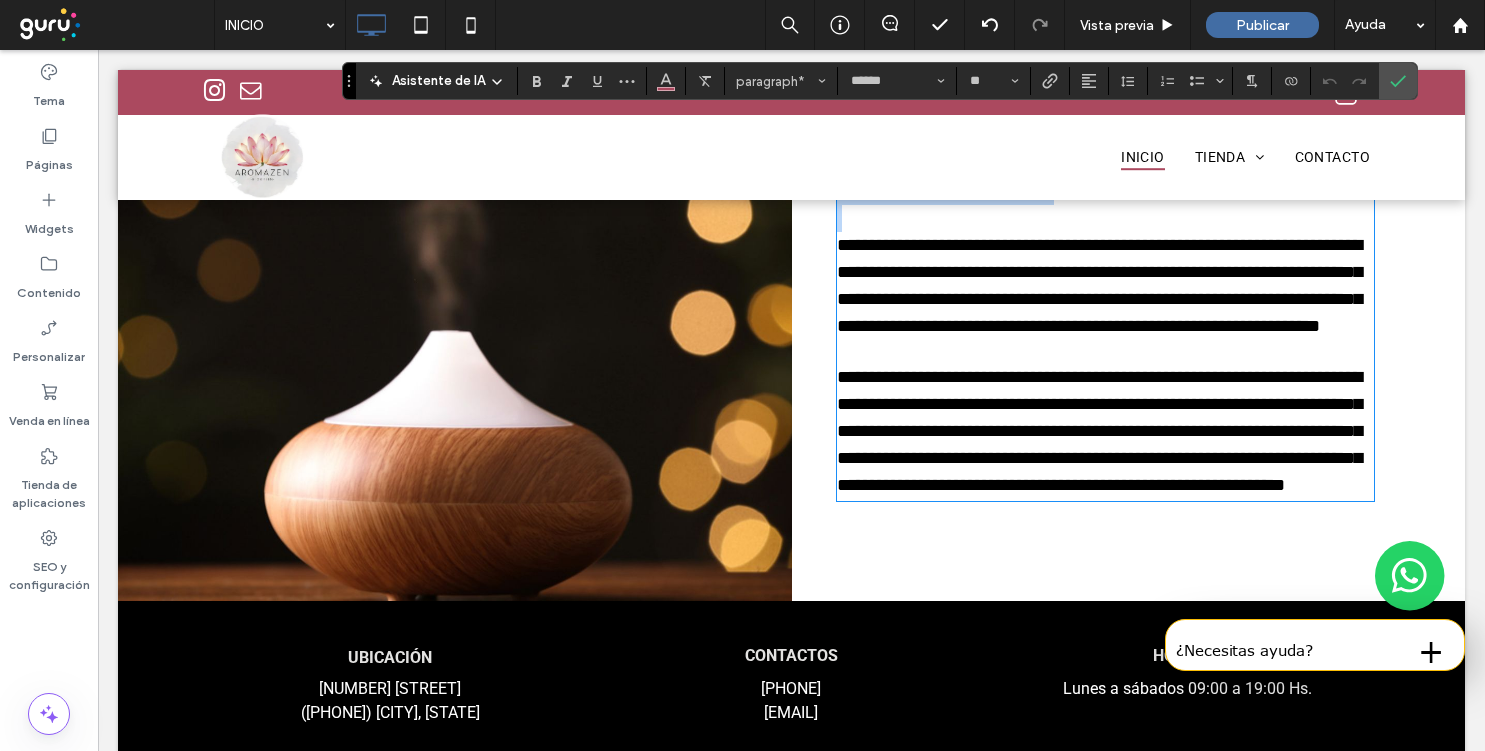 scroll, scrollTop: 989, scrollLeft: 0, axis: vertical 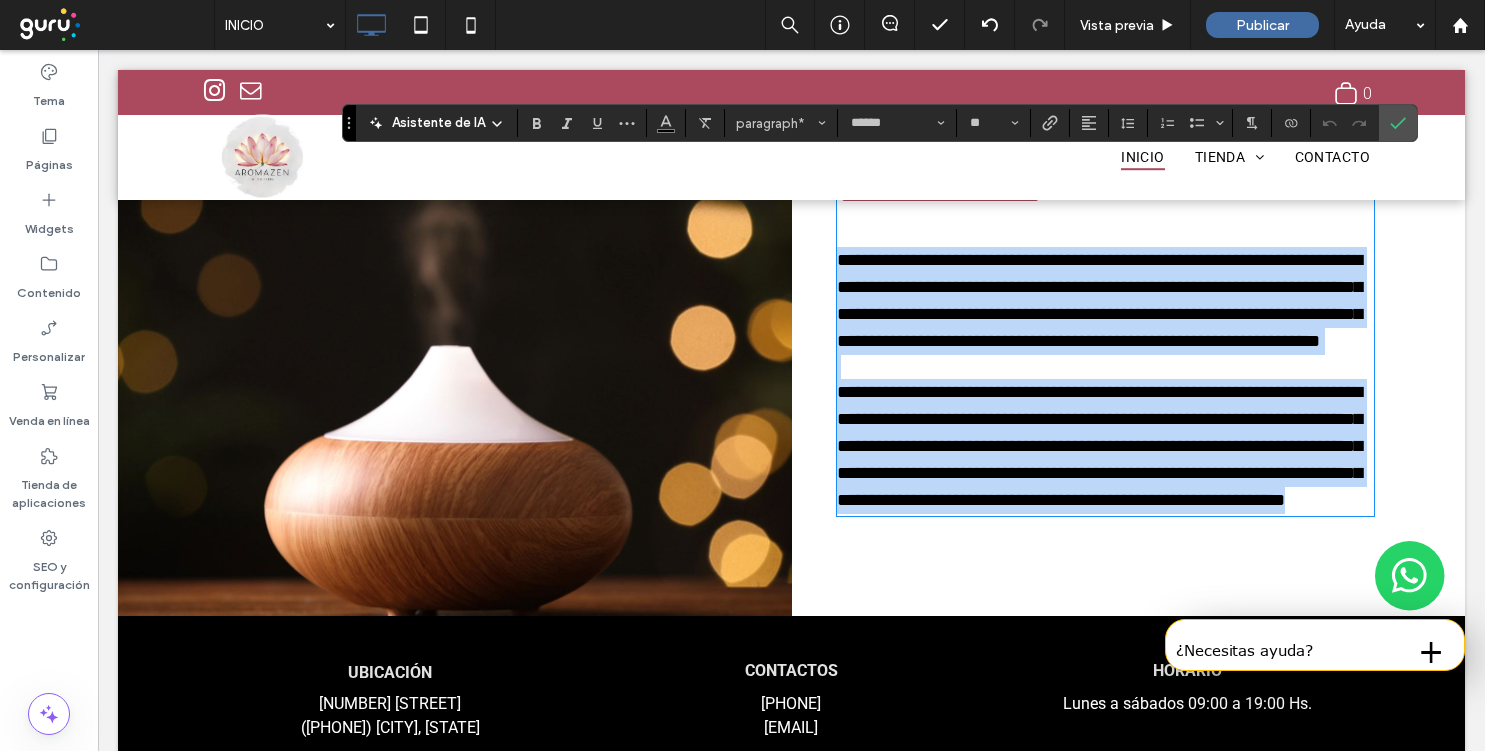 drag, startPoint x: 1230, startPoint y: 552, endPoint x: 823, endPoint y: 262, distance: 499.74893 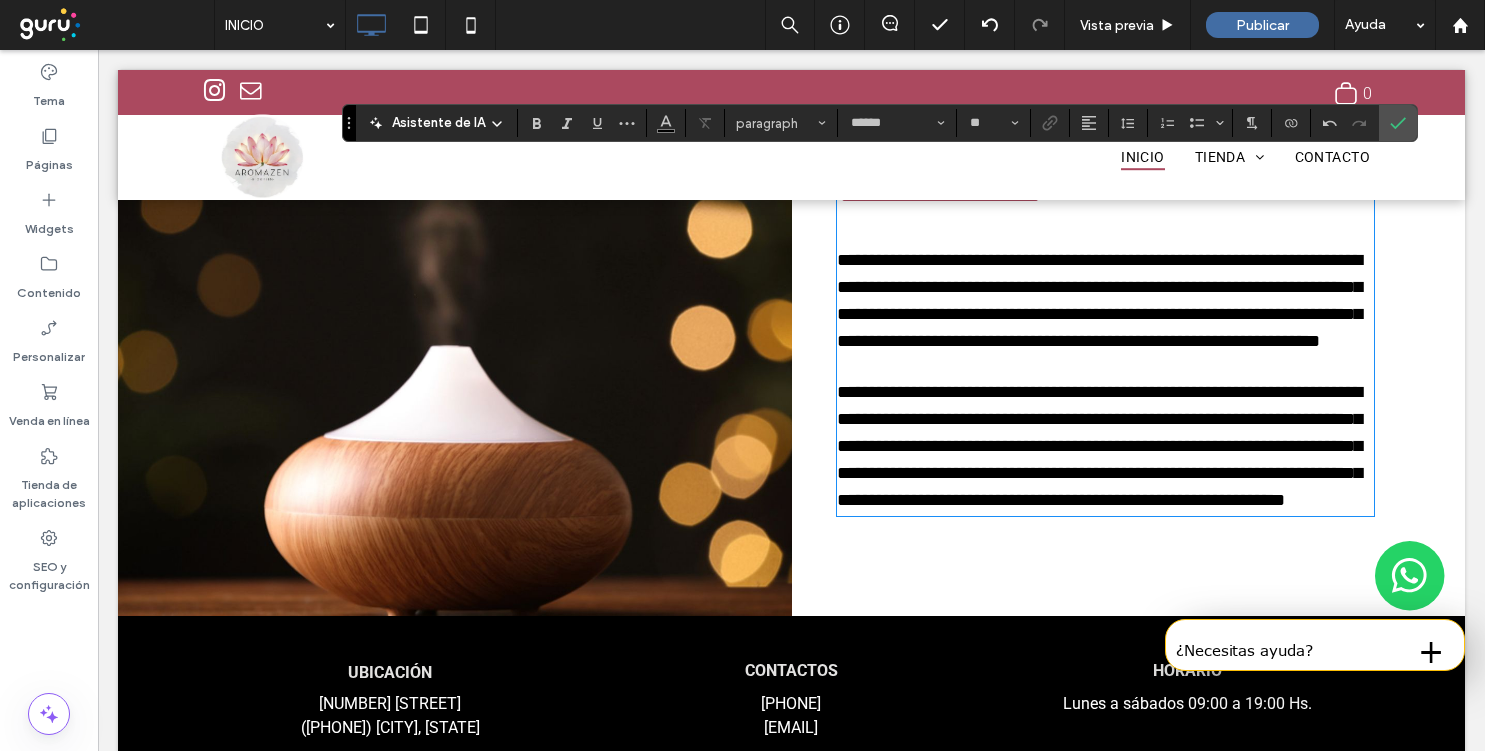 scroll, scrollTop: 0, scrollLeft: 0, axis: both 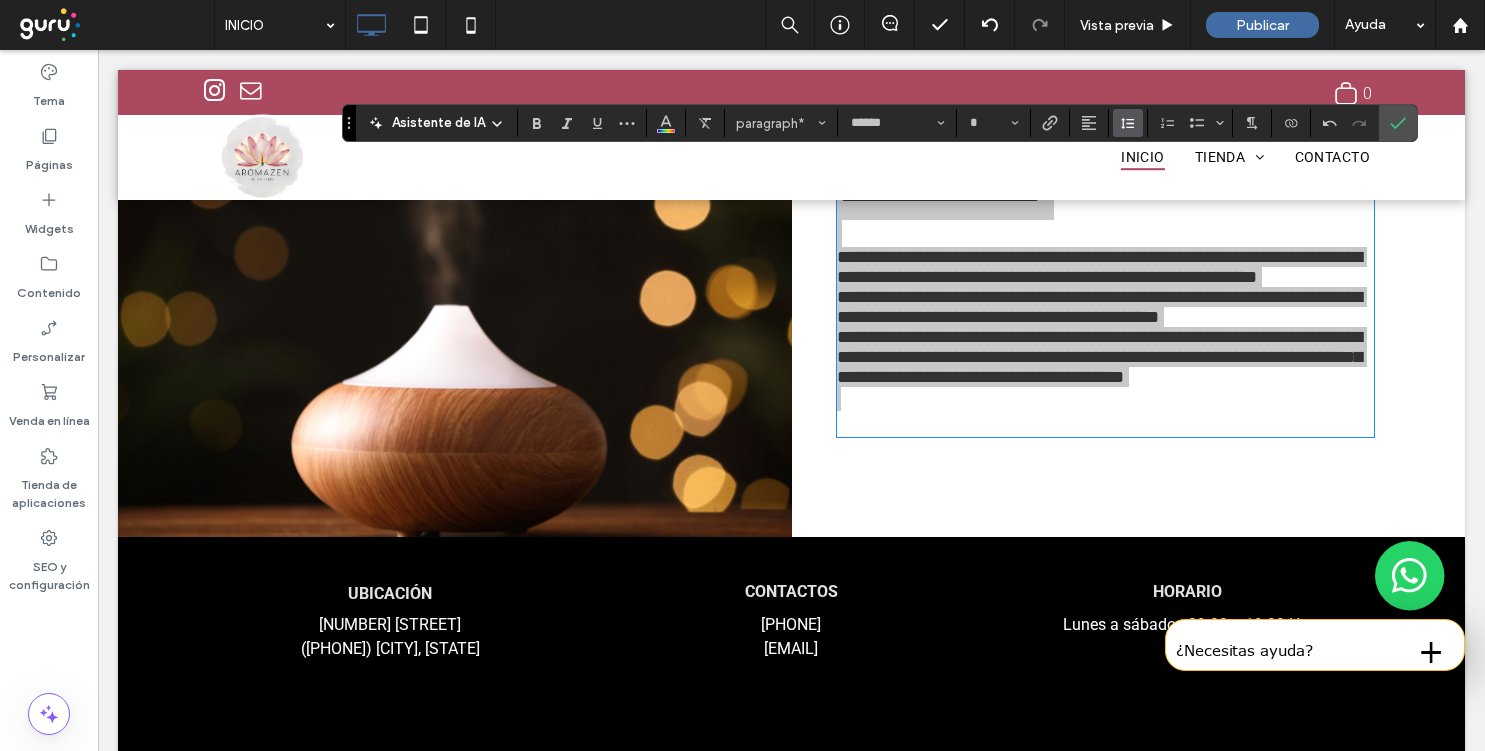 click 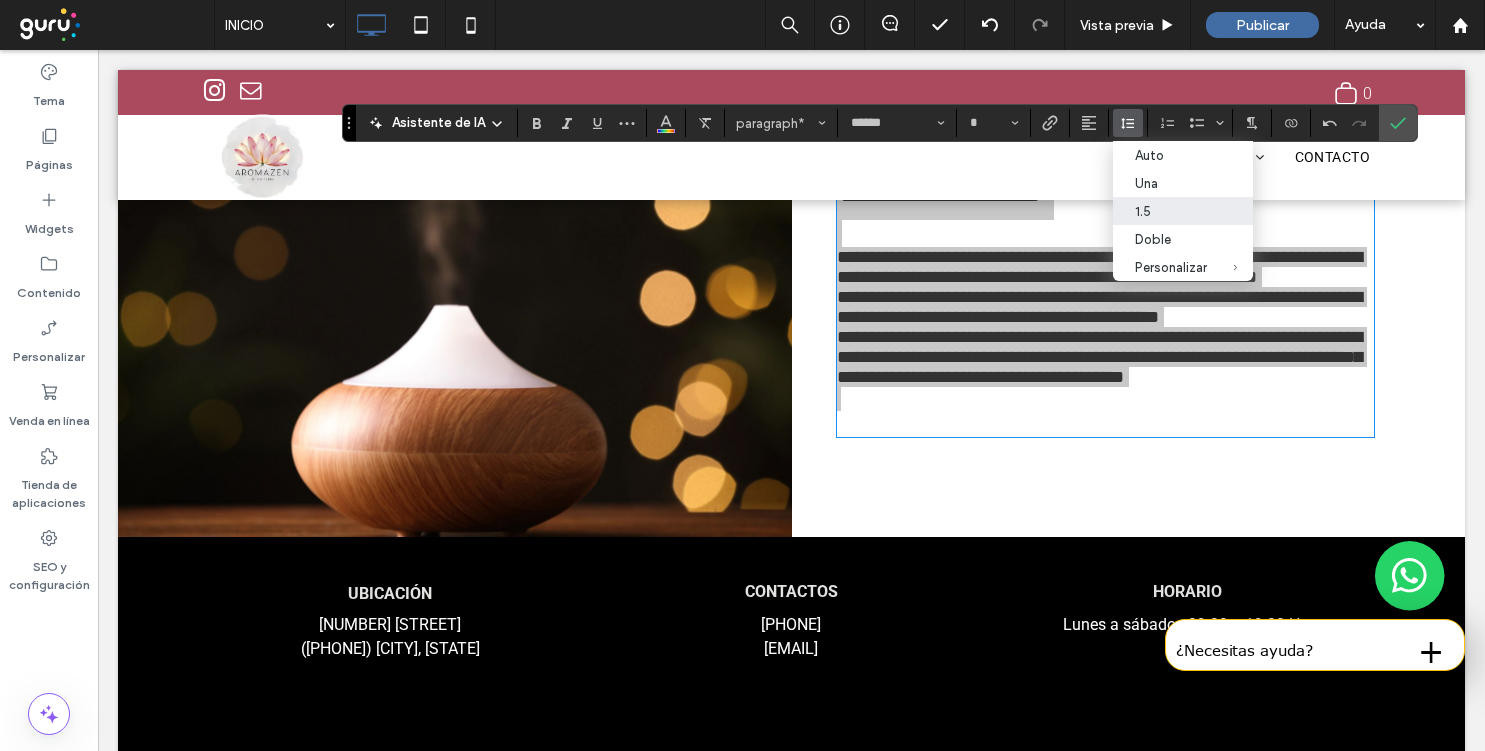 click on "1.5" at bounding box center (1171, 211) 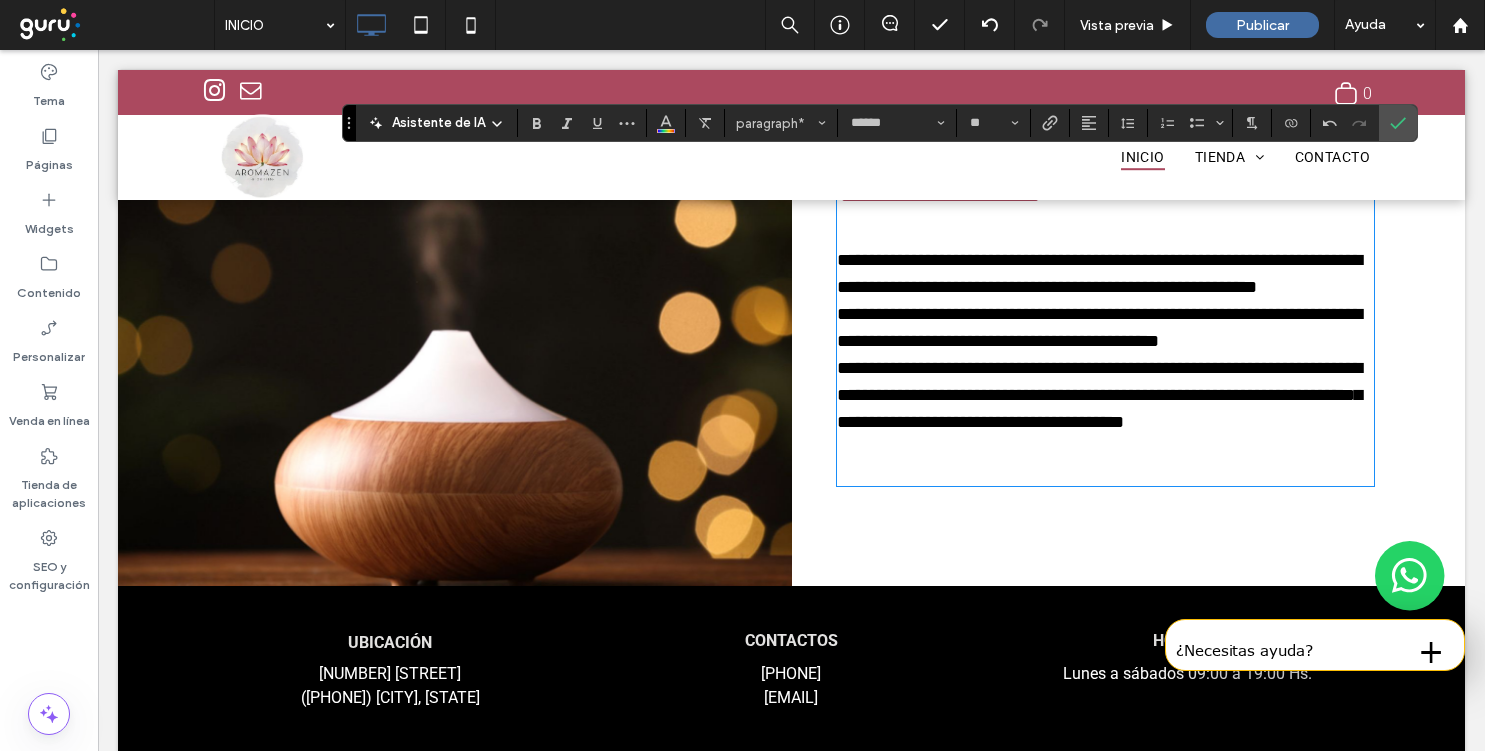click at bounding box center (1105, 460) 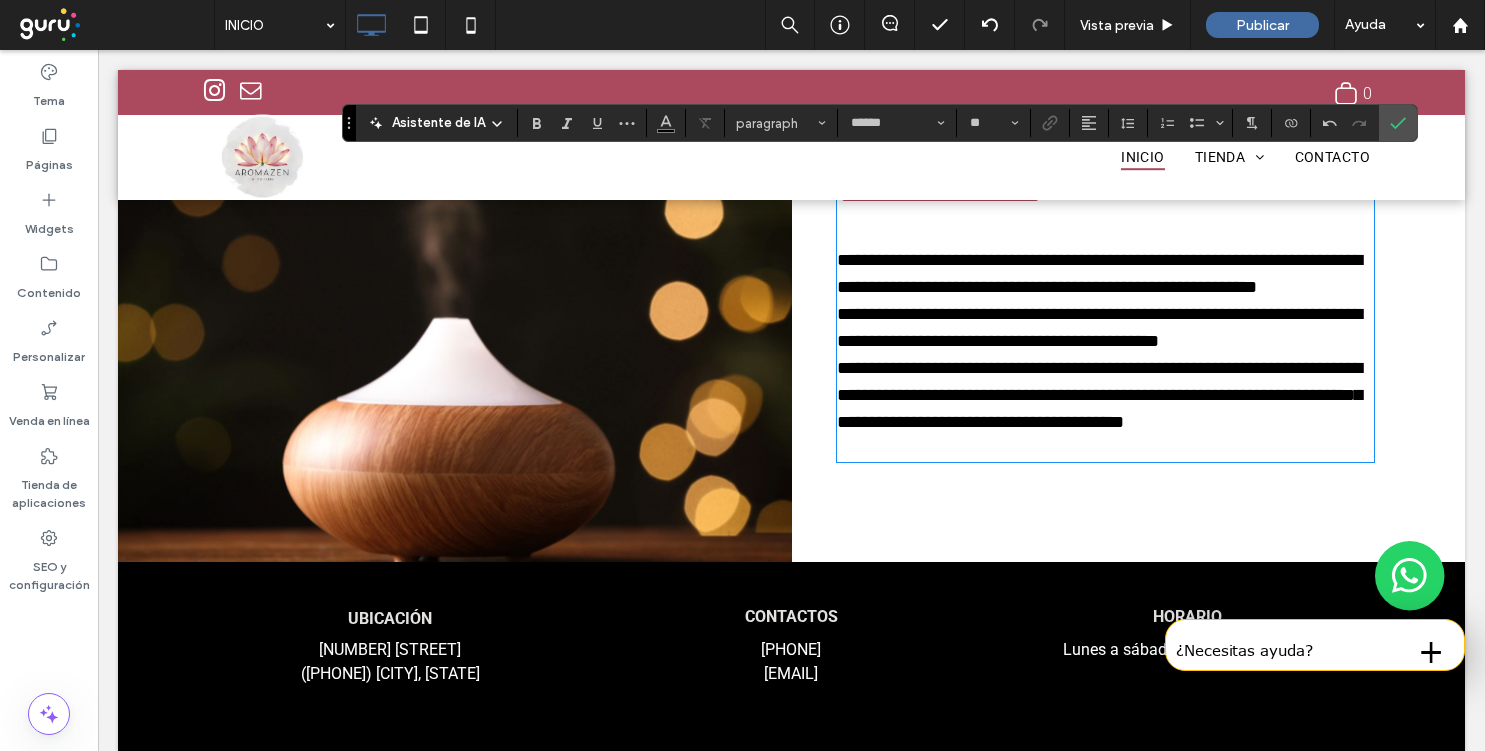 type on "**" 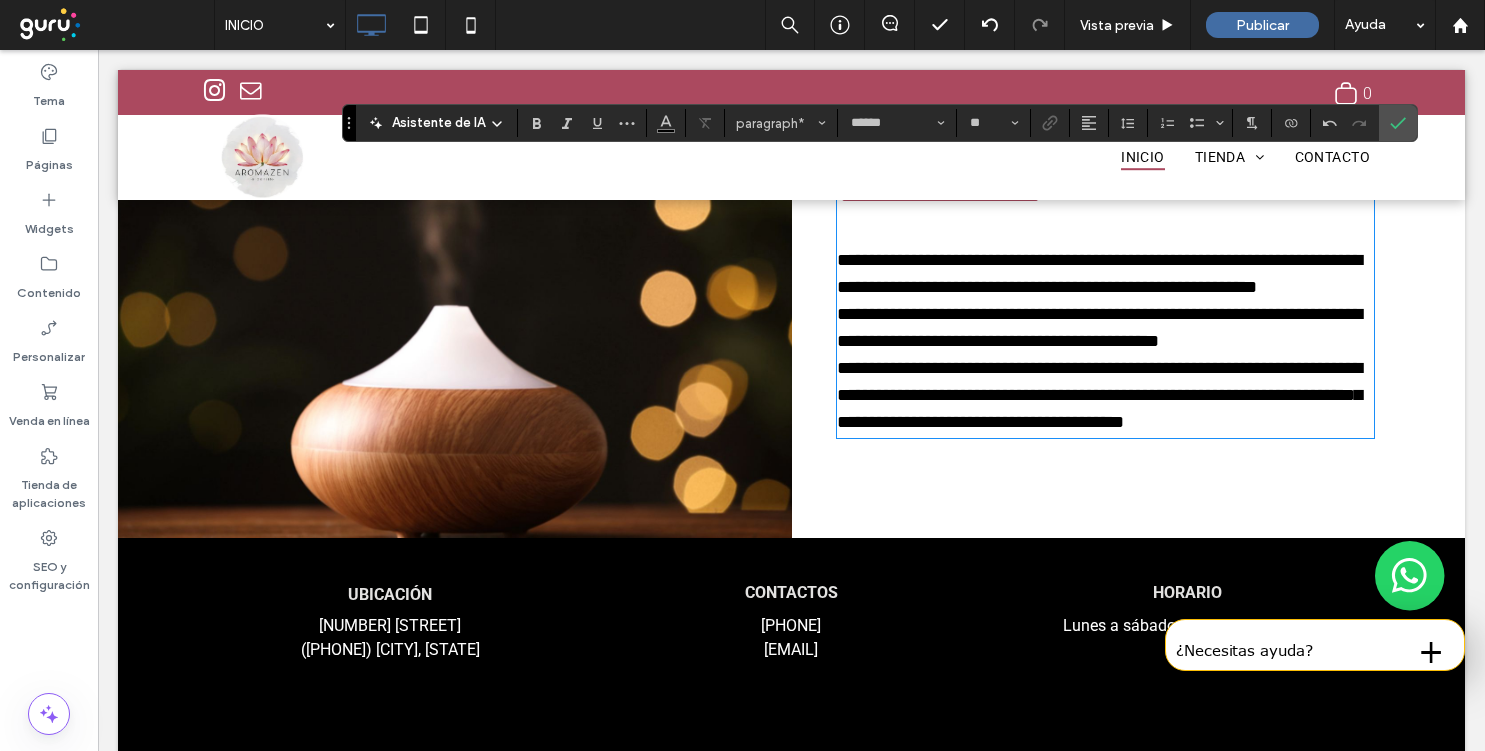 click on "**********" at bounding box center (1105, 274) 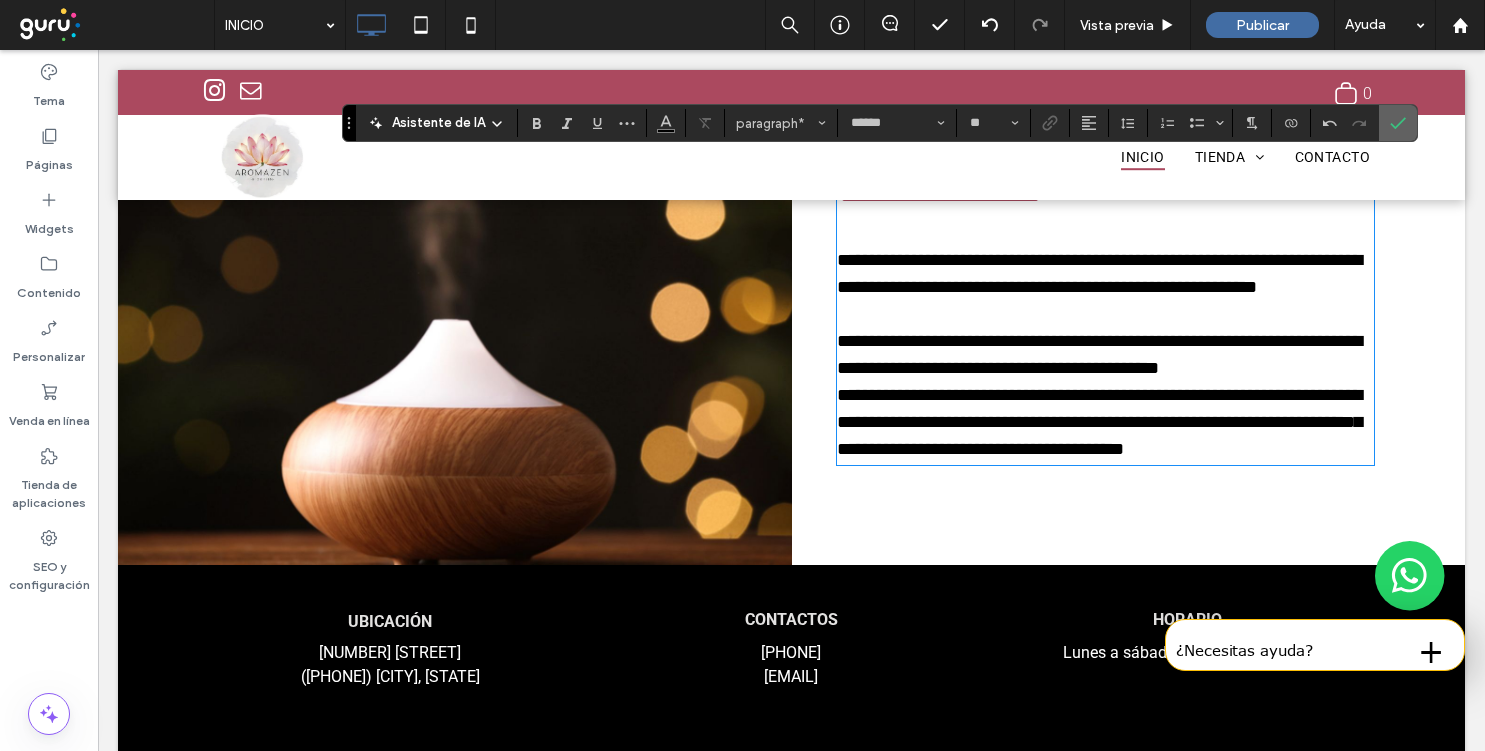 click 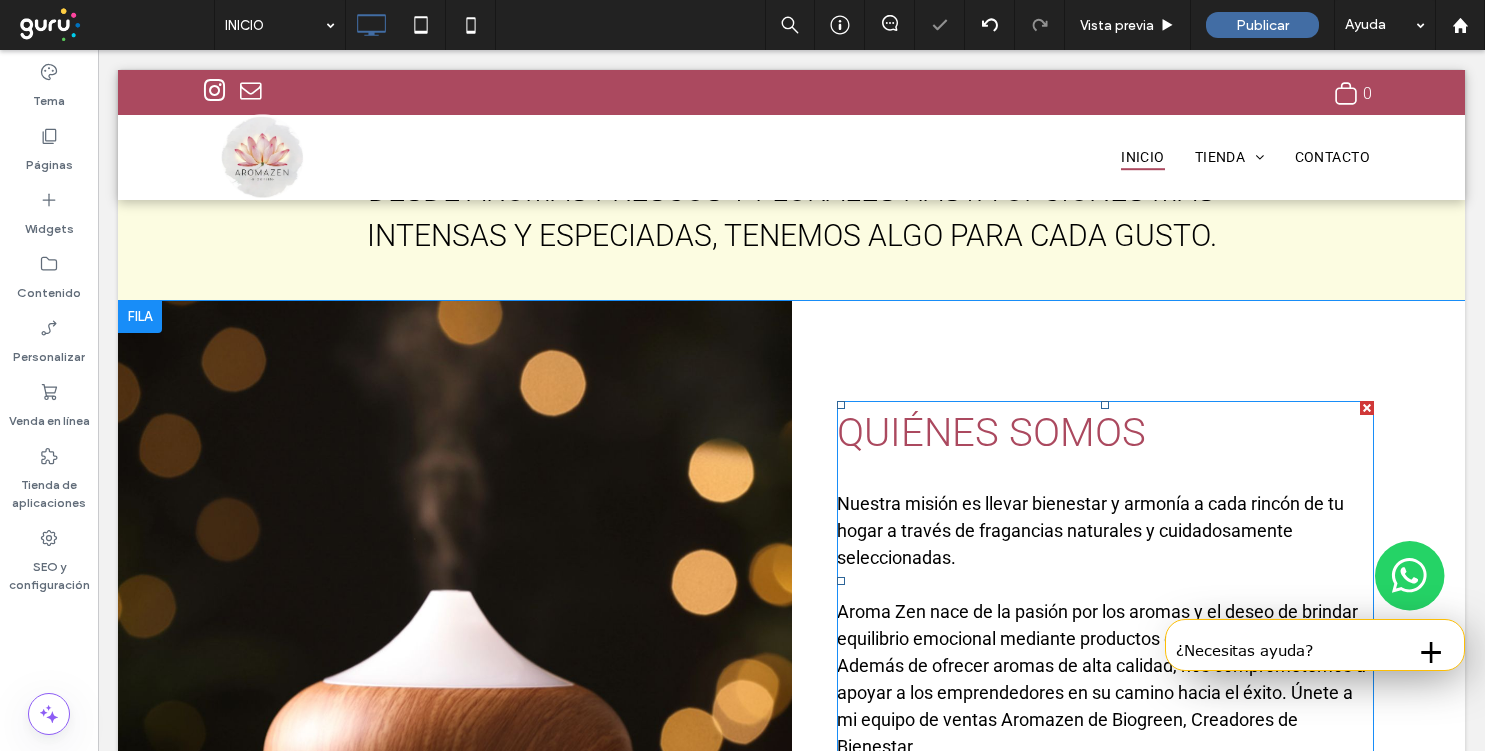 click on "Nuestra misión es llevar bienestar y armonía a cada rincón de tu hogar a través de fragancias naturales y cuidadosamente seleccionadas." at bounding box center (1105, 530) 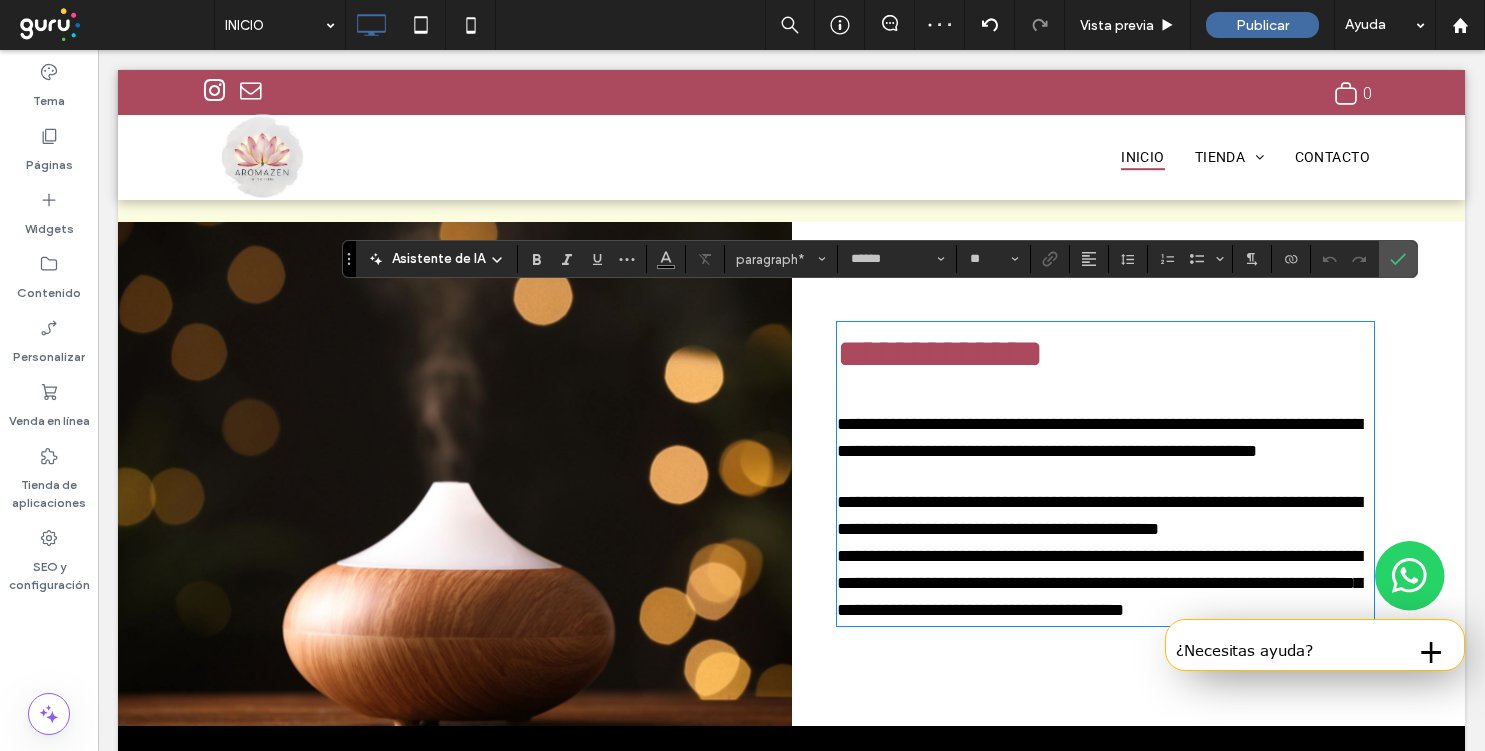 scroll, scrollTop: 906, scrollLeft: 0, axis: vertical 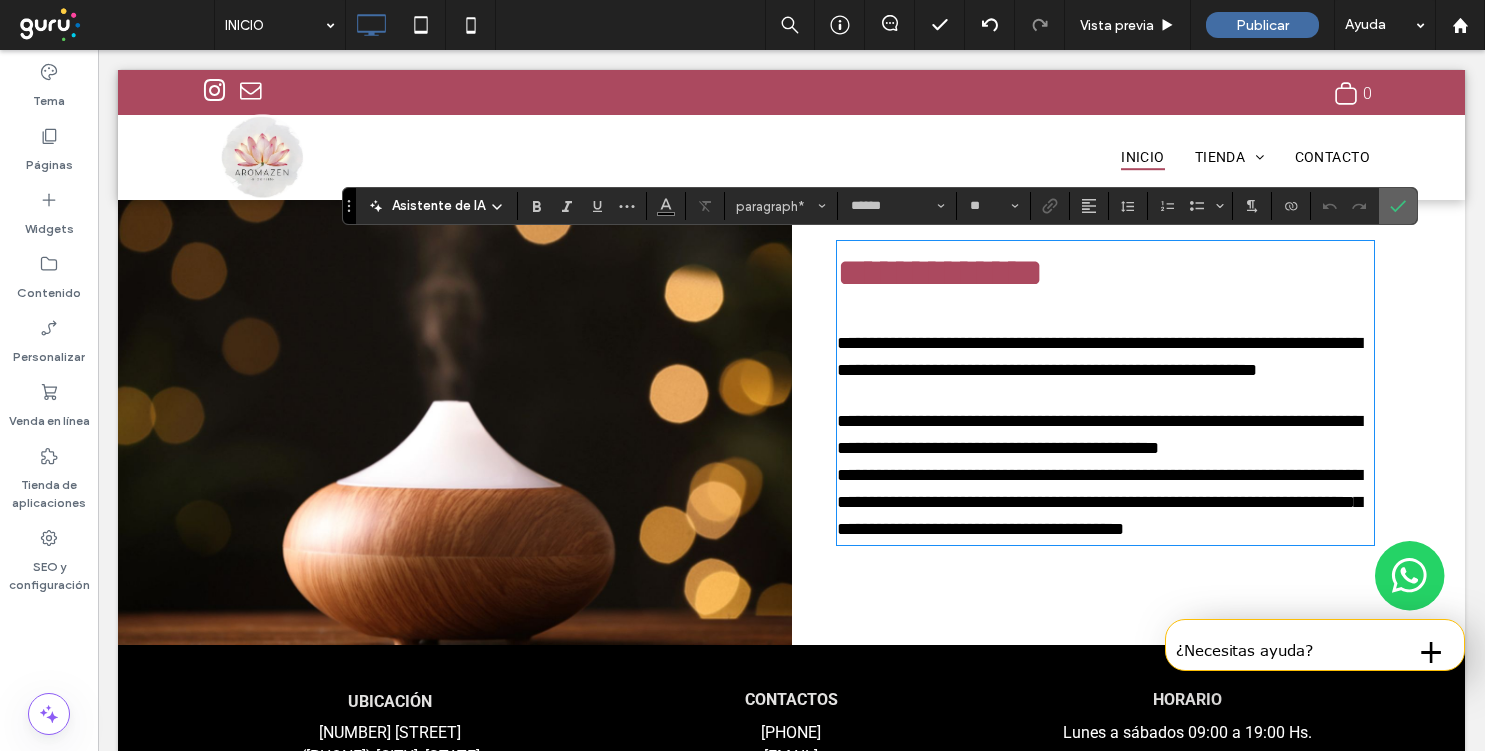 click 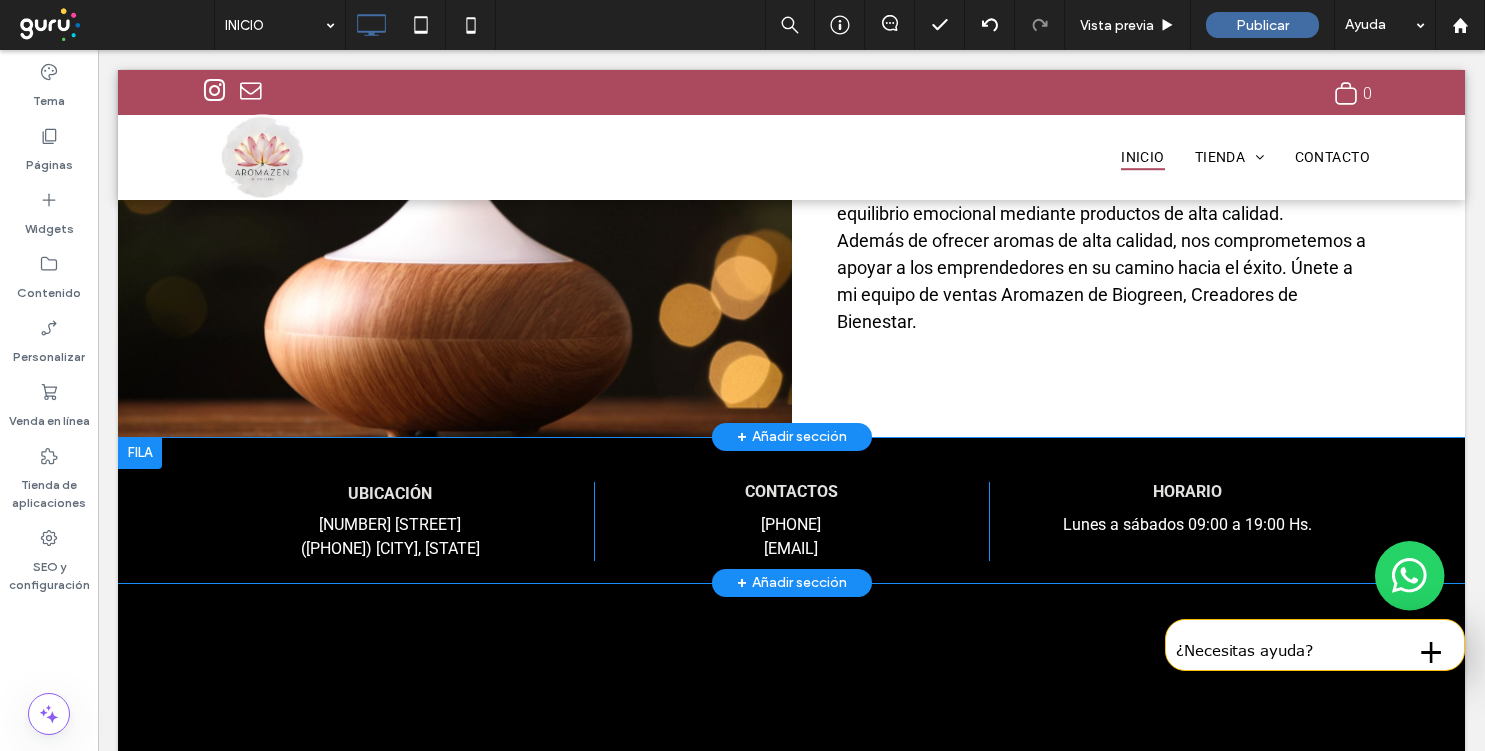 scroll, scrollTop: 1341, scrollLeft: 0, axis: vertical 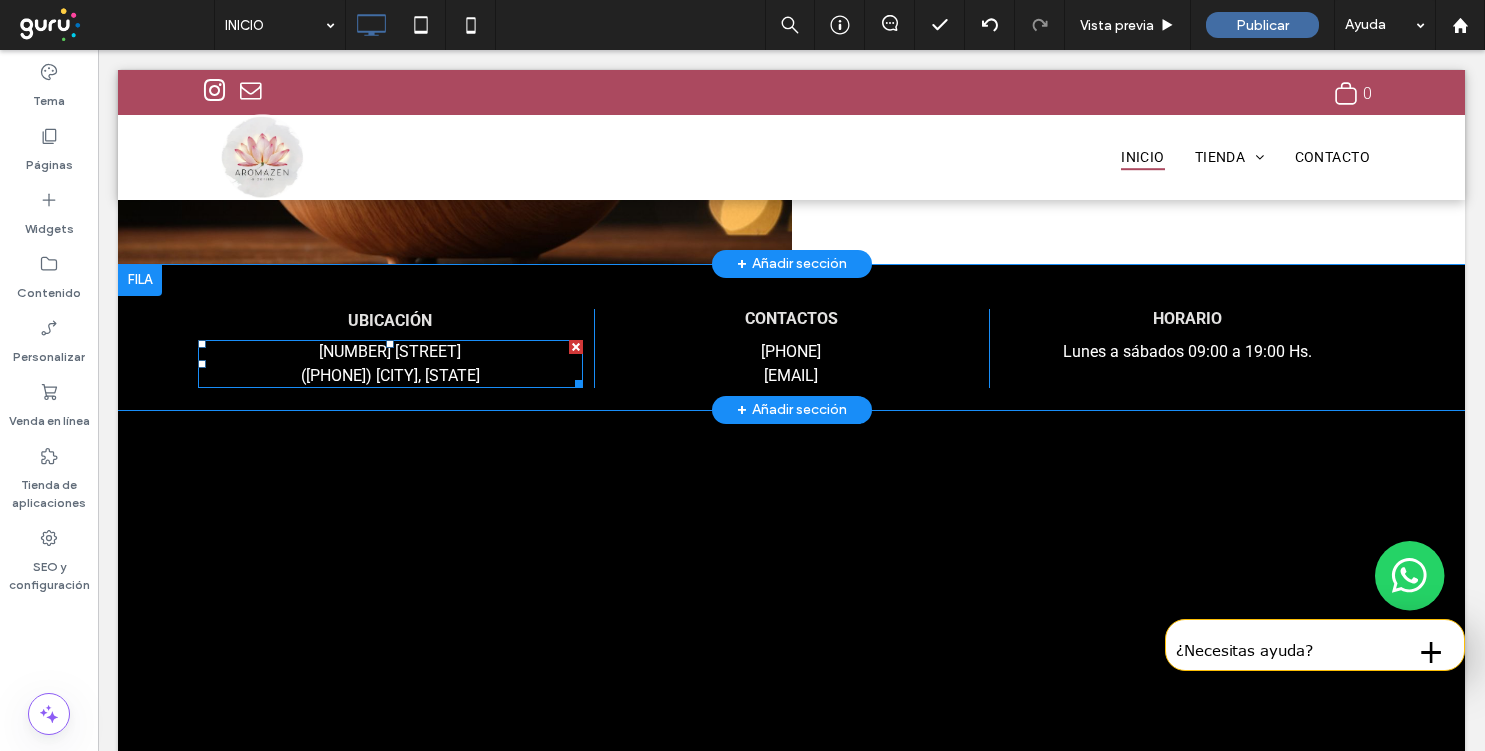 click on "Las Delicias 3365" at bounding box center [390, 351] 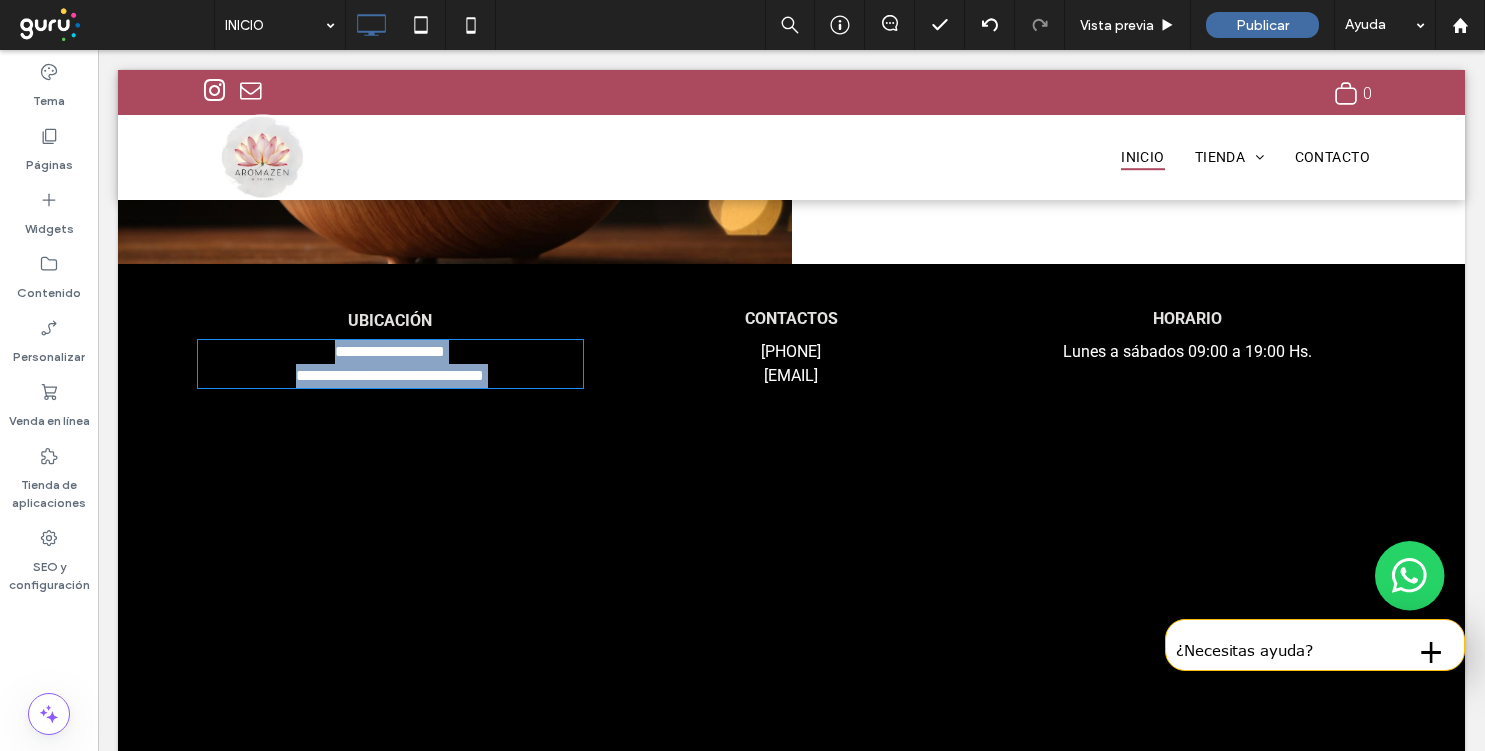 click on "**********" at bounding box center [390, 351] 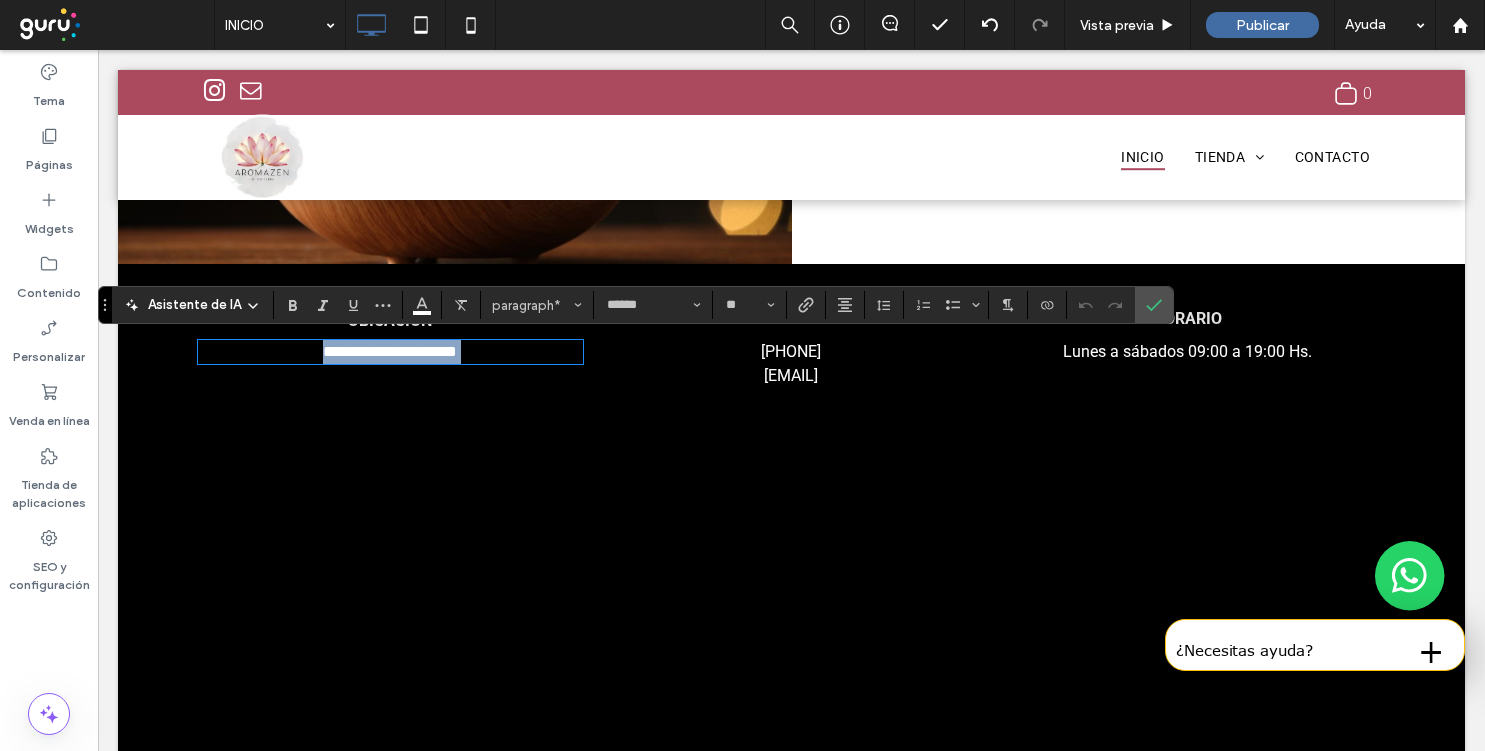scroll, scrollTop: 0, scrollLeft: 0, axis: both 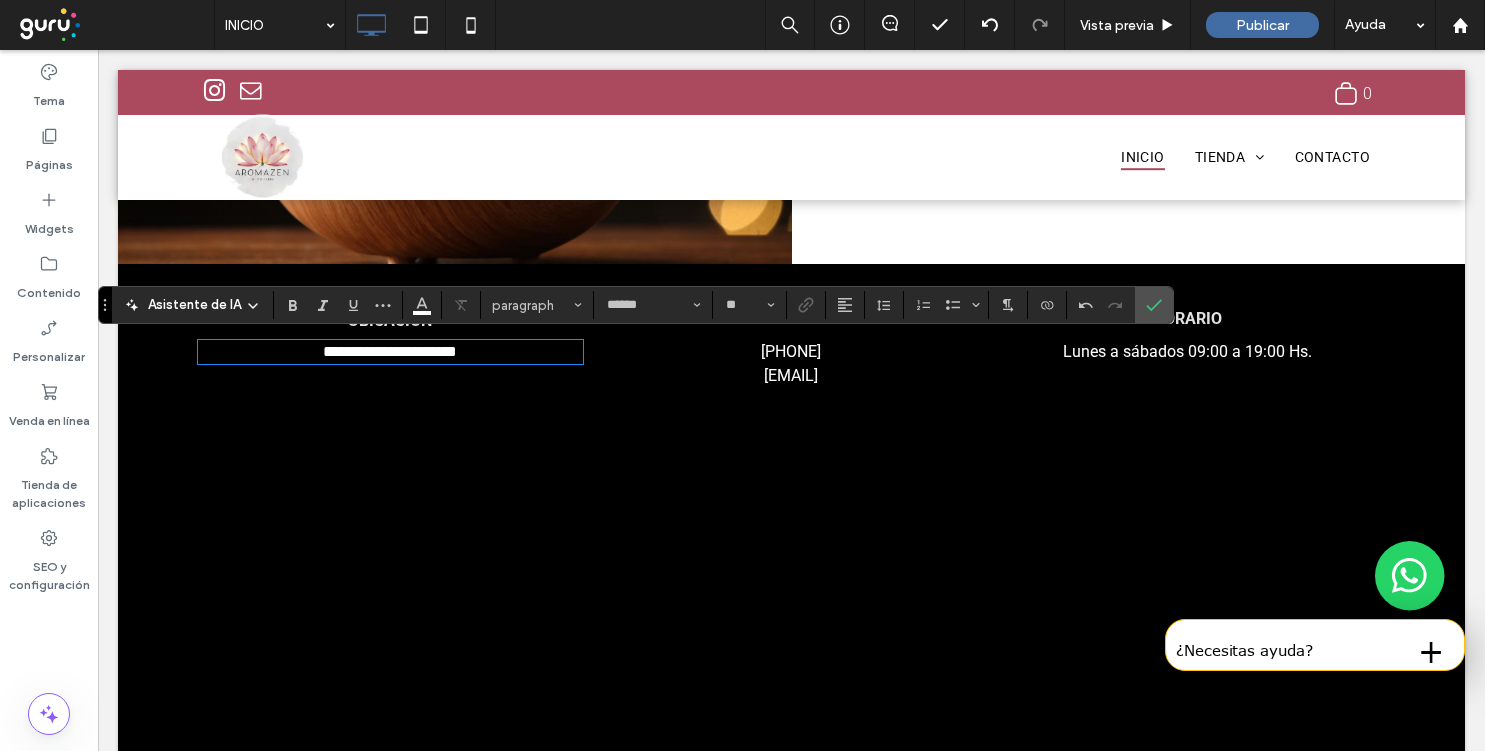 type 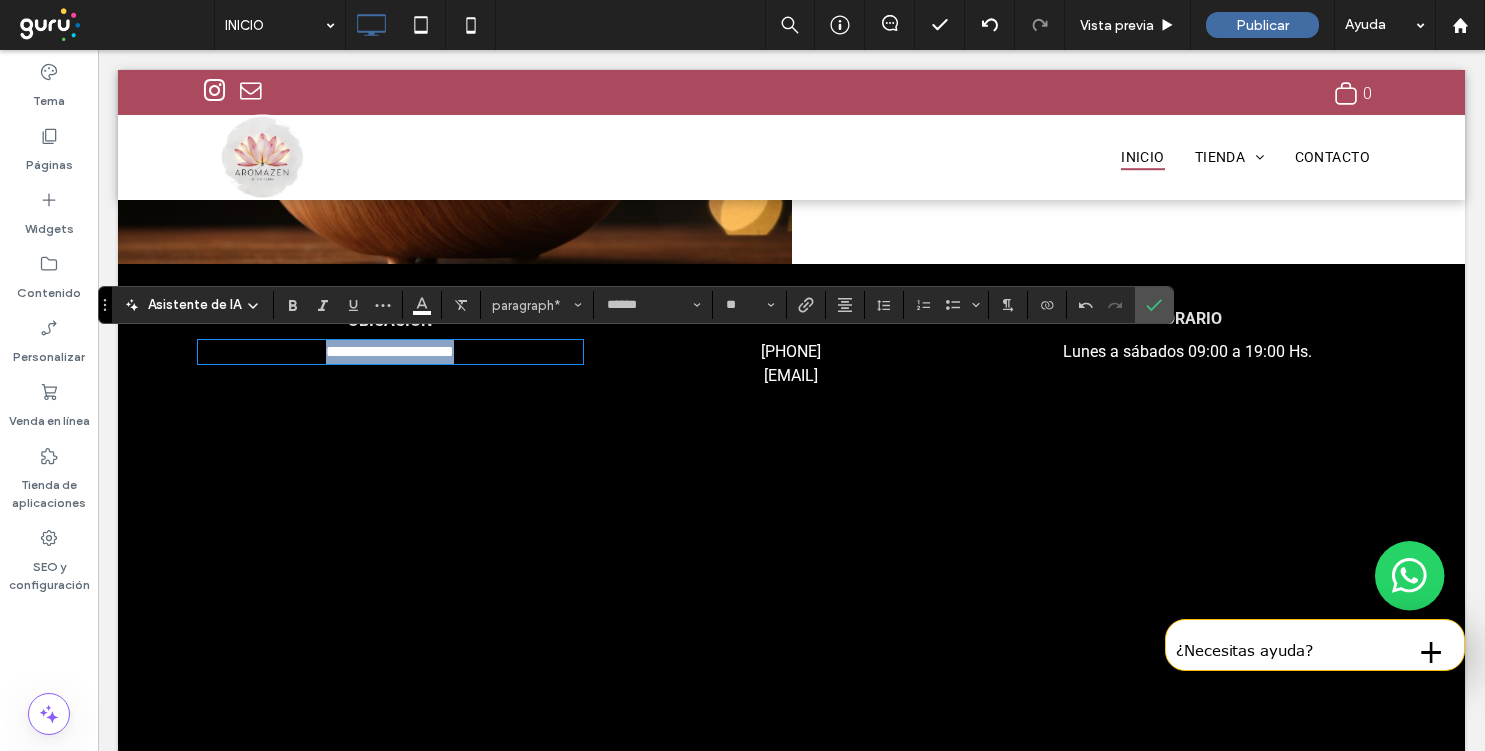 copy on "**********" 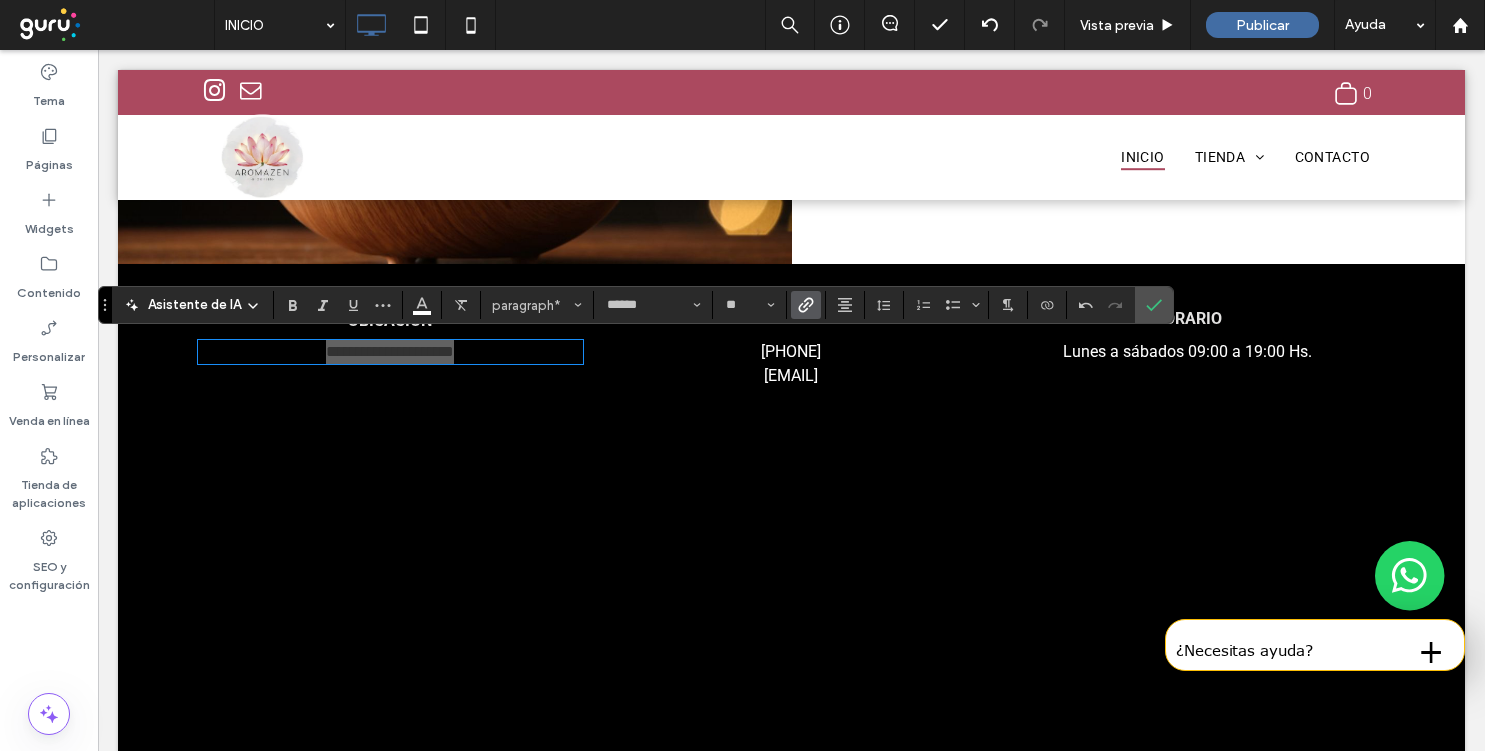 click 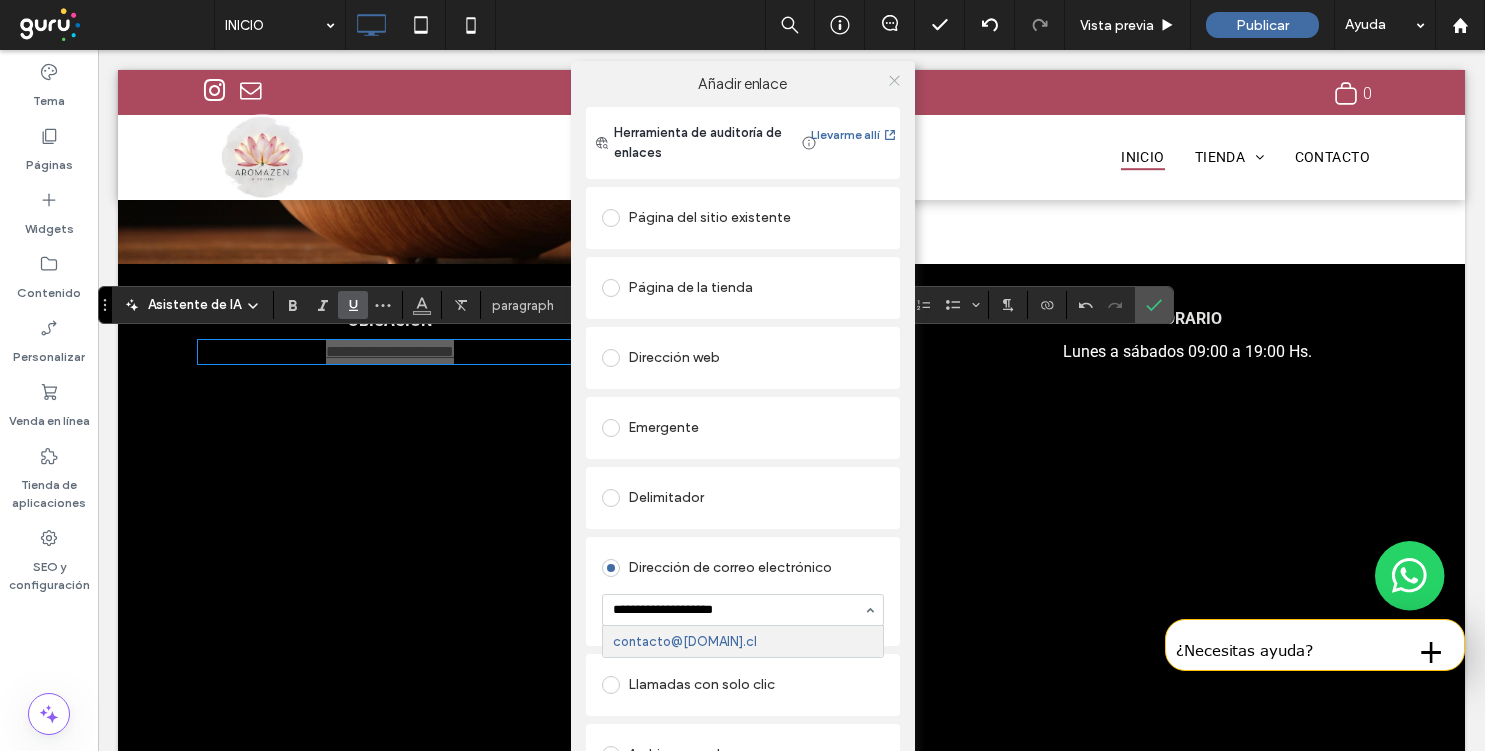 type on "**********" 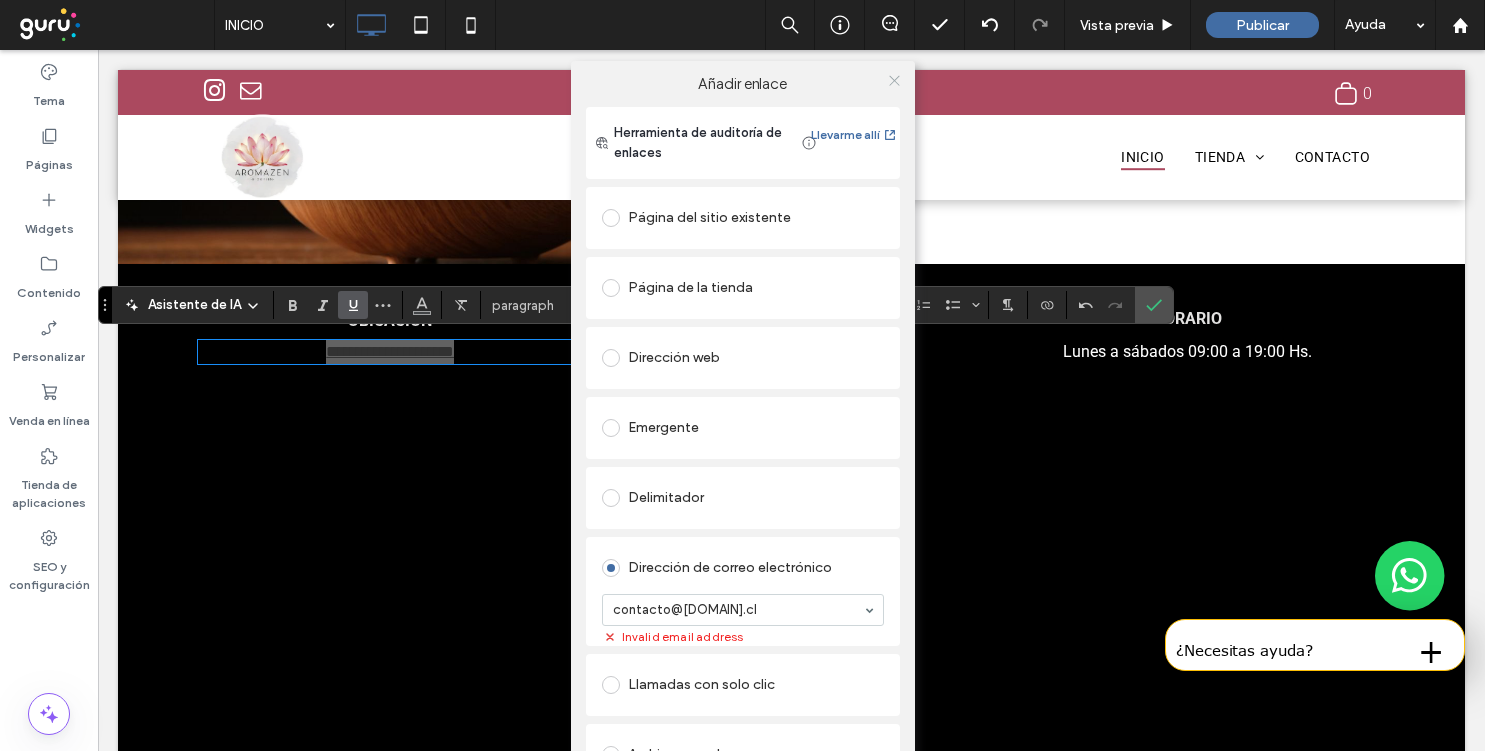 click 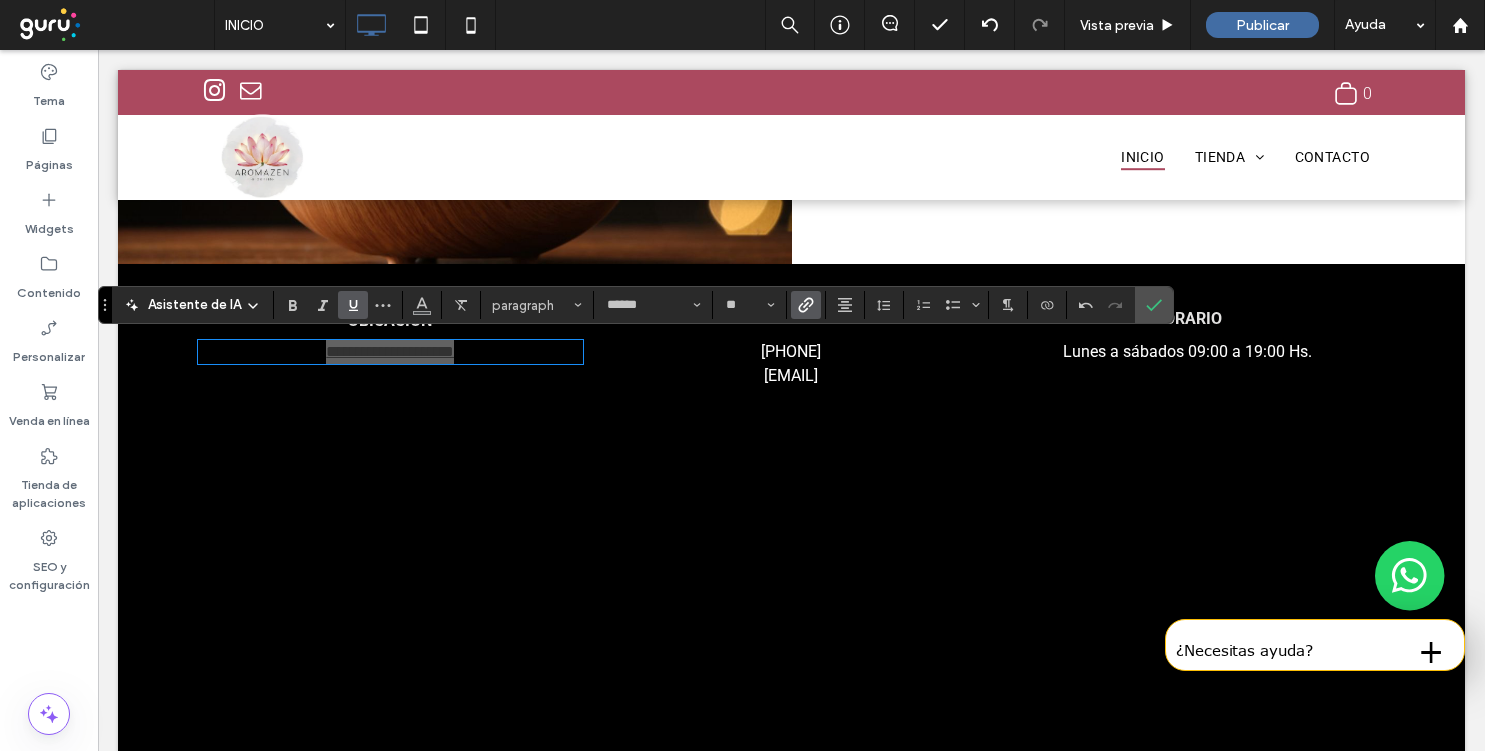 click 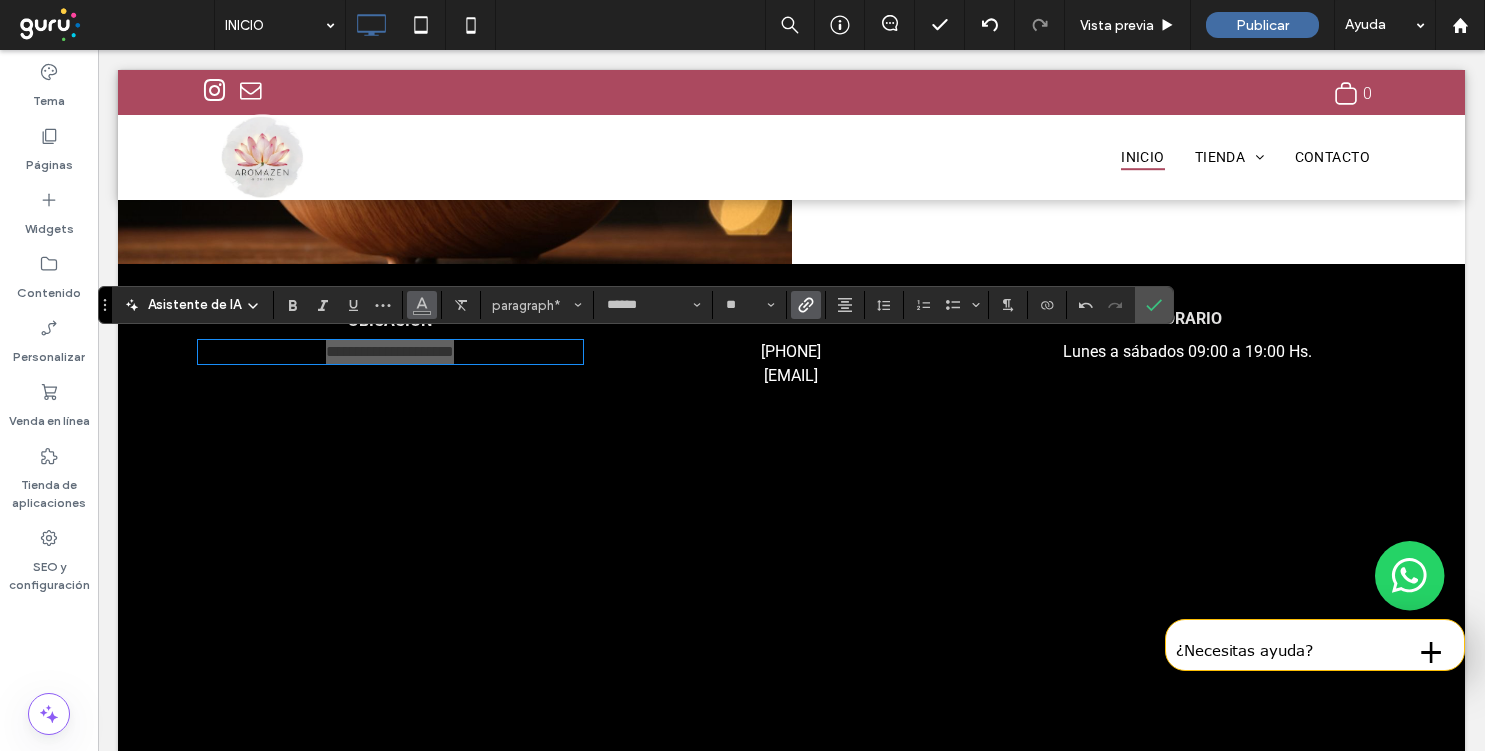 click 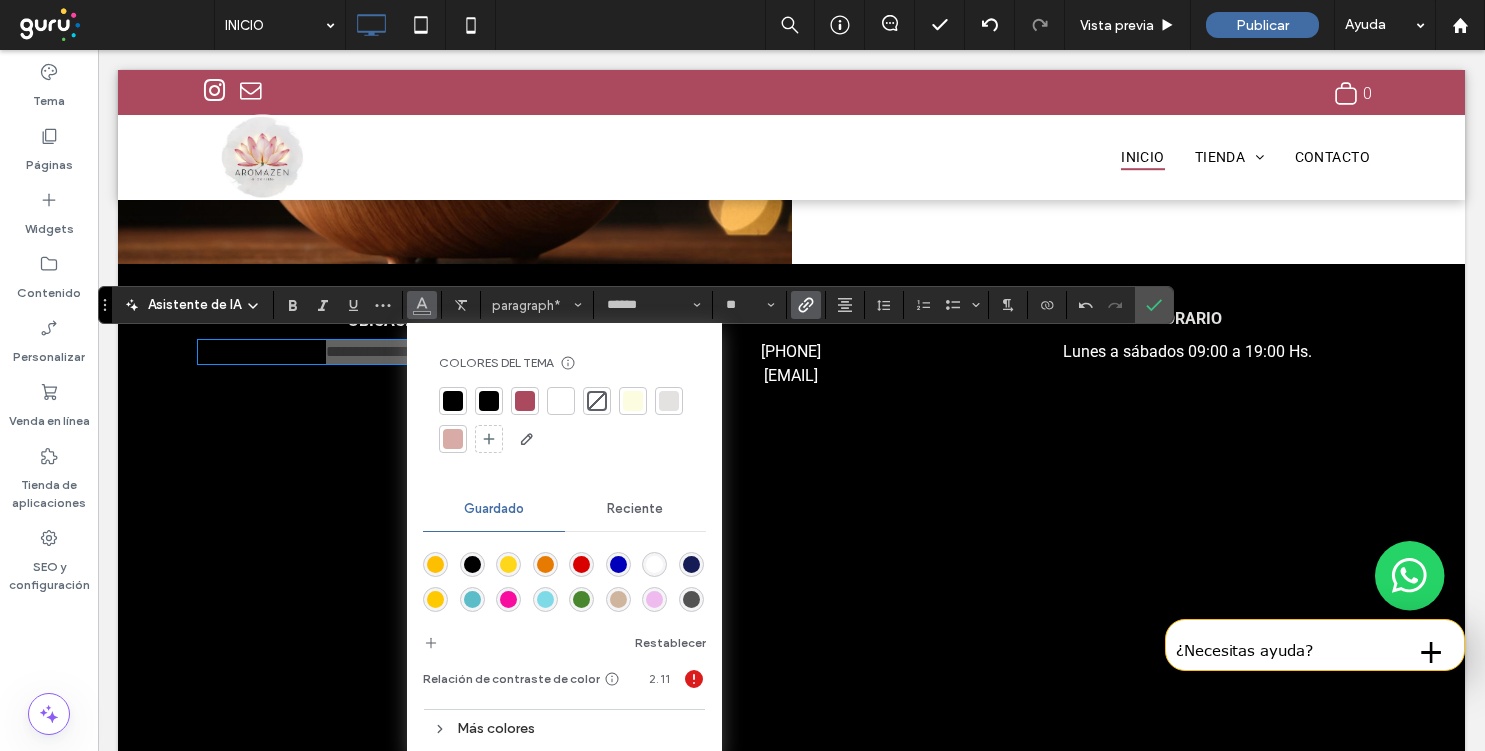 click at bounding box center (564, 421) 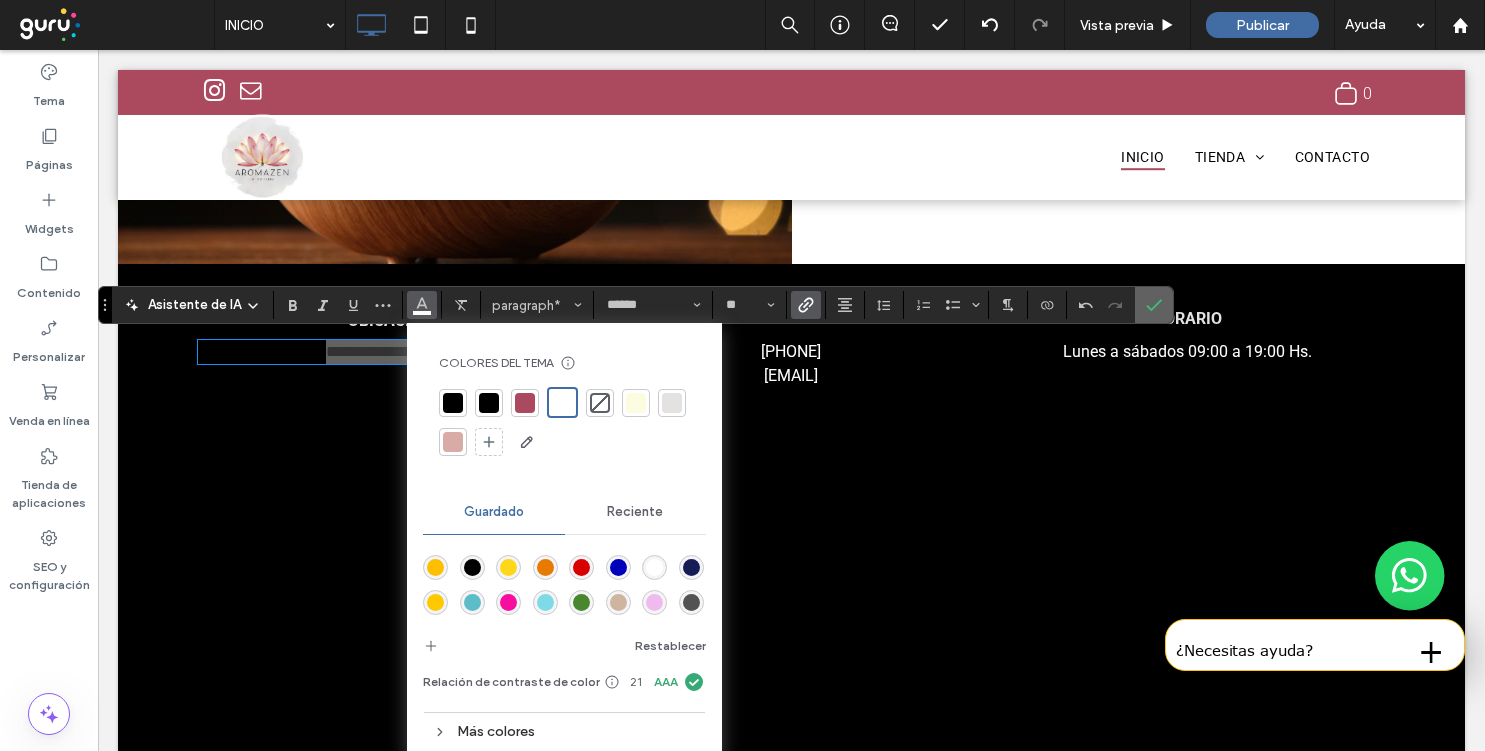 drag, startPoint x: 1168, startPoint y: 296, endPoint x: 1075, endPoint y: 248, distance: 104.65658 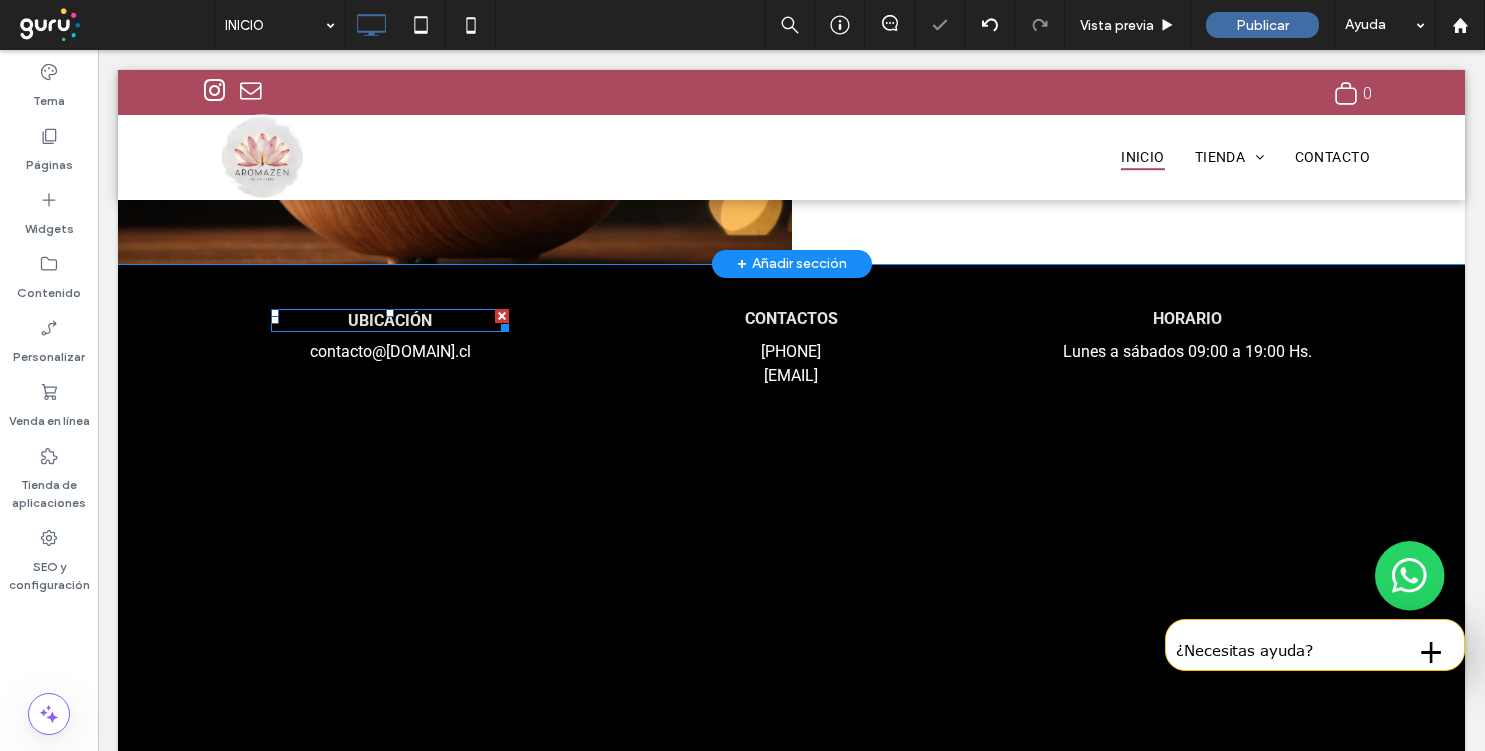 click on "UBICACIÓN" at bounding box center [390, 320] 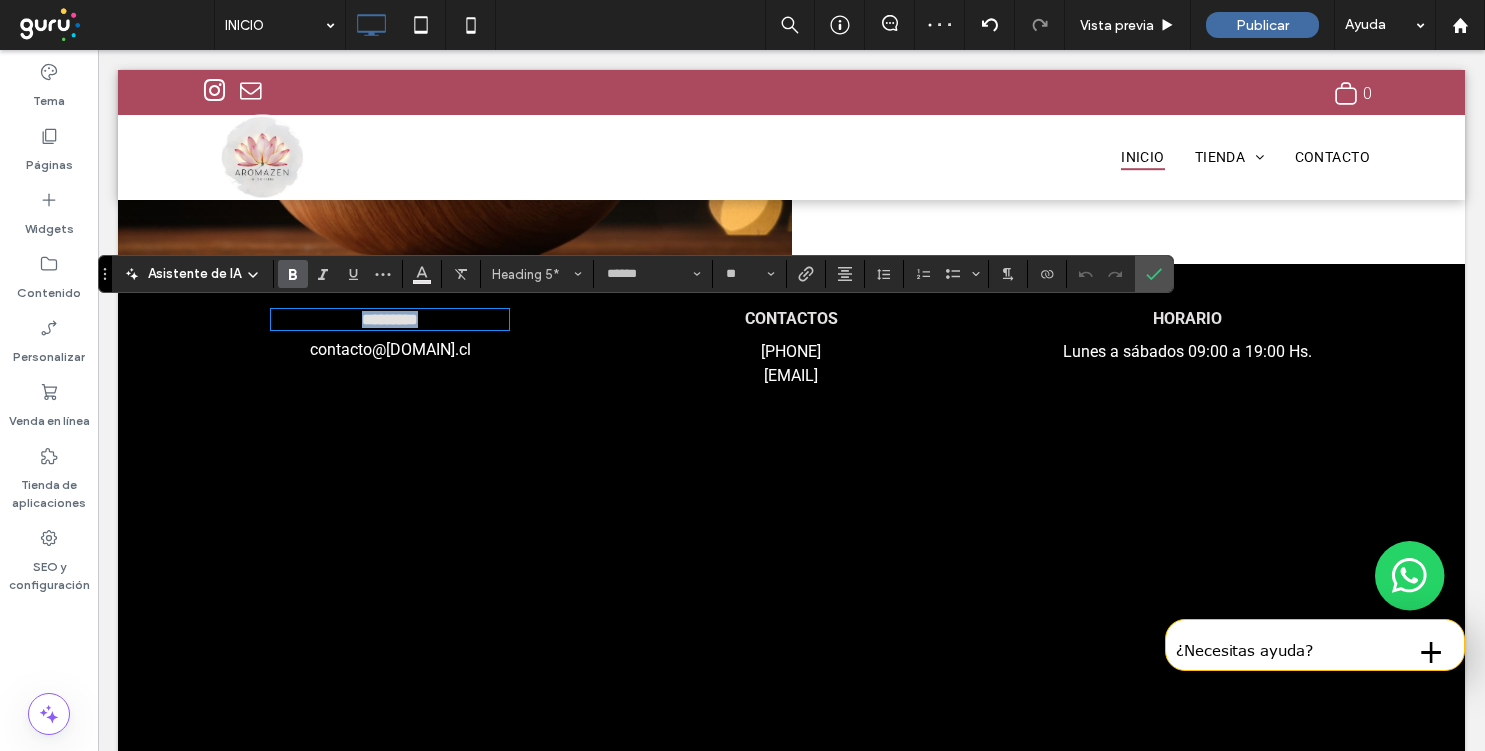 type 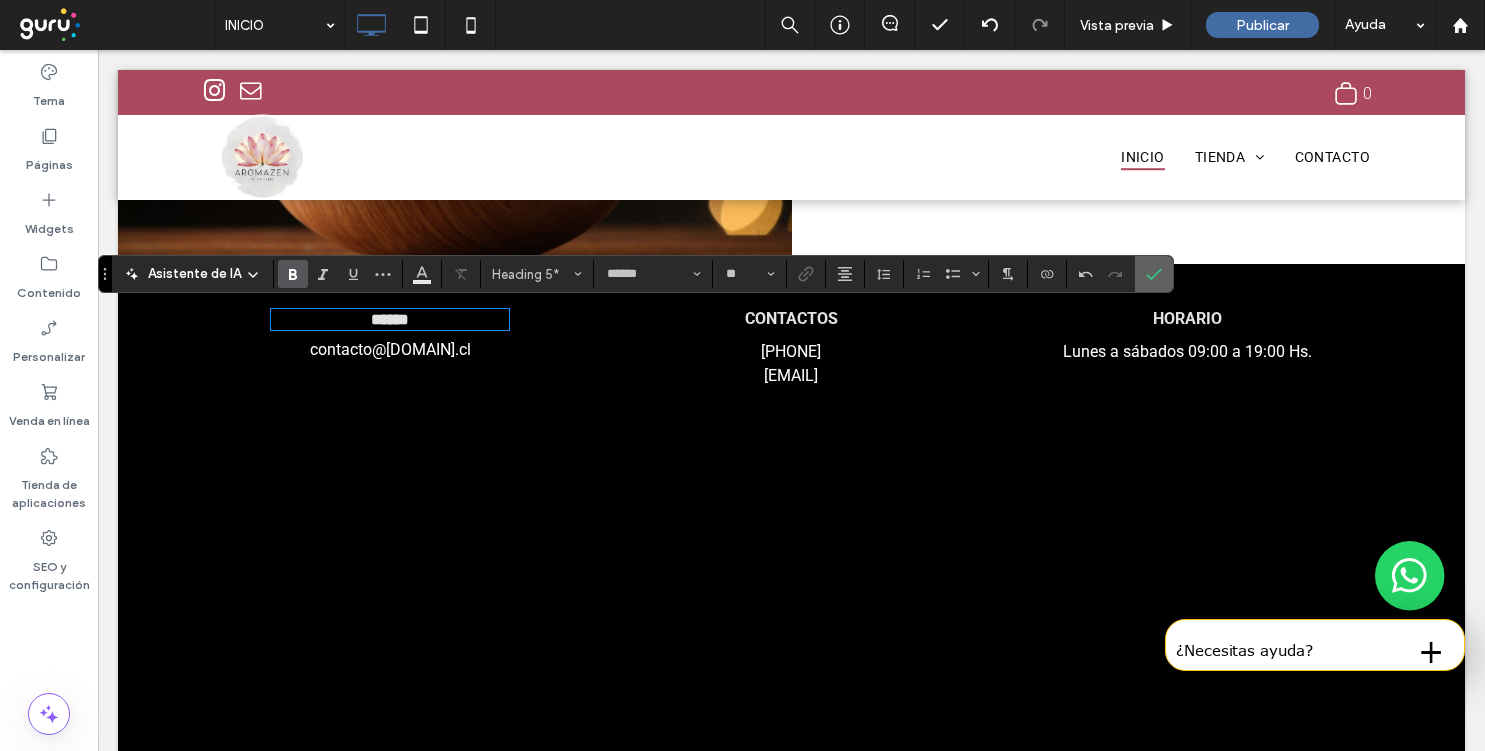 click 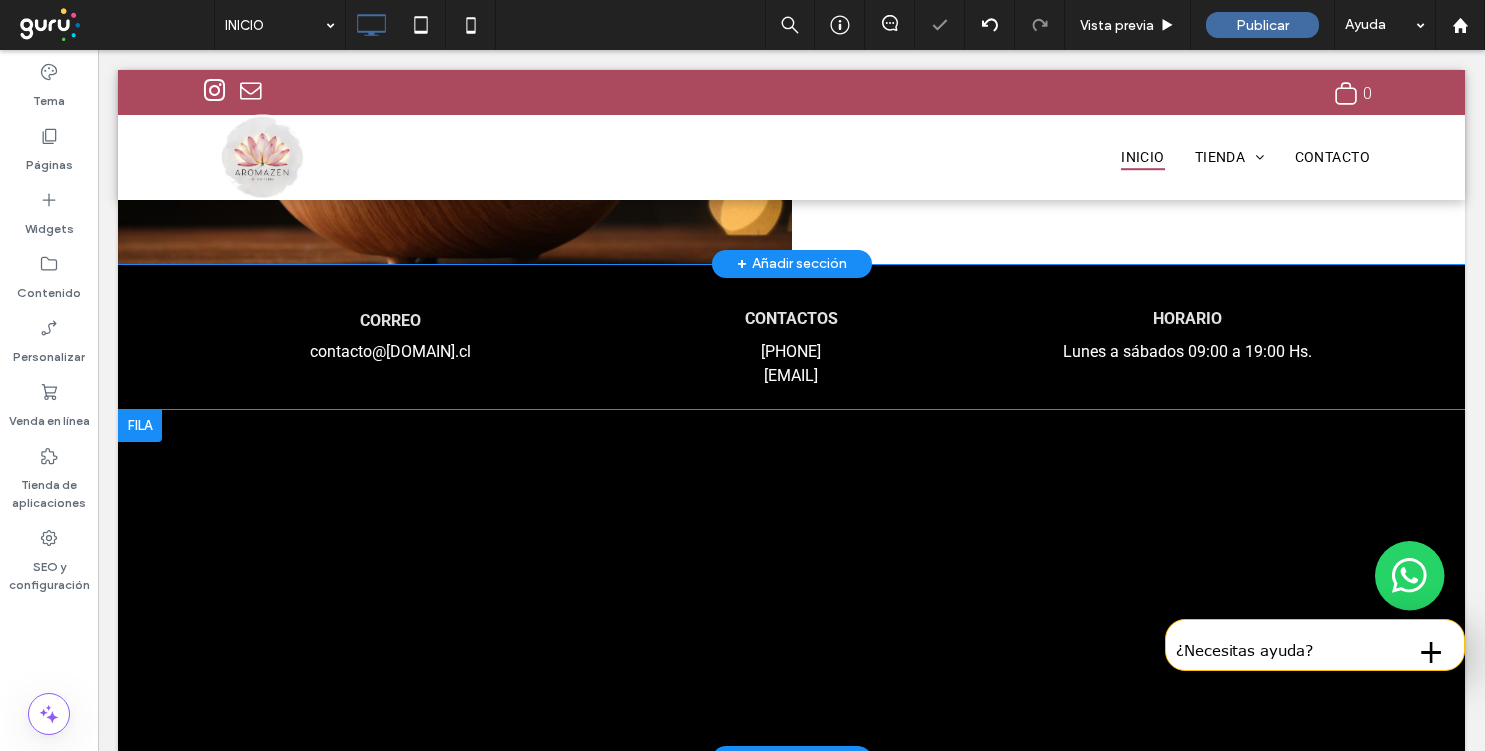 click at bounding box center (140, 426) 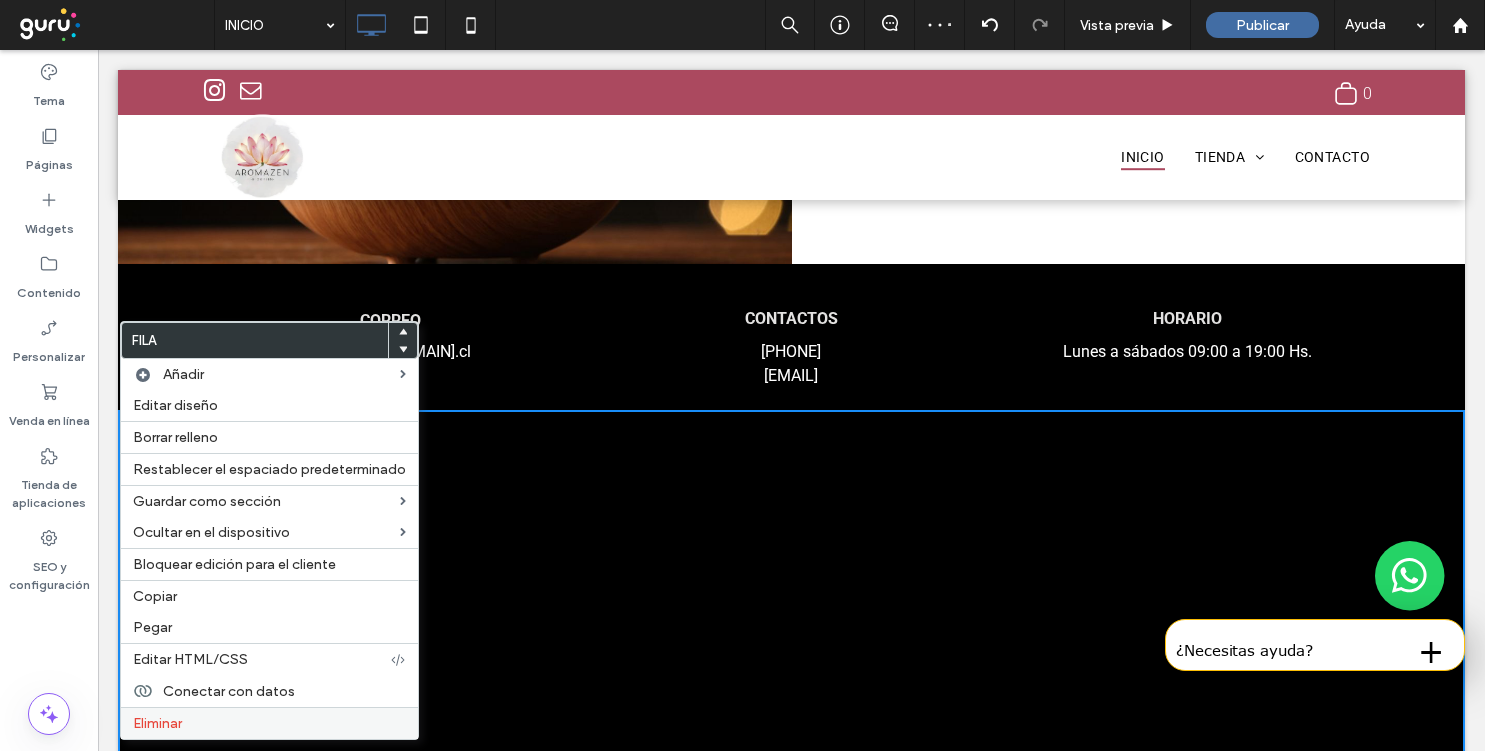 click on "Eliminar" at bounding box center (269, 723) 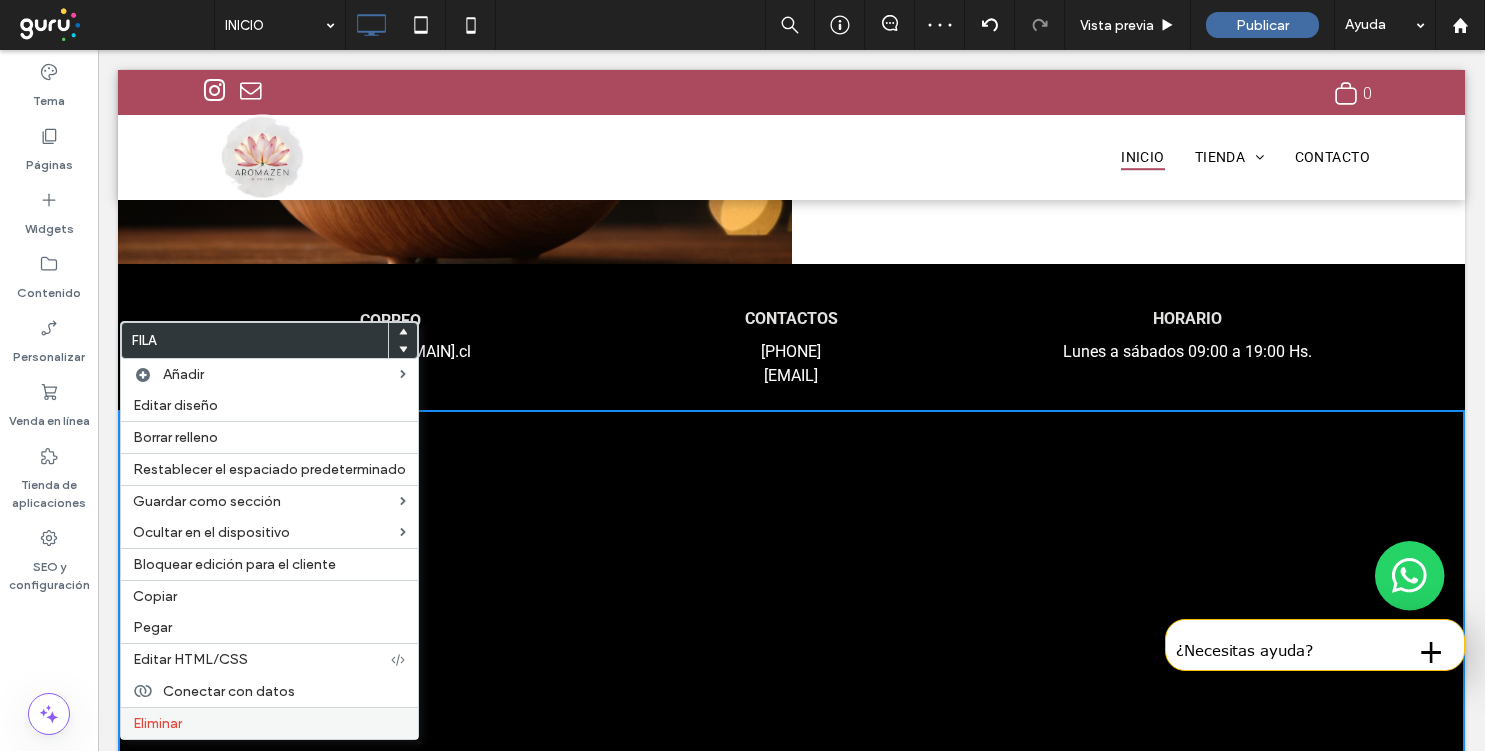 scroll, scrollTop: 1169, scrollLeft: 0, axis: vertical 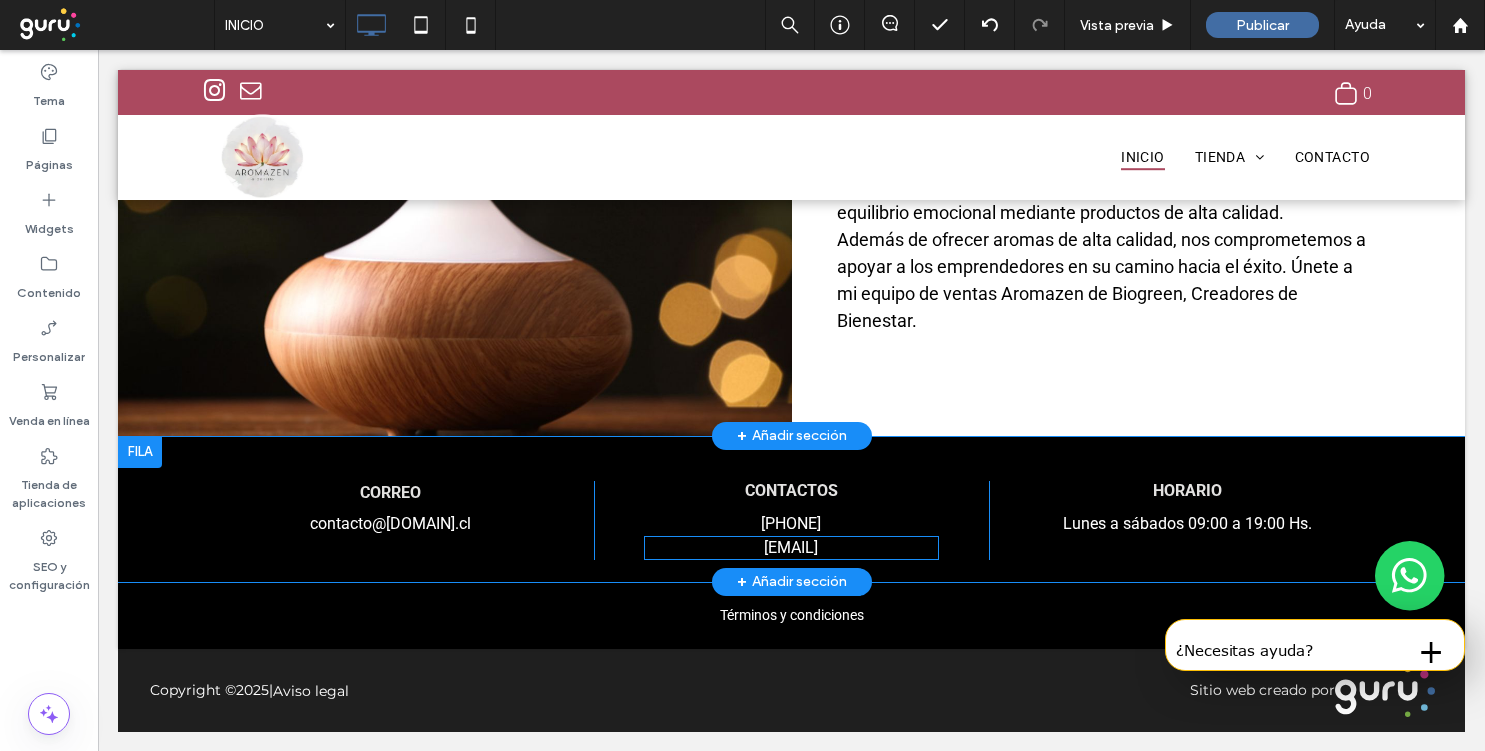click on "[USERNAME]@[DOMAIN].com" at bounding box center (792, 548) 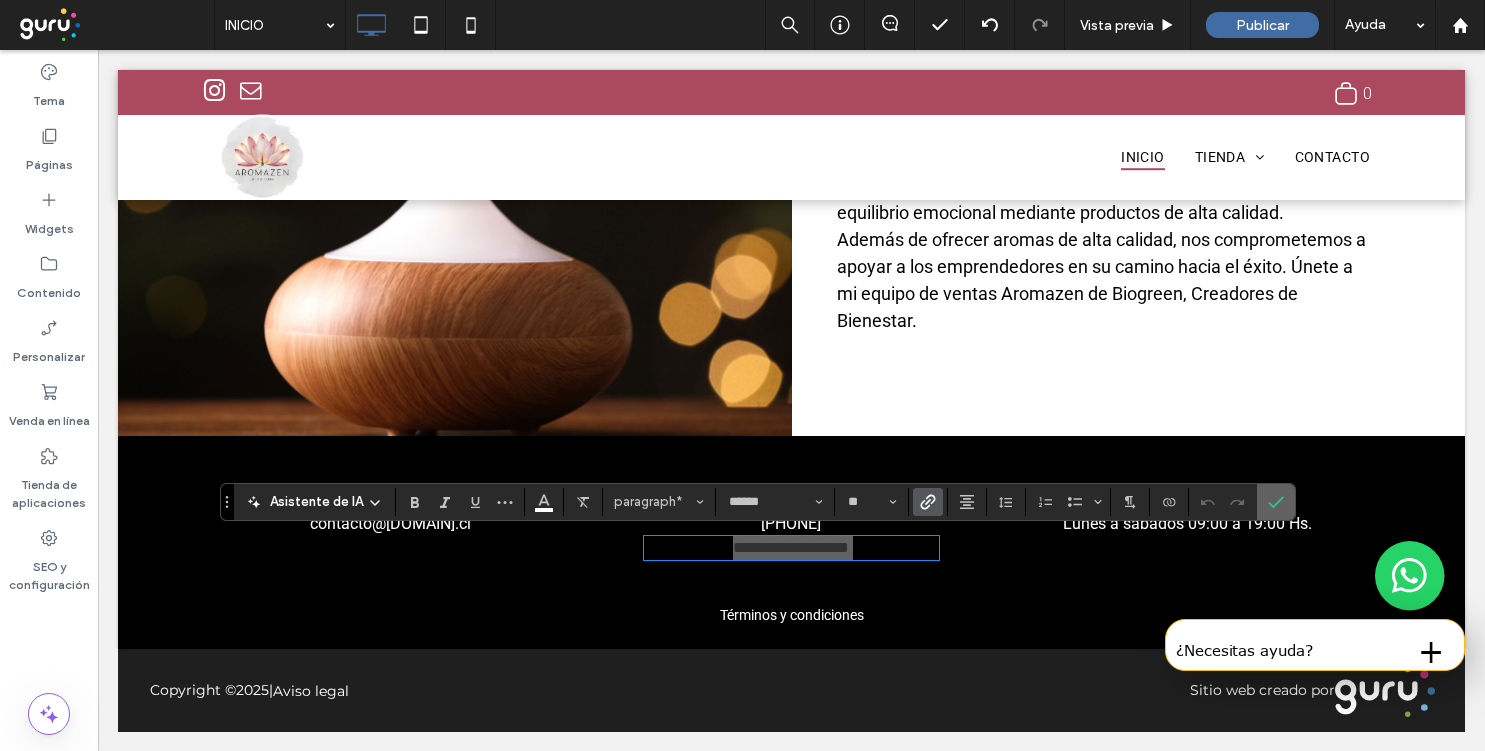 click 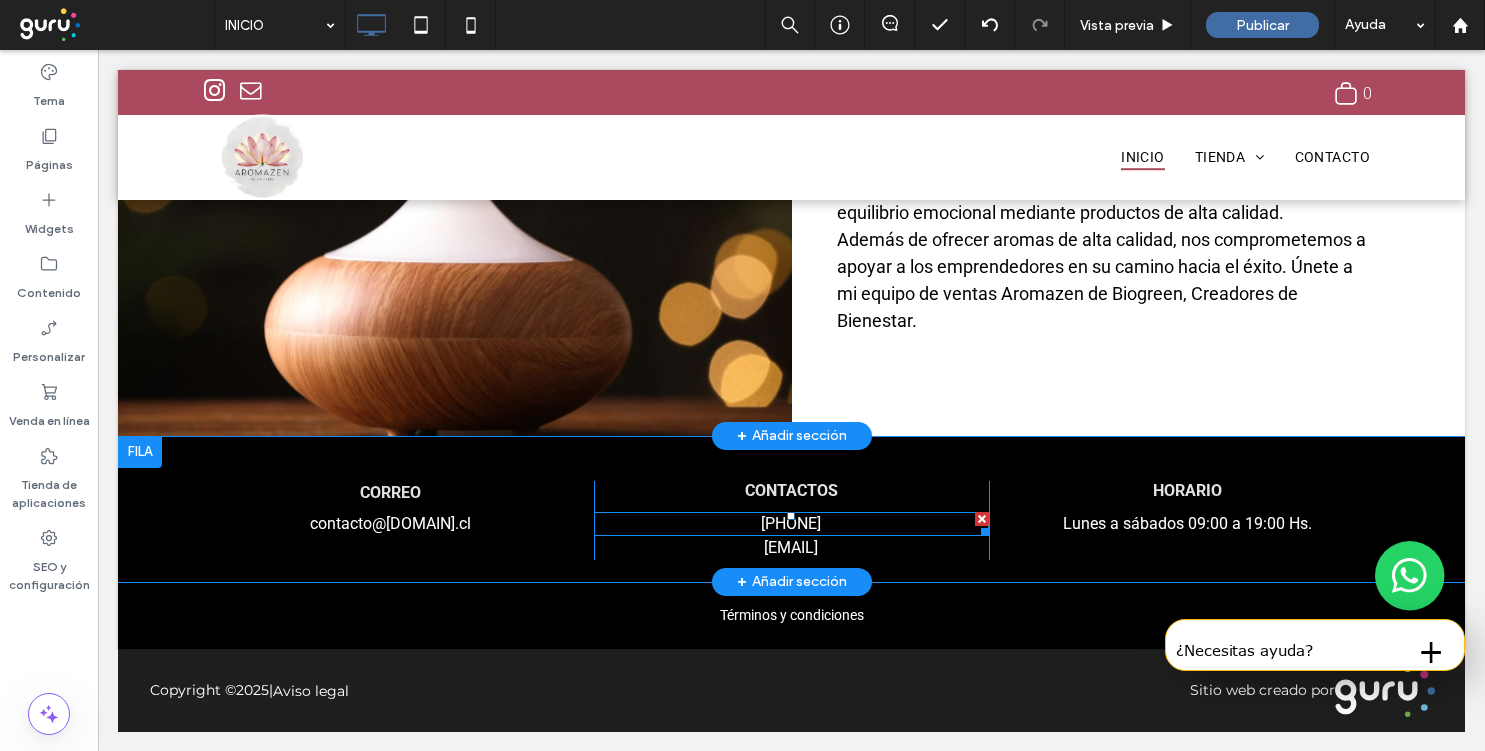 click on "[PHONE]" at bounding box center [792, 524] 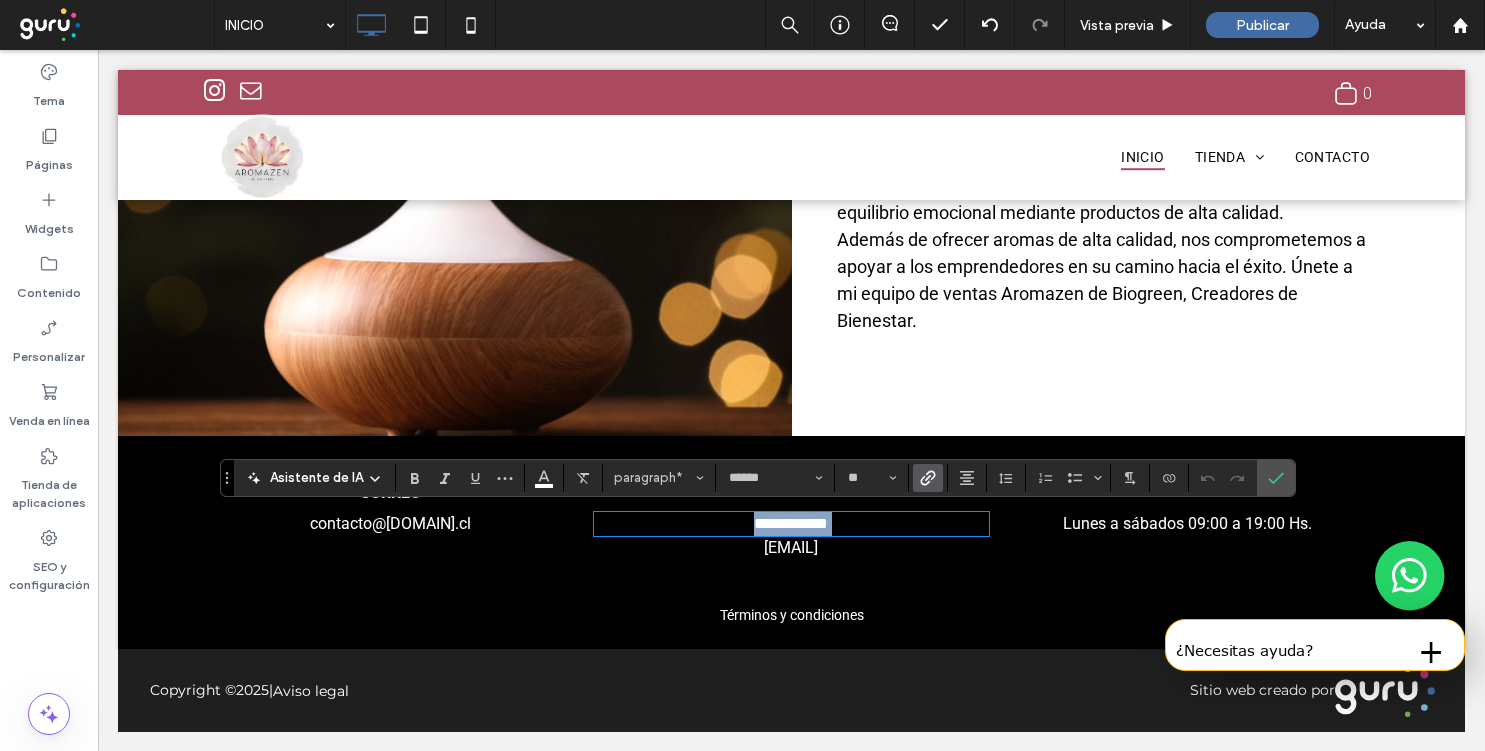 scroll, scrollTop: 0, scrollLeft: 0, axis: both 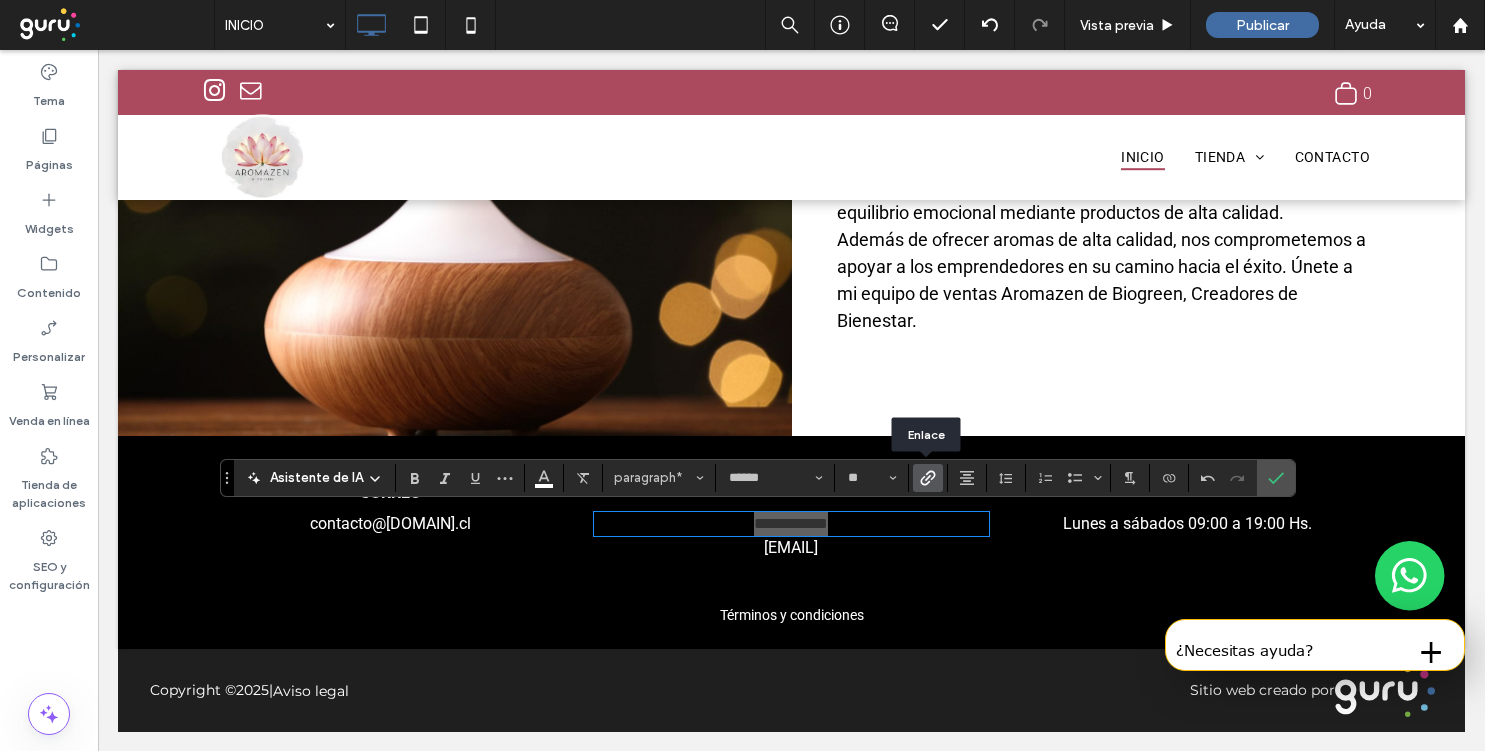 click 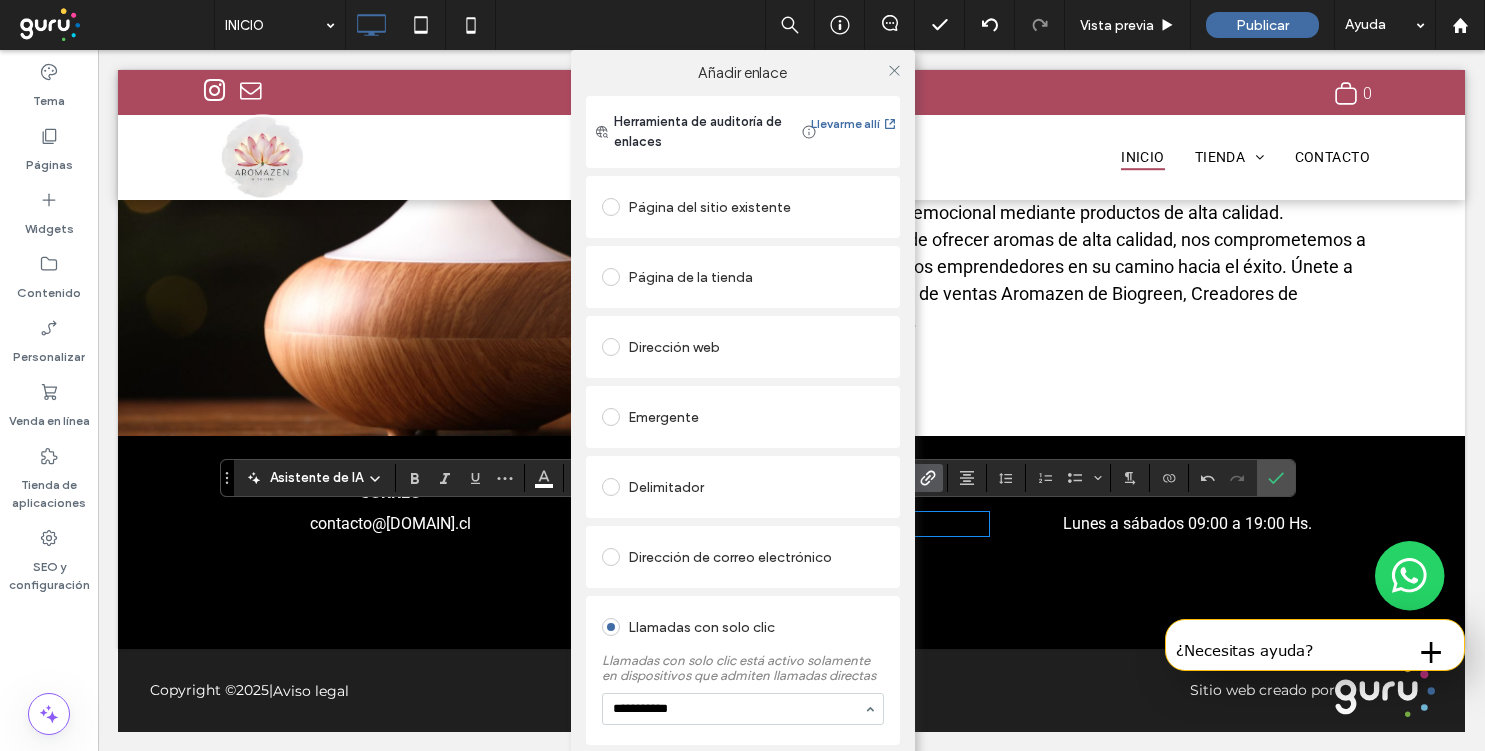 type on "**********" 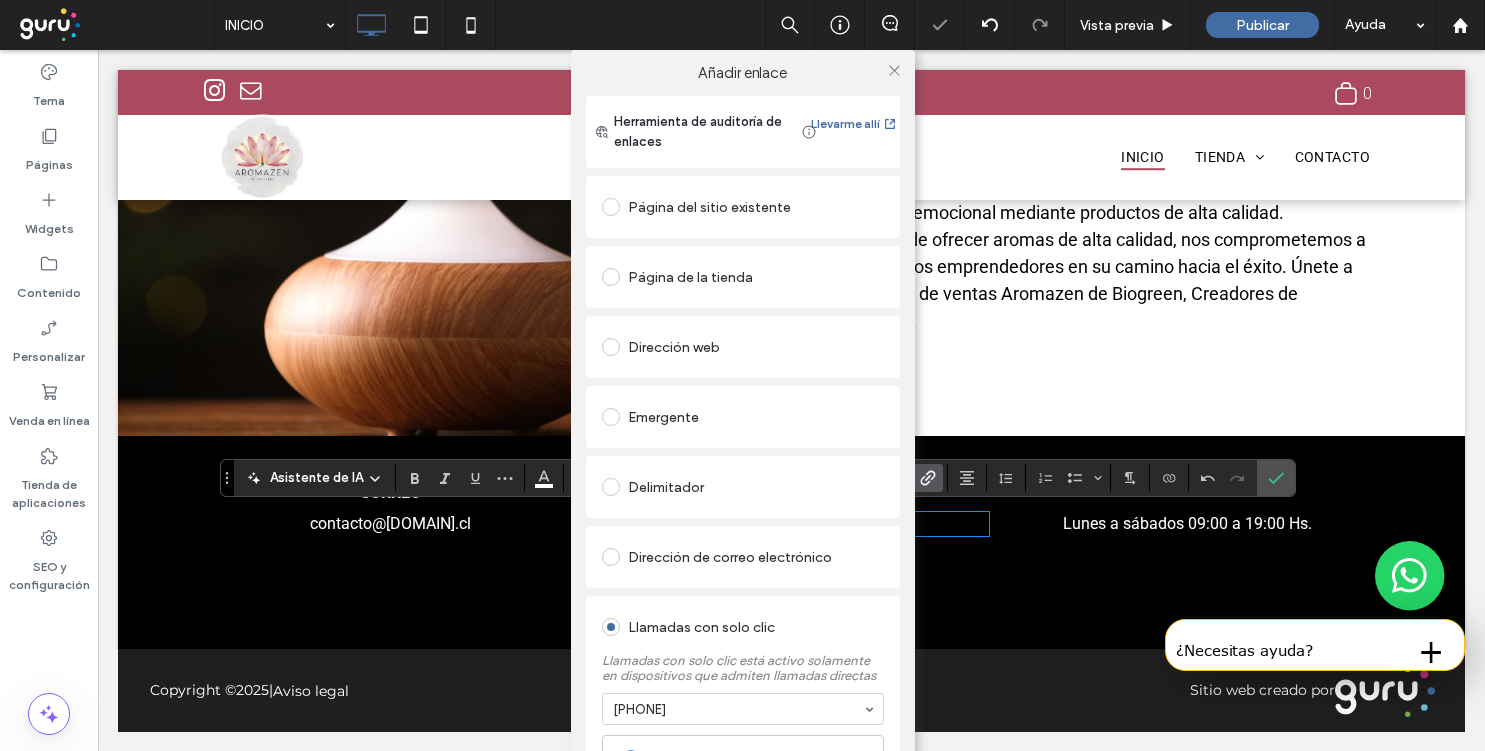 click at bounding box center [895, 70] 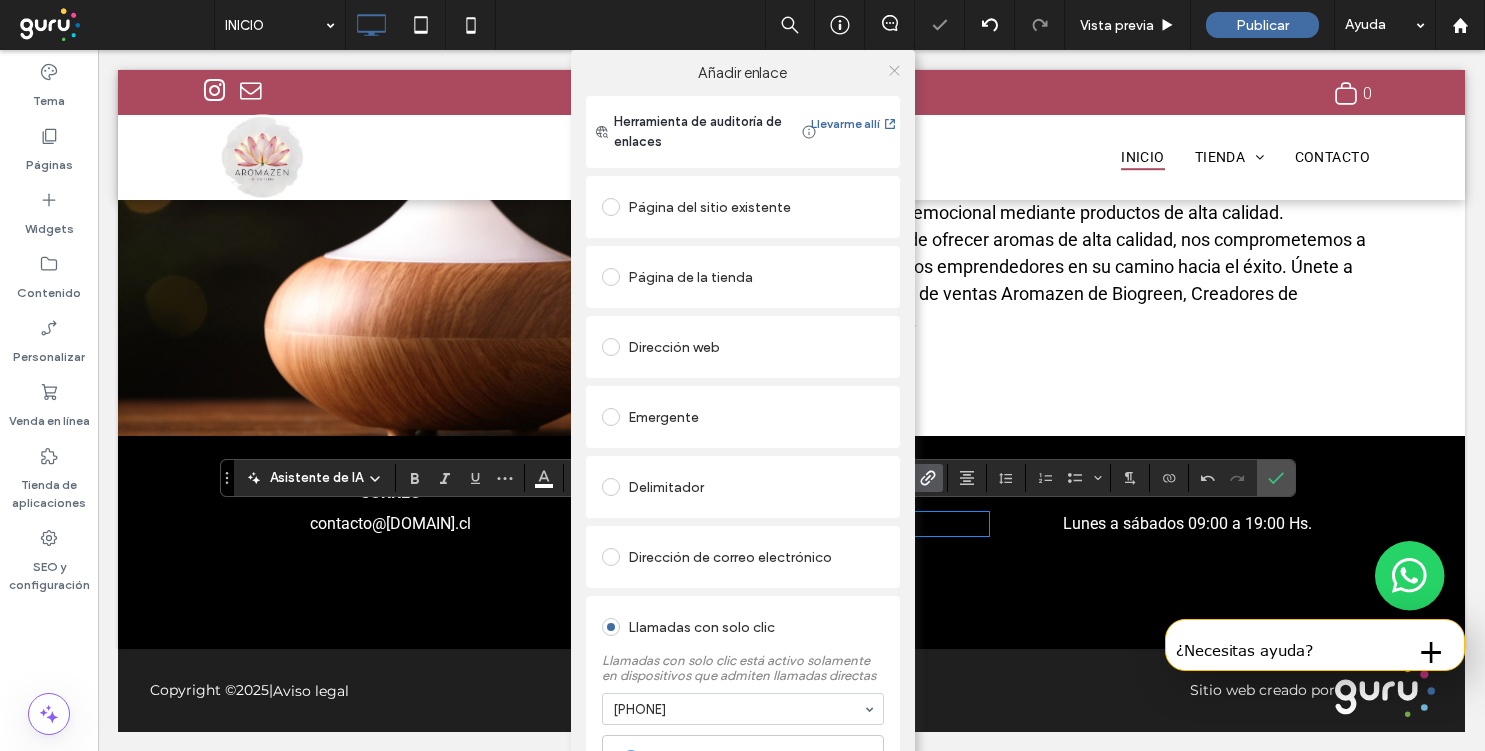 click 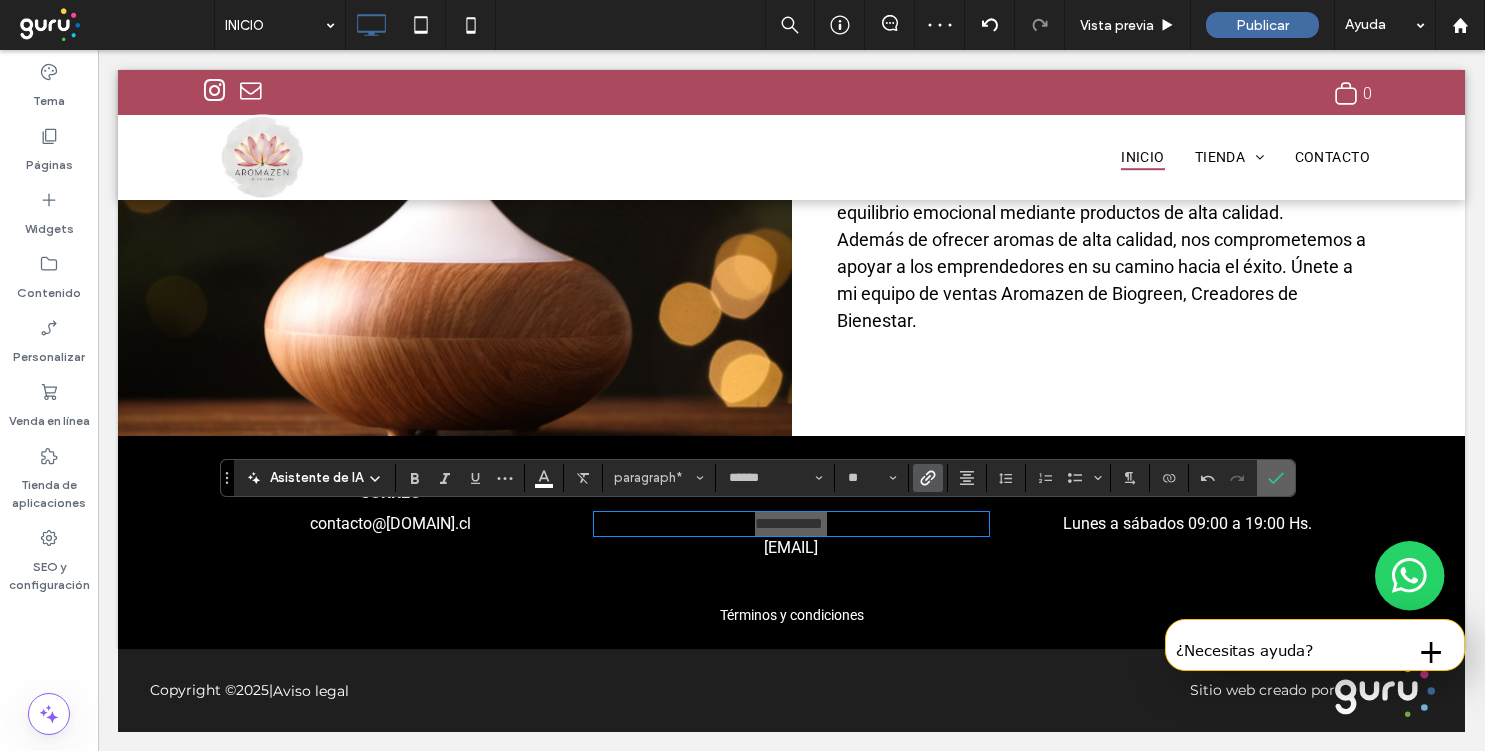 click 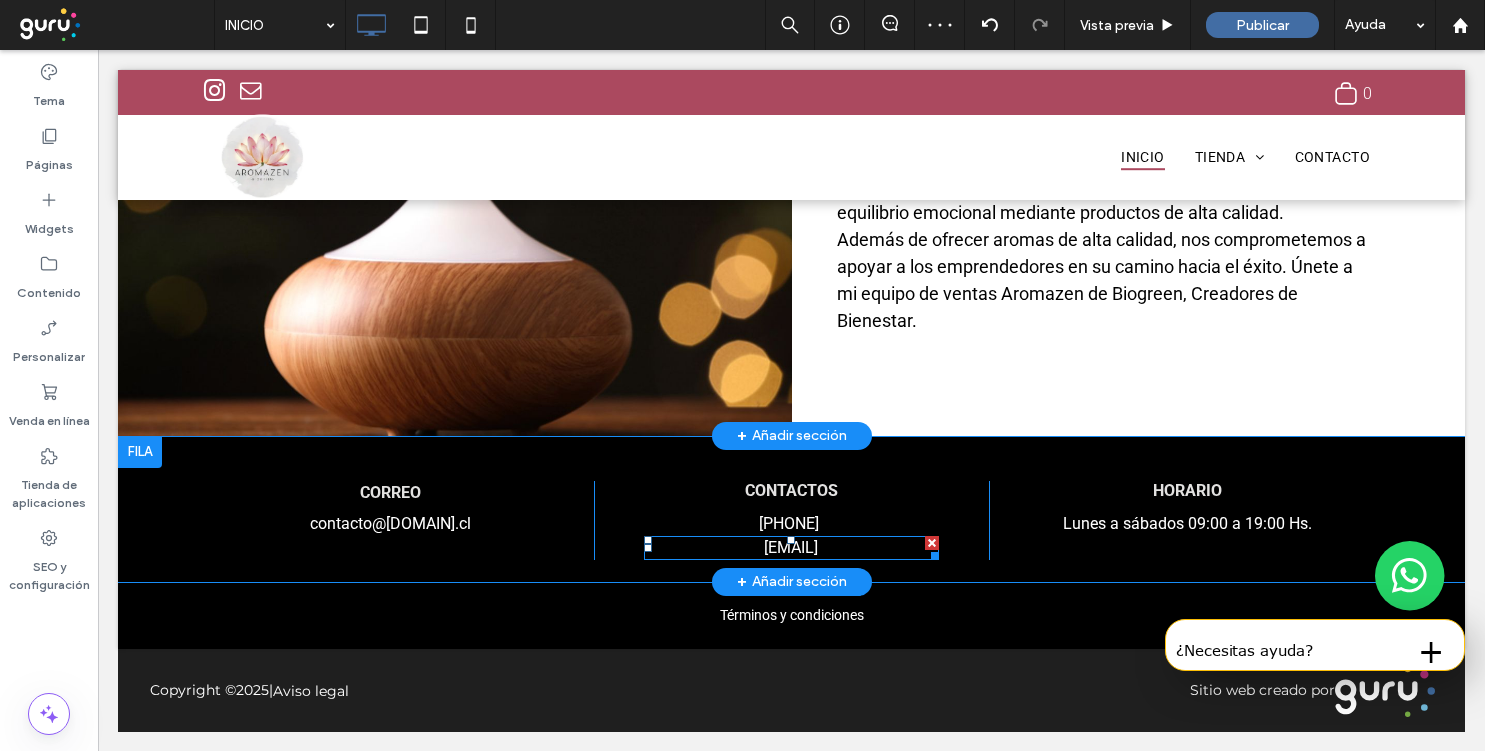 click at bounding box center (931, 552) 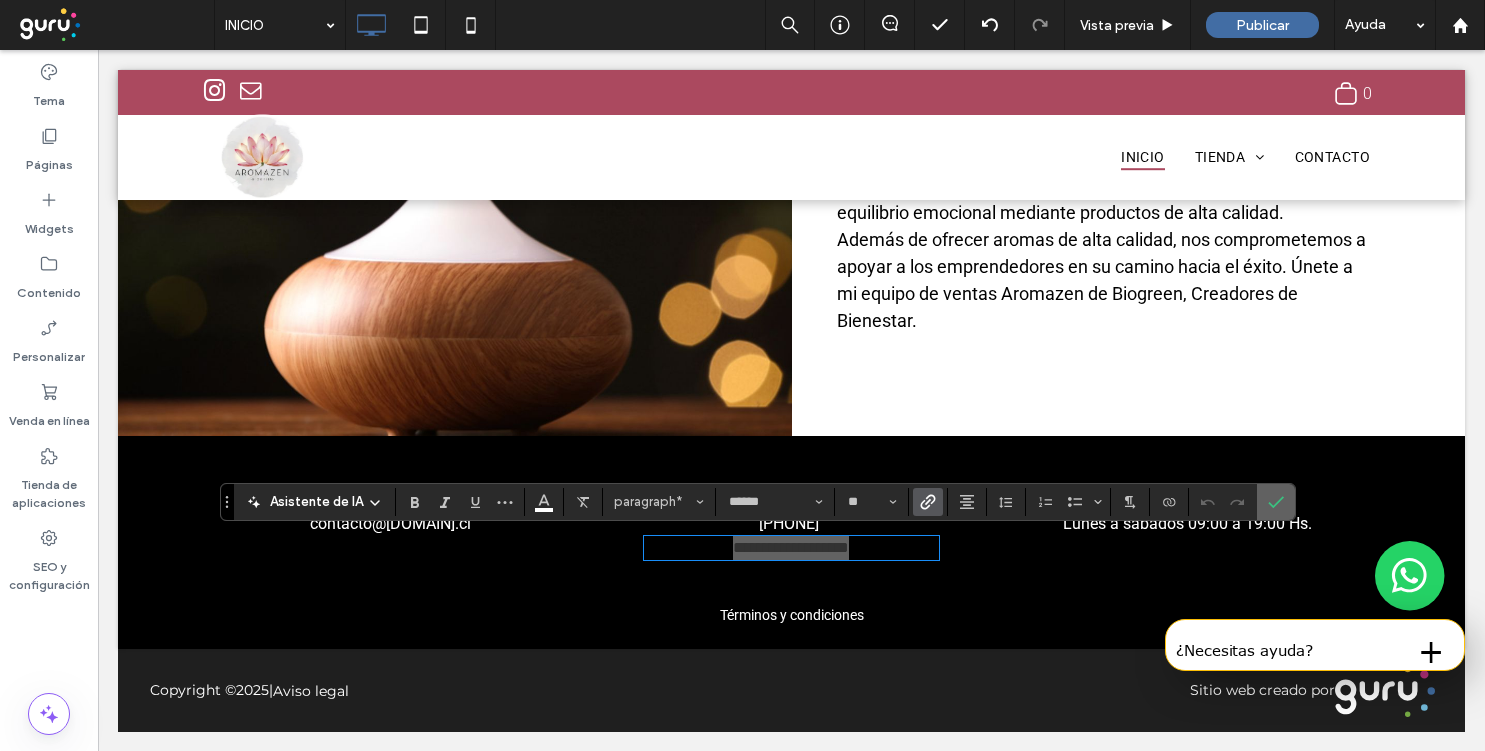 click at bounding box center (1276, 502) 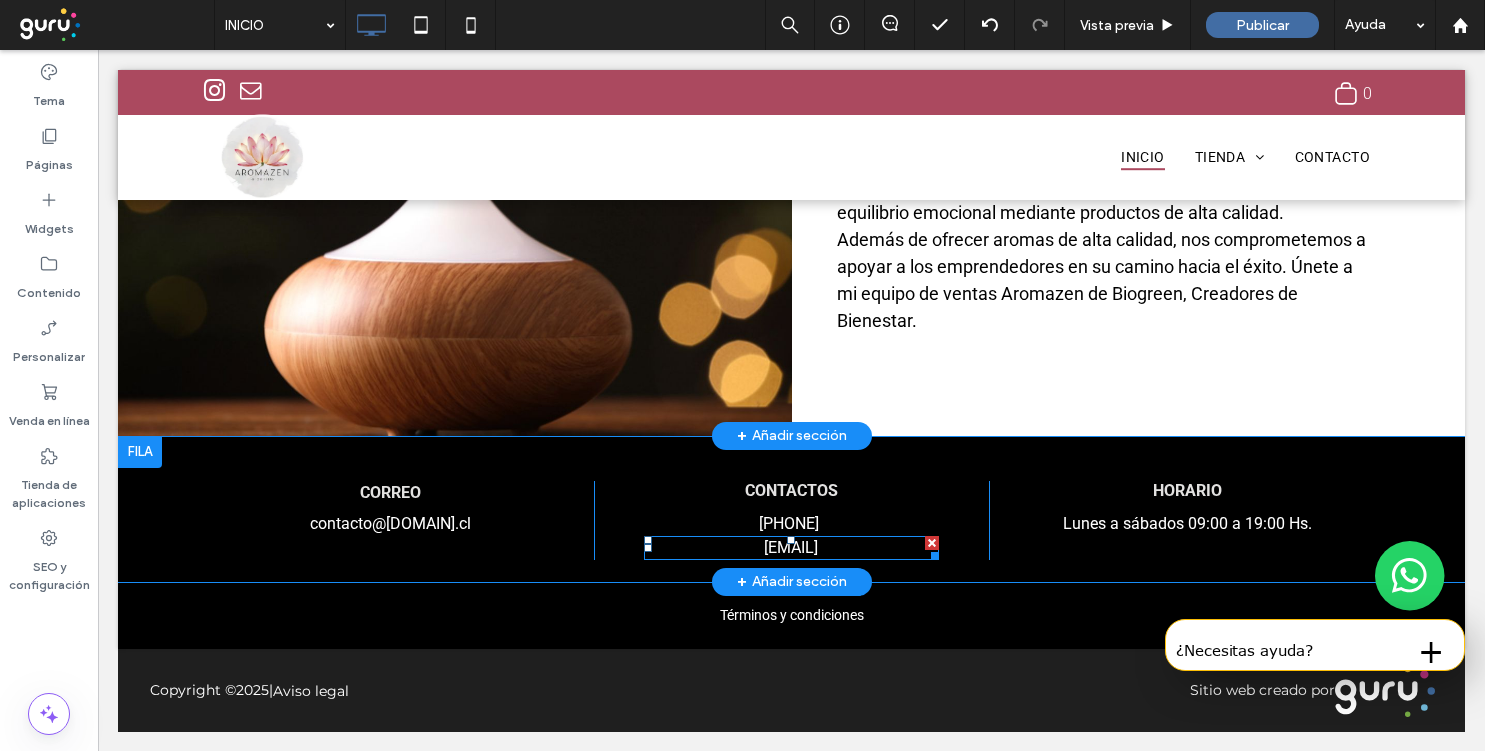 click at bounding box center (932, 543) 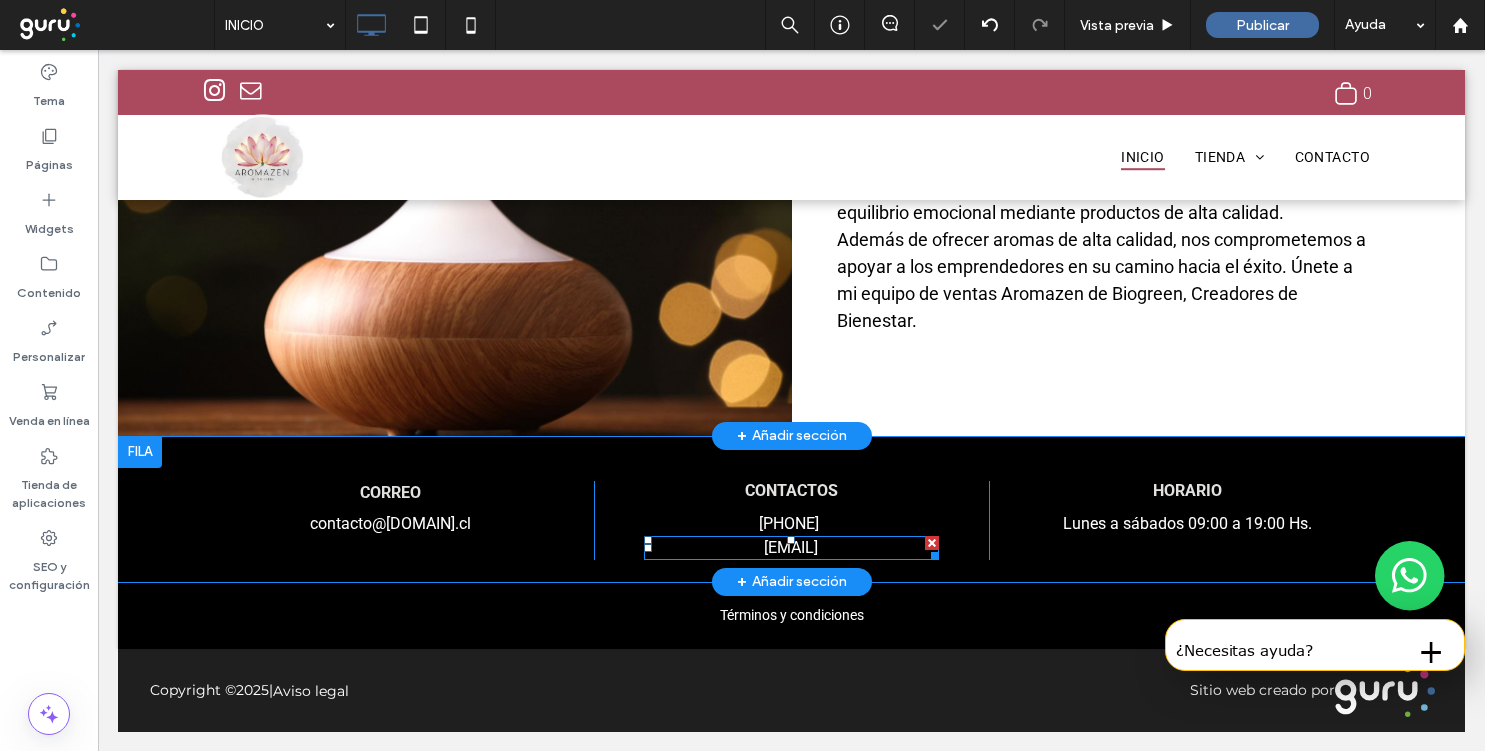 scroll, scrollTop: 1157, scrollLeft: 0, axis: vertical 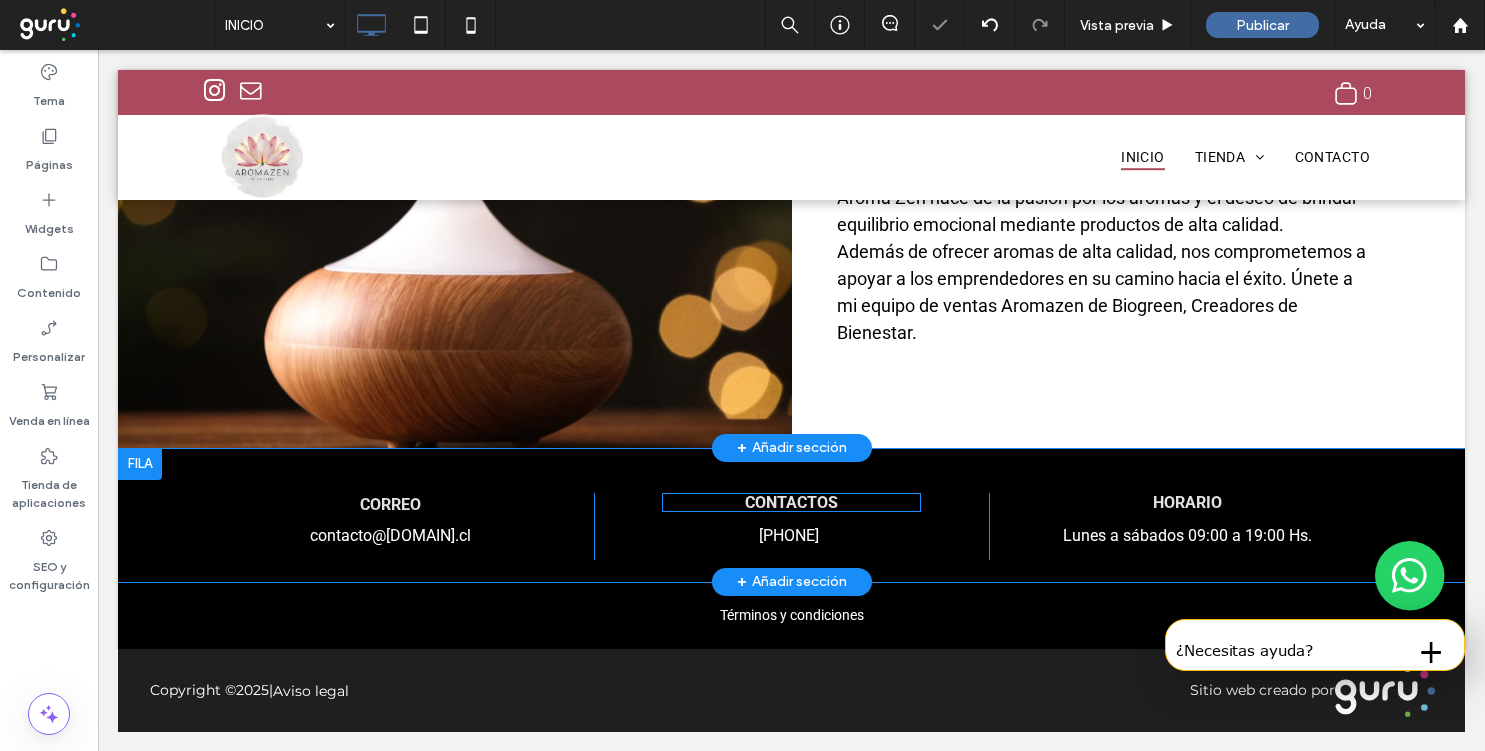 click on "CONTACTOS" at bounding box center (791, 502) 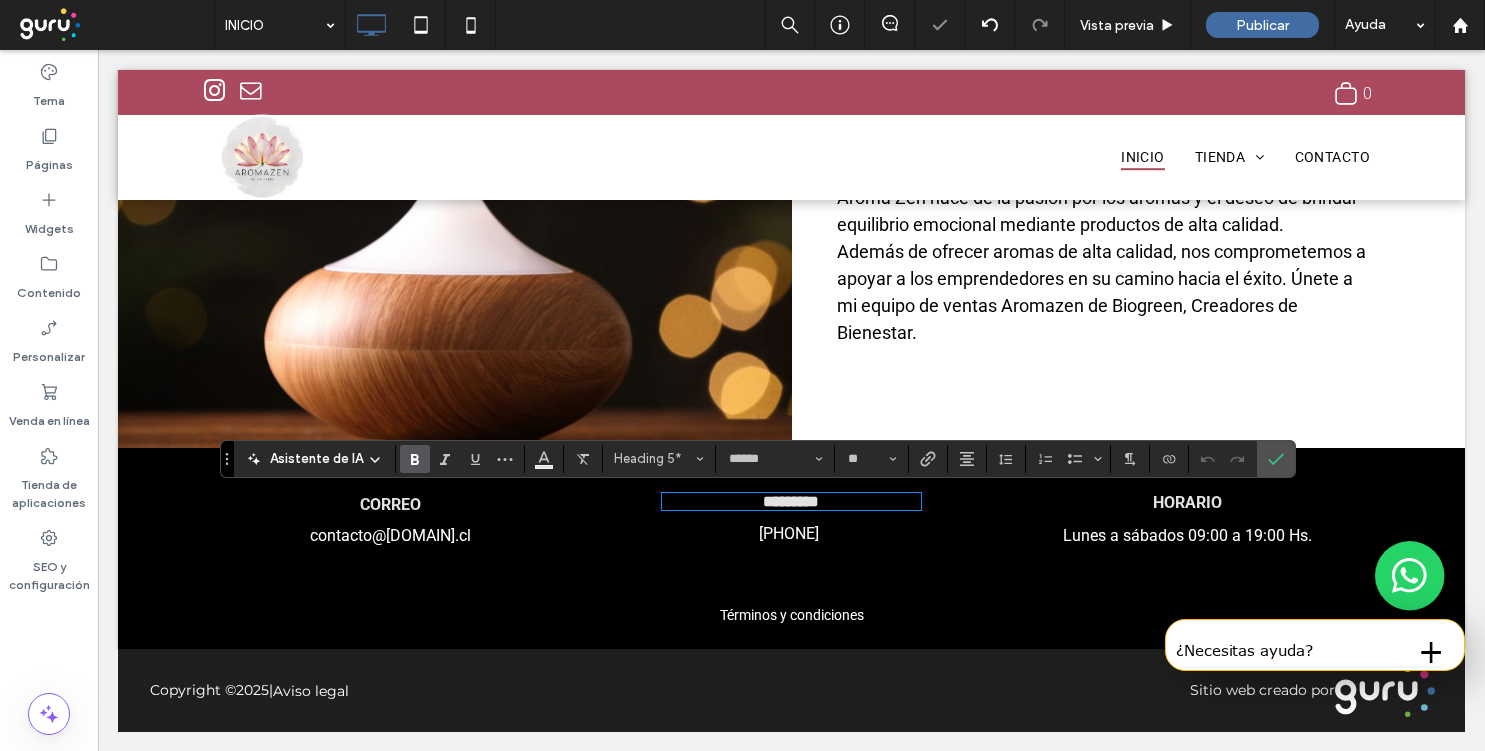 click on "*********" at bounding box center (791, 501) 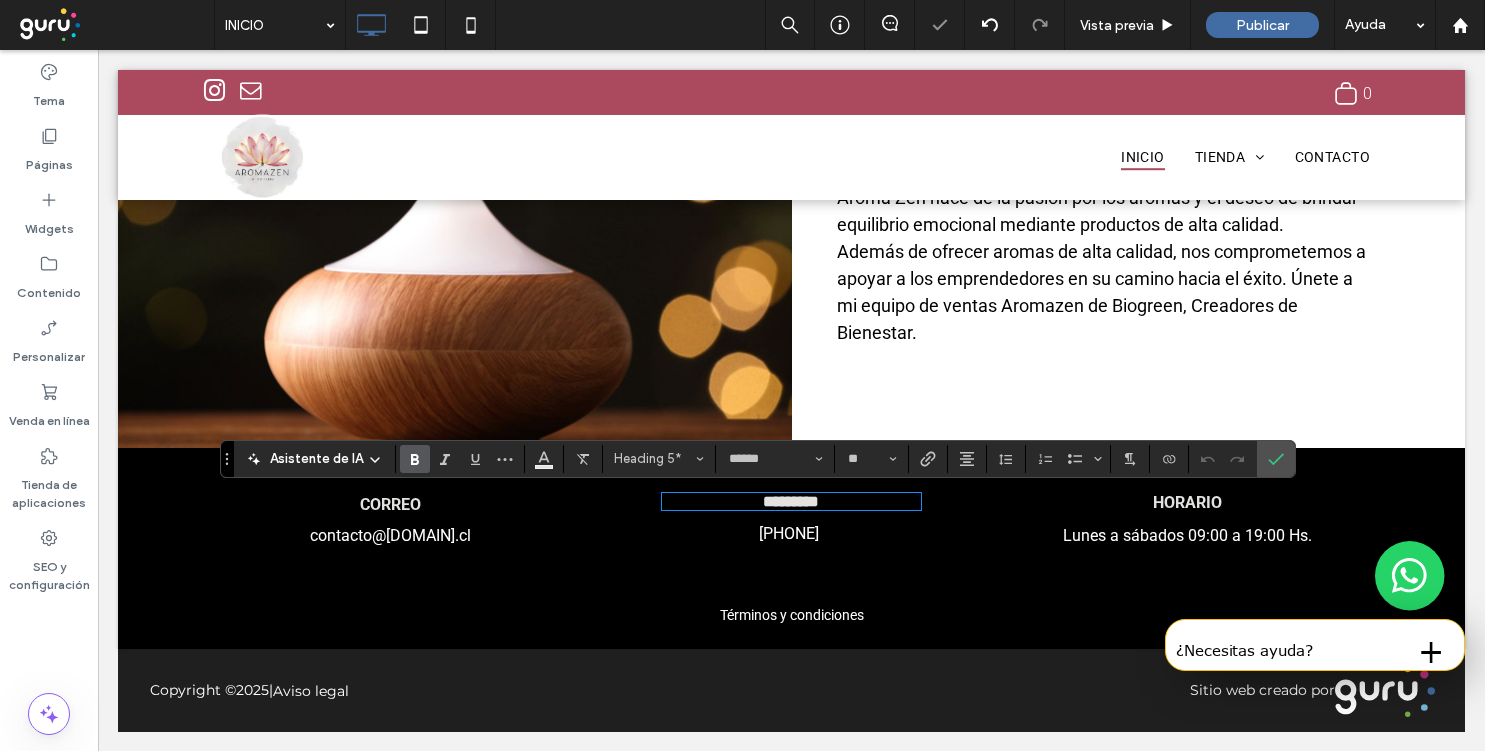 type 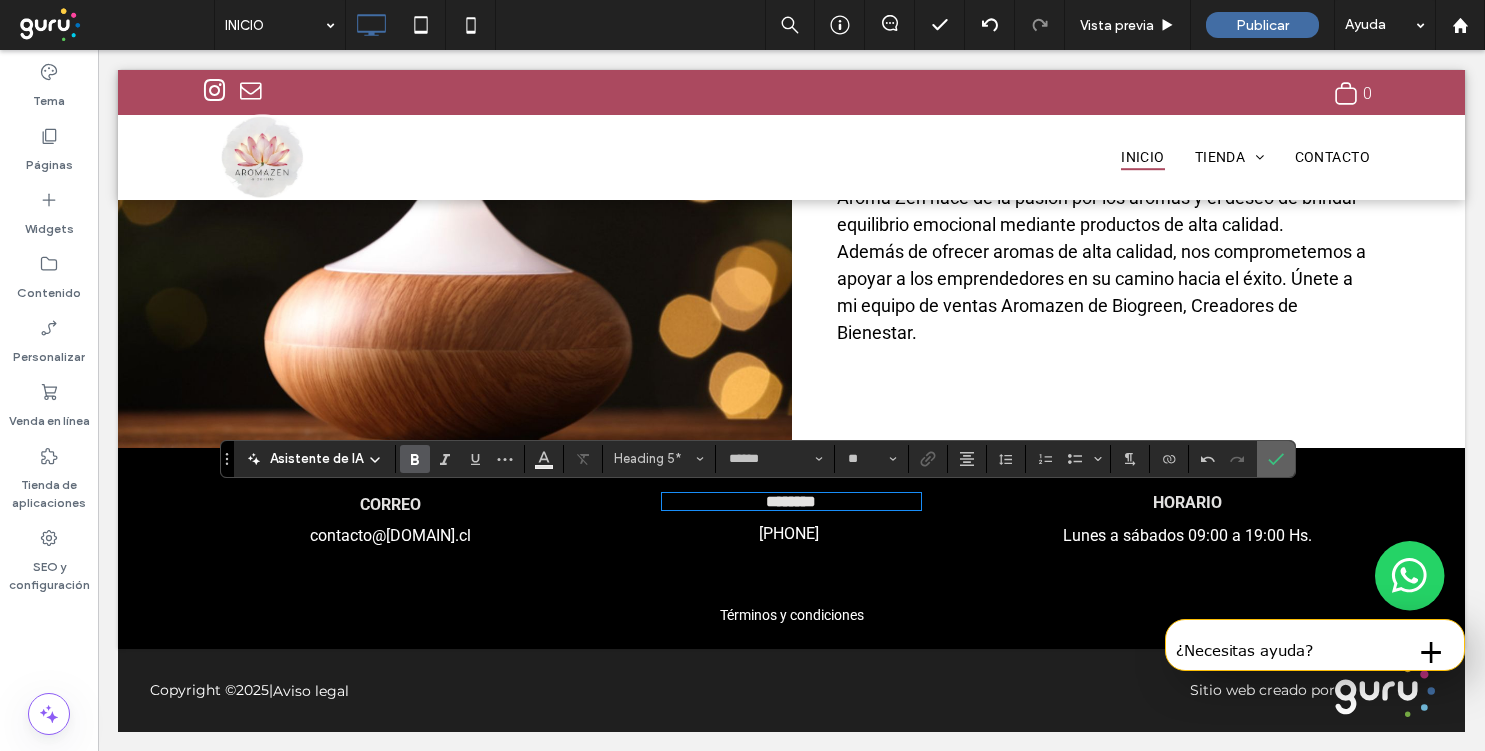 click 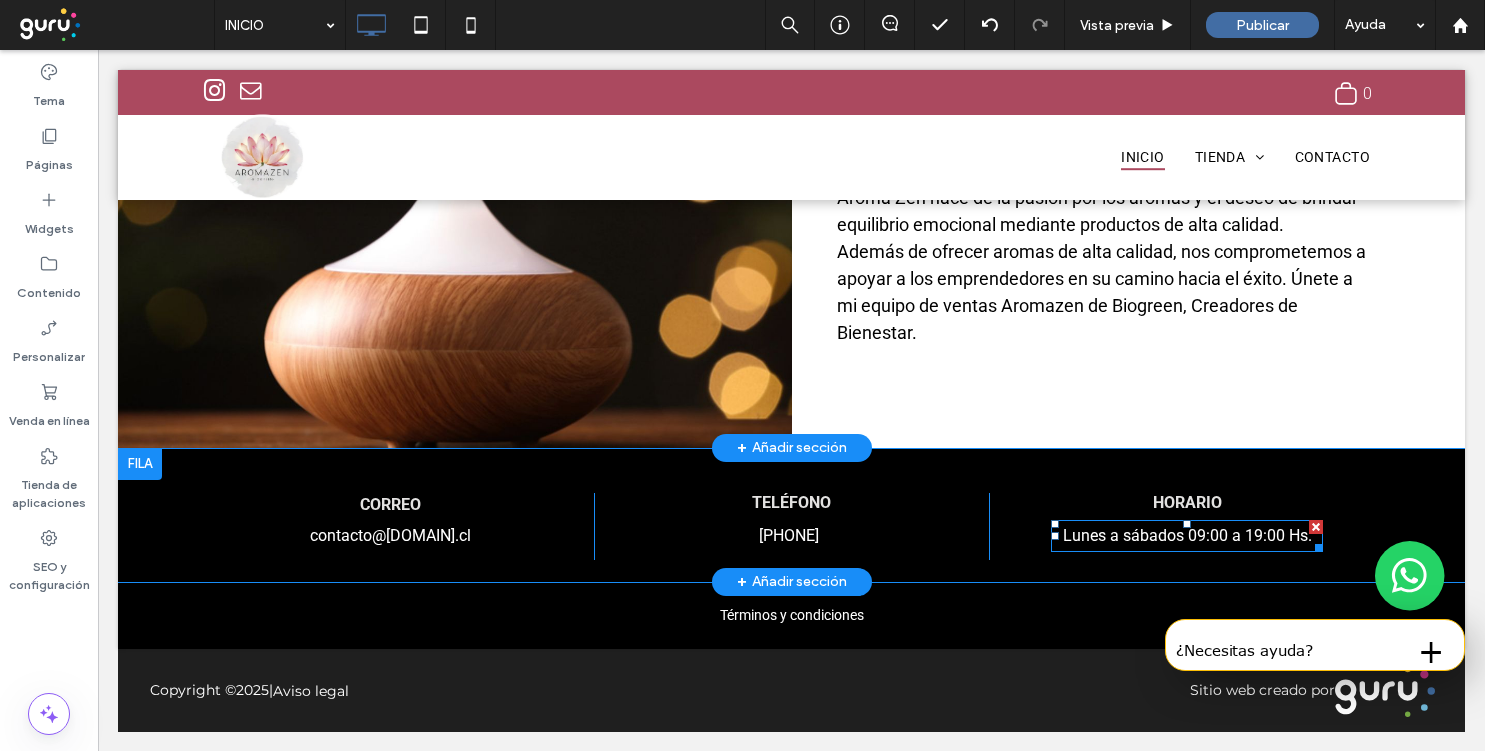 click on "Lunes a sábados 09:00 a 19:00 Hs." at bounding box center (1187, 535) 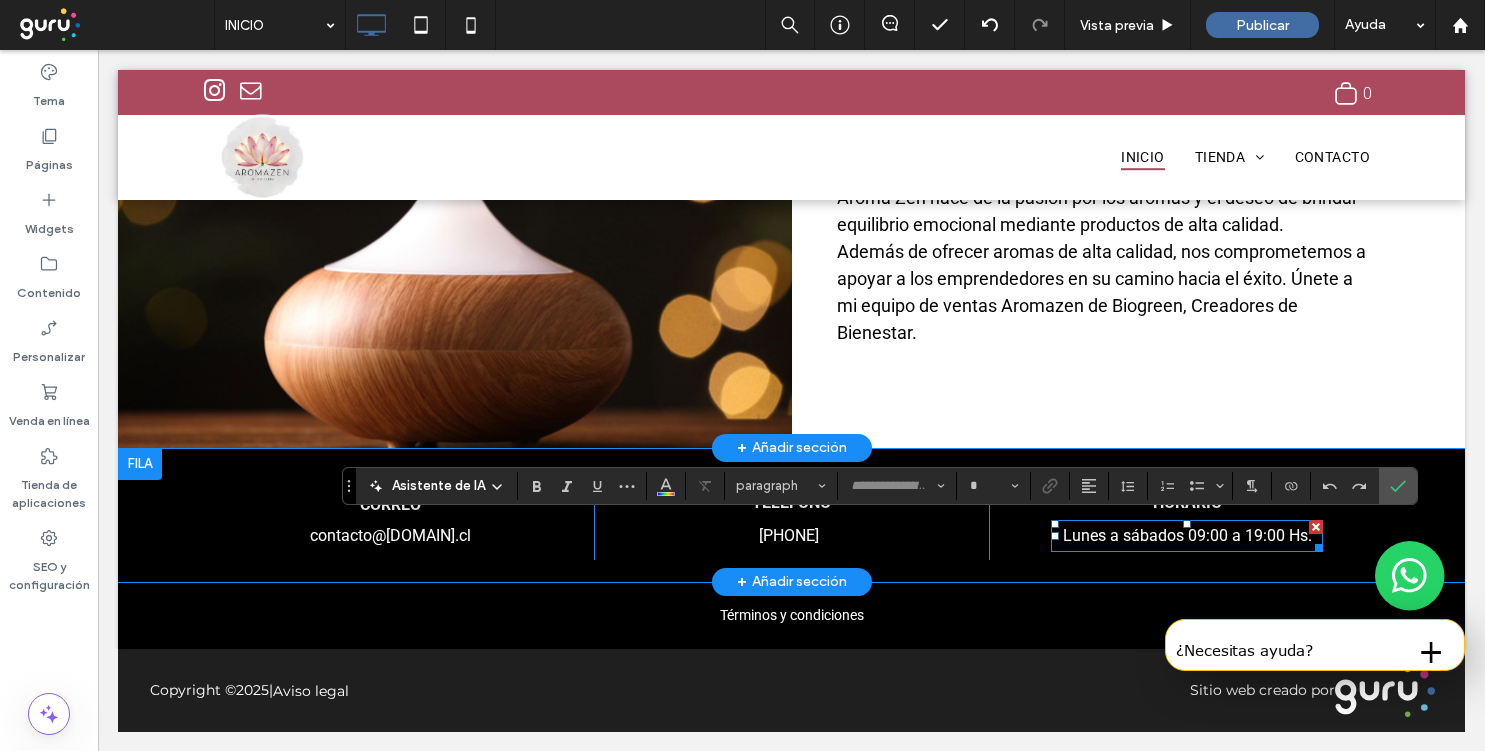type on "******" 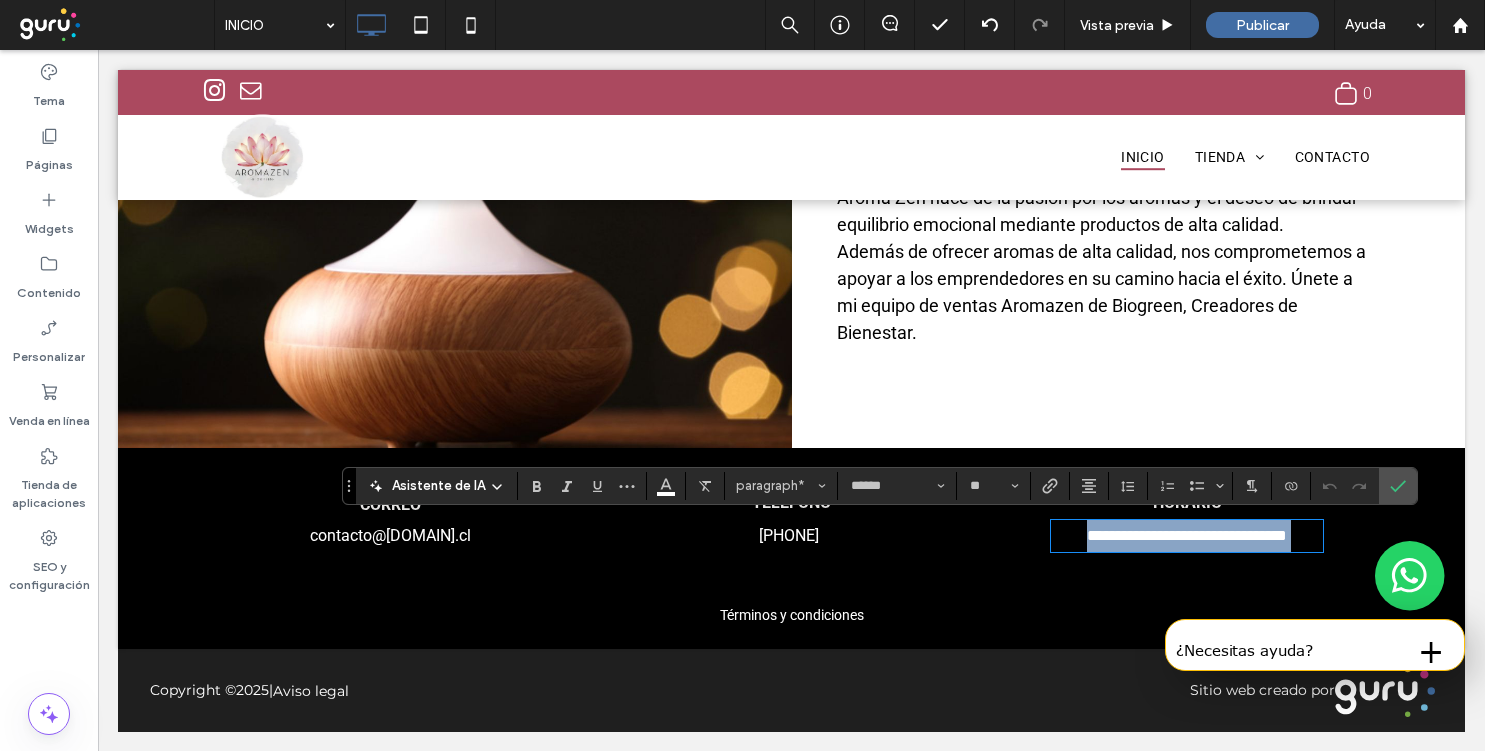 scroll, scrollTop: 0, scrollLeft: 0, axis: both 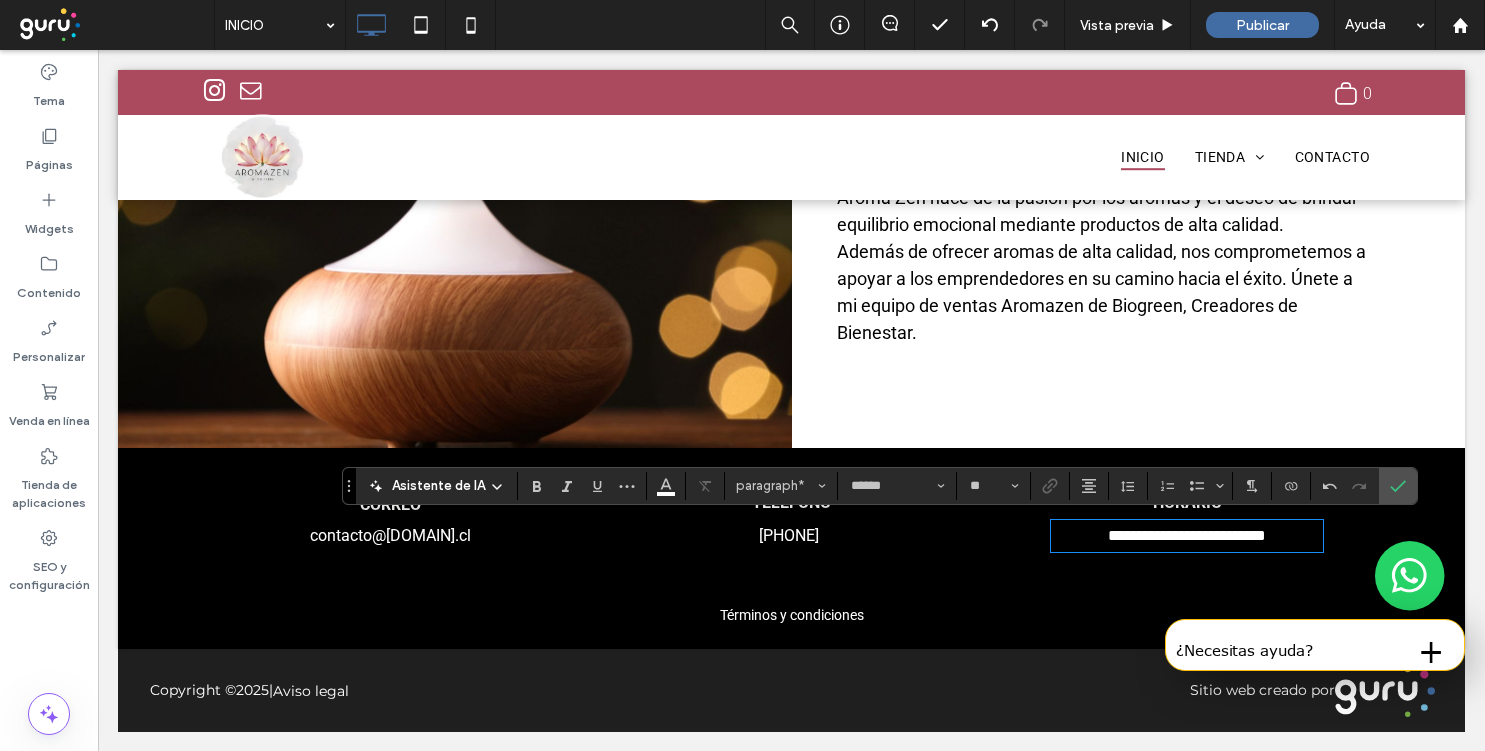 click on "**********" at bounding box center (1187, 536) 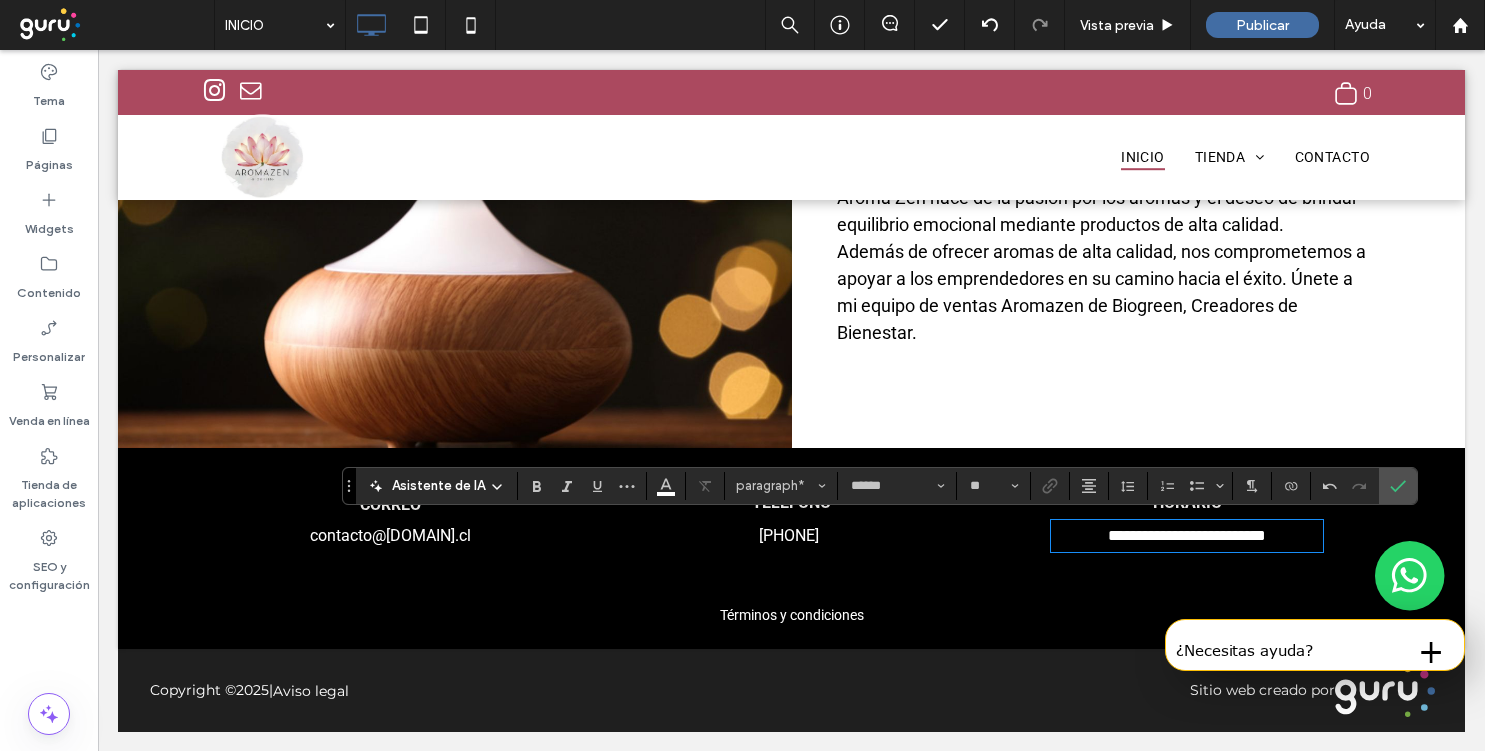 type 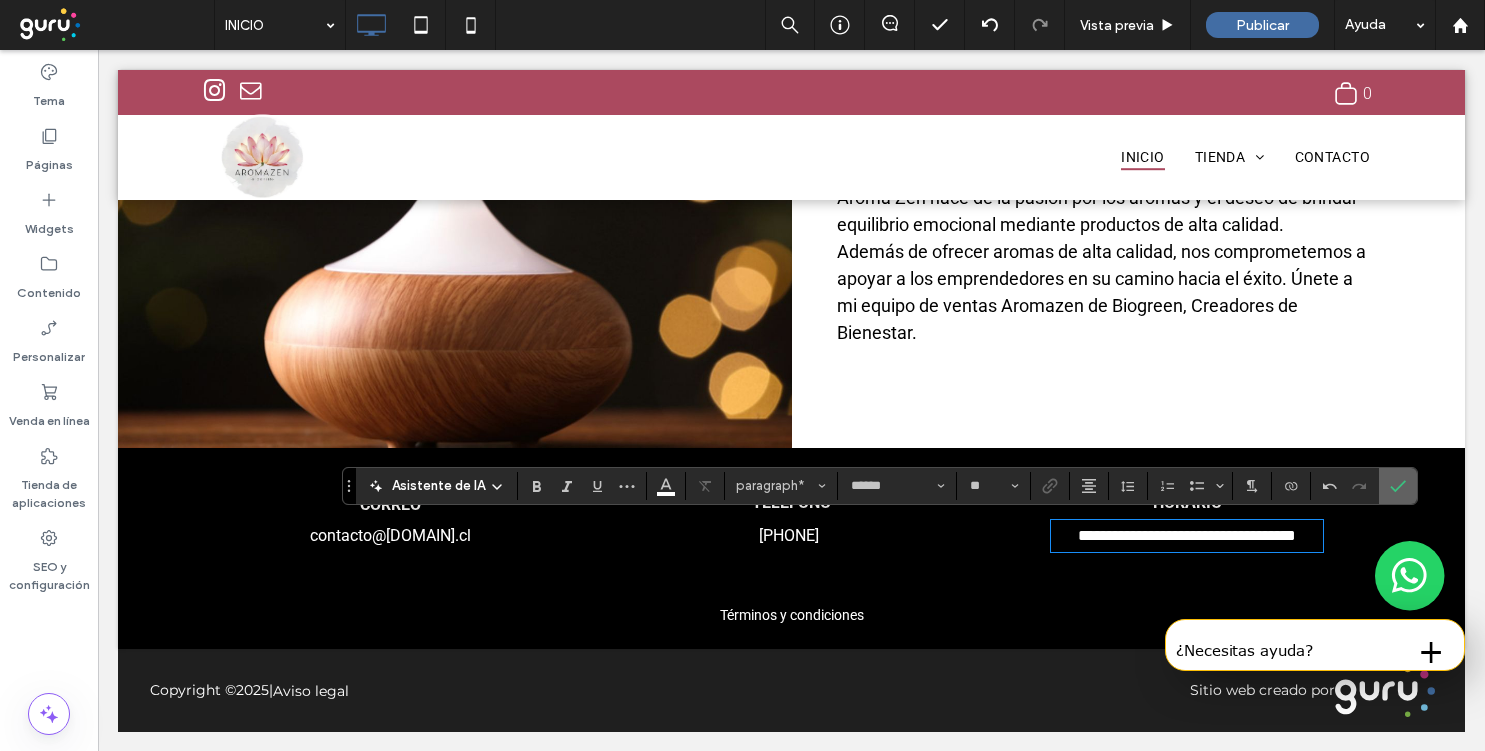 click 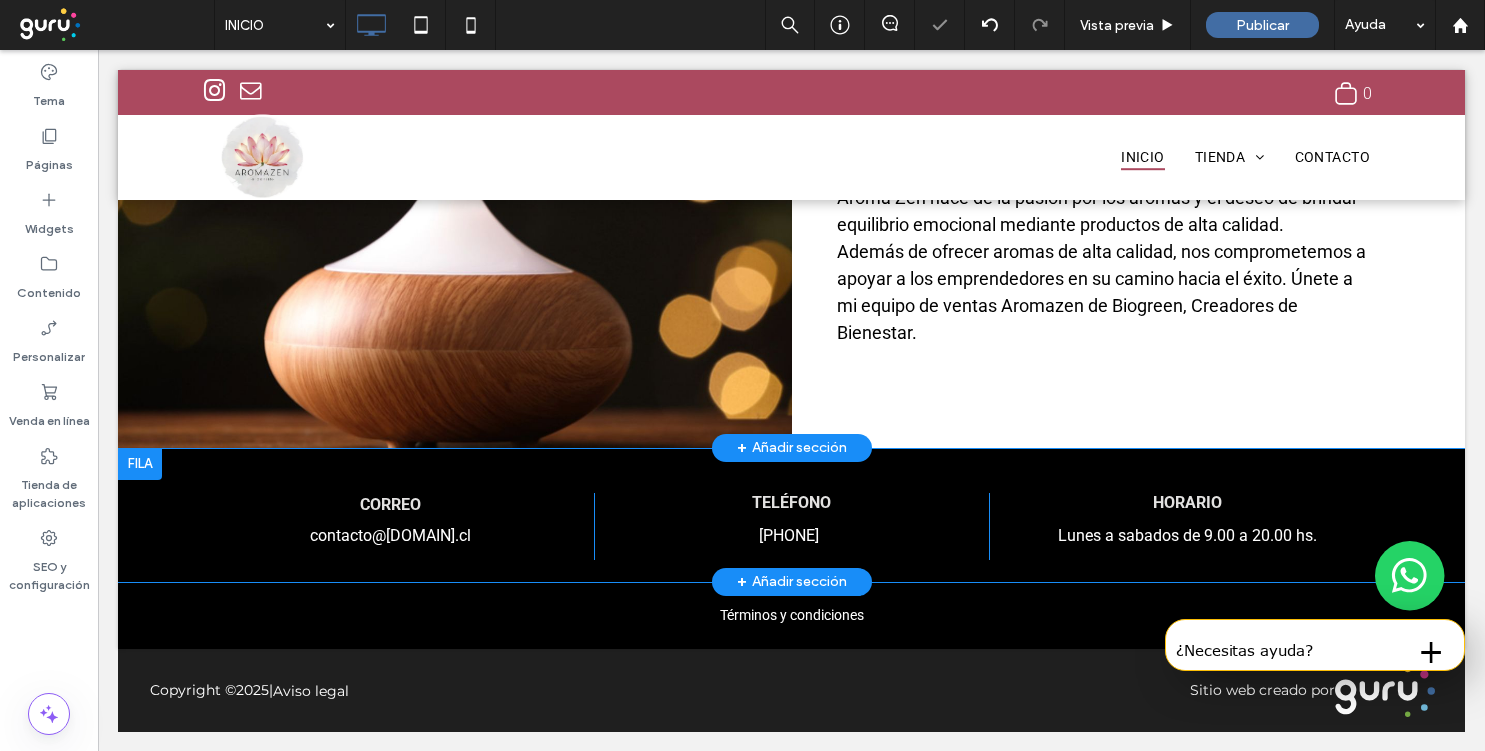 click at bounding box center (140, 464) 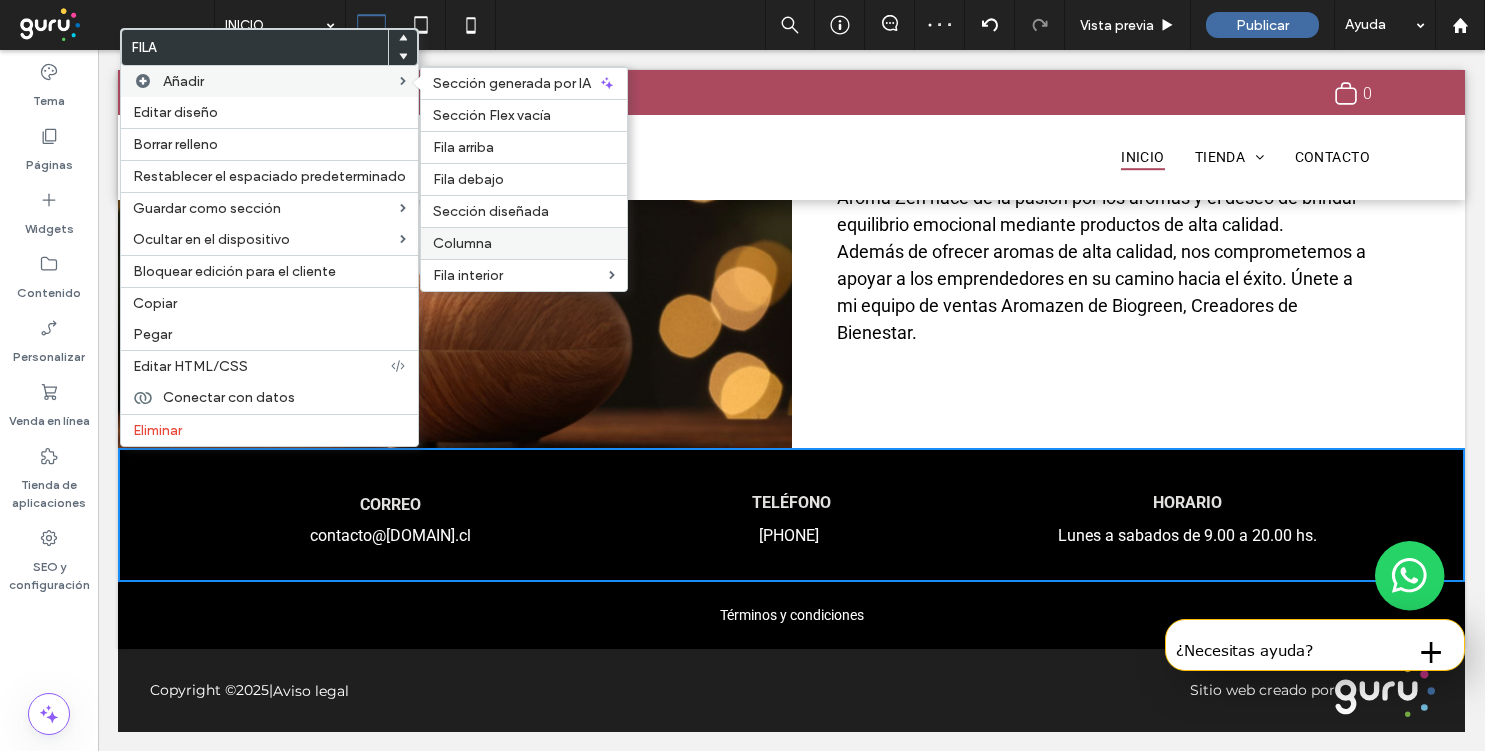 click on "Columna" at bounding box center [524, 243] 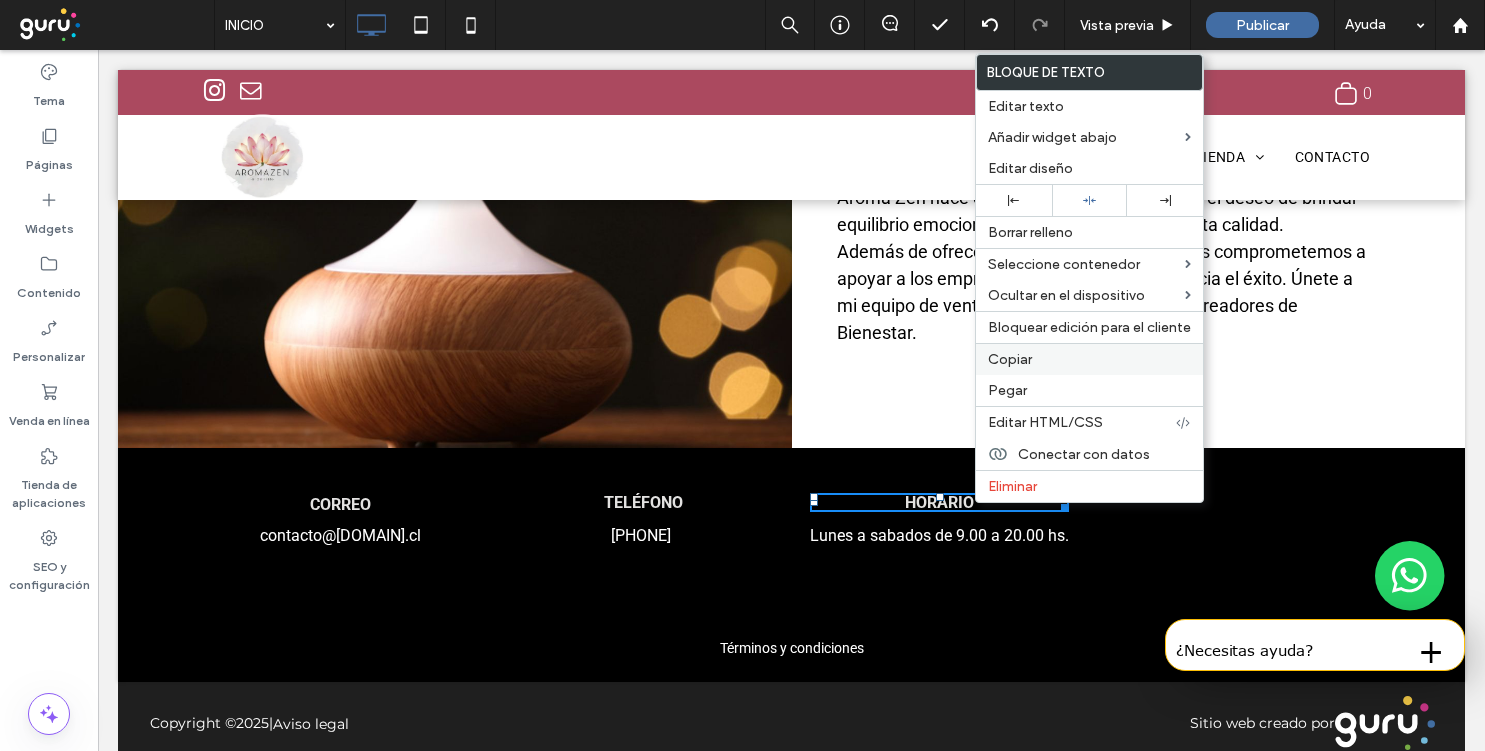 click on "Copiar" at bounding box center (1089, 359) 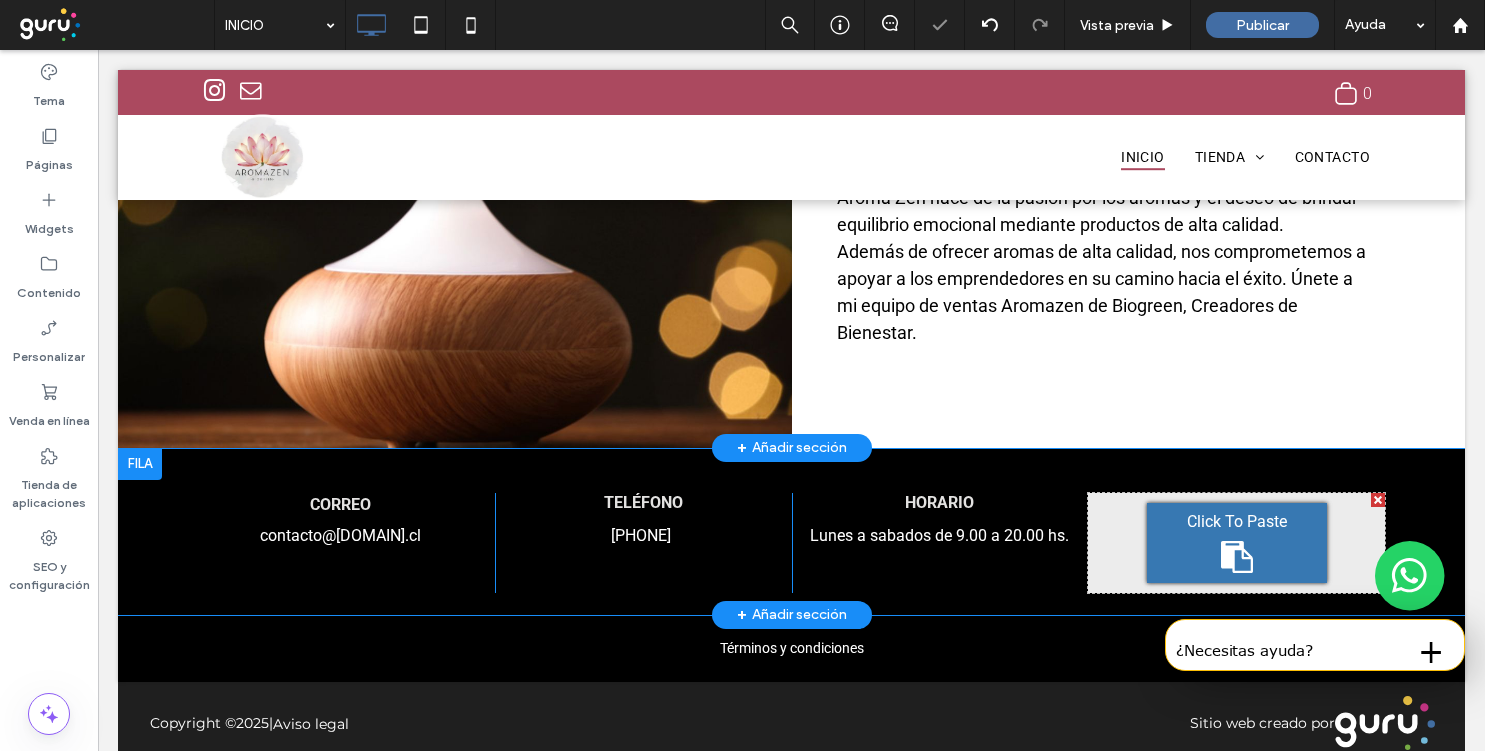 click on "Click To Paste" at bounding box center (1237, 543) 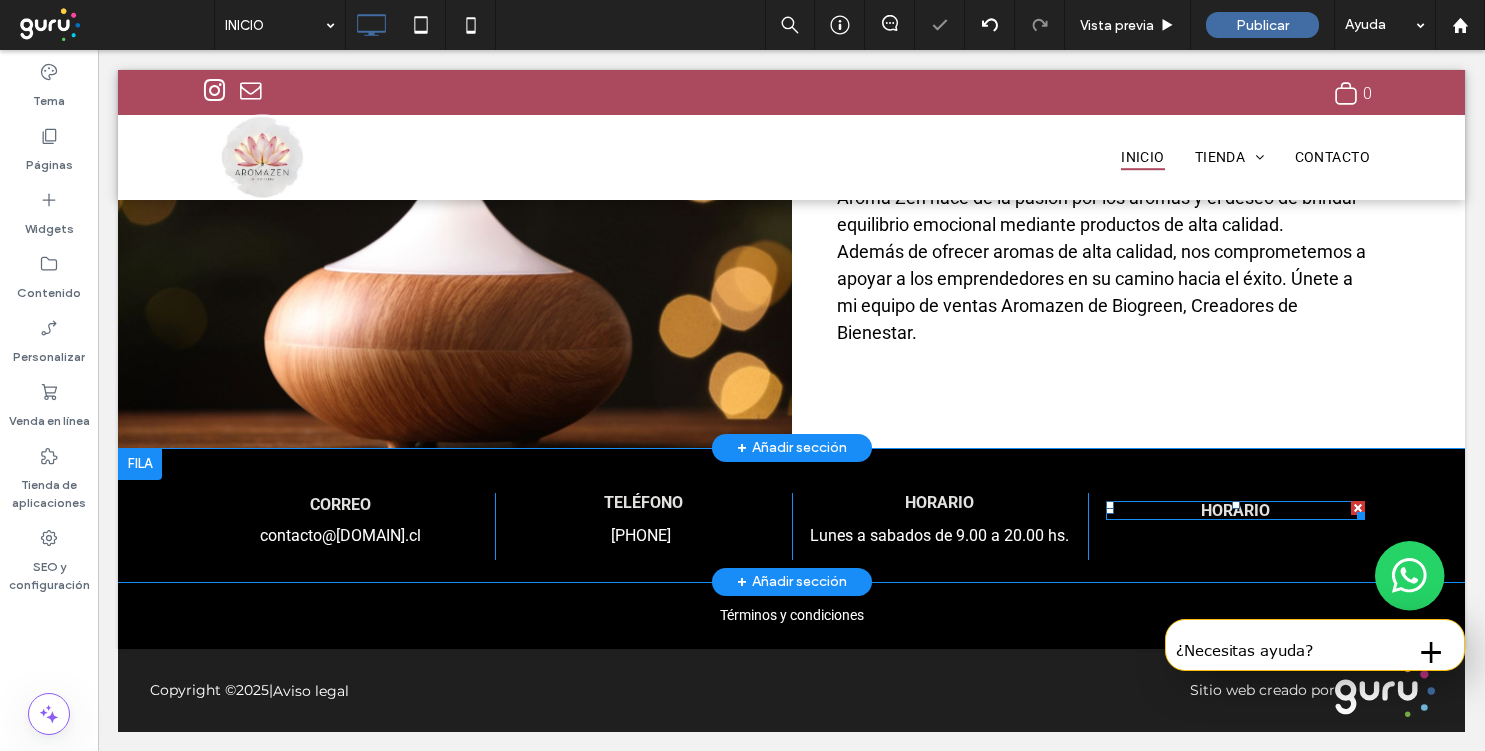 click on "HORARIO" at bounding box center (1235, 510) 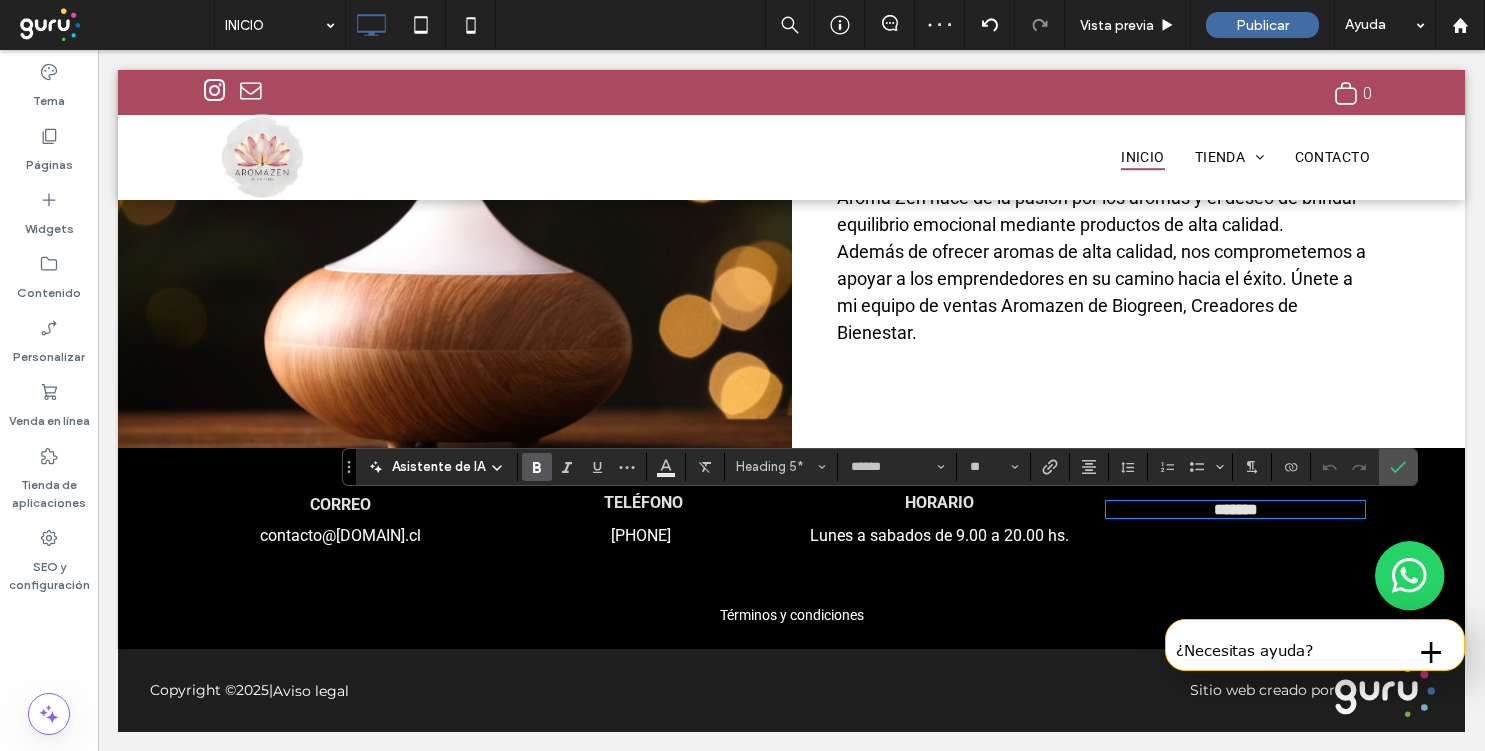 type 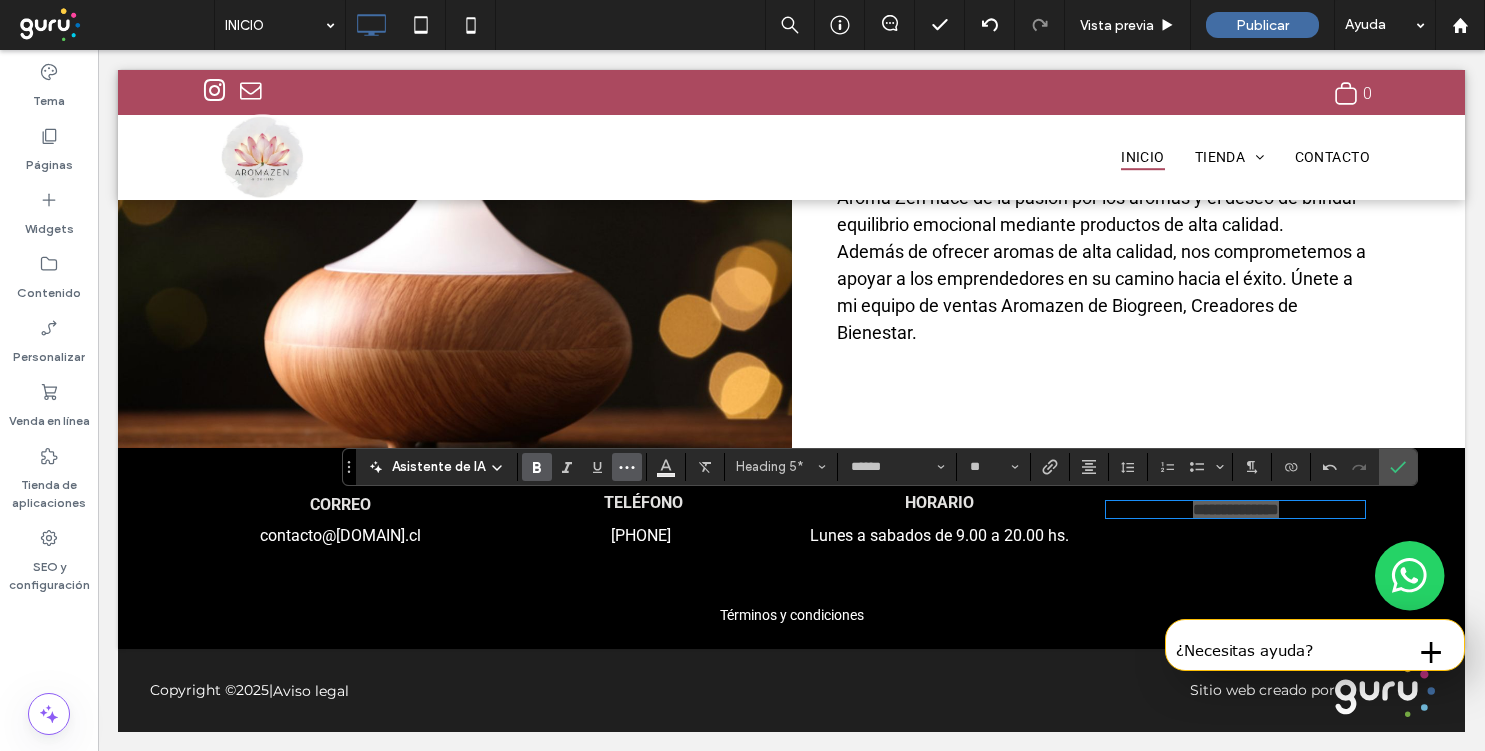 click 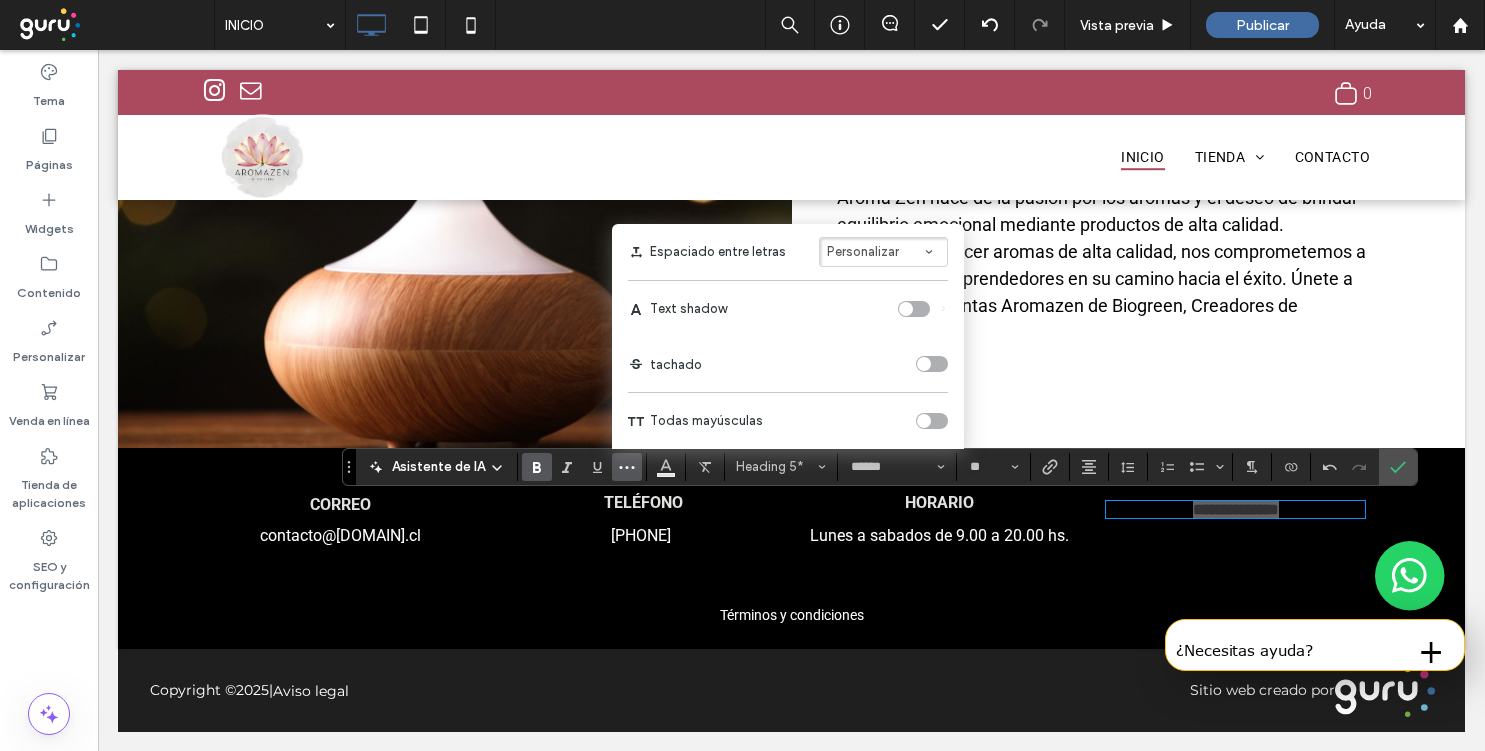 click at bounding box center (932, 421) 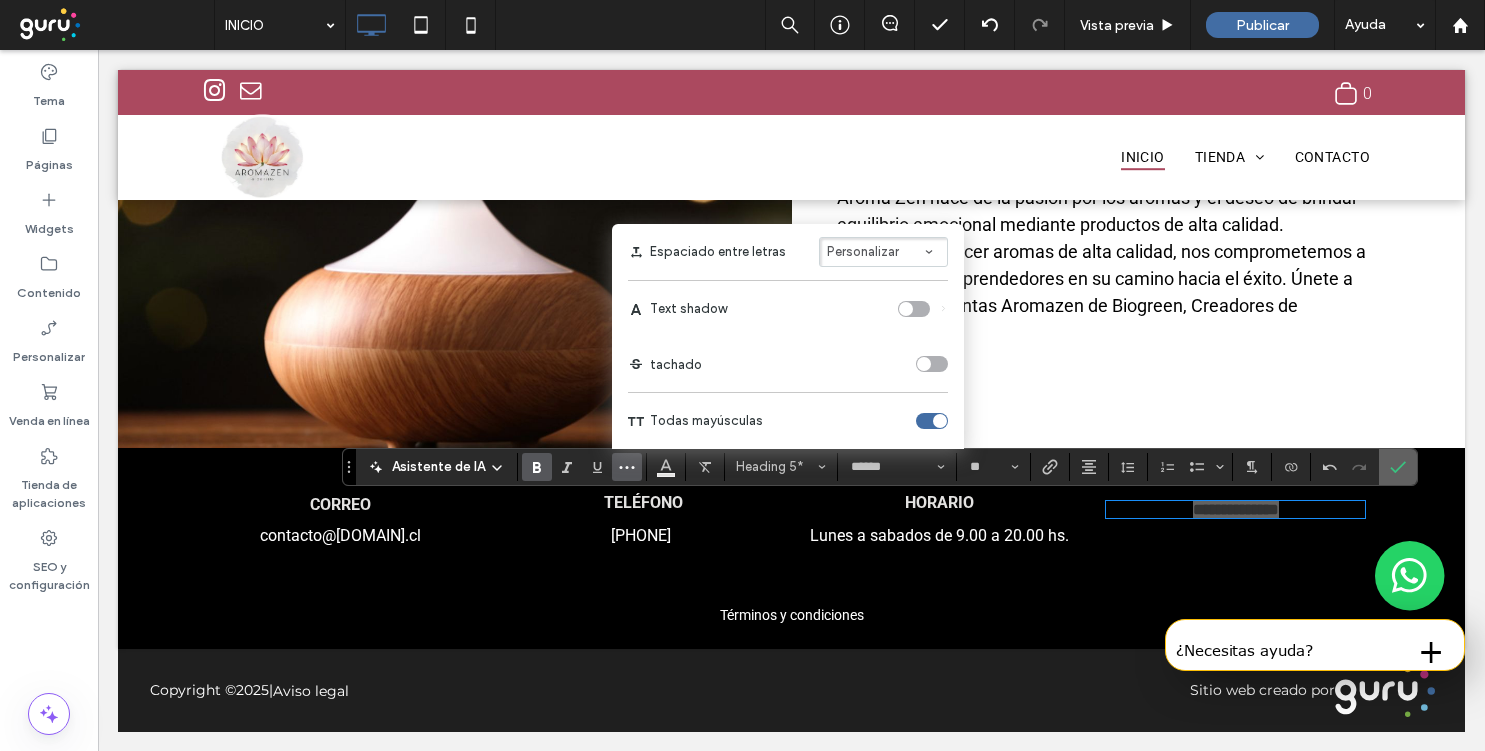click 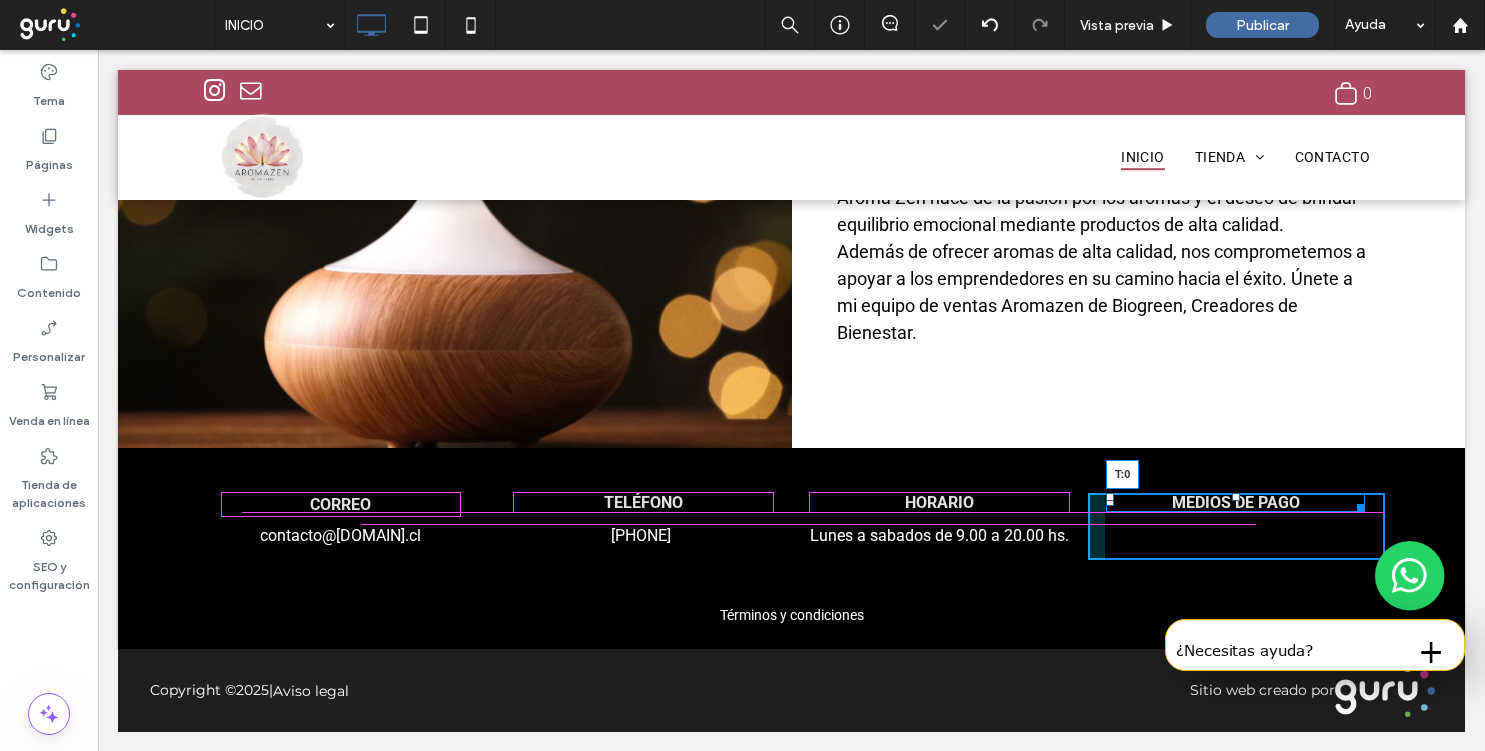 click on "CORREO   contacto@aroma-zen.cl Click To Paste
TELÉFONO   +5676490356     Click To Paste
HORARIO
Lunes a sabados de 9.00 a 20.00 hs.  Click To Paste
Click To Paste     Click To Paste     medios de pago T:0
+ Añadir sección" at bounding box center (791, 515) 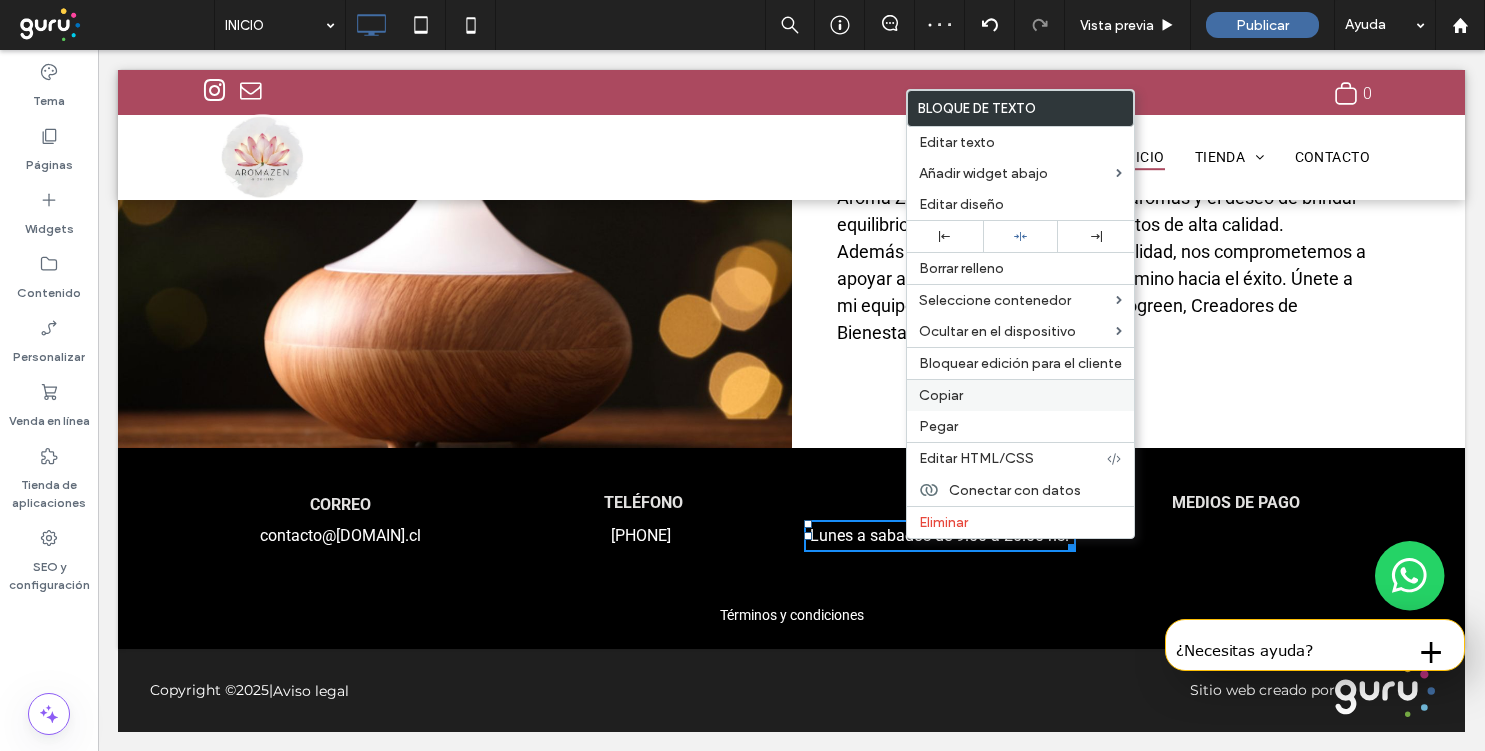 click on "Copiar" at bounding box center [1020, 395] 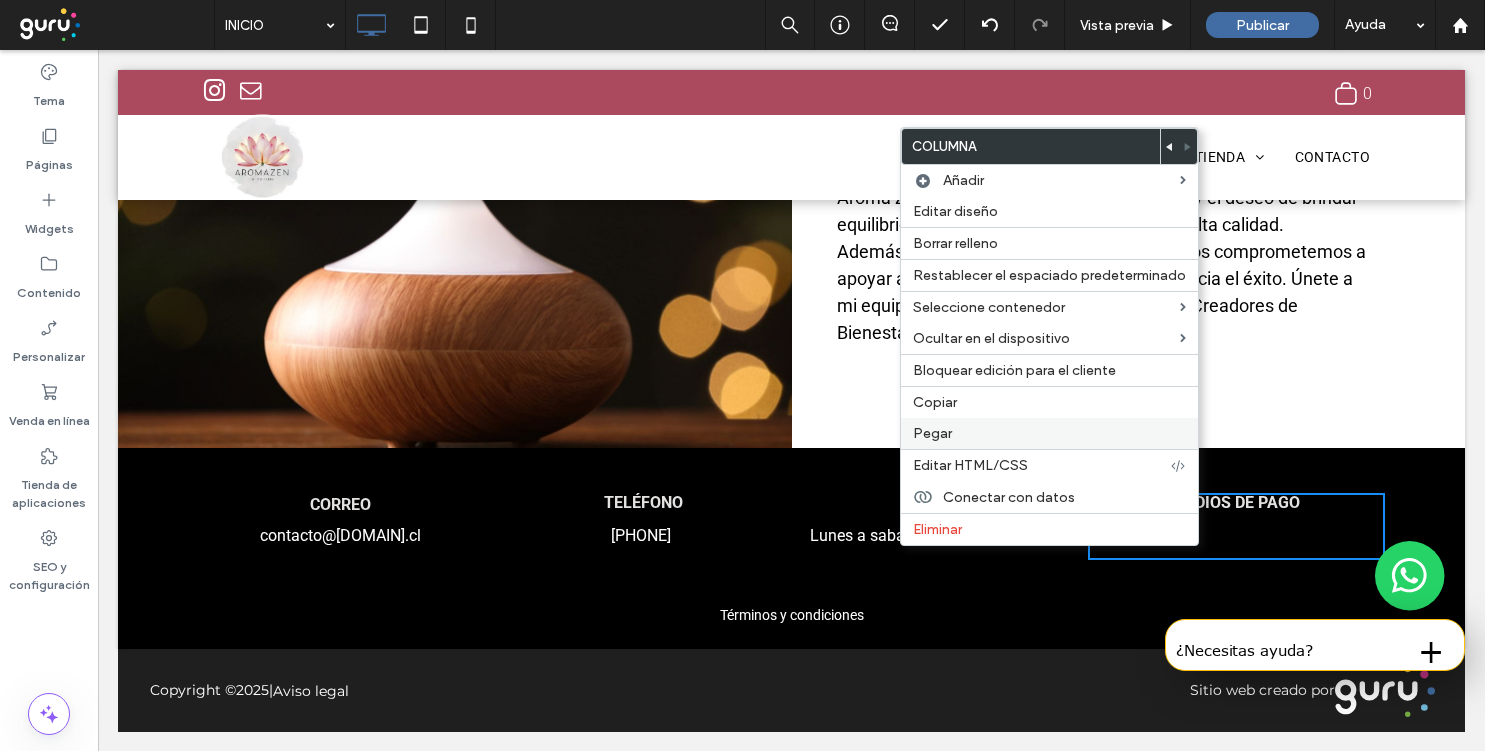 click on "Pegar" at bounding box center (1049, 433) 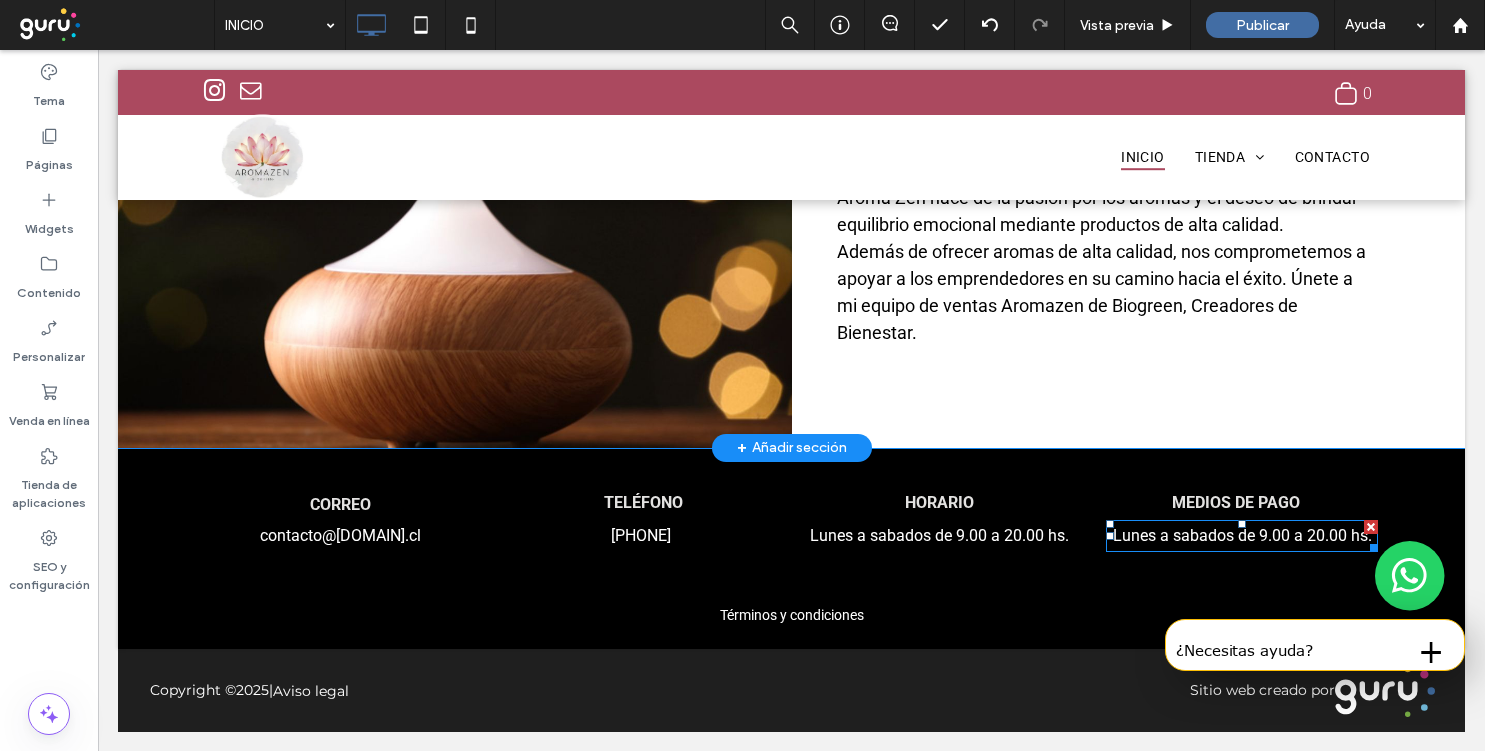 click on "Lunes a sabados de 9.00 a 20.00 hs." at bounding box center (1242, 535) 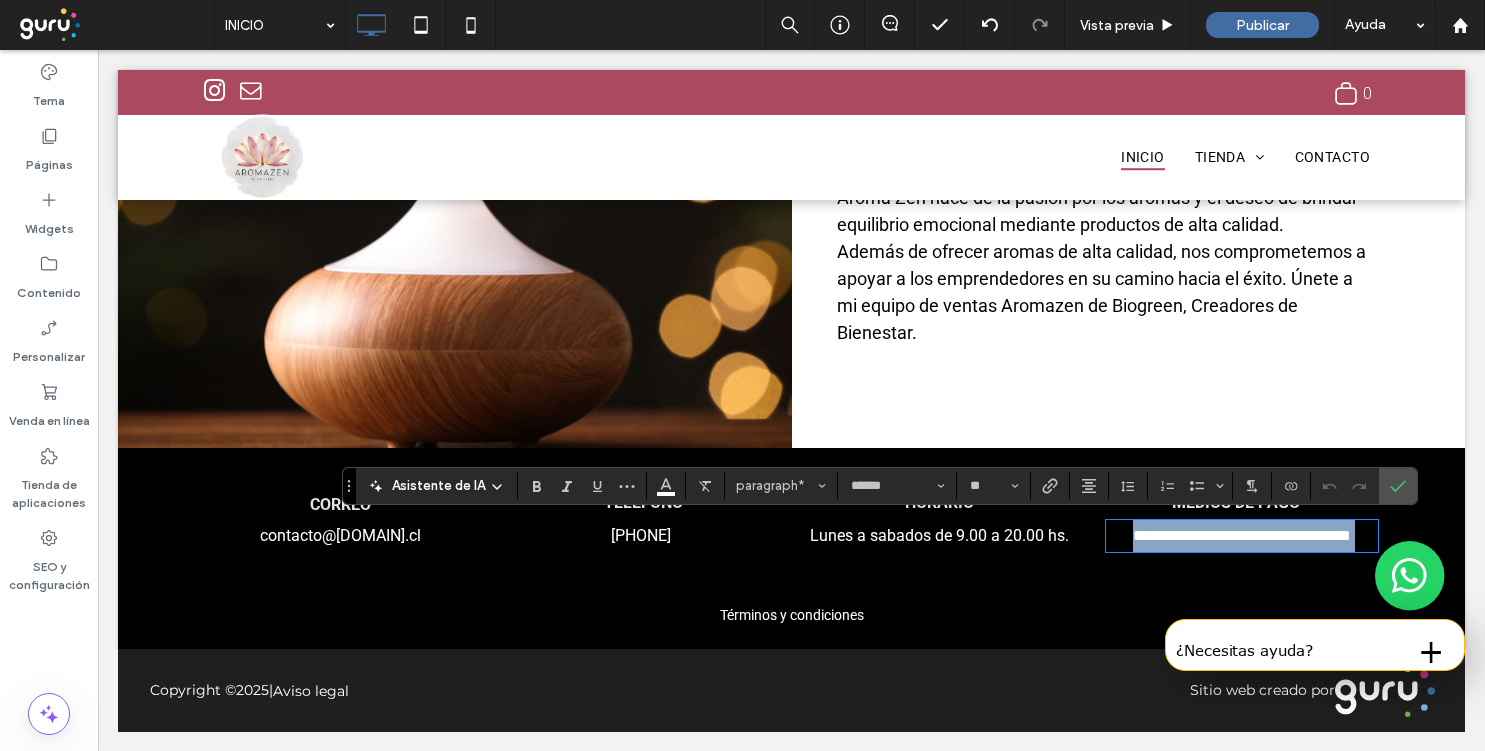 paste 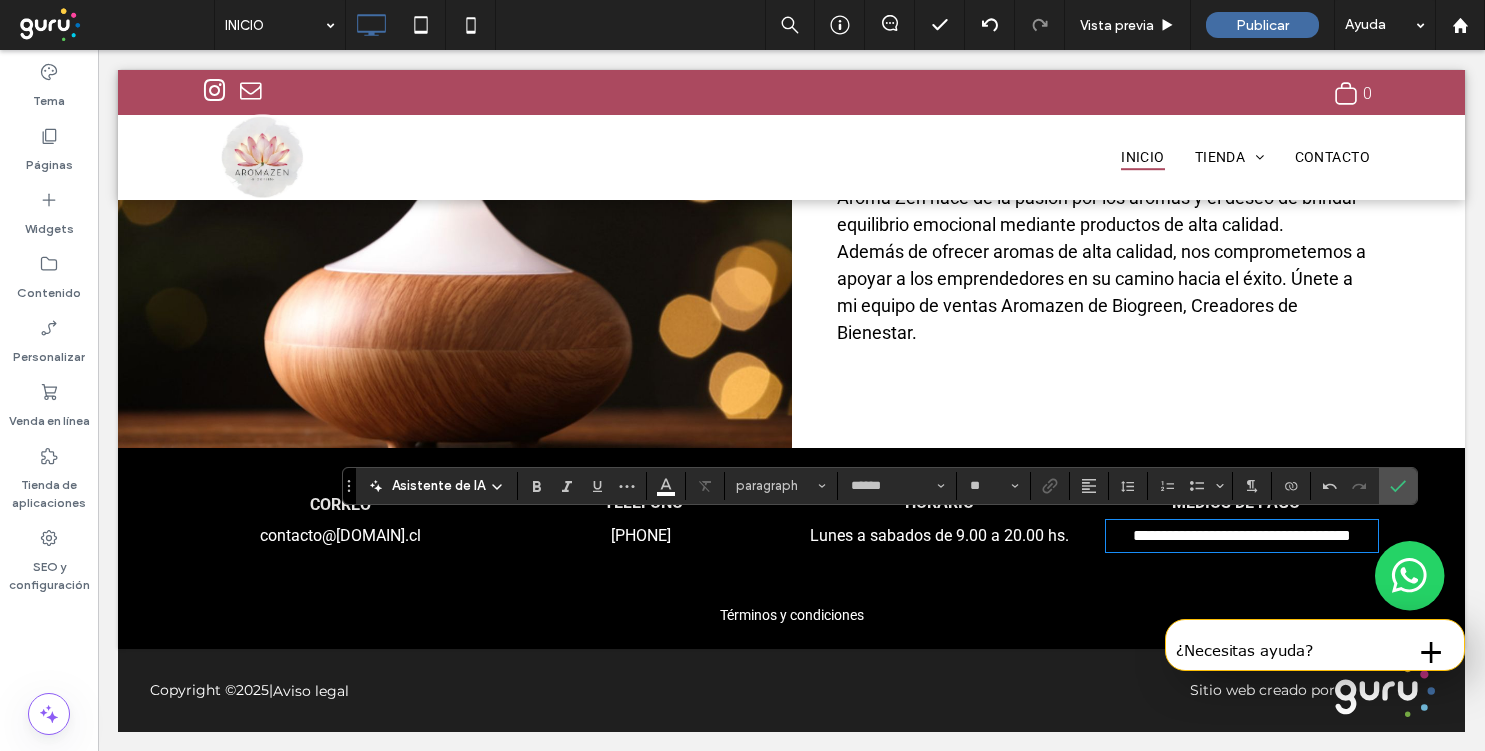 scroll, scrollTop: 0, scrollLeft: 0, axis: both 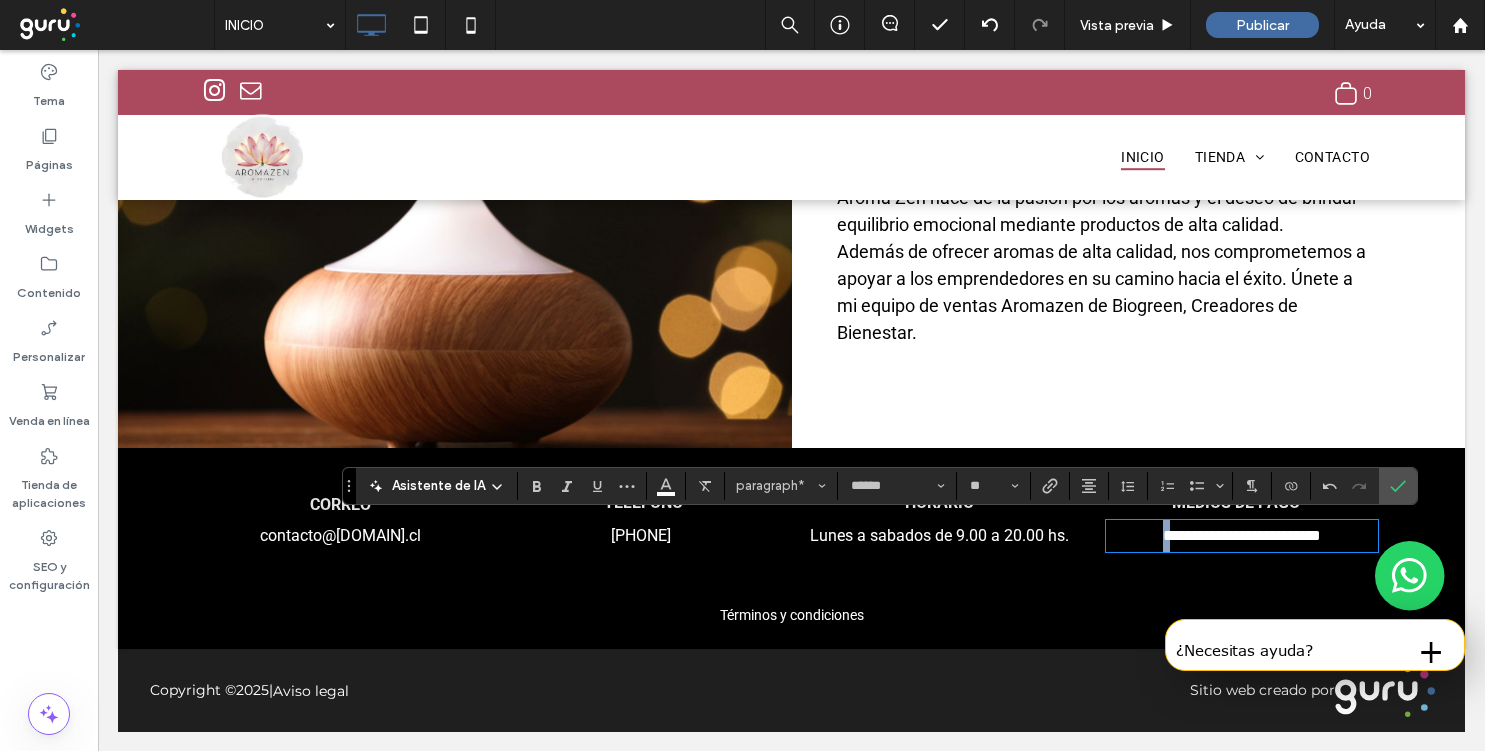 click on "**********" at bounding box center (1242, 536) 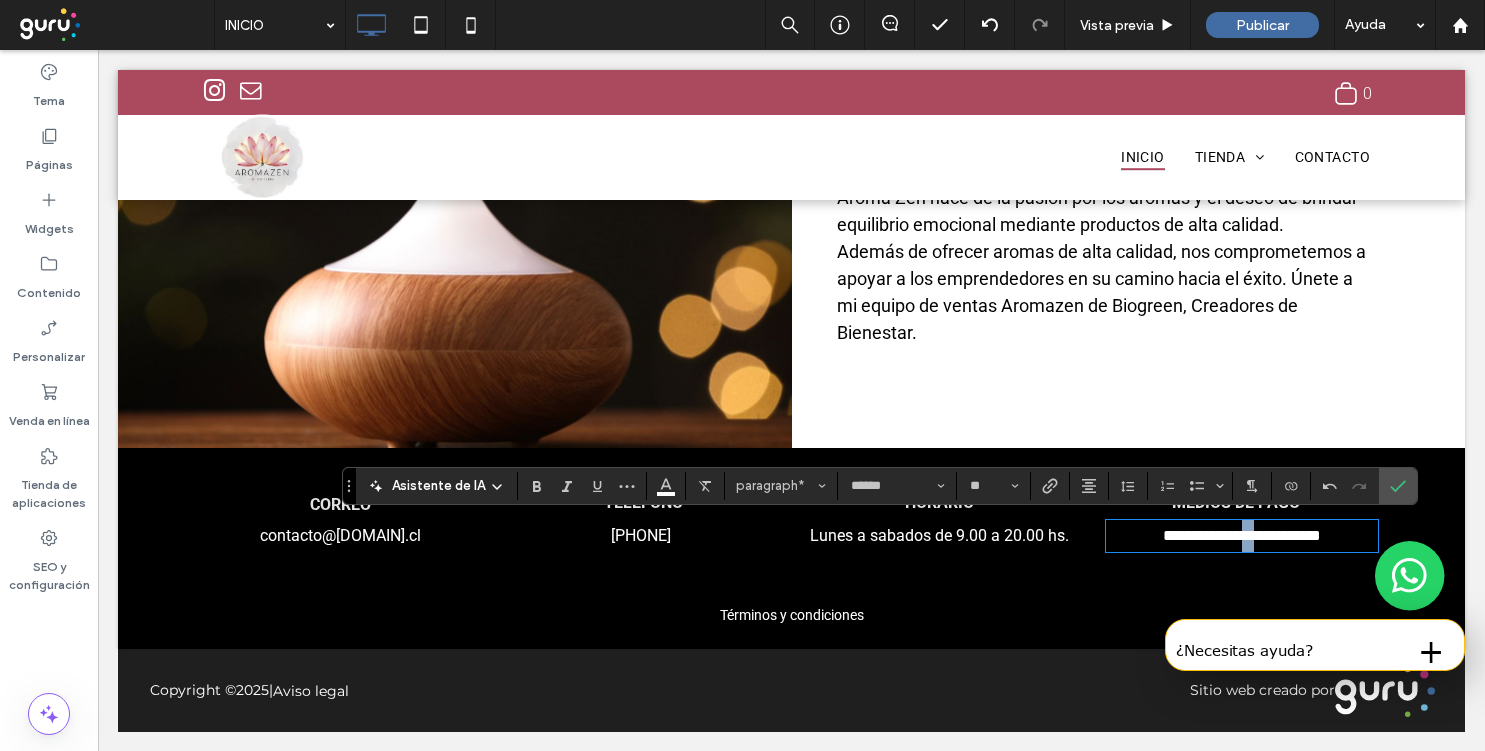 click on "**********" at bounding box center [1242, 535] 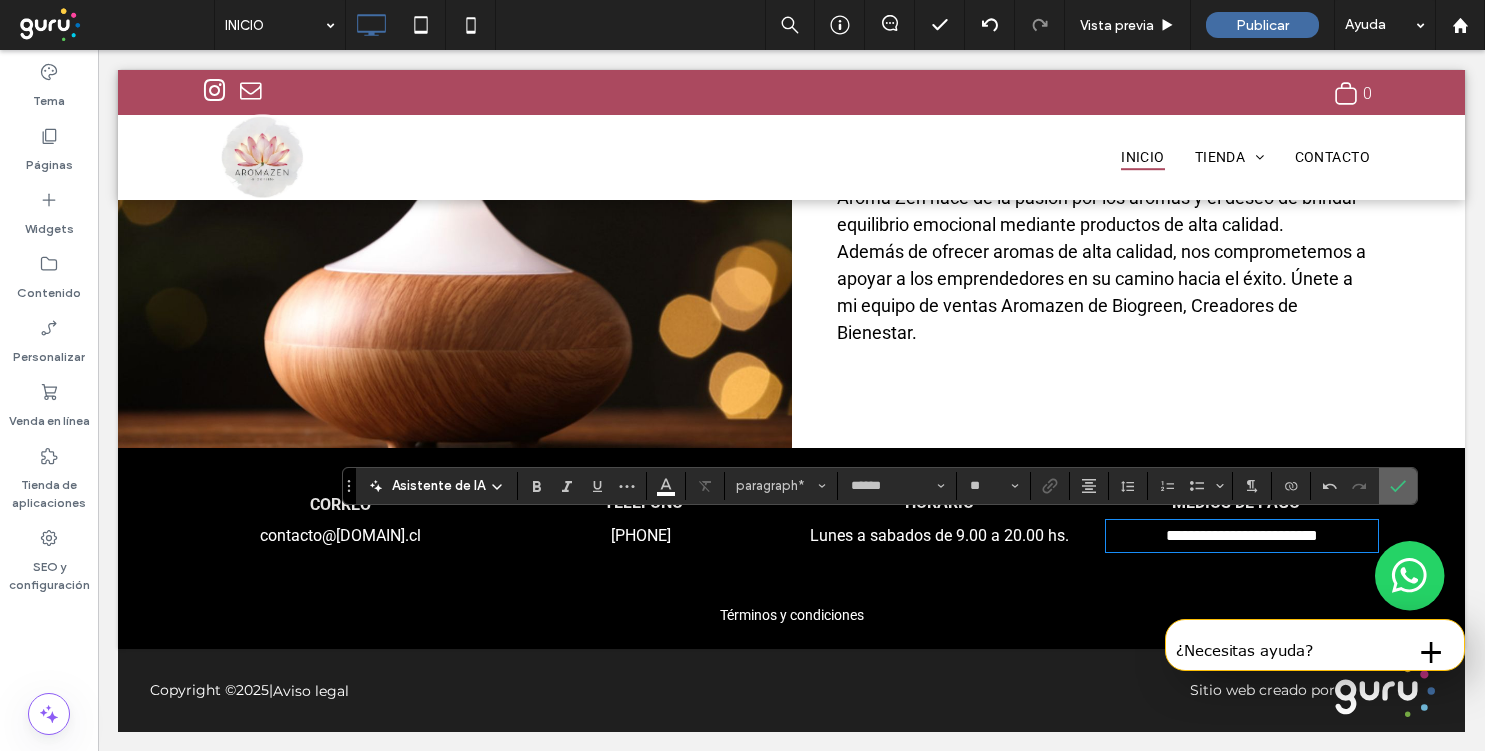click at bounding box center [1398, 486] 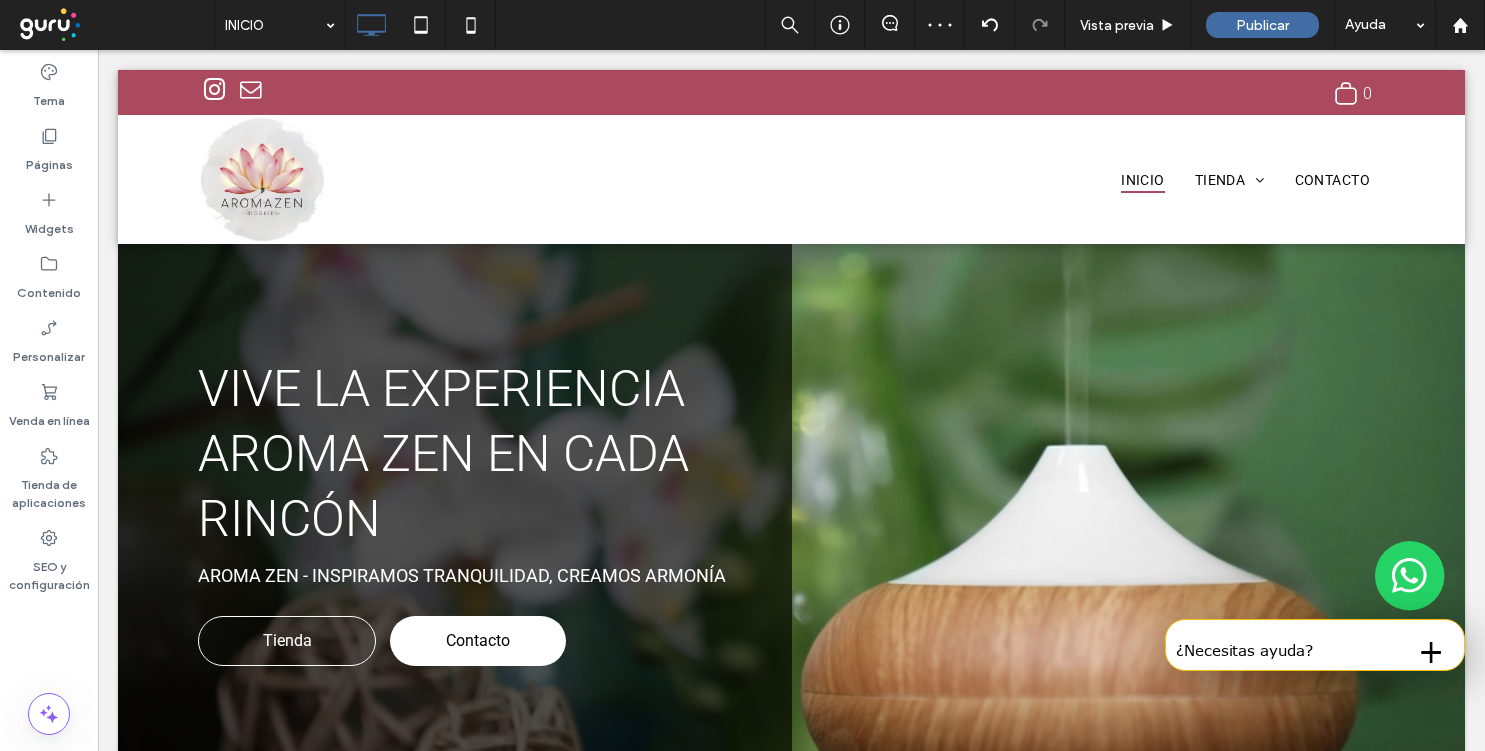 scroll, scrollTop: 0, scrollLeft: 0, axis: both 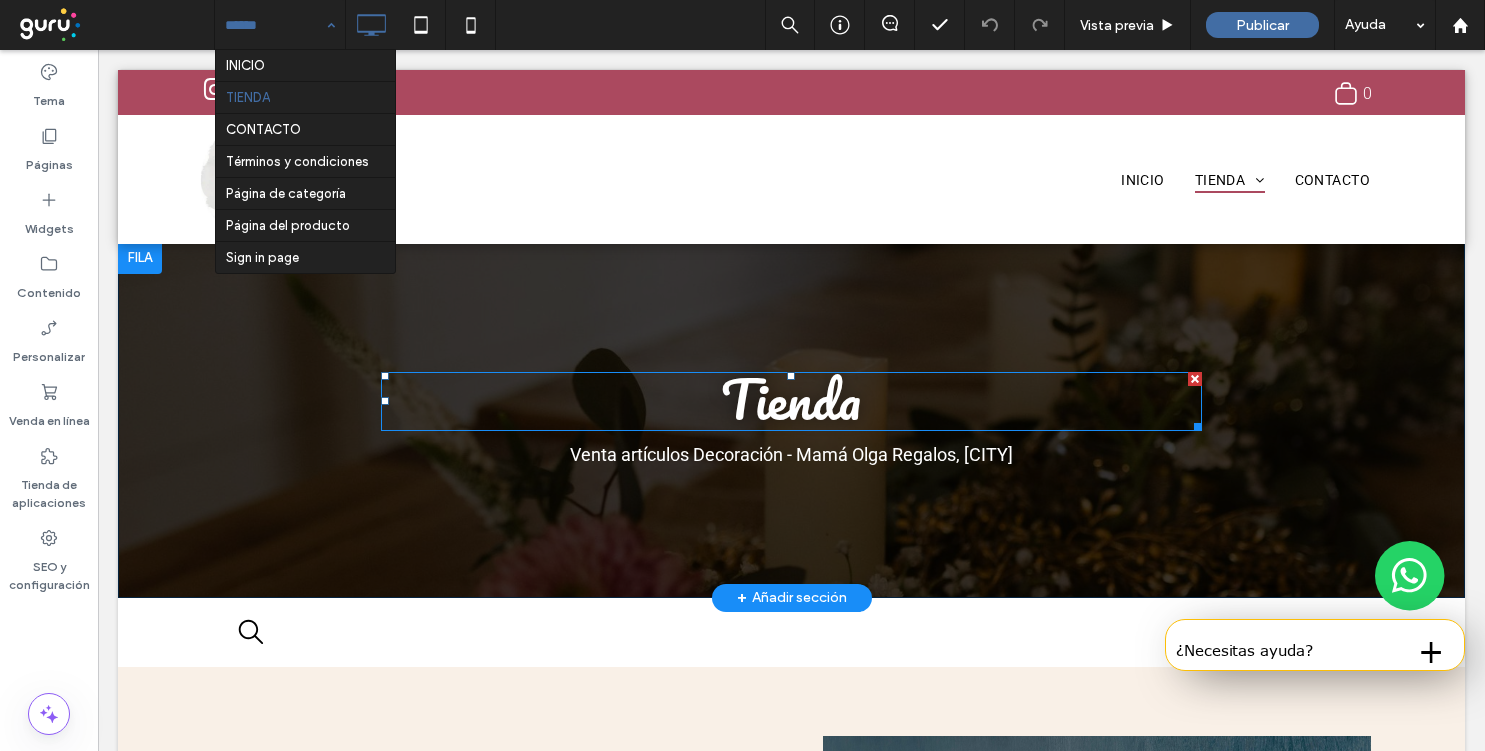 click on "Tienda" at bounding box center (791, 399) 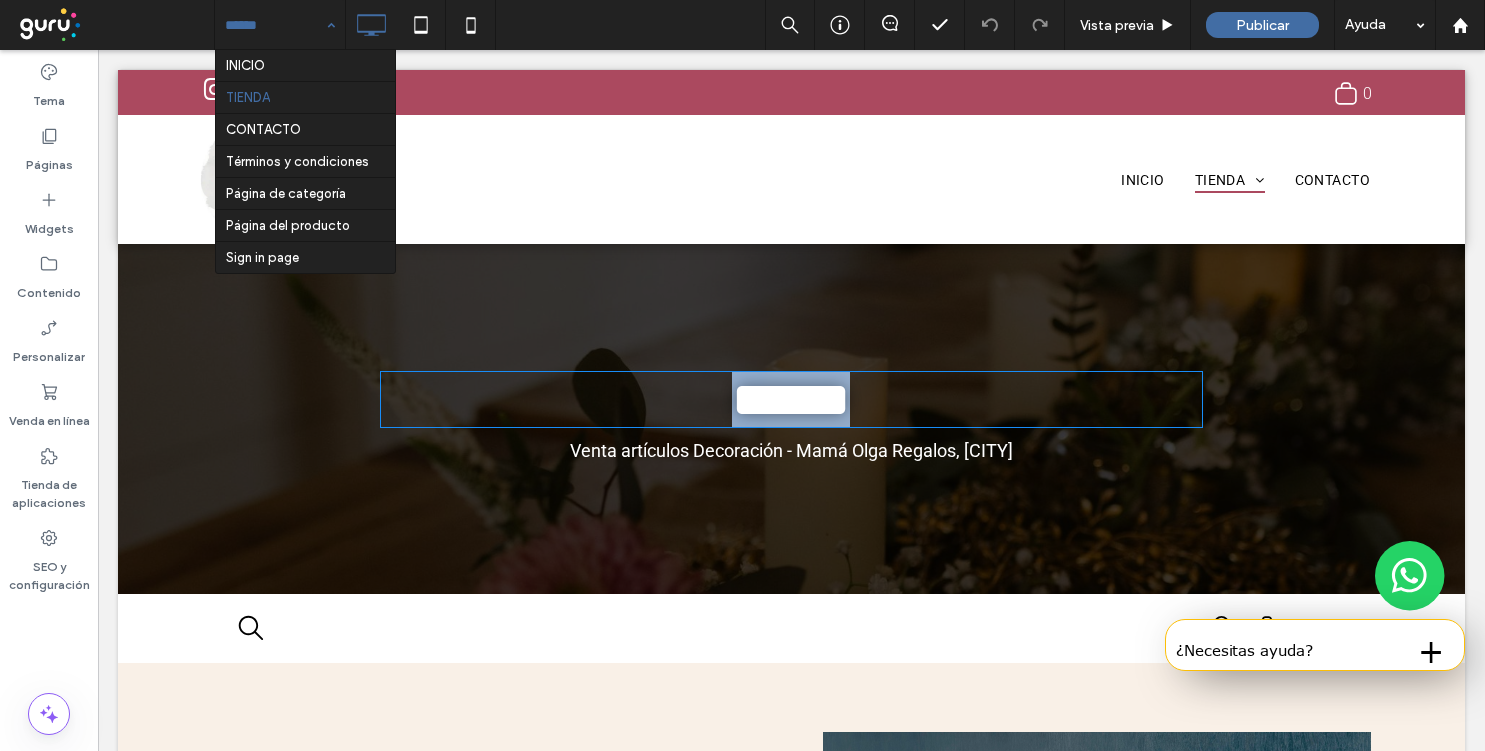 click on "******" at bounding box center [791, 399] 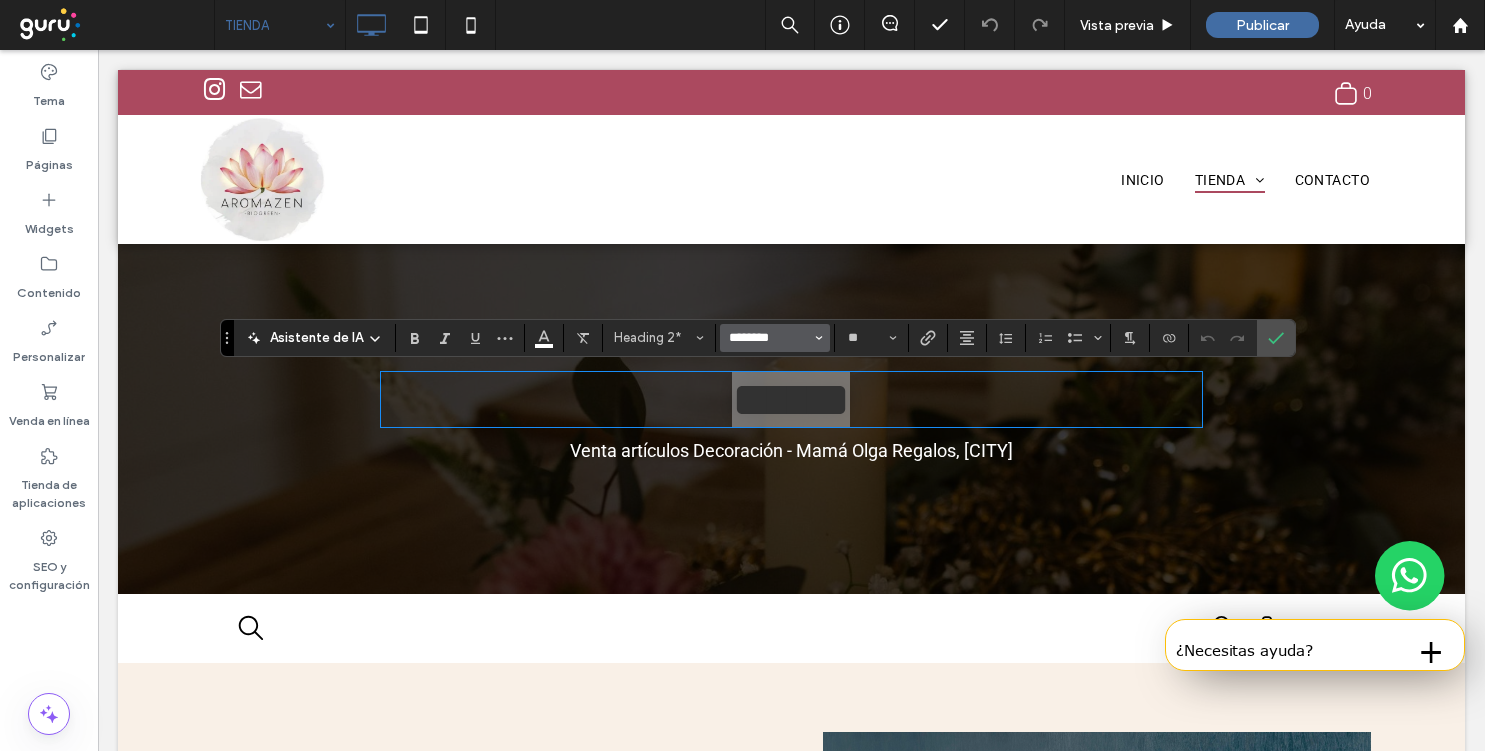click on "********" at bounding box center (769, 338) 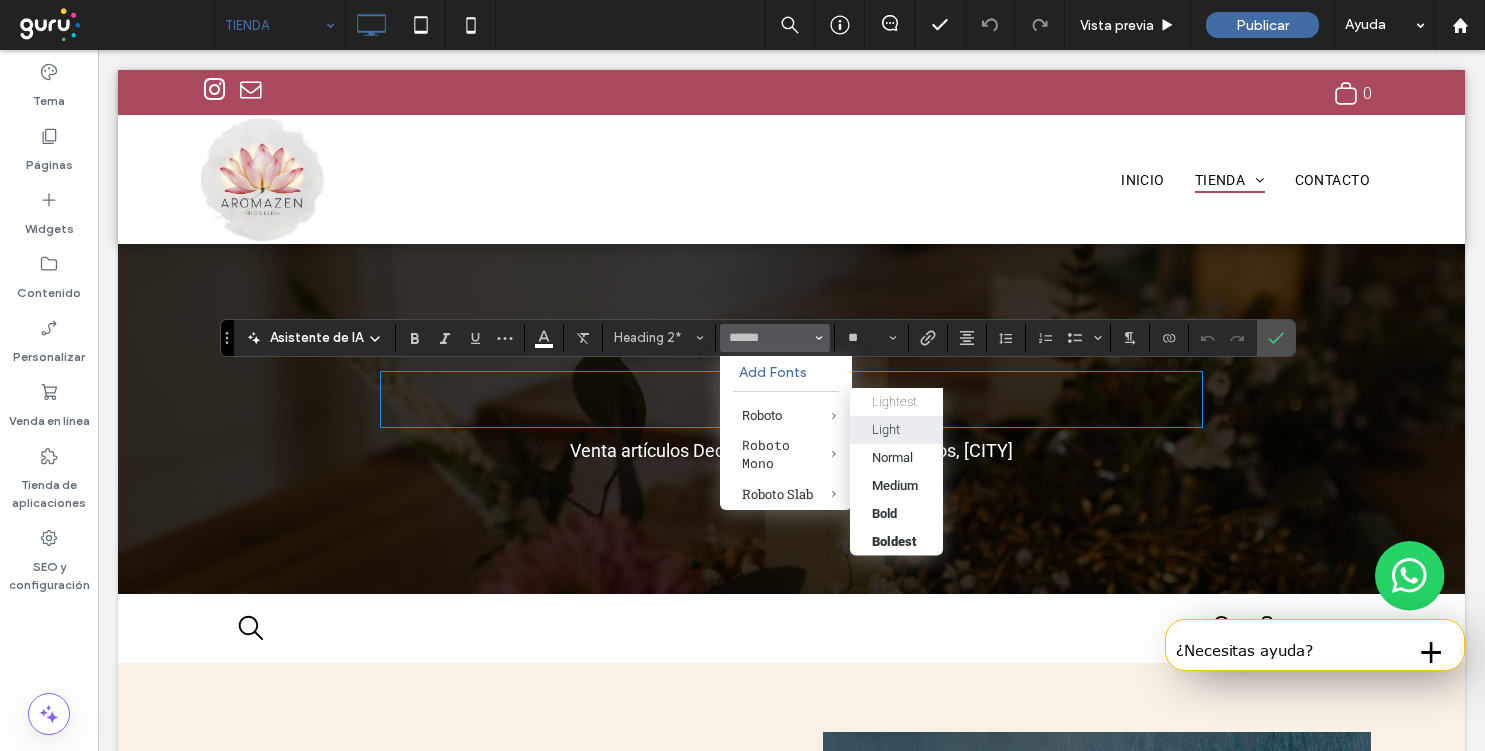 click on "Light" at bounding box center (896, 429) 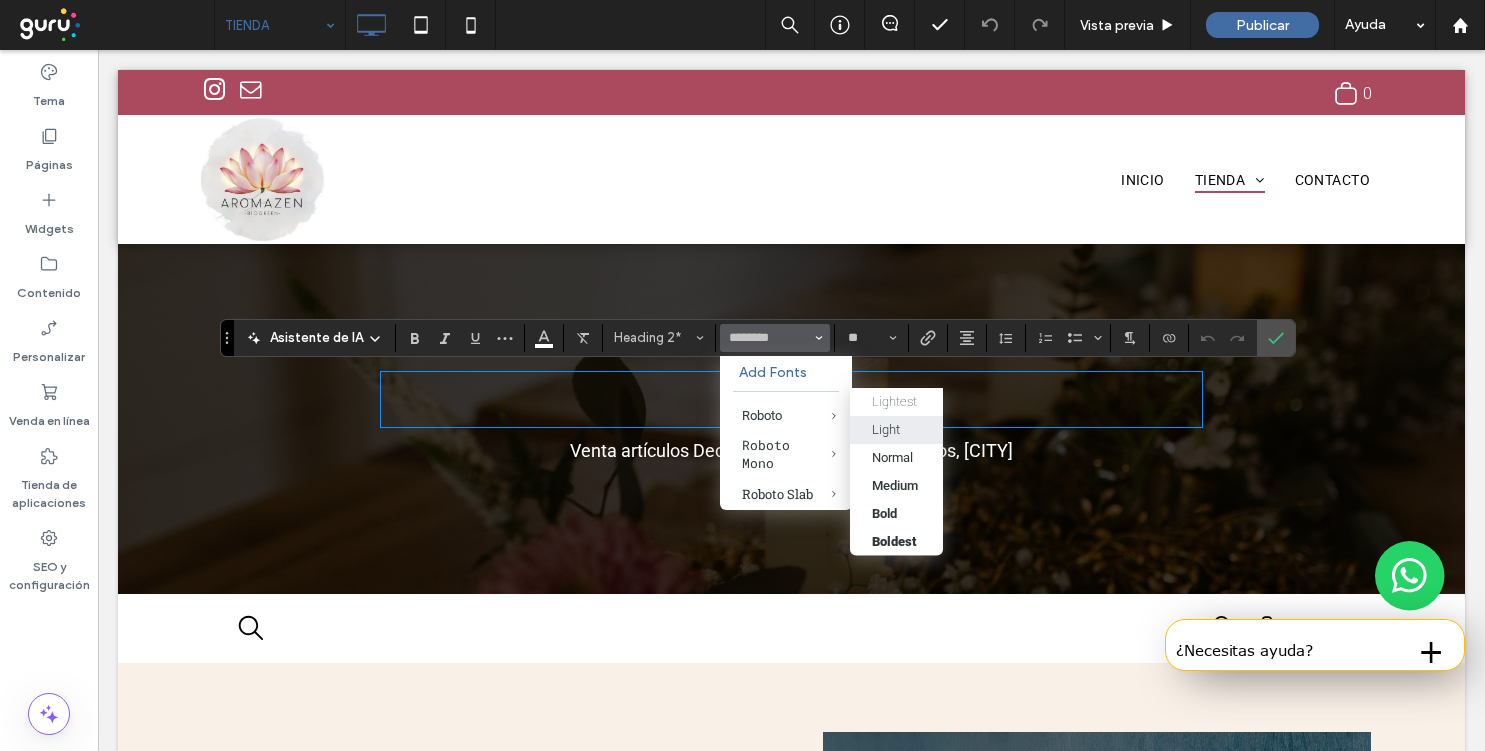 type on "******" 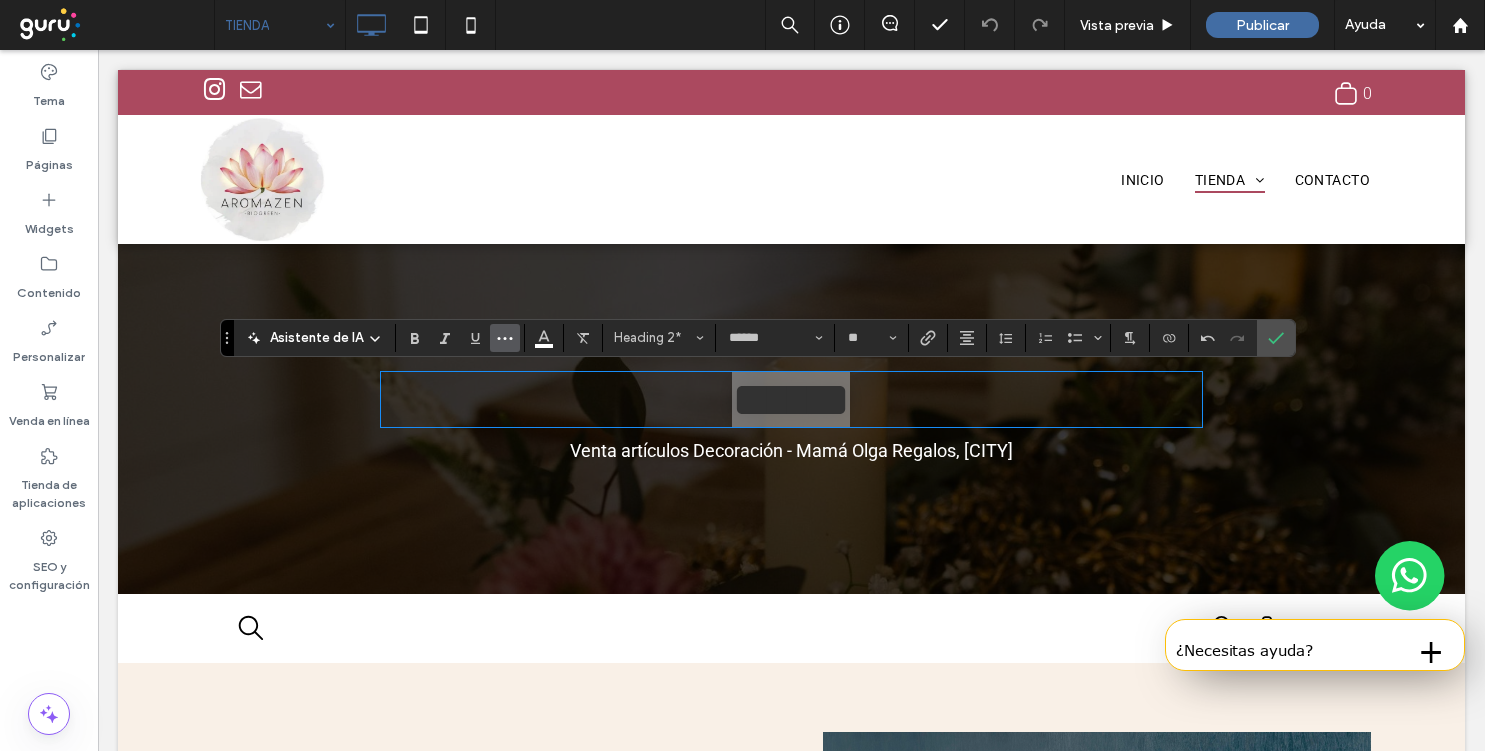 click 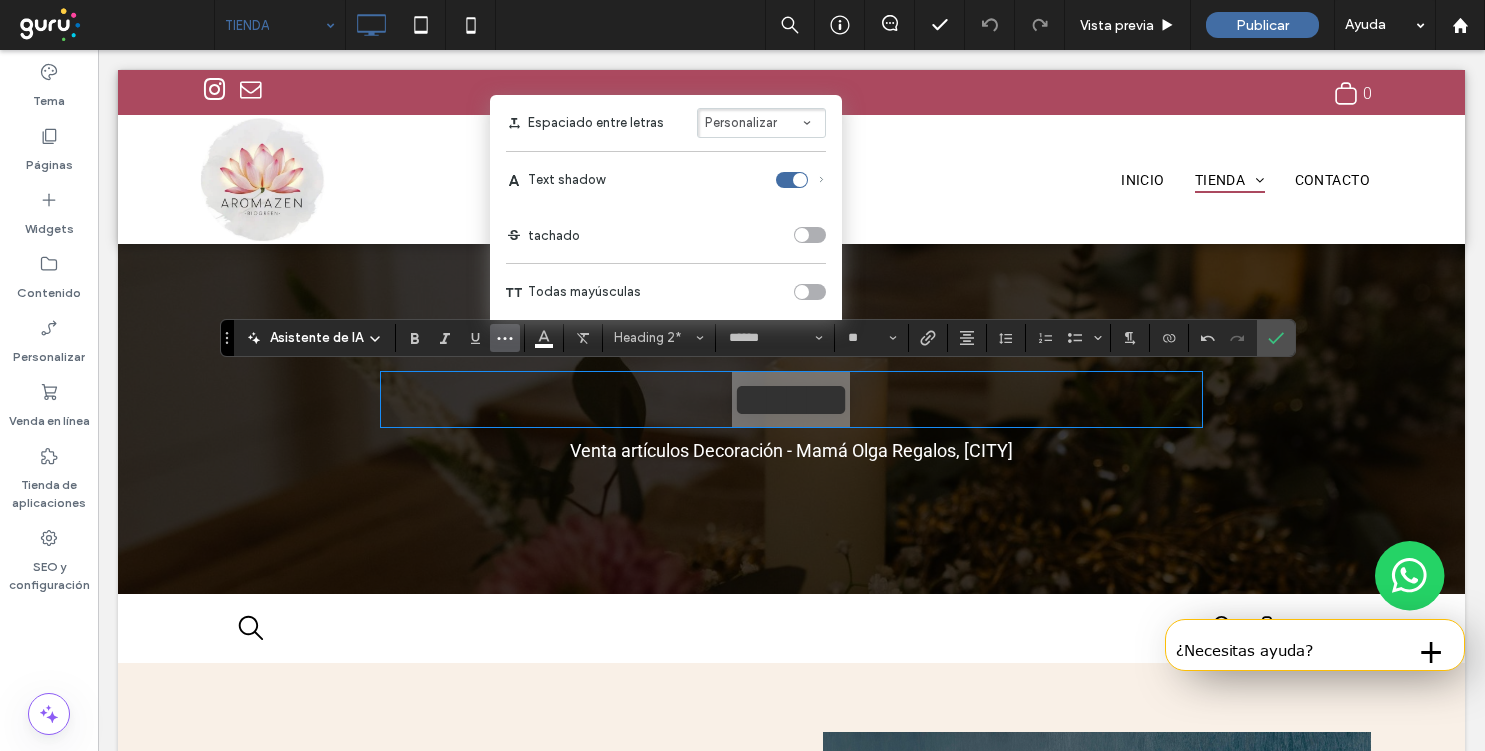 click at bounding box center (810, 292) 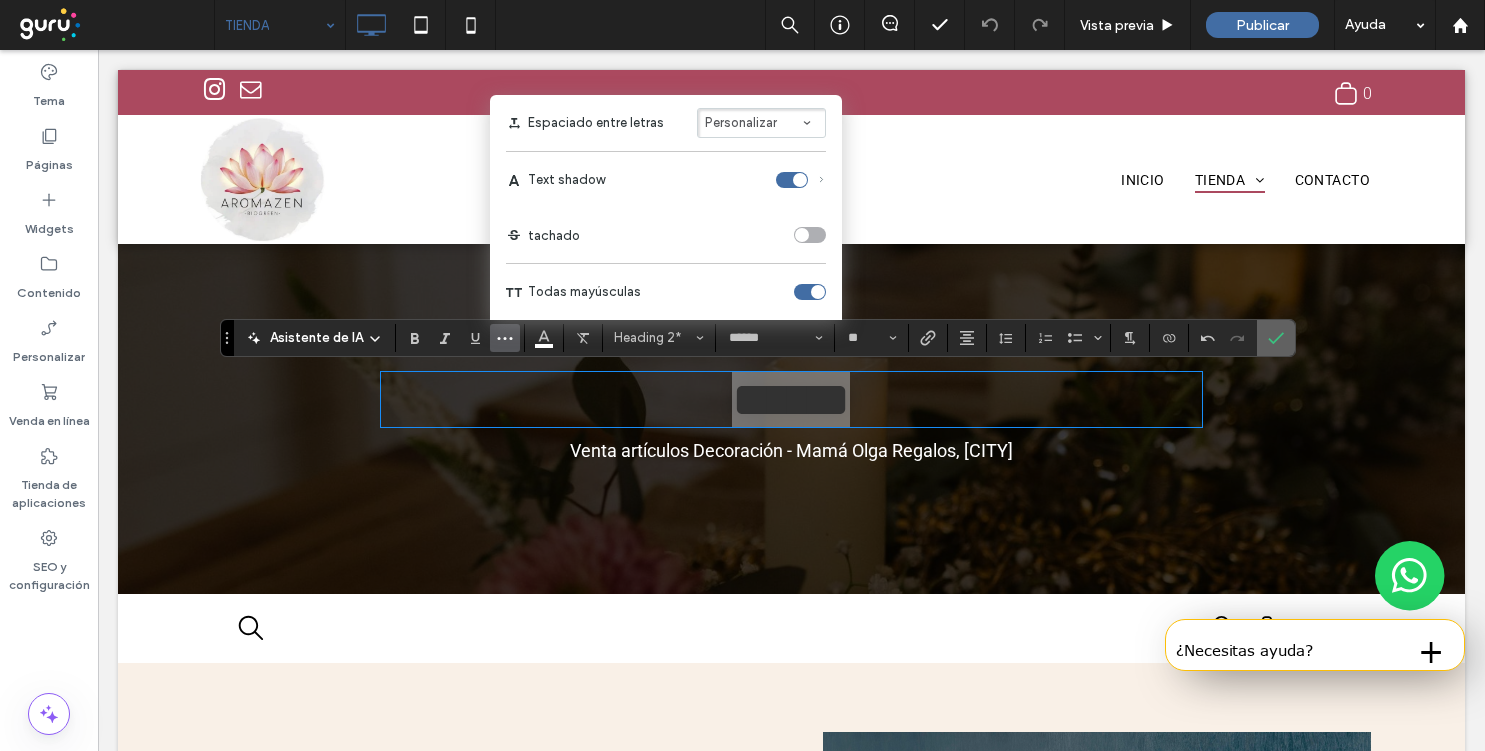 click at bounding box center (1272, 338) 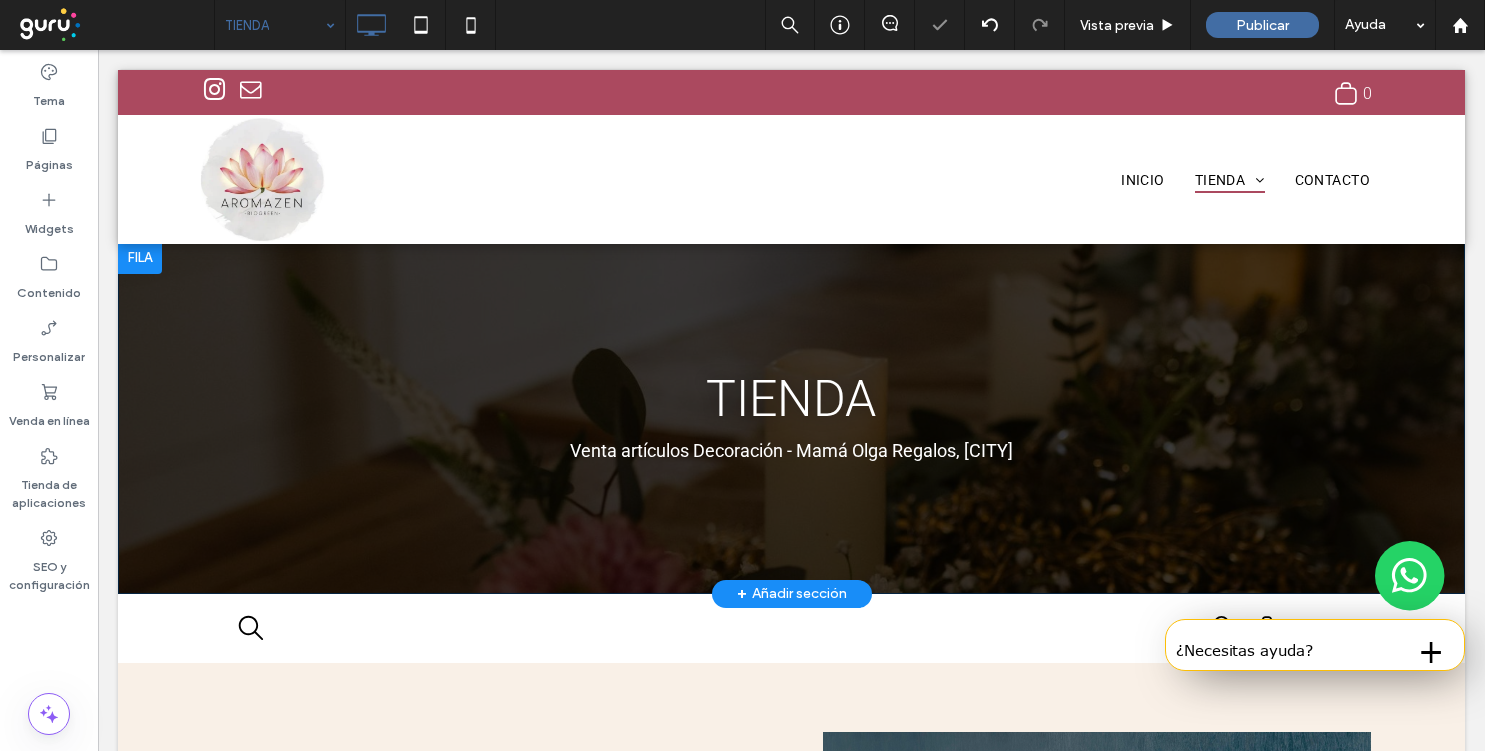 click on "Tienda     Venta artículos Decoración - Mamá Olga Regalos, San Miguel
Click To Paste
Fila + Añadir sección" at bounding box center (791, 418) 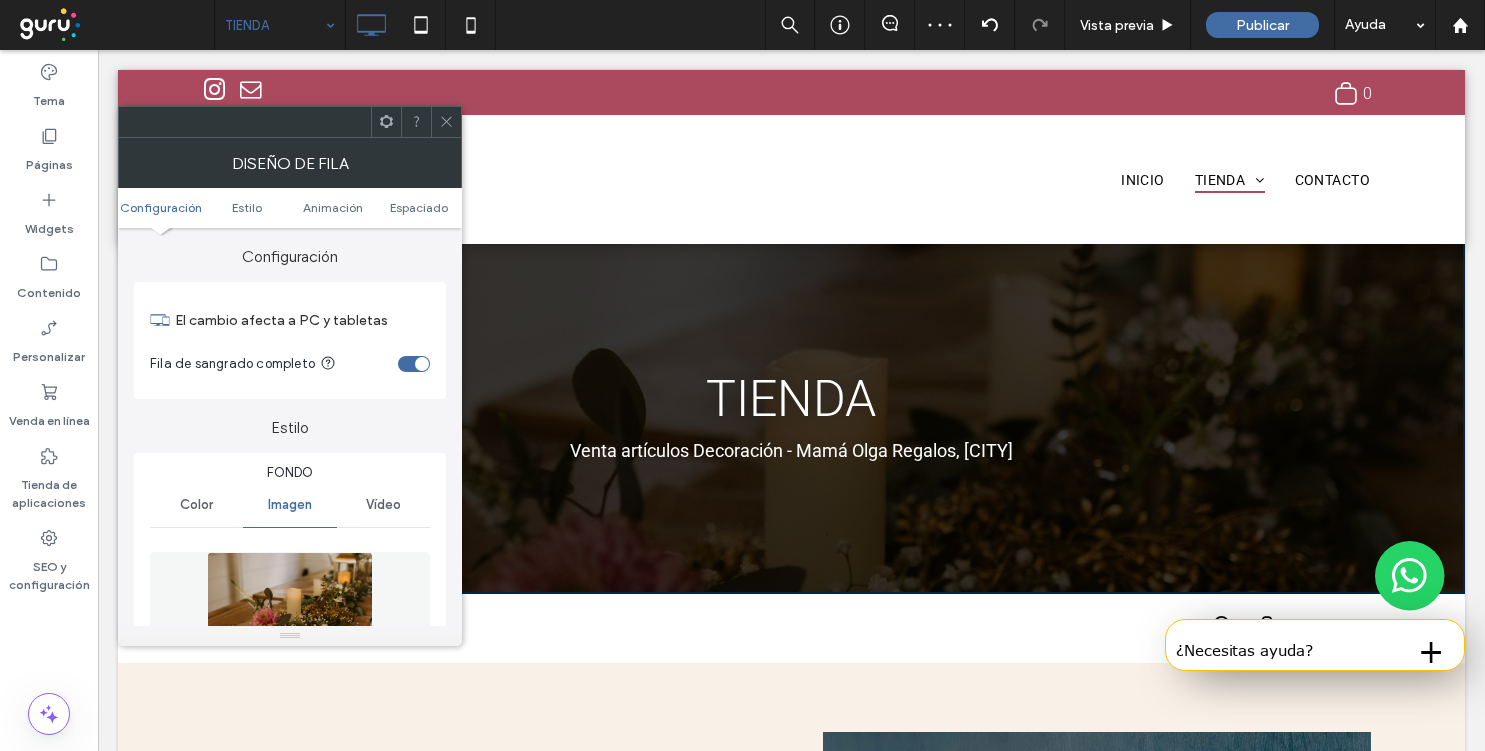 click at bounding box center [290, 621] 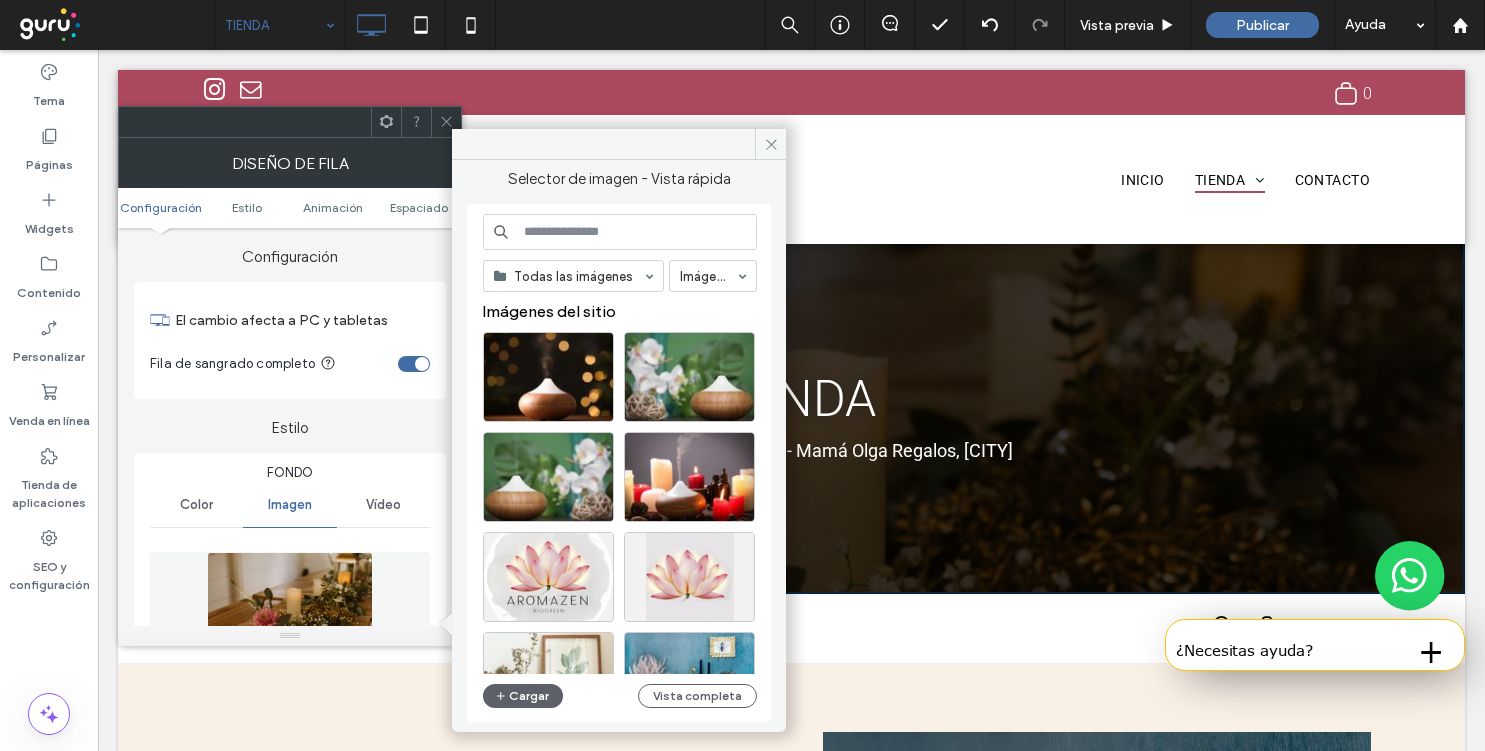 click at bounding box center (620, 232) 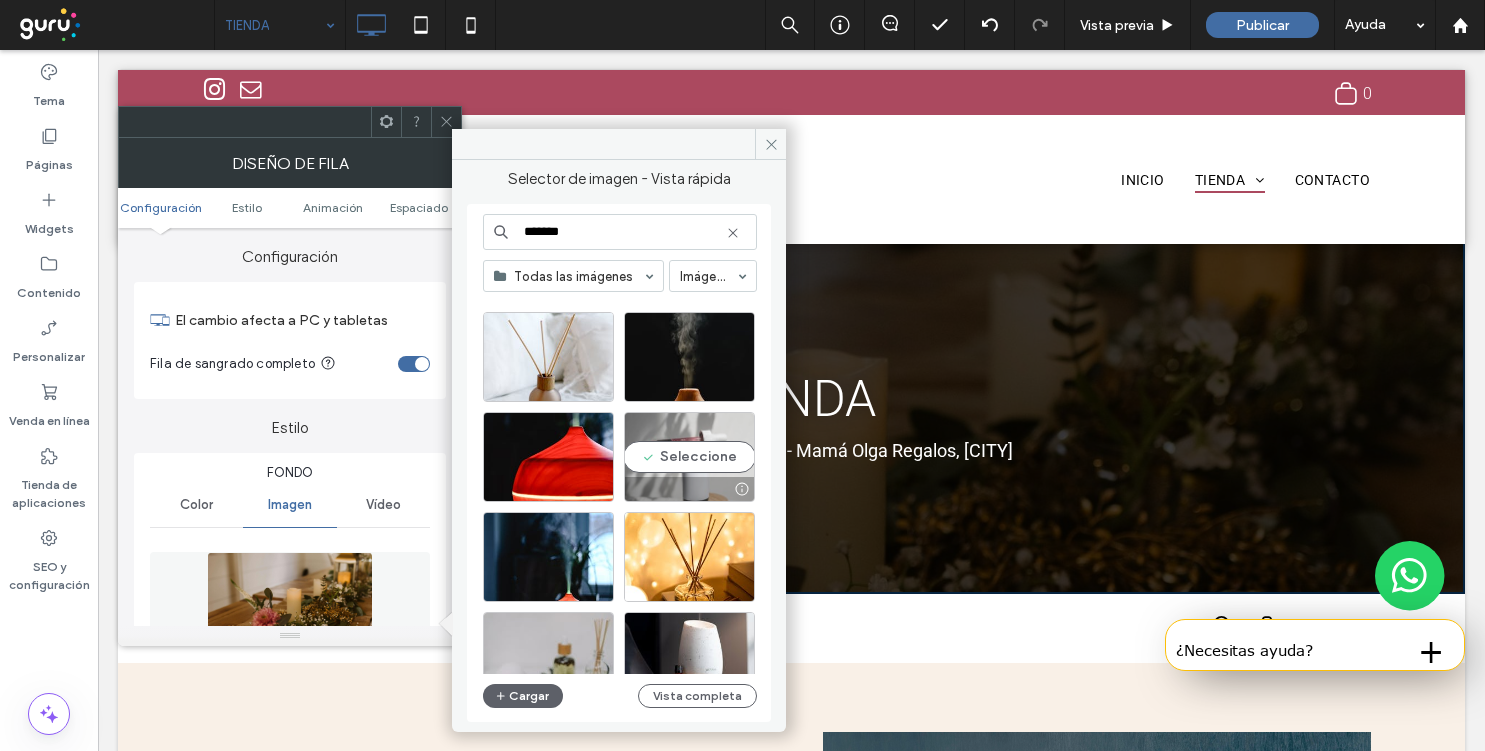 scroll, scrollTop: 265, scrollLeft: 0, axis: vertical 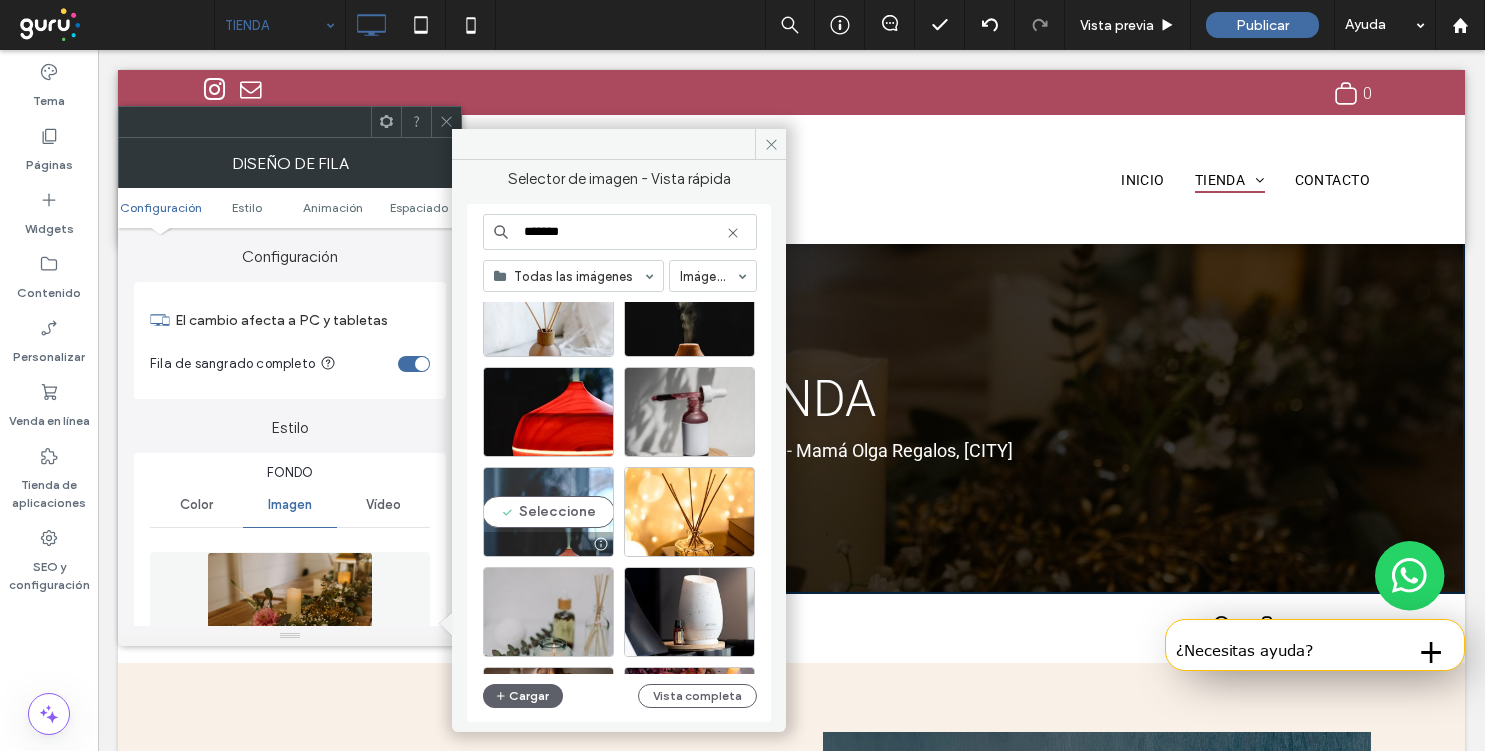 type on "*******" 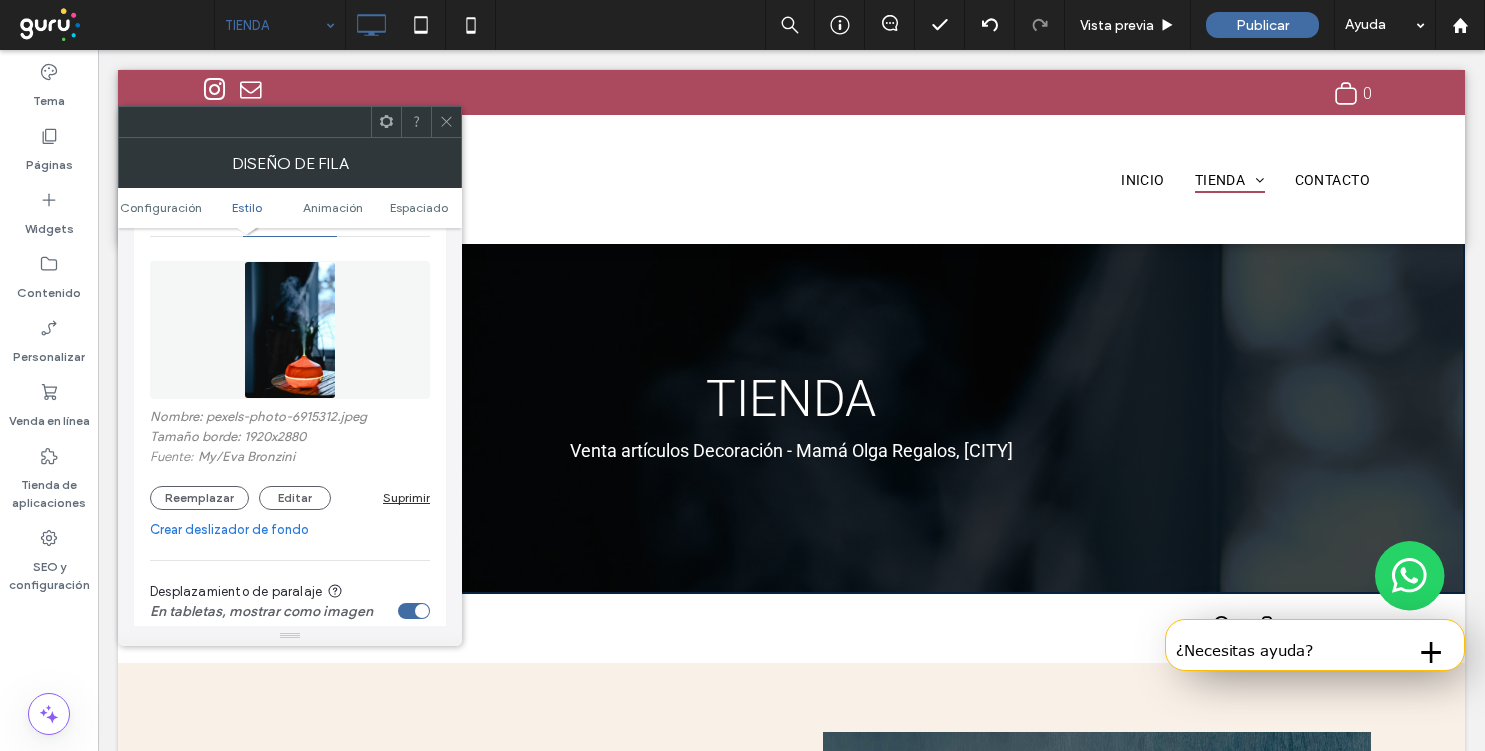 scroll, scrollTop: 410, scrollLeft: 0, axis: vertical 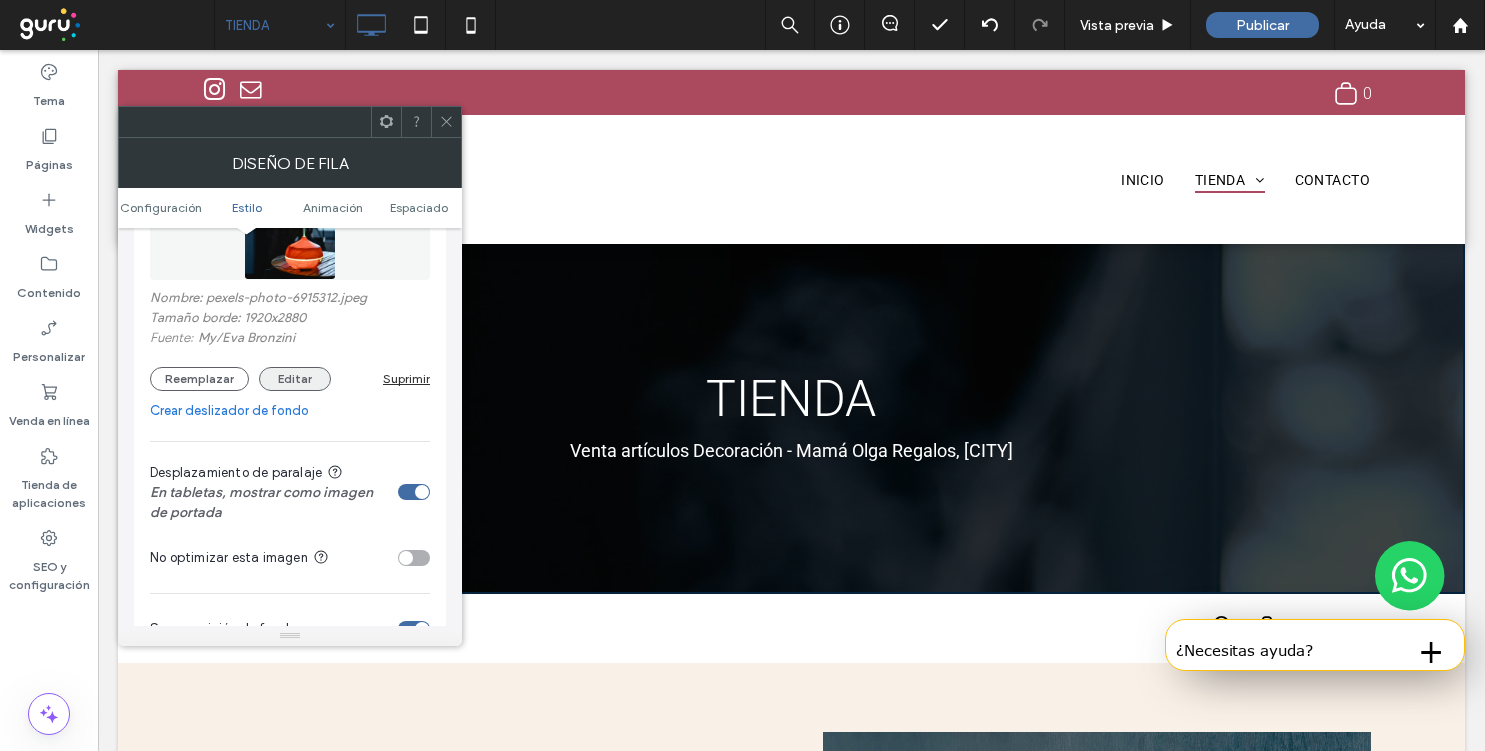 click on "Editar" at bounding box center (295, 379) 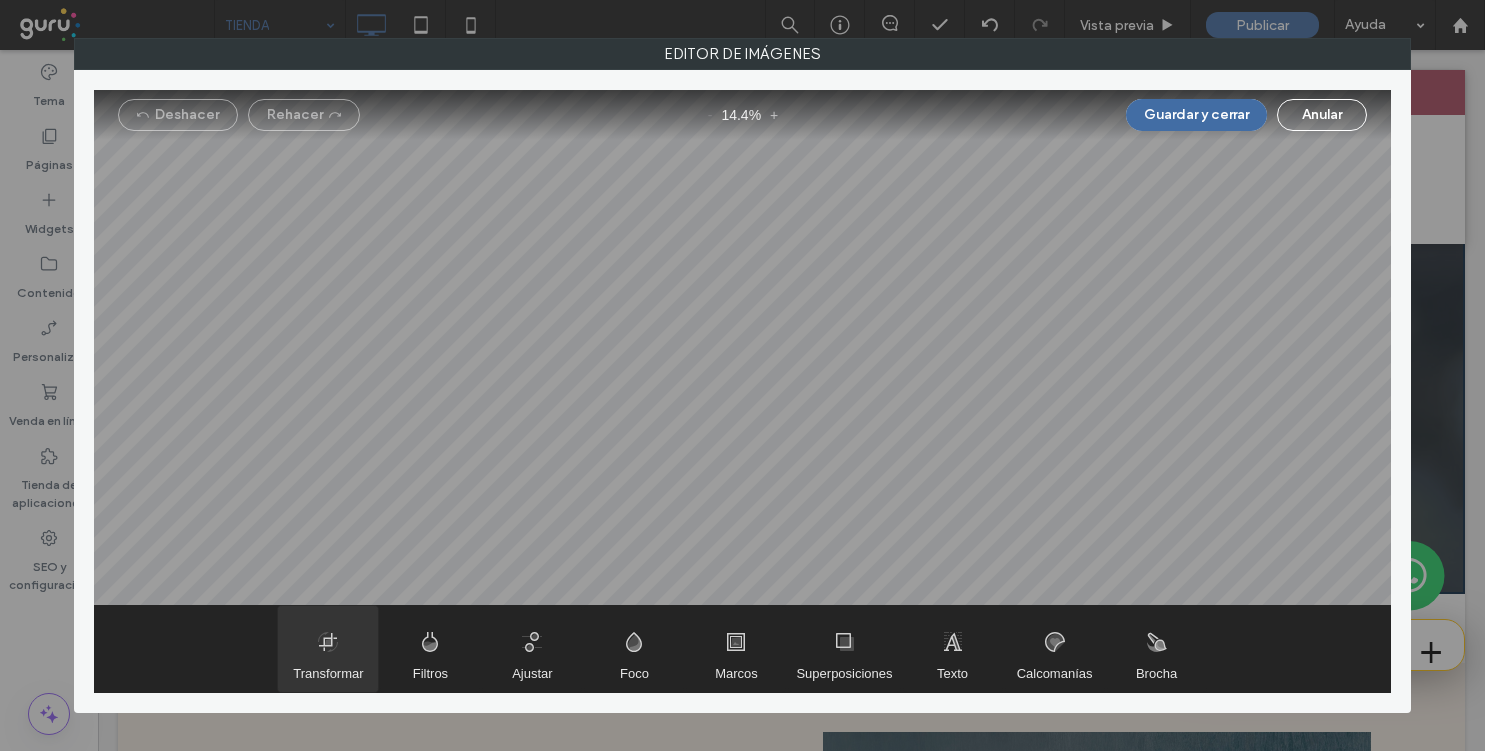 click at bounding box center [328, 649] 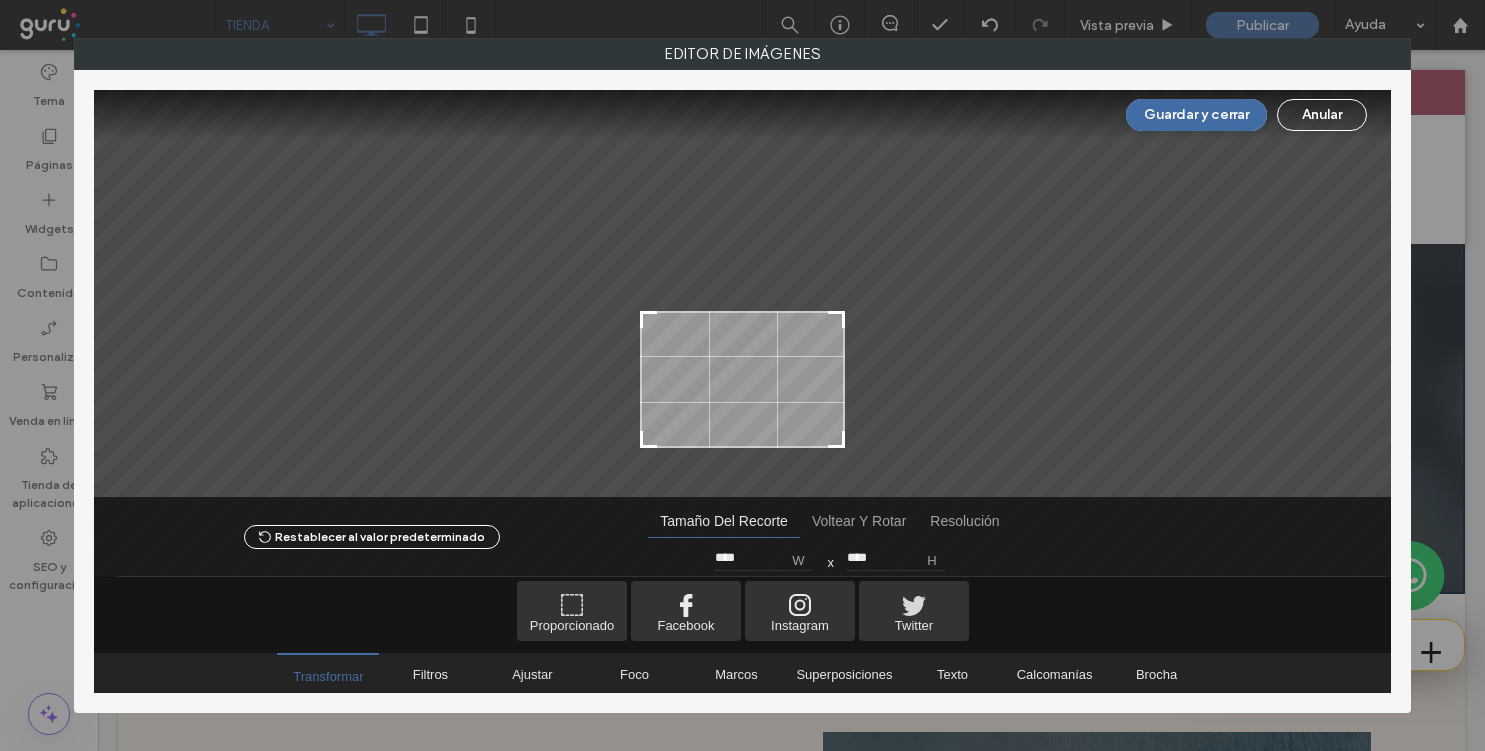 drag, startPoint x: 841, startPoint y: 146, endPoint x: 896, endPoint y: 316, distance: 178.67569 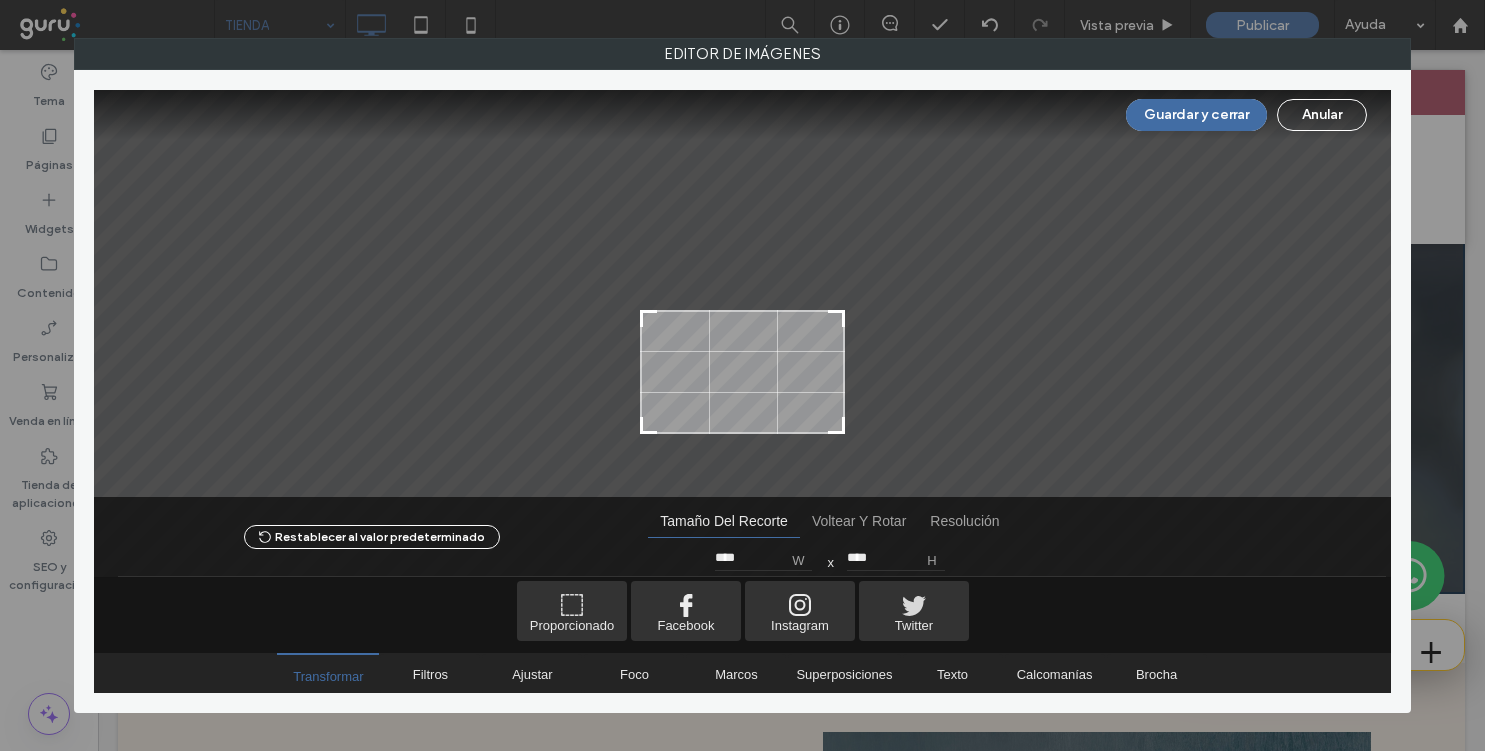 type on "****" 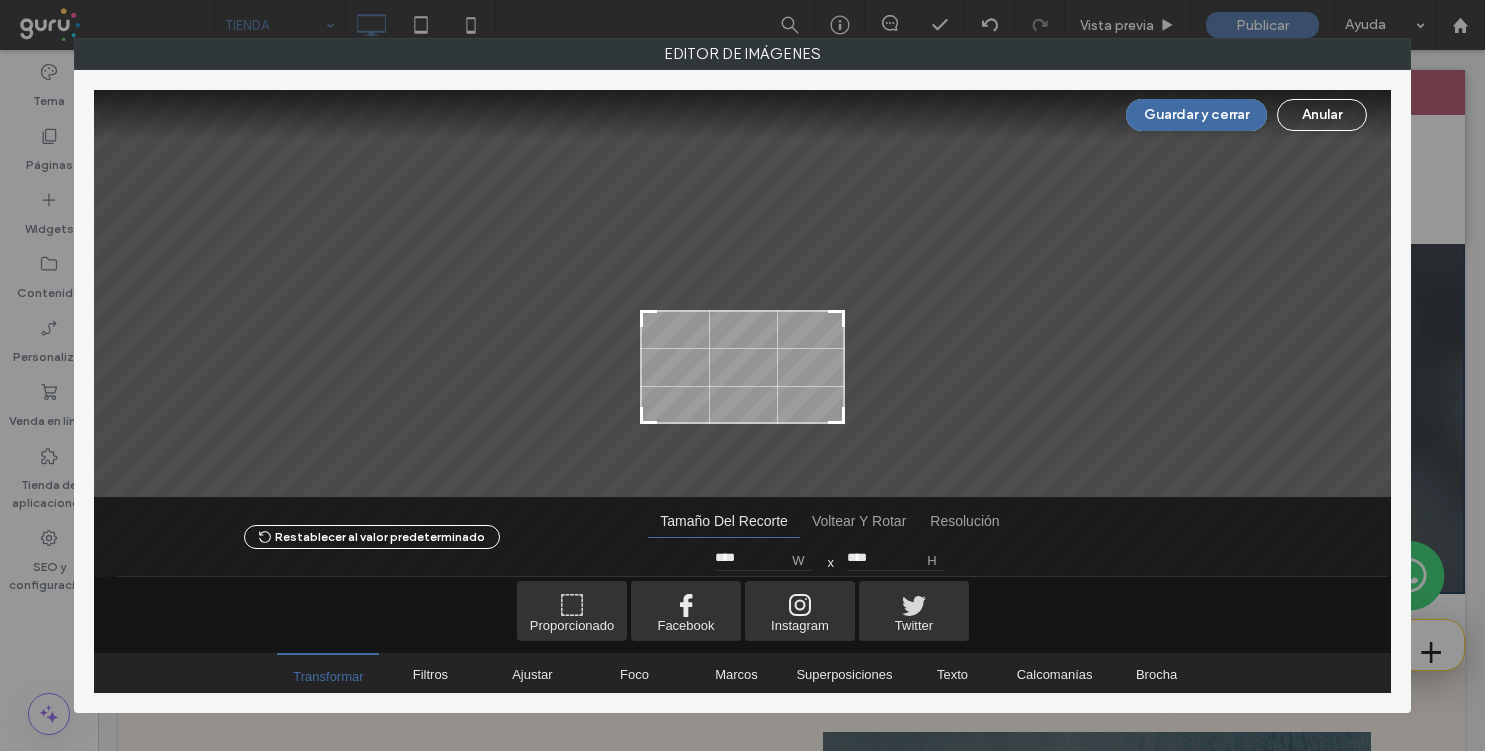 drag, startPoint x: 840, startPoint y: 444, endPoint x: 840, endPoint y: 420, distance: 24 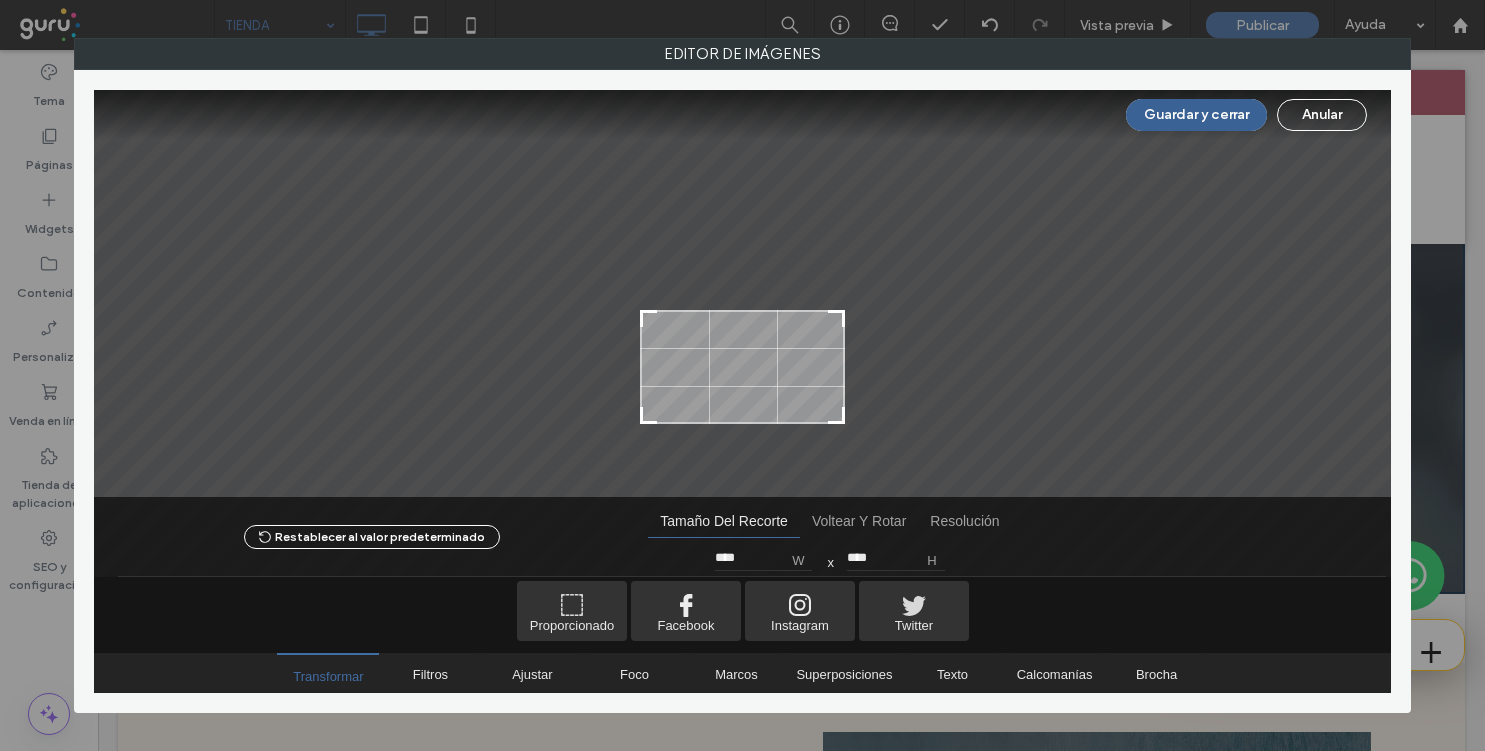 click on "Guardar y cerrar" at bounding box center [1196, 115] 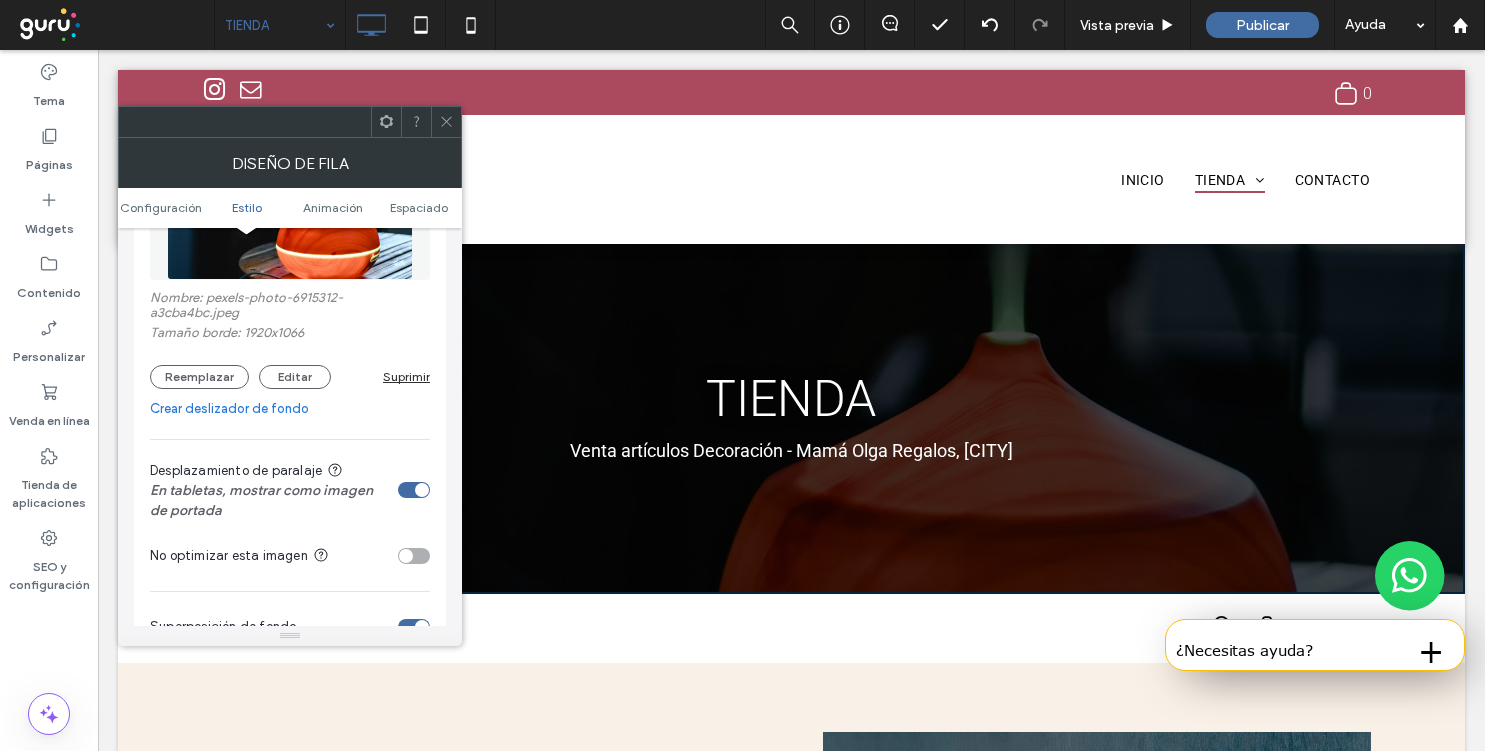 click 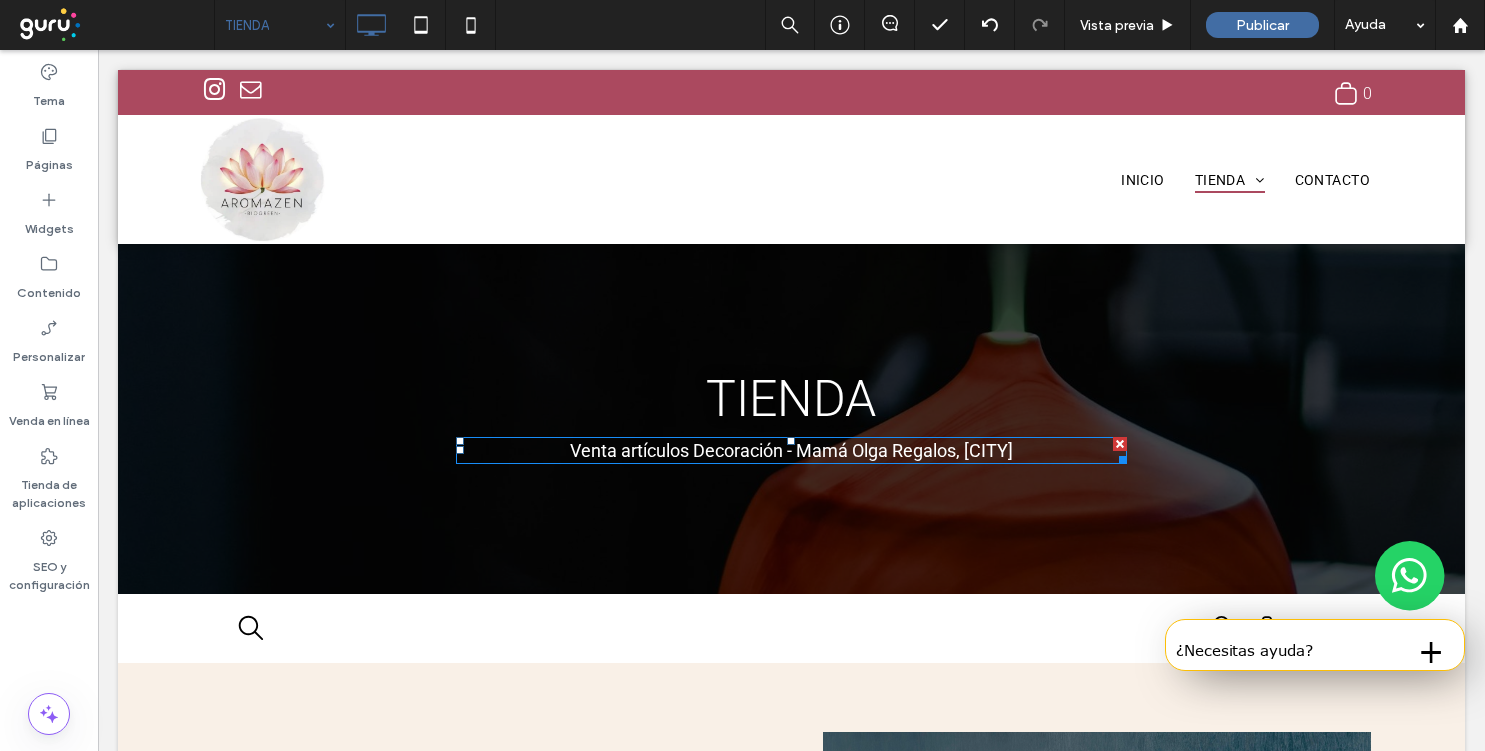 click on "Venta artículos Decoración - Mamá Olga Regalos, San Miguel" at bounding box center [791, 450] 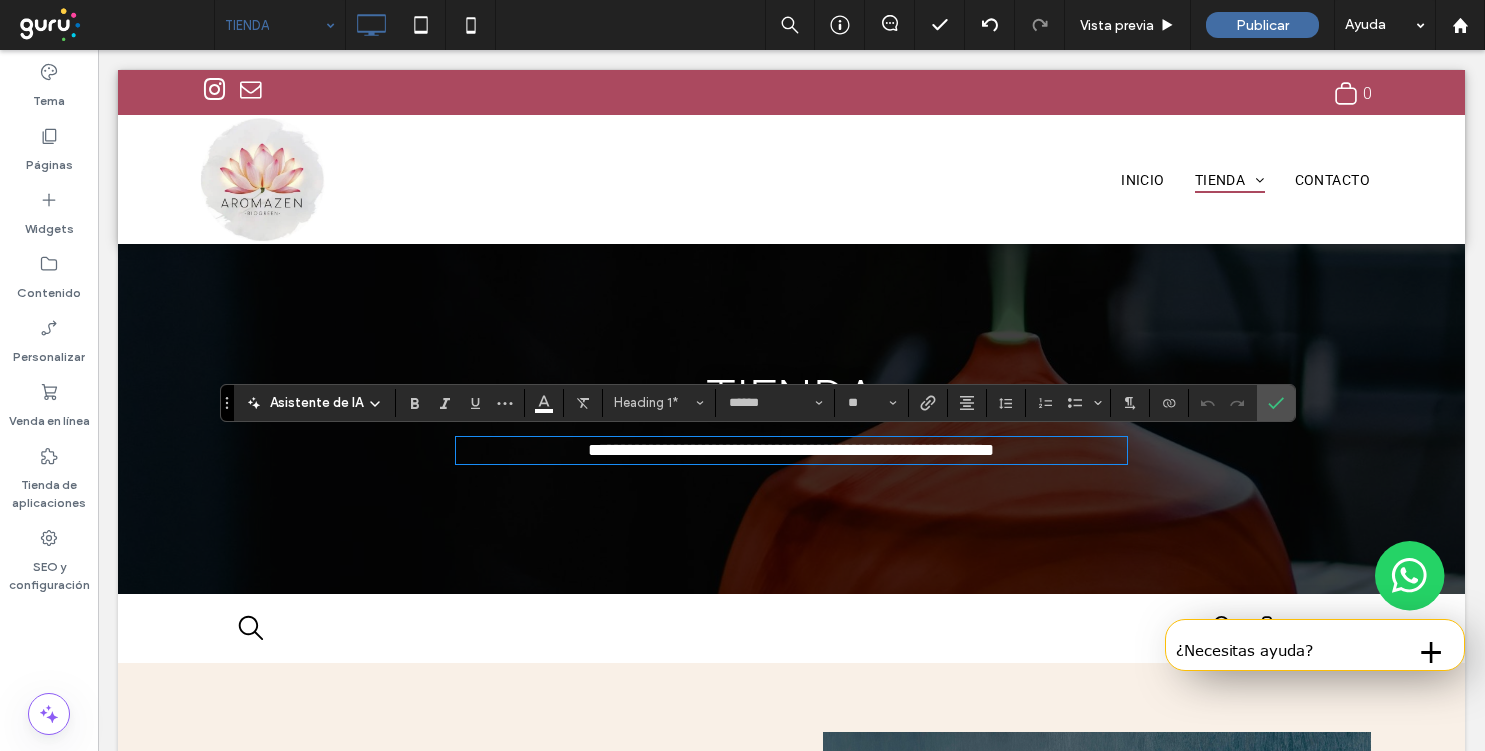 type on "**" 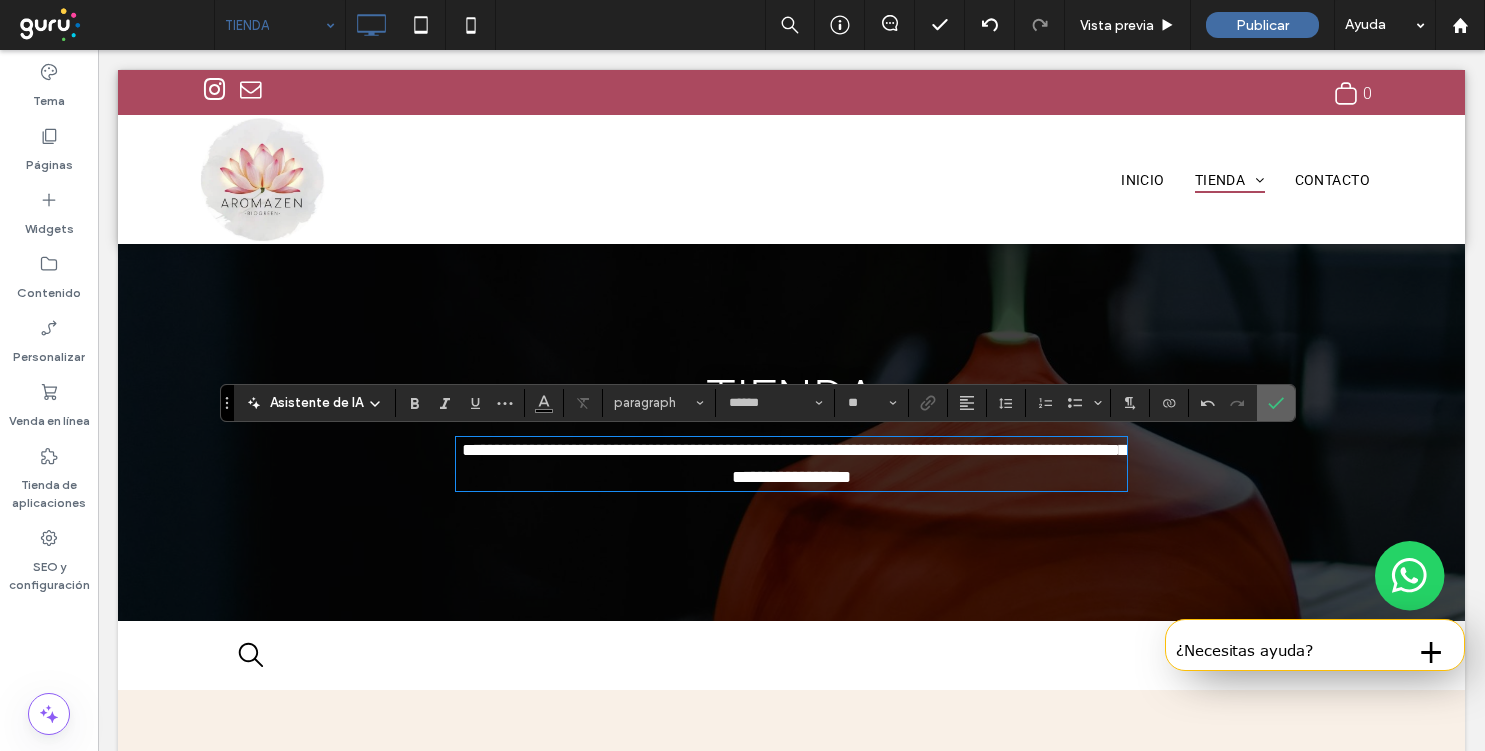 click at bounding box center [1276, 403] 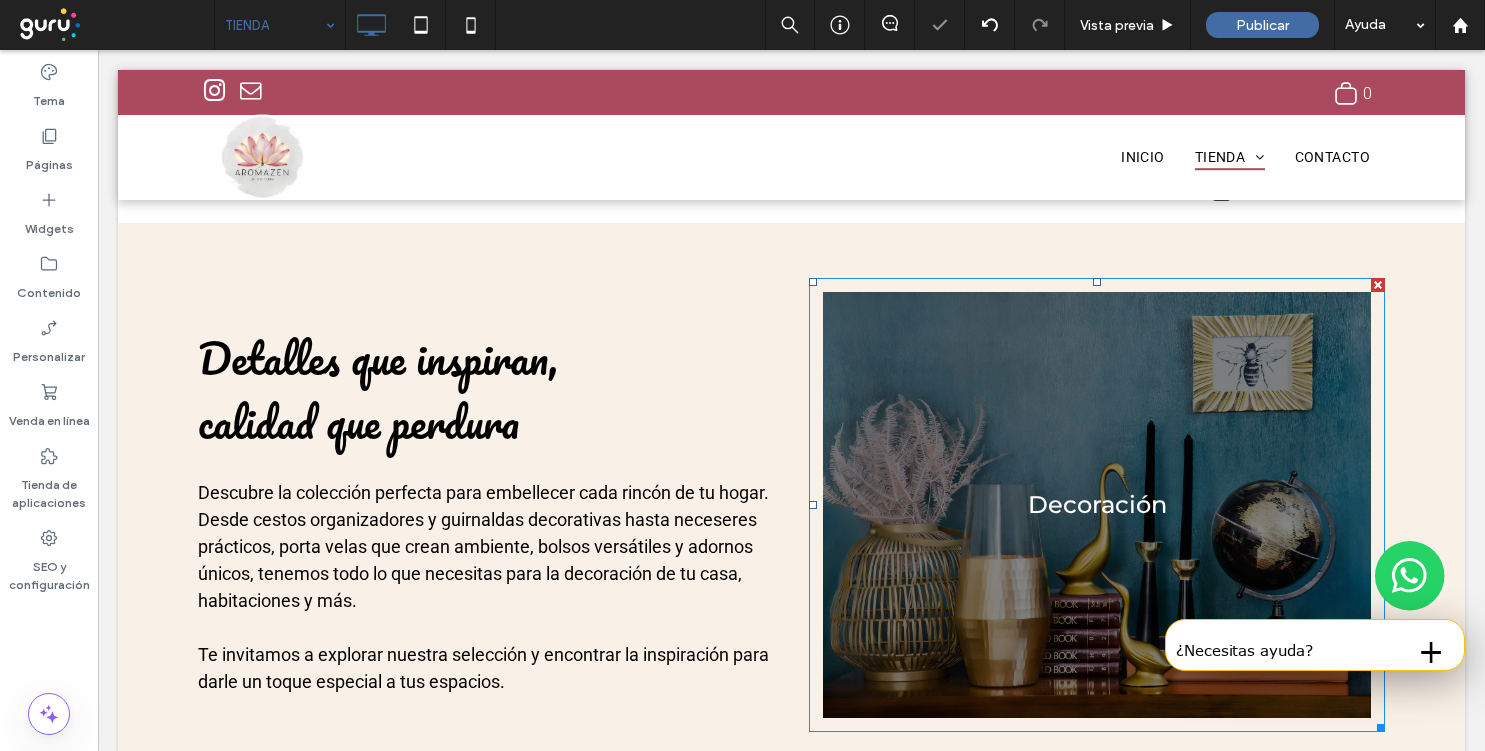 scroll, scrollTop: 471, scrollLeft: 0, axis: vertical 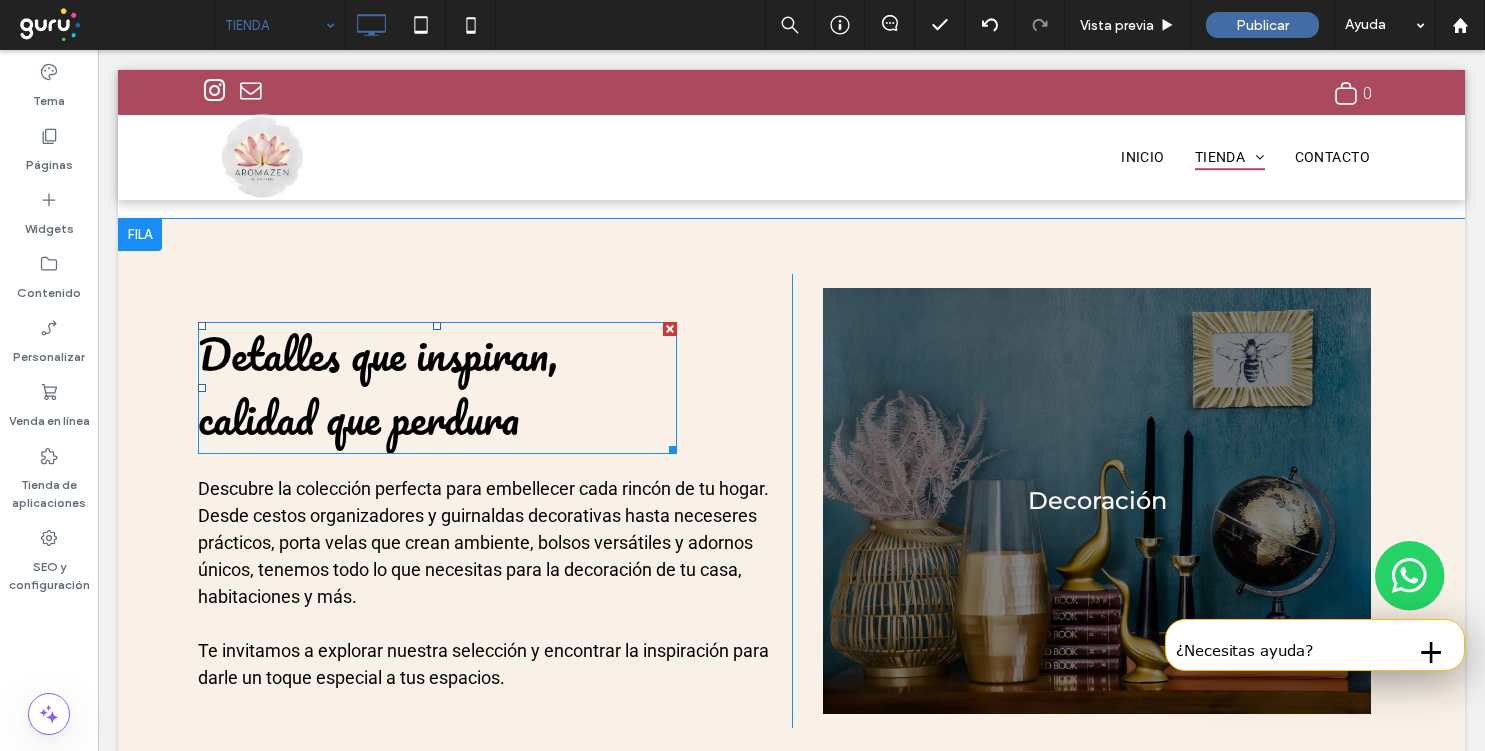 click on "Detalles que inspiran, calidad que perdura" at bounding box center [378, 386] 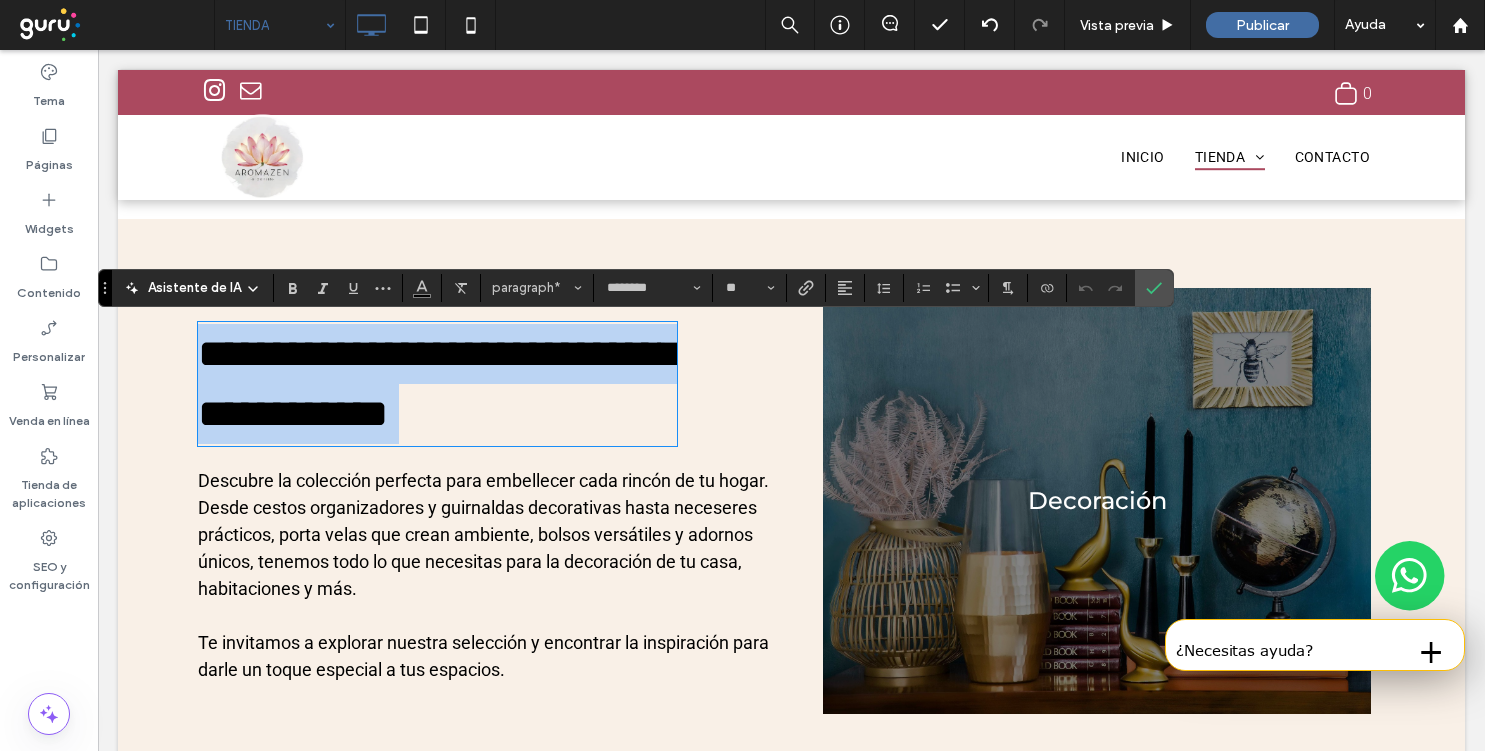 type on "******" 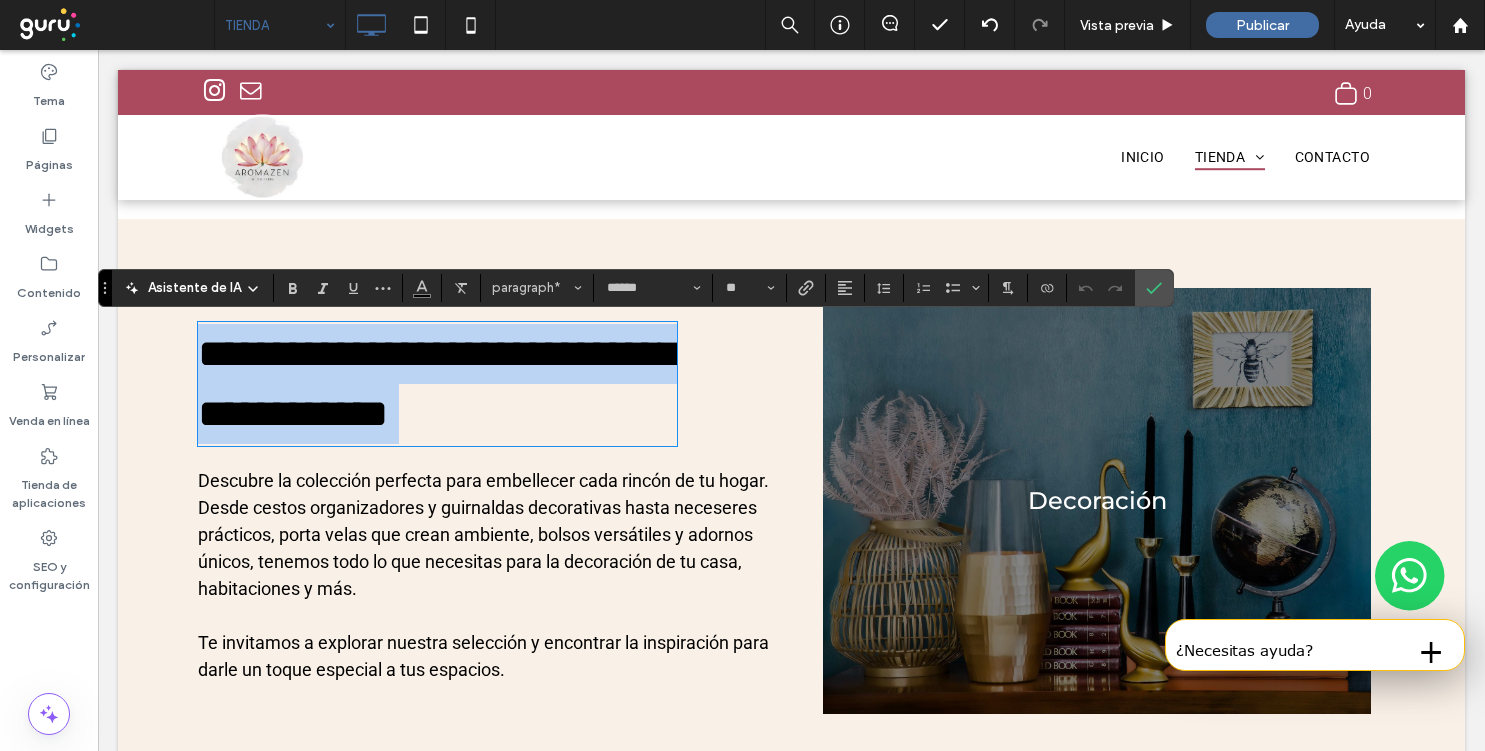 scroll, scrollTop: 1, scrollLeft: 0, axis: vertical 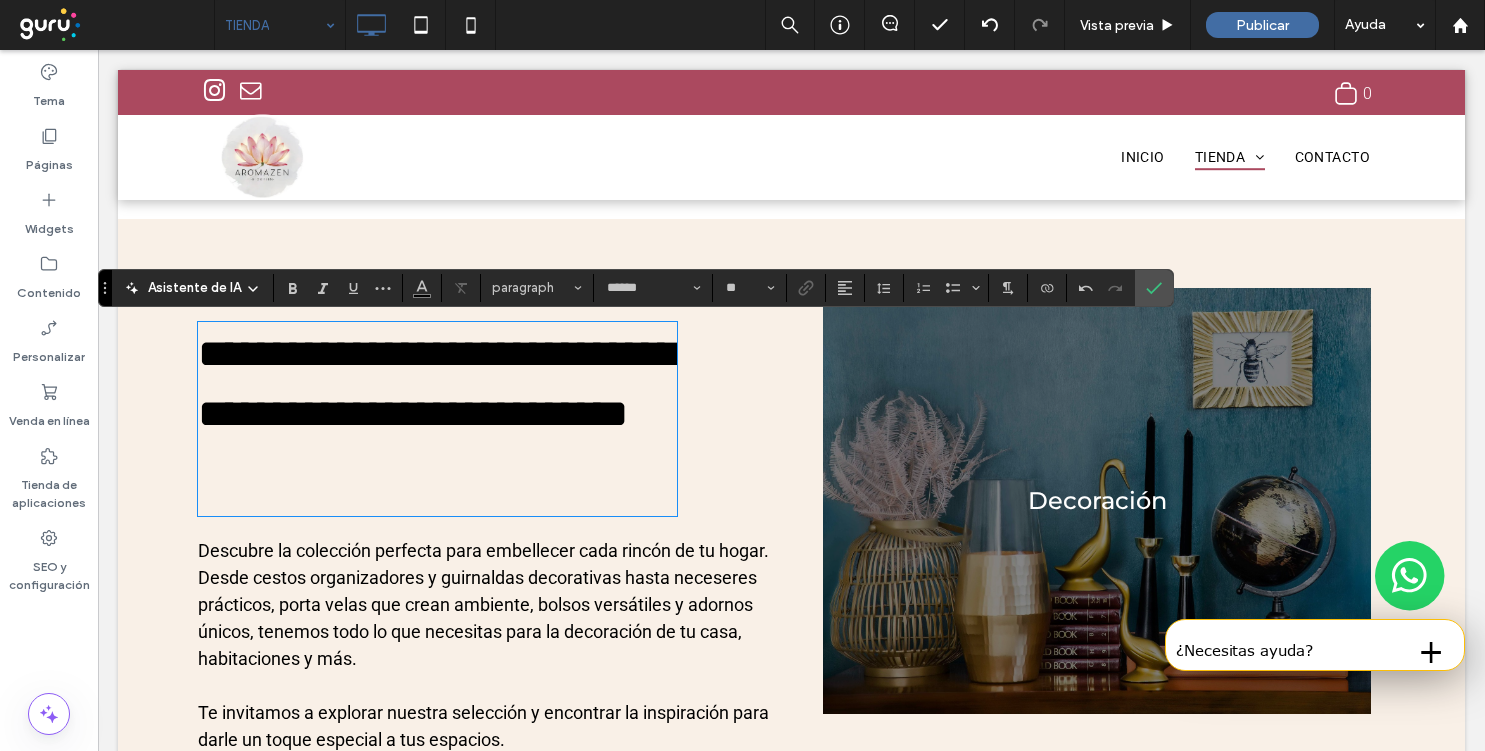 type on "********" 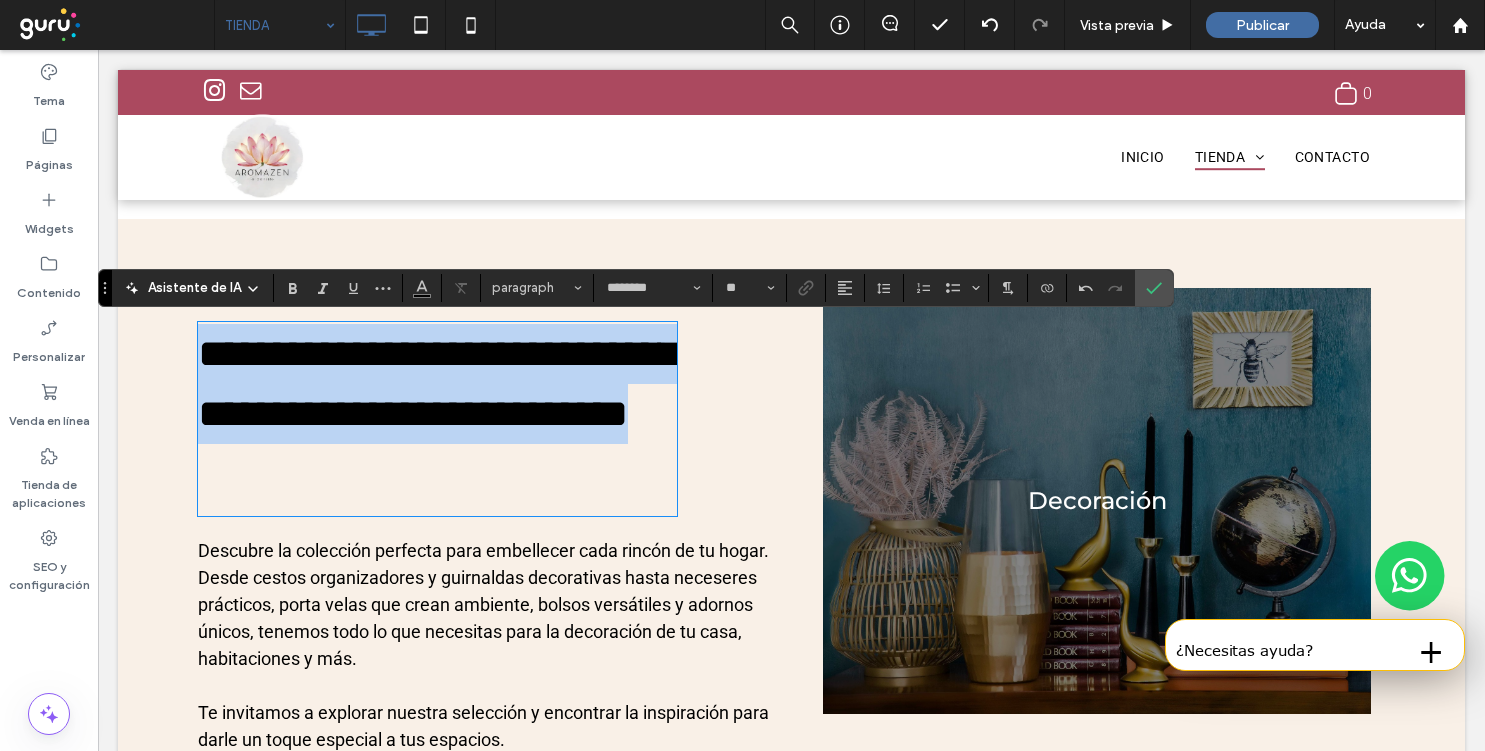 scroll, scrollTop: 0, scrollLeft: 0, axis: both 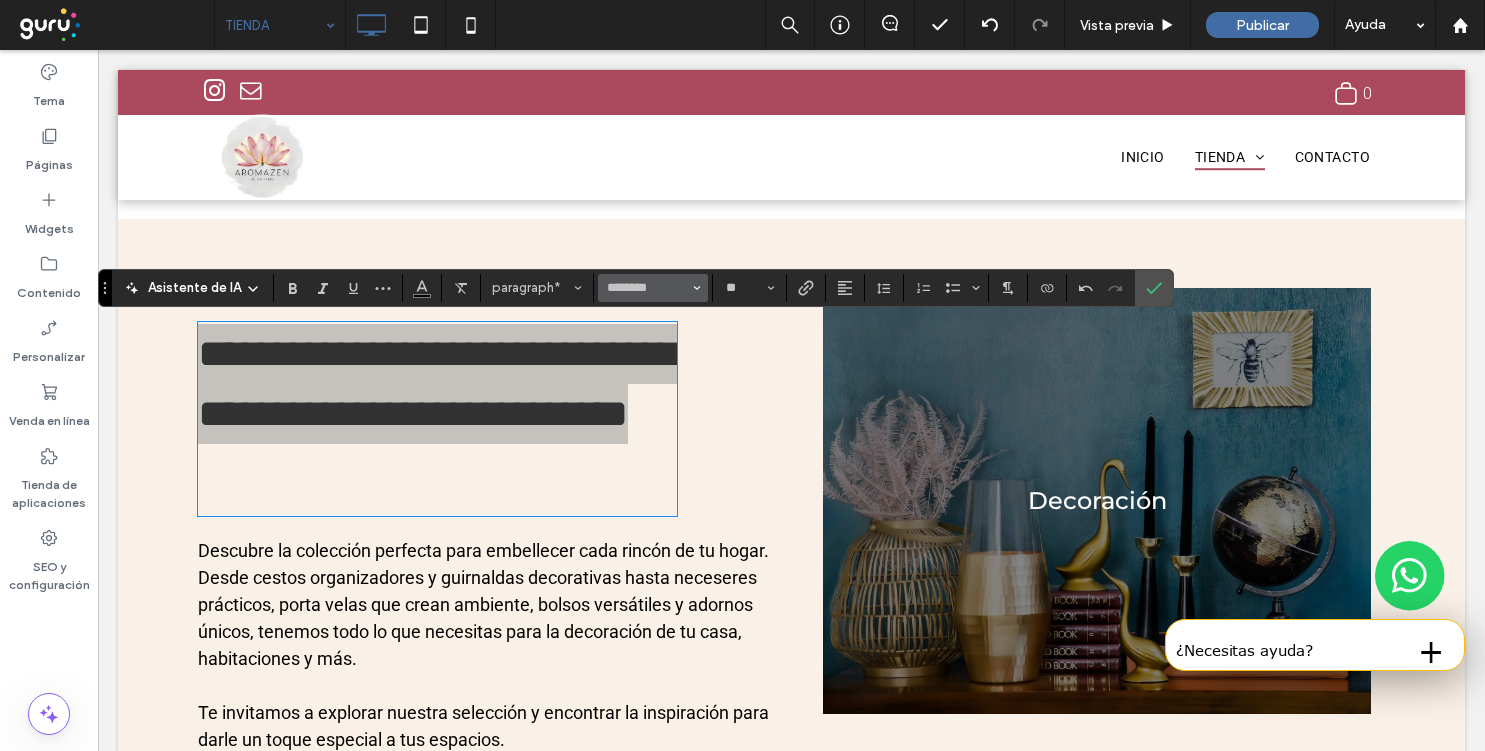 click on "********" at bounding box center (653, 288) 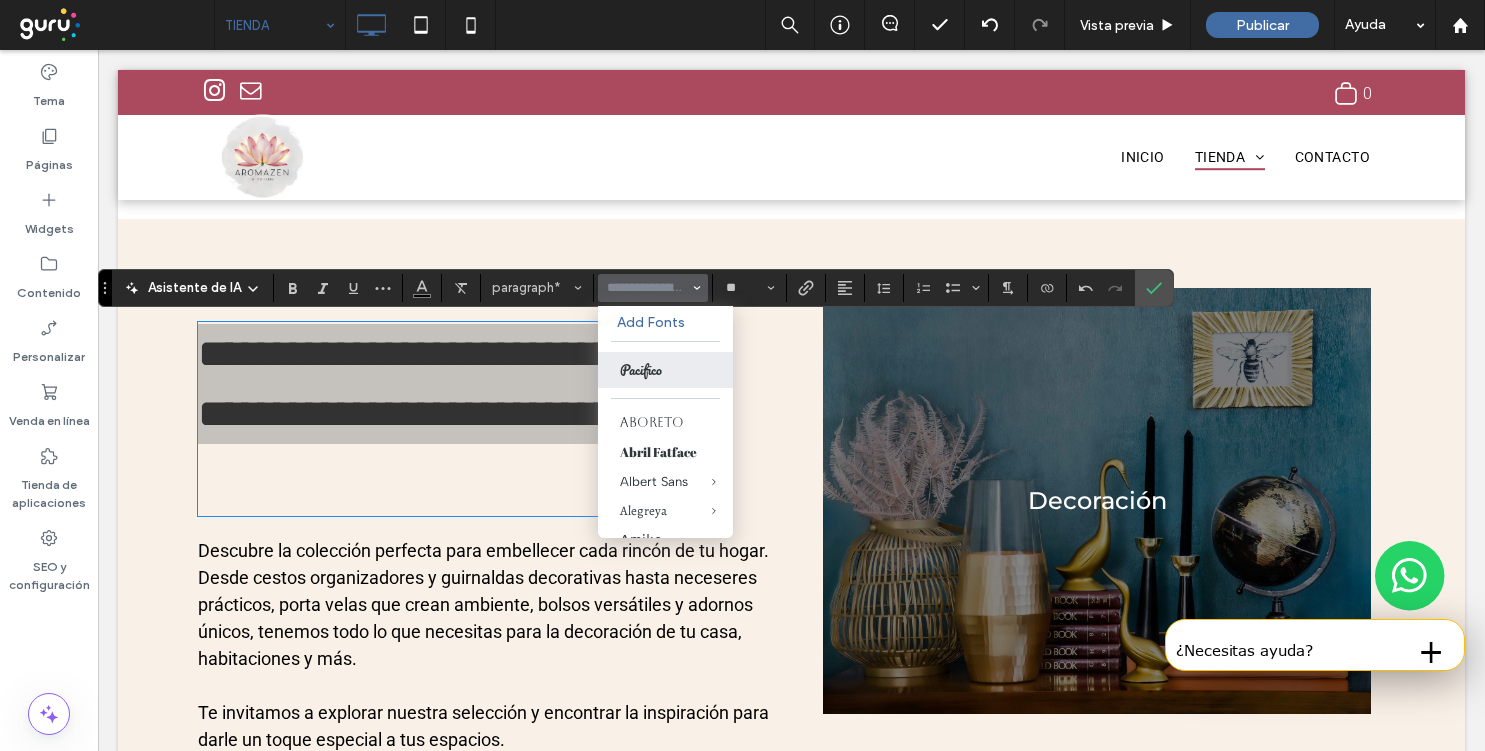 click at bounding box center (647, 288) 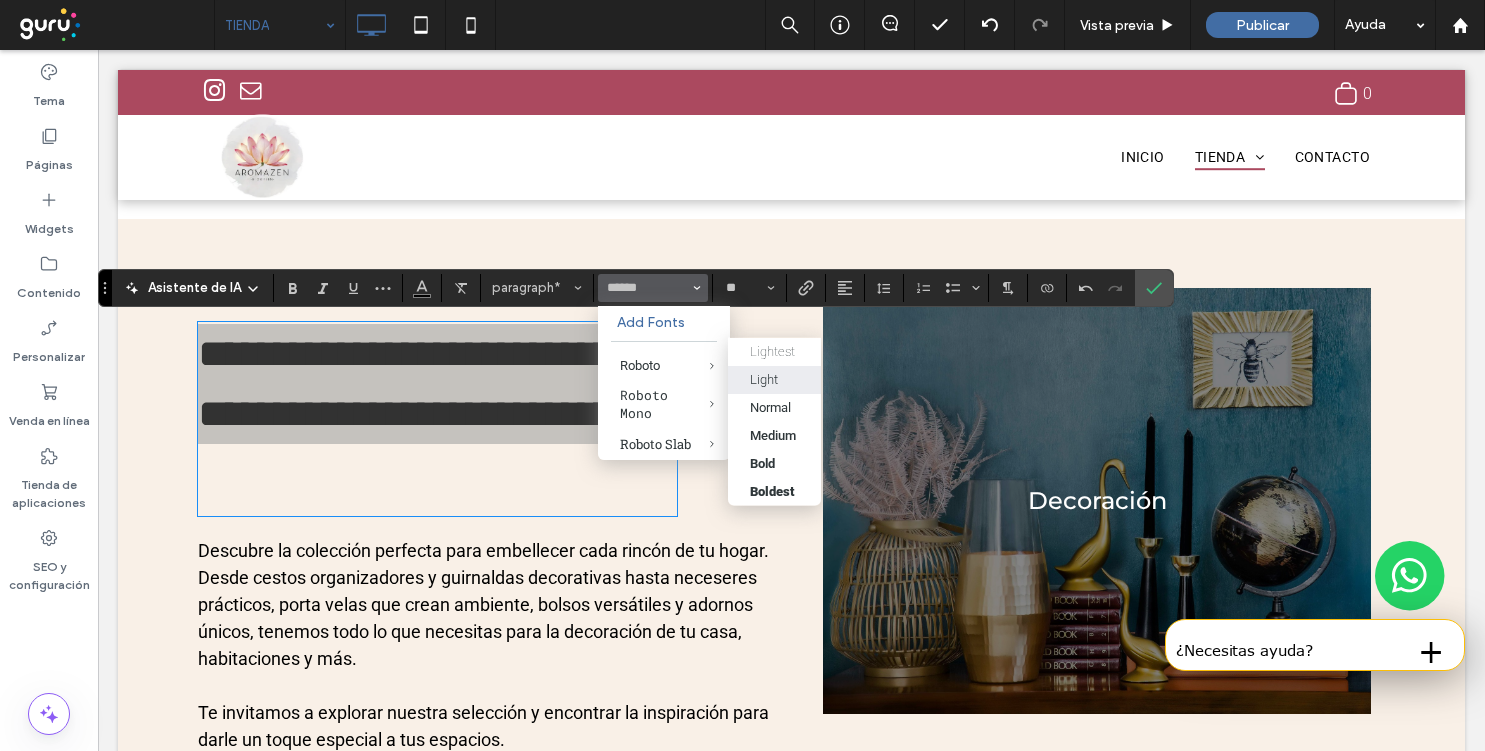 click on "Light" at bounding box center [774, 379] 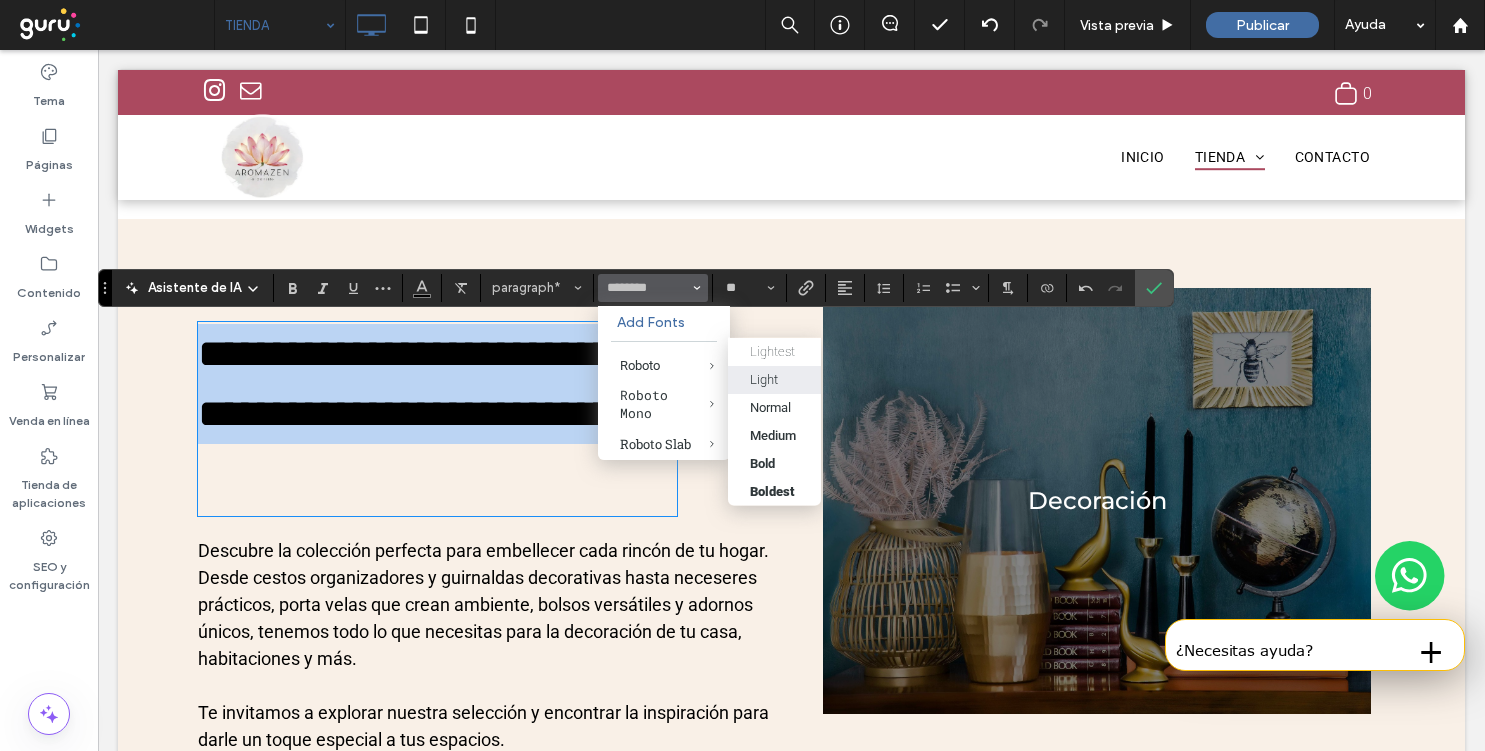 type on "******" 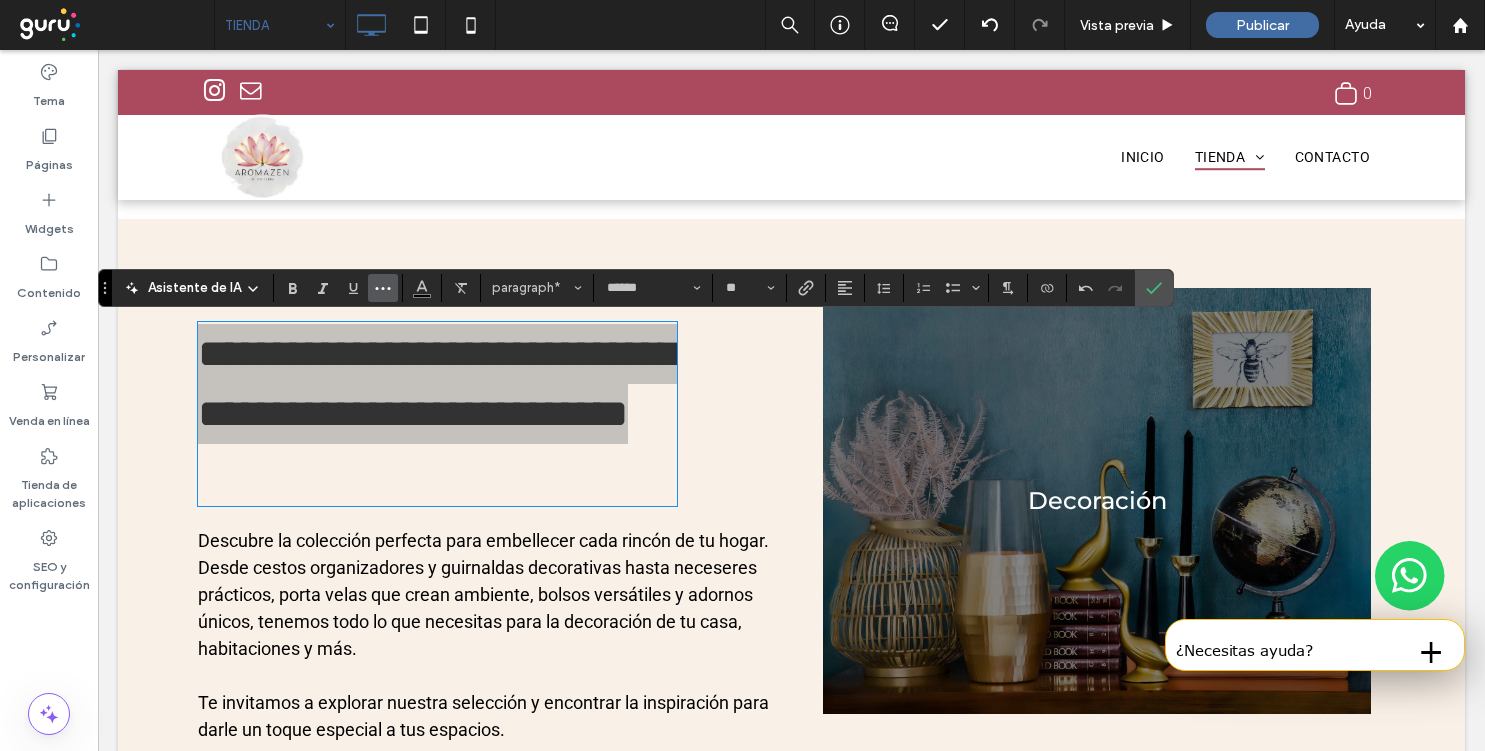 click at bounding box center (383, 288) 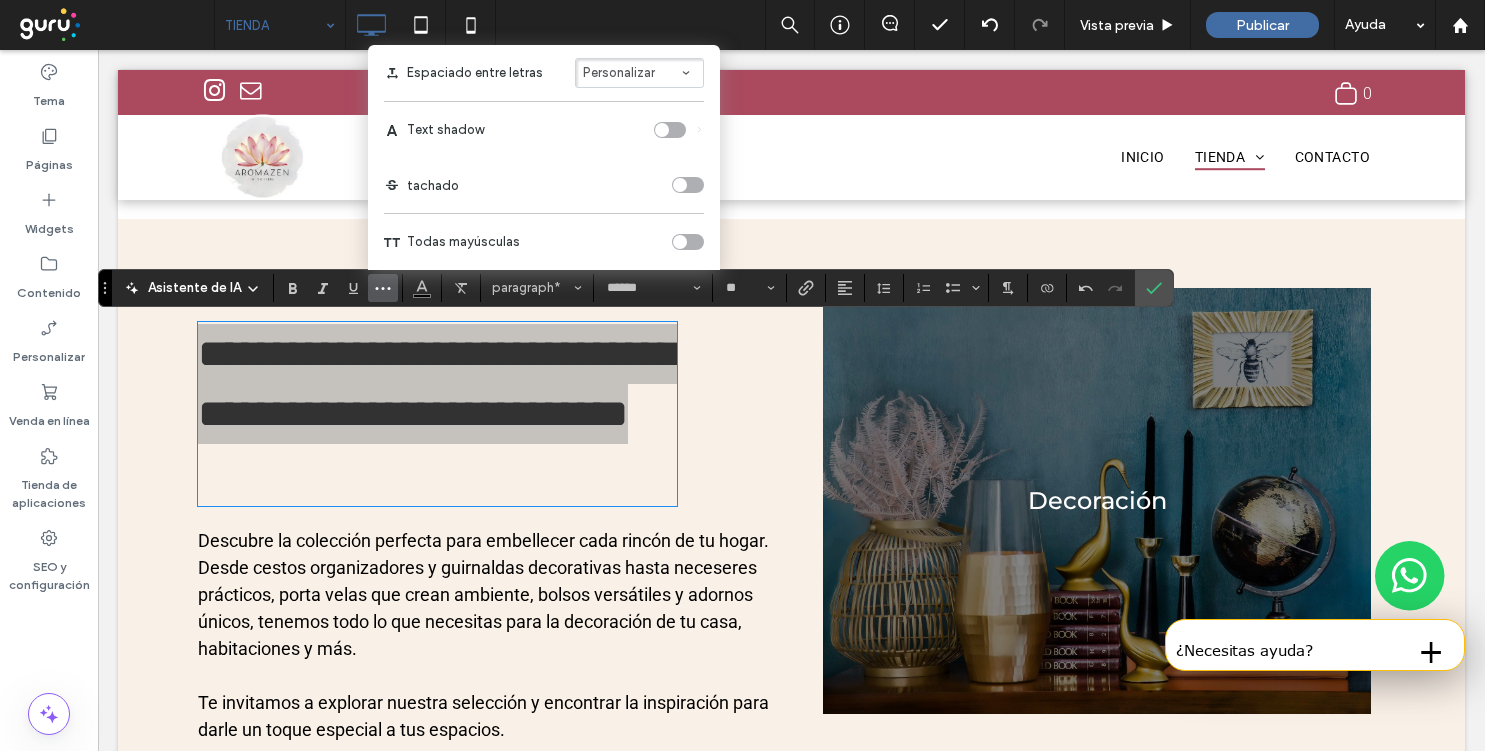 click on "Todas mayúsculas" at bounding box center (544, 242) 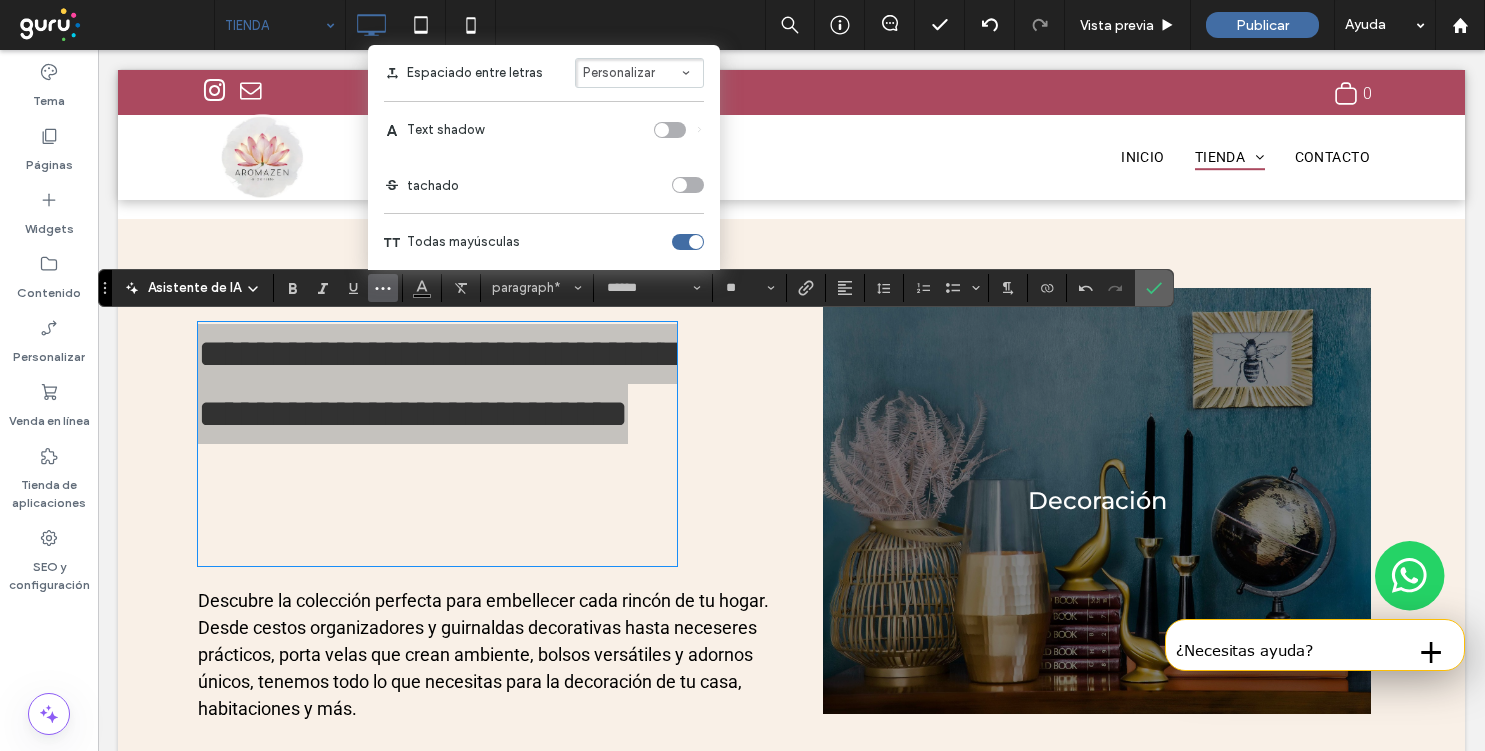 click 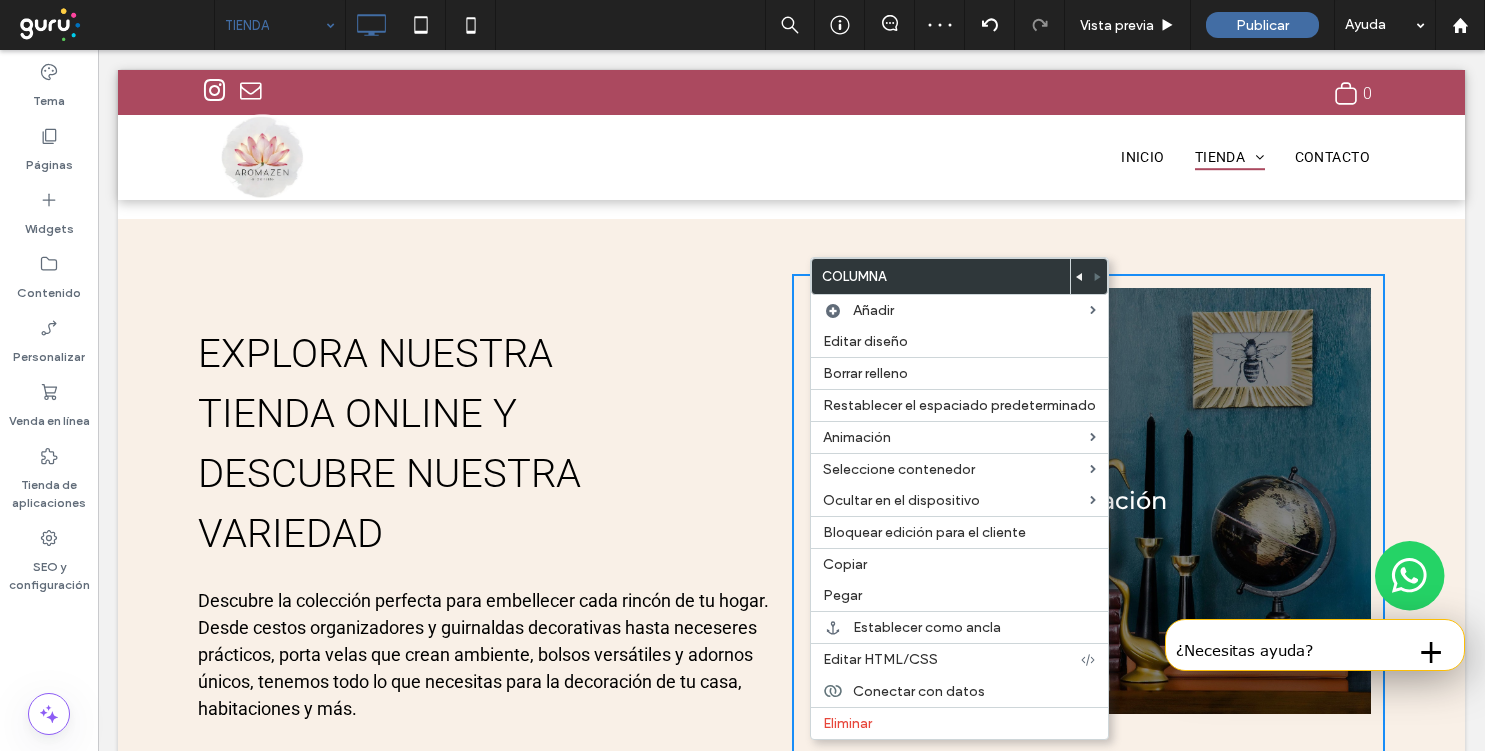 click on "Explora nuestra tienda online y descubre nuestra variedad" at bounding box center [437, 444] 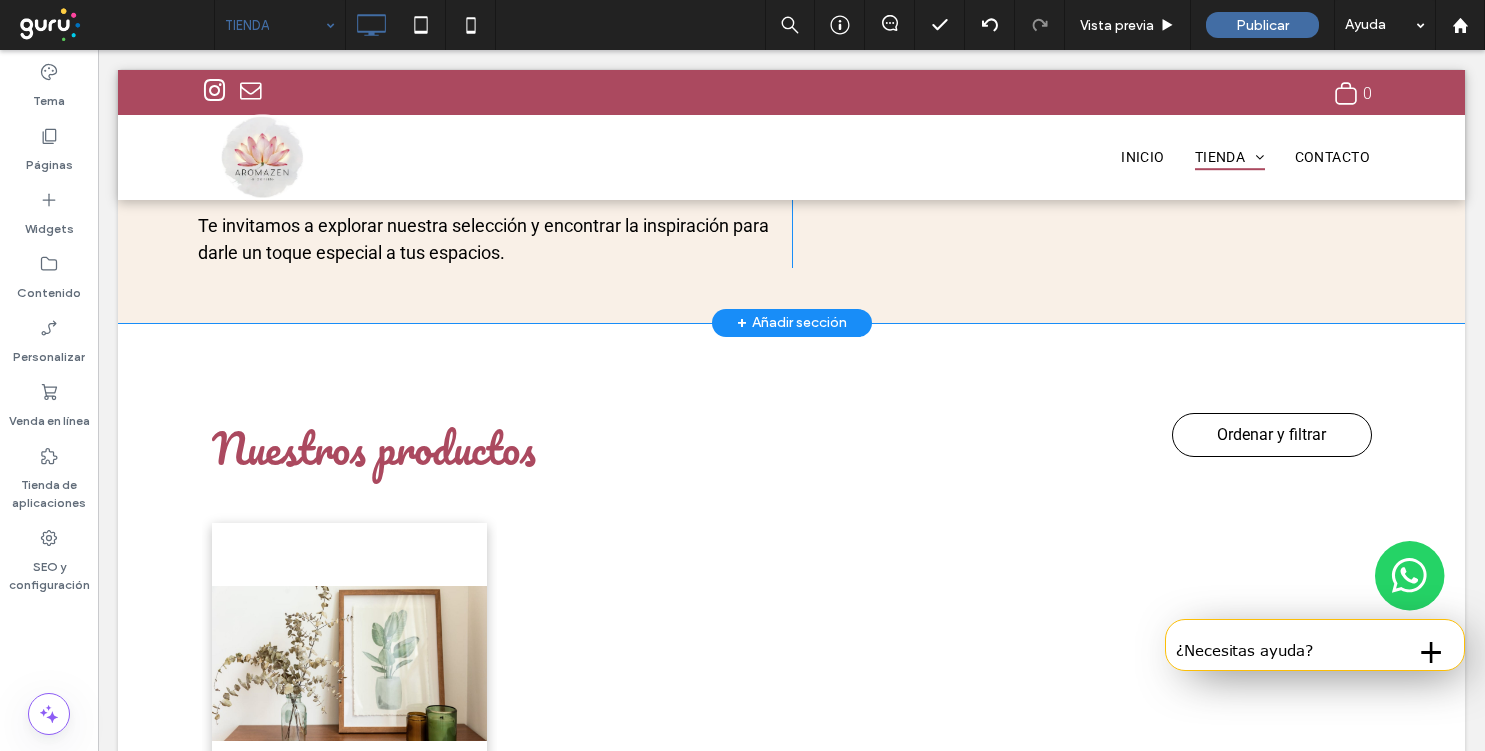 scroll, scrollTop: 926, scrollLeft: 0, axis: vertical 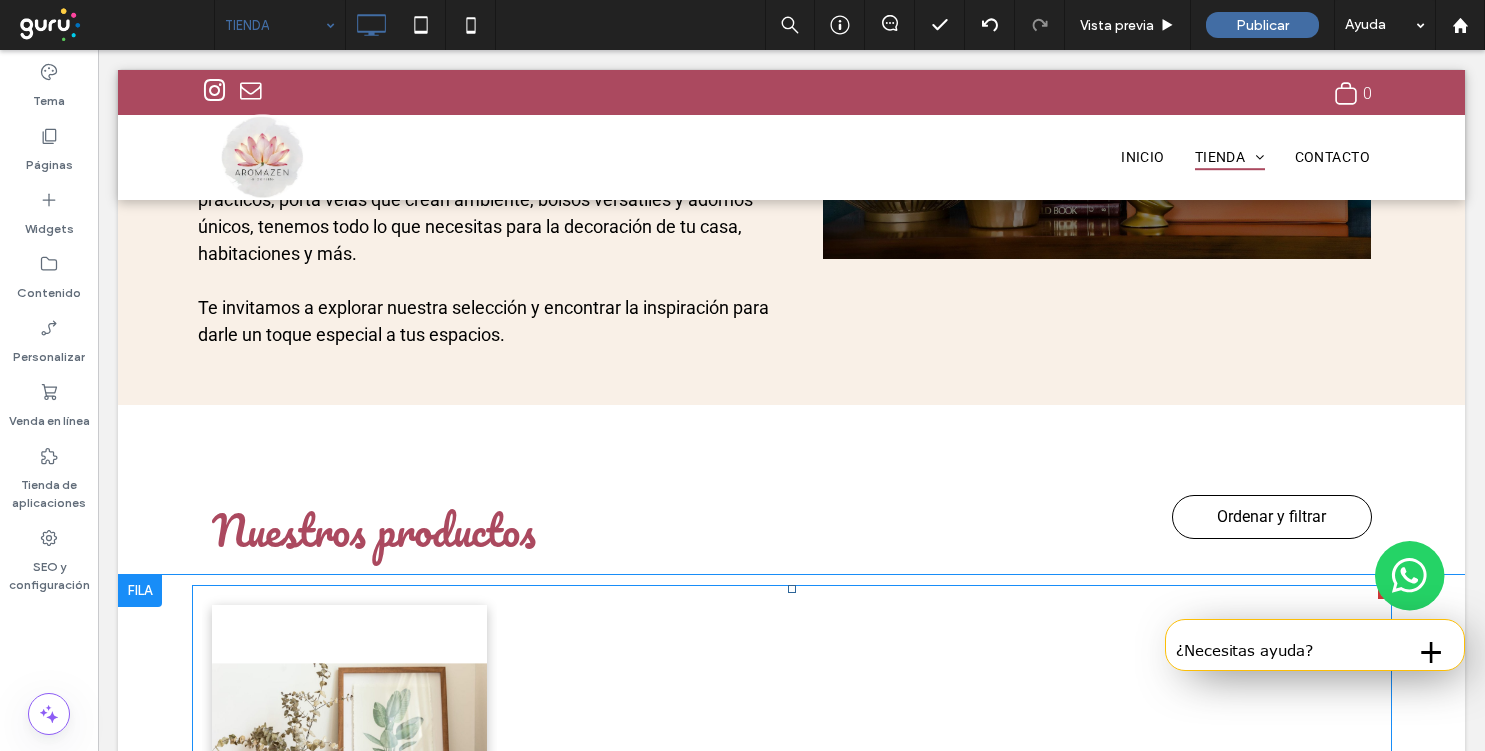 drag, startPoint x: 932, startPoint y: 235, endPoint x: 479, endPoint y: 631, distance: 601.6851 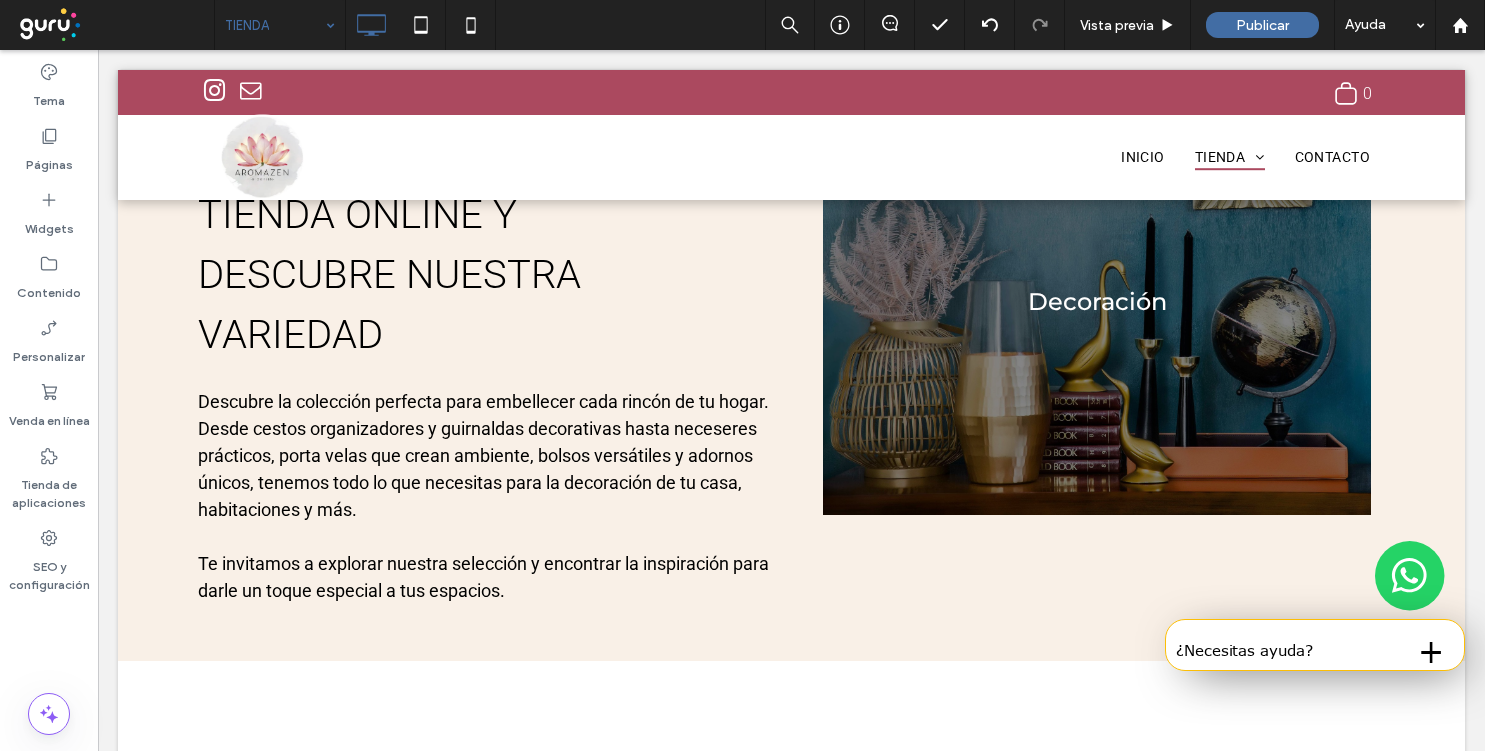 scroll, scrollTop: 610, scrollLeft: 0, axis: vertical 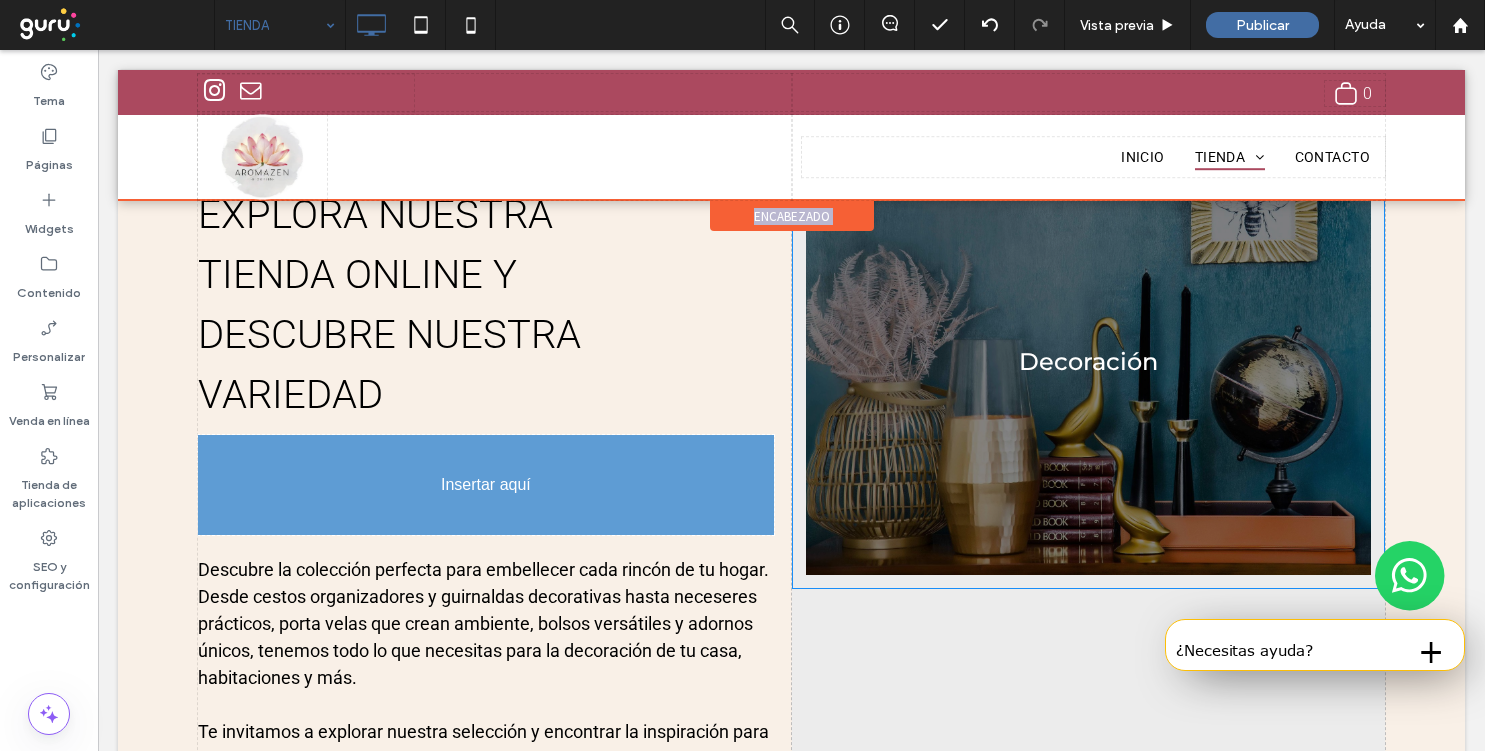 drag, startPoint x: 917, startPoint y: 422, endPoint x: 239, endPoint y: 599, distance: 700.7232 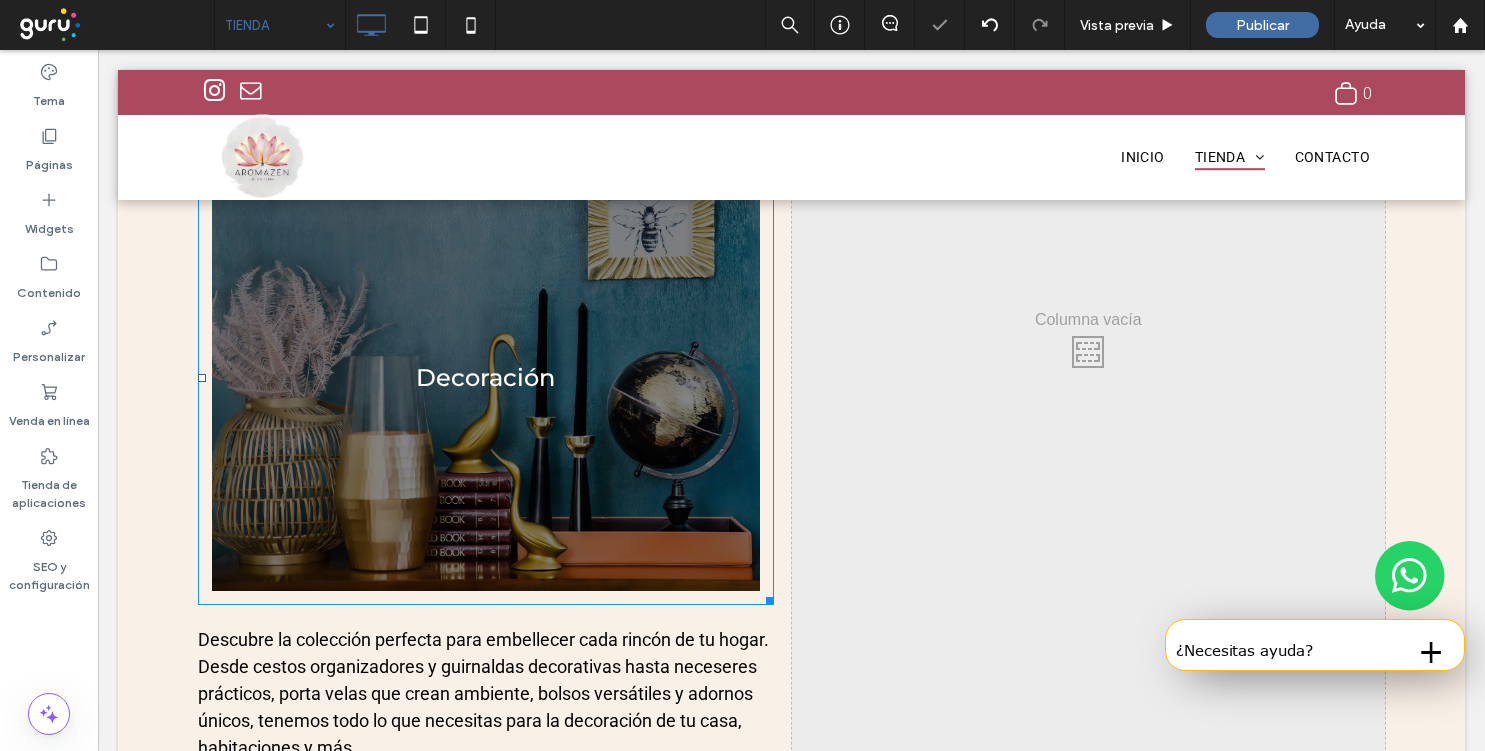 scroll, scrollTop: 940, scrollLeft: 0, axis: vertical 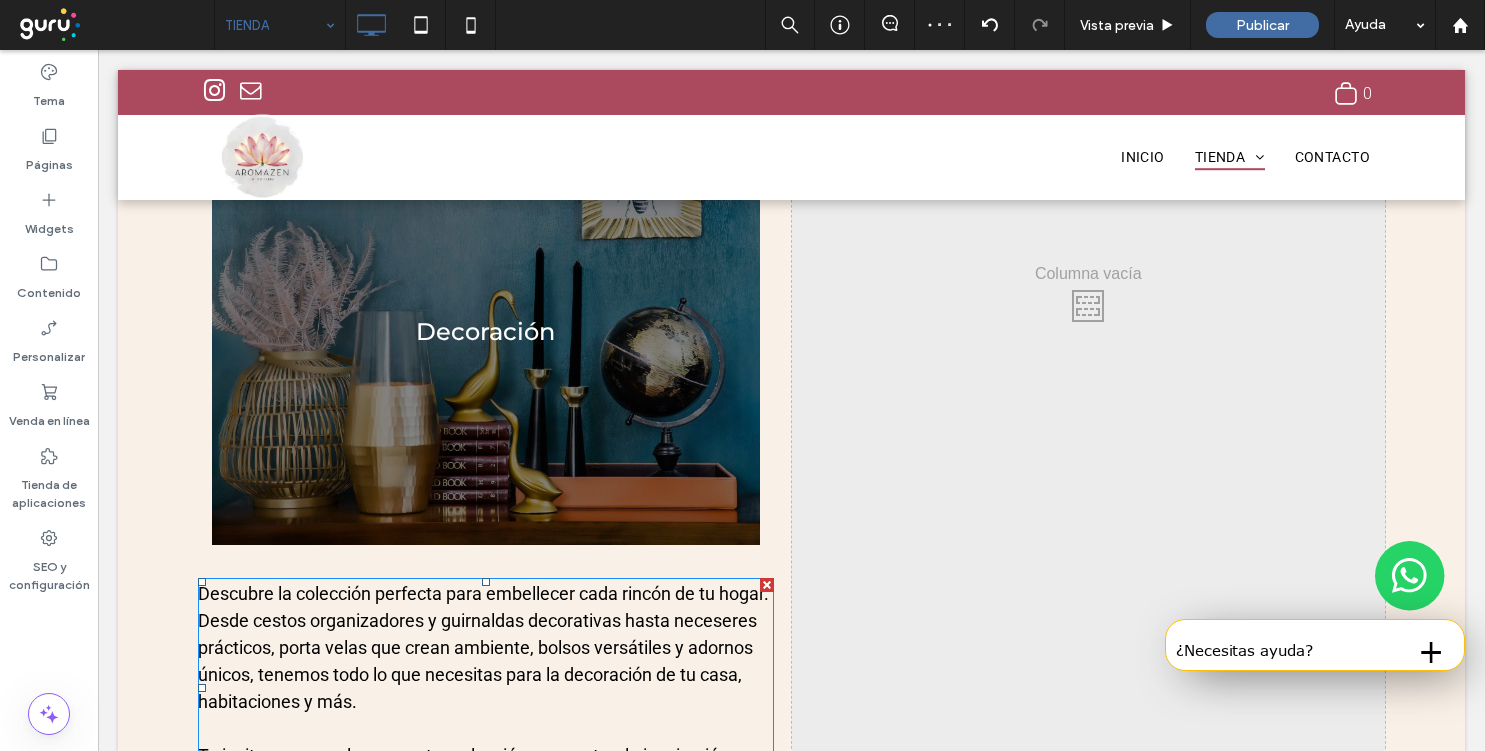 click at bounding box center [767, 585] 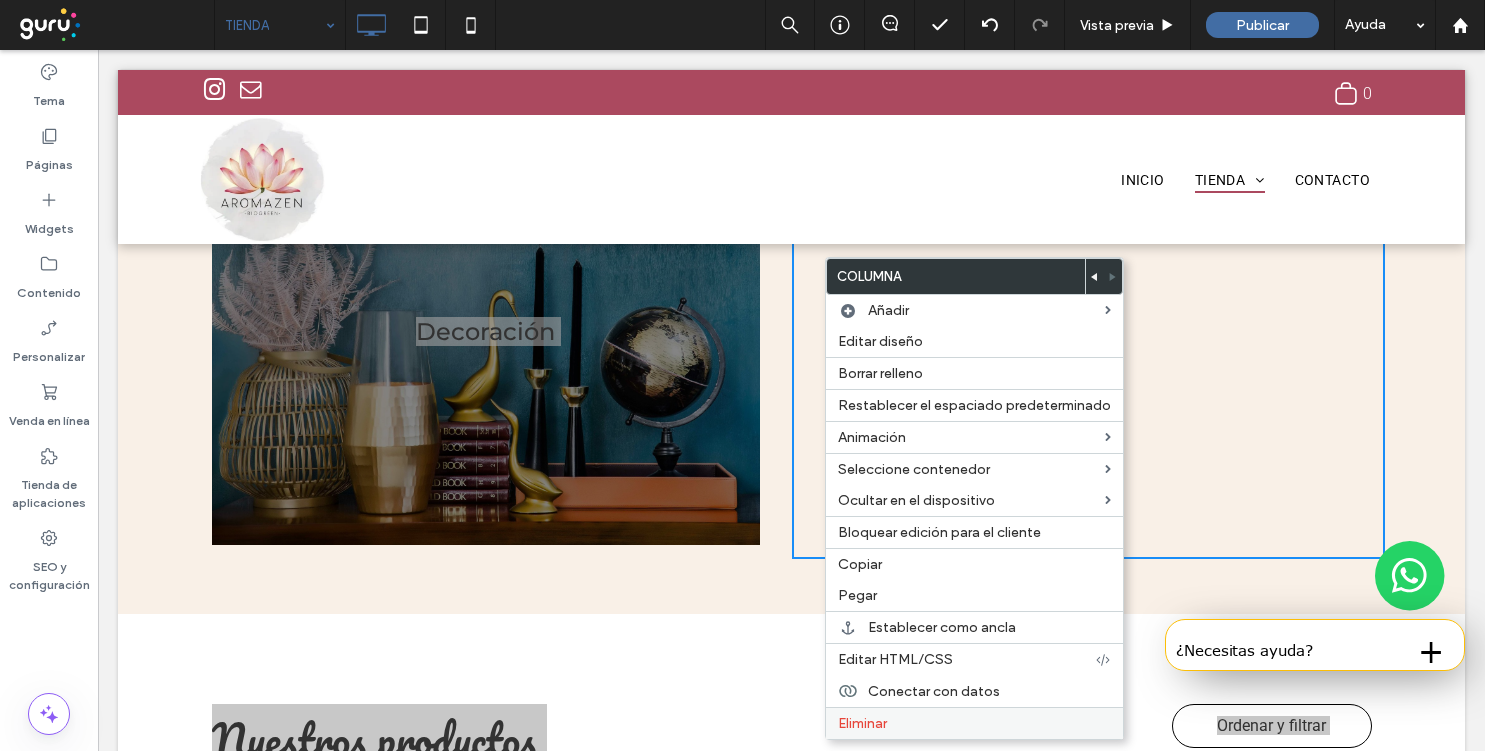 click on "Eliminar" at bounding box center [974, 723] 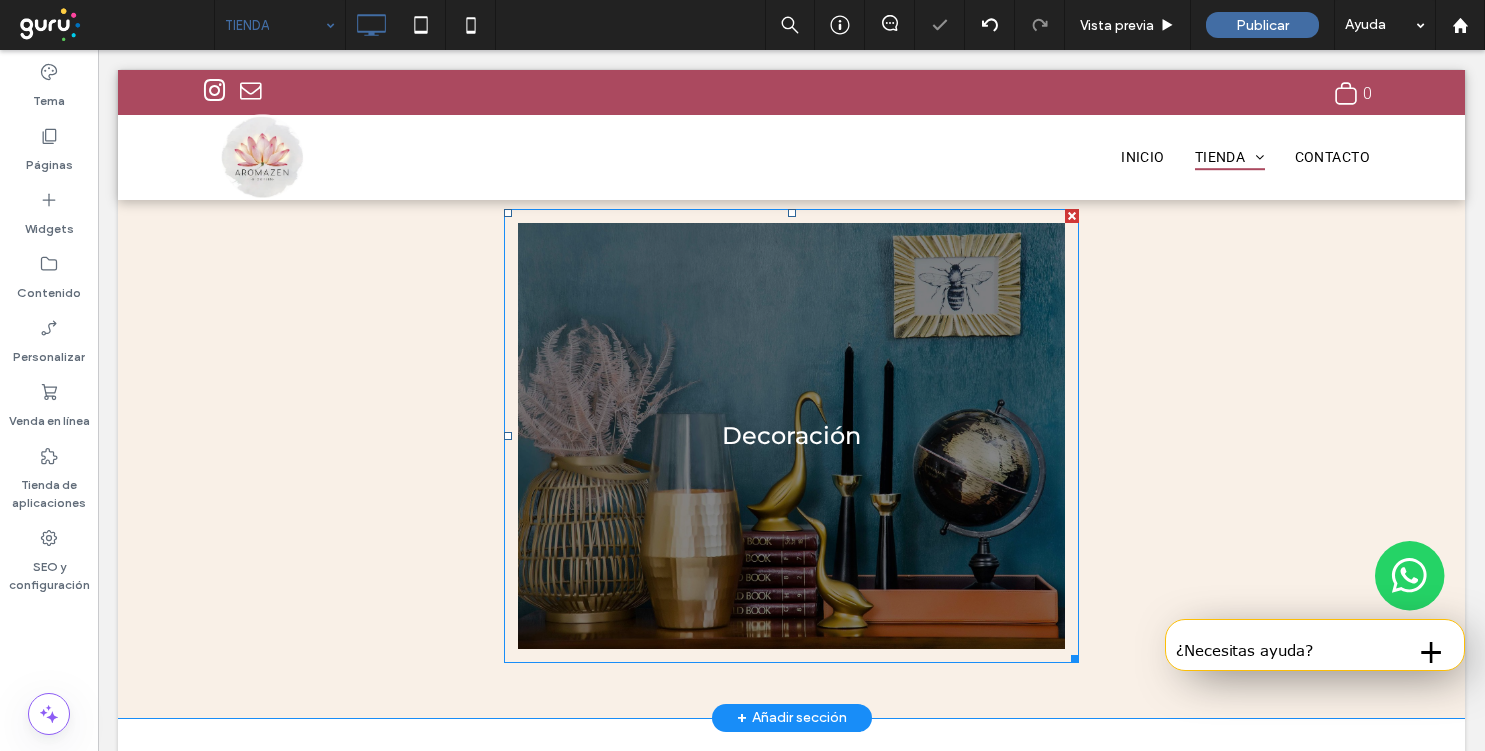 scroll, scrollTop: 592, scrollLeft: 0, axis: vertical 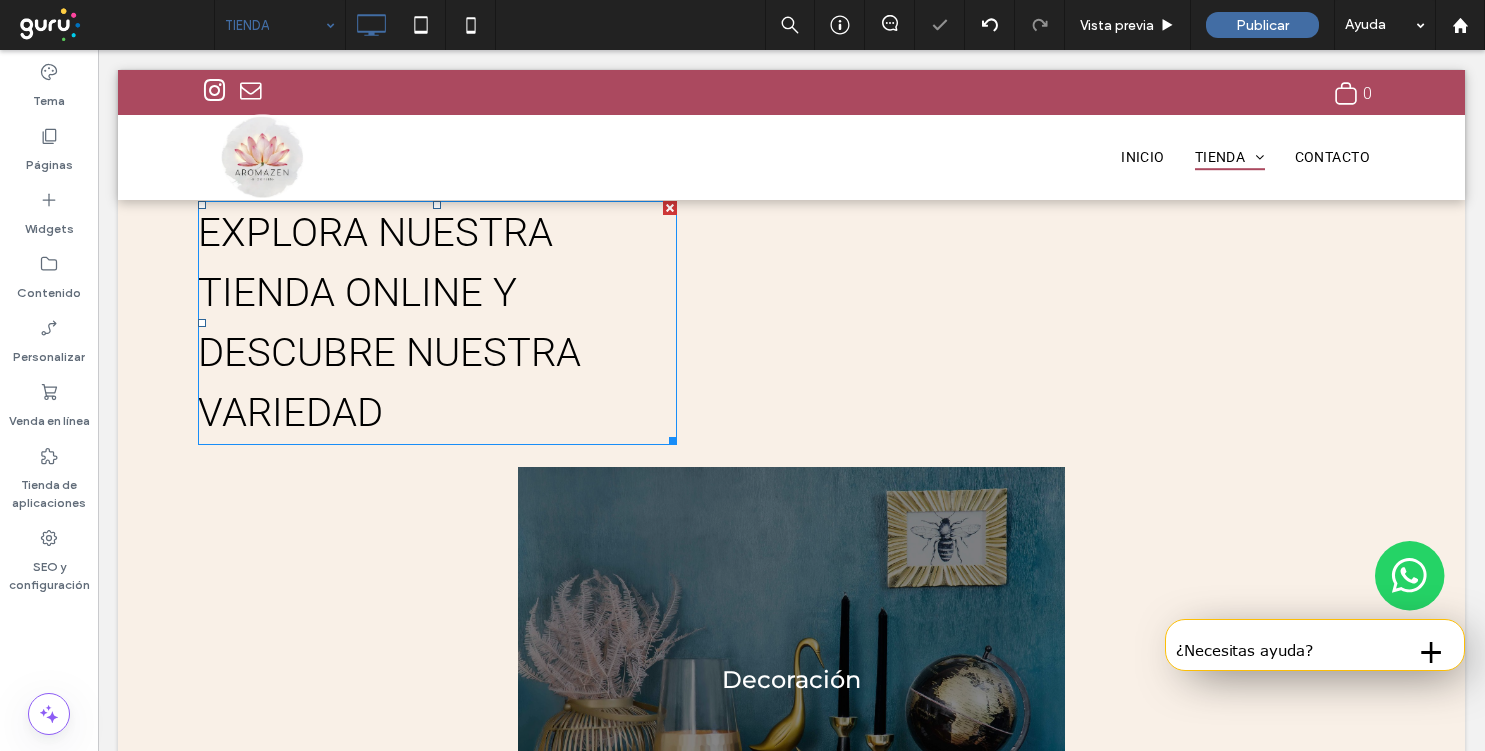 click on "Explora nuestra tienda online y descubre nuestra variedad" at bounding box center (389, 322) 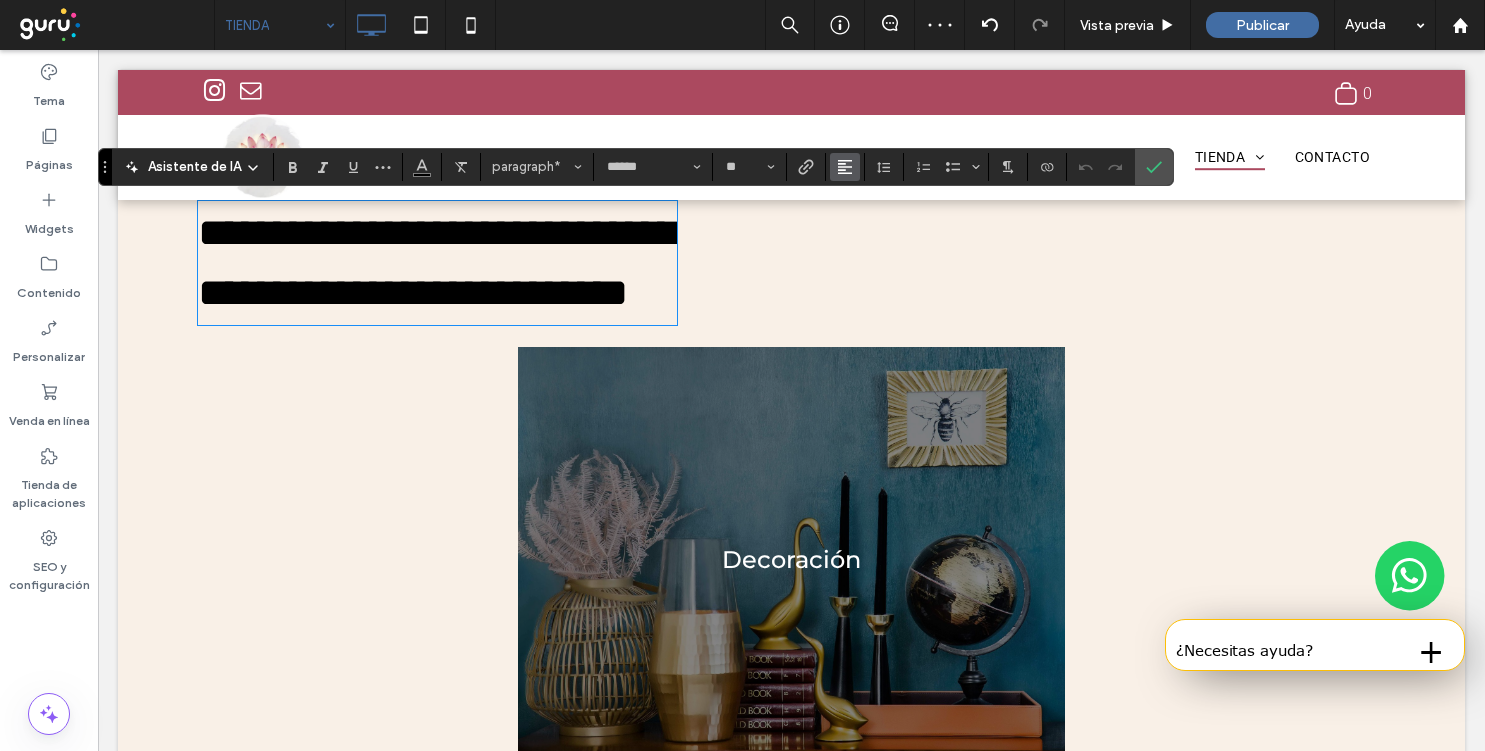 click at bounding box center [845, 167] 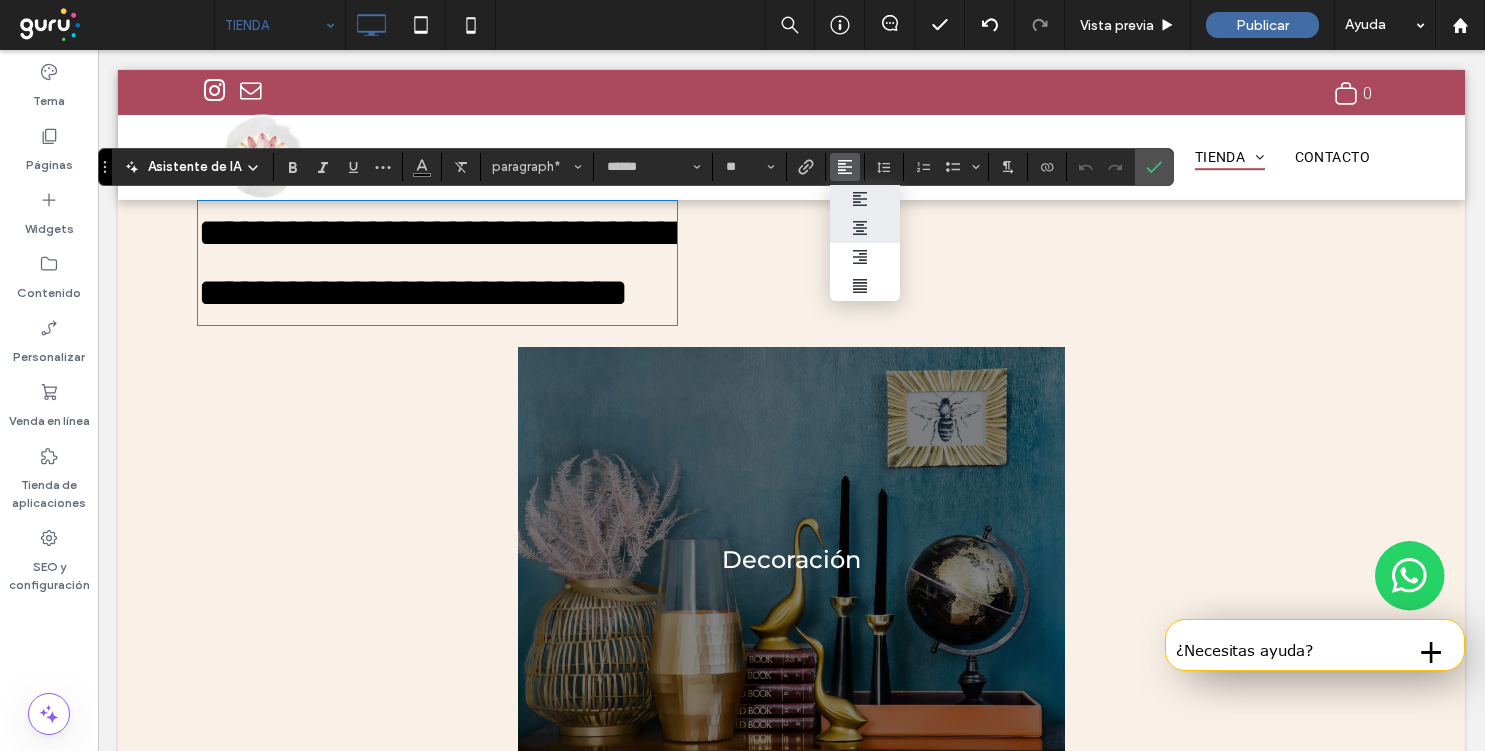 click at bounding box center (865, 228) 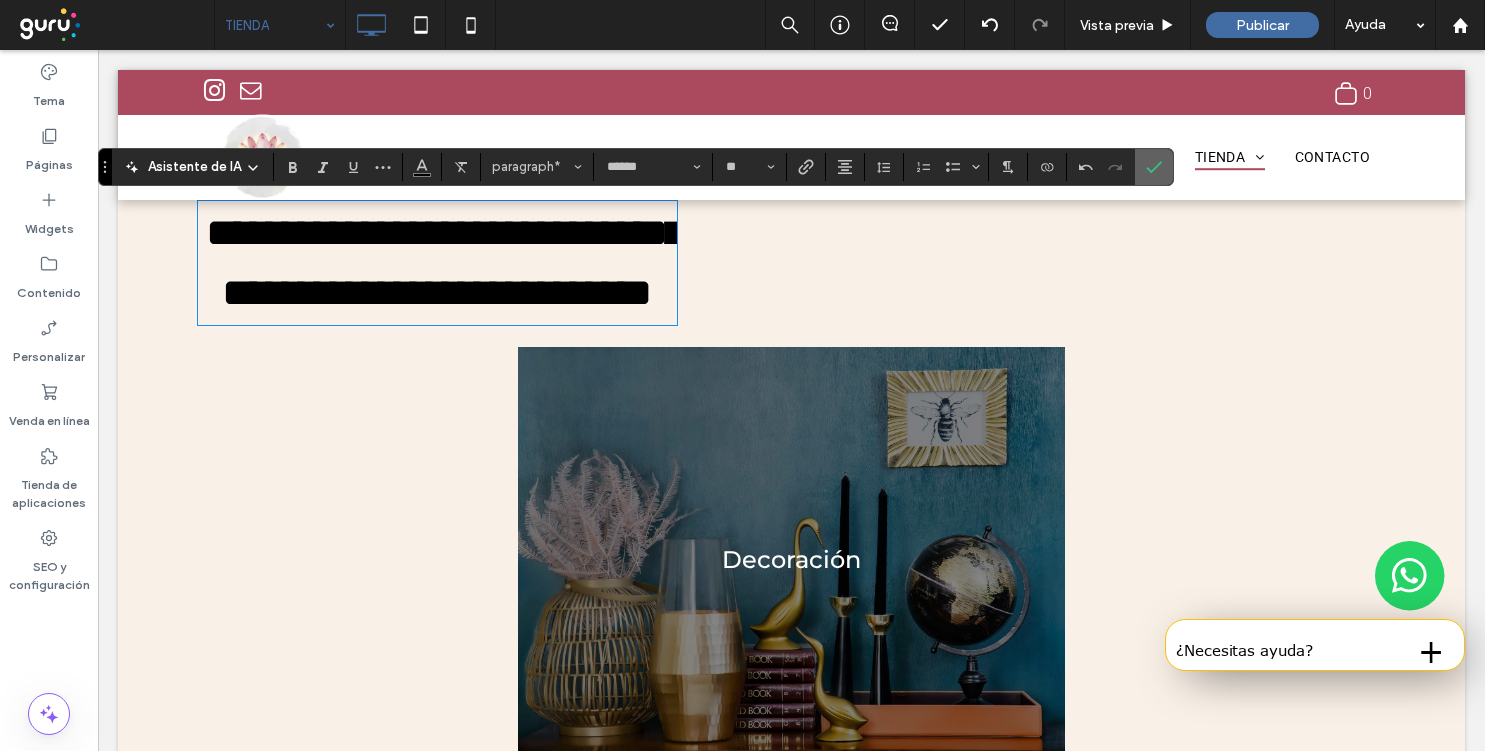 click at bounding box center (1154, 167) 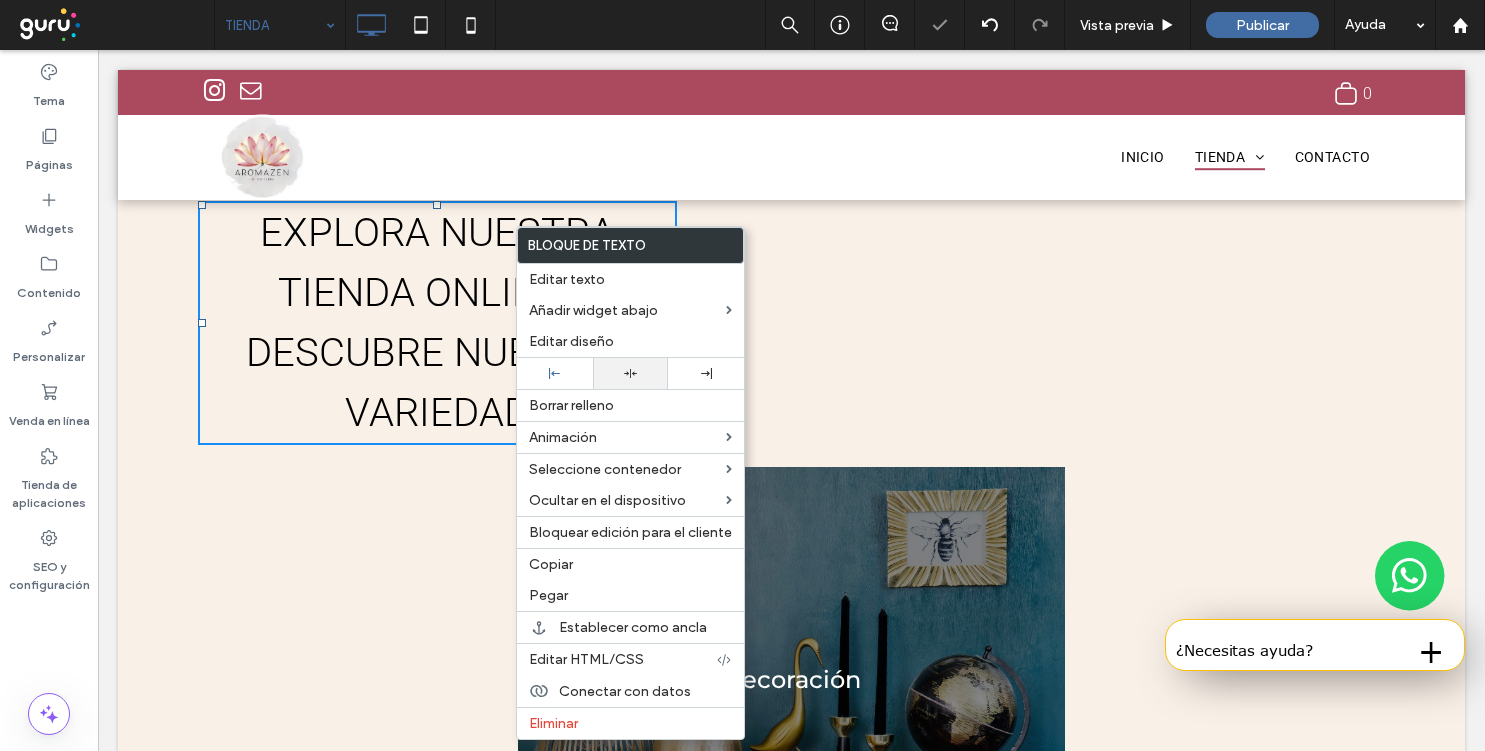 click at bounding box center [631, 373] 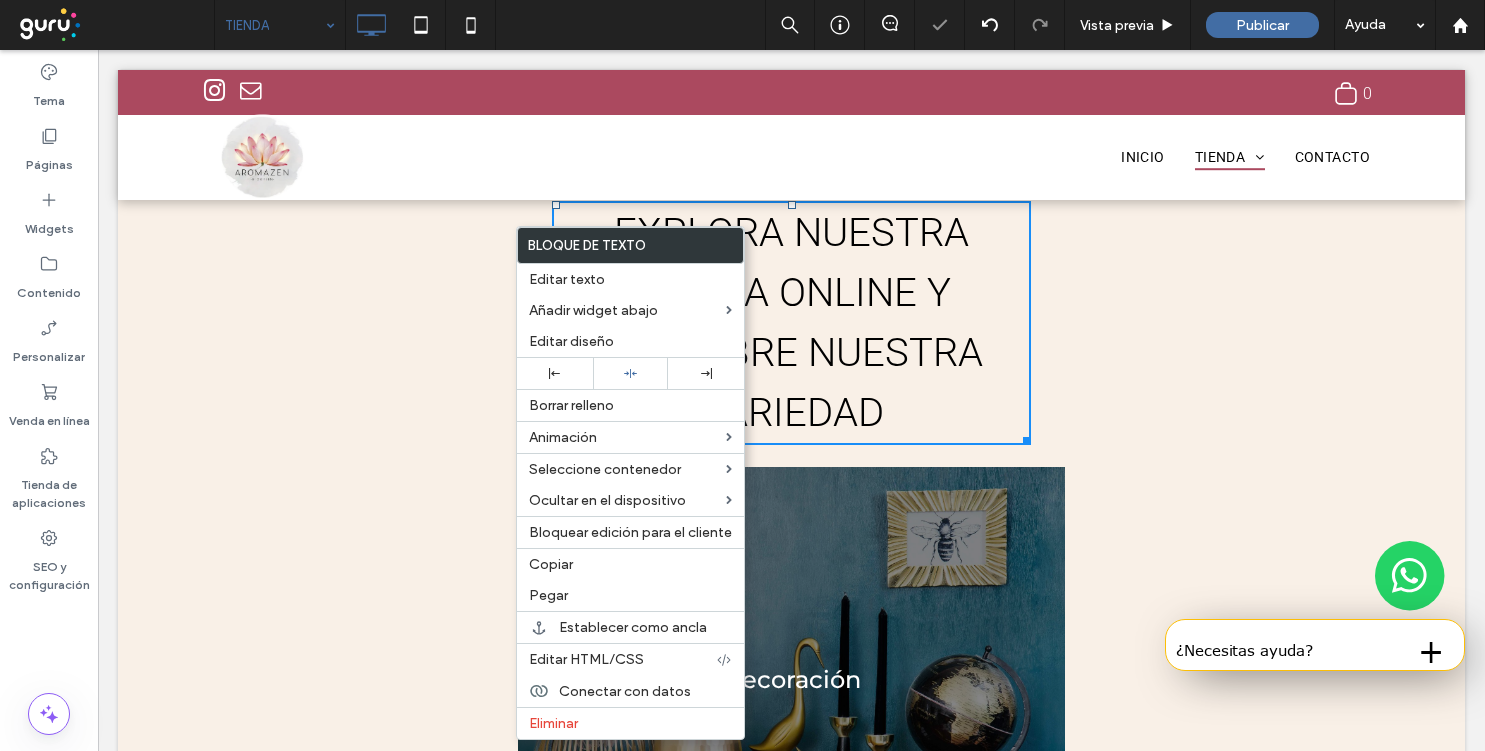 click on "Explora nuestra tienda online y descubre nuestra variedad
Decoración
Button
Ver más
Click To Paste" at bounding box center (791, 530) 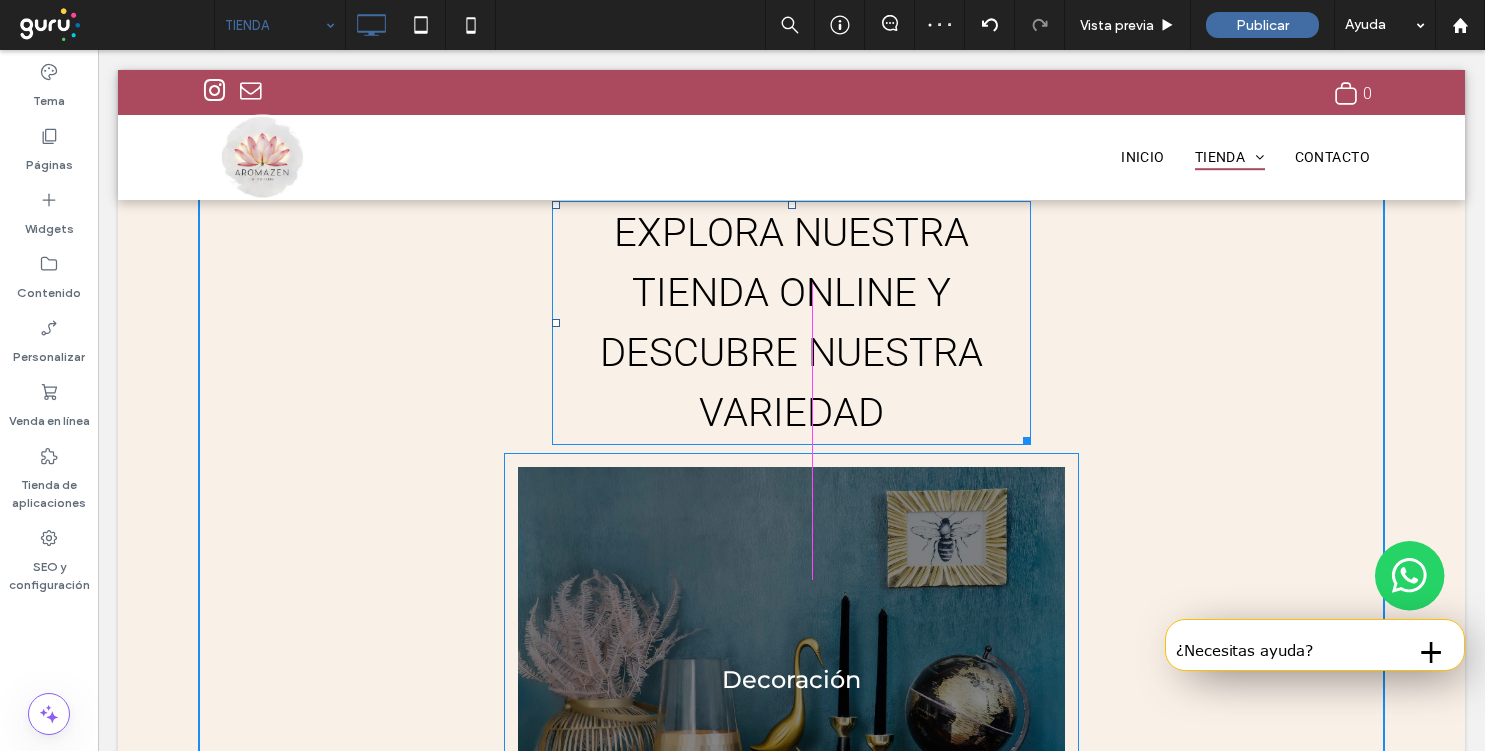drag, startPoint x: 1026, startPoint y: 437, endPoint x: 1207, endPoint y: 392, distance: 186.51006 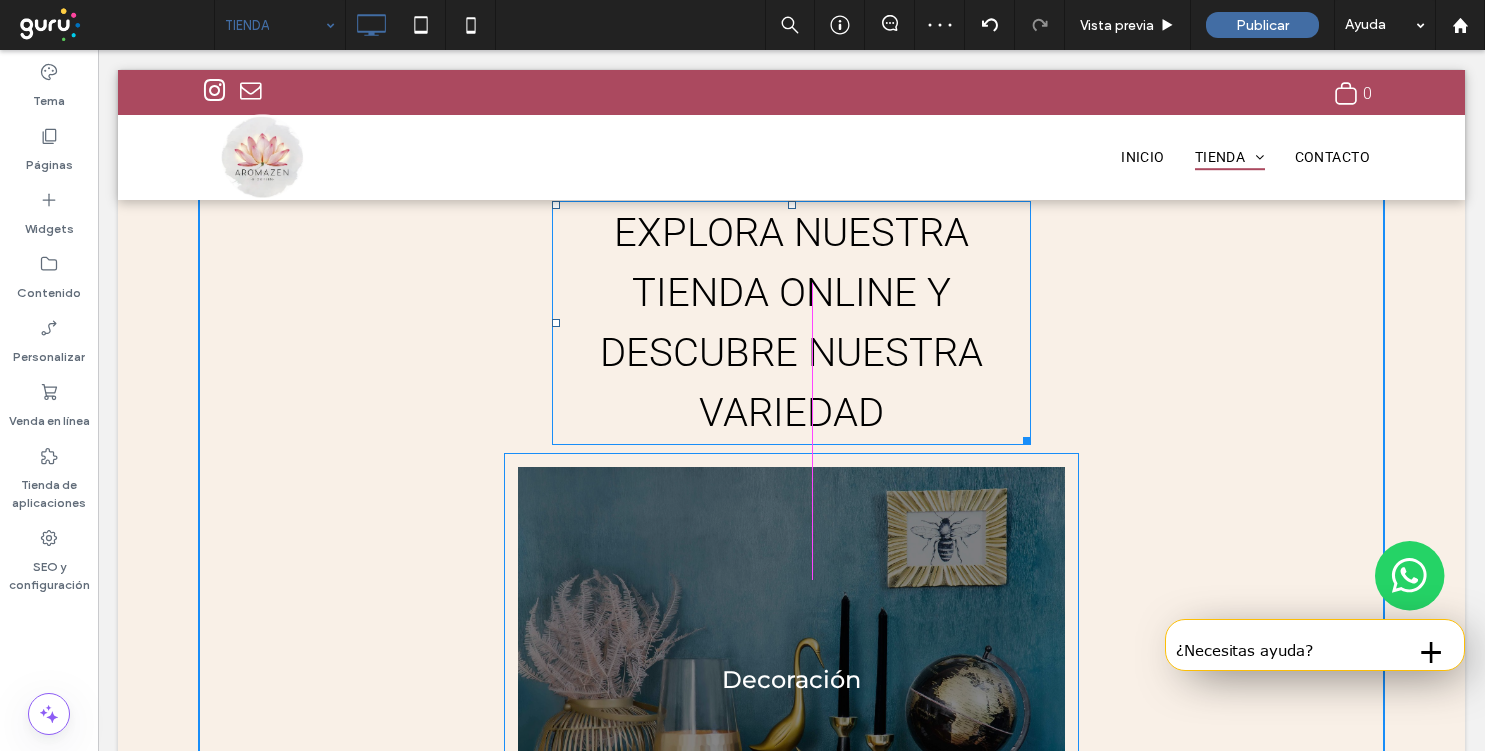 click on "Explora nuestra tienda online y descubre nuestra variedad W:842.719 H:124
Decoración
Button
Ver más
Click To Paste" at bounding box center [791, 530] 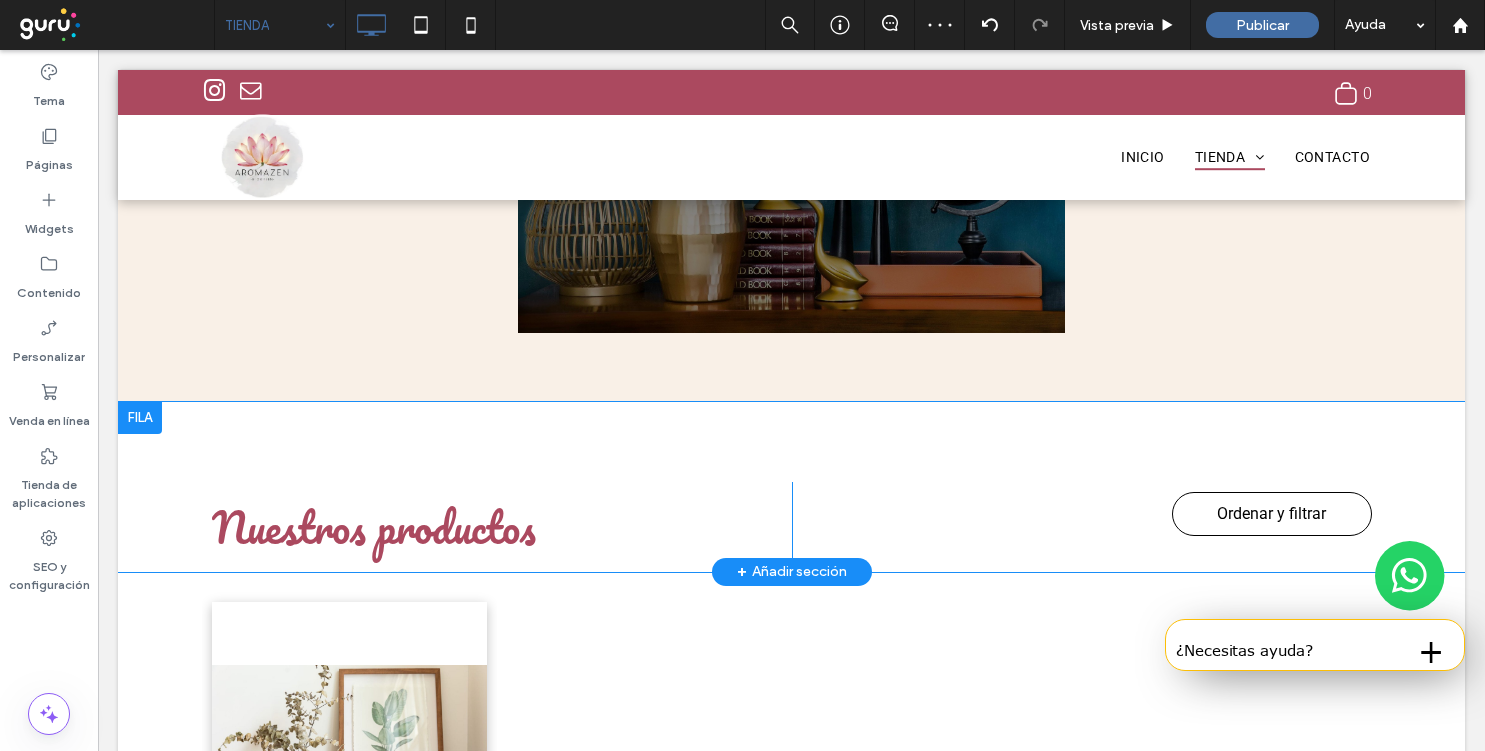 scroll, scrollTop: 1146, scrollLeft: 0, axis: vertical 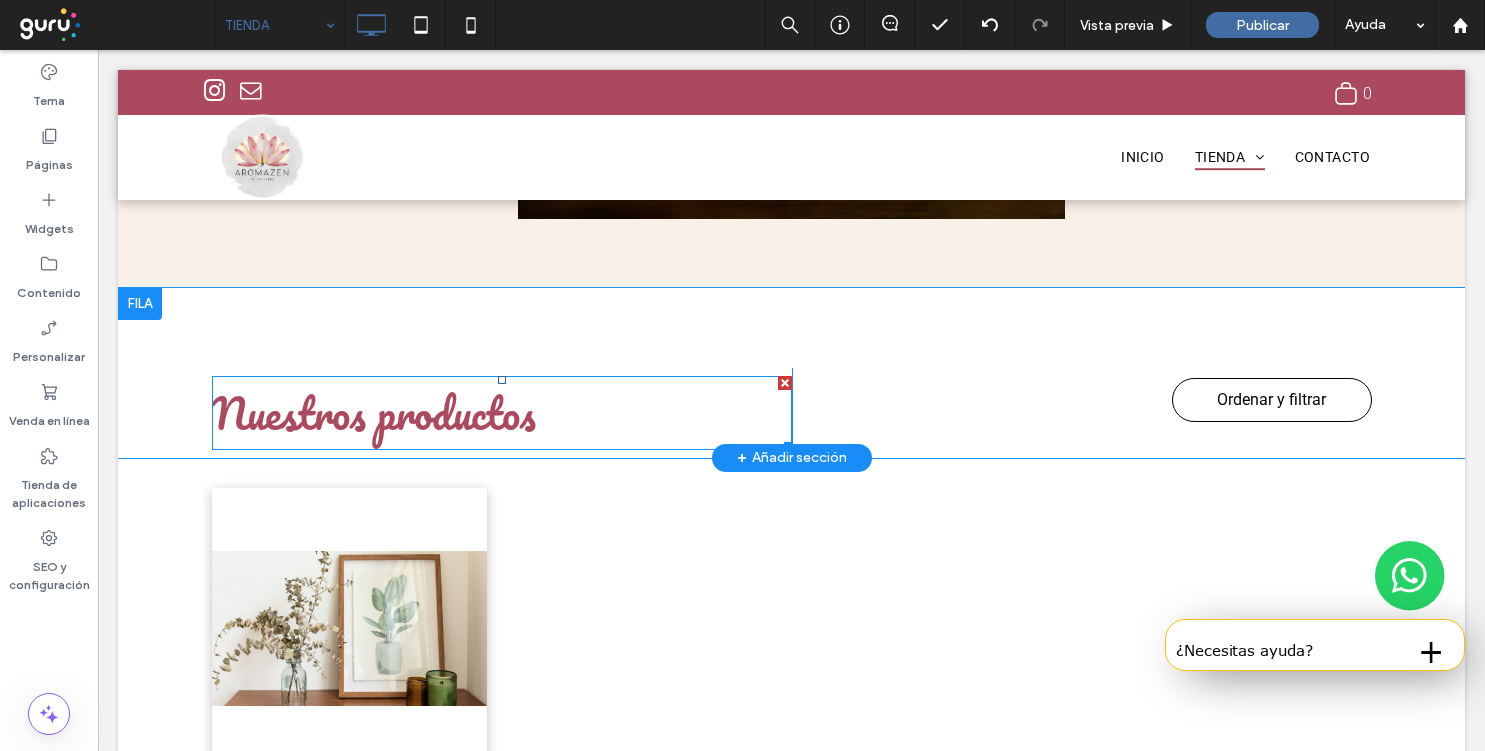 click on "Nuestros productos" at bounding box center [502, 413] 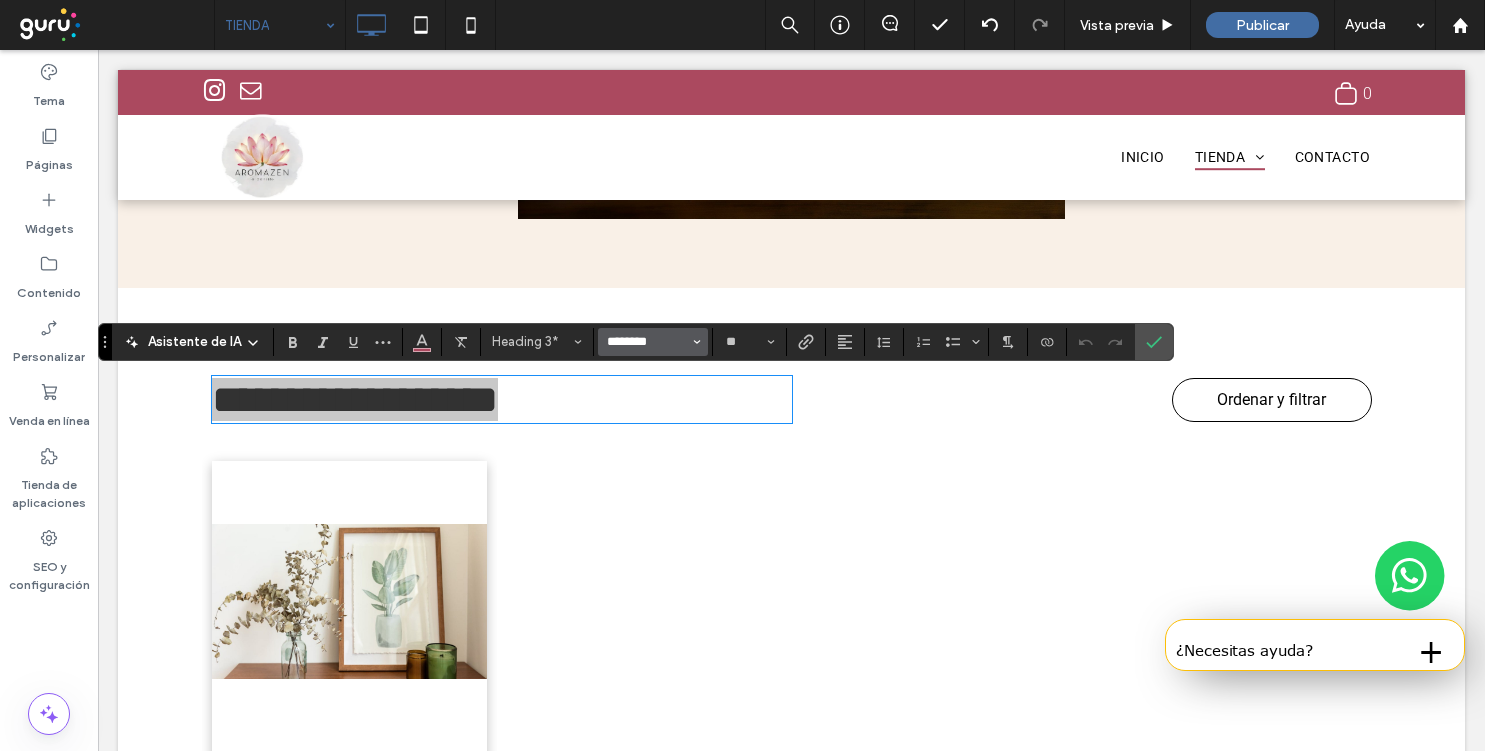 click on "********" at bounding box center [647, 342] 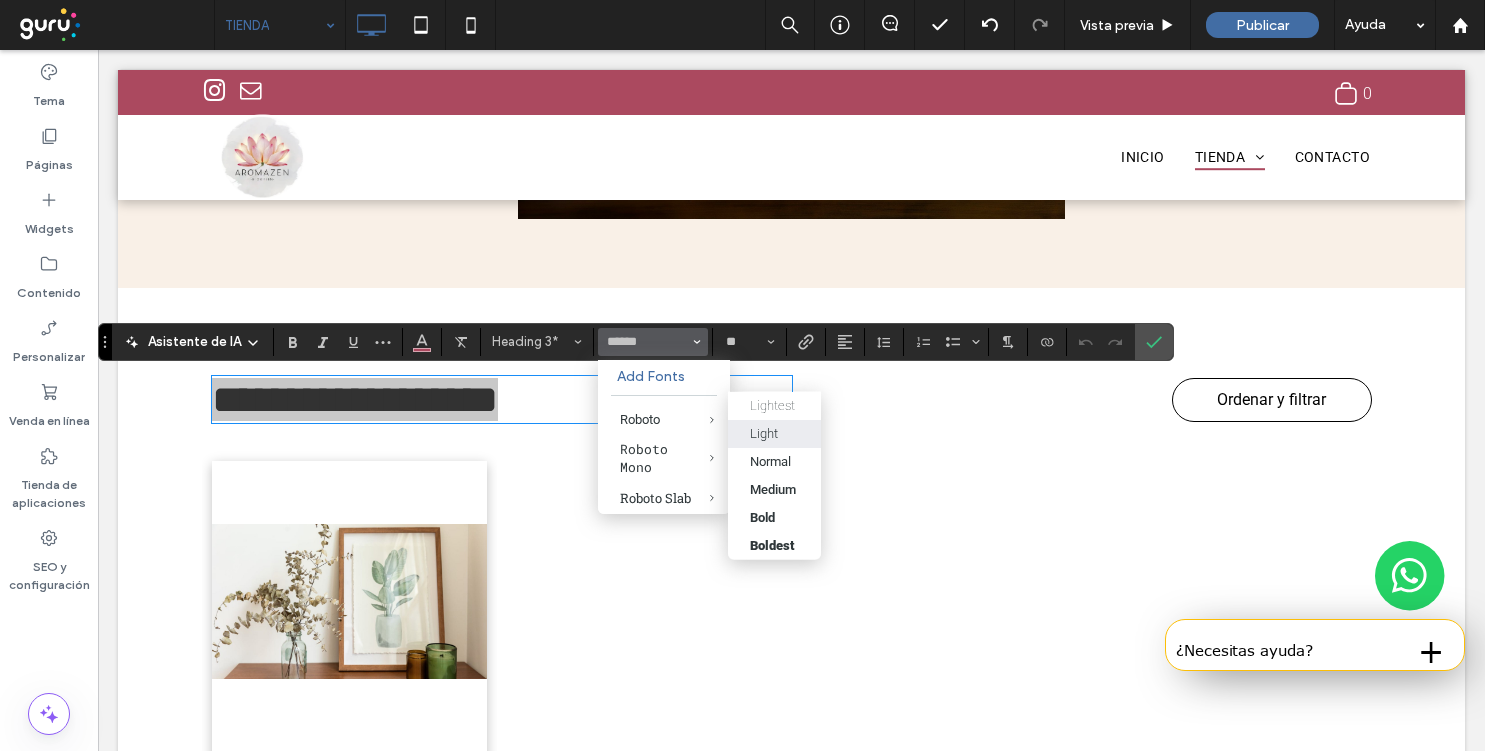 click on "Light" at bounding box center [764, 433] 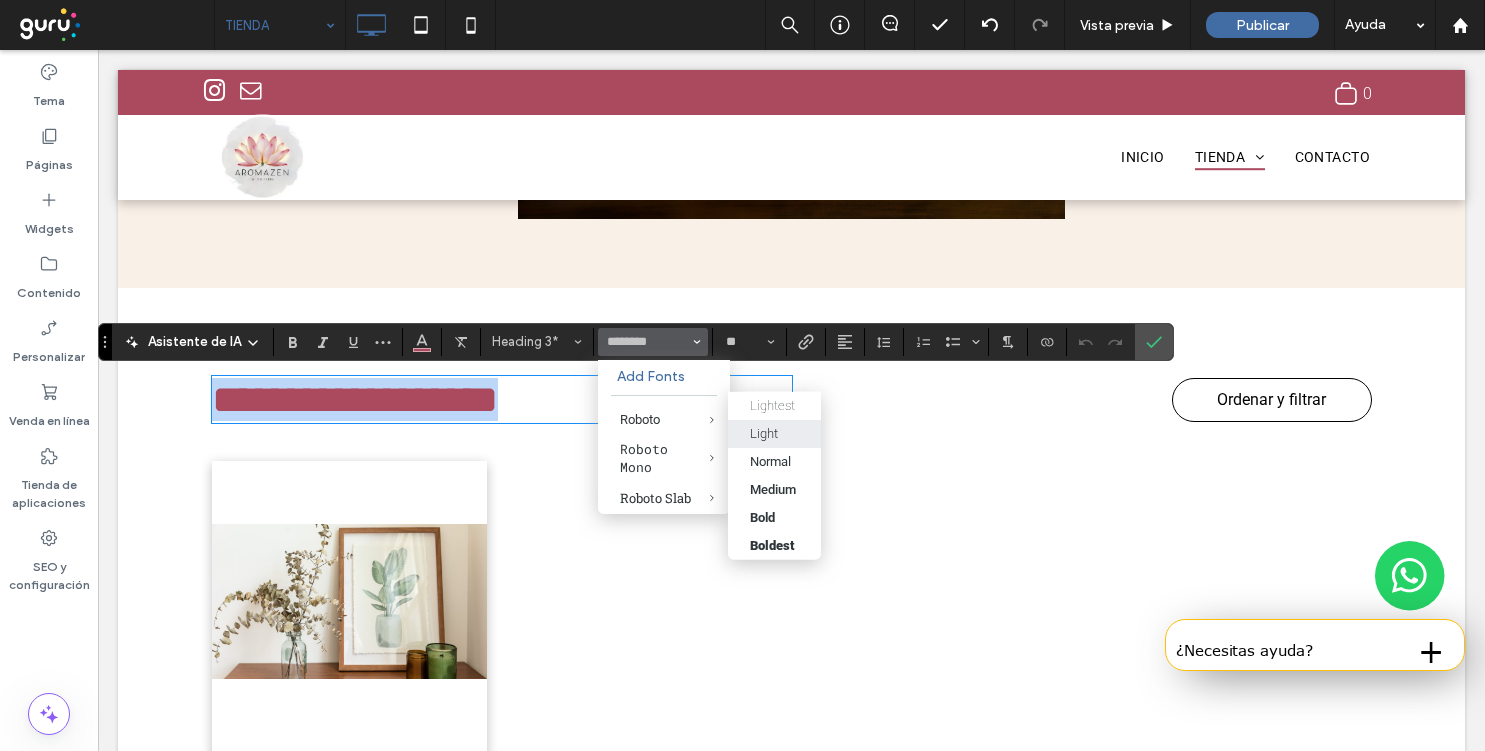 type on "******" 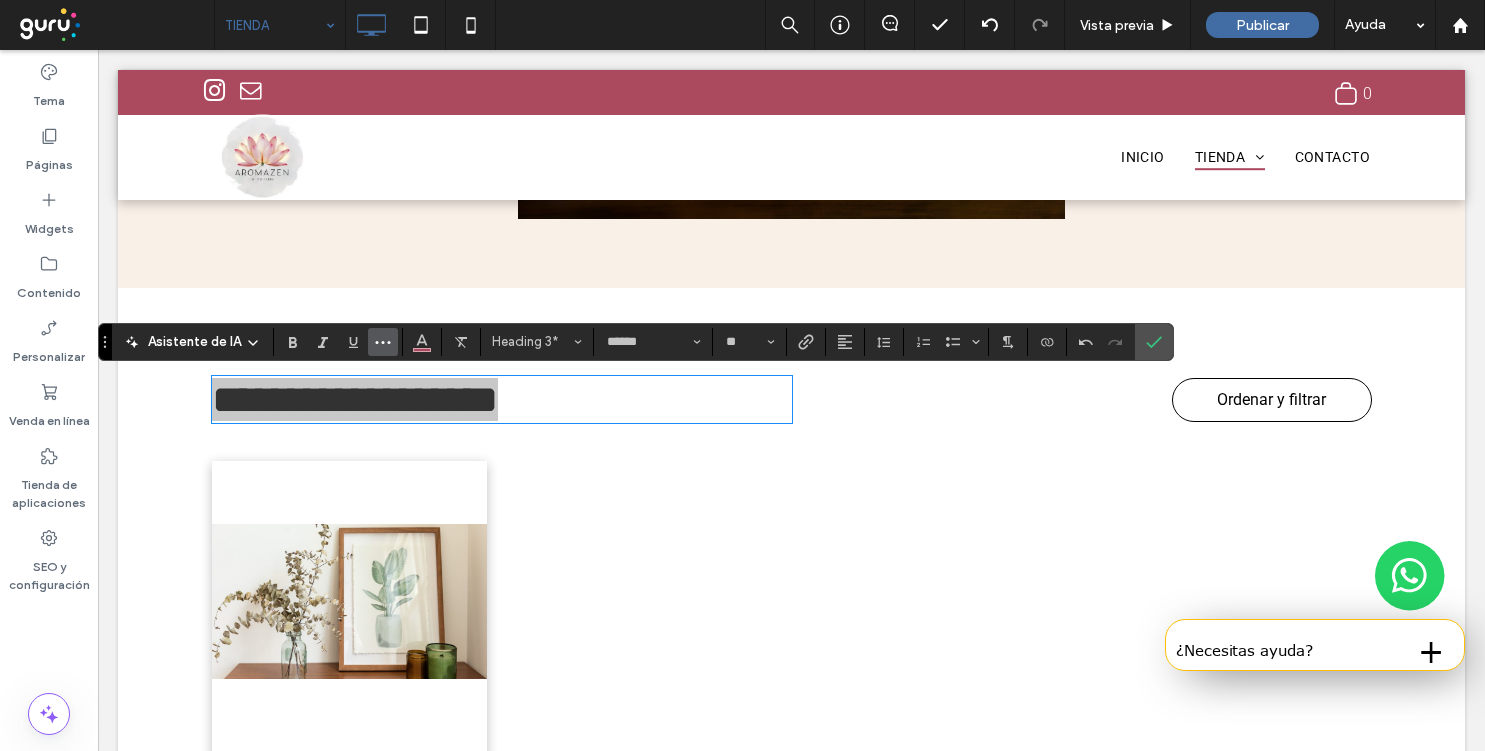 click 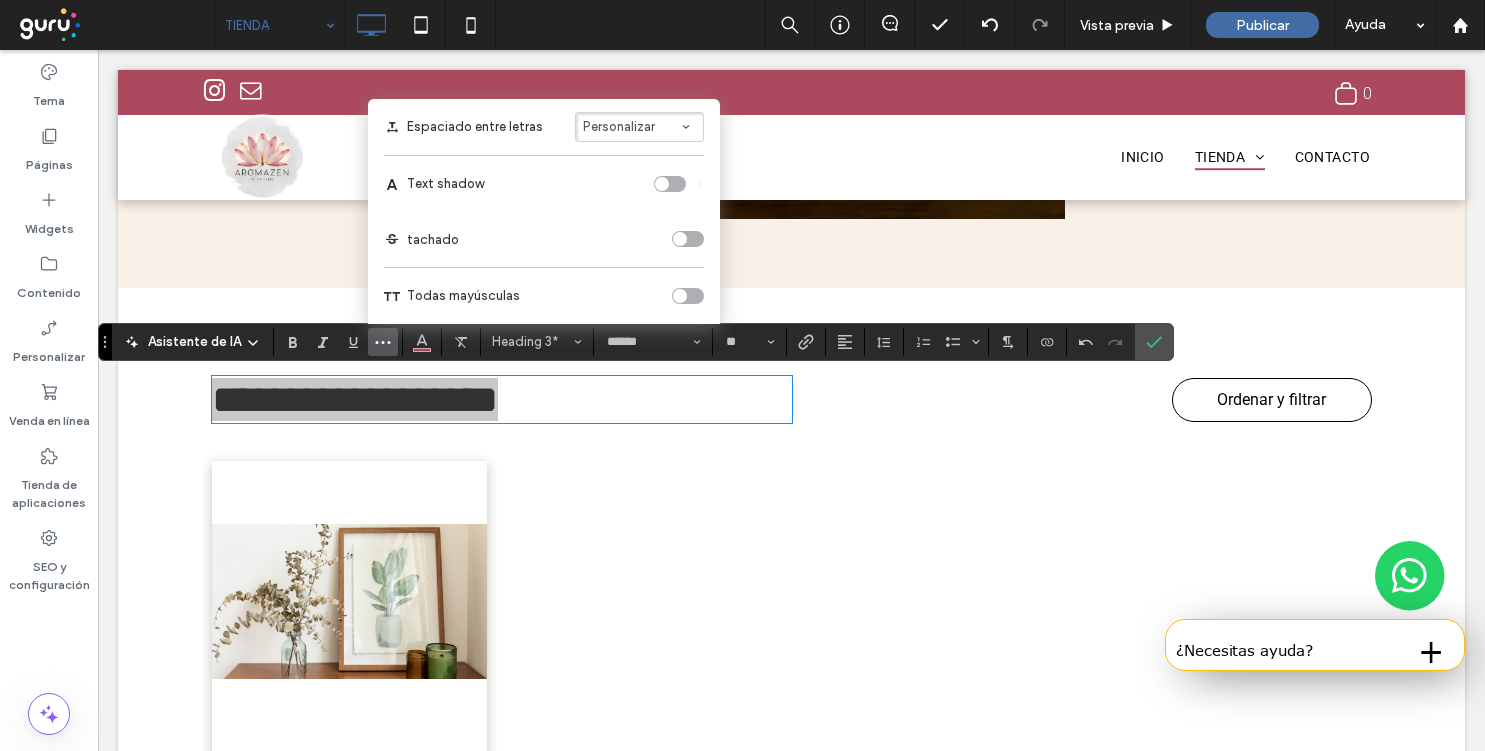 click at bounding box center (688, 296) 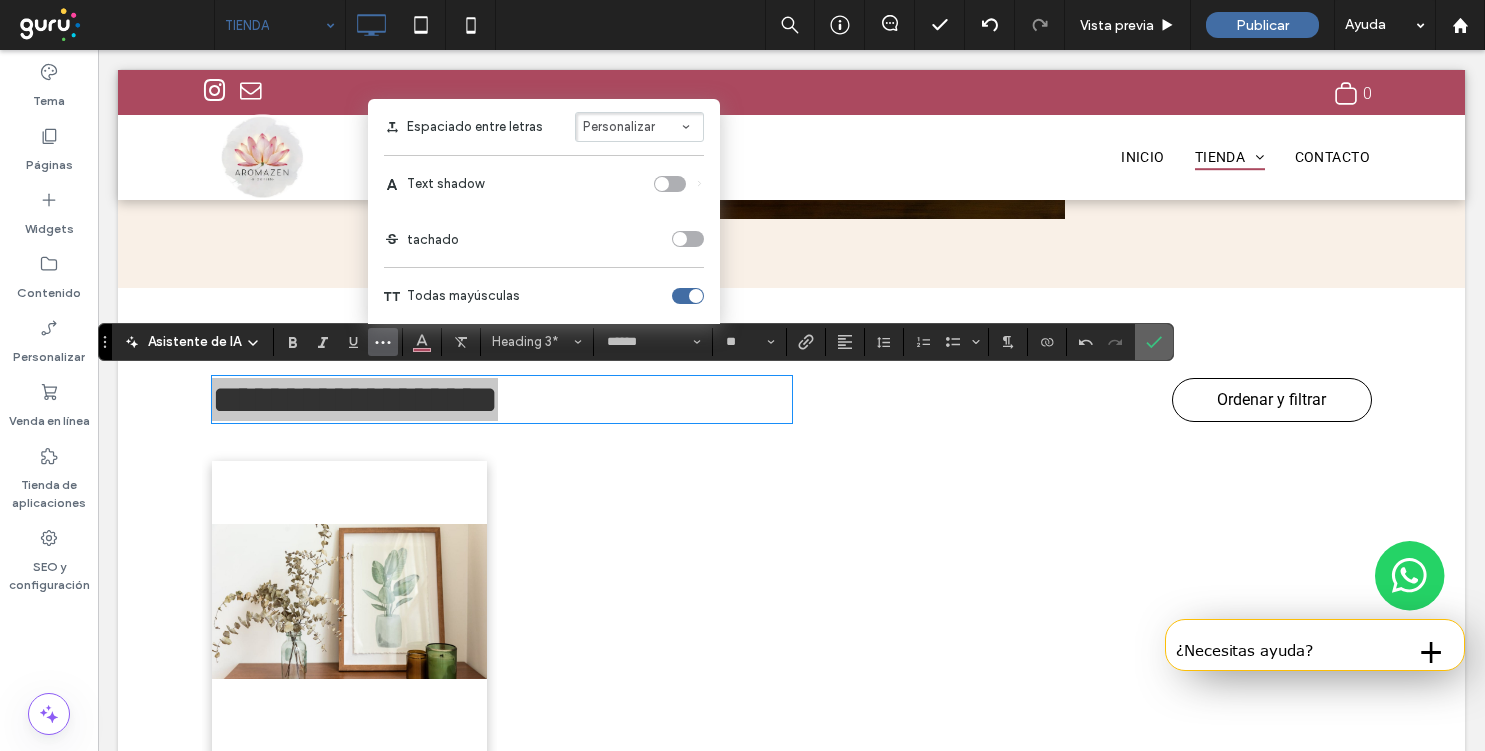 click at bounding box center [1154, 342] 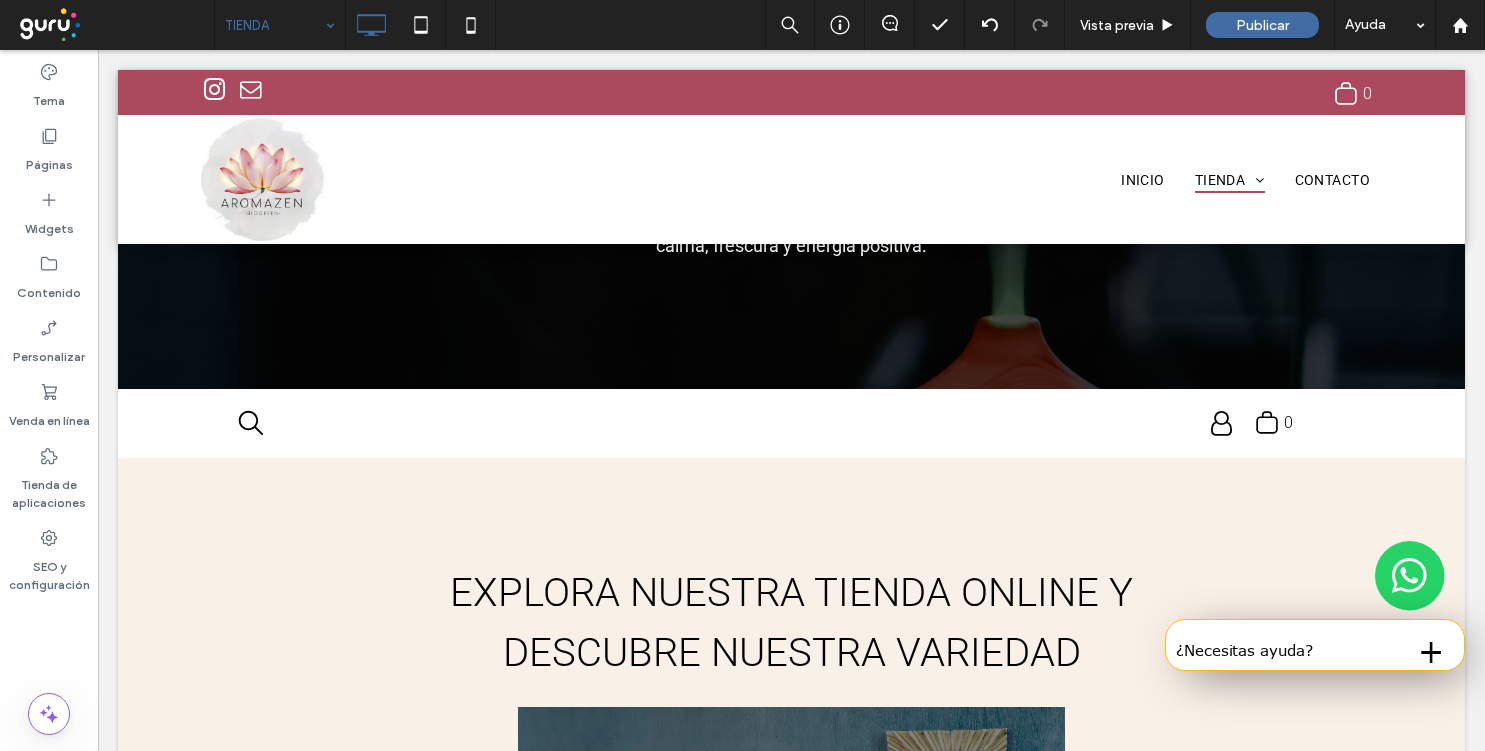 scroll, scrollTop: 0, scrollLeft: 0, axis: both 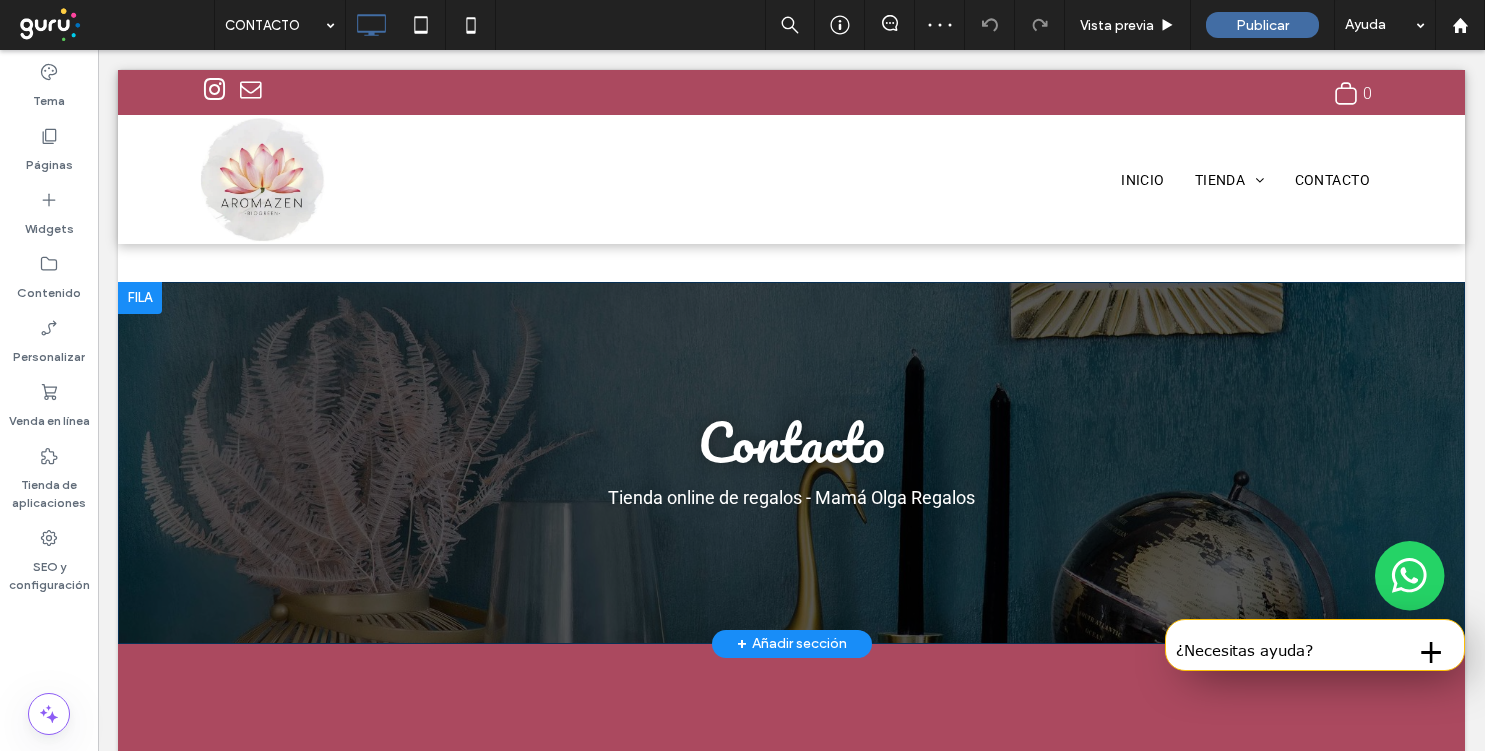 click at bounding box center [140, 298] 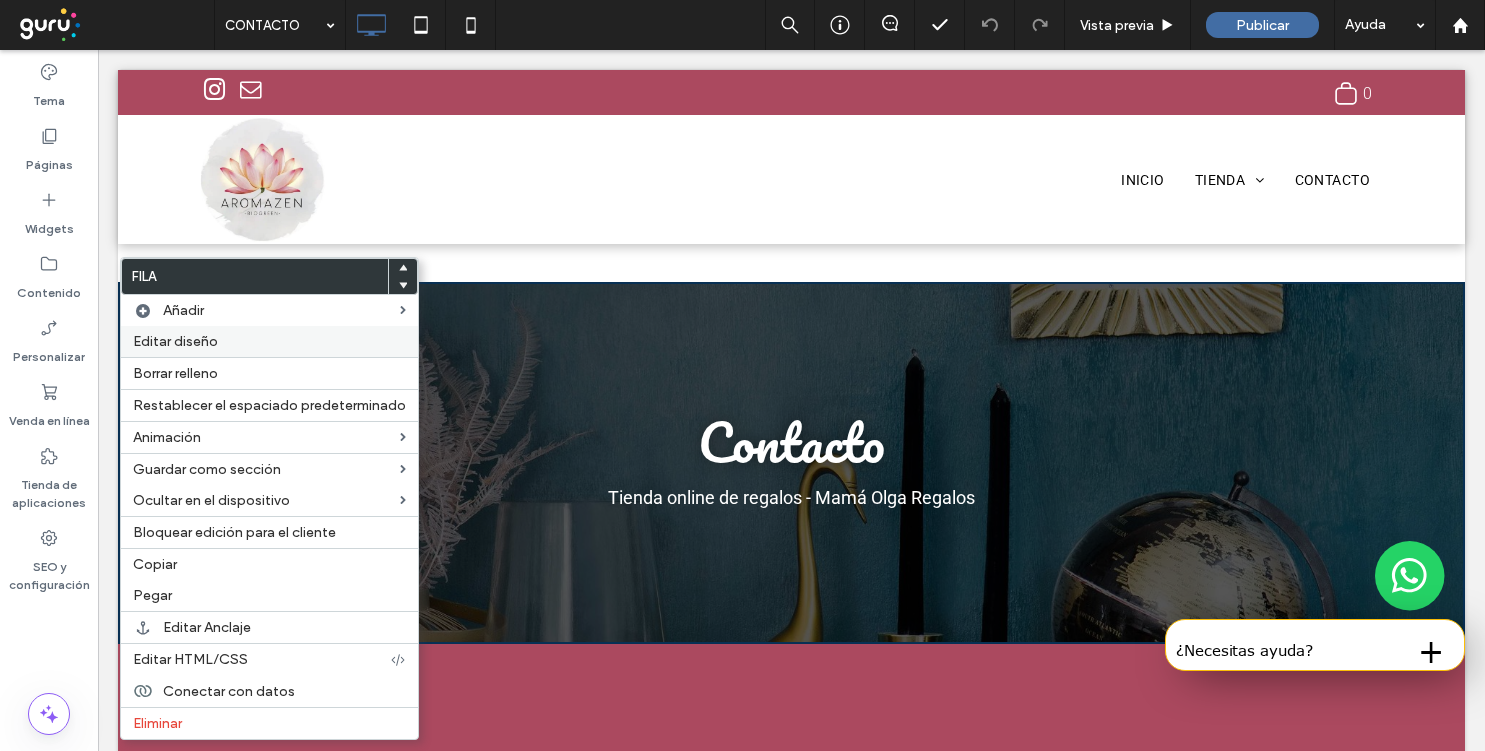 click on "Editar diseño" at bounding box center (269, 341) 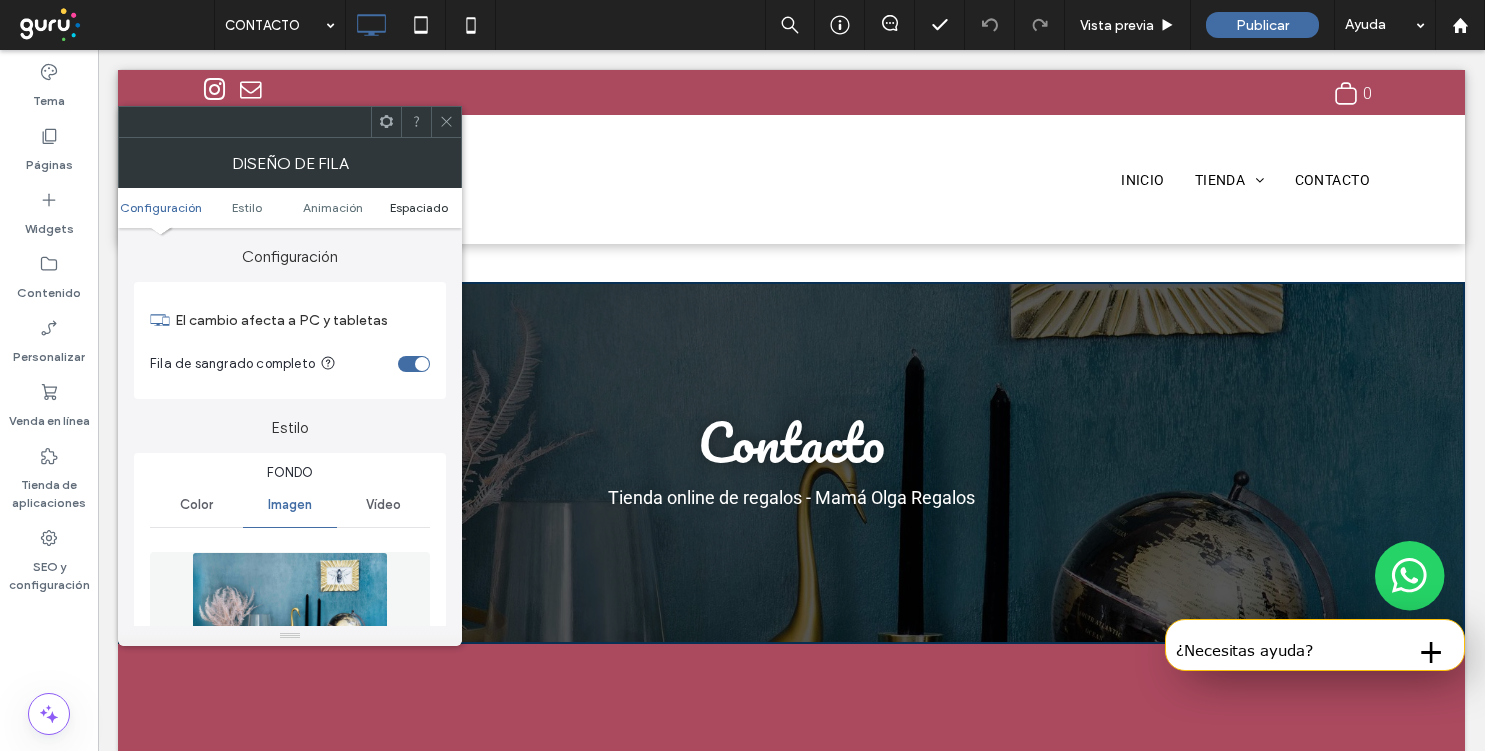 click on "Espaciado" at bounding box center (419, 207) 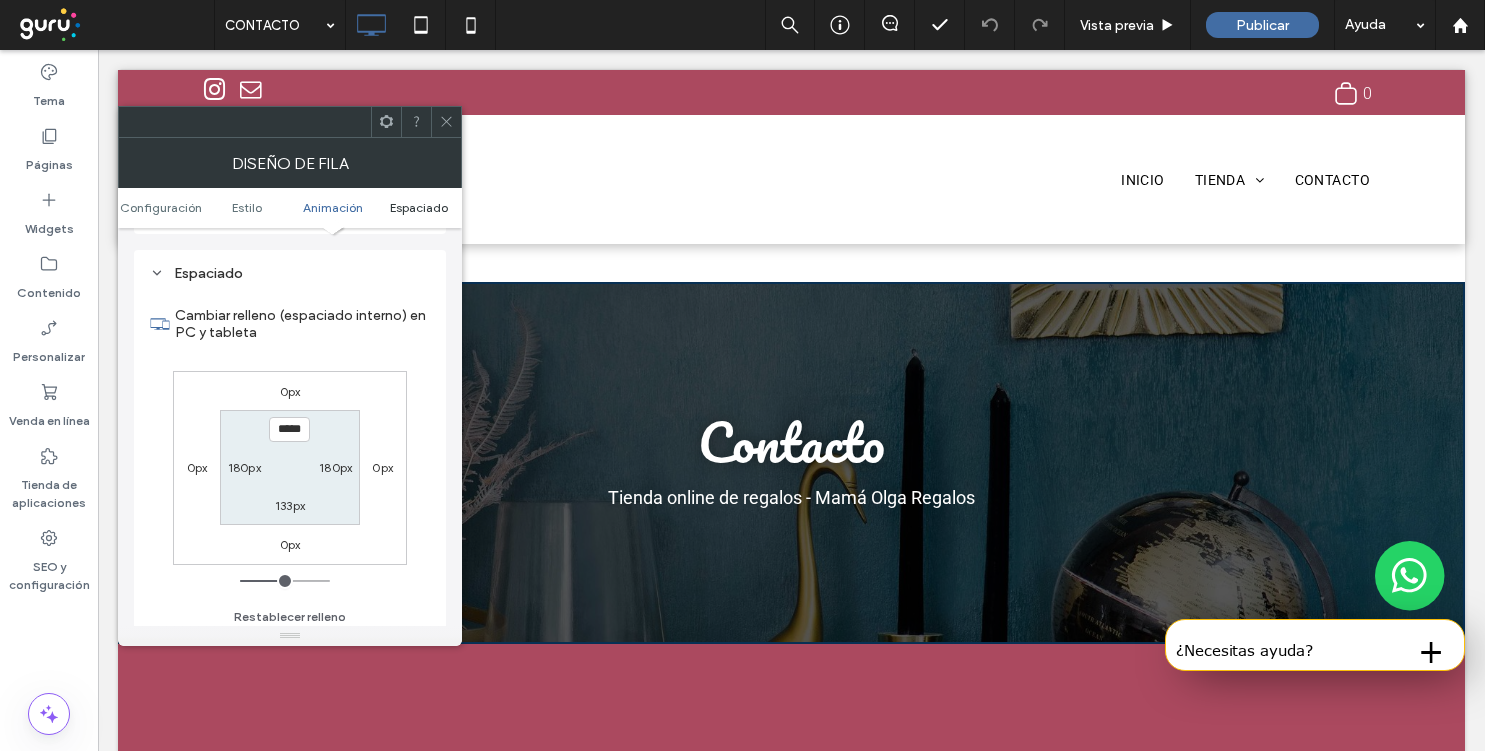 scroll, scrollTop: 1182, scrollLeft: 0, axis: vertical 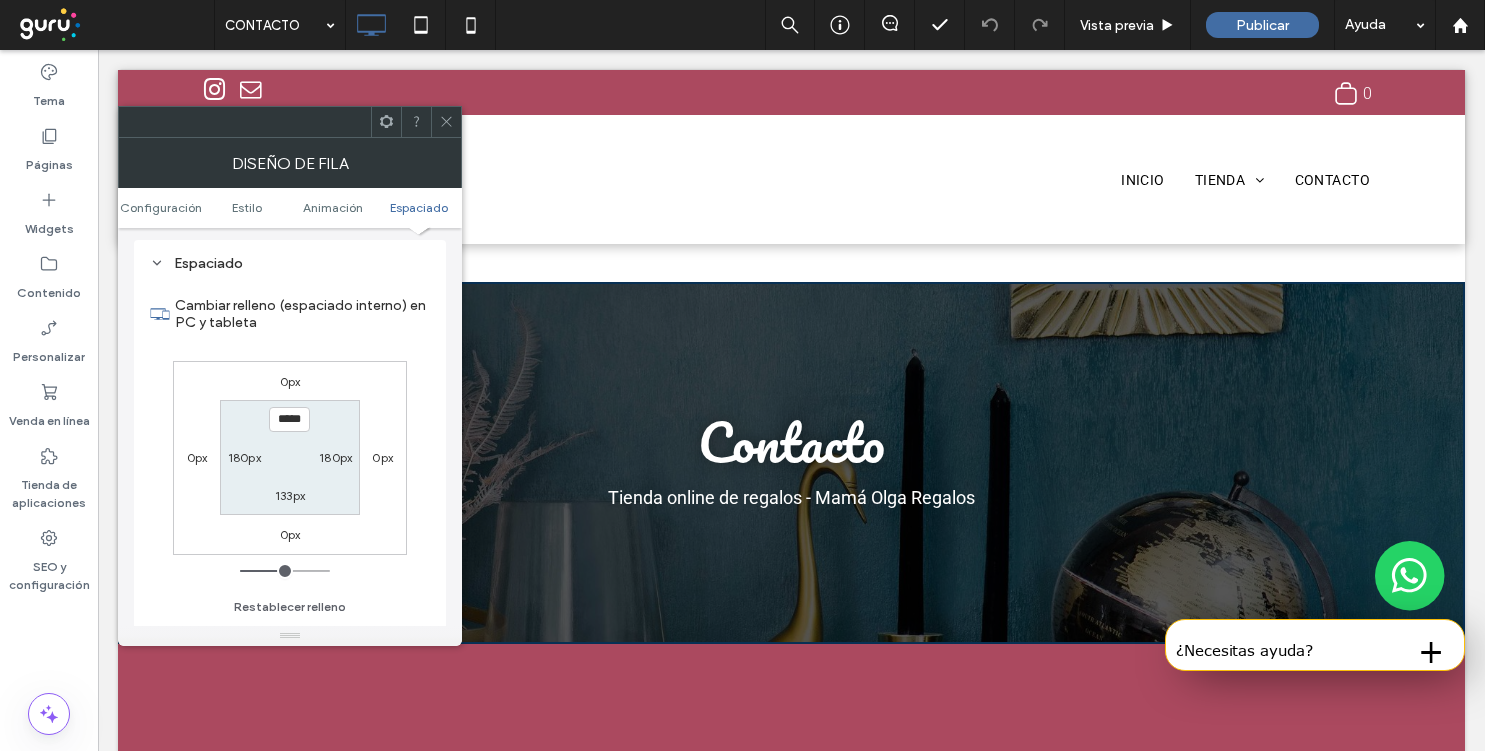 click 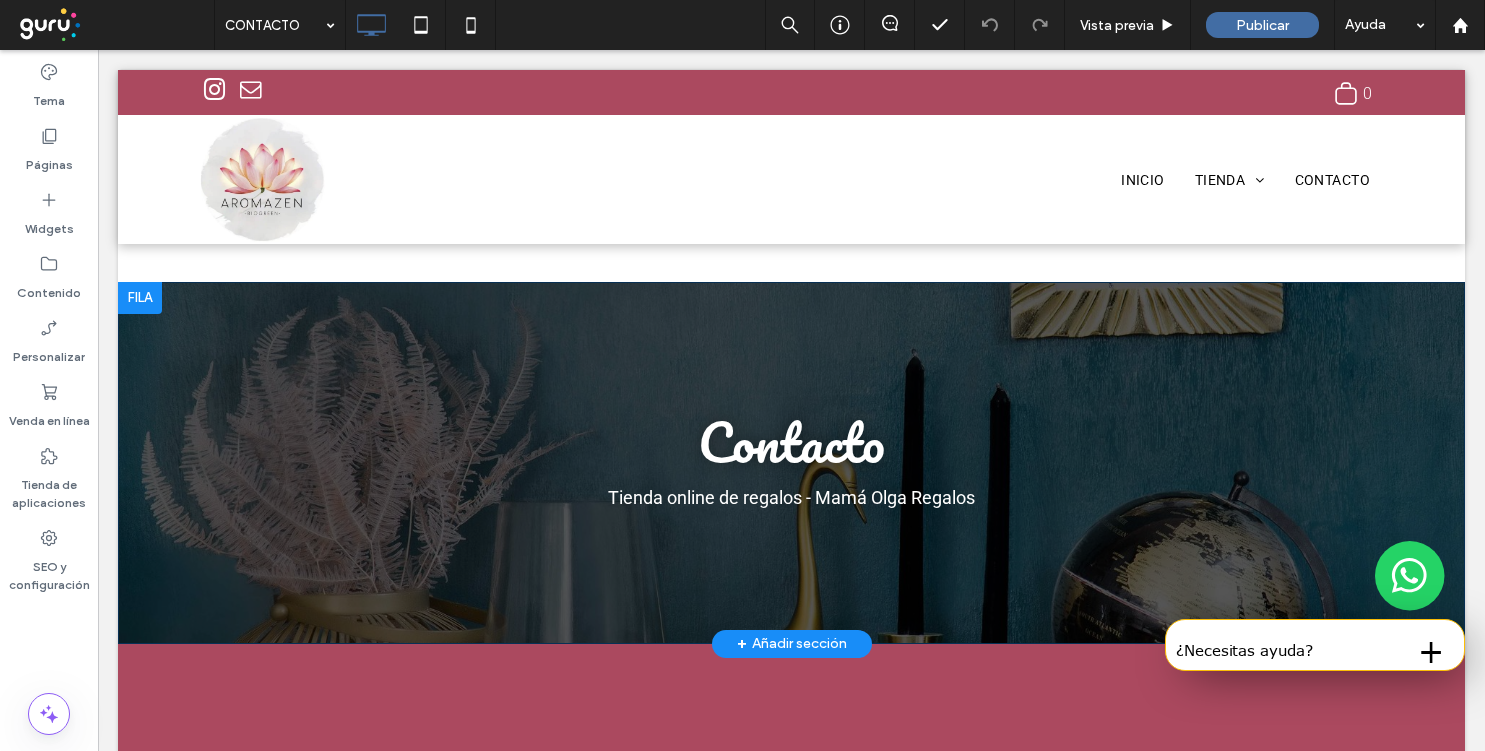 click on "Contacto
Tienda online de regalos - Mamá Olga Regalos
Click To Paste
Fila + Añadir sección" at bounding box center [791, 463] 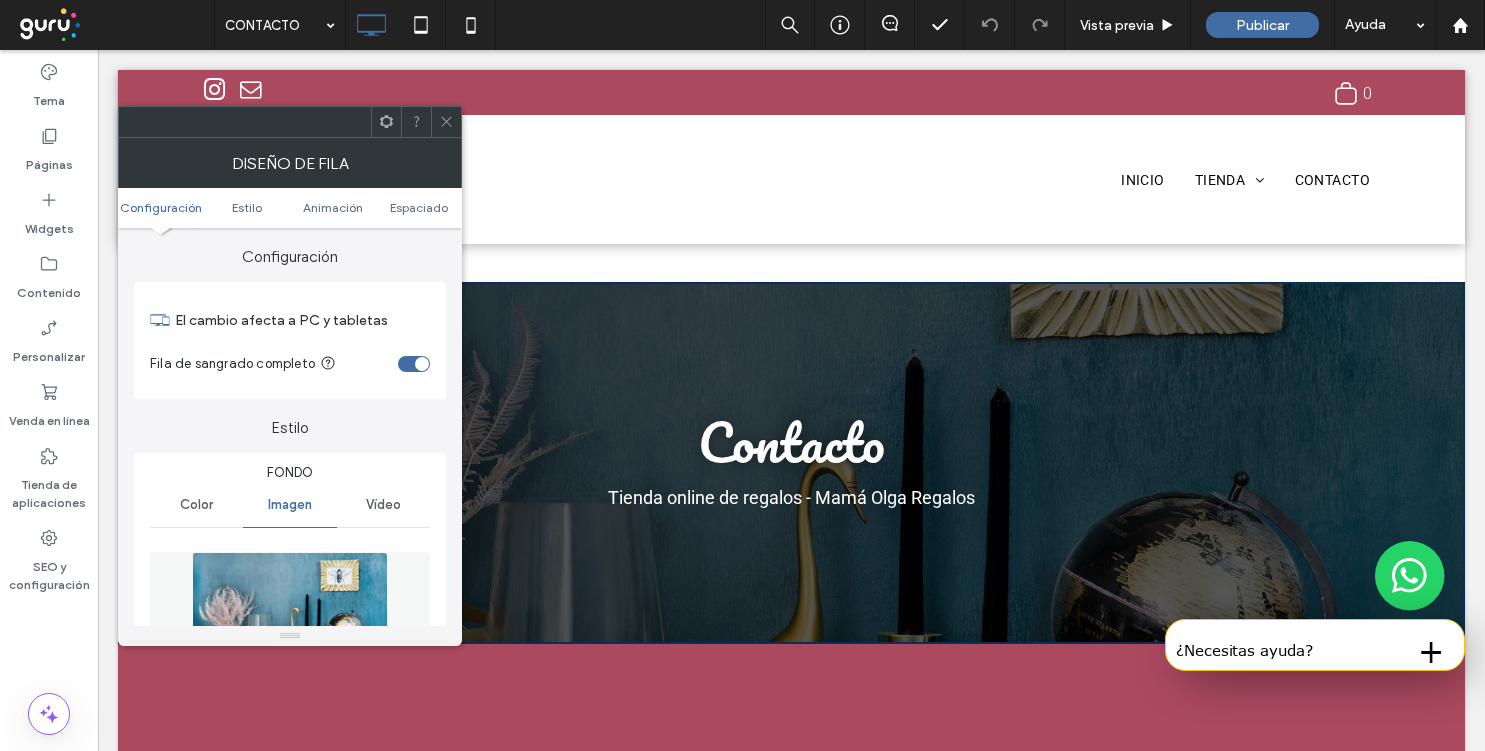 click at bounding box center [290, 621] 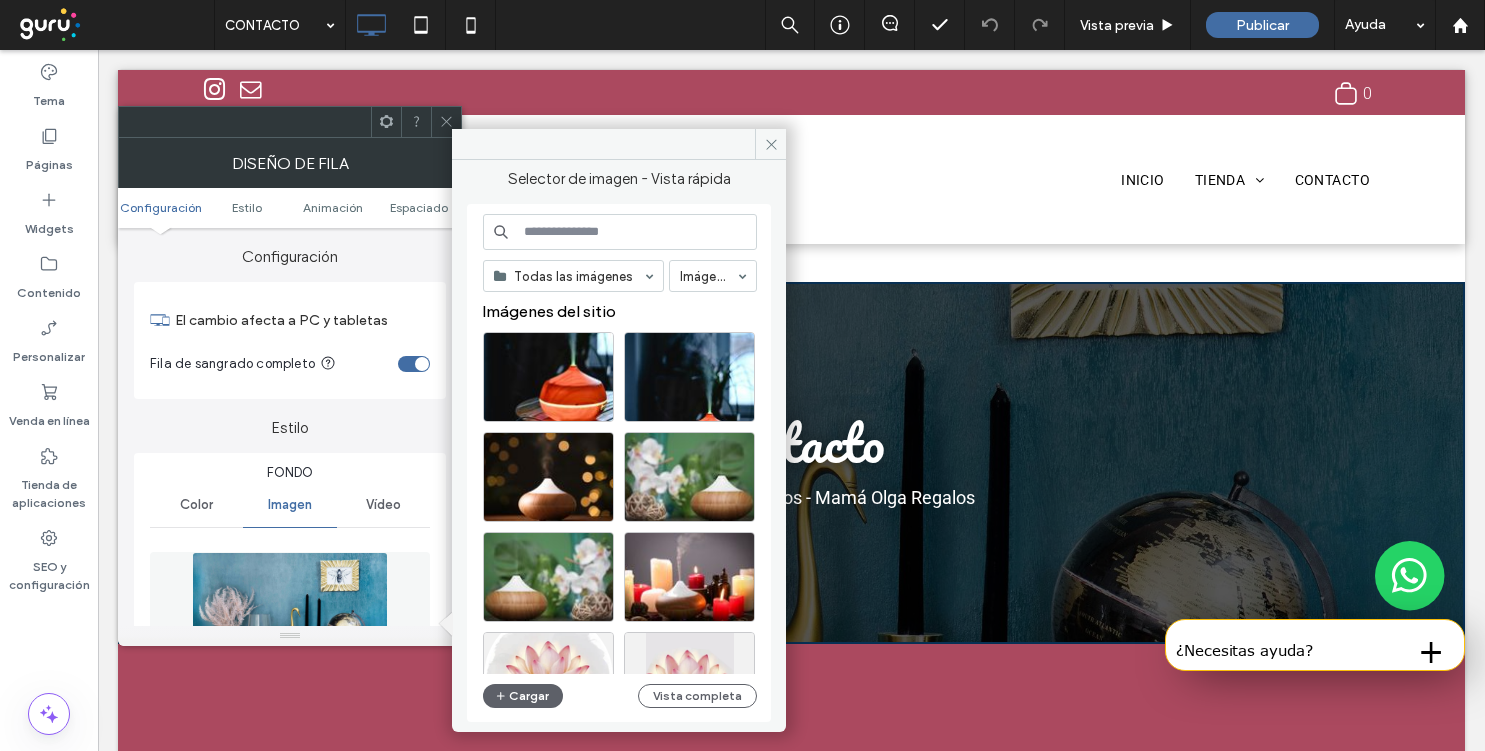 click at bounding box center [620, 232] 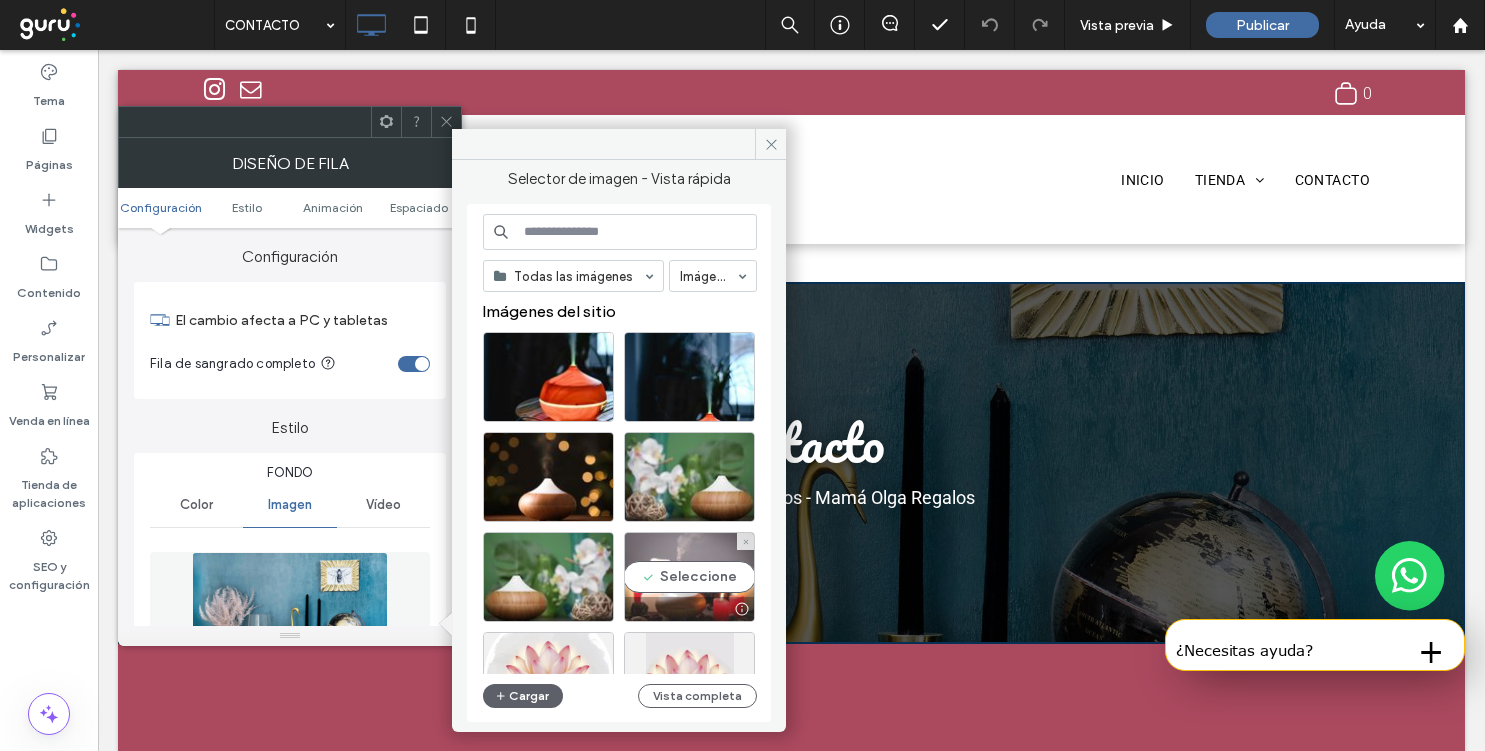 click at bounding box center [689, 609] 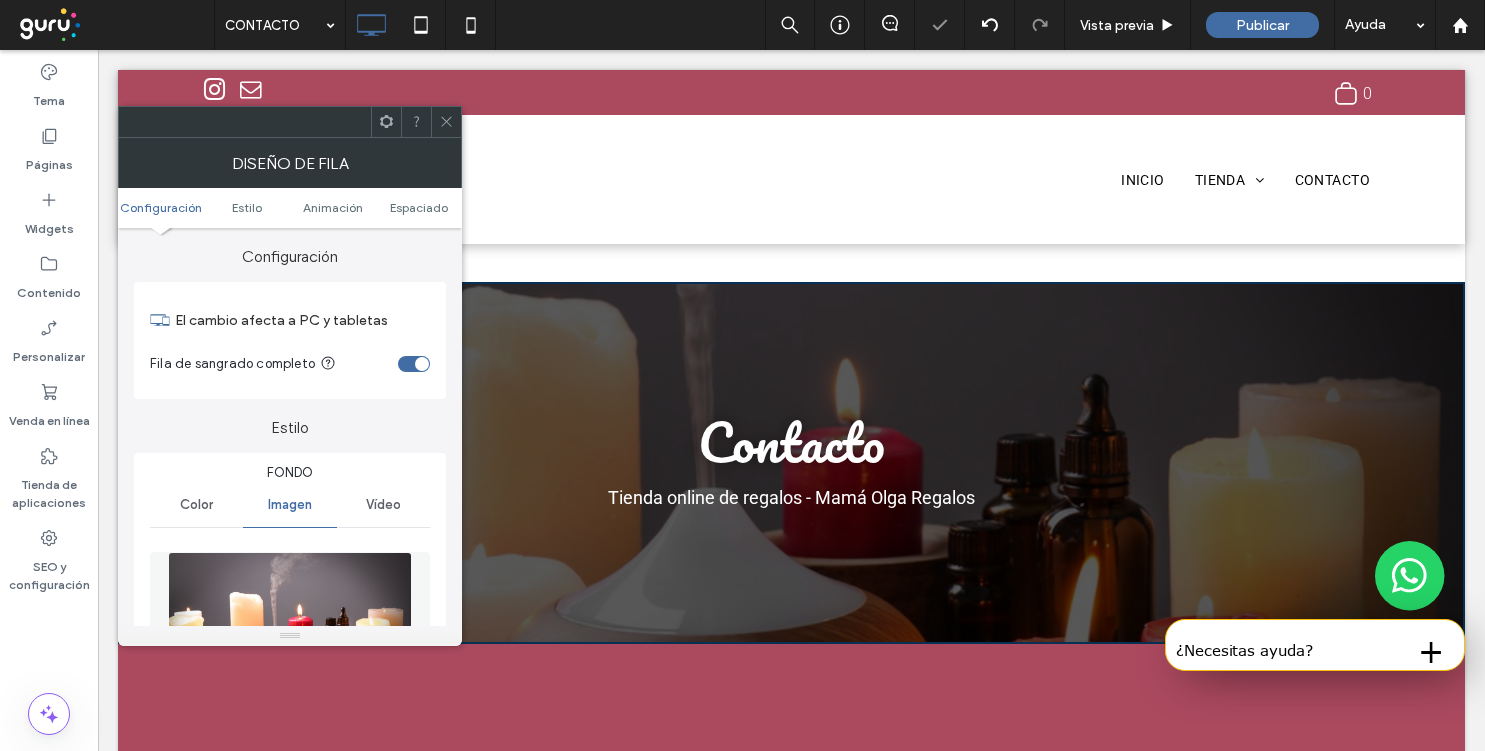 click 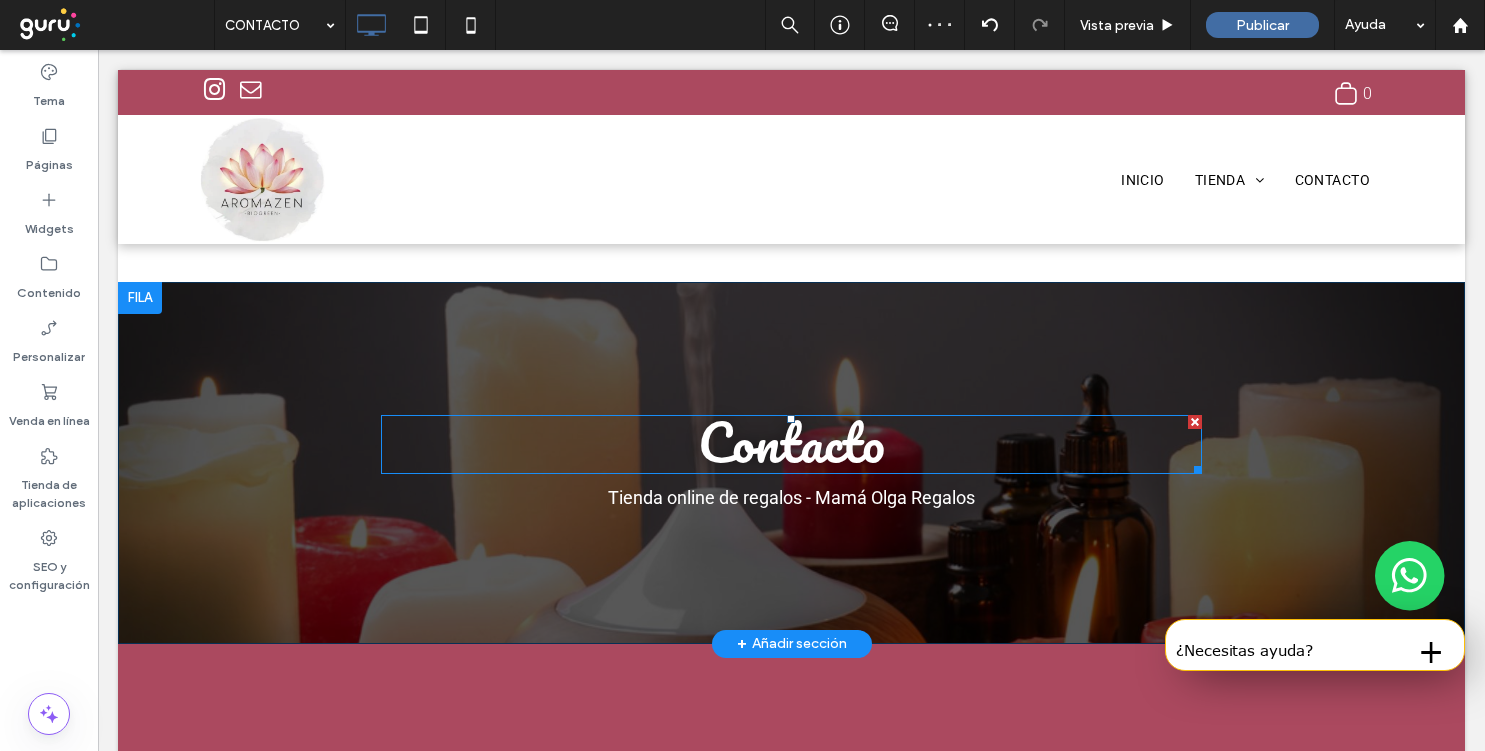 click on "Contacto" at bounding box center [791, 442] 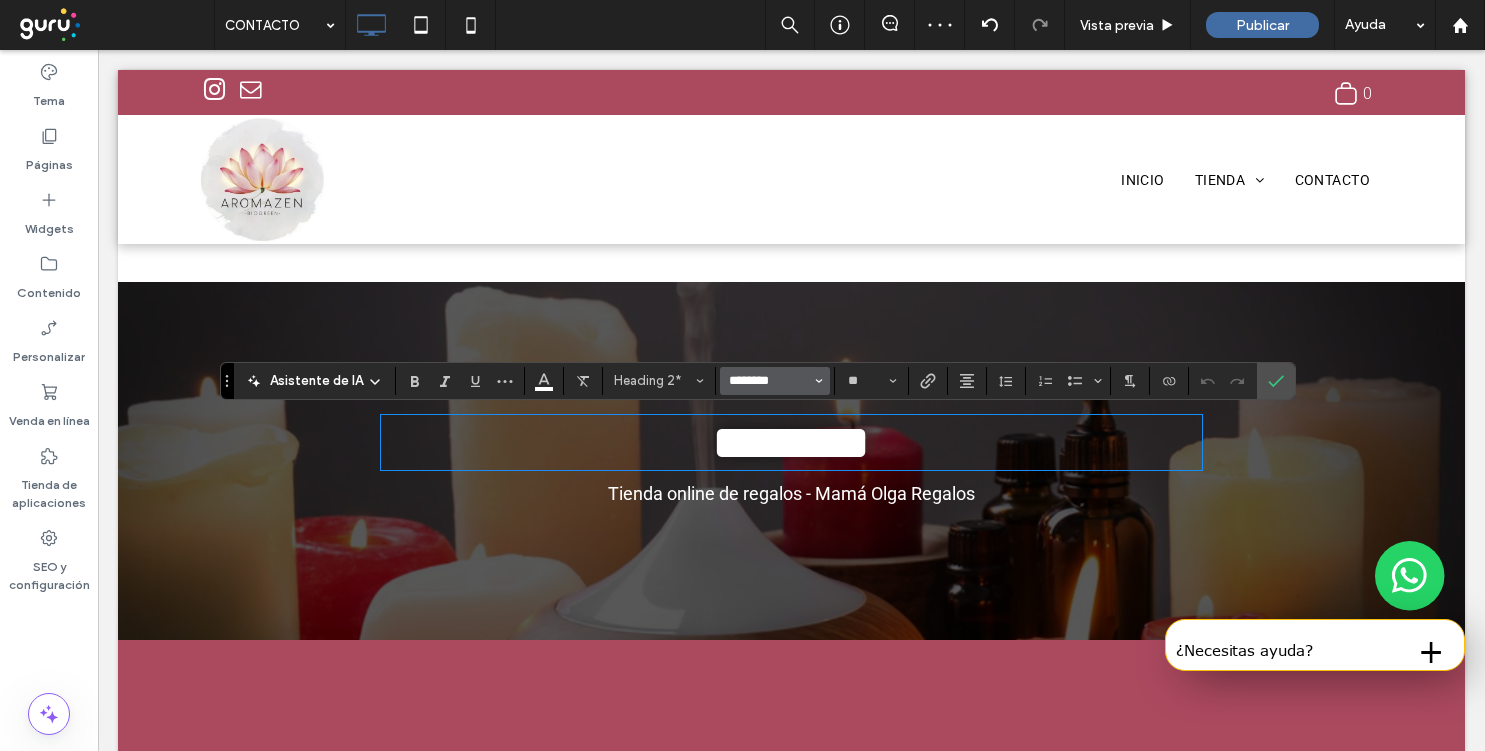 click on "********" at bounding box center (769, 381) 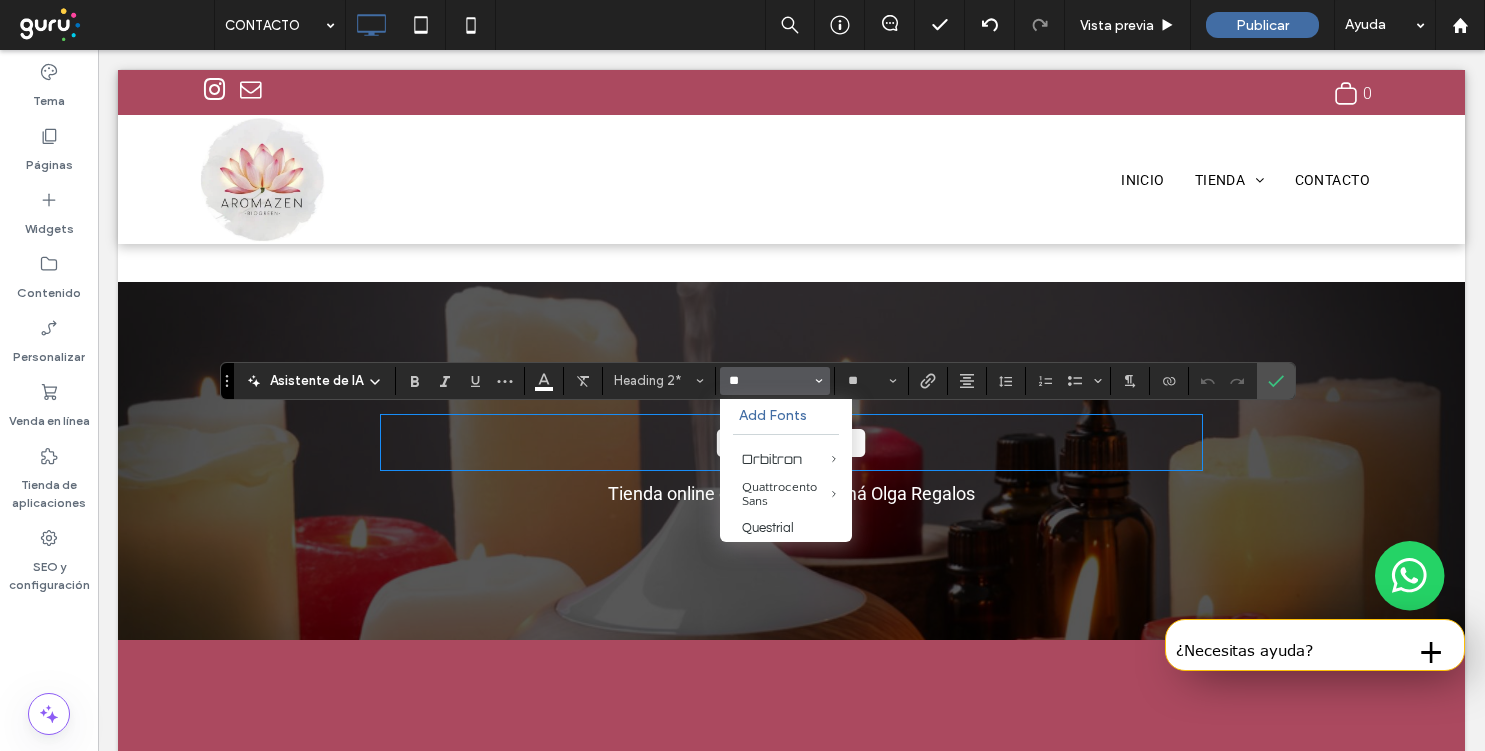 type on "*" 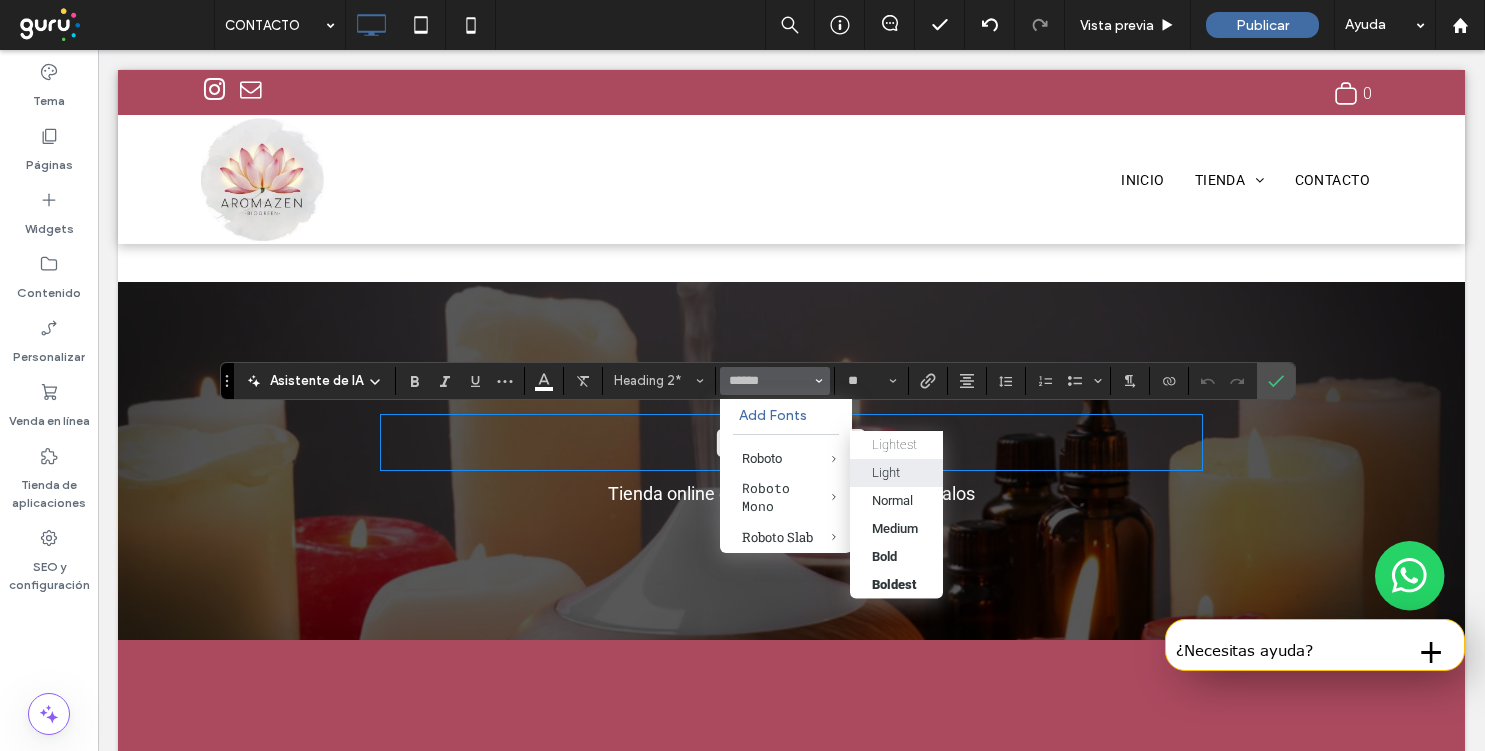 click on "Light" at bounding box center [896, 472] 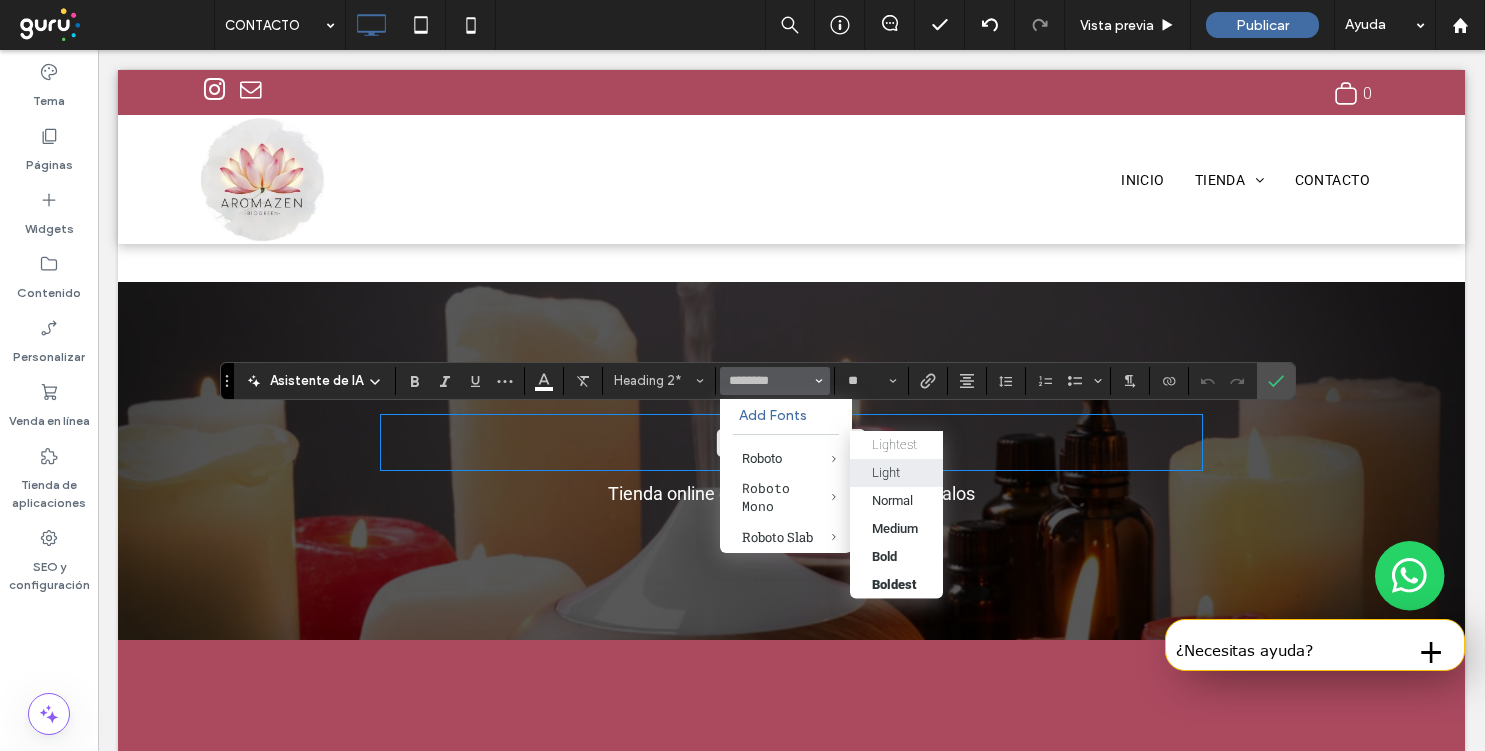 type on "******" 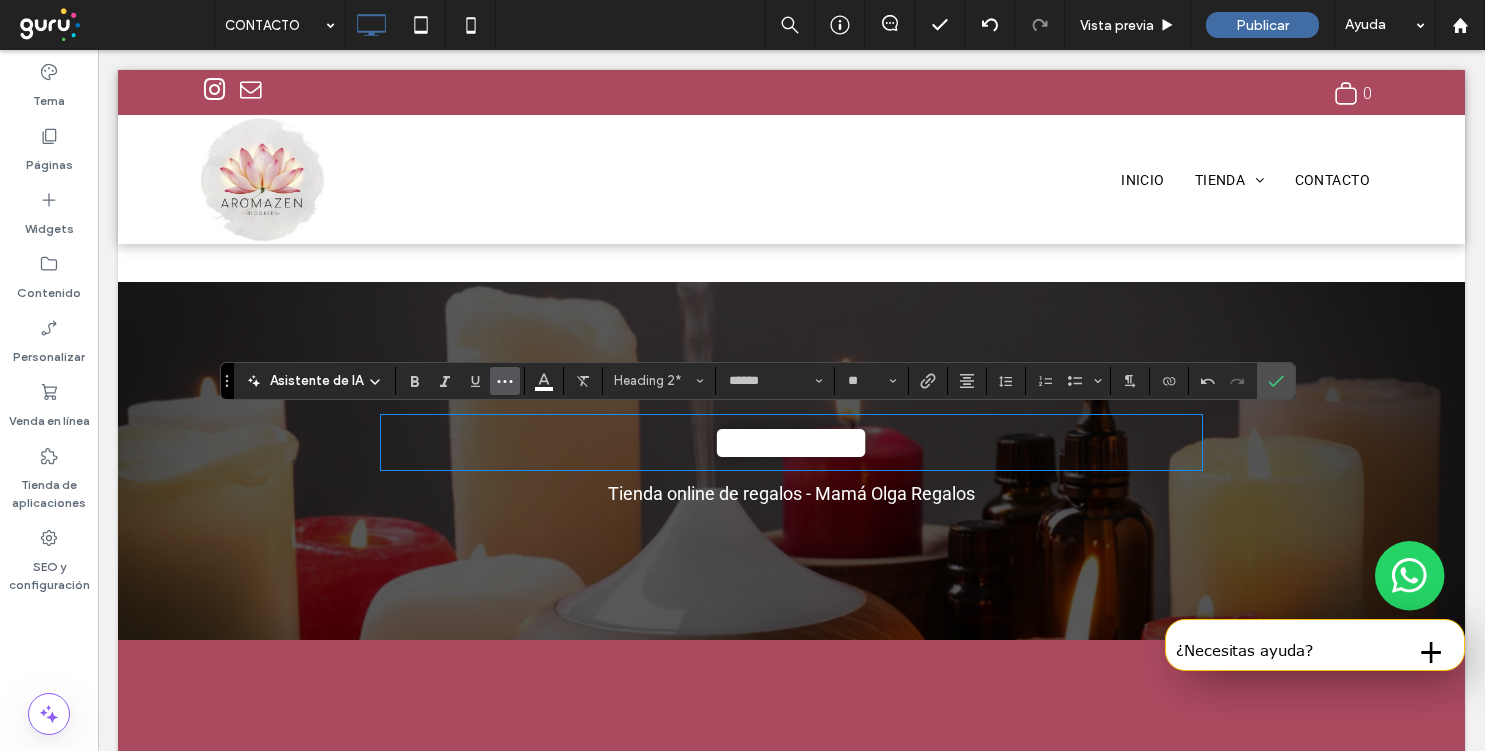 click 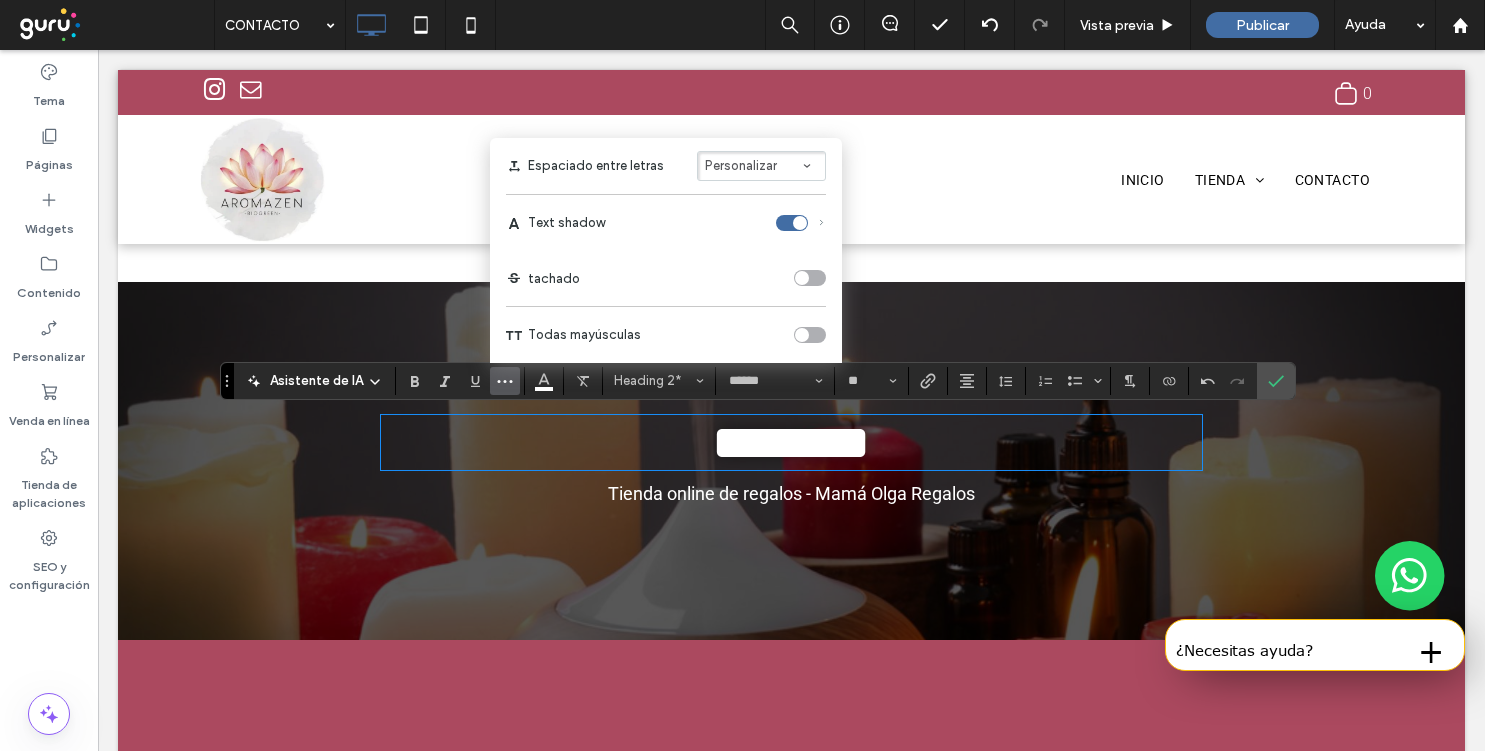 click on "Todas mayúsculas" at bounding box center (666, 335) 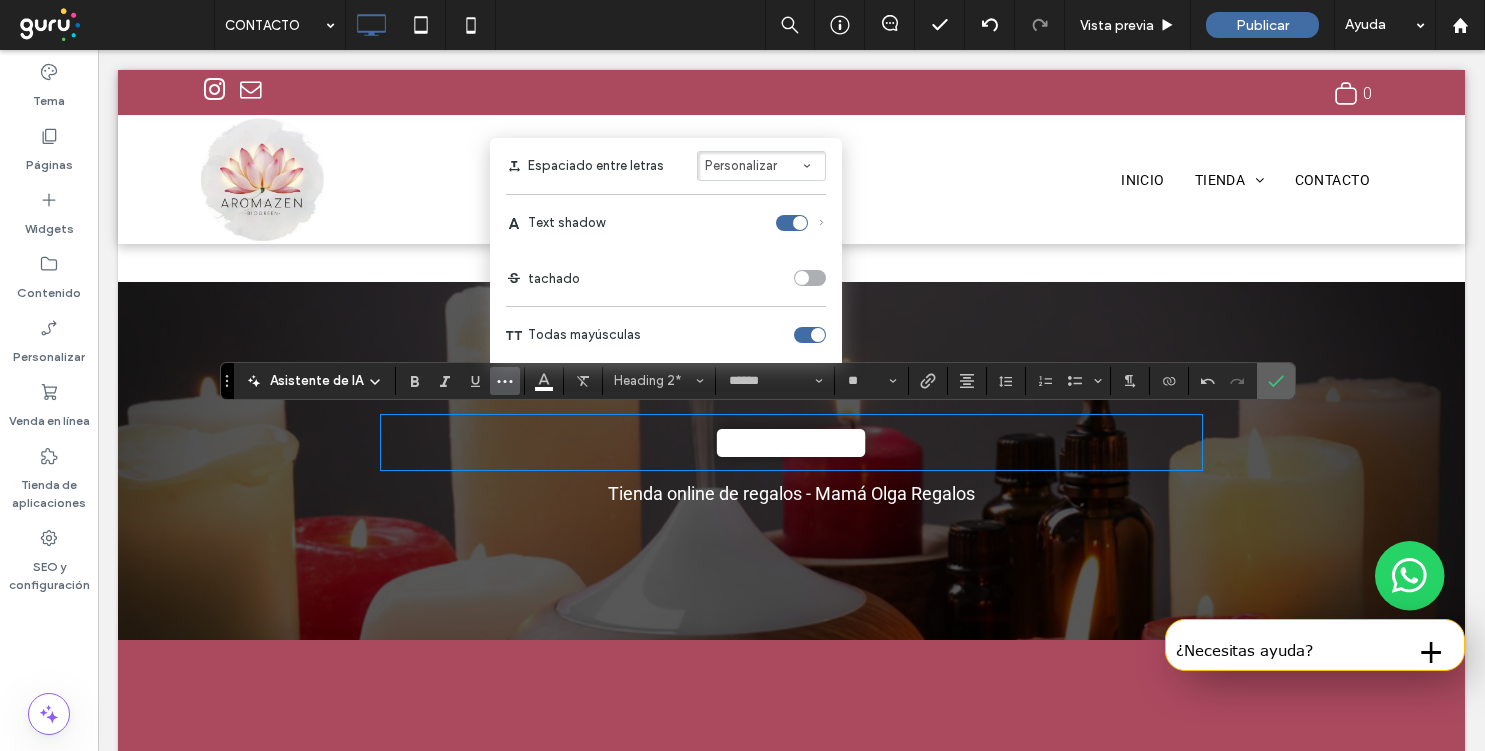 click 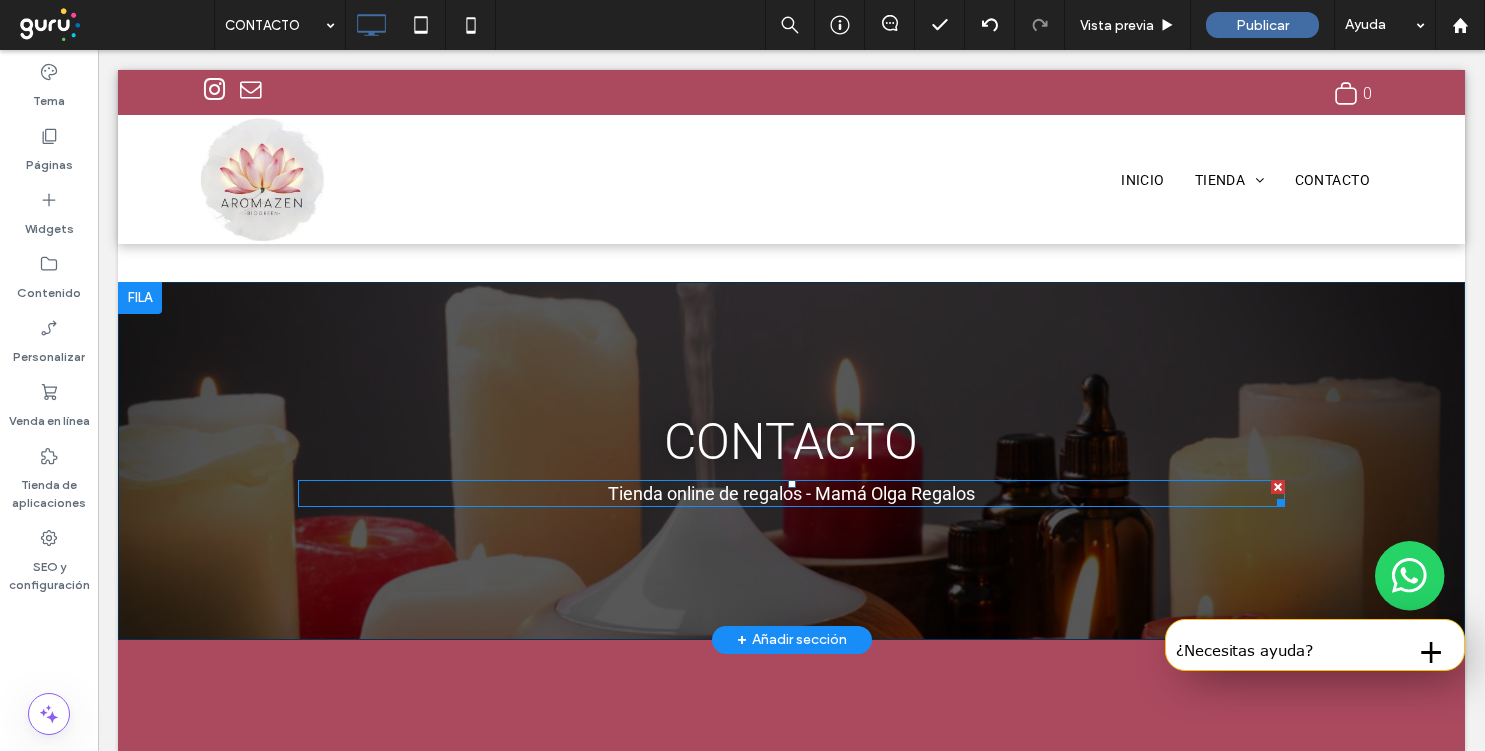 click on "Tienda online de regalos - Mamá Olga Regalos" at bounding box center [791, 493] 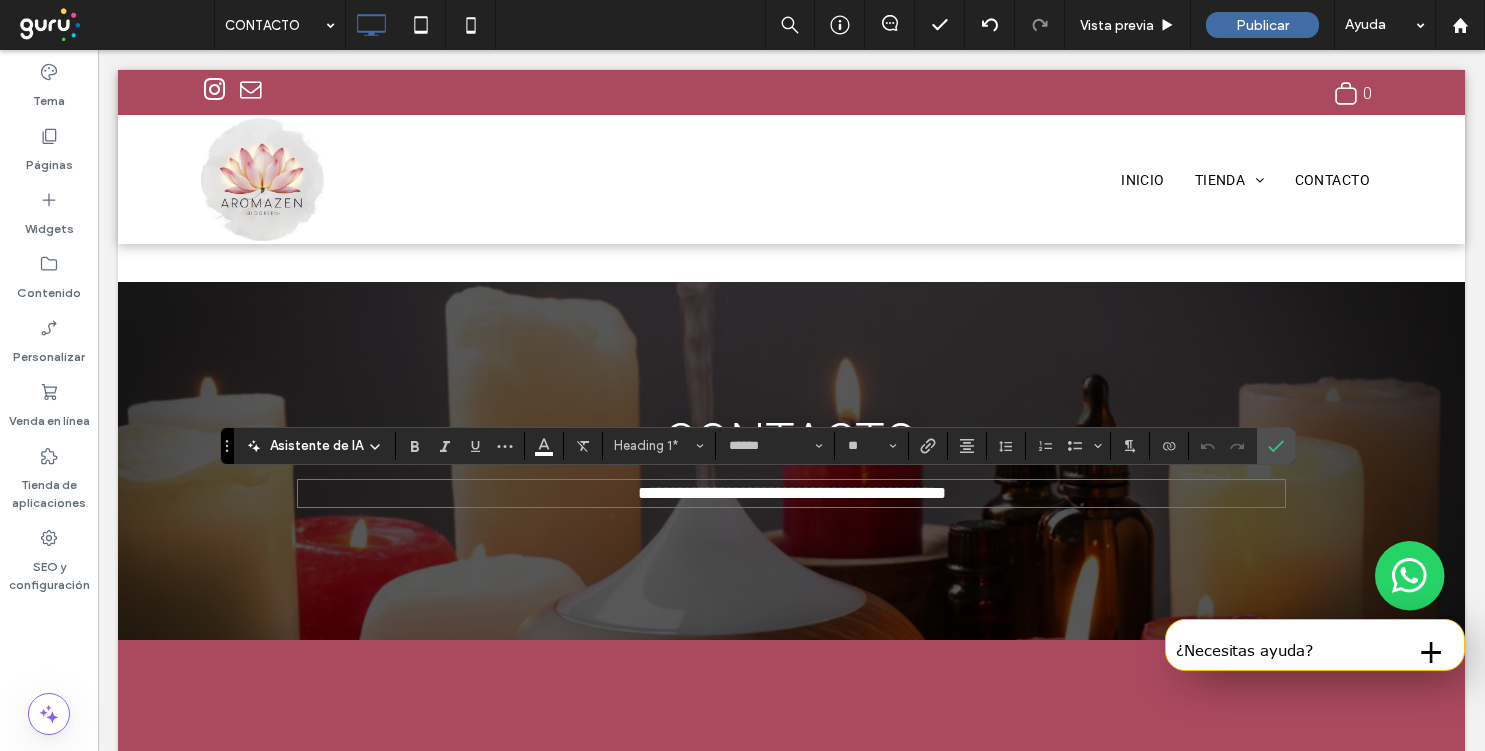 type on "**" 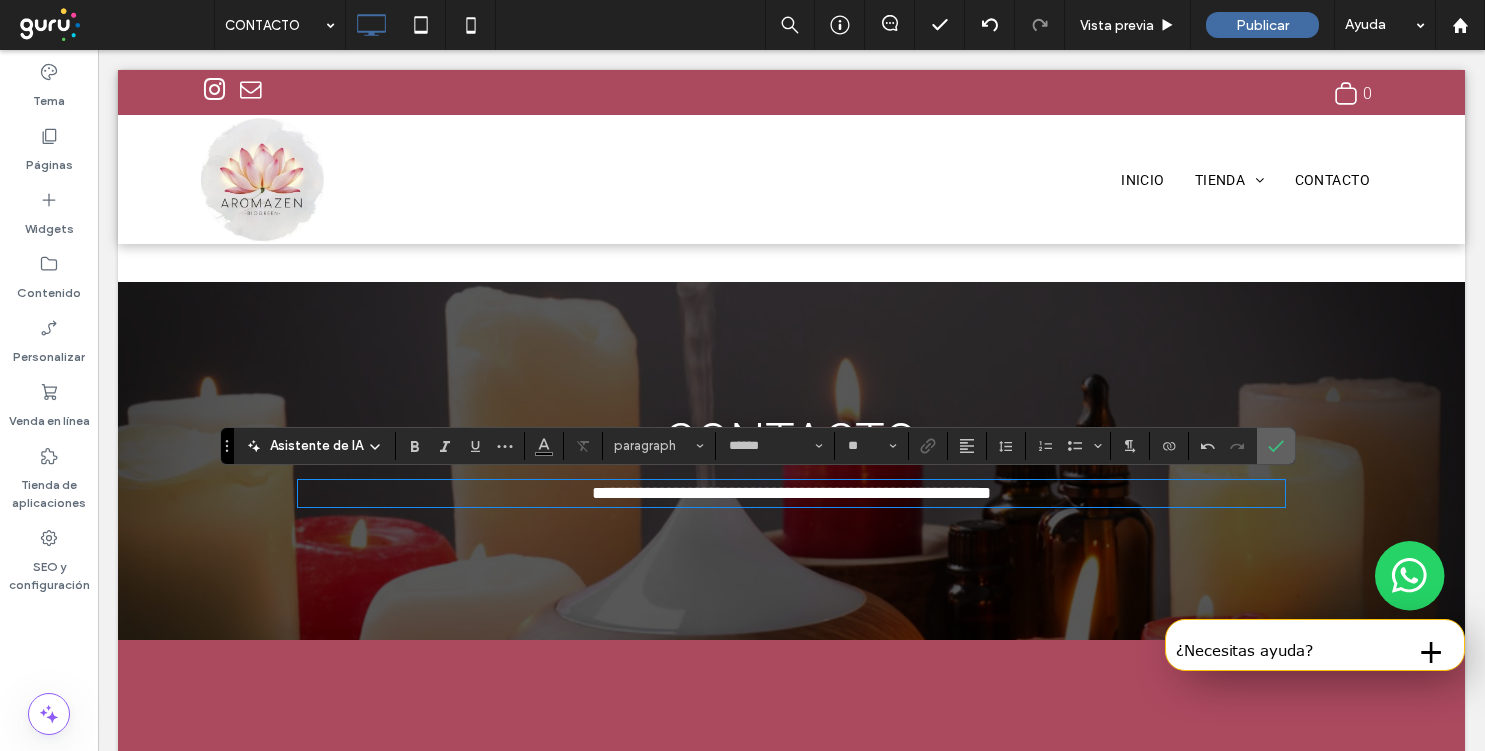 click 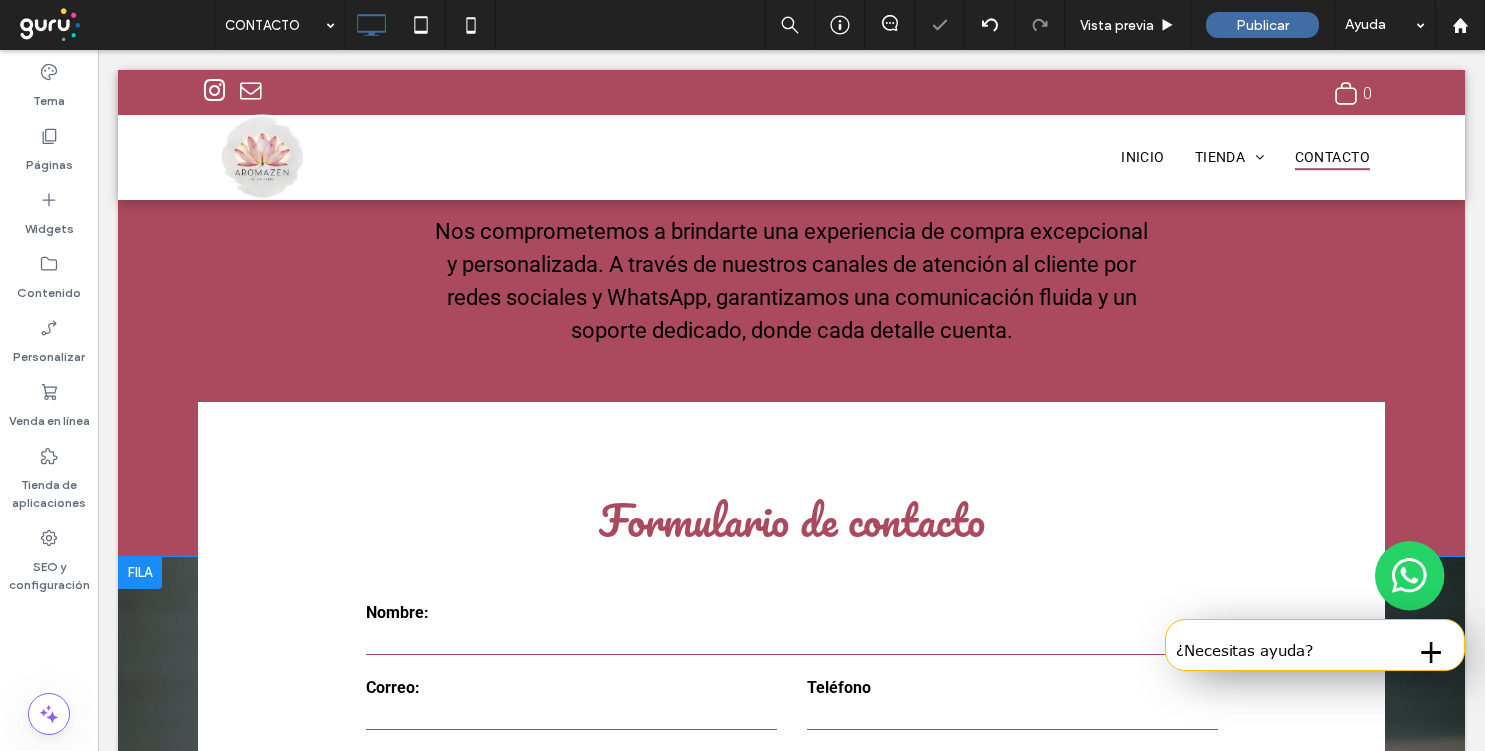 scroll, scrollTop: 539, scrollLeft: 0, axis: vertical 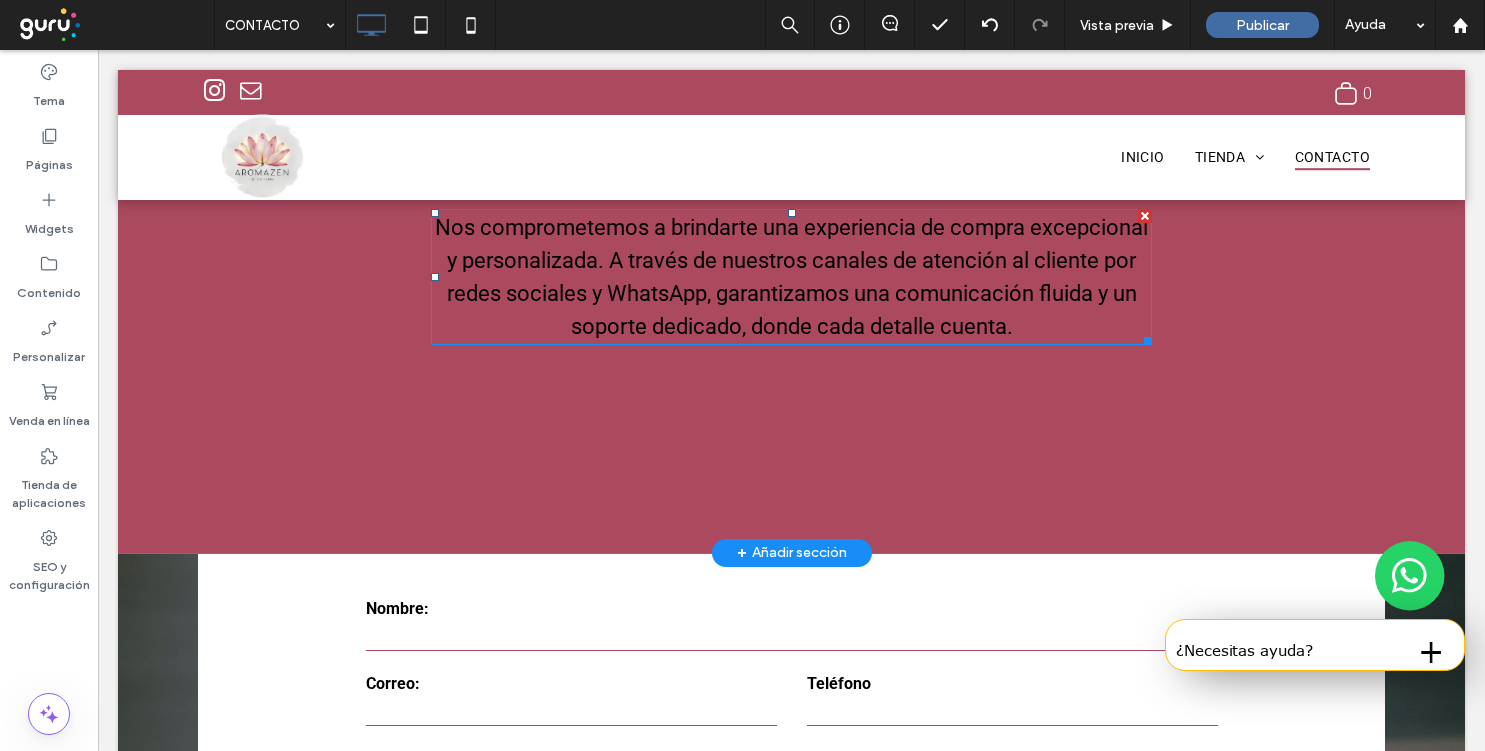 click on "Nos comprometemos a brindarte una experiencia de compra excepcional y personalizada. A través de nuestros canales de atención al cliente por redes sociales y WhatsApp, garantizamos una comunicación fluida y un soporte dedicado, donde cada detalle cuenta." at bounding box center [791, 277] 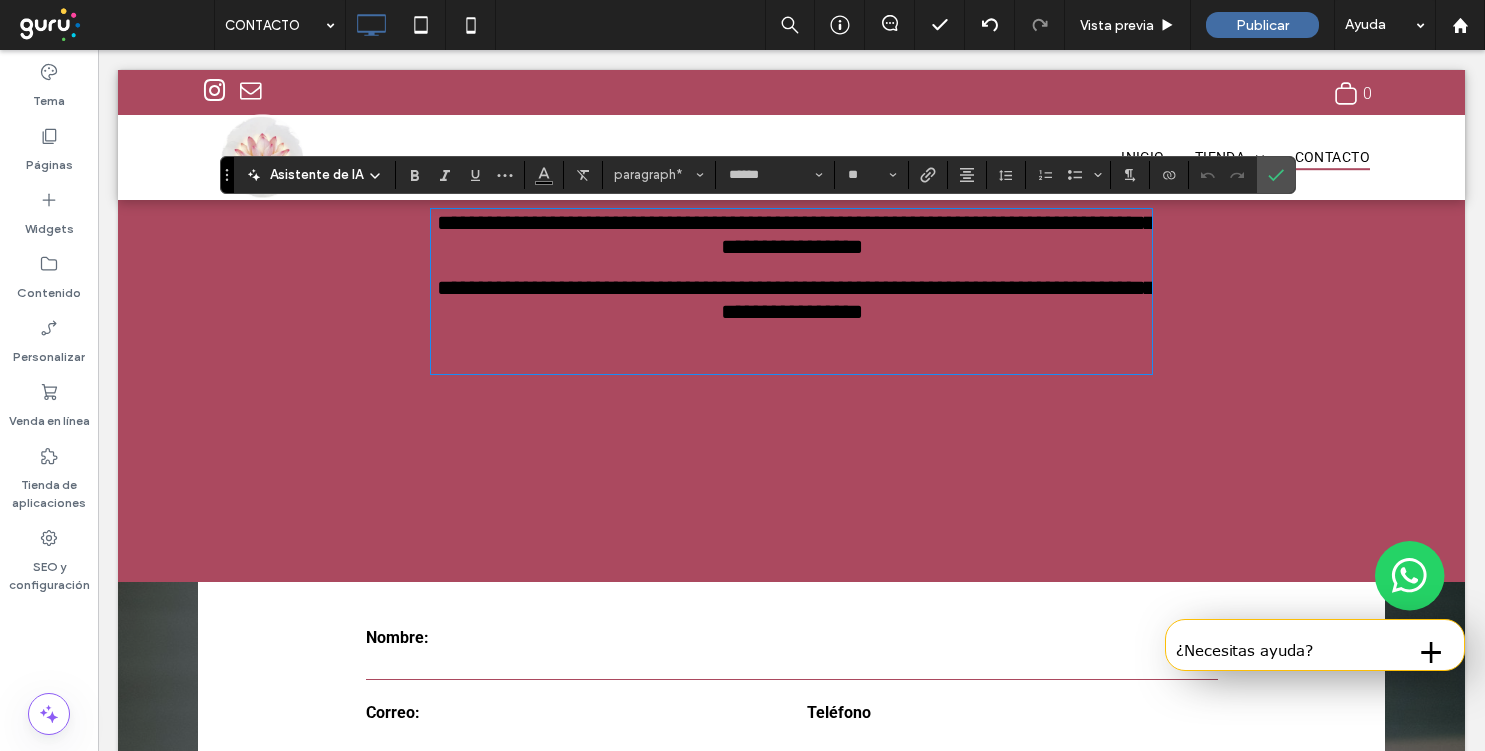 scroll, scrollTop: 0, scrollLeft: 0, axis: both 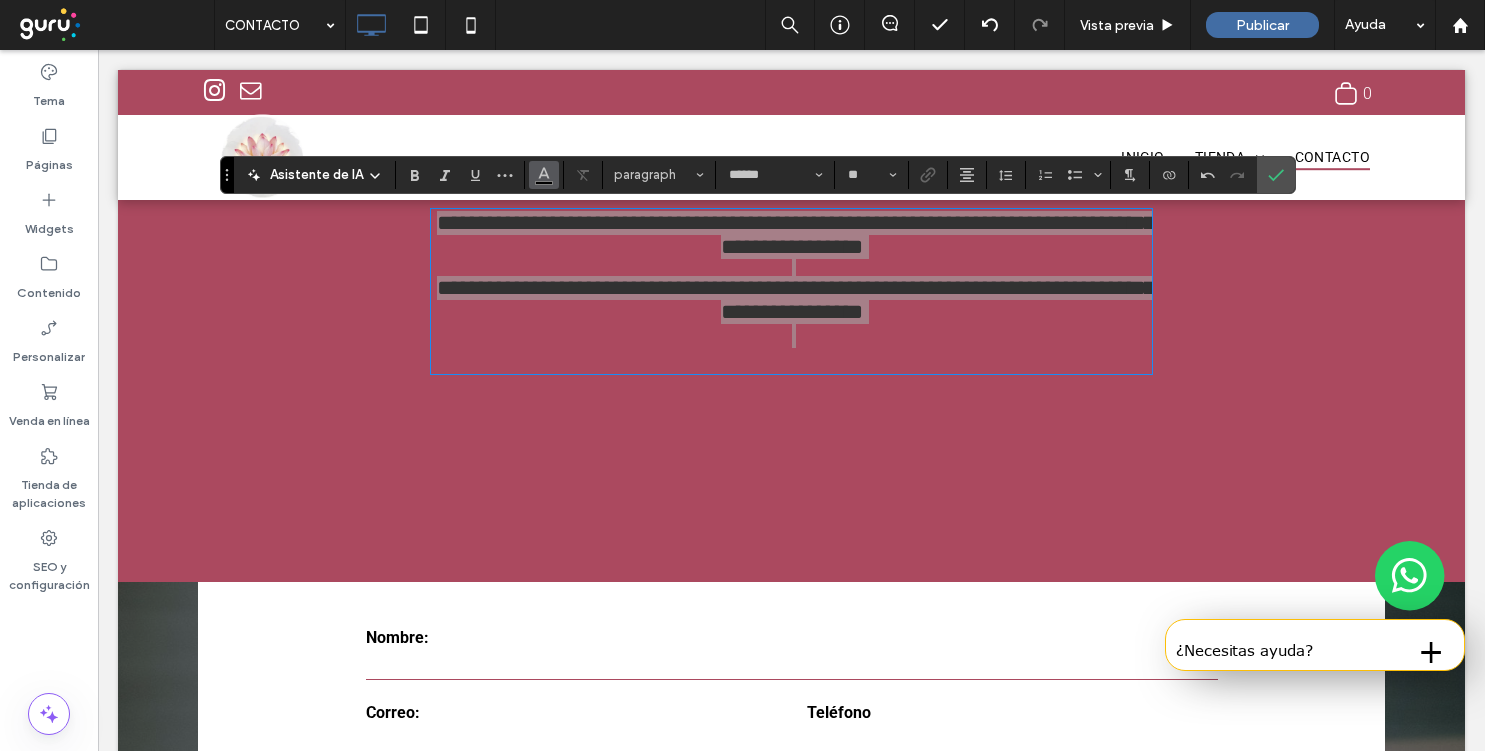 click 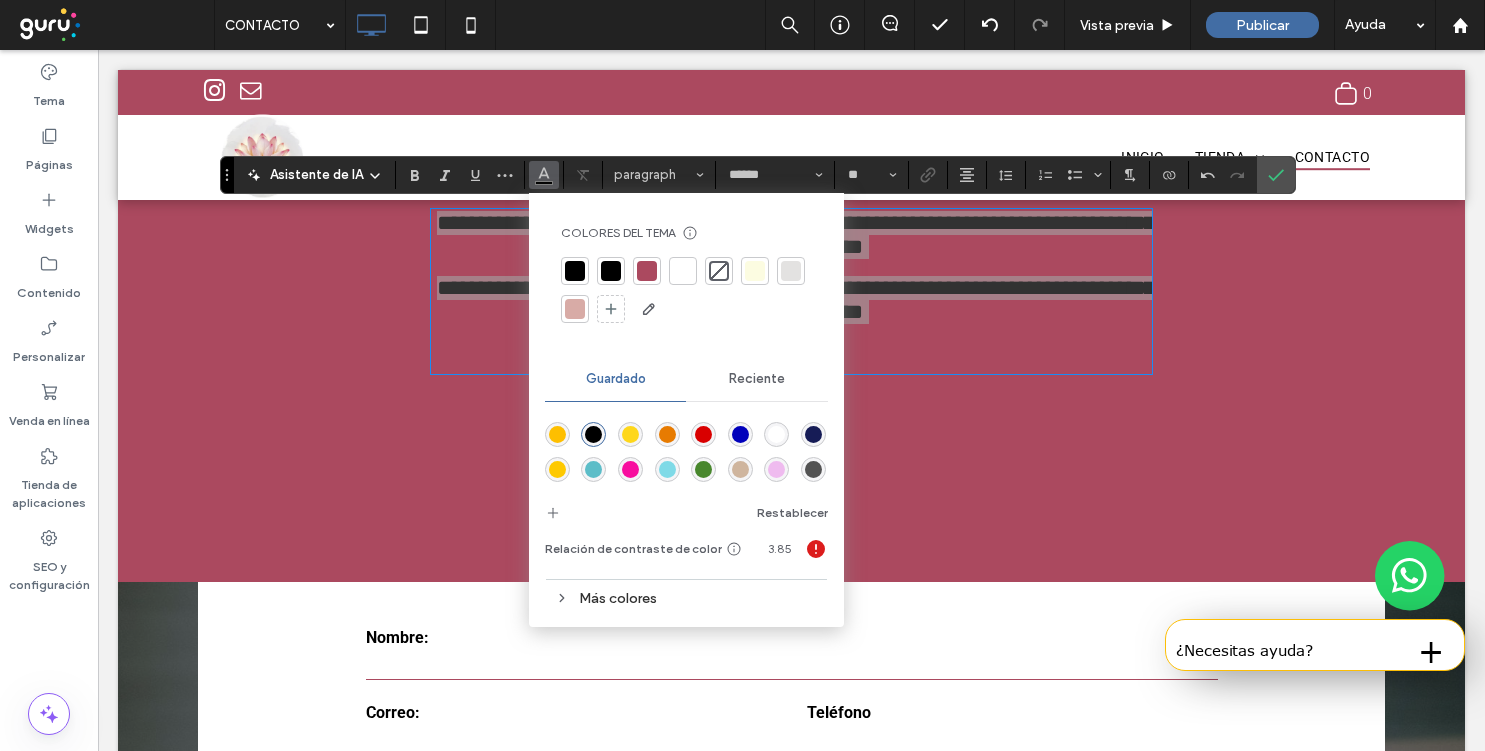 click at bounding box center [683, 271] 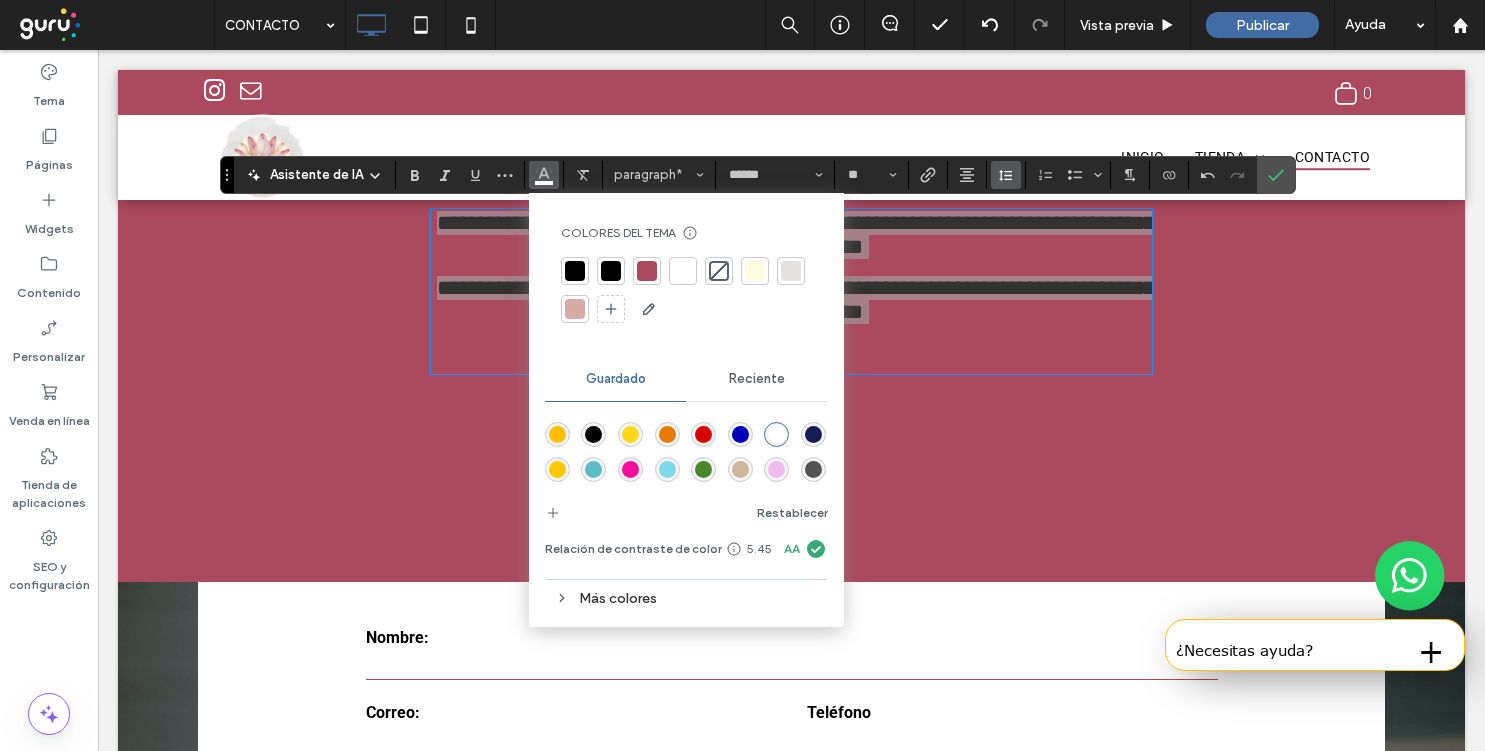 click 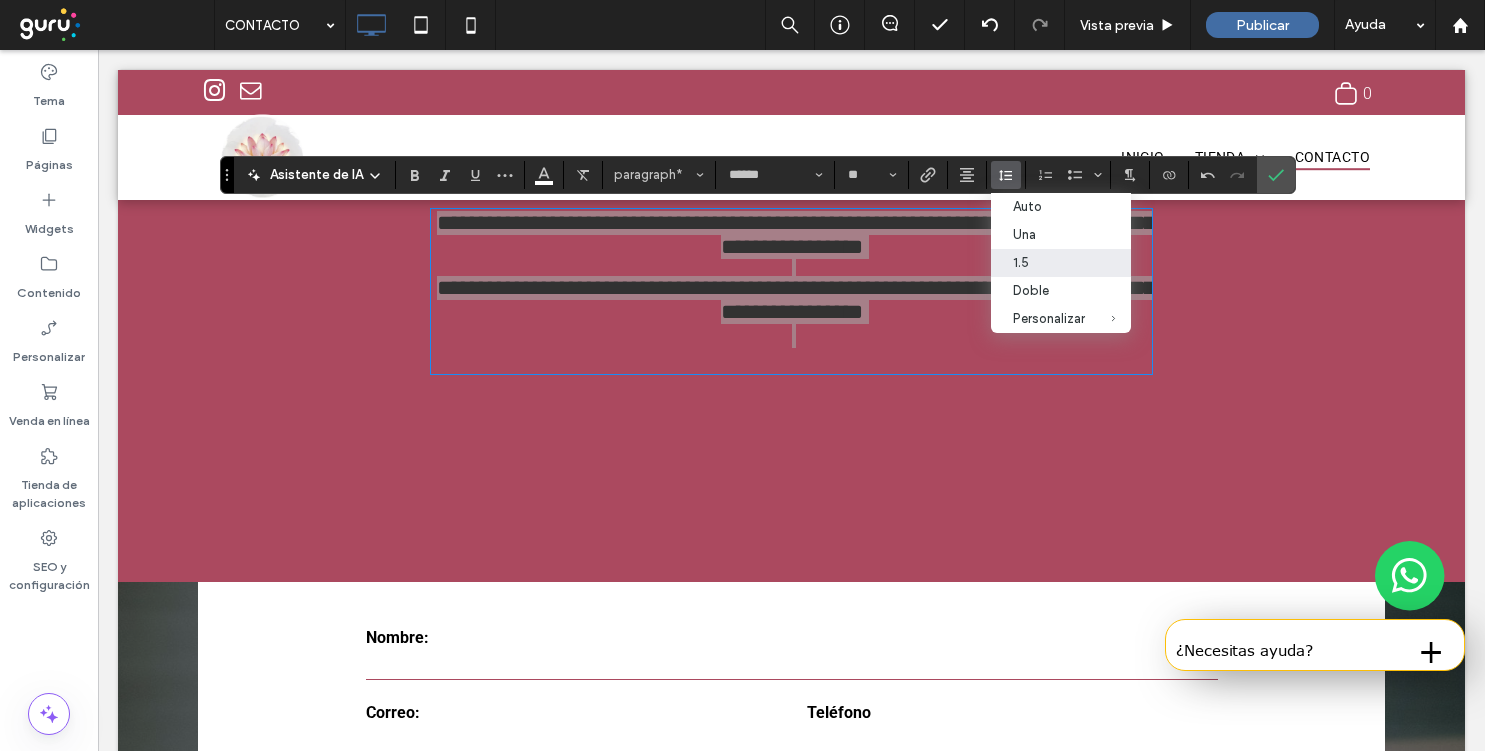 click on "1.5" at bounding box center (1049, 262) 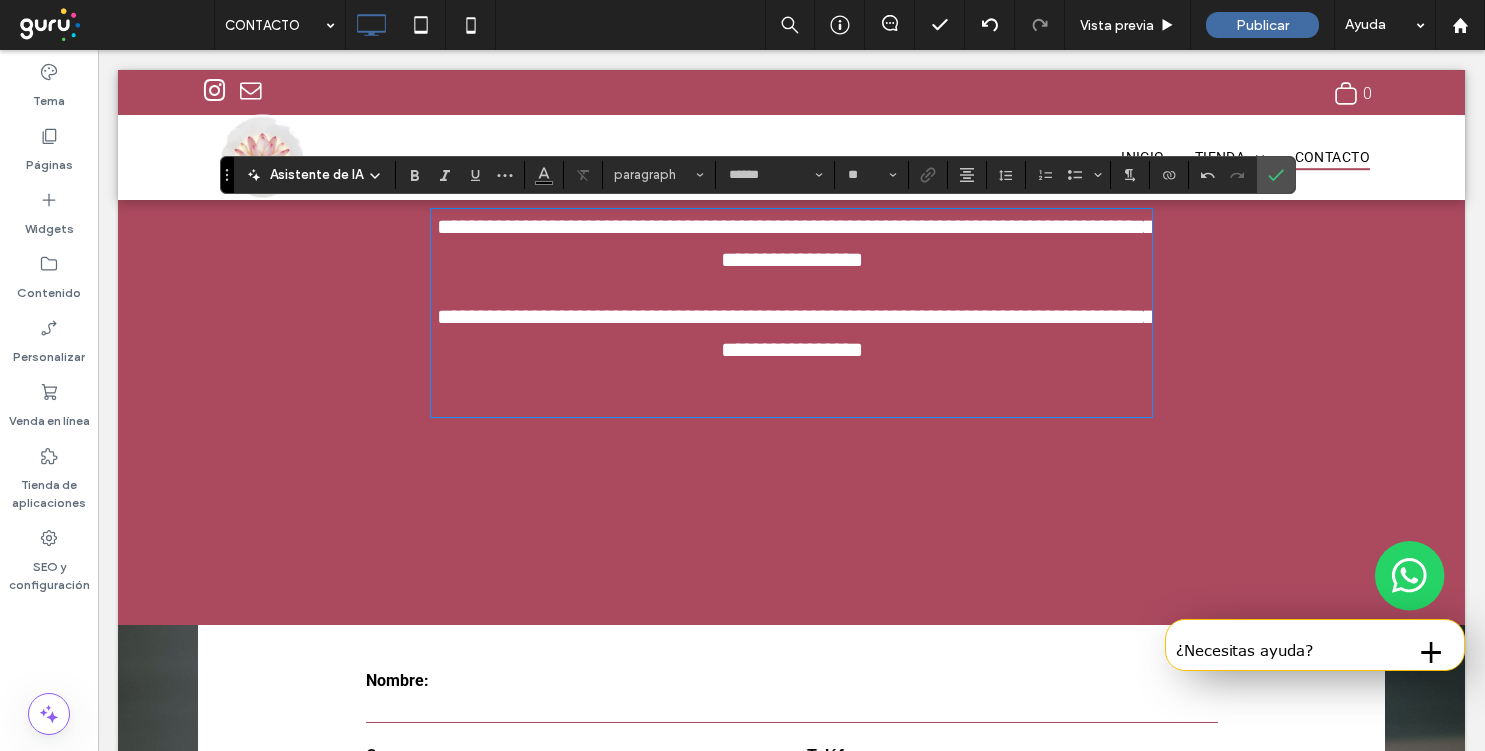 click at bounding box center [791, 391] 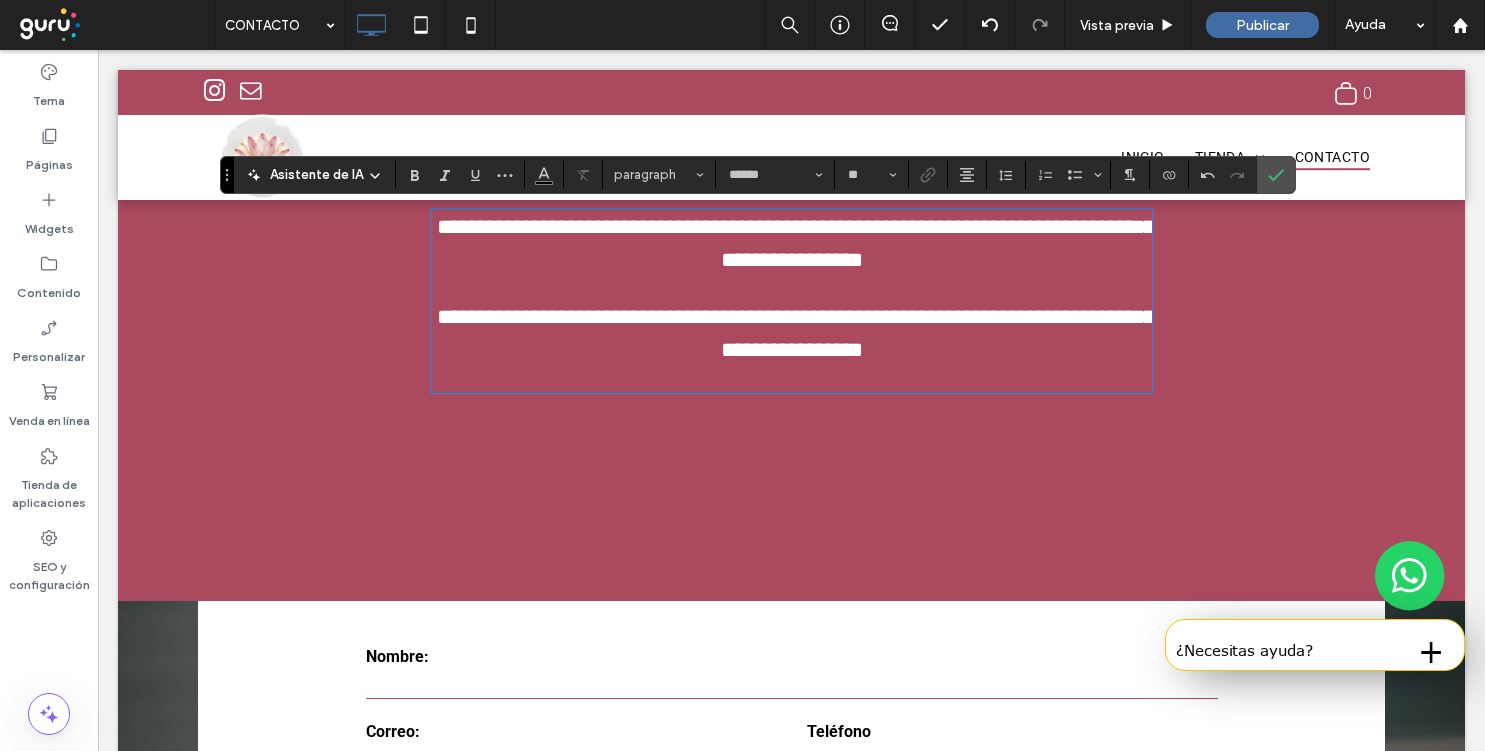 type on "**" 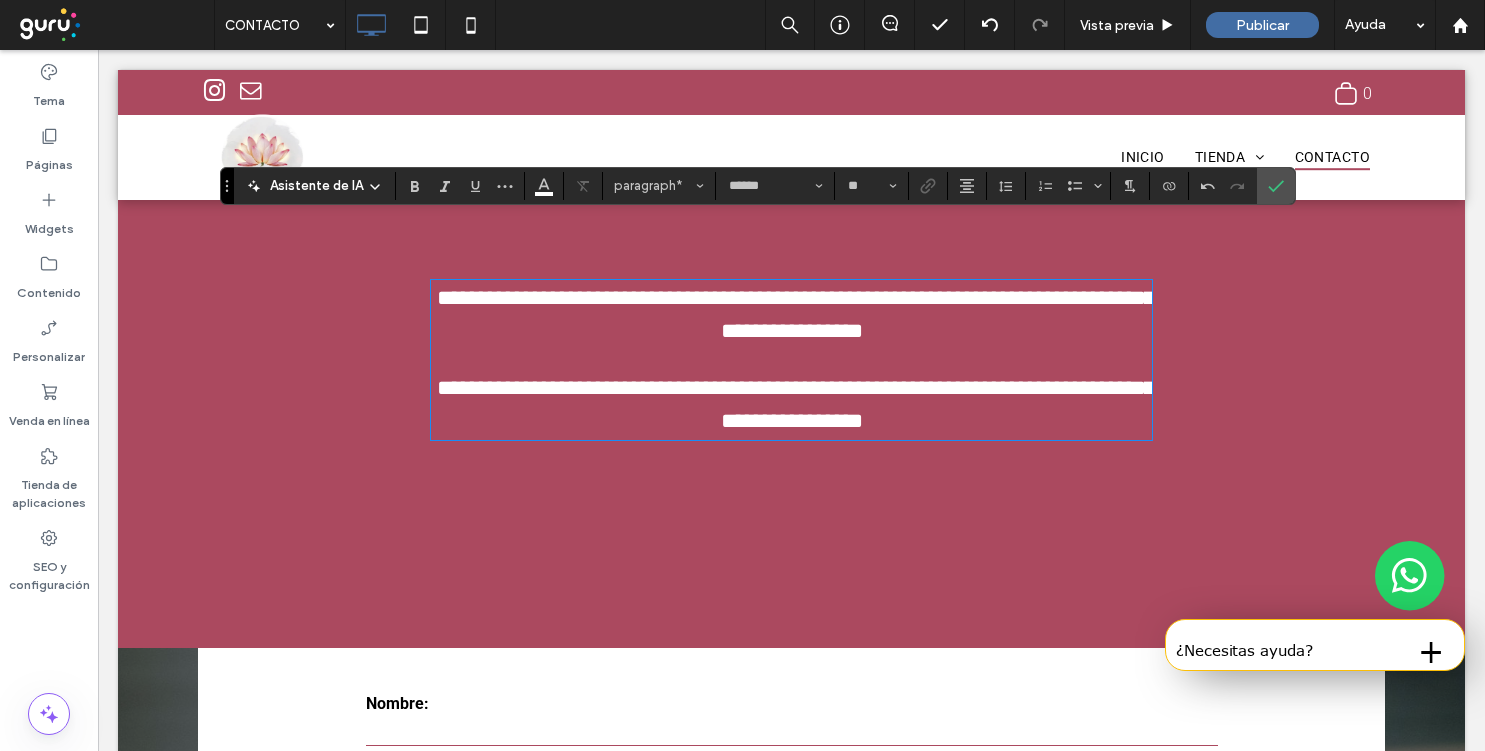 scroll, scrollTop: 431, scrollLeft: 0, axis: vertical 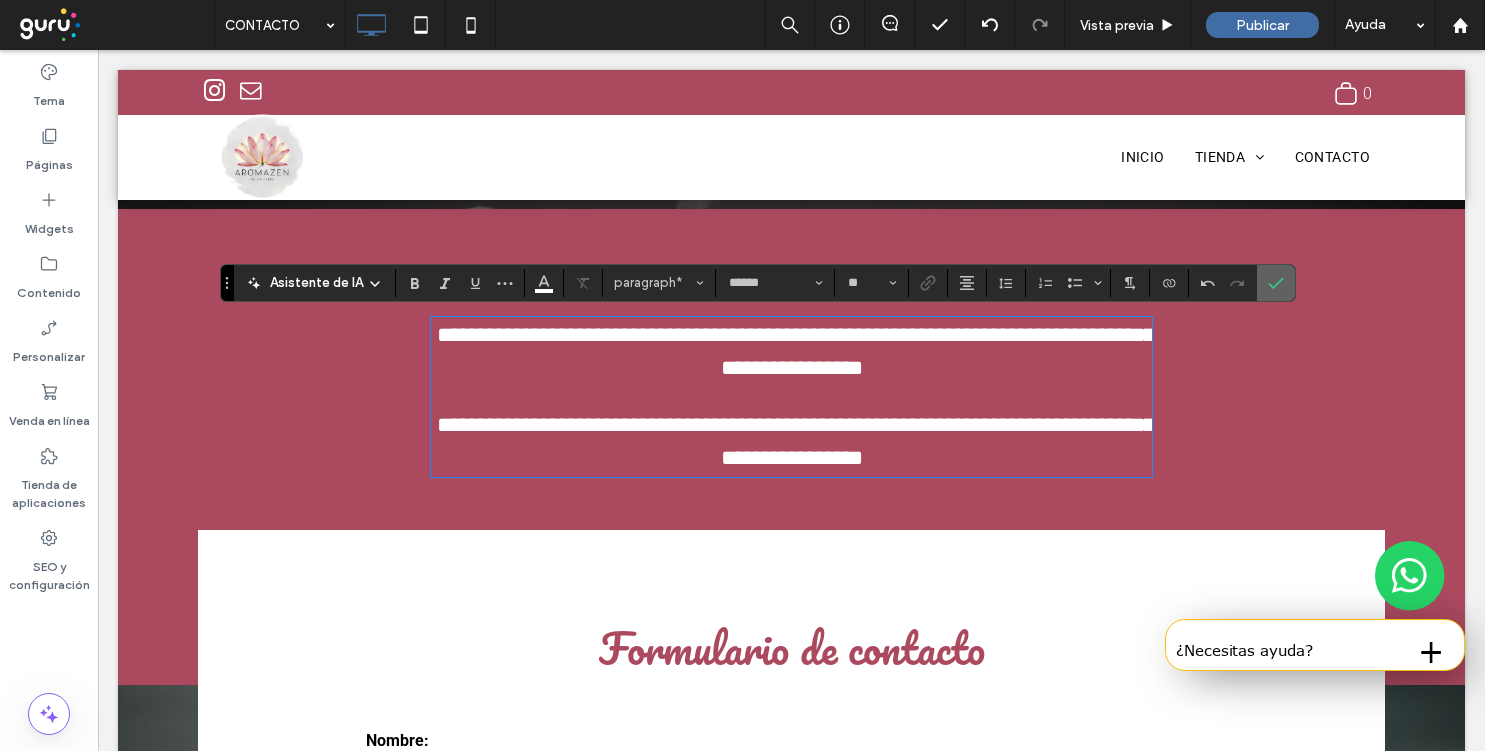click at bounding box center (1272, 283) 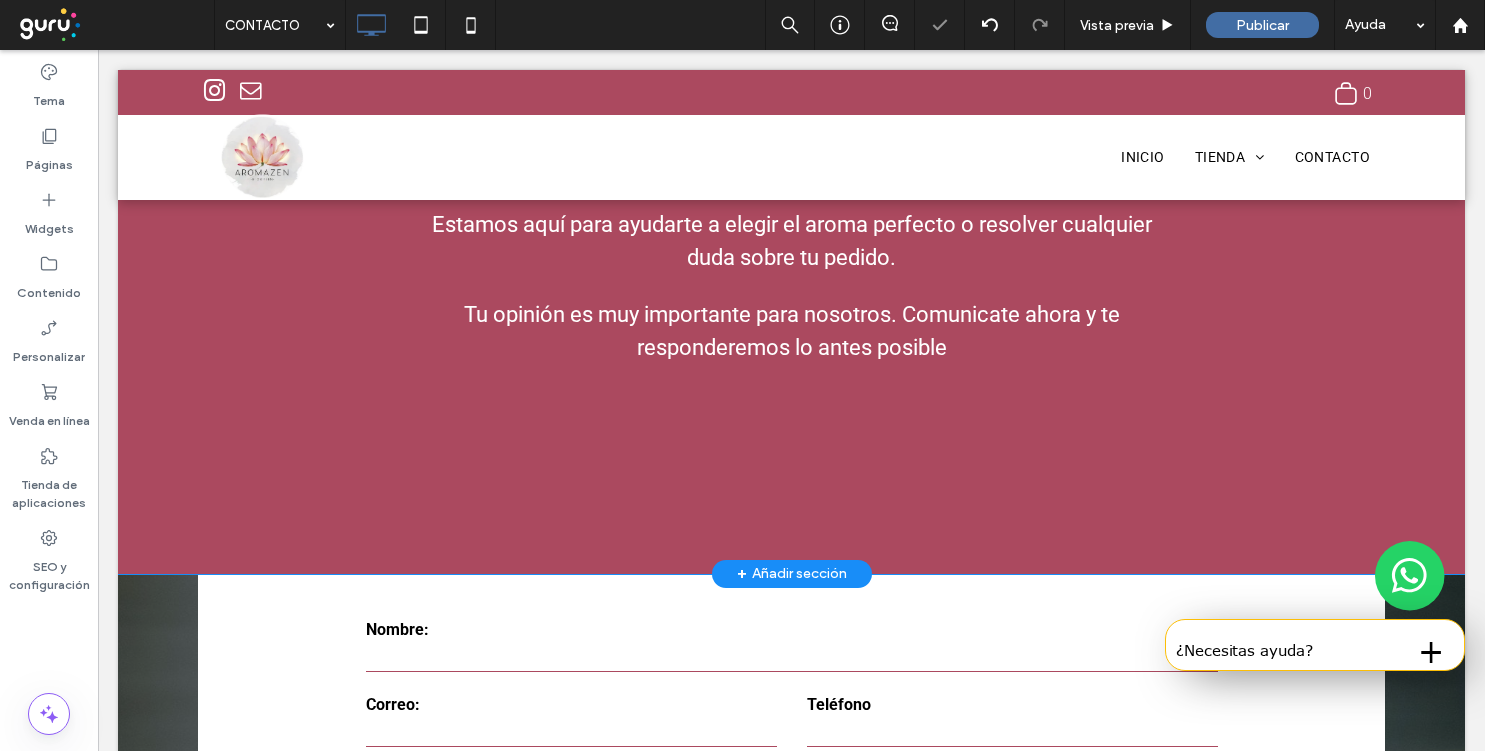 scroll, scrollTop: 641, scrollLeft: 0, axis: vertical 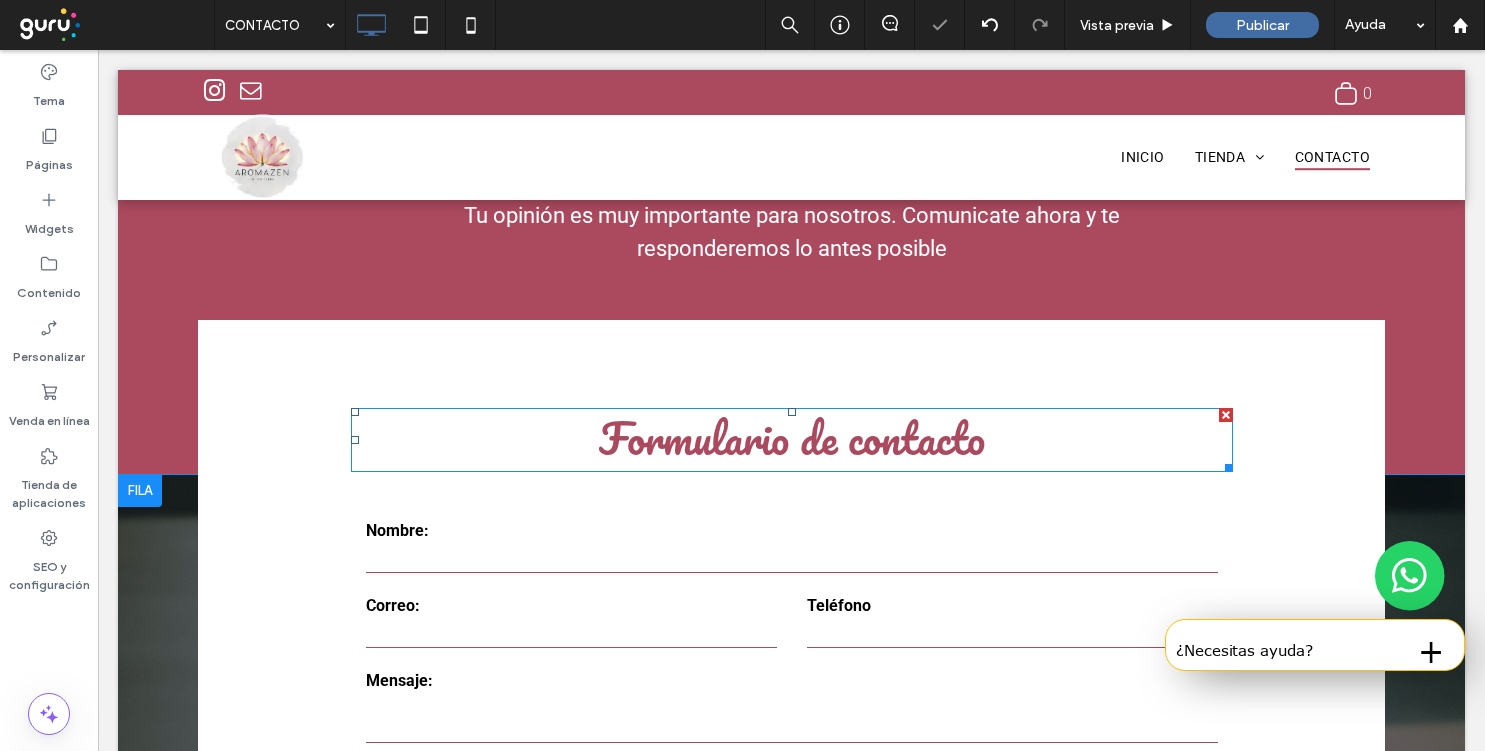 click on "Formulario de contacto" at bounding box center (792, 438) 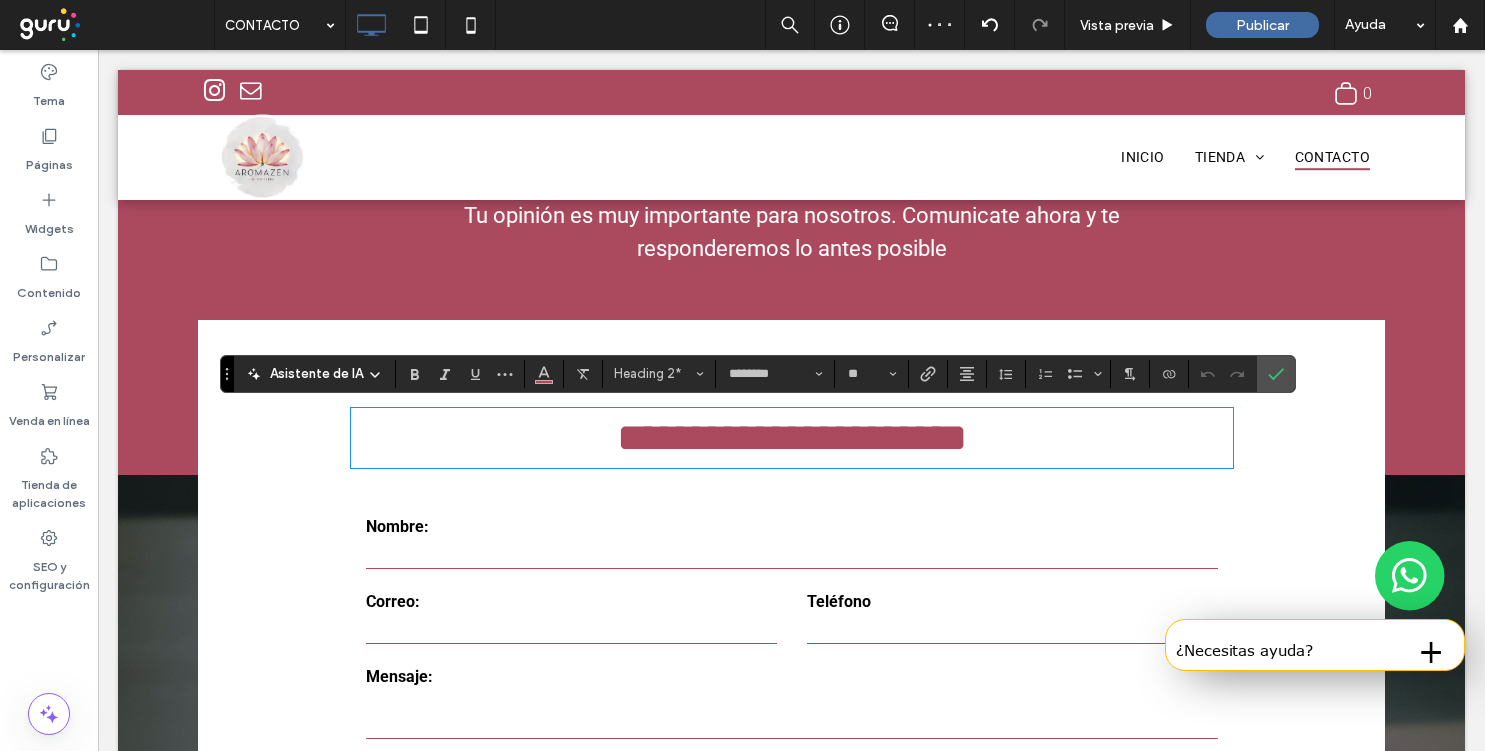 click on "Asistente de IA Heading 2* ******** **" at bounding box center (758, 374) 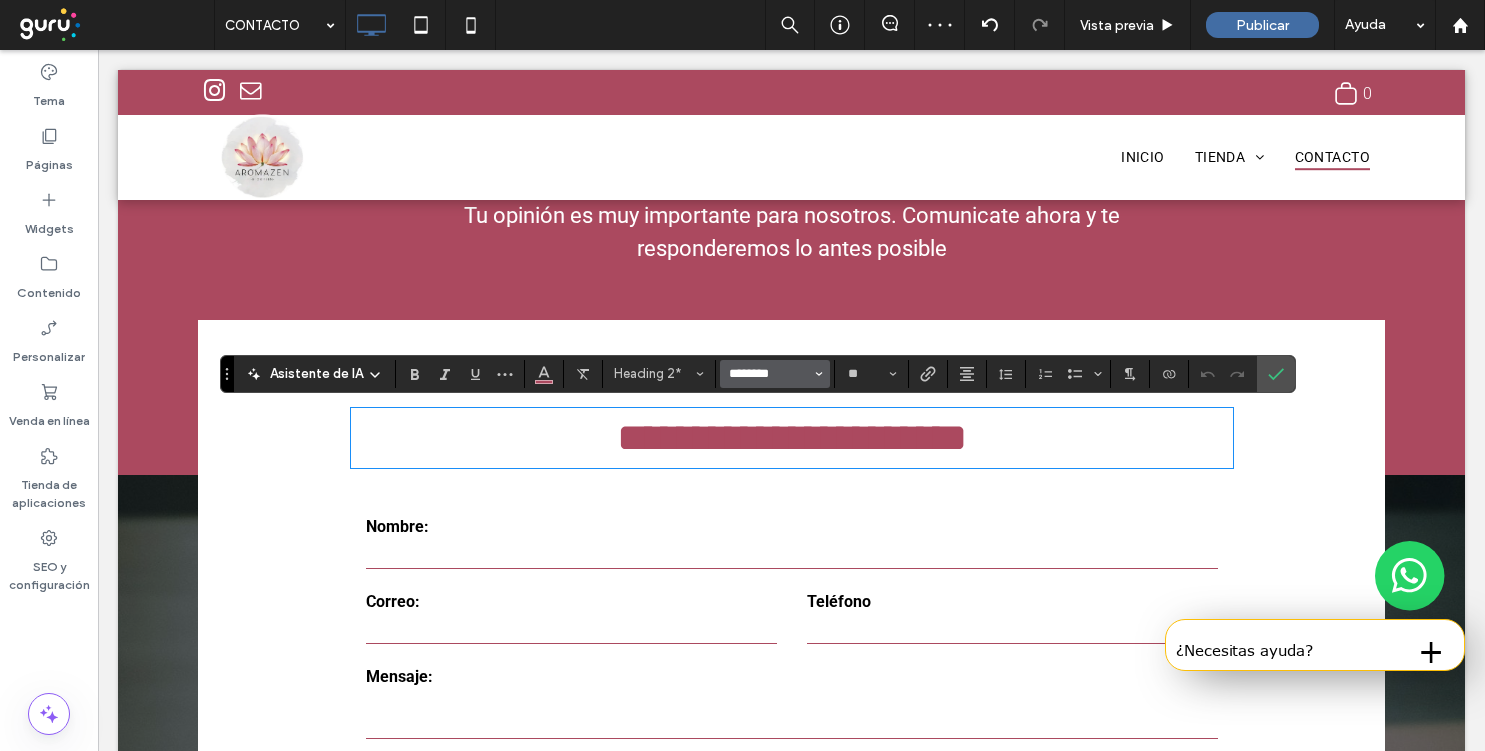 click on "********" at bounding box center [769, 374] 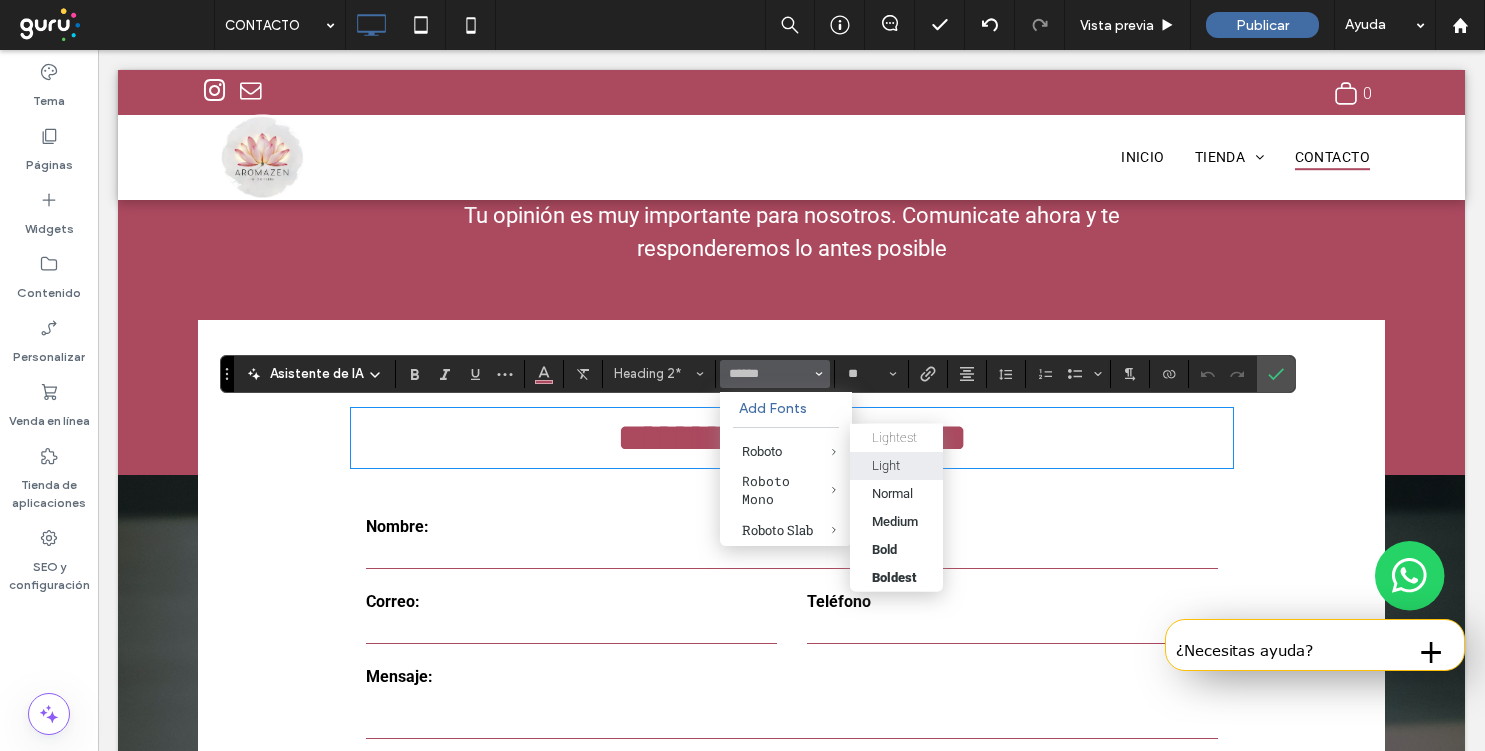 click on "Light" at bounding box center [896, 465] 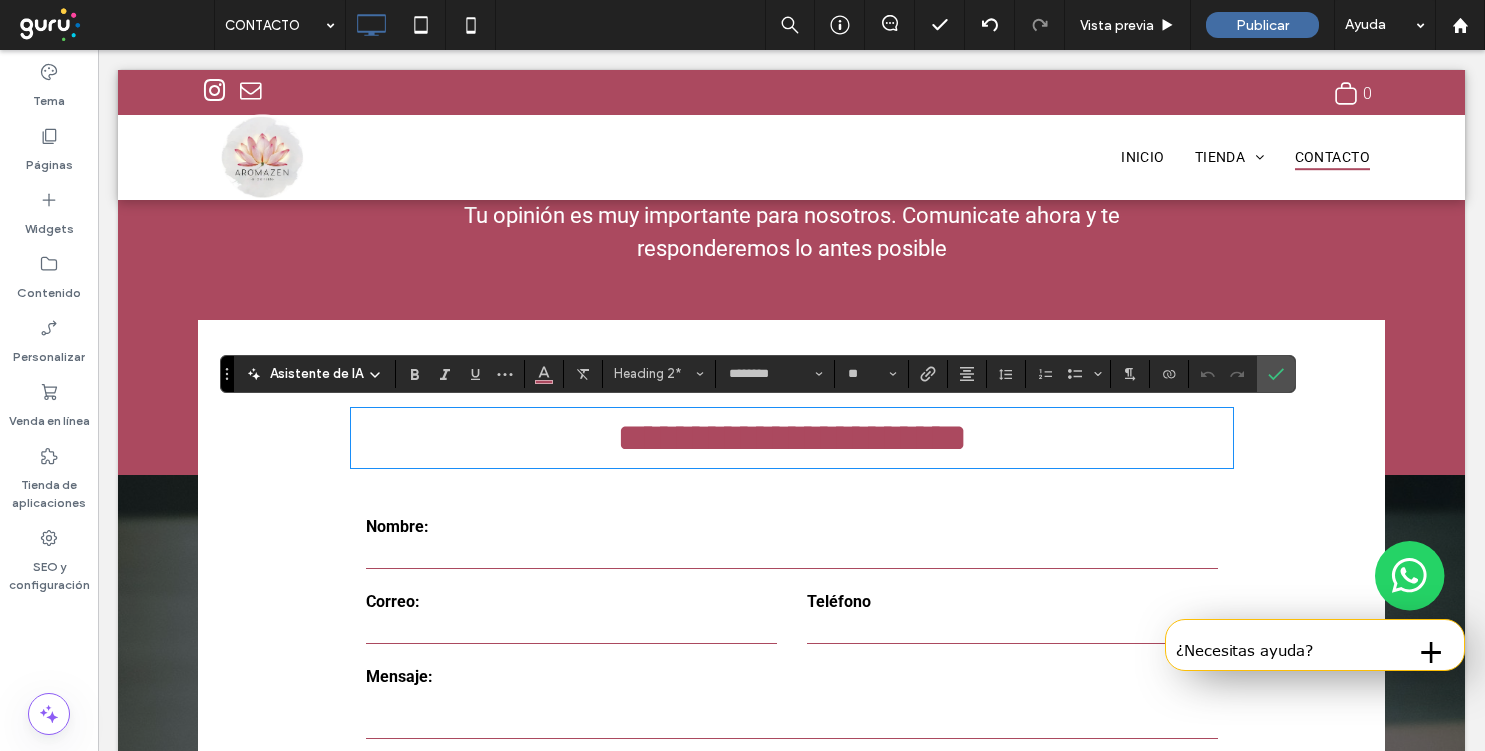 type on "******" 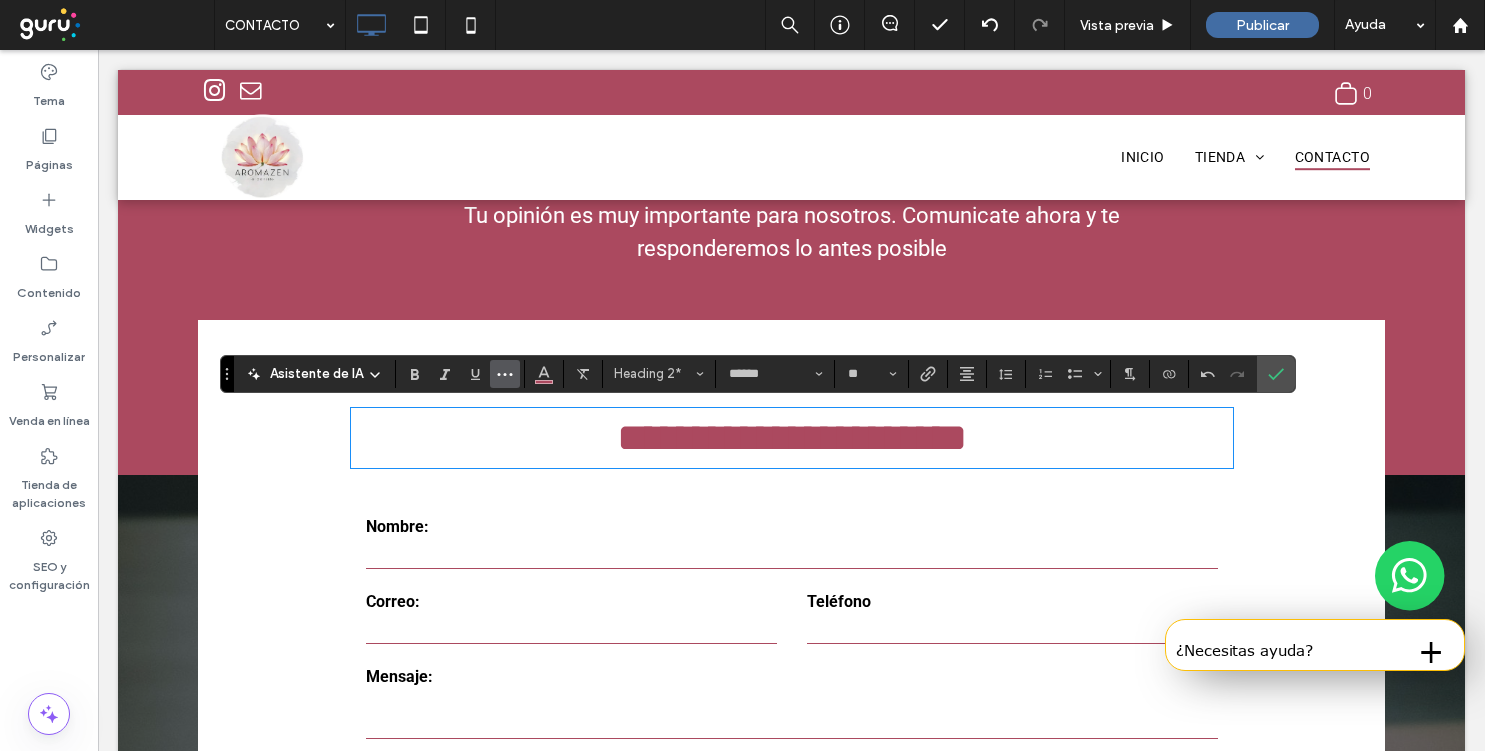 click 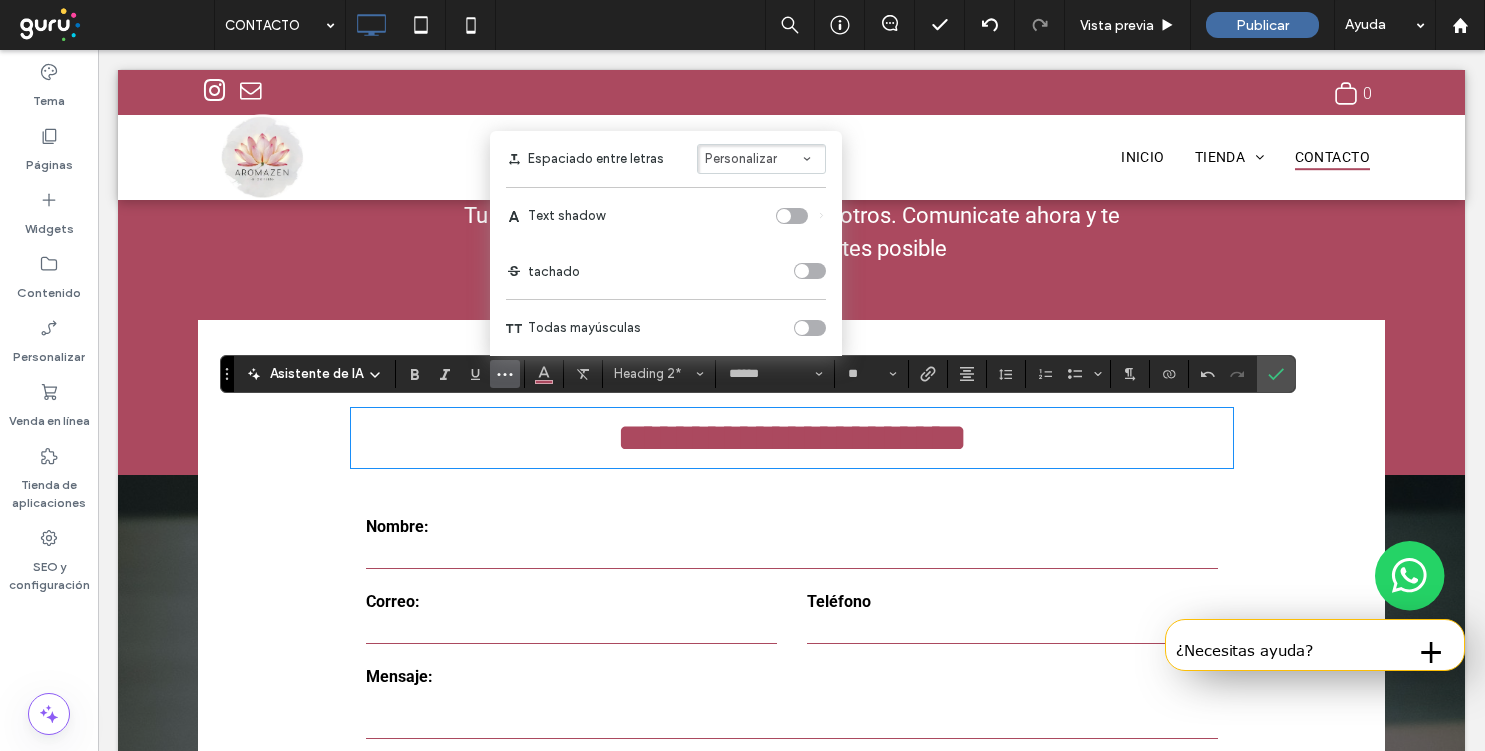 click at bounding box center (810, 328) 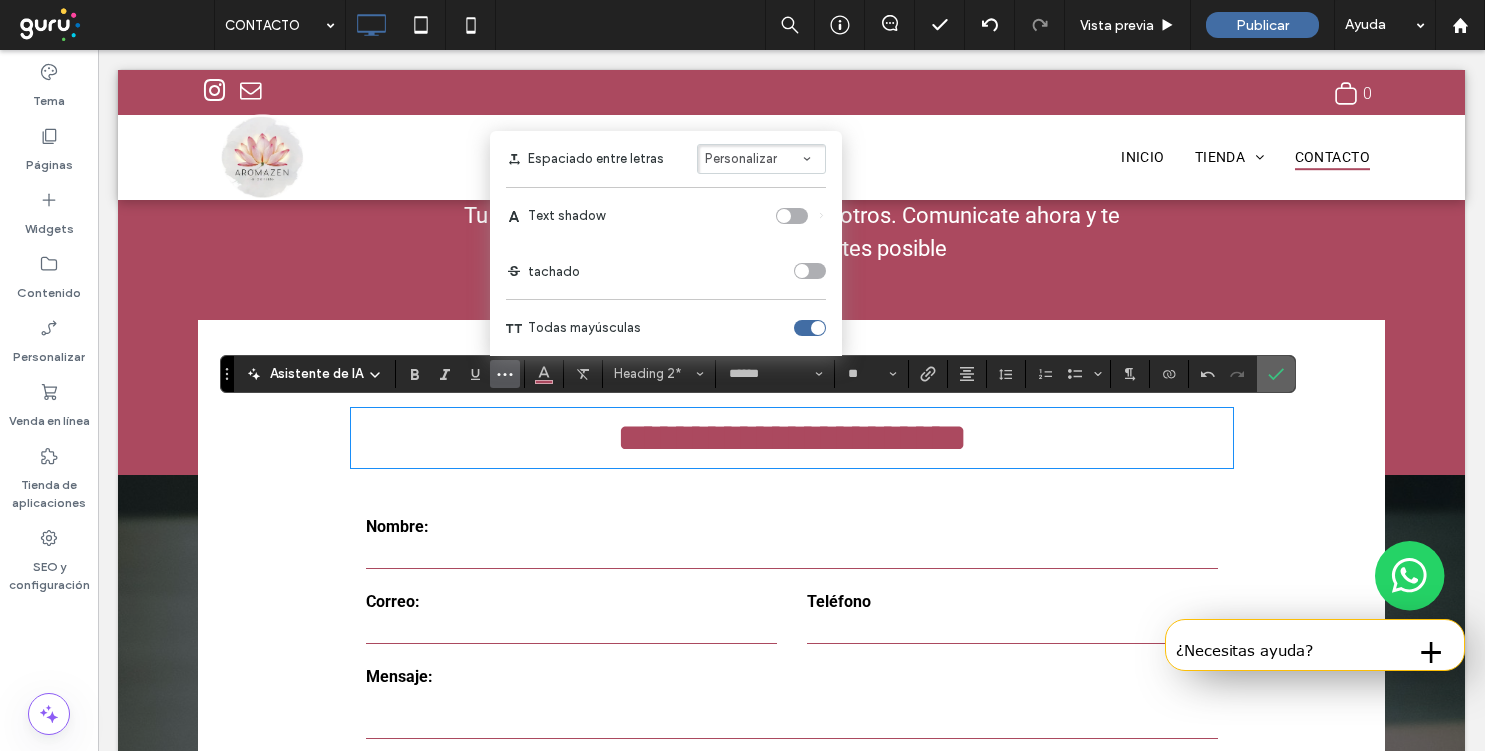 click at bounding box center [1272, 374] 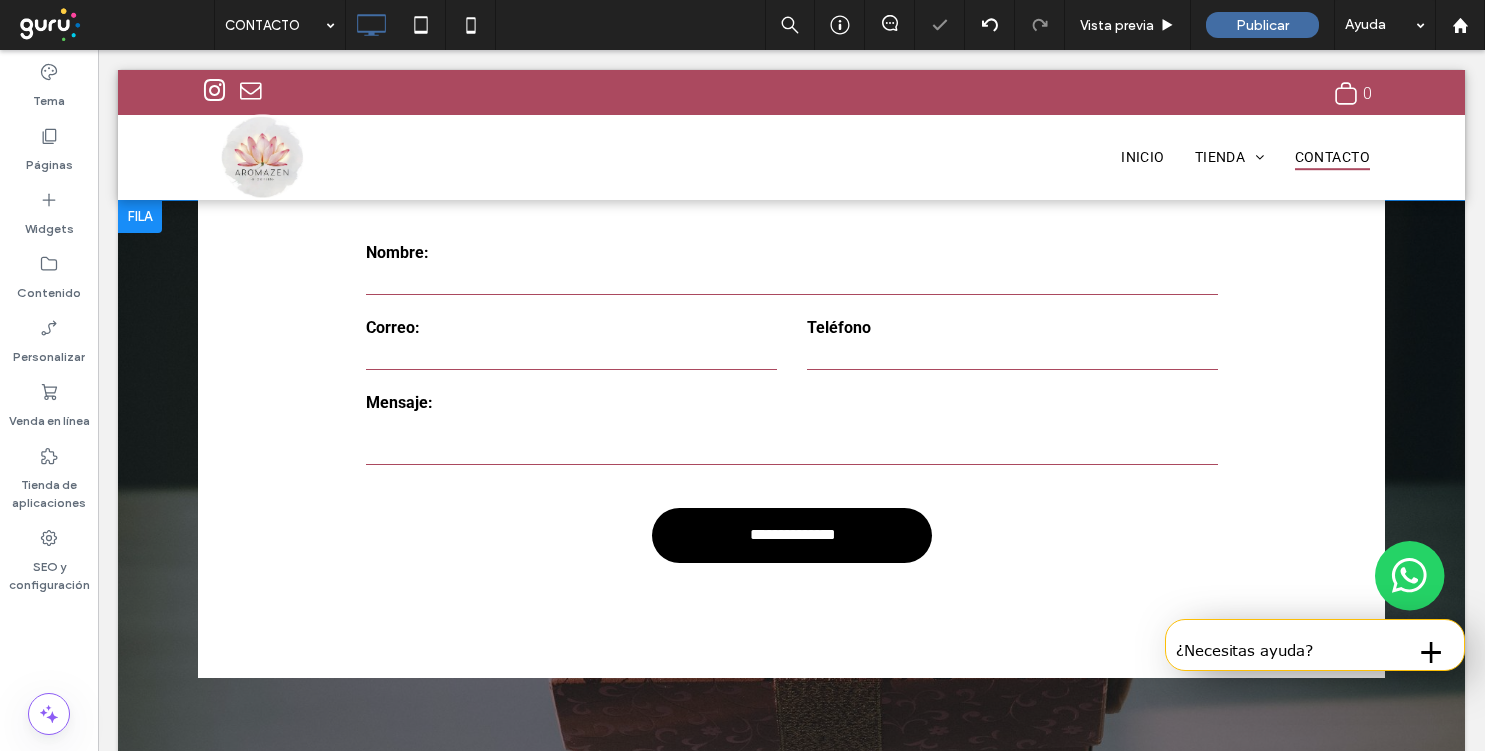 scroll, scrollTop: 995, scrollLeft: 0, axis: vertical 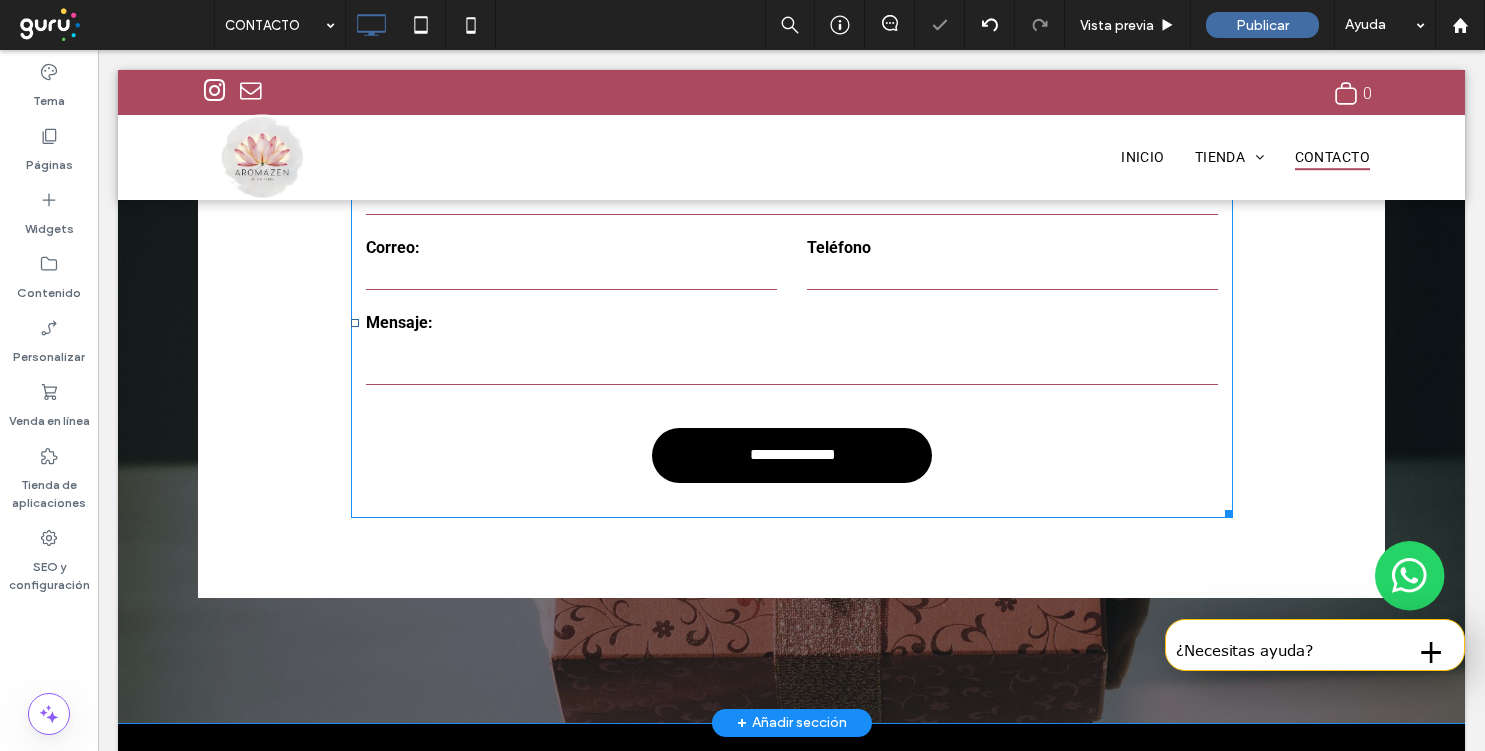 click on "**********" at bounding box center [792, 323] 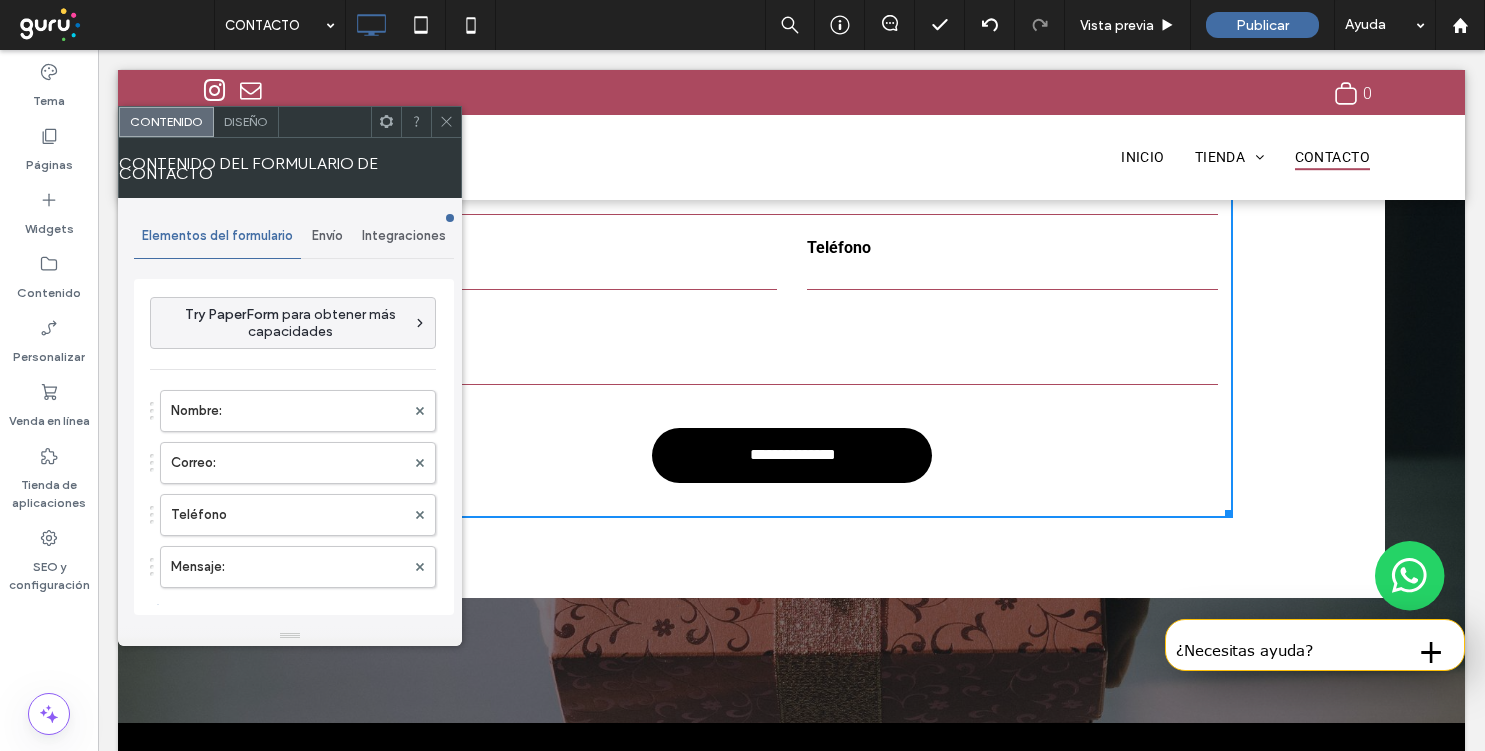 click on "Envío" at bounding box center [327, 236] 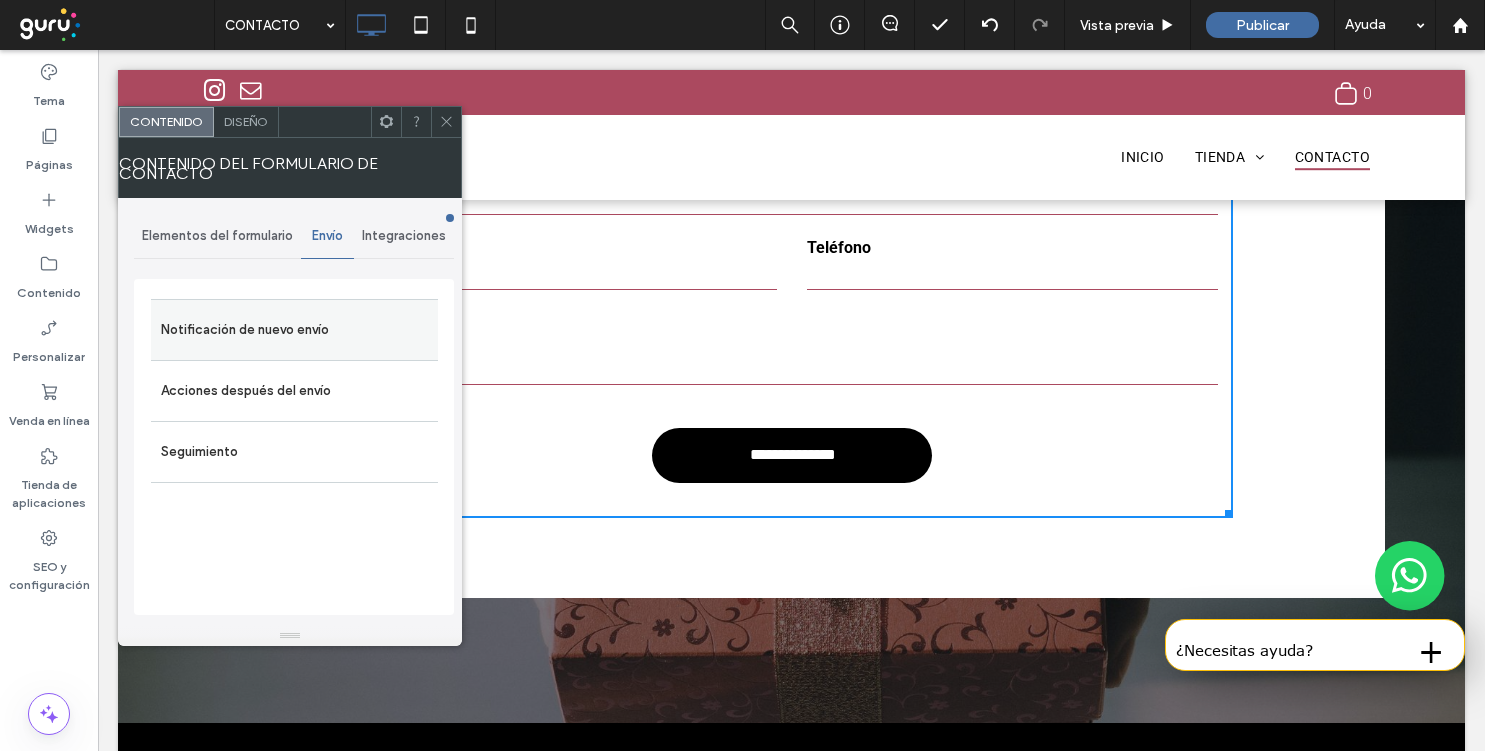 click on "Notificación de nuevo envío" at bounding box center [294, 330] 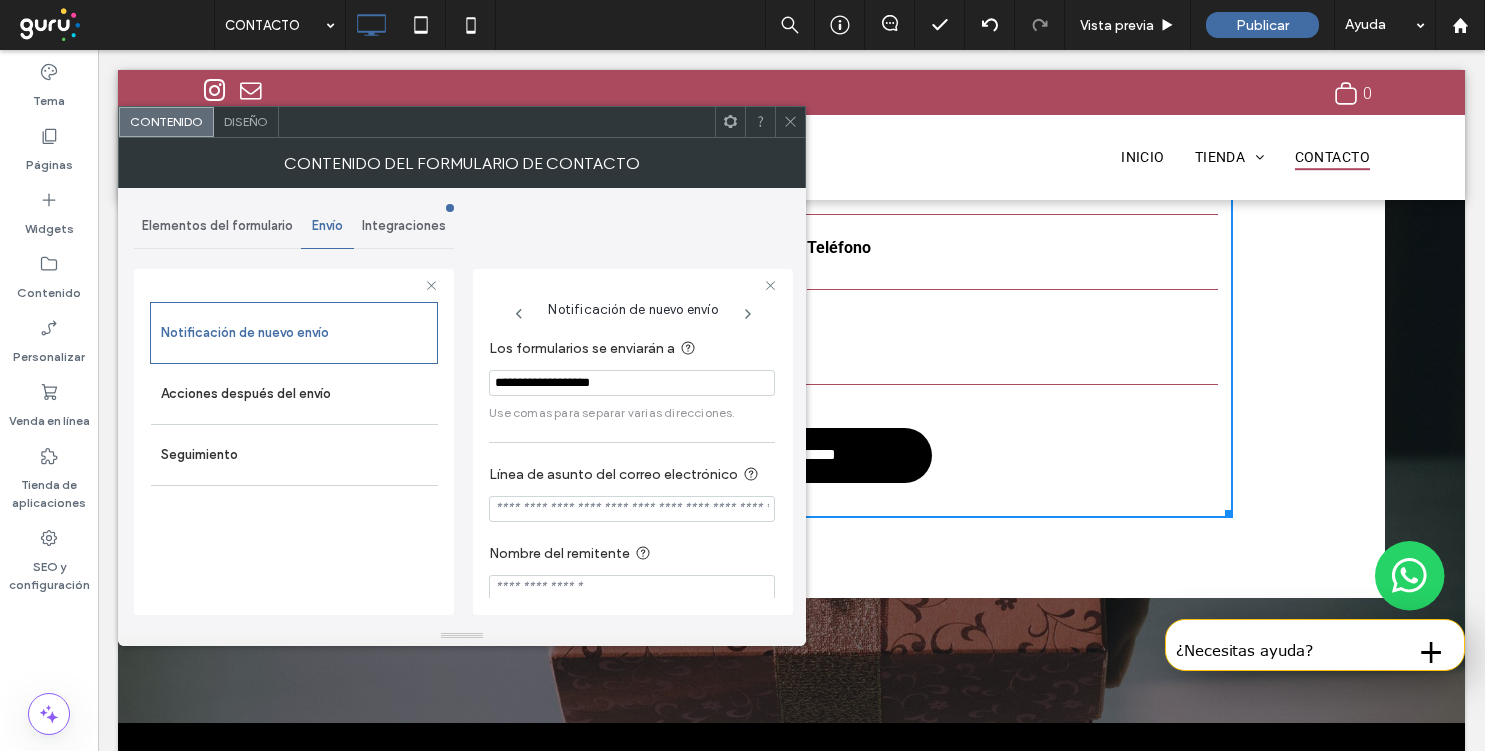 click on "**********" at bounding box center (632, 383) 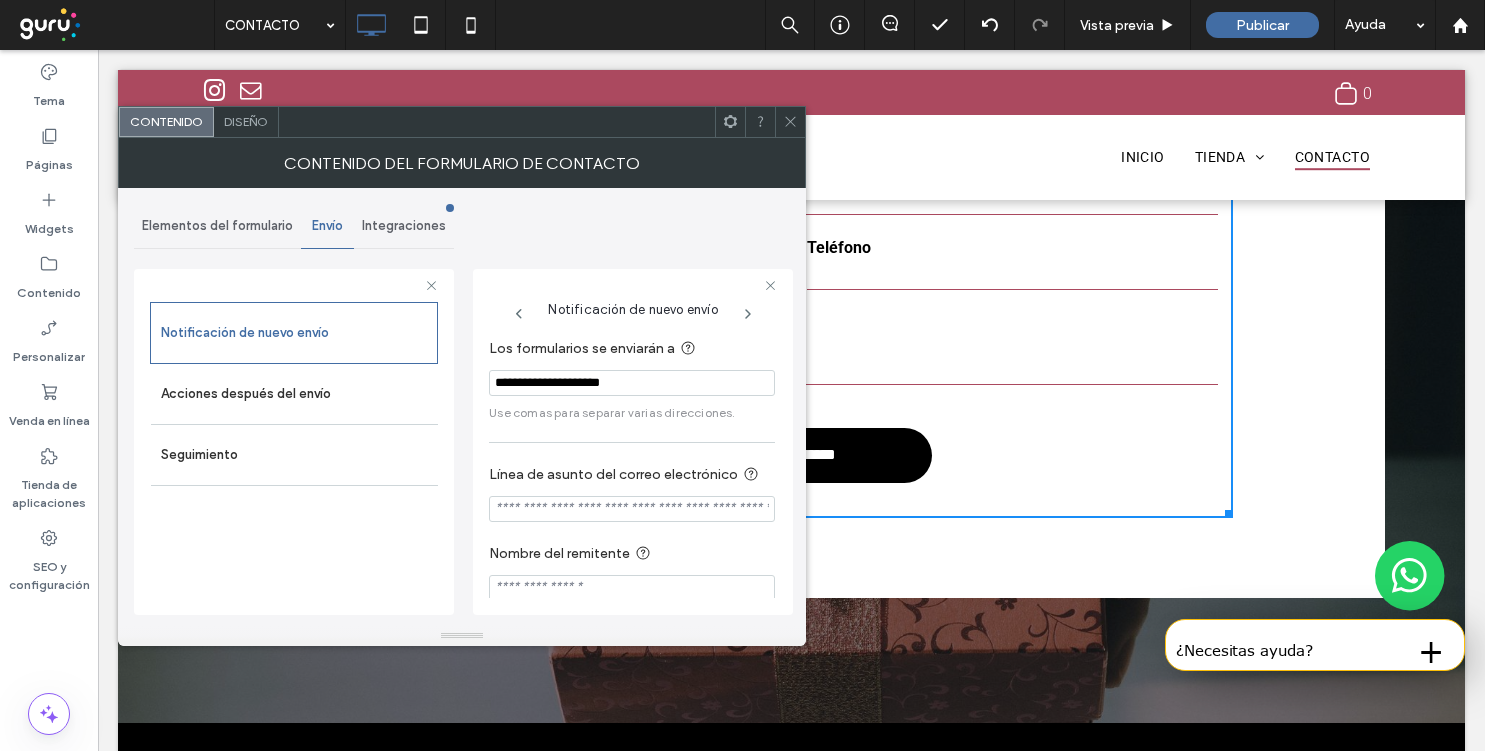 type on "**********" 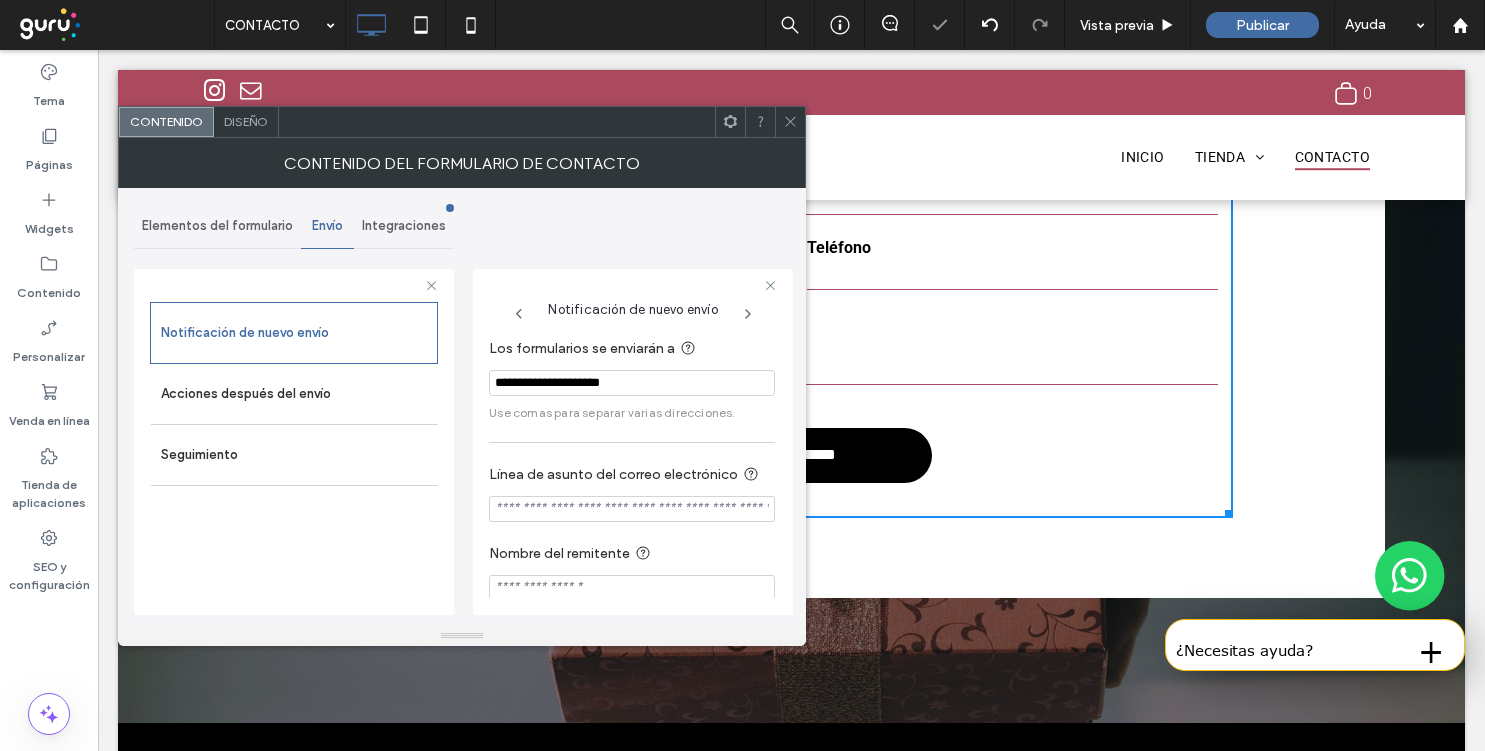 click at bounding box center [790, 122] 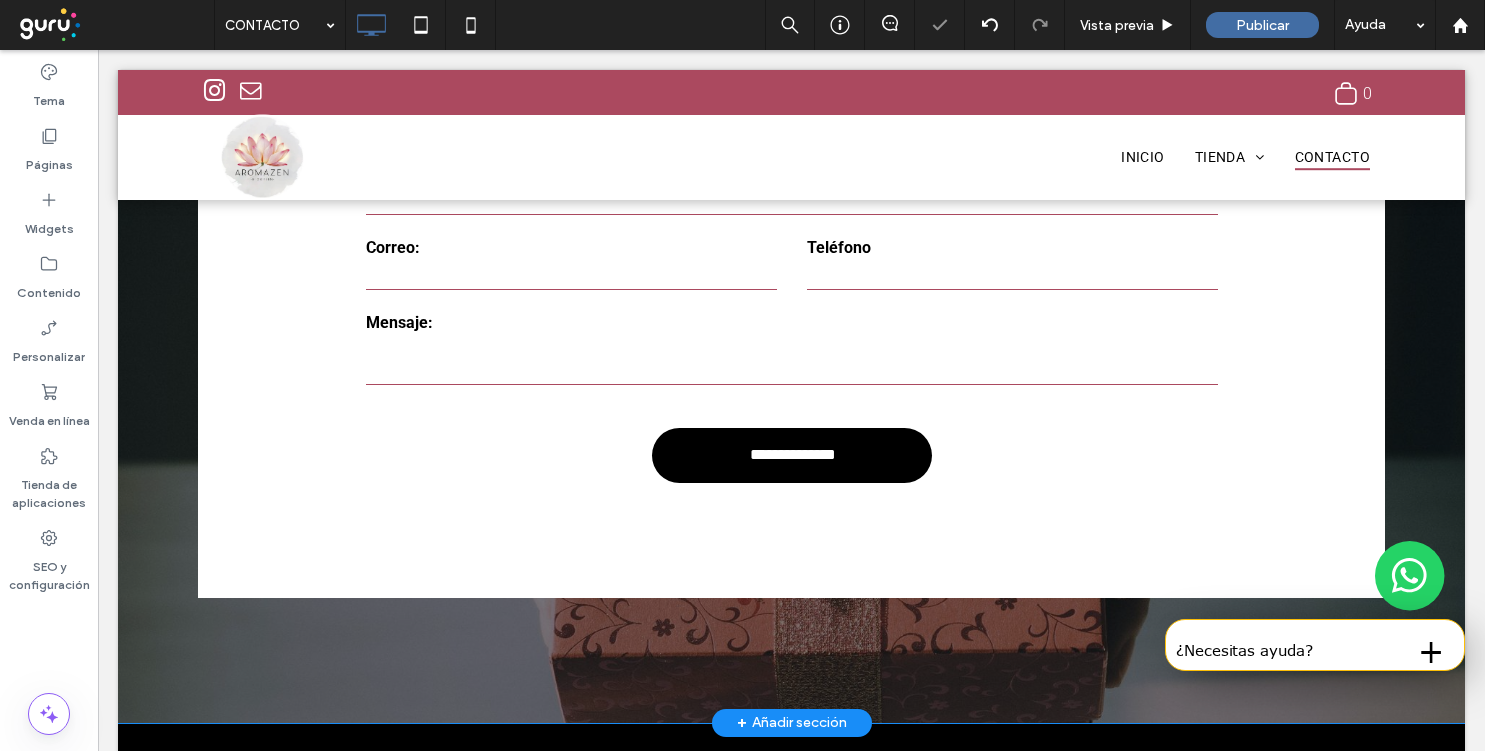 click on "**********" at bounding box center [791, 422] 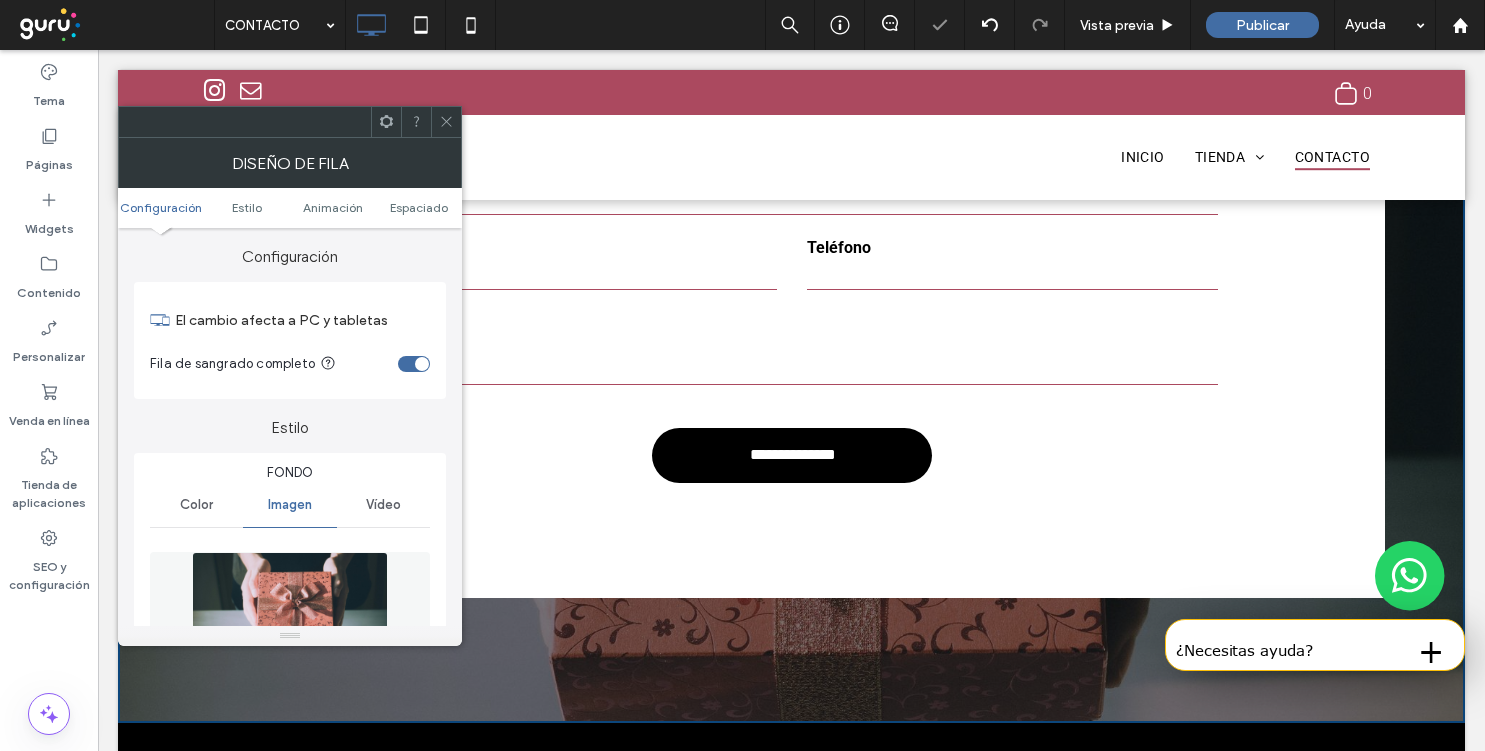 click at bounding box center [290, 621] 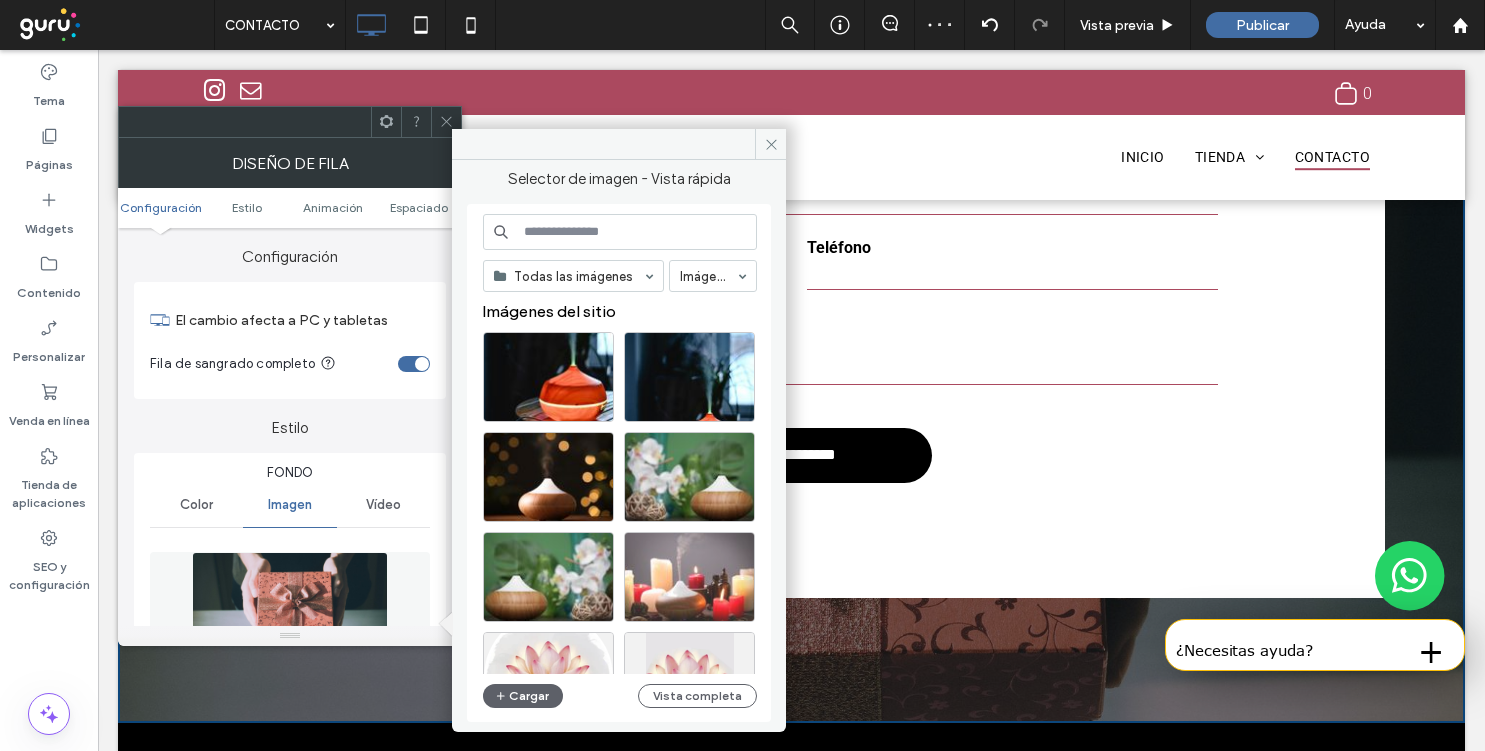 click at bounding box center (689, 577) 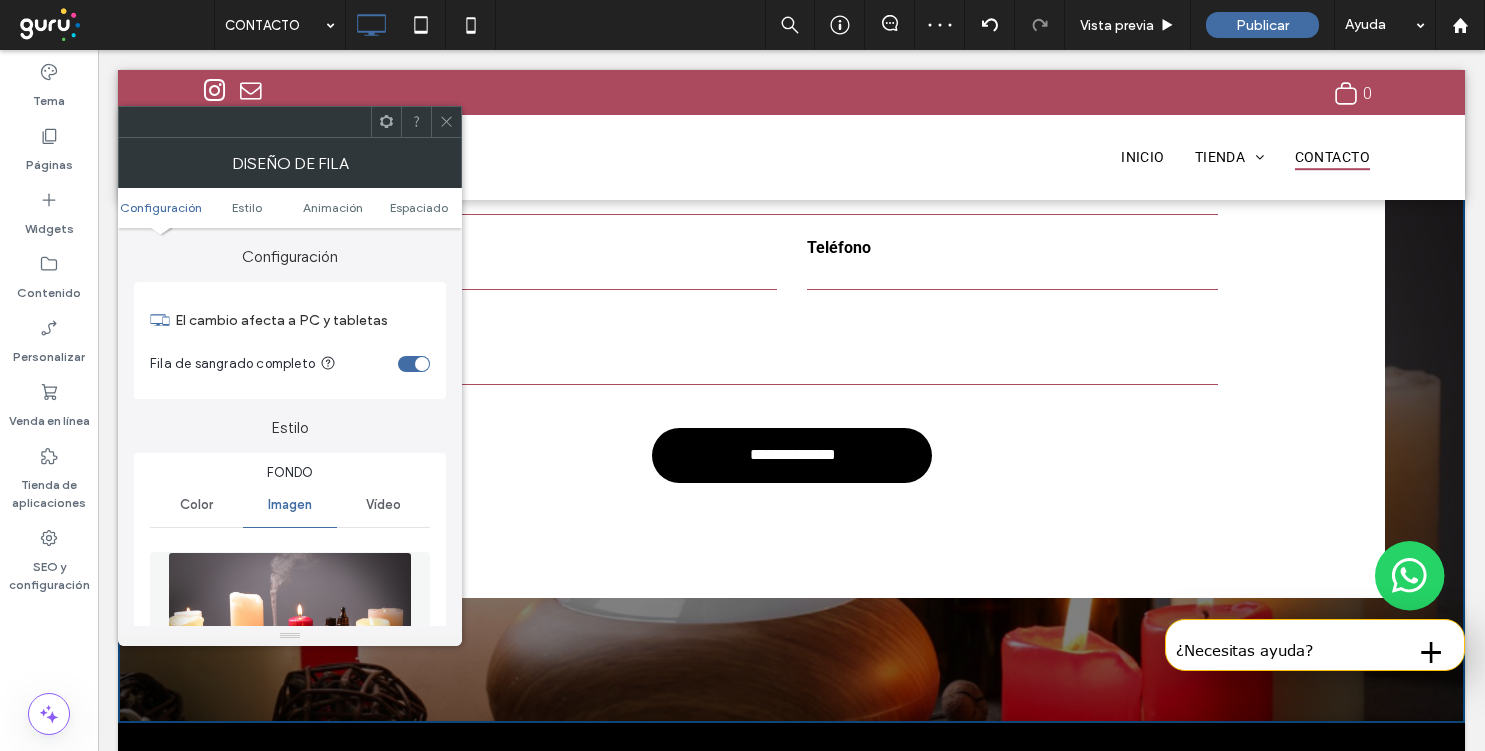 click 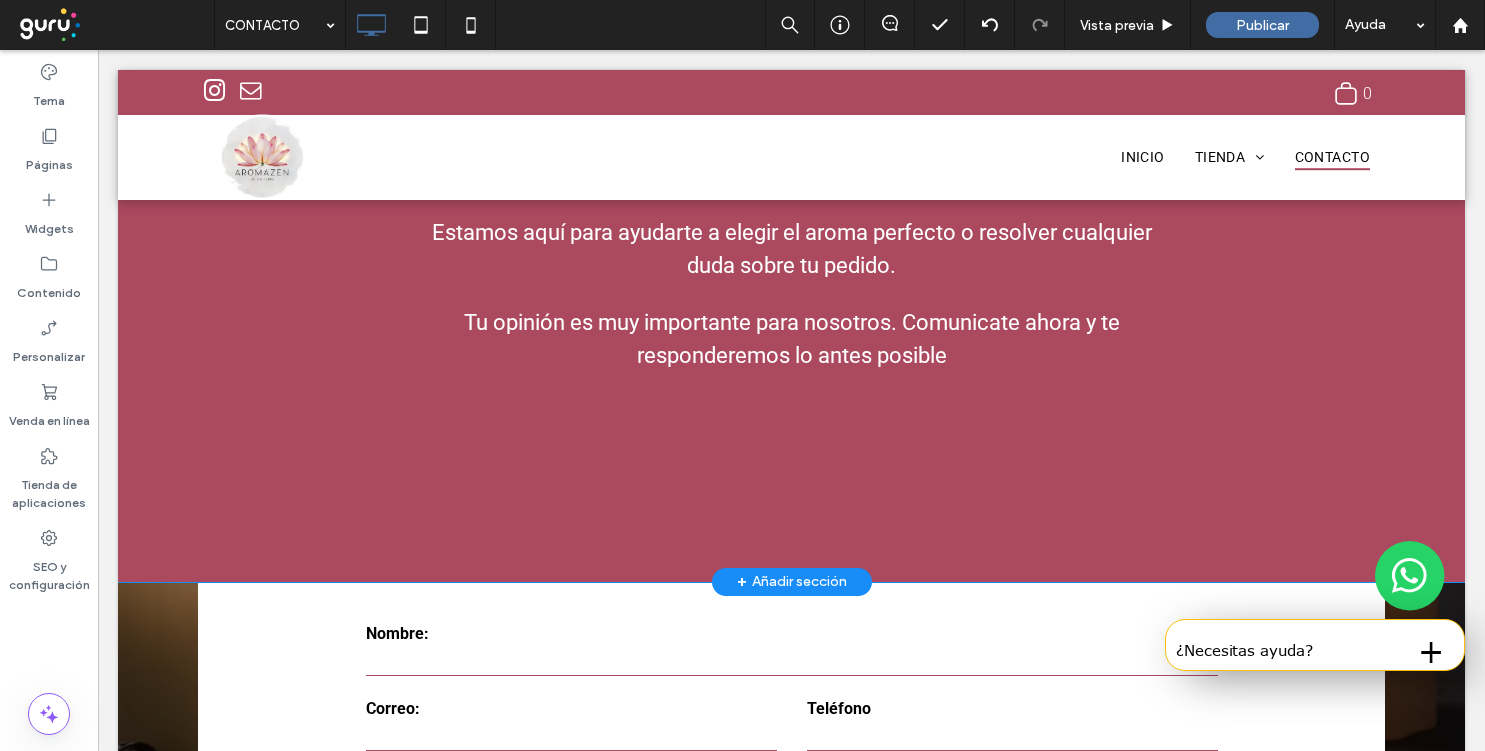 scroll, scrollTop: 564, scrollLeft: 0, axis: vertical 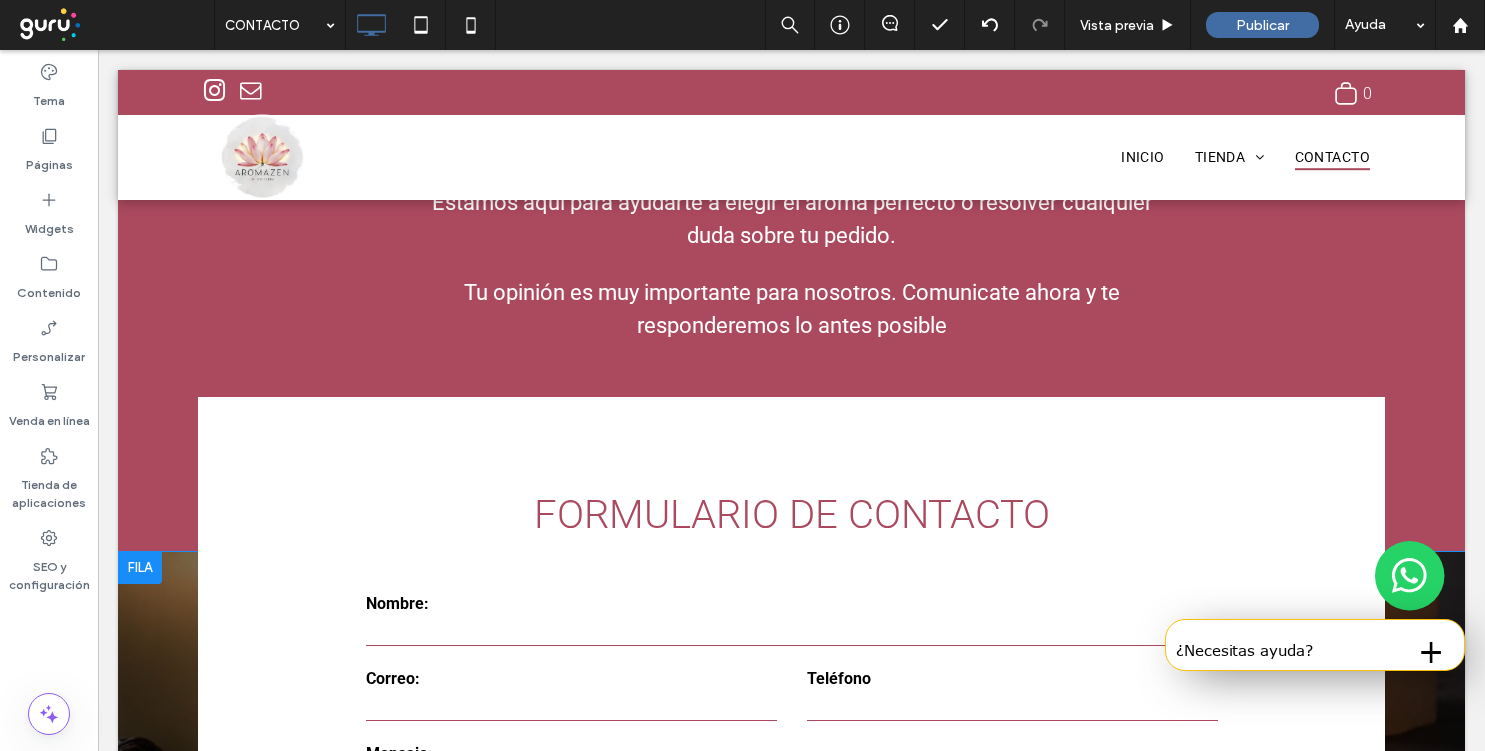 click on "**********" at bounding box center [791, 713] 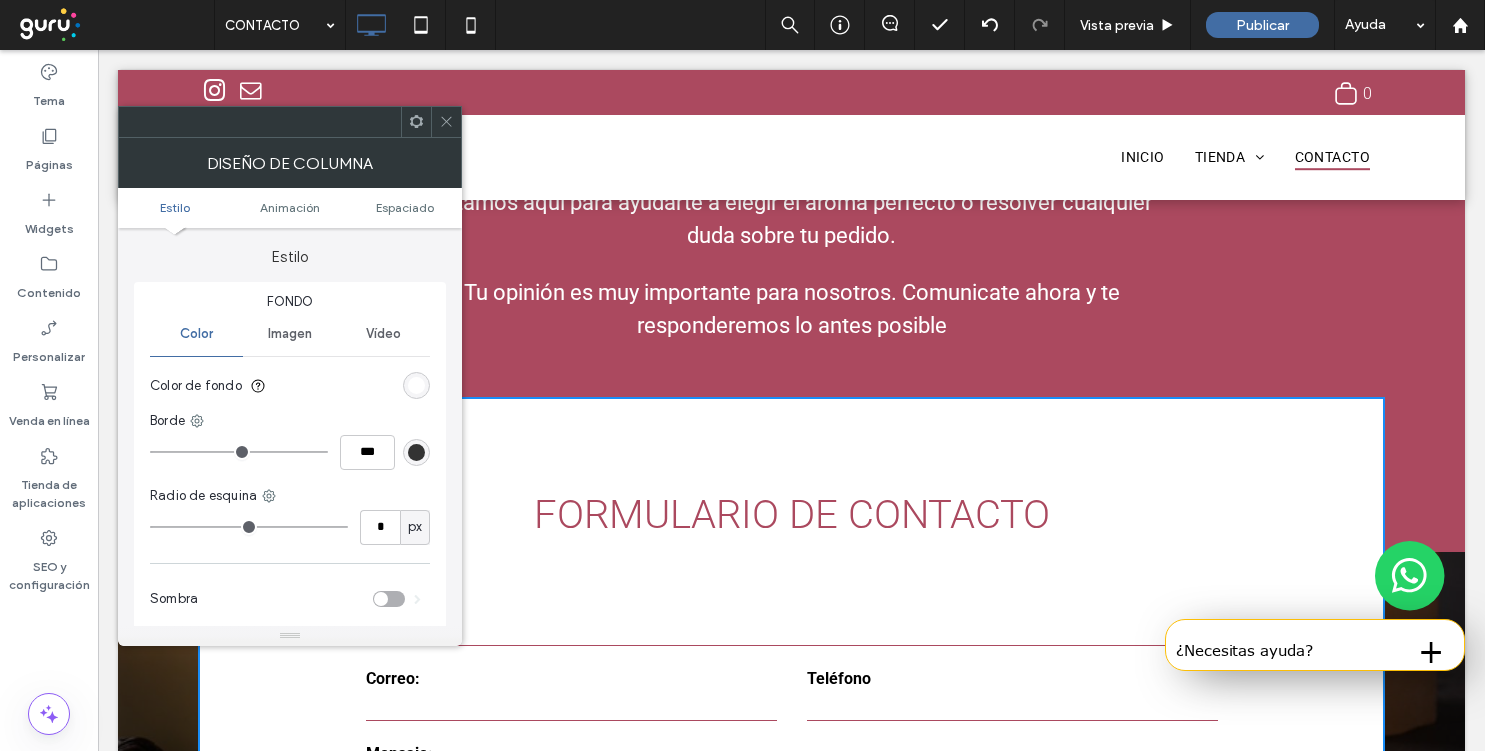 click at bounding box center [416, 385] 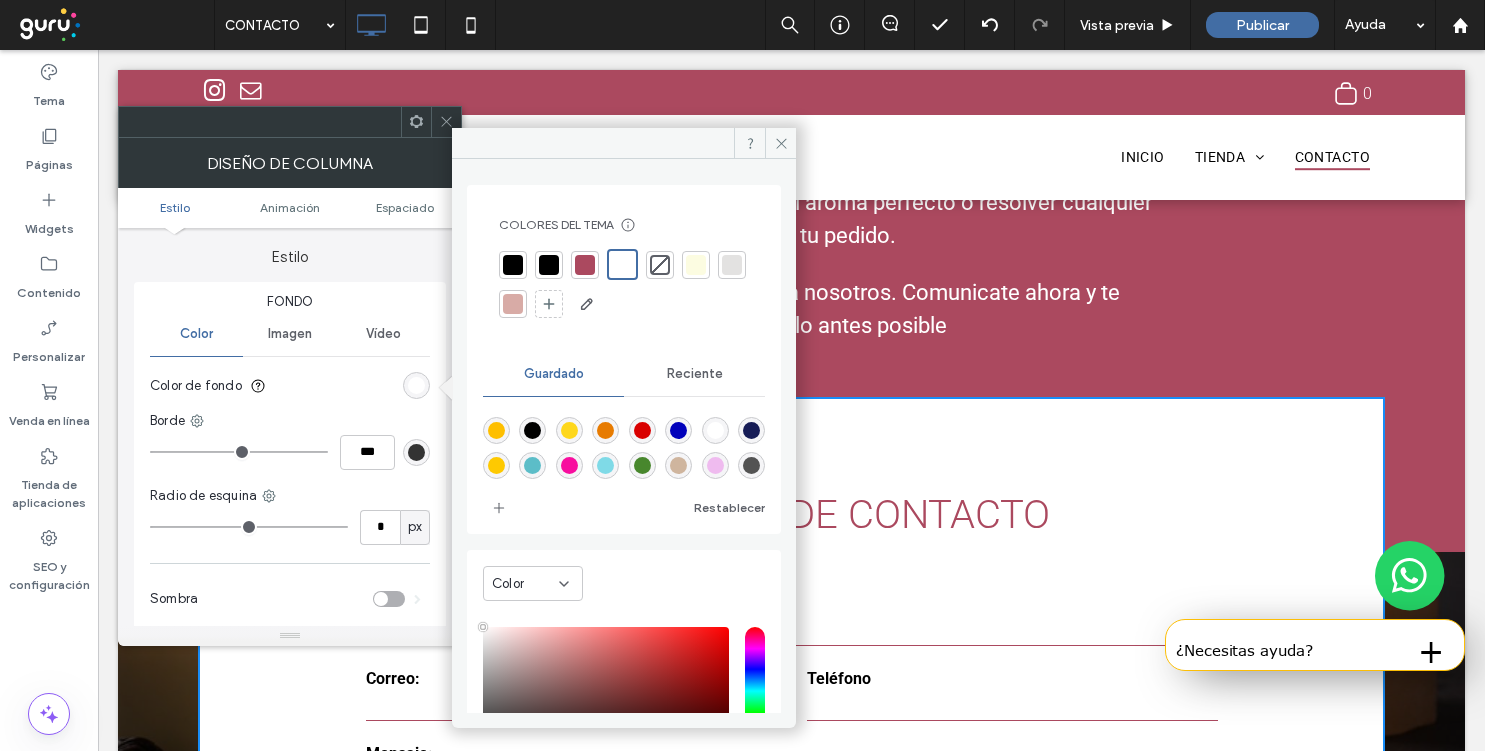 click at bounding box center [696, 265] 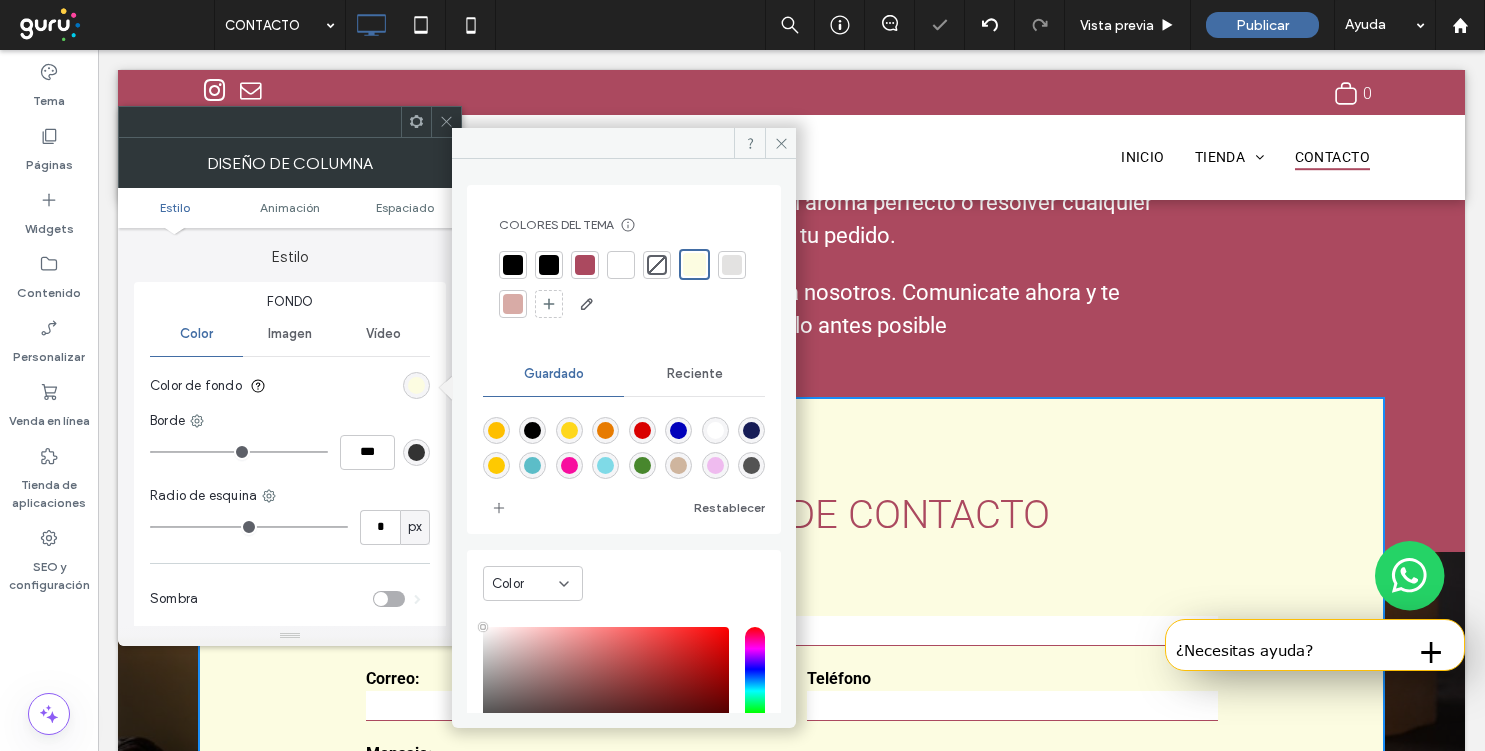 click 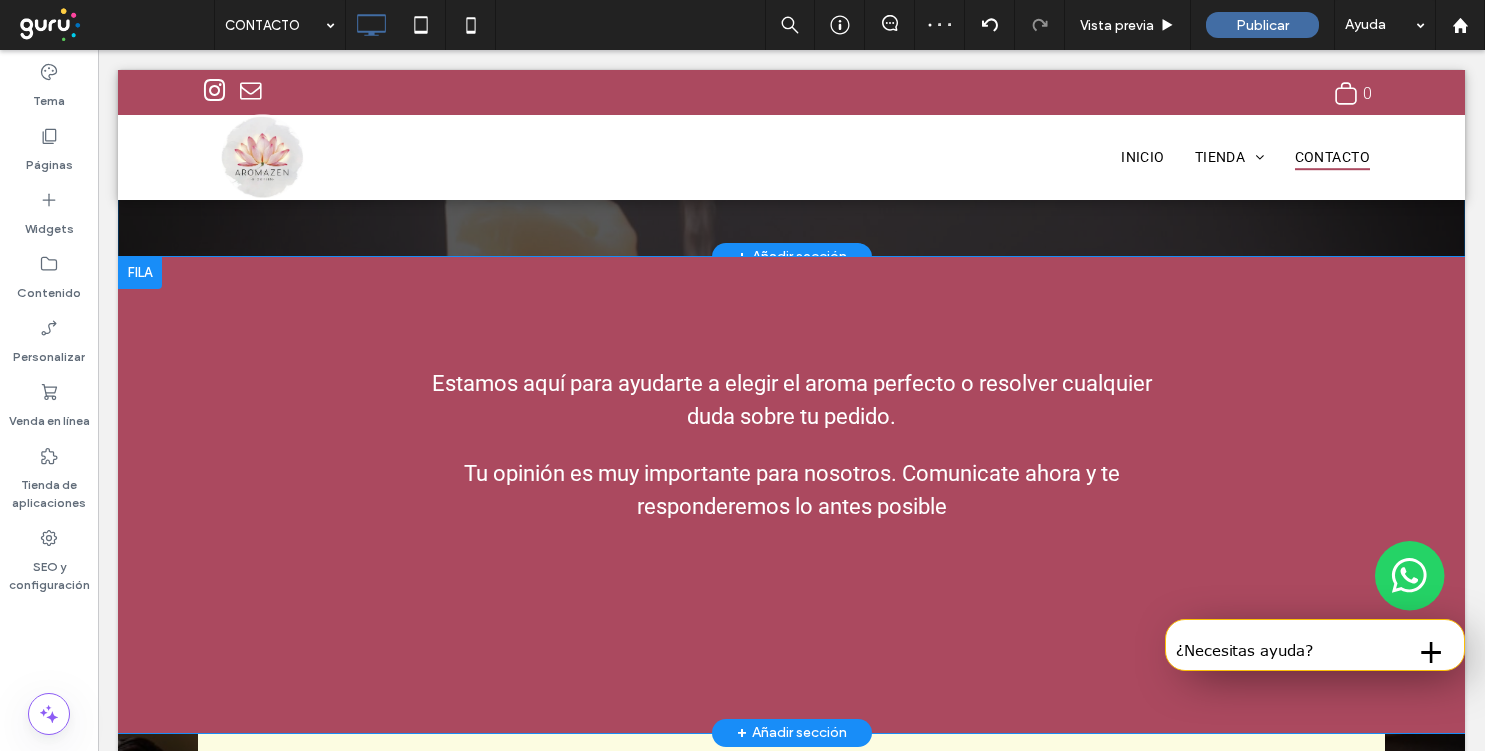 scroll, scrollTop: 0, scrollLeft: 0, axis: both 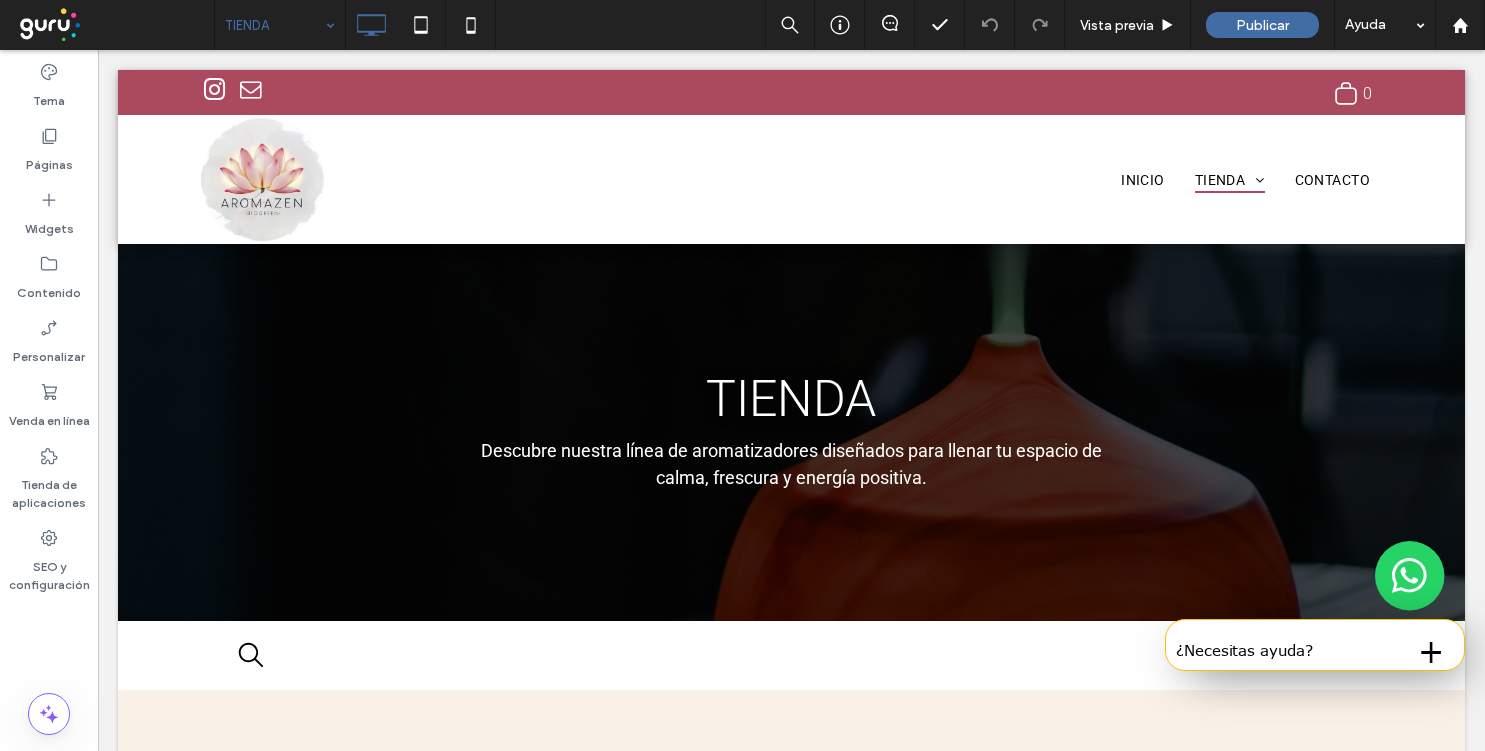 click at bounding box center (275, 25) 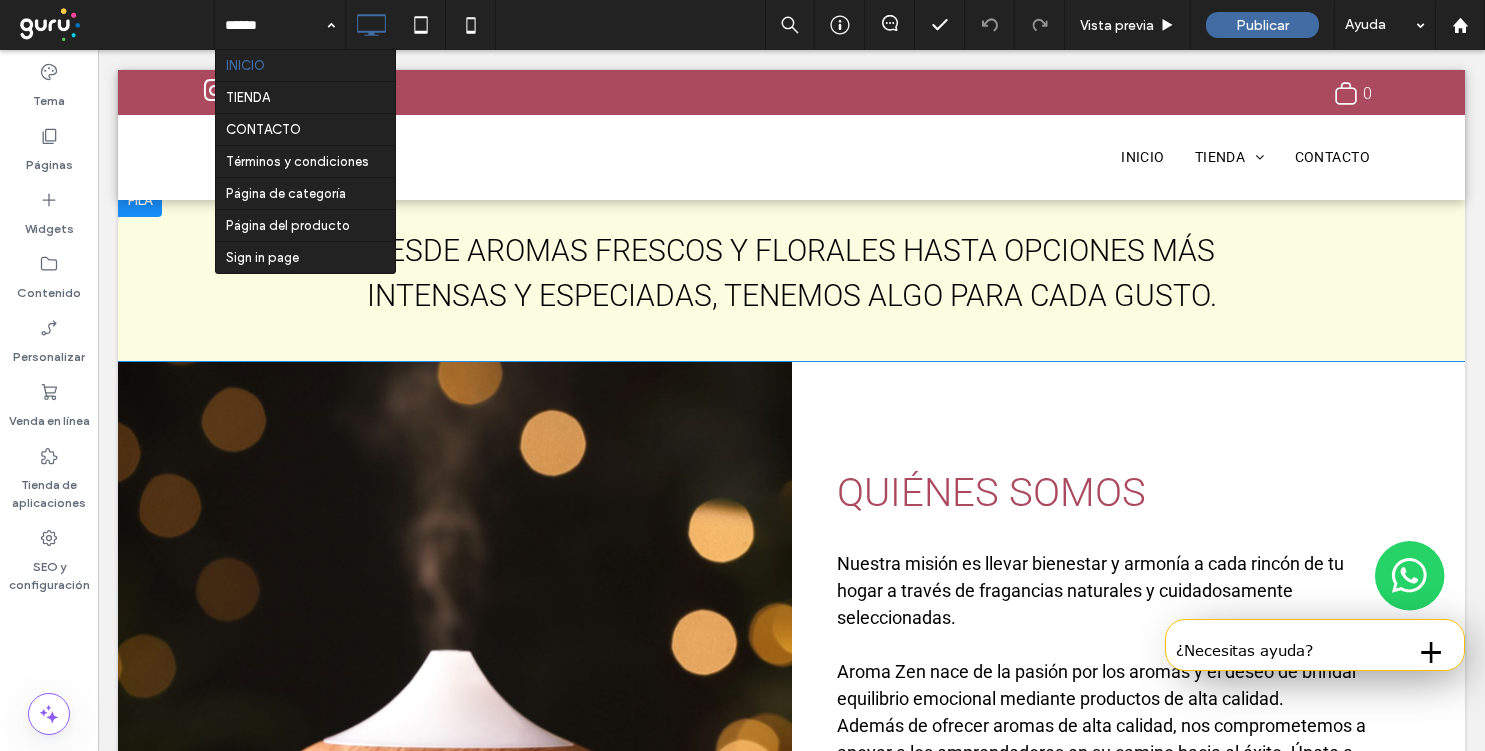 scroll, scrollTop: 645, scrollLeft: 0, axis: vertical 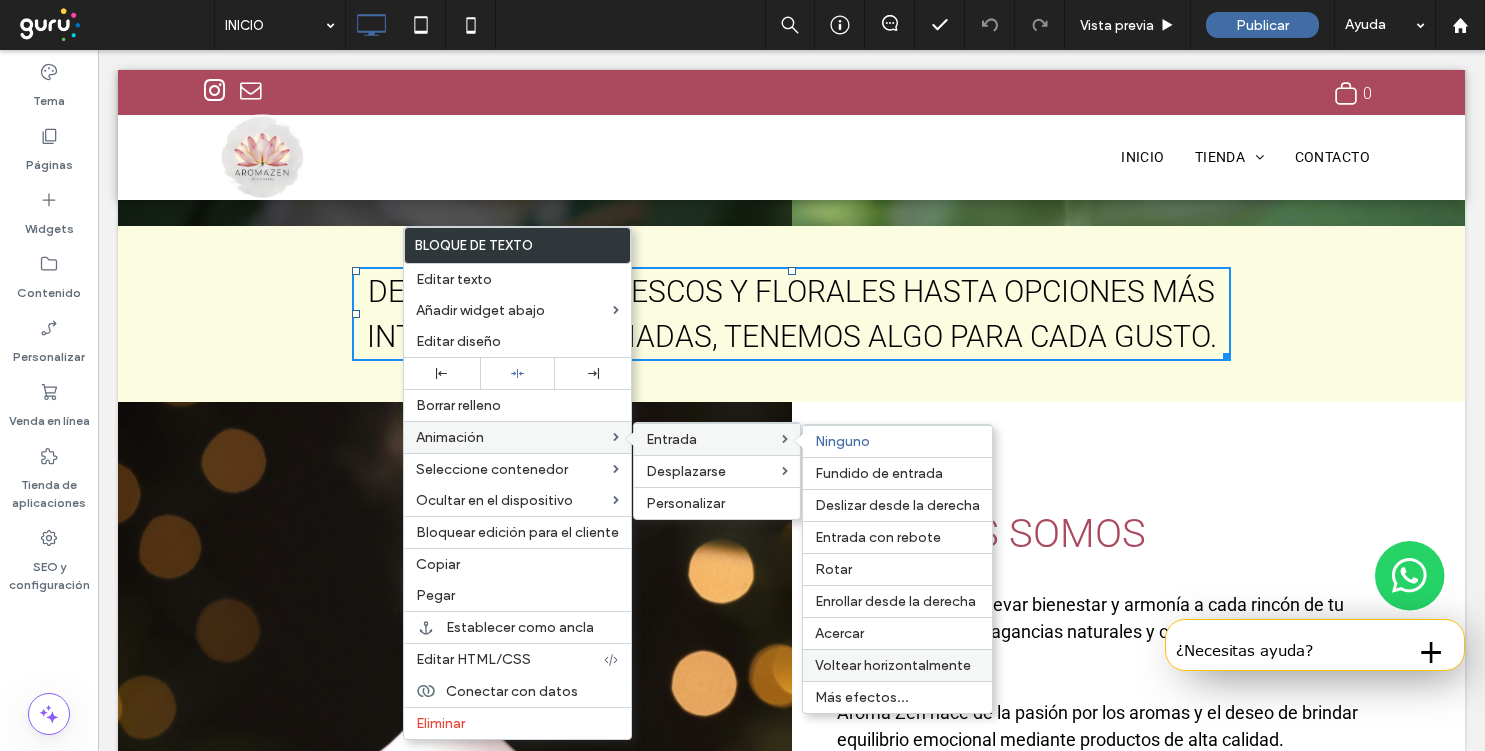 click on "Voltear horizontalmente" at bounding box center (893, 665) 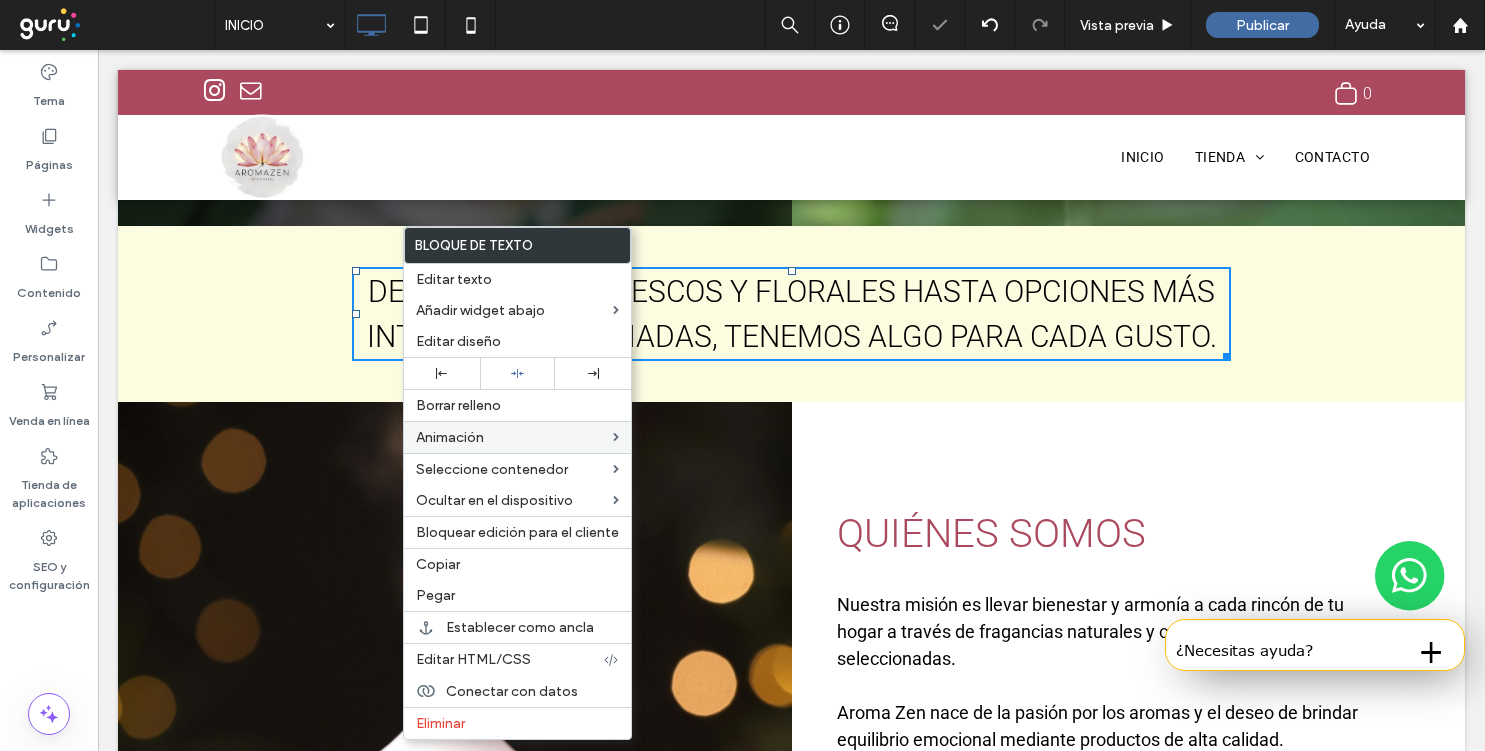 click on "Desde aromas frescos y florales hasta opciones más intensas y especiadas, tenemos algo para cada gusto. Click To Paste" at bounding box center [791, 314] 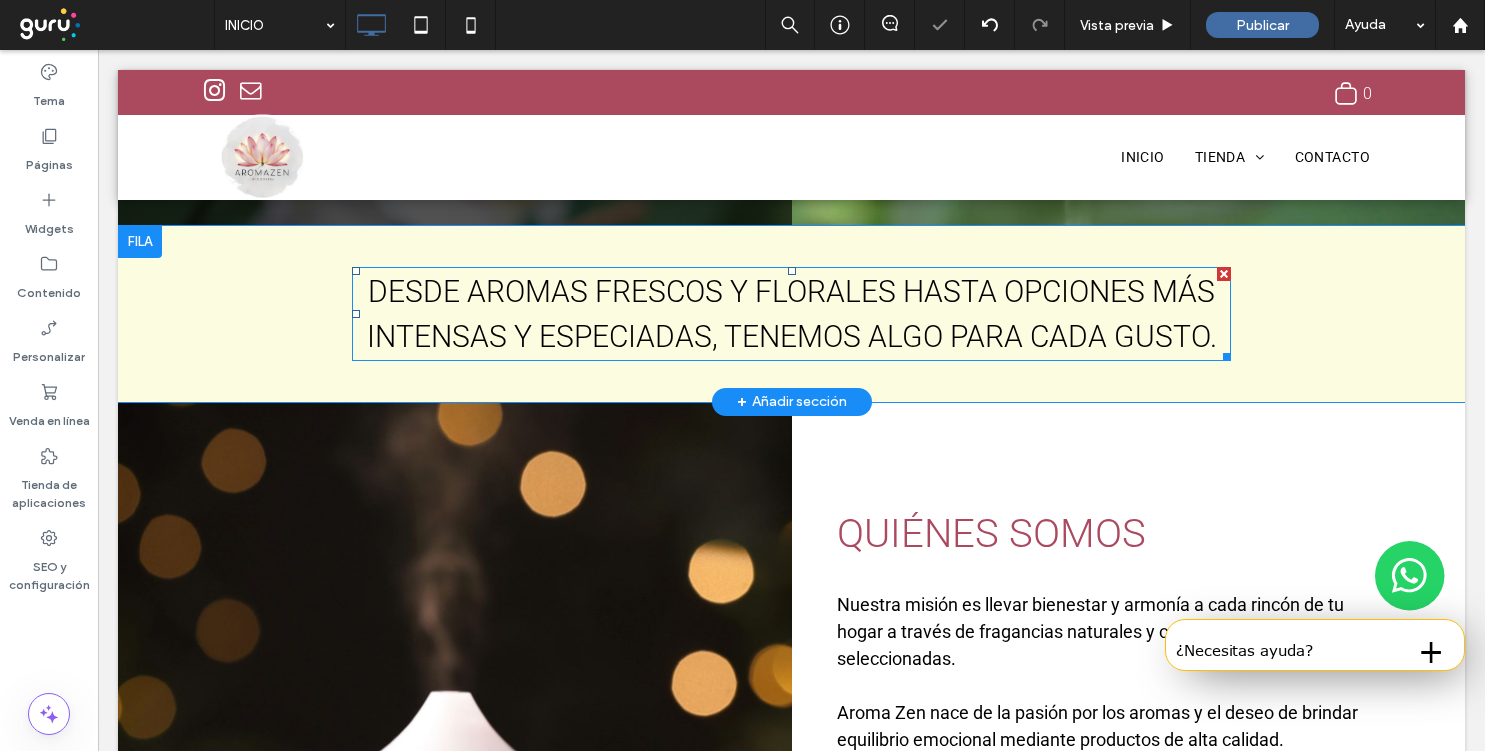 click on "Desde aromas frescos y florales hasta opciones más intensas y especiadas, tenemos algo para cada gusto." at bounding box center [792, 314] 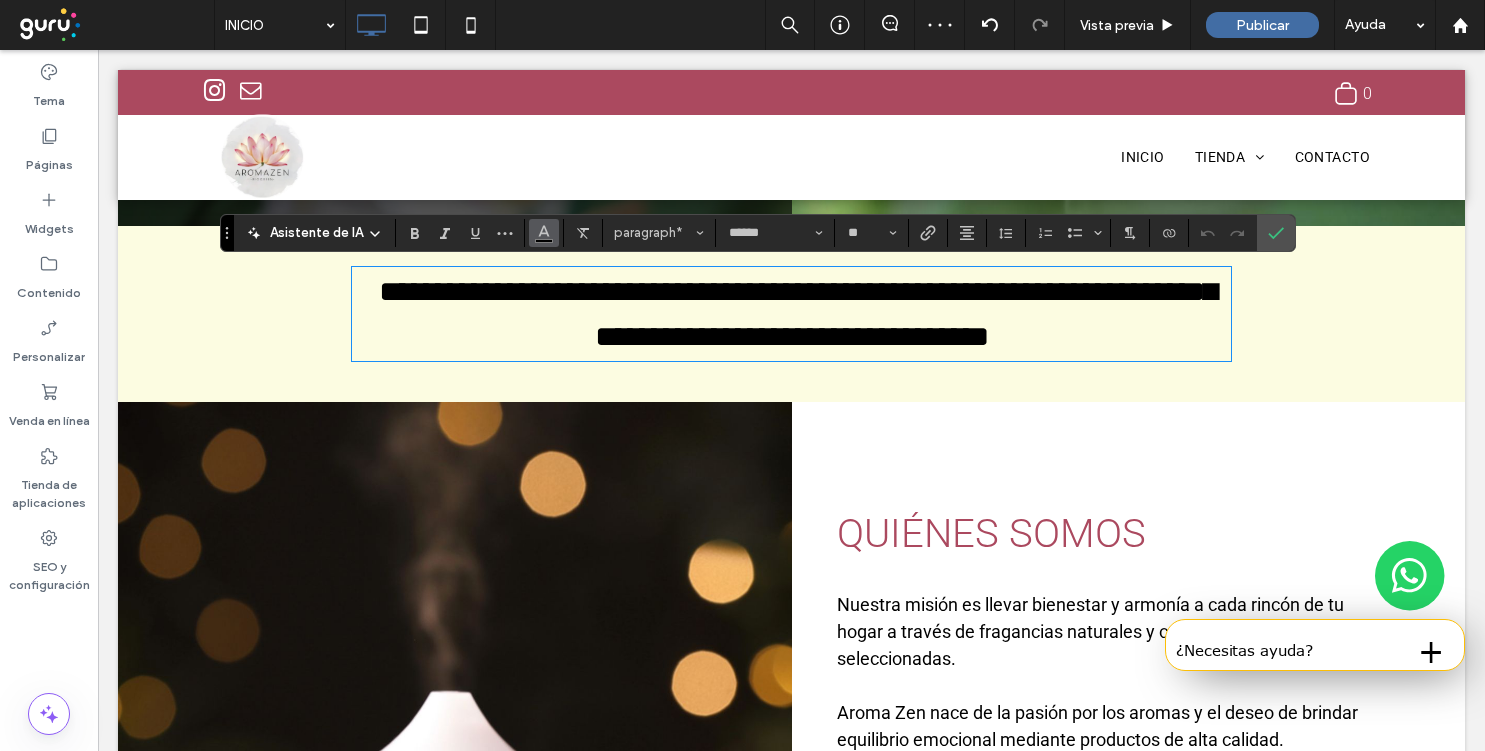 click 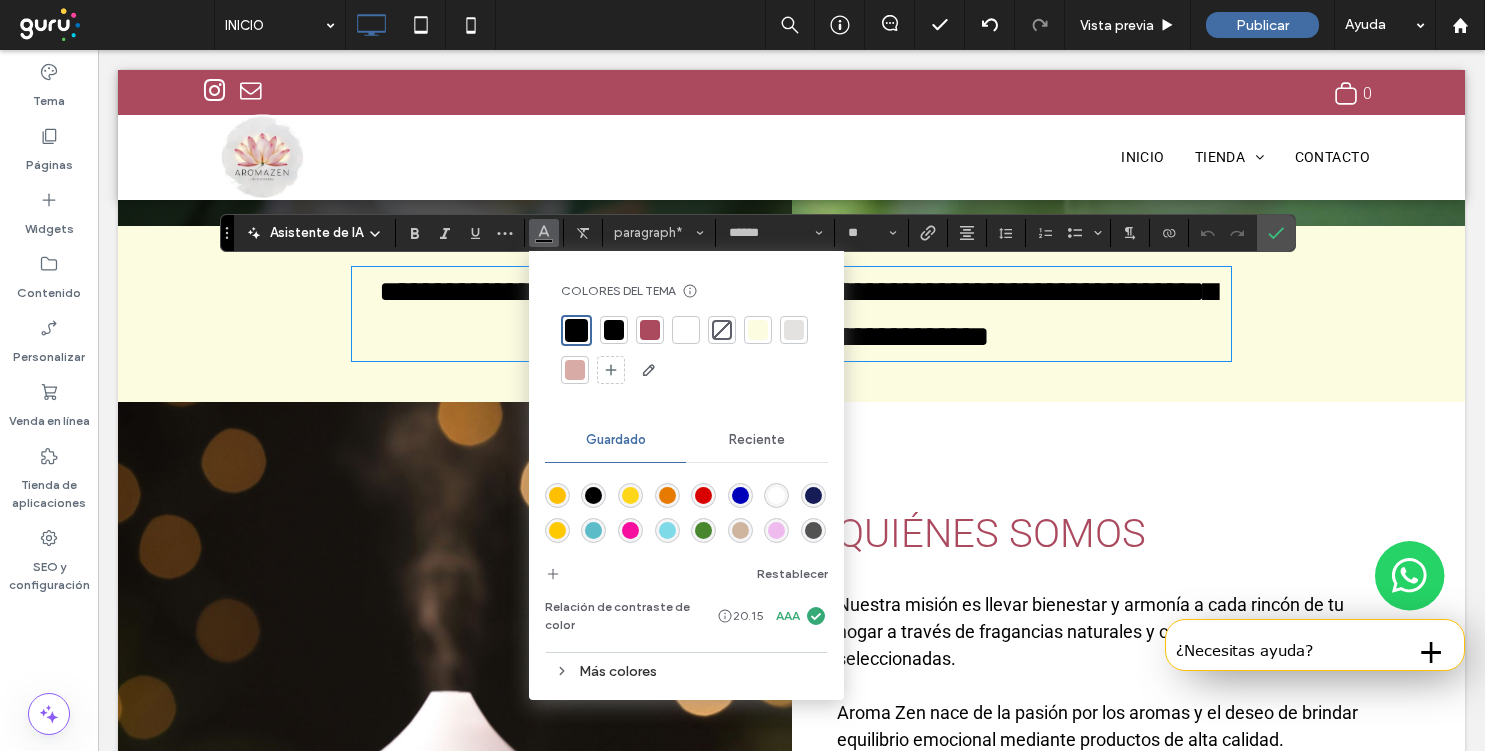 click at bounding box center [650, 330] 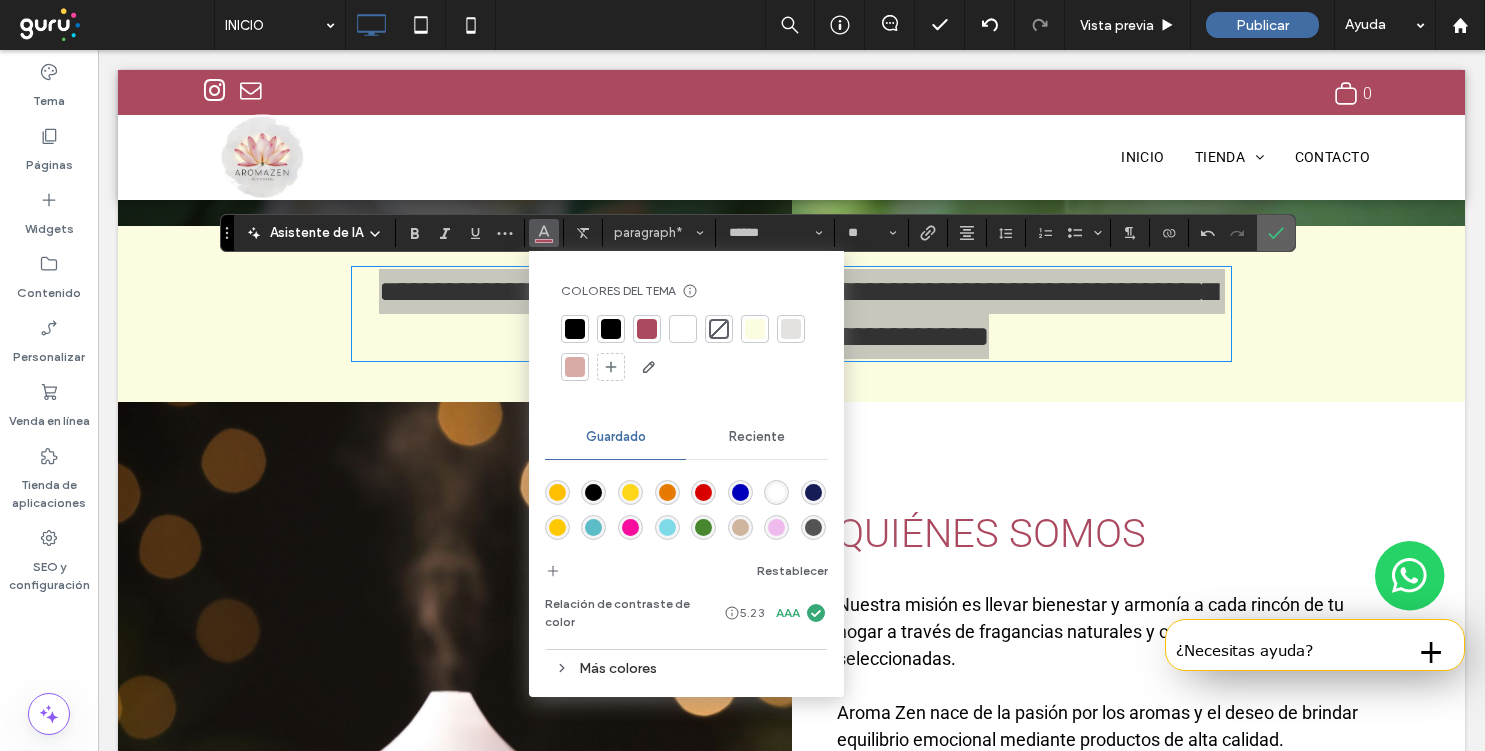 click 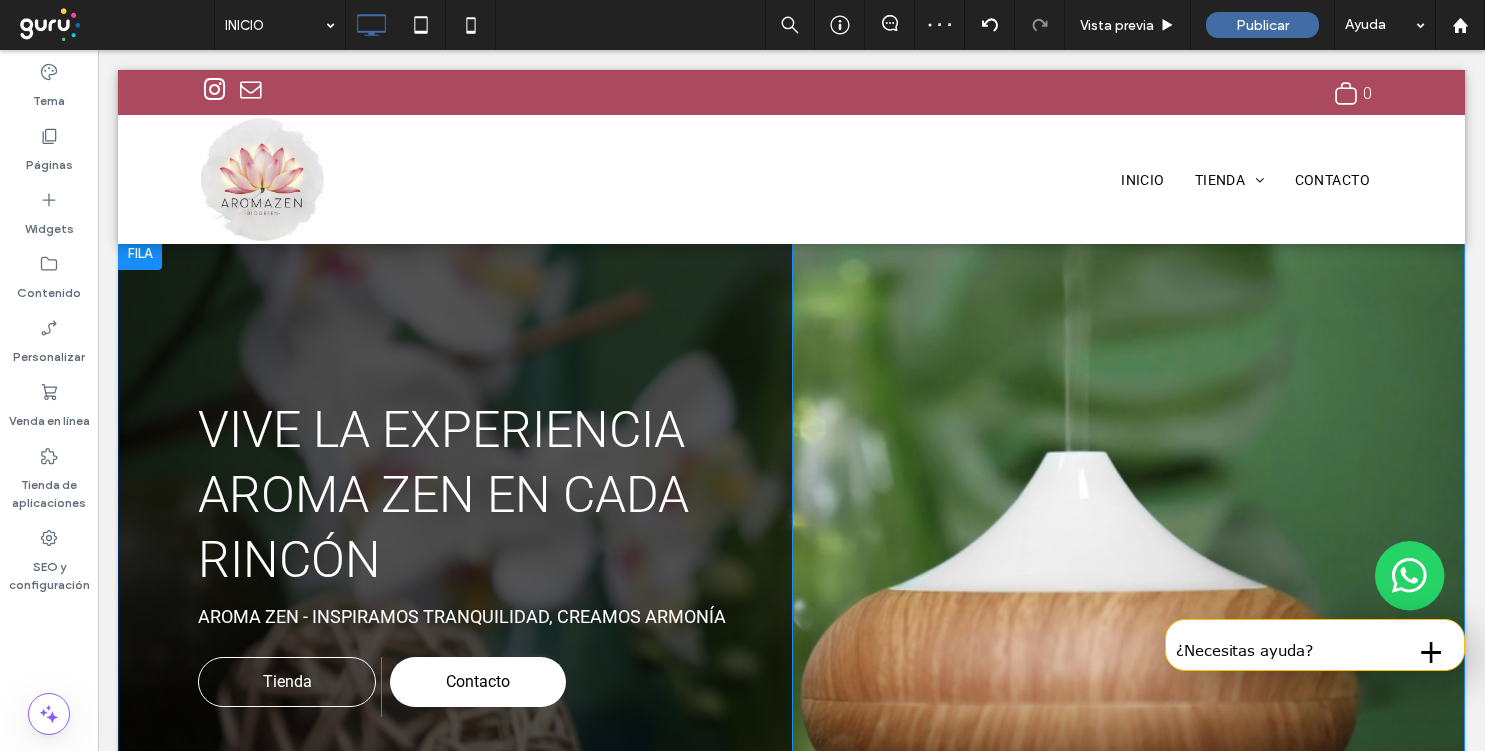 scroll, scrollTop: 2, scrollLeft: 0, axis: vertical 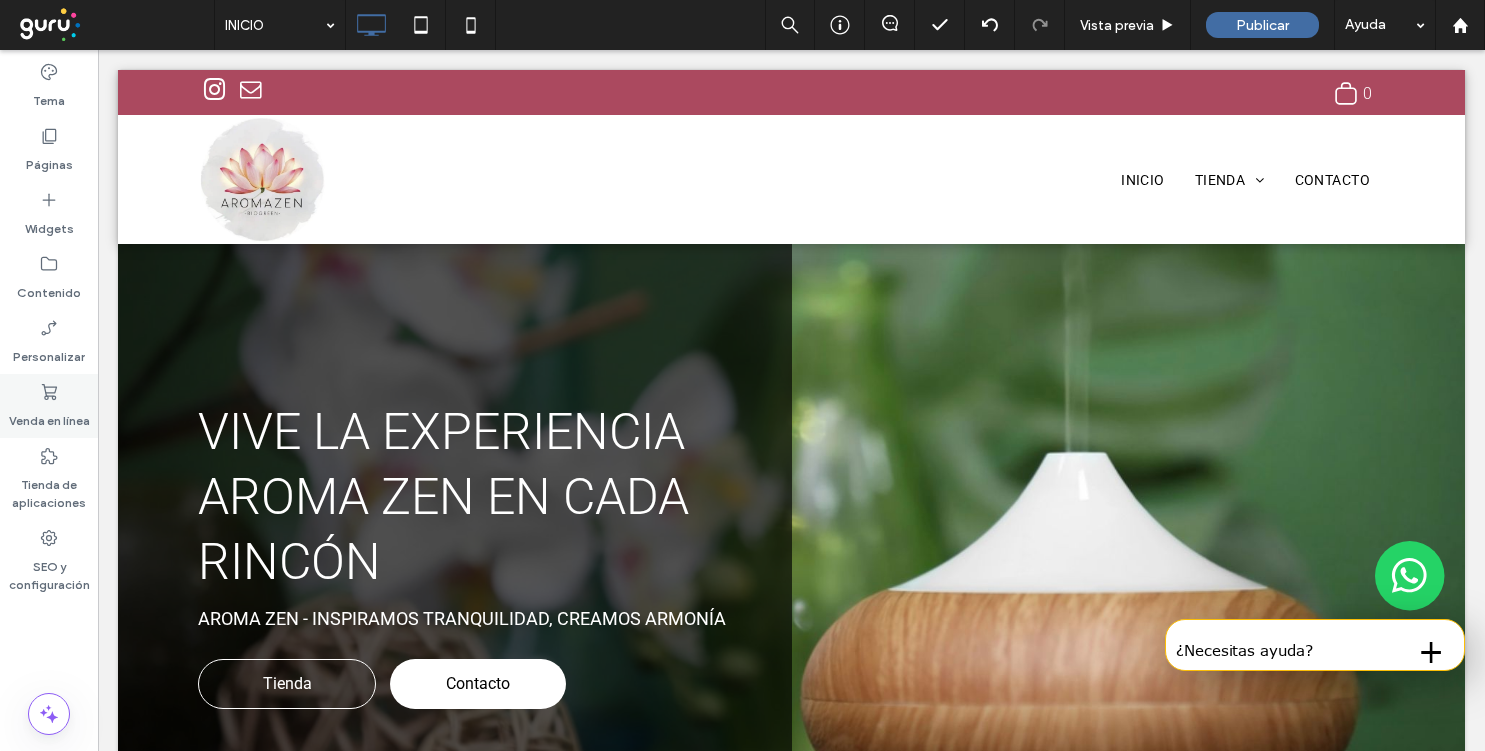 click on "Venda en línea" at bounding box center [49, 406] 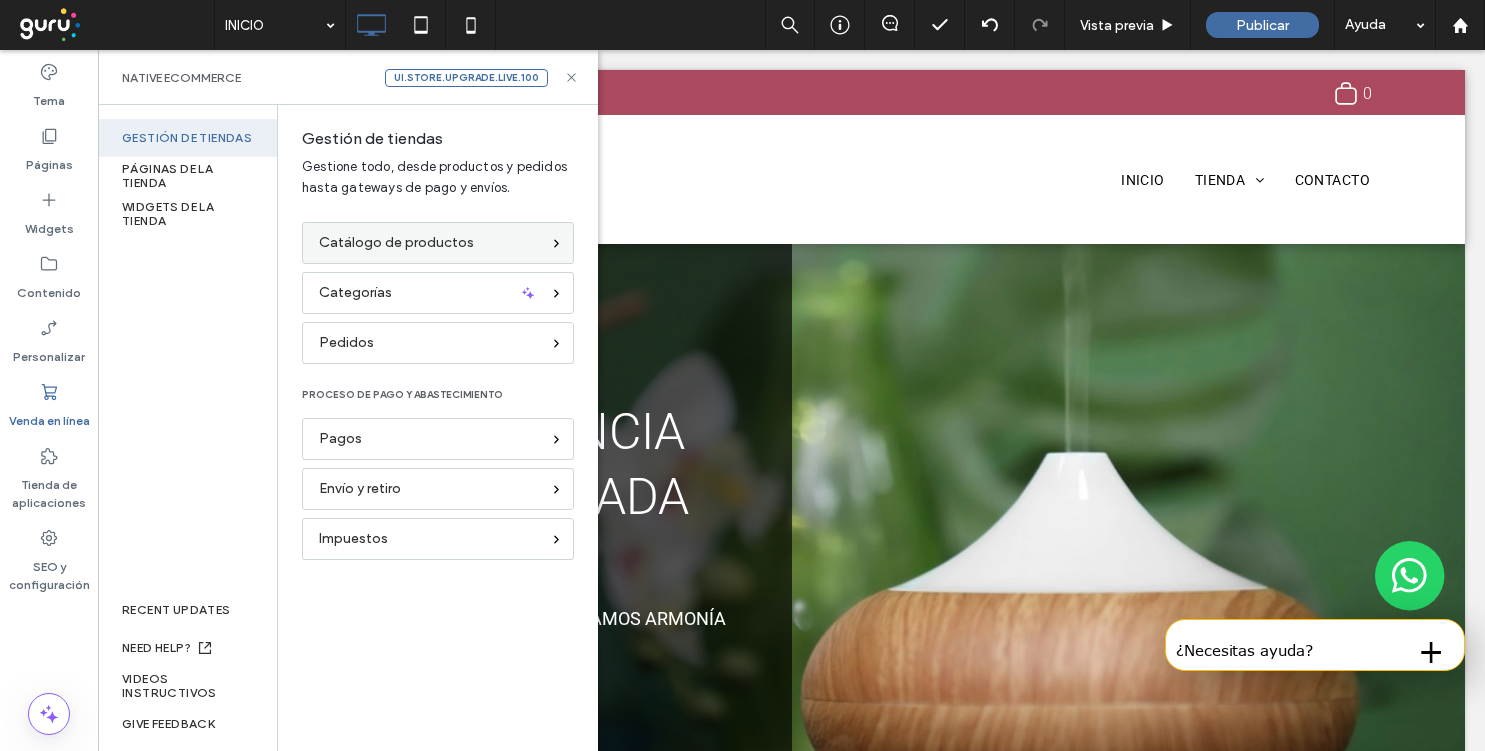 click on "Catálogo de productos" at bounding box center (396, 243) 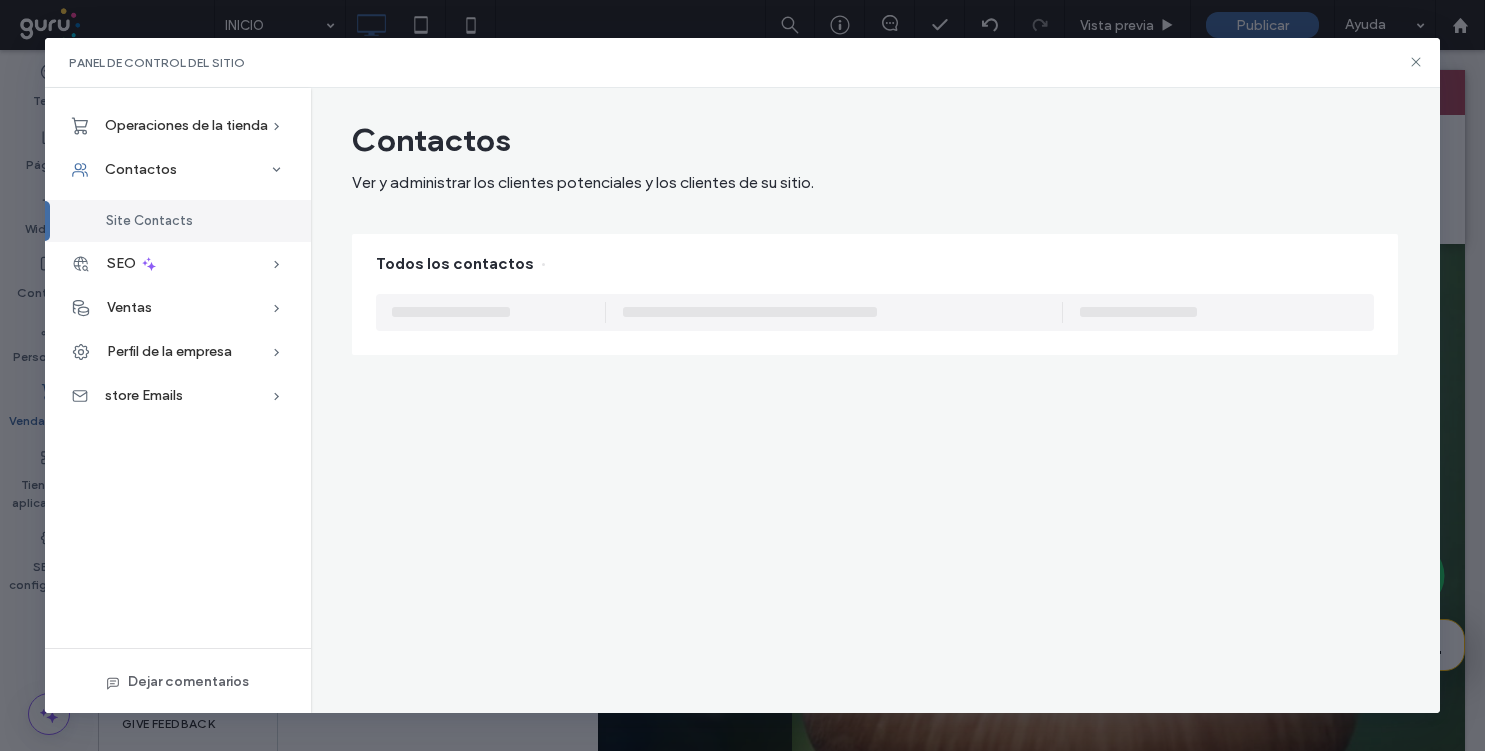 scroll, scrollTop: 2, scrollLeft: 0, axis: vertical 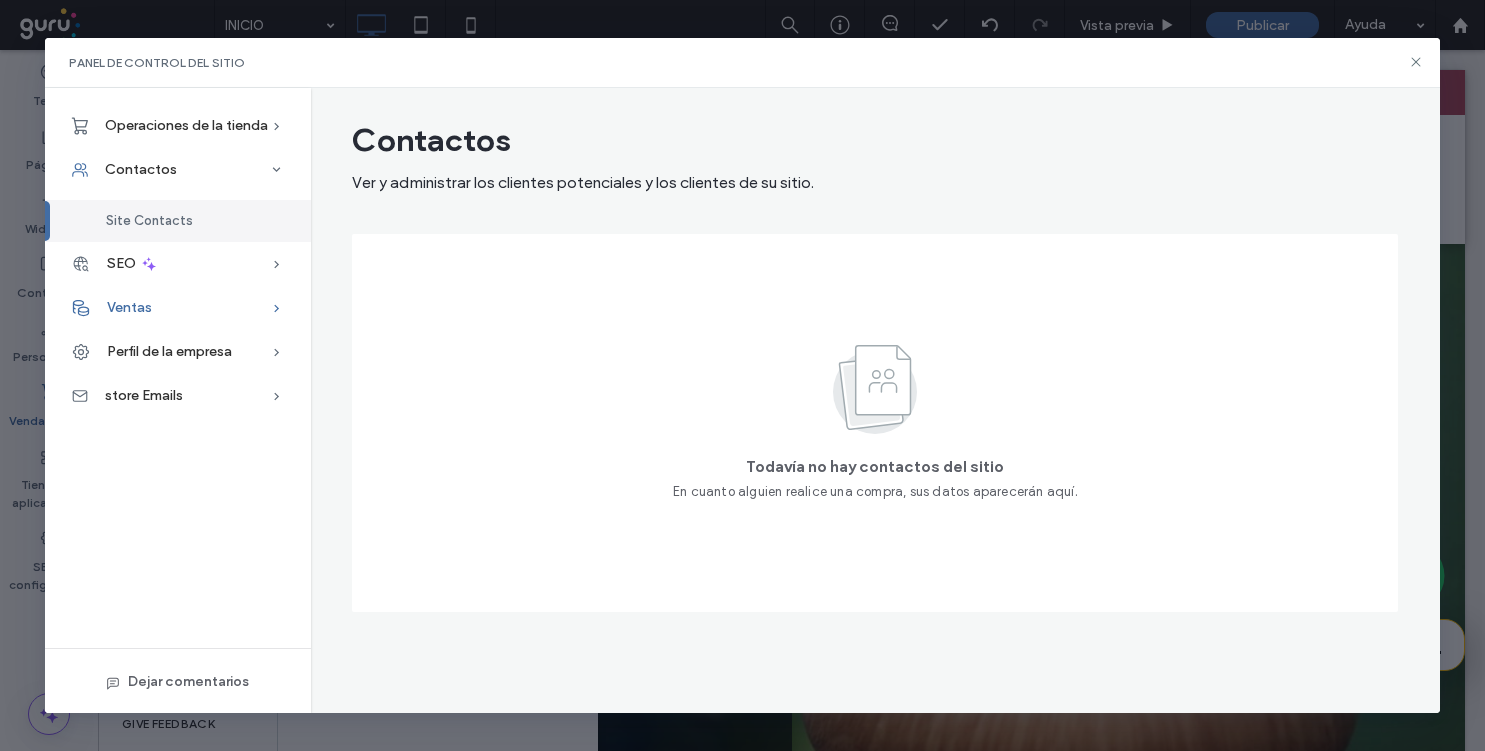 click on "Ventas" at bounding box center [178, 308] 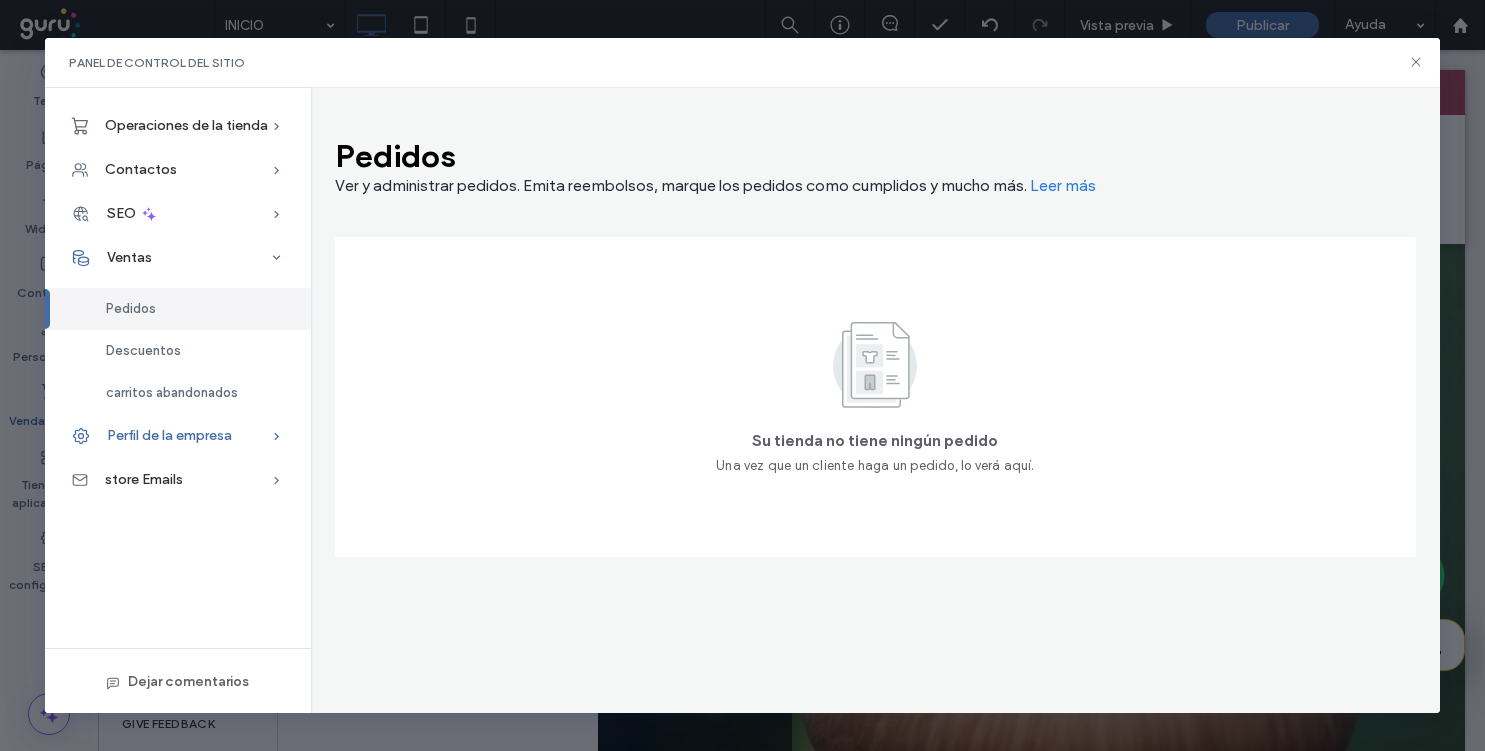 click on "Perfil de la empresa" at bounding box center (178, 436) 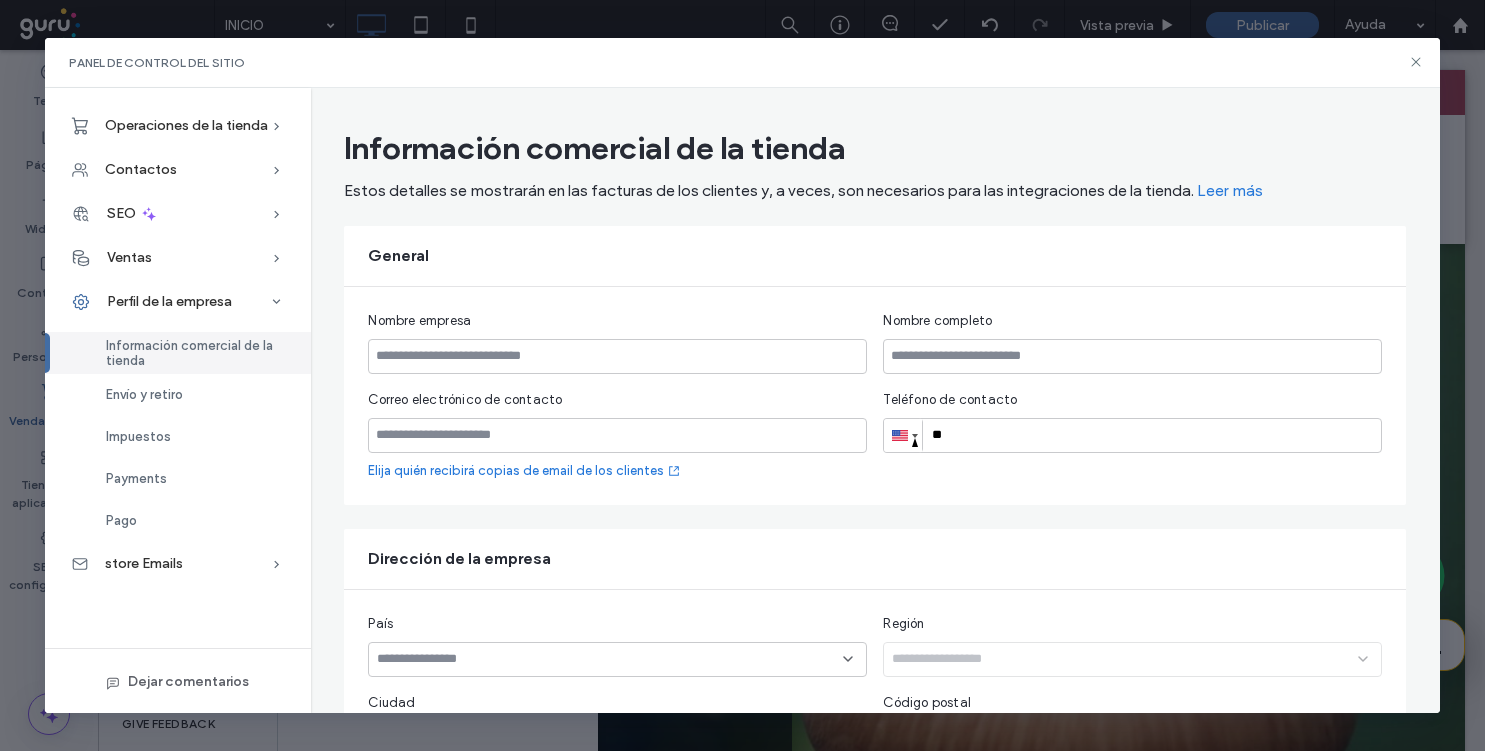 click at bounding box center [915, 440] 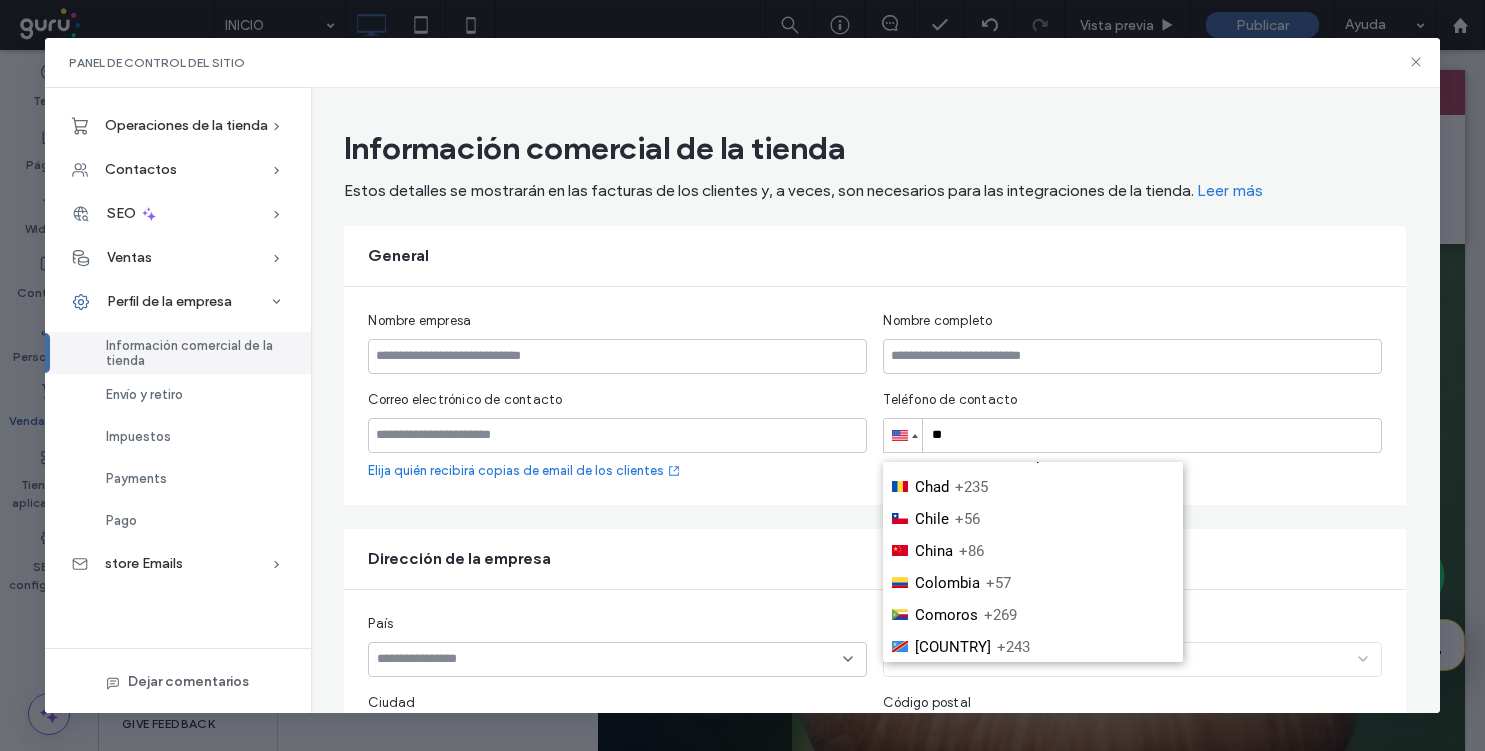 scroll, scrollTop: 1157, scrollLeft: 0, axis: vertical 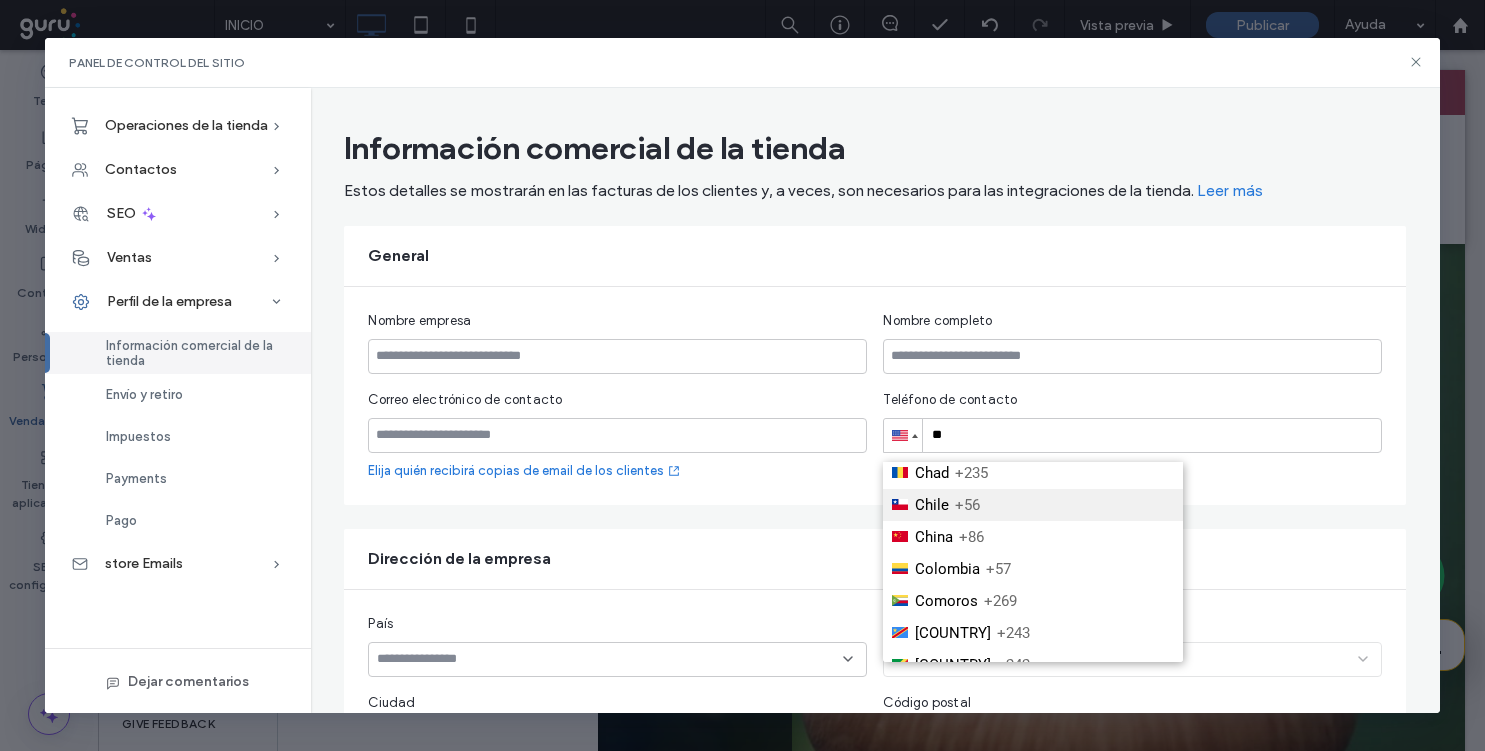 click on "Chile" at bounding box center [932, 505] 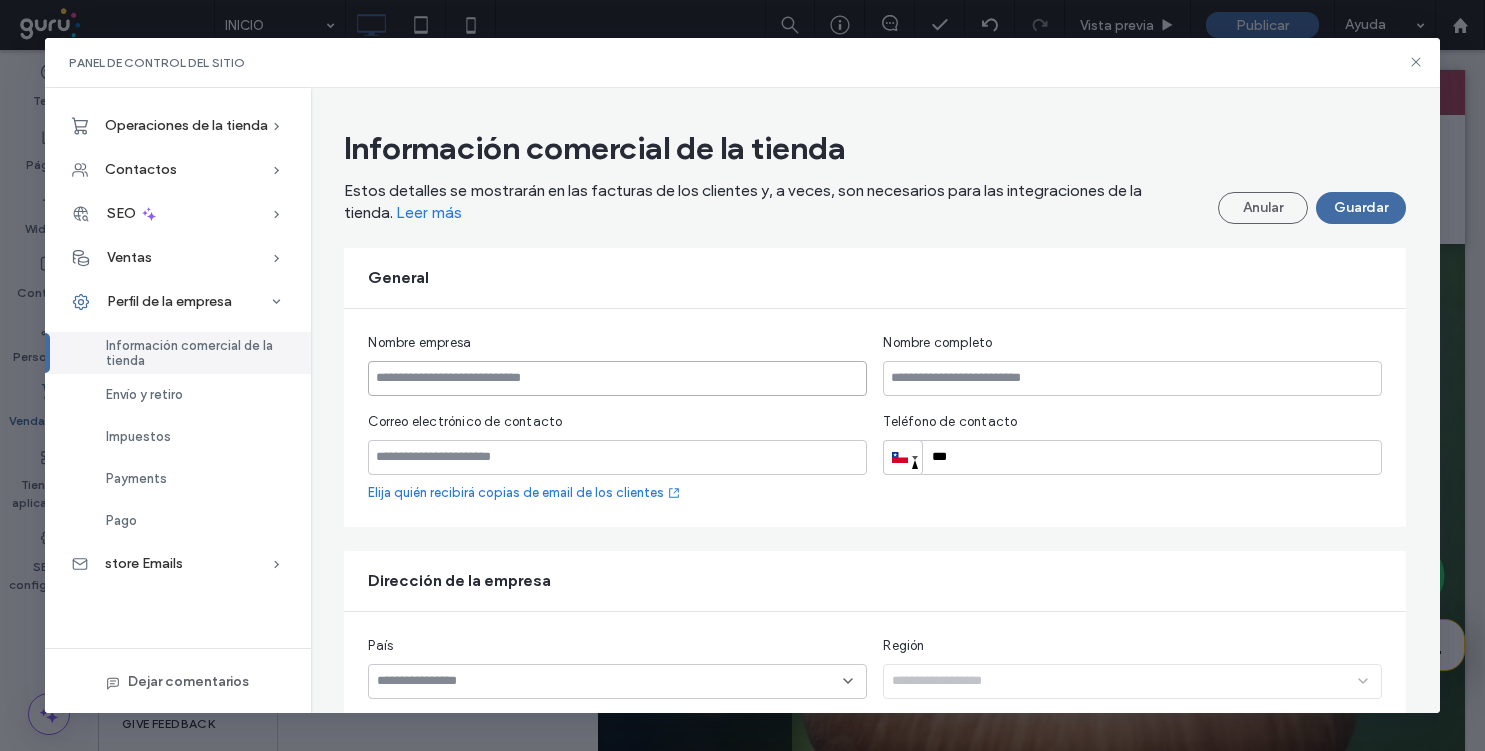 click at bounding box center (617, 378) 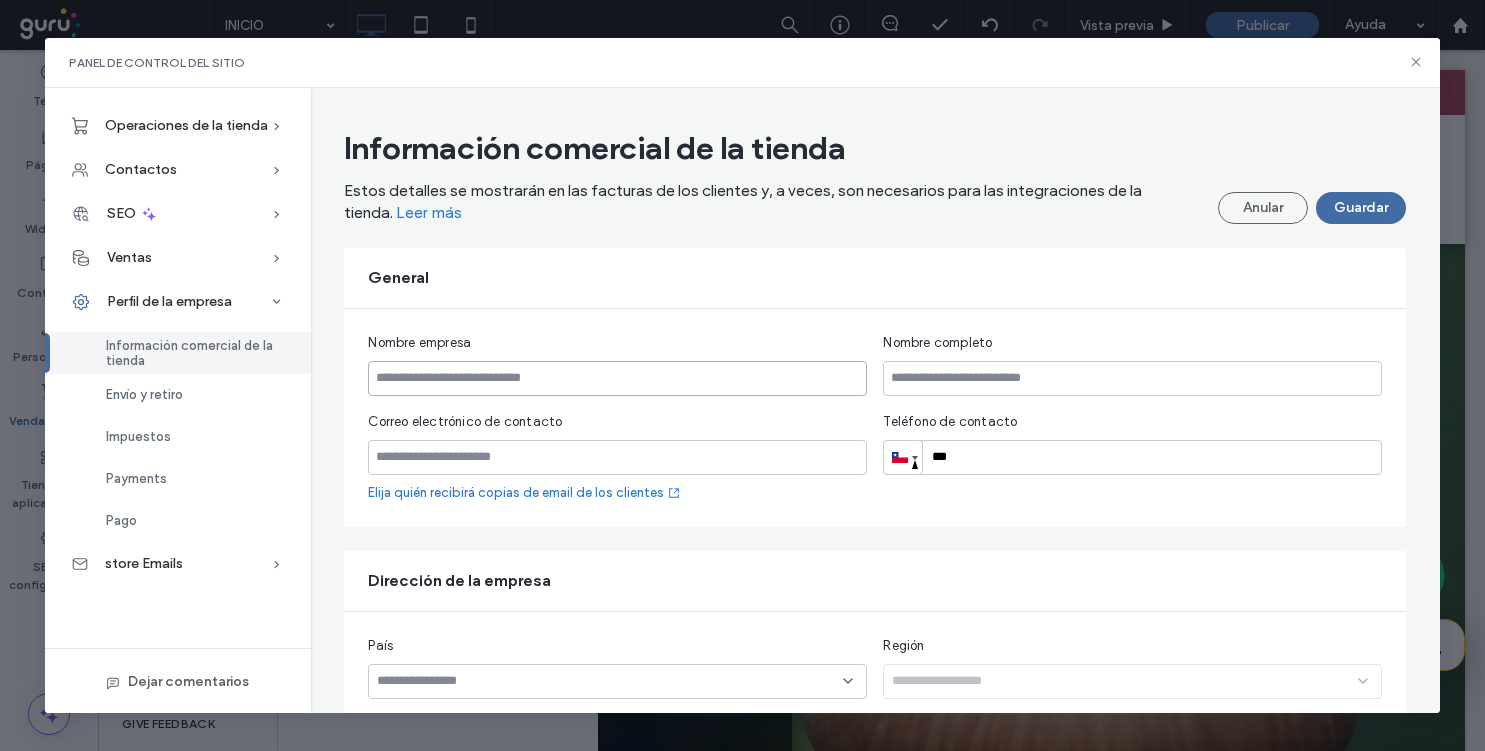 paste on "*********" 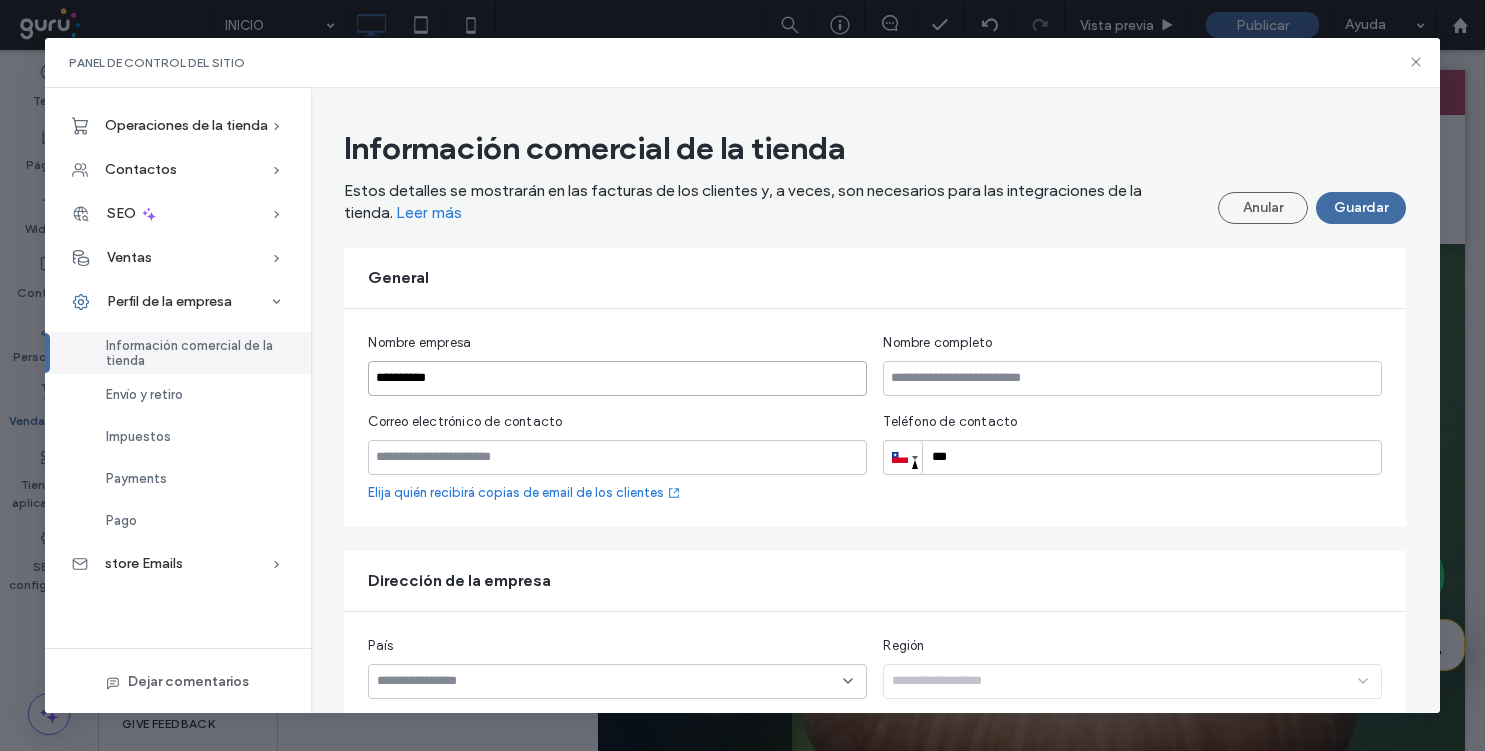 type on "*********" 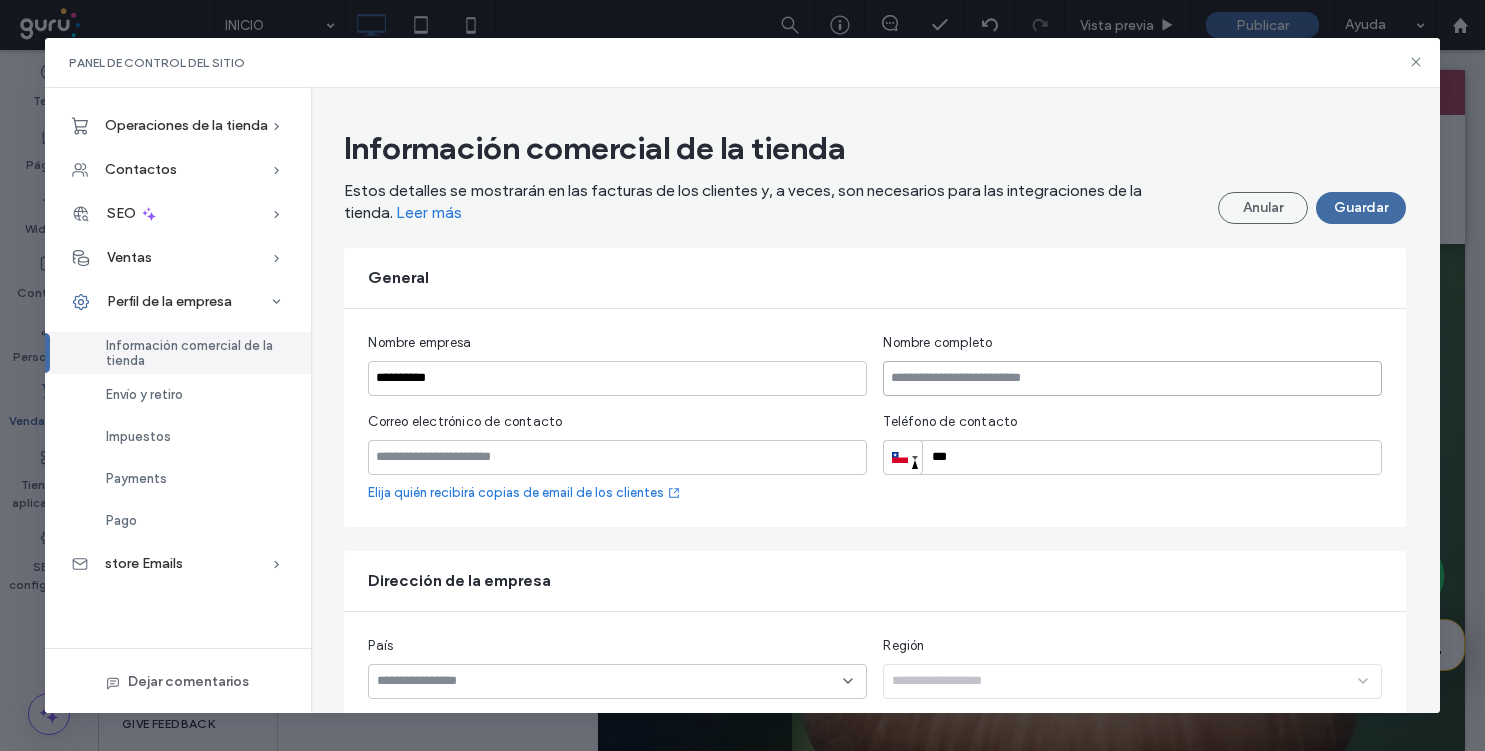 click at bounding box center (1132, 378) 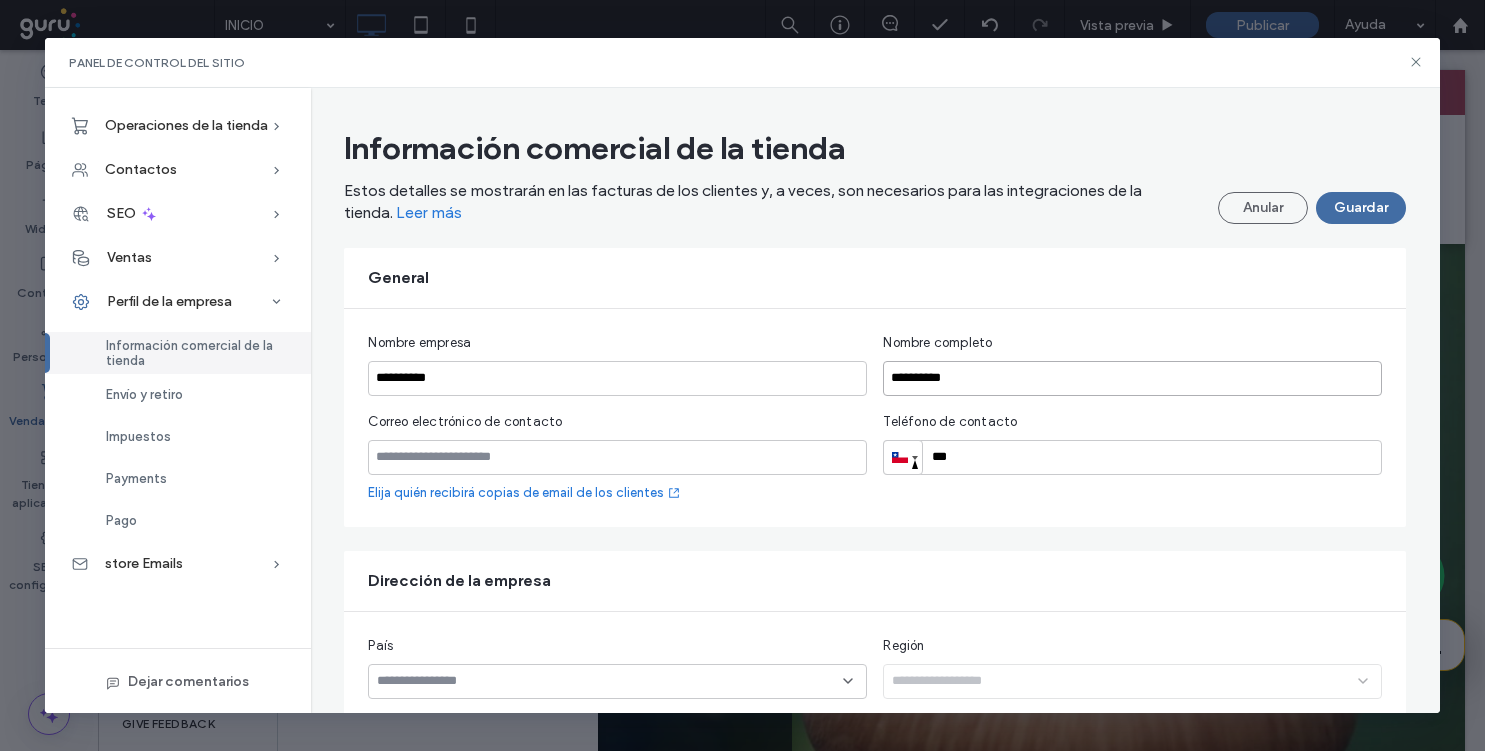 type on "*********" 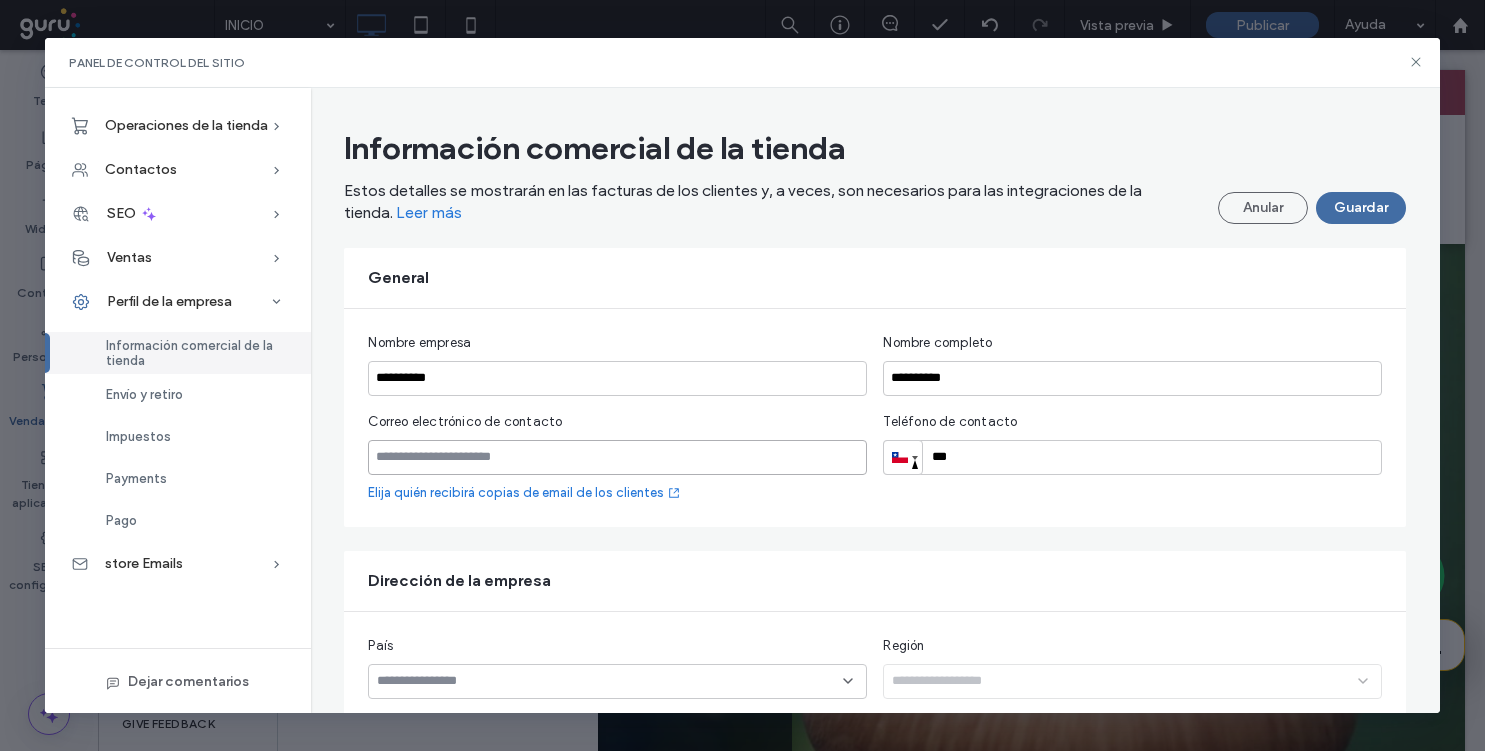 click at bounding box center [617, 457] 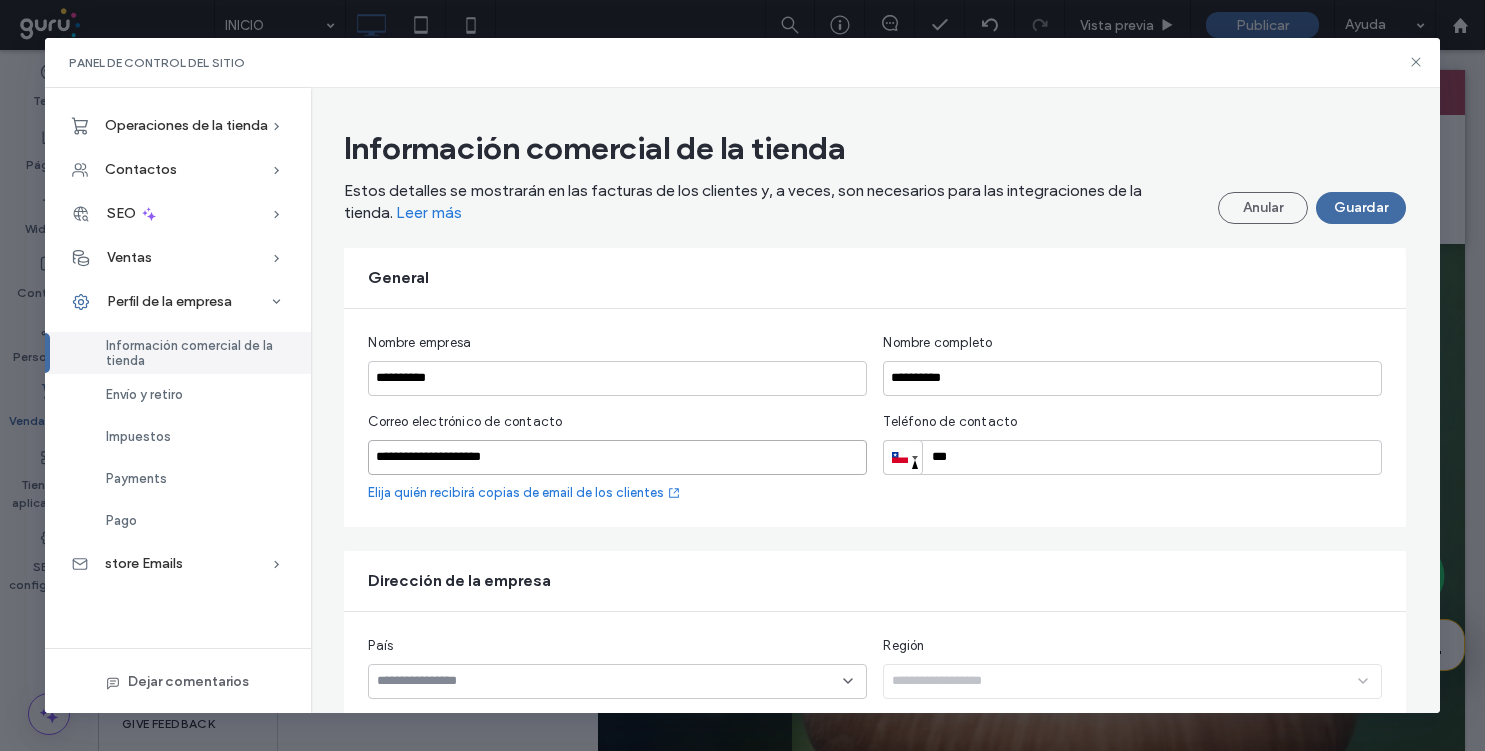 type on "**********" 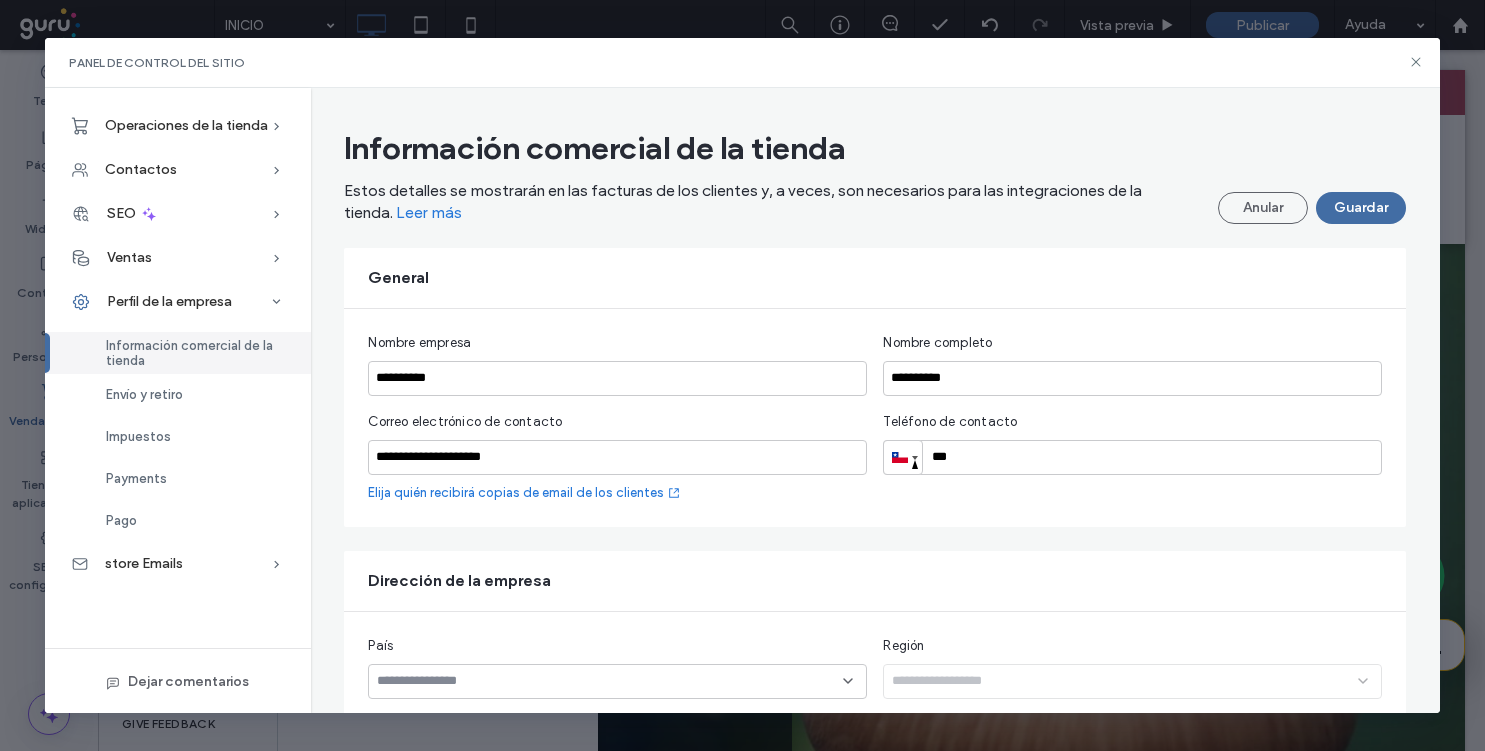 click on "***" at bounding box center [1132, 457] 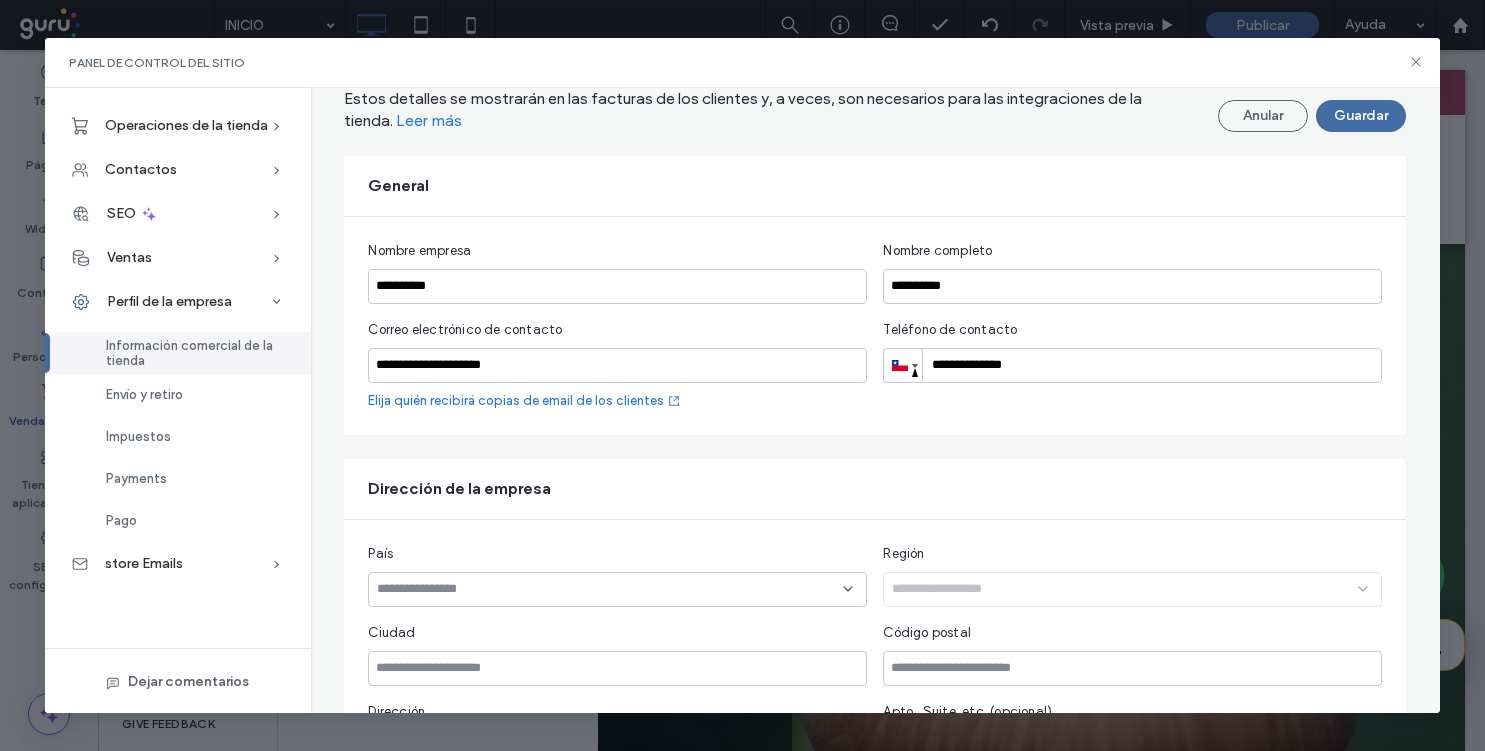 scroll, scrollTop: 138, scrollLeft: 0, axis: vertical 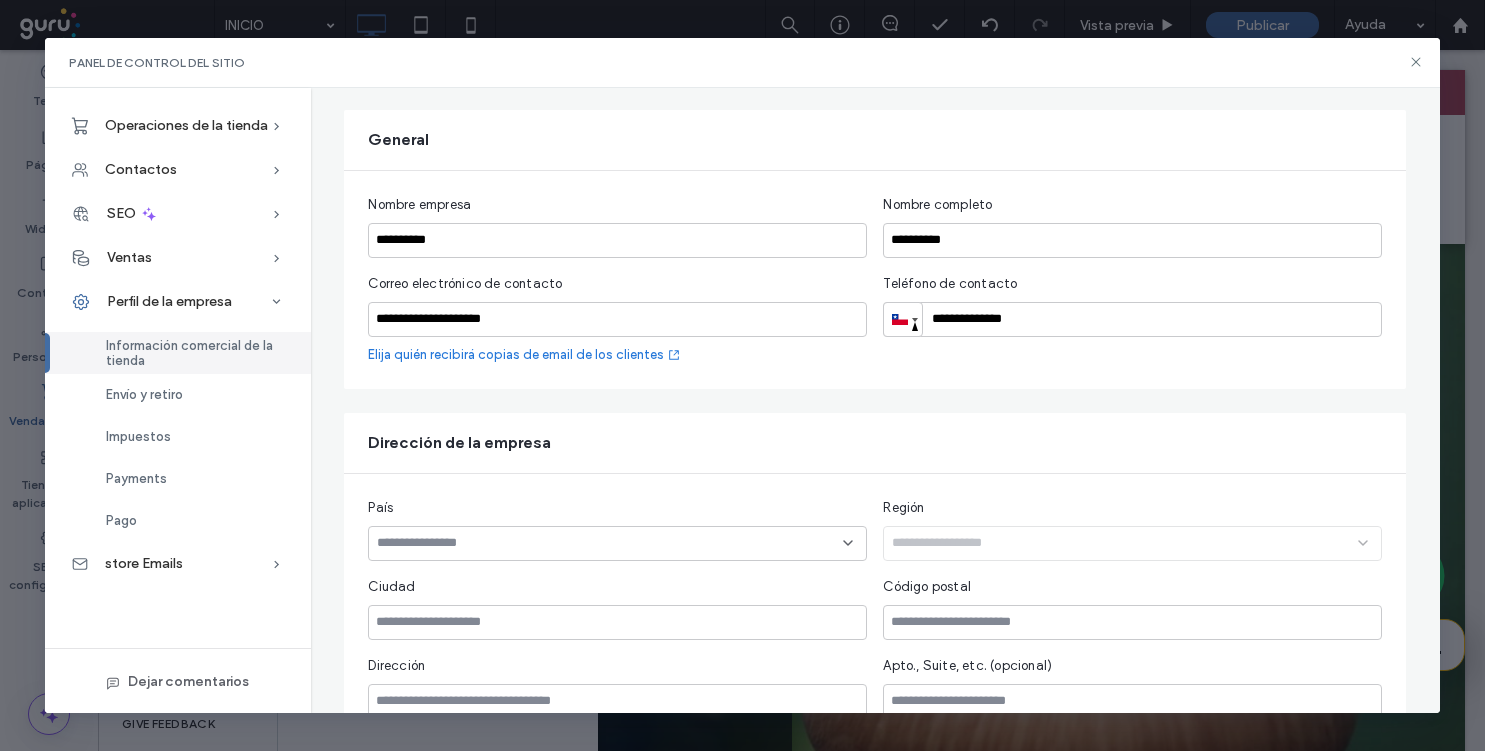 type on "**********" 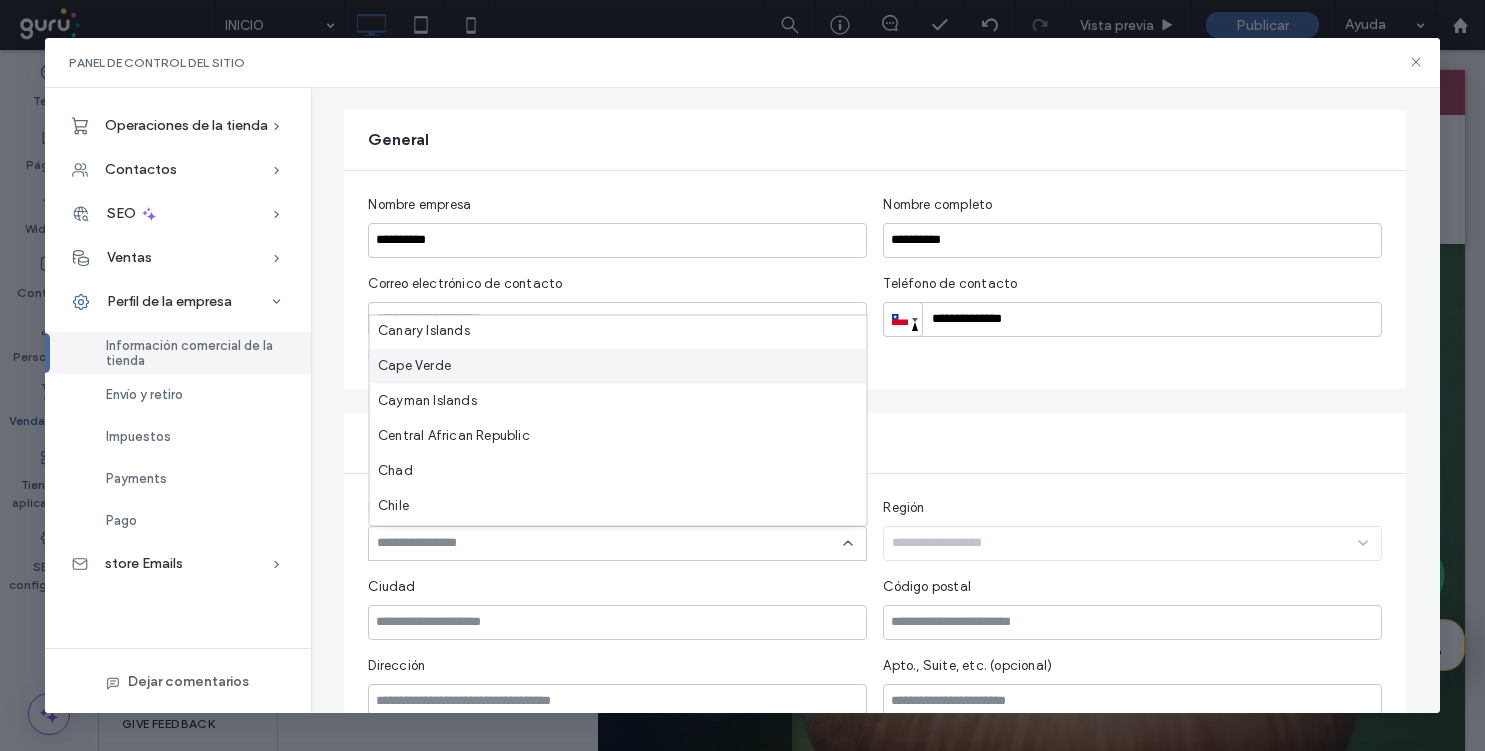scroll, scrollTop: 1508, scrollLeft: 0, axis: vertical 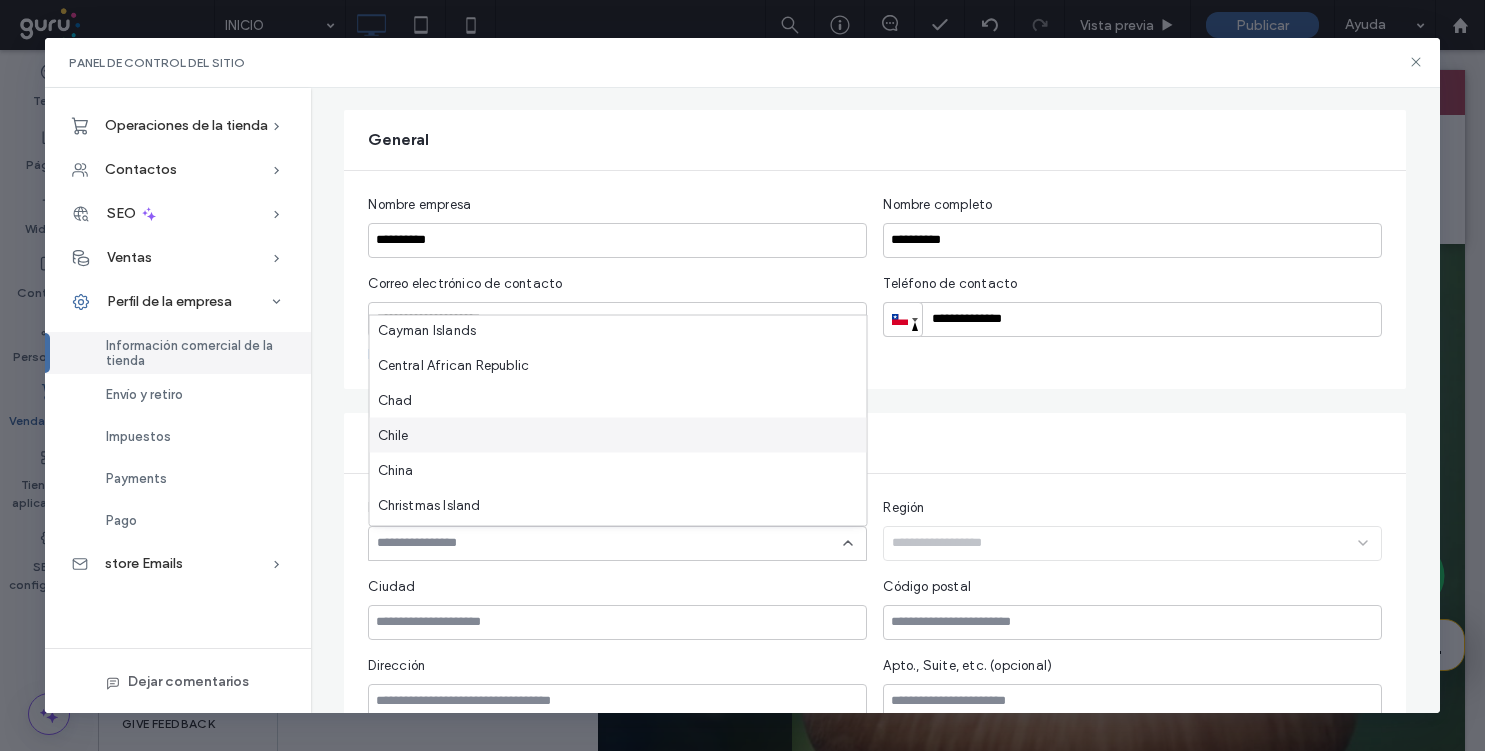 click on "Chile" at bounding box center [618, 435] 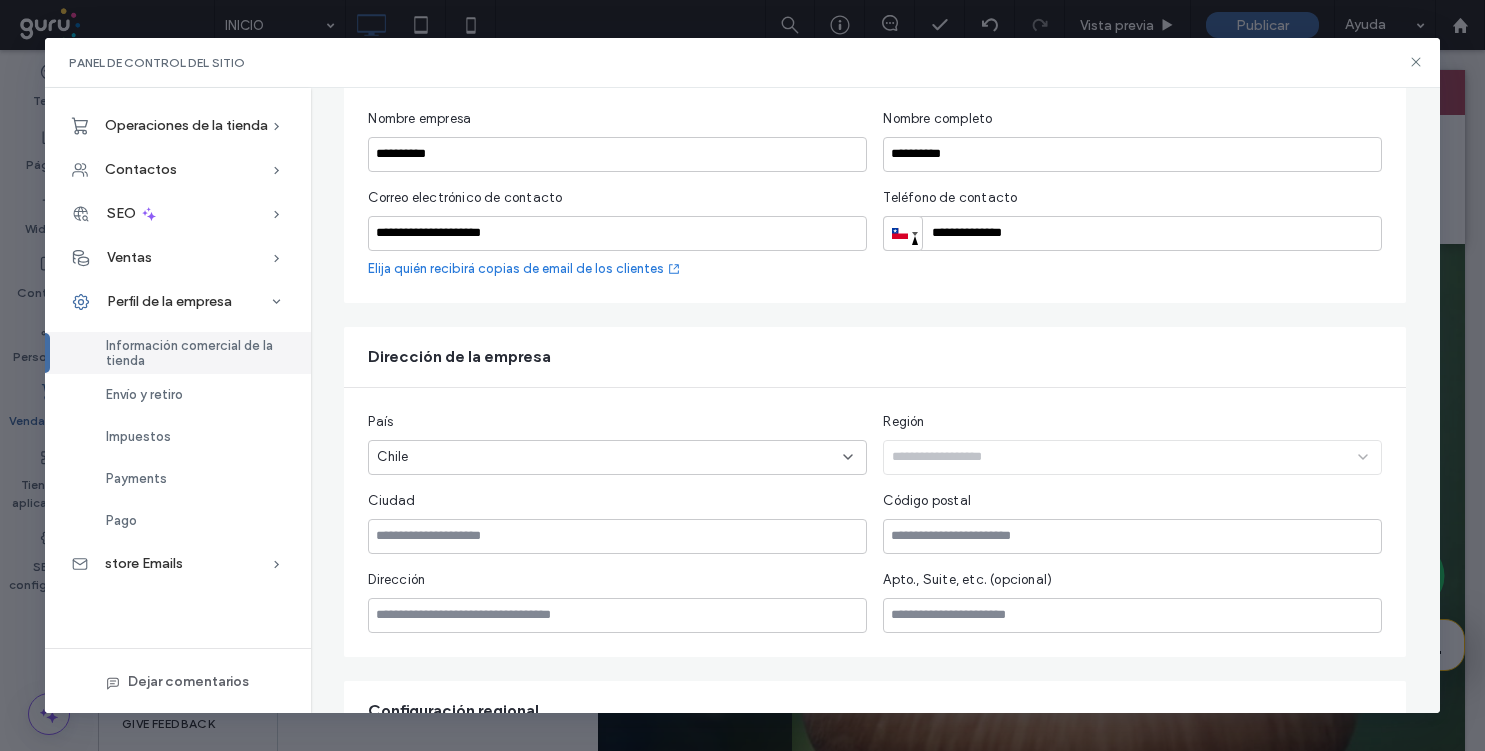 scroll, scrollTop: 302, scrollLeft: 0, axis: vertical 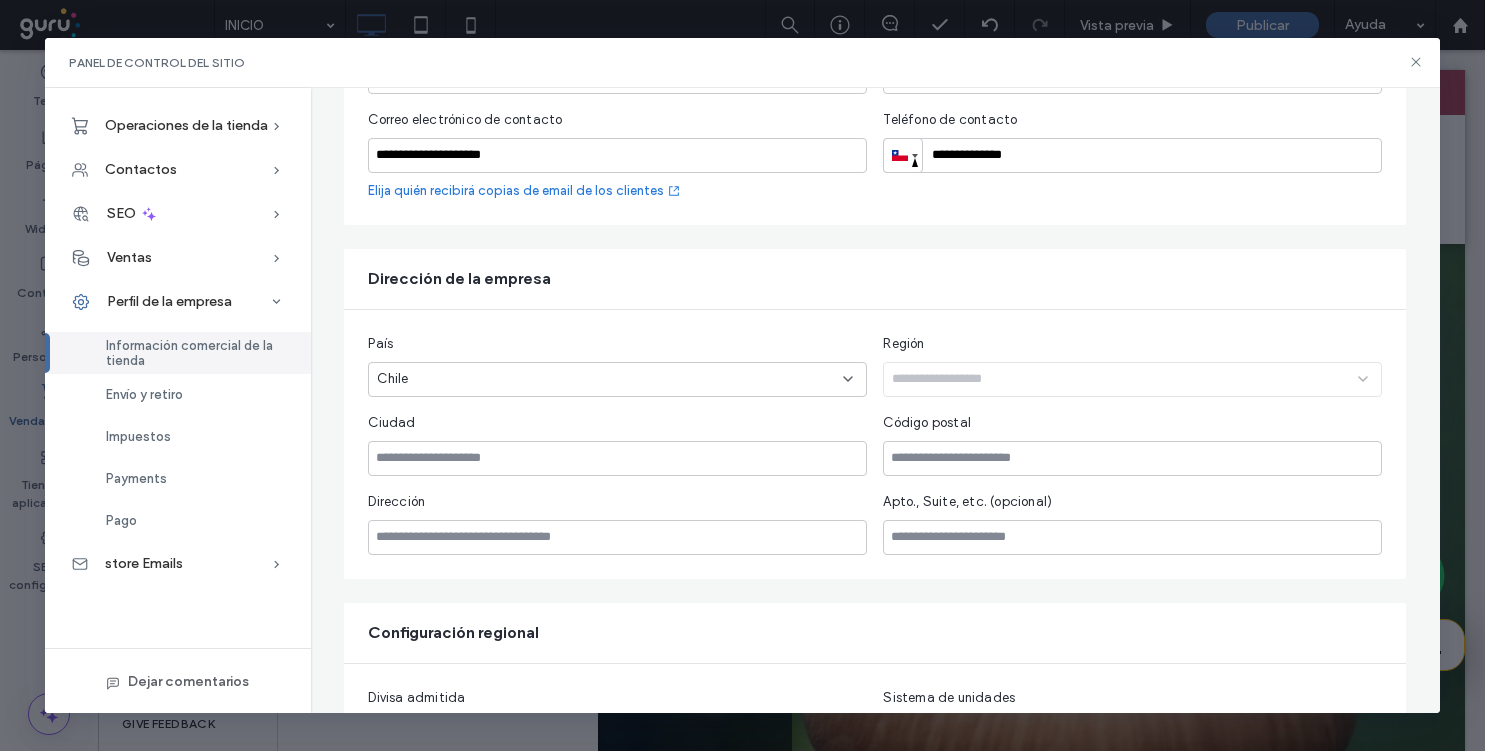 click on "Región" at bounding box center (1132, 365) 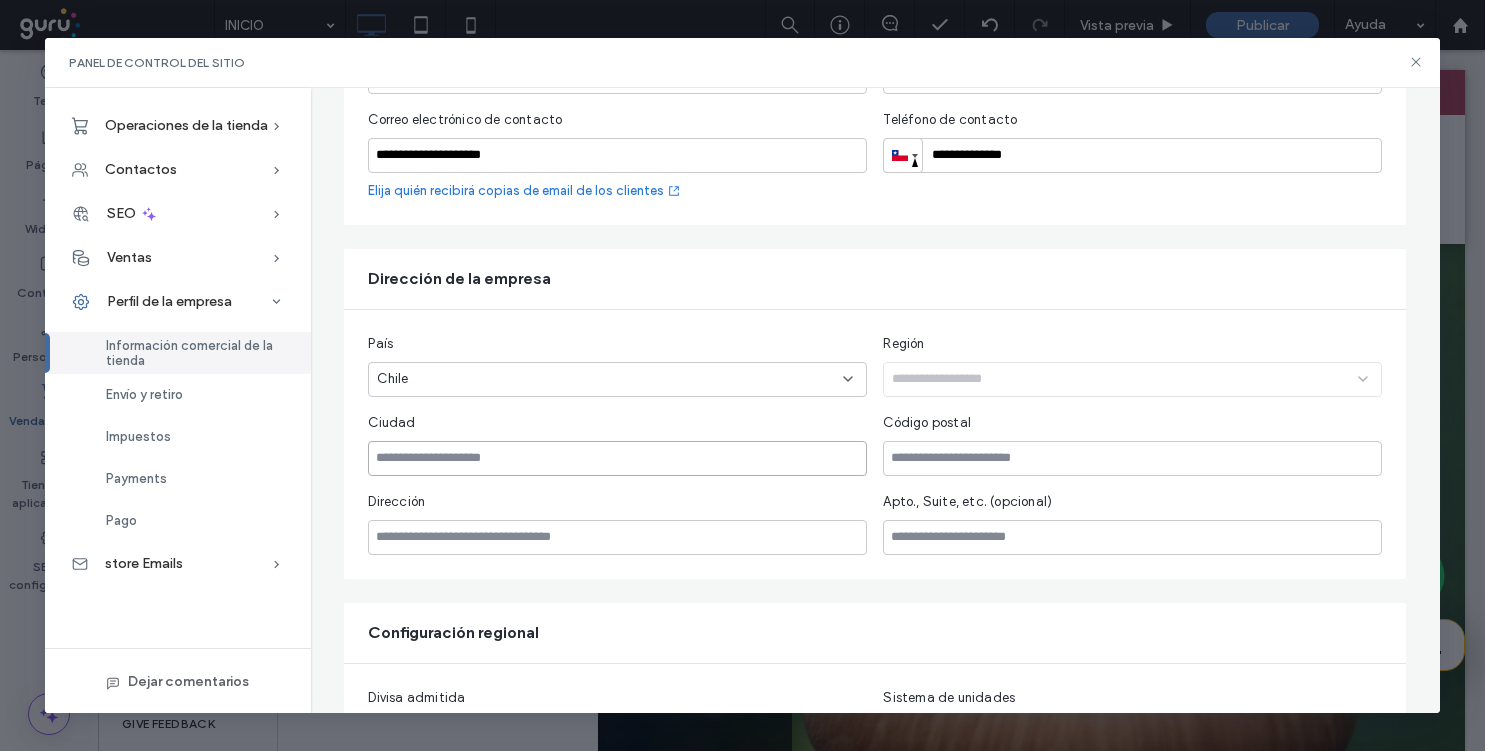 click at bounding box center [617, 458] 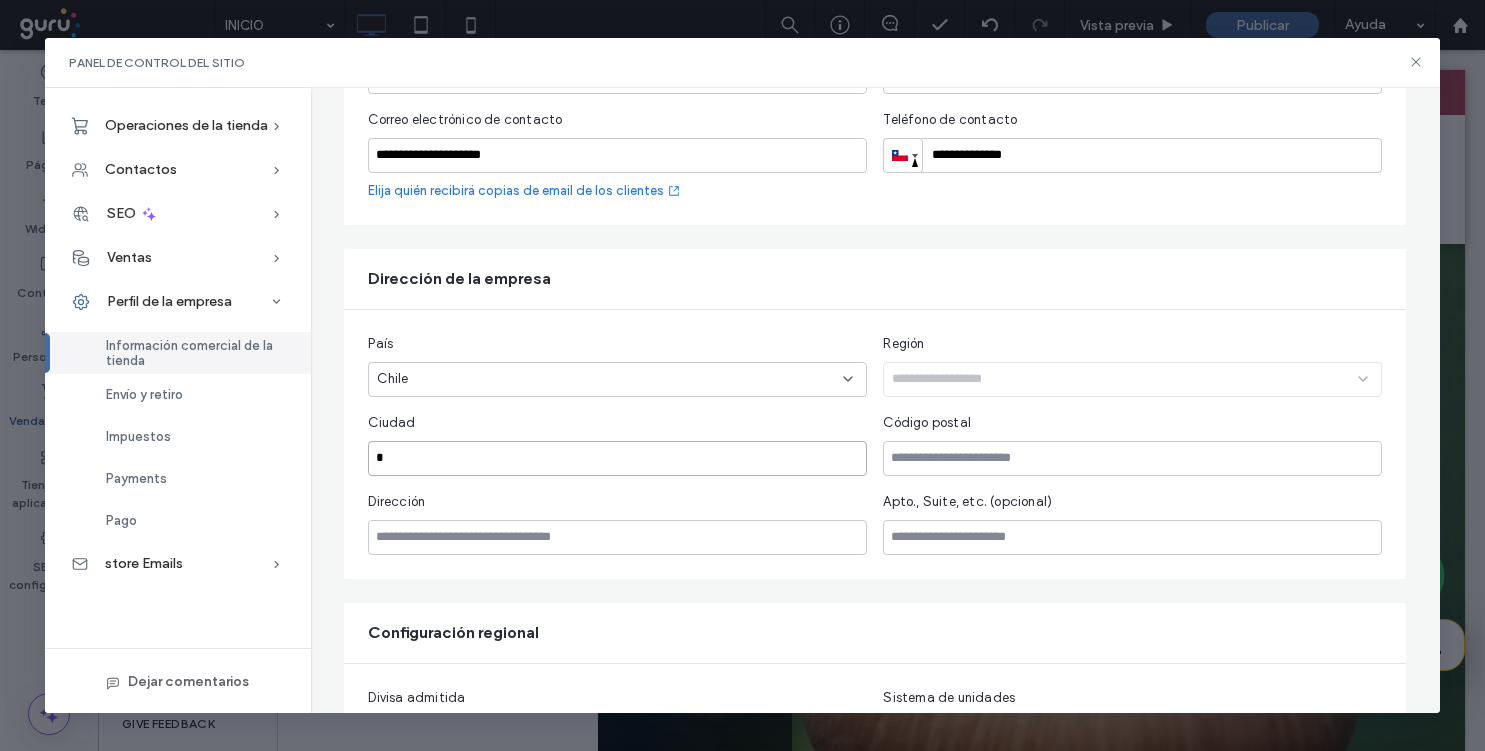 type on "*" 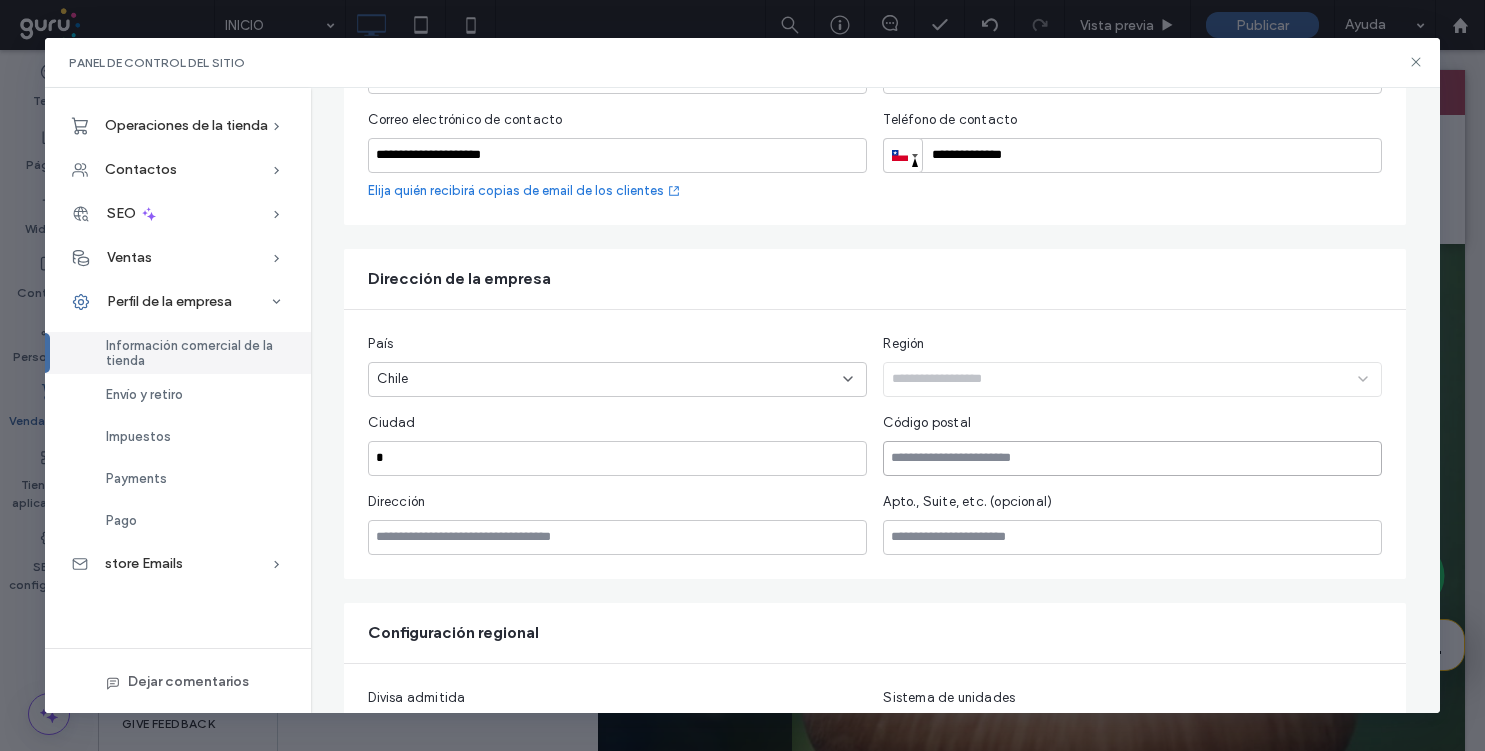 click at bounding box center (1132, 458) 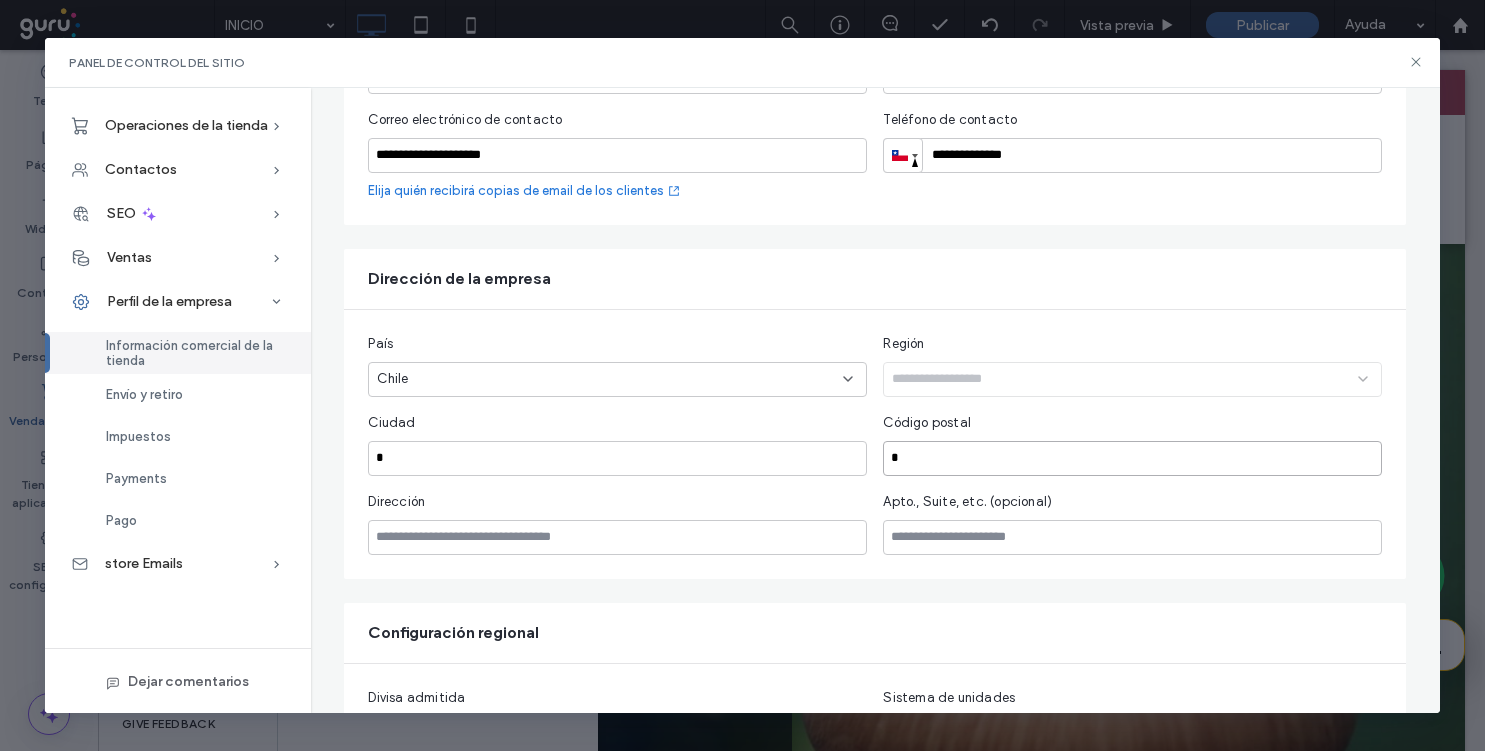 type on "*" 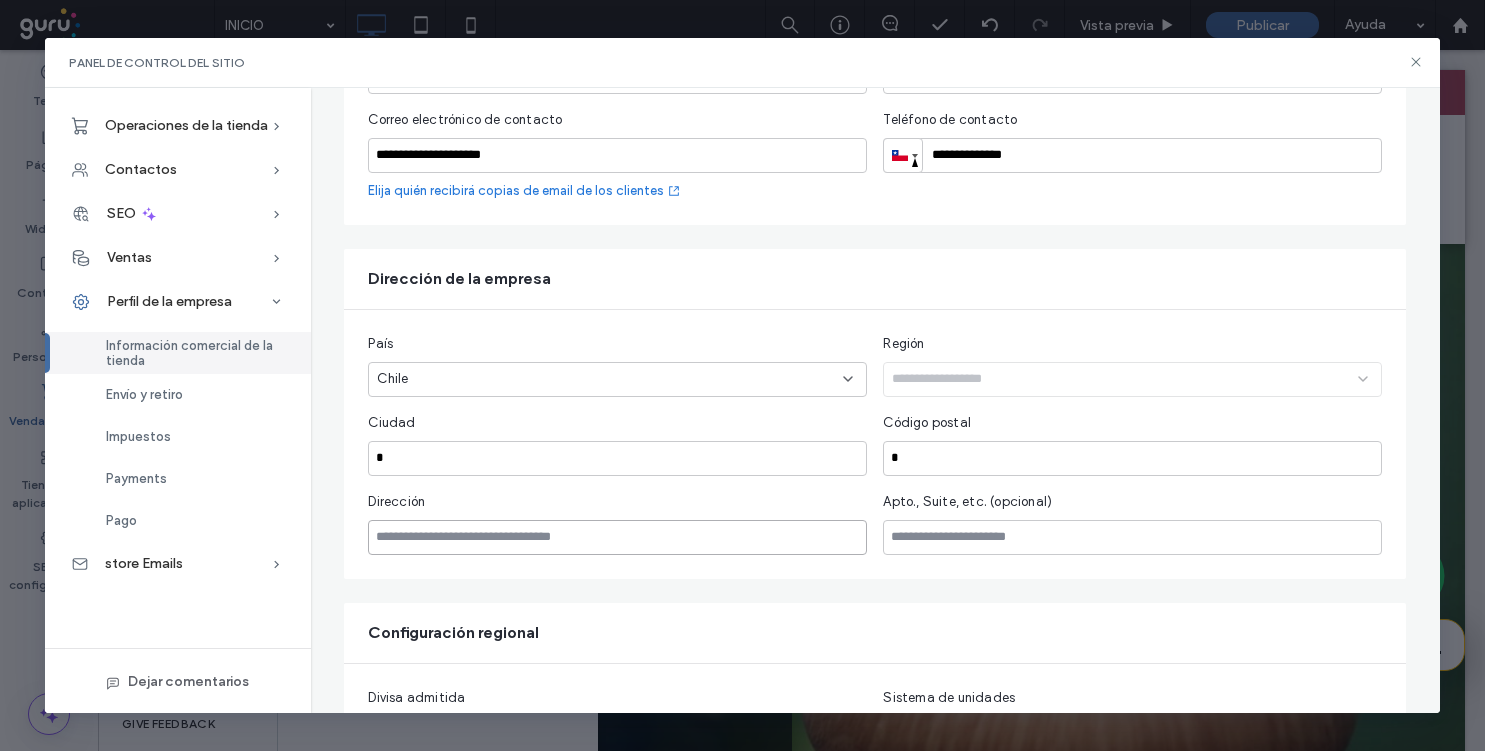click at bounding box center [617, 537] 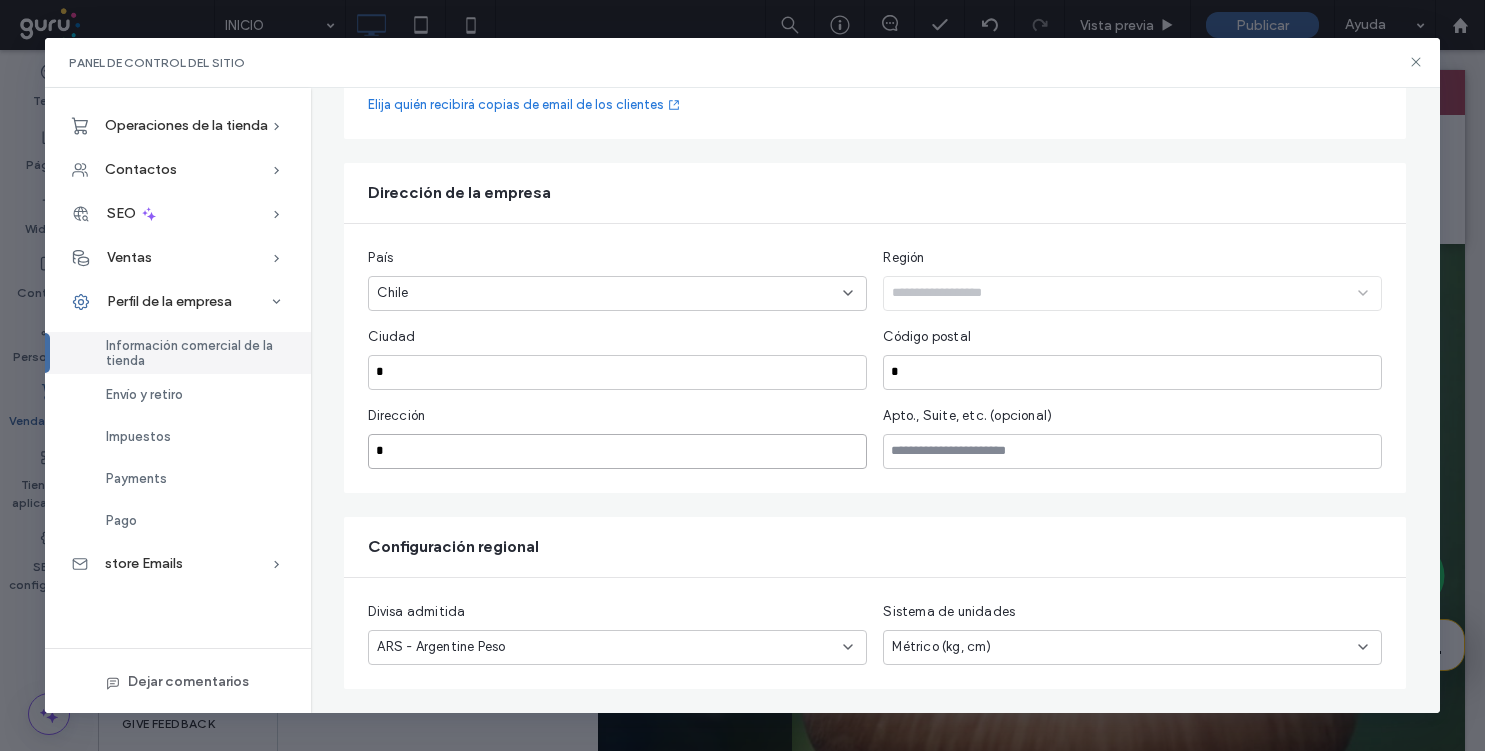 scroll, scrollTop: 395, scrollLeft: 0, axis: vertical 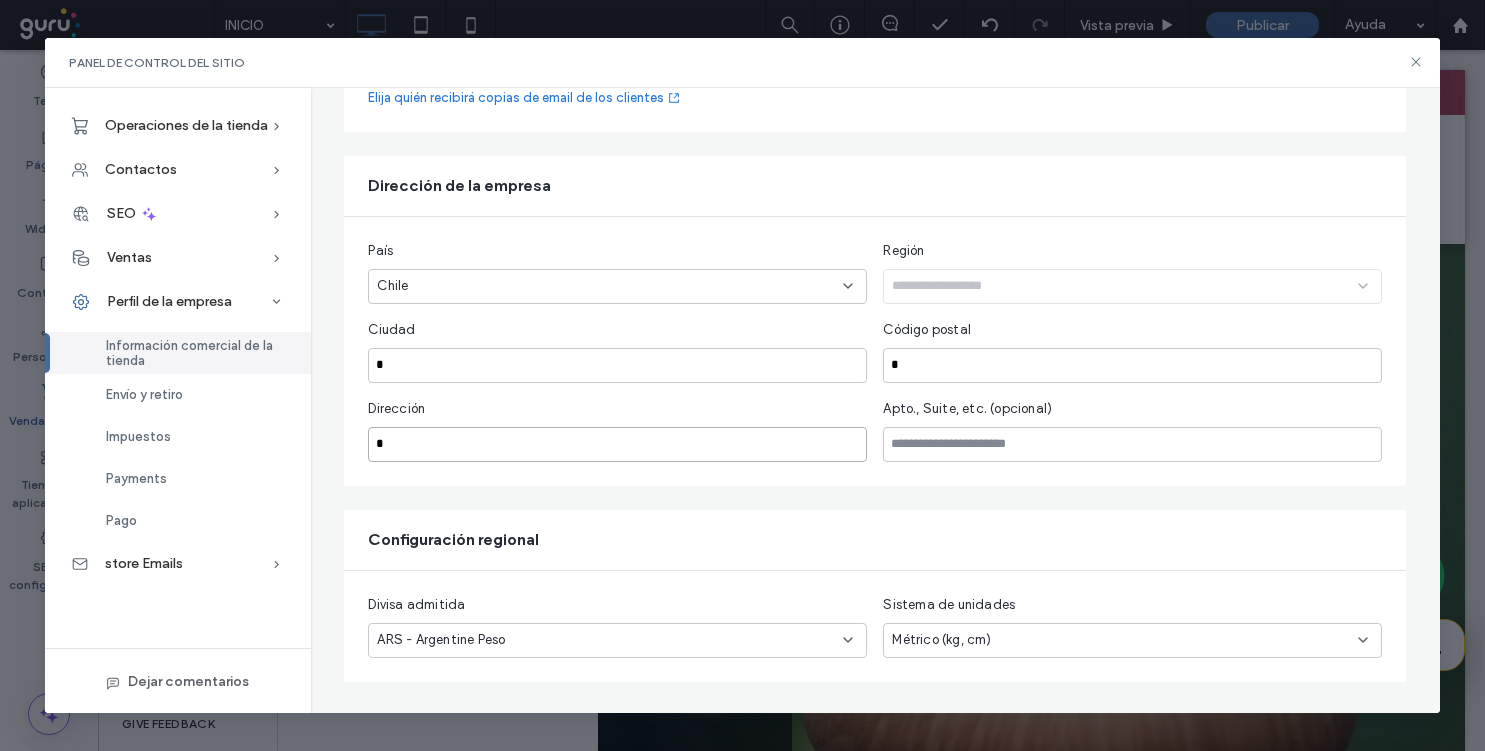 type on "*" 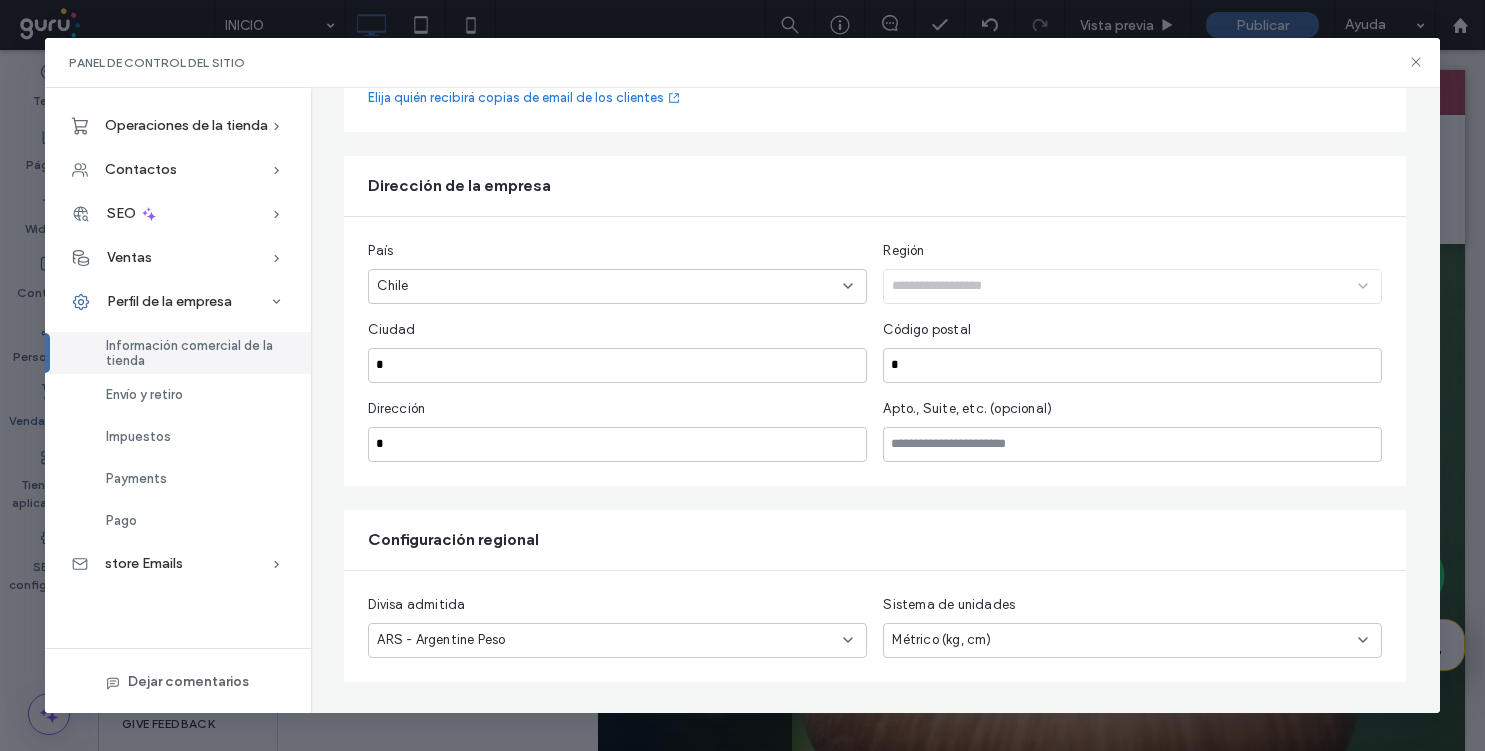 click on "Configuración regional" at bounding box center [875, 540] 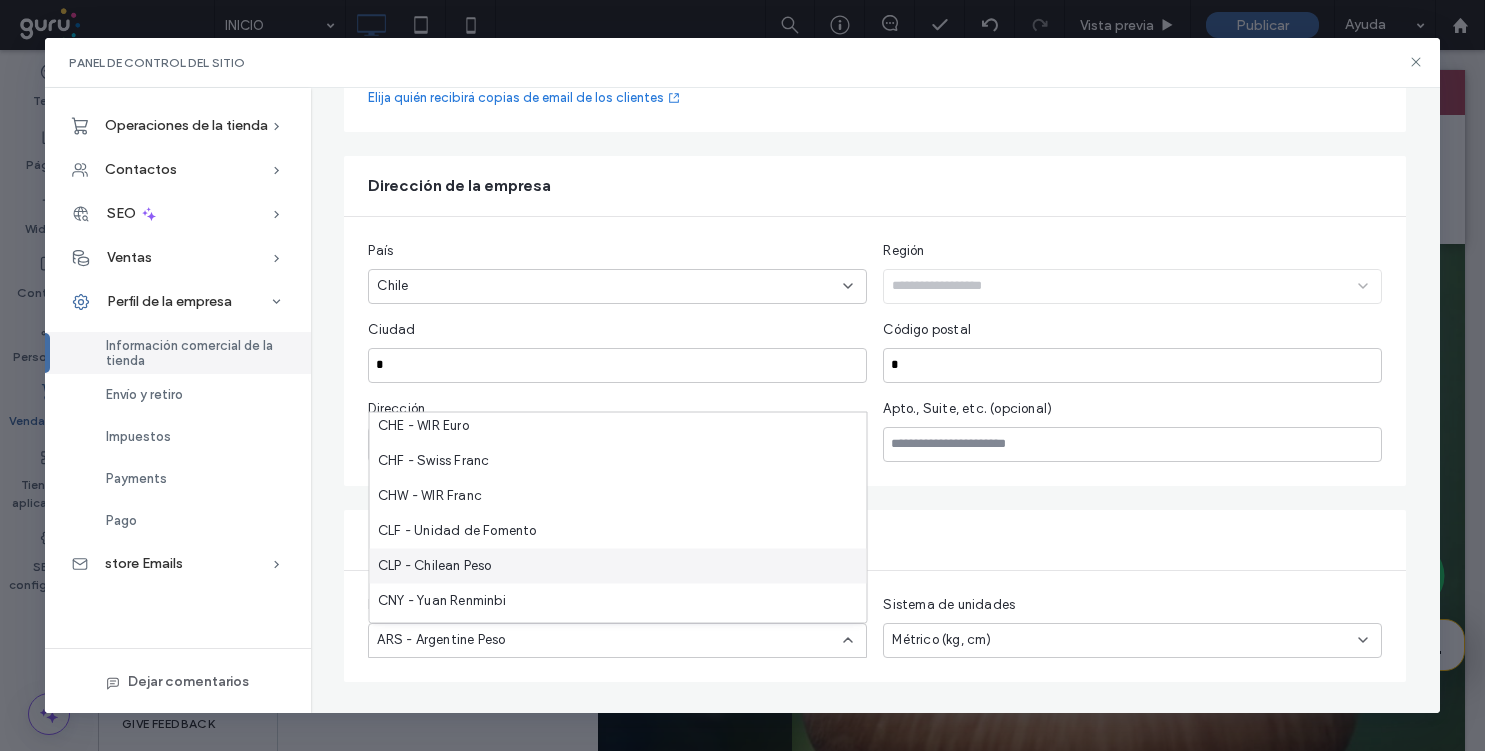 scroll, scrollTop: 960, scrollLeft: 0, axis: vertical 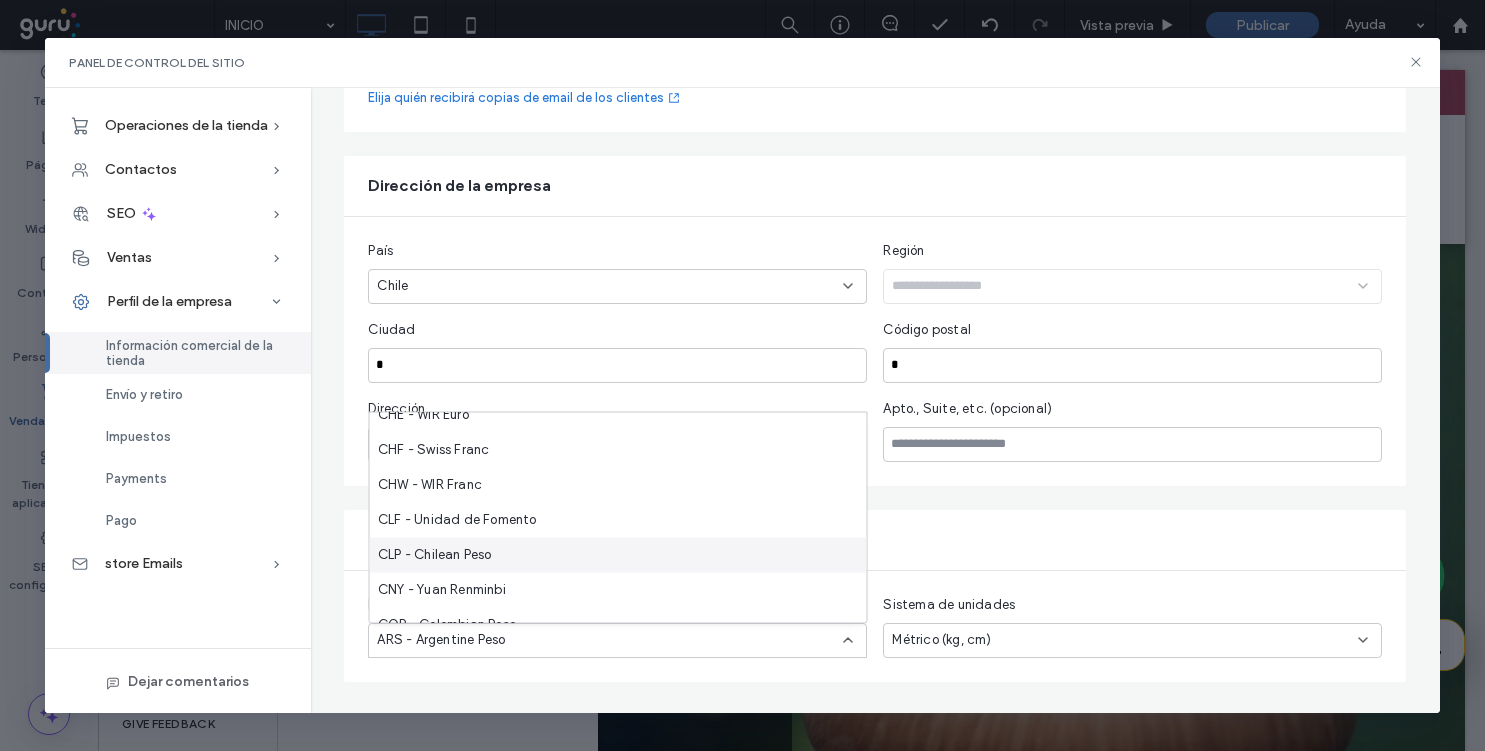 click on "CLP - Chilean Peso" at bounding box center (618, 555) 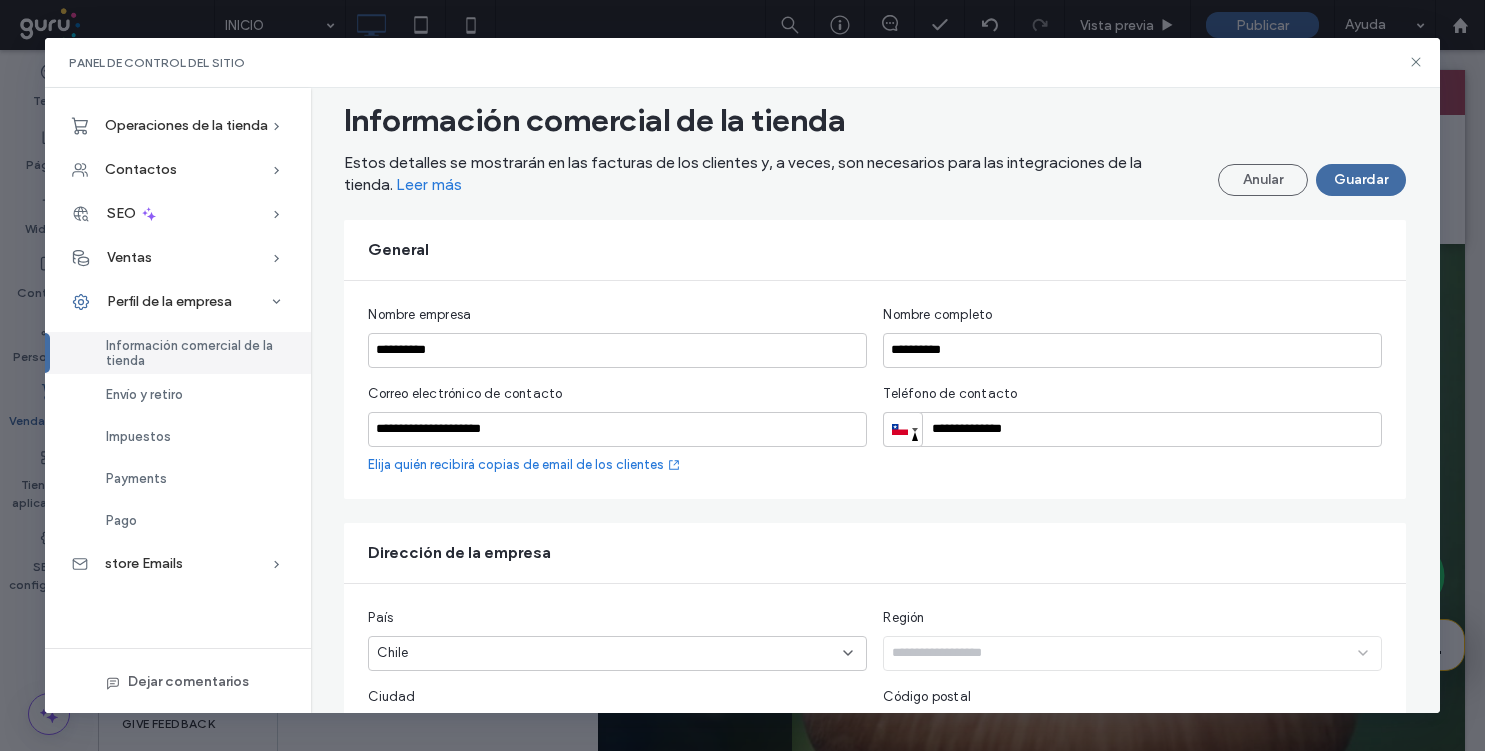scroll, scrollTop: 0, scrollLeft: 0, axis: both 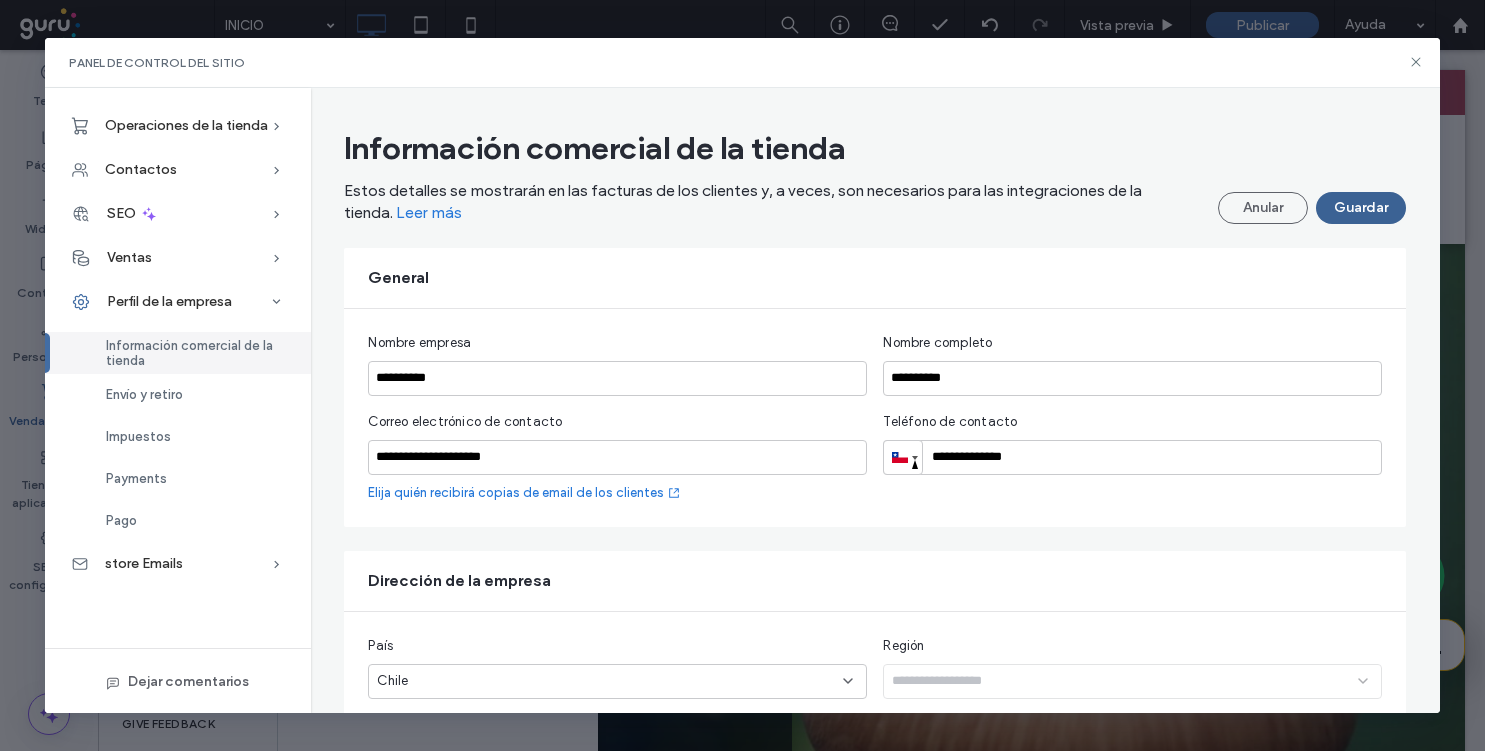 click on "Guardar" at bounding box center [1361, 208] 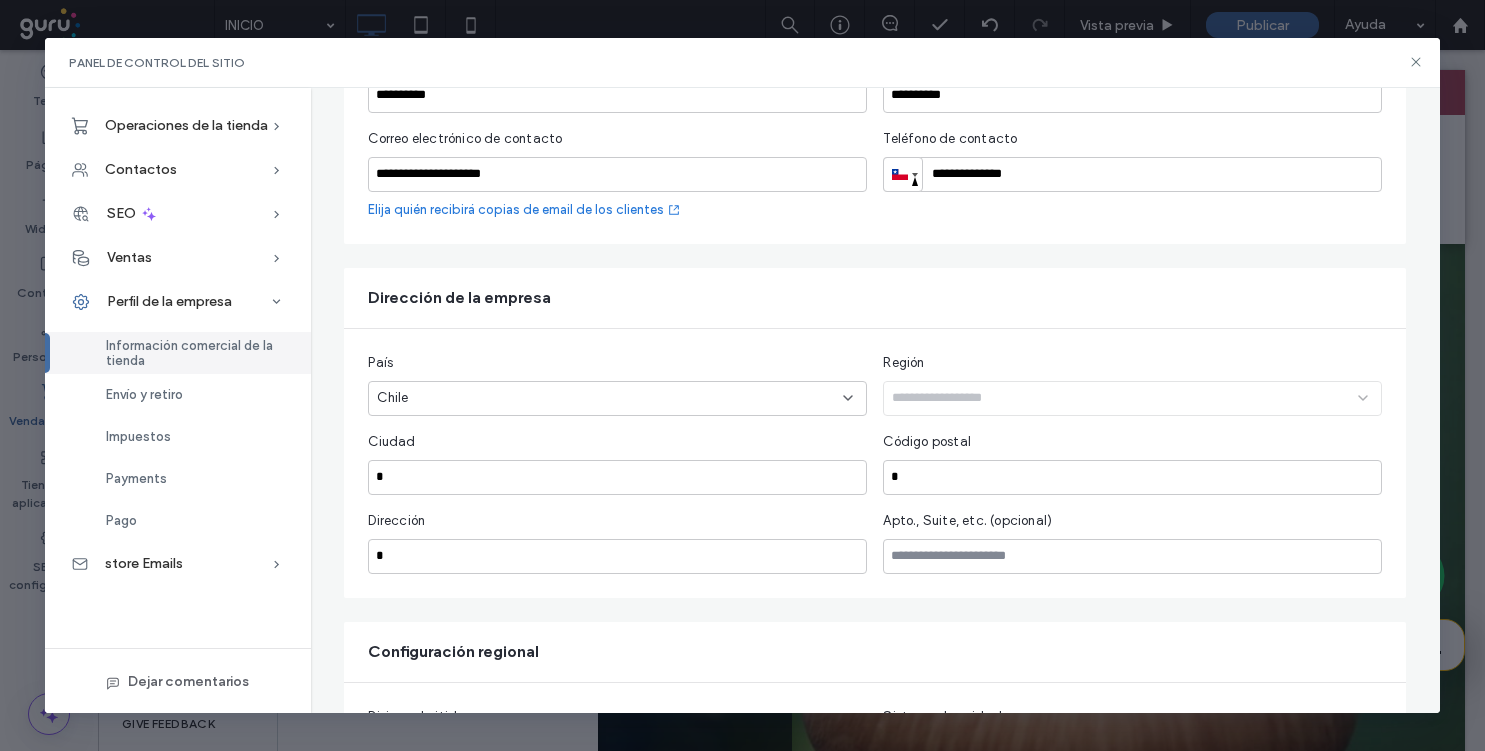 scroll, scrollTop: 373, scrollLeft: 0, axis: vertical 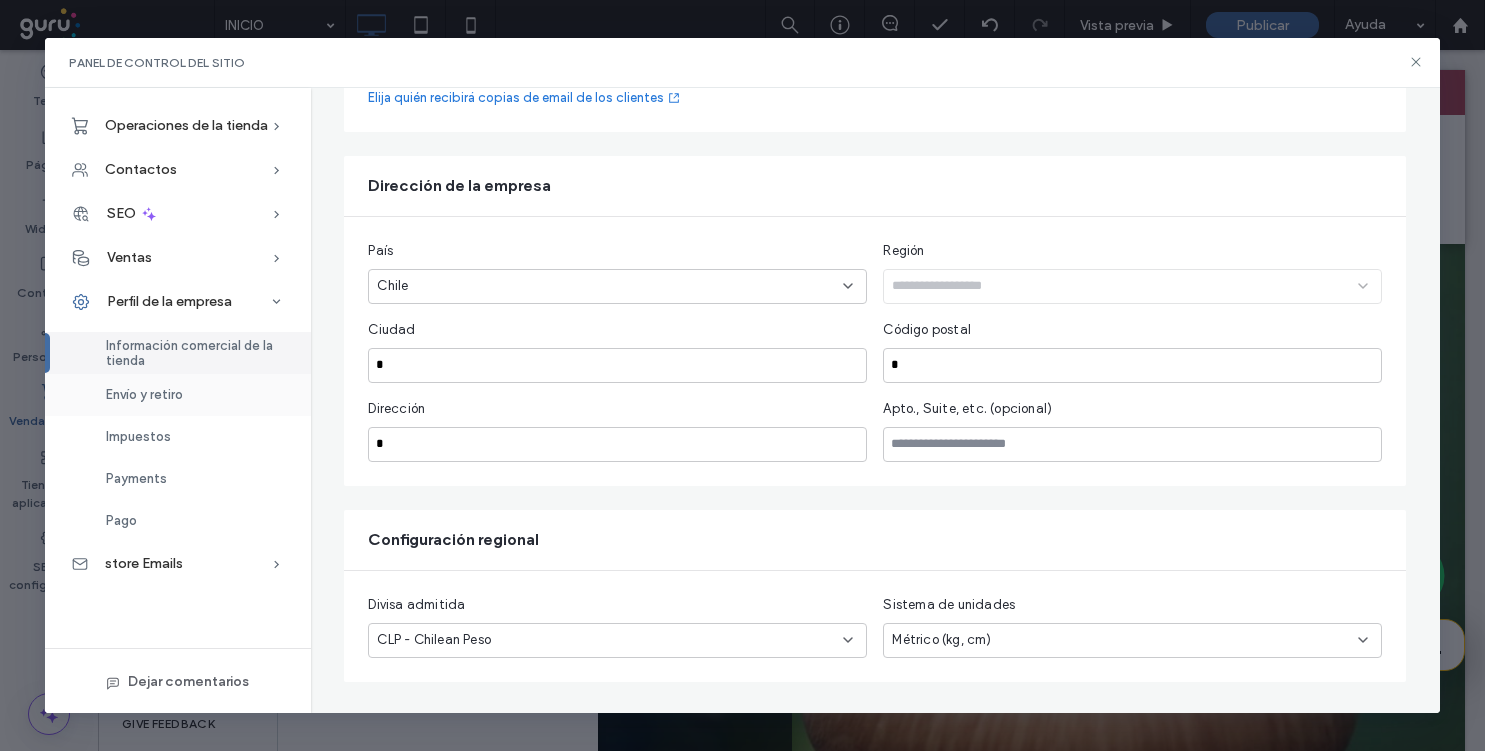 click on "Envío y retiro" at bounding box center (178, 395) 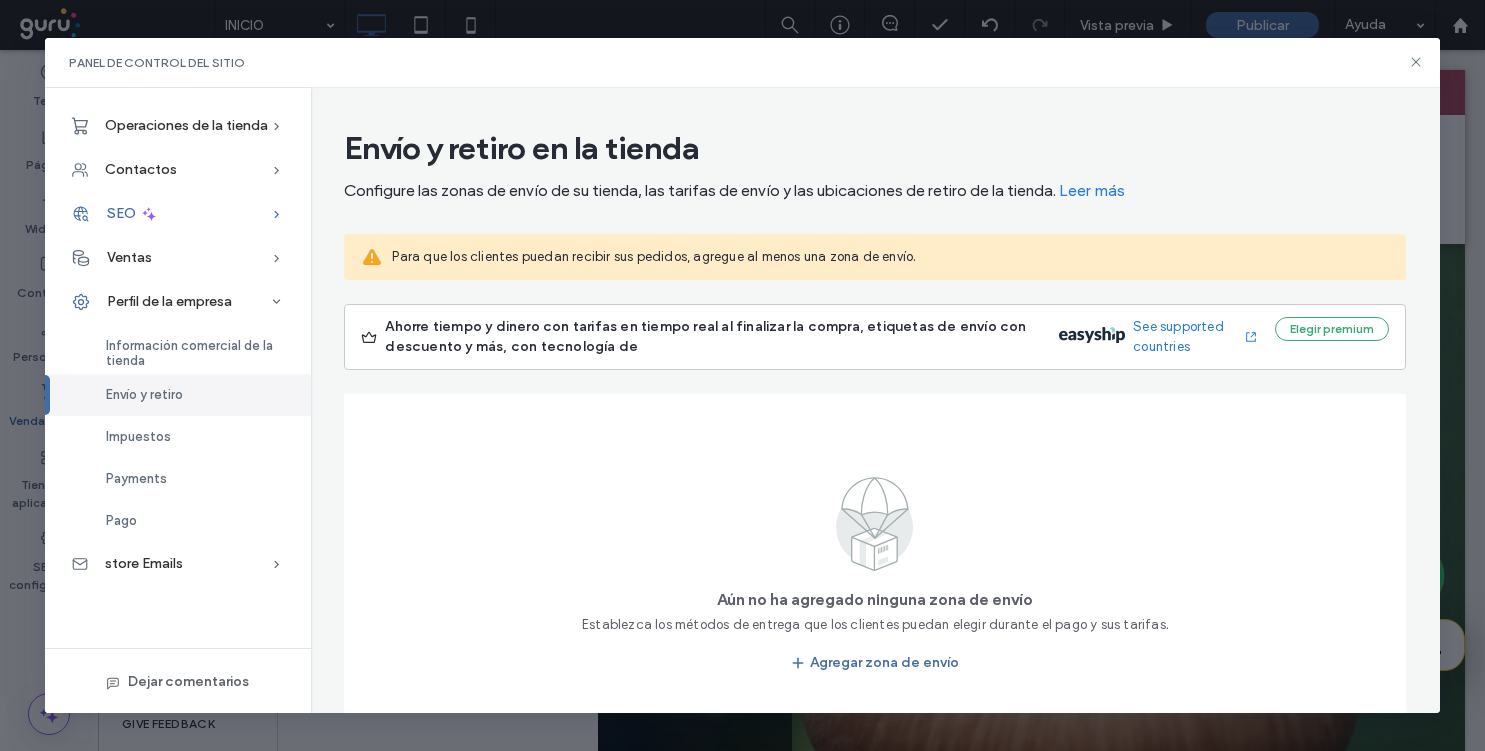 click 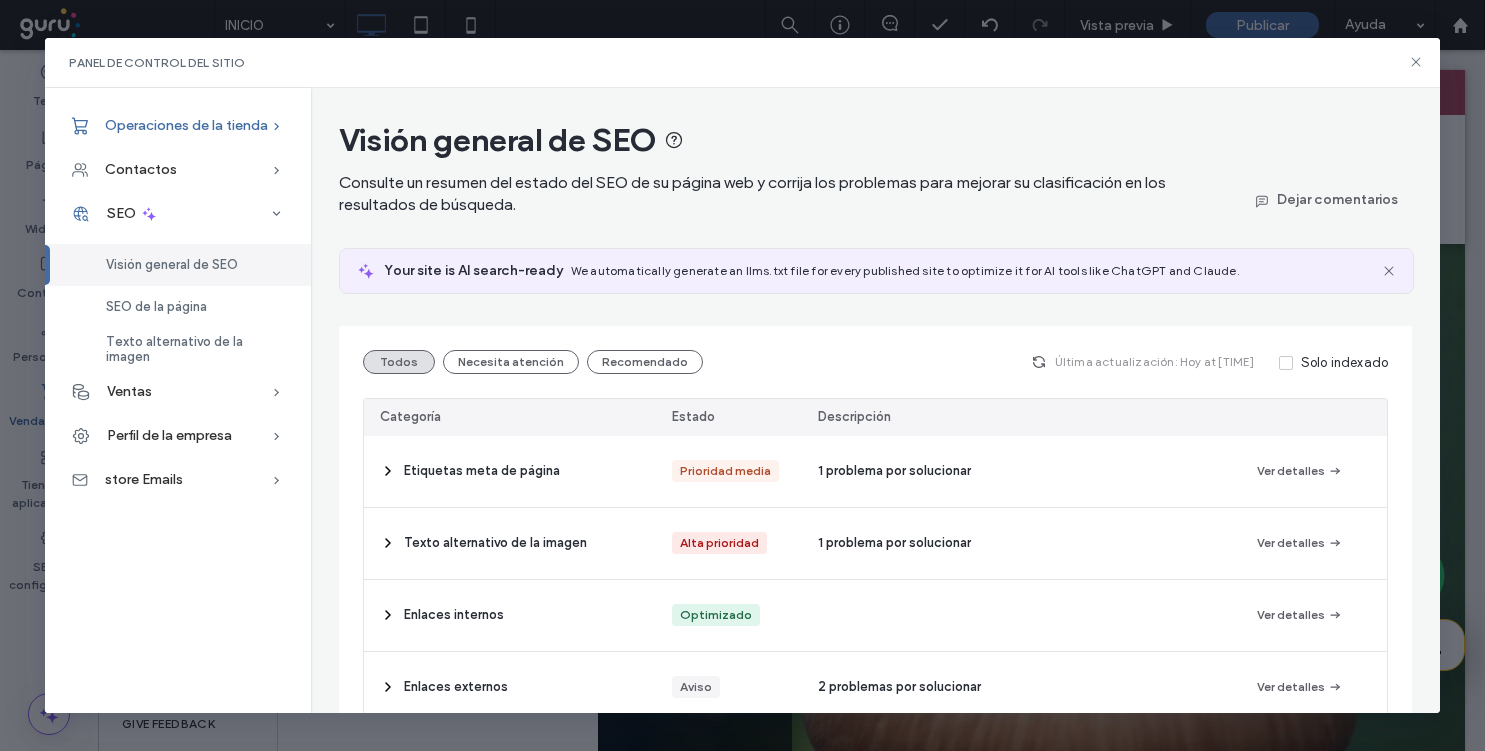 click 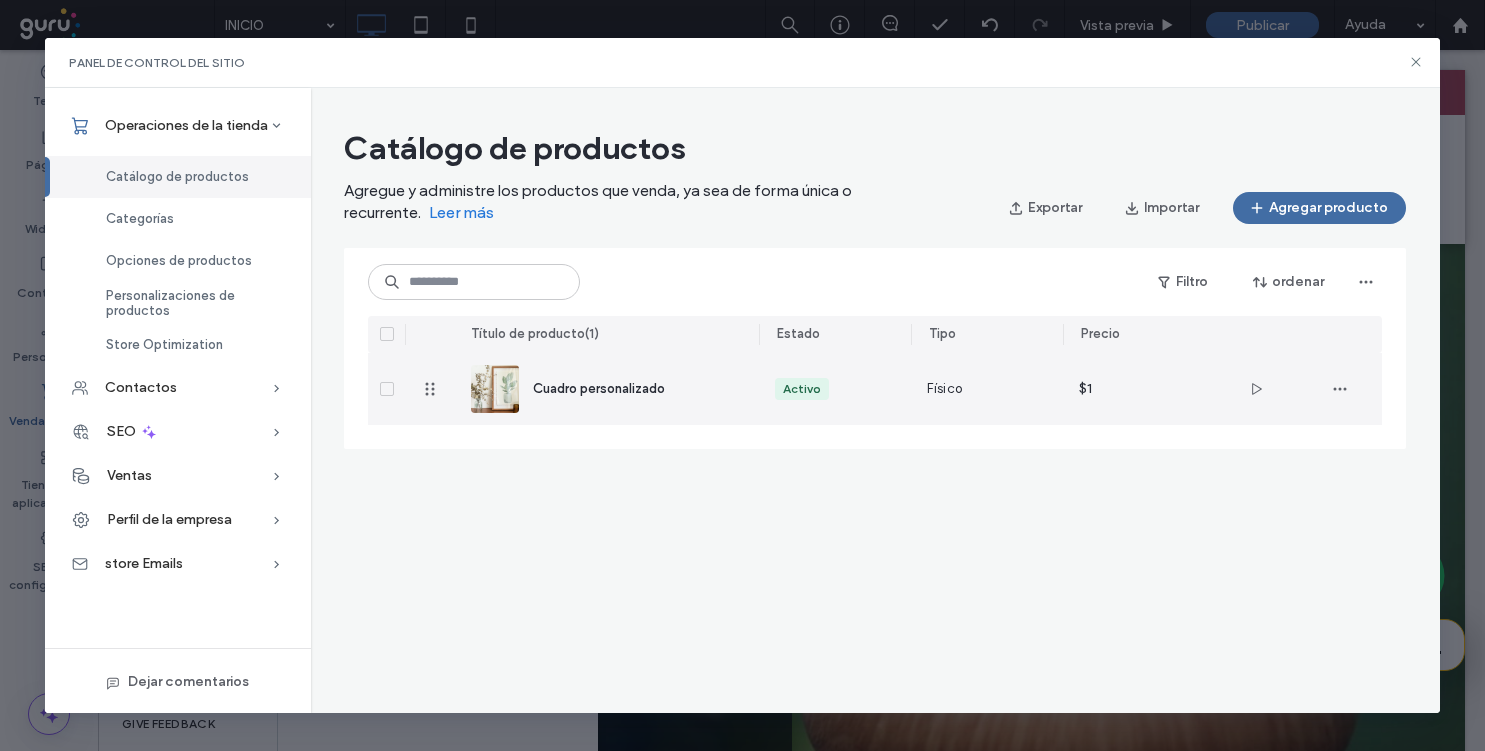 click 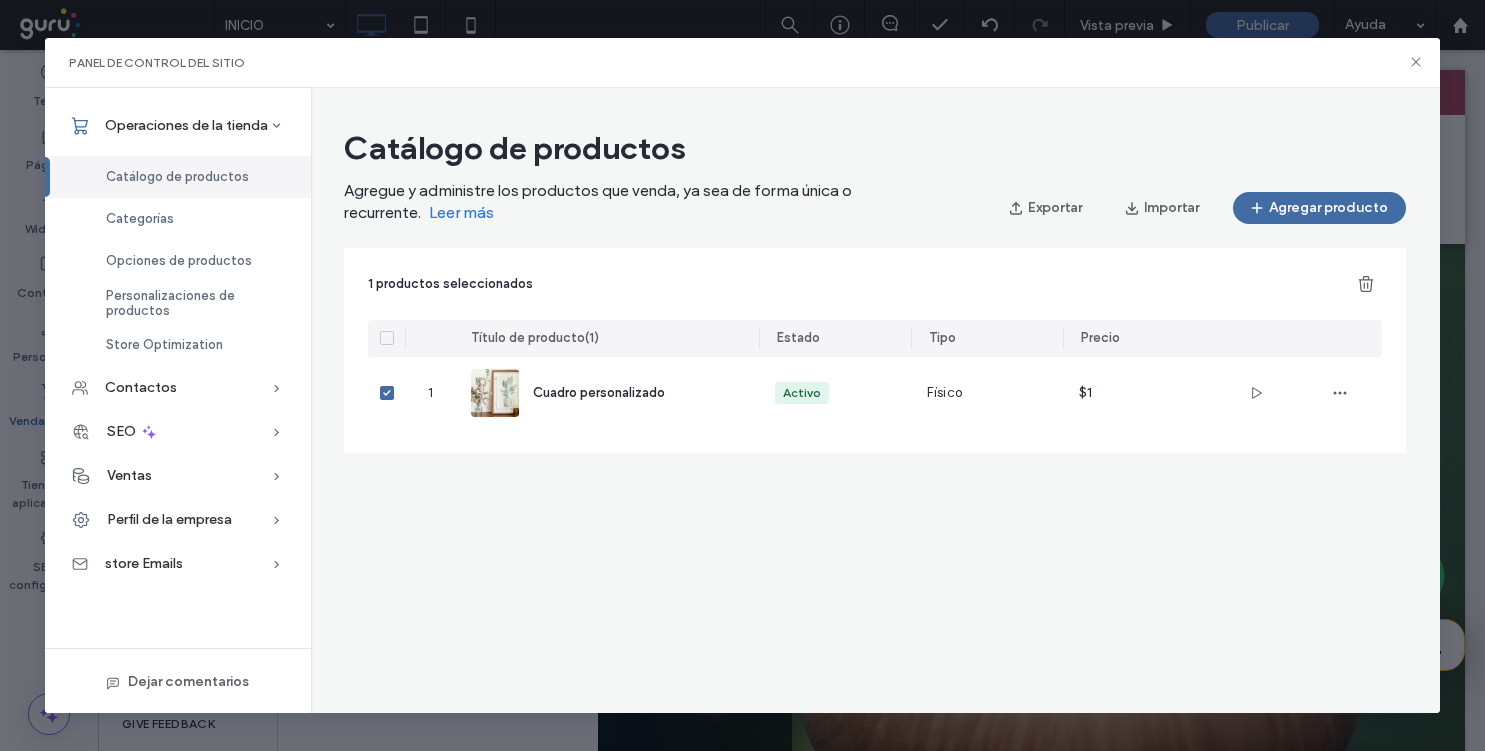 click on "1 productos seleccionados" at bounding box center (875, 284) 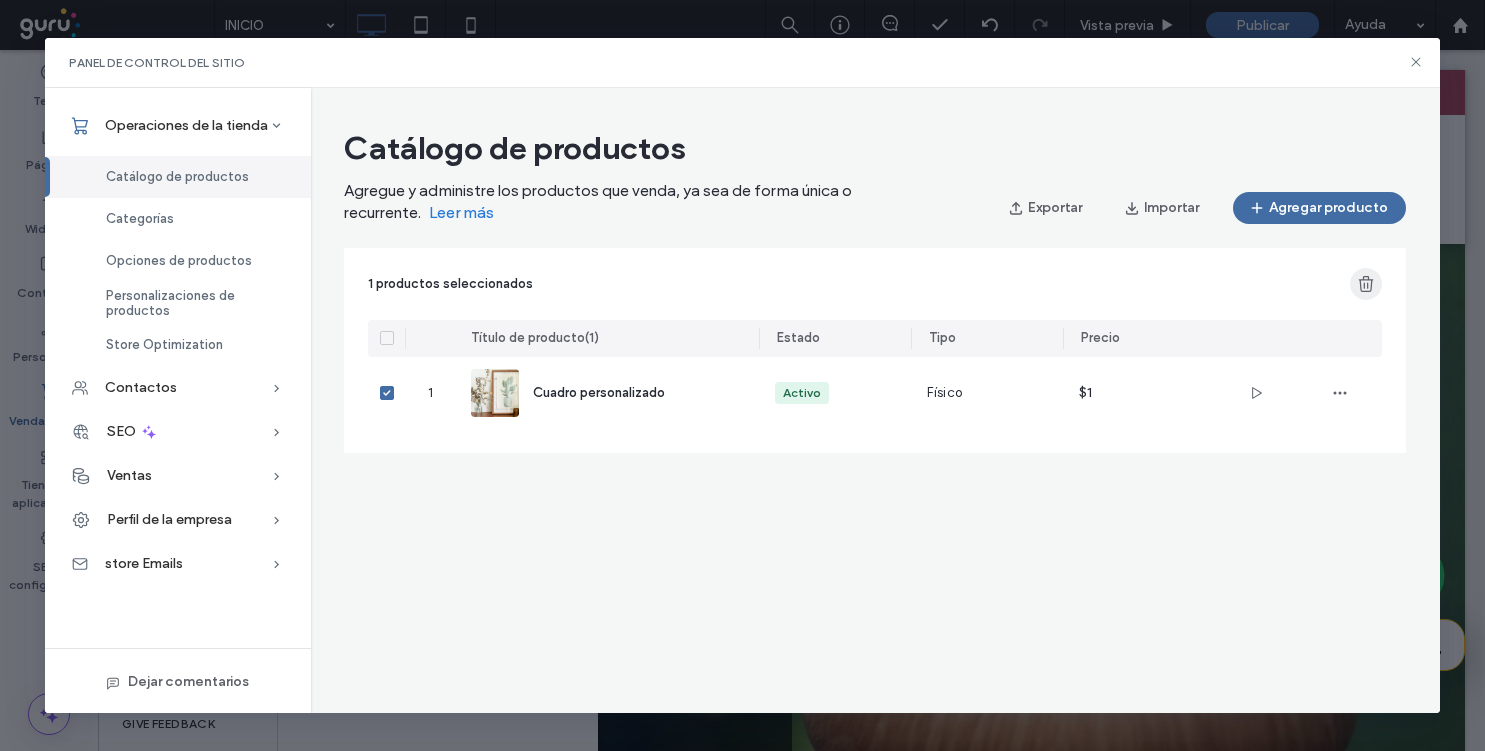 click 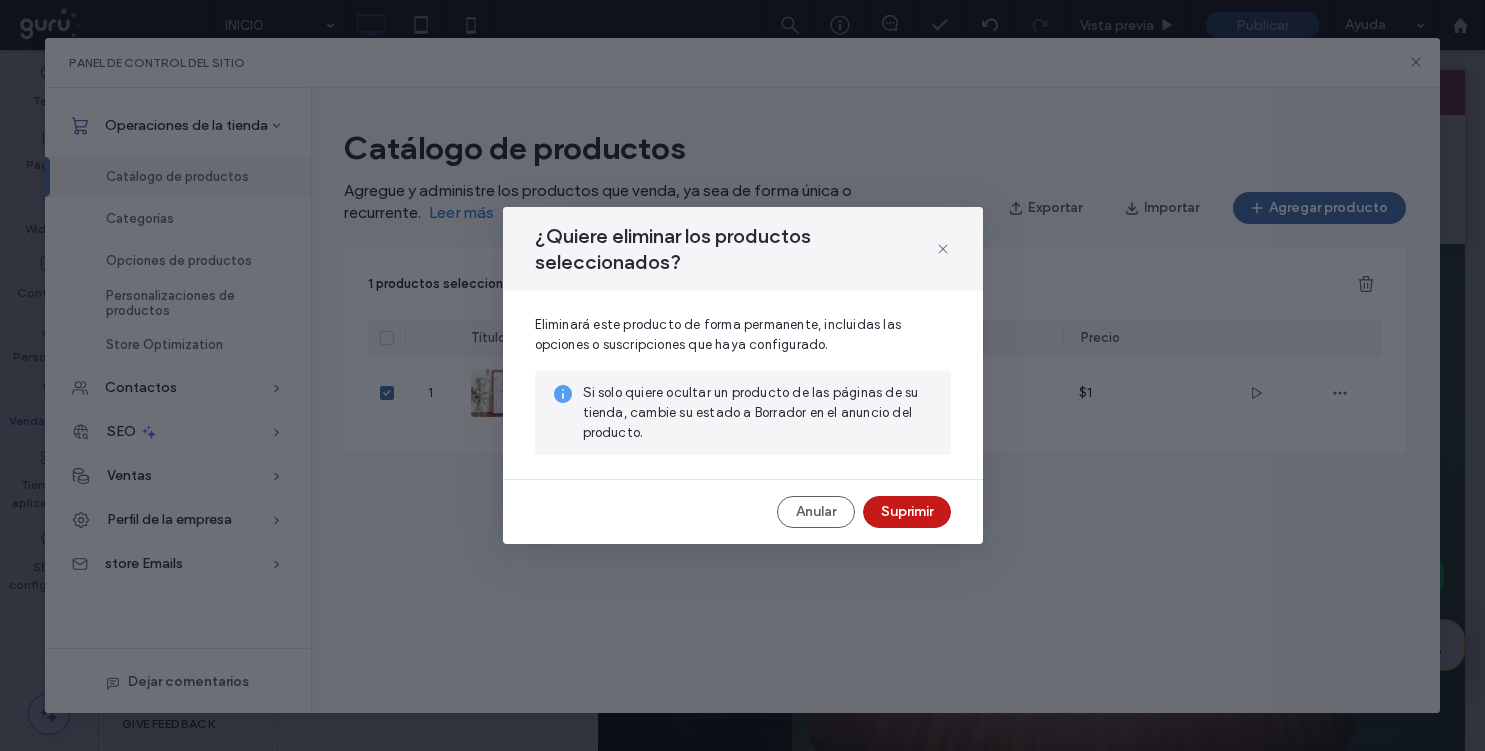 click on "Suprimir" at bounding box center (907, 512) 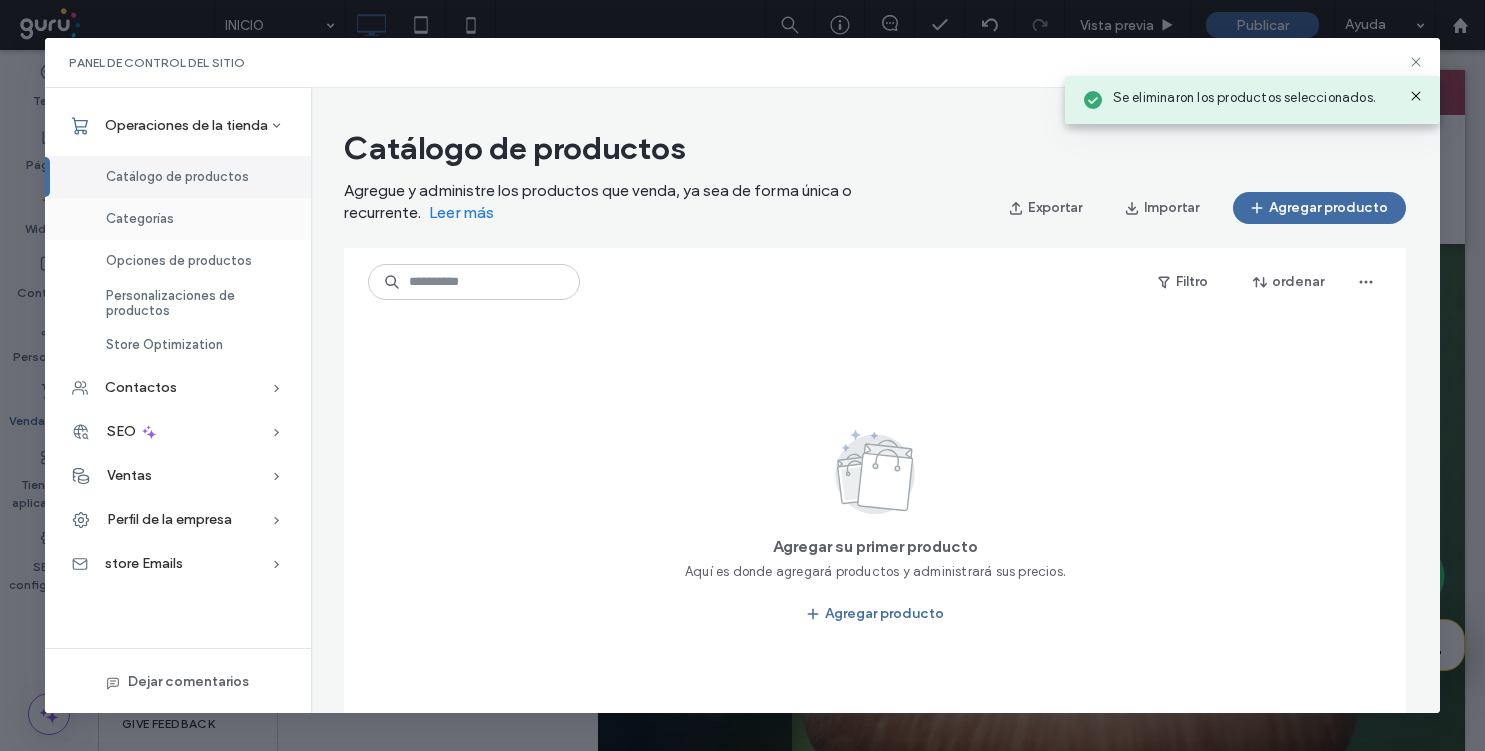 click on "Categorías" at bounding box center (178, 219) 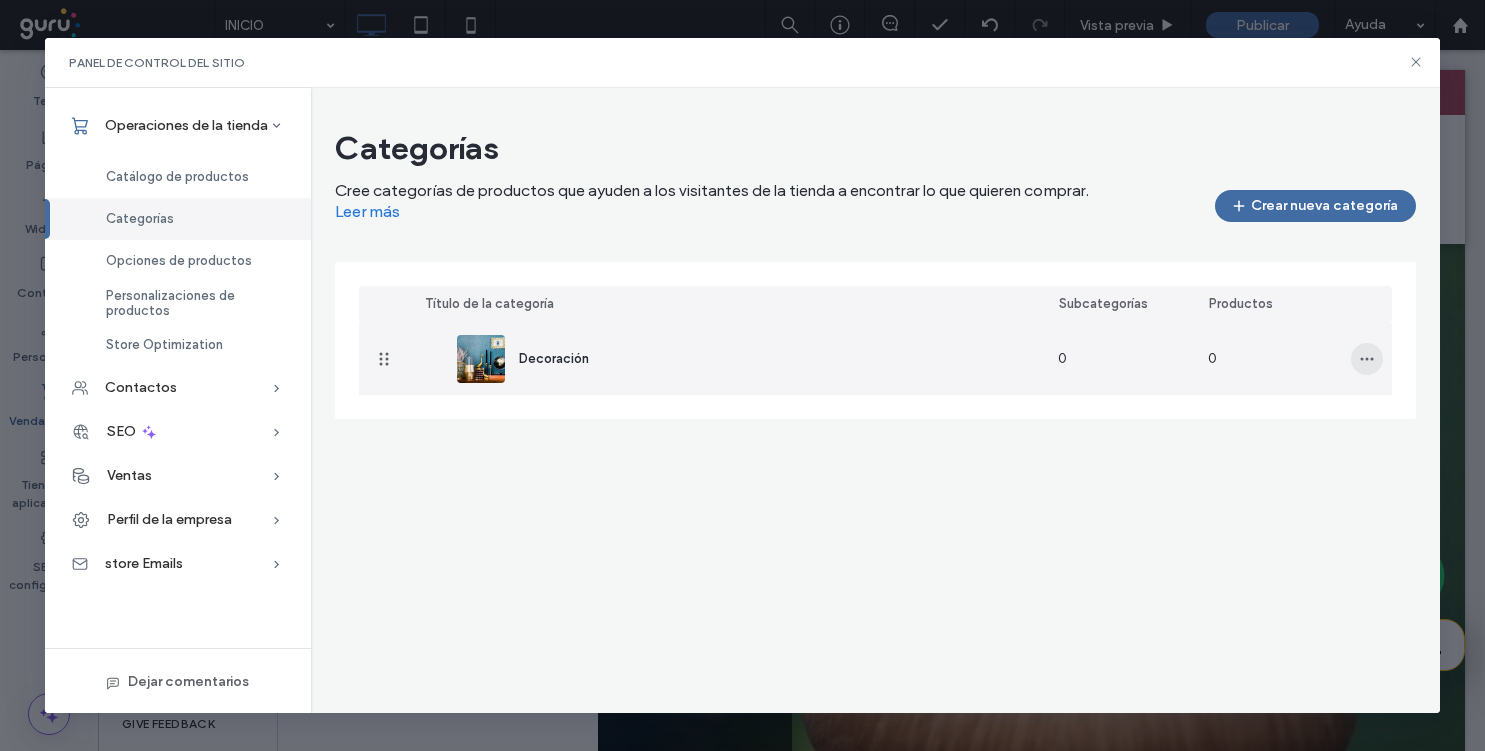 click 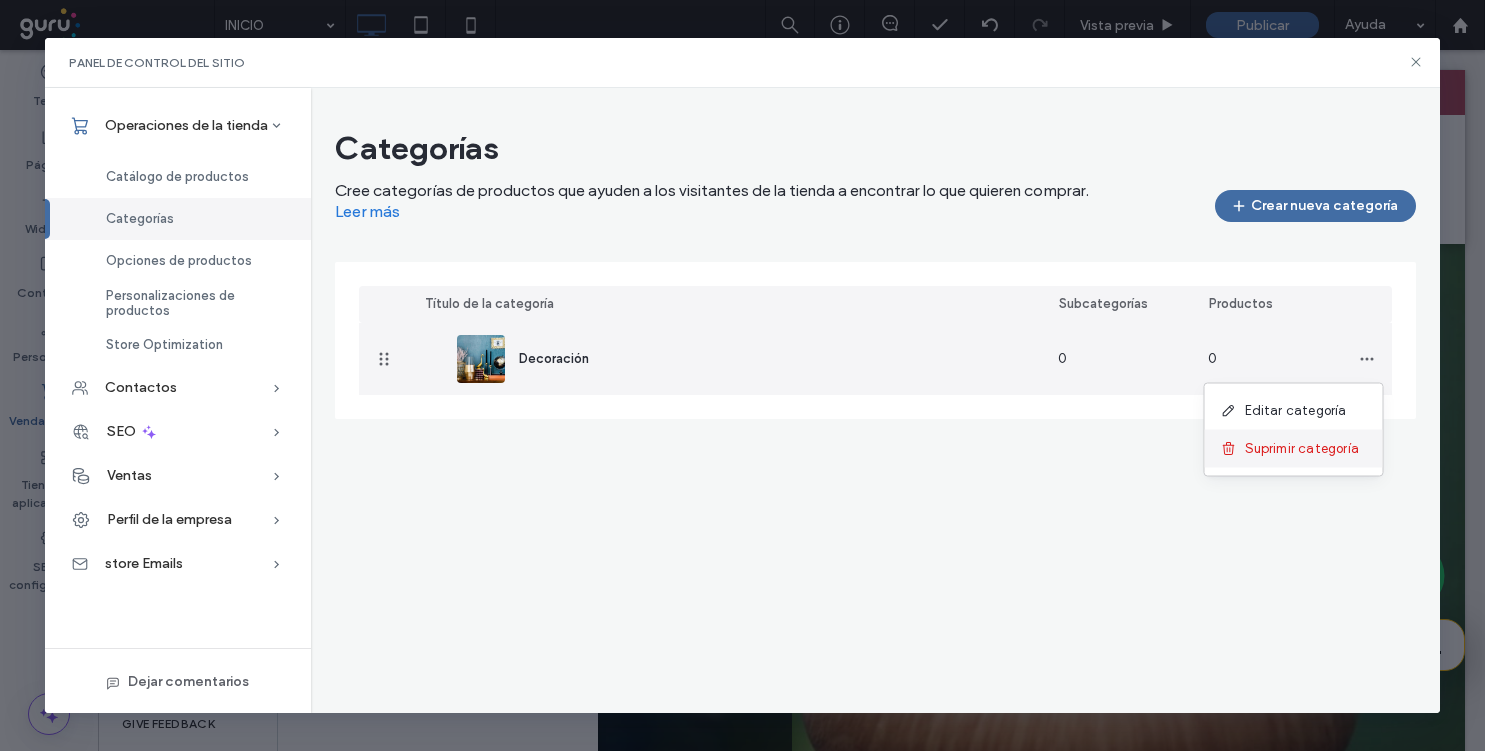 click on "Suprimir categoría" at bounding box center (1294, 449) 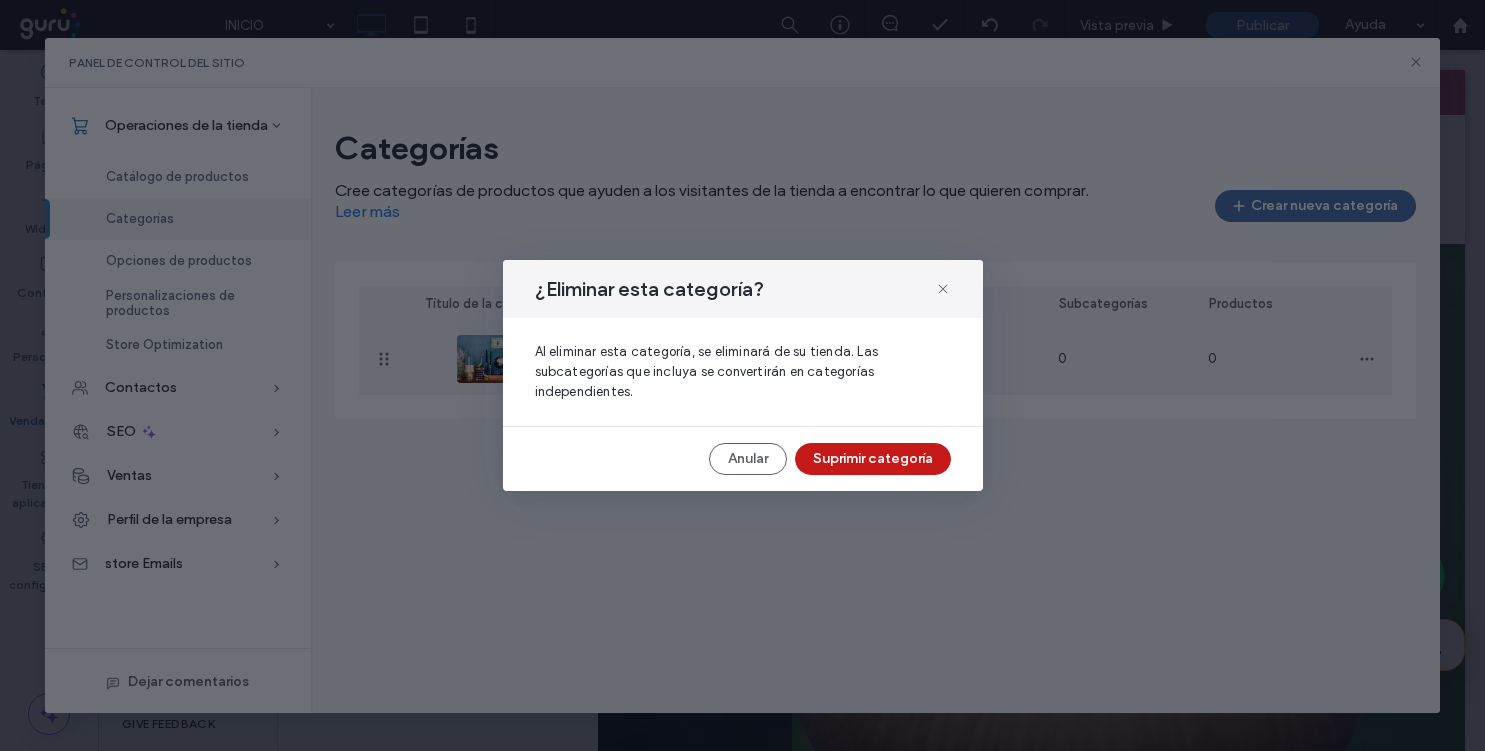 click on "Suprimir categoría" at bounding box center (873, 459) 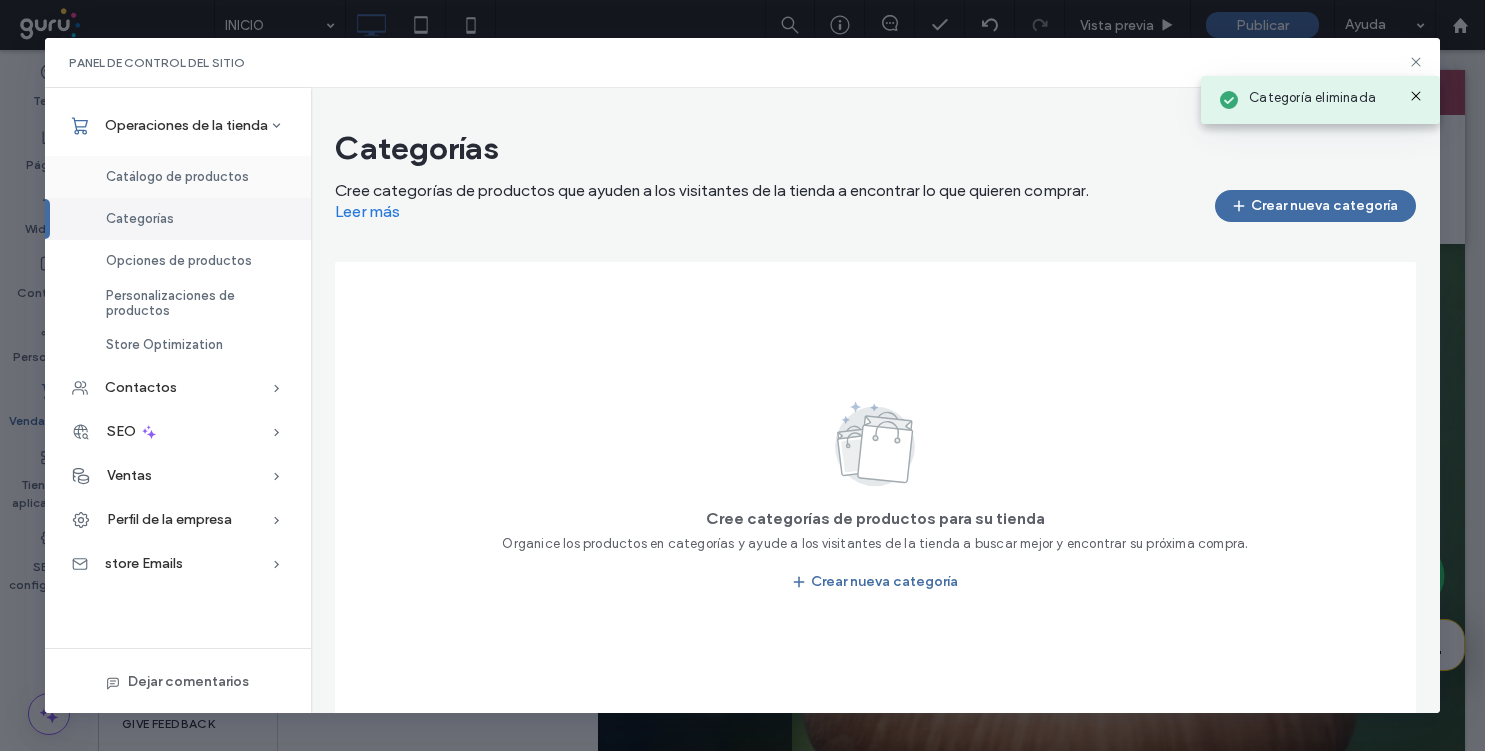 click on "Catálogo de productos" at bounding box center [177, 176] 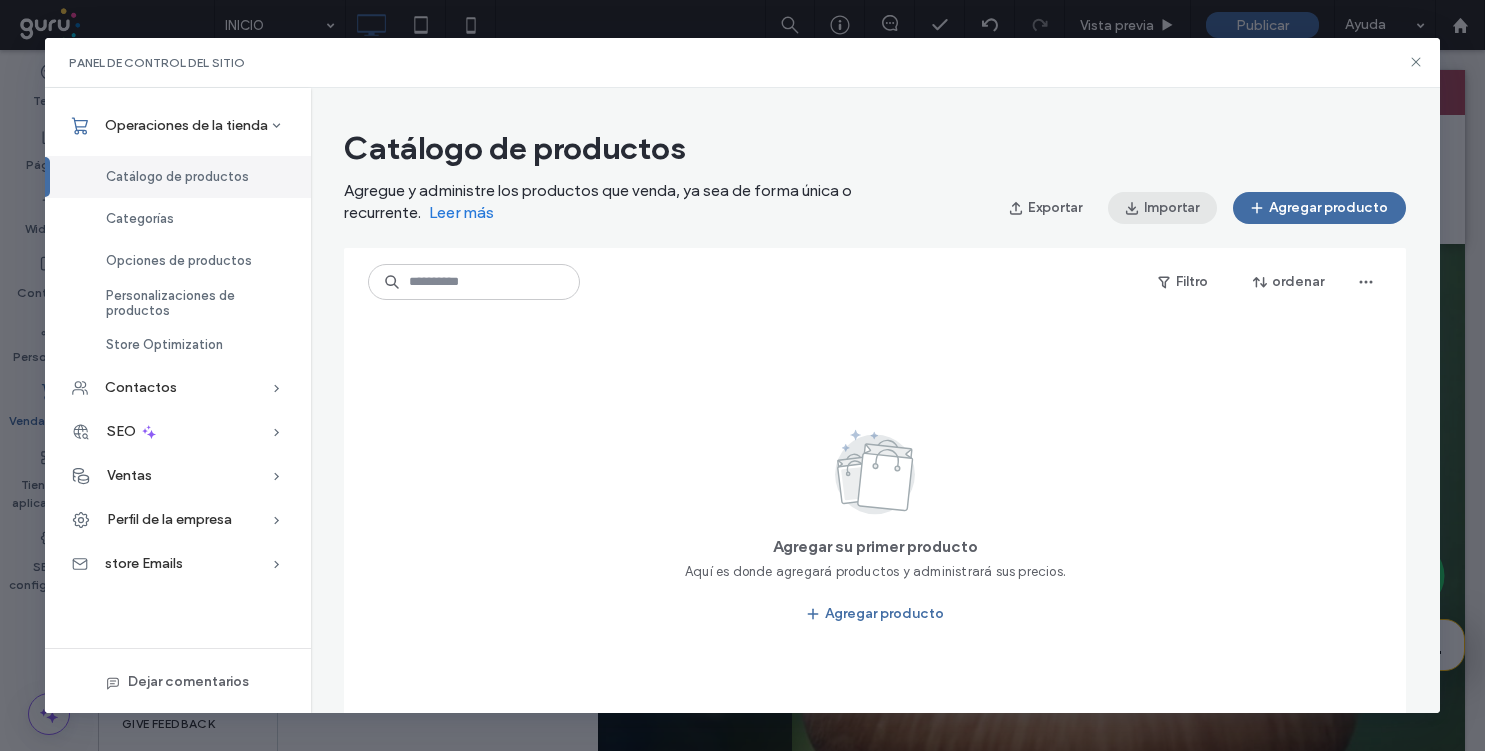 click on "Importar" at bounding box center (1162, 208) 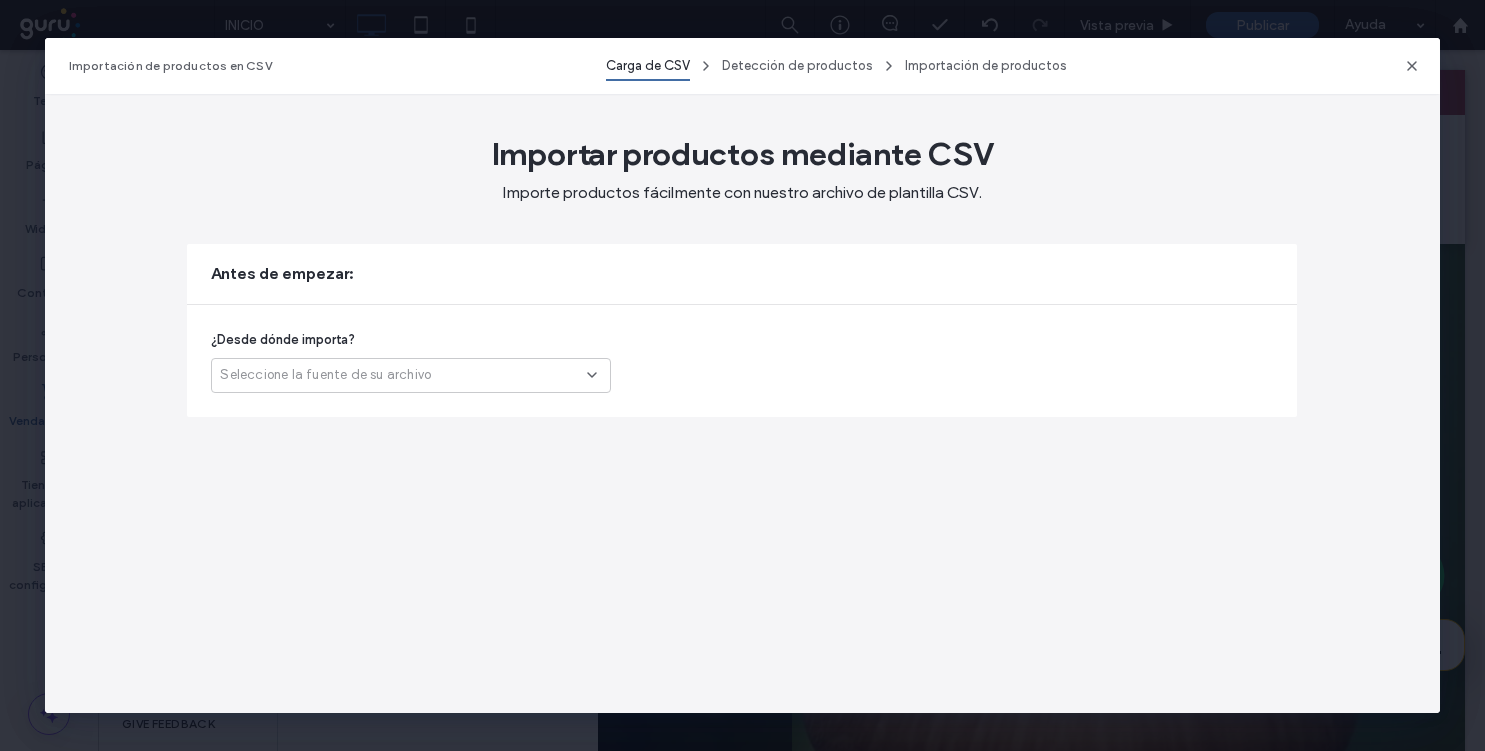 click on "Seleccione la fuente de su archivo" at bounding box center (403, 375) 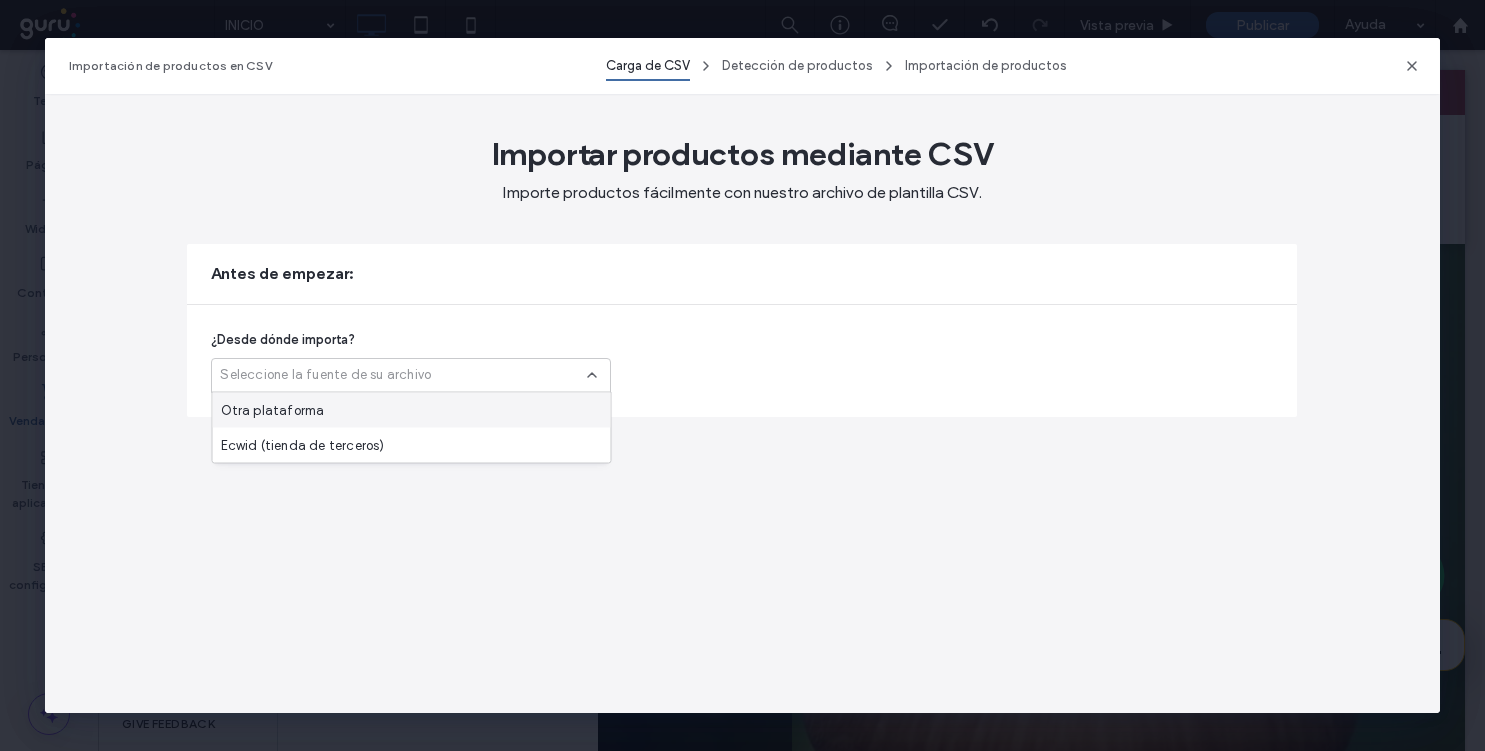 click on "Otra plataforma" at bounding box center (412, 410) 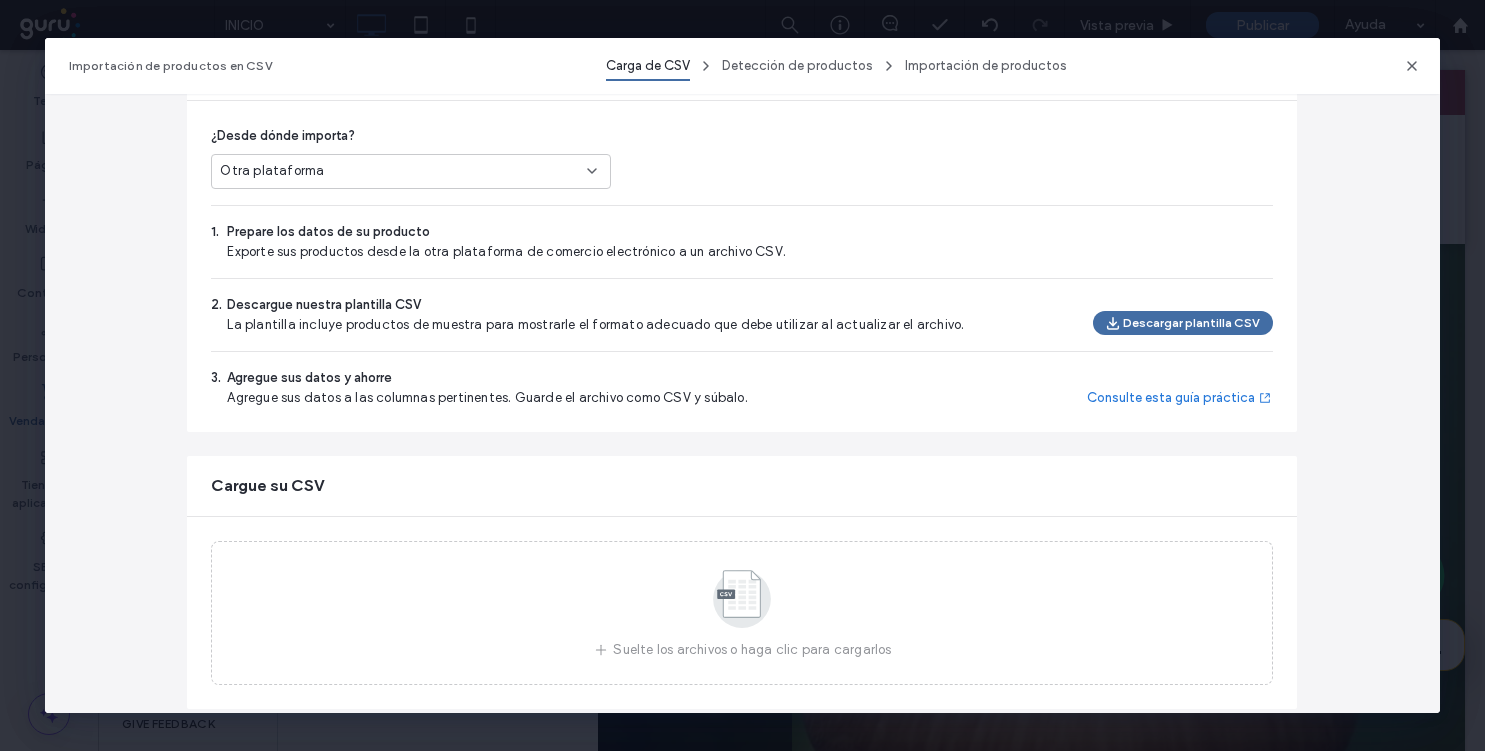 scroll, scrollTop: 239, scrollLeft: 0, axis: vertical 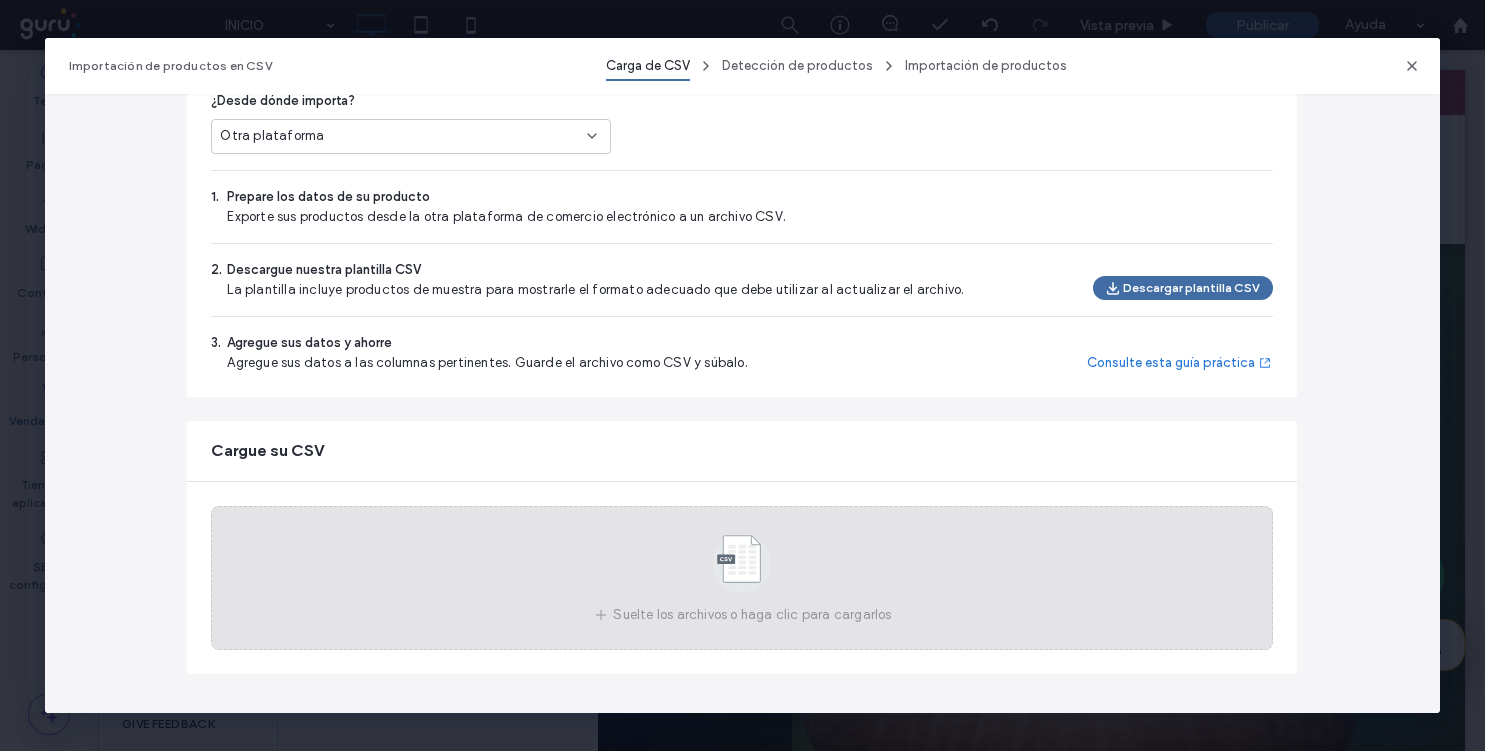 click 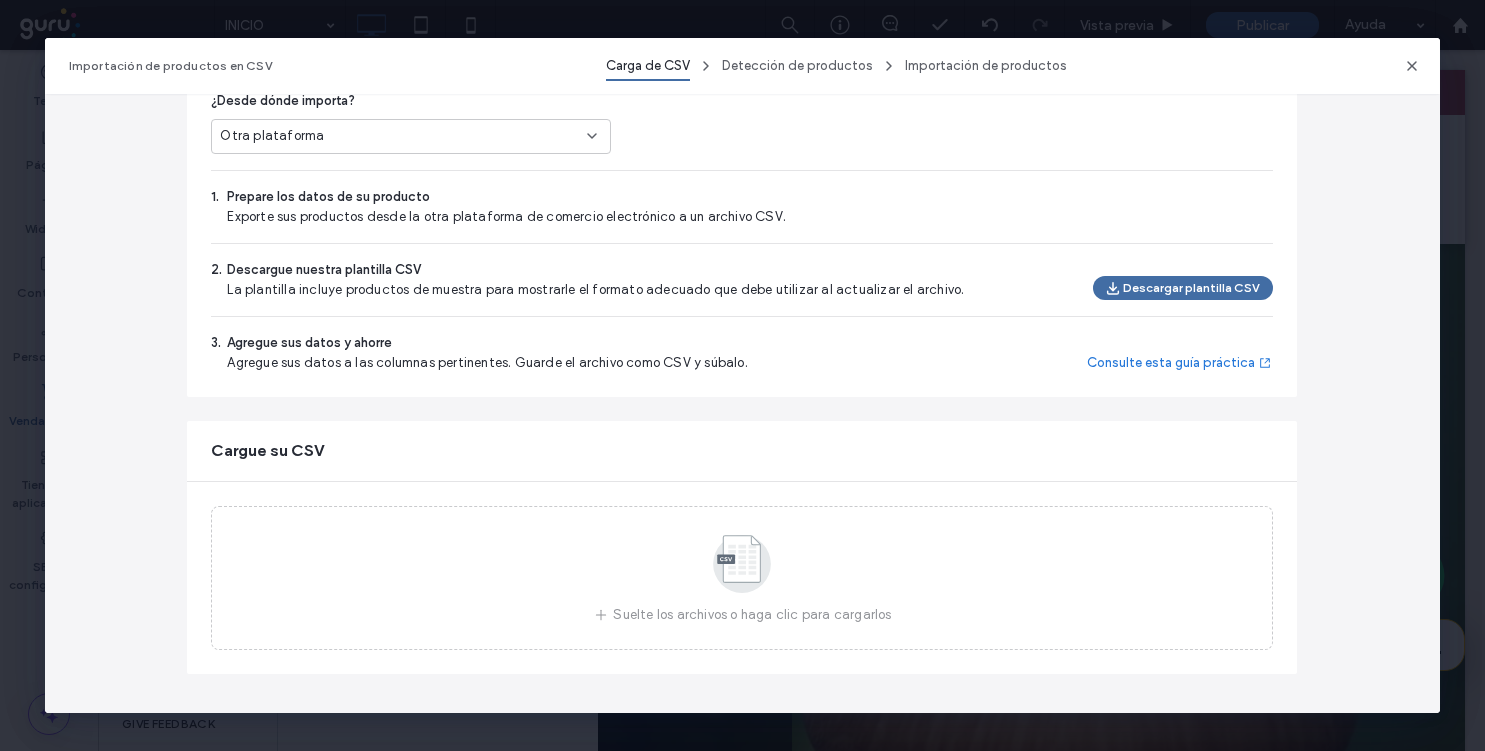 scroll, scrollTop: 0, scrollLeft: 0, axis: both 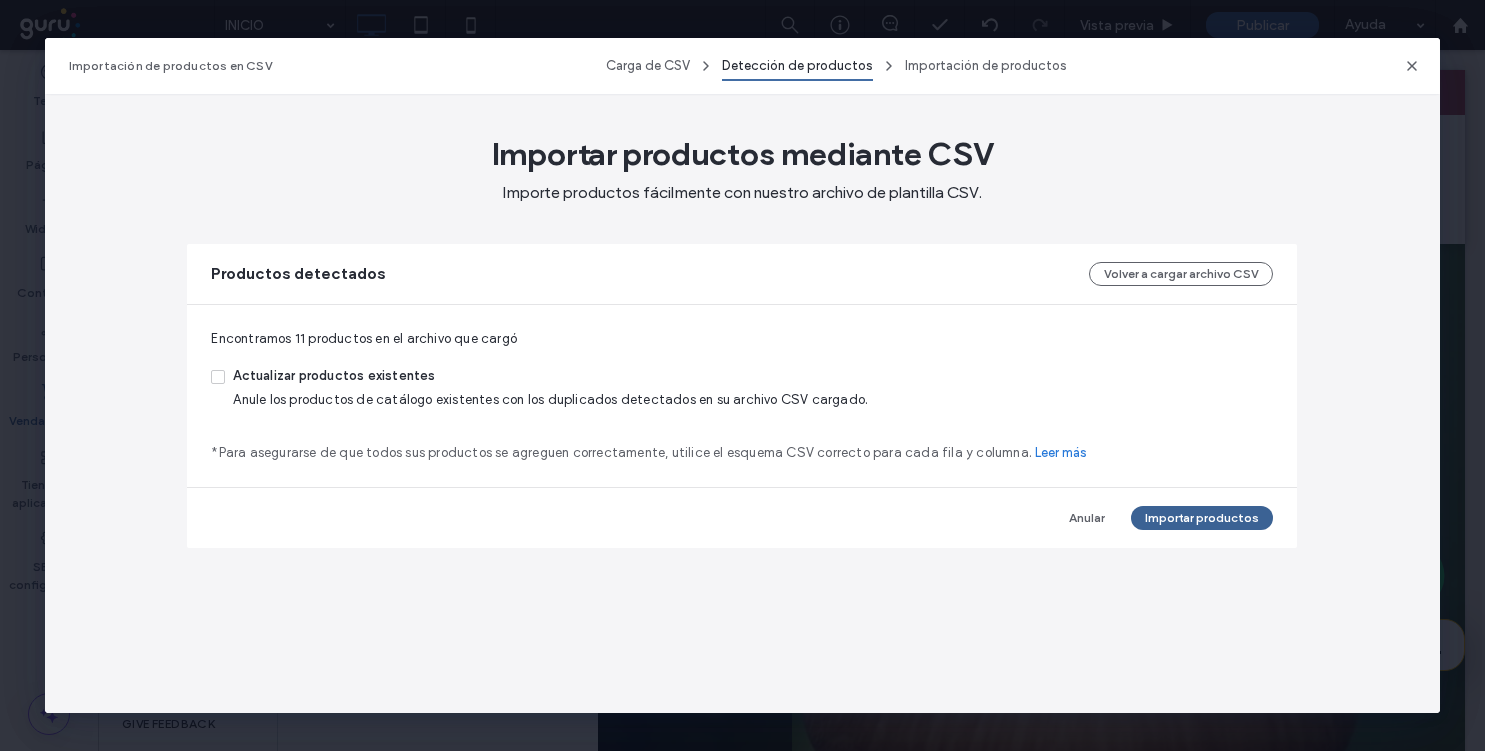 click on "Importar productos" at bounding box center [1202, 518] 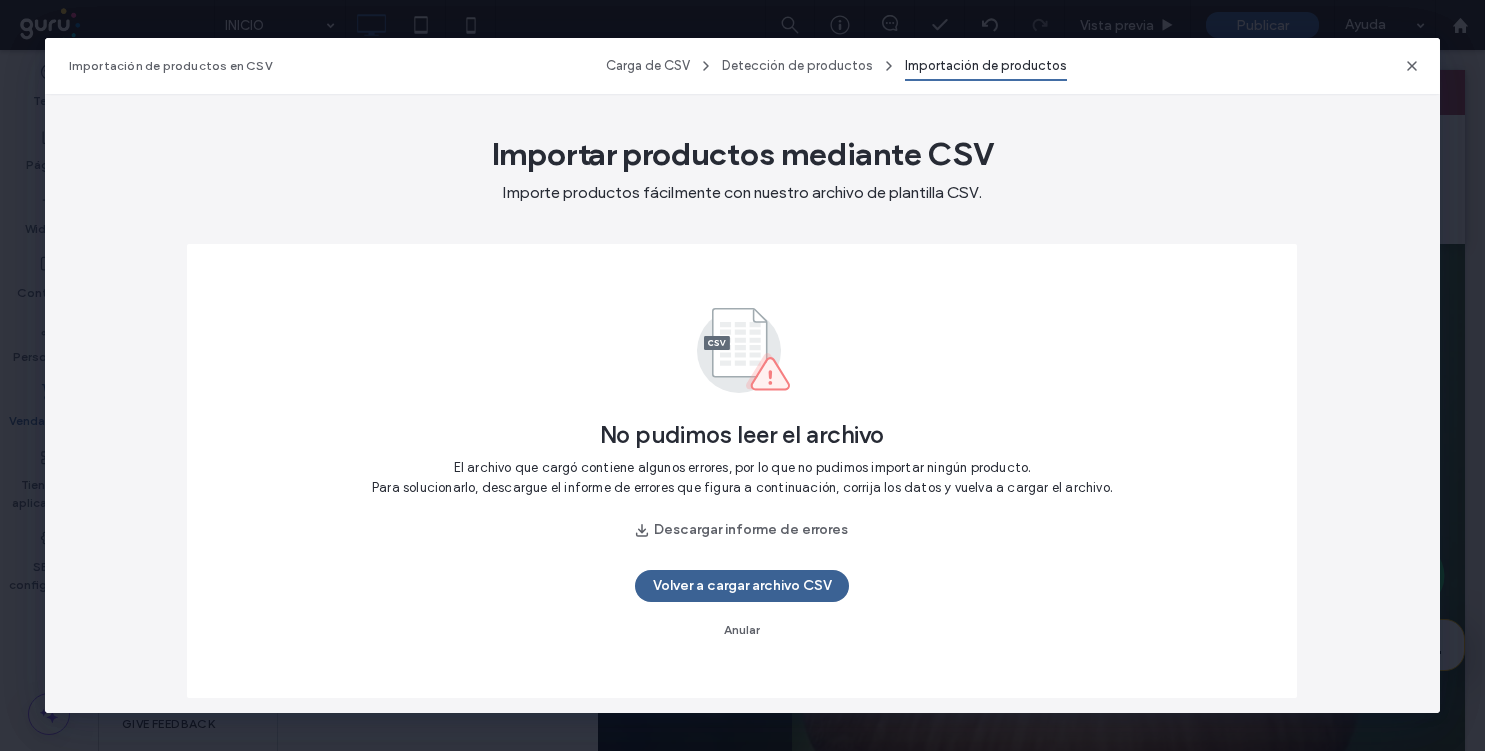 click on "Volver a cargar archivo CSV" at bounding box center (742, 586) 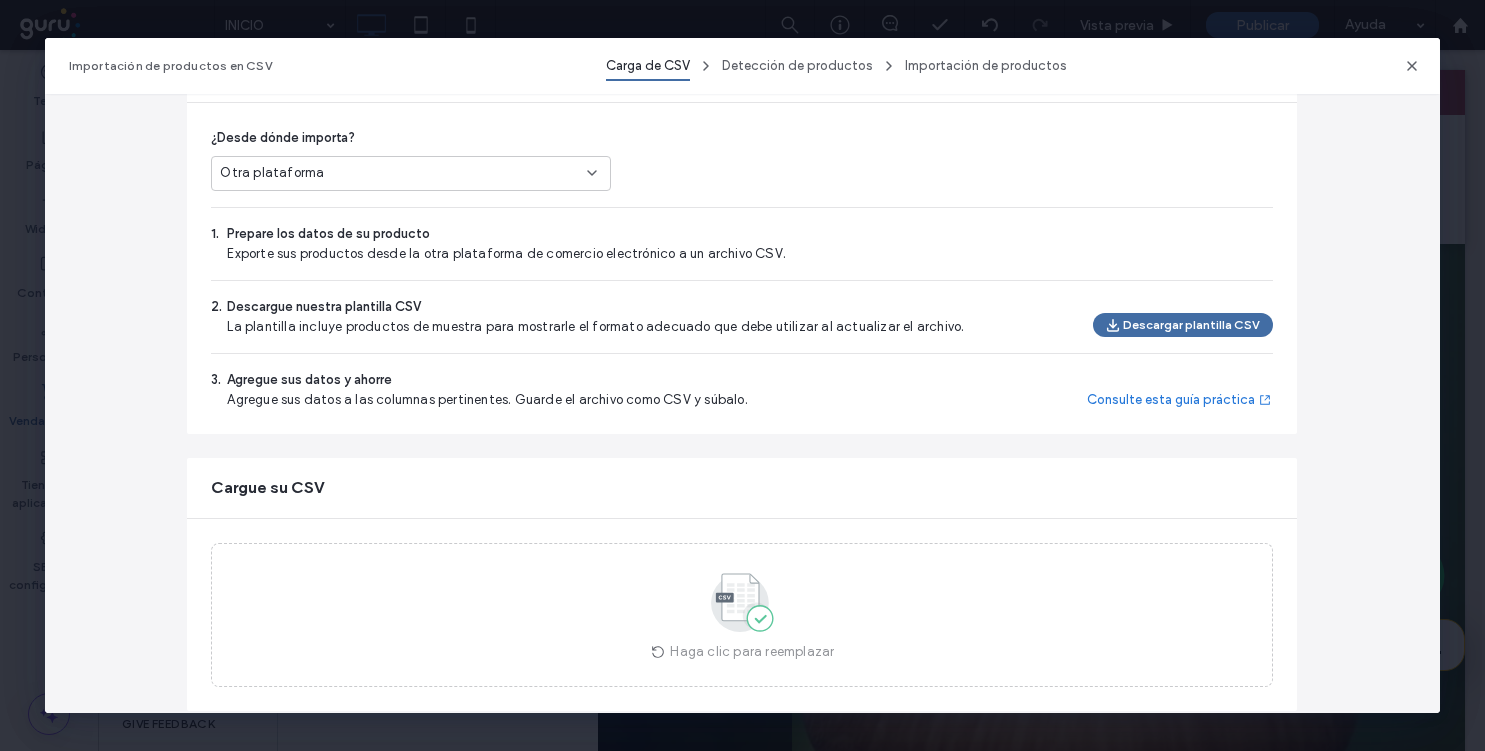 scroll, scrollTop: 239, scrollLeft: 0, axis: vertical 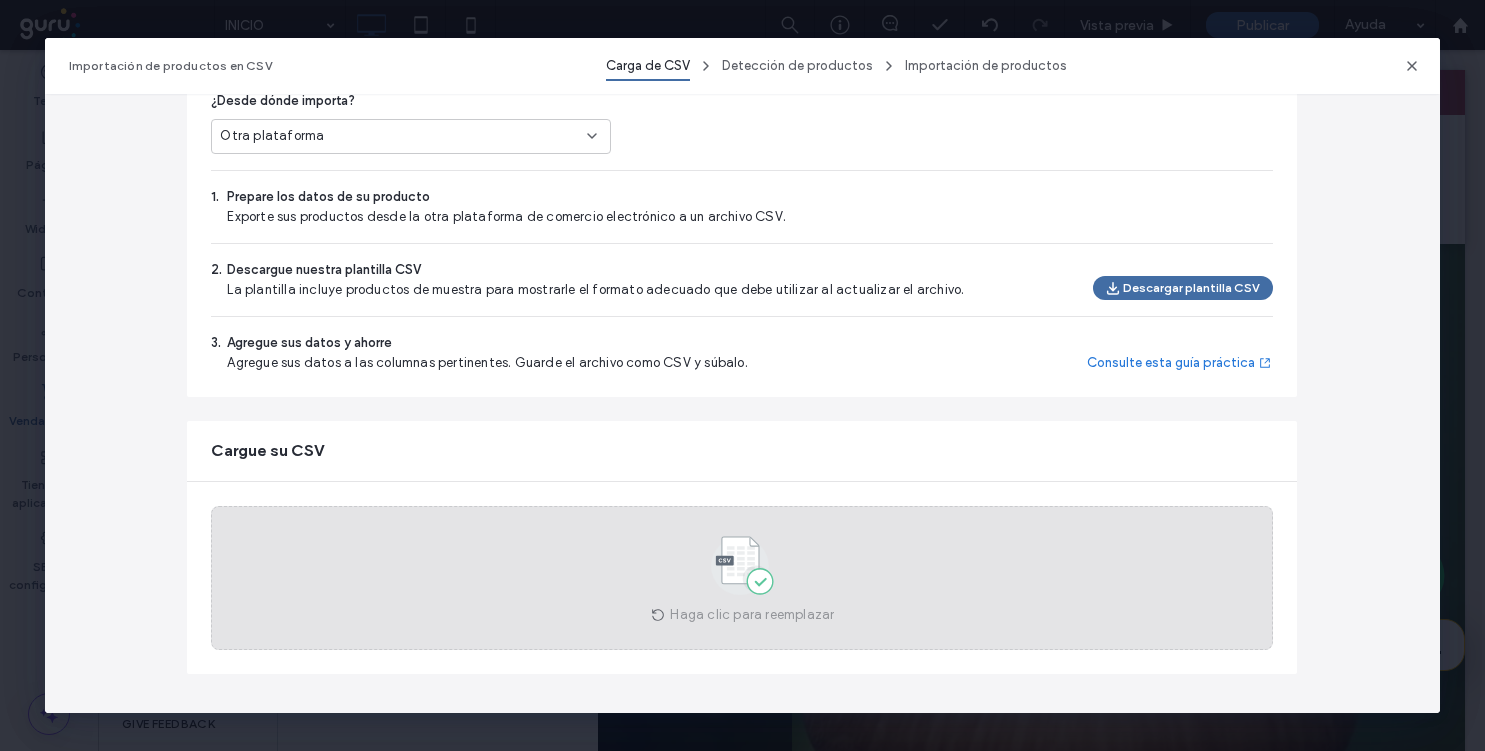 click on "Haga clic para reemplazar" at bounding box center [742, 578] 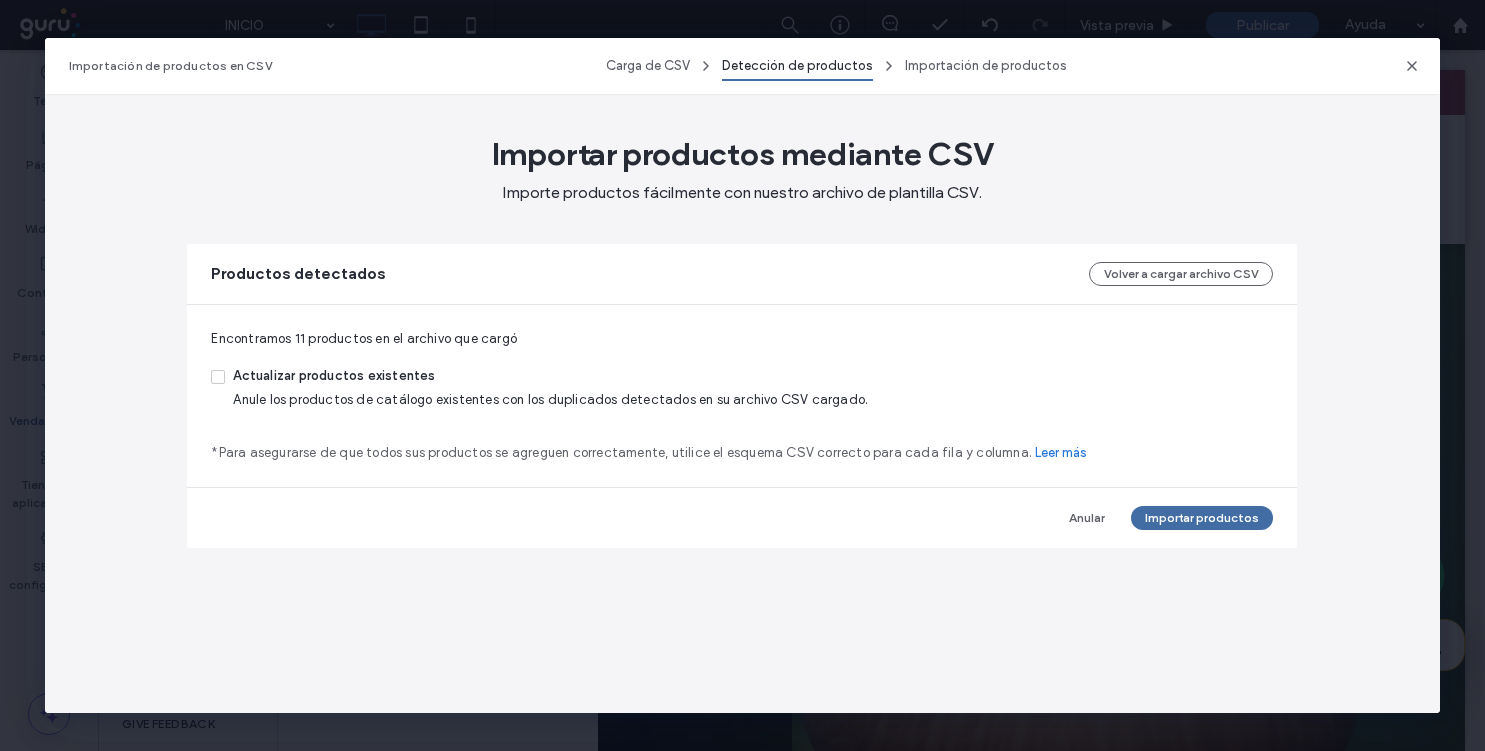 scroll, scrollTop: 0, scrollLeft: 0, axis: both 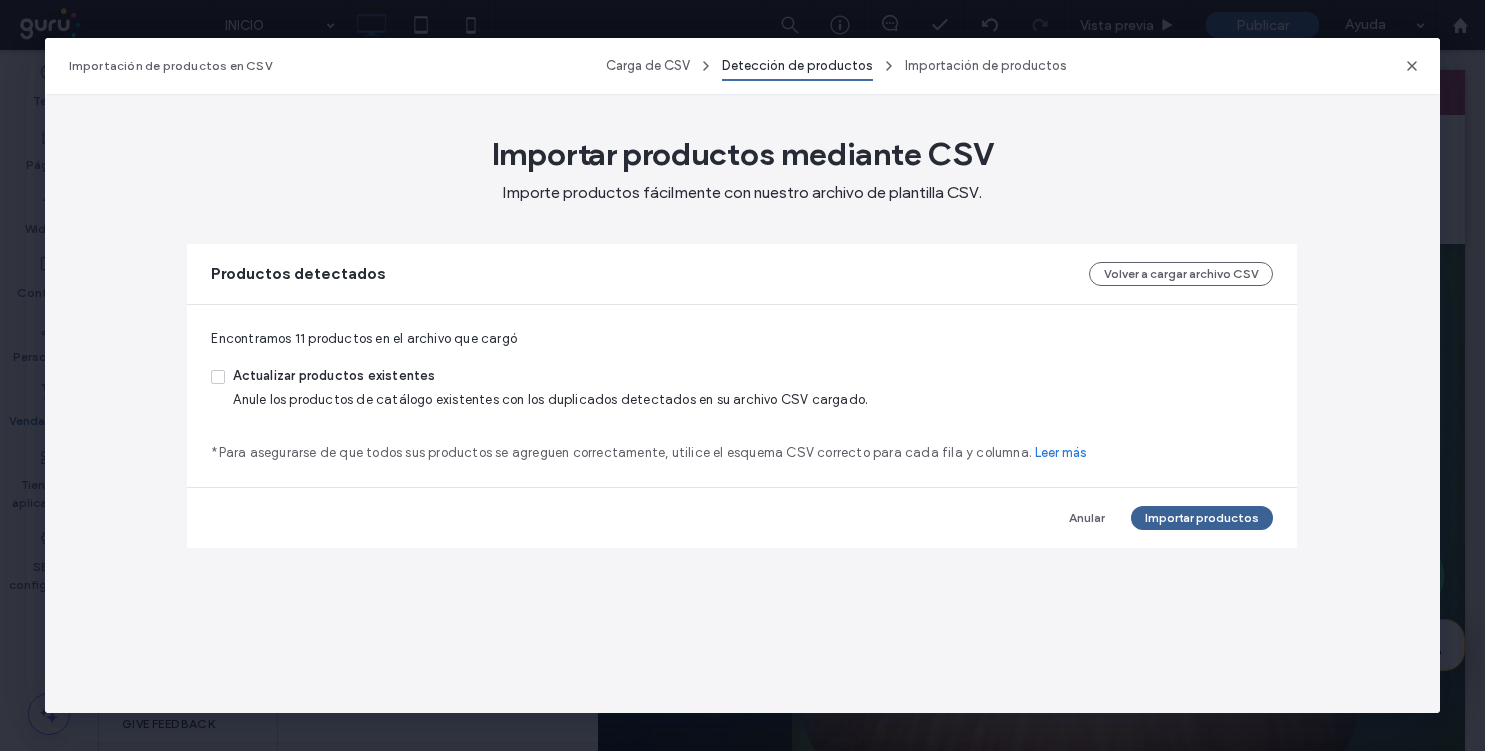 click on "Importar productos" at bounding box center (1202, 518) 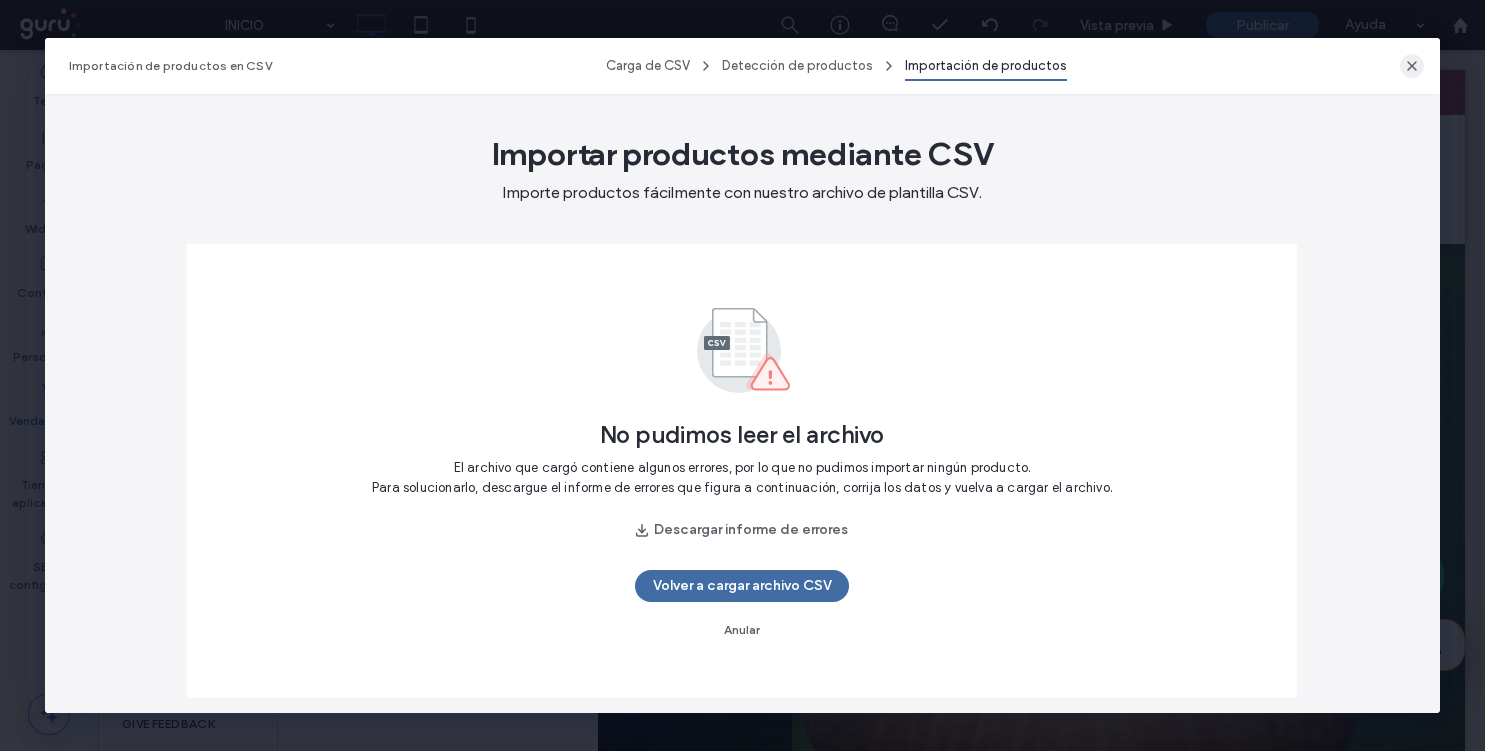 click 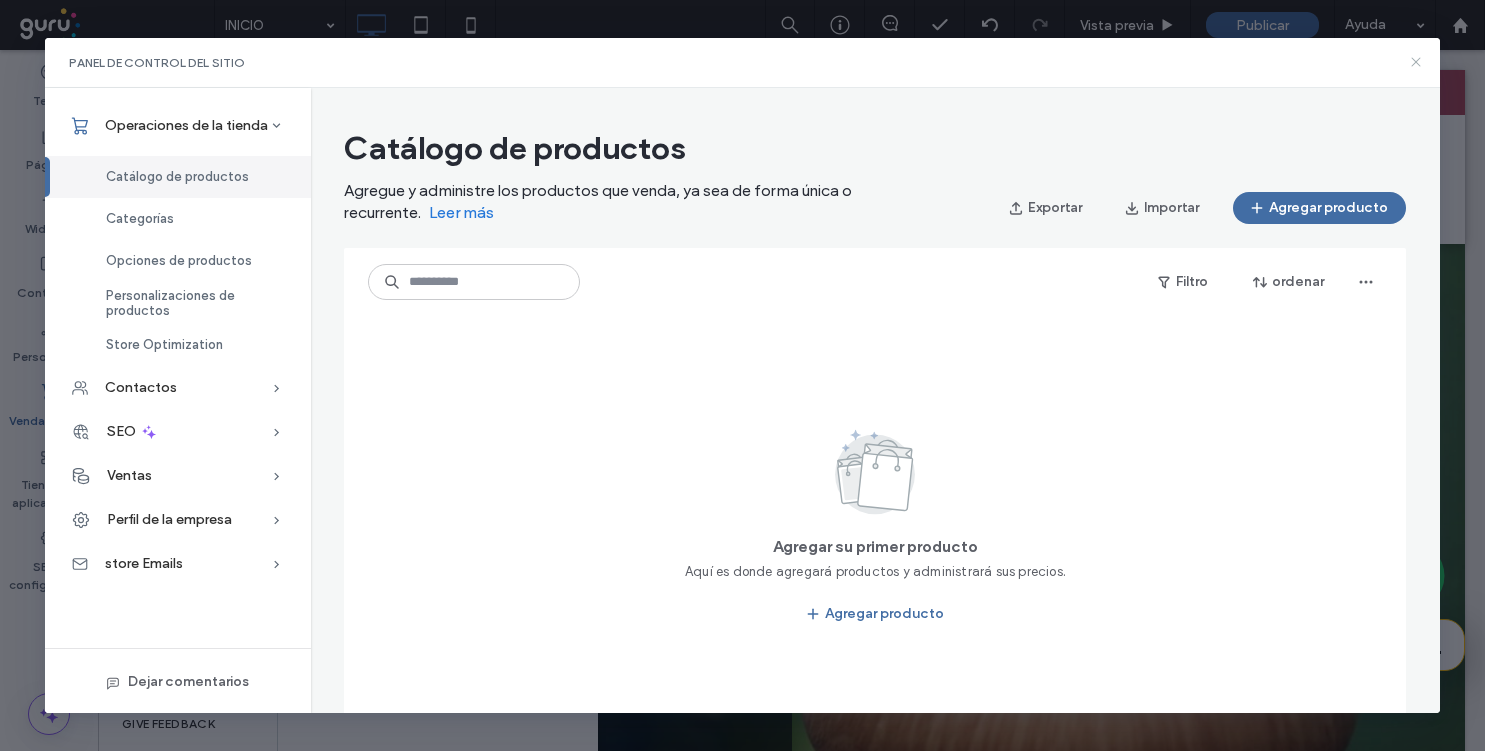 click 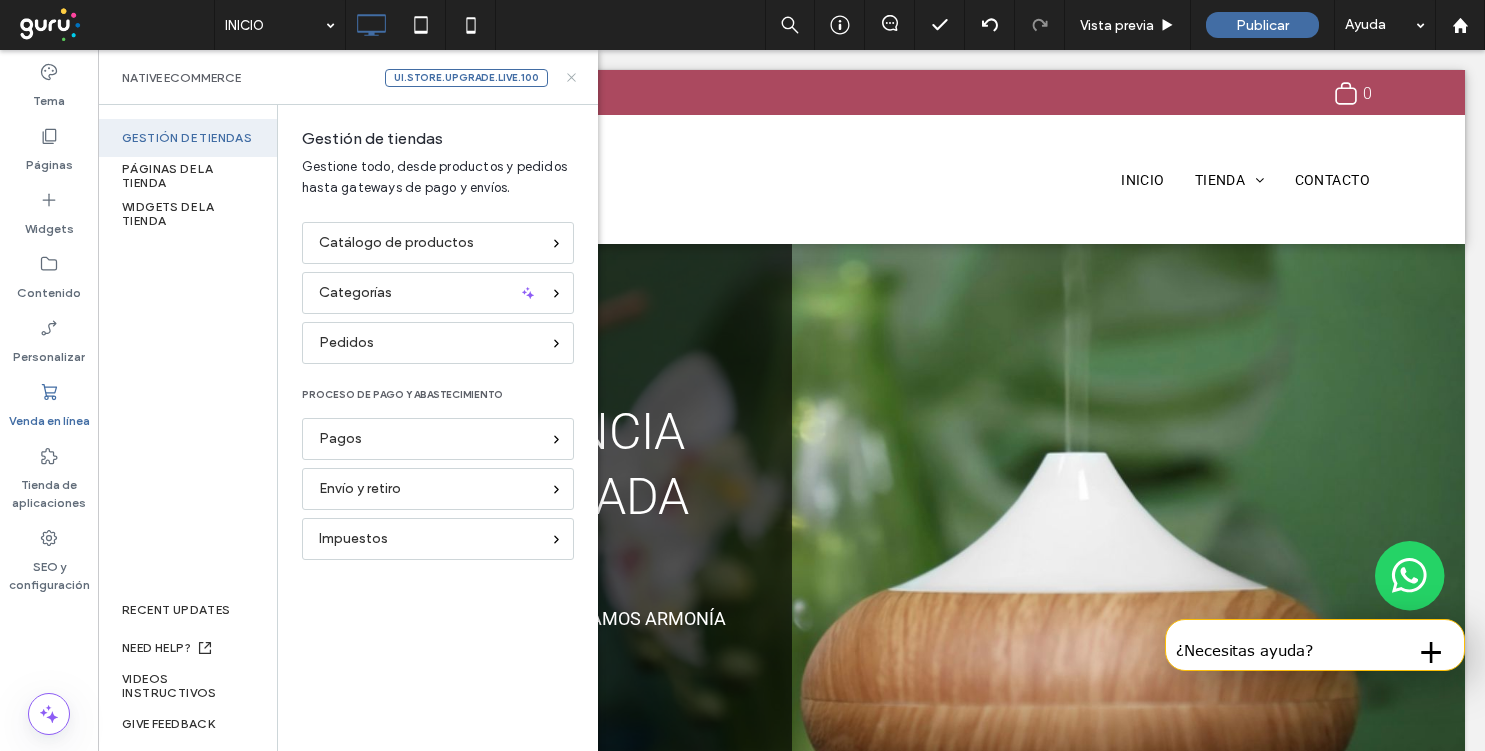 click 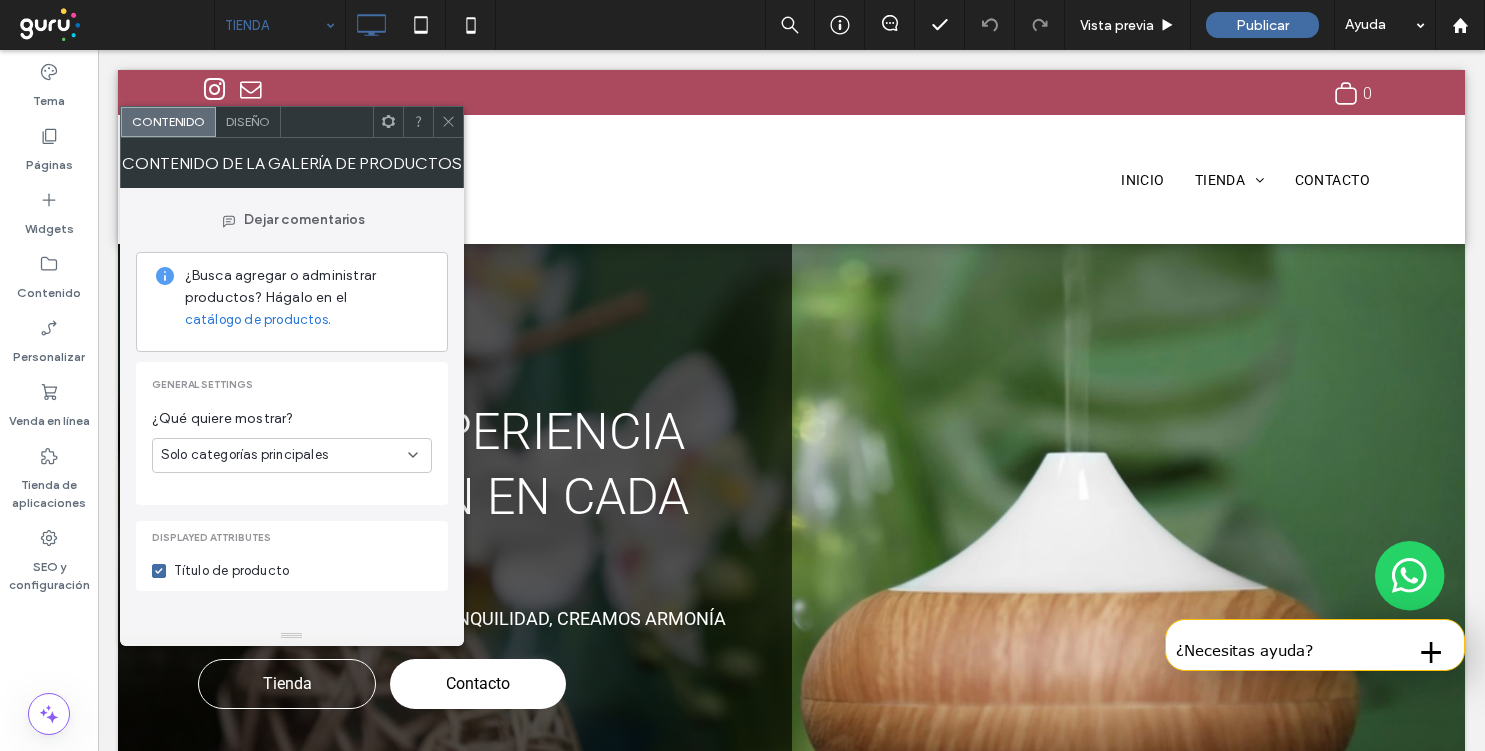 click on "Diseño" at bounding box center (248, 121) 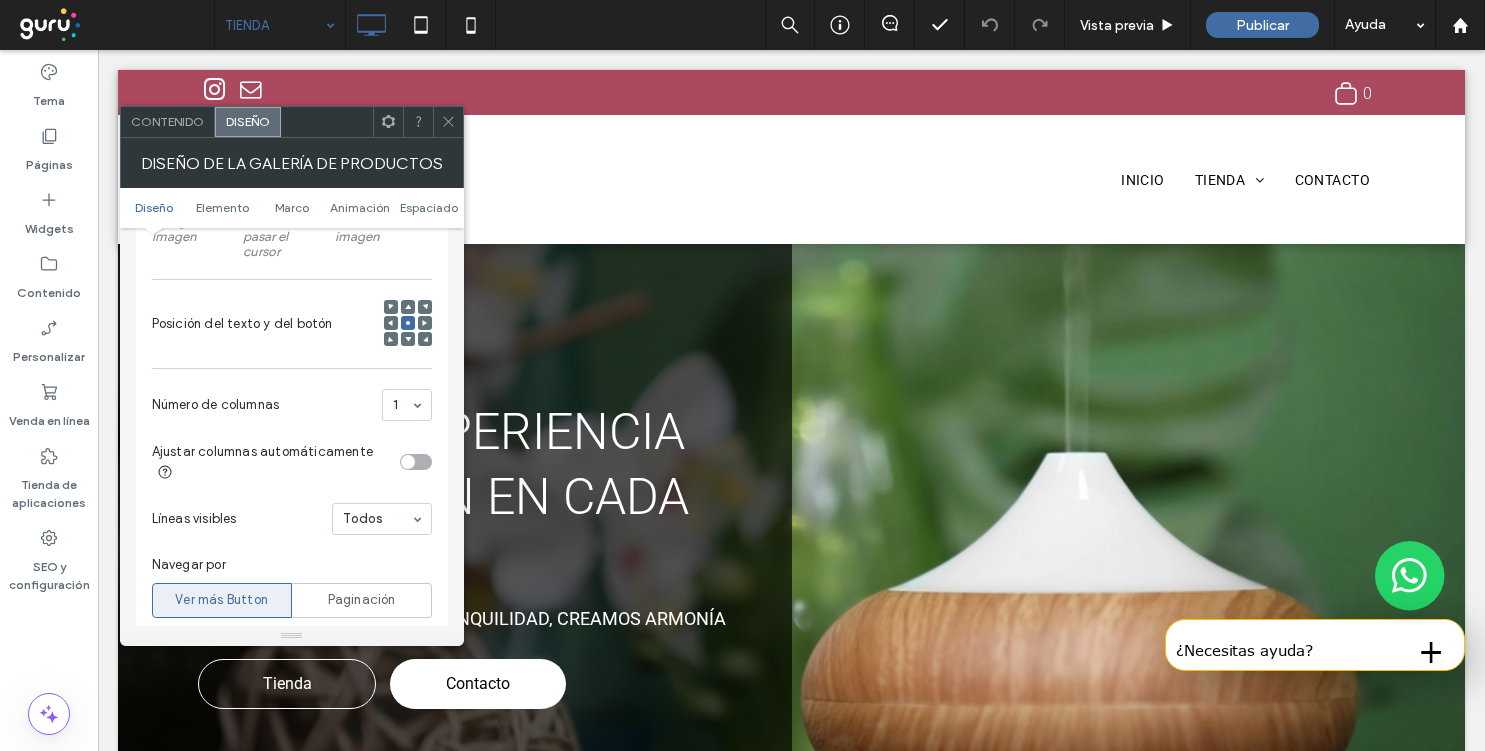scroll, scrollTop: 452, scrollLeft: 0, axis: vertical 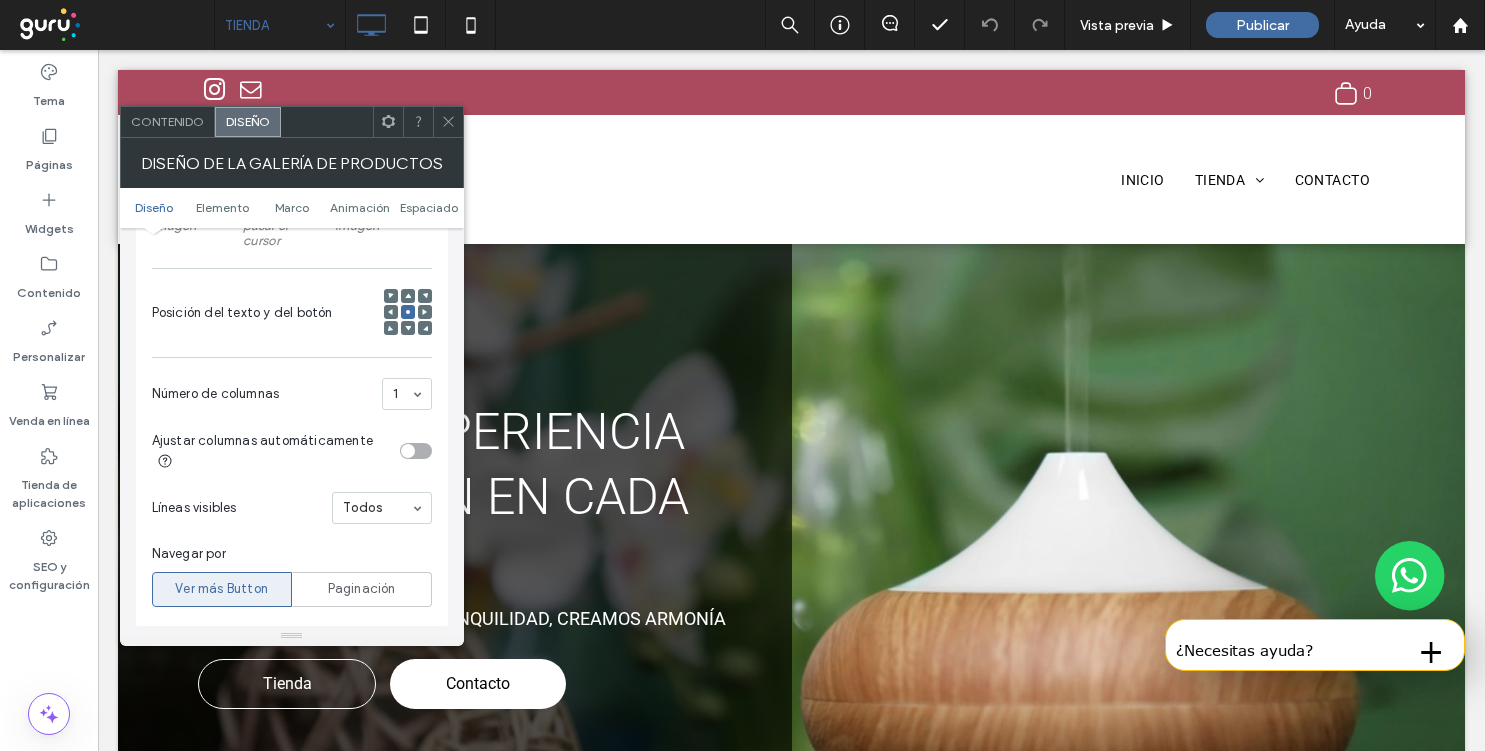 click on "Visualización de contenido para PC solamente Texto y botón debajo de la imagen Texto y Button al pasar el cursor Texto y botón sobre la imagen Posición del texto y del botón Número de columnas 1 Ajustar columnas automáticamente Líneas visibles Todos Navegar por Ver más Button Paginación" at bounding box center [292, 228] 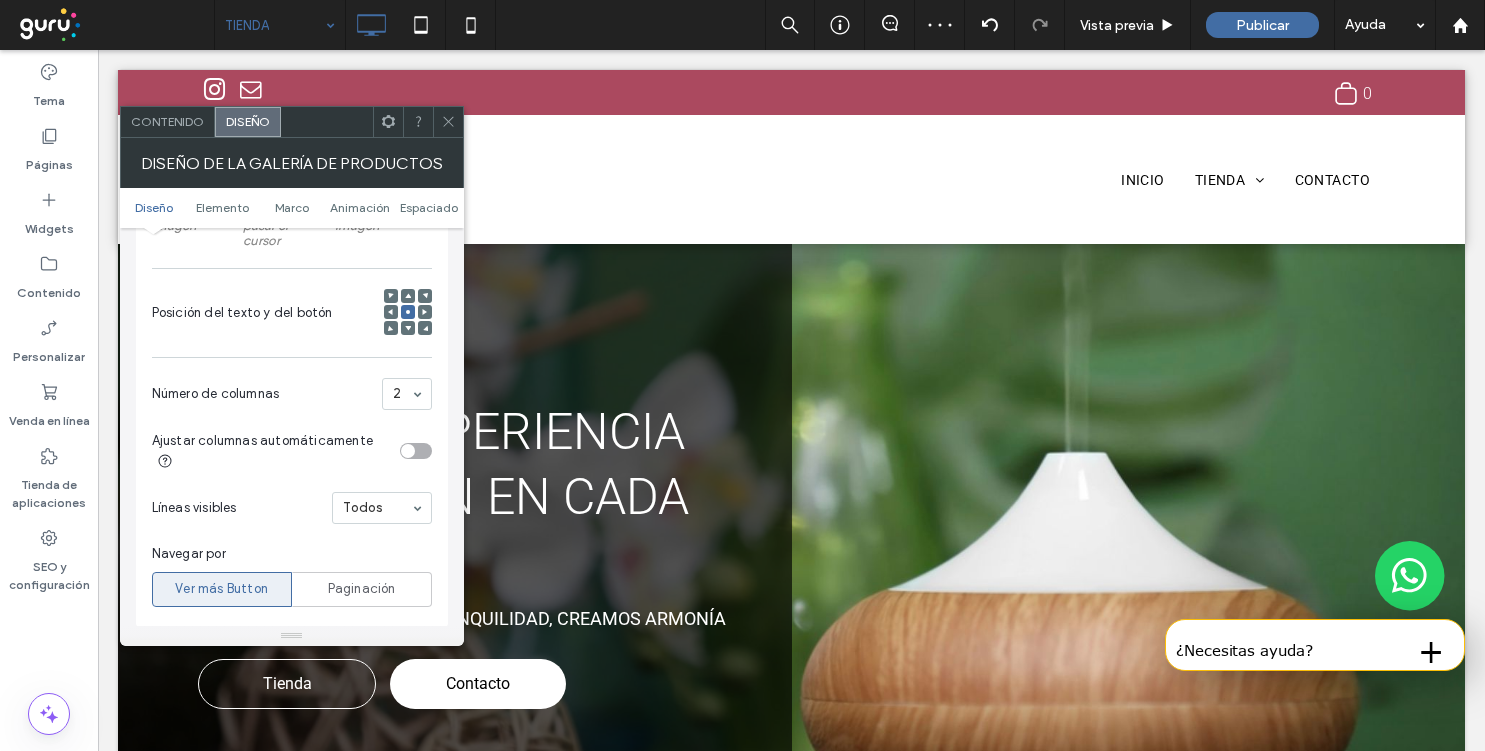 click 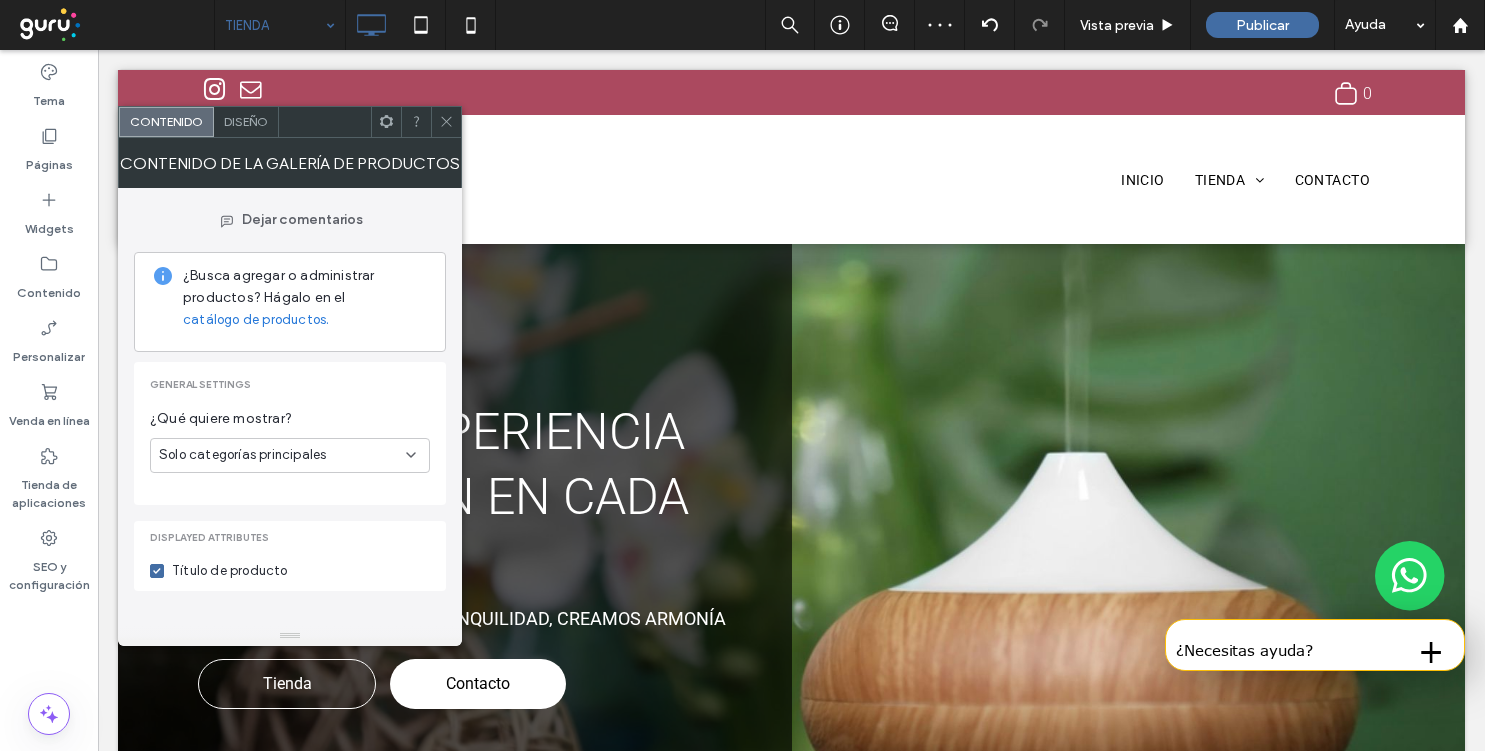 click on "Diseño" at bounding box center [246, 122] 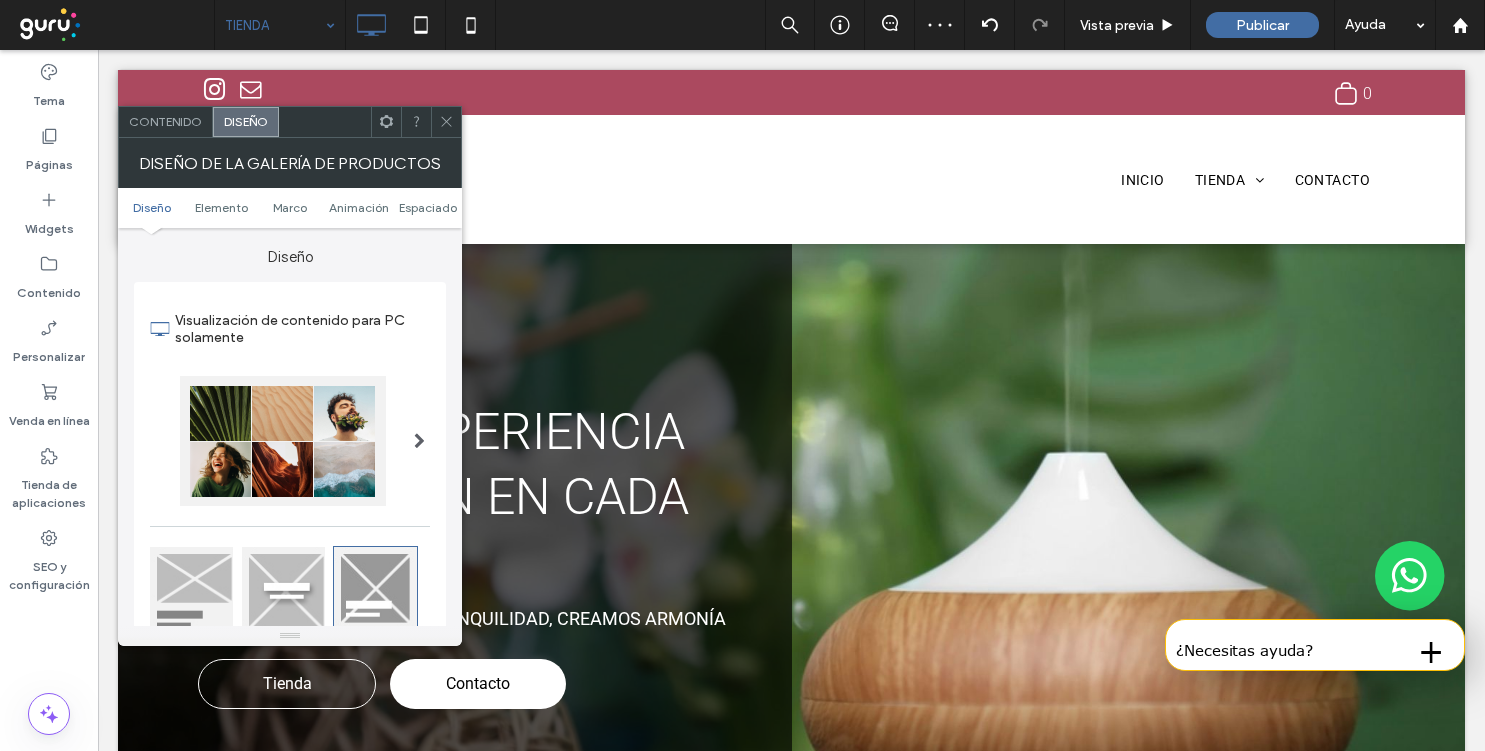 click on "Diseño" at bounding box center [246, 121] 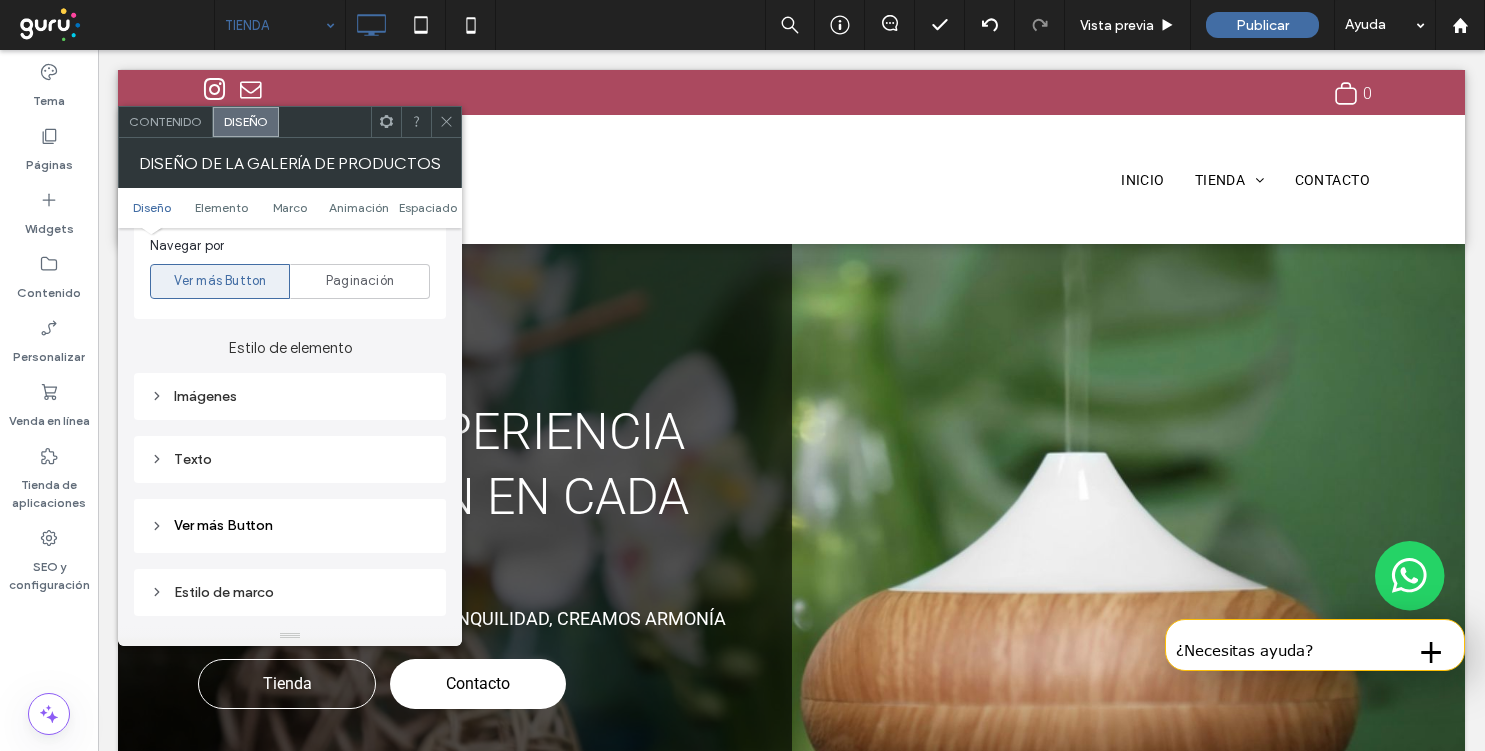 scroll, scrollTop: 816, scrollLeft: 0, axis: vertical 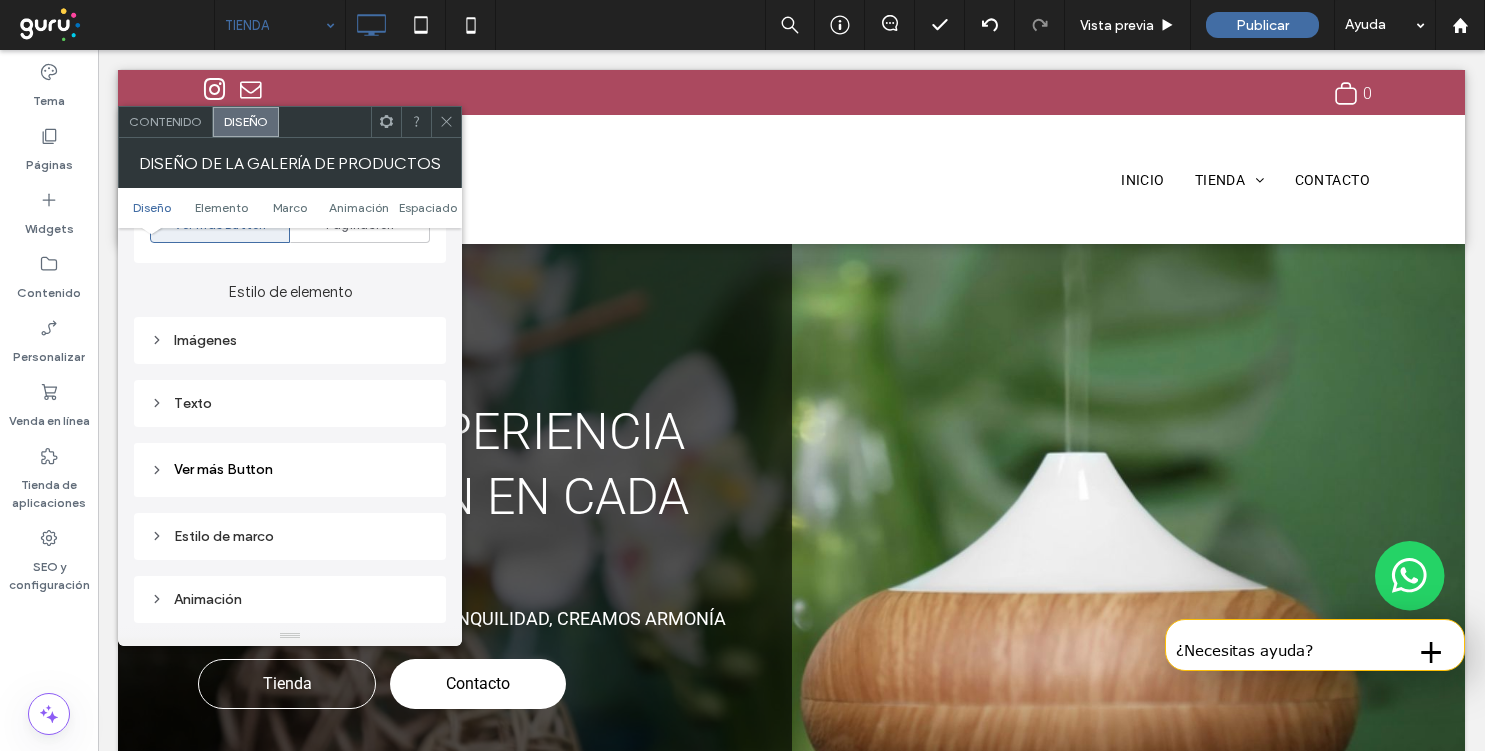 click on "Imágenes" at bounding box center (290, 340) 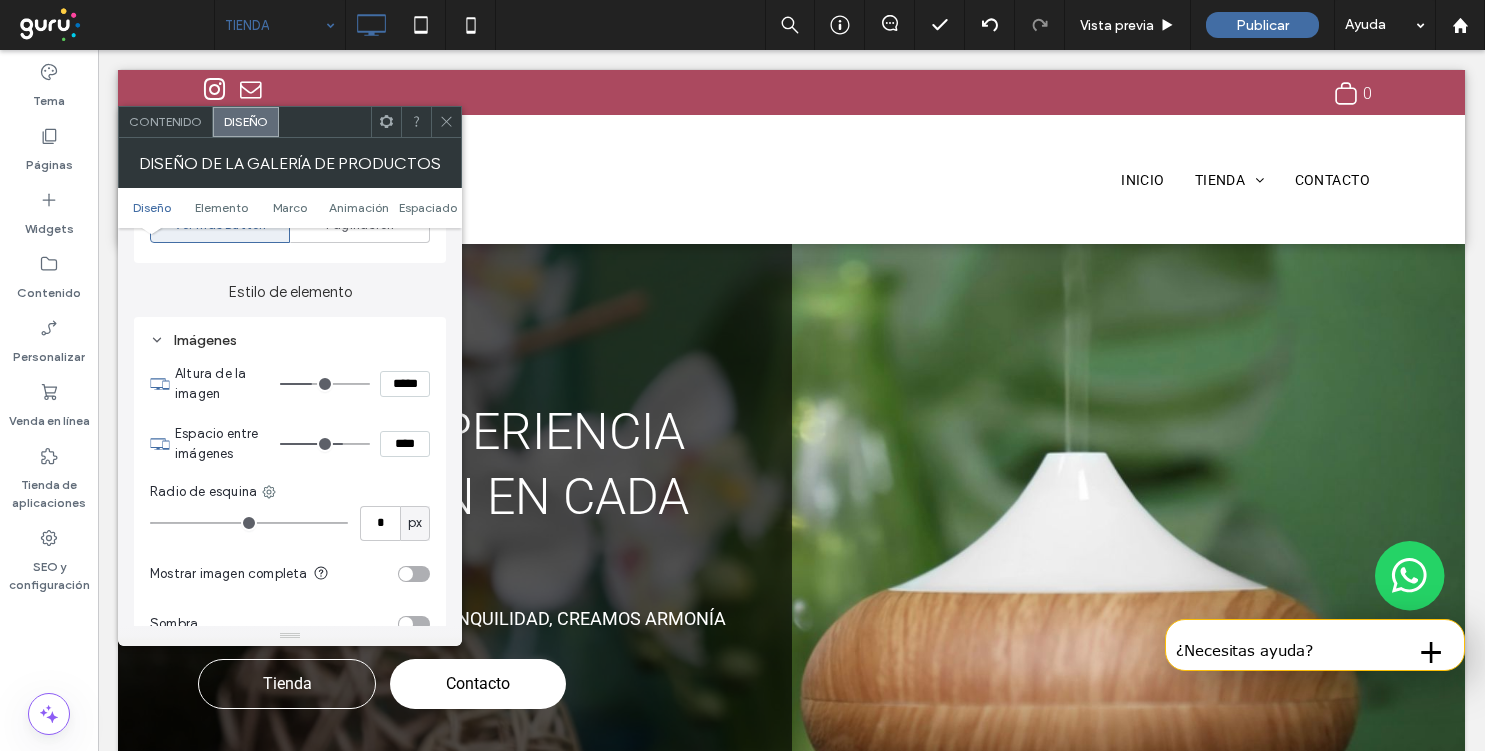 type on "***" 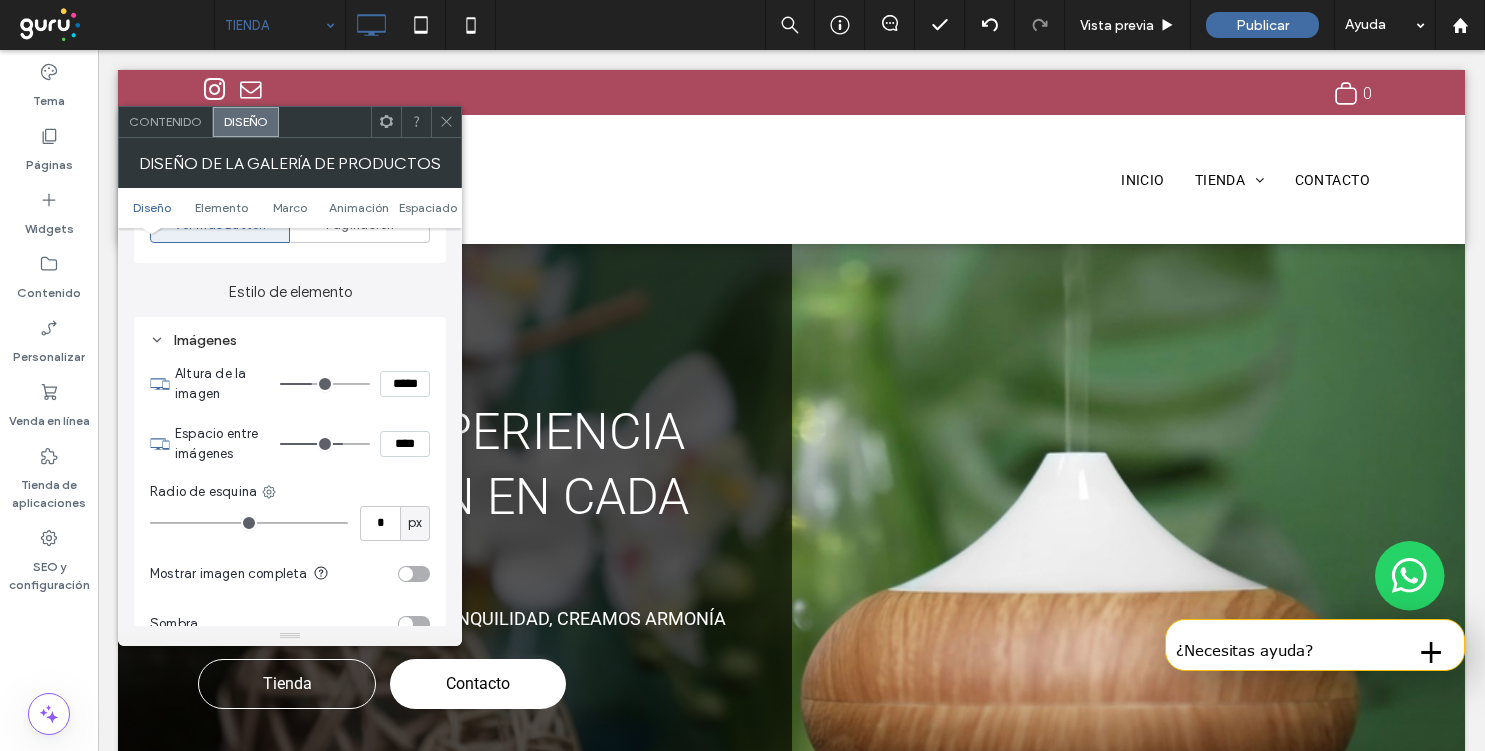 type on "***" 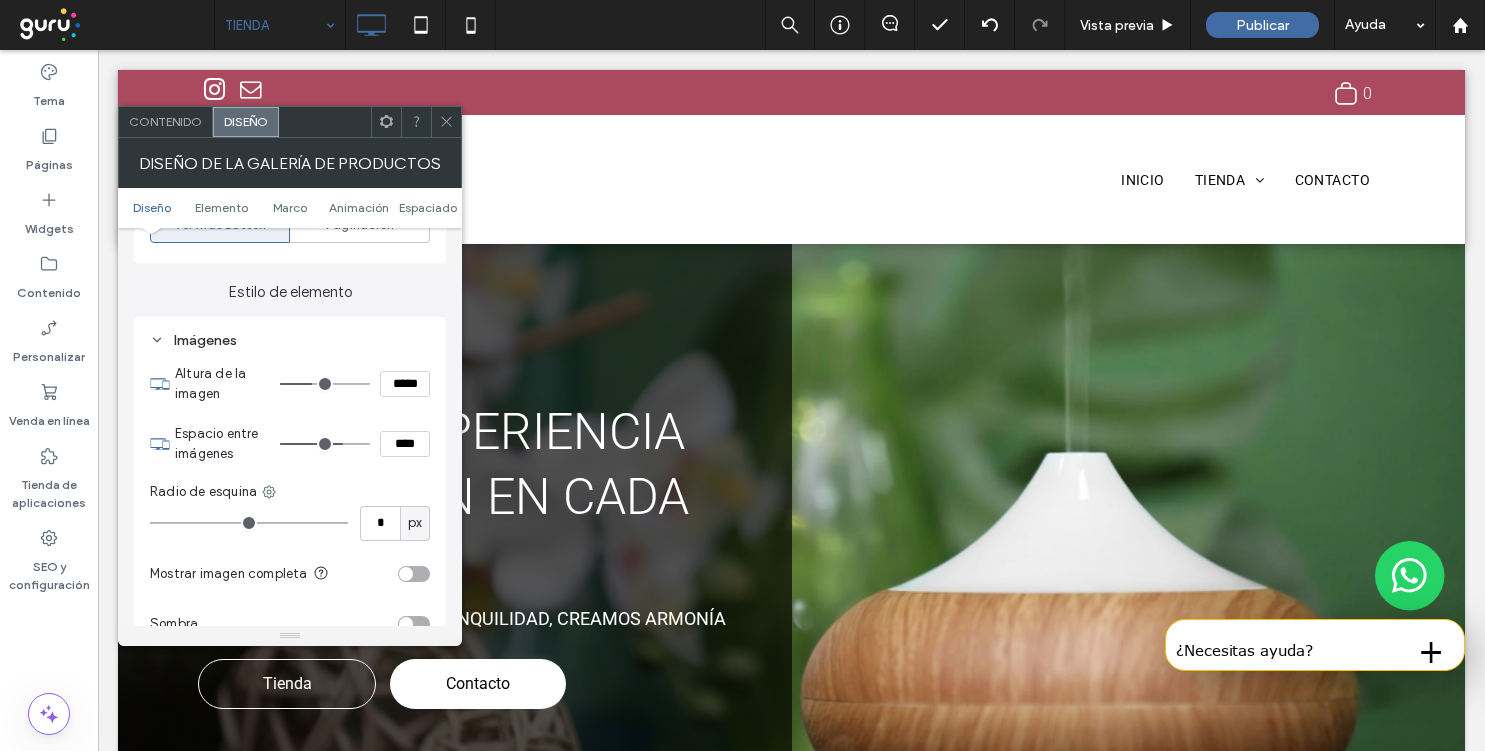 type on "*****" 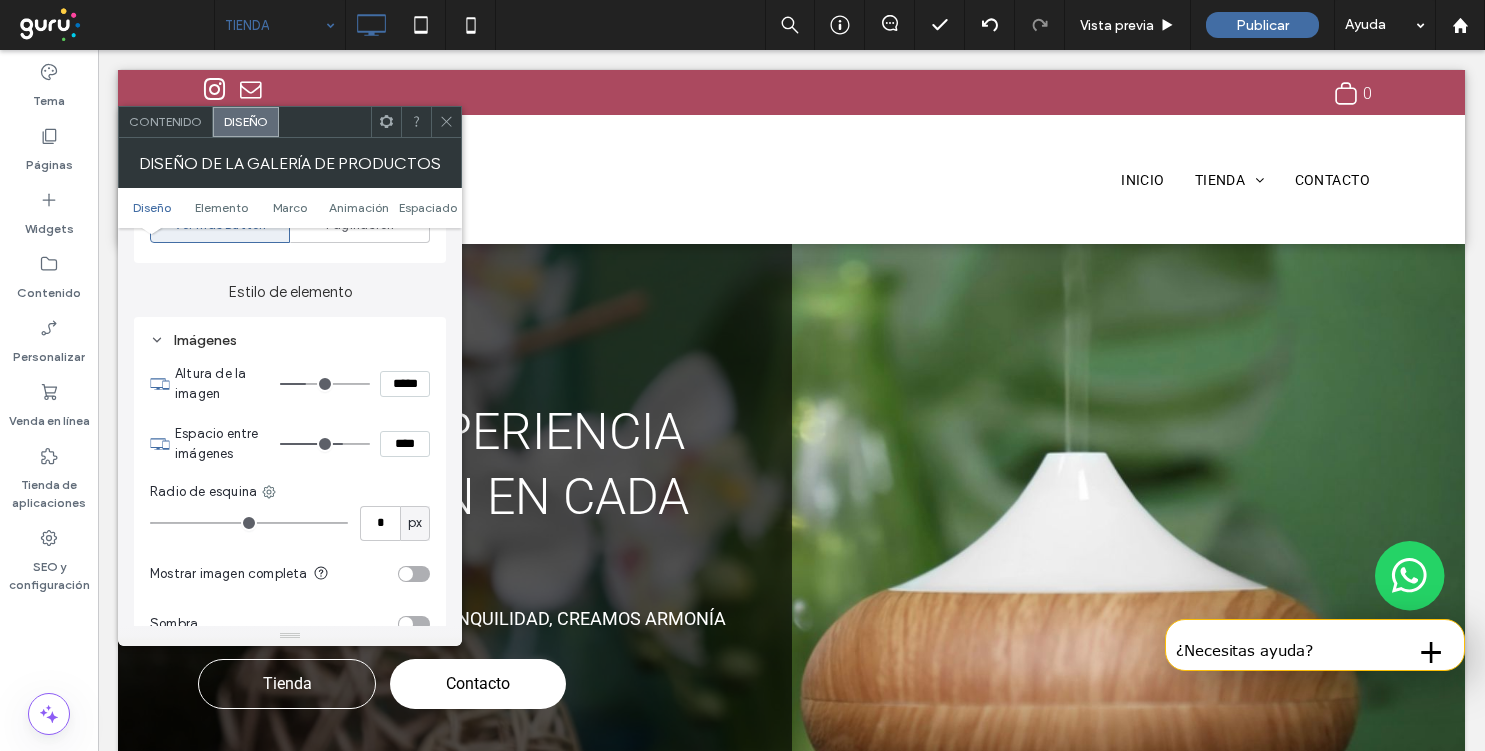 type on "***" 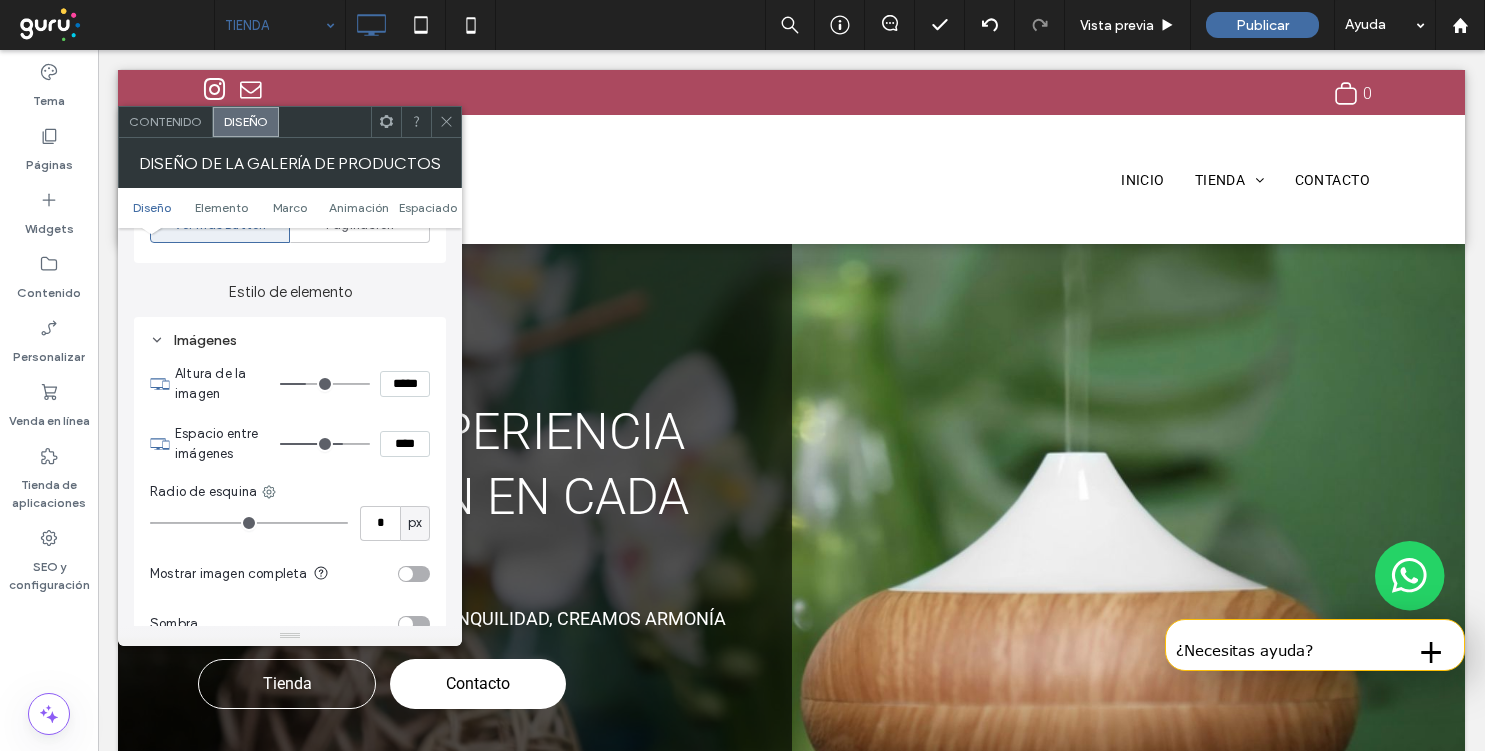 type on "*****" 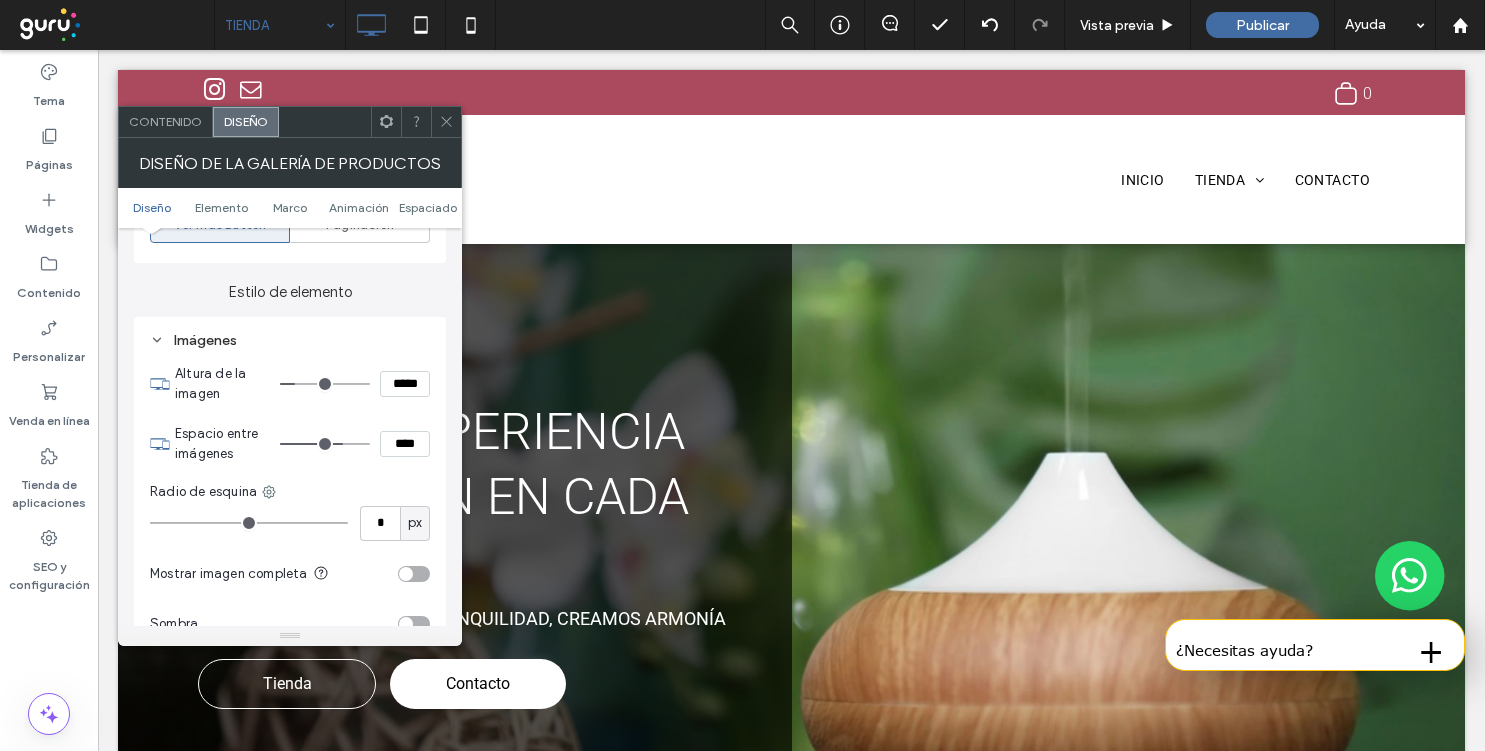 type on "***" 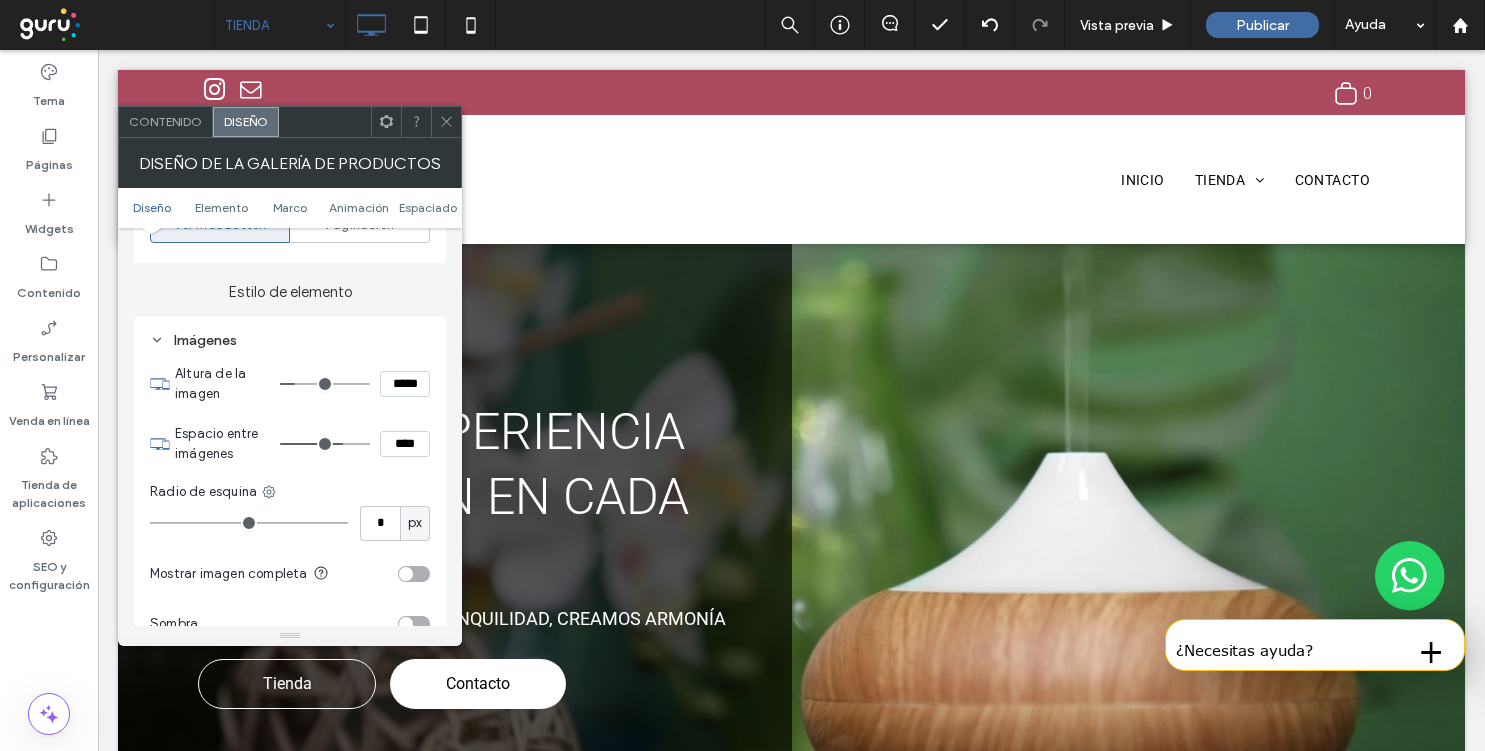 type on "*****" 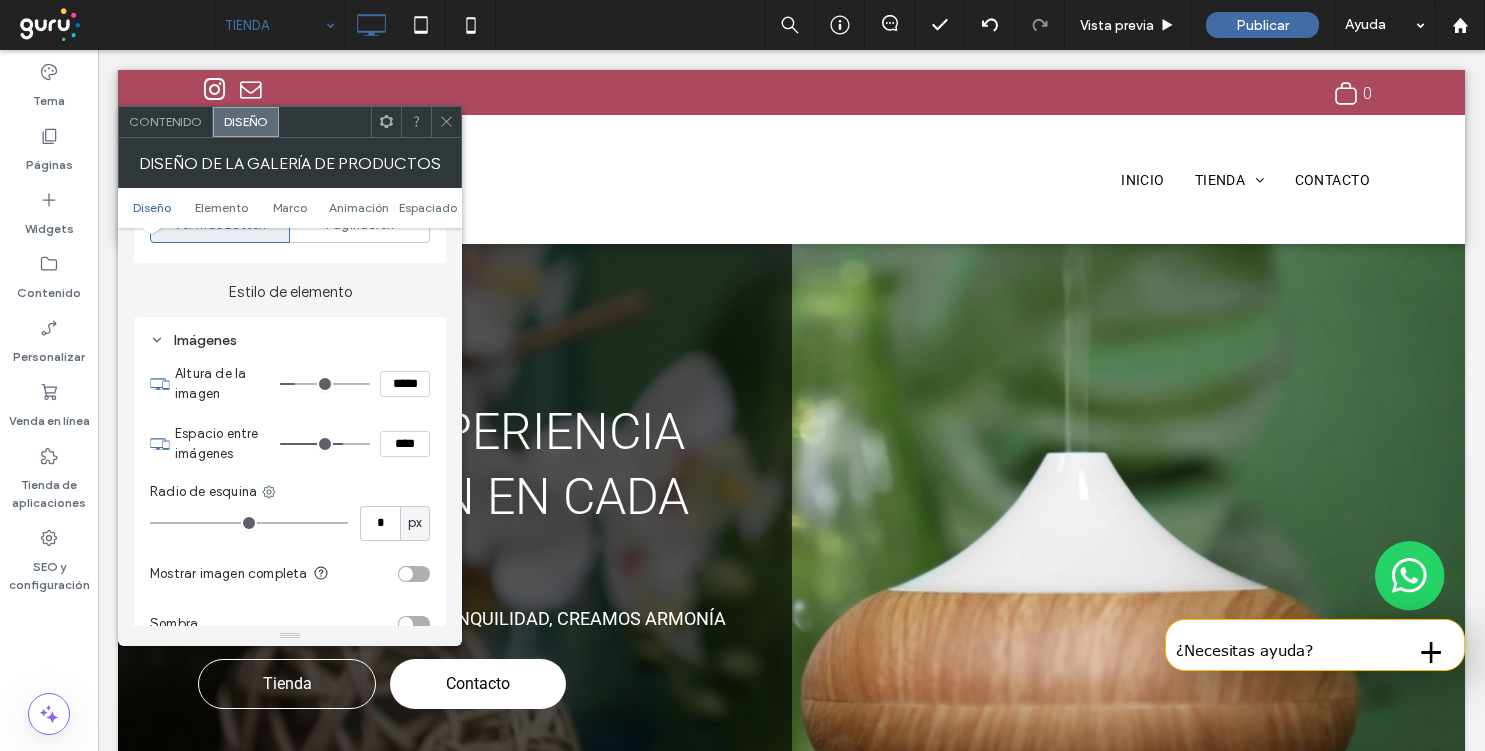type on "***" 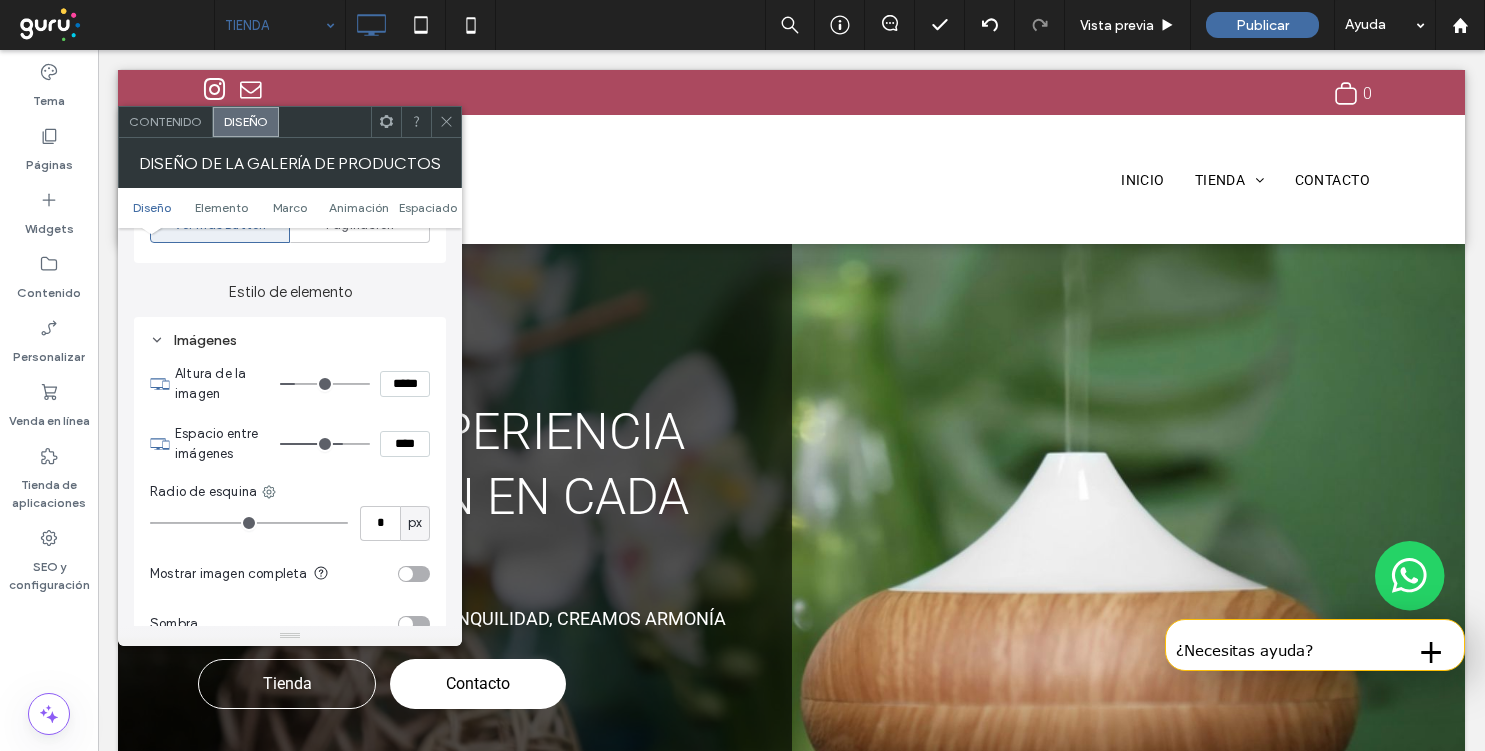type on "*****" 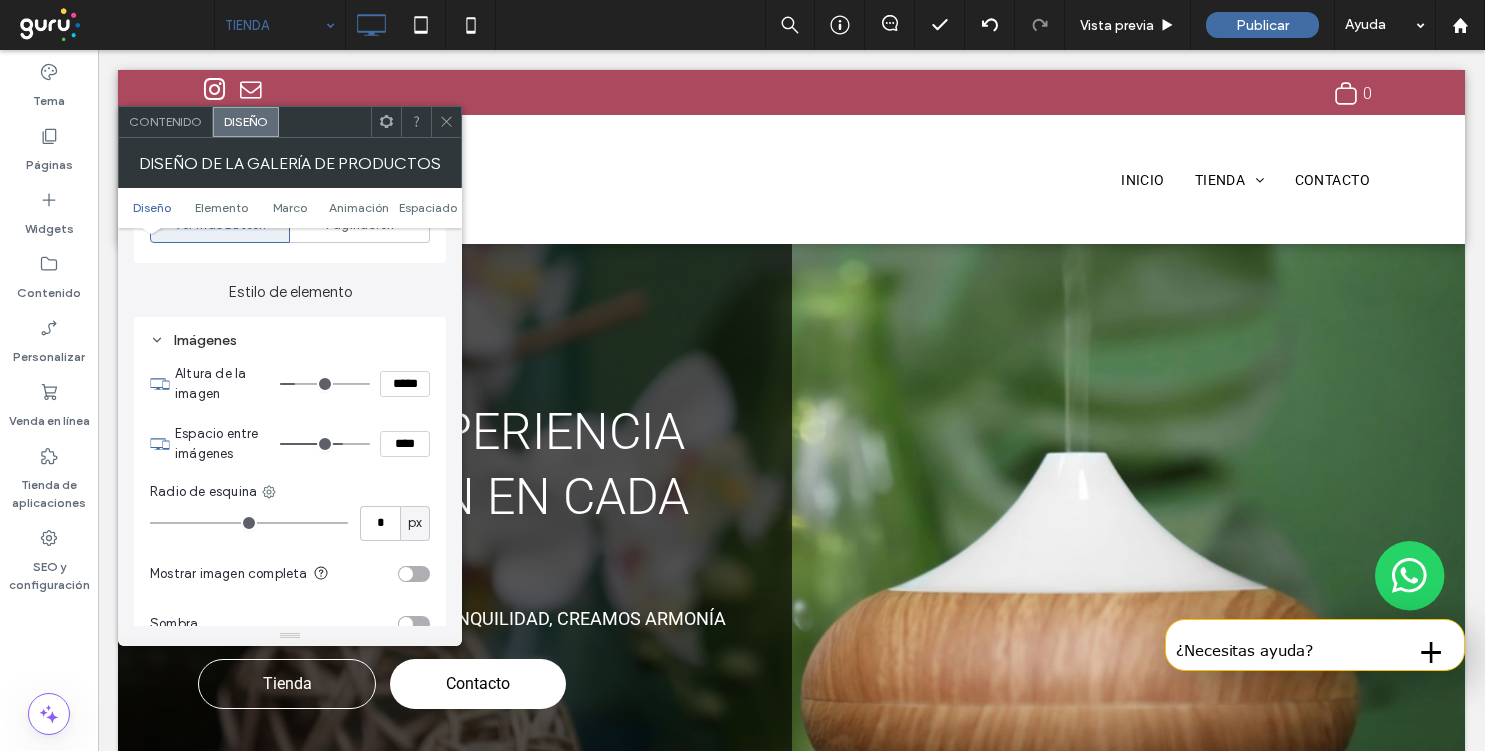 type on "***" 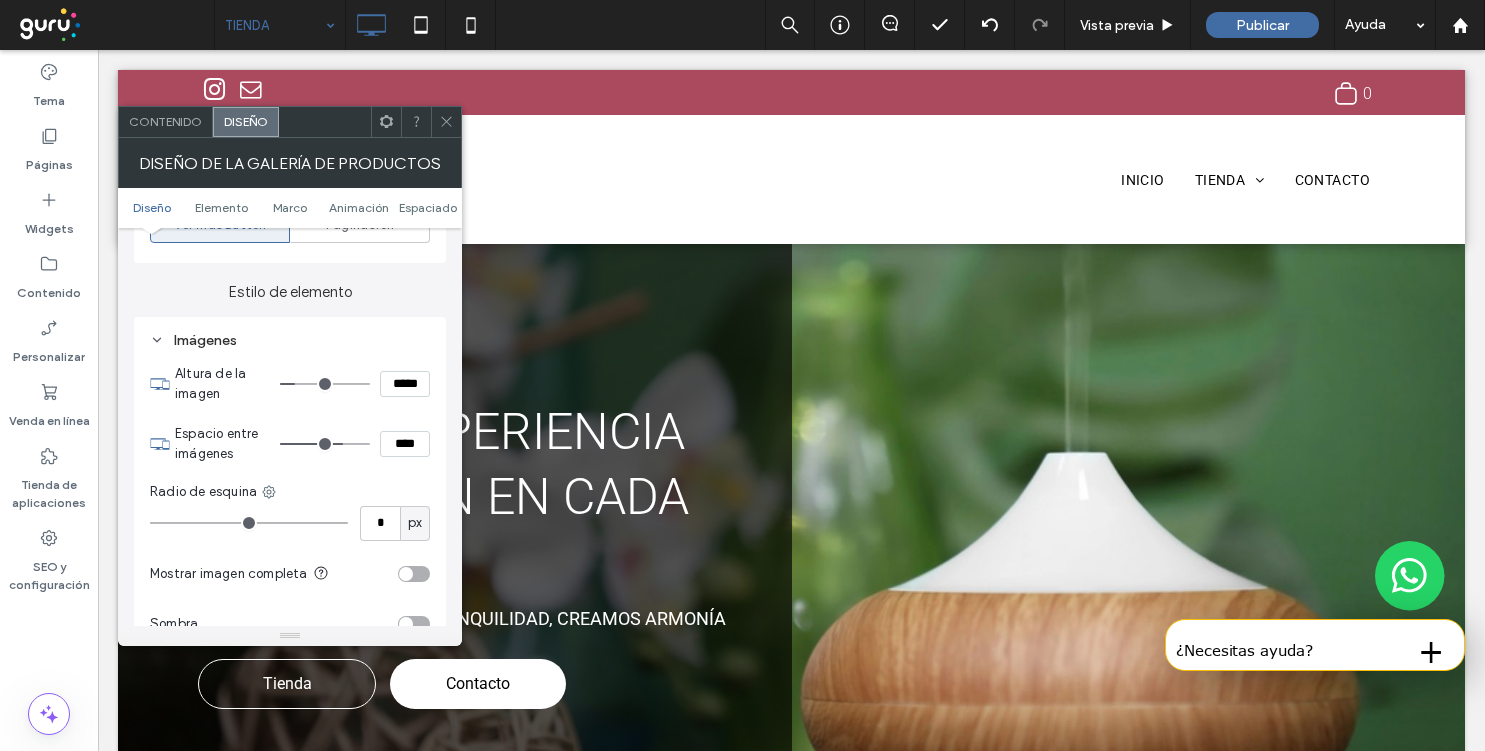 type on "*****" 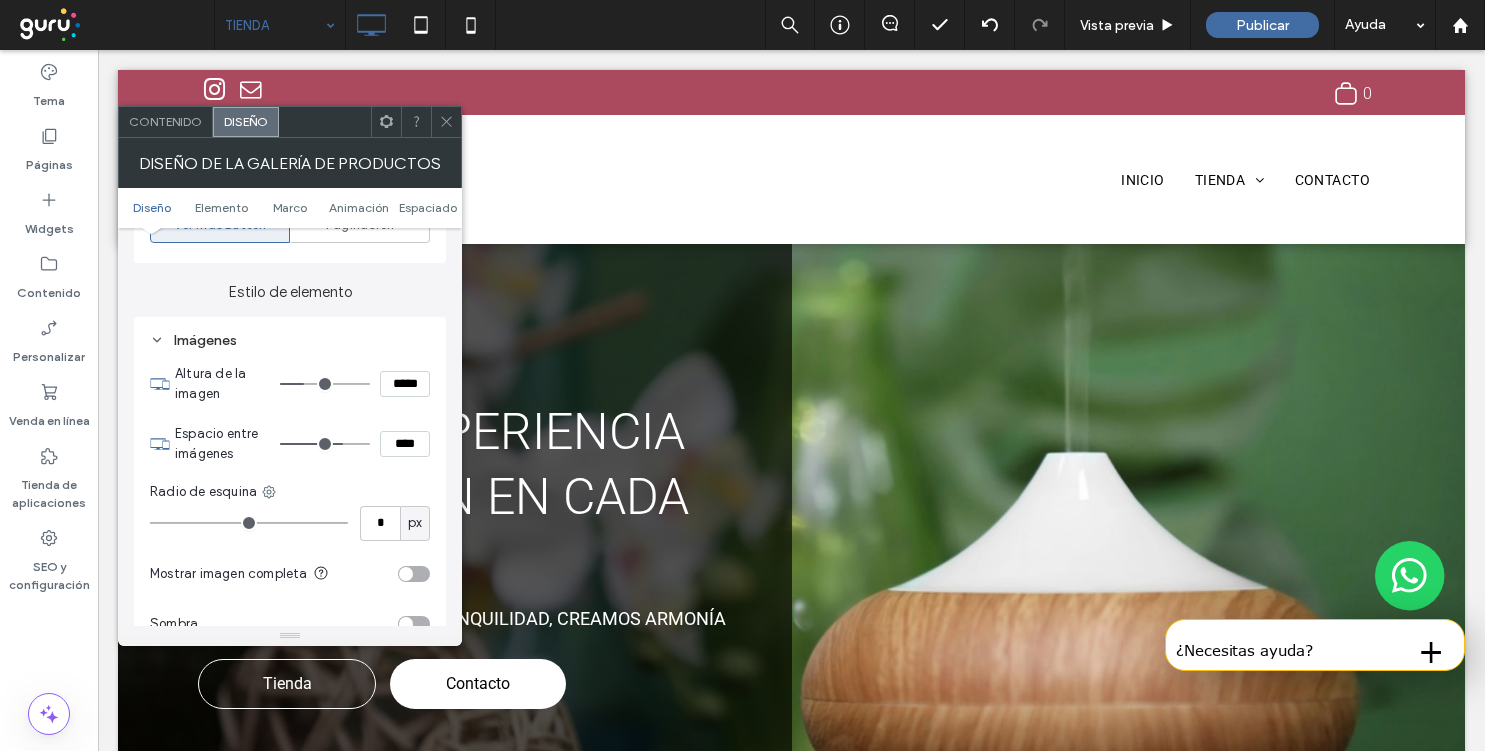 type on "***" 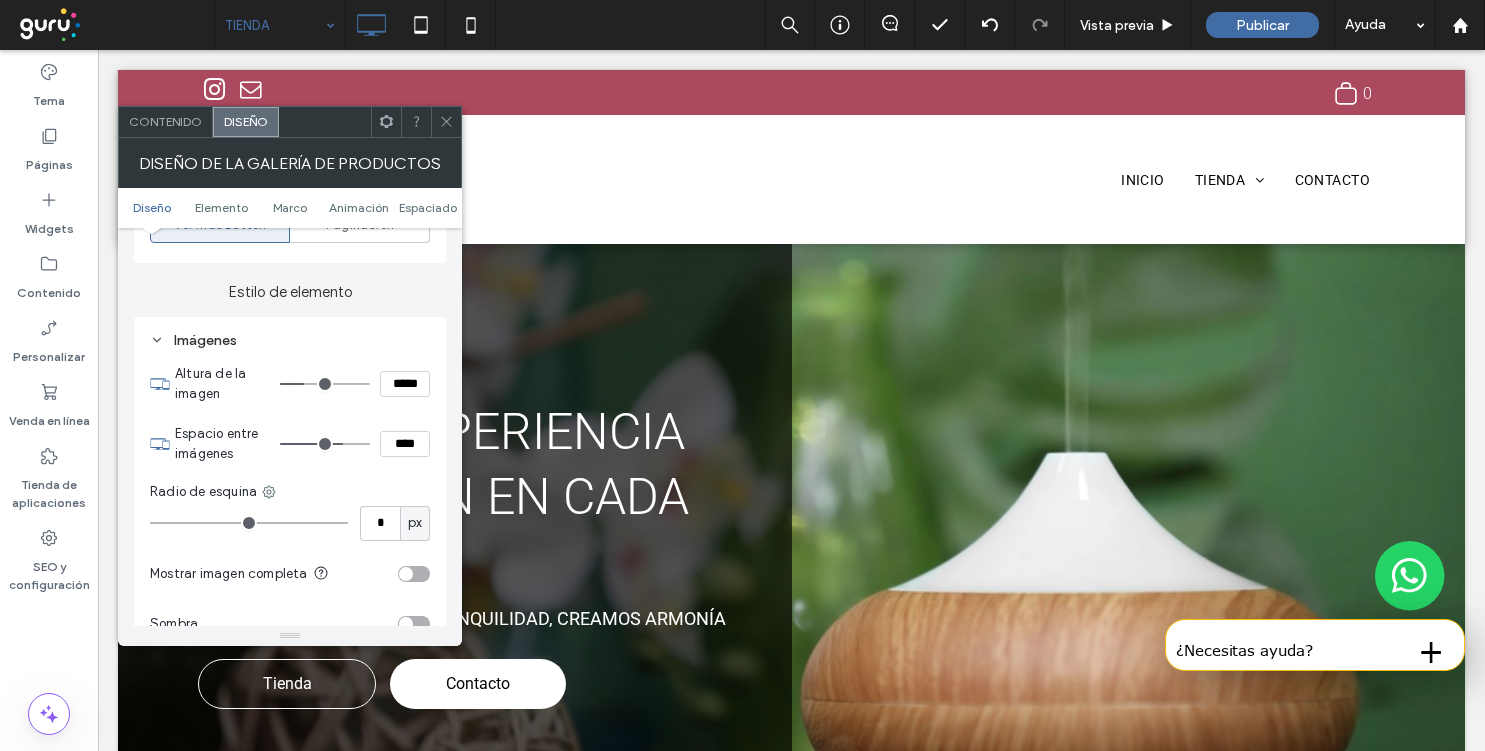 type on "*****" 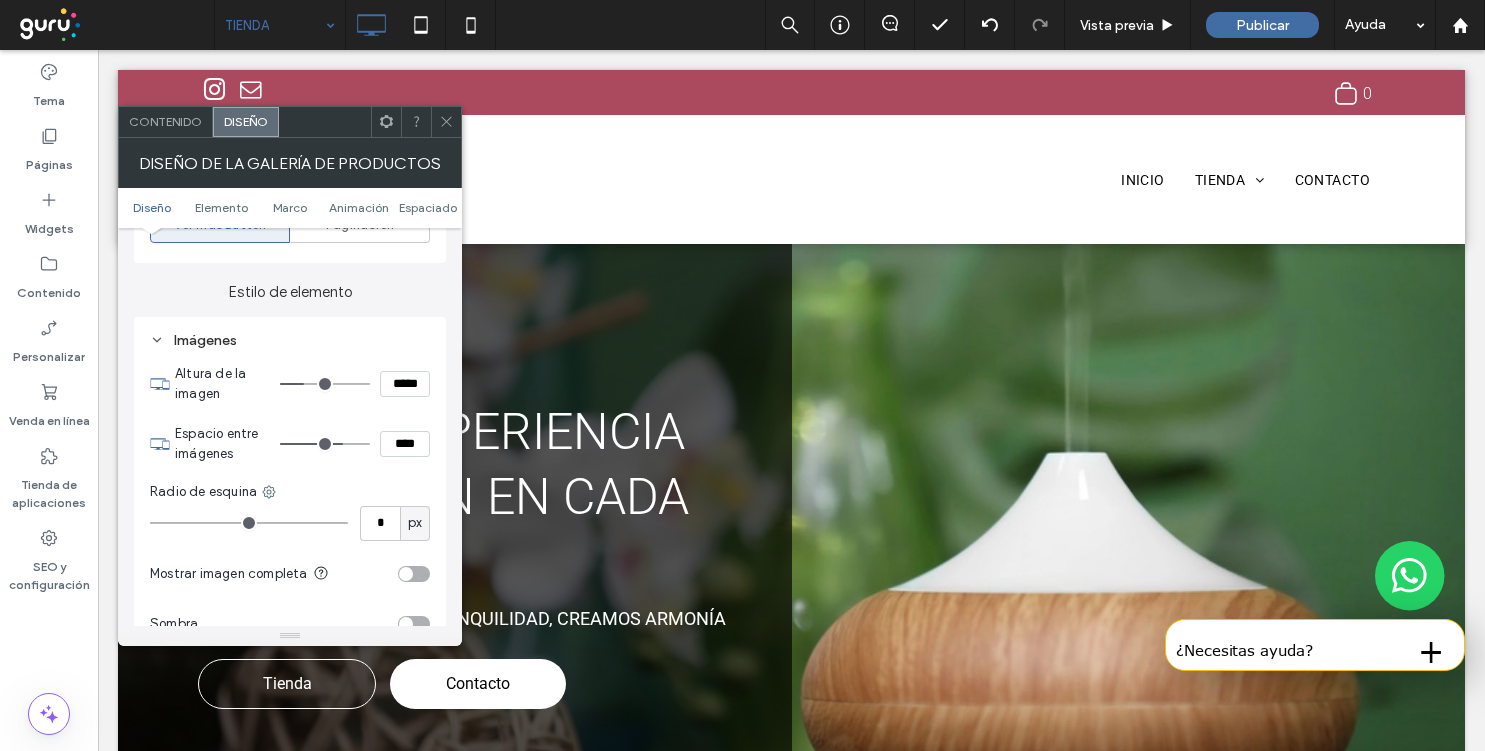 type on "***" 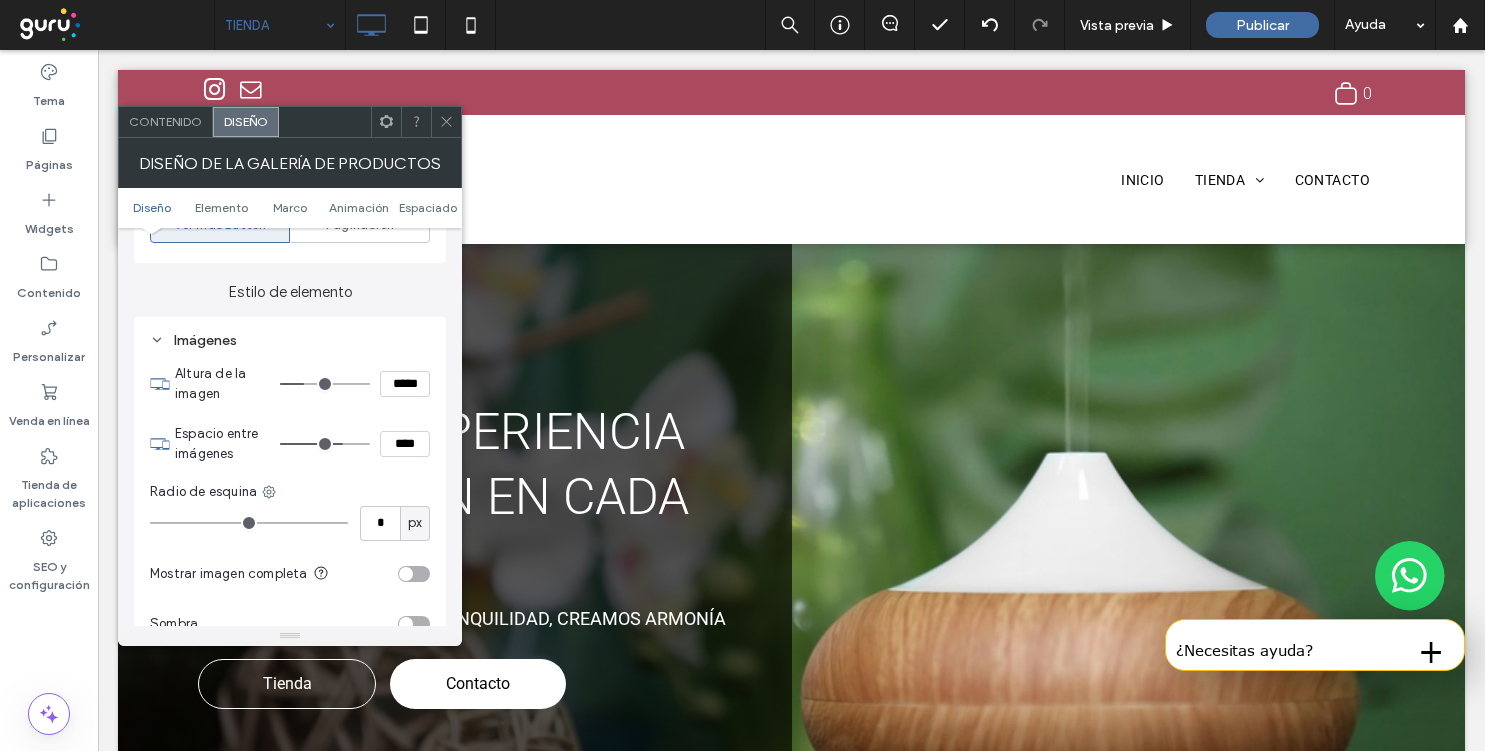 type on "*****" 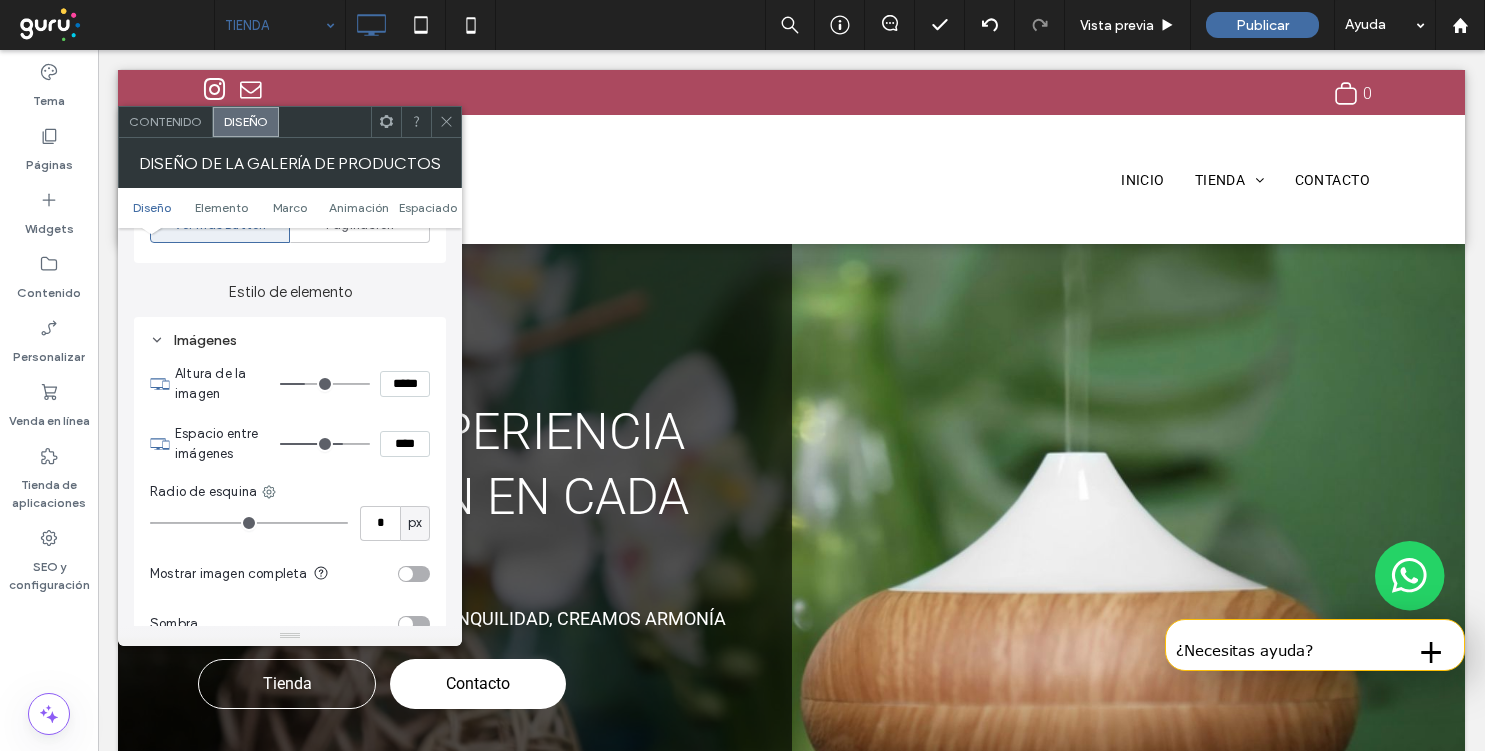 type on "***" 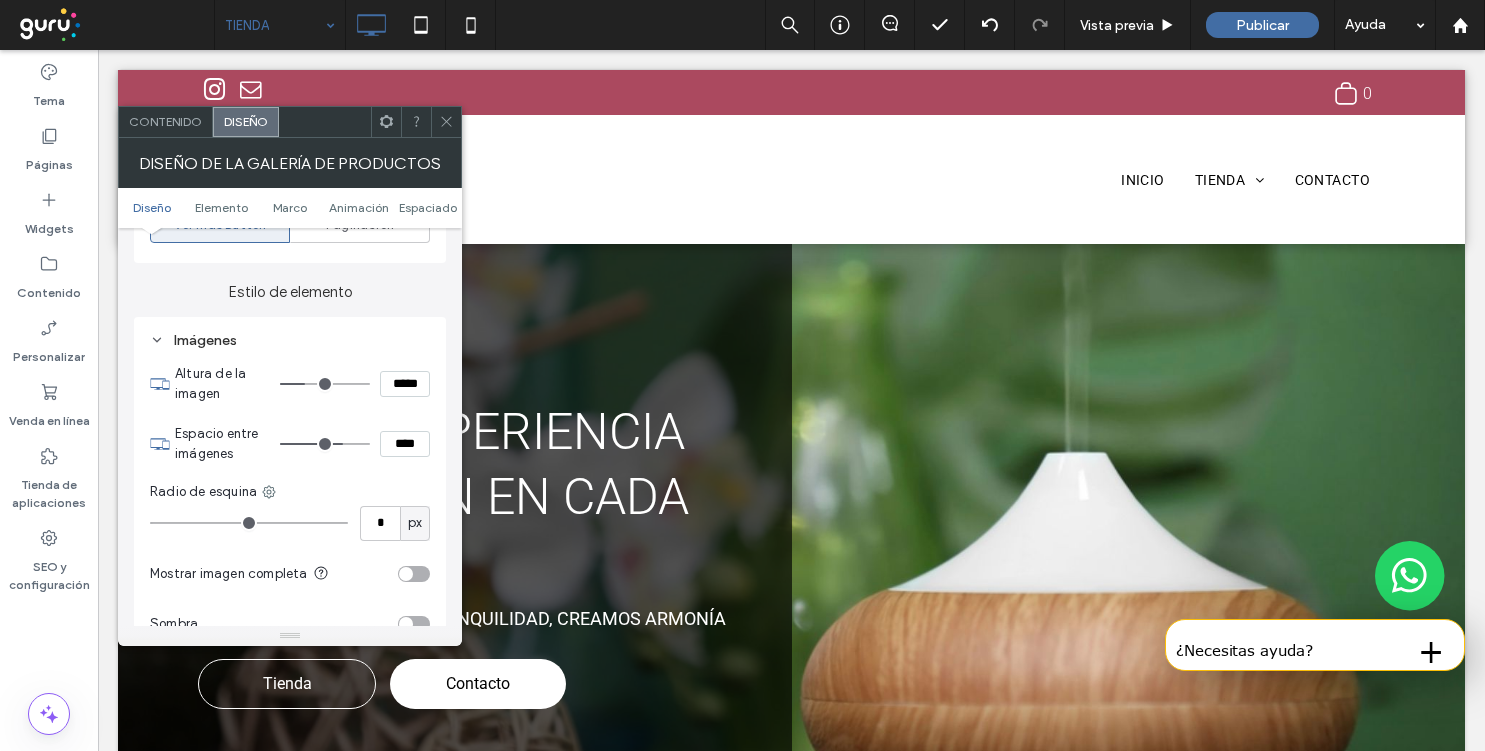 type on "*****" 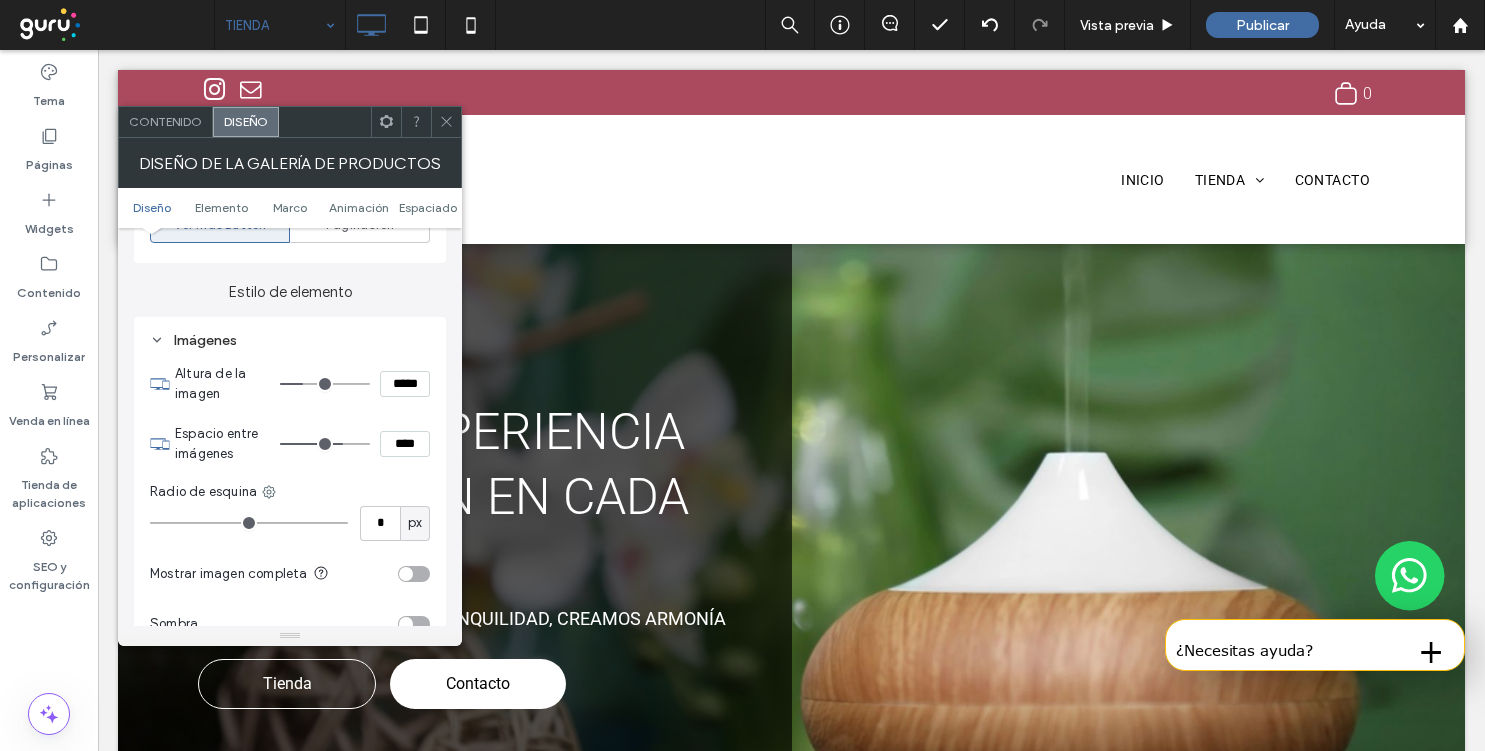 type on "***" 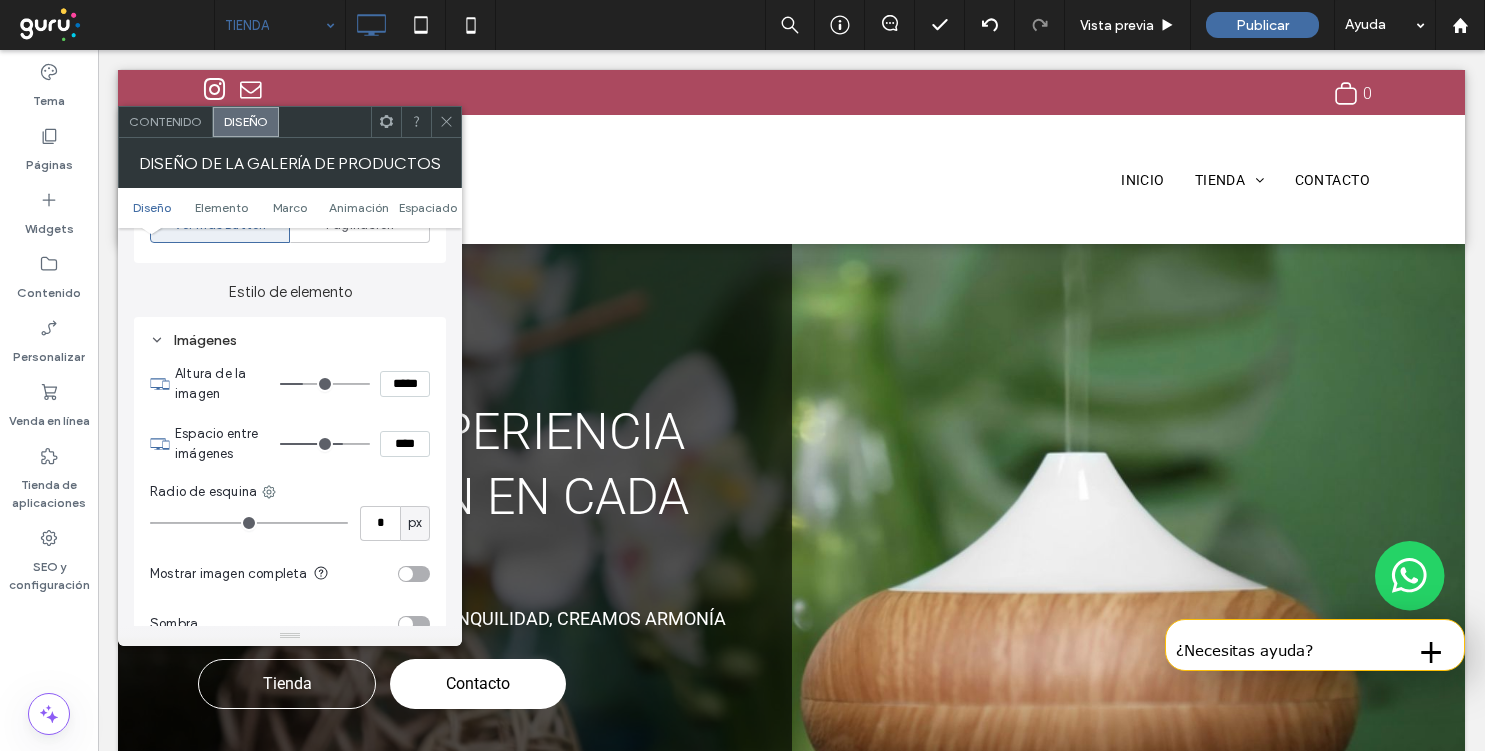 type on "*****" 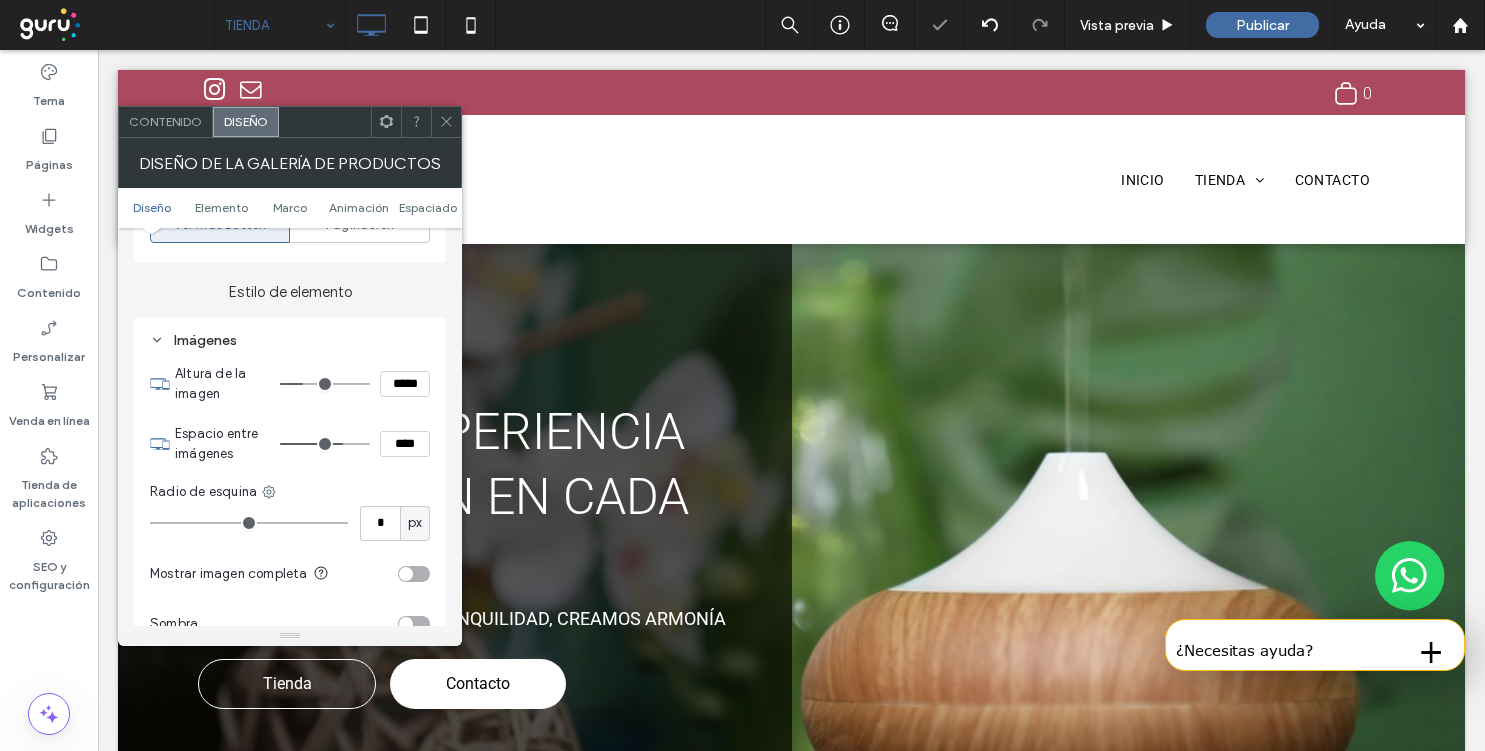 click 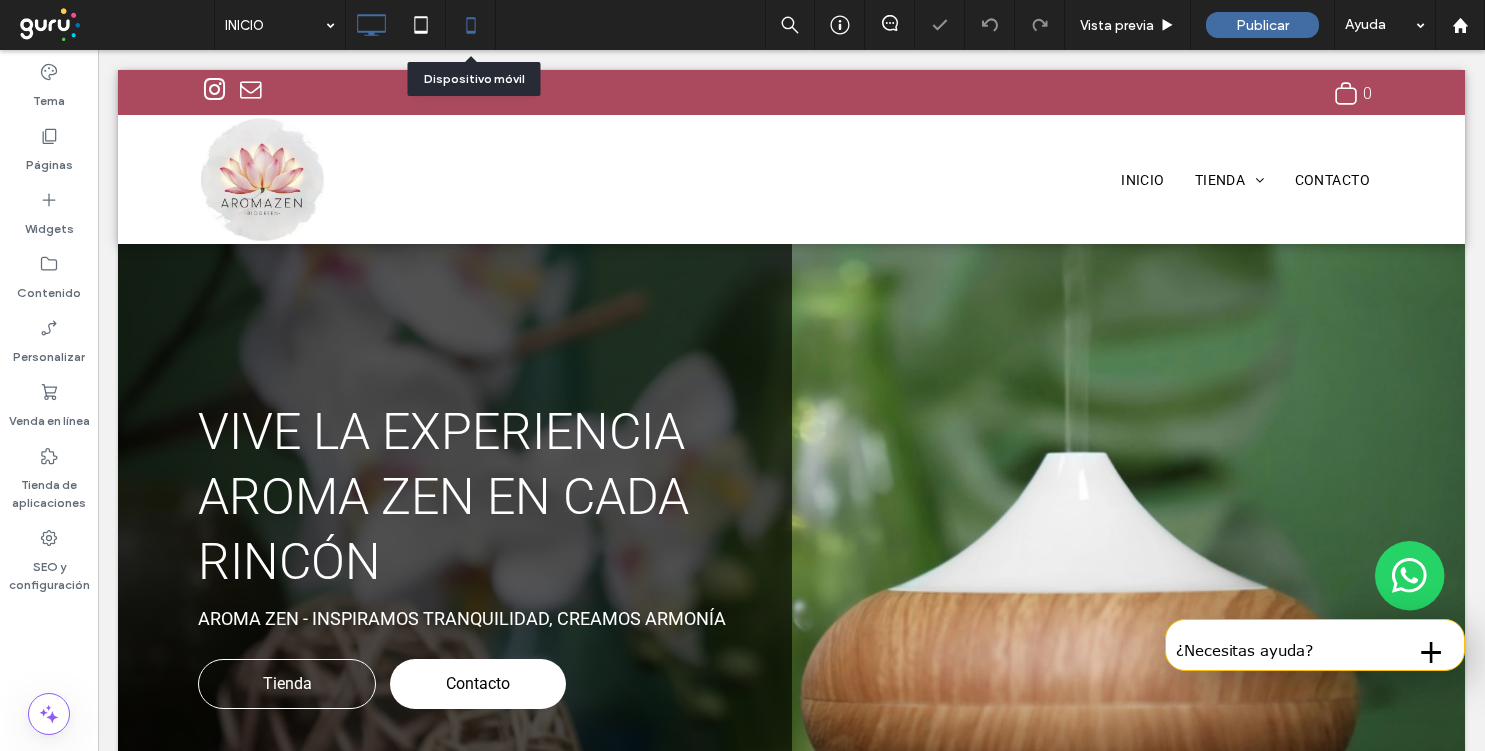 click 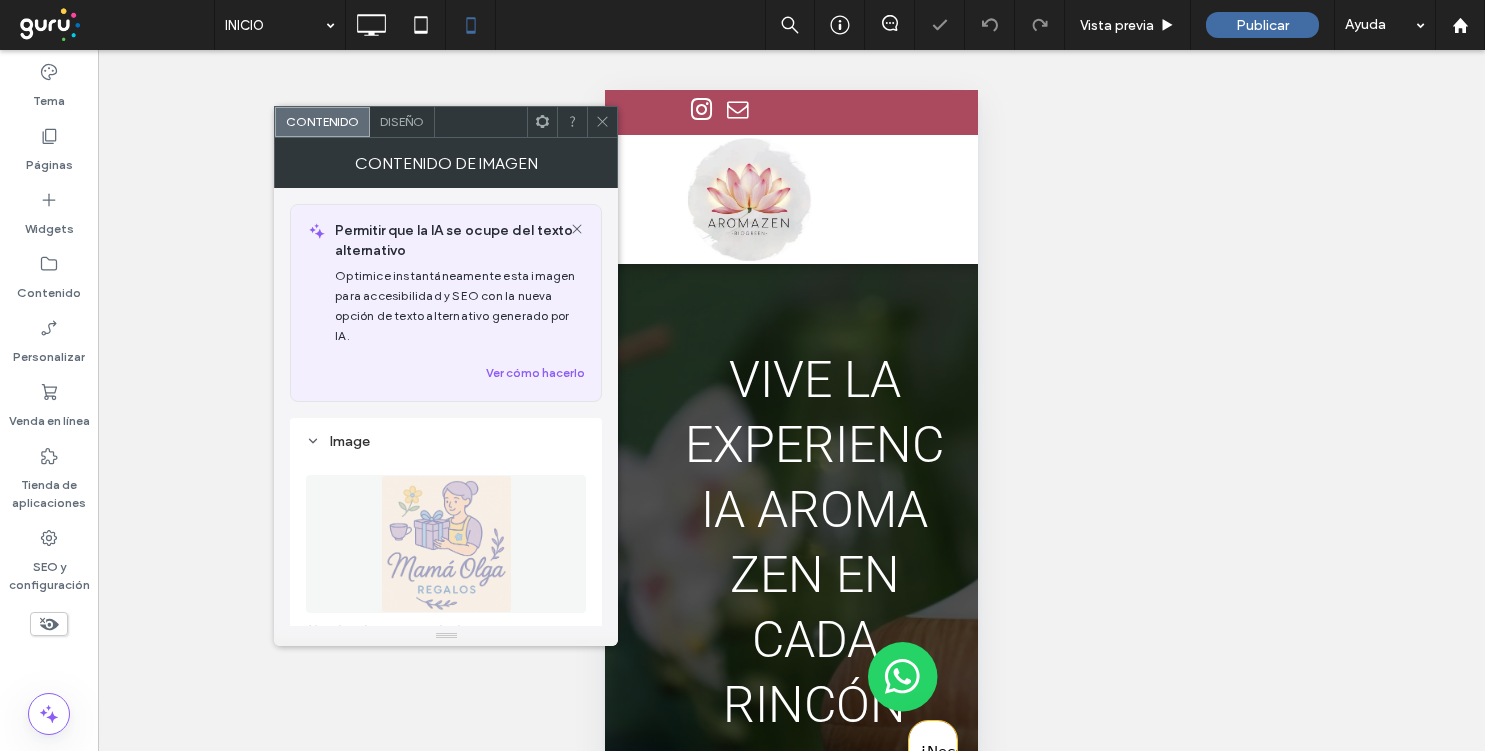 click at bounding box center (446, 544) 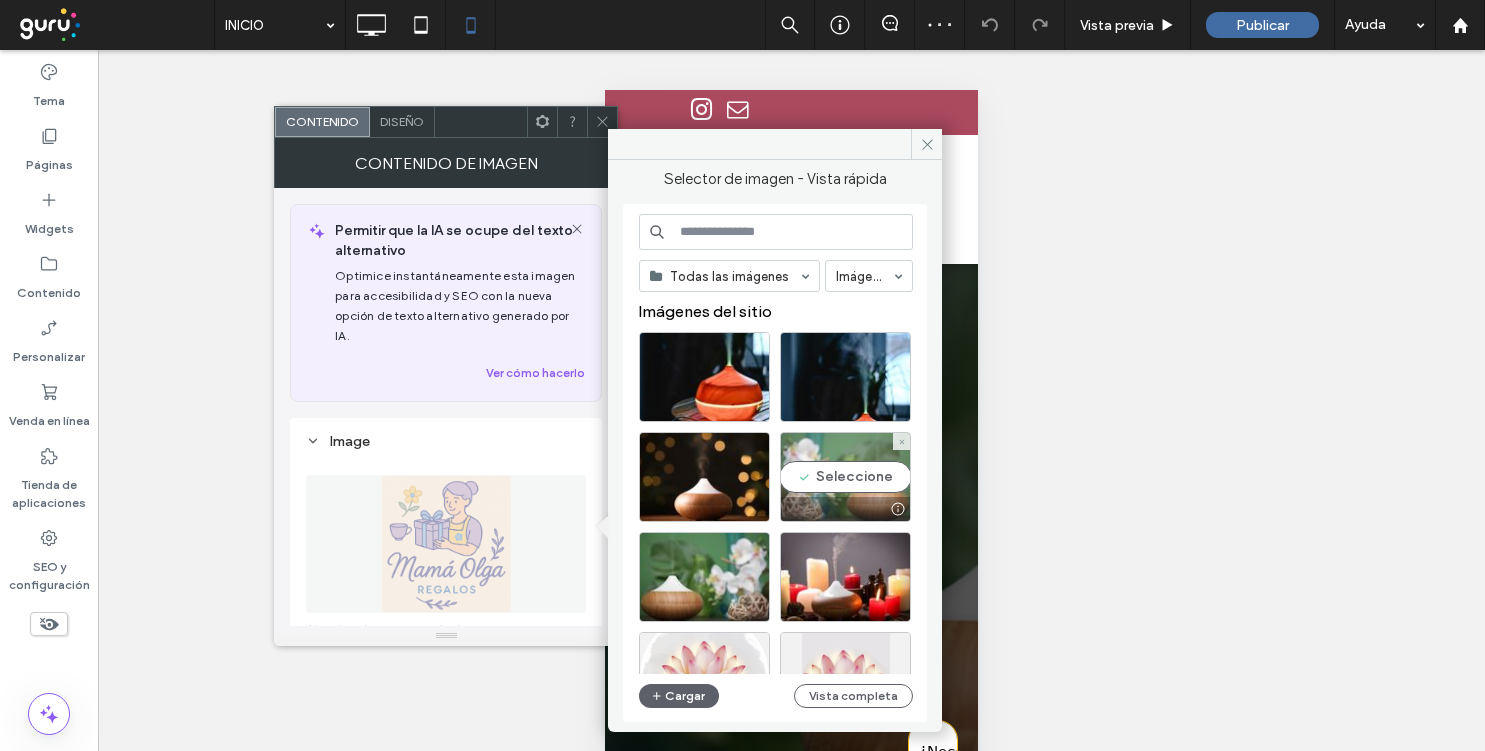 scroll, scrollTop: 148, scrollLeft: 0, axis: vertical 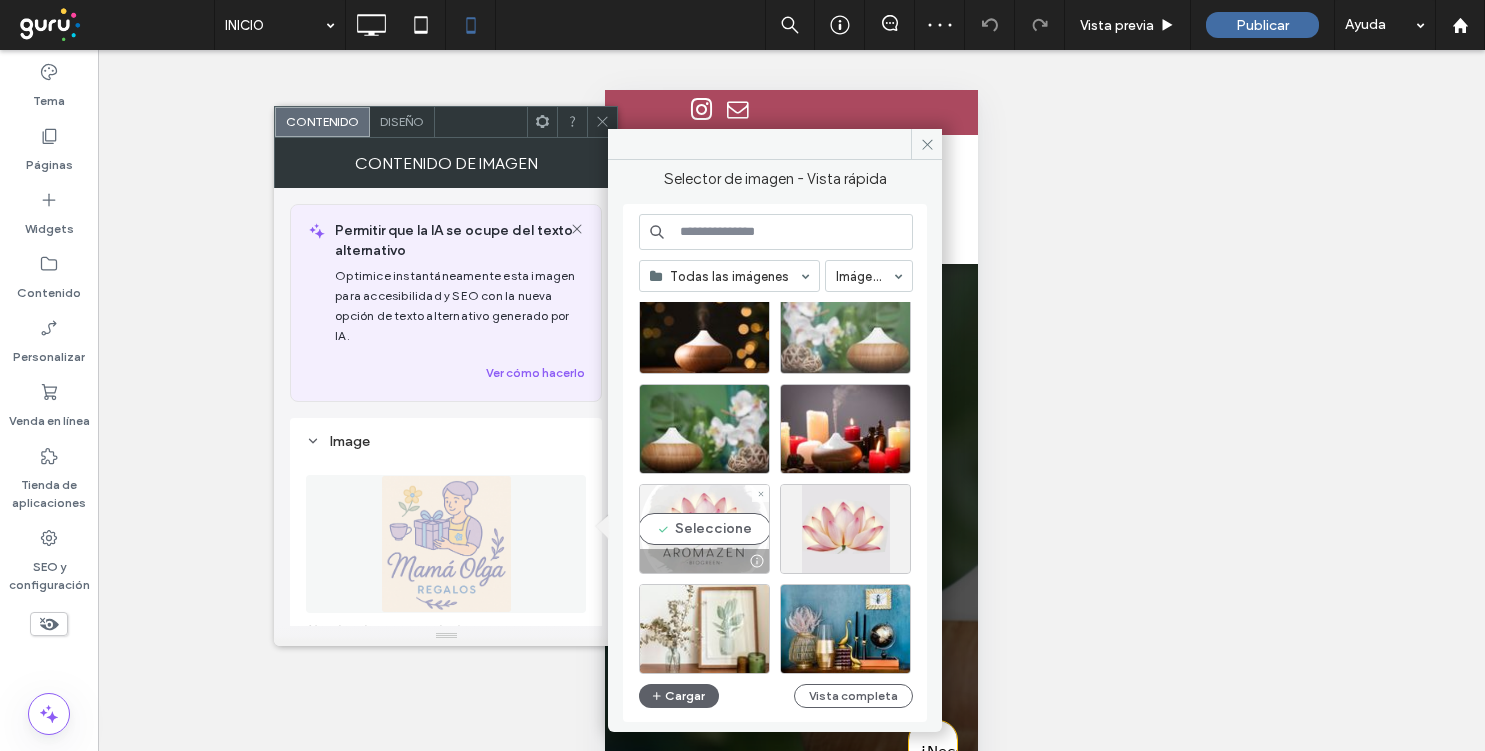 click on "Seleccione" at bounding box center (704, 529) 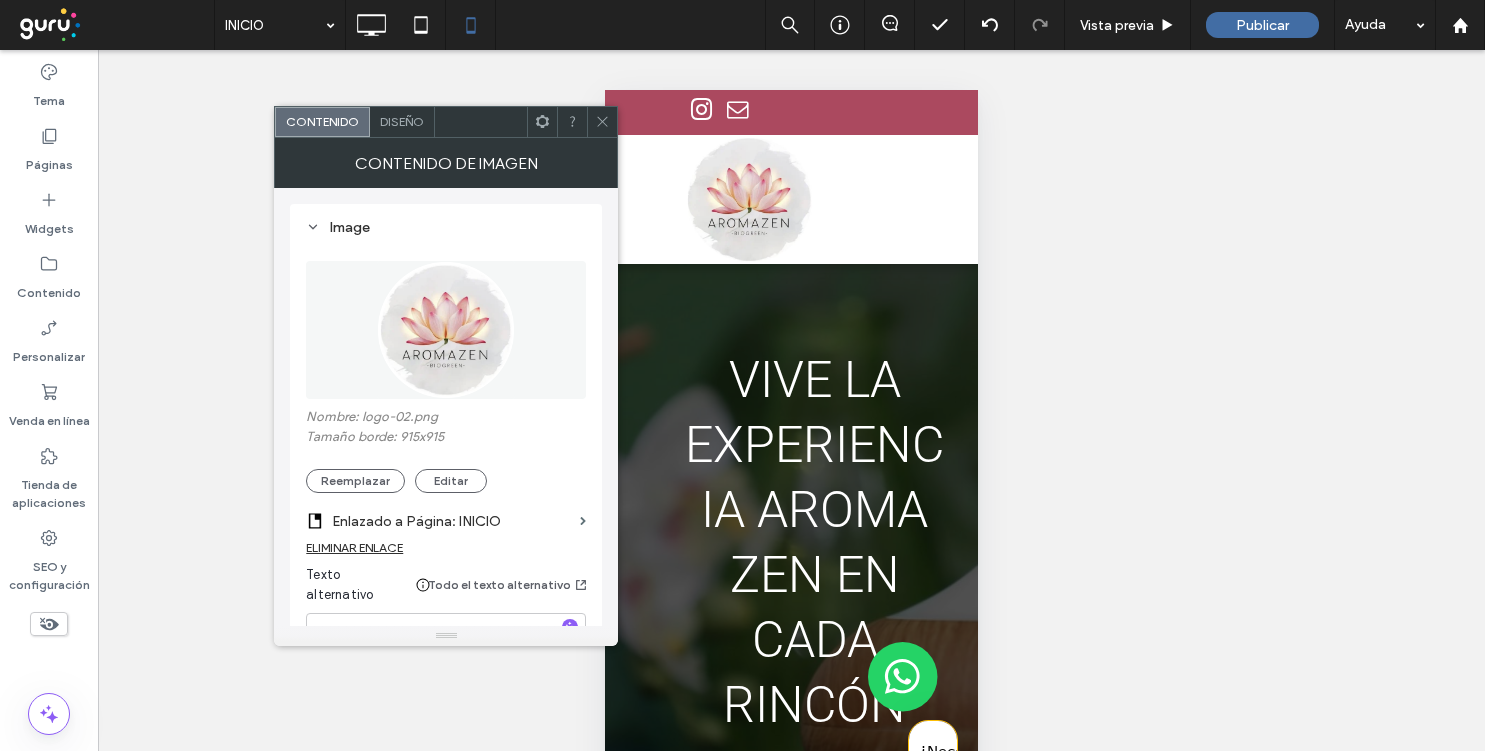 scroll, scrollTop: 248, scrollLeft: 0, axis: vertical 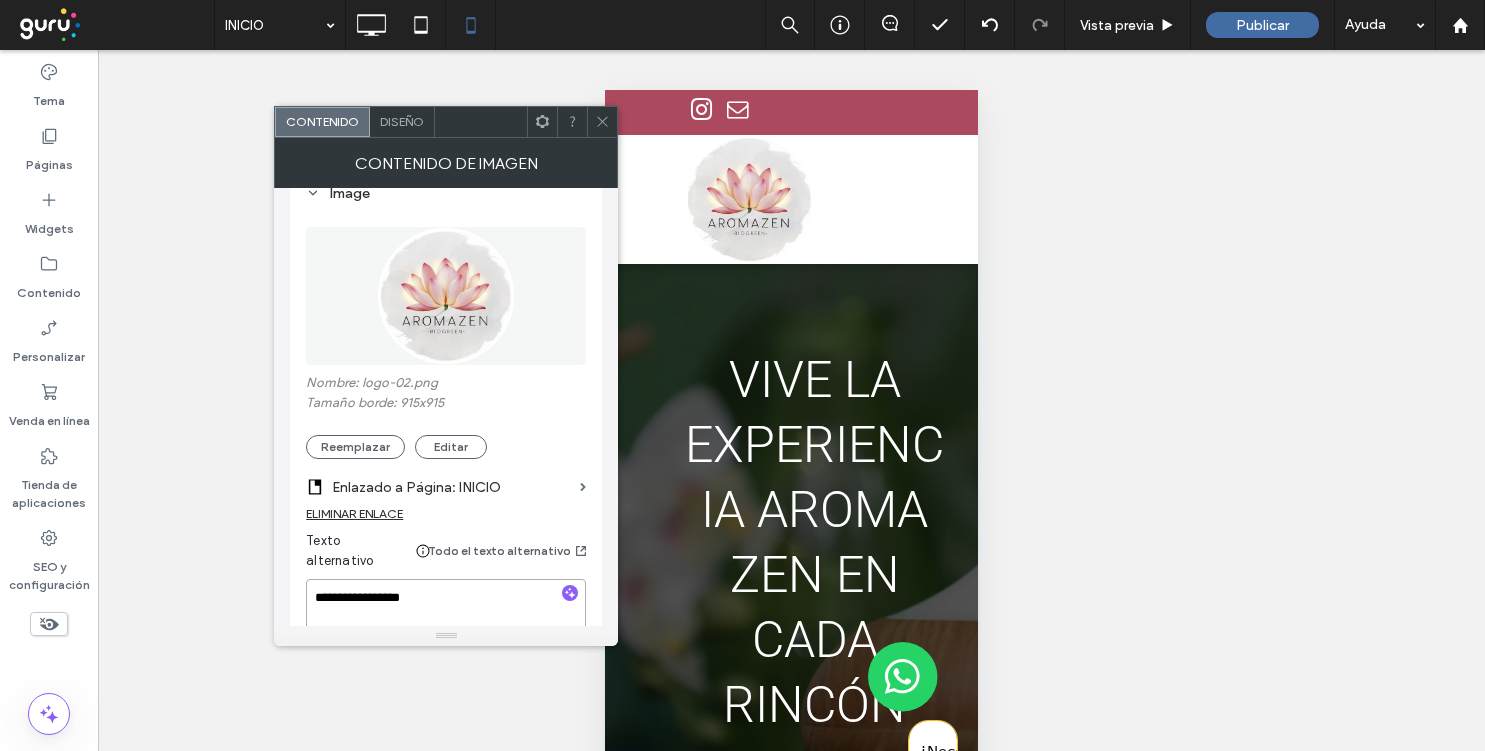 click on "**********" at bounding box center (446, 607) 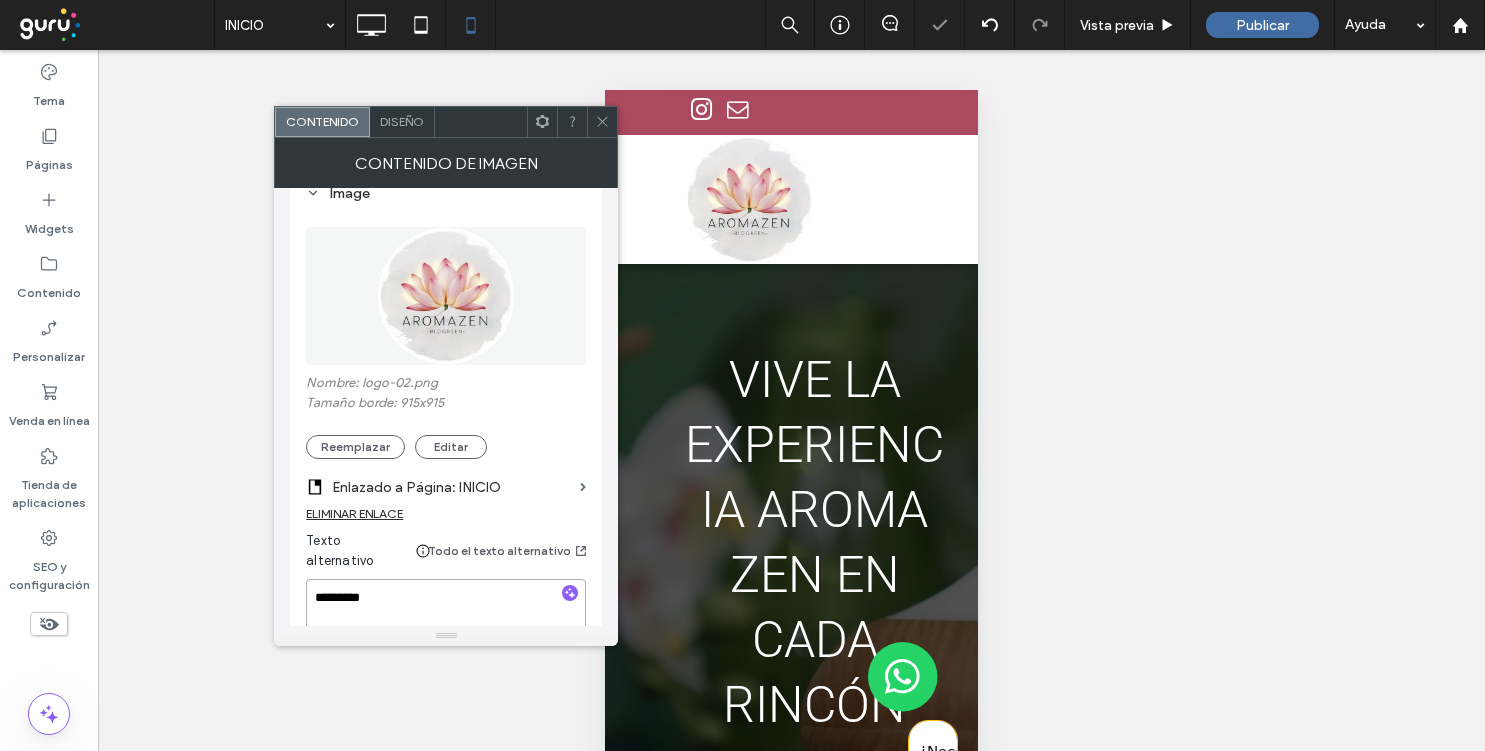 type on "*********" 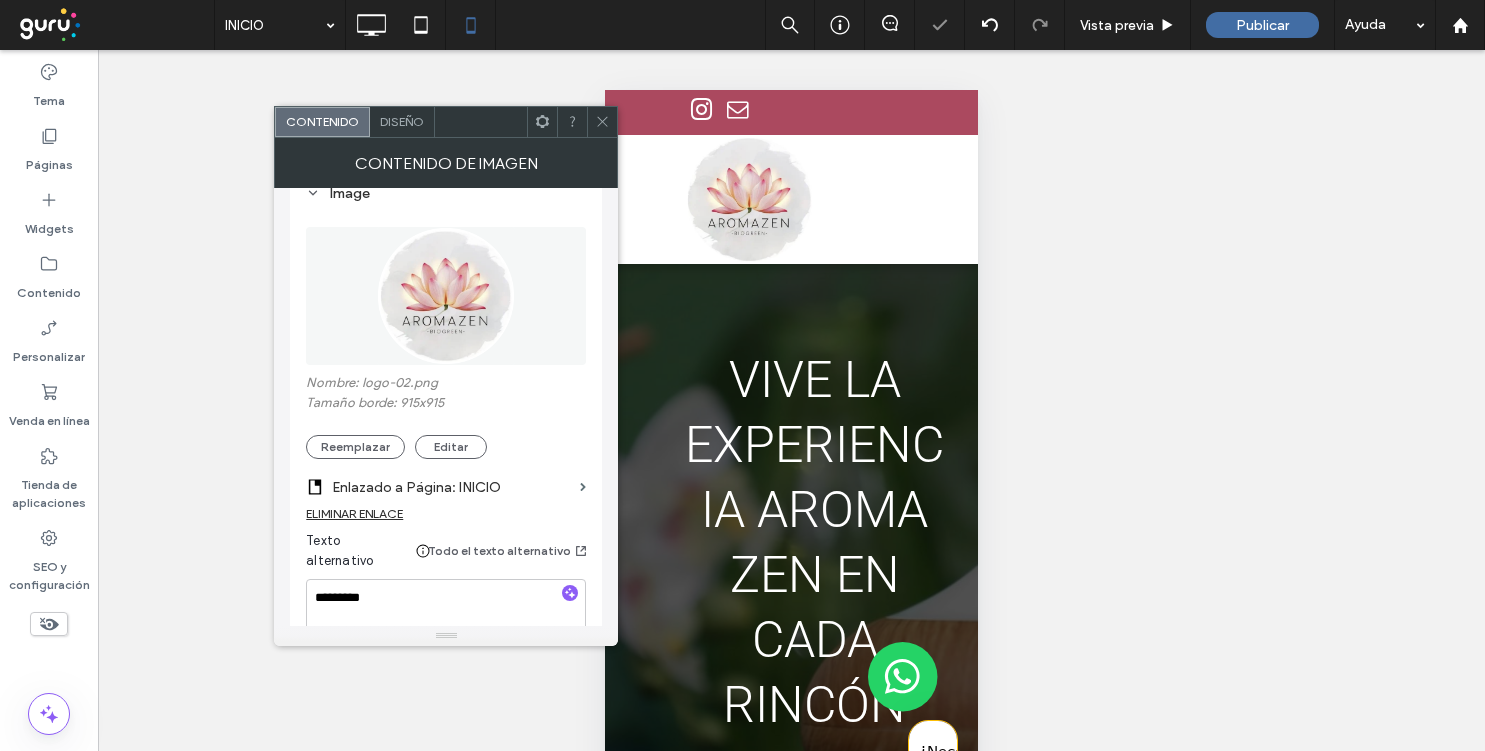 click at bounding box center [602, 122] 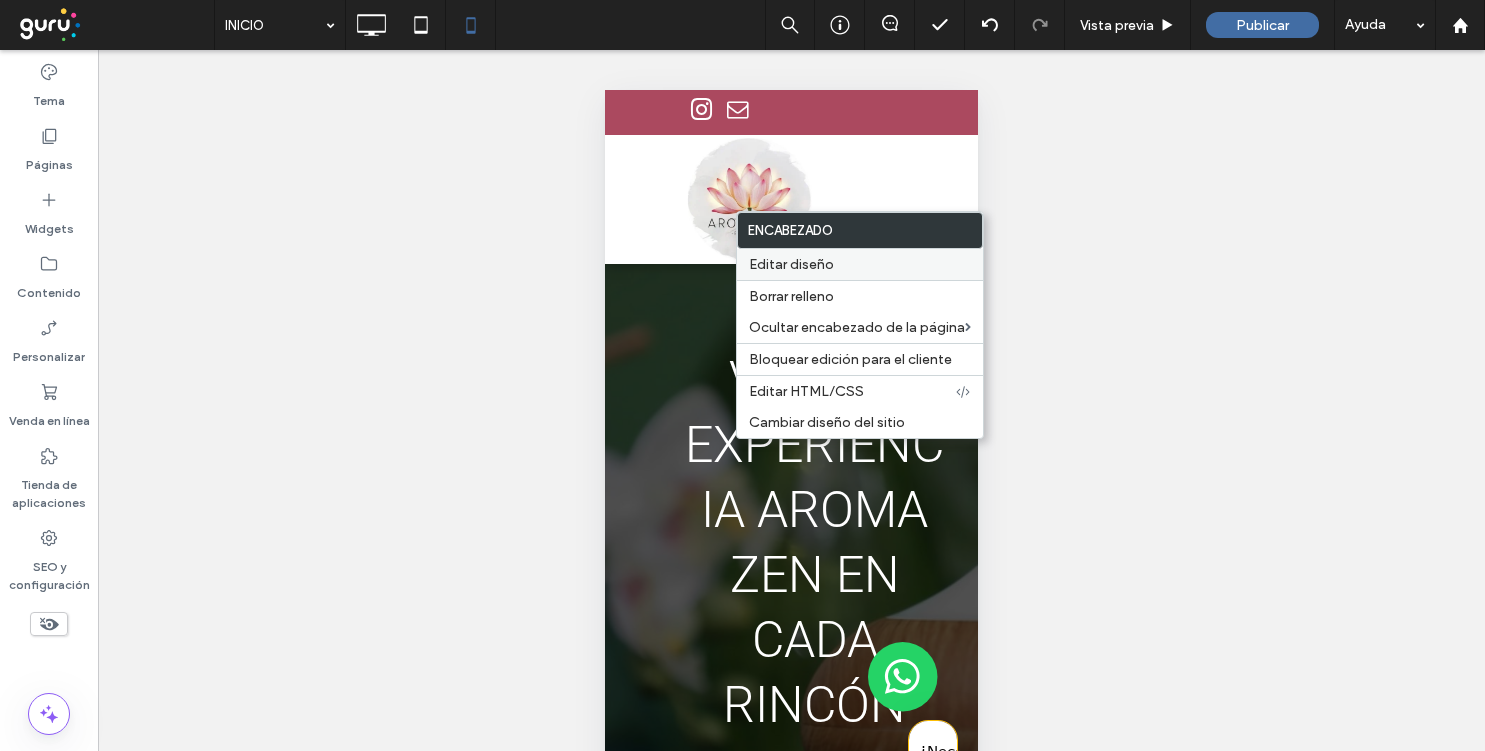 click on "Editar diseño" at bounding box center [791, 264] 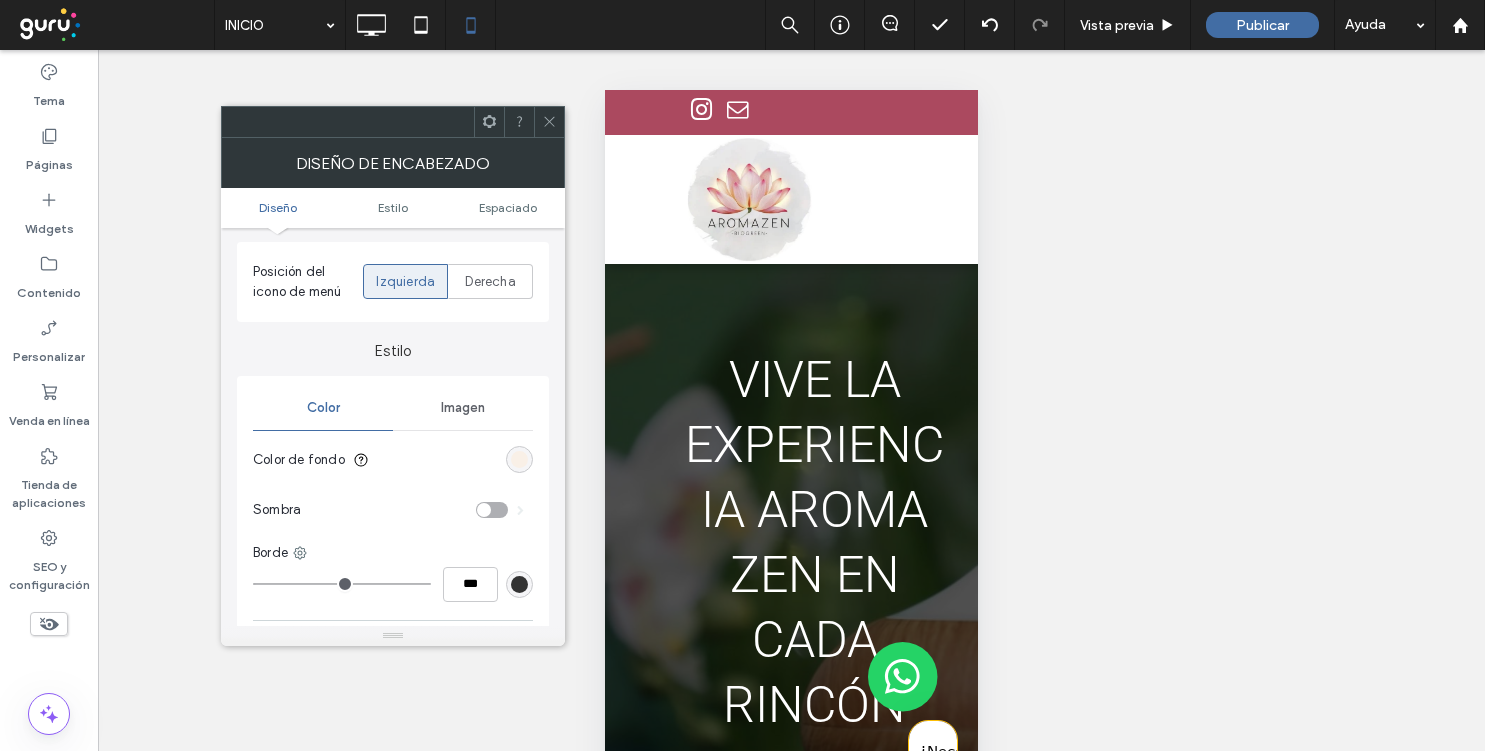 scroll, scrollTop: 294, scrollLeft: 0, axis: vertical 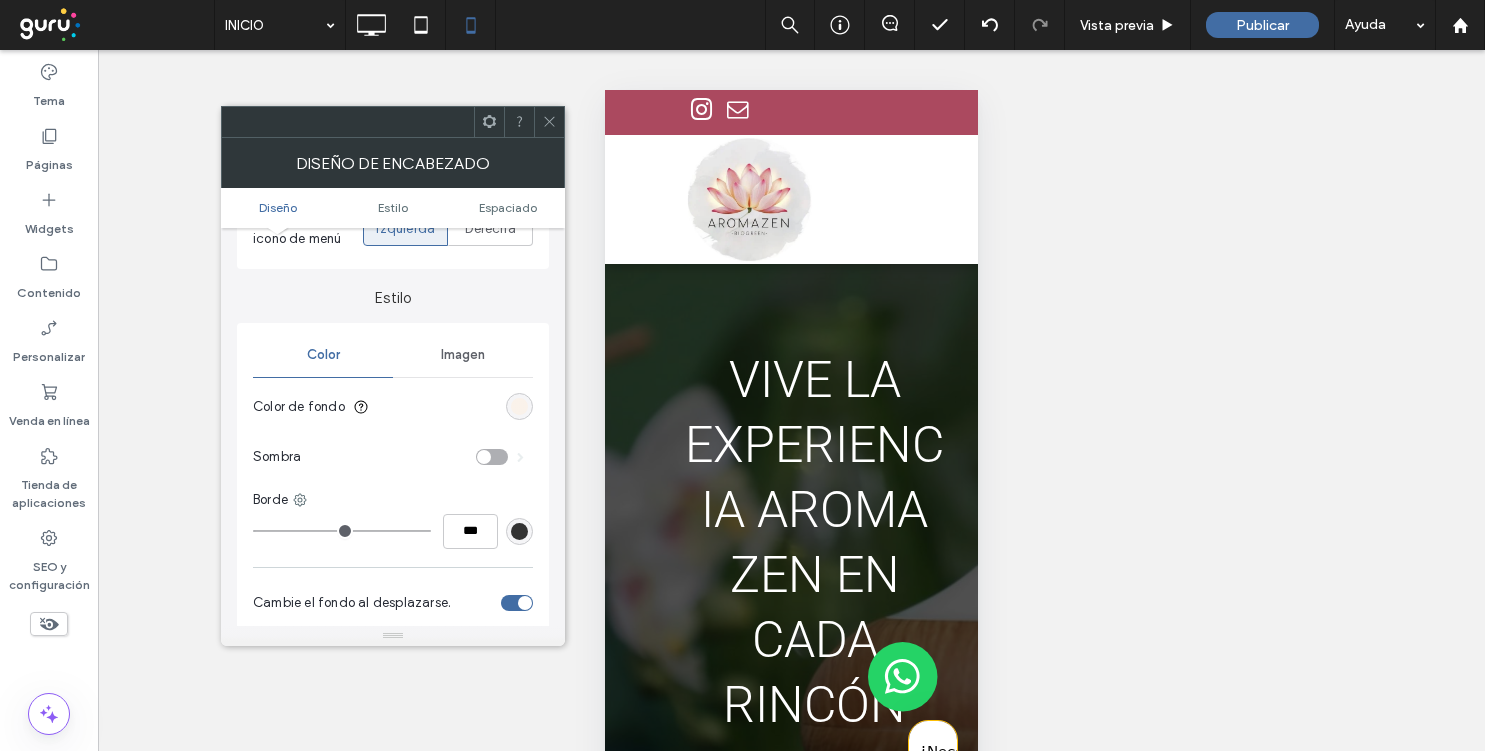 click at bounding box center (519, 406) 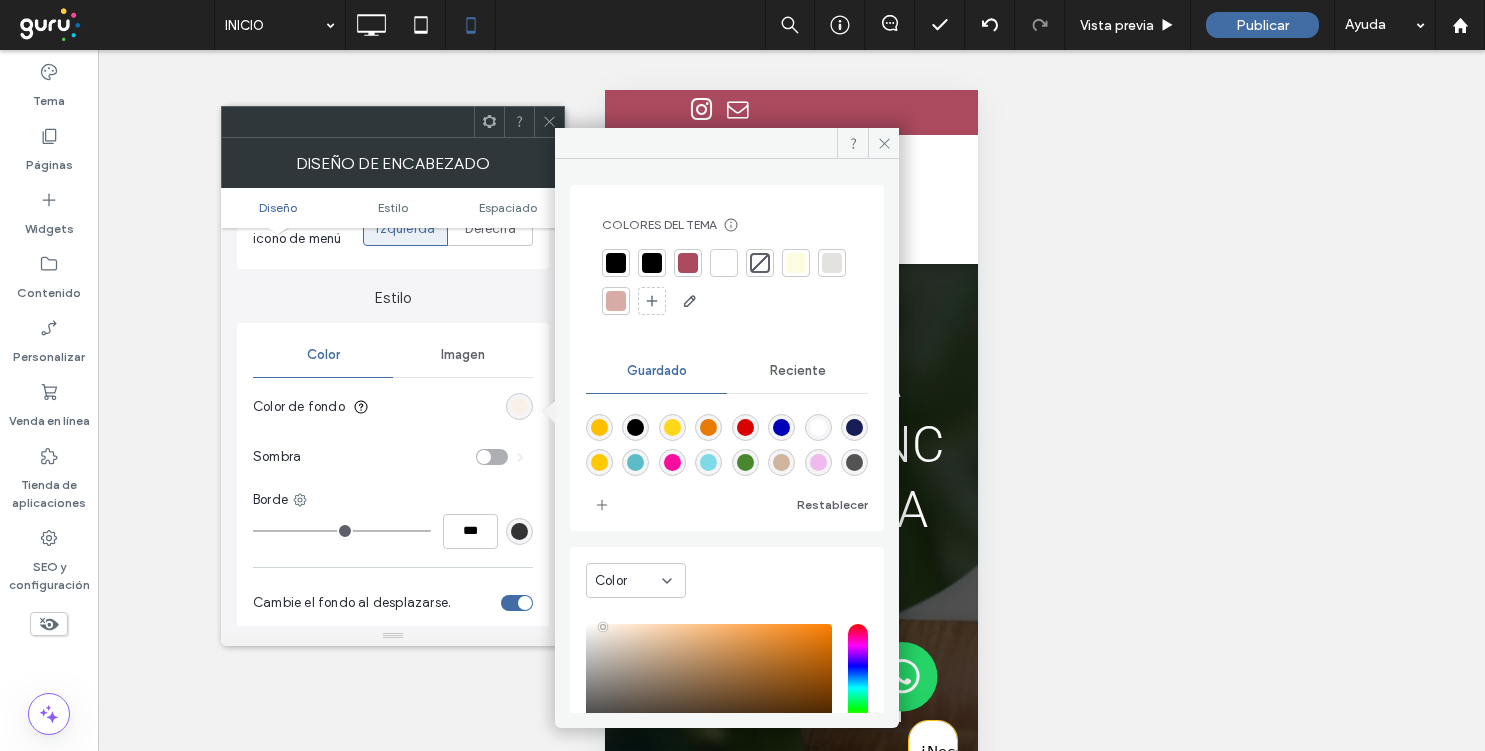 click at bounding box center (724, 263) 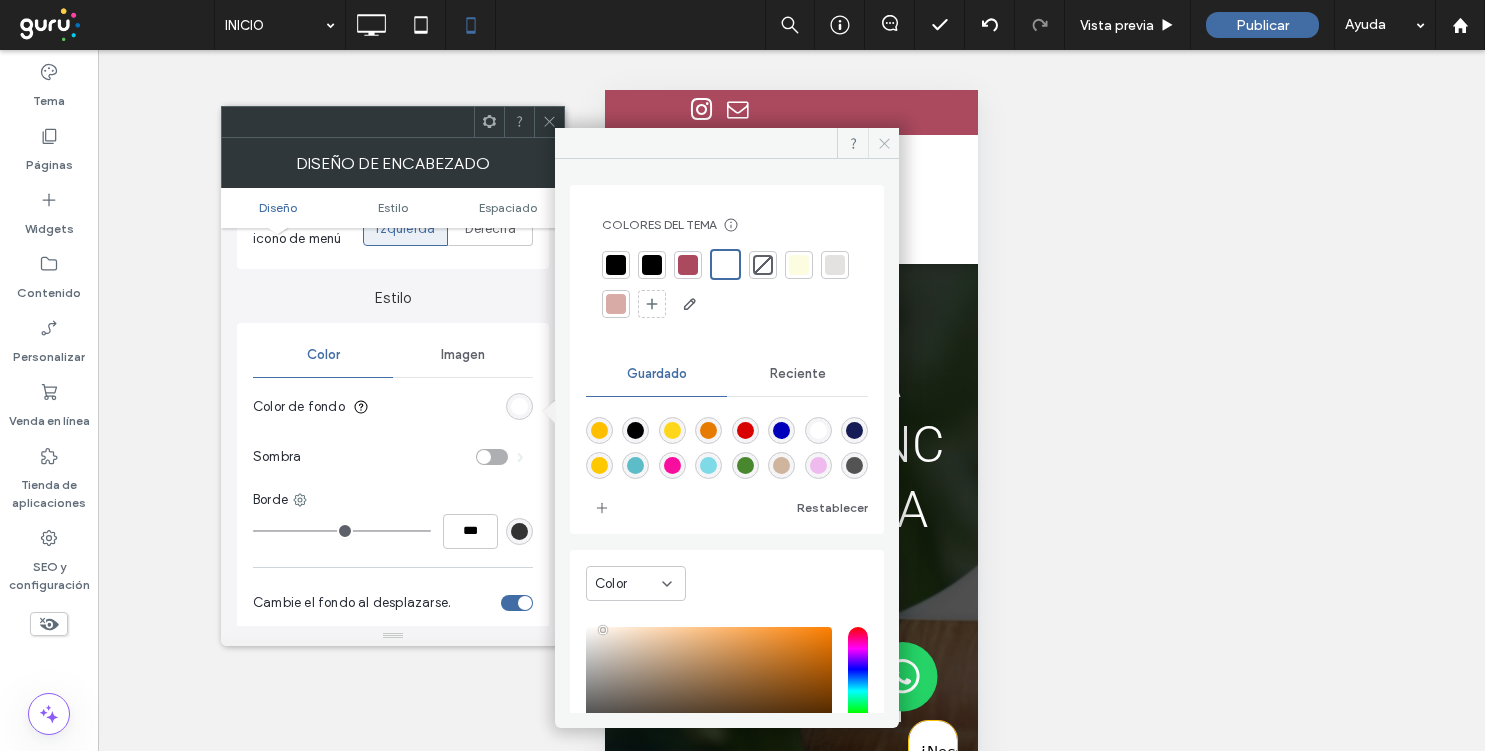 click 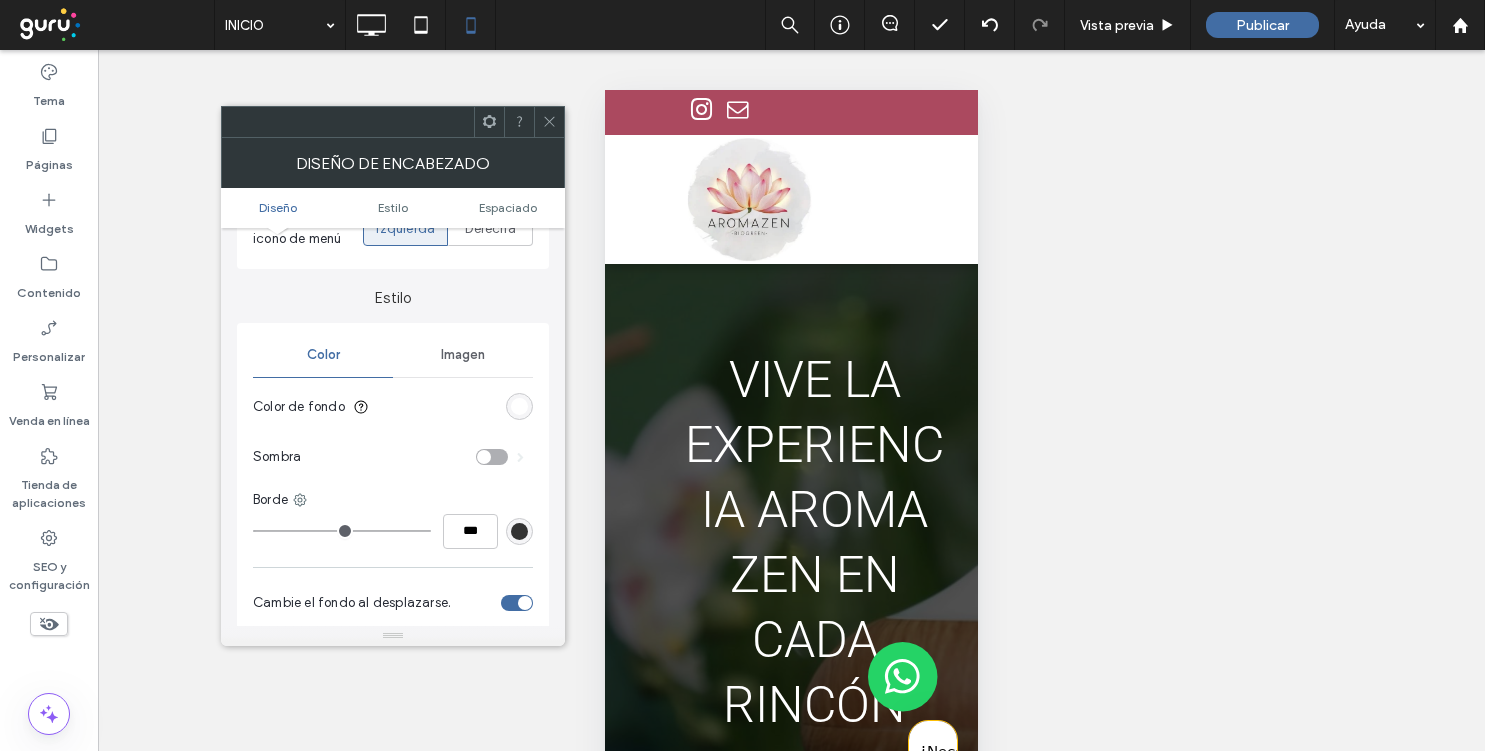 click 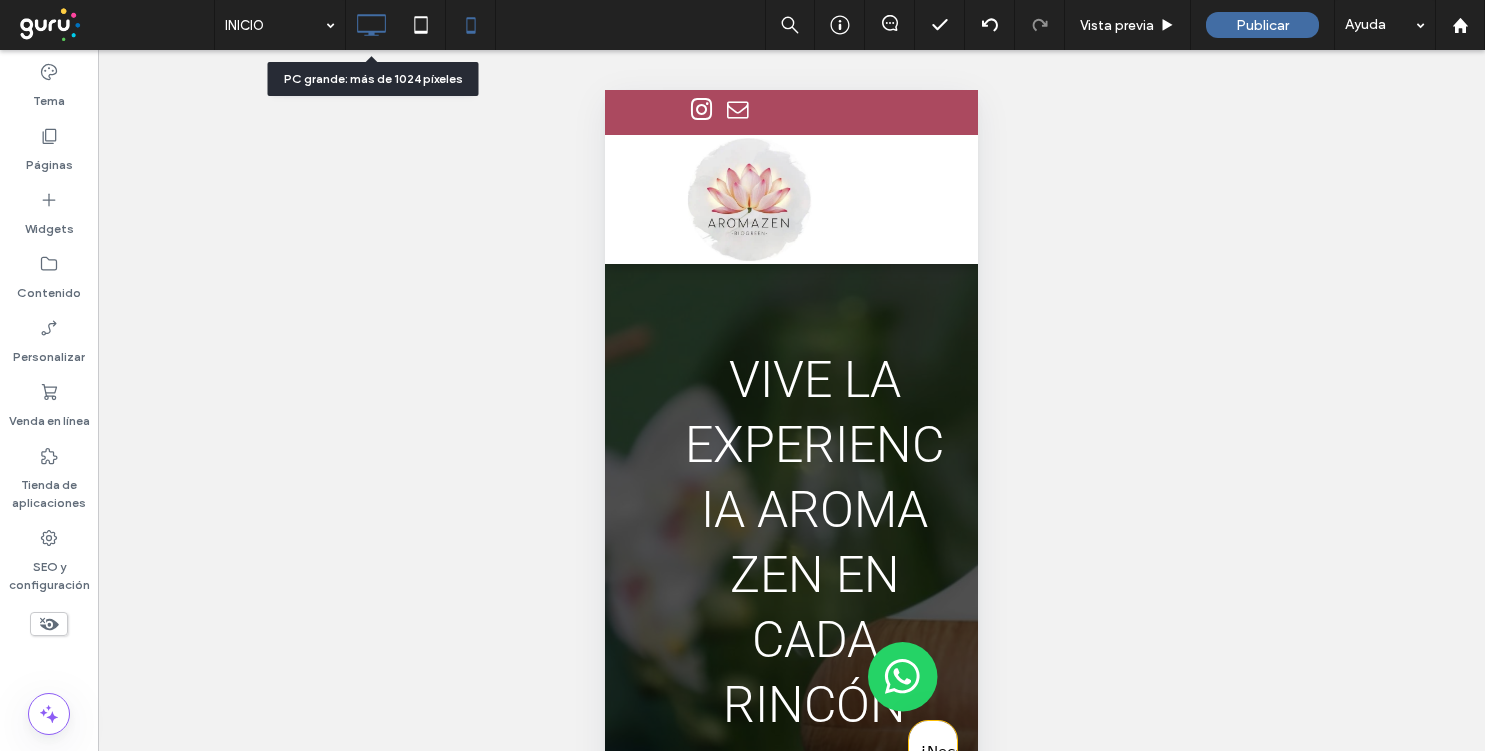 click 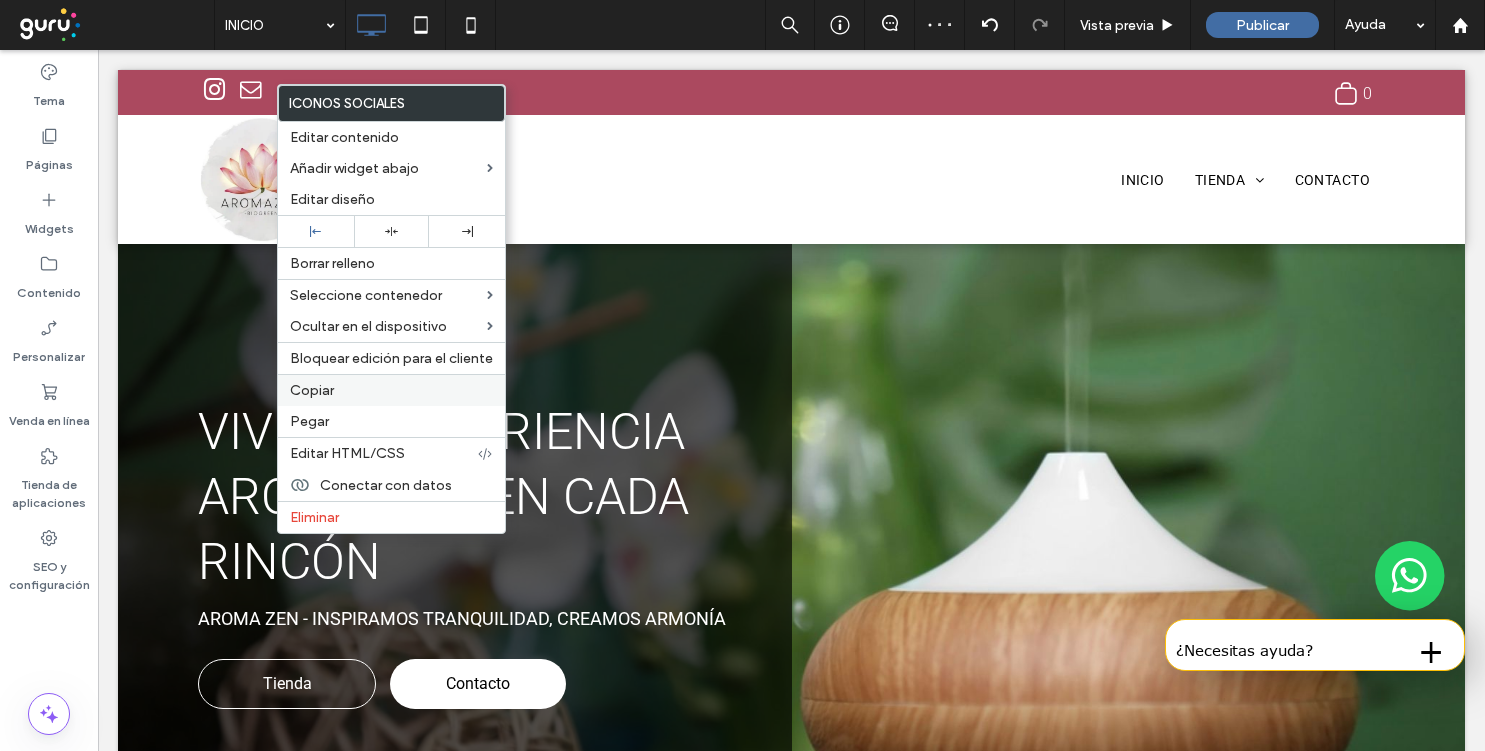 click on "Copiar" at bounding box center (312, 390) 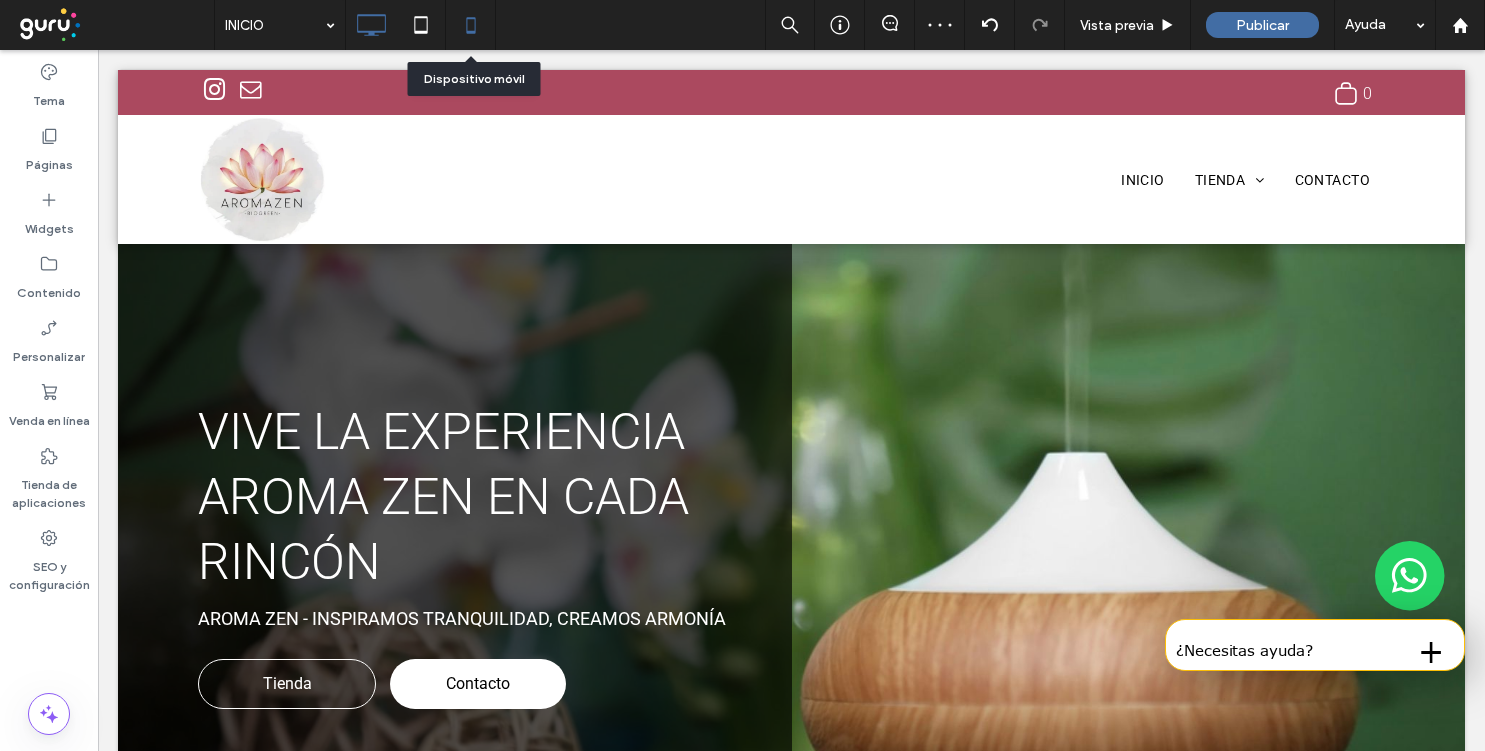 click at bounding box center [470, 25] 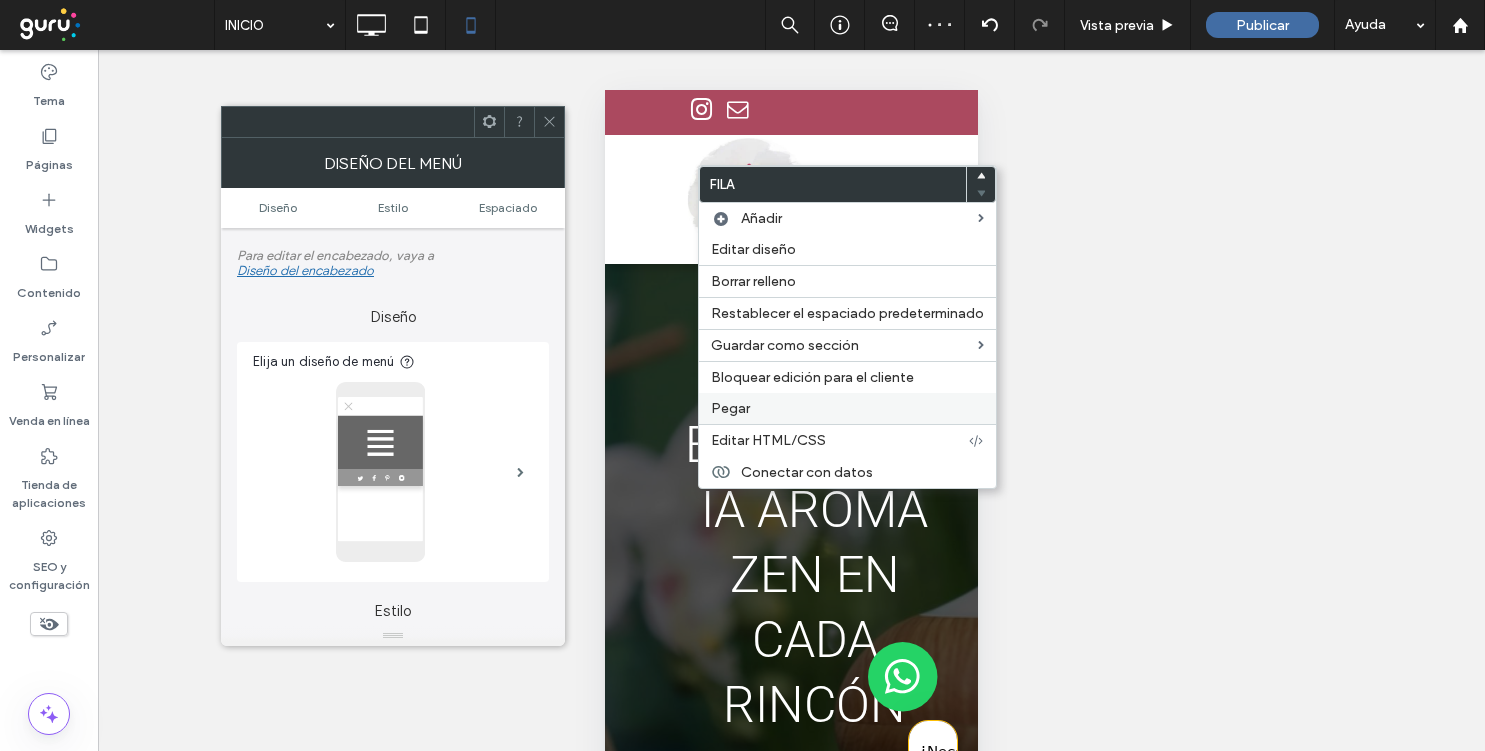 click on "Pegar" at bounding box center [847, 408] 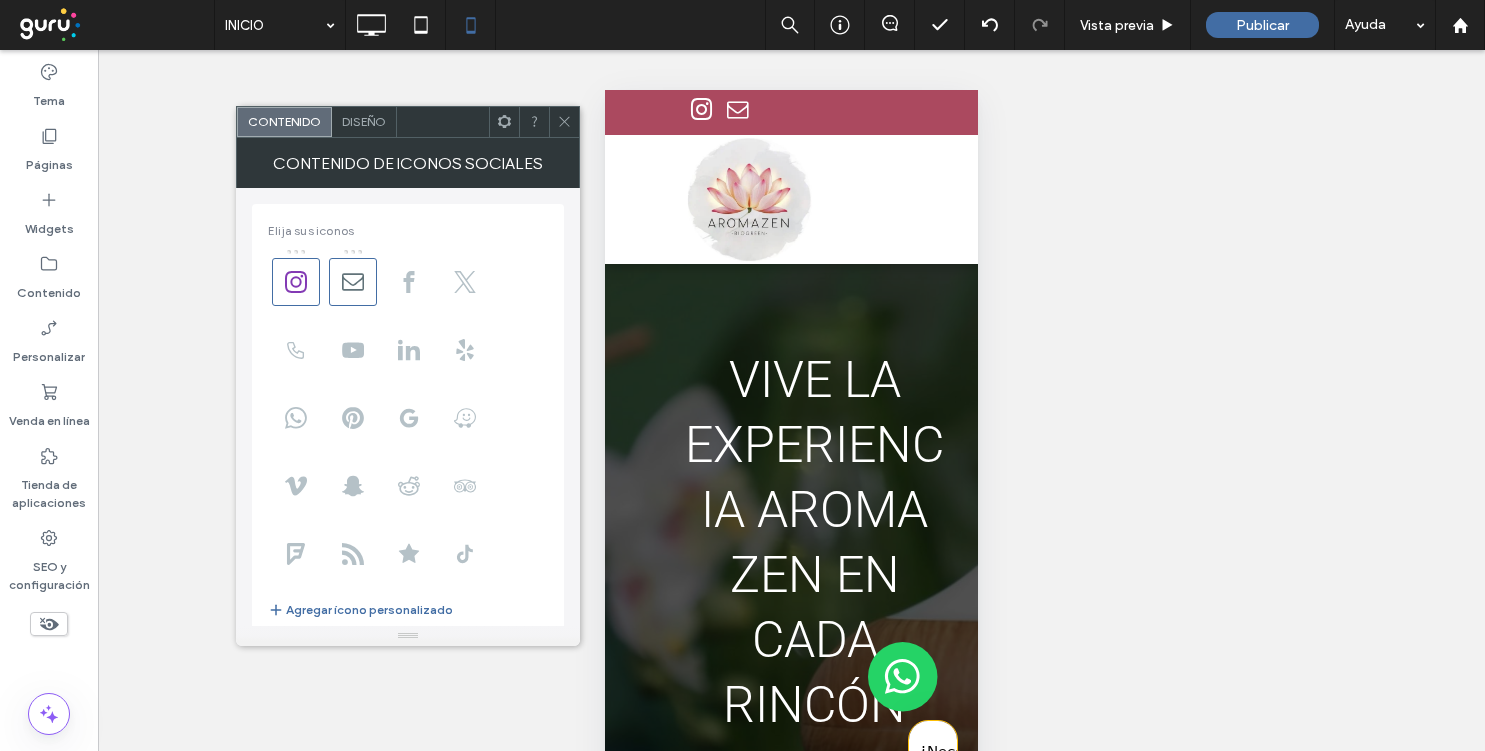 click on "Diseño" at bounding box center (364, 121) 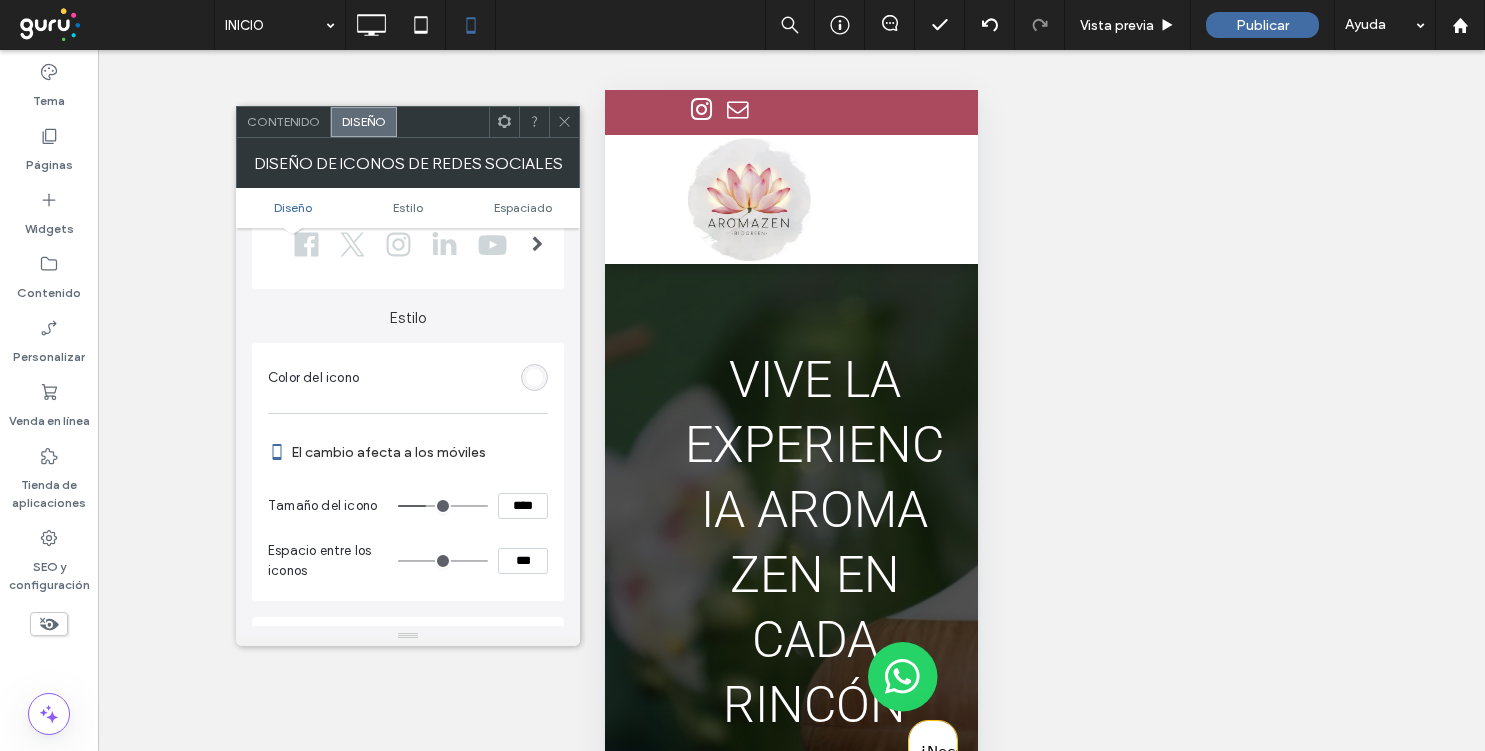 scroll, scrollTop: 129, scrollLeft: 0, axis: vertical 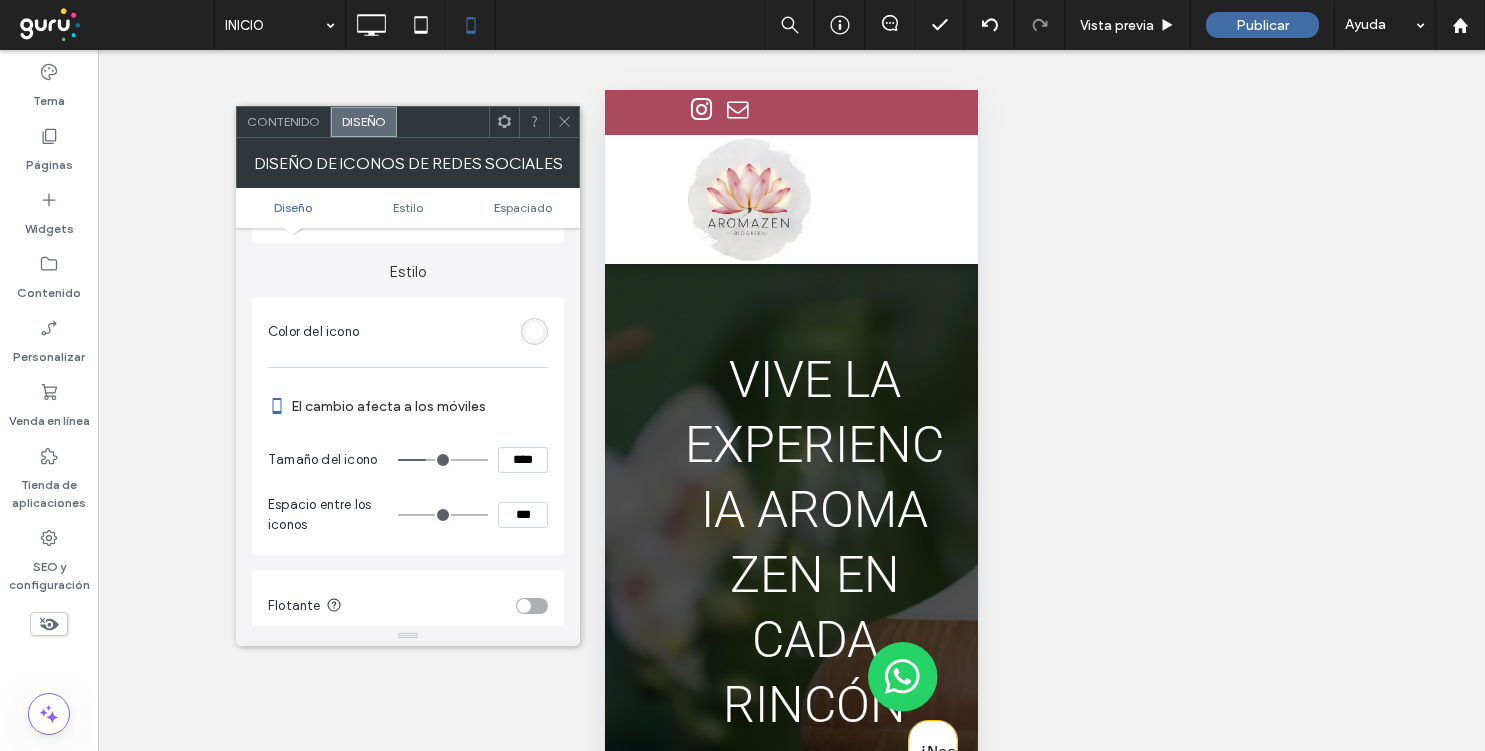 click at bounding box center (534, 331) 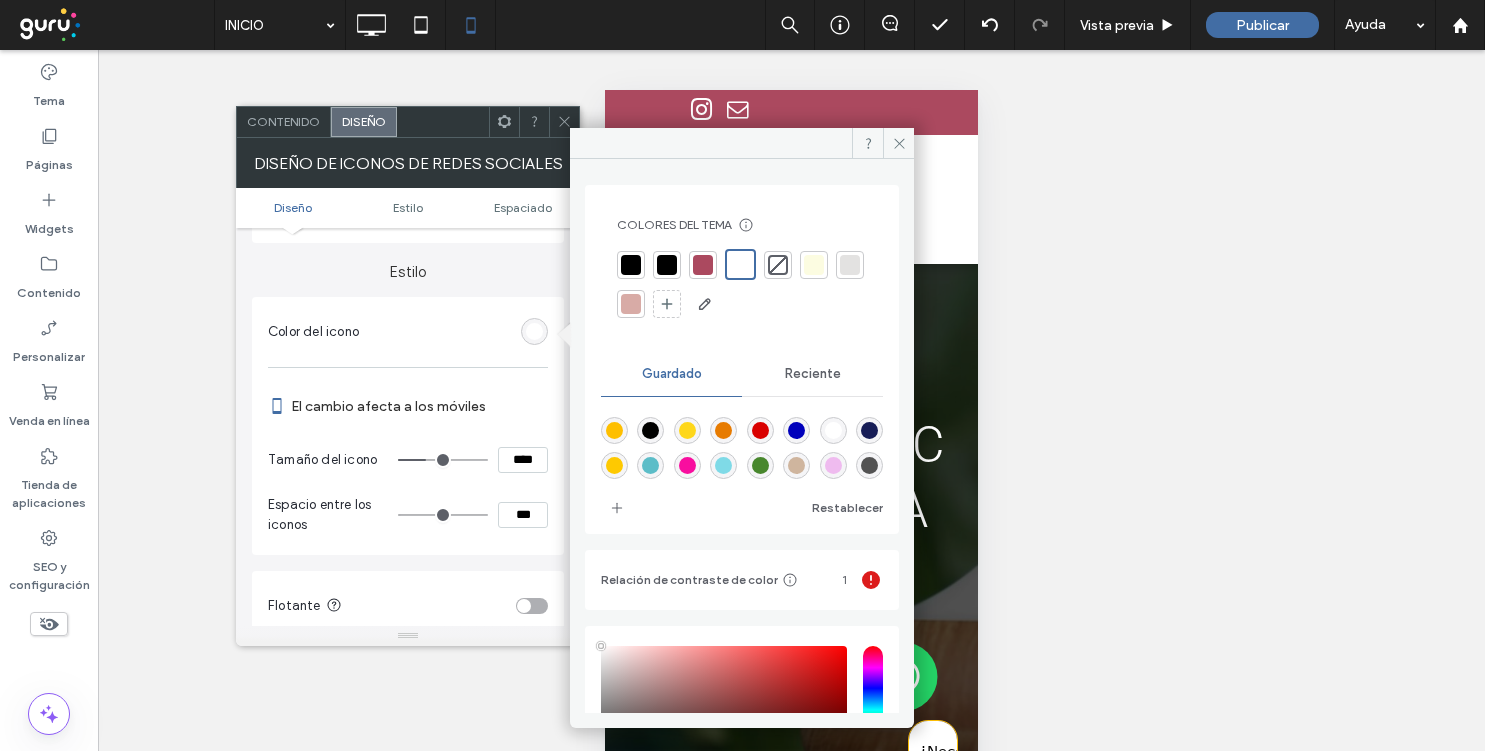 click at bounding box center (631, 265) 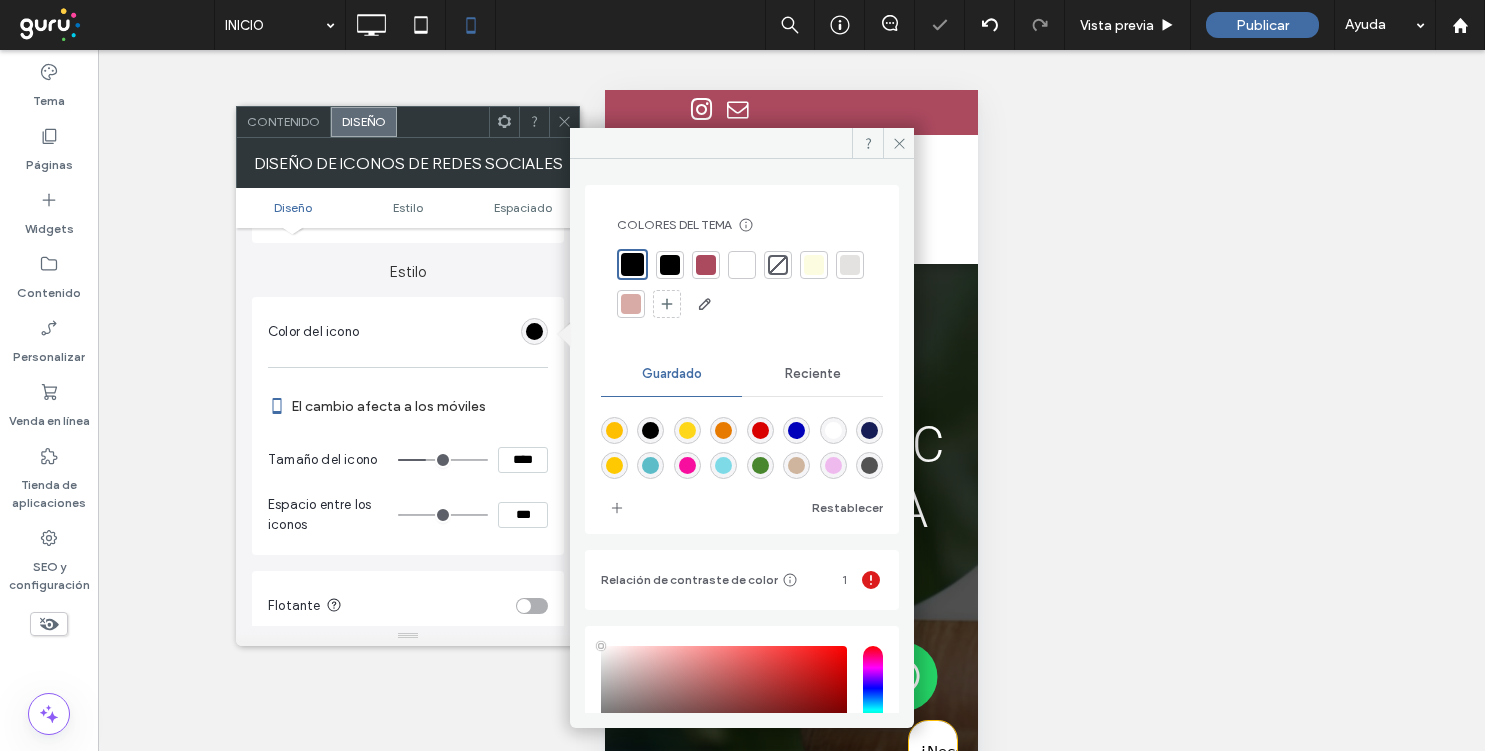 click on "Estilo" at bounding box center [408, 262] 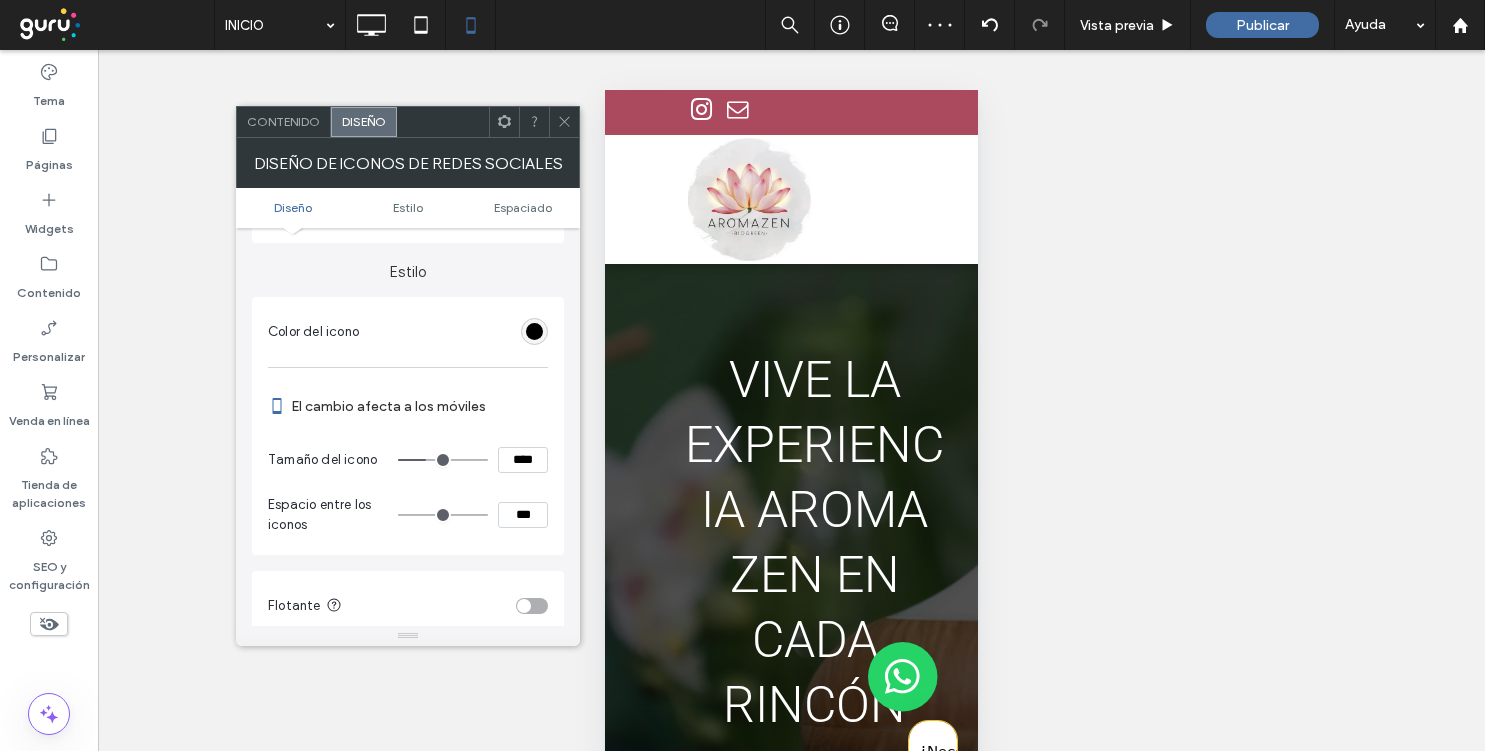 type on "**" 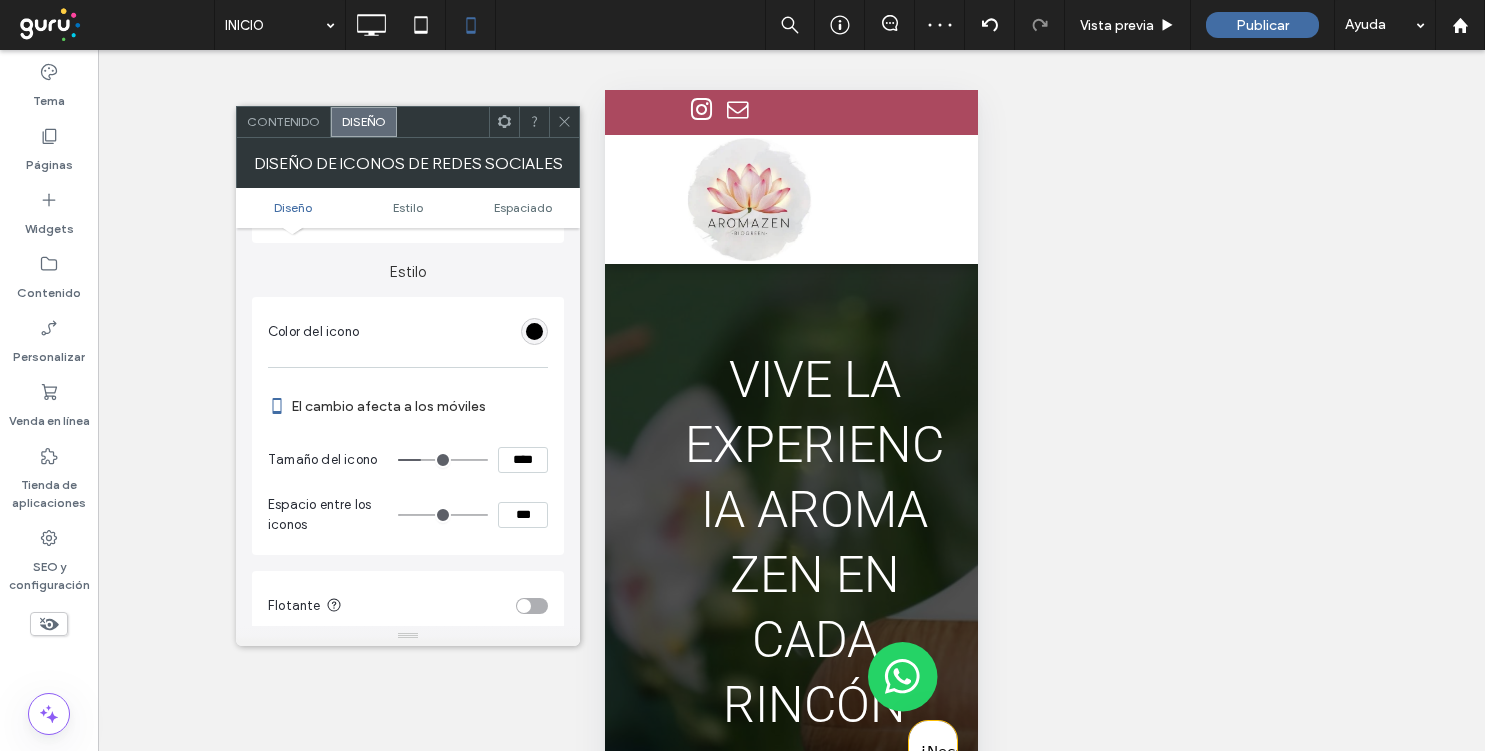 type on "**" 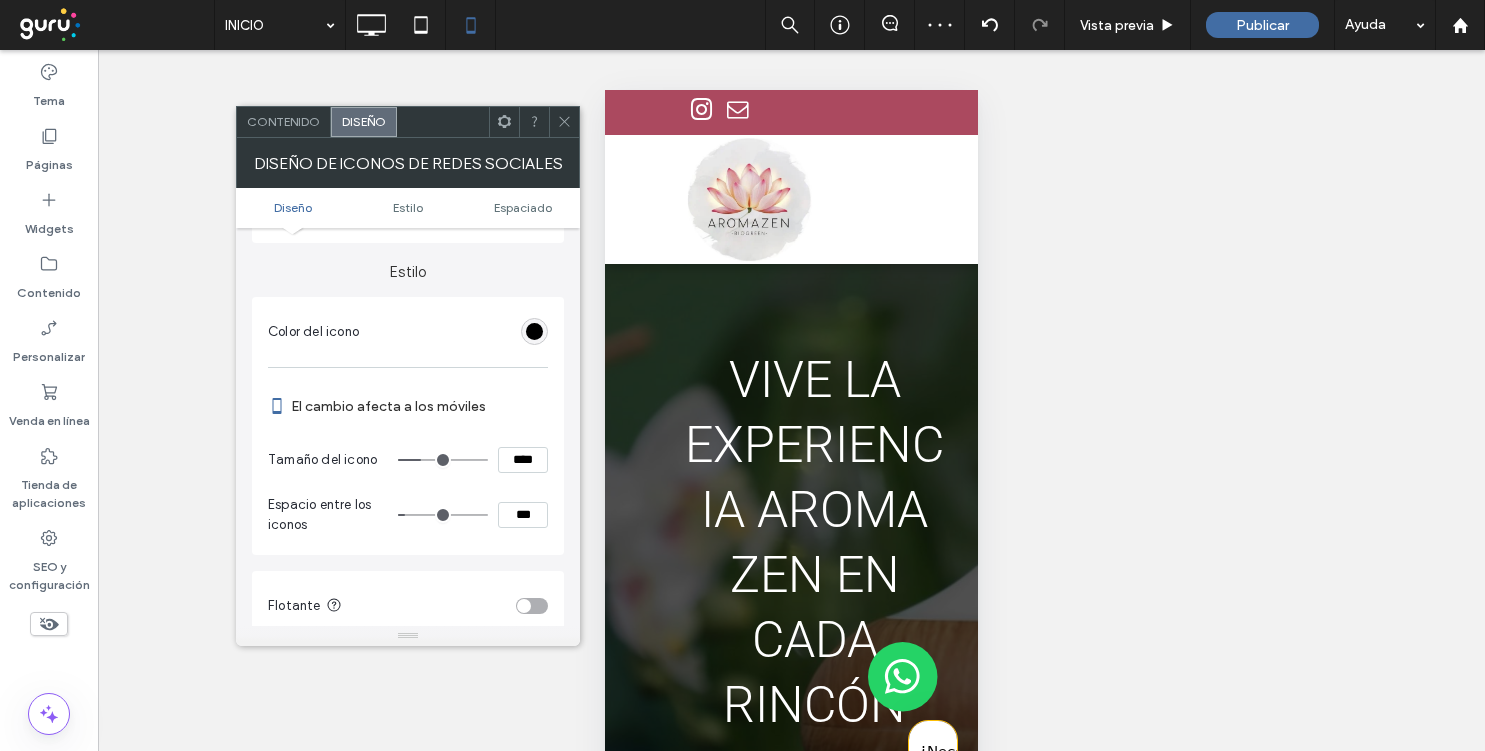type on "*" 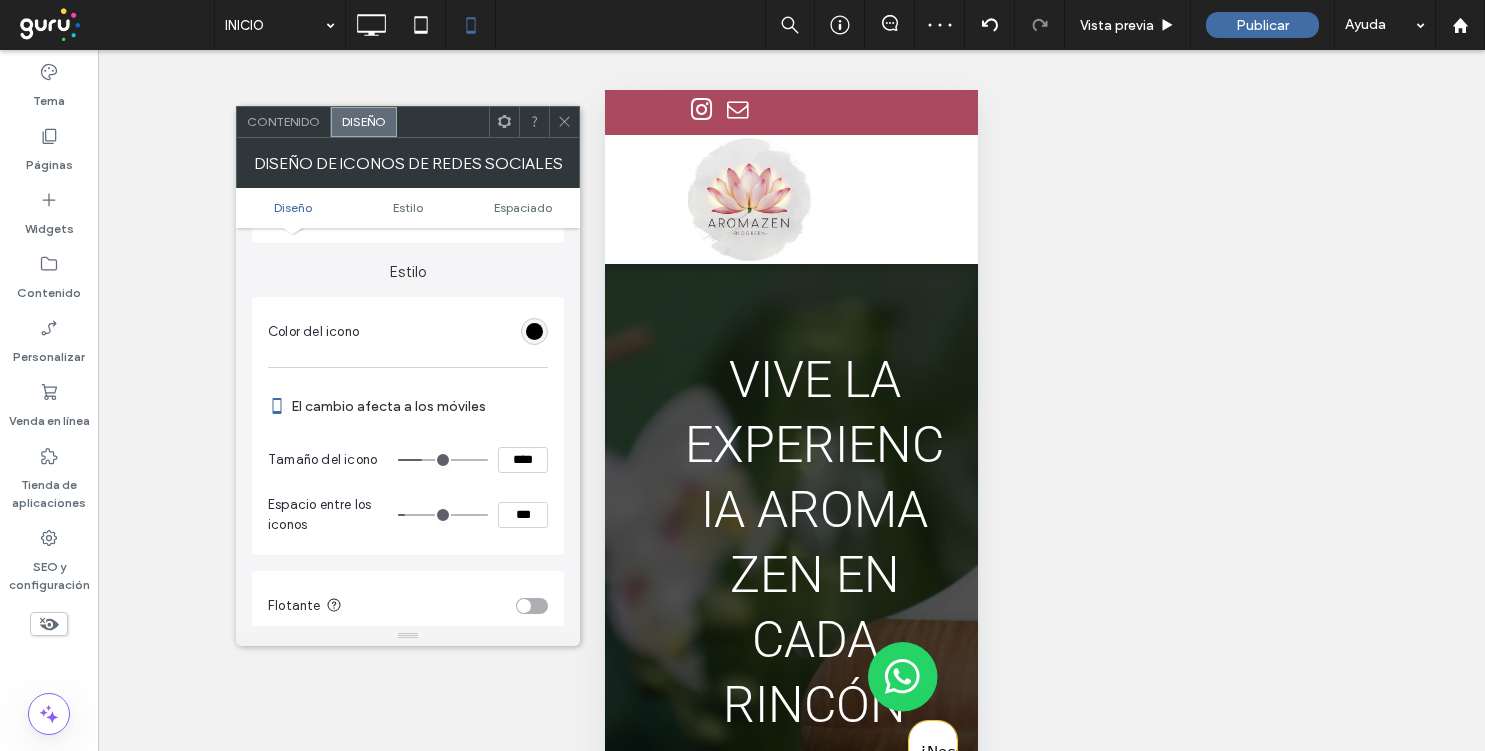 type on "**" 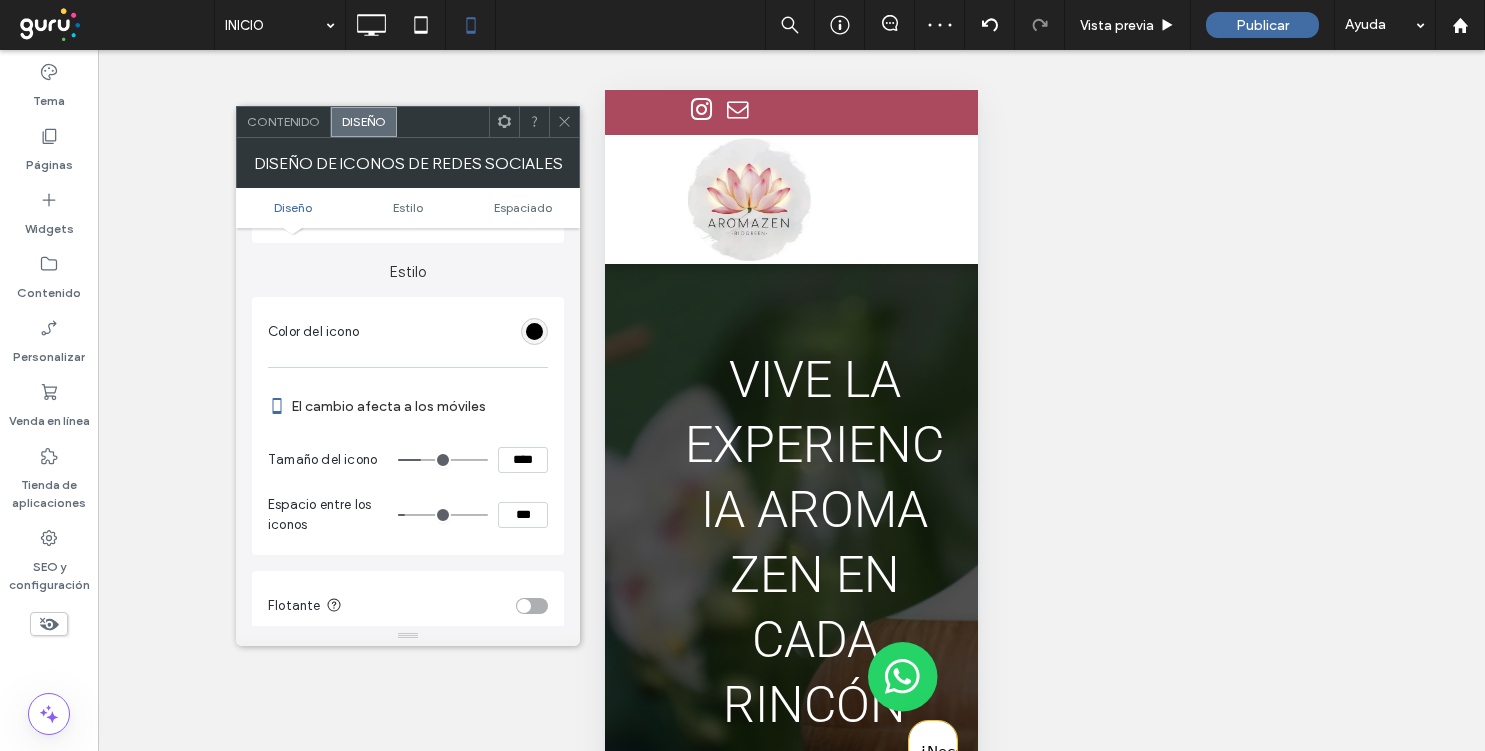 type on "**" 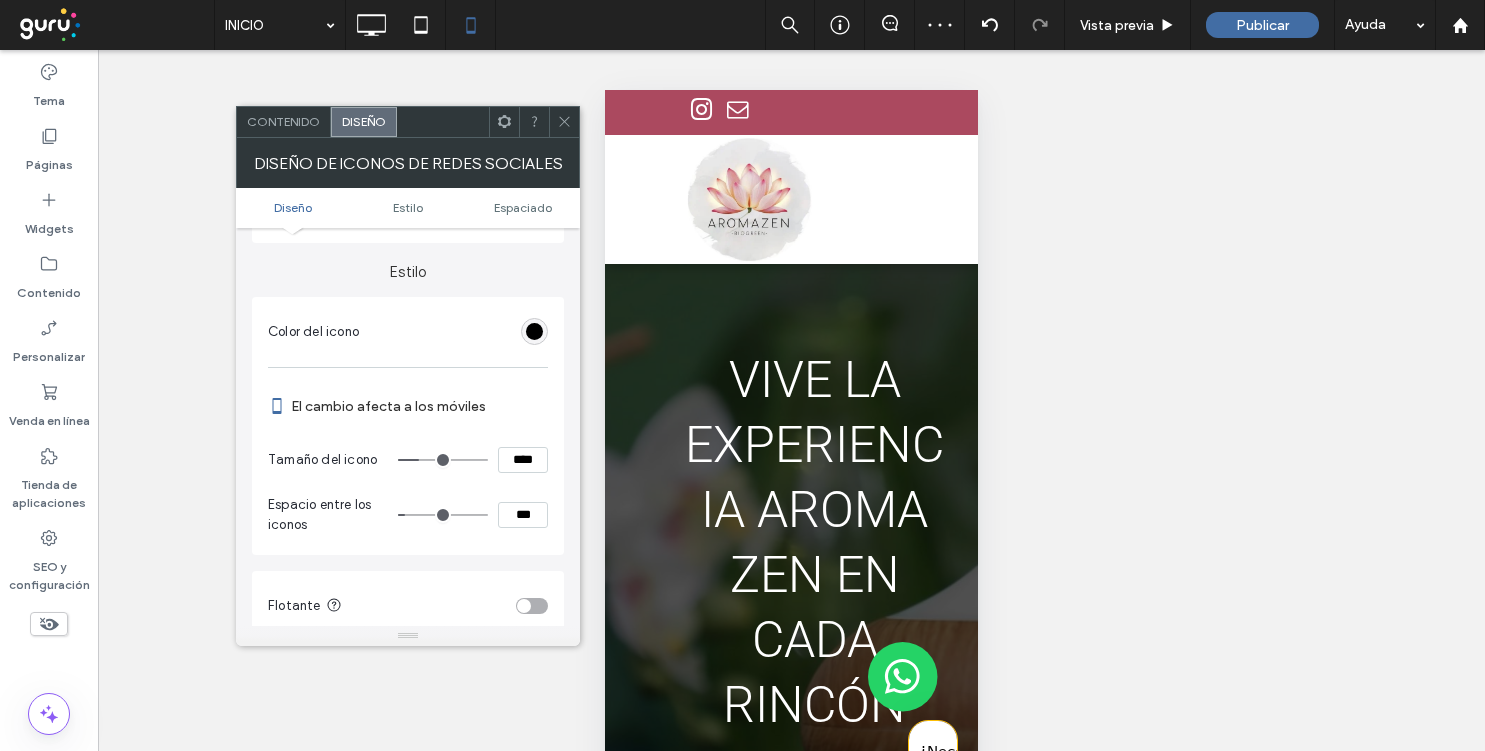 type on "**" 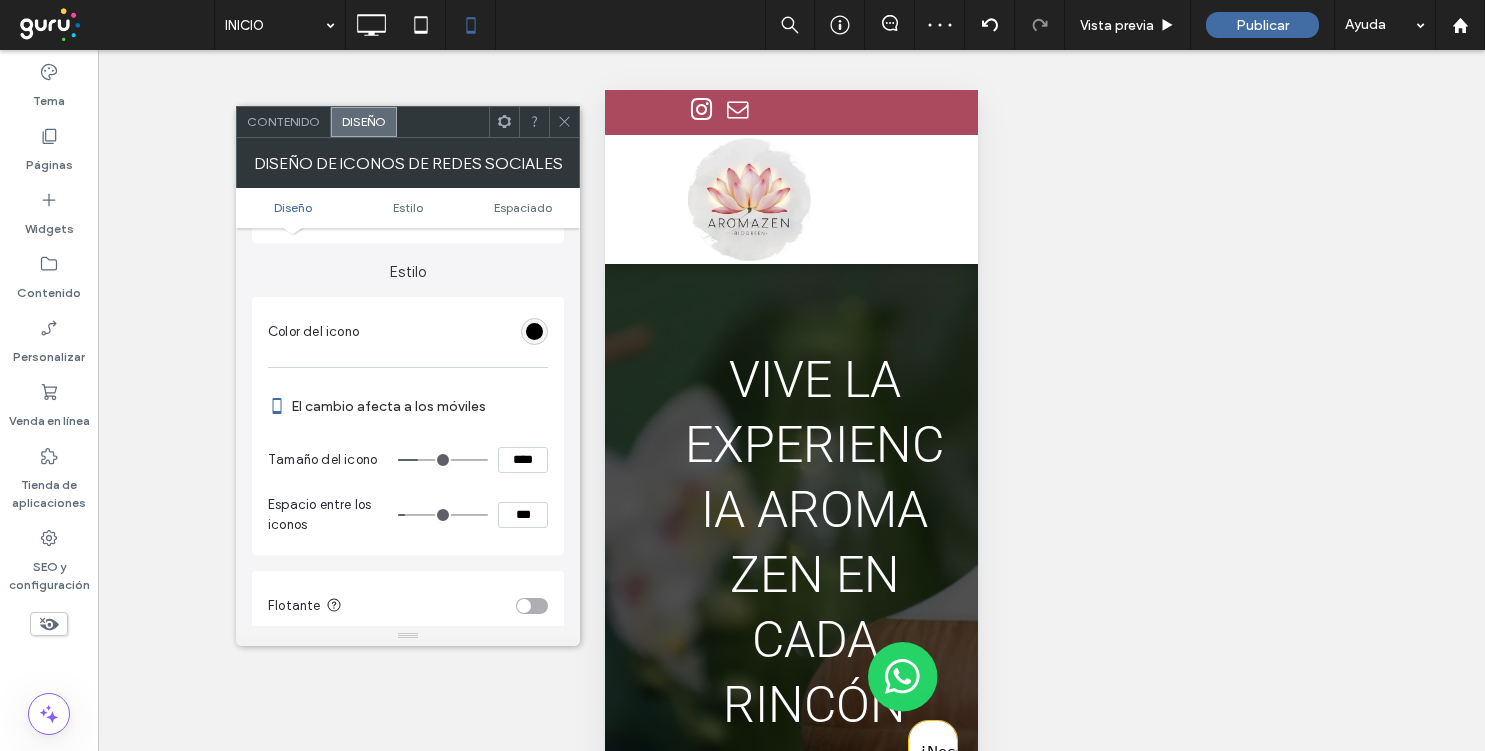 type on "**" 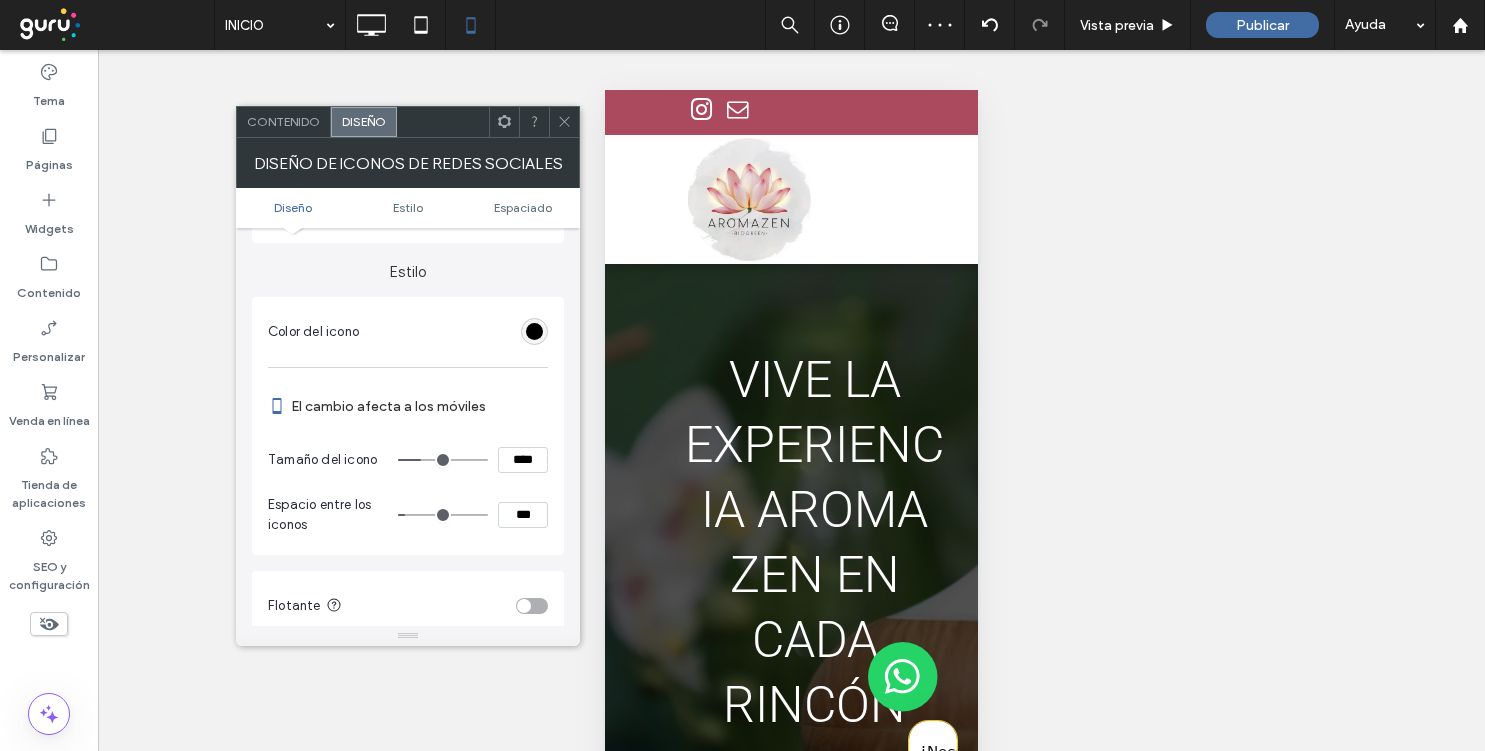 type on "**" 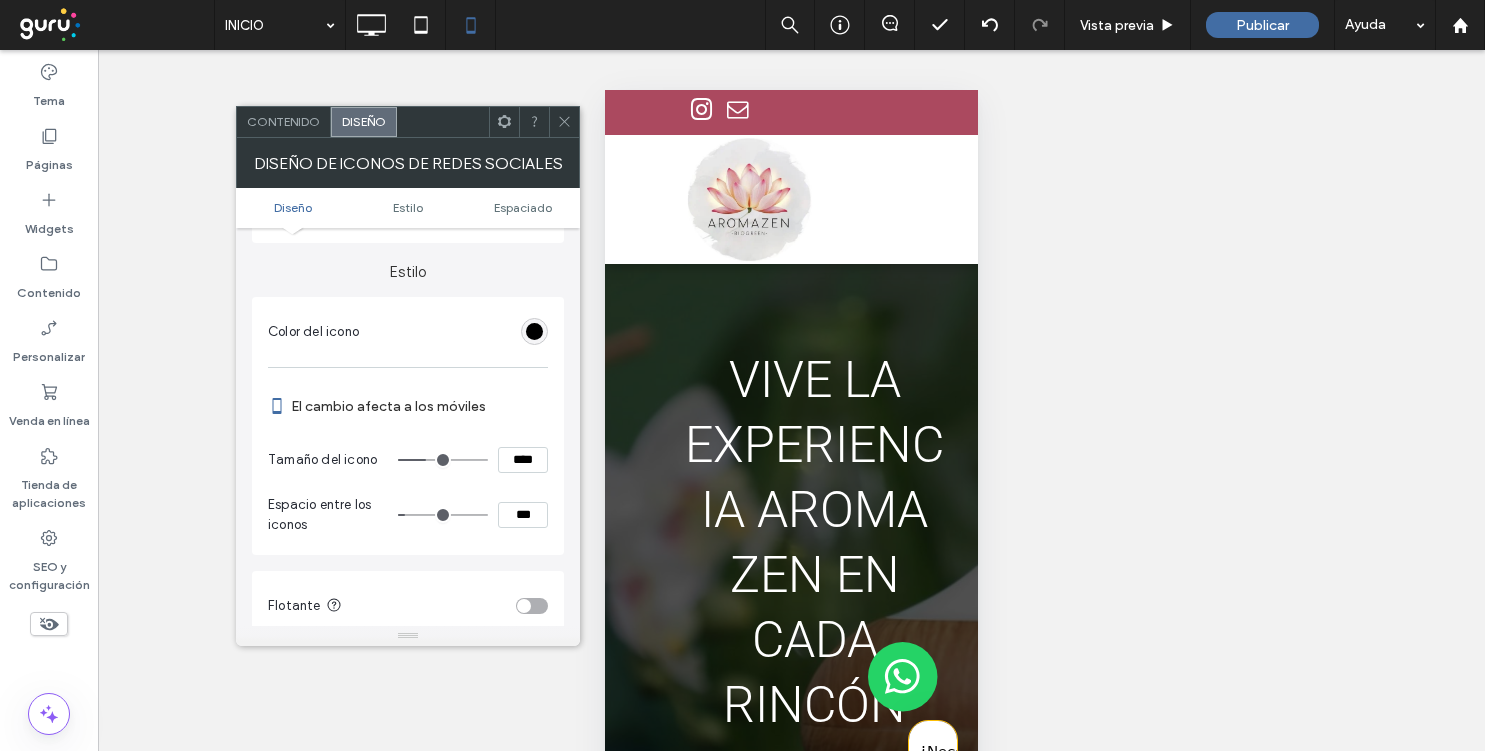 type on "**" 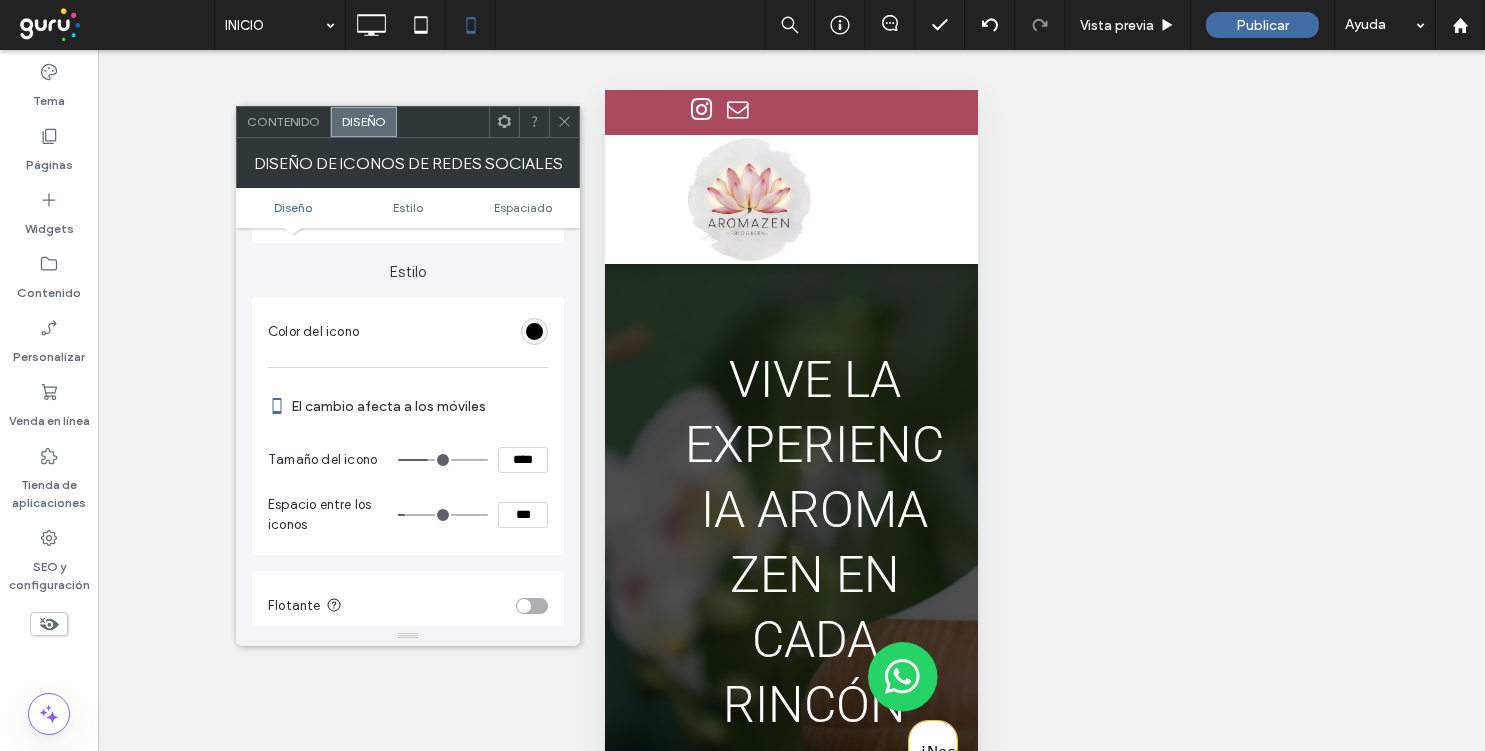 type on "**" 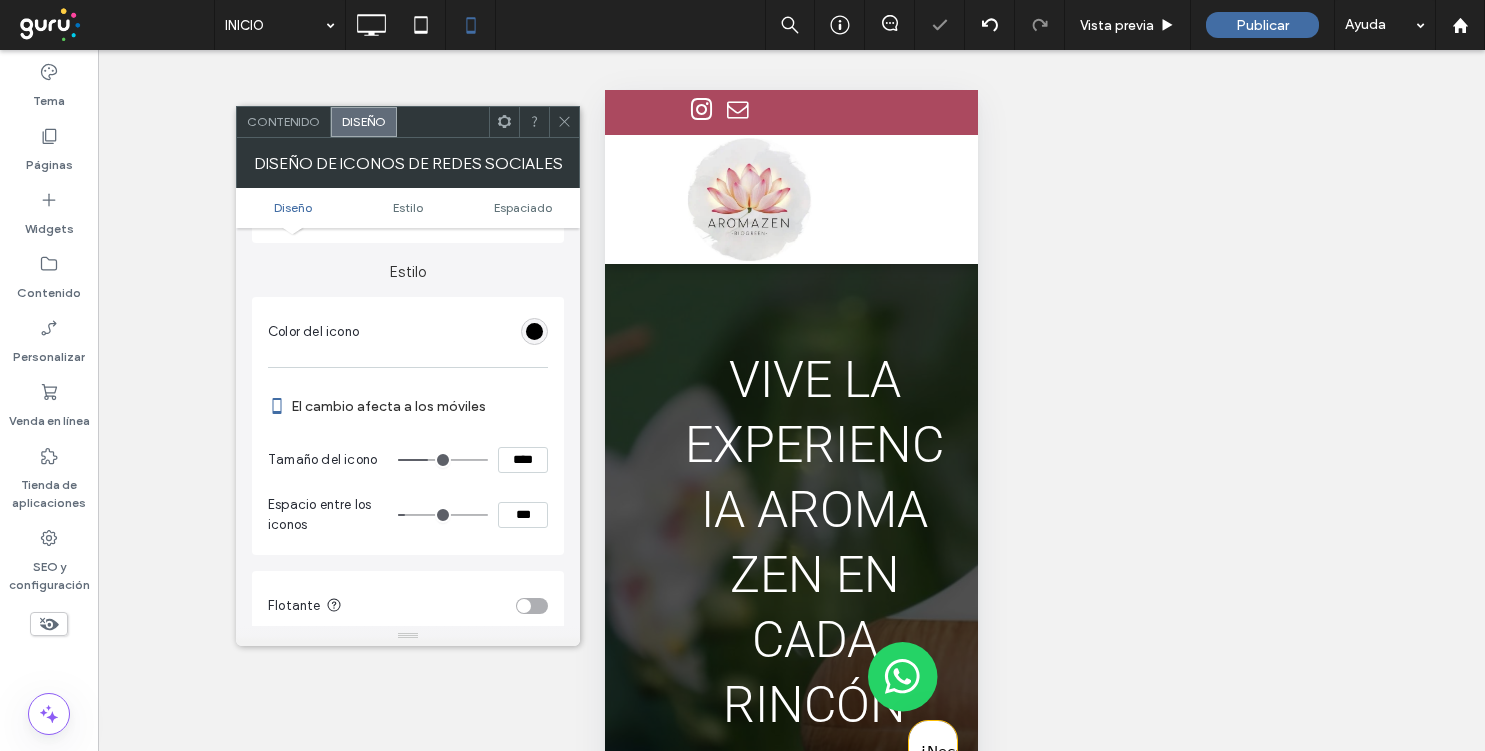 click 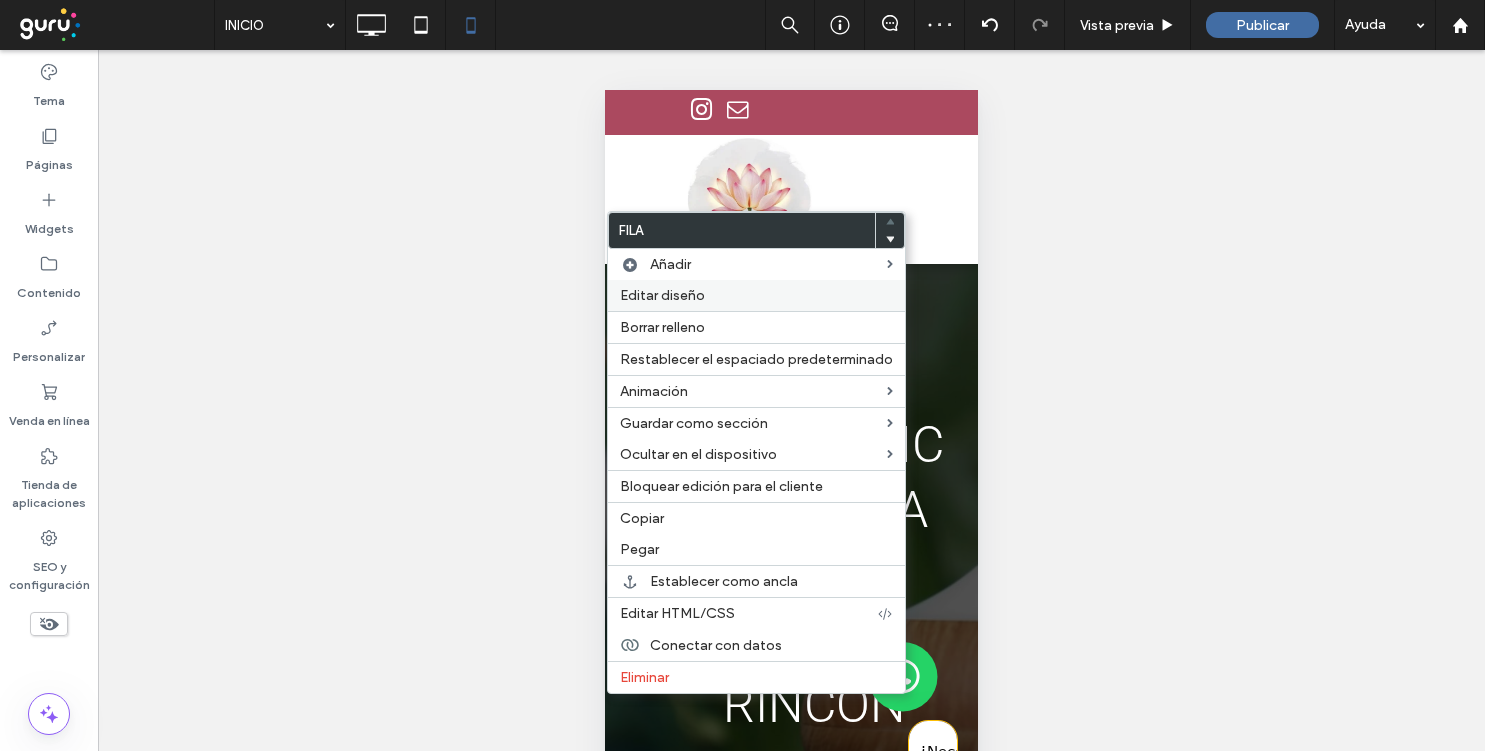 click on "Editar diseño" at bounding box center [662, 295] 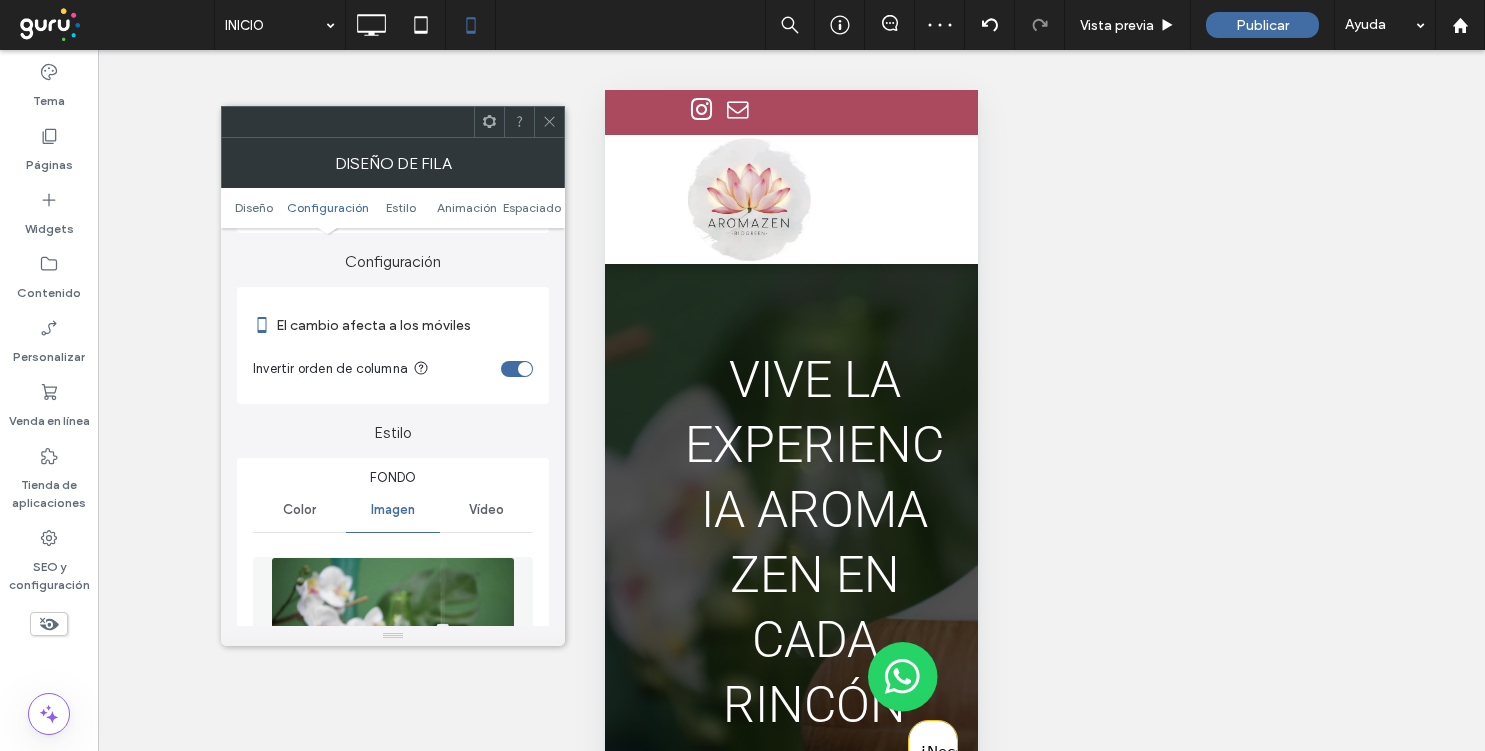 scroll, scrollTop: 219, scrollLeft: 0, axis: vertical 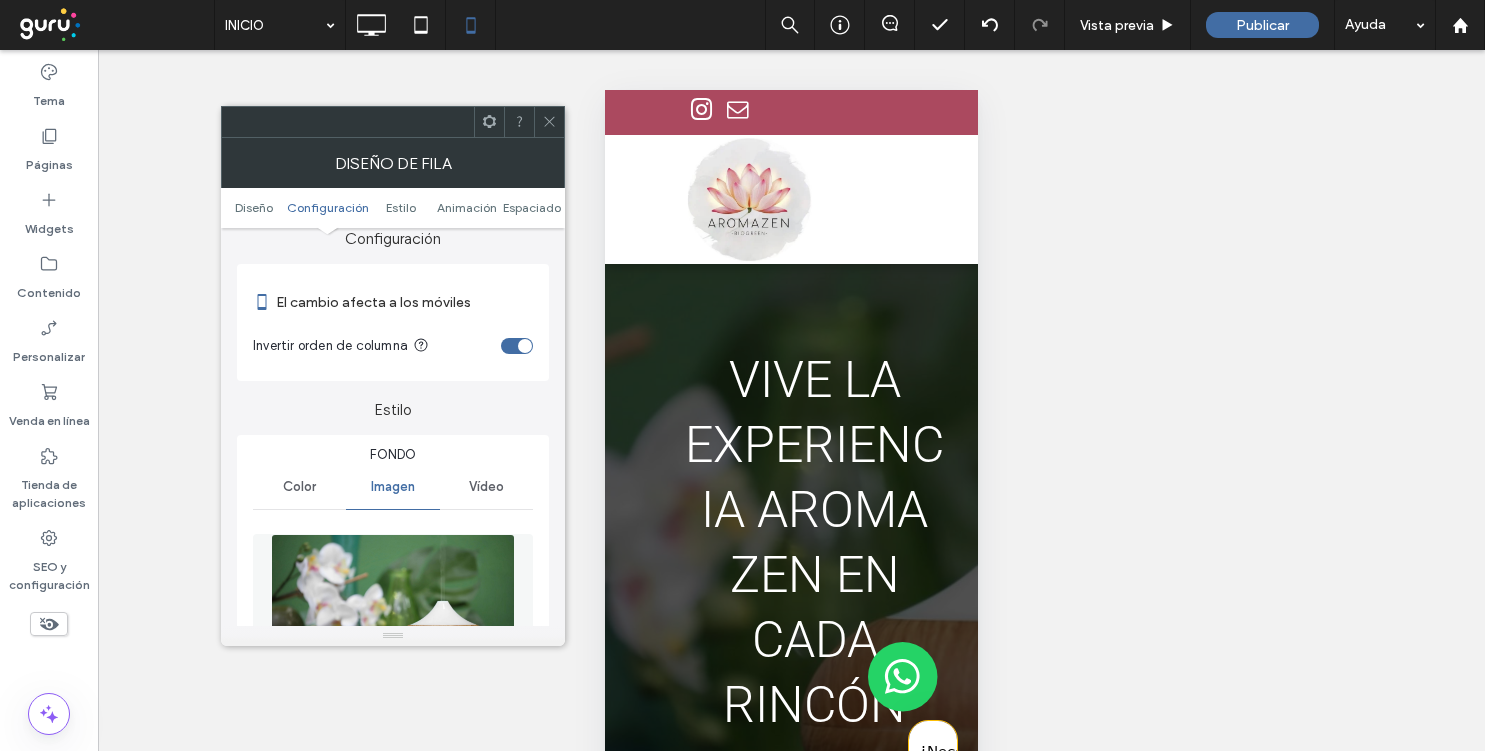 click at bounding box center (525, 346) 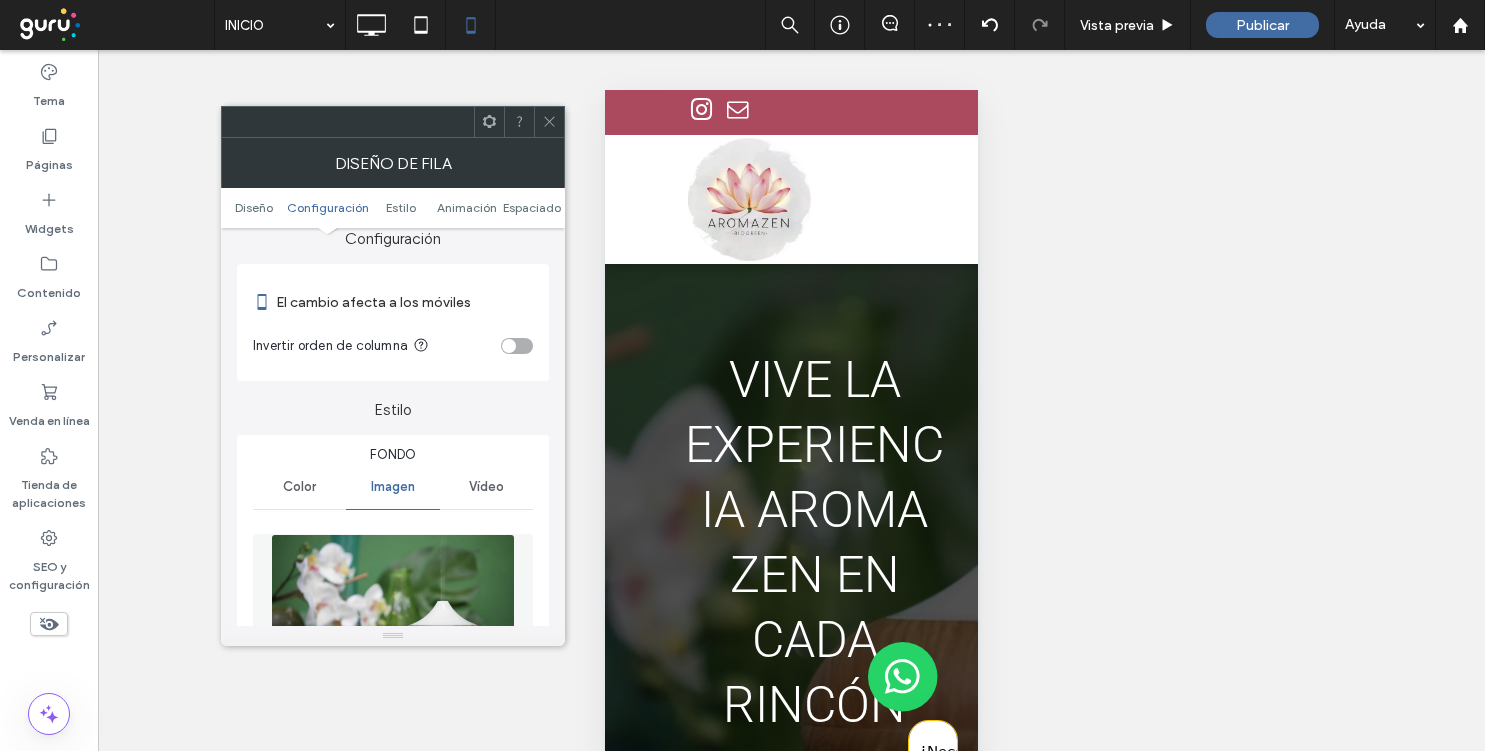 click 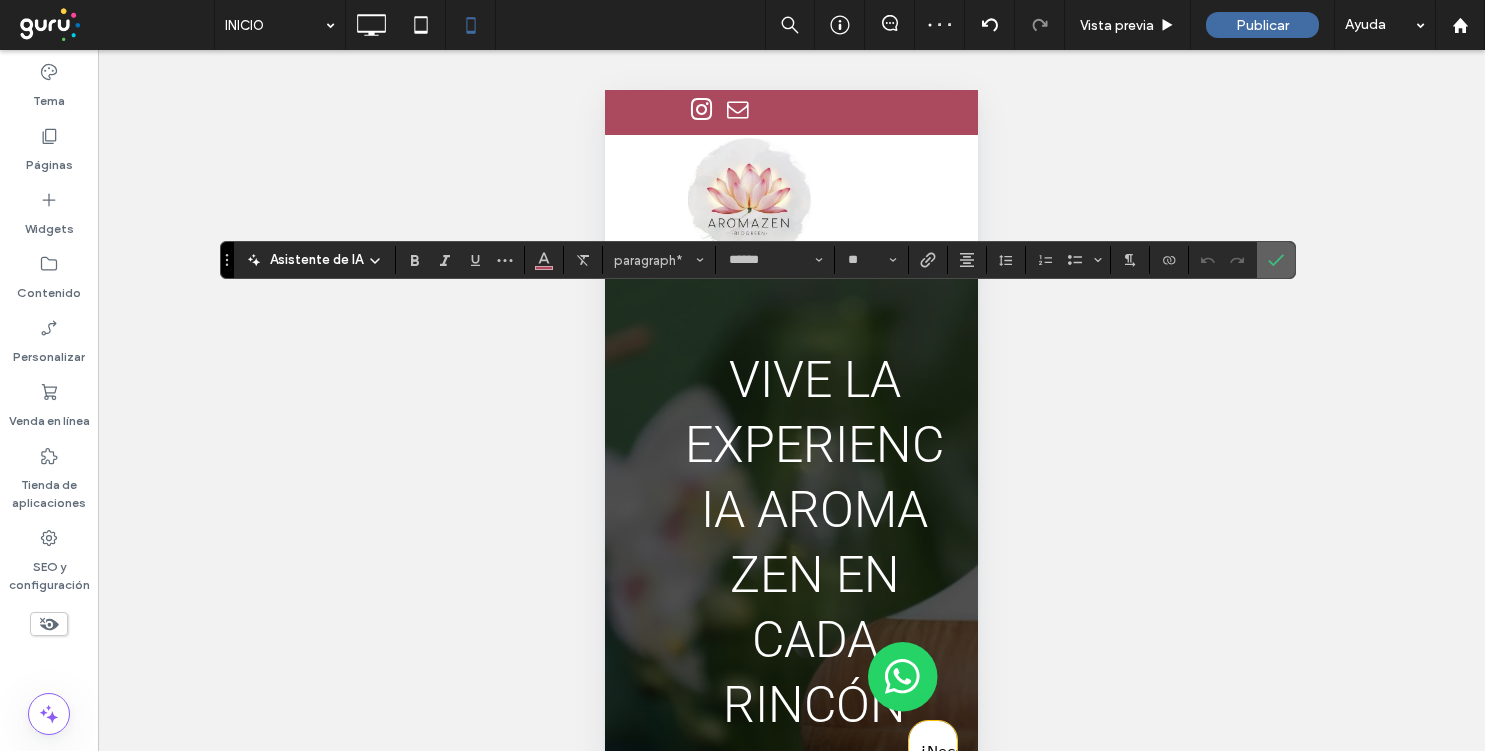 click at bounding box center (1276, 260) 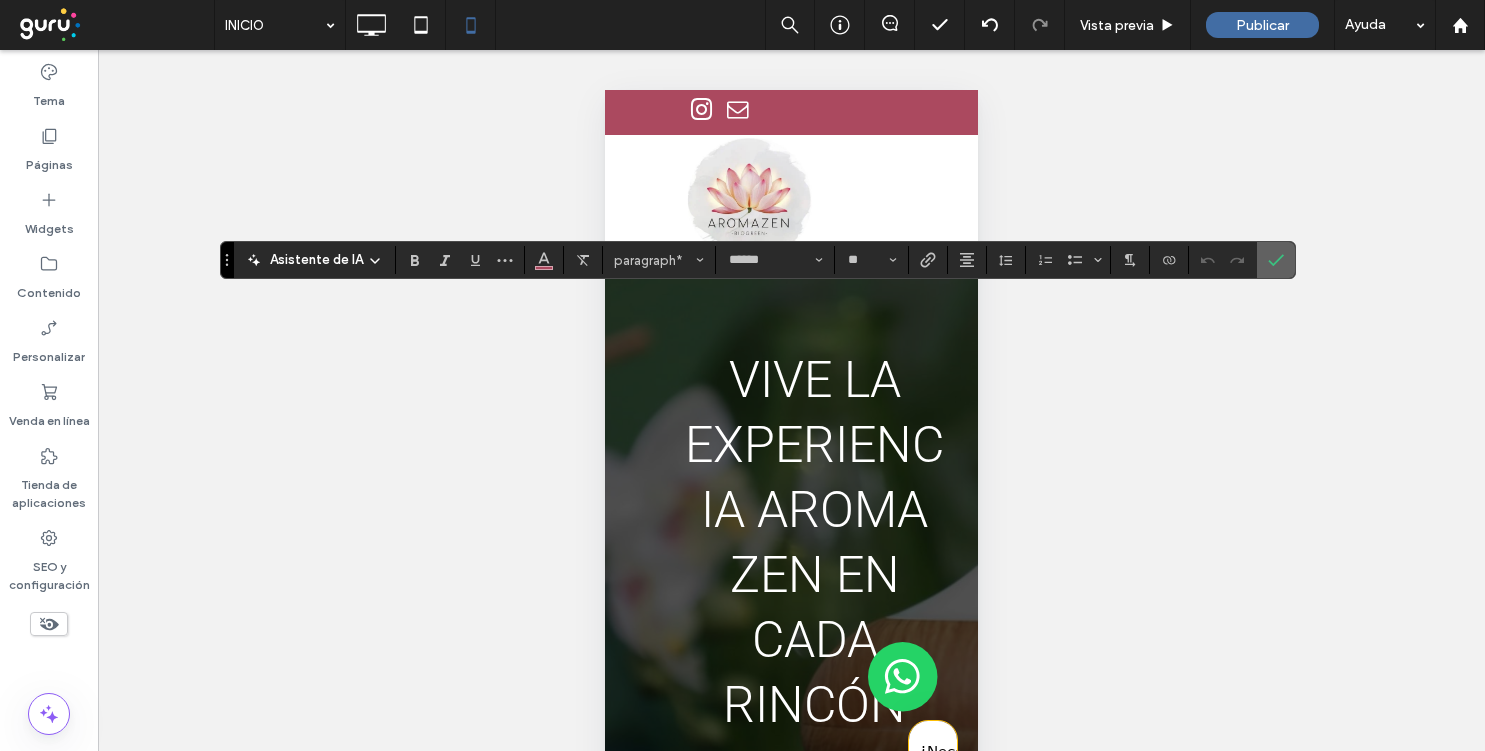 click 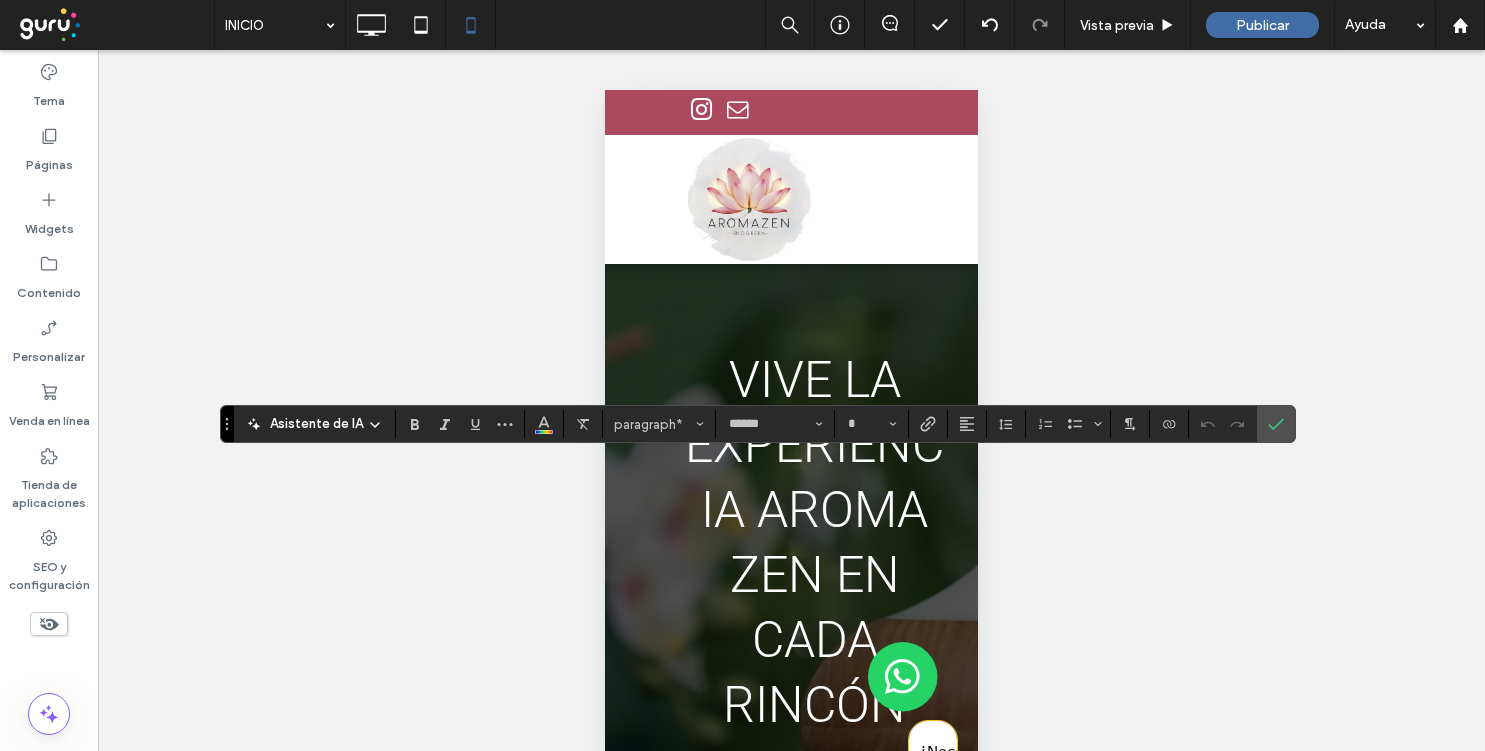 type on "**" 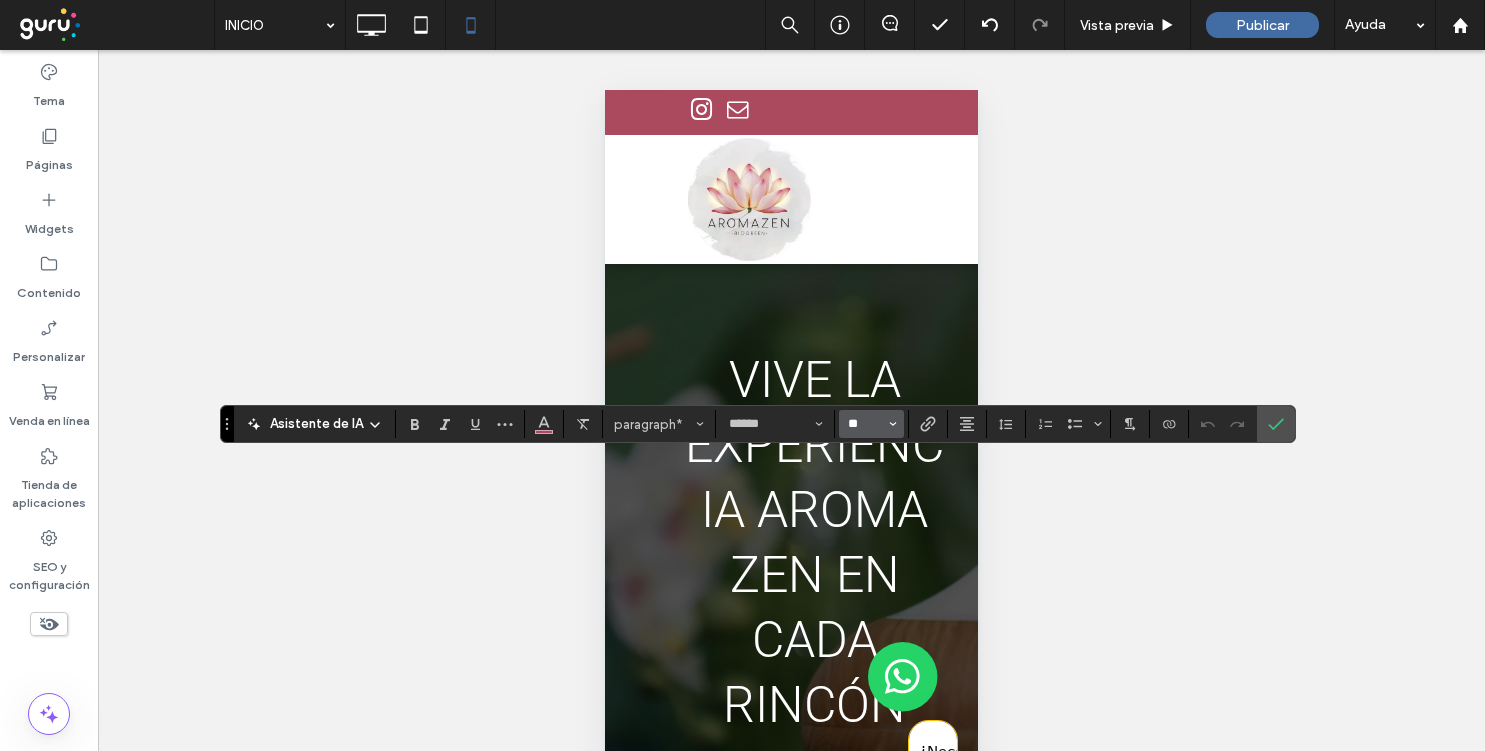 click on "**" at bounding box center [865, 424] 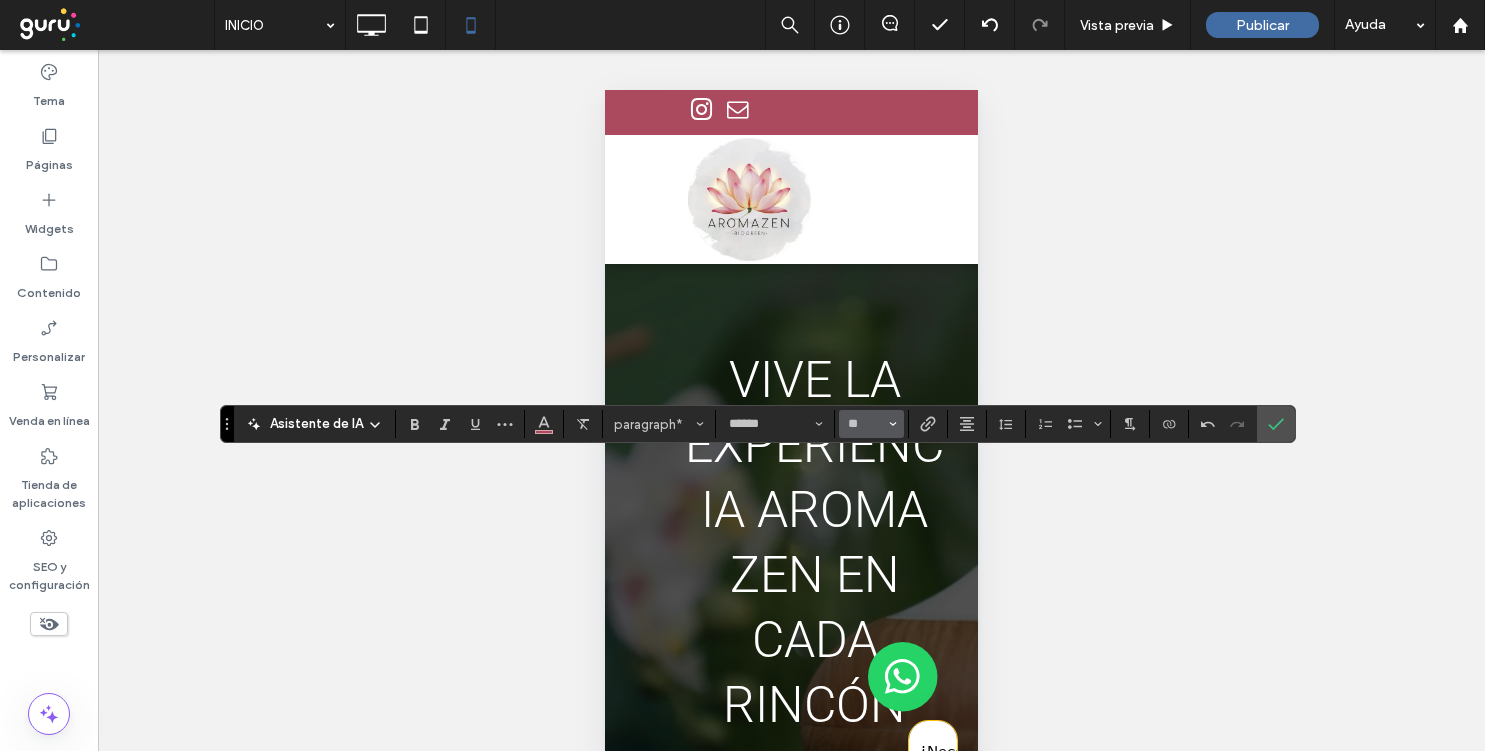 type on "**" 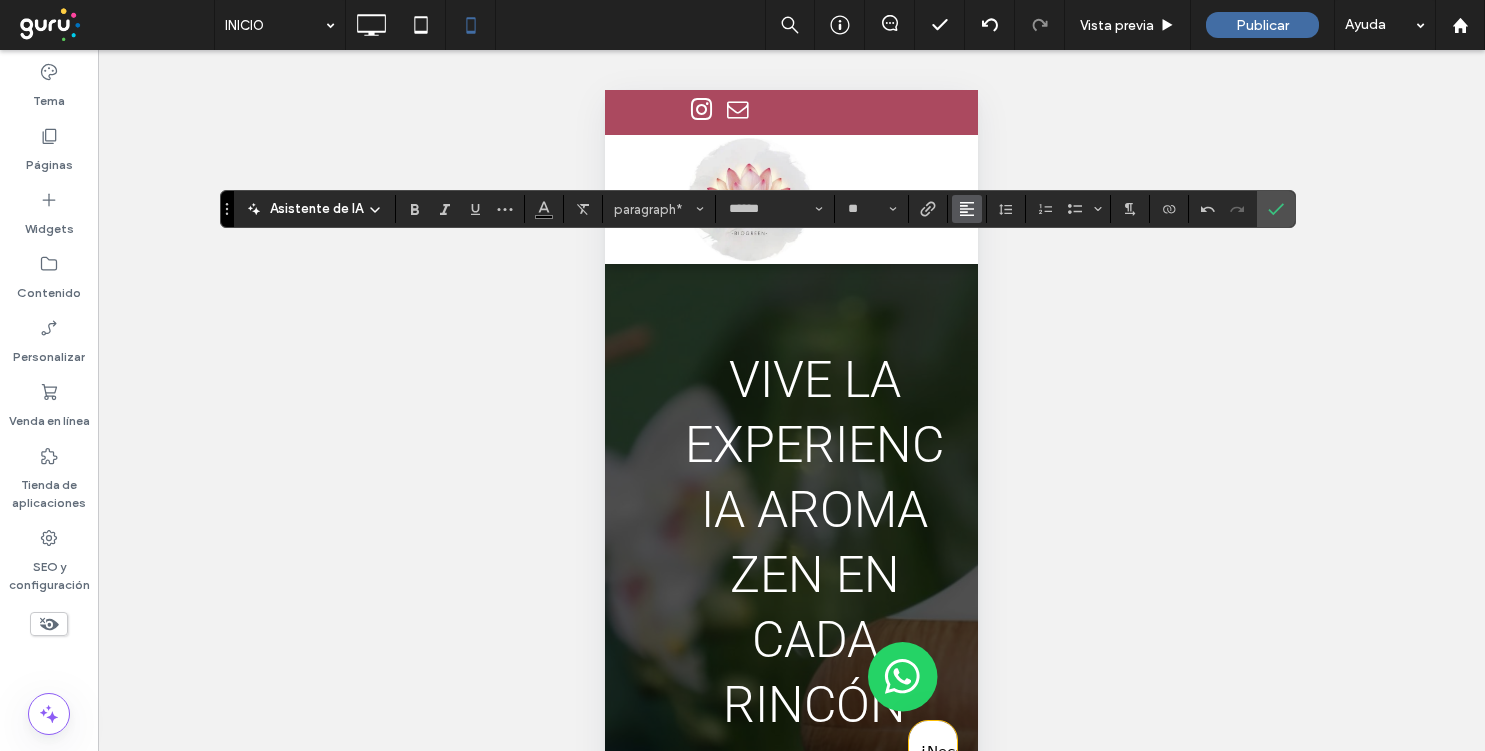 click 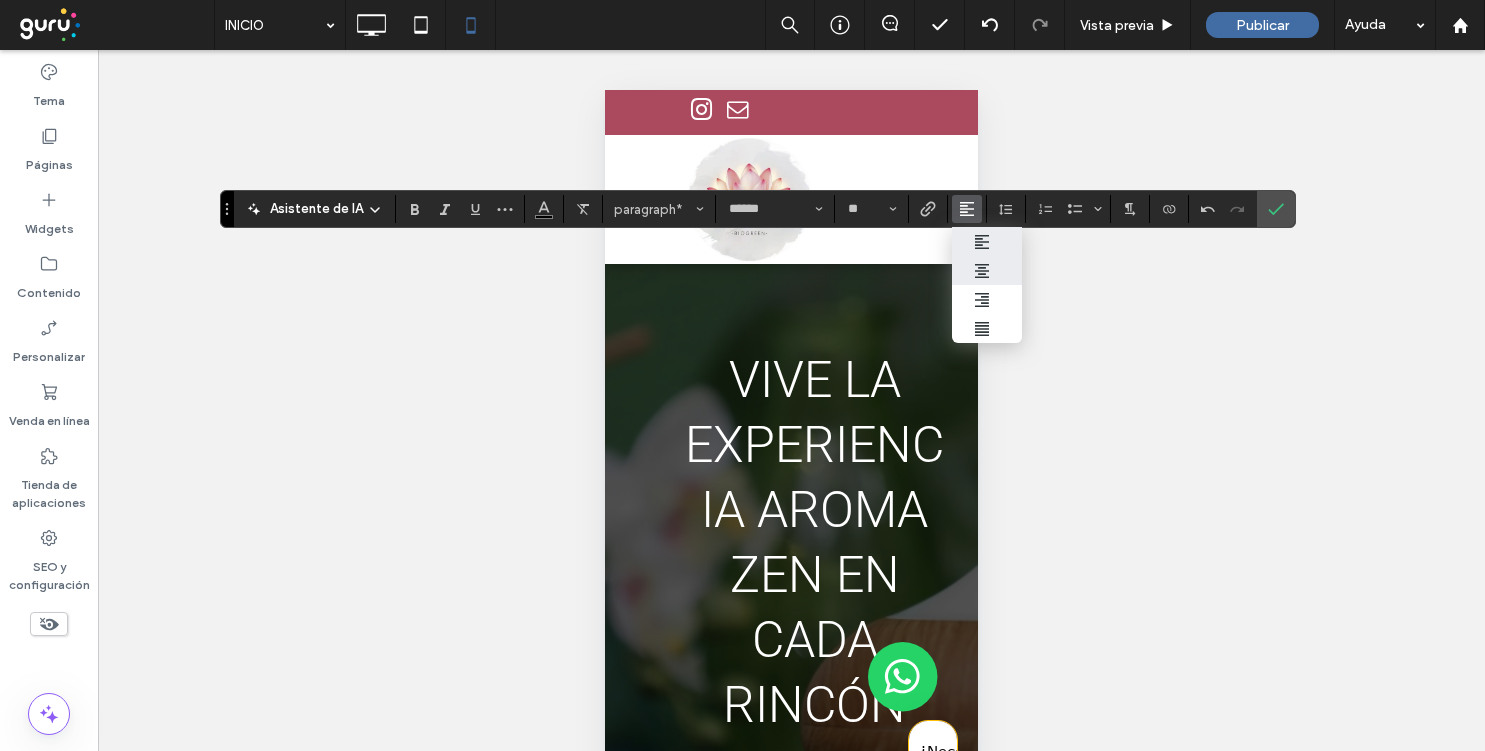 click at bounding box center (987, 270) 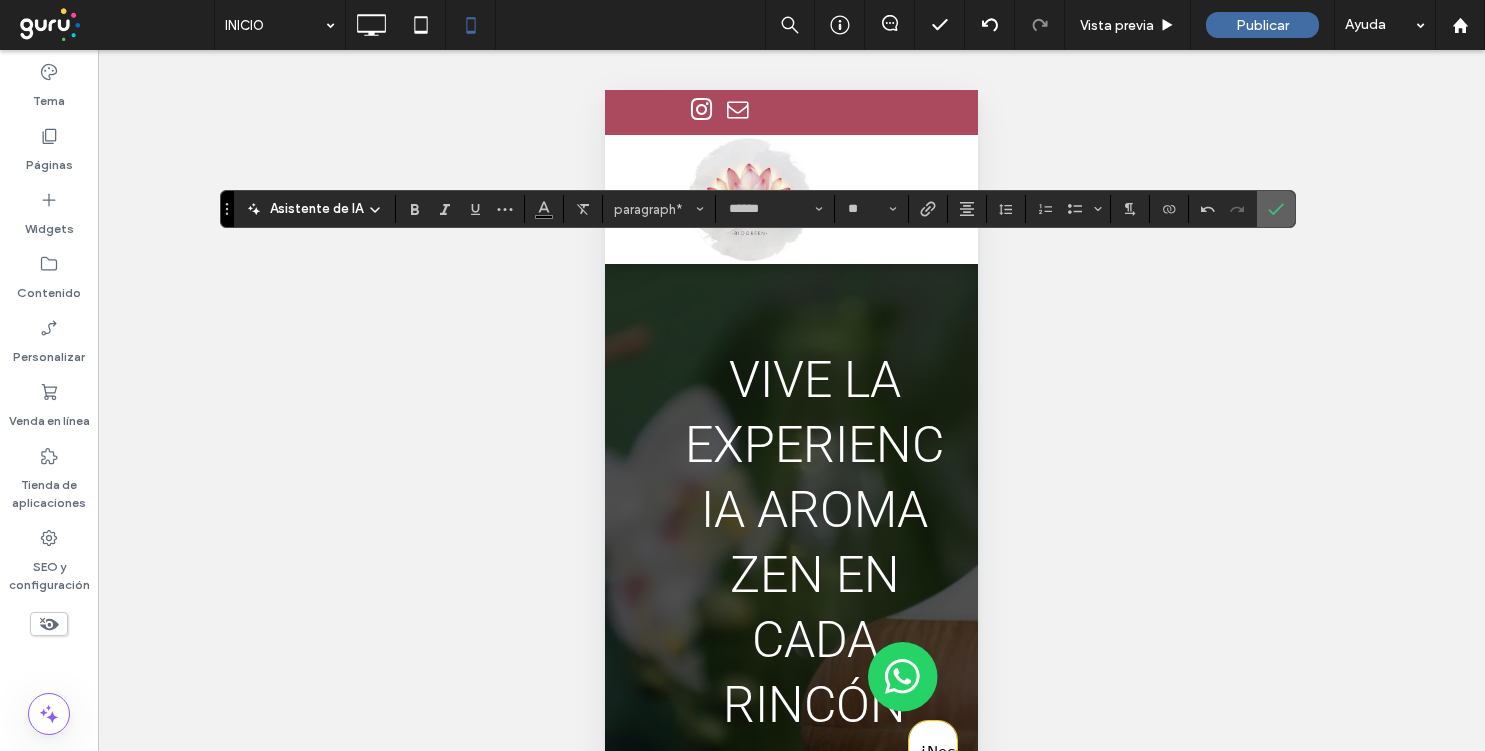 click 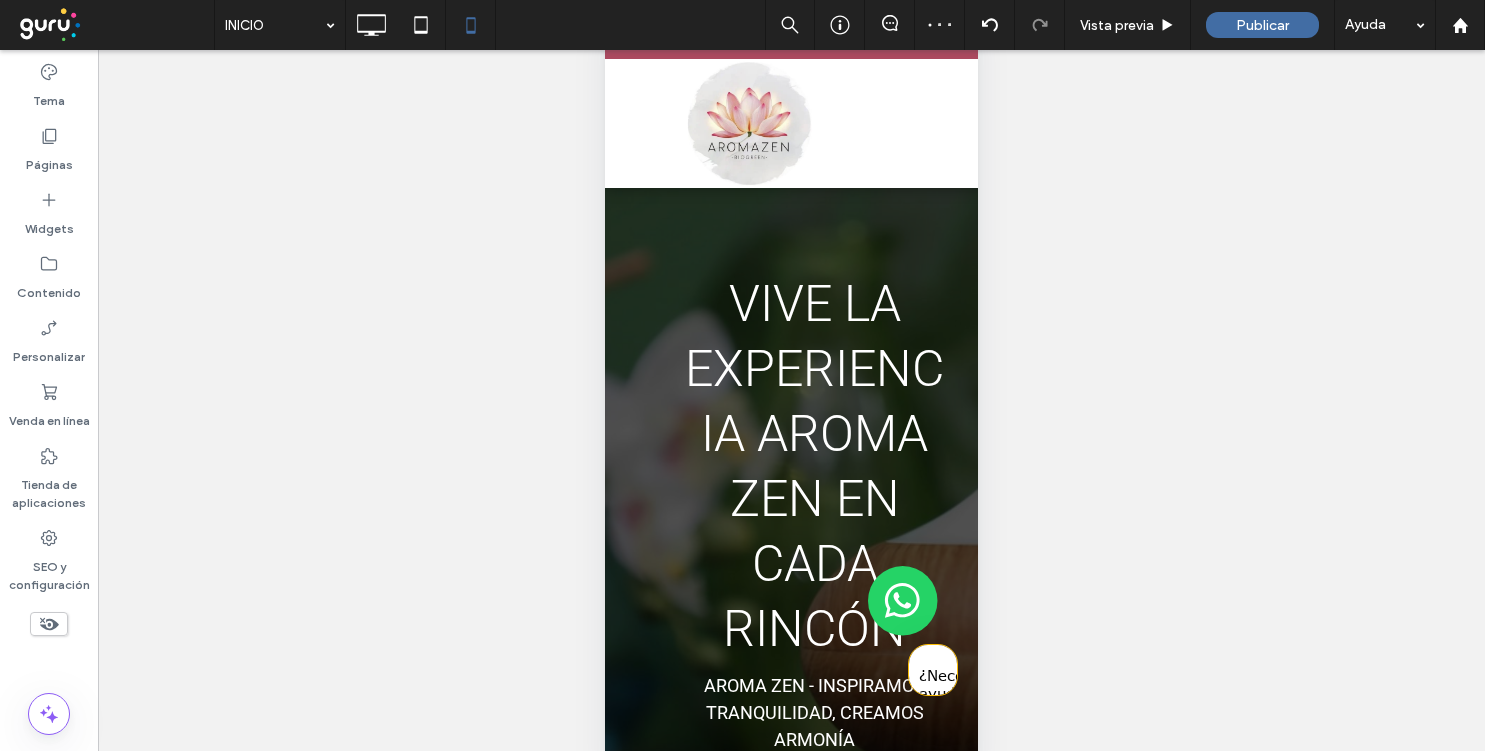 scroll, scrollTop: 0, scrollLeft: 0, axis: both 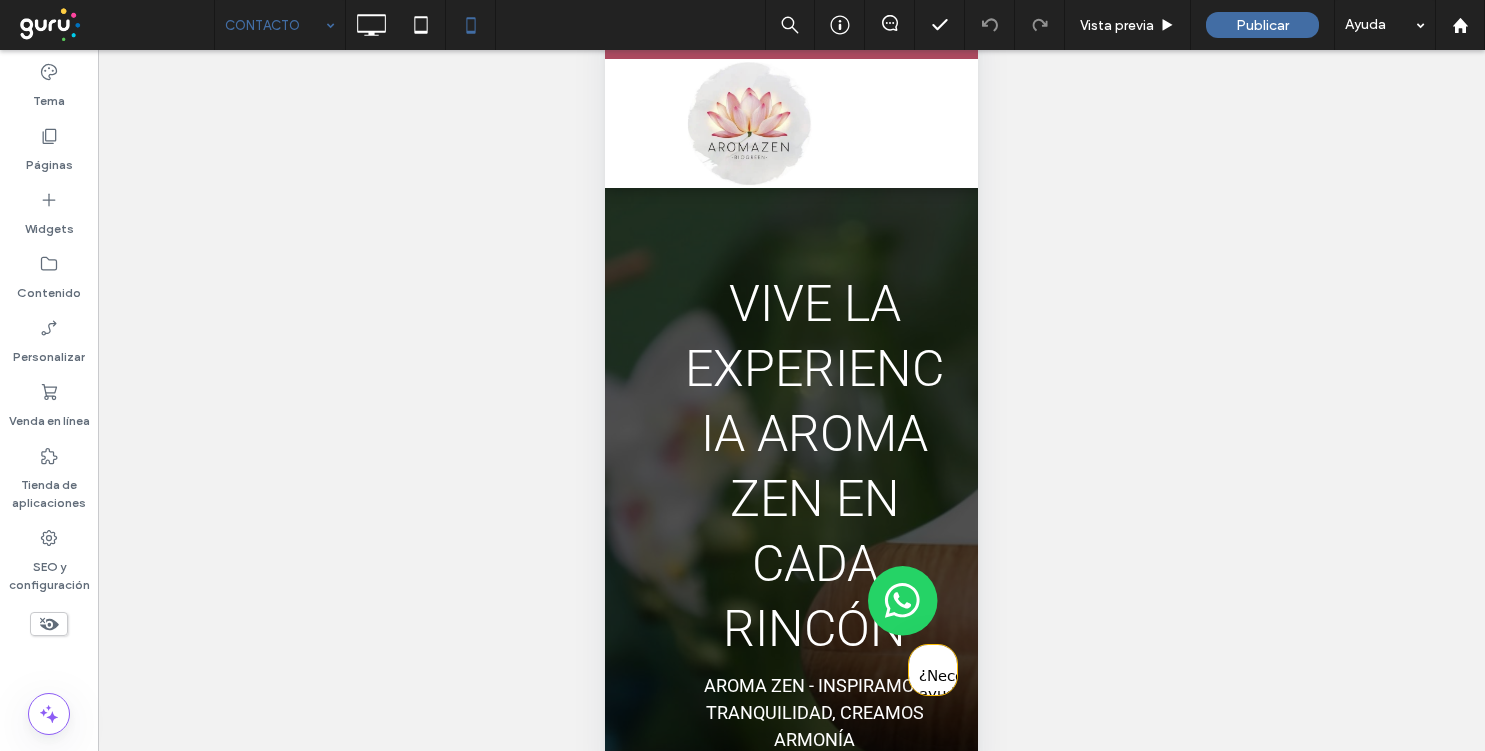 type on "******" 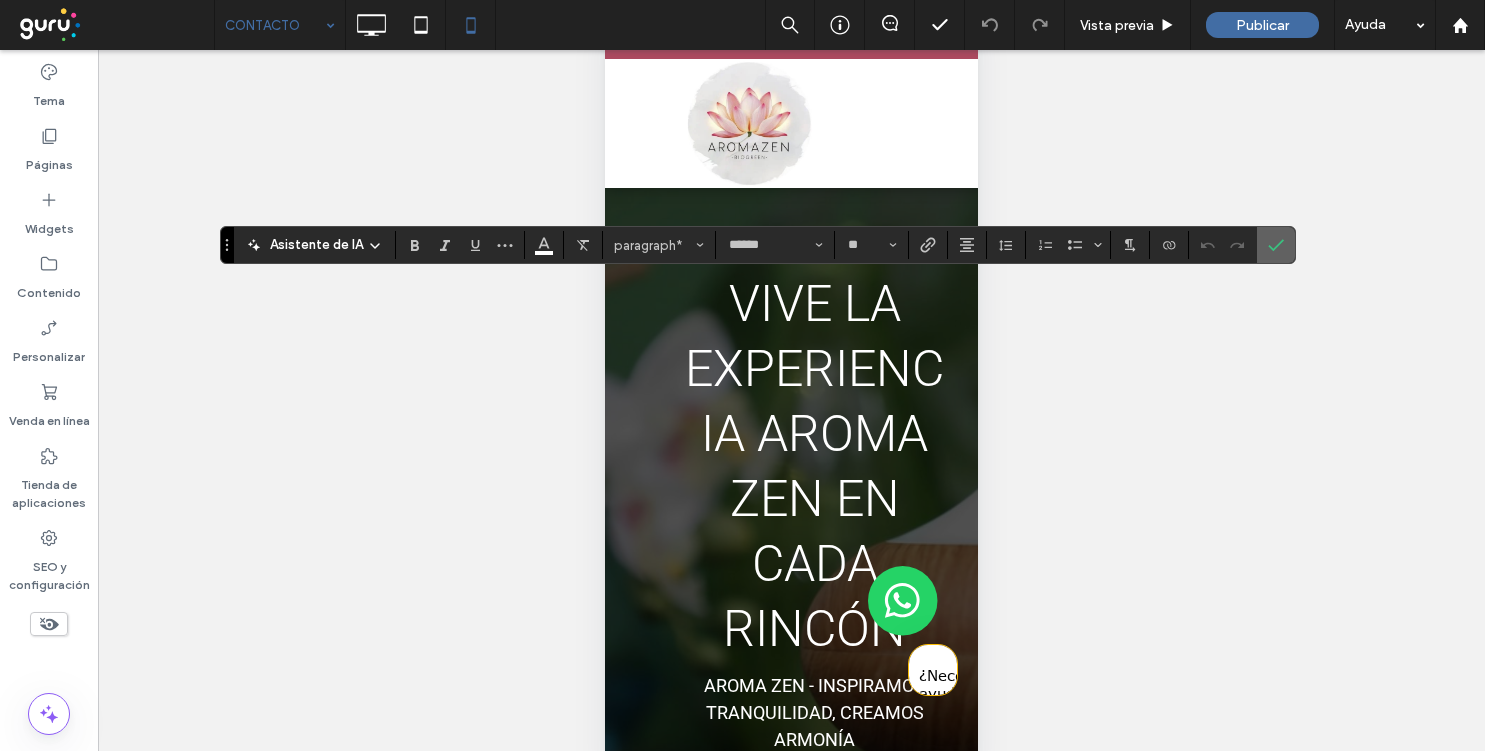 click at bounding box center (1276, 245) 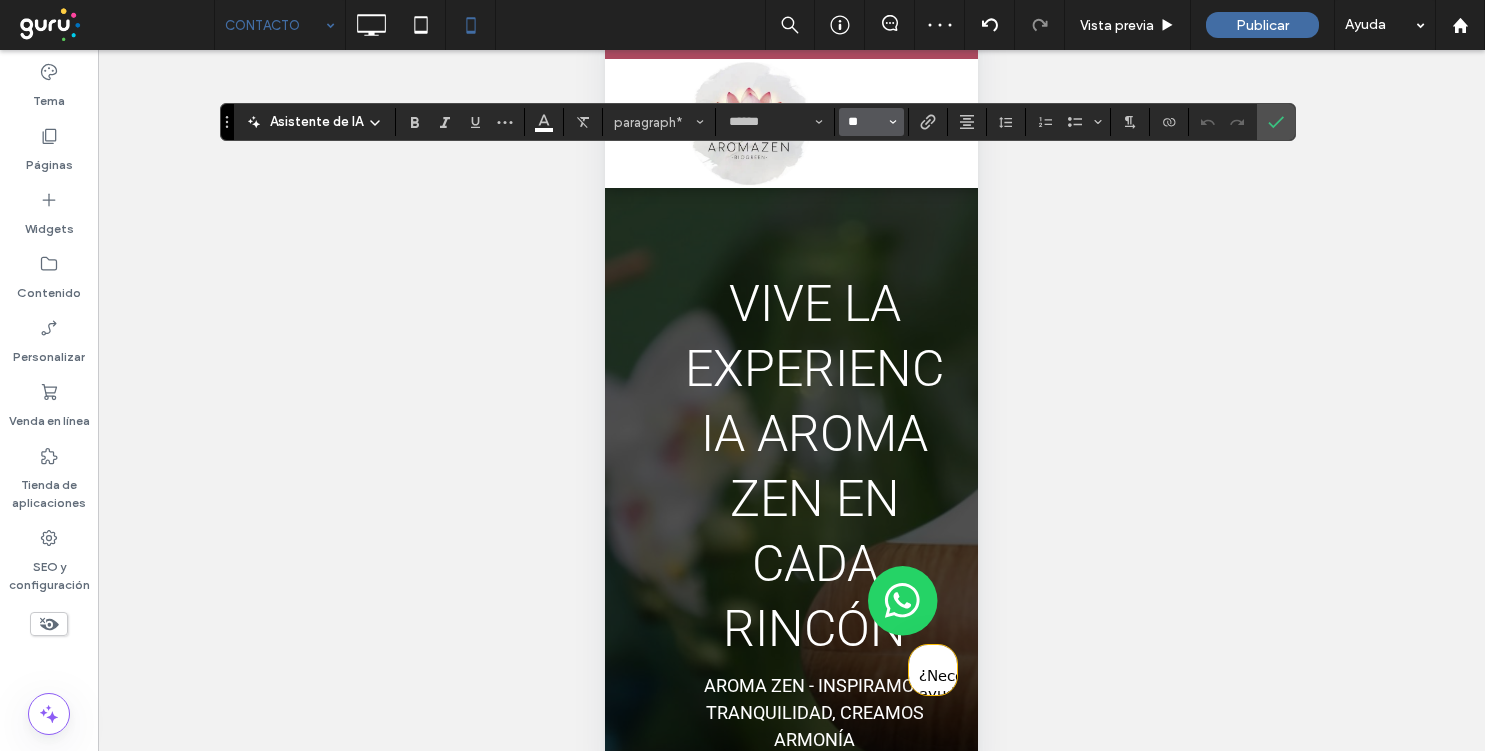 click on "**" at bounding box center [865, 122] 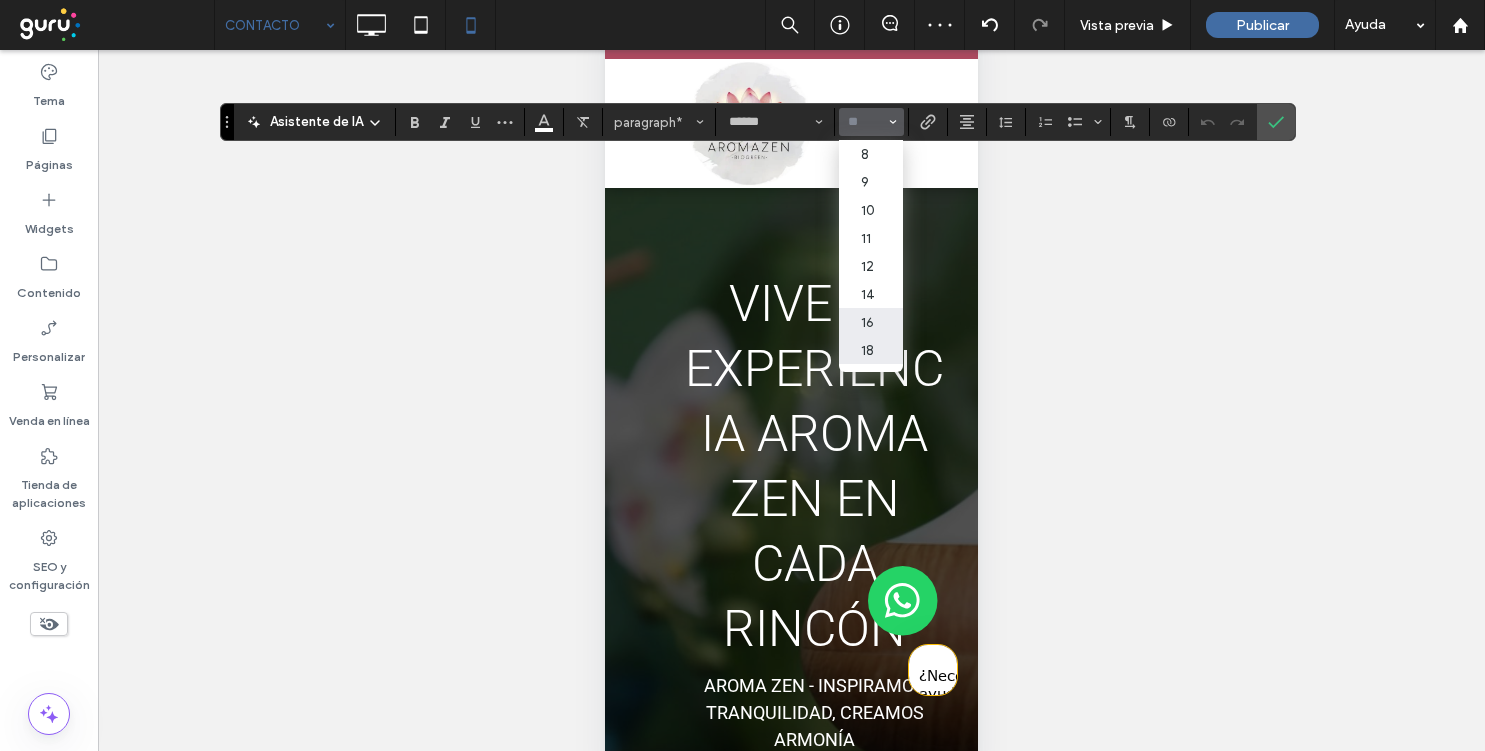 click on "18" at bounding box center (871, 350) 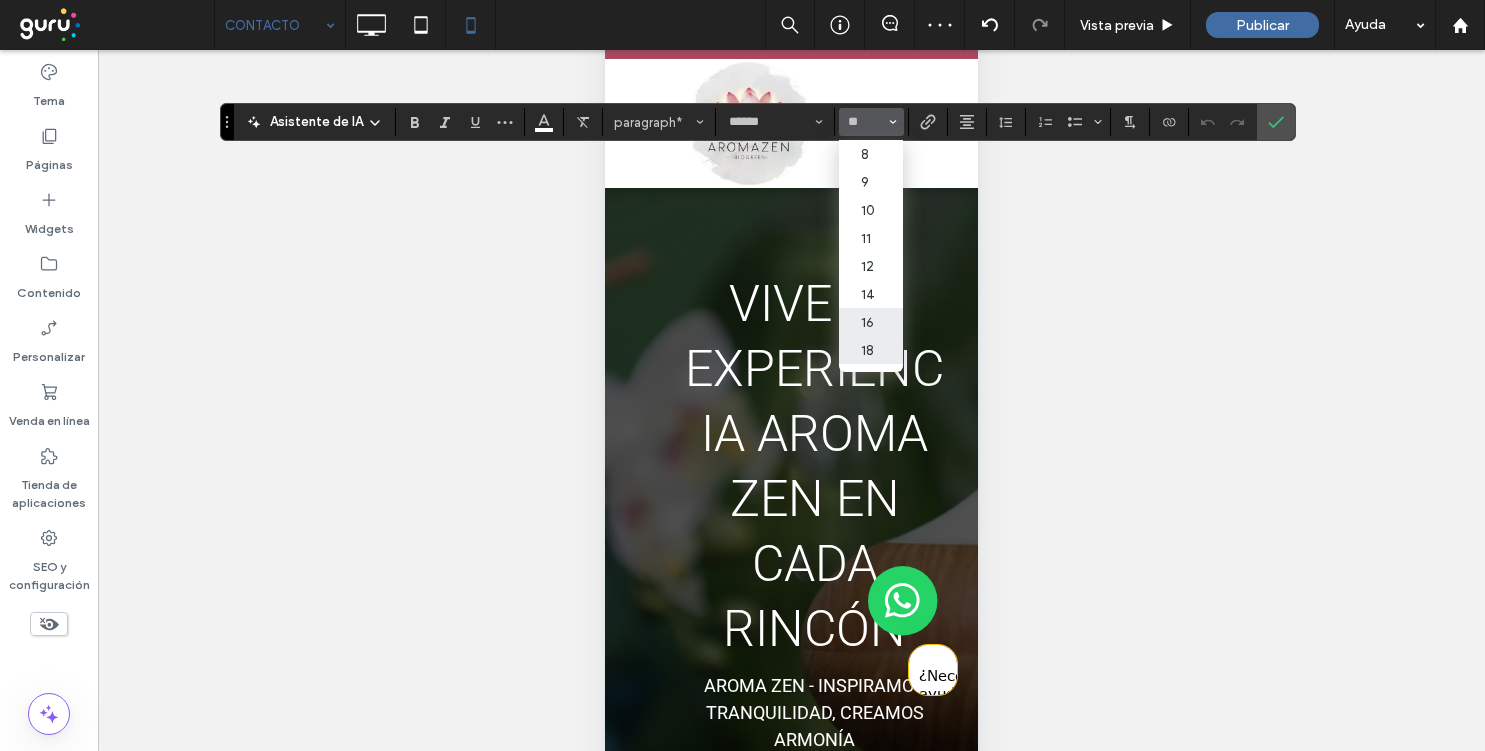 type on "**" 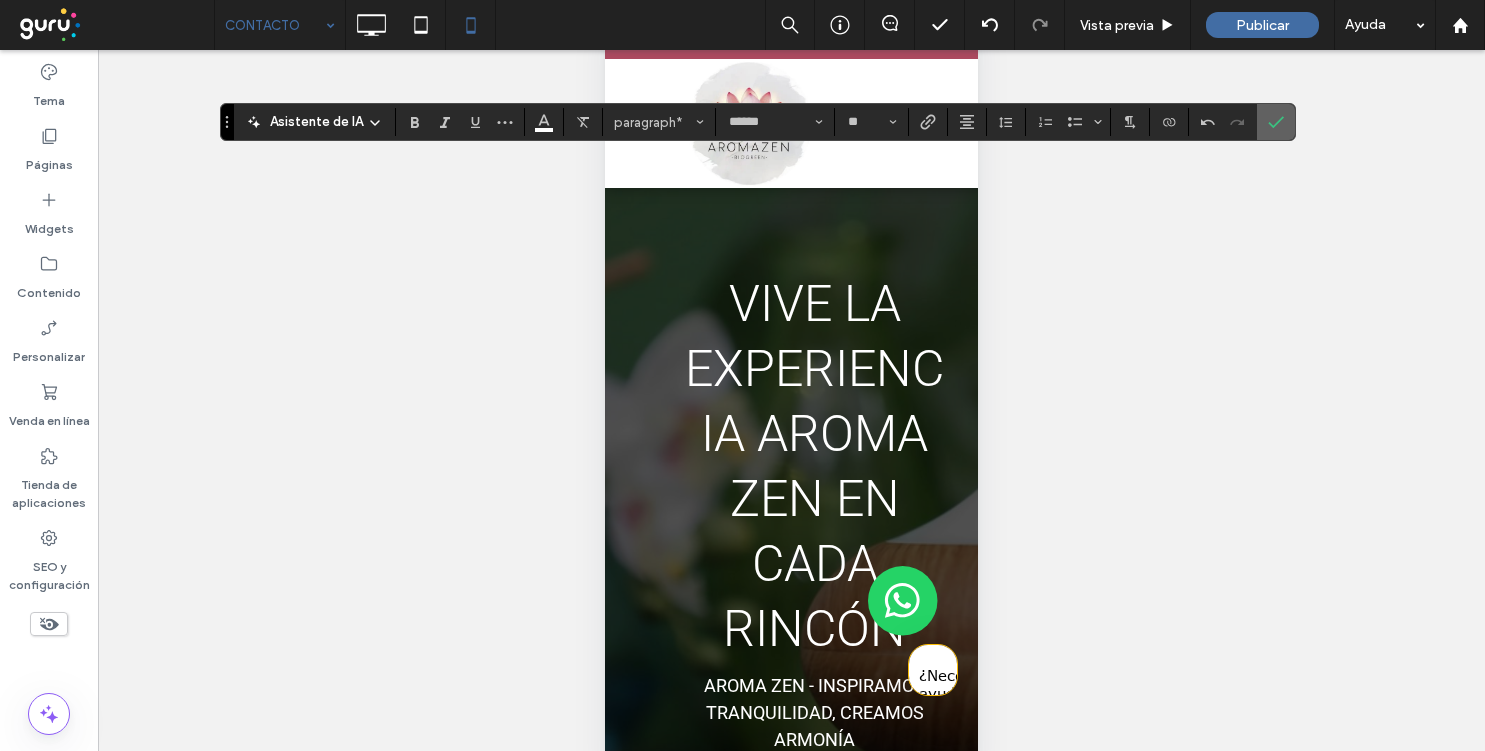 click 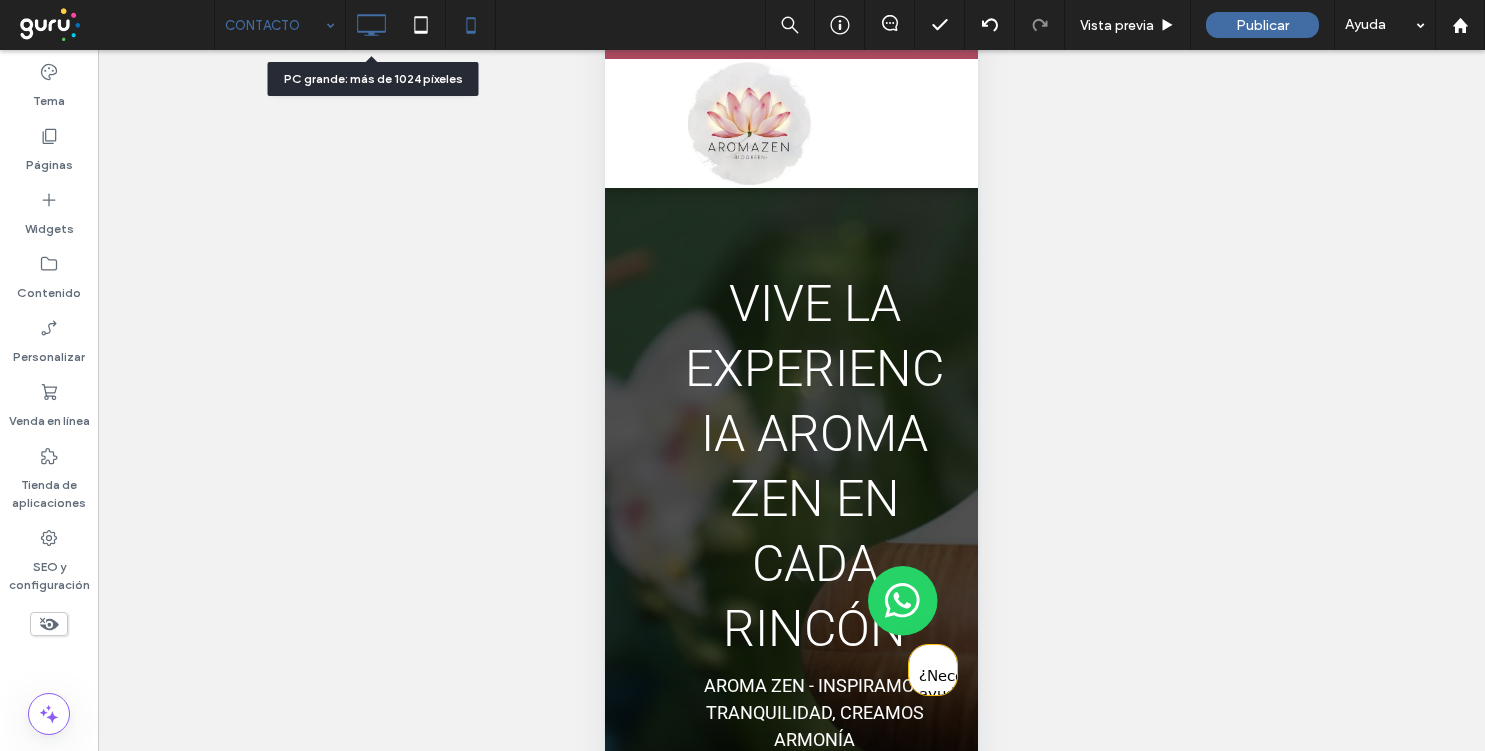 click 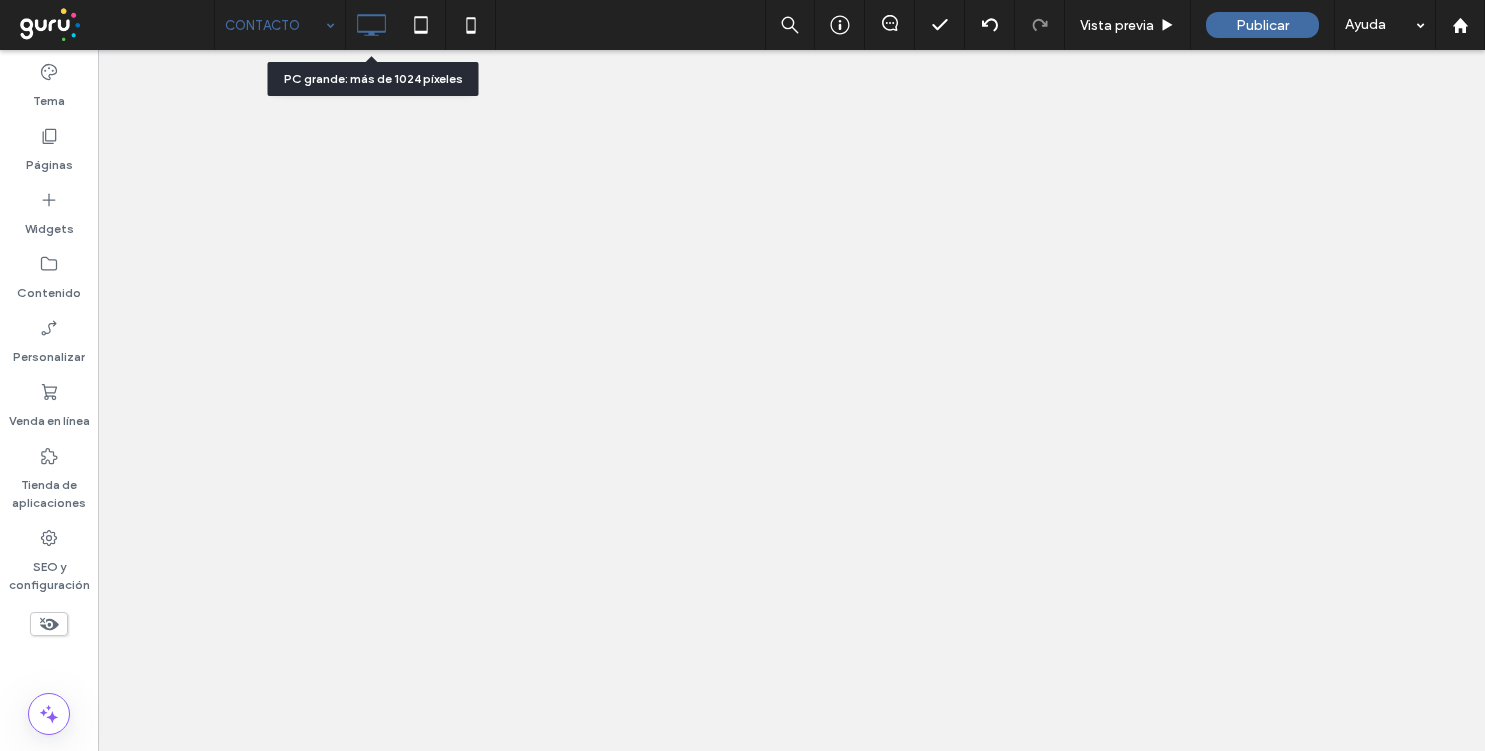 scroll, scrollTop: 0, scrollLeft: 0, axis: both 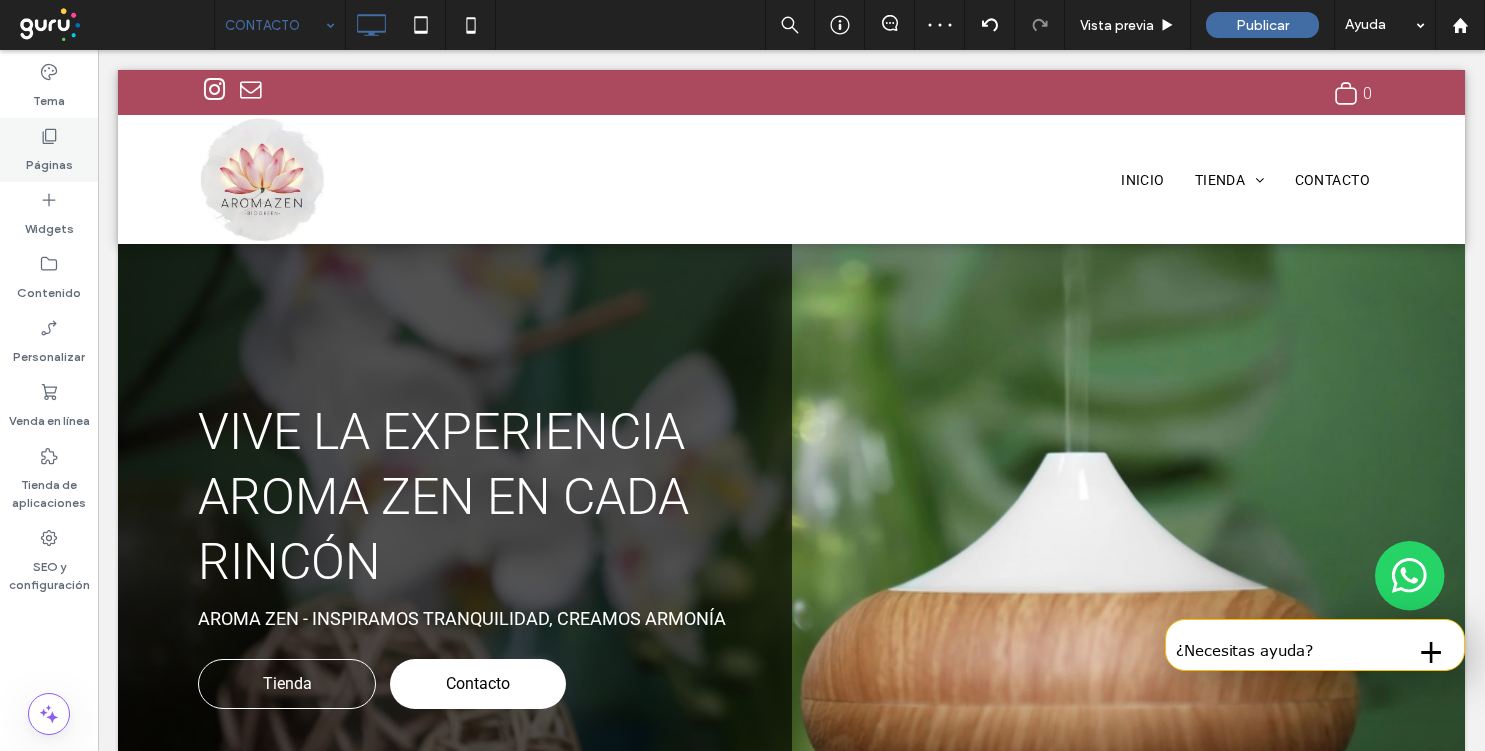 click on "Páginas" at bounding box center (49, 160) 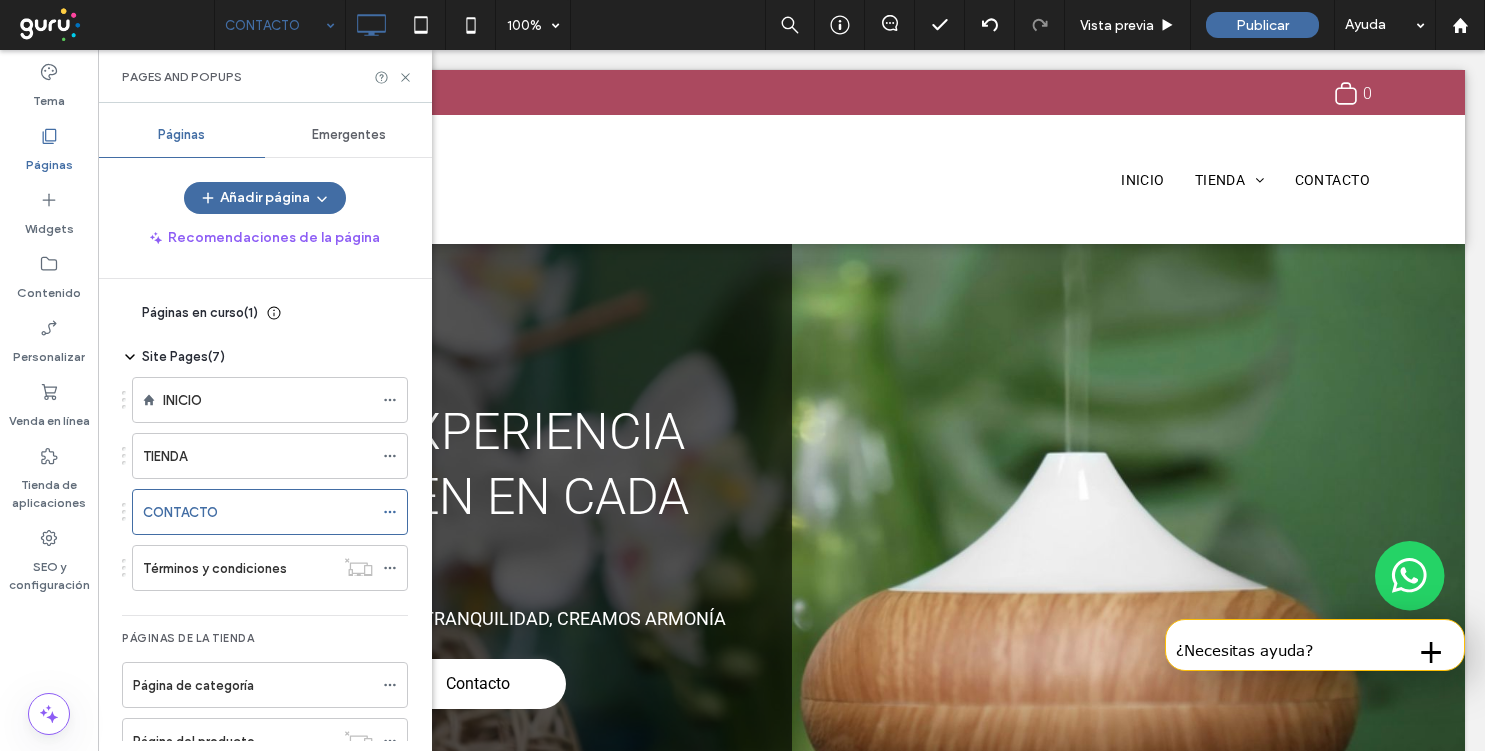 click on "Emergentes" at bounding box center (349, 135) 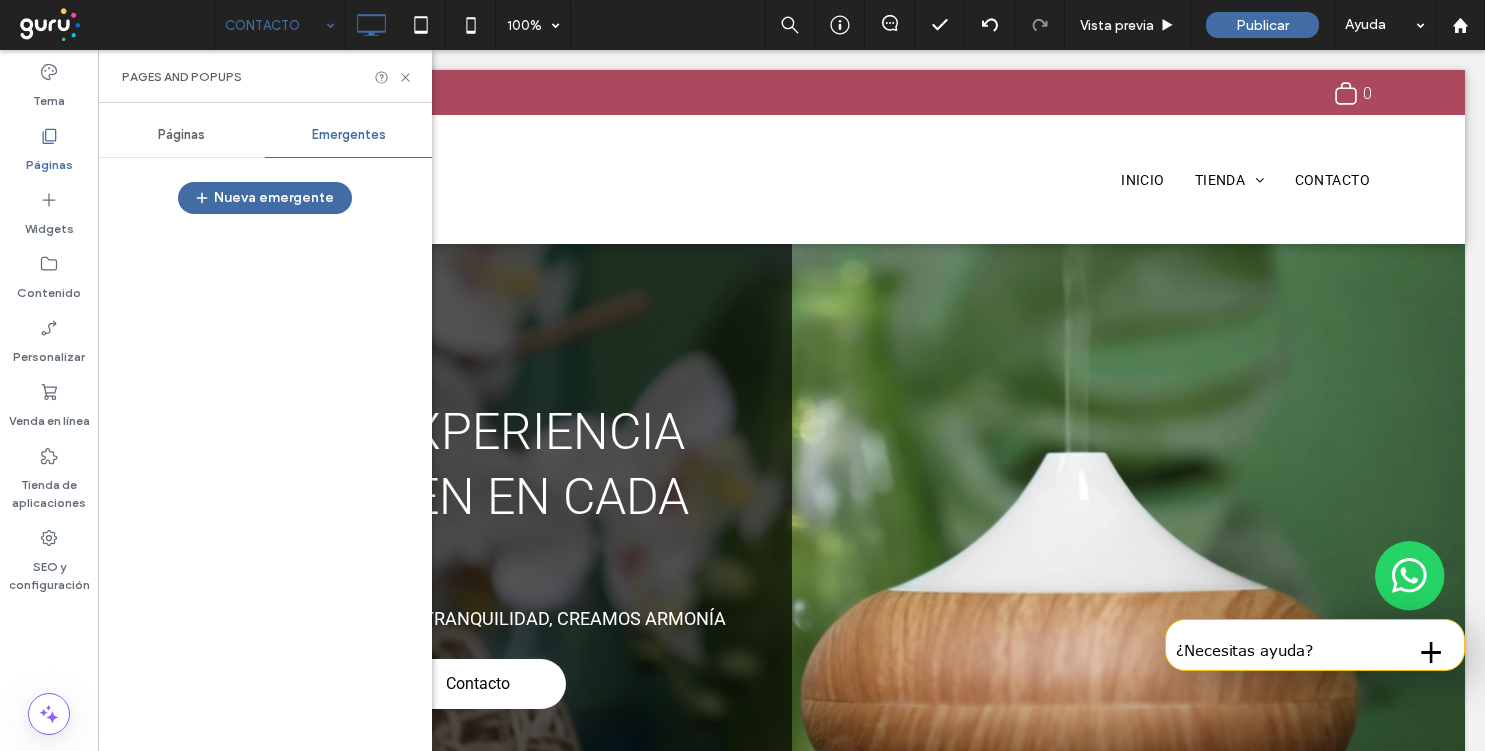 click on "Páginas" at bounding box center [181, 135] 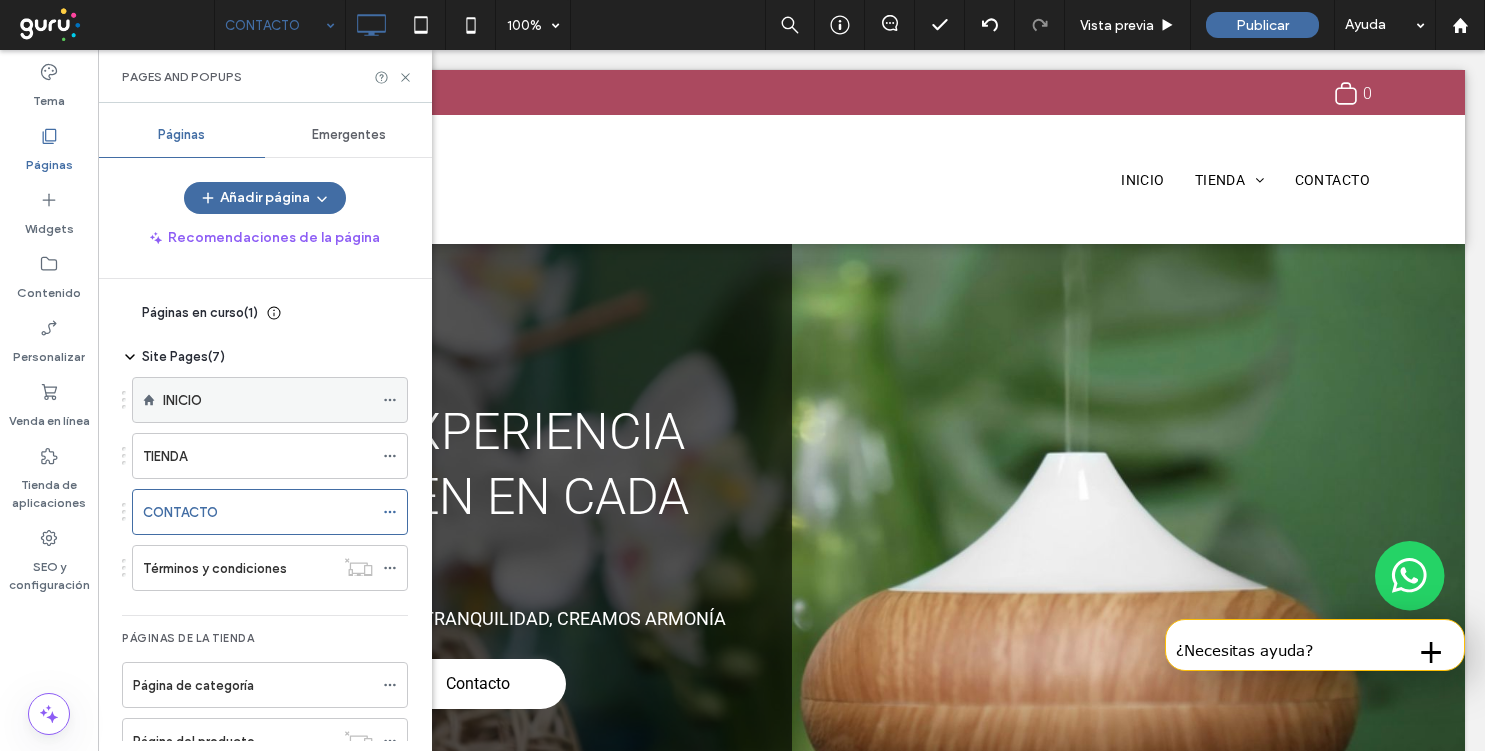 click 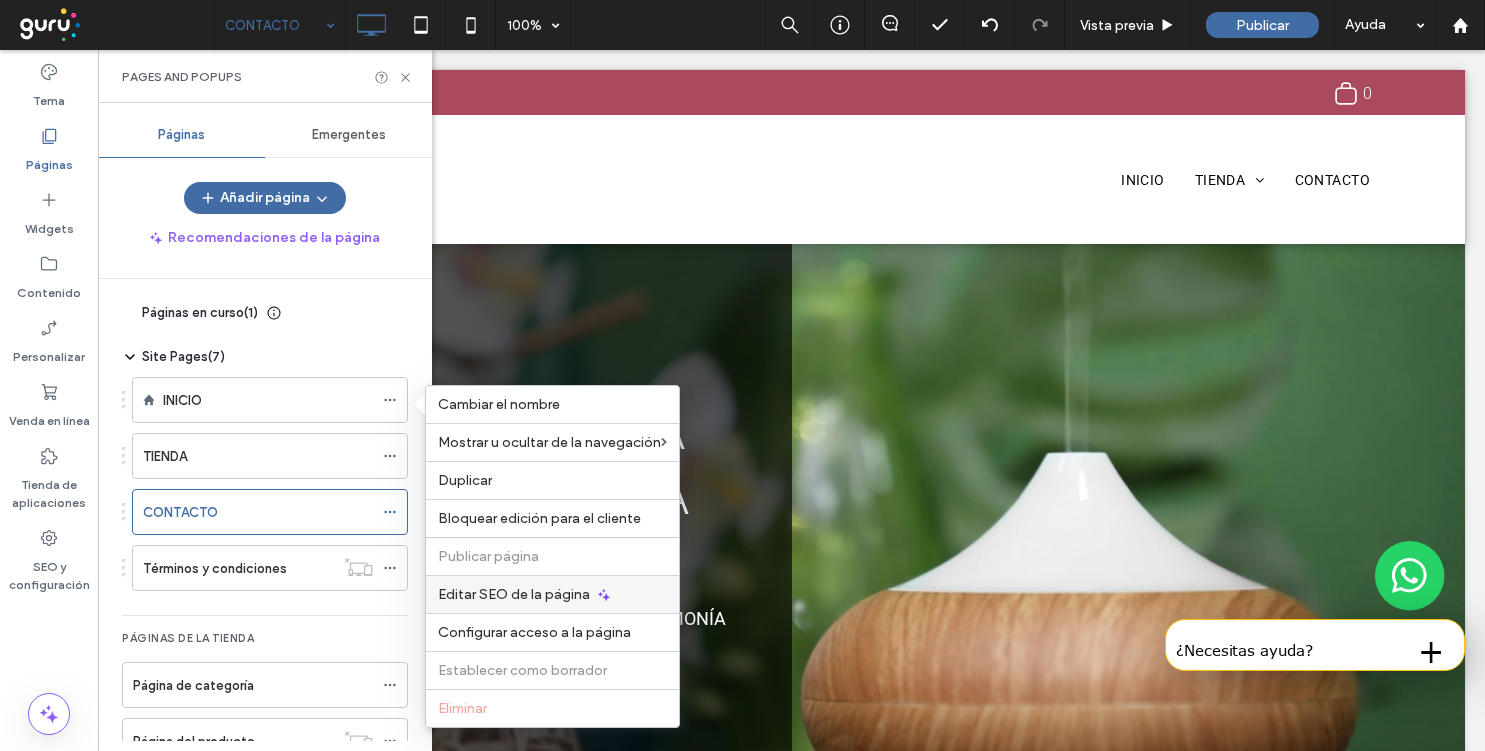 click on "Editar SEO de la página" at bounding box center (514, 594) 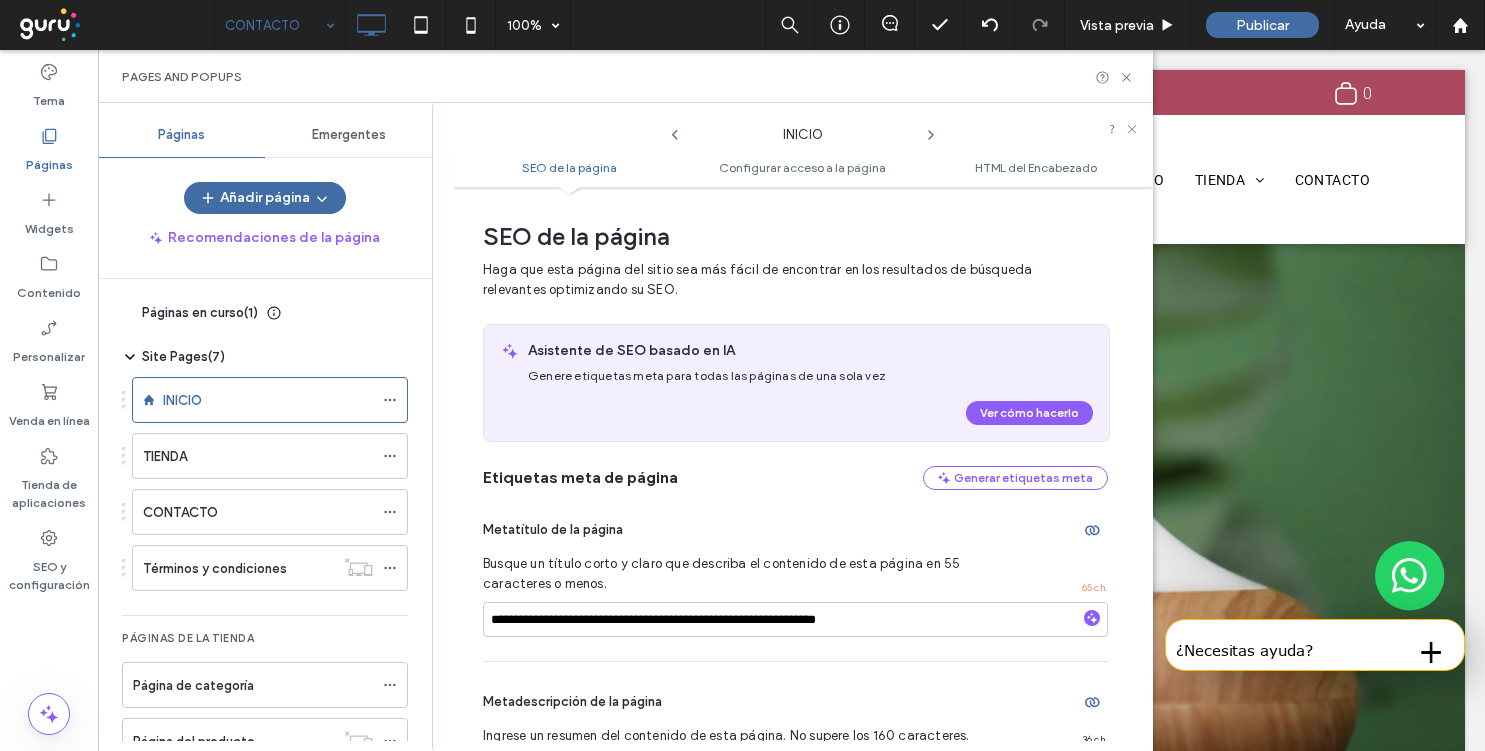 scroll, scrollTop: 10, scrollLeft: 0, axis: vertical 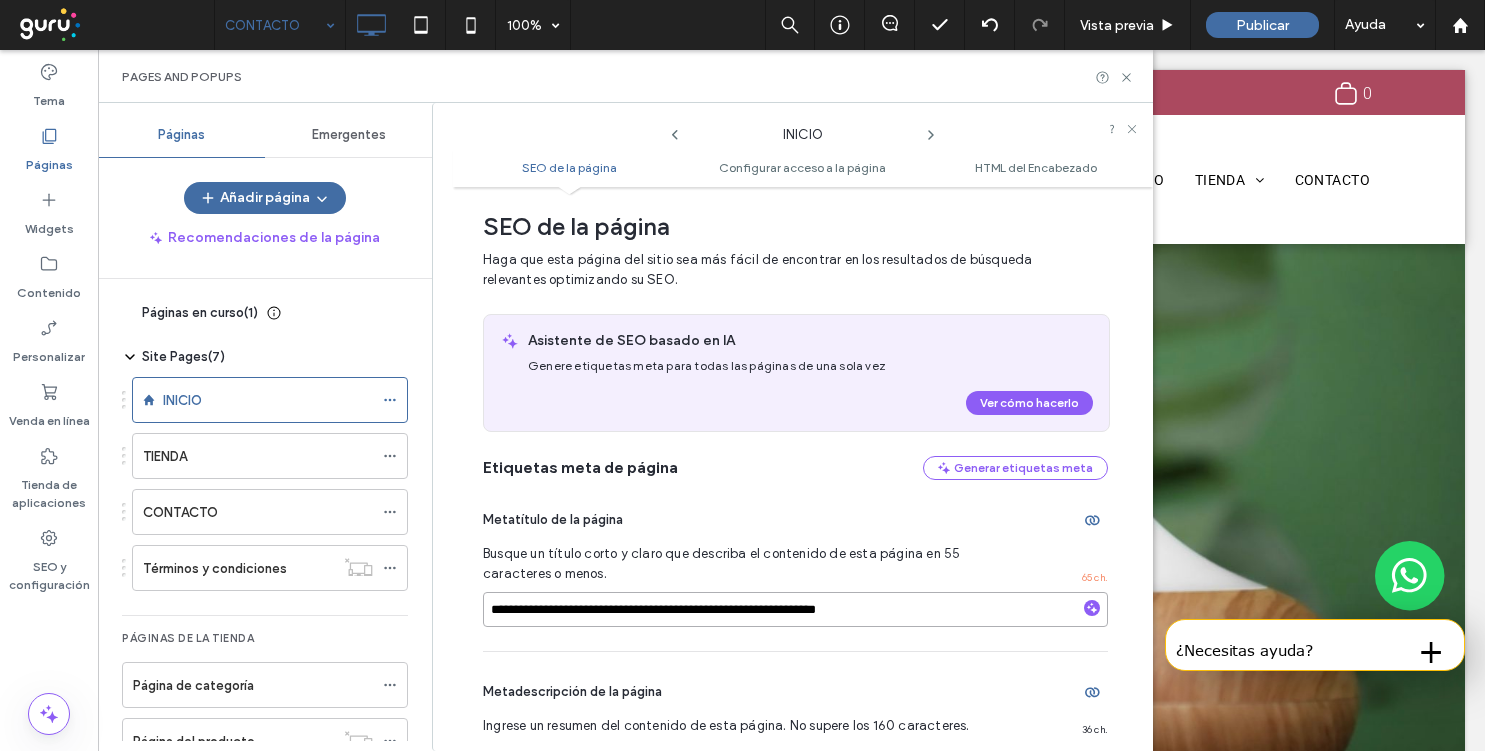 click on "**********" at bounding box center [795, 609] 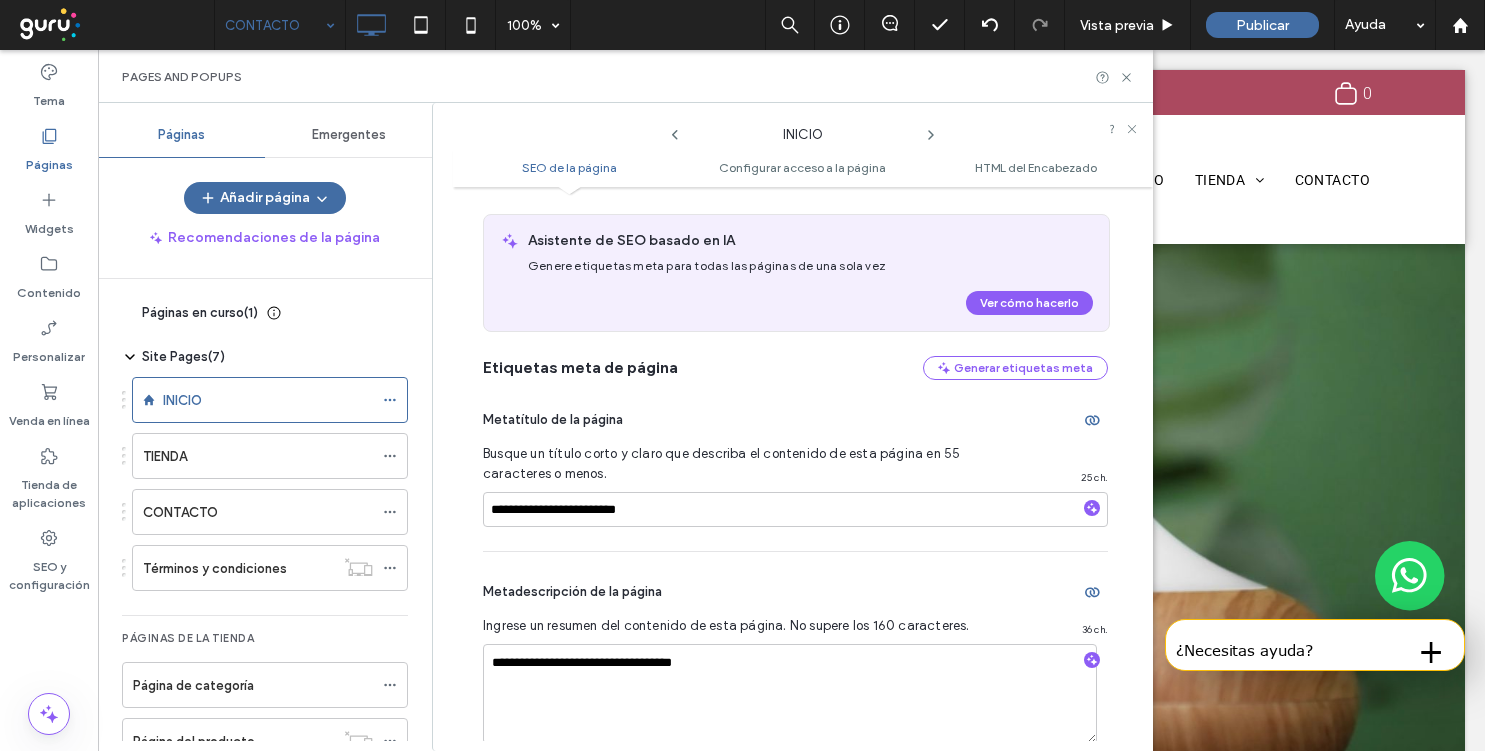 scroll, scrollTop: 228, scrollLeft: 0, axis: vertical 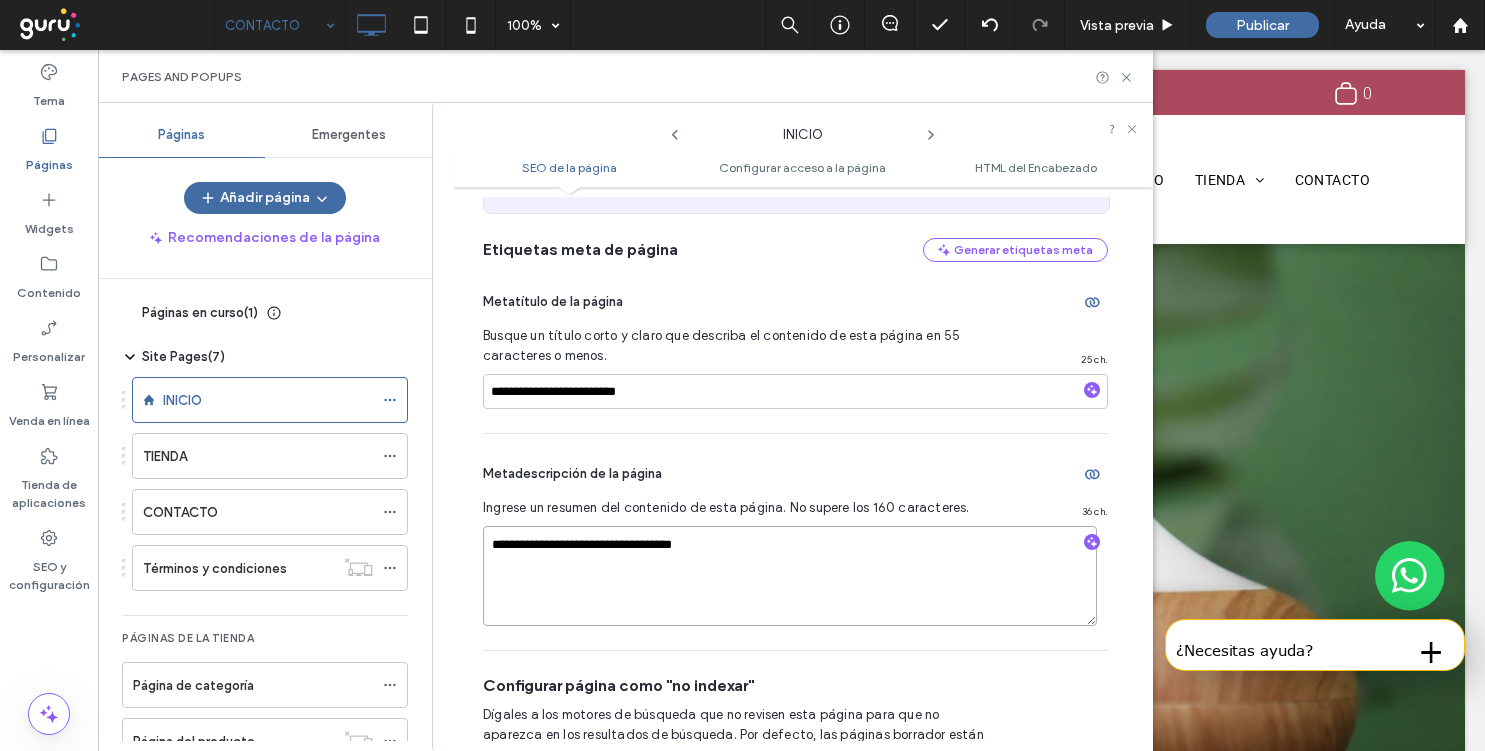 click on "**********" at bounding box center [790, 576] 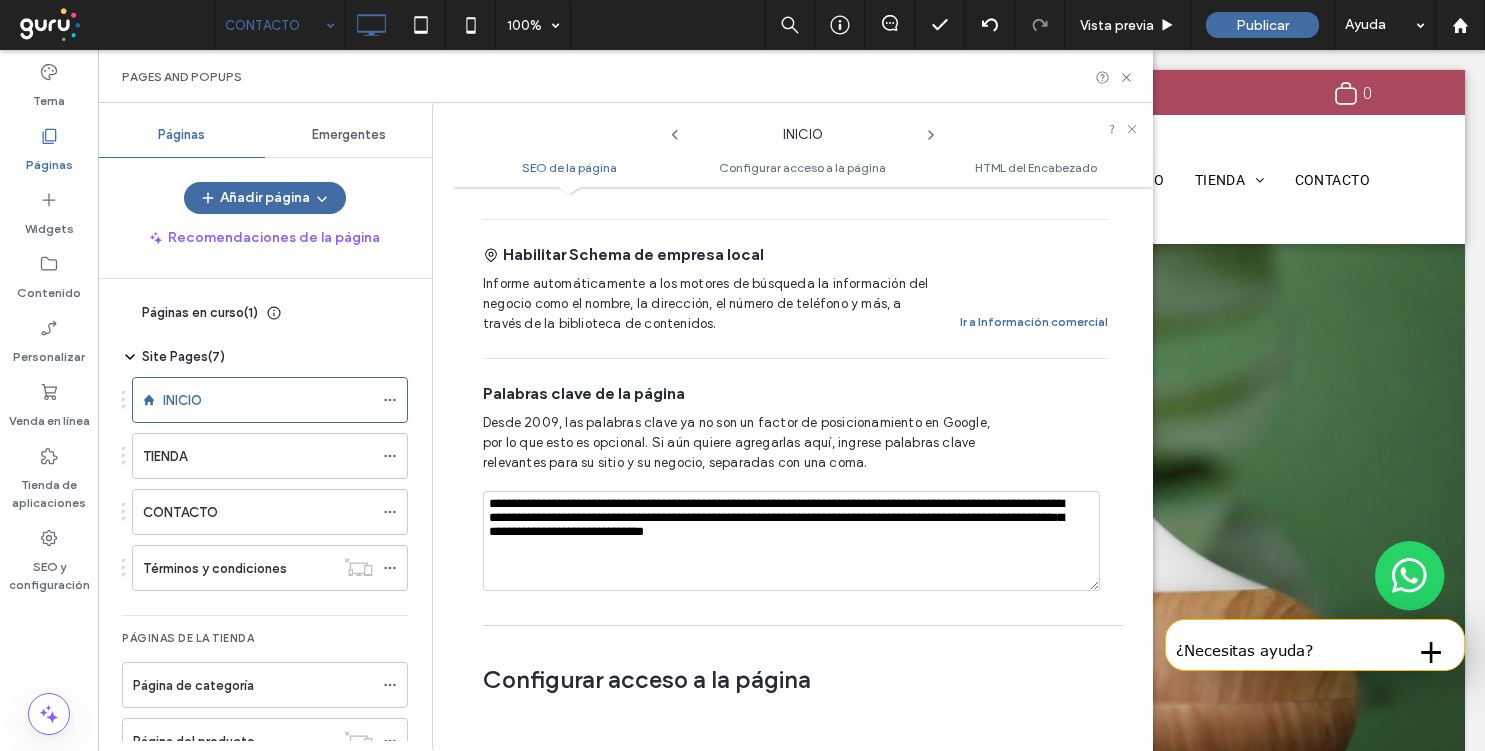 scroll, scrollTop: 1155, scrollLeft: 0, axis: vertical 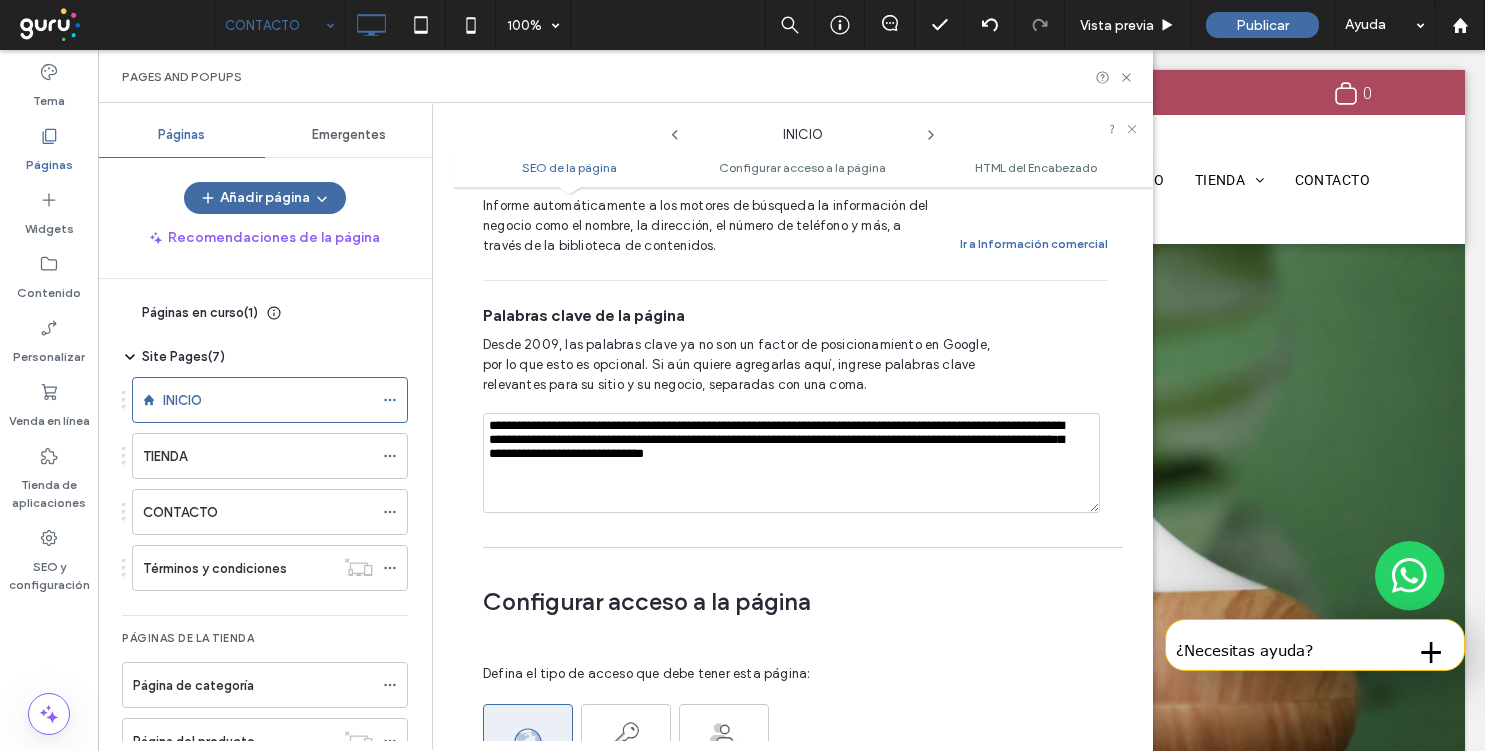 click on "**********" at bounding box center [791, 463] 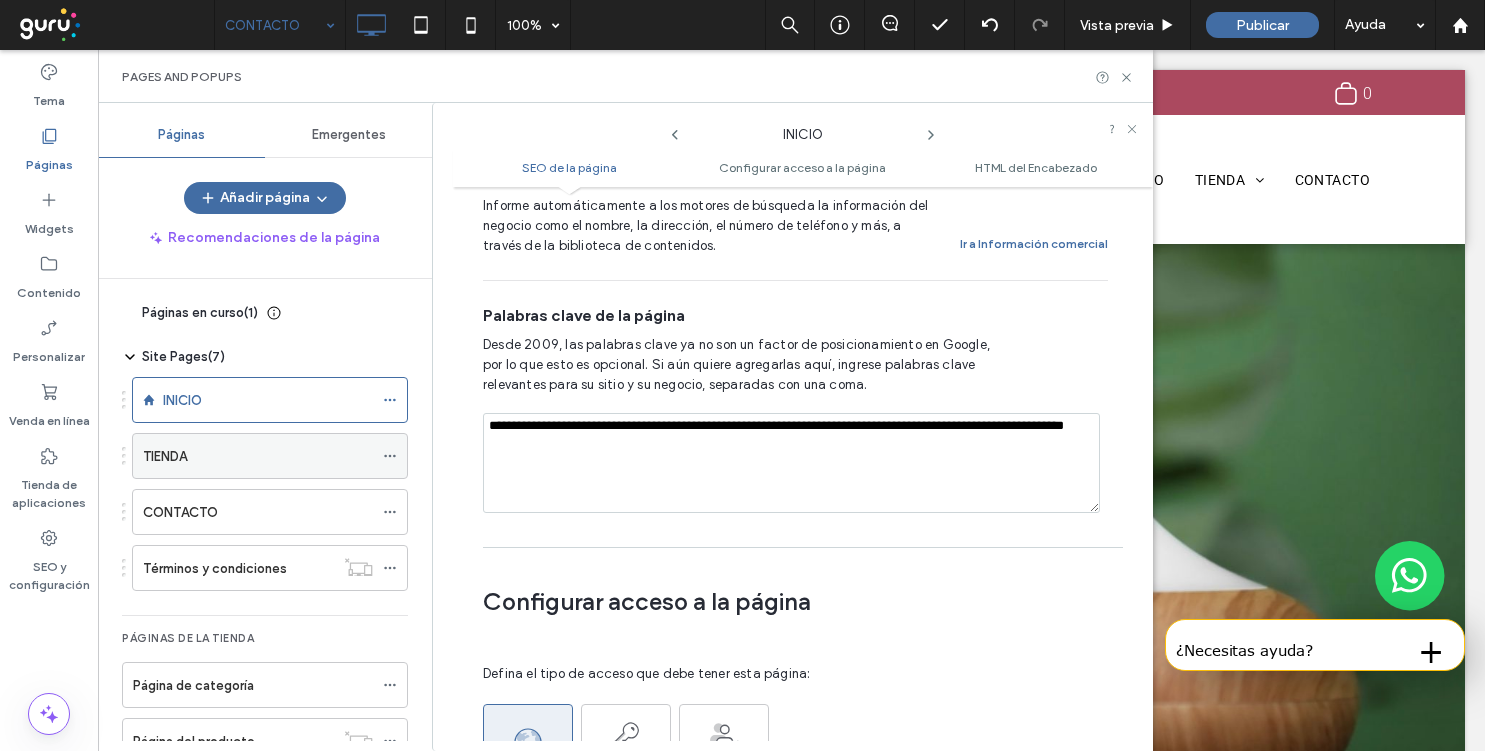click 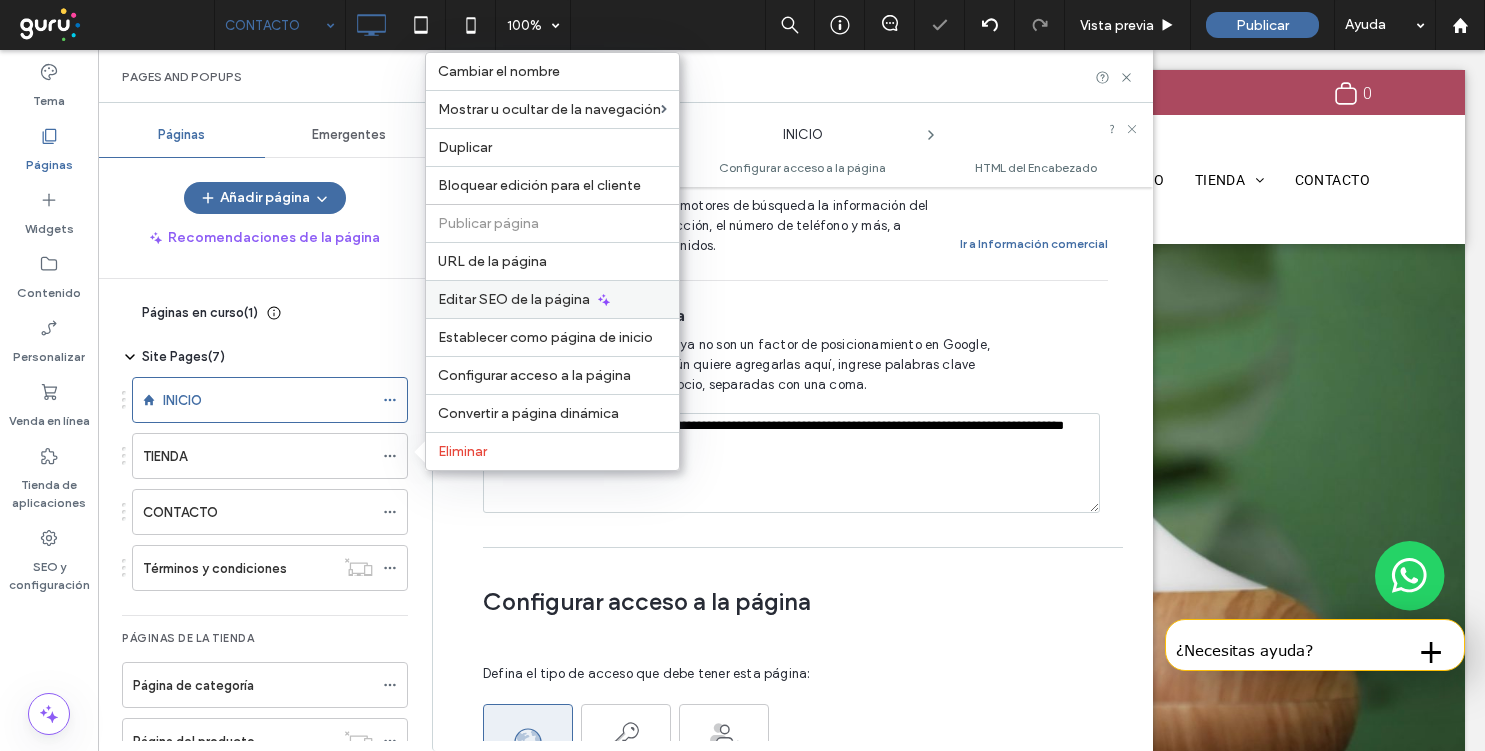 click on "Editar SEO de la página" at bounding box center (514, 299) 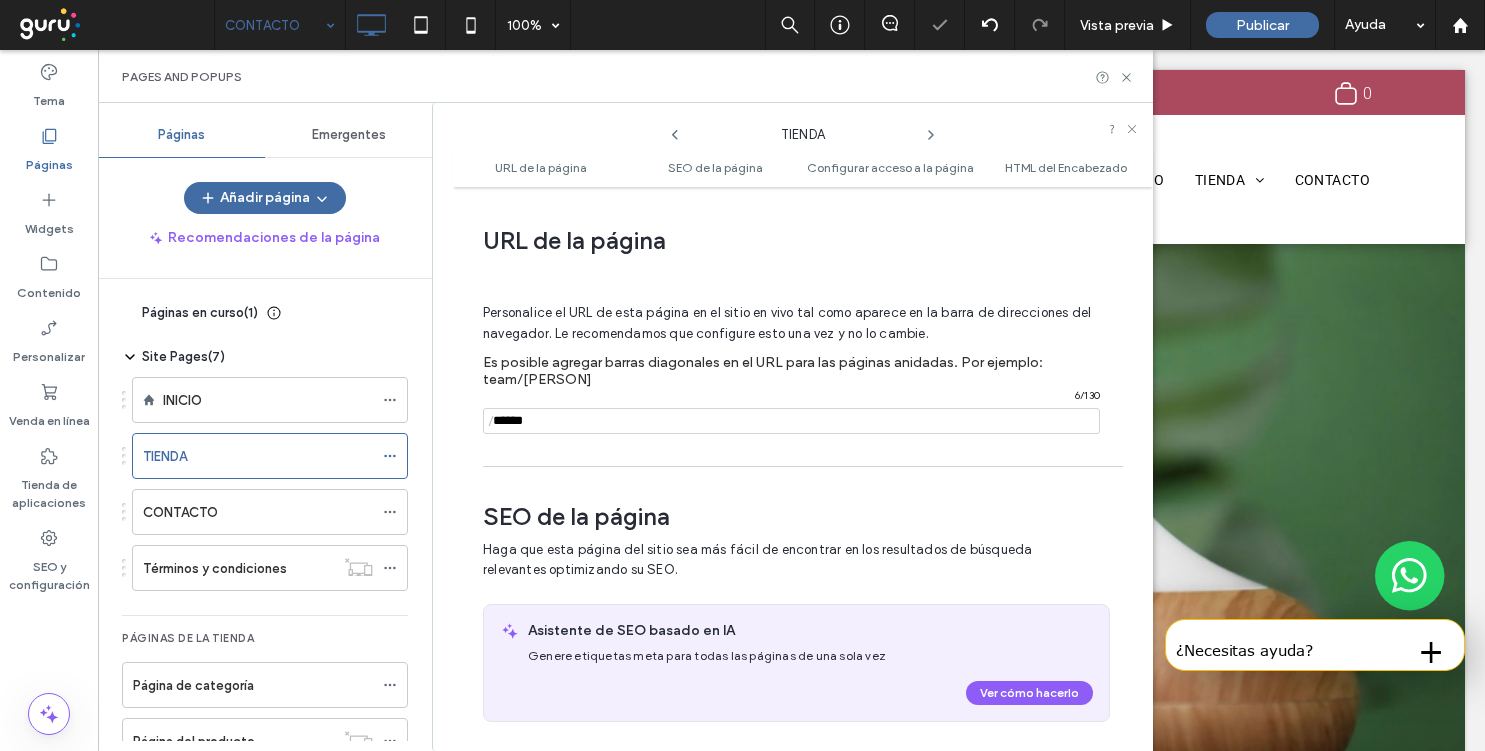 scroll, scrollTop: 292, scrollLeft: 0, axis: vertical 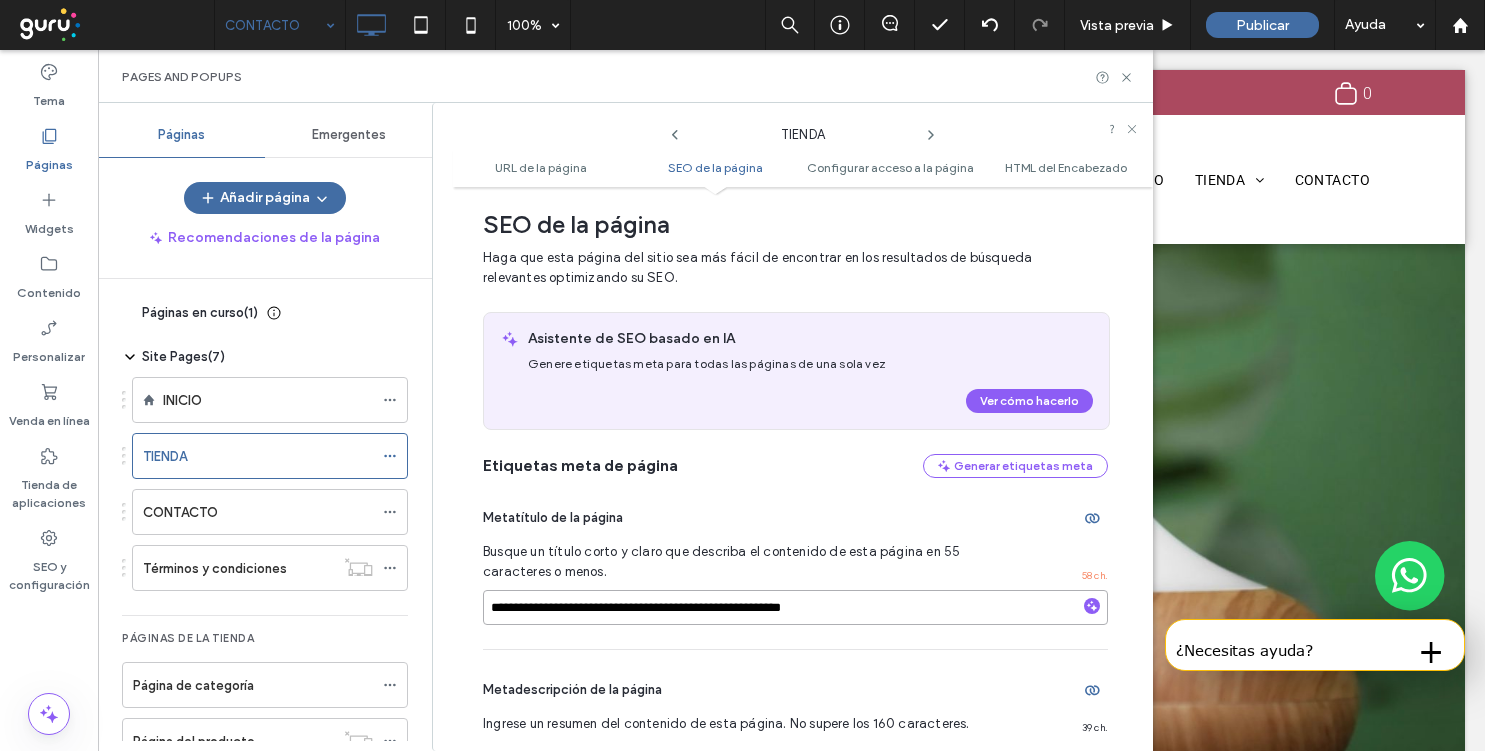 click on "**********" at bounding box center (795, 607) 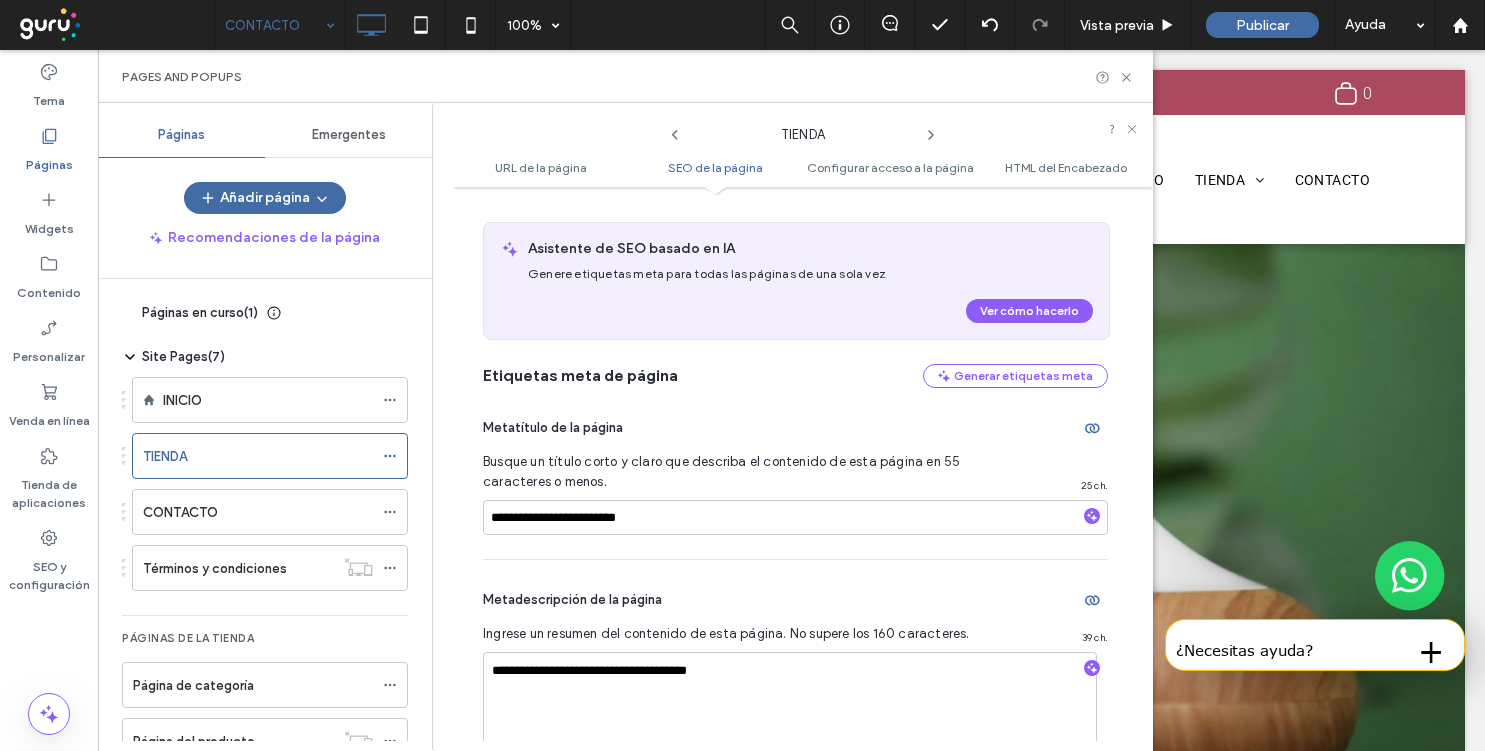 scroll, scrollTop: 457, scrollLeft: 0, axis: vertical 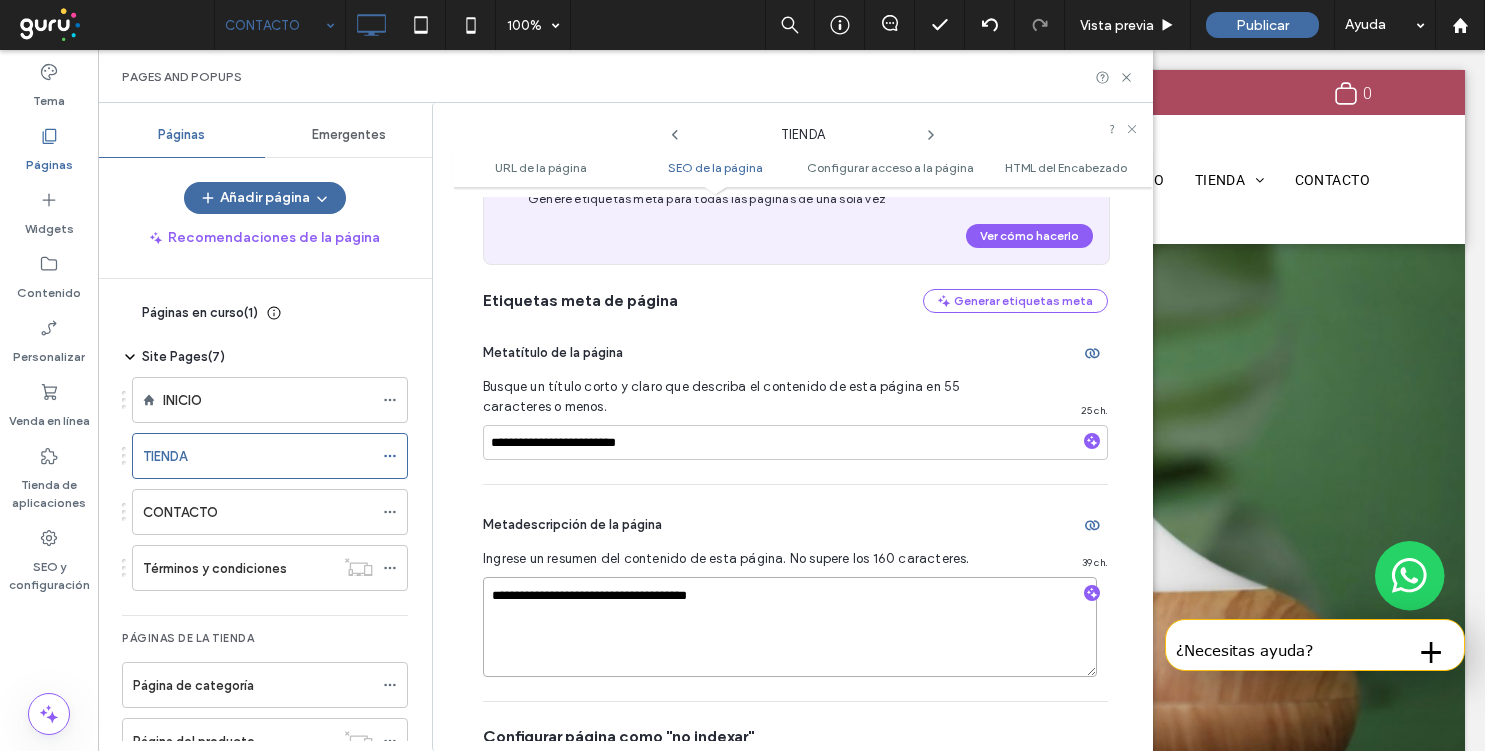 click on "**********" at bounding box center [790, 627] 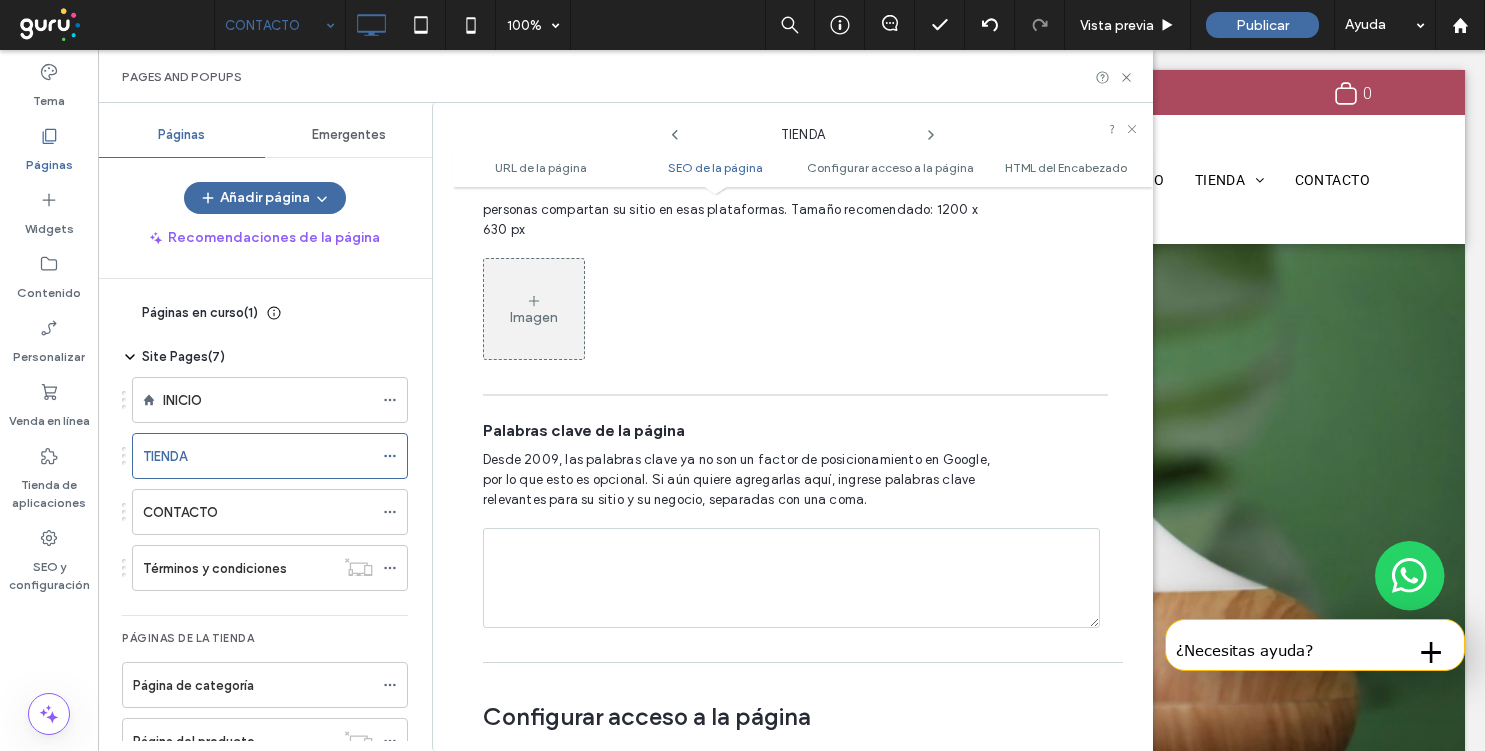 scroll, scrollTop: 1233, scrollLeft: 0, axis: vertical 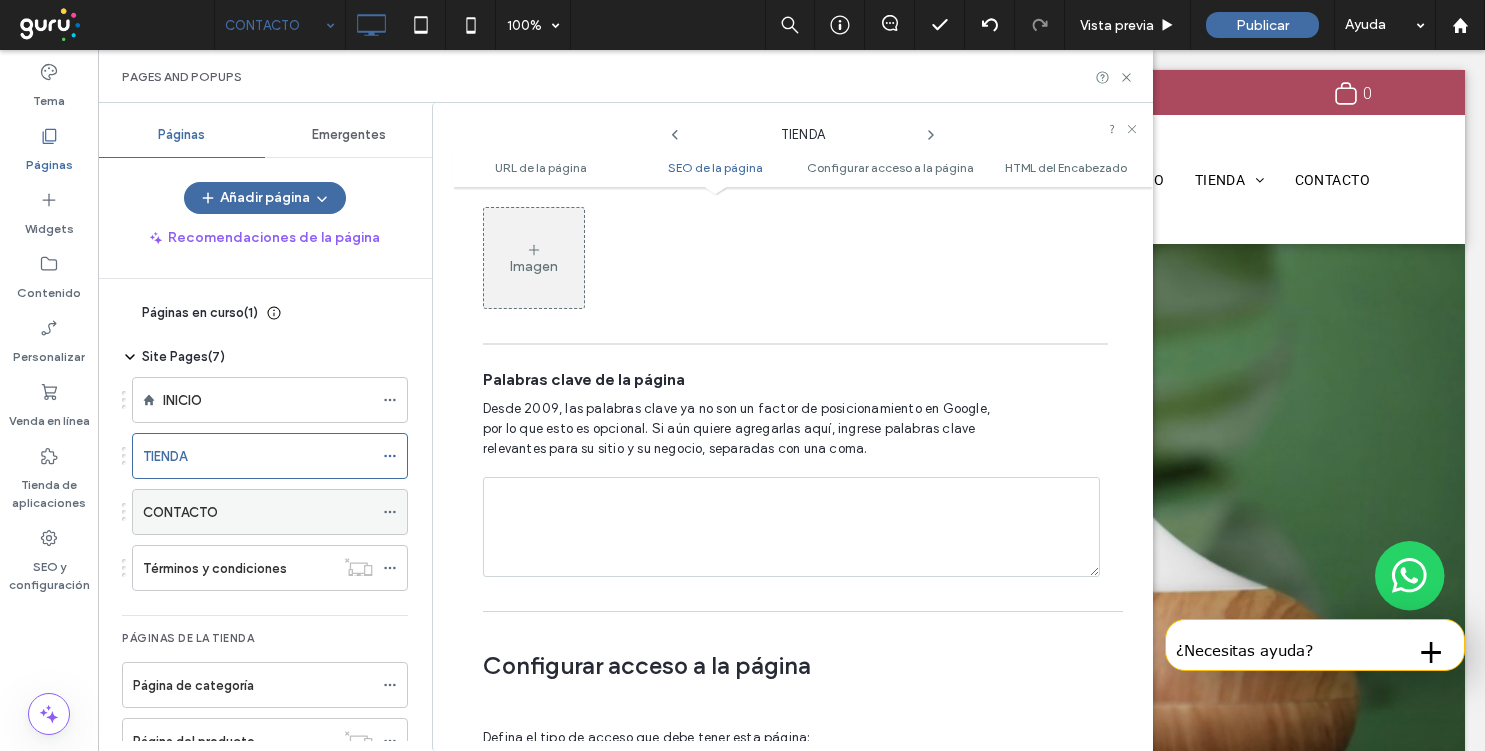 click 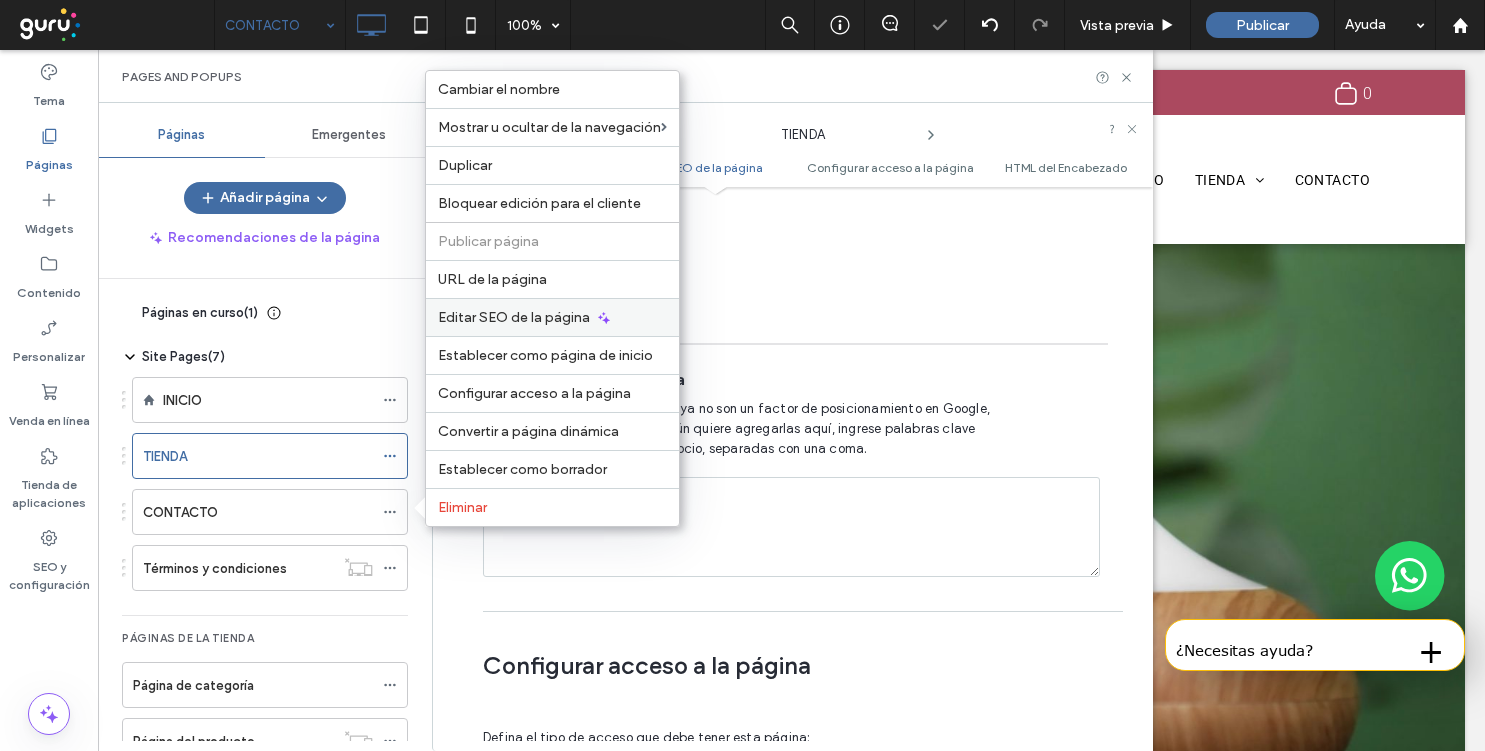 click on "Editar SEO de la página" at bounding box center (514, 317) 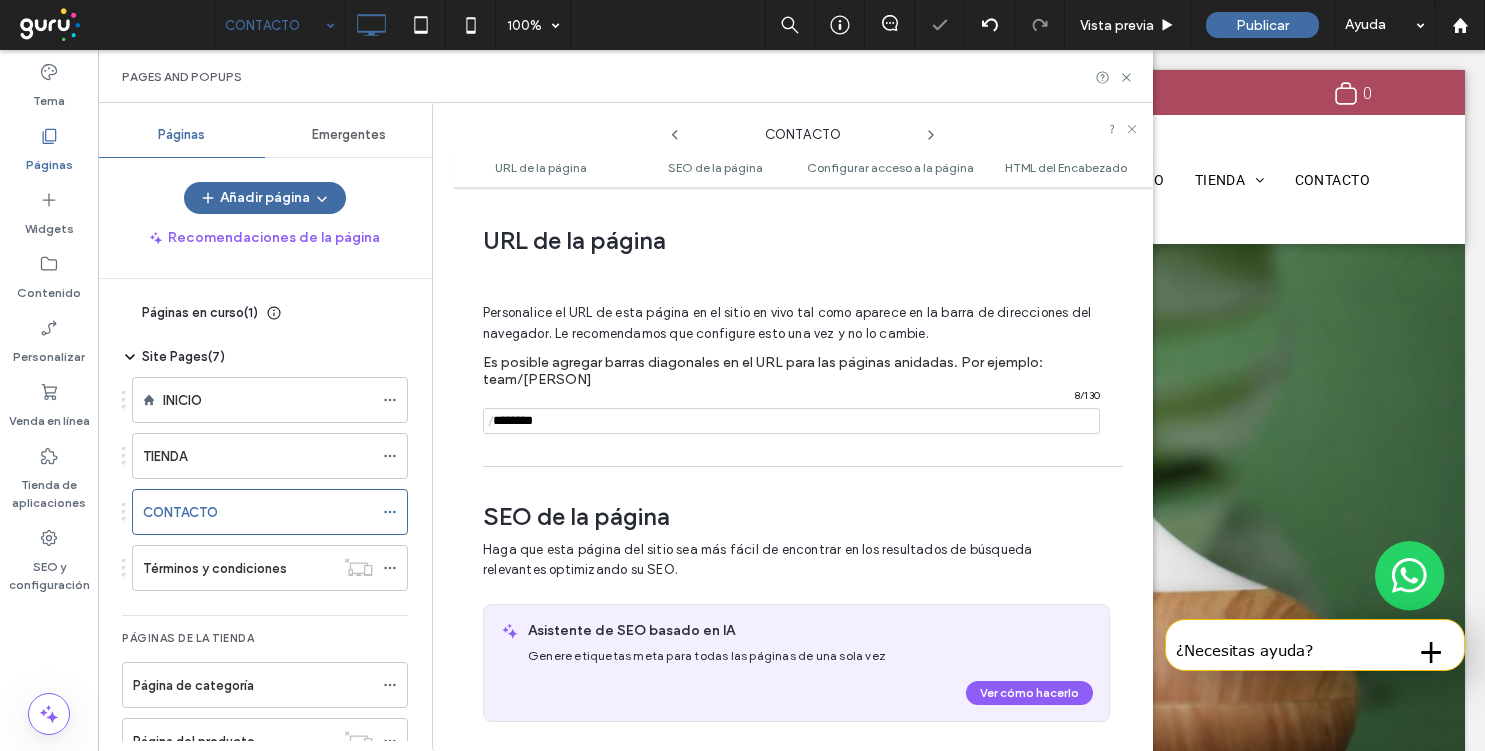 scroll, scrollTop: 292, scrollLeft: 0, axis: vertical 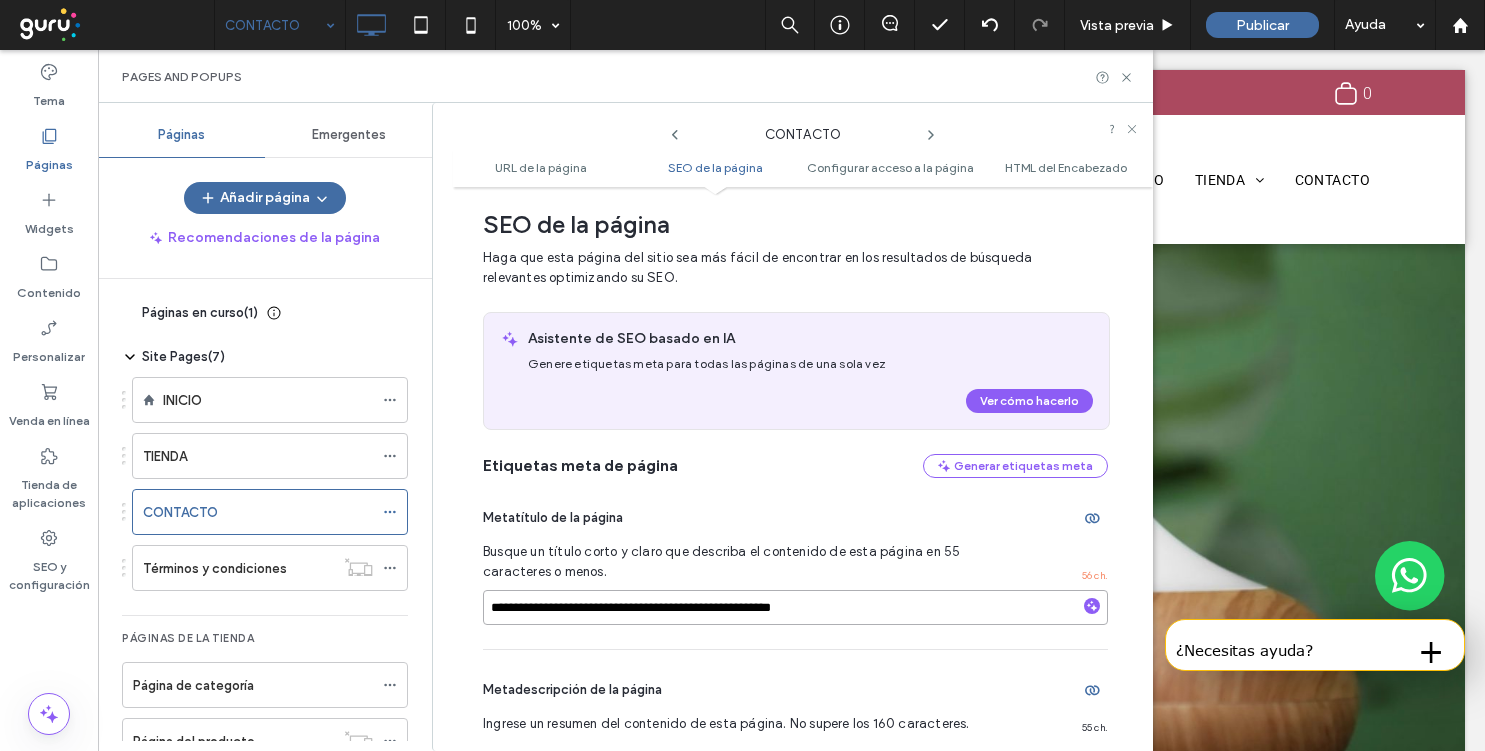 click on "**********" at bounding box center (795, 607) 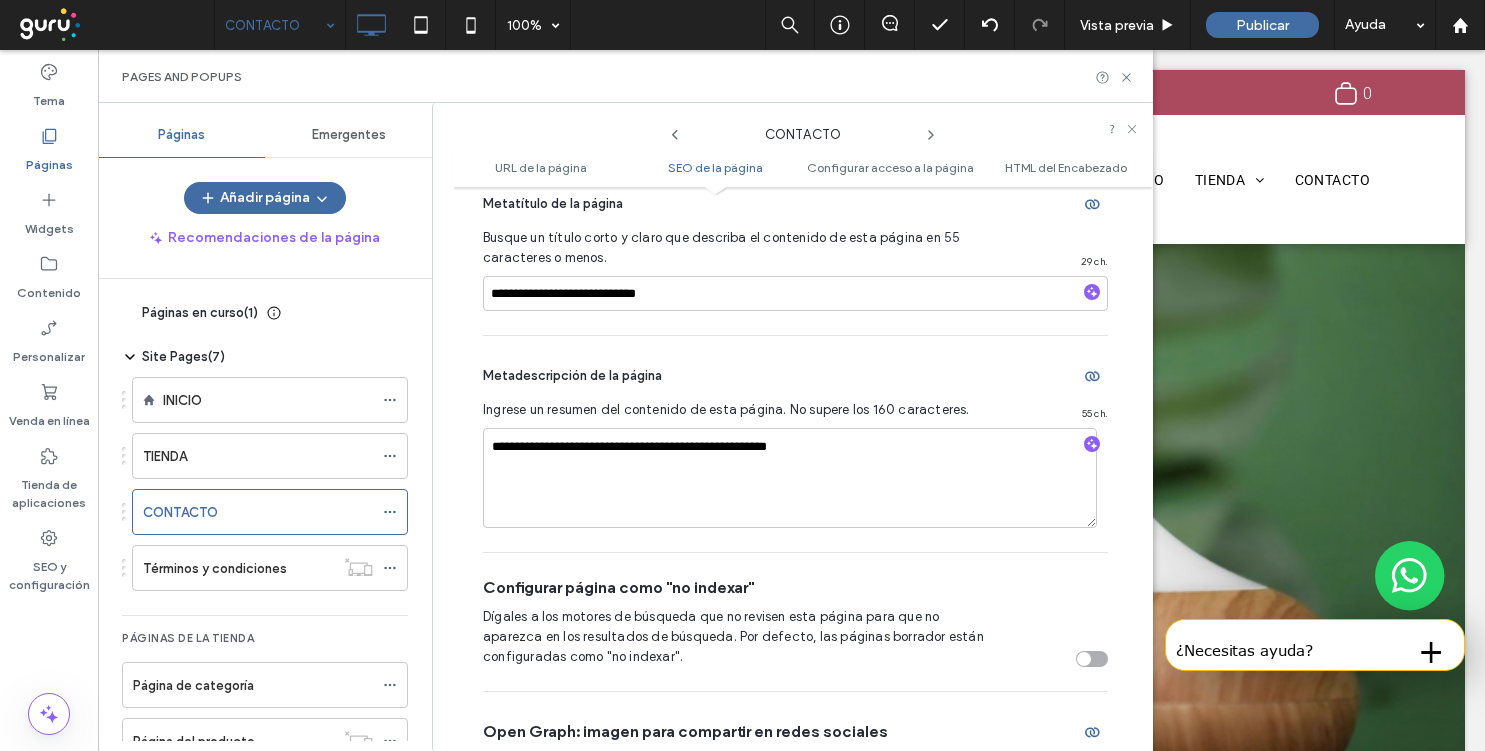 scroll, scrollTop: 642, scrollLeft: 0, axis: vertical 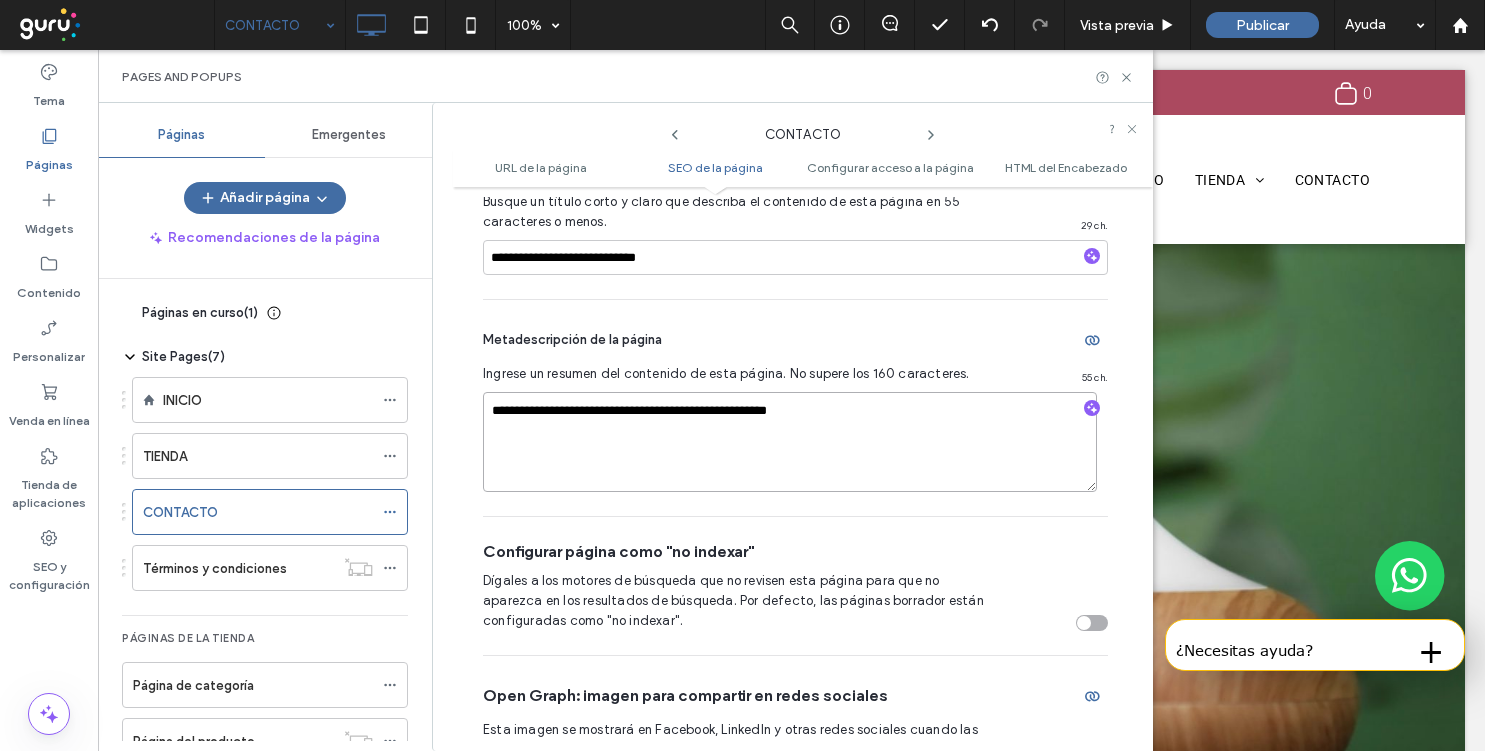 click on "**********" at bounding box center [790, 442] 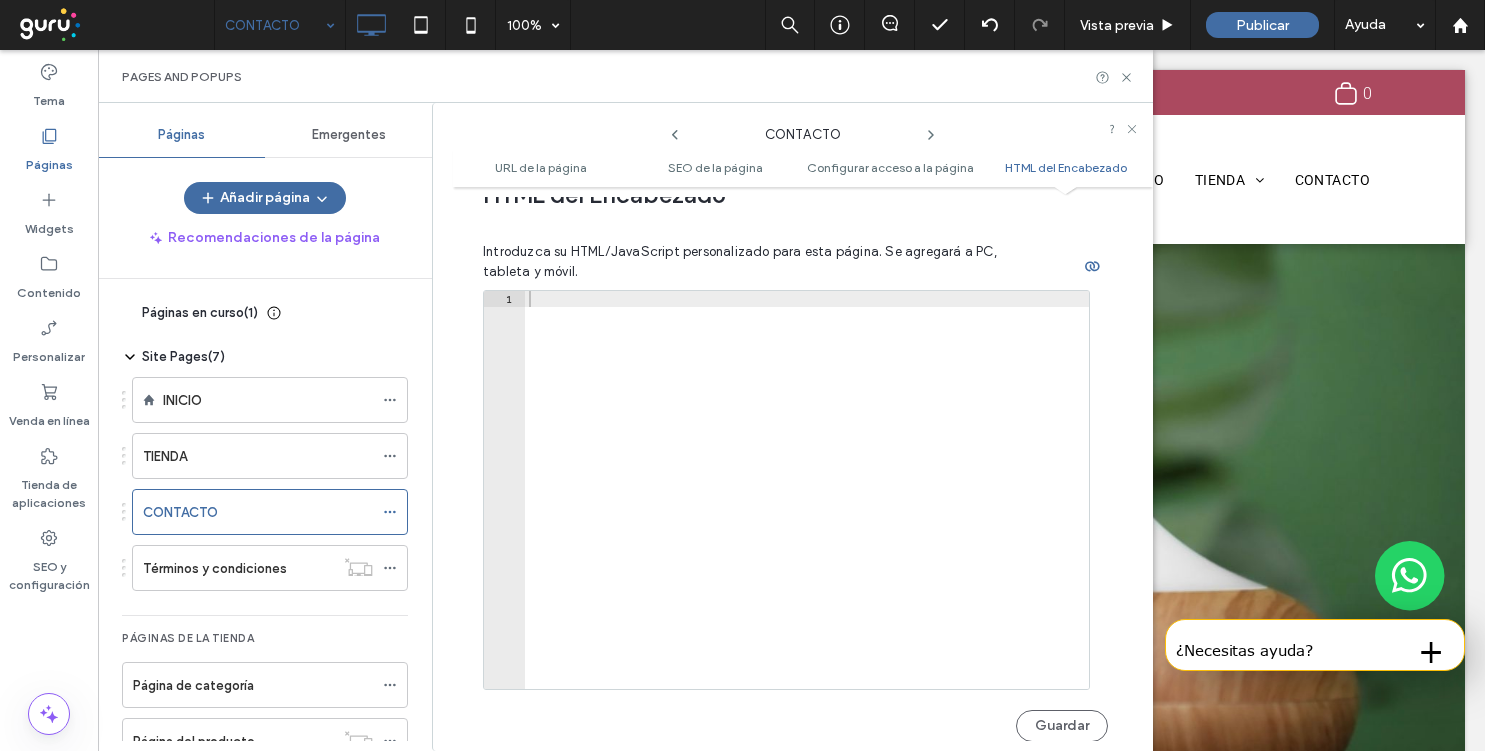 scroll, scrollTop: 2115, scrollLeft: 0, axis: vertical 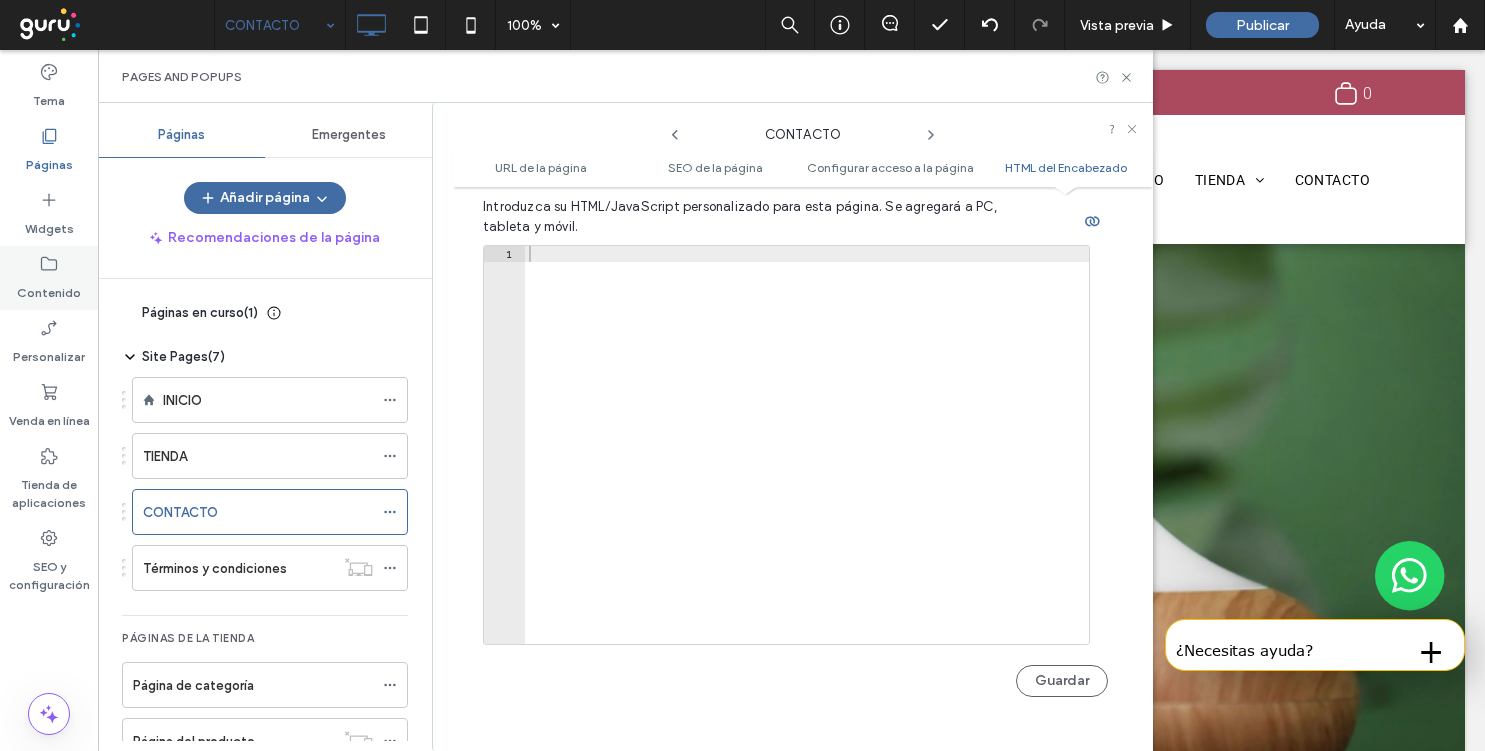 click 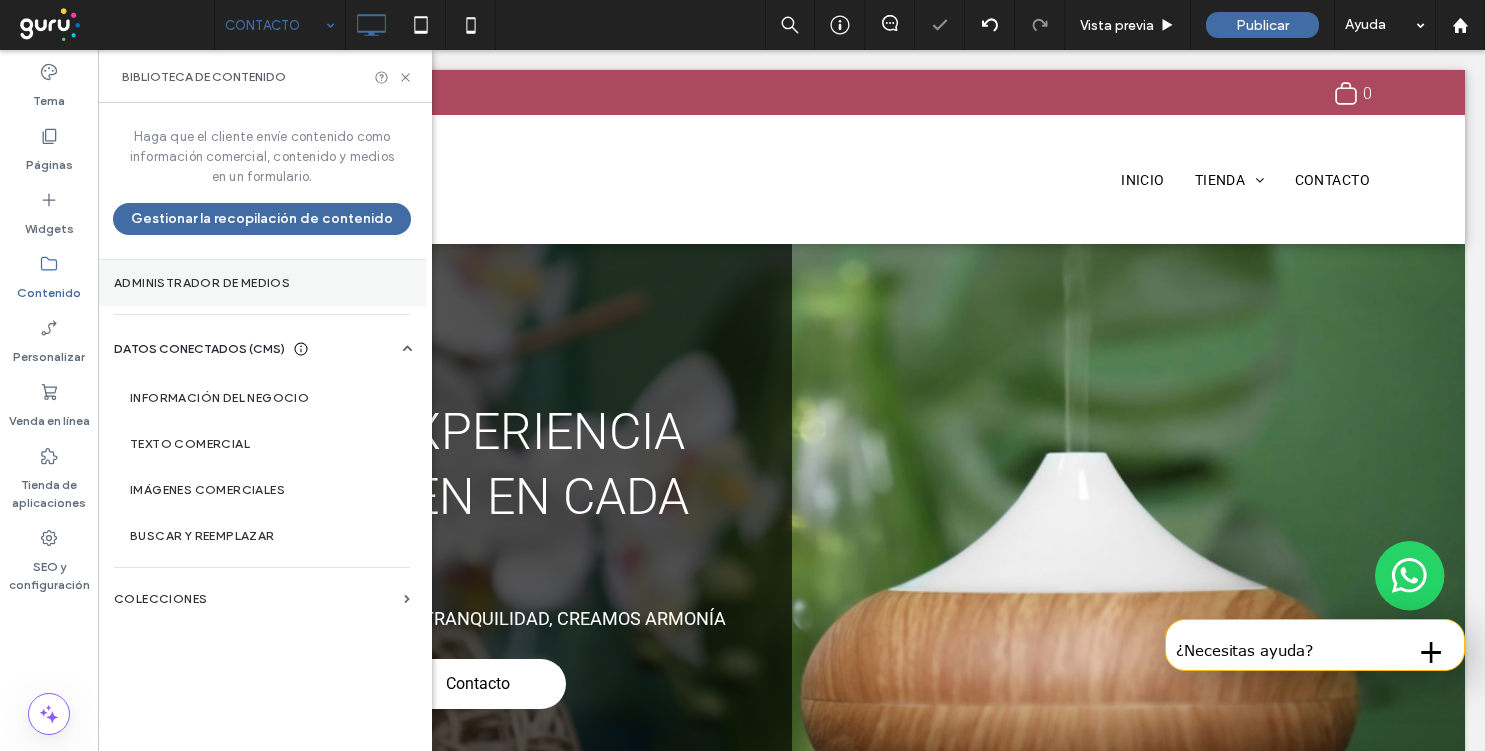 click on "Administrador de medios" at bounding box center [262, 283] 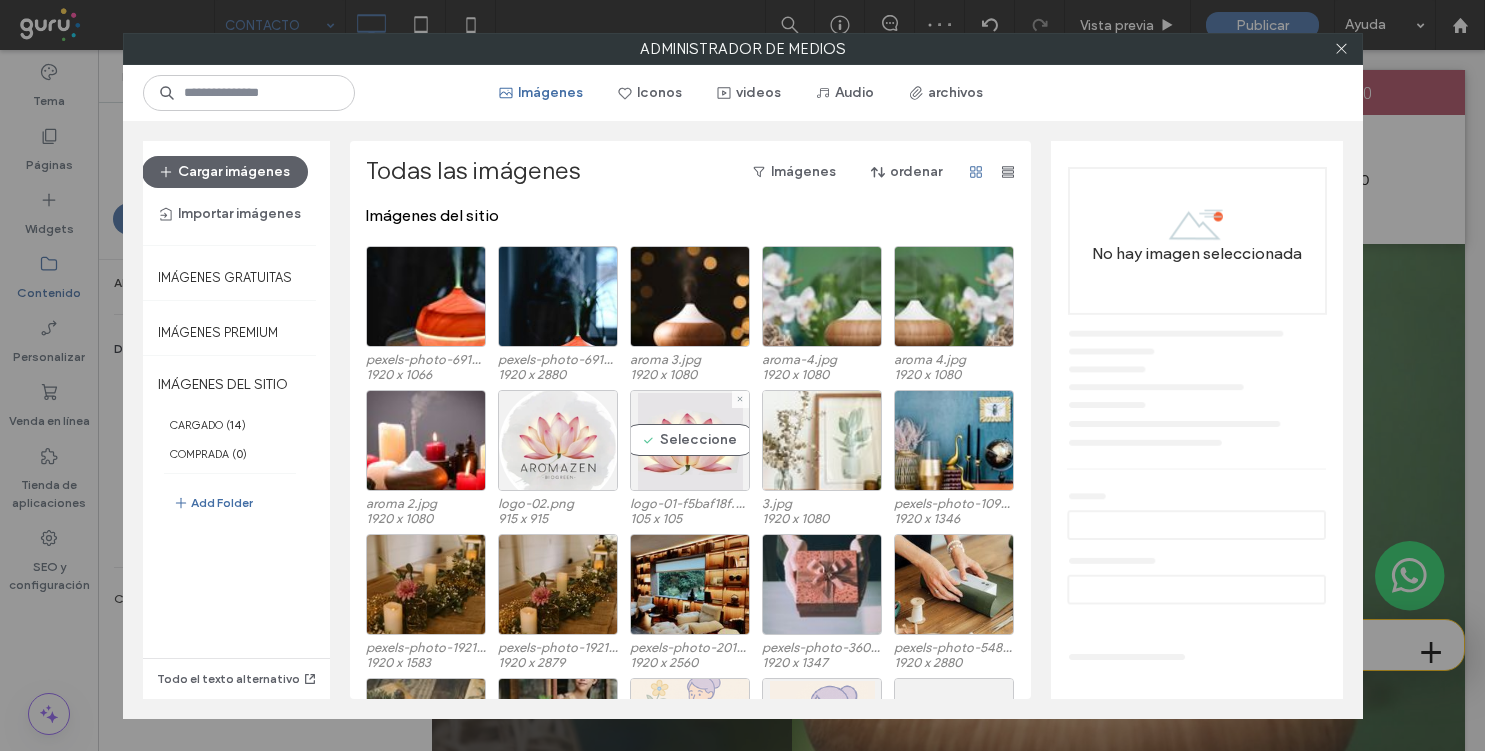 scroll, scrollTop: 138, scrollLeft: 0, axis: vertical 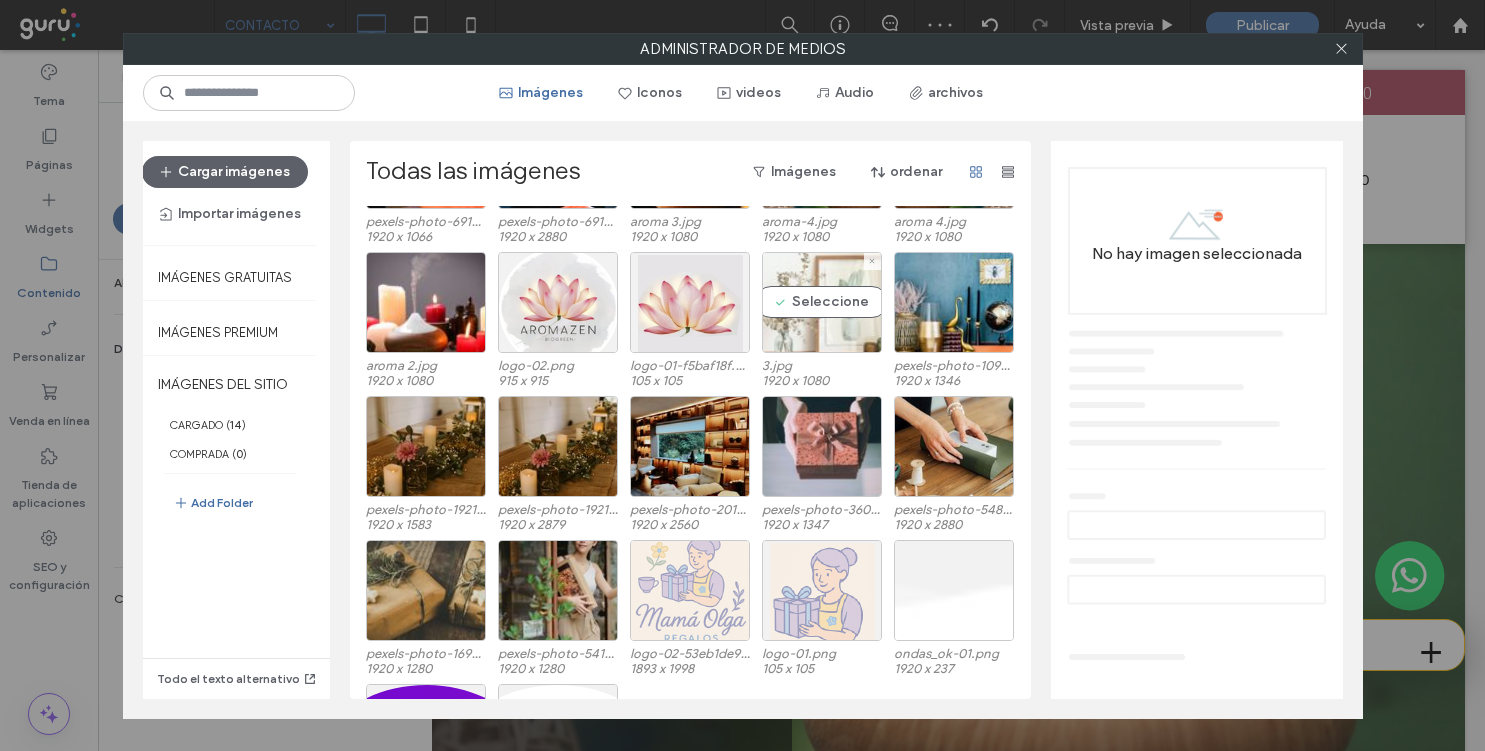 click on "Seleccione" at bounding box center [822, 302] 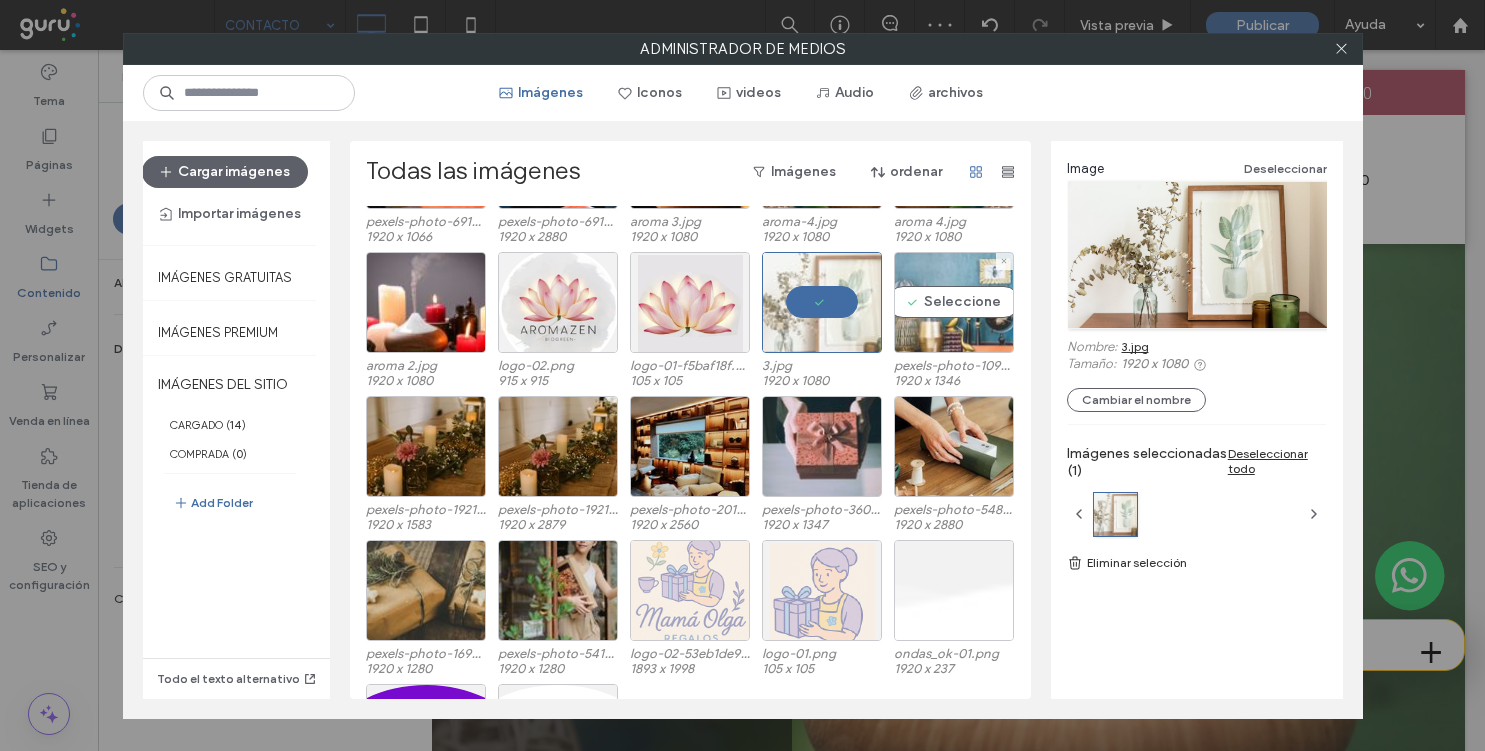 click on "Seleccione" at bounding box center [954, 302] 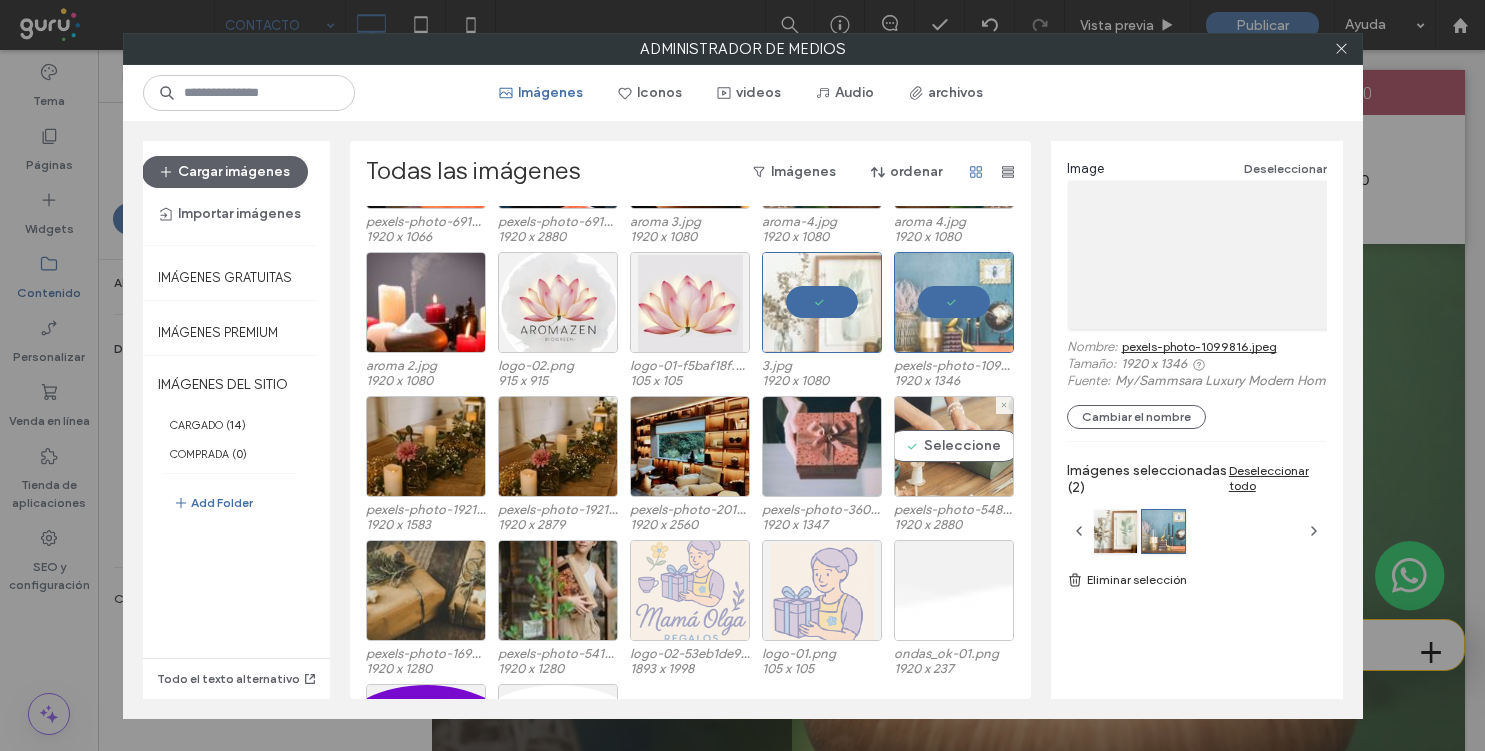 click on "Seleccione" at bounding box center [954, 446] 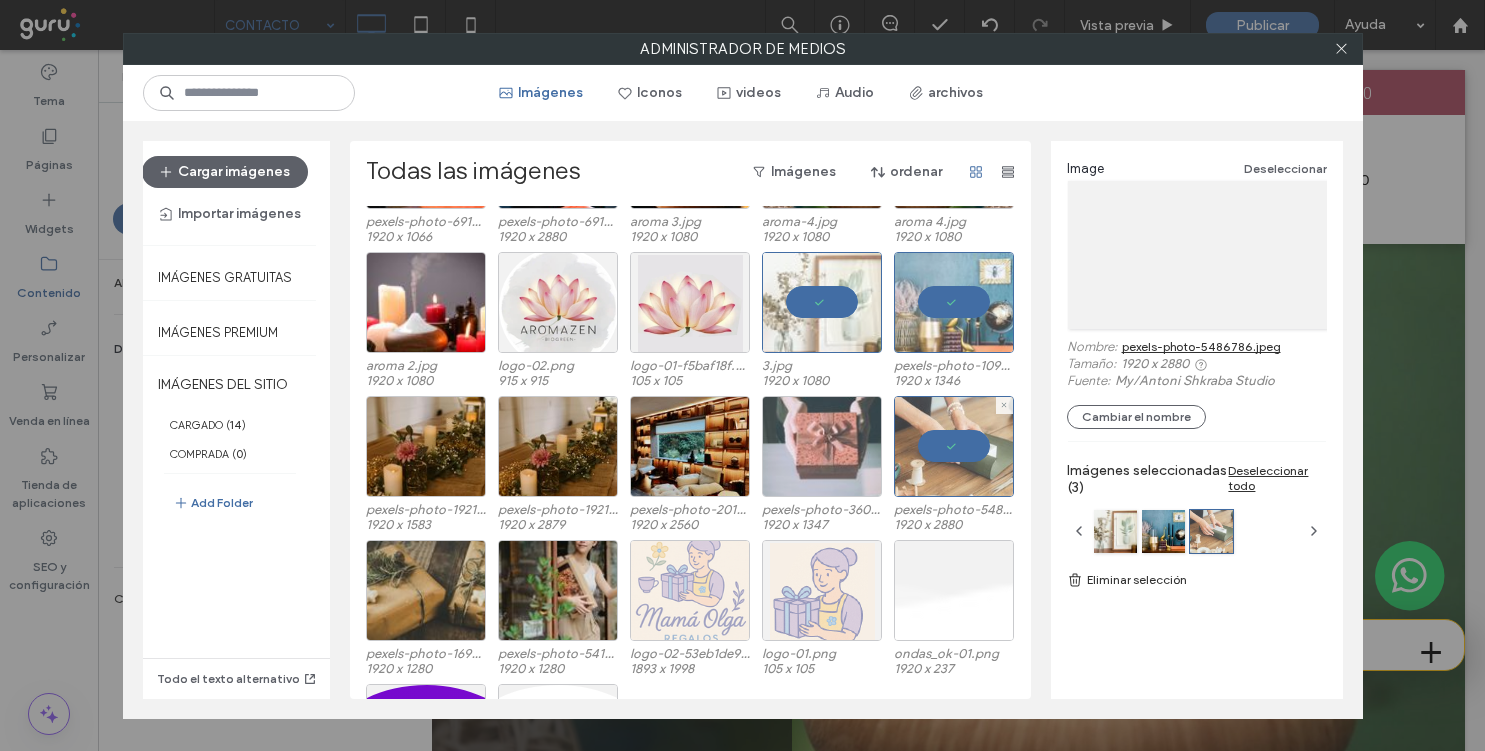 click at bounding box center (822, 446) 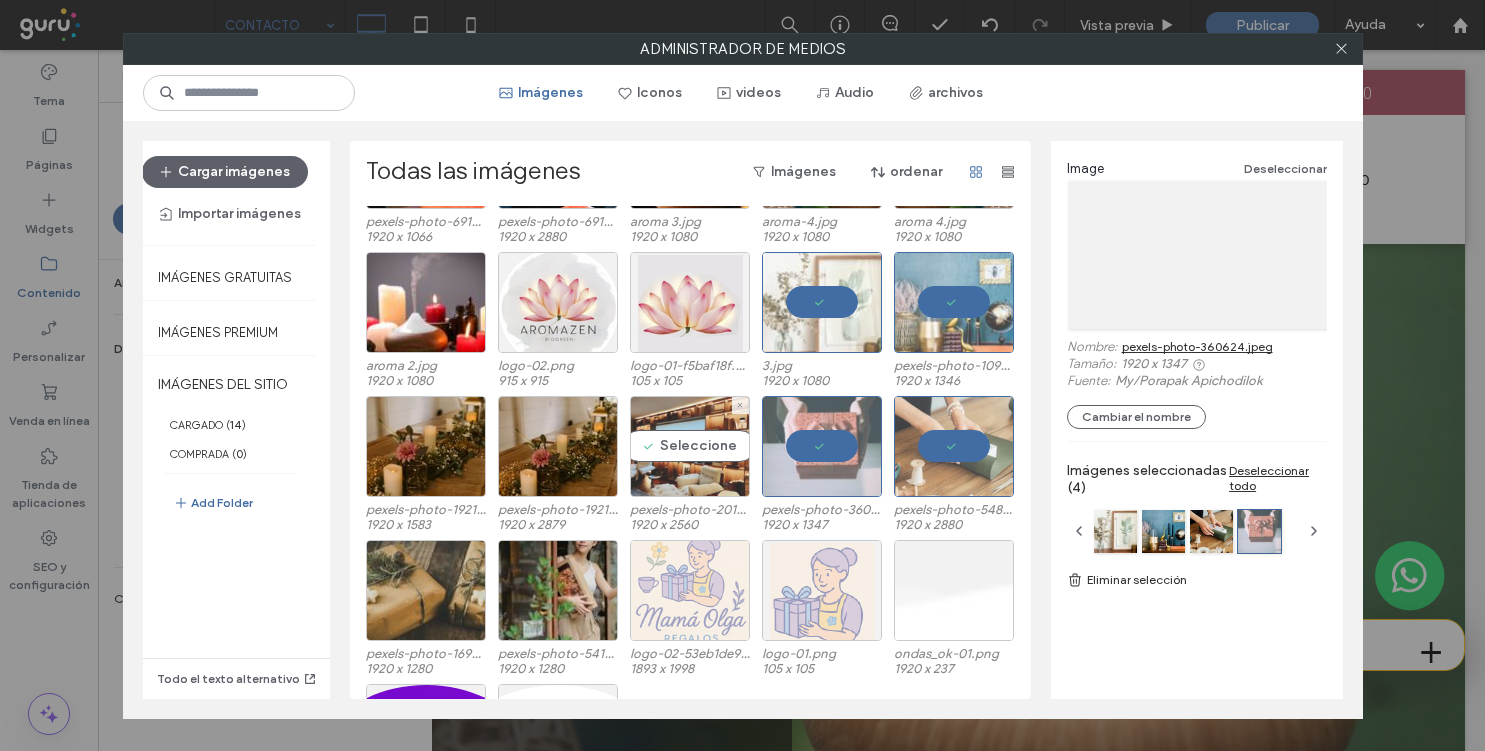 click on "Seleccione" at bounding box center [690, 446] 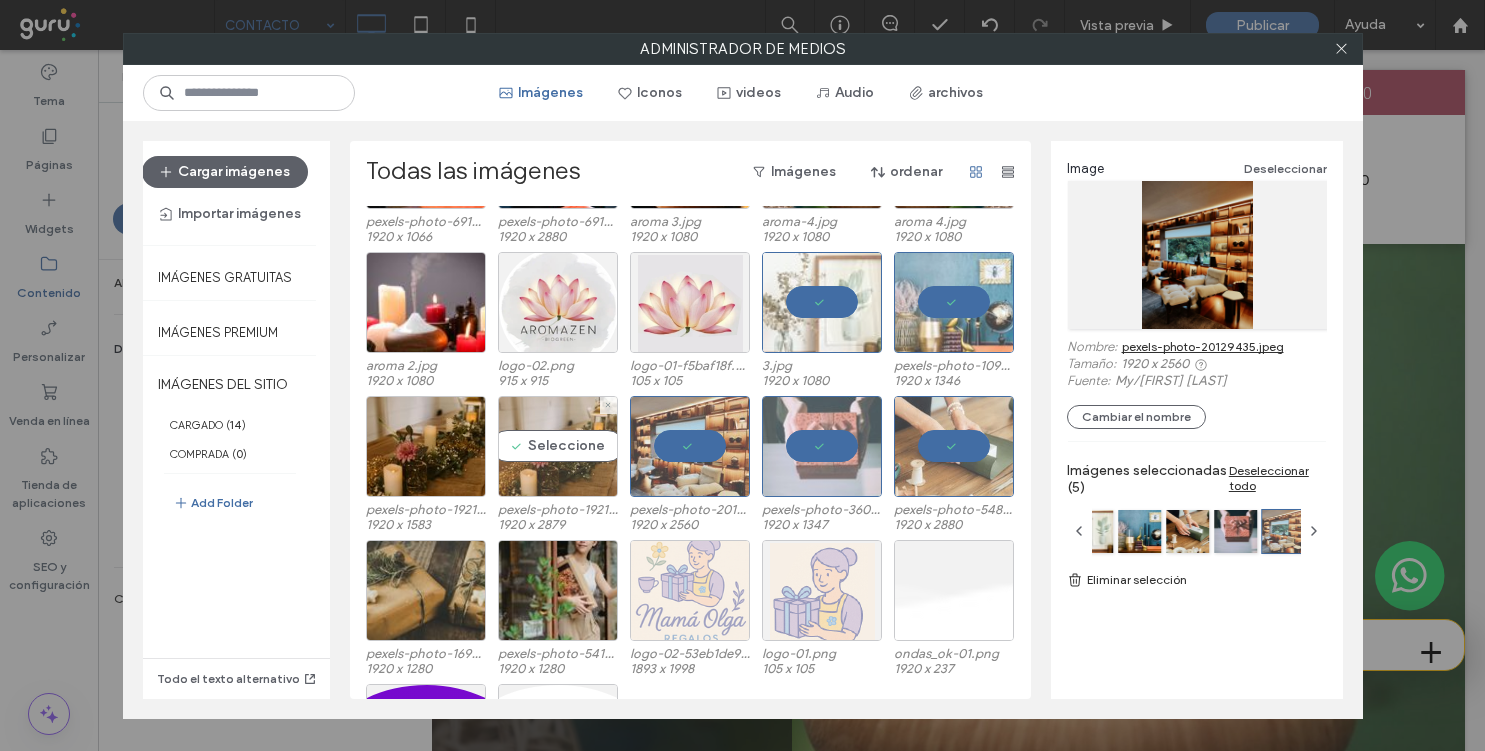 click on "Seleccione" at bounding box center (558, 446) 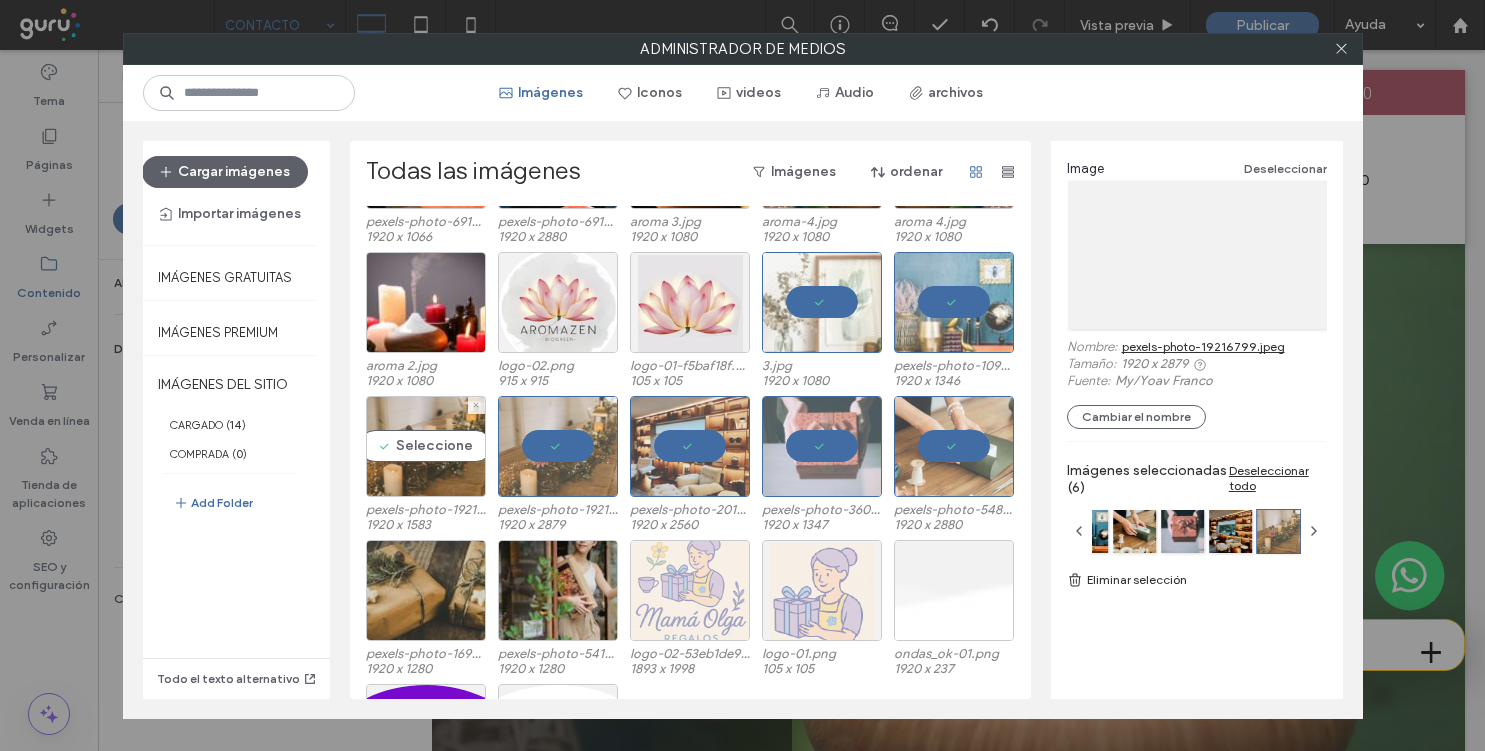 click on "Seleccione" at bounding box center (426, 446) 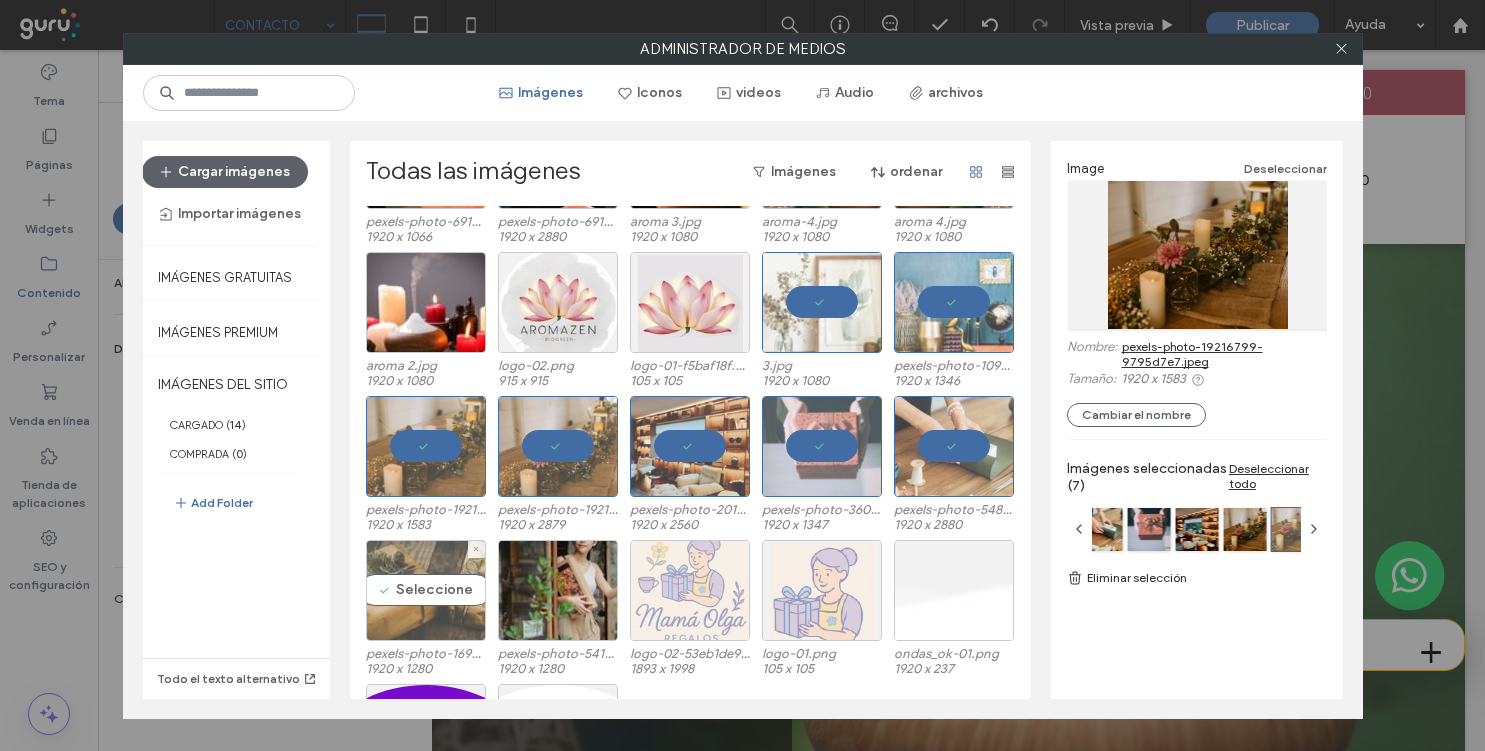 click on "Seleccione" at bounding box center [426, 590] 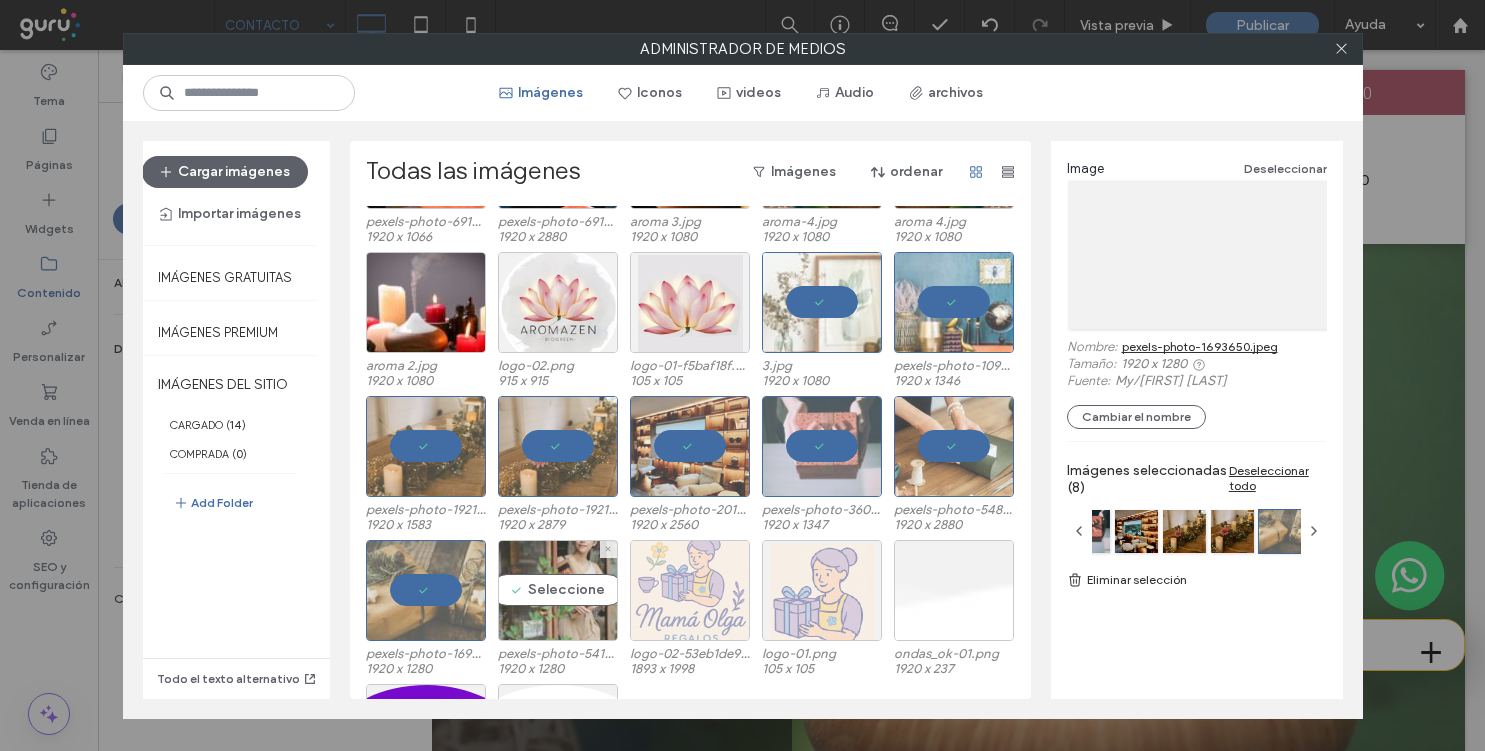 click on "Seleccione" at bounding box center (558, 590) 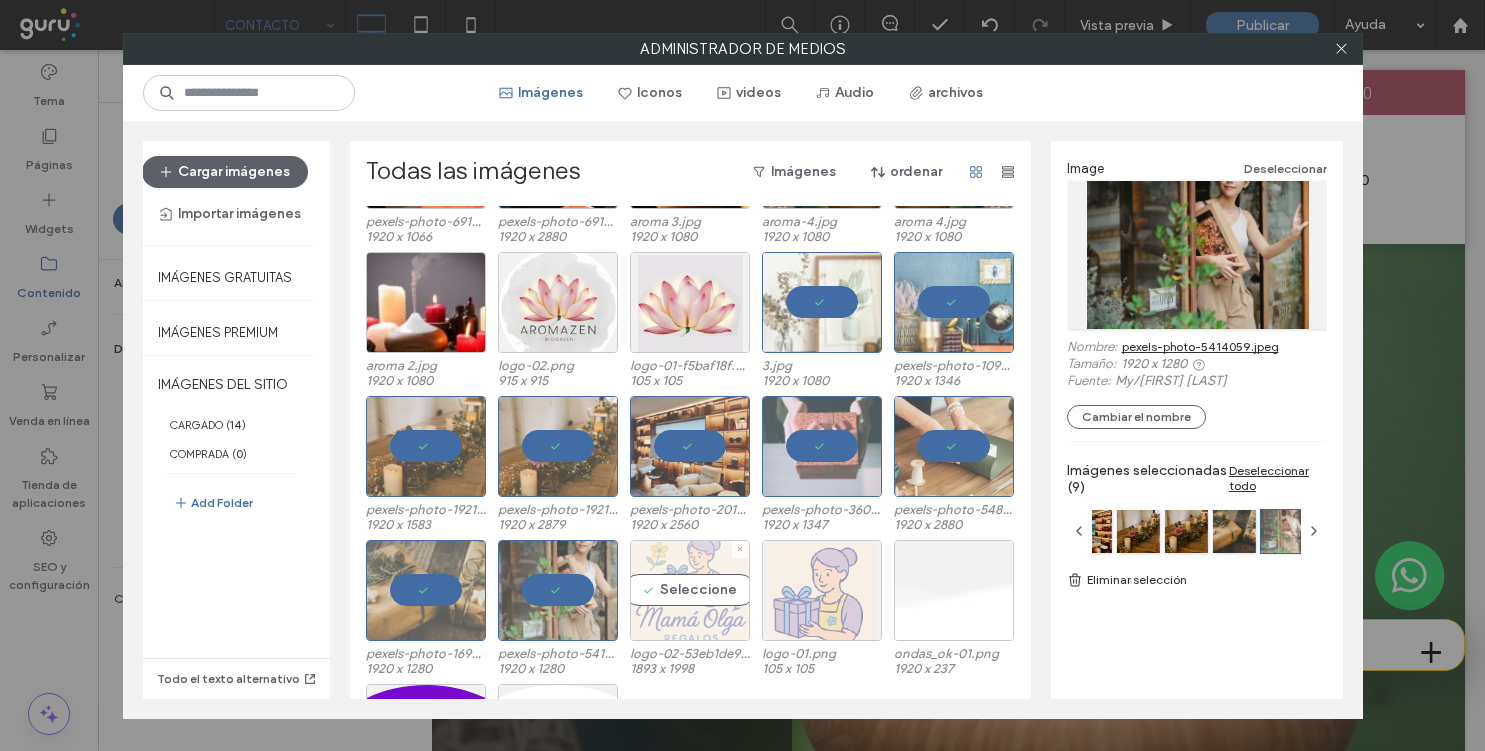 click on "Seleccione" at bounding box center (690, 590) 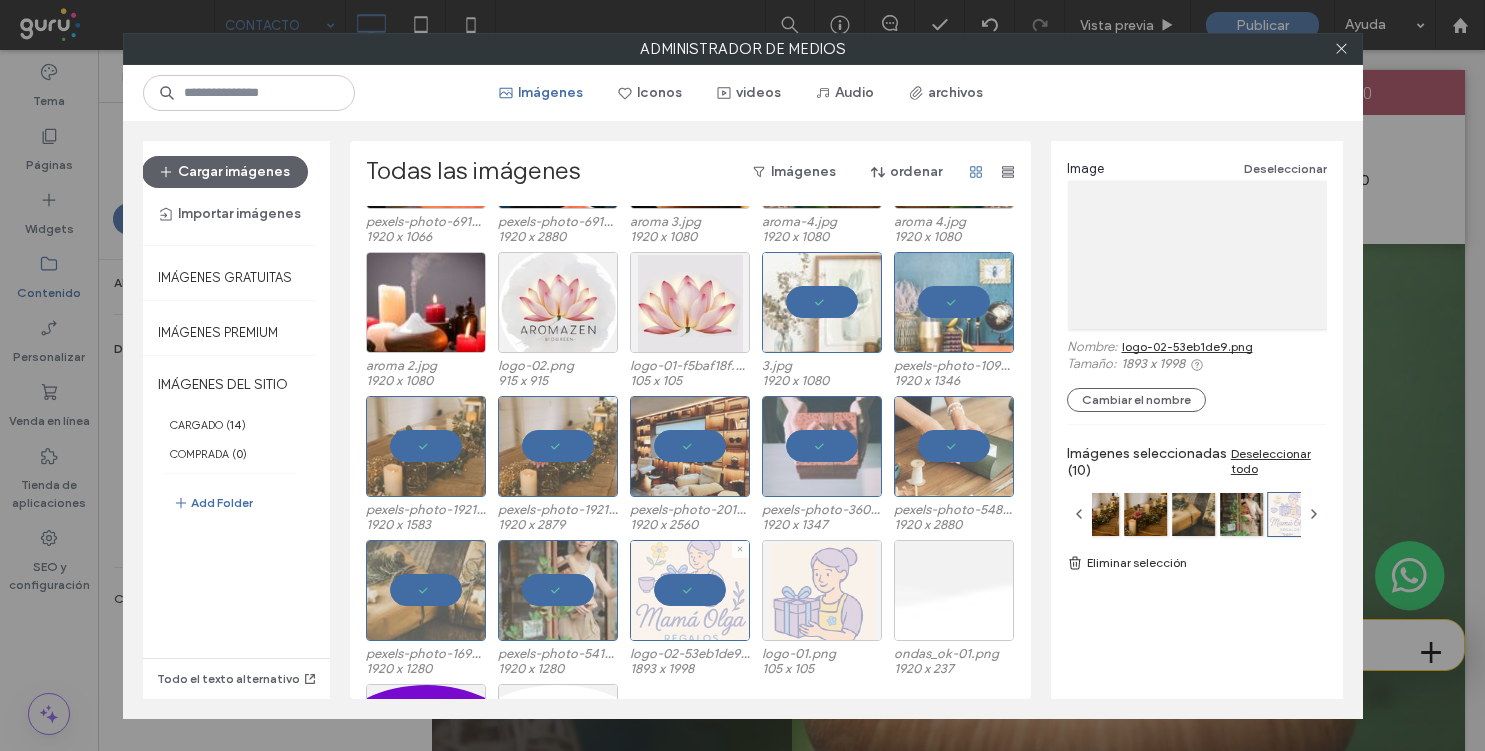 click at bounding box center (822, 590) 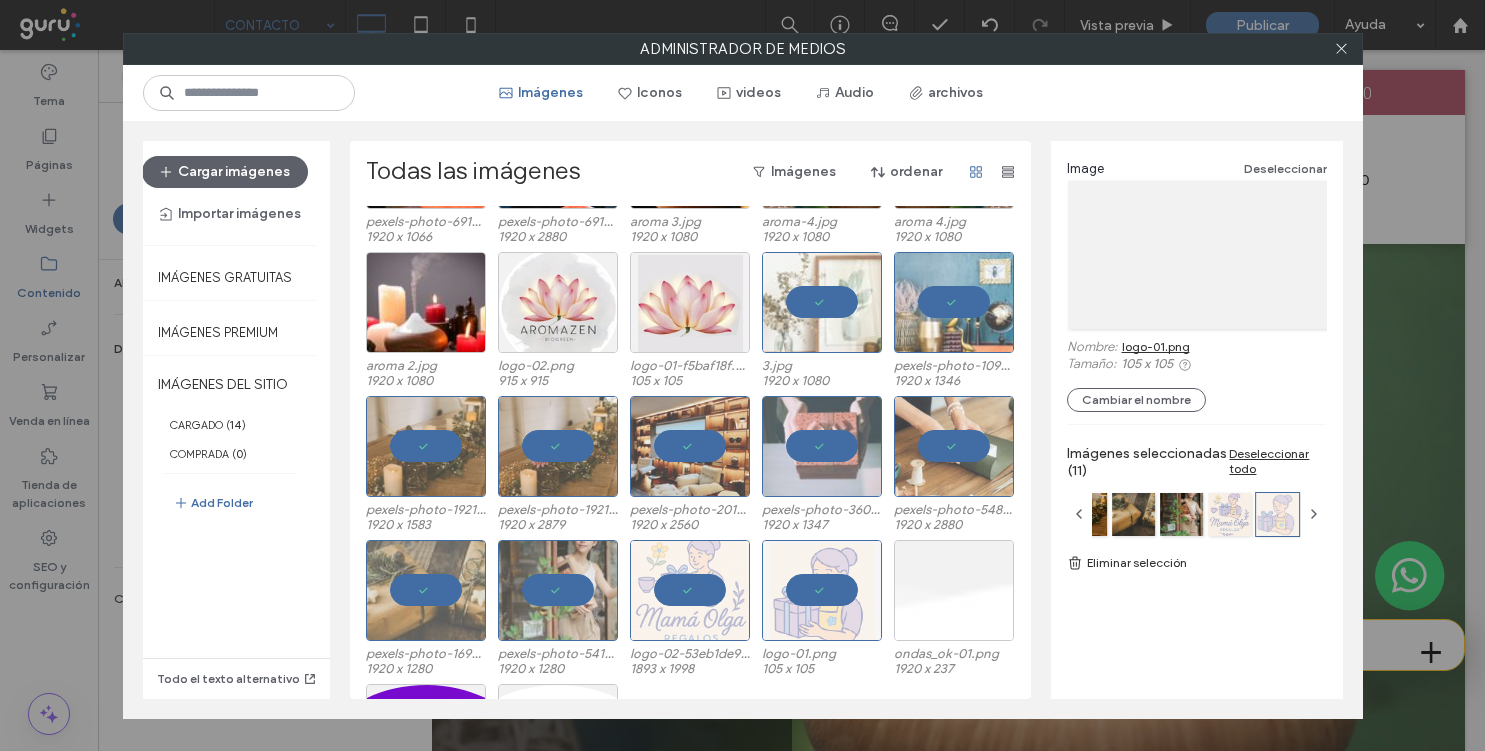 click on "Eliminar selección" at bounding box center [1197, 563] 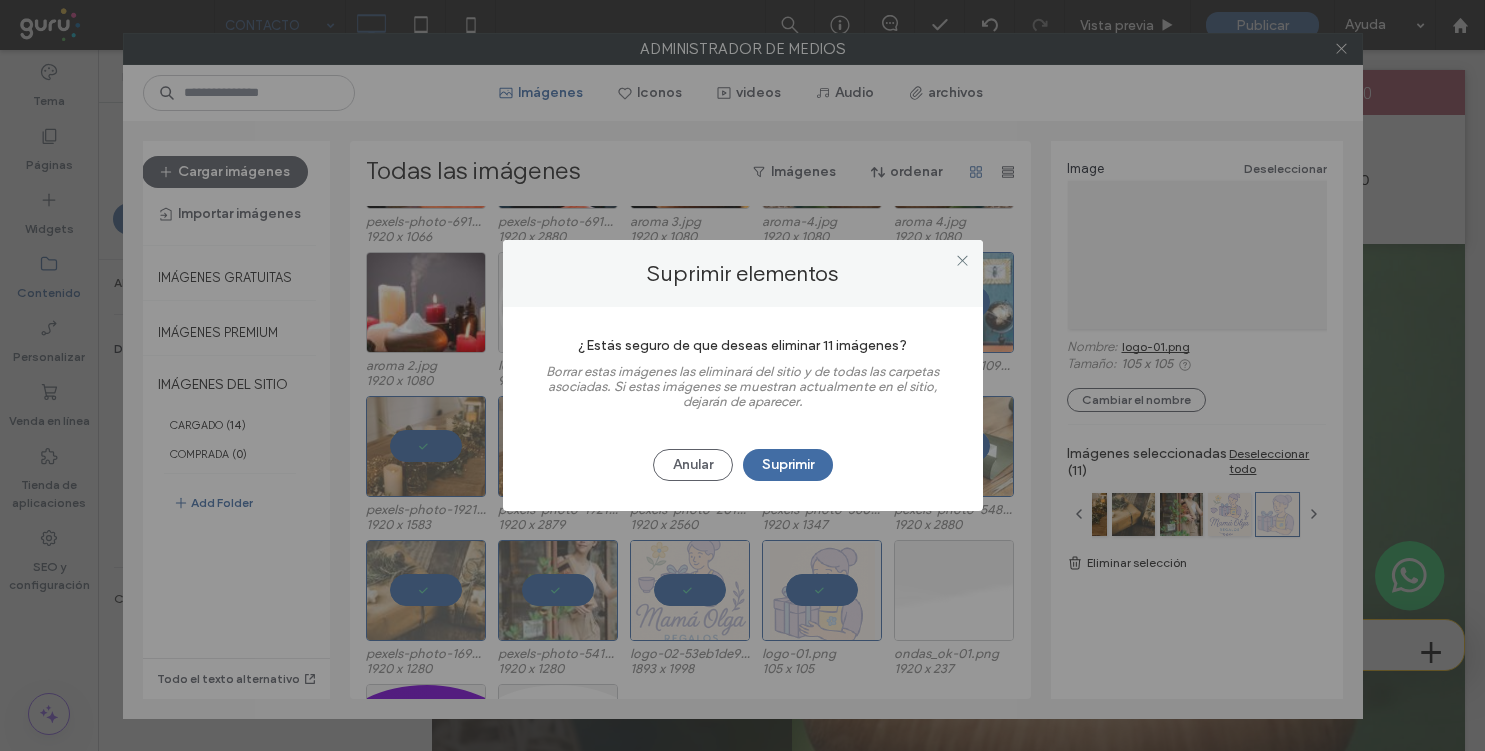 click on "¿Estás seguro de que deseas eliminar 11 imágenes? Borrar estas imágenes las eliminará del sitio y de todas las carpetas asociadas. Si estas imágenes se muestran actualmente en el sitio, dejarán de aparecer. Anular Suprimir" at bounding box center [743, 409] 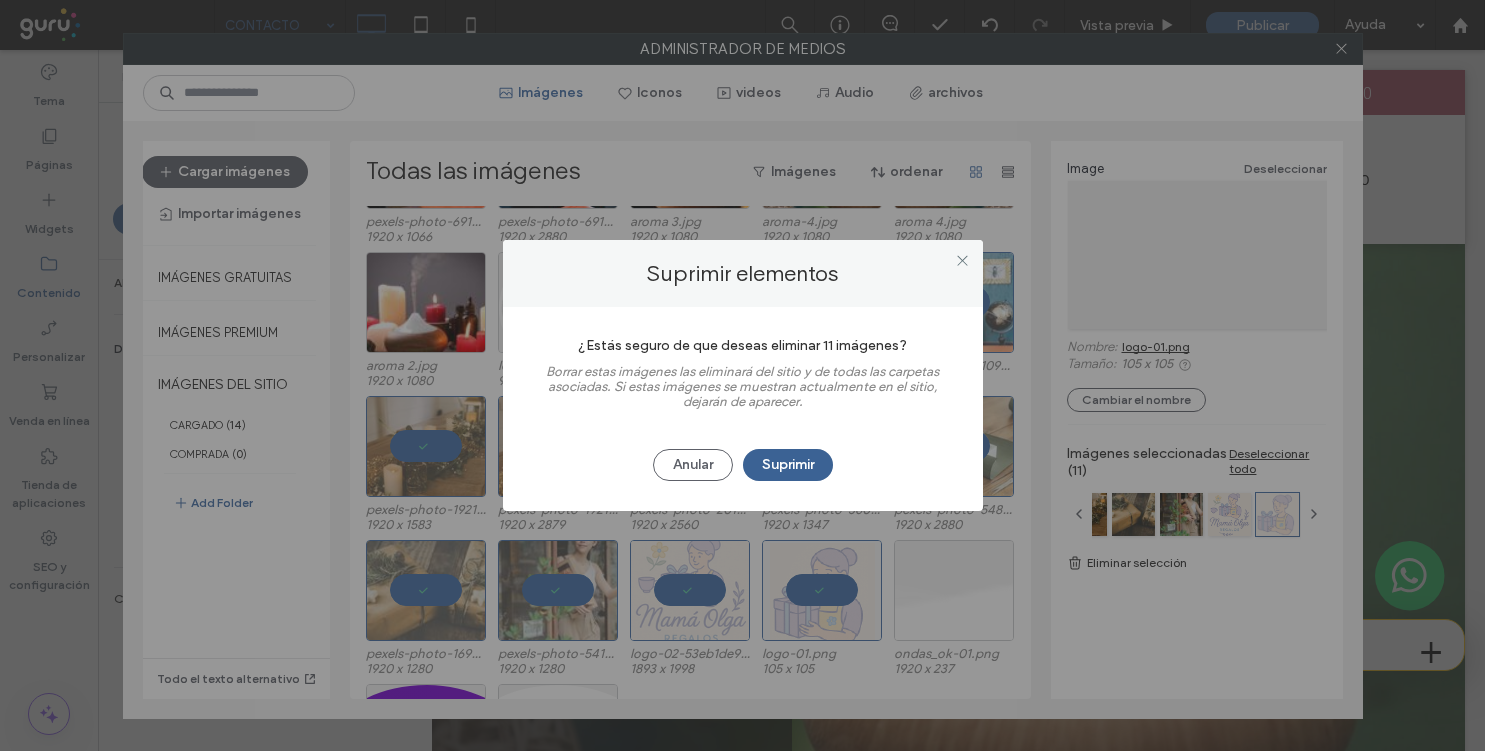 click on "Suprimir" at bounding box center [788, 465] 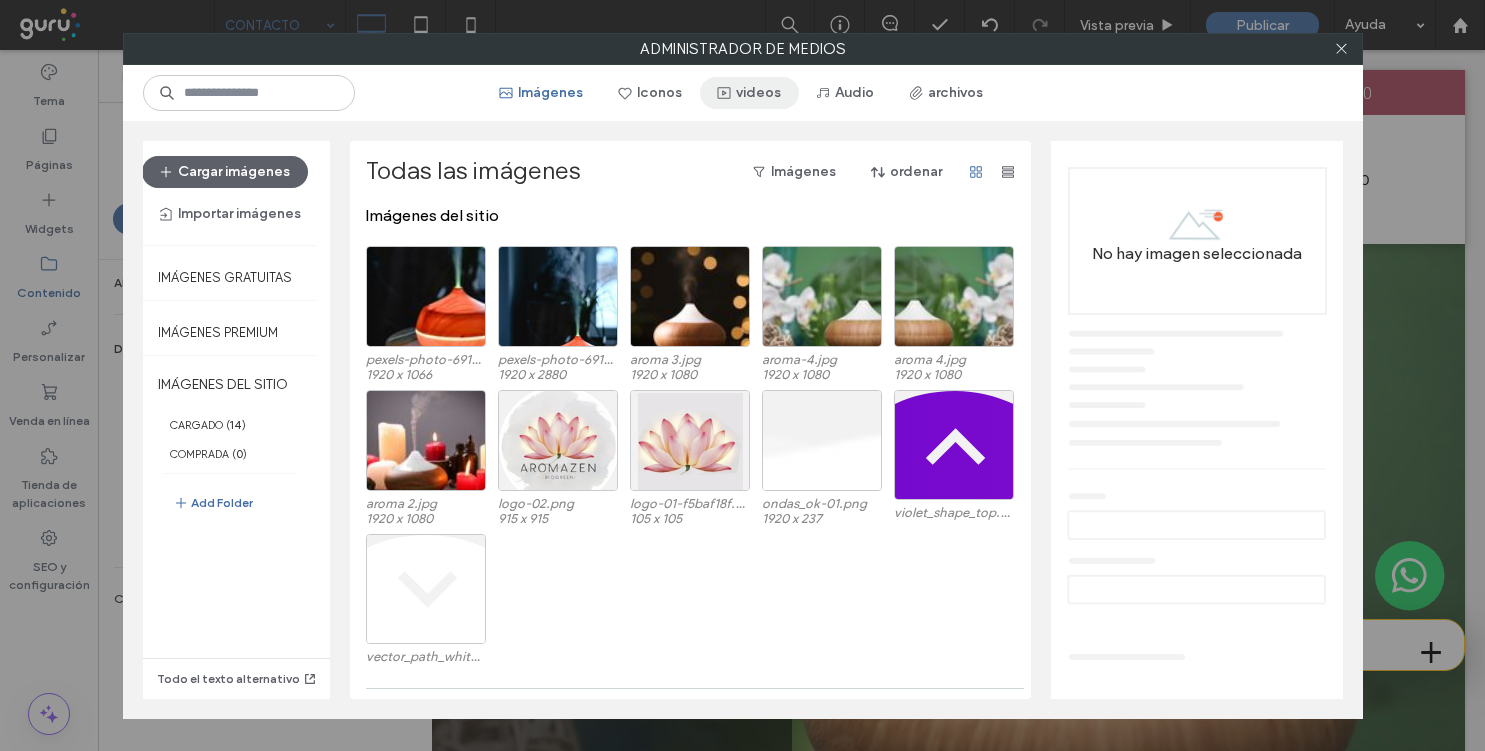 click on "videos" at bounding box center [749, 93] 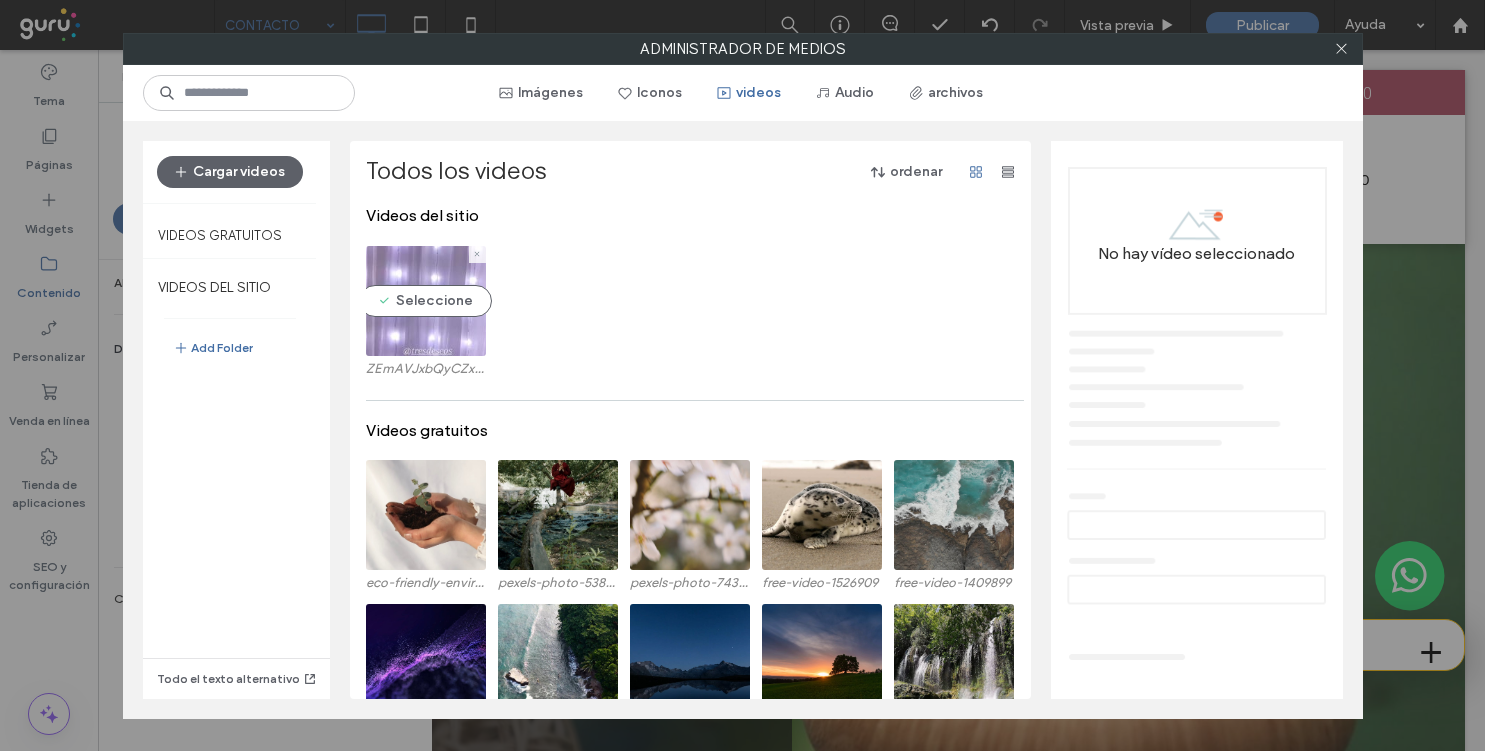 click at bounding box center (426, 301) 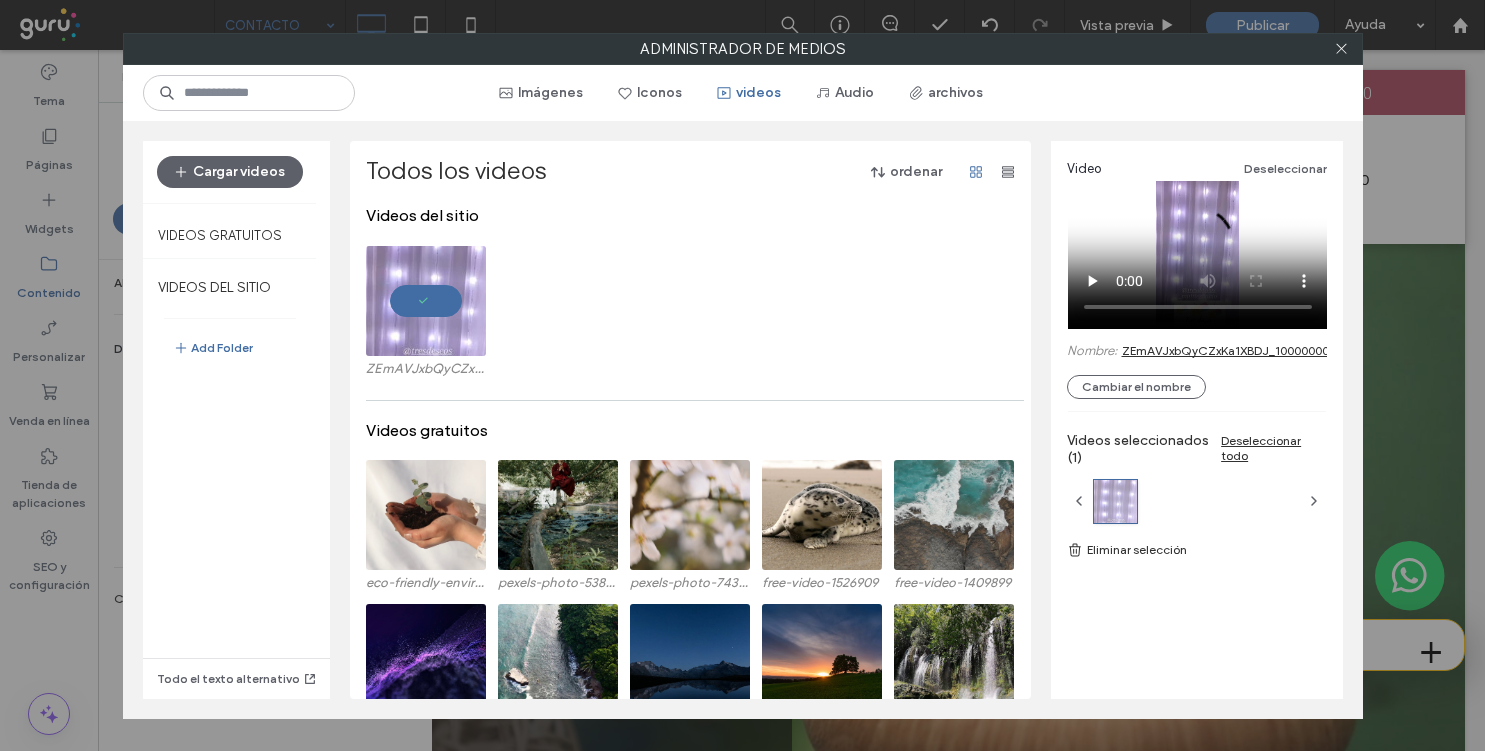 click on "Eliminar selección" at bounding box center (1197, 550) 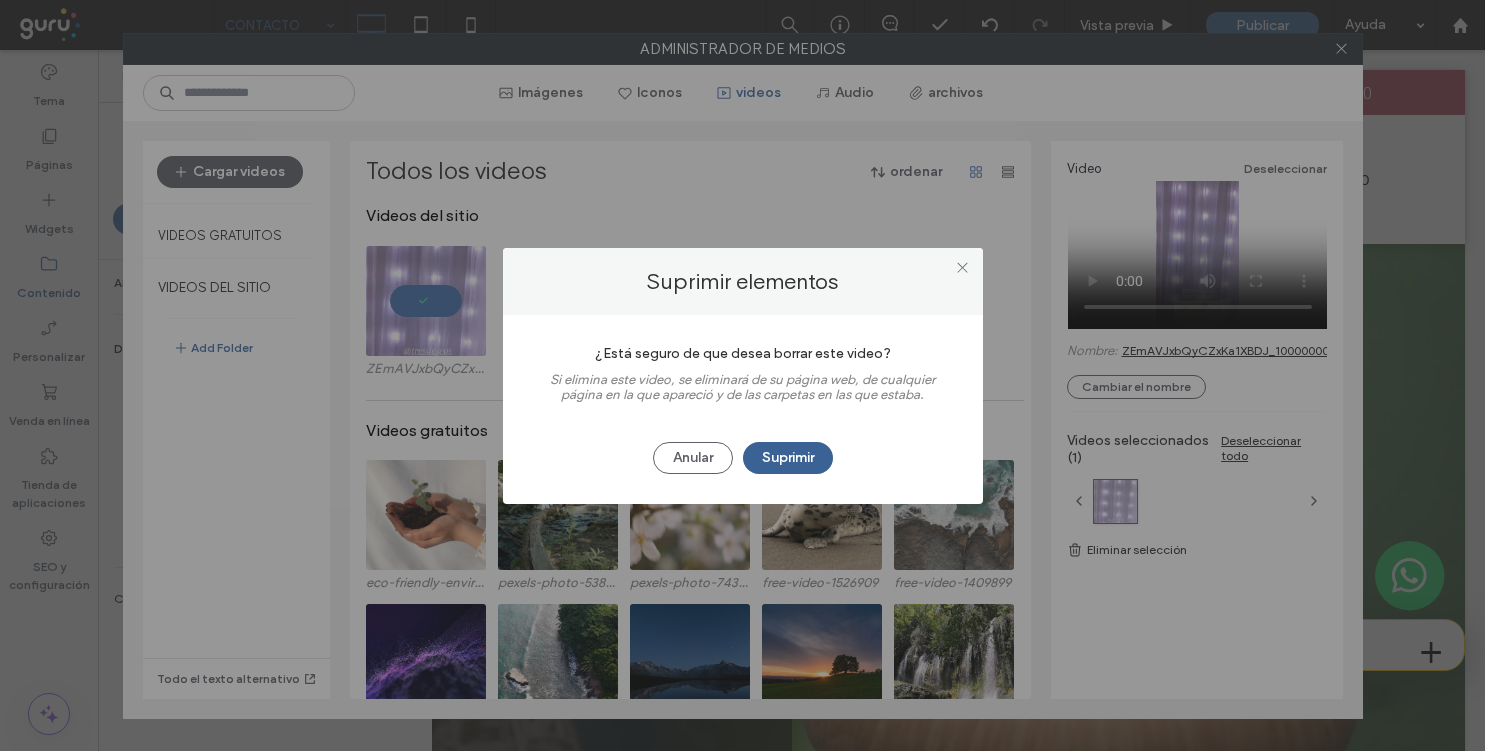 click on "Suprimir" at bounding box center (788, 458) 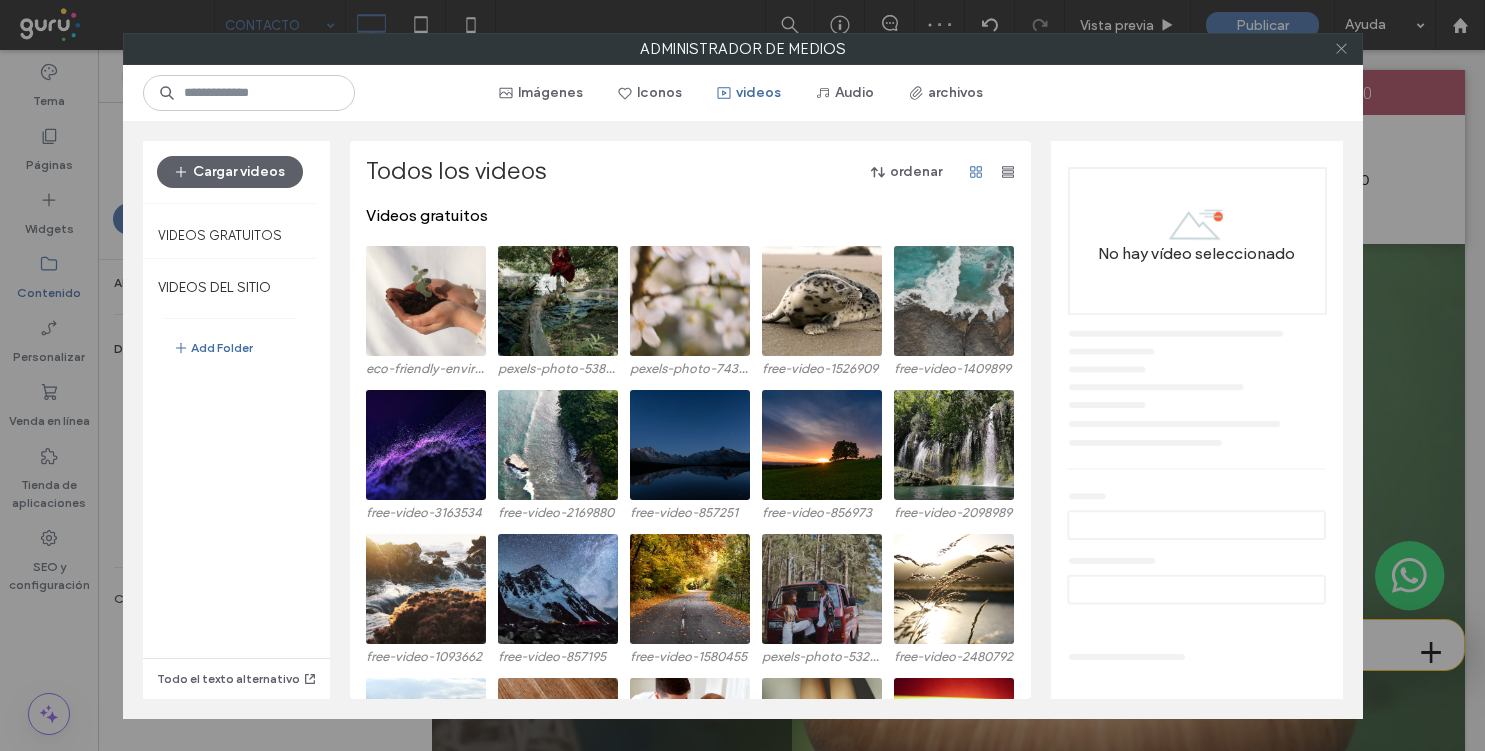 click 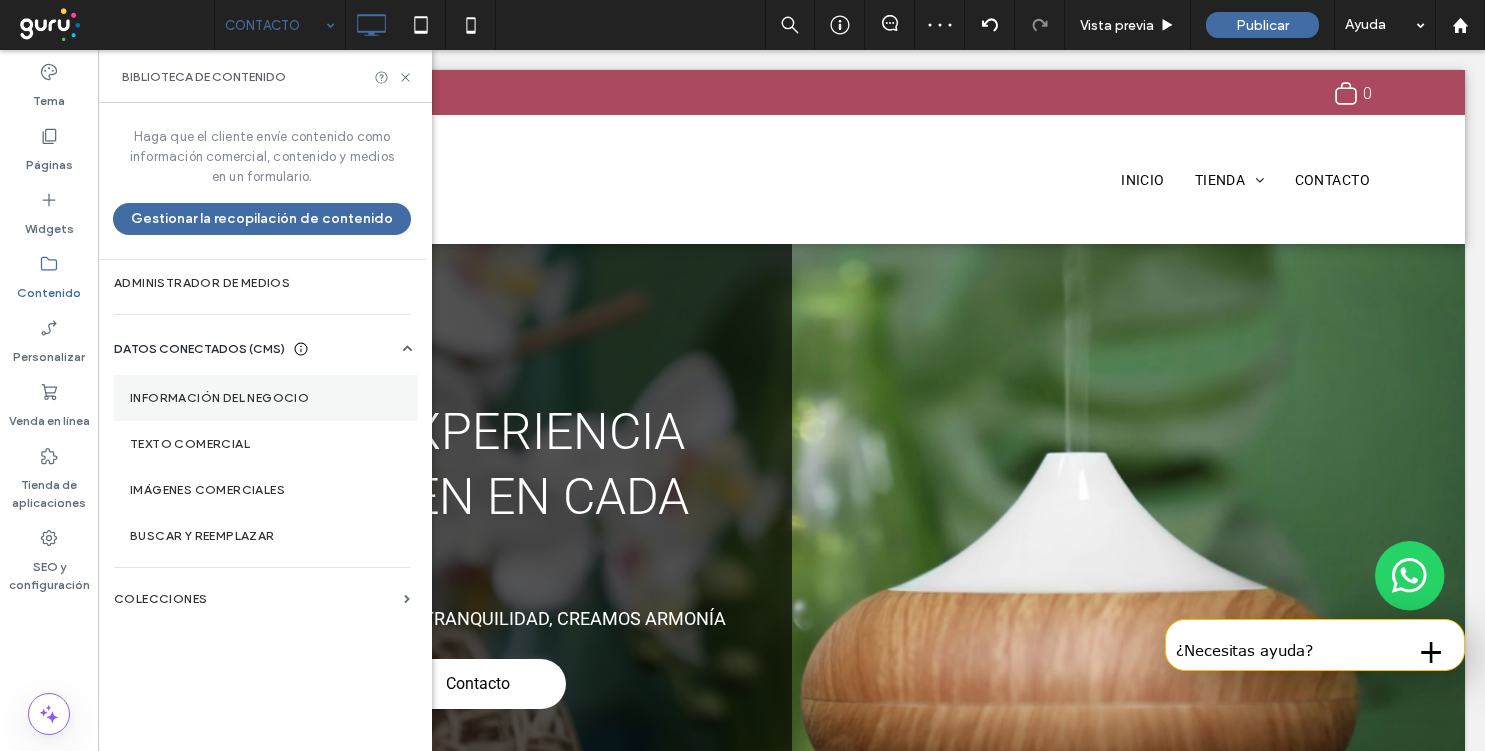click on "Información del negocio" at bounding box center [266, 398] 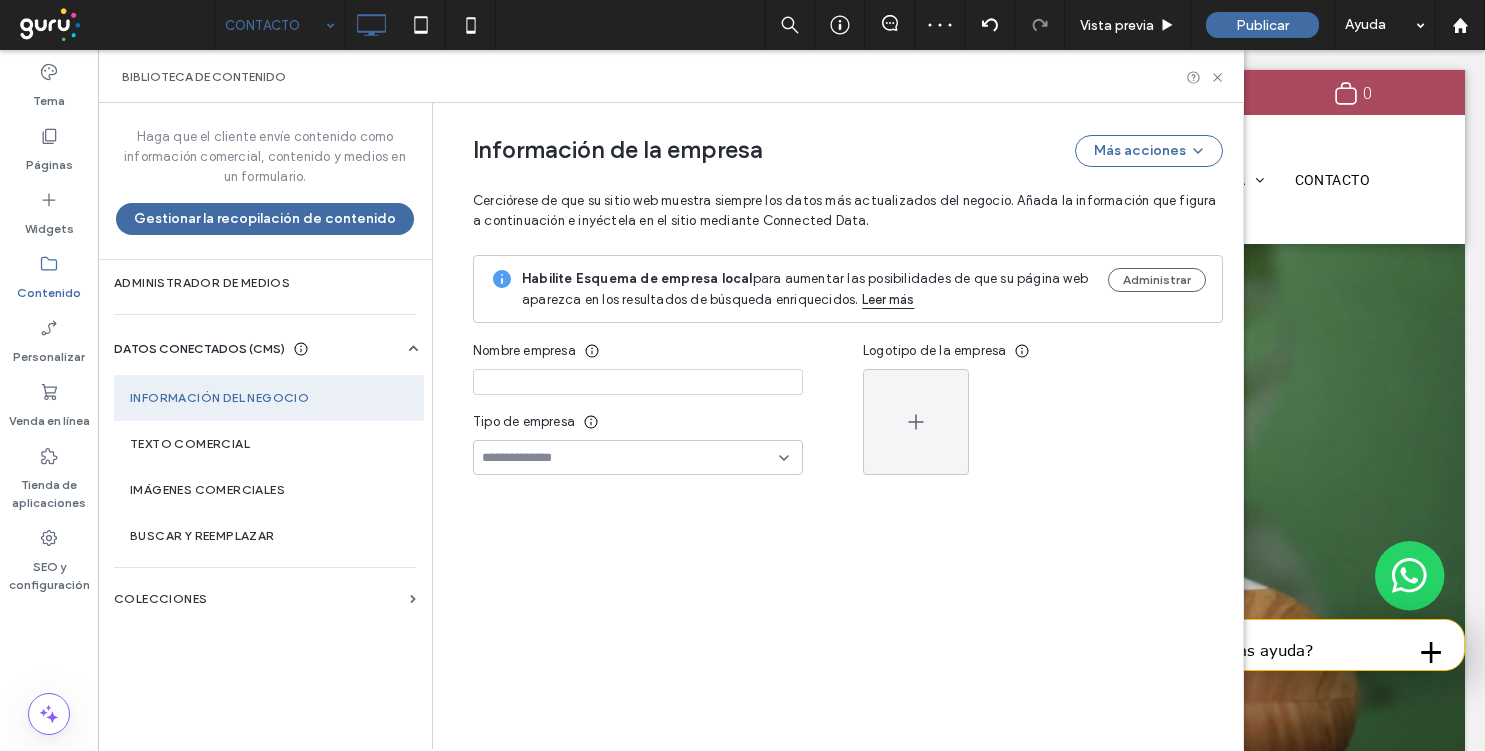 type on "**********" 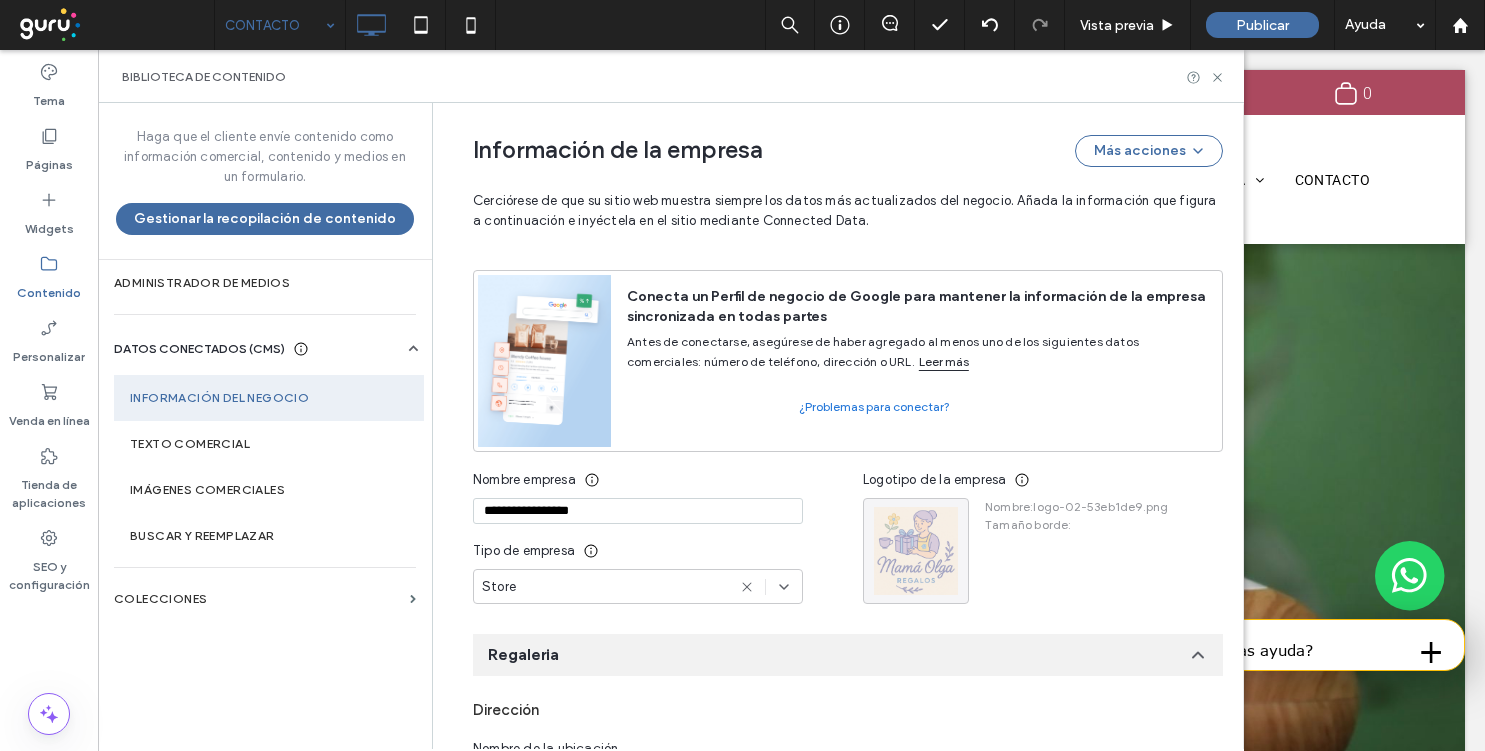 scroll, scrollTop: 0, scrollLeft: 0, axis: both 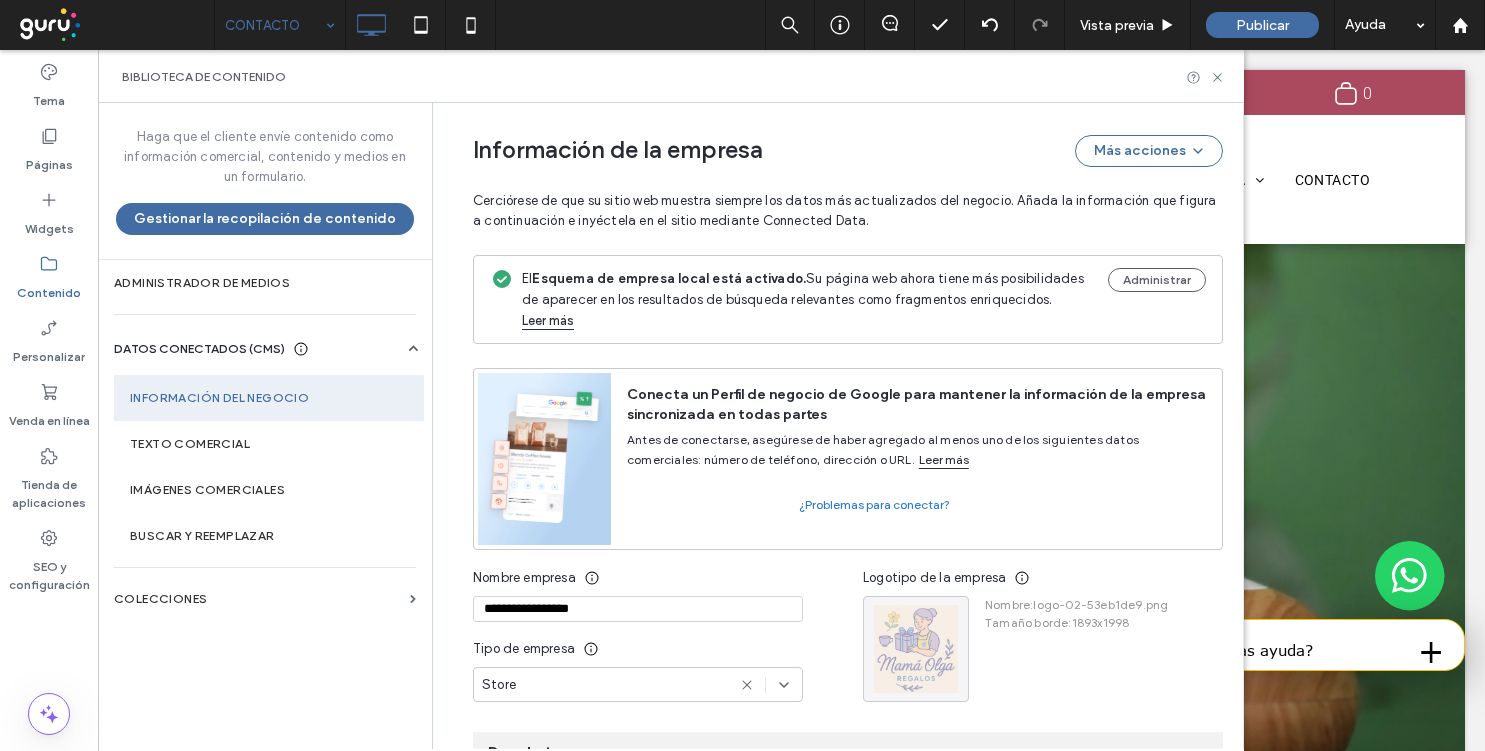 click on "**********" at bounding box center (638, 609) 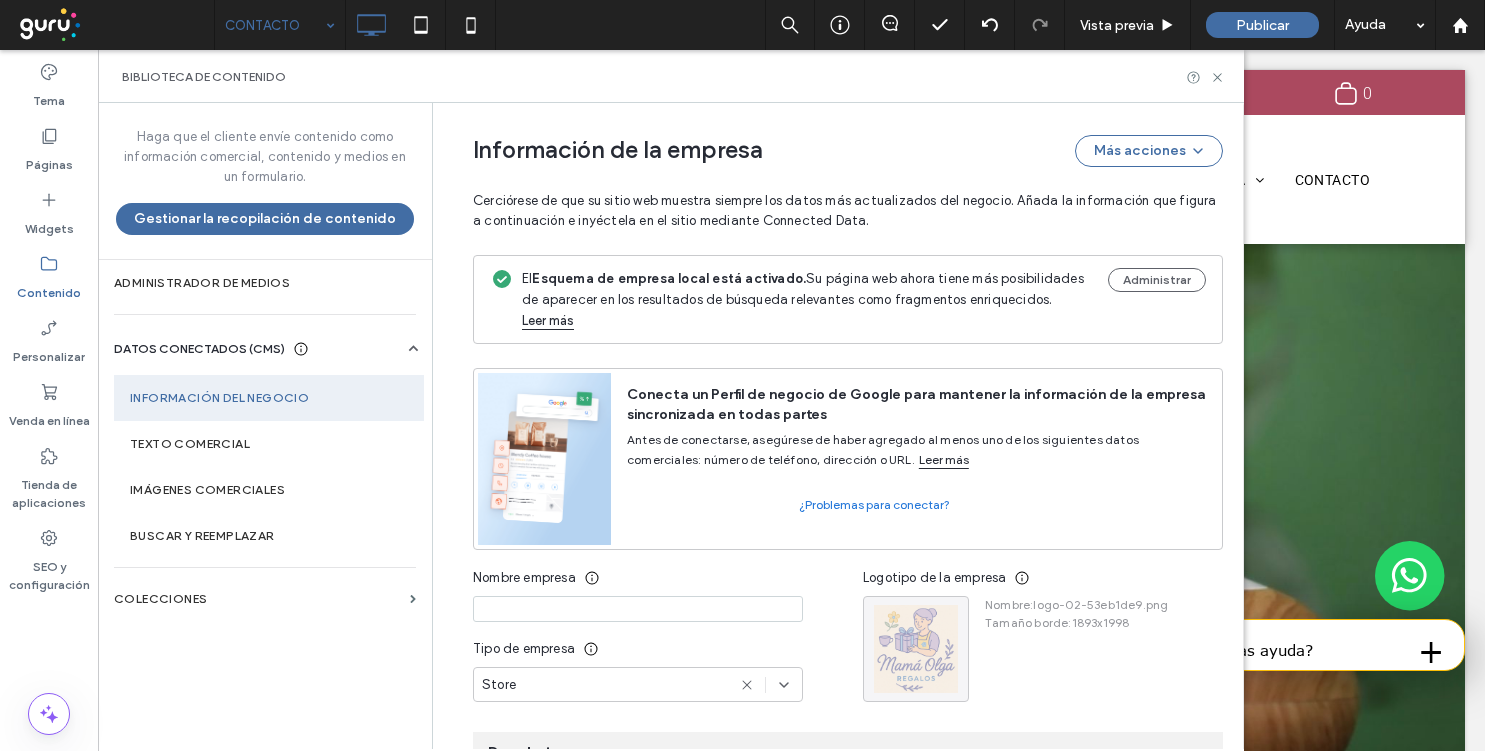 type 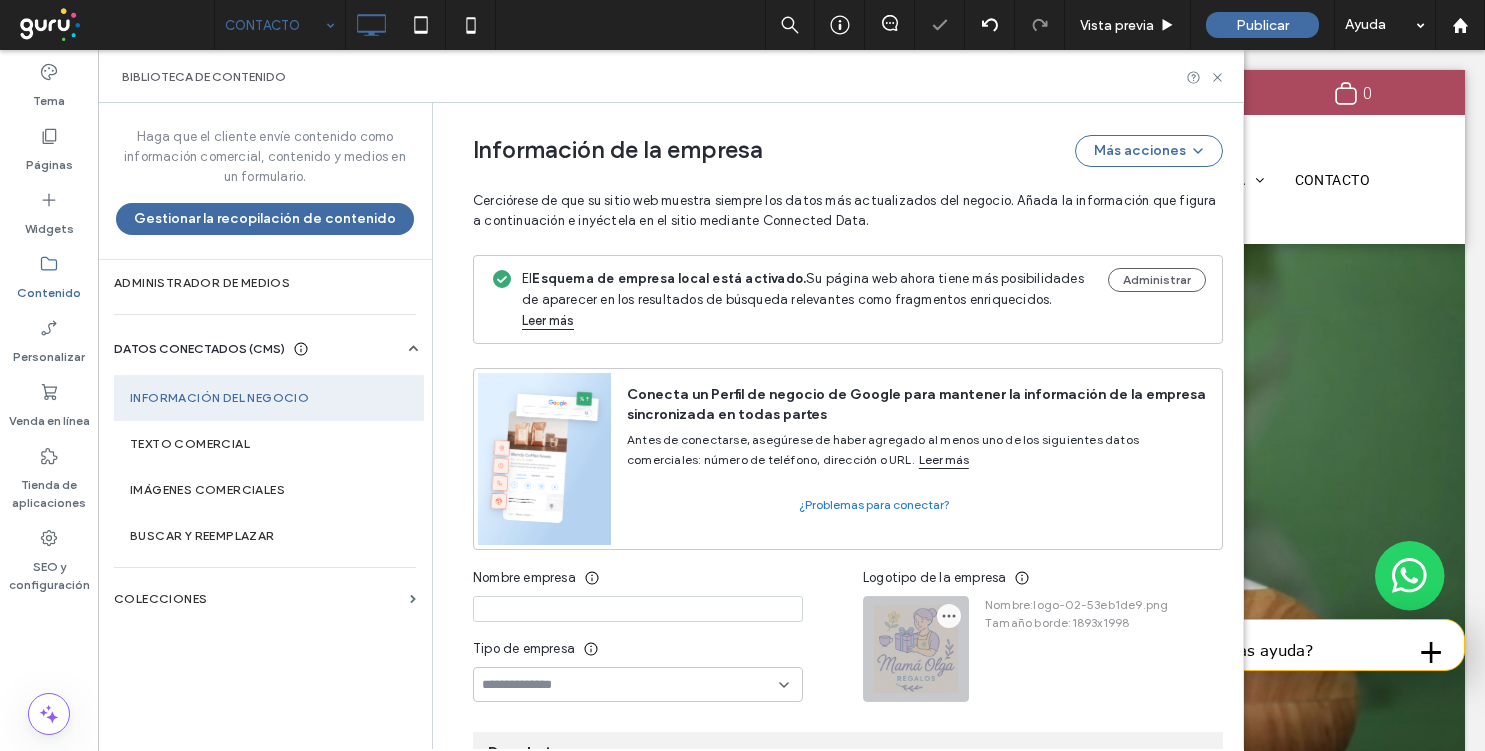 click 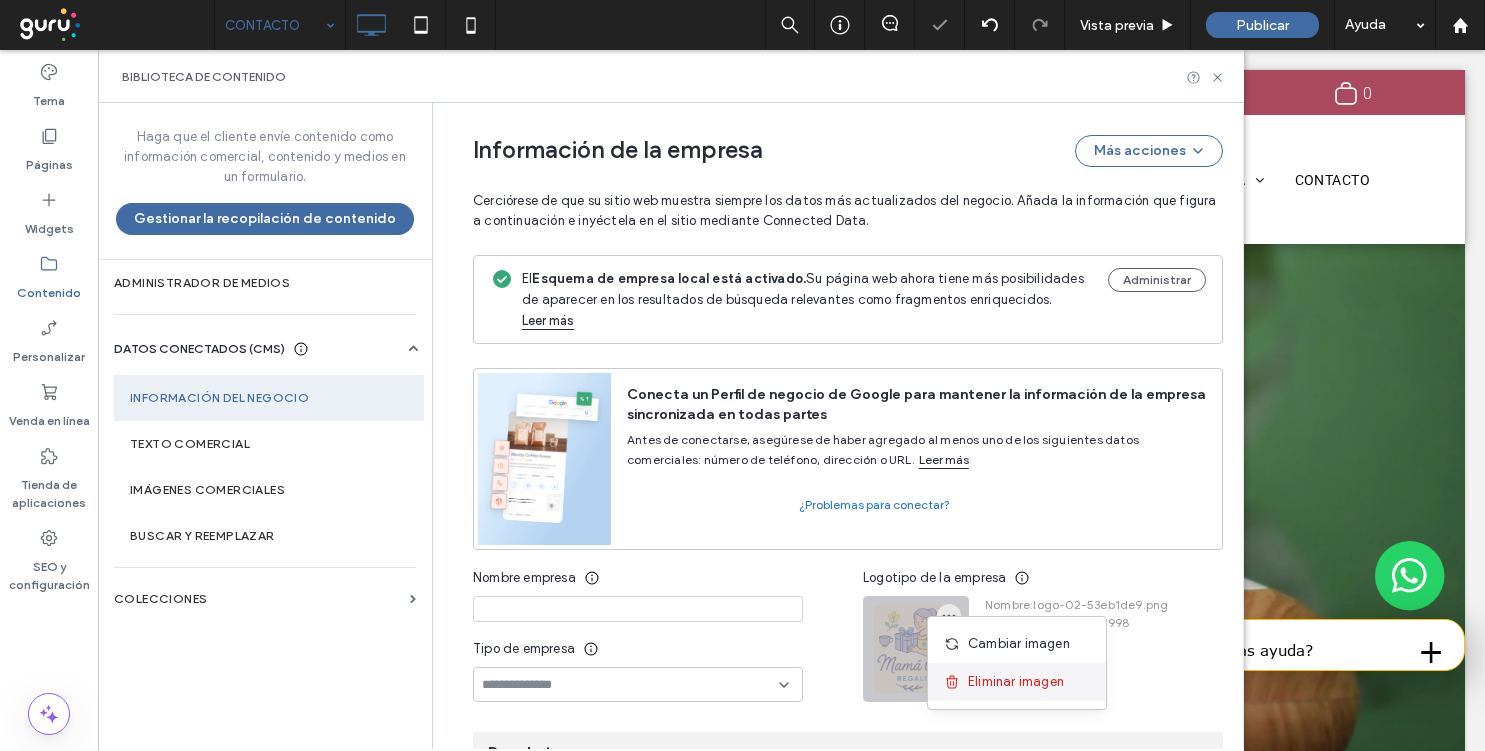 click on "Eliminar imagen" at bounding box center (1017, 682) 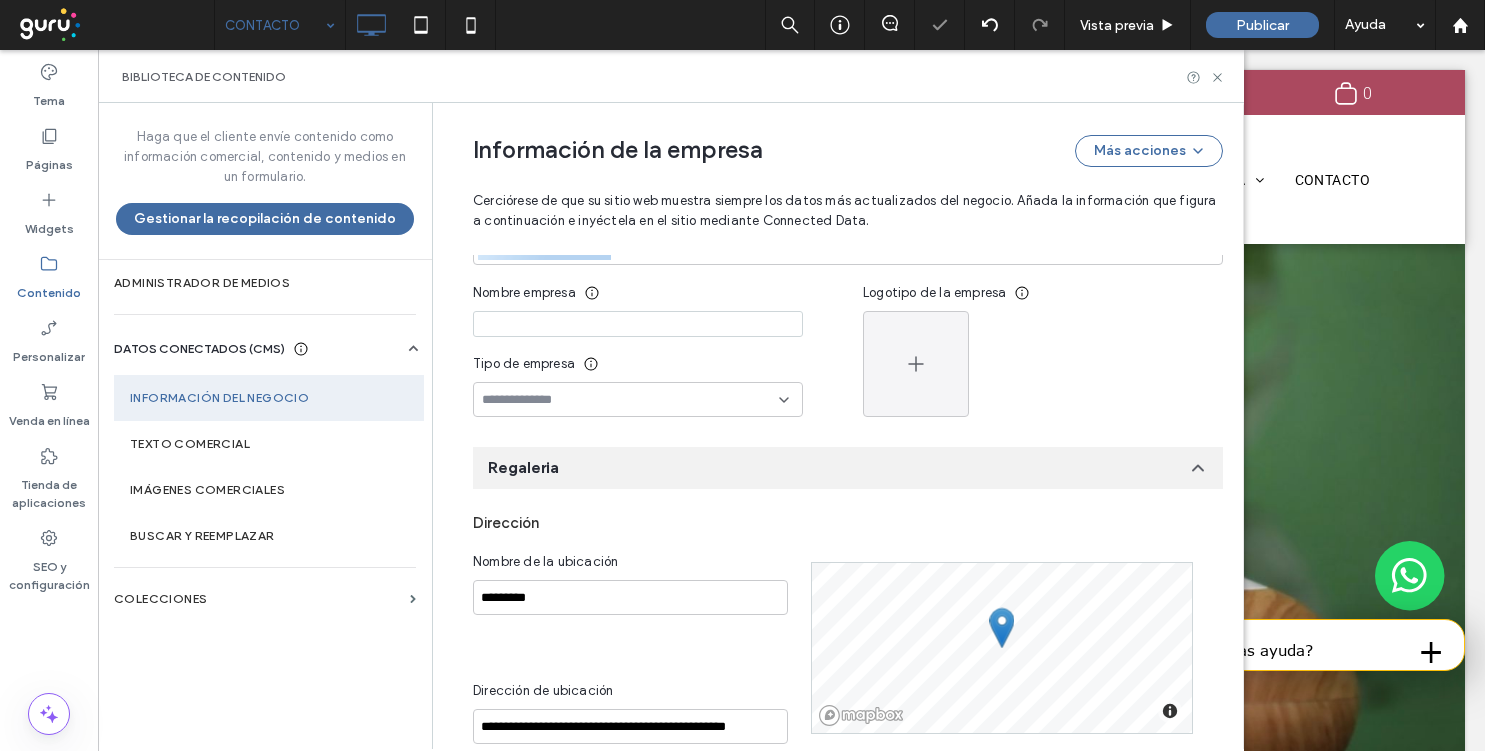 scroll, scrollTop: 334, scrollLeft: 0, axis: vertical 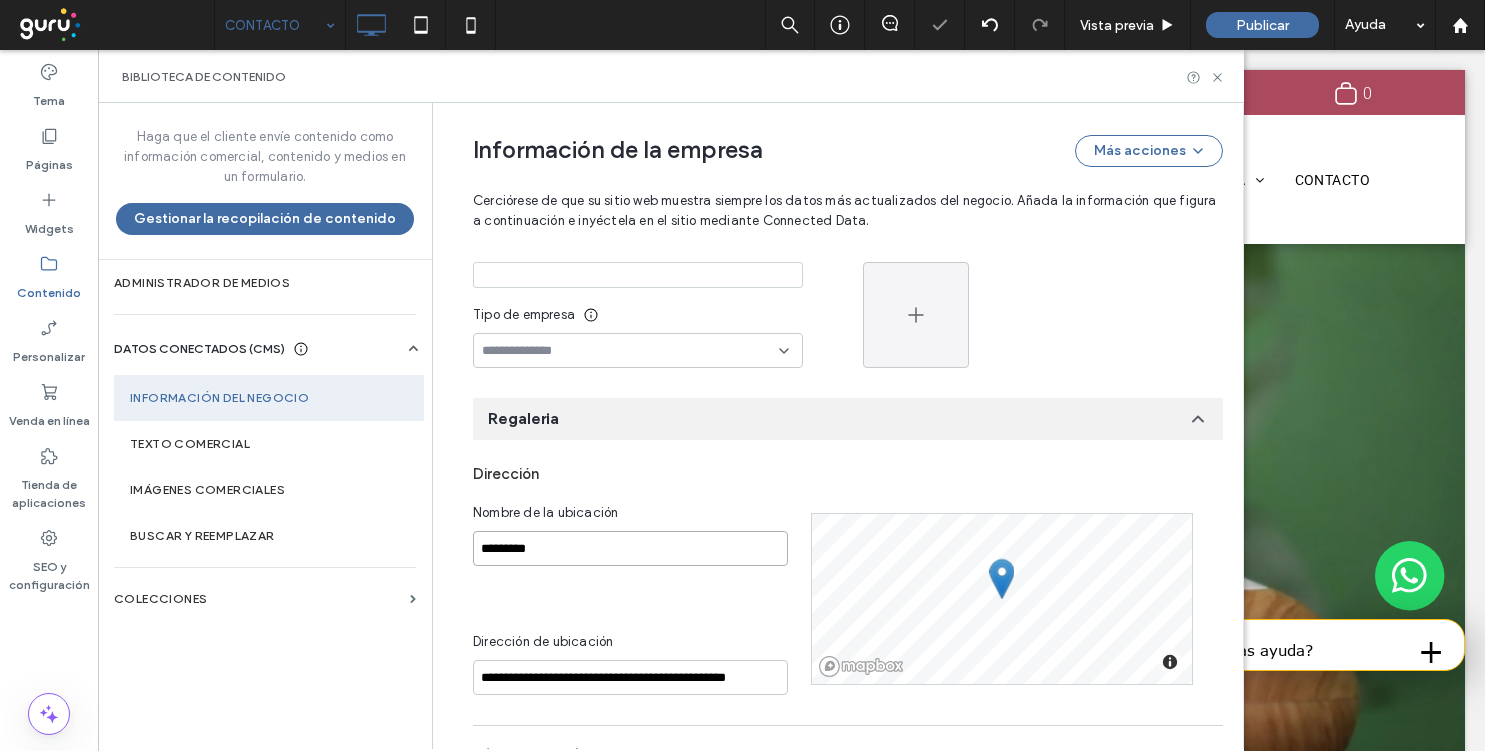 click on "*********" at bounding box center (630, 548) 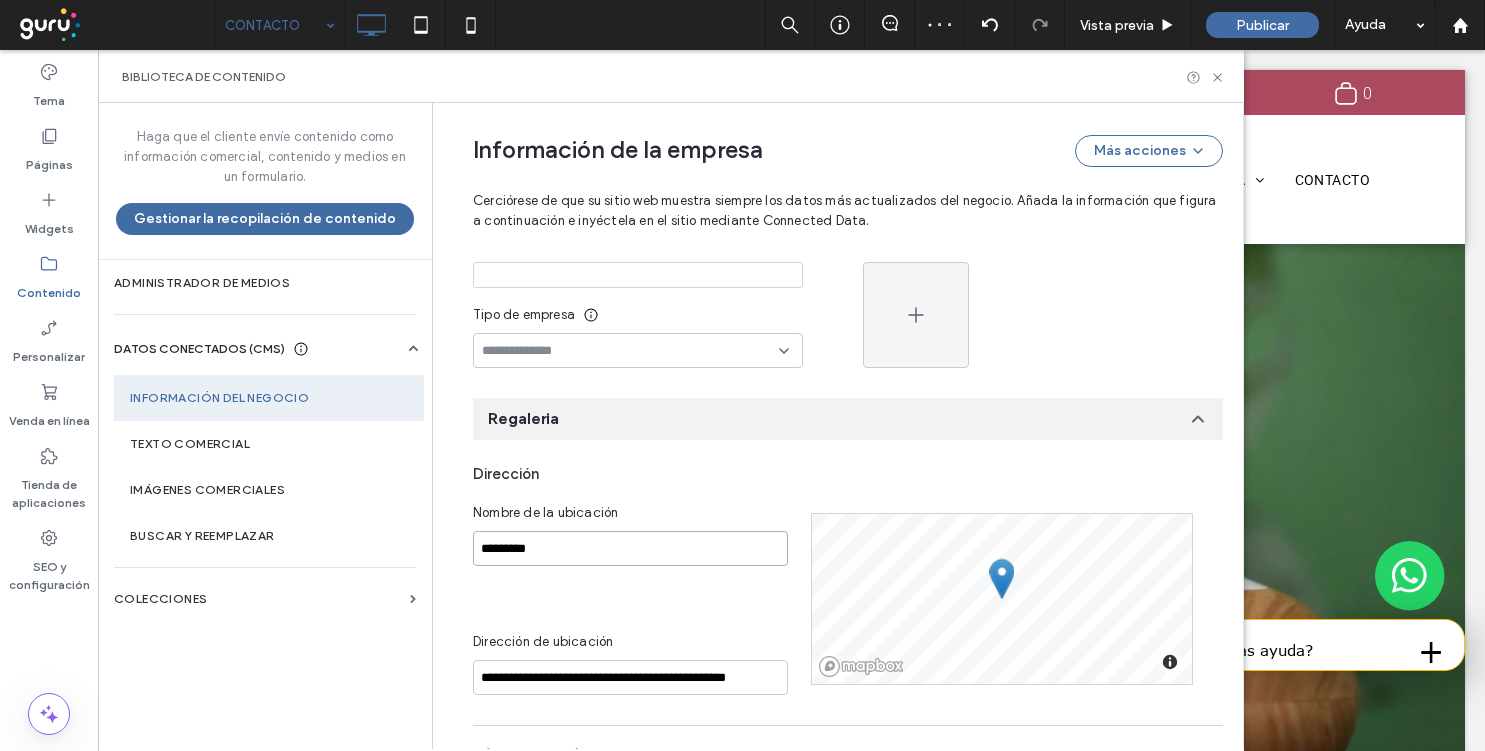 click on "*********" at bounding box center (630, 548) 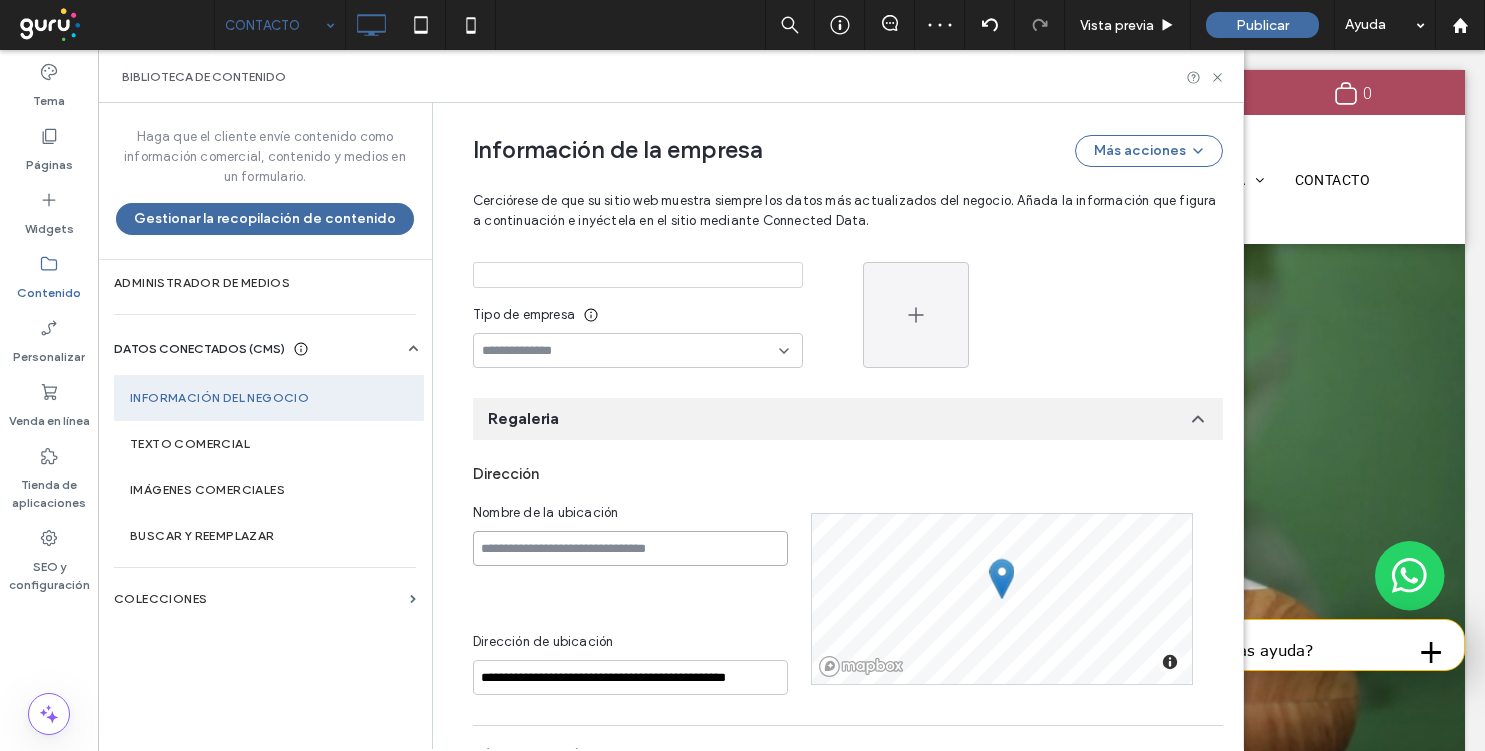 type 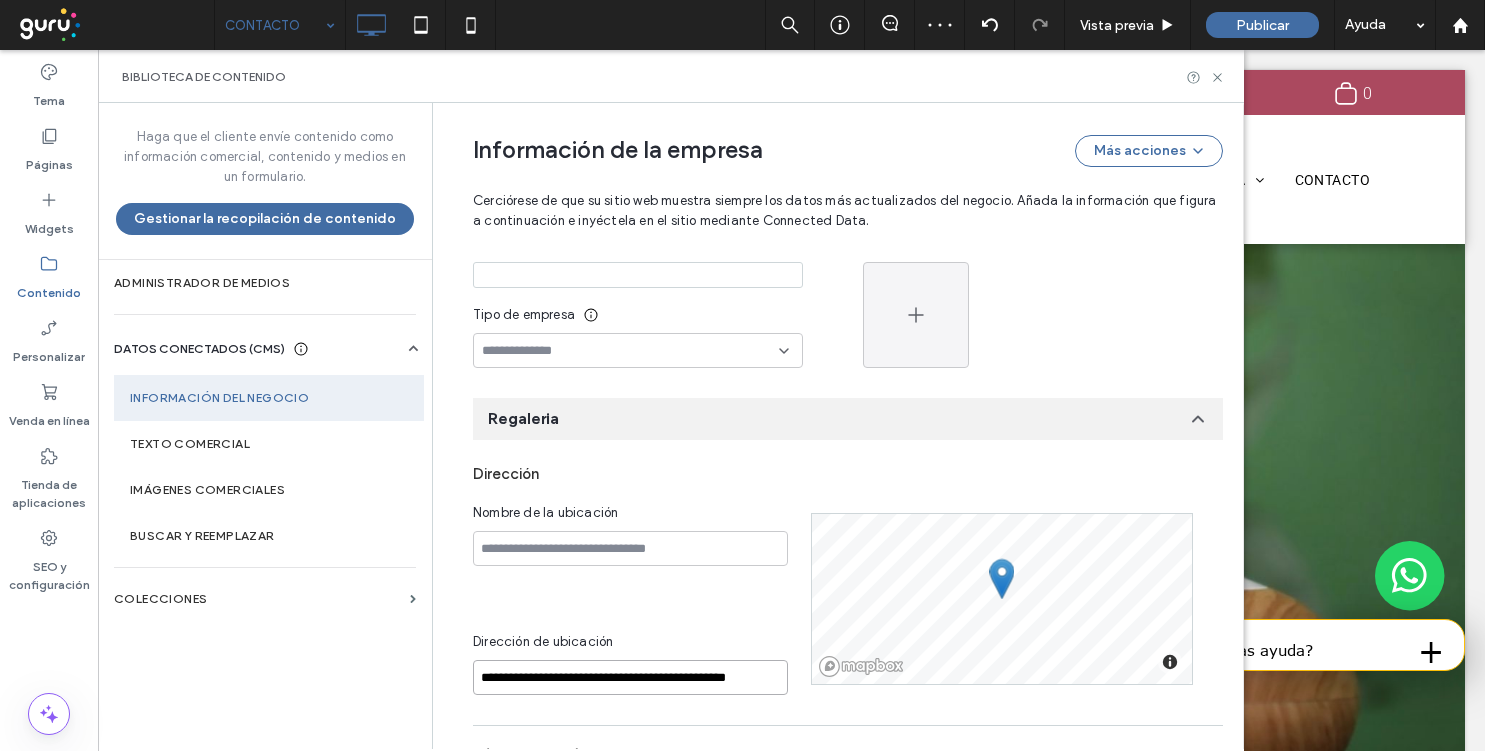 click on "**********" at bounding box center (630, 677) 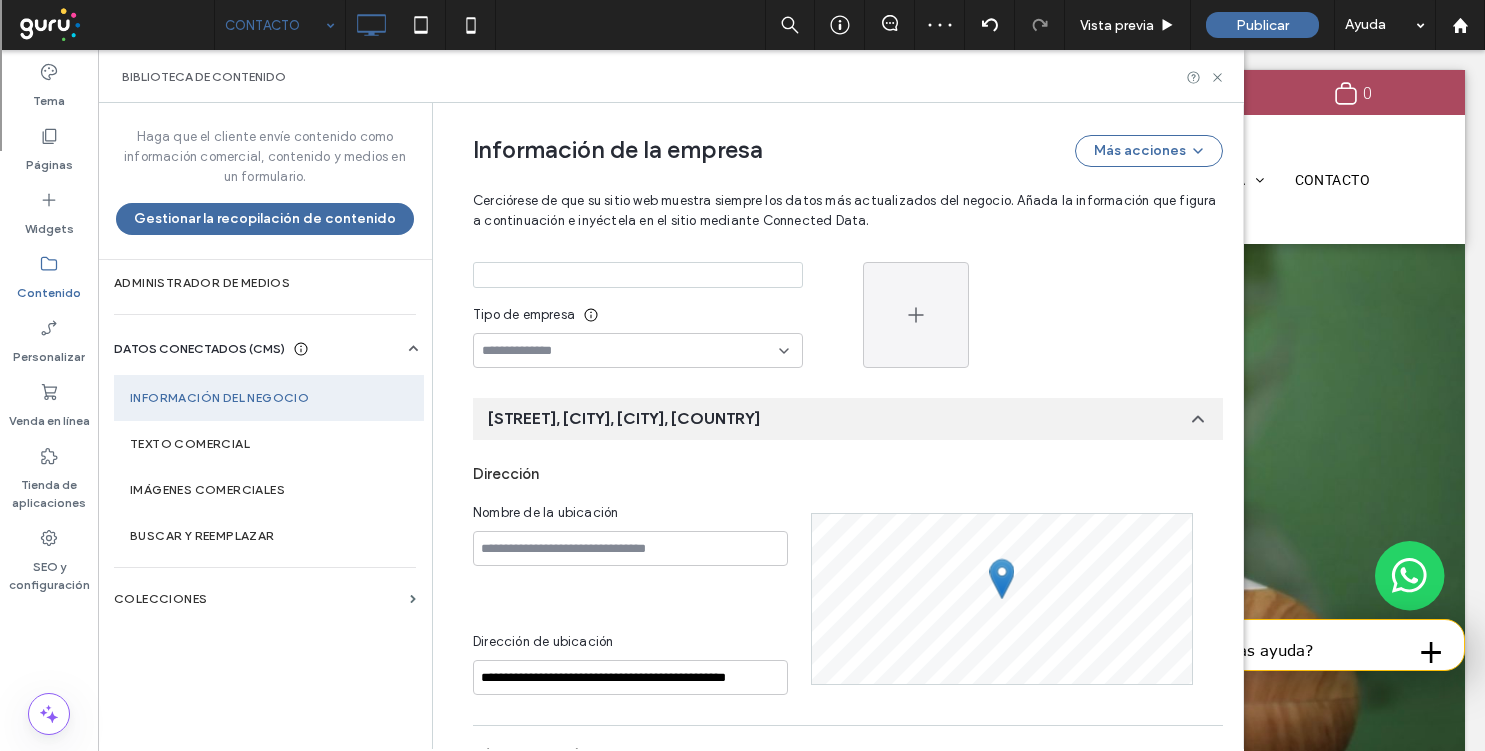 click on "**********" at bounding box center (848, 1052) 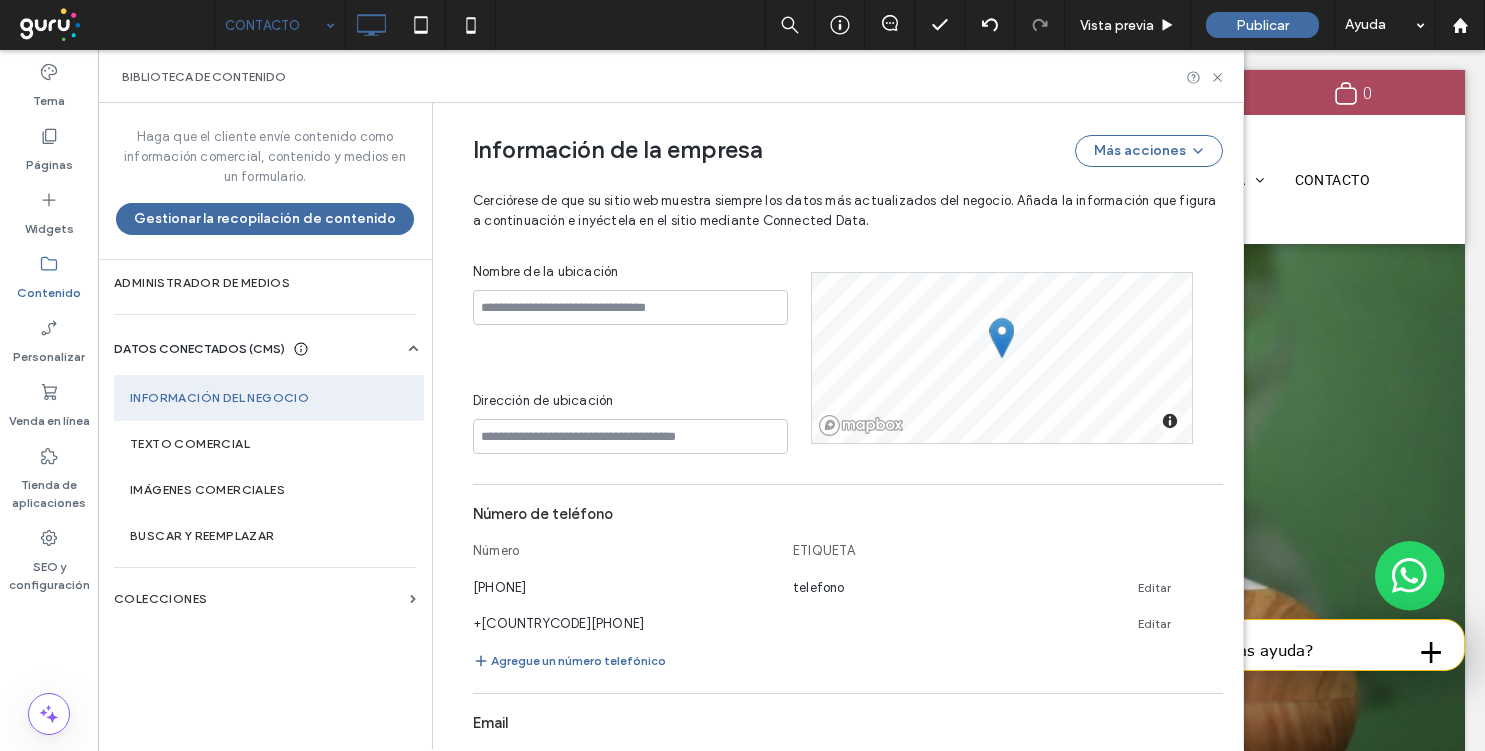 scroll, scrollTop: 597, scrollLeft: 0, axis: vertical 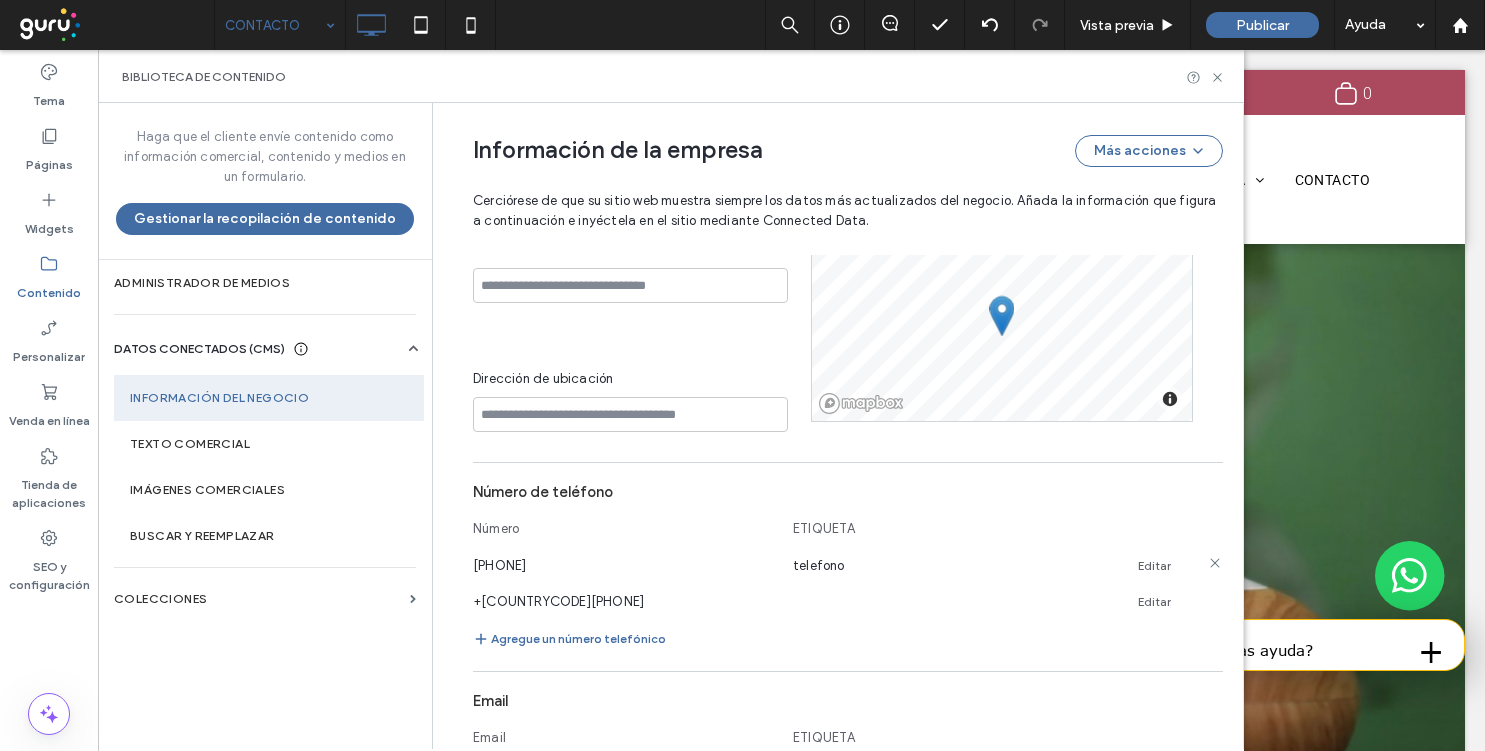 click 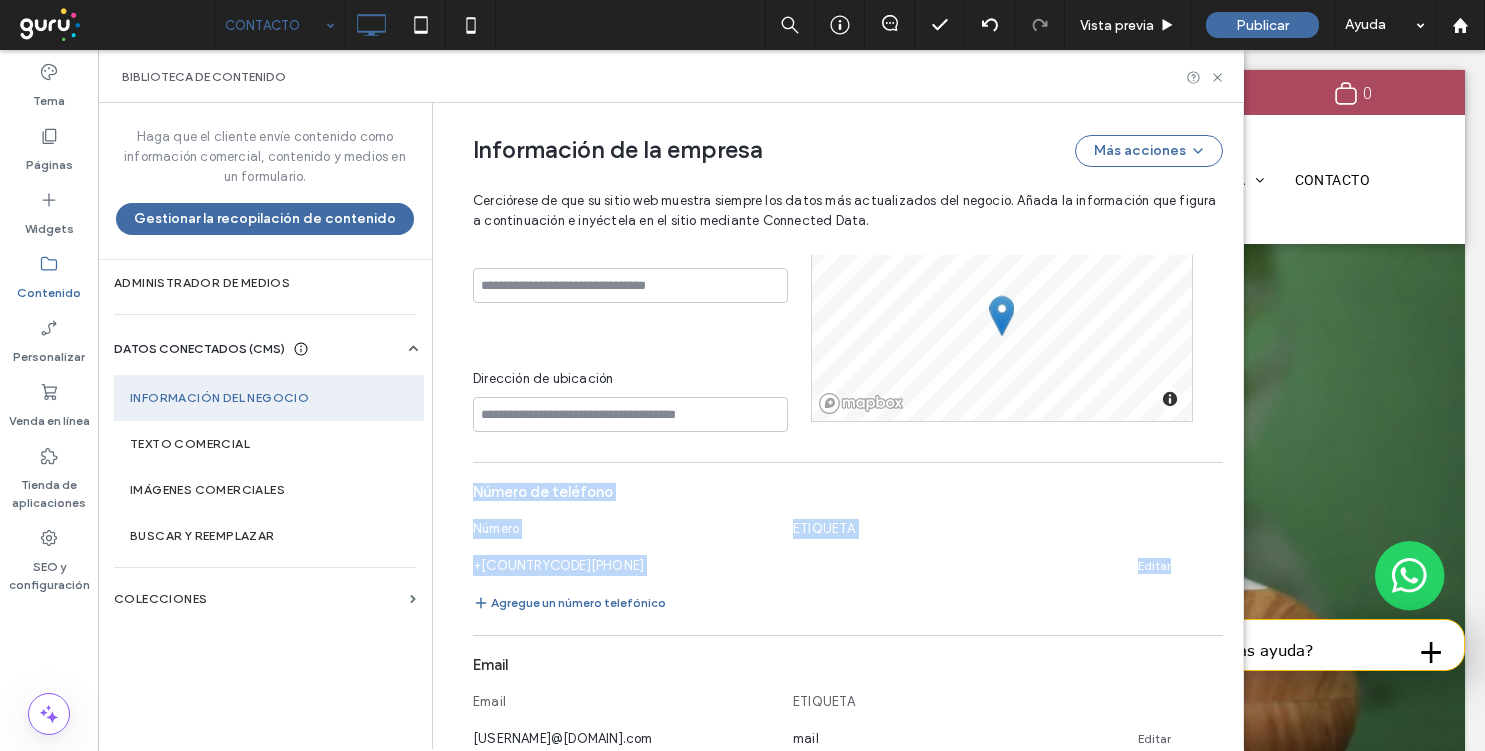 click 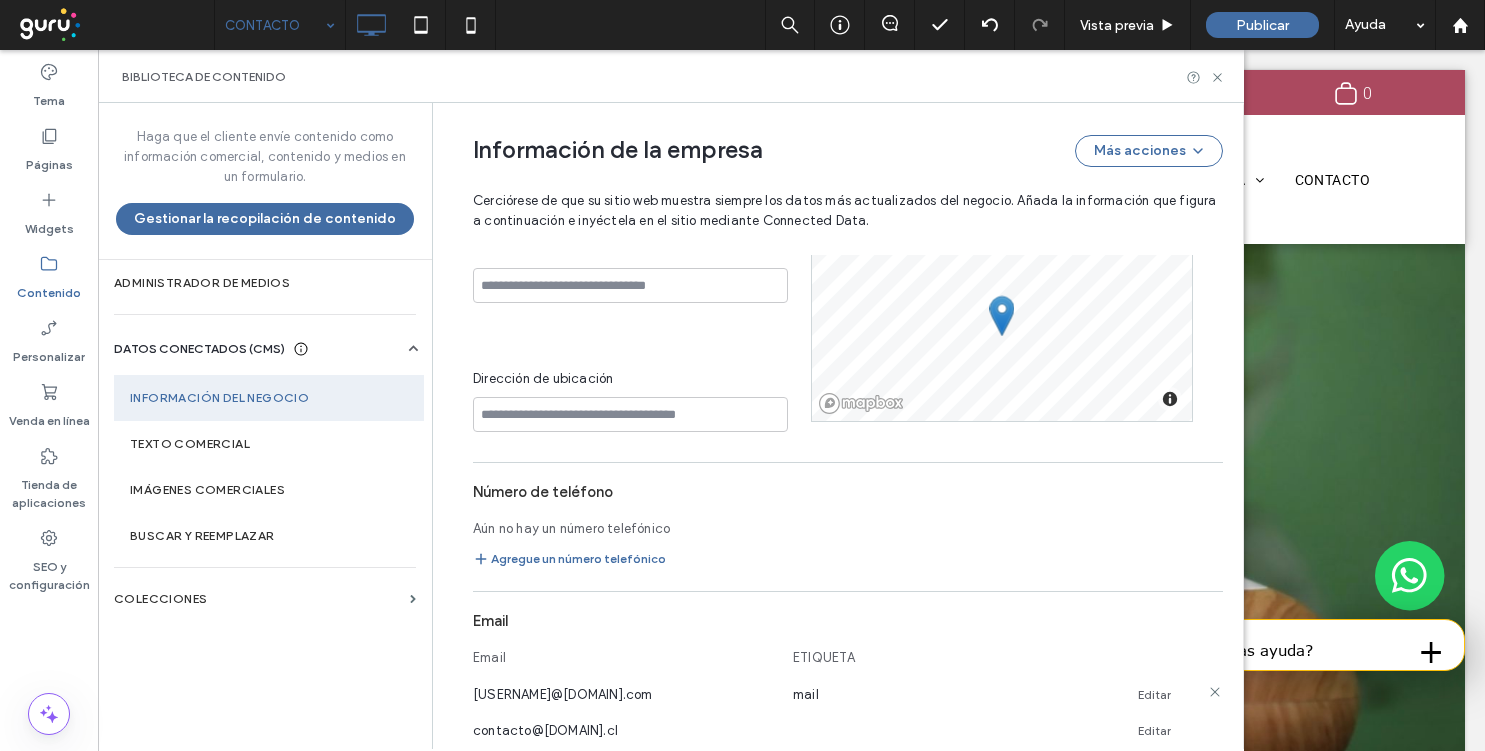 click 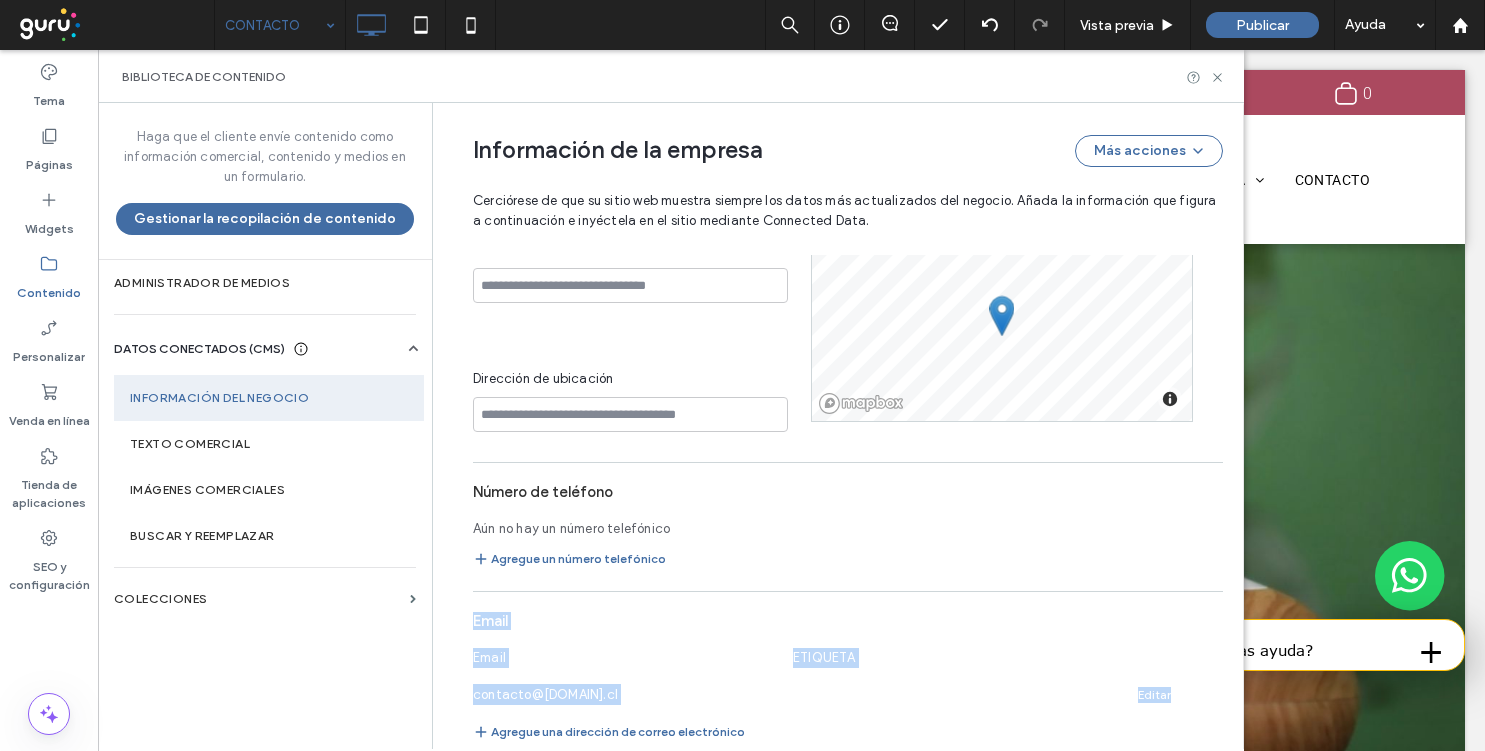 click 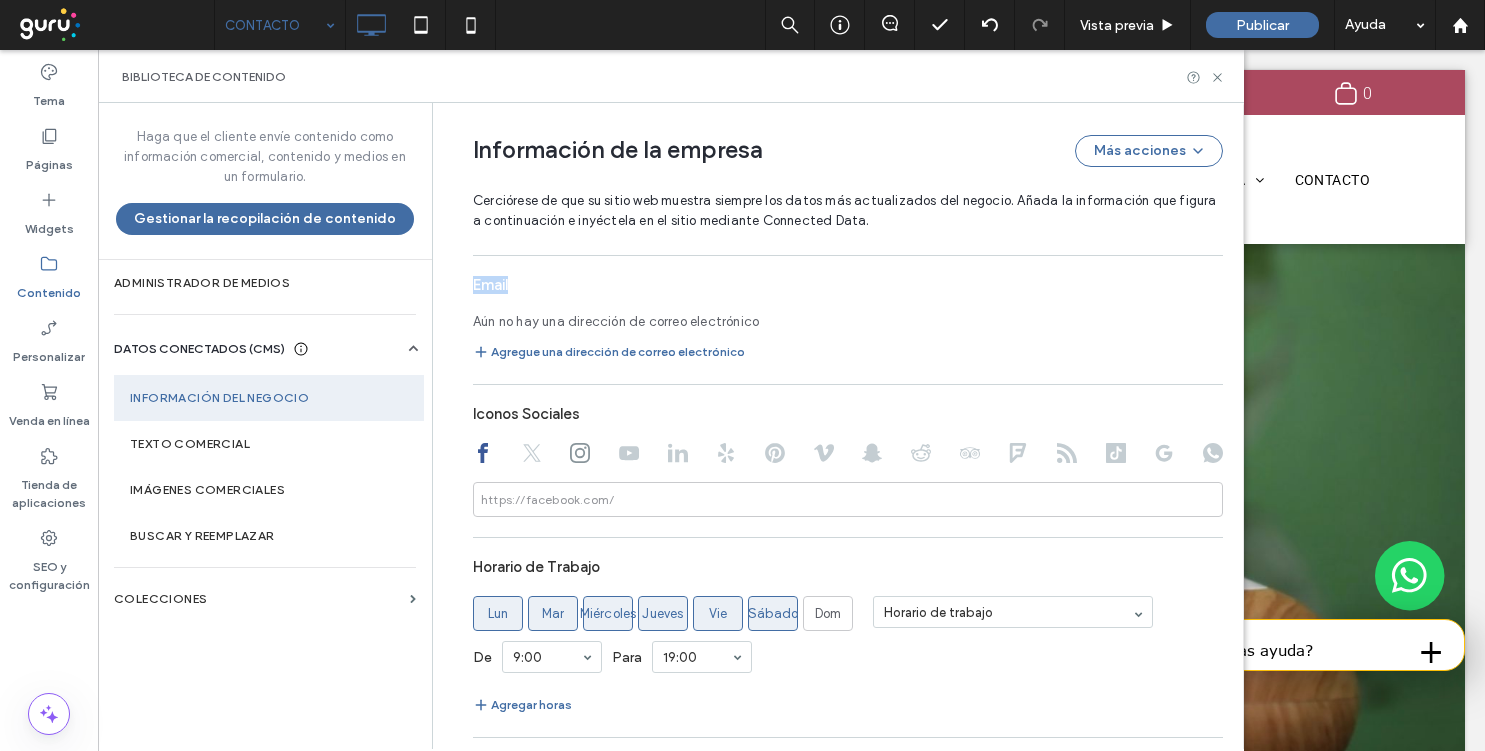 scroll, scrollTop: 1043, scrollLeft: 0, axis: vertical 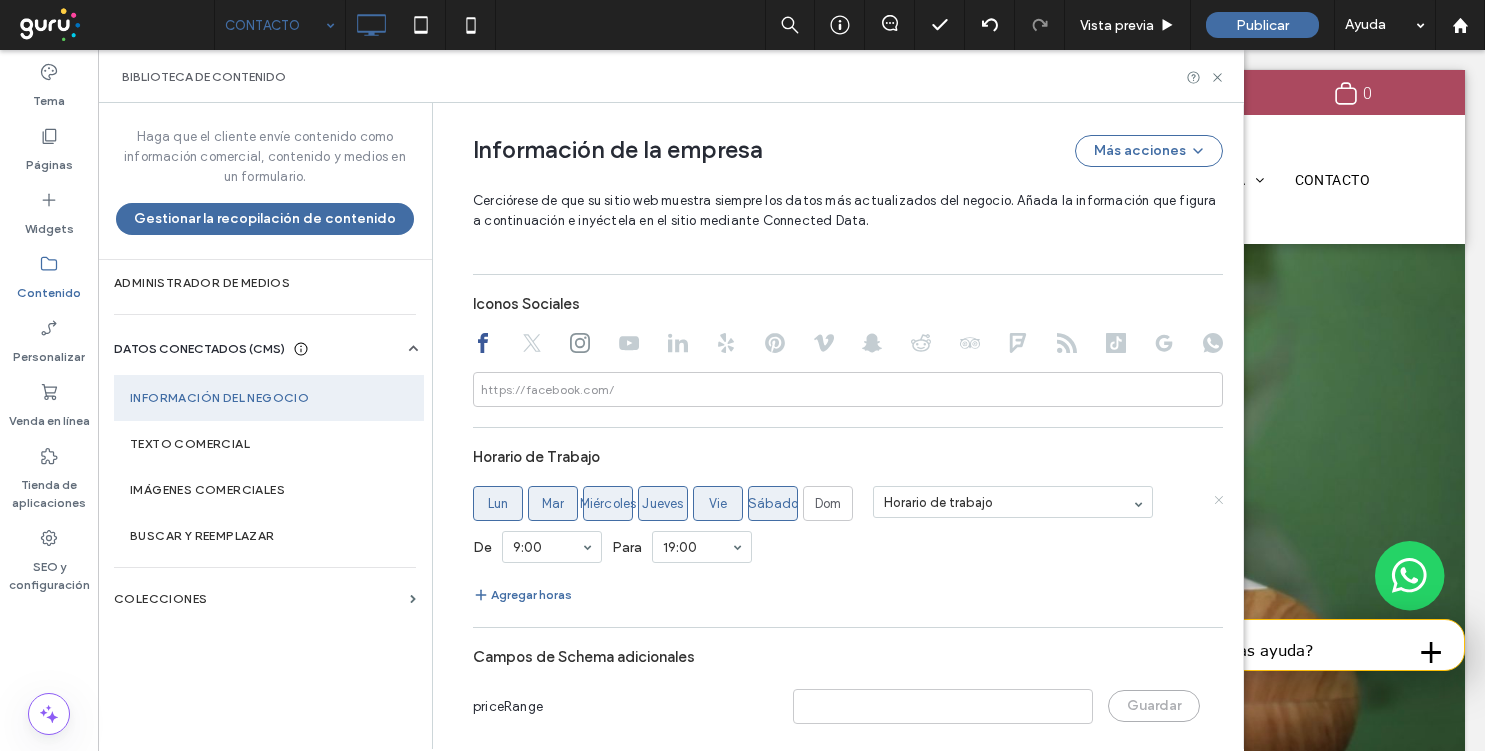 click 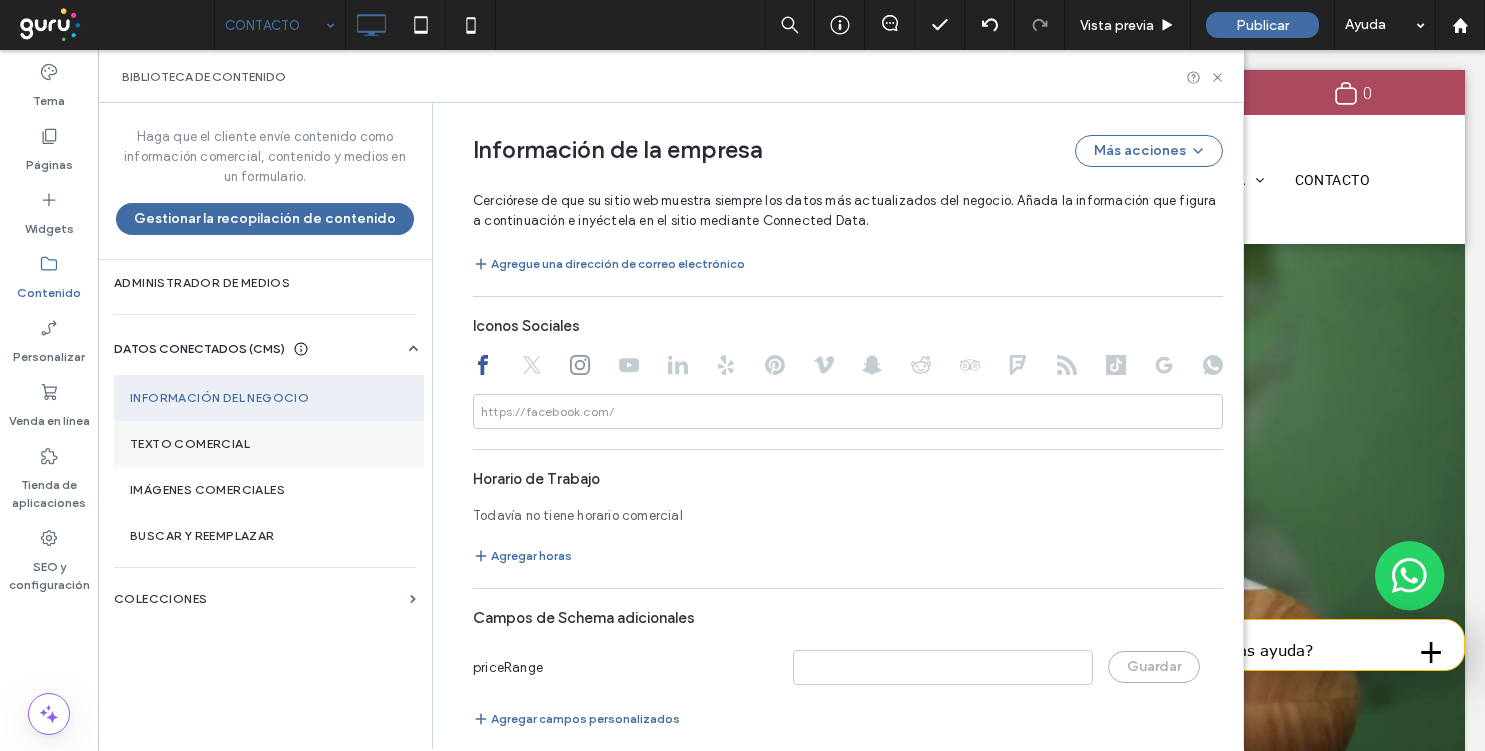 click on "Texto comercial" at bounding box center (269, 444) 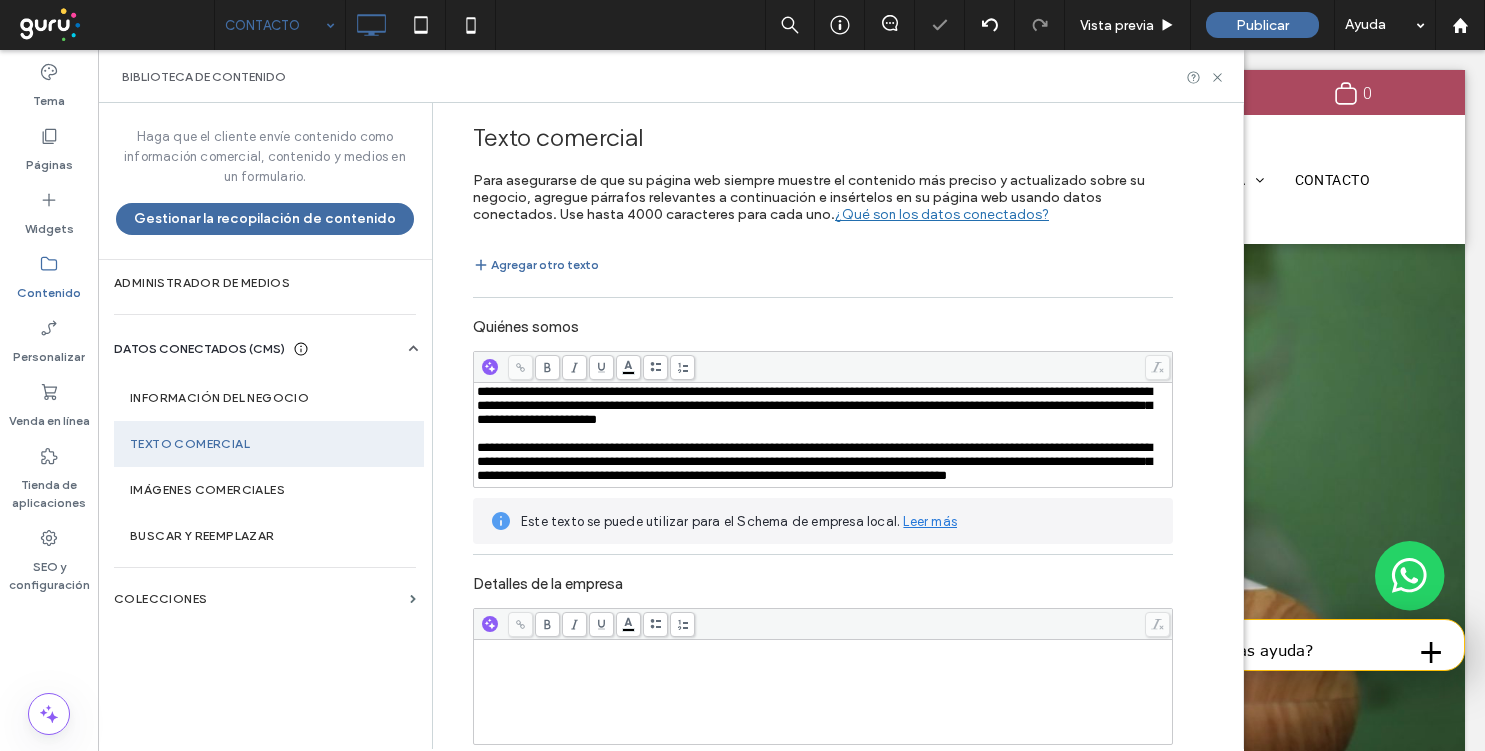 click on "**********" at bounding box center (814, 405) 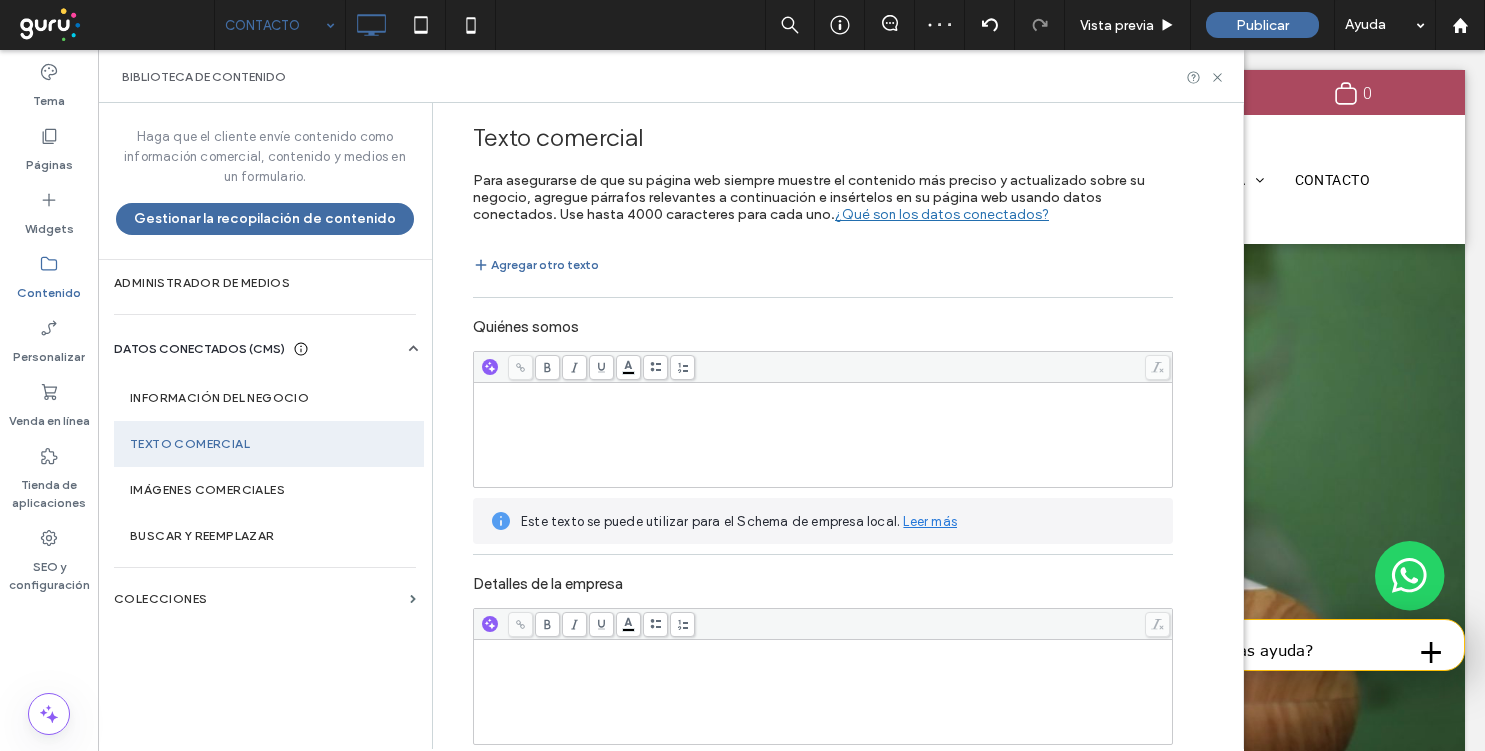 scroll, scrollTop: 291, scrollLeft: 0, axis: vertical 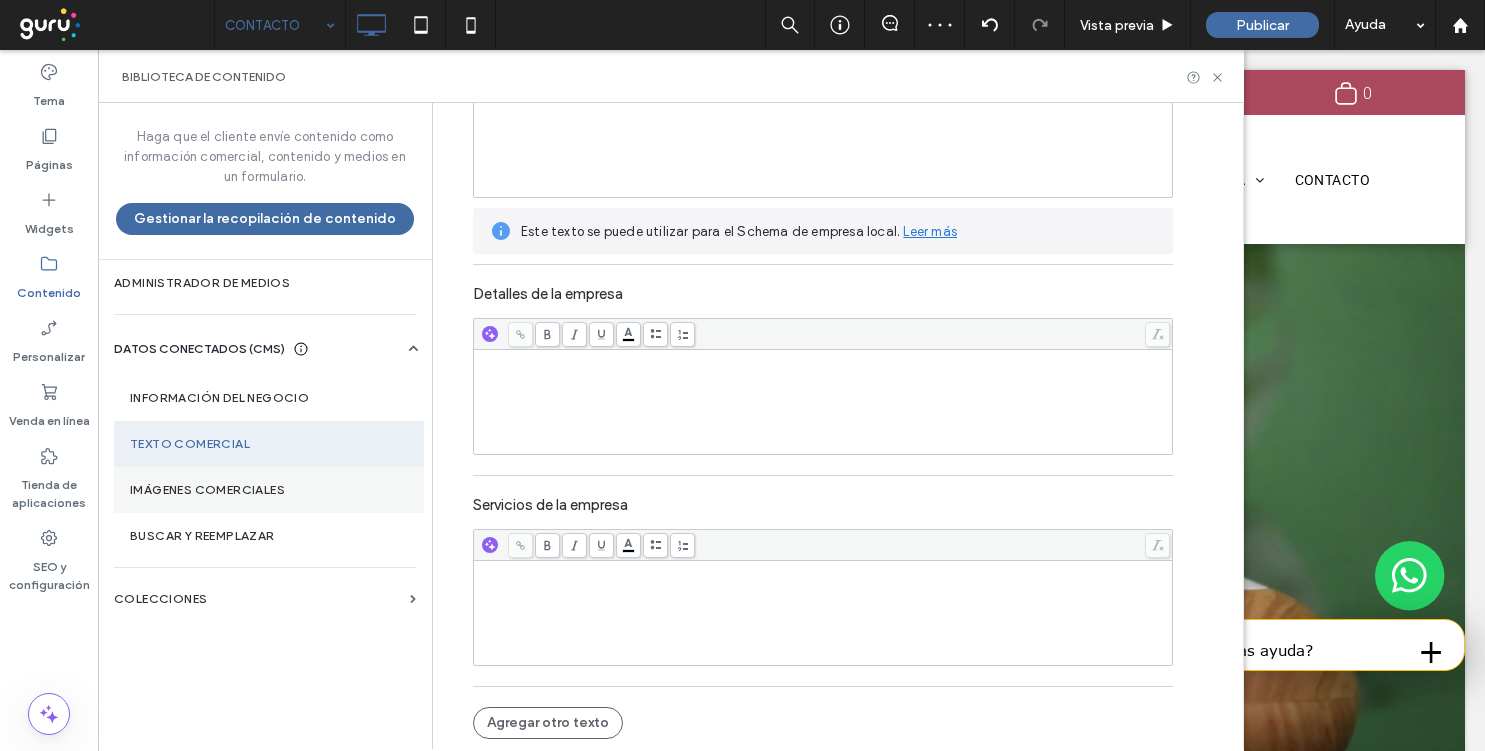 click on "Imágenes comerciales" at bounding box center (269, 490) 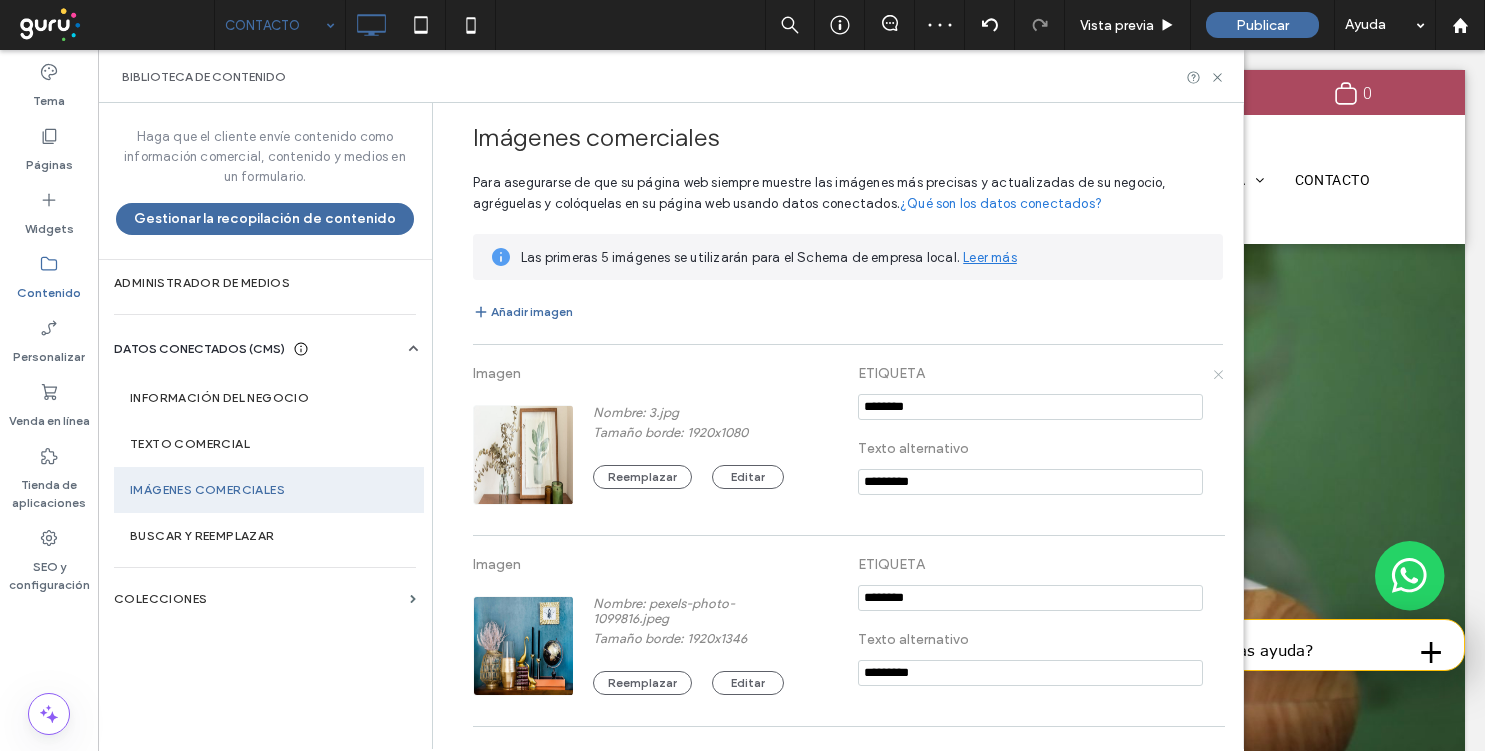 click 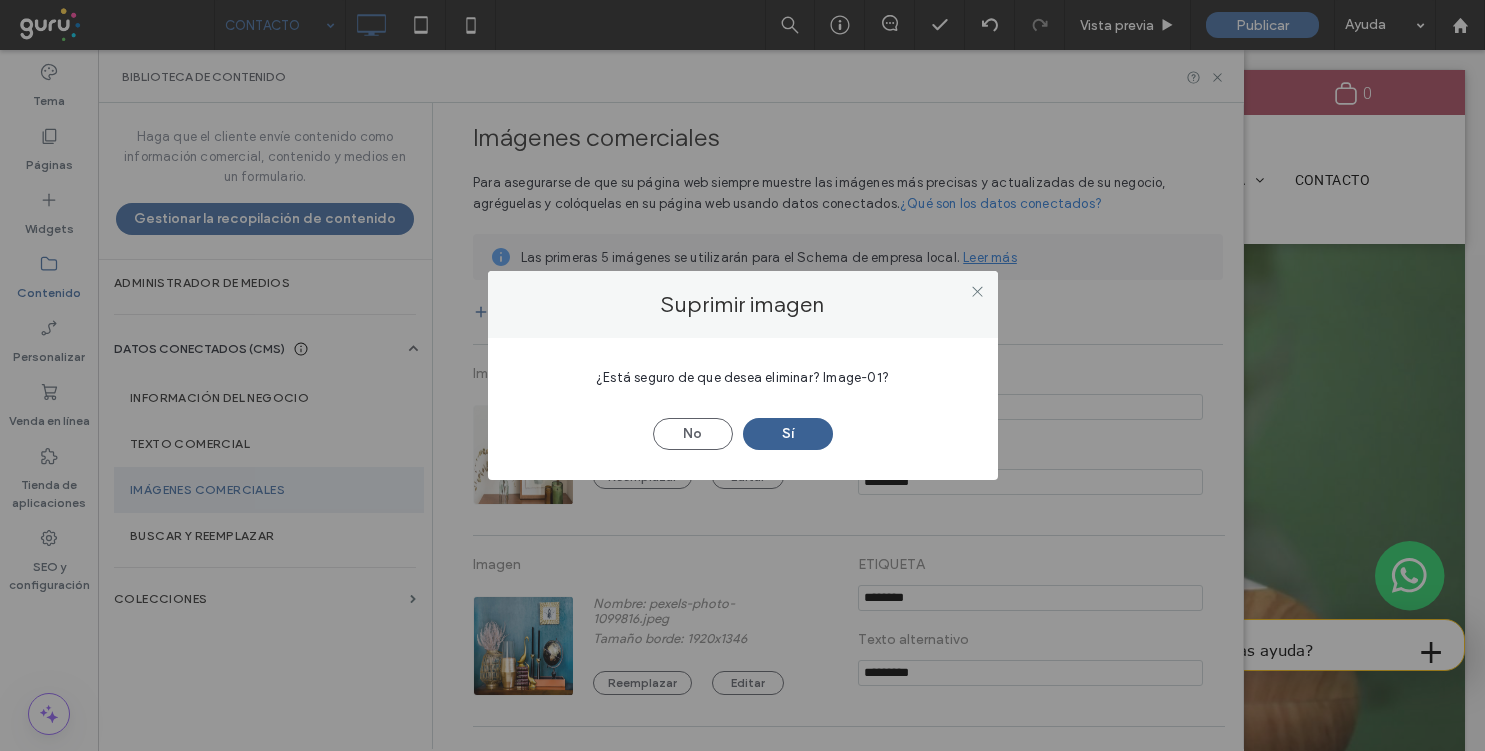 click on "Sí" at bounding box center (788, 434) 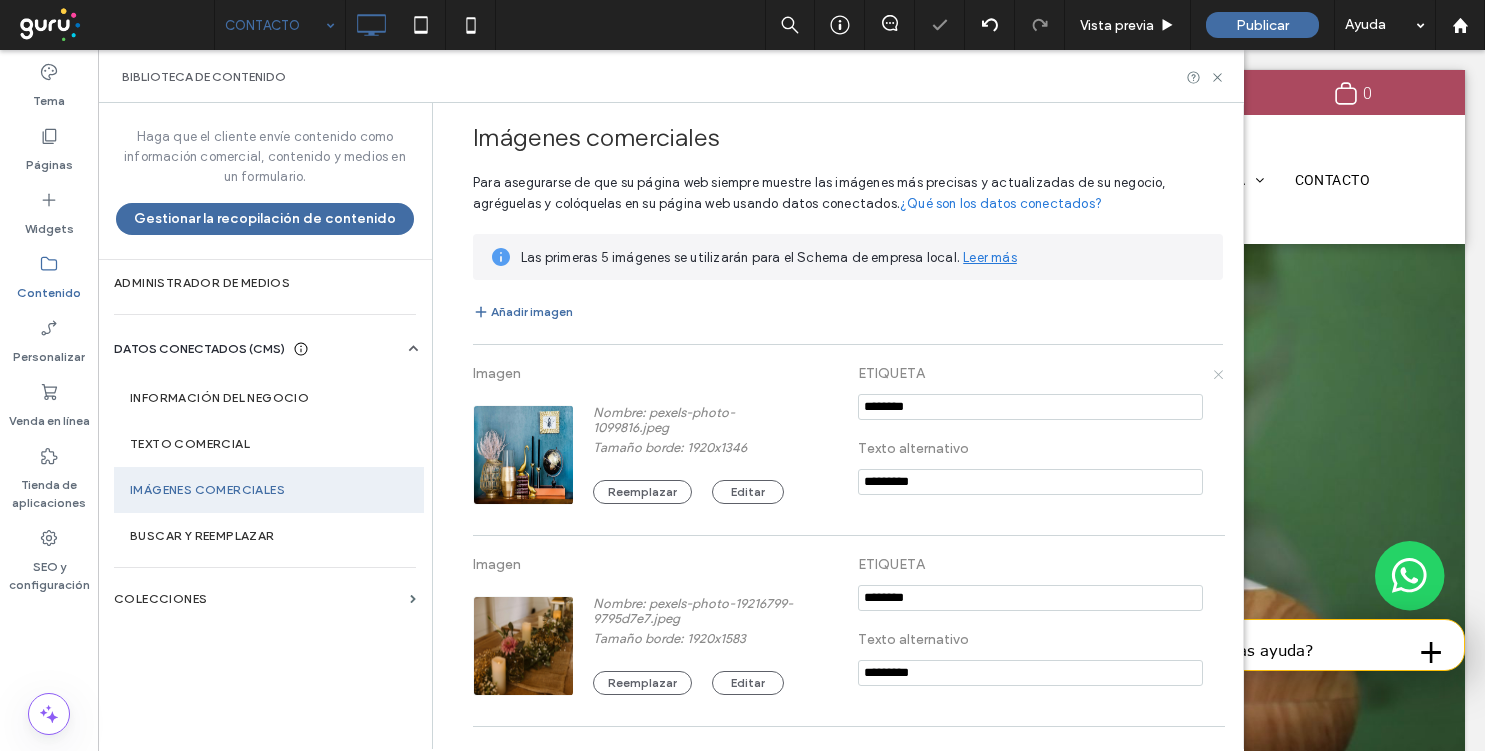 click 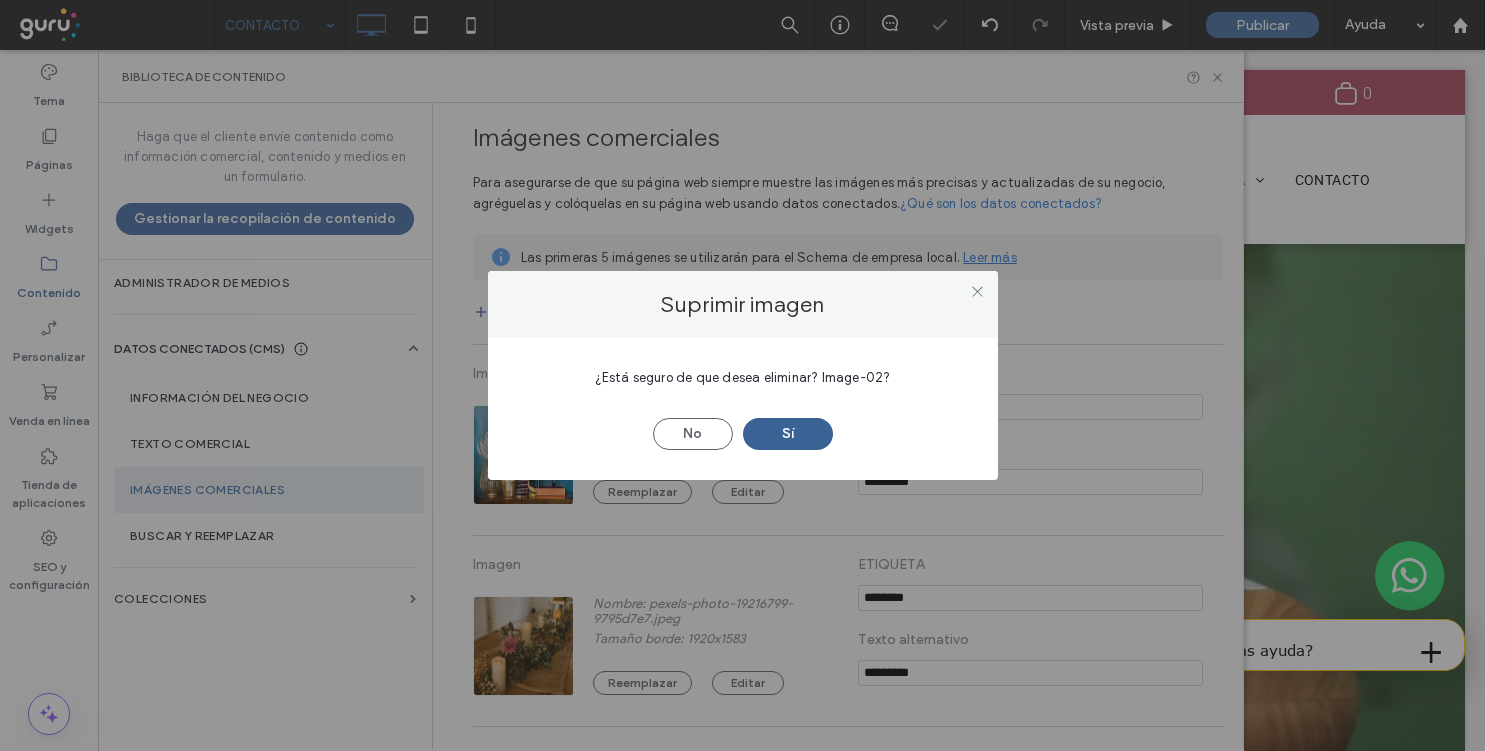click on "Sí" at bounding box center (788, 434) 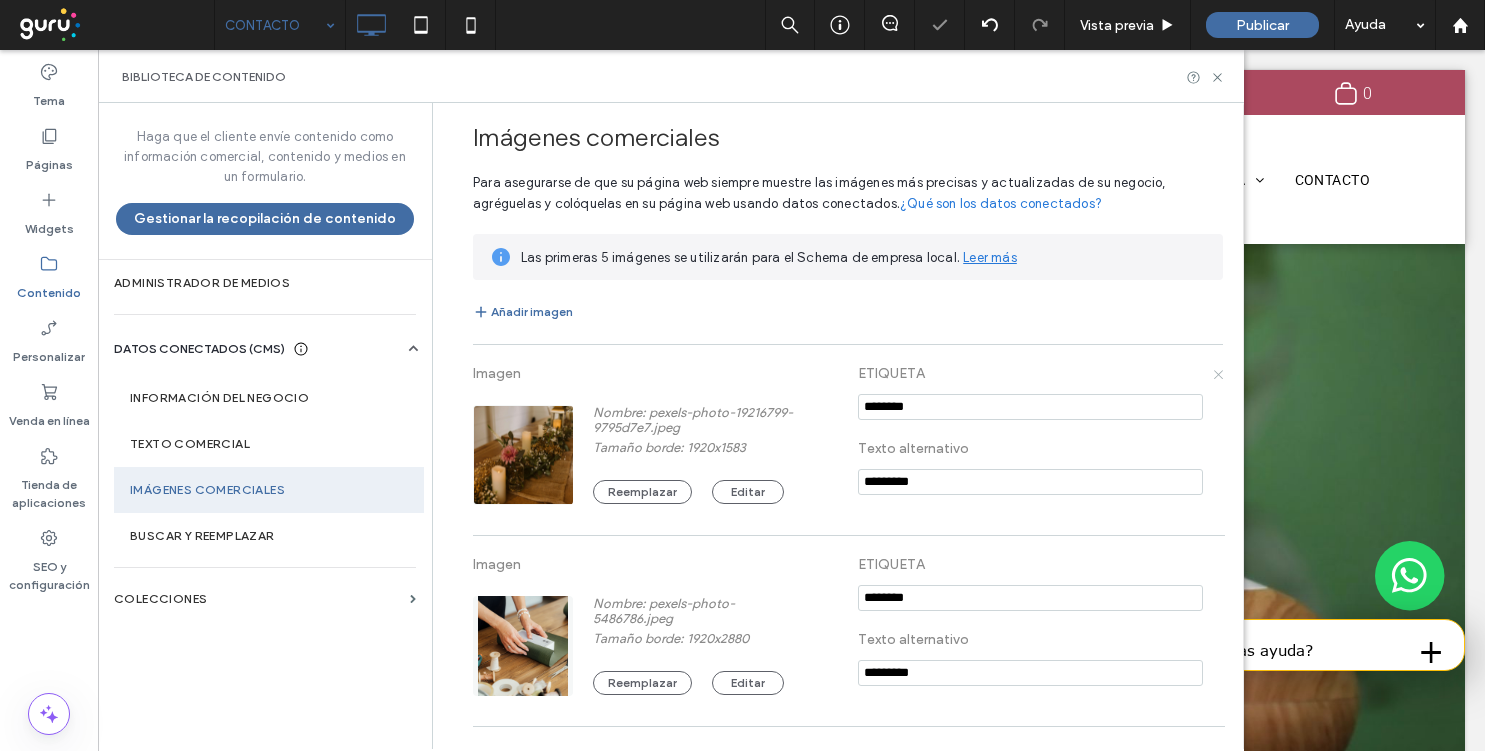 click 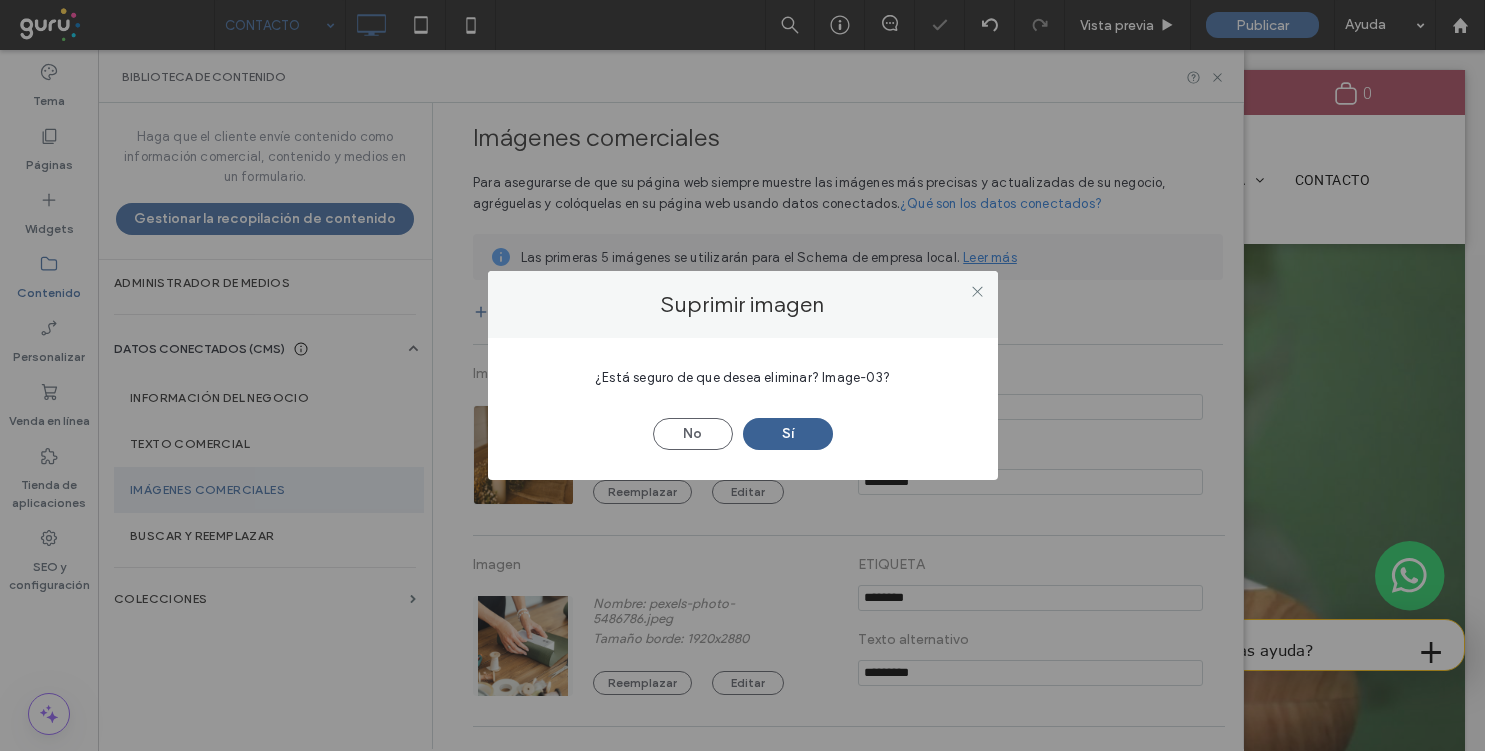 click on "Sí" at bounding box center (788, 434) 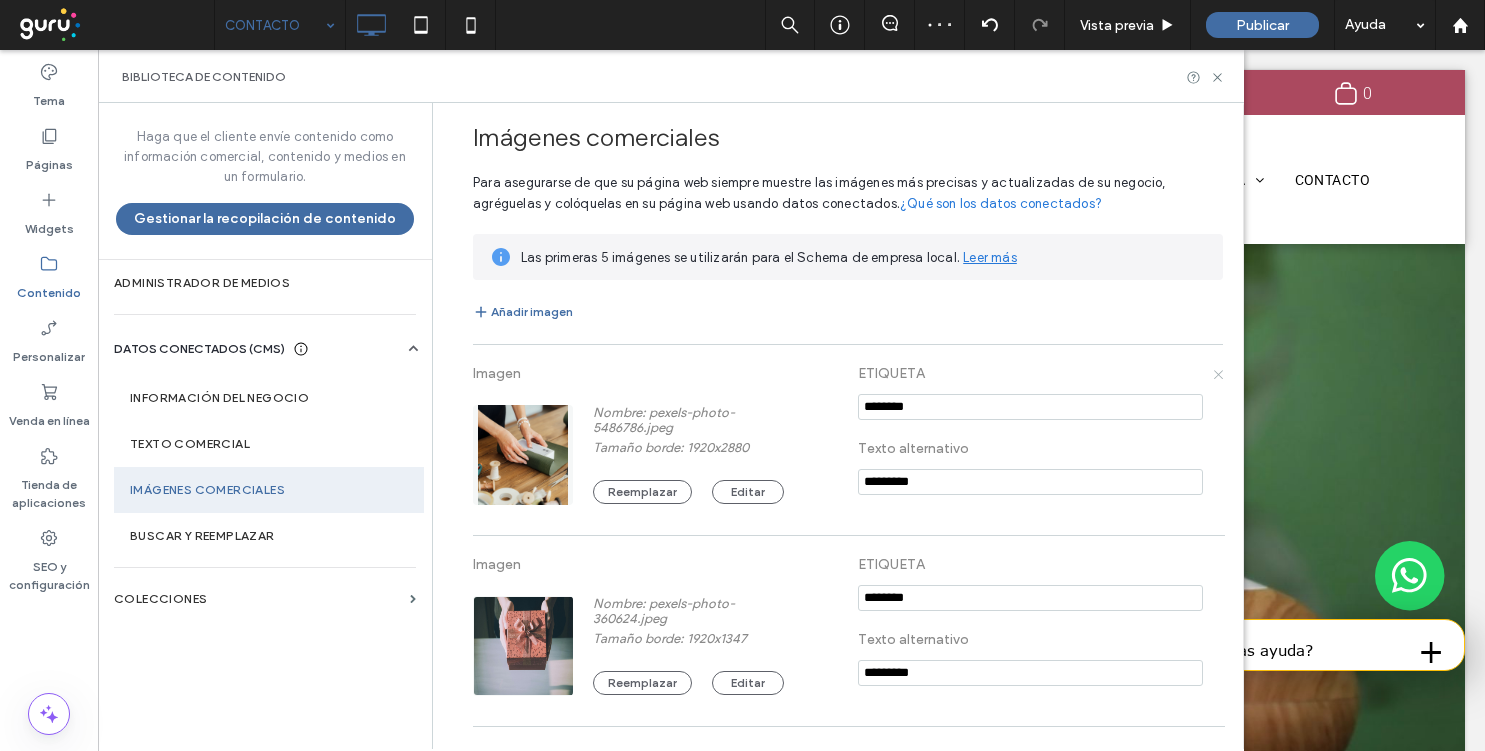 click 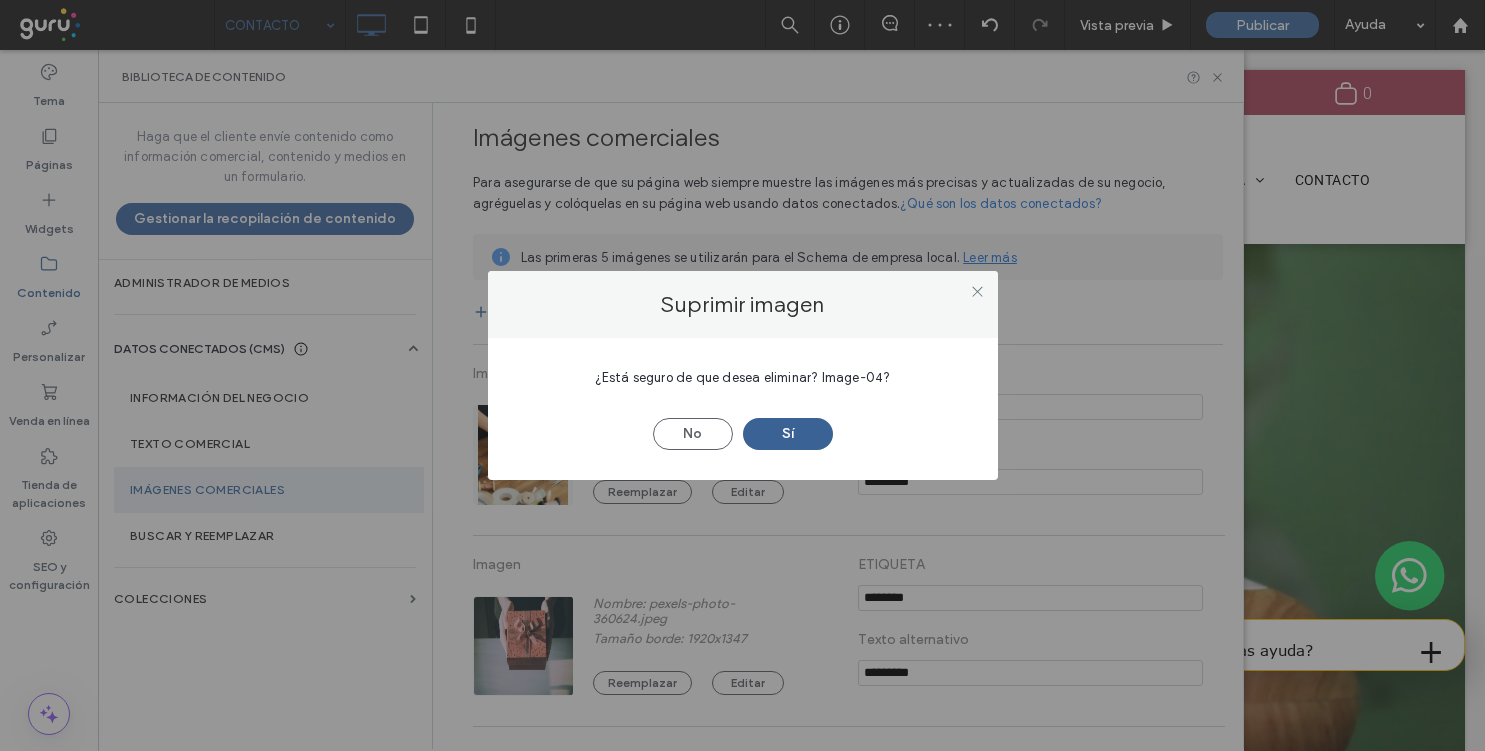 click on "Sí" at bounding box center [788, 434] 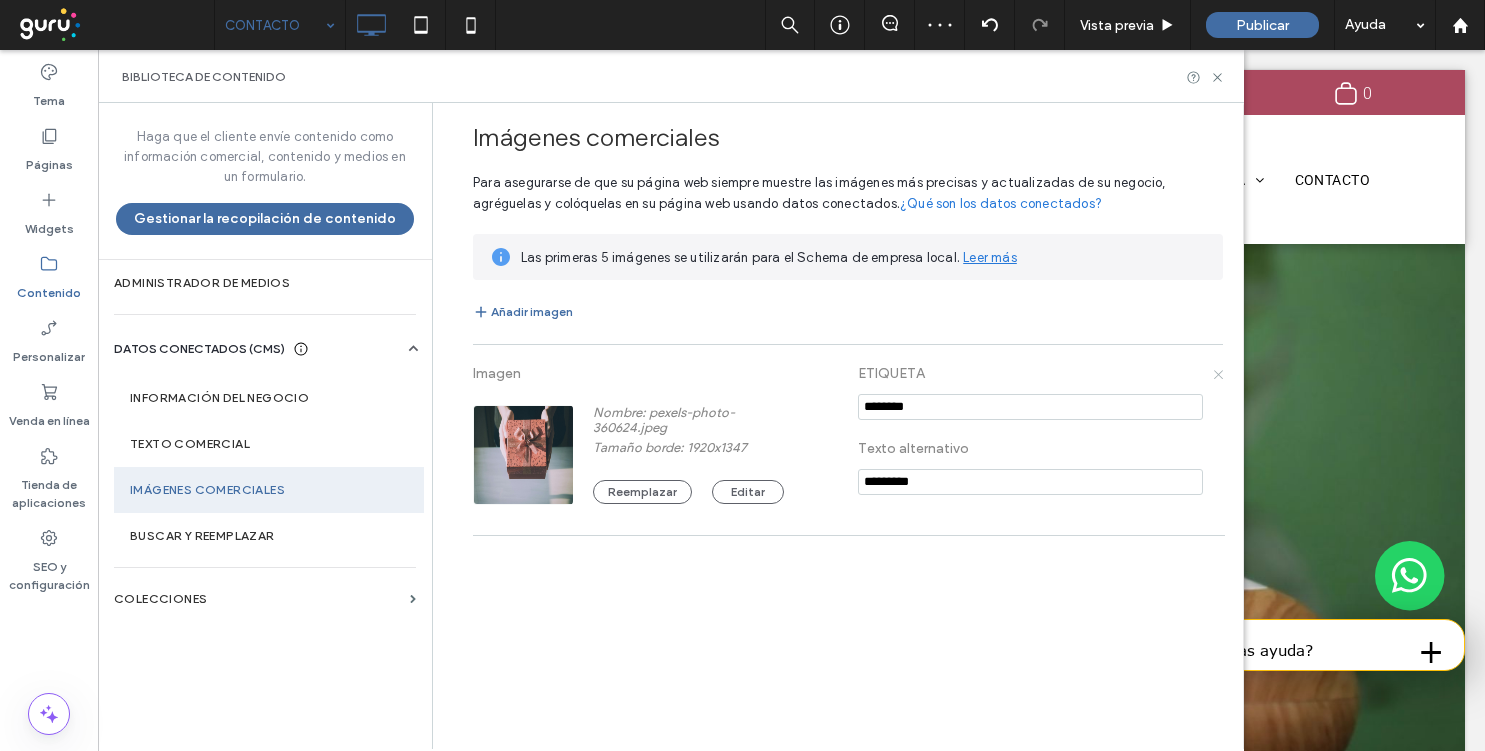 click 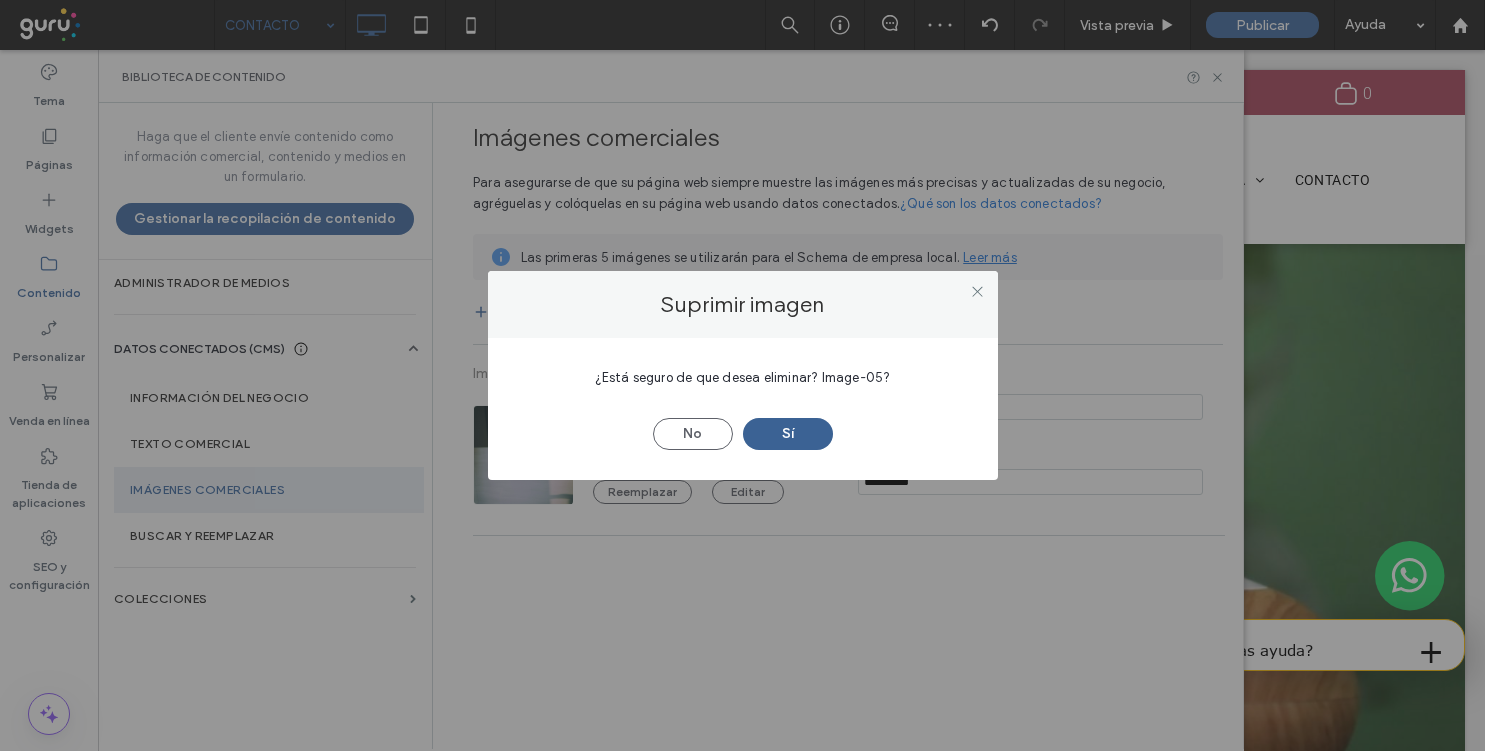 click on "Sí" at bounding box center [788, 434] 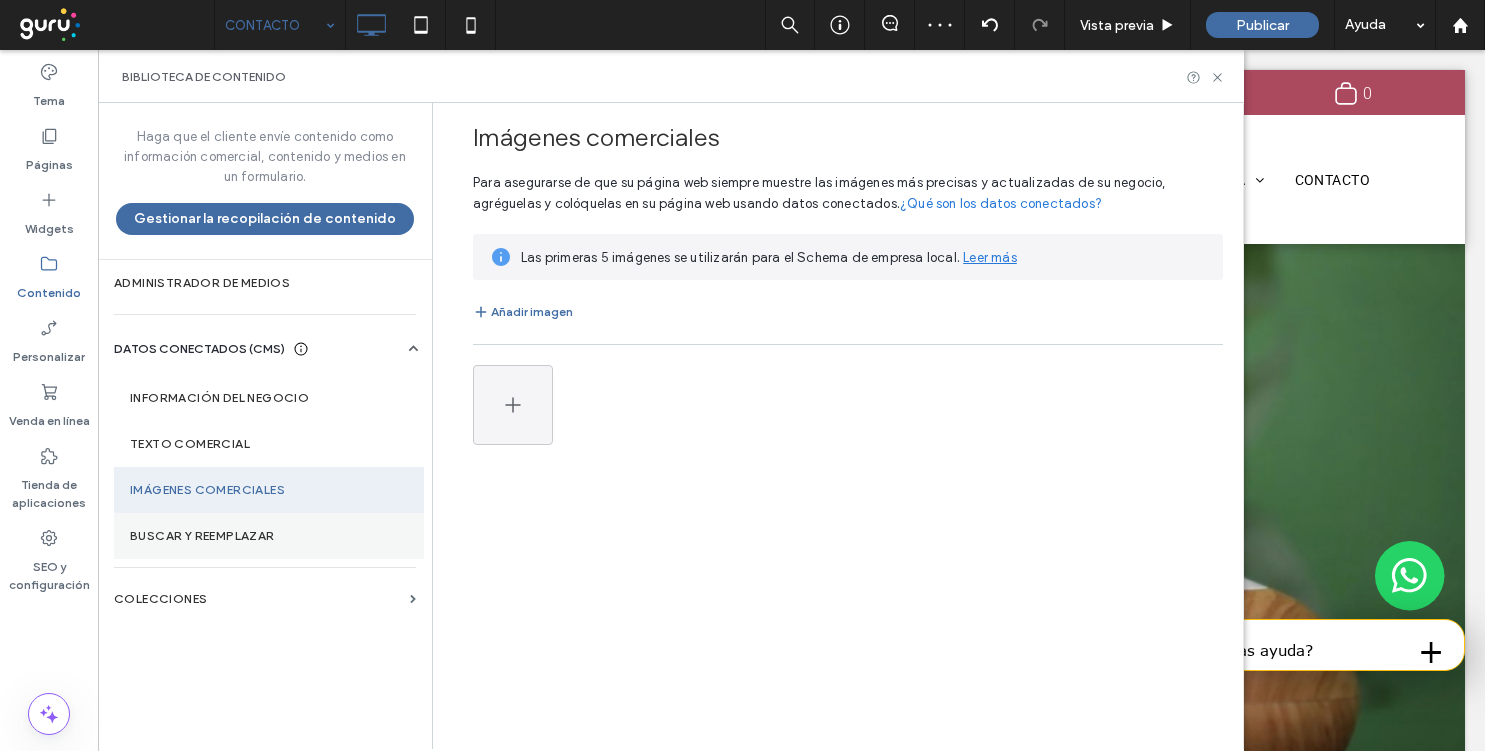 click on "Buscar y reemplazar" at bounding box center (269, 536) 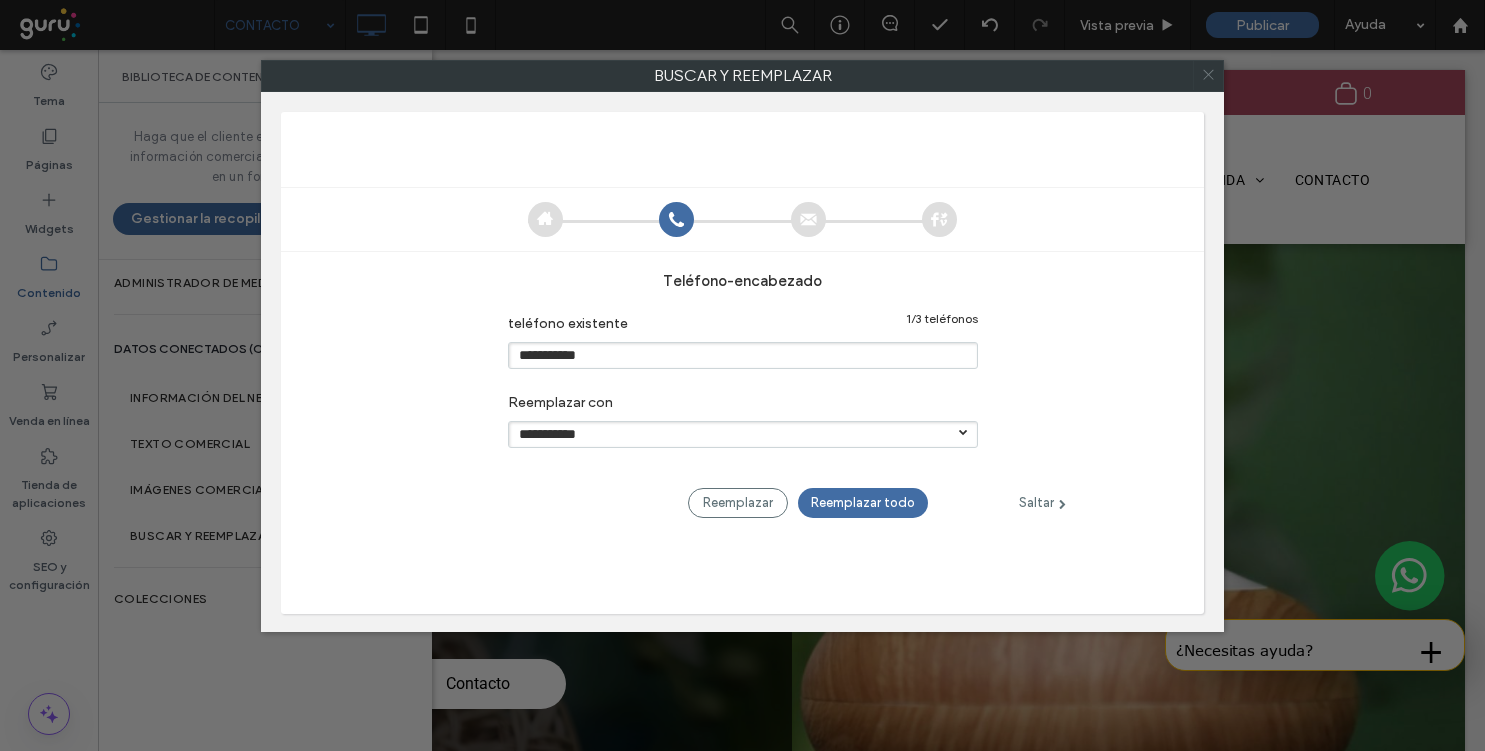 click 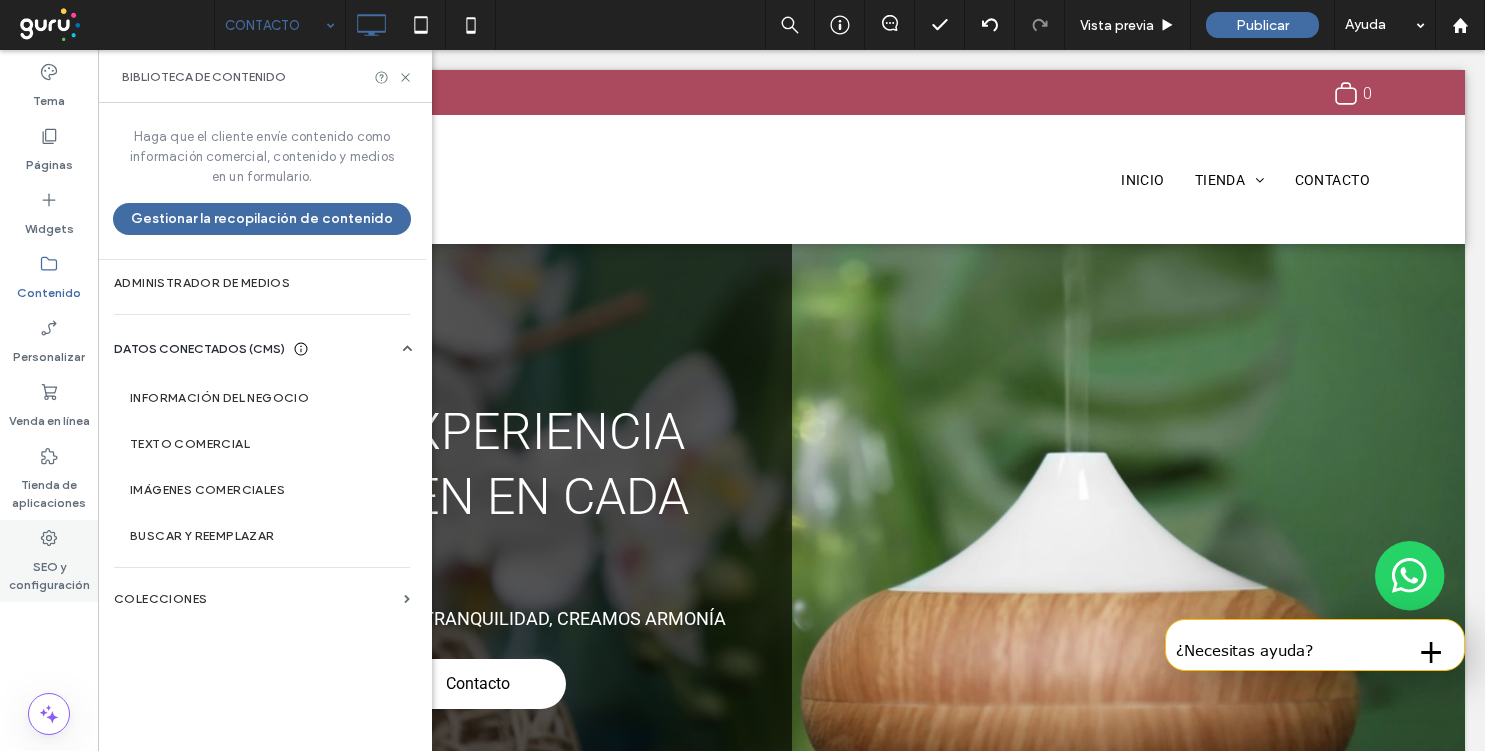click on "SEO y configuración" at bounding box center (49, 571) 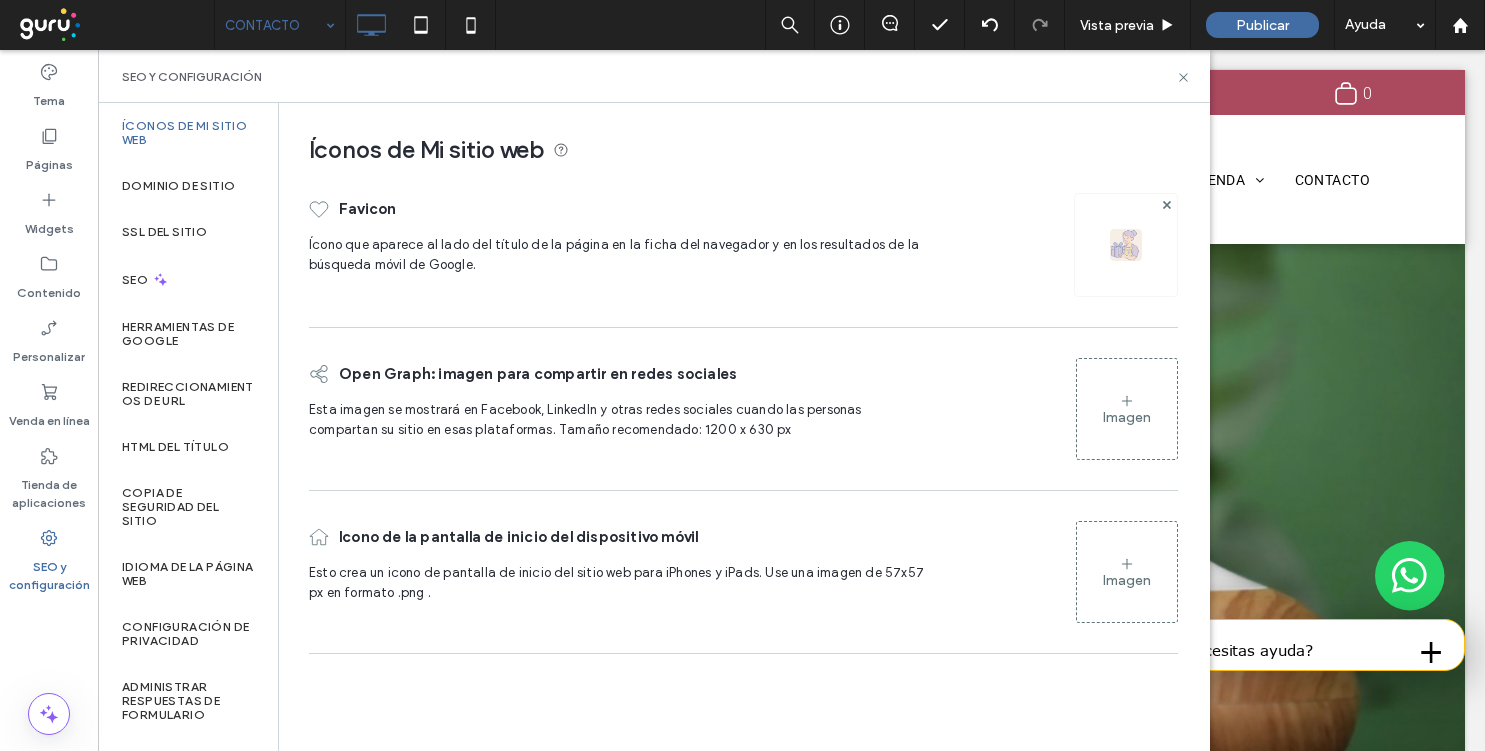 click at bounding box center [1126, 245] 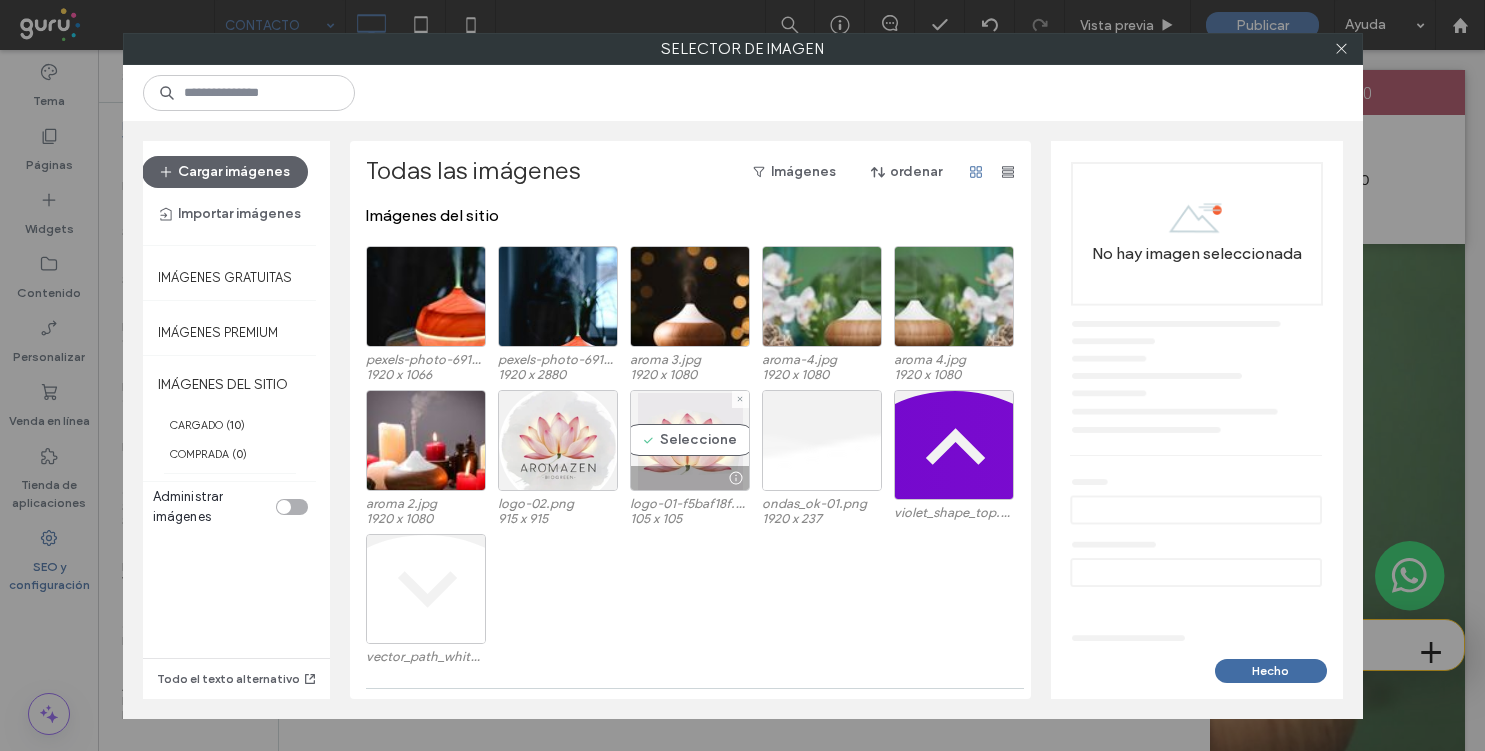 click on "Seleccione" at bounding box center (690, 440) 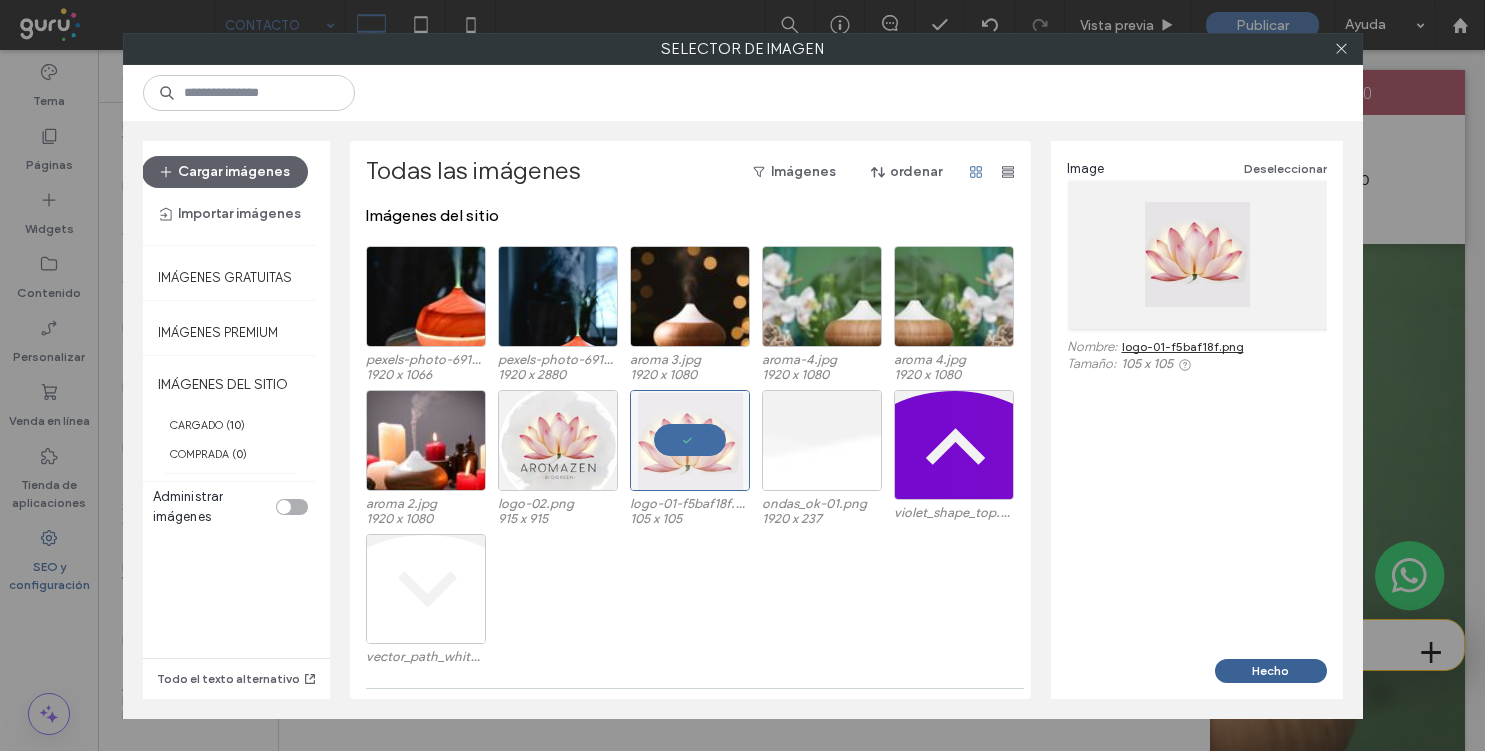 click on "Hecho" at bounding box center [1271, 671] 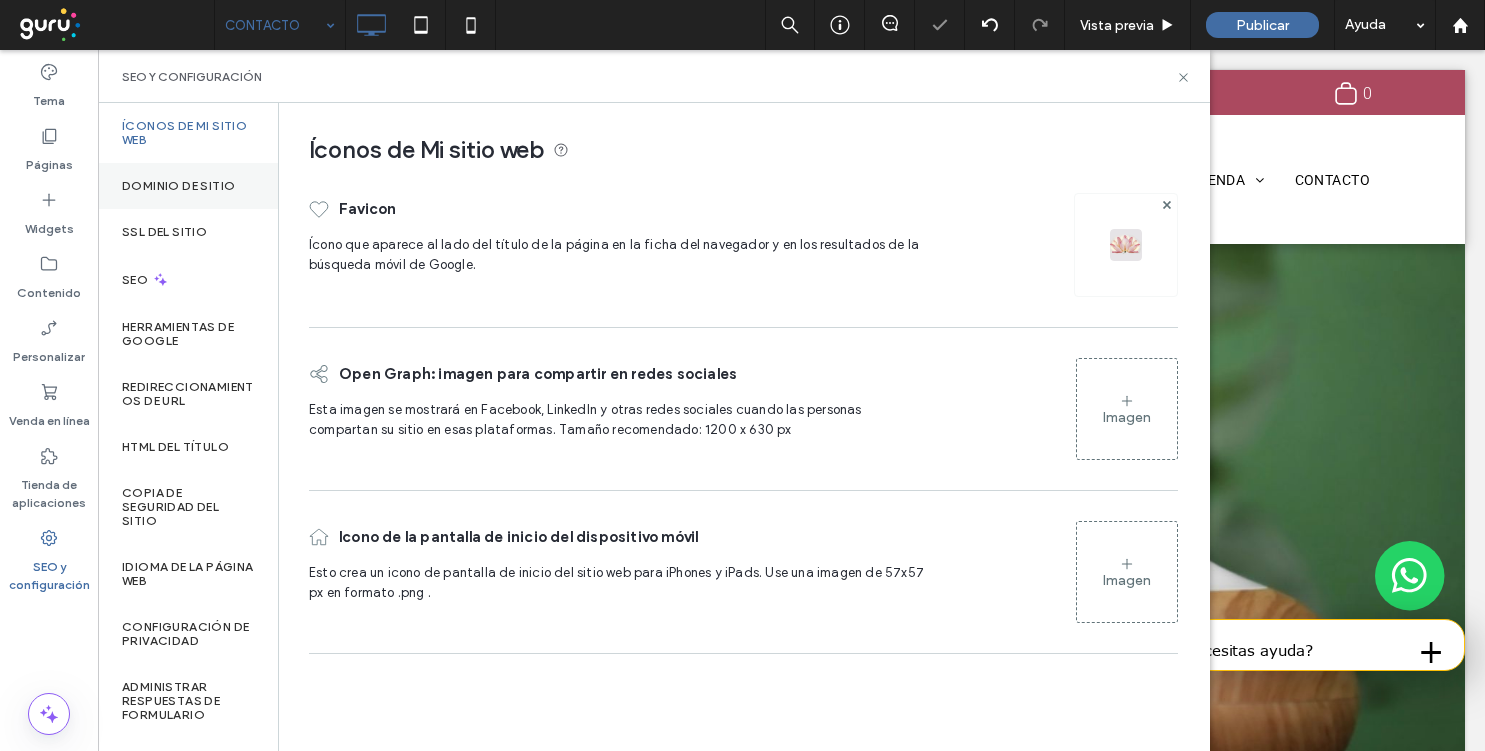 click on "Dominio de sitio" at bounding box center (188, 186) 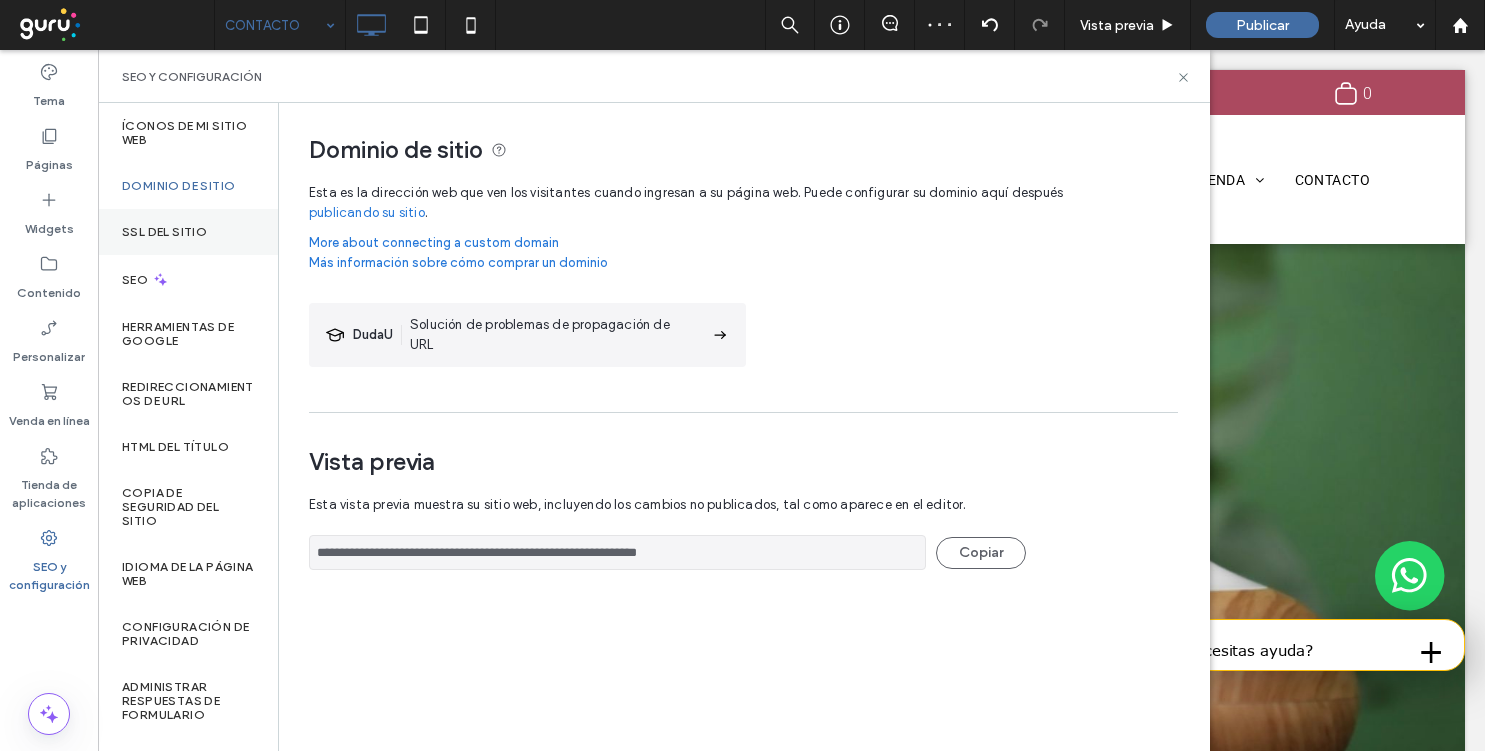 click on "SSL del sitio" at bounding box center (188, 232) 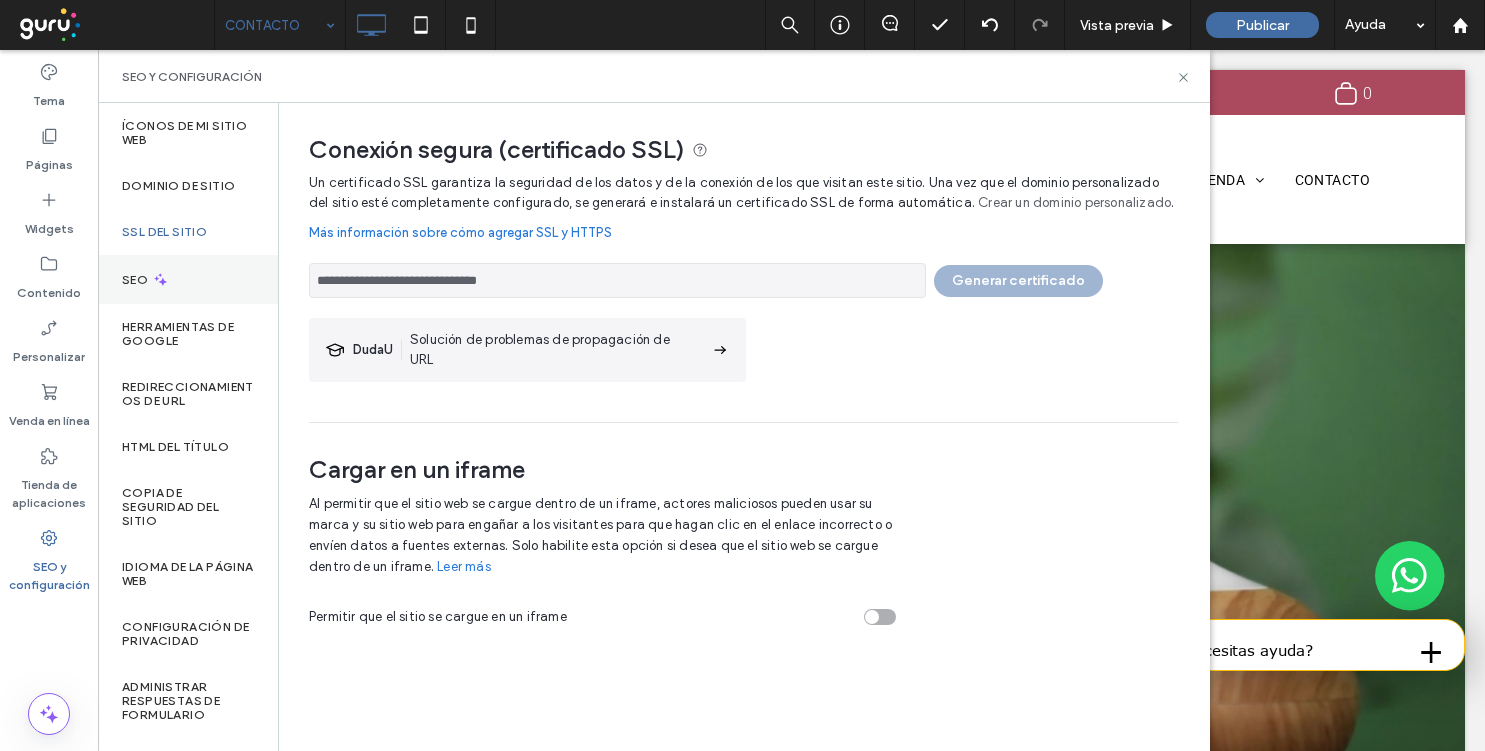 click on "SEO" at bounding box center [188, 279] 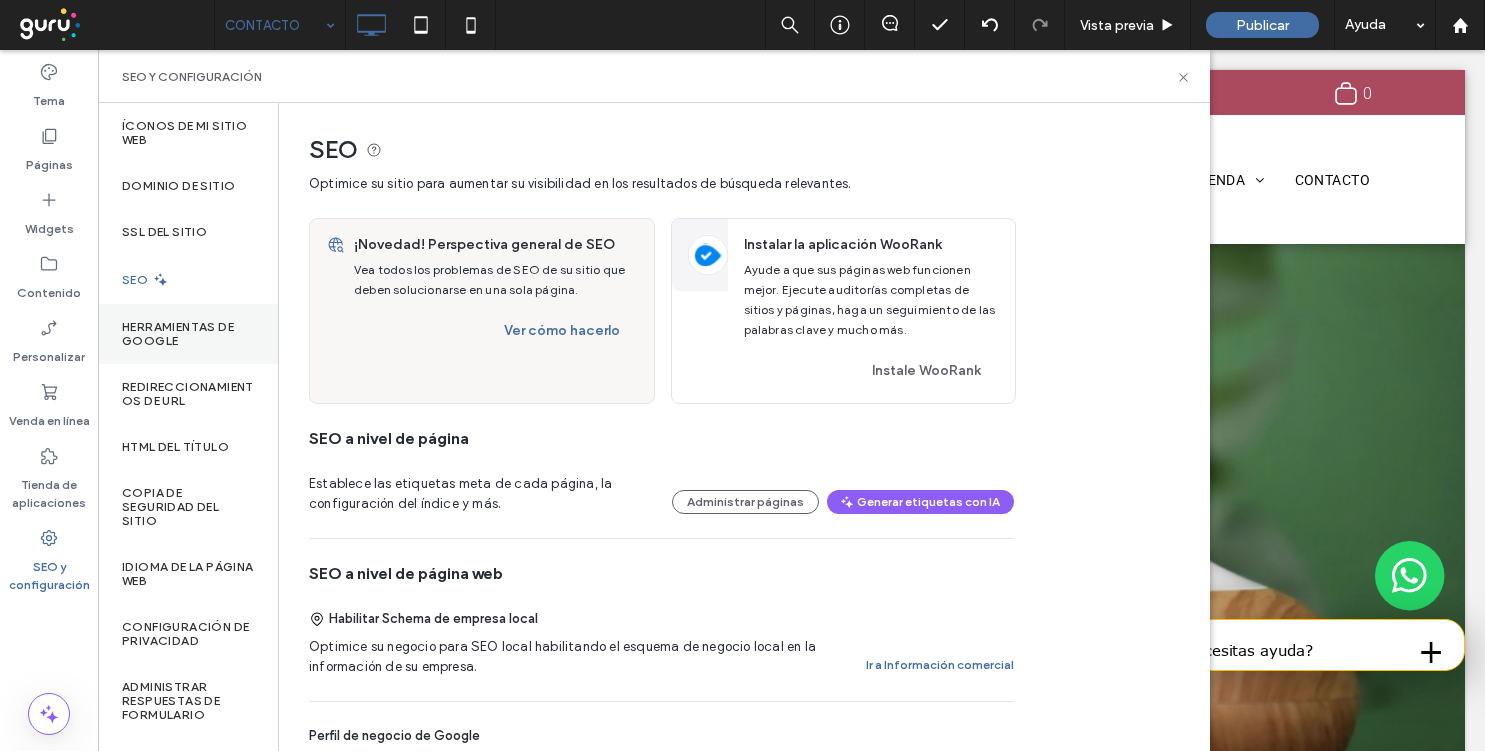 click on "Herramientas de Google" at bounding box center (188, 334) 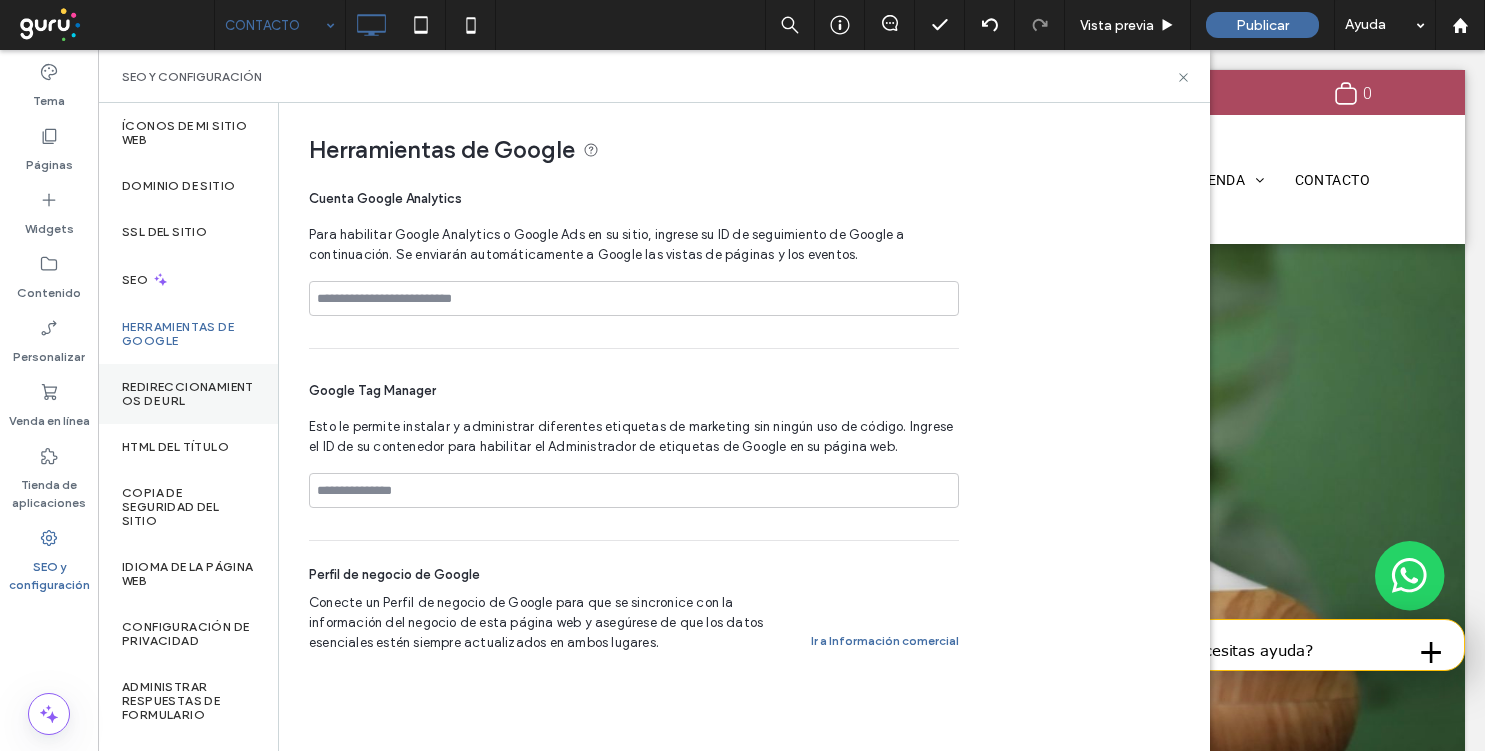 click on "Redireccionamientos de URL" at bounding box center [188, 394] 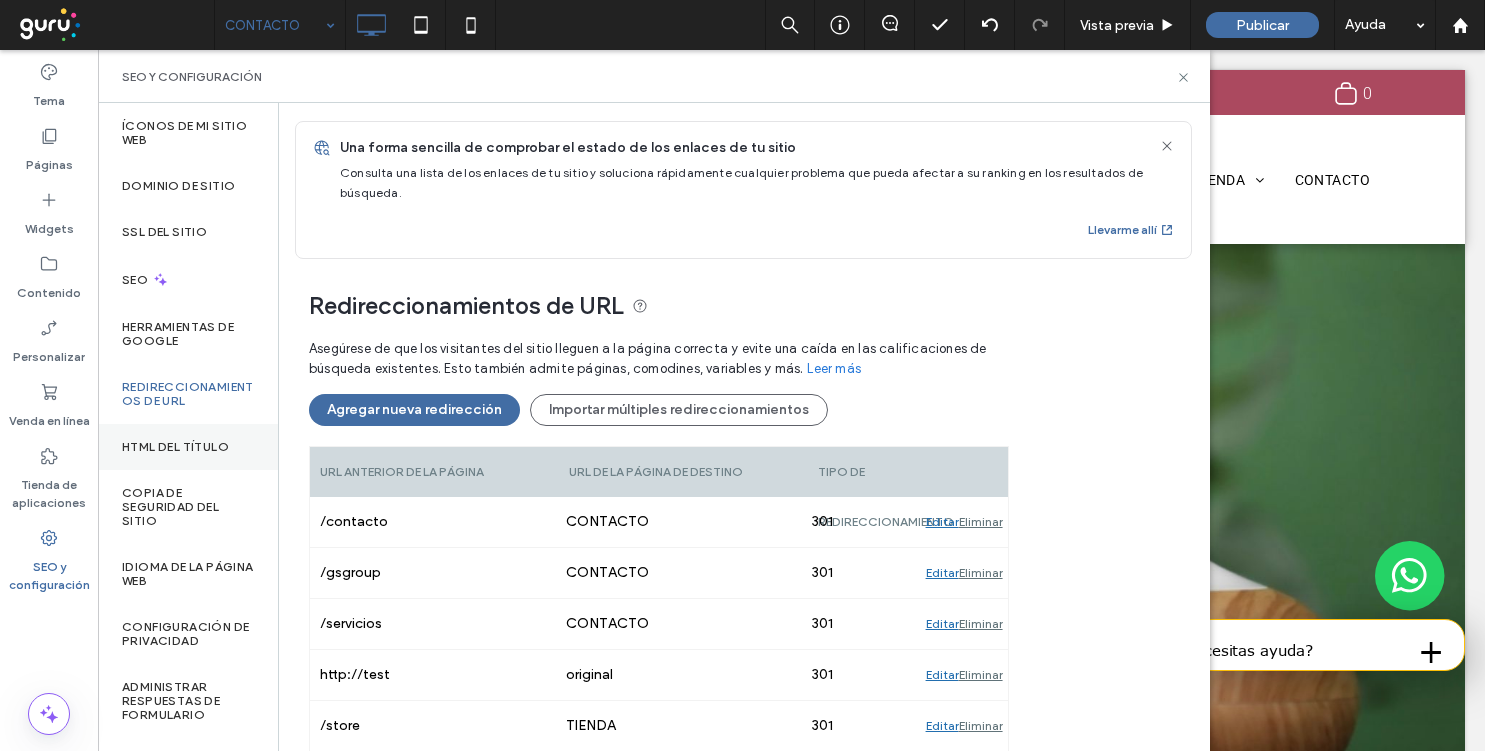 click on "HTML del título" at bounding box center (175, 447) 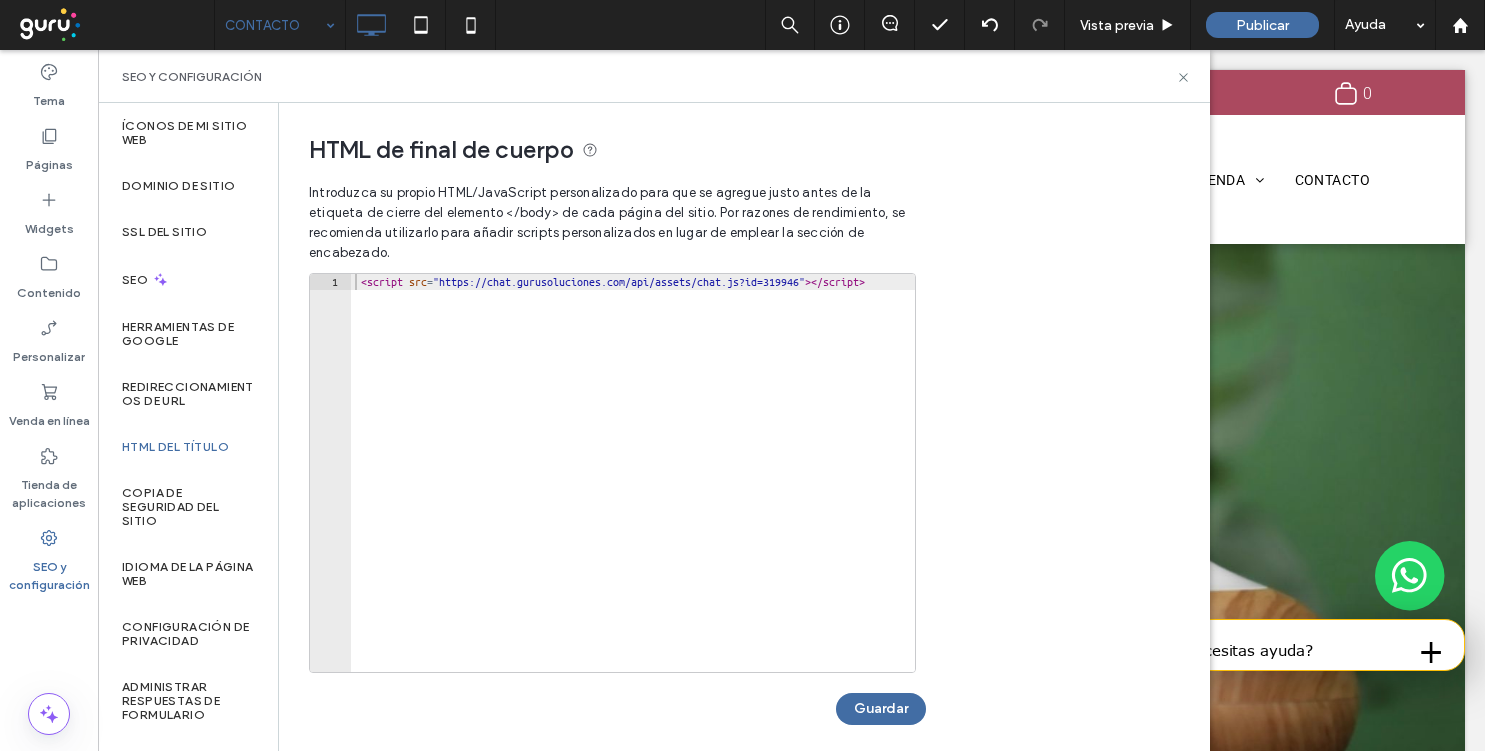 type on "**********" 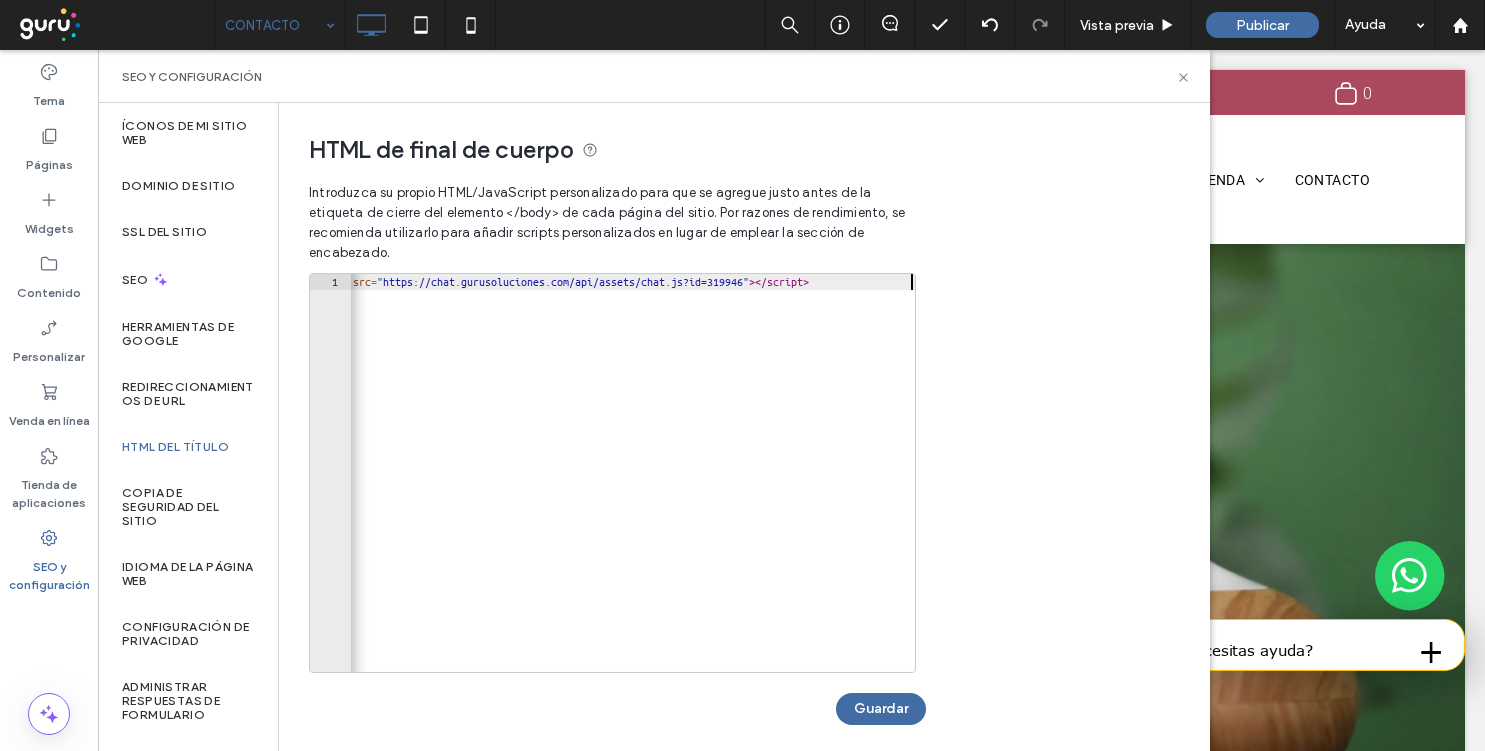 click on "< script   src = "https://chat.gurusoluciones.com/api/assets/chat.js?id=319946" > </ script >" at bounding box center [605, 489] 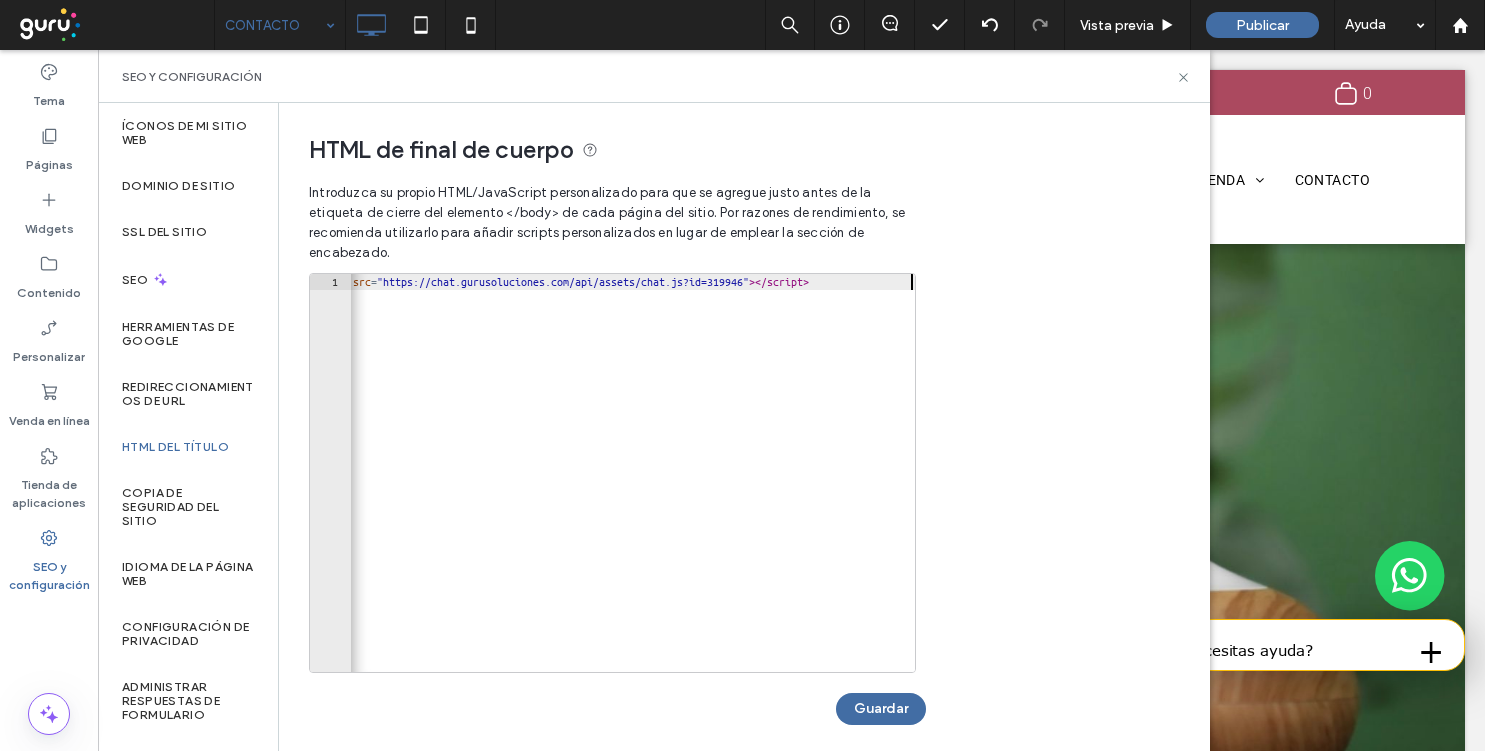 scroll, scrollTop: 0, scrollLeft: 56, axis: horizontal 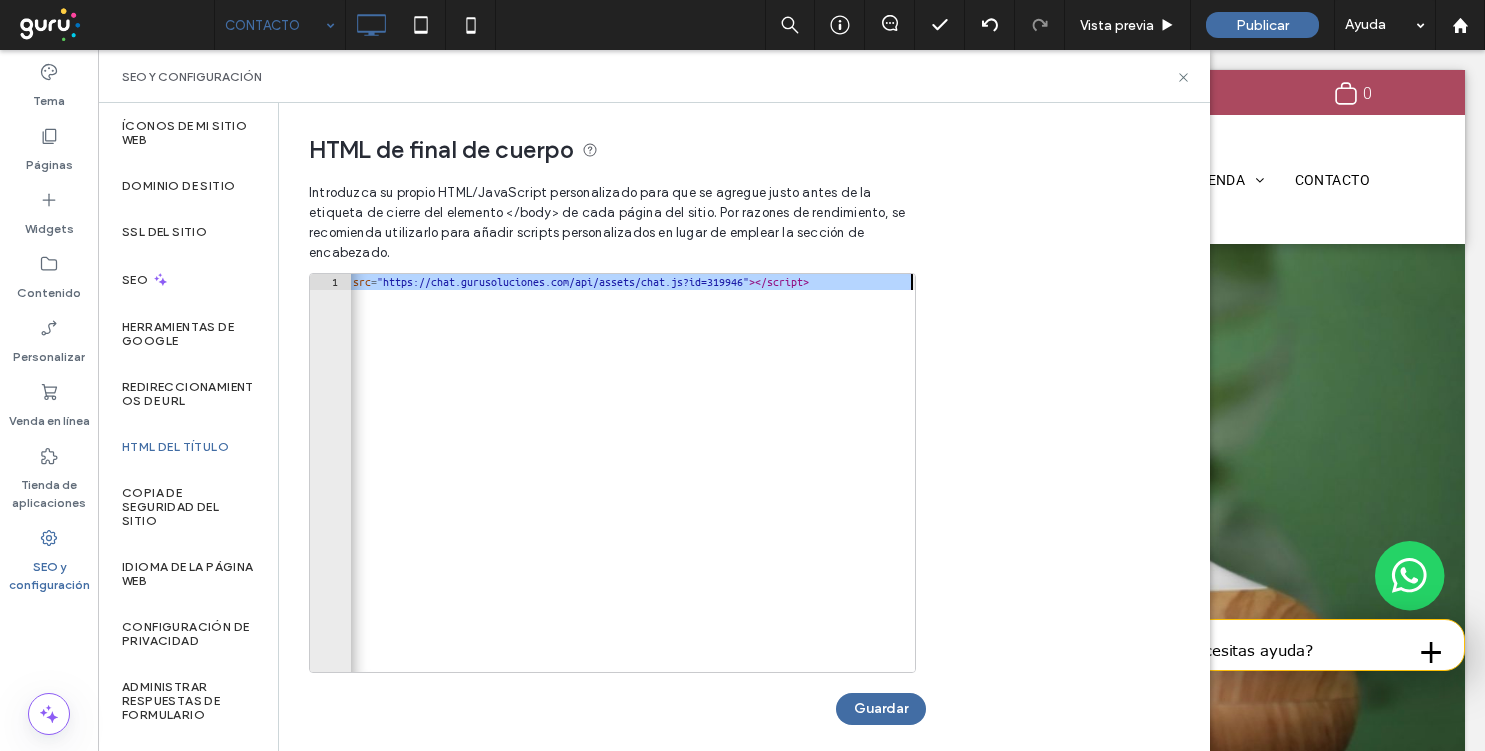 click on "< script   src = "https://chat.gurusoluciones.com/api/assets/chat.js?id=319946" > </ script >" at bounding box center (605, 489) 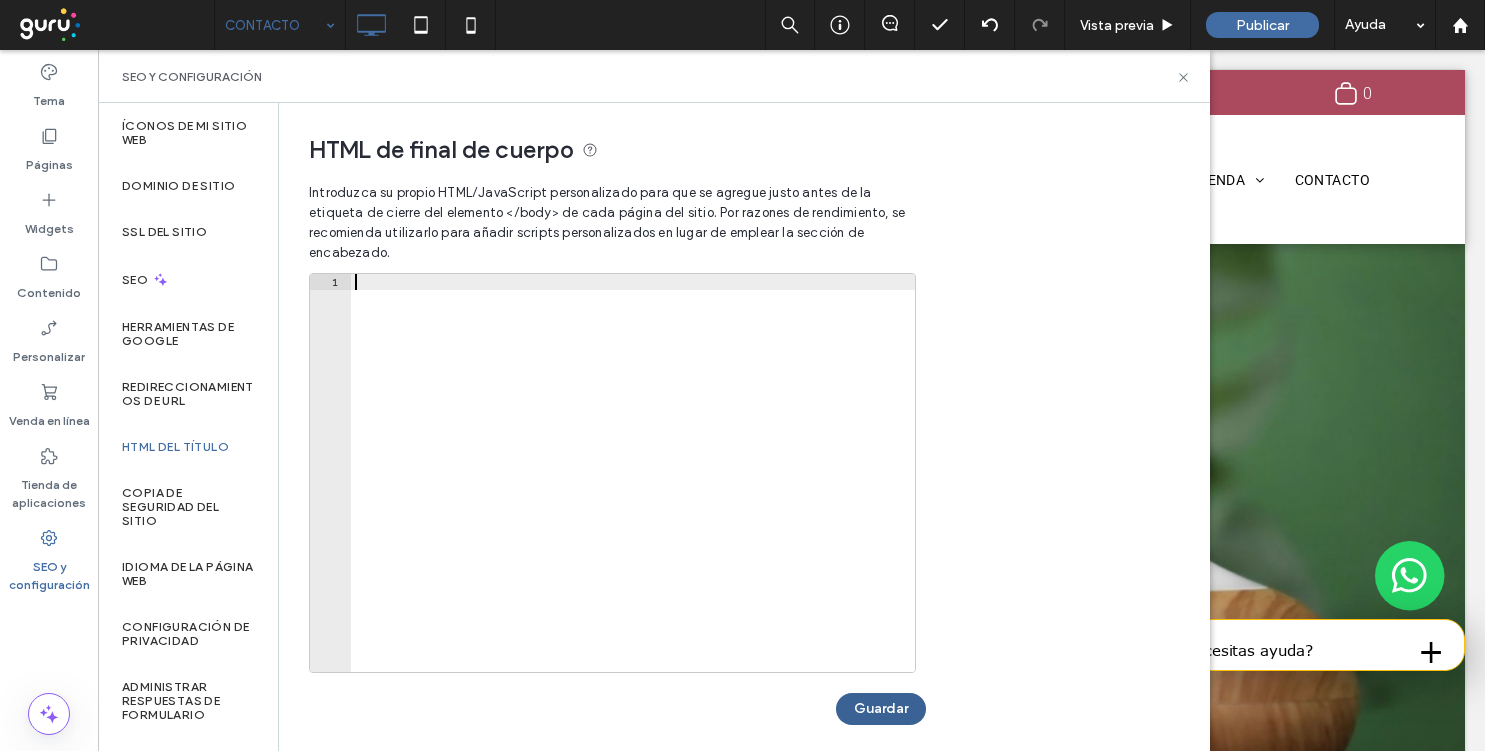 click on "Guardar" at bounding box center [881, 709] 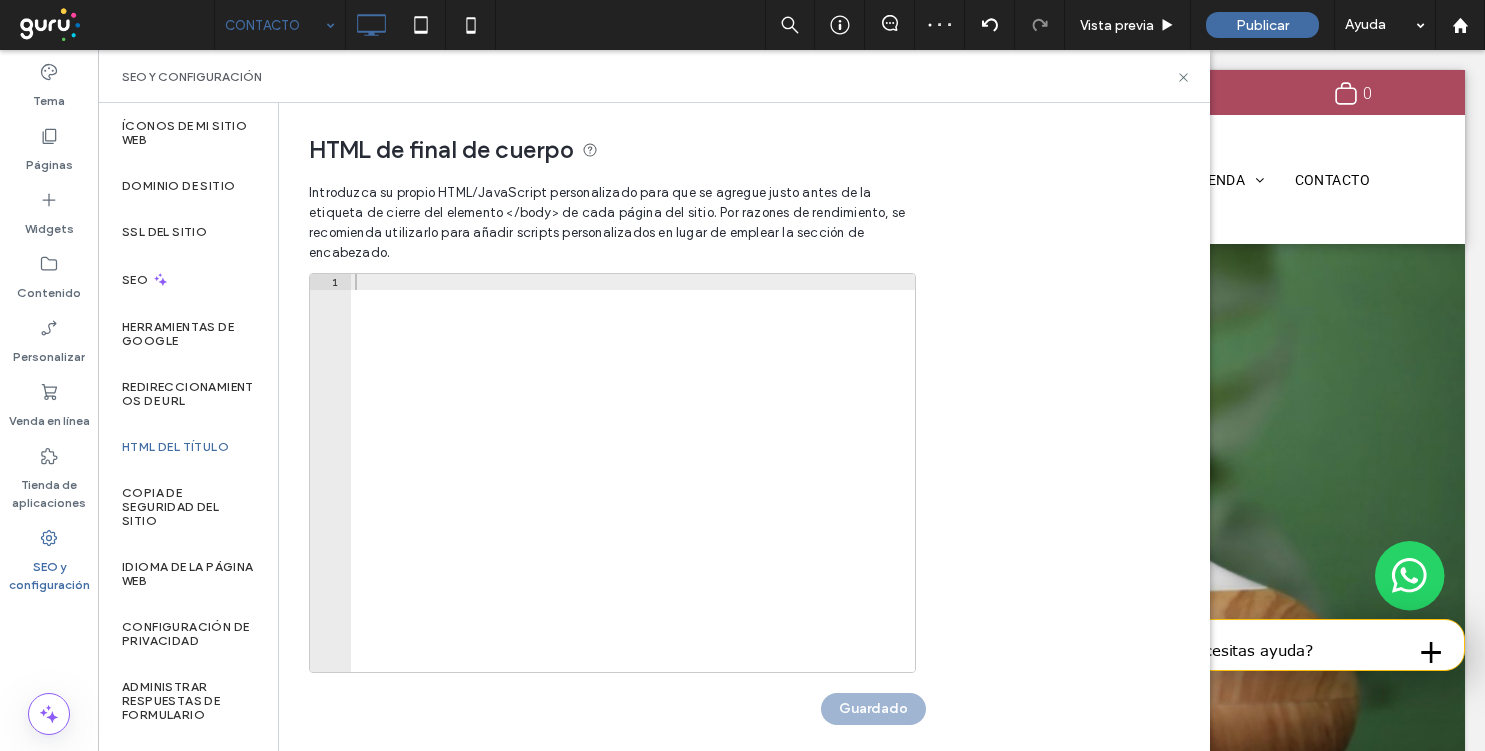 click on "SEO y configuración" at bounding box center [654, 76] 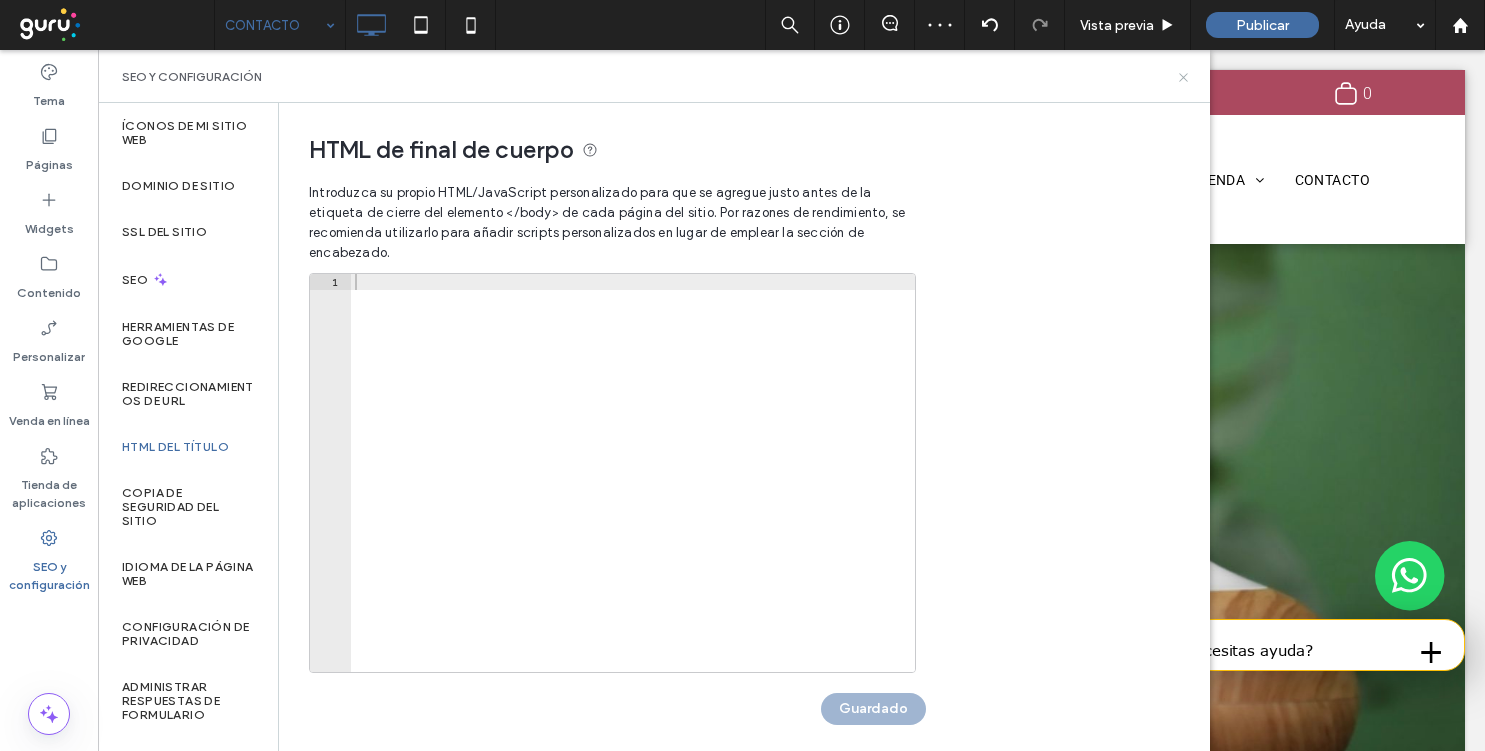 click 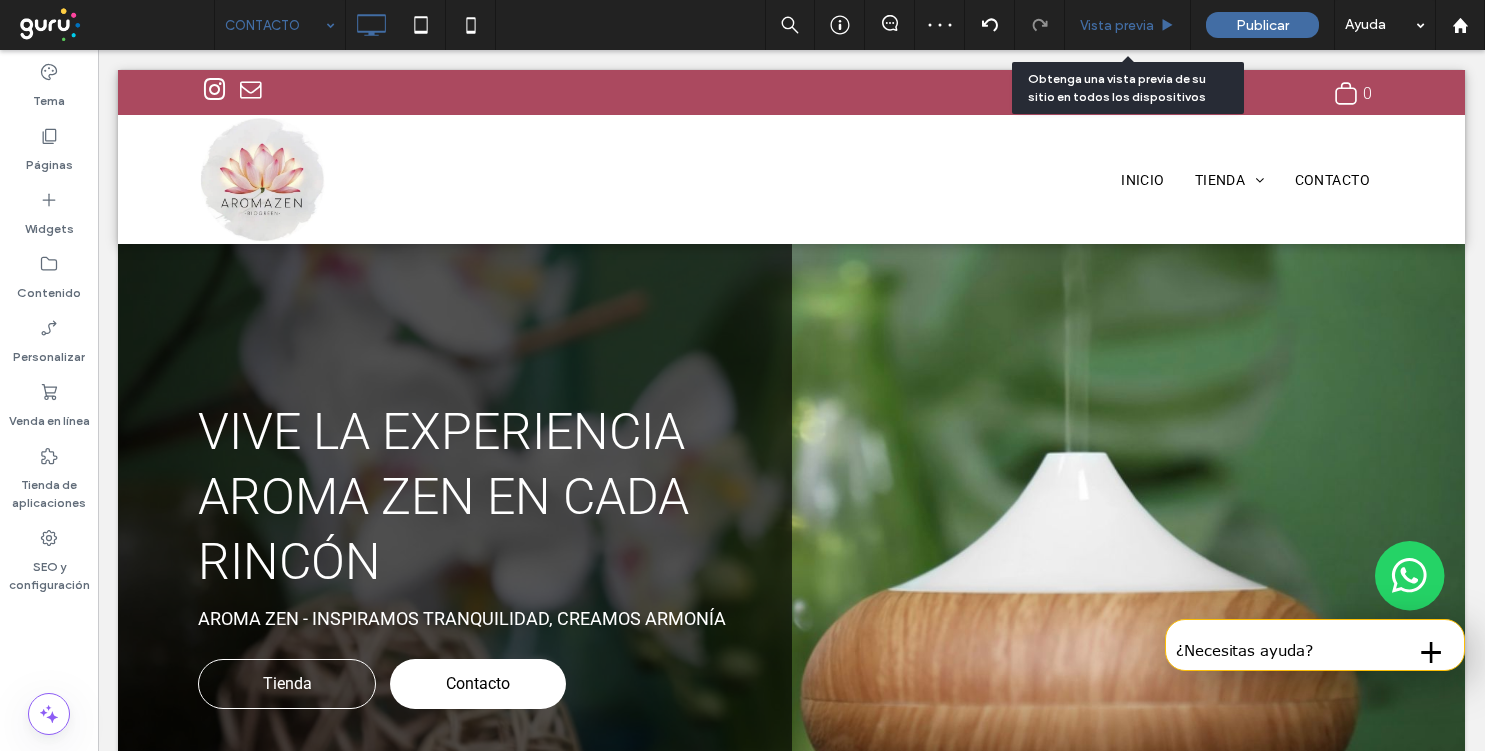 click on "Vista previa" at bounding box center (1117, 25) 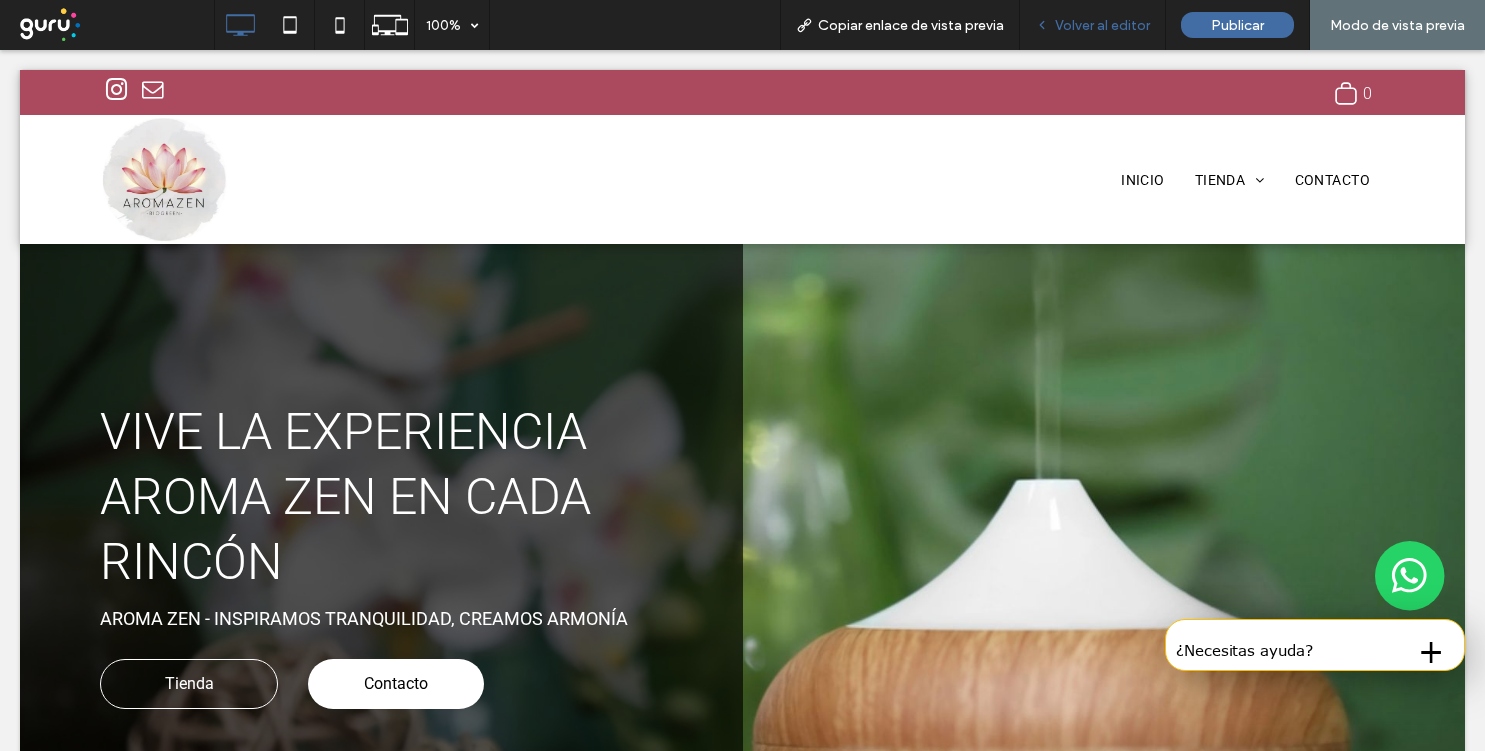 click on "Volver al editor" at bounding box center (1102, 25) 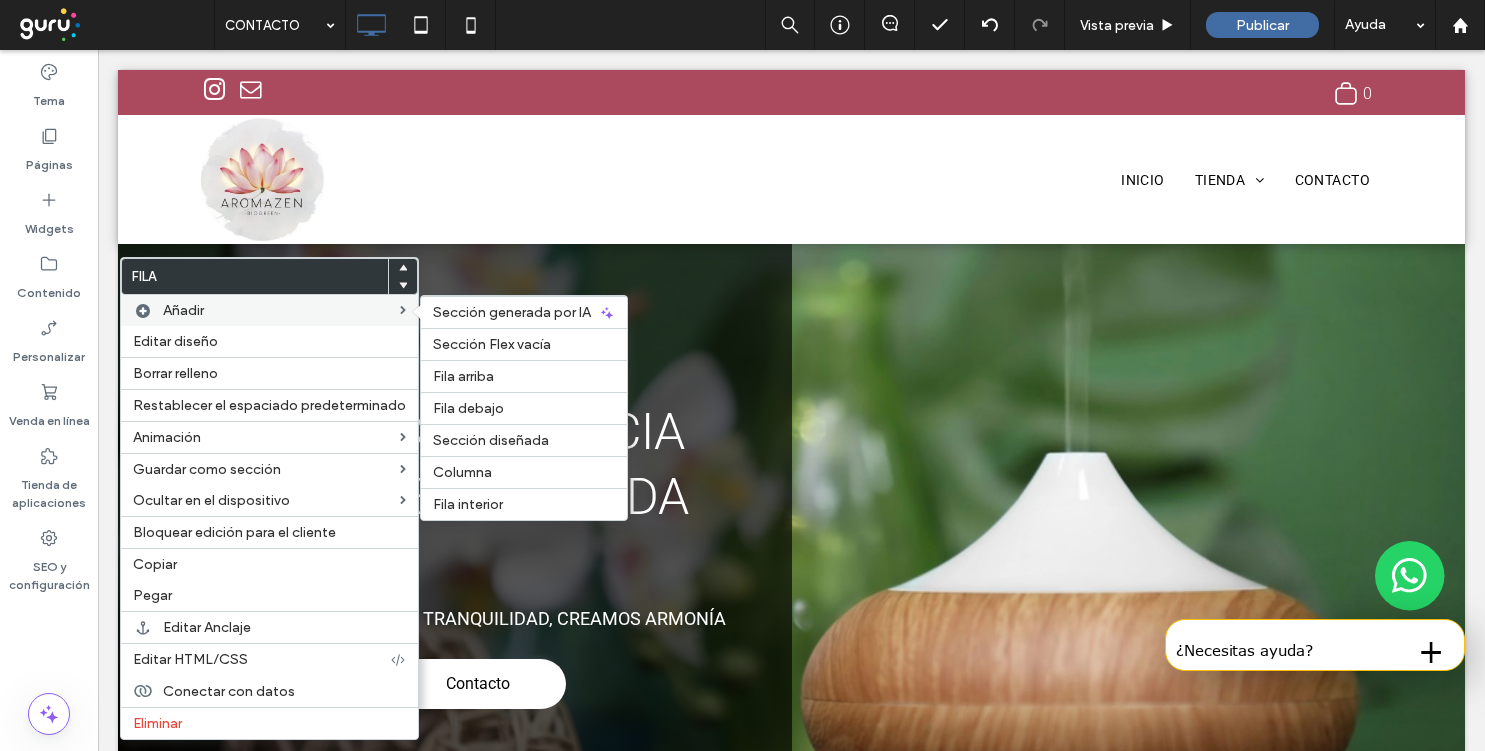 click on "Añadir" at bounding box center (281, 310) 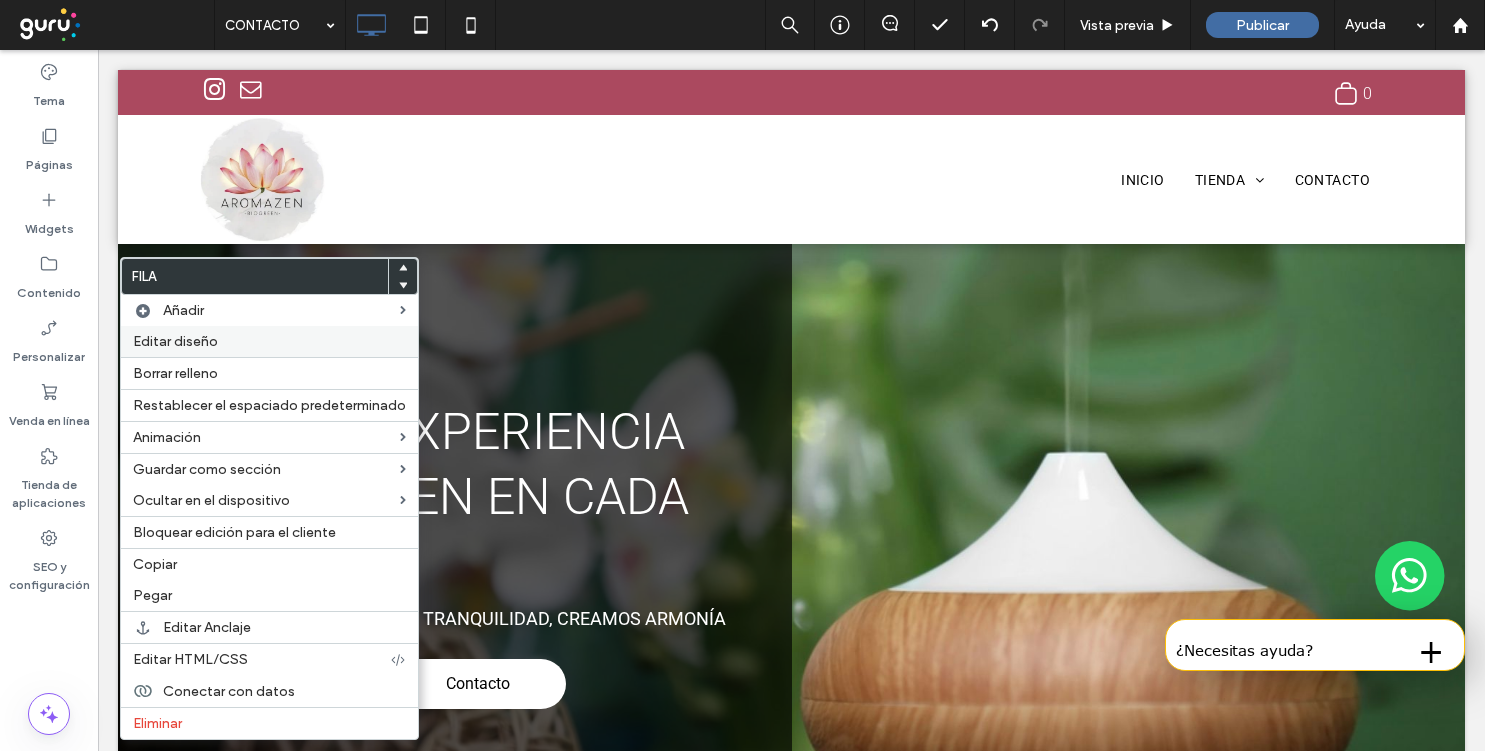 click on "Editar diseño" at bounding box center [269, 341] 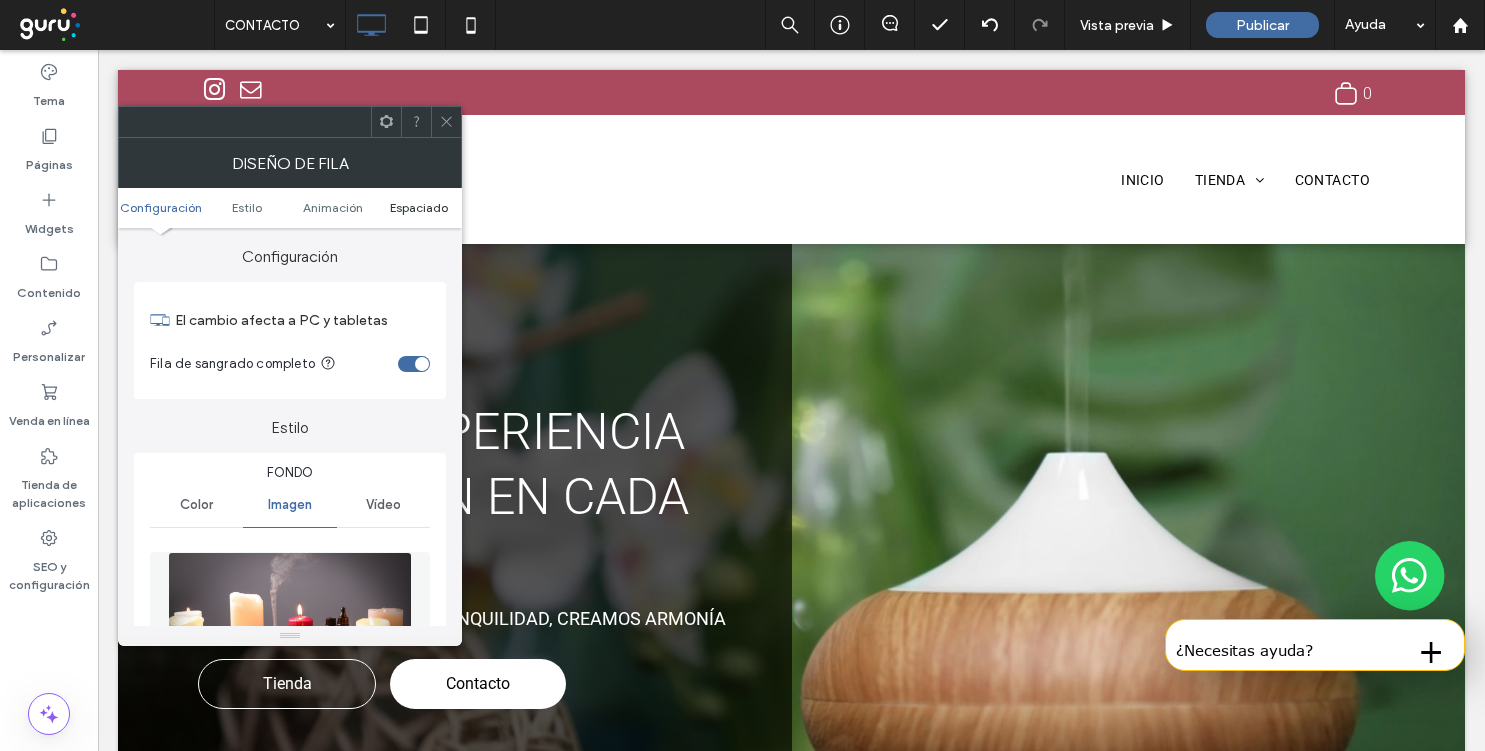 click on "Espaciado" at bounding box center (419, 207) 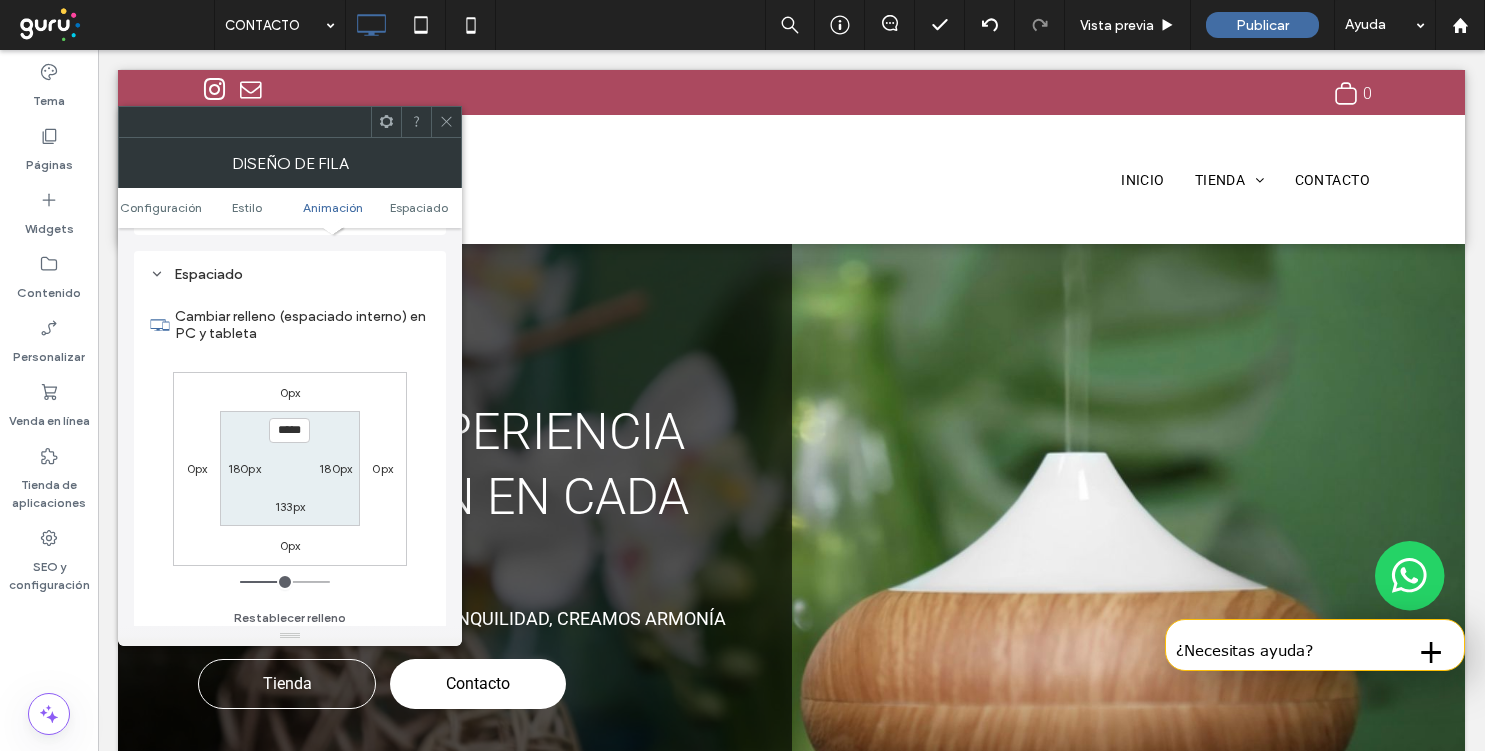 scroll, scrollTop: 1164, scrollLeft: 0, axis: vertical 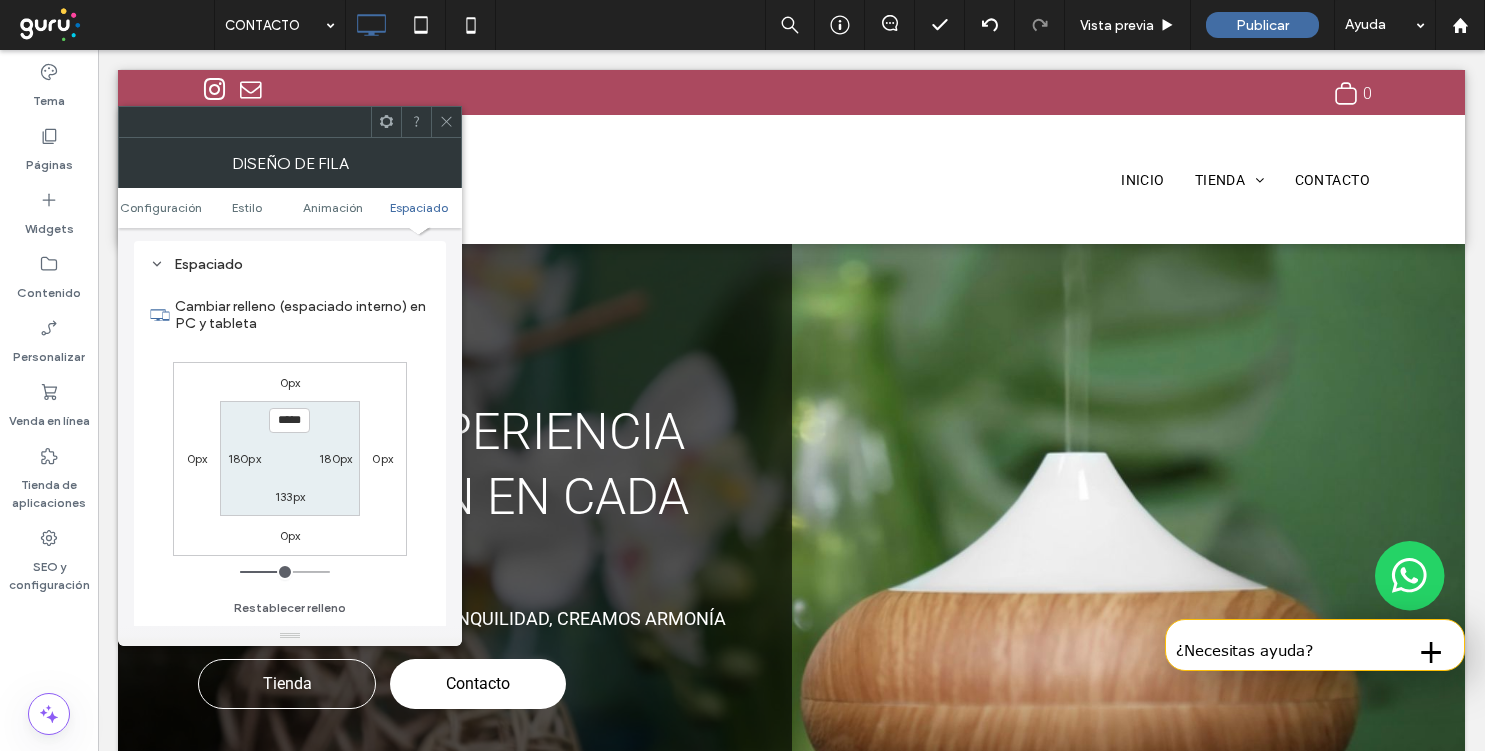 click on "0px" at bounding box center [290, 382] 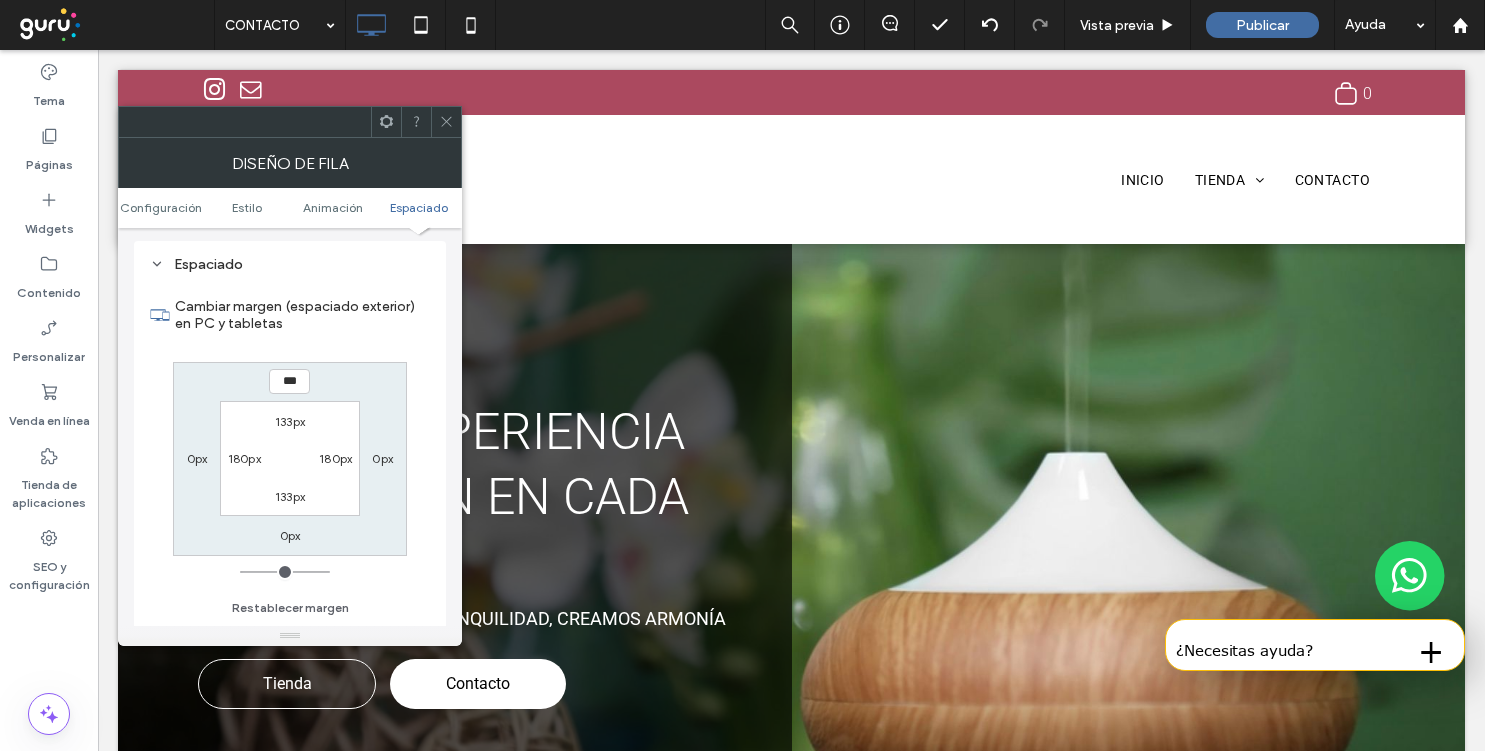 type on "***" 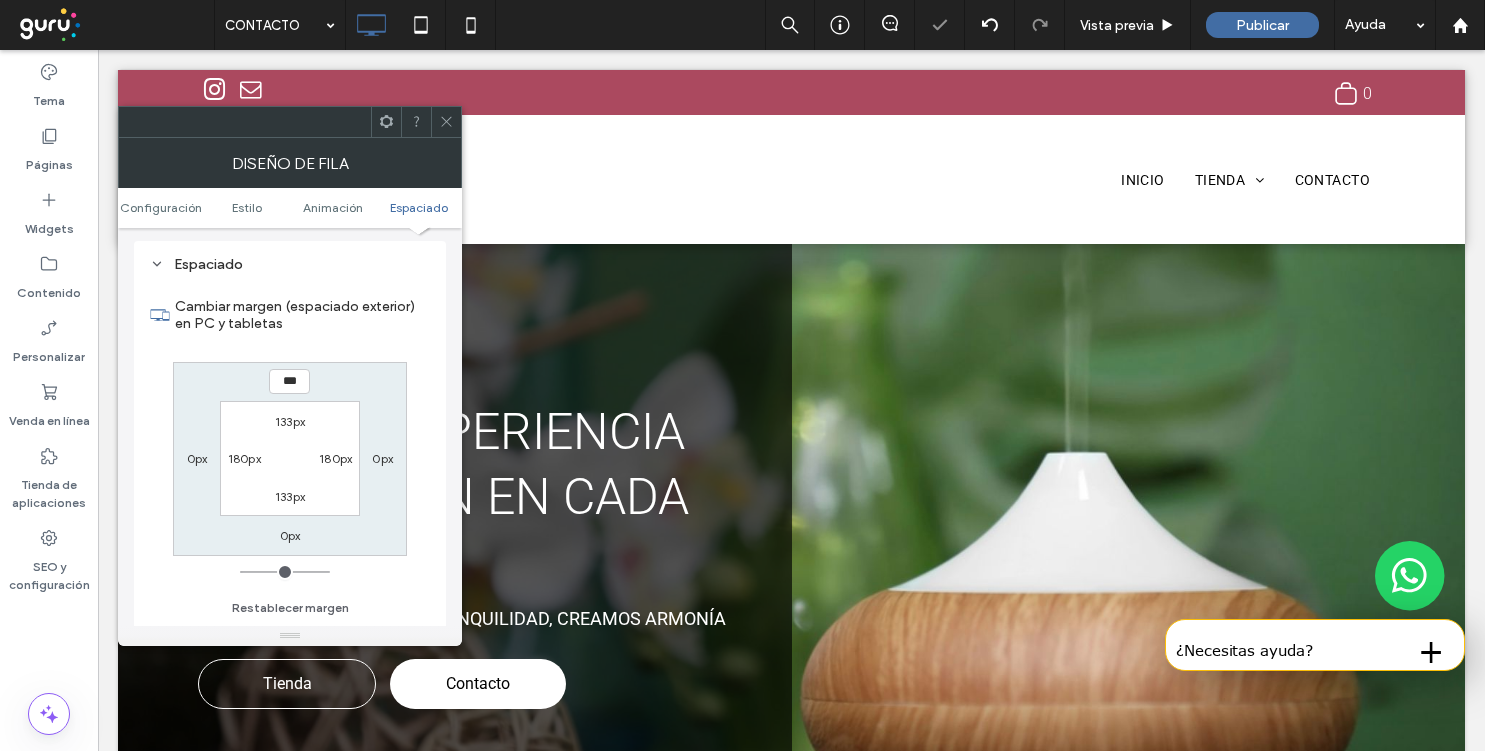 type on "*" 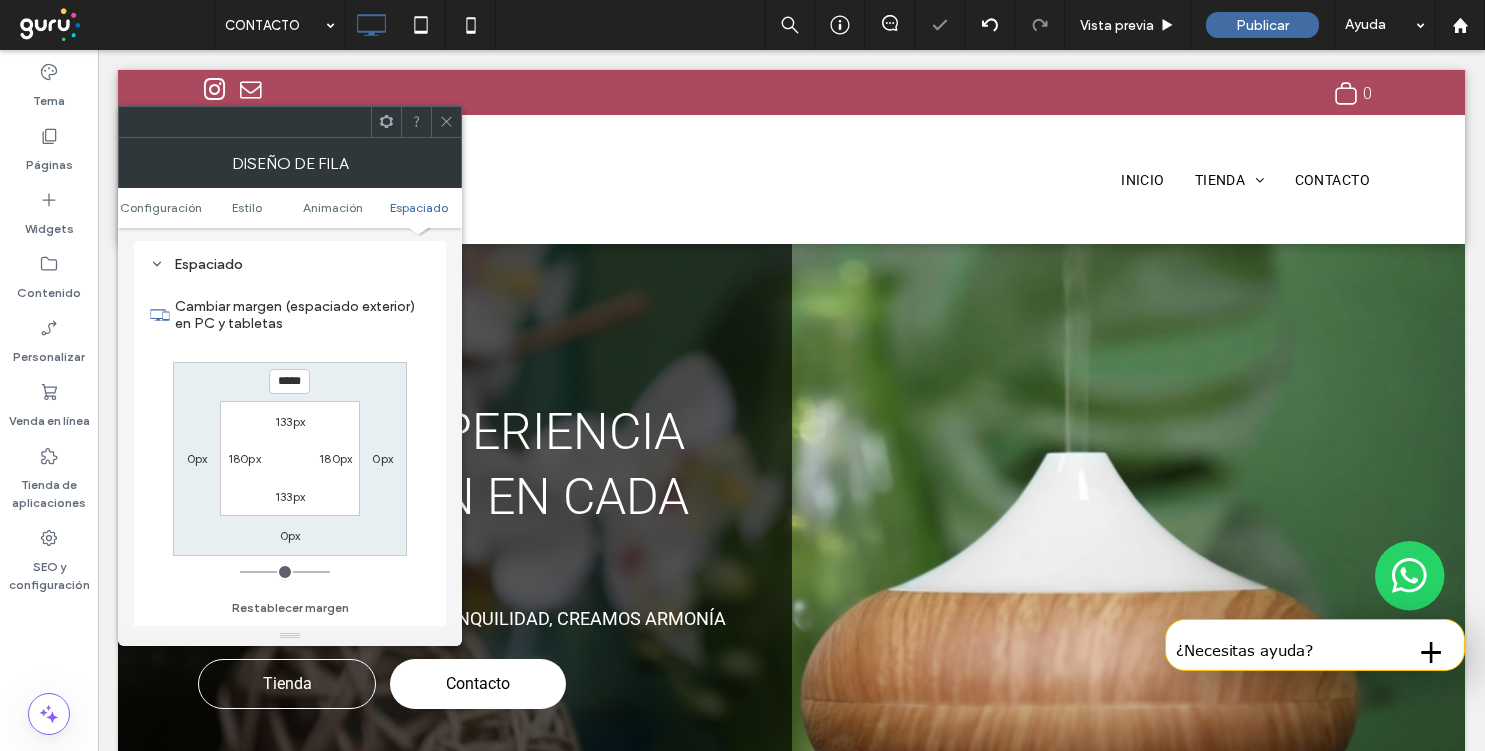 click on "133px 180px 133px 180px" at bounding box center [289, 458] 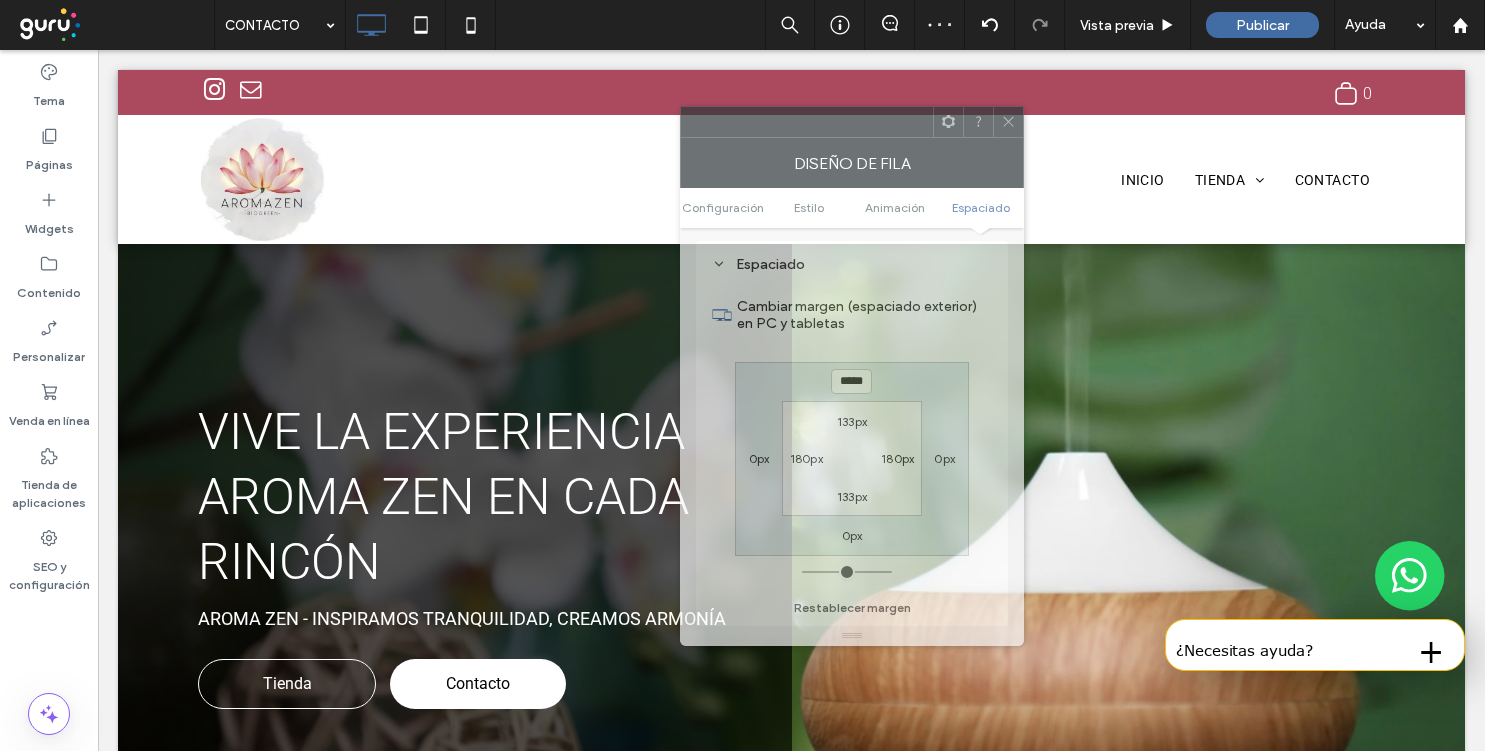 drag, startPoint x: 317, startPoint y: 116, endPoint x: 860, endPoint y: 116, distance: 543 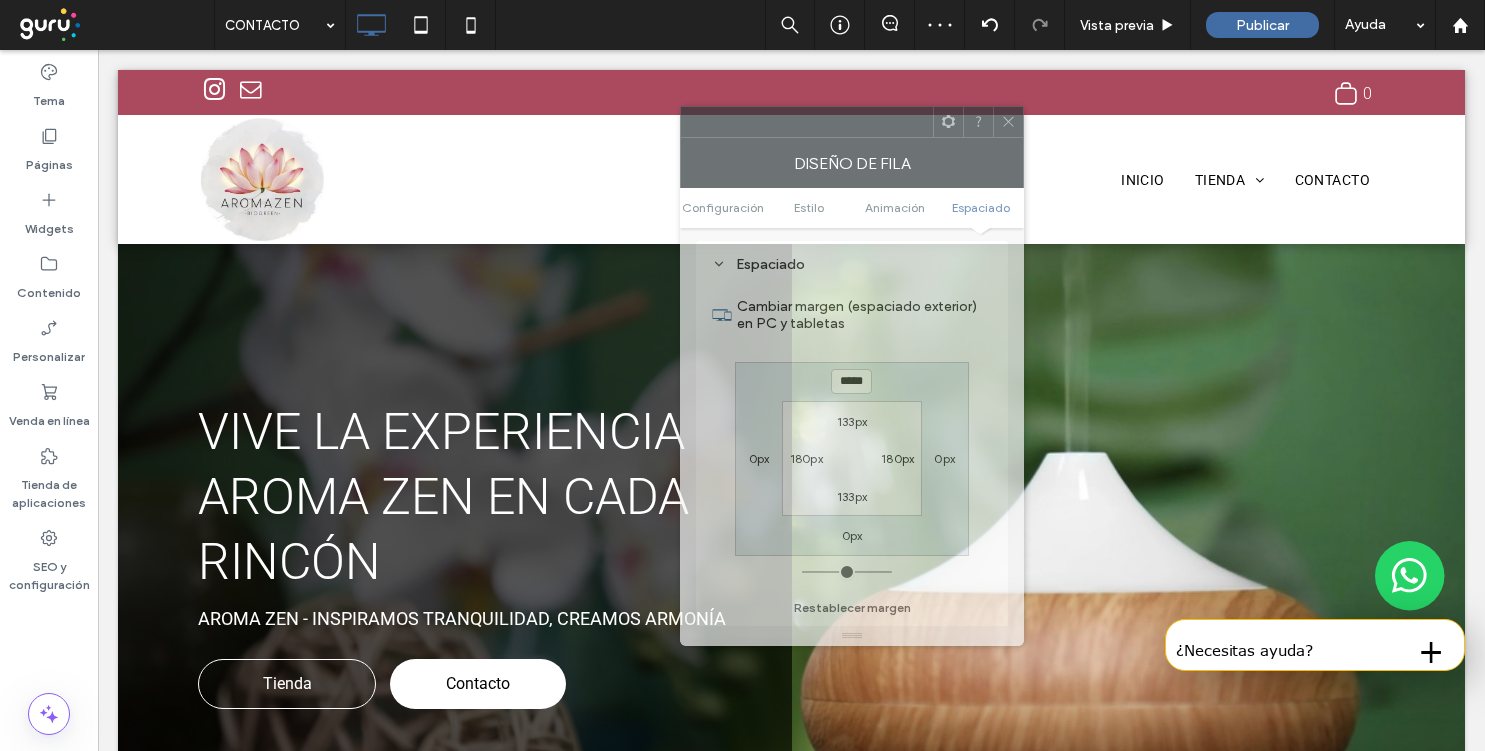 click at bounding box center [807, 122] 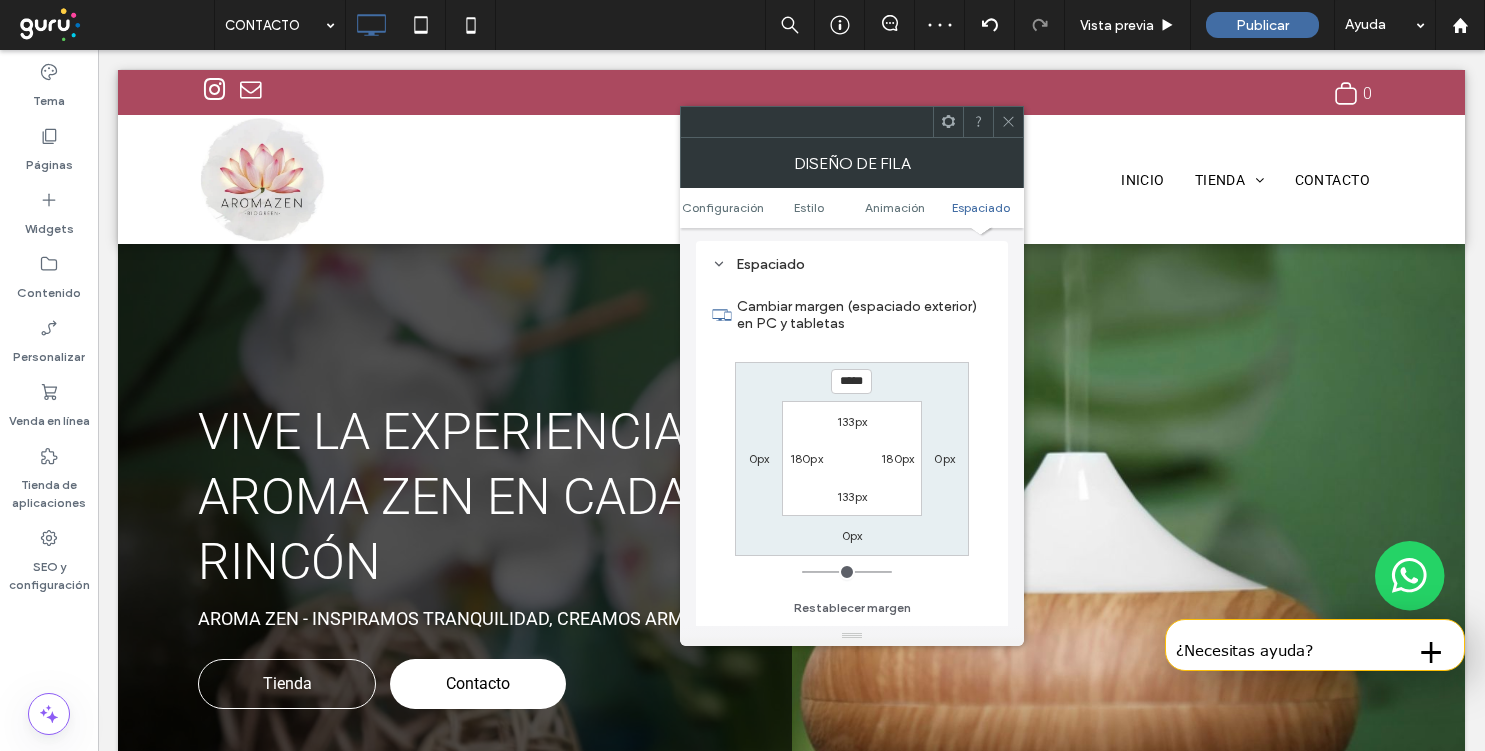 click 